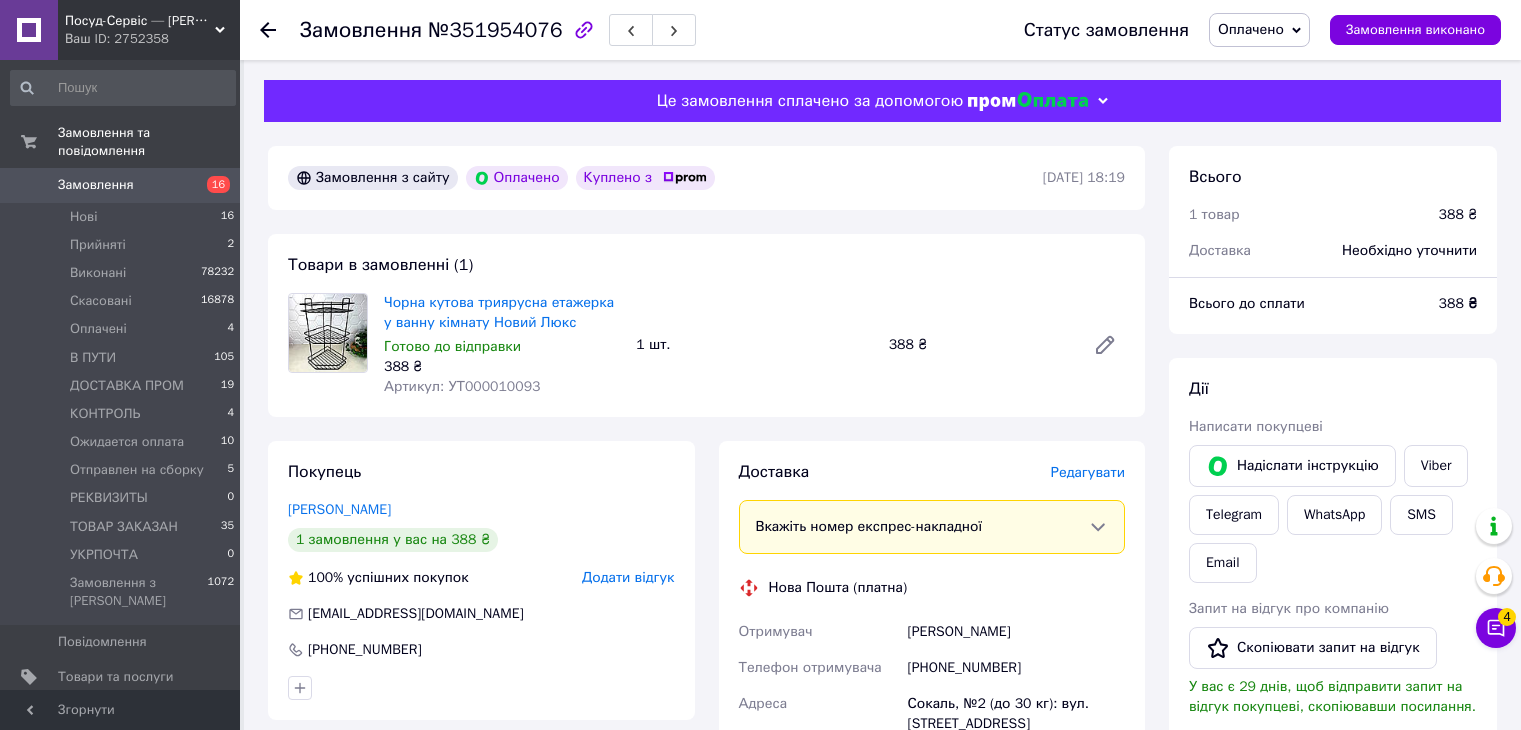 scroll, scrollTop: 0, scrollLeft: 0, axis: both 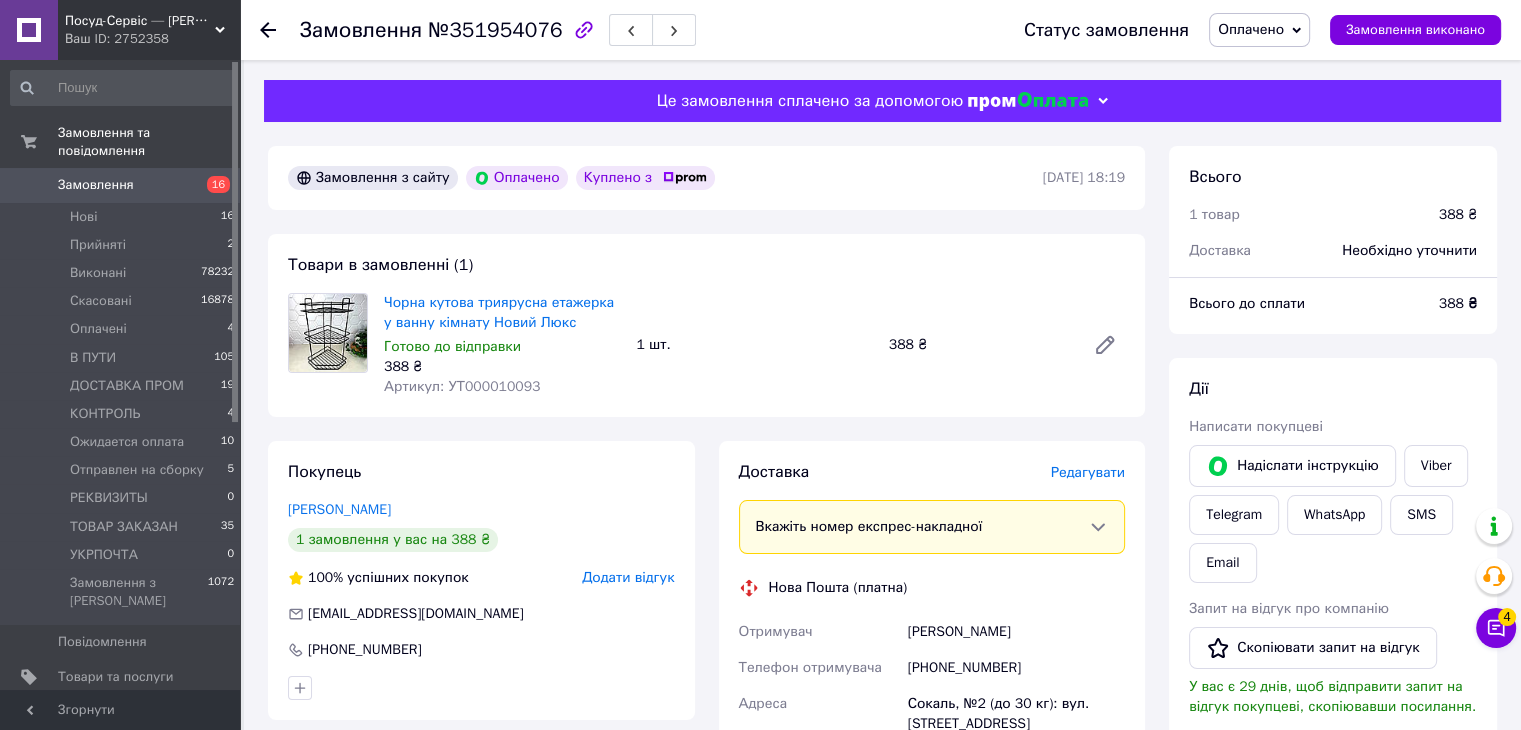 click on "Артикул: УТ000010093" at bounding box center [462, 386] 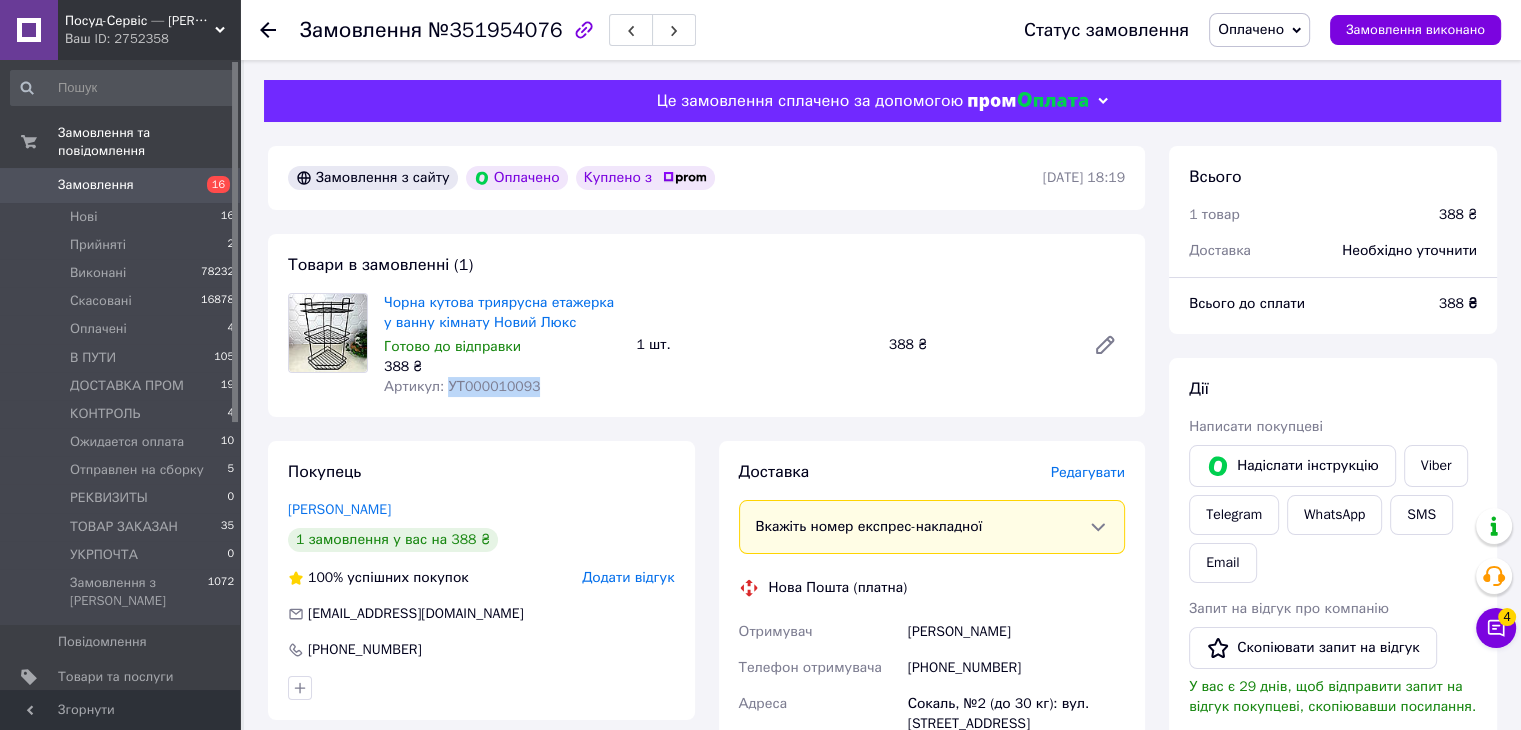 click on "Артикул: УТ000010093" at bounding box center (462, 386) 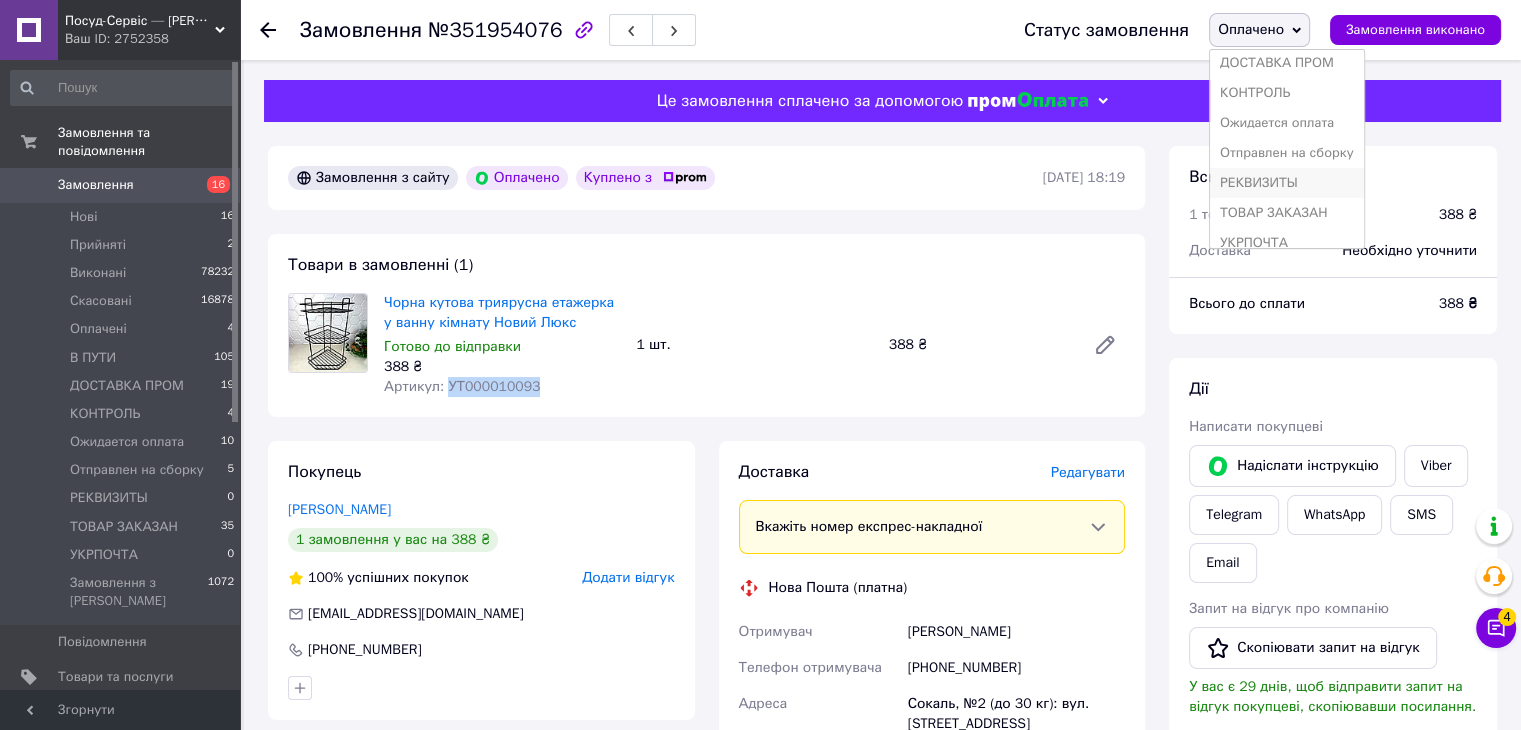 scroll, scrollTop: 141, scrollLeft: 0, axis: vertical 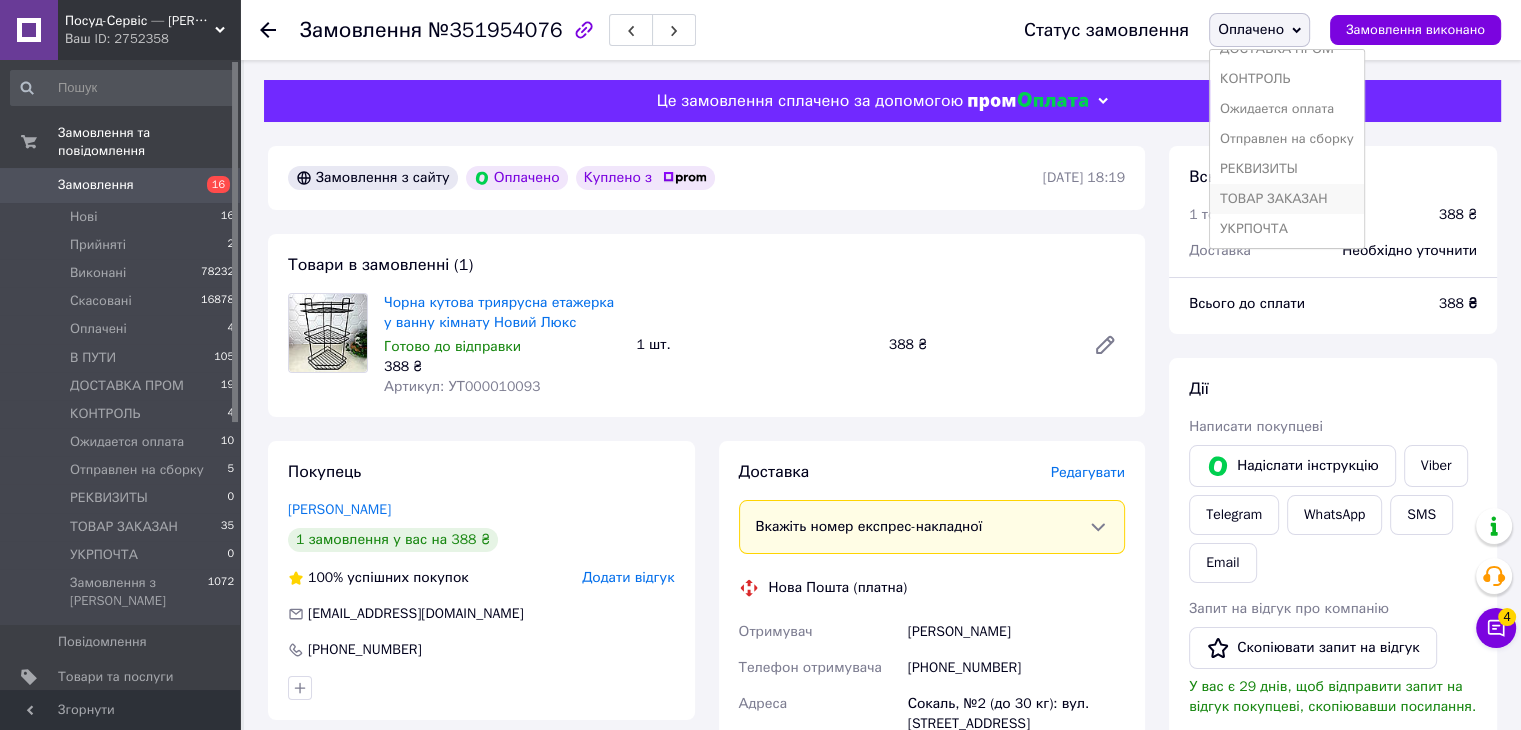 click on "ТОВАР ЗАКАЗАН" at bounding box center (1287, 199) 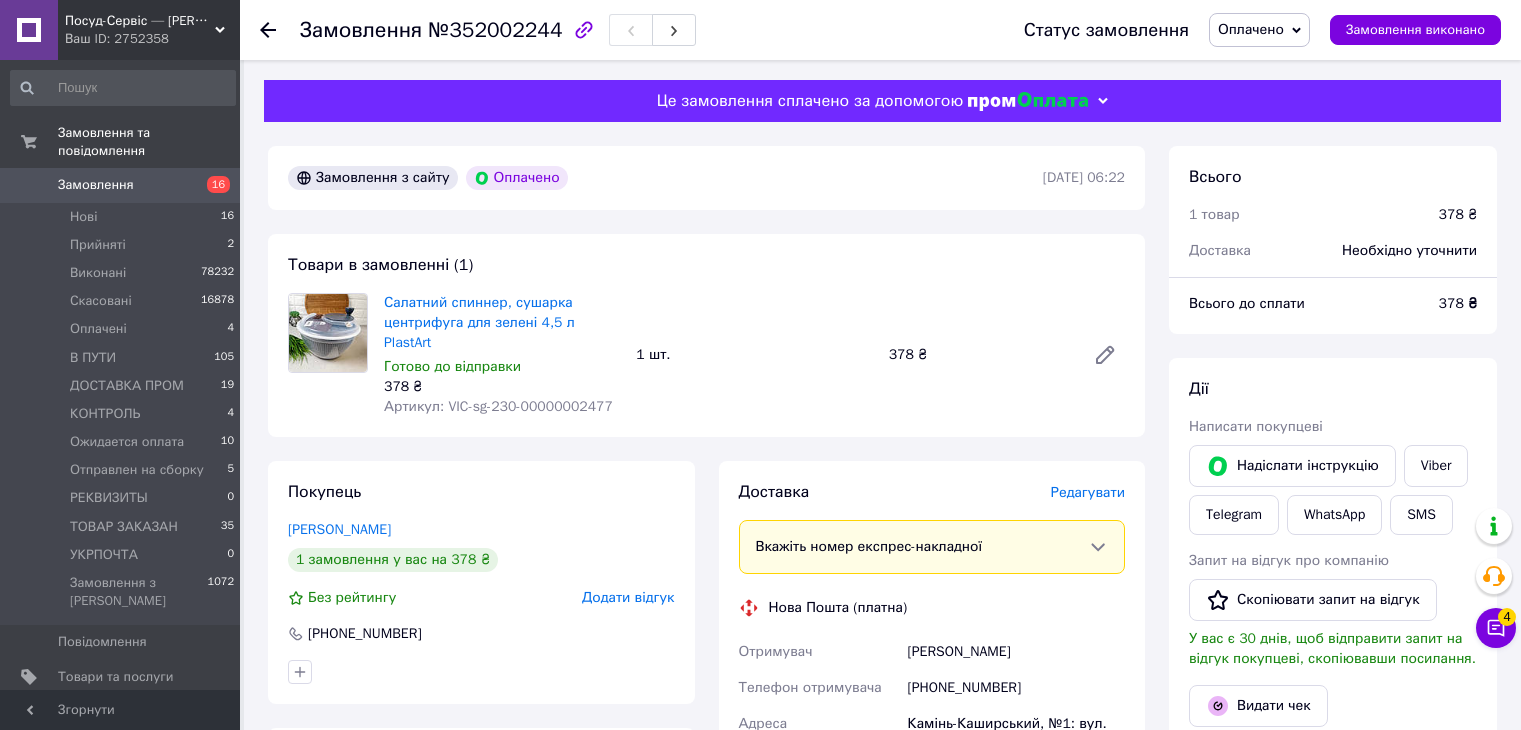 scroll, scrollTop: 0, scrollLeft: 0, axis: both 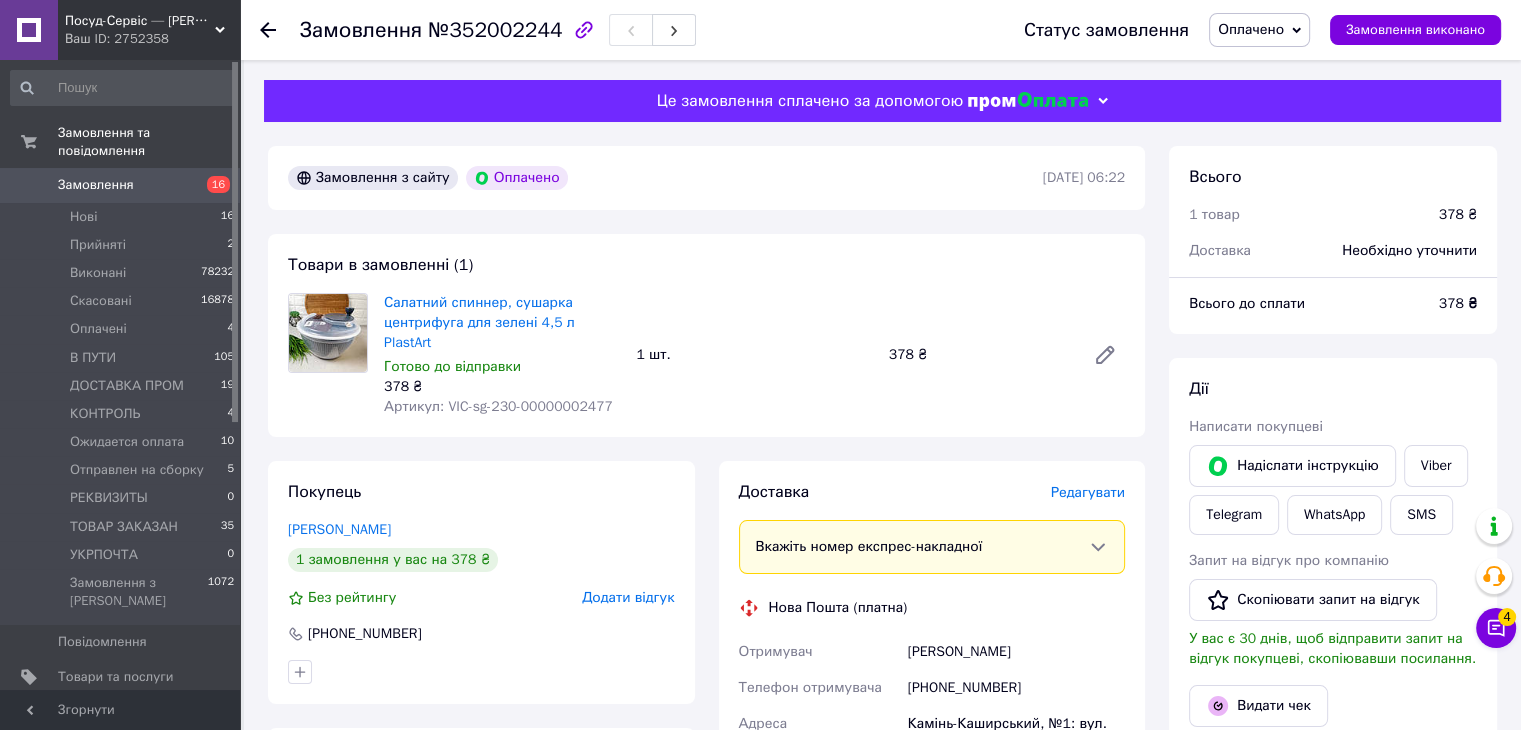 click on "Артикул: VIC-sg-230-00000002477" at bounding box center [498, 406] 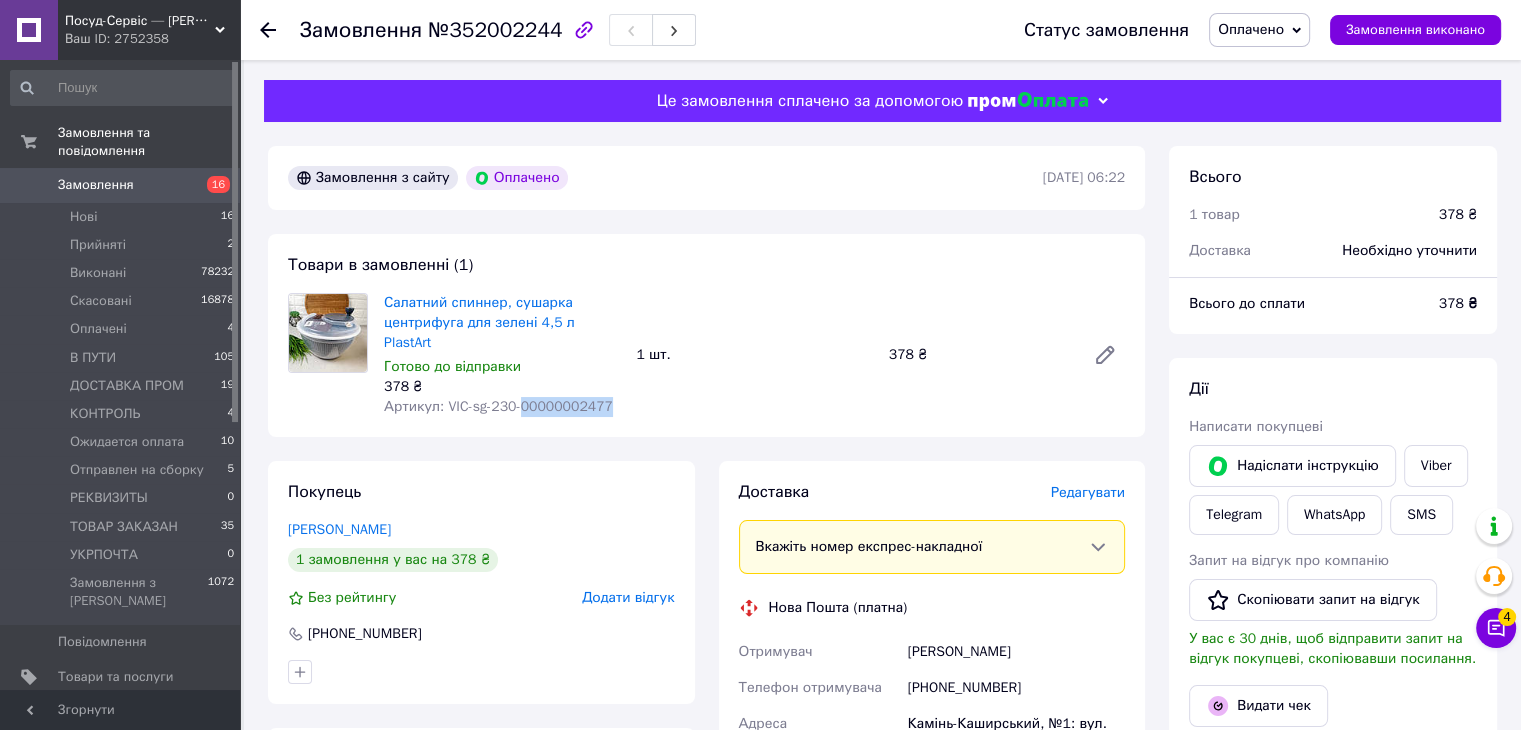 click on "Артикул: VIC-sg-230-00000002477" at bounding box center (498, 406) 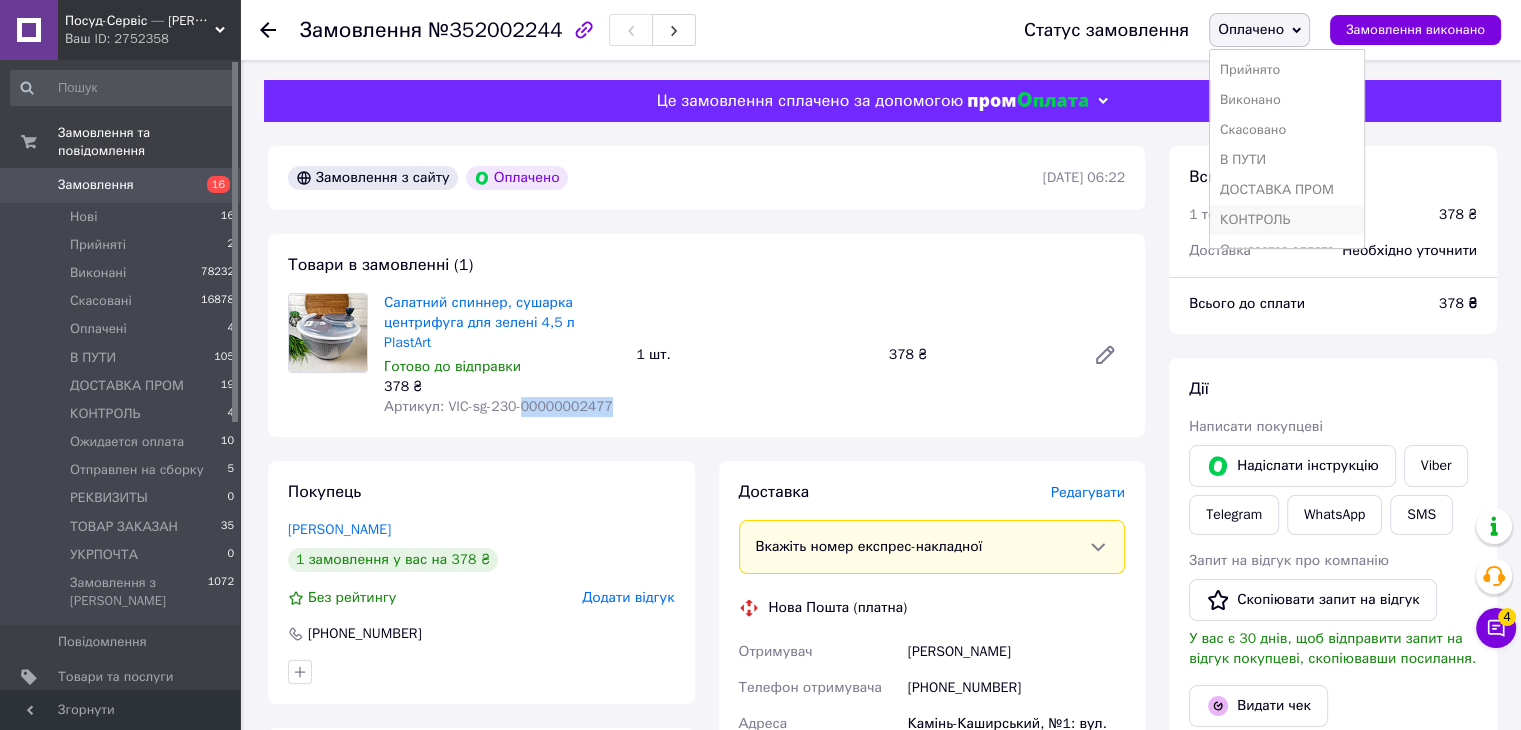 scroll, scrollTop: 141, scrollLeft: 0, axis: vertical 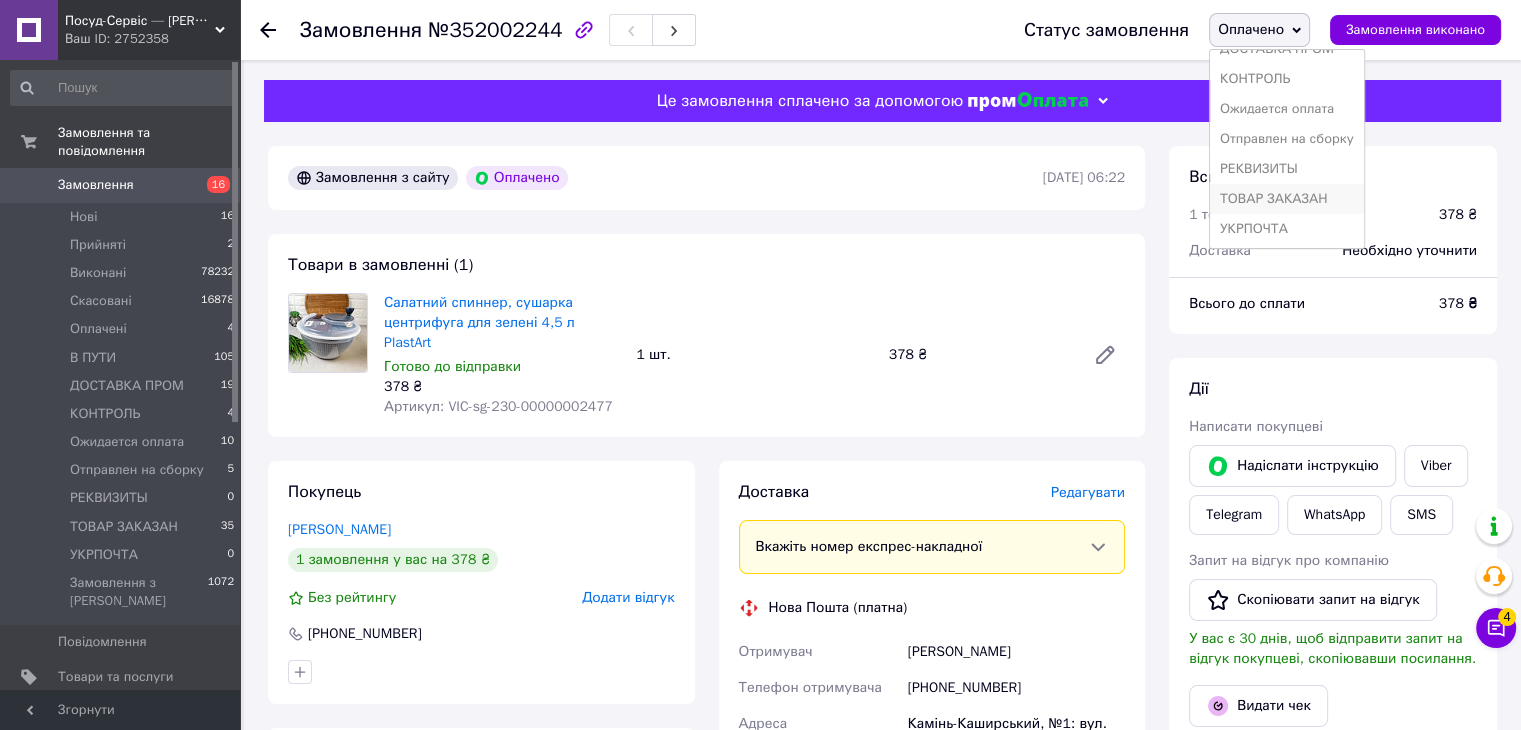 click on "ТОВАР ЗАКАЗАН" at bounding box center [1287, 199] 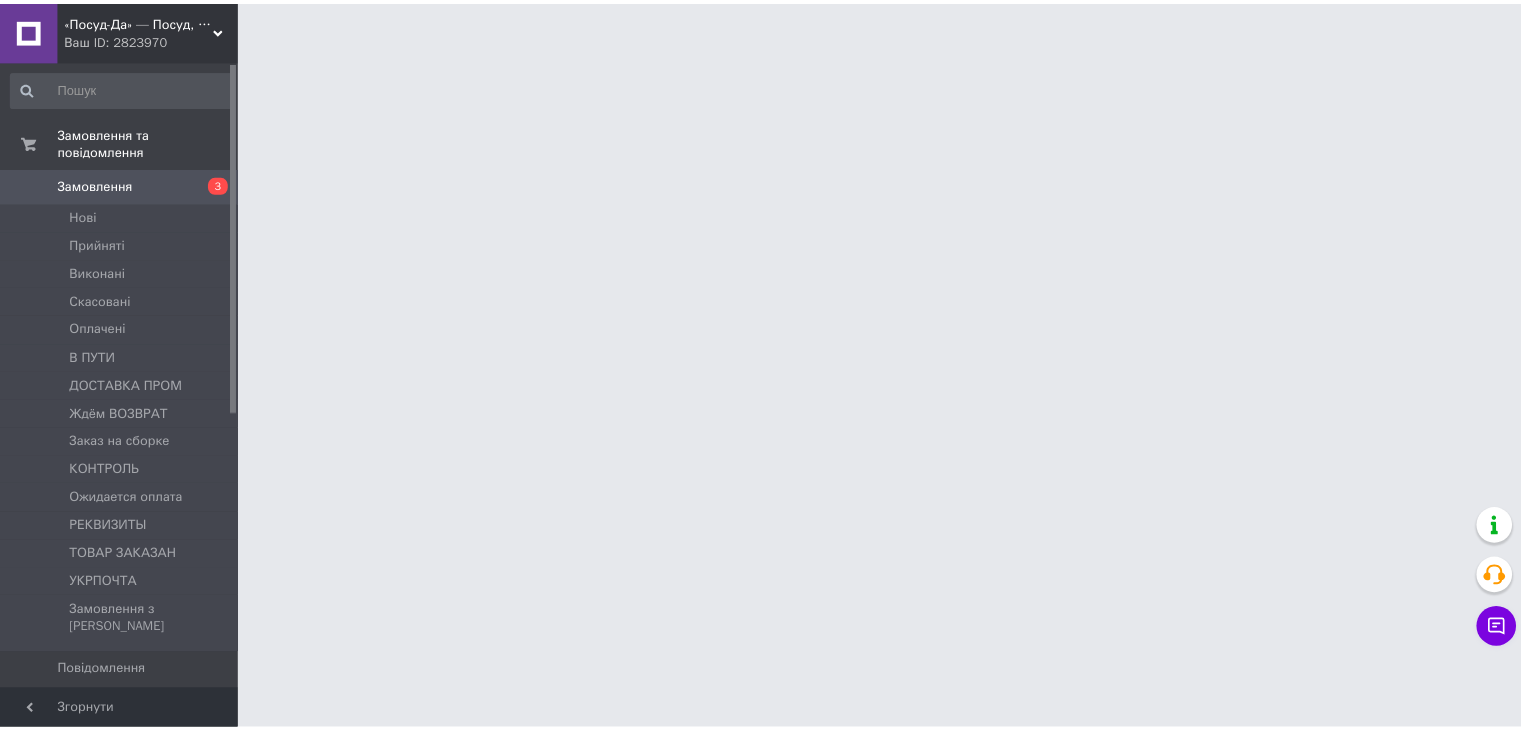 scroll, scrollTop: 0, scrollLeft: 0, axis: both 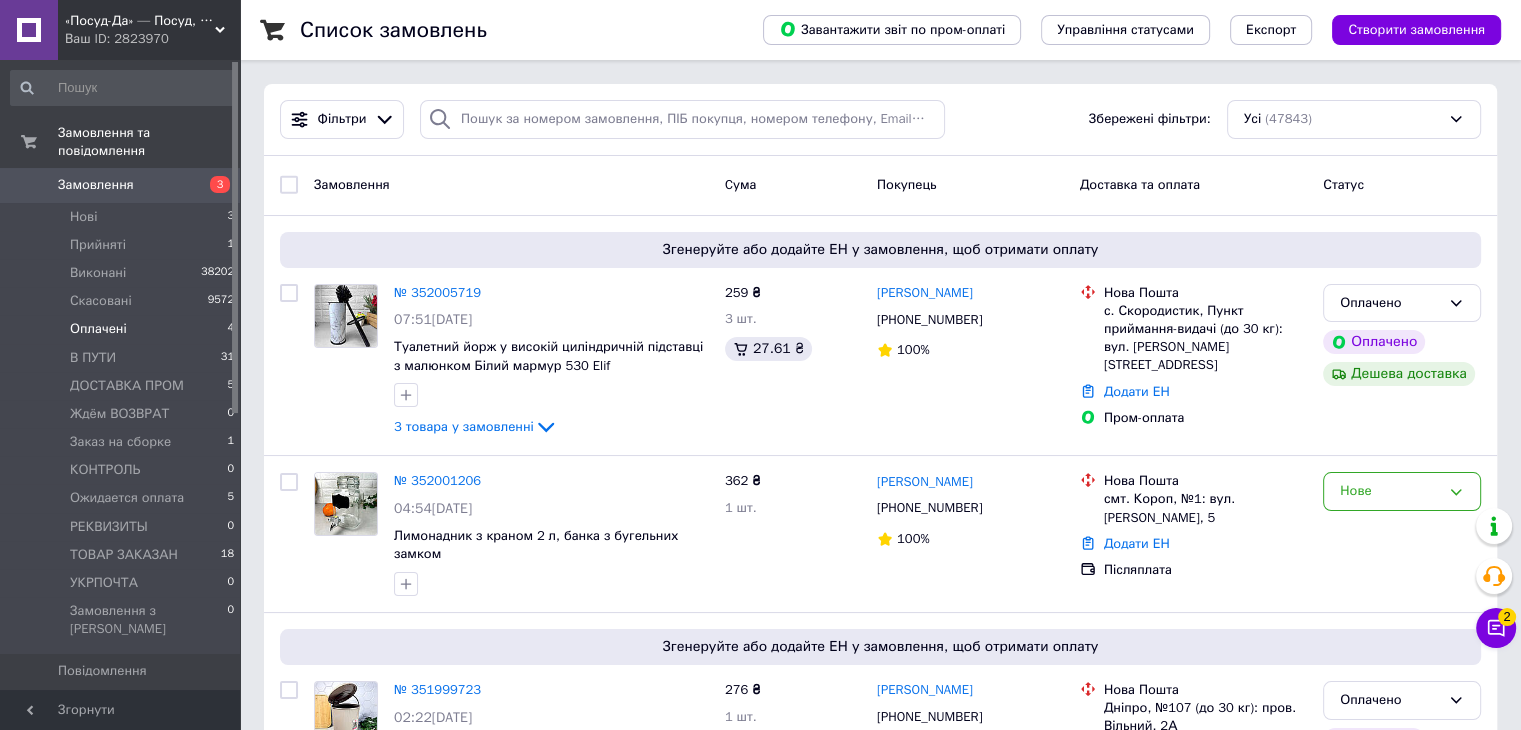 click on "Оплачені" at bounding box center (98, 329) 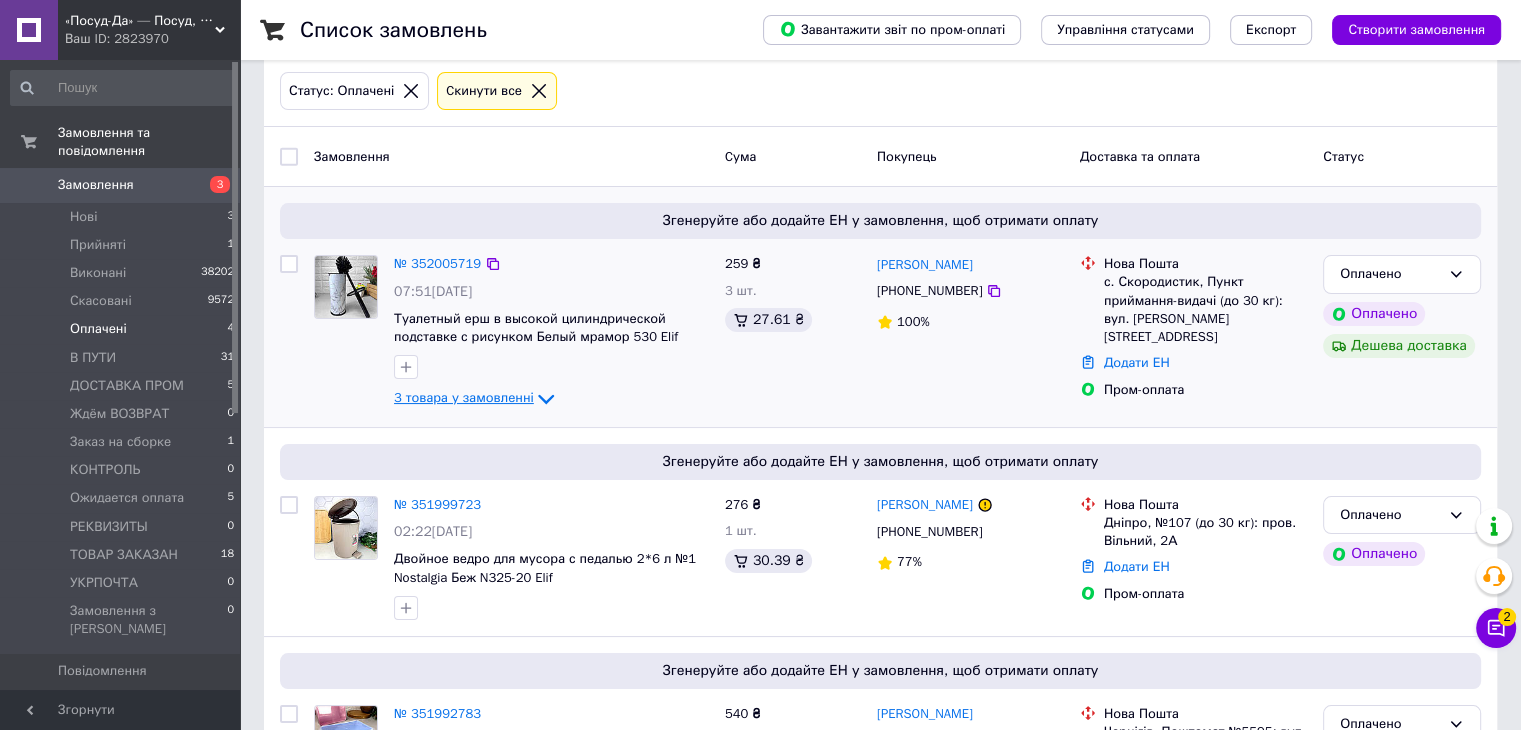 drag, startPoint x: 485, startPoint y: 394, endPoint x: 517, endPoint y: 401, distance: 32.75668 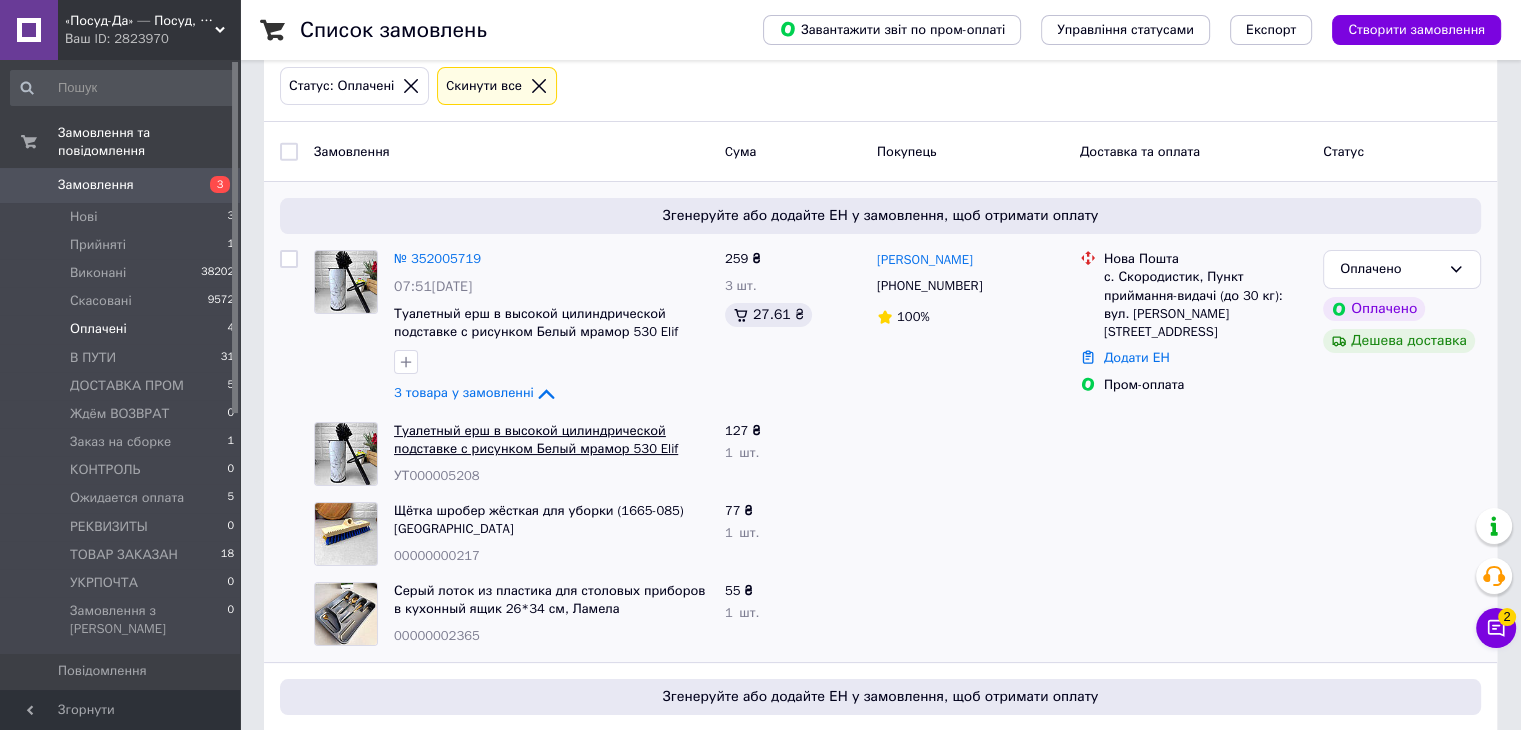 scroll, scrollTop: 200, scrollLeft: 0, axis: vertical 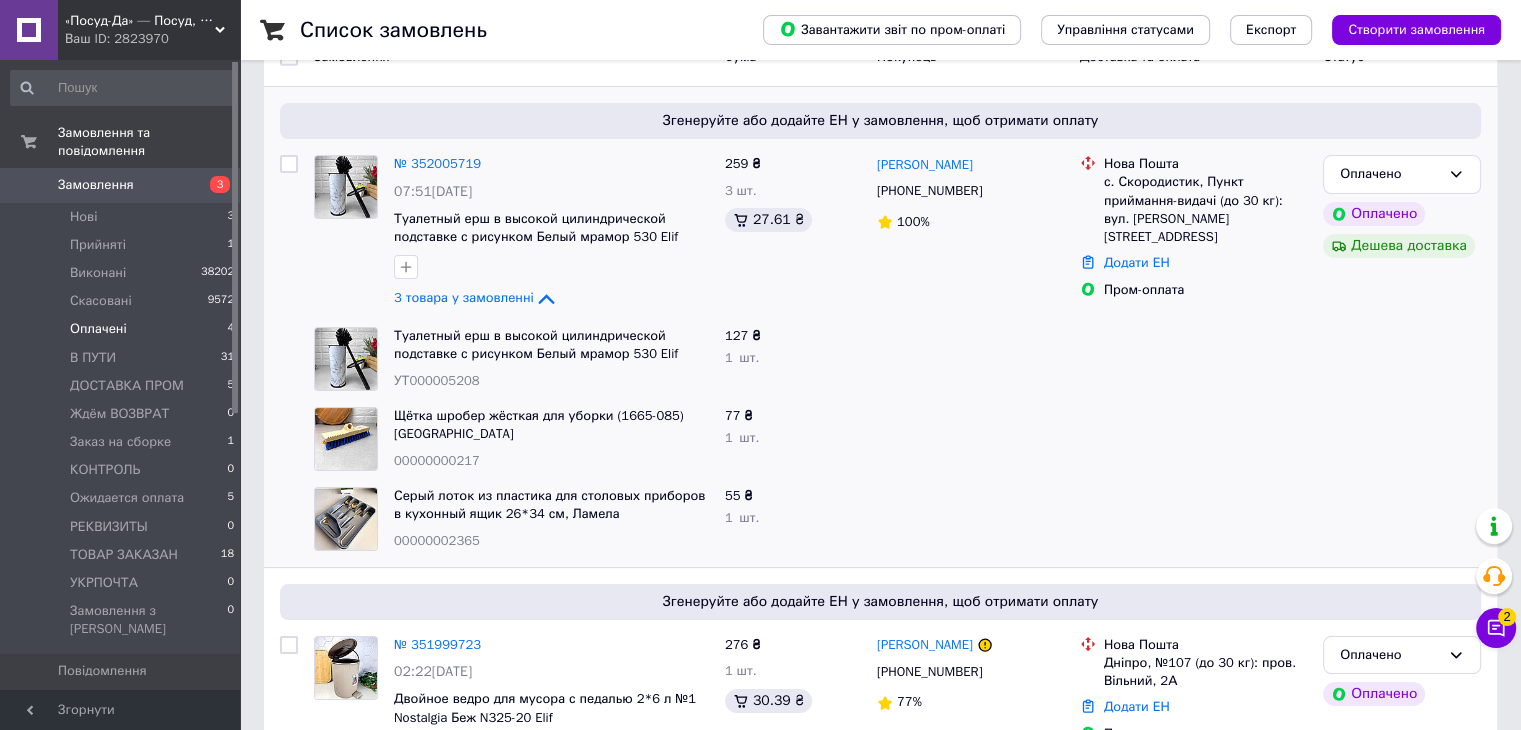 click on "УТ000005208" at bounding box center (437, 380) 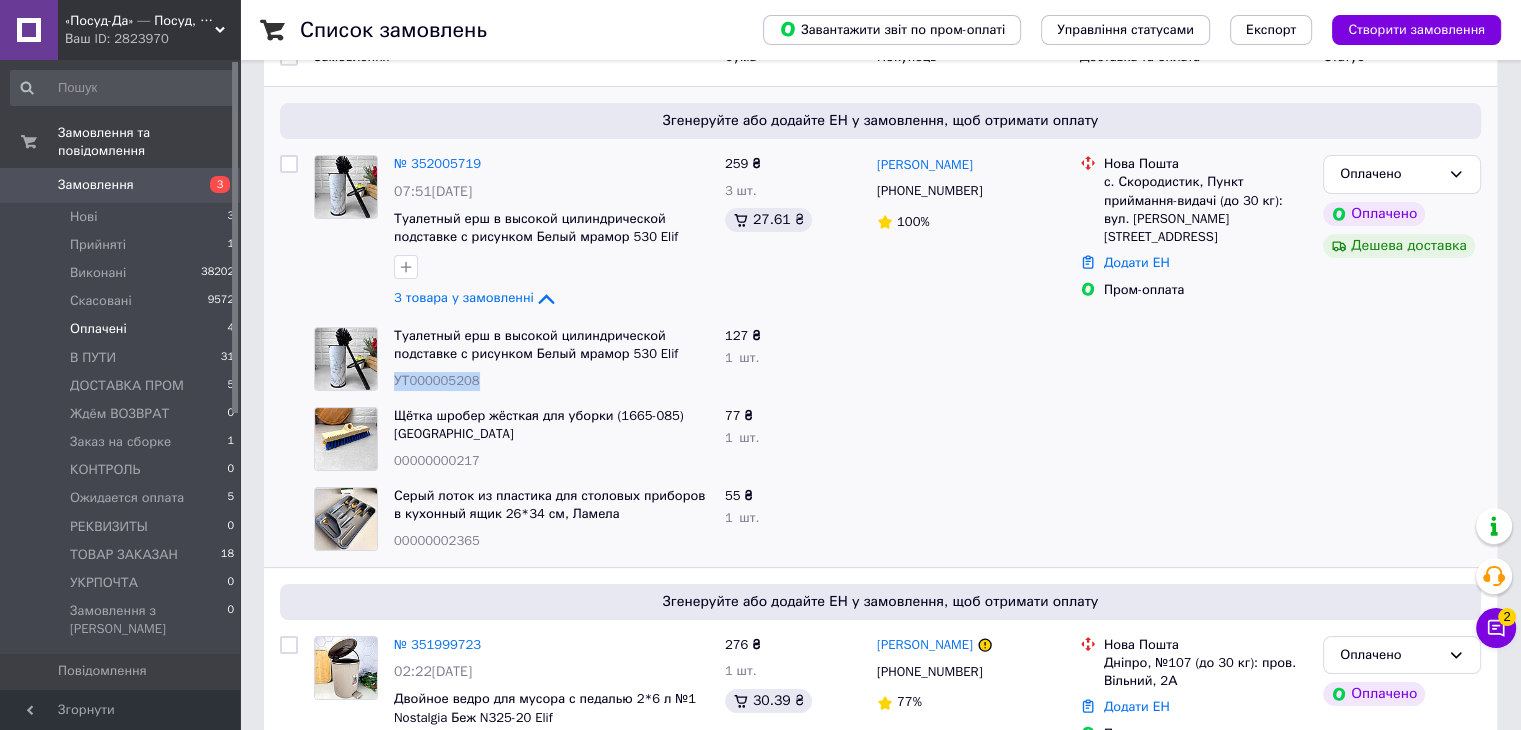click on "УТ000005208" at bounding box center (437, 380) 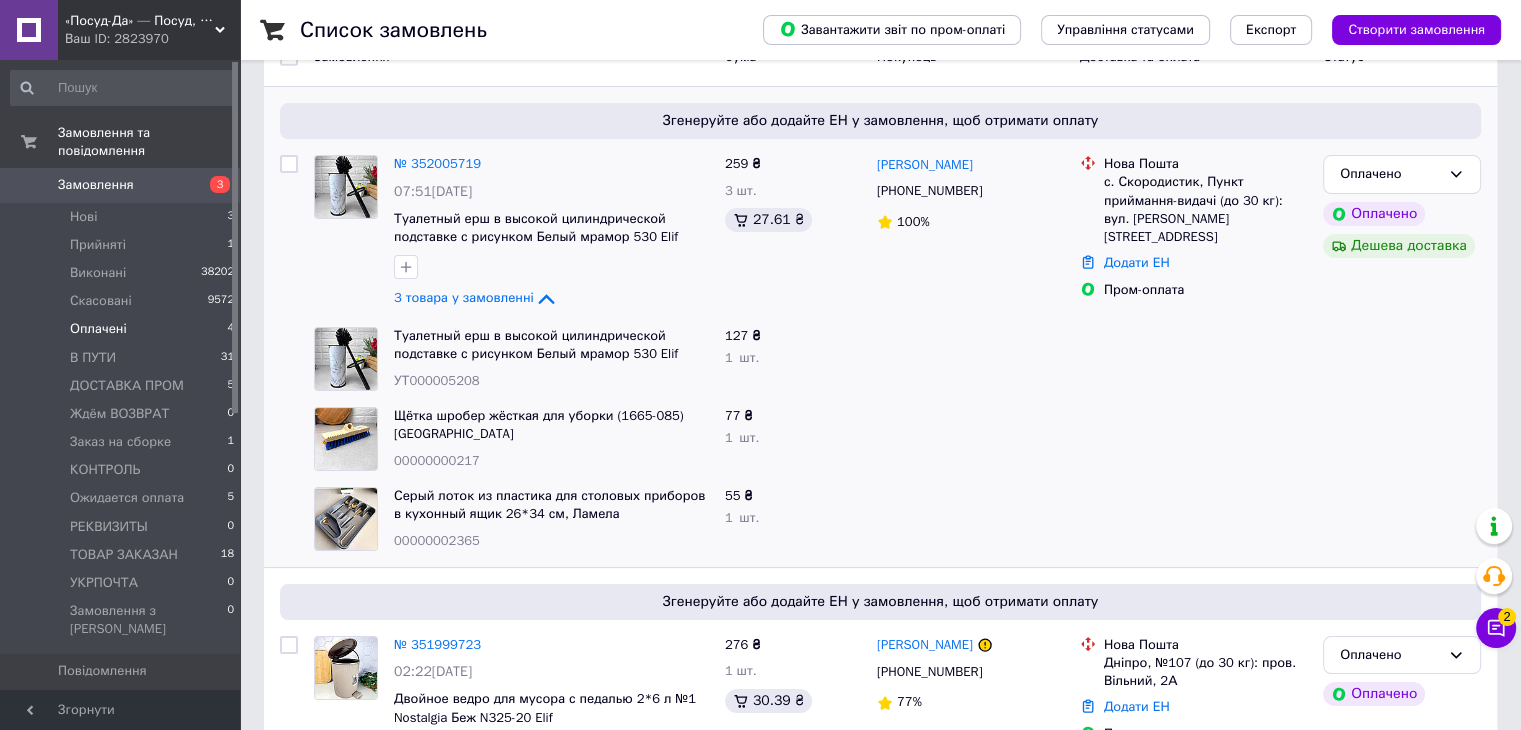 click on "00000000217" at bounding box center (437, 460) 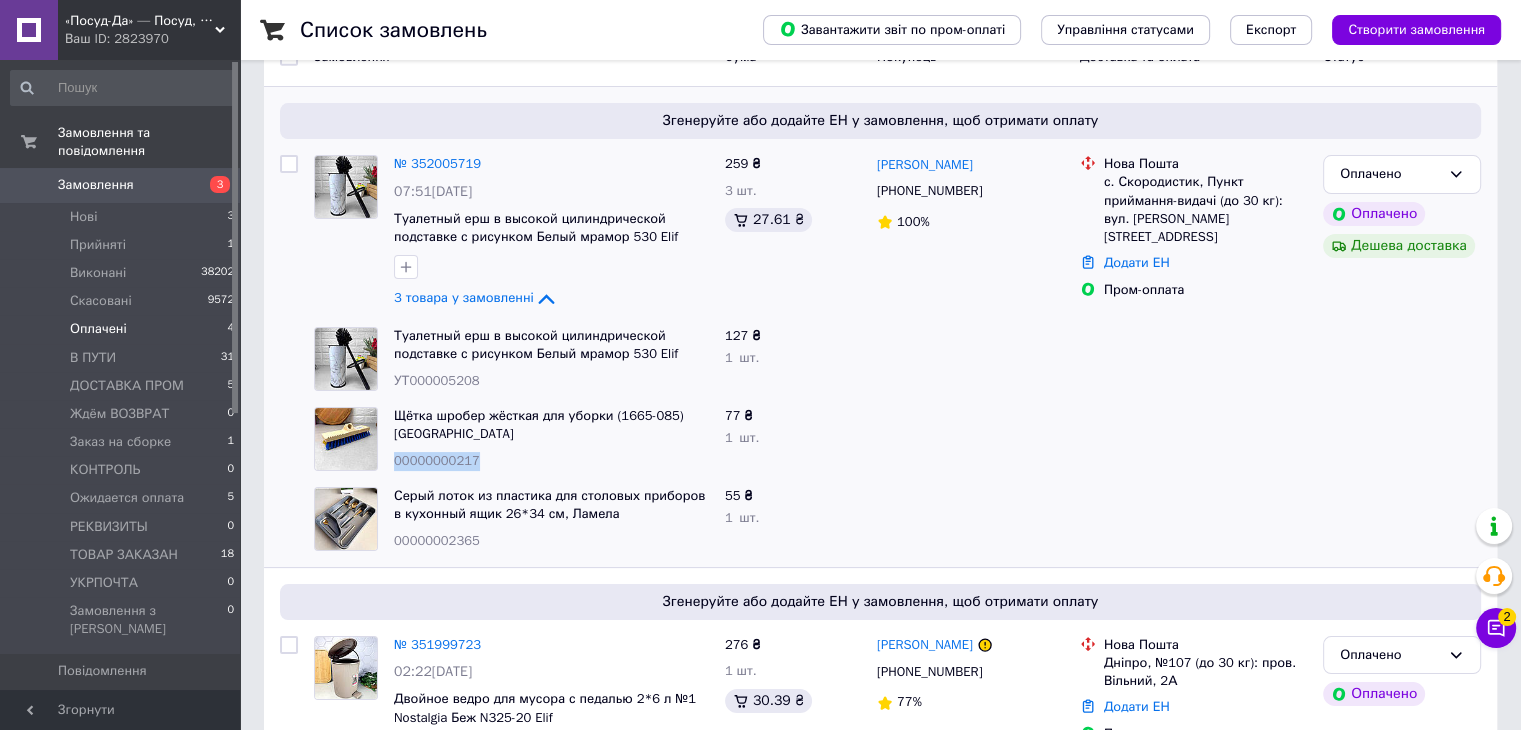 click on "00000000217" at bounding box center (437, 460) 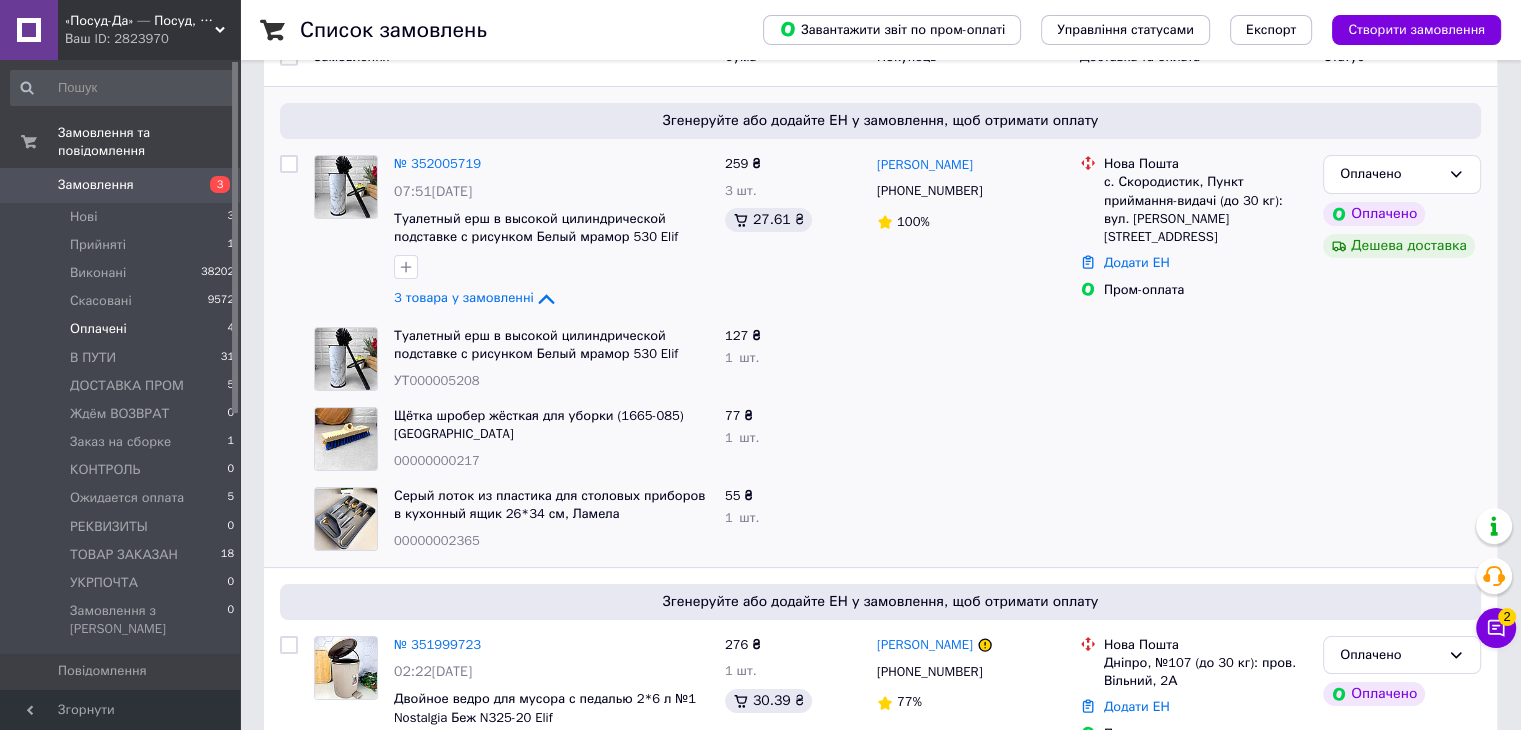 click on "00000002365" at bounding box center (437, 540) 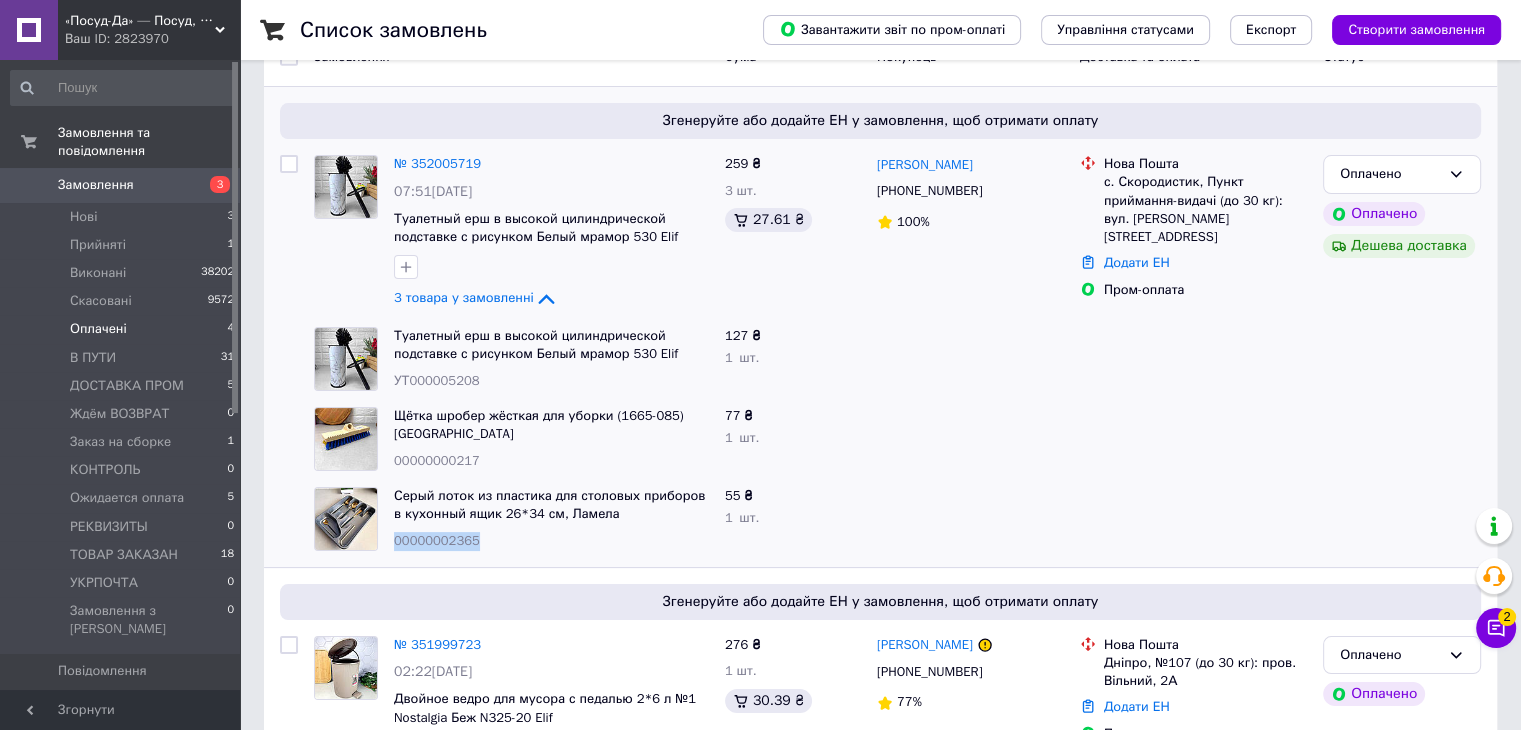 click on "00000002365" at bounding box center (437, 540) 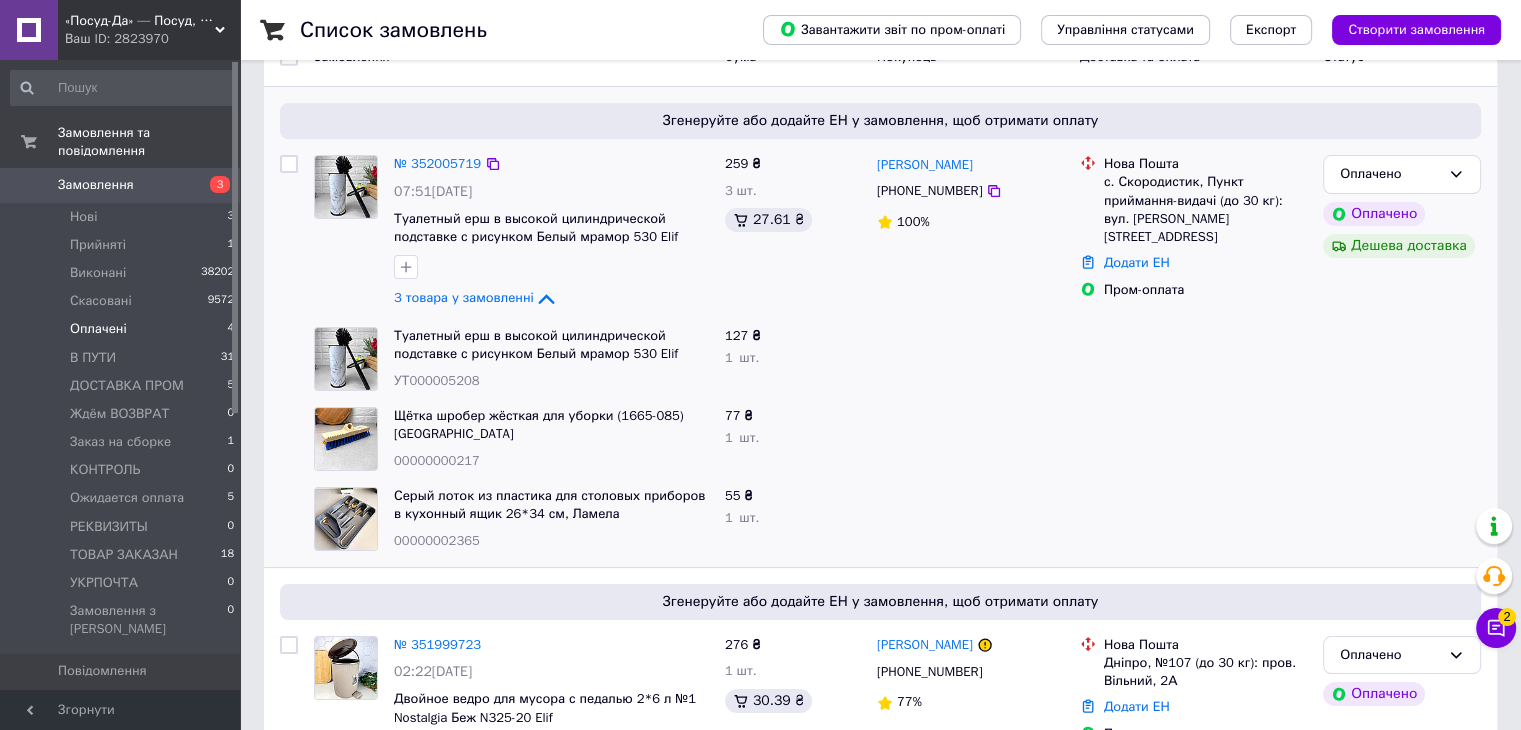 click on "Нова Пошта с. Скородистик, Пункт приймання-видачі (до 30 кг): вул. Василя Доманицького, 18А Додати ЕН Пром-оплата" at bounding box center [1193, 233] 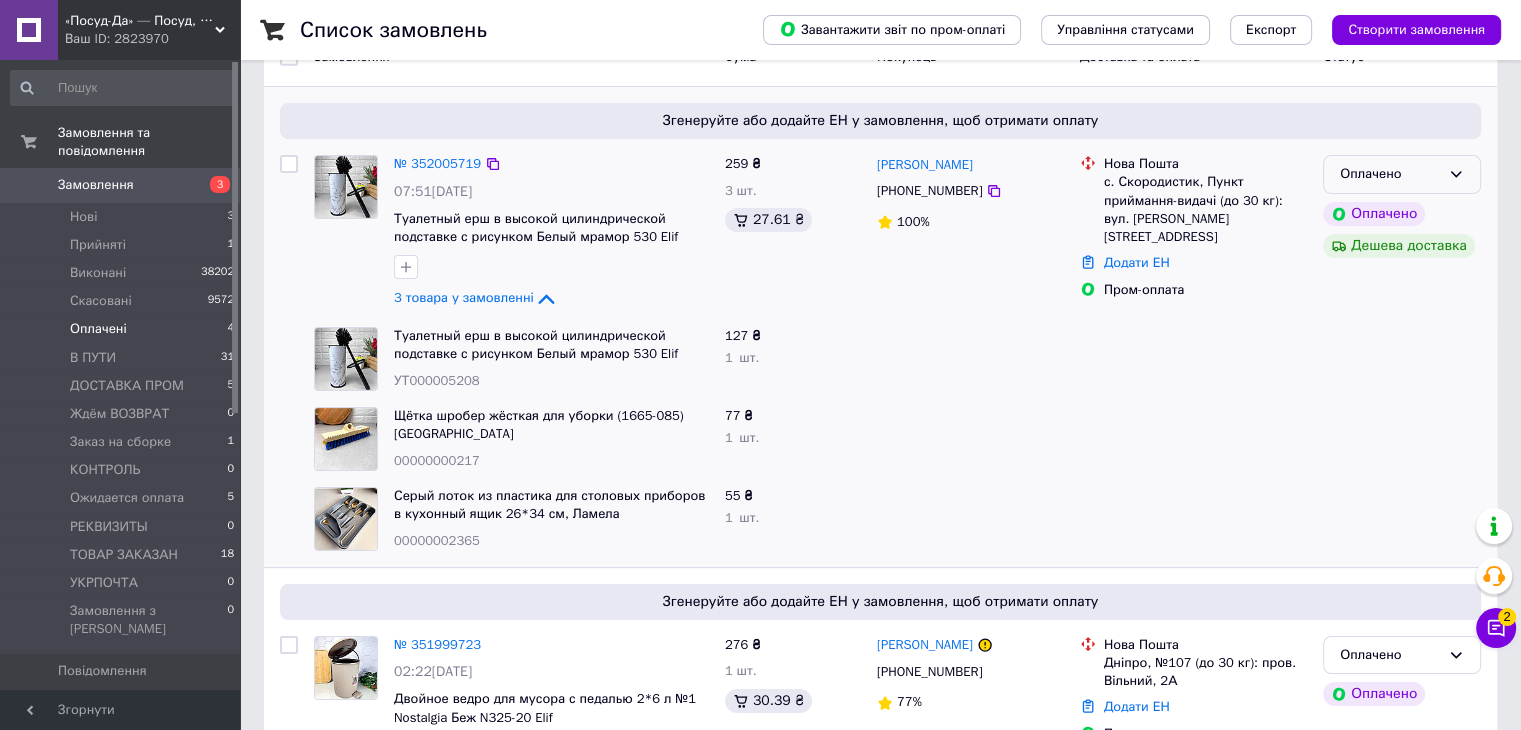 click 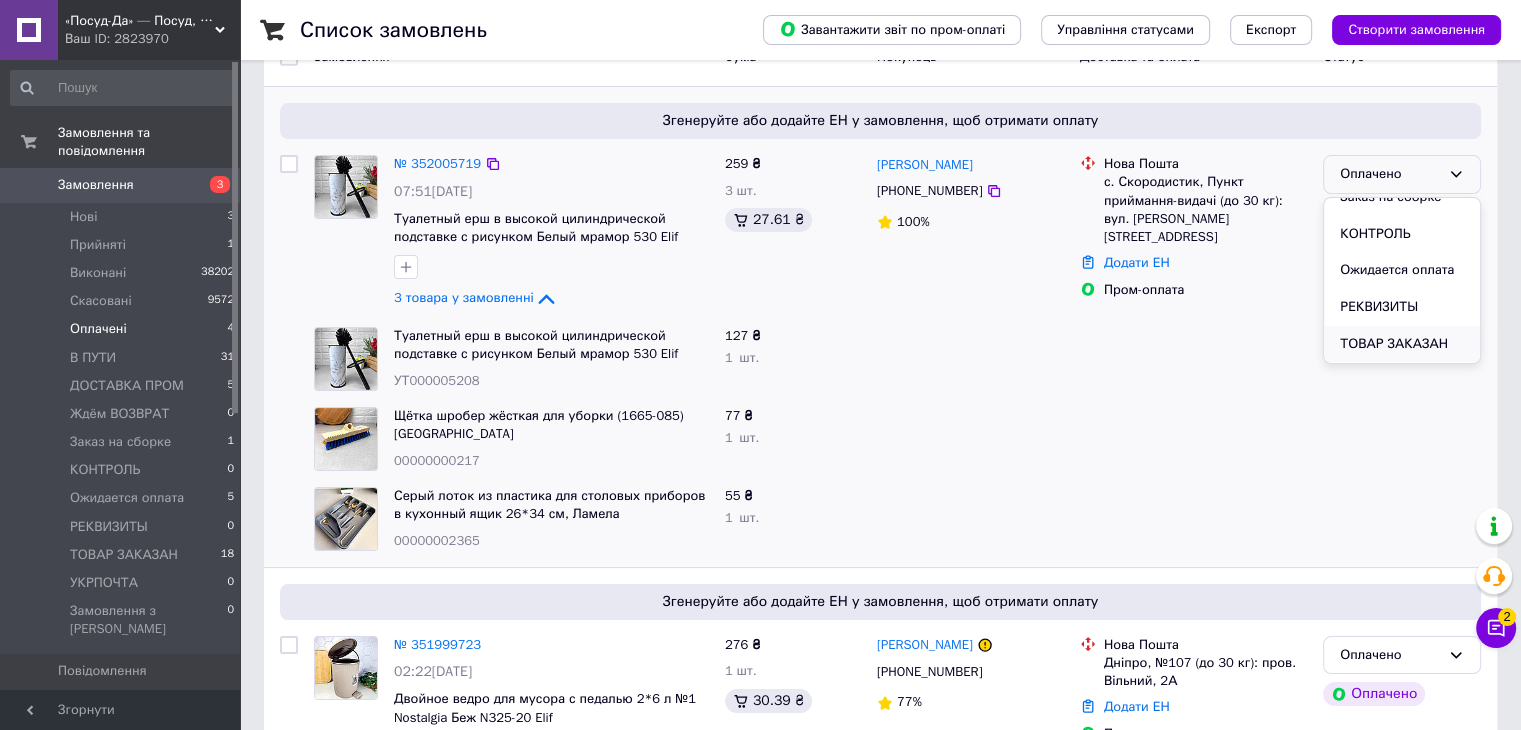 scroll, scrollTop: 273, scrollLeft: 0, axis: vertical 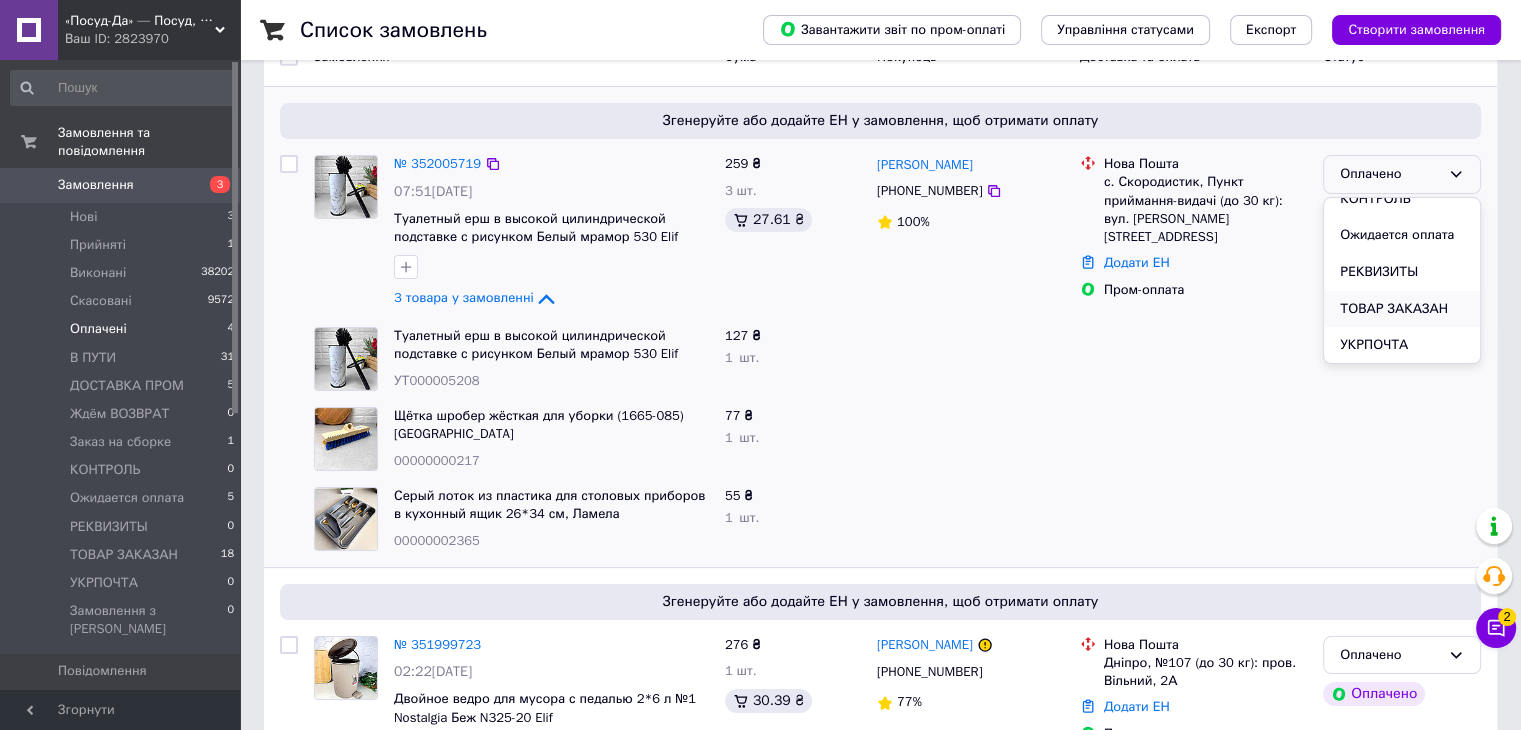 click on "ТОВАР ЗАКАЗАН" at bounding box center [1402, 309] 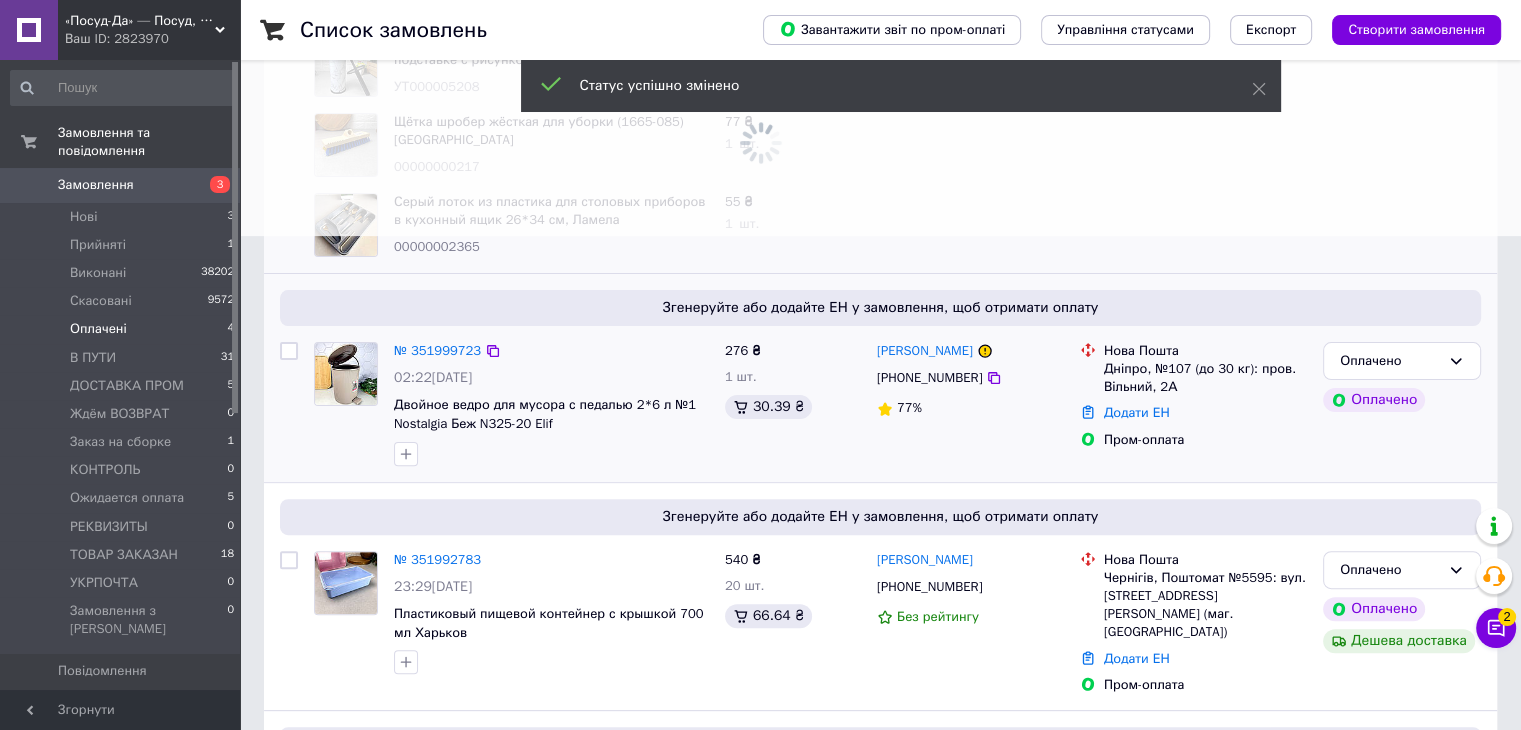 scroll, scrollTop: 600, scrollLeft: 0, axis: vertical 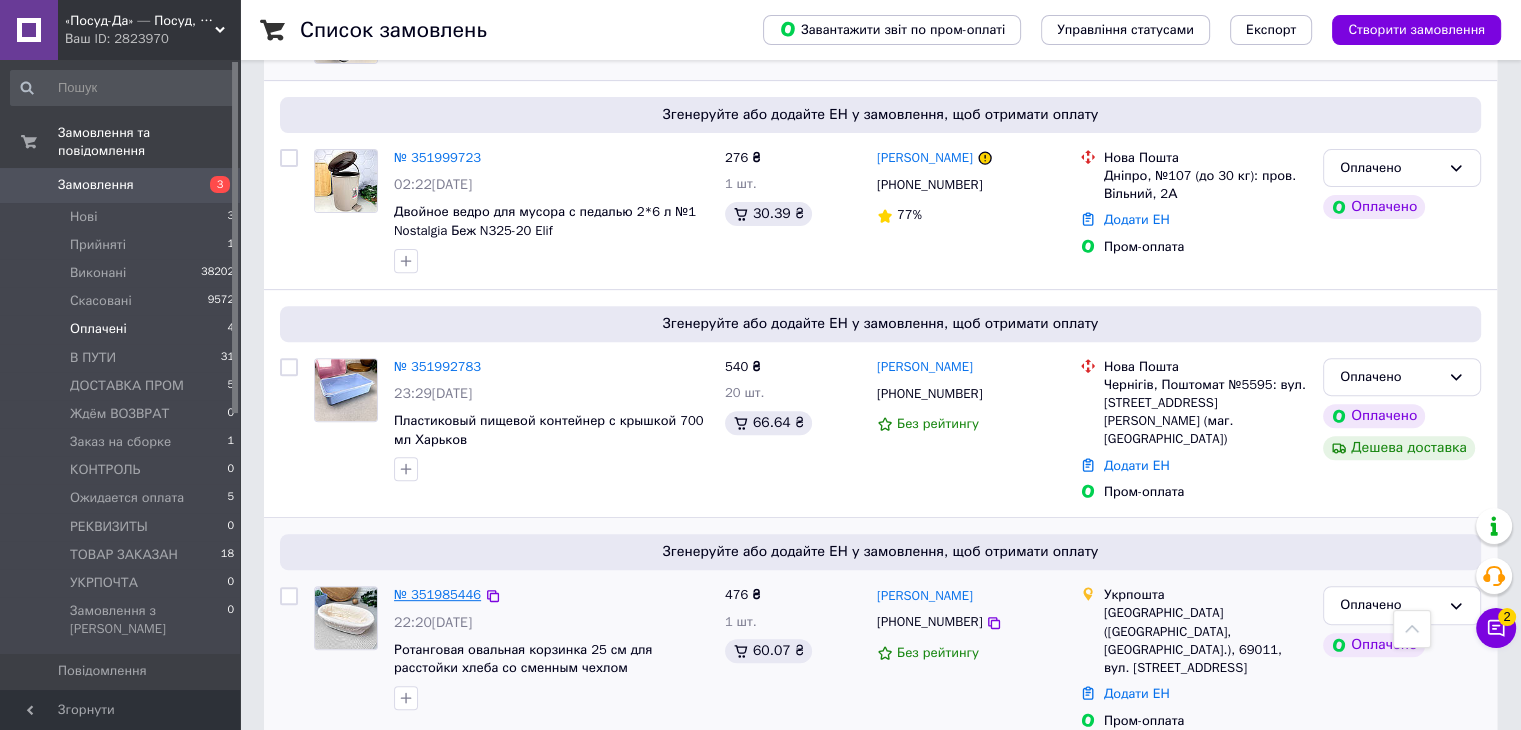 click on "№ 351985446" at bounding box center [437, 594] 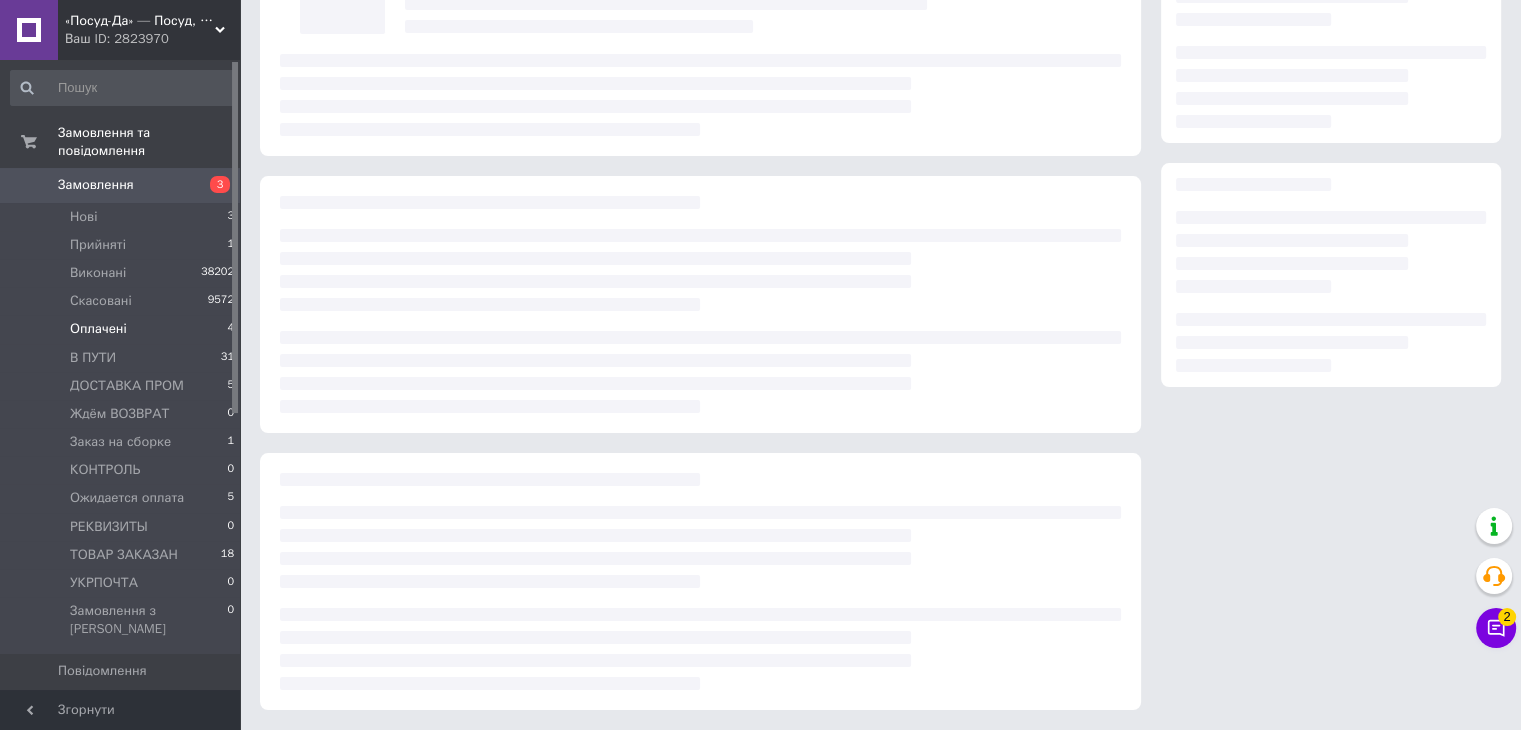 scroll, scrollTop: 0, scrollLeft: 0, axis: both 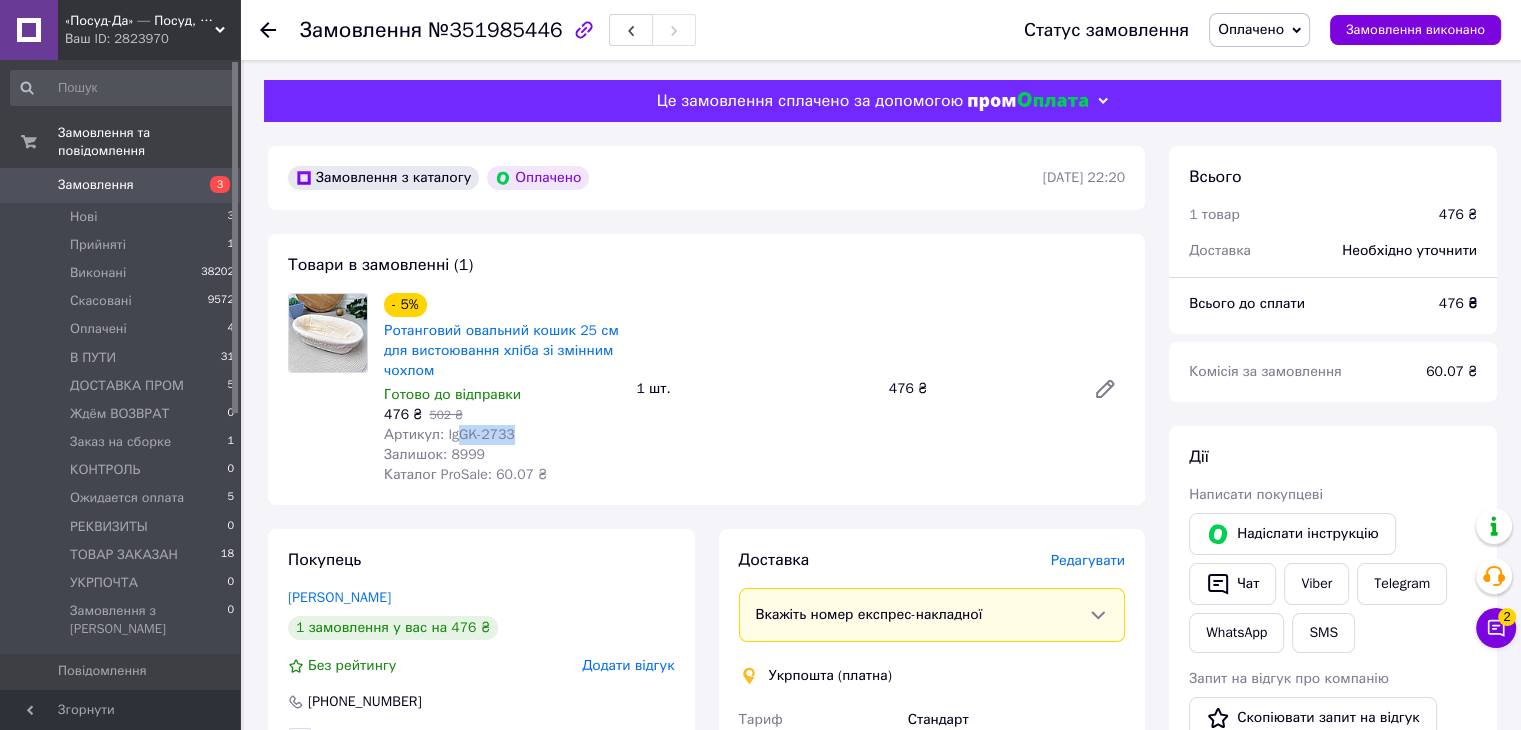 drag, startPoint x: 499, startPoint y: 430, endPoint x: 458, endPoint y: 431, distance: 41.01219 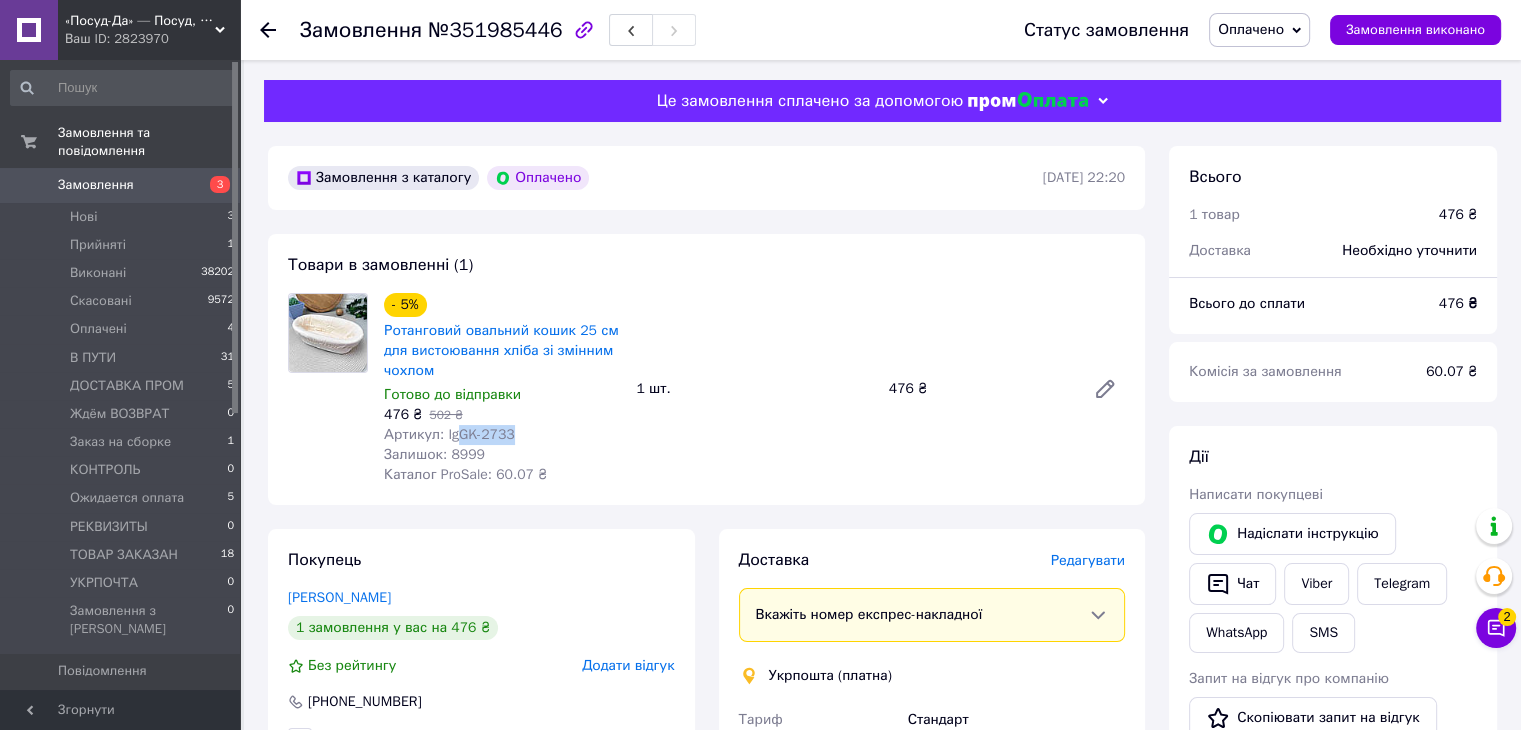 copy on "GK-2733" 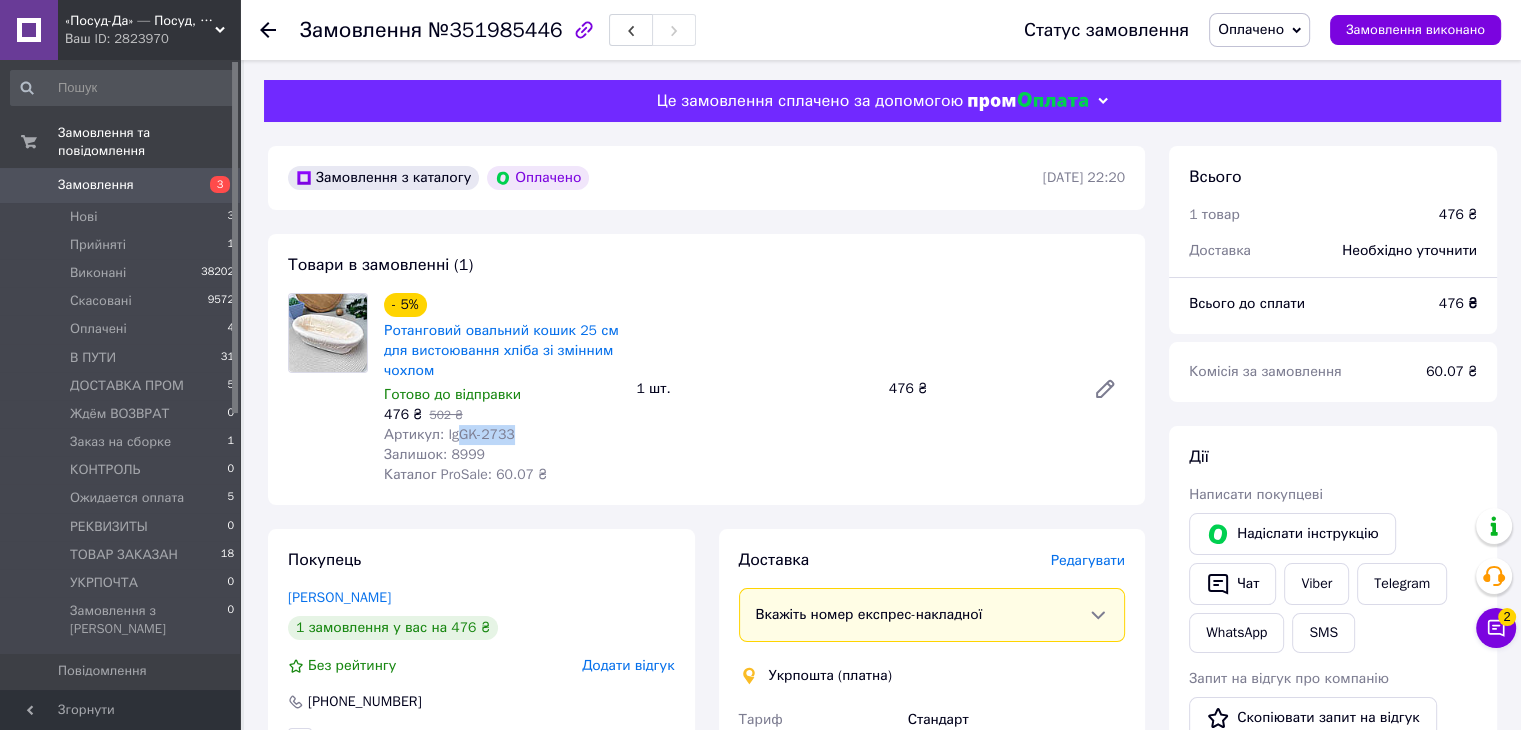 drag, startPoint x: 1229, startPoint y: 31, endPoint x: 1271, endPoint y: 117, distance: 95.707886 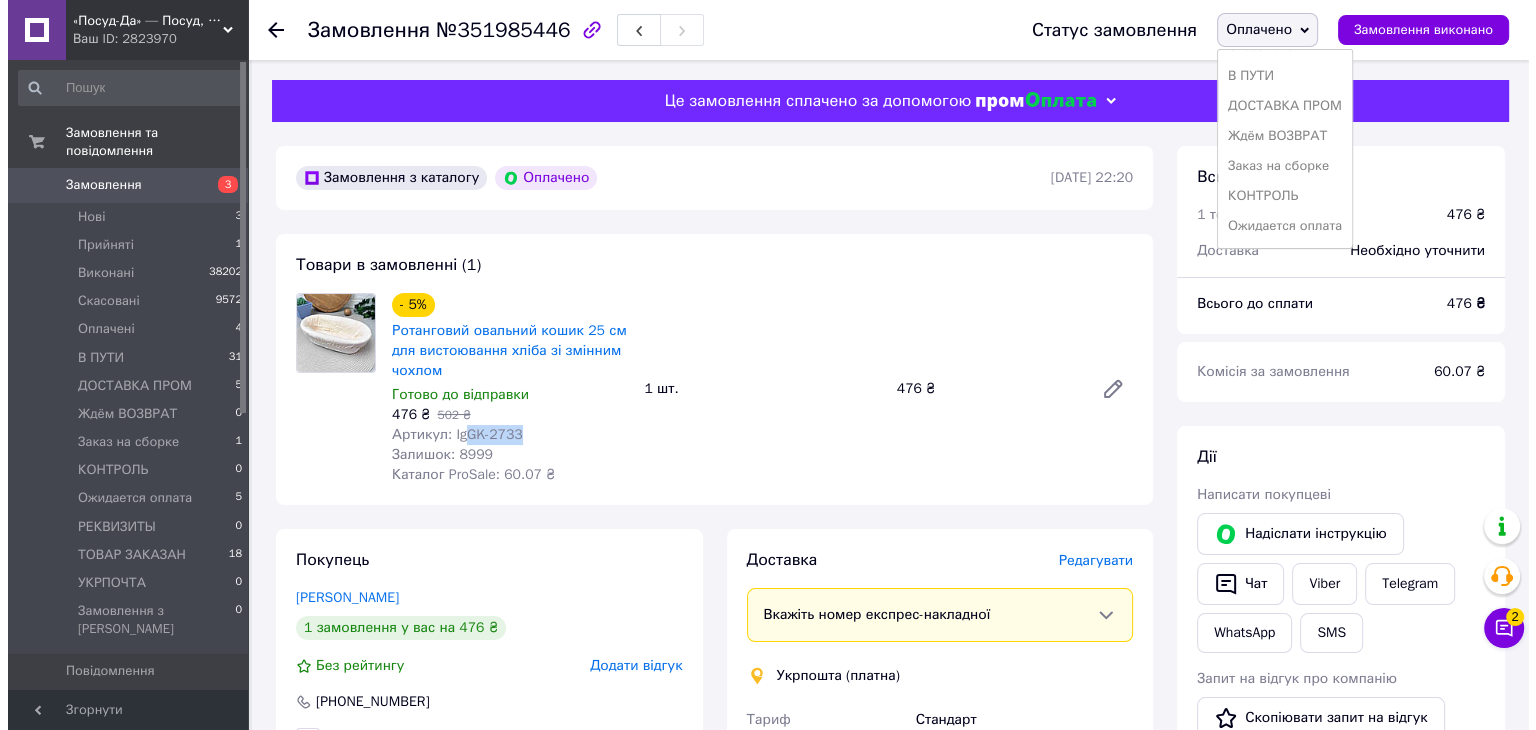 scroll, scrollTop: 172, scrollLeft: 0, axis: vertical 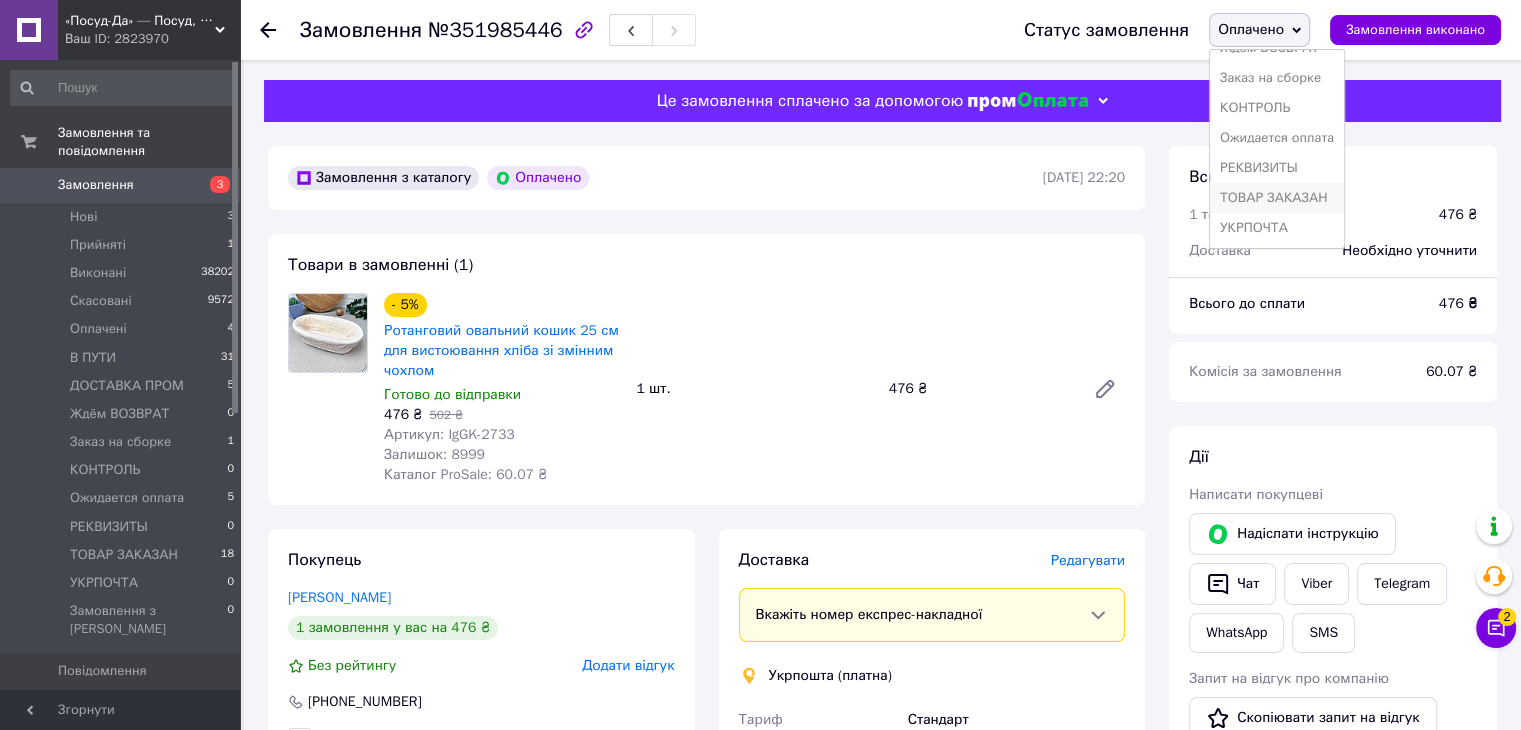 click on "ТОВАР ЗАКАЗАН" at bounding box center [1277, 198] 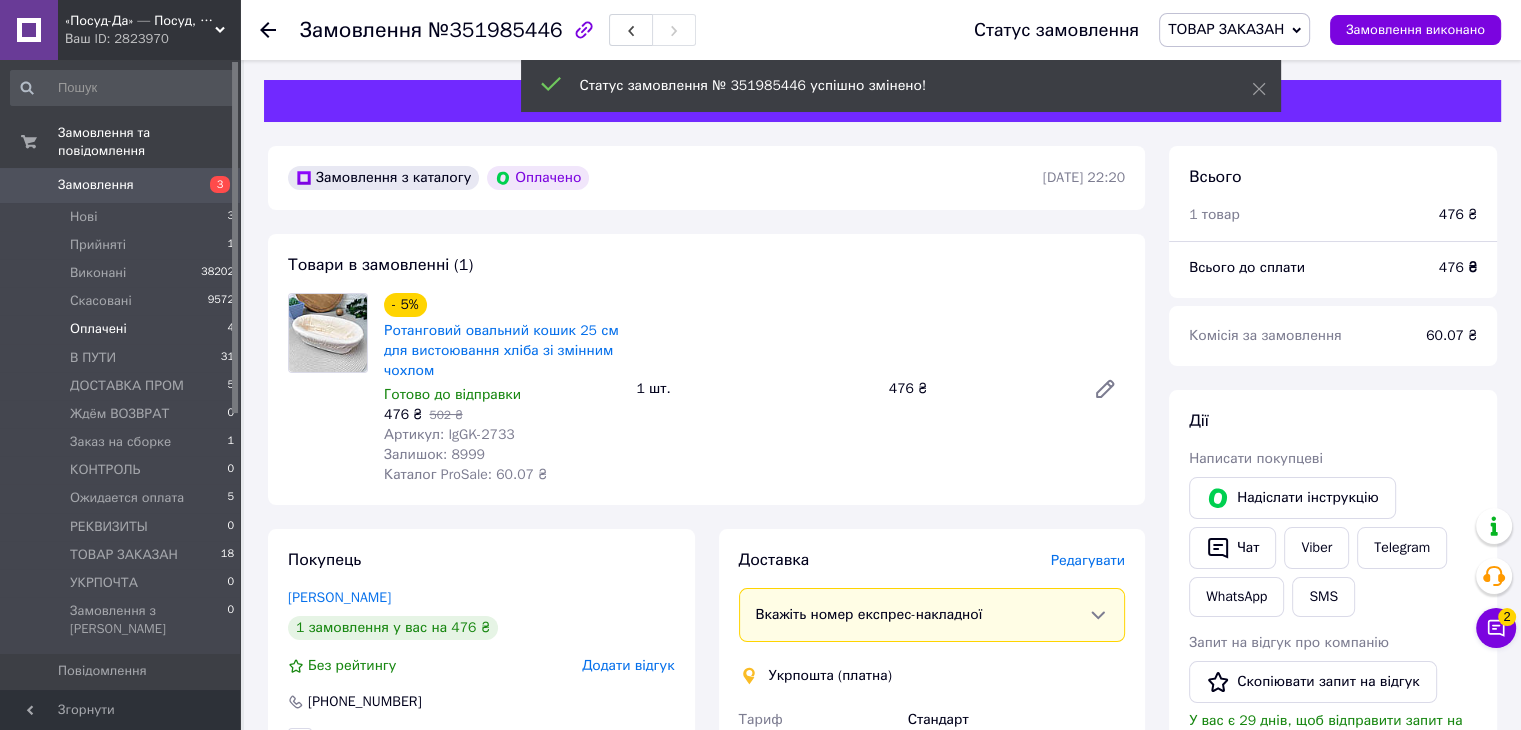 click on "Оплачені" at bounding box center [98, 329] 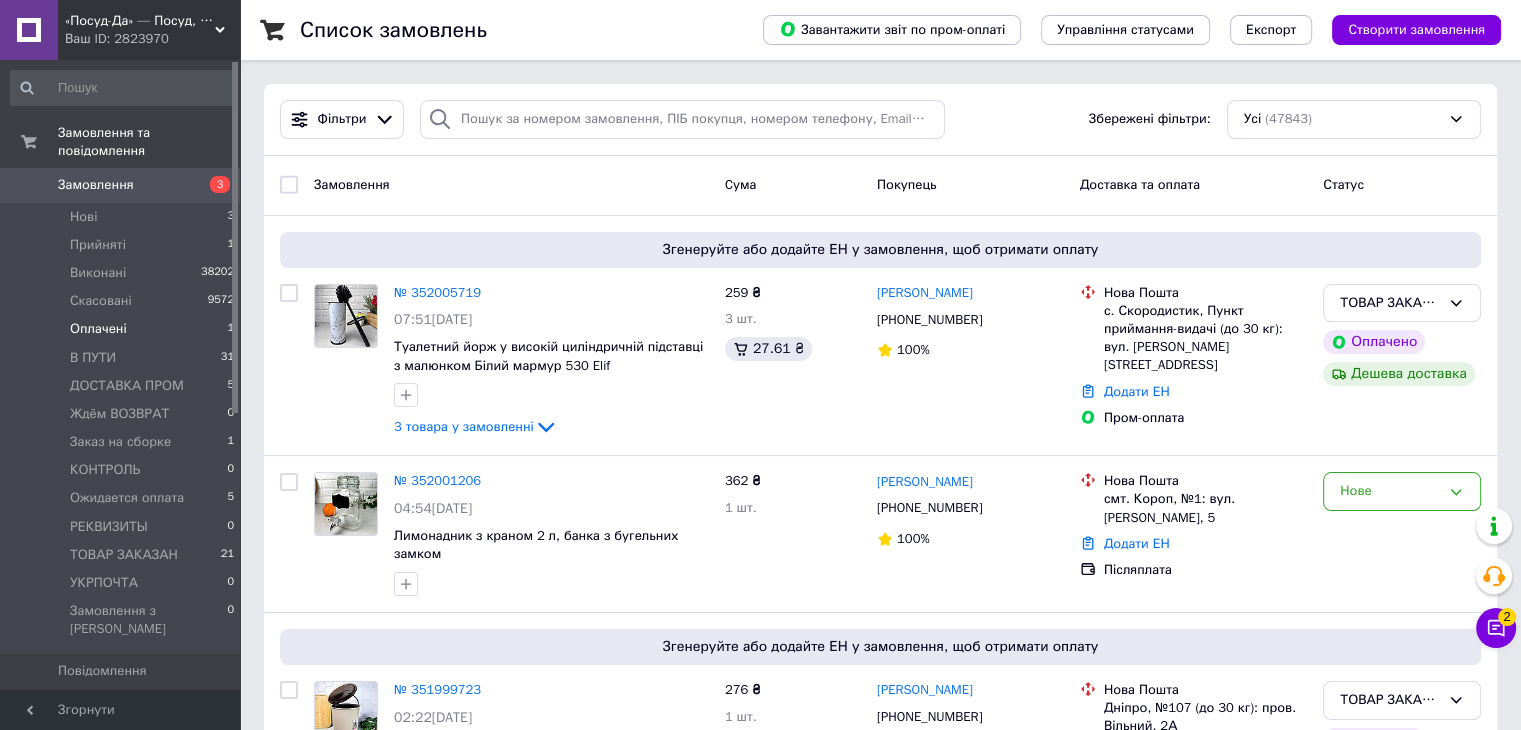 click on "Оплачені" at bounding box center (98, 329) 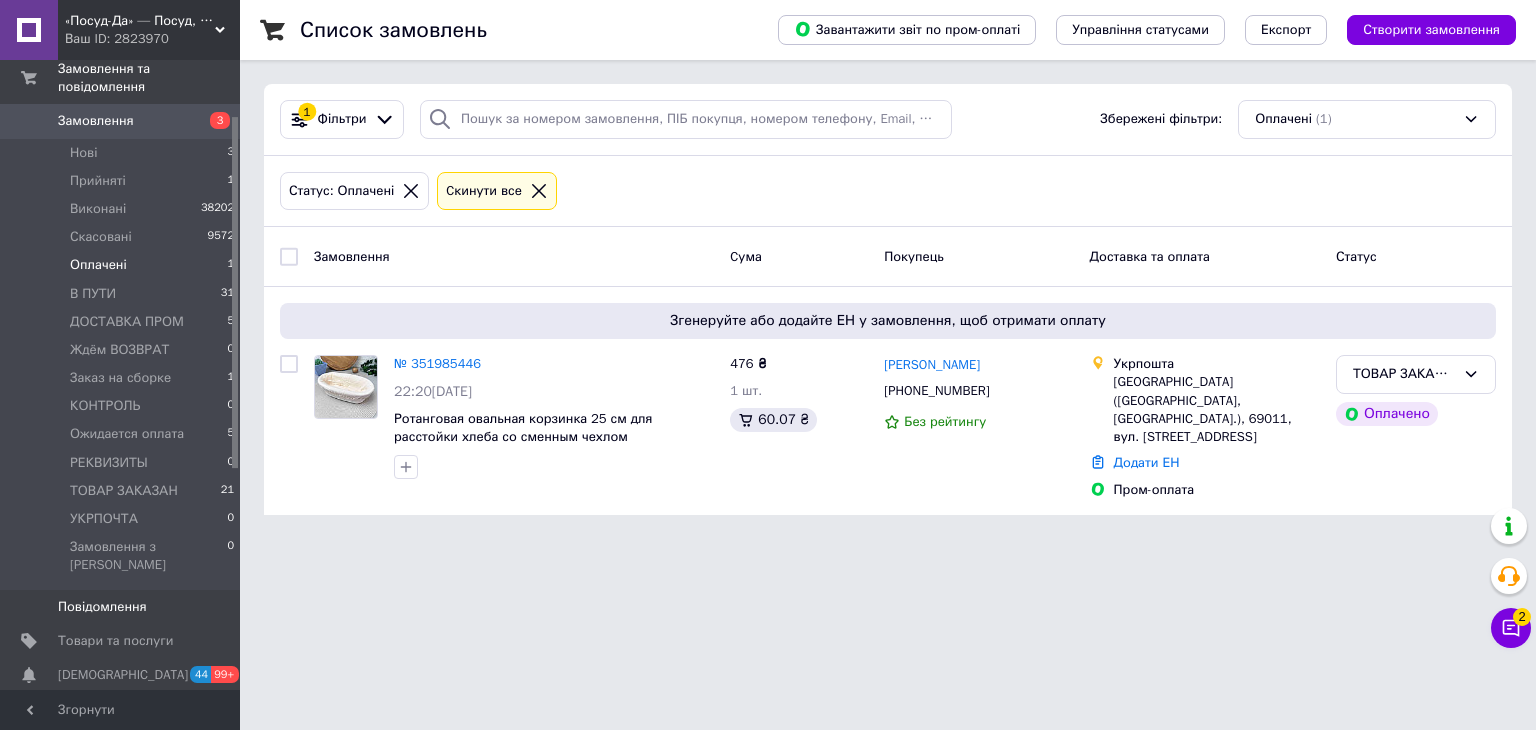 scroll, scrollTop: 100, scrollLeft: 0, axis: vertical 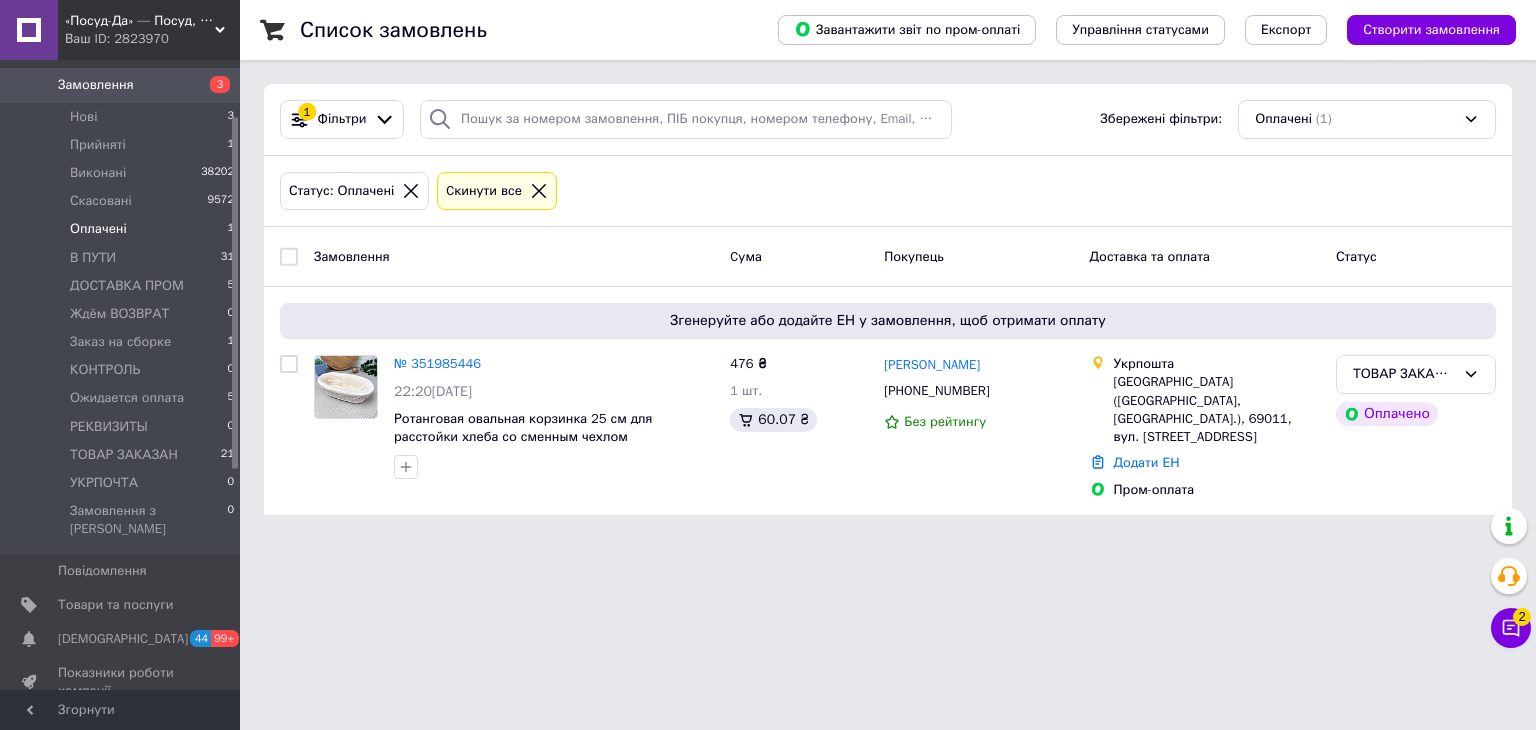 drag, startPoint x: 153, startPoint y: 559, endPoint x: 462, endPoint y: 479, distance: 319.18802 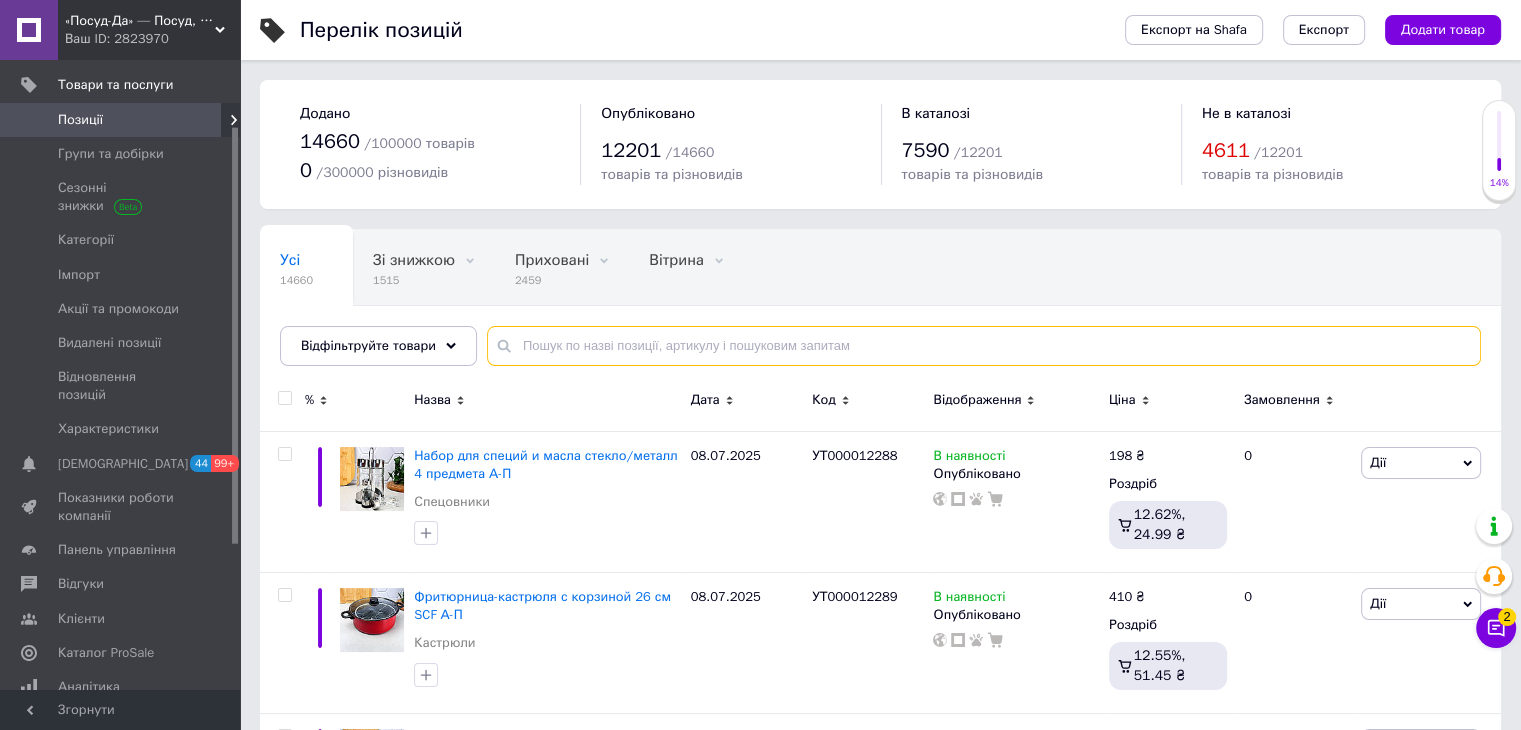click at bounding box center (984, 346) 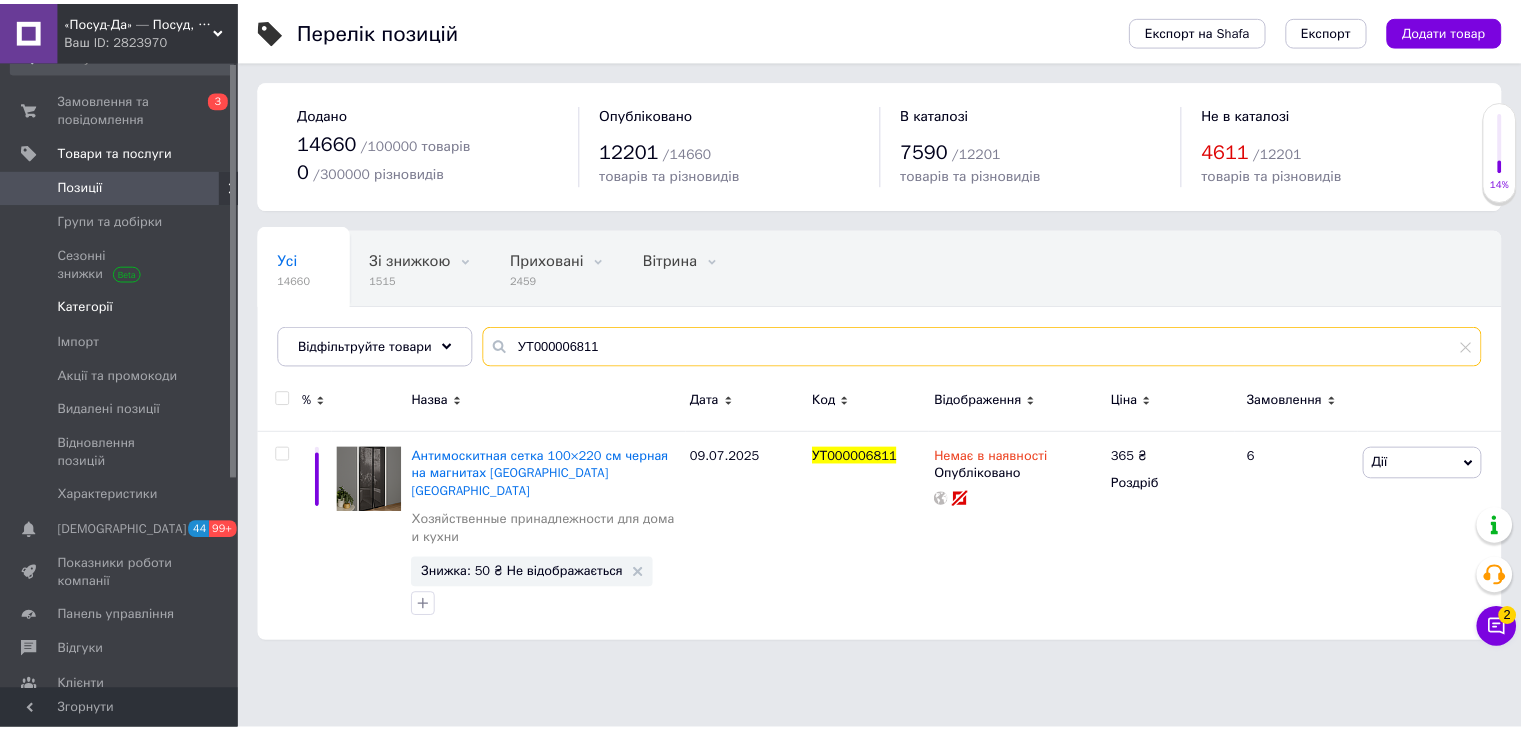 scroll, scrollTop: 0, scrollLeft: 0, axis: both 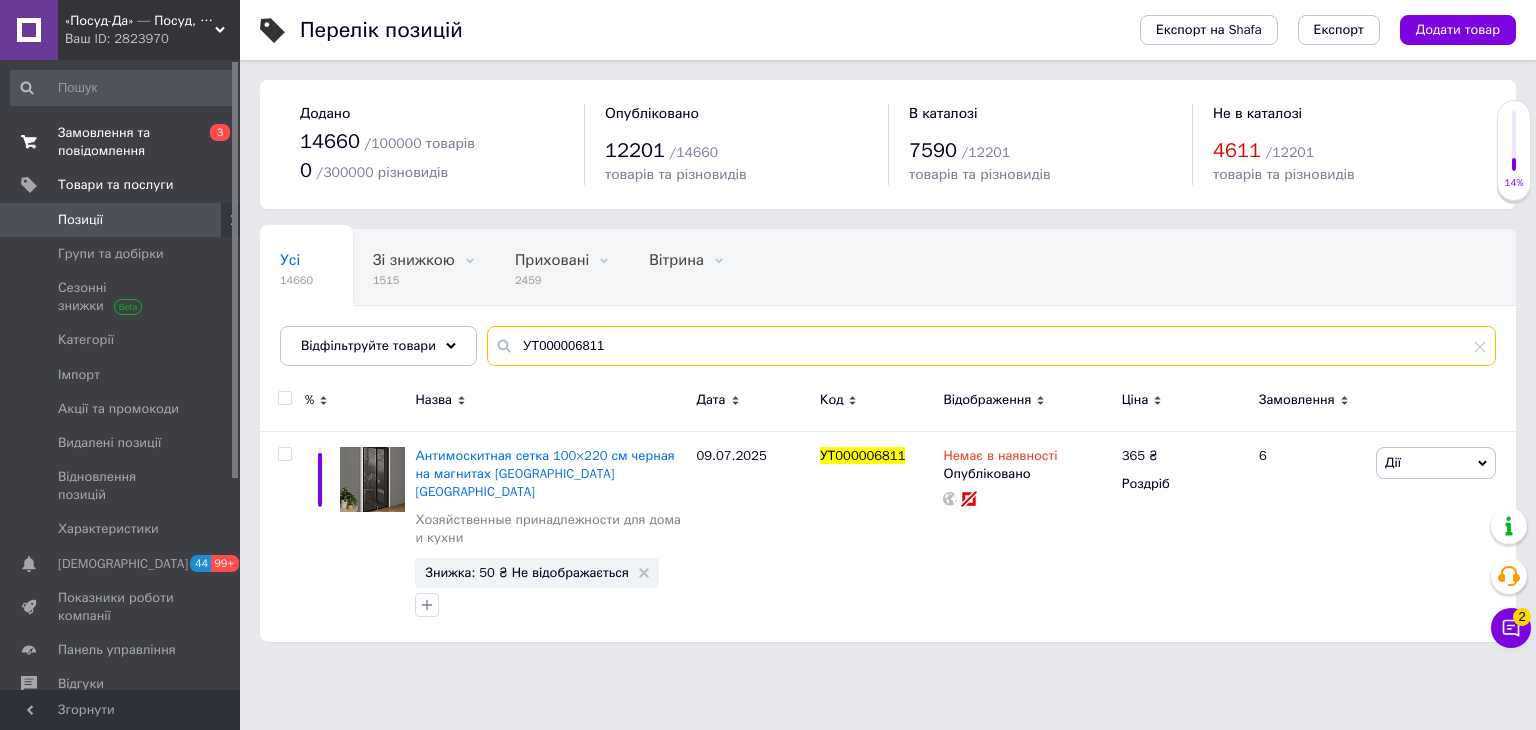type on "УТ000006811" 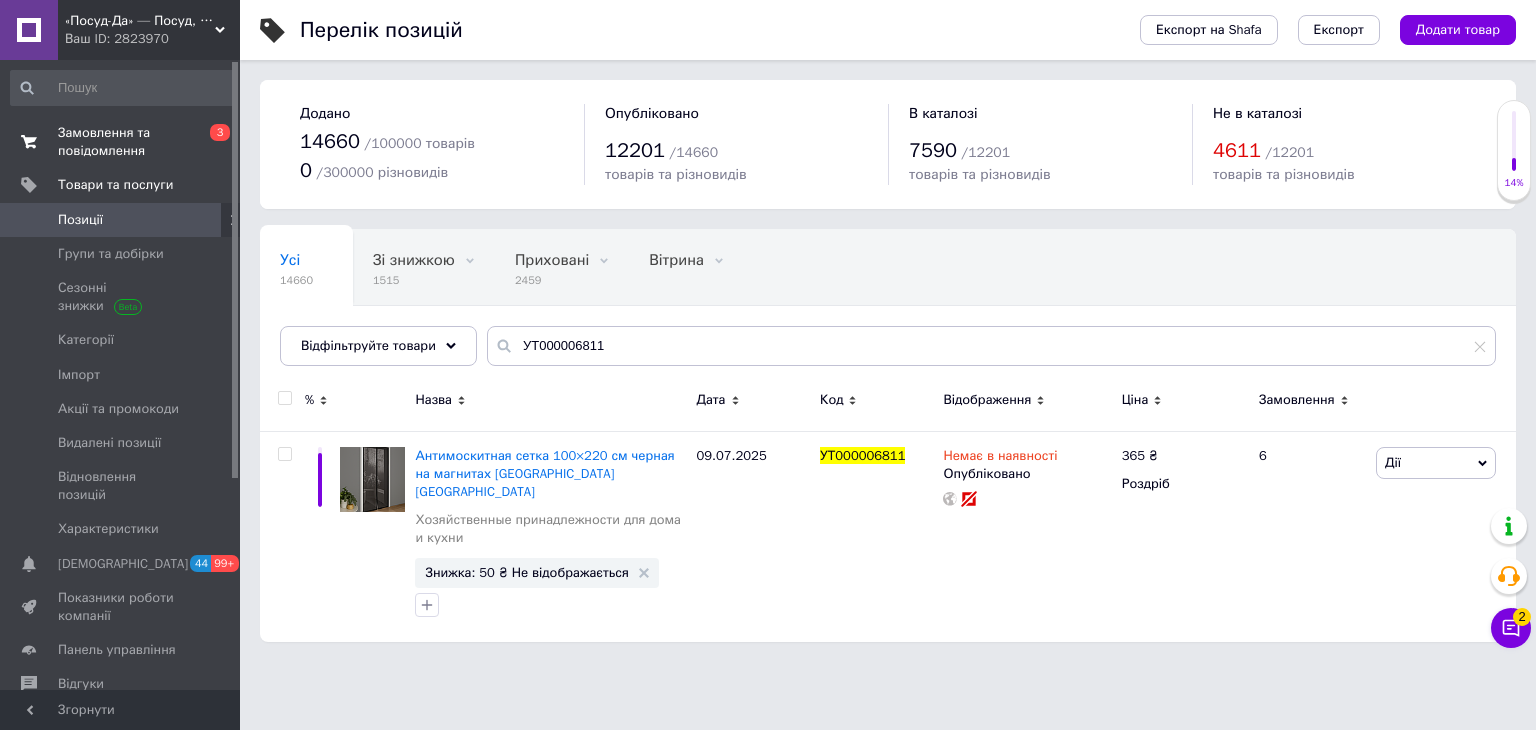 click on "Замовлення та повідомлення" at bounding box center [121, 142] 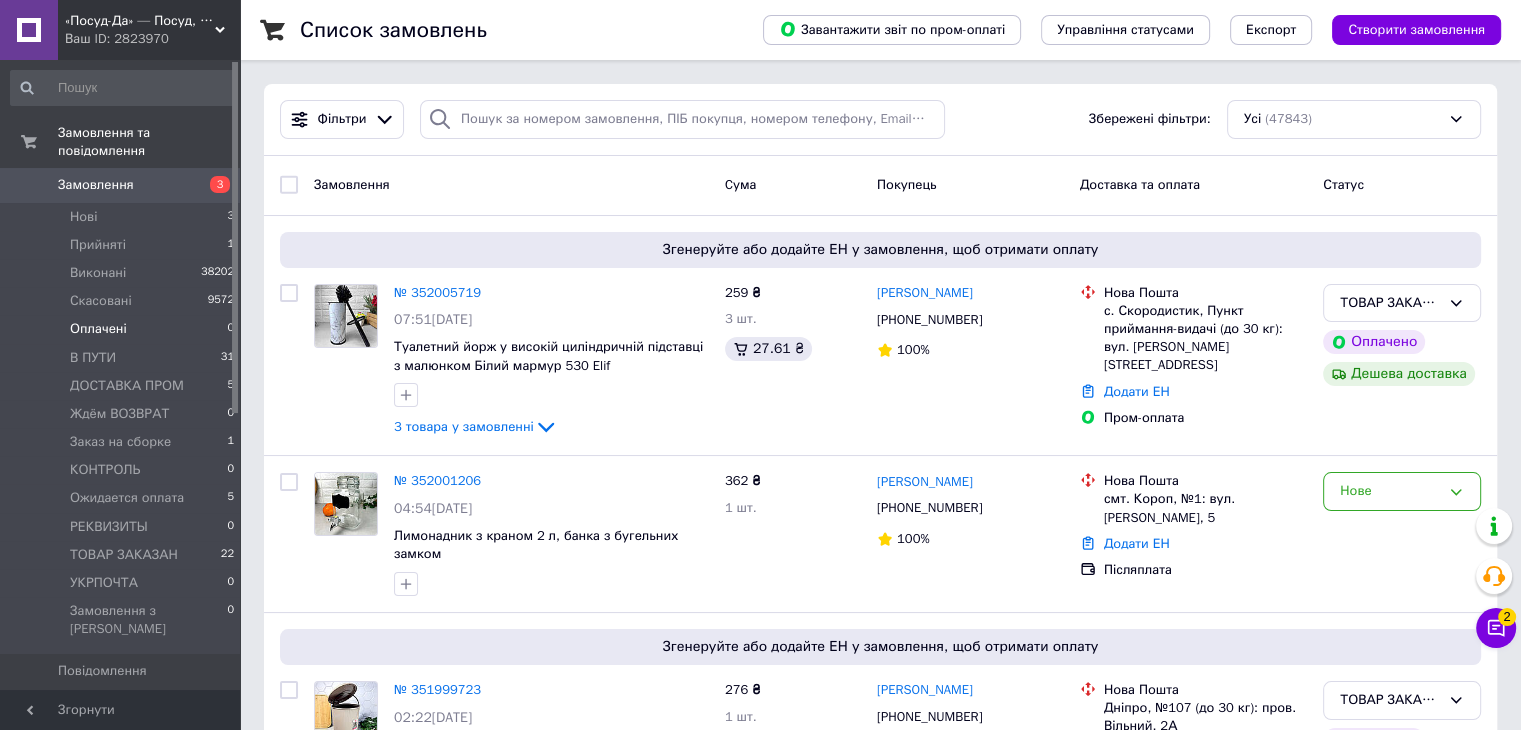 click on "Оплачені" at bounding box center (98, 329) 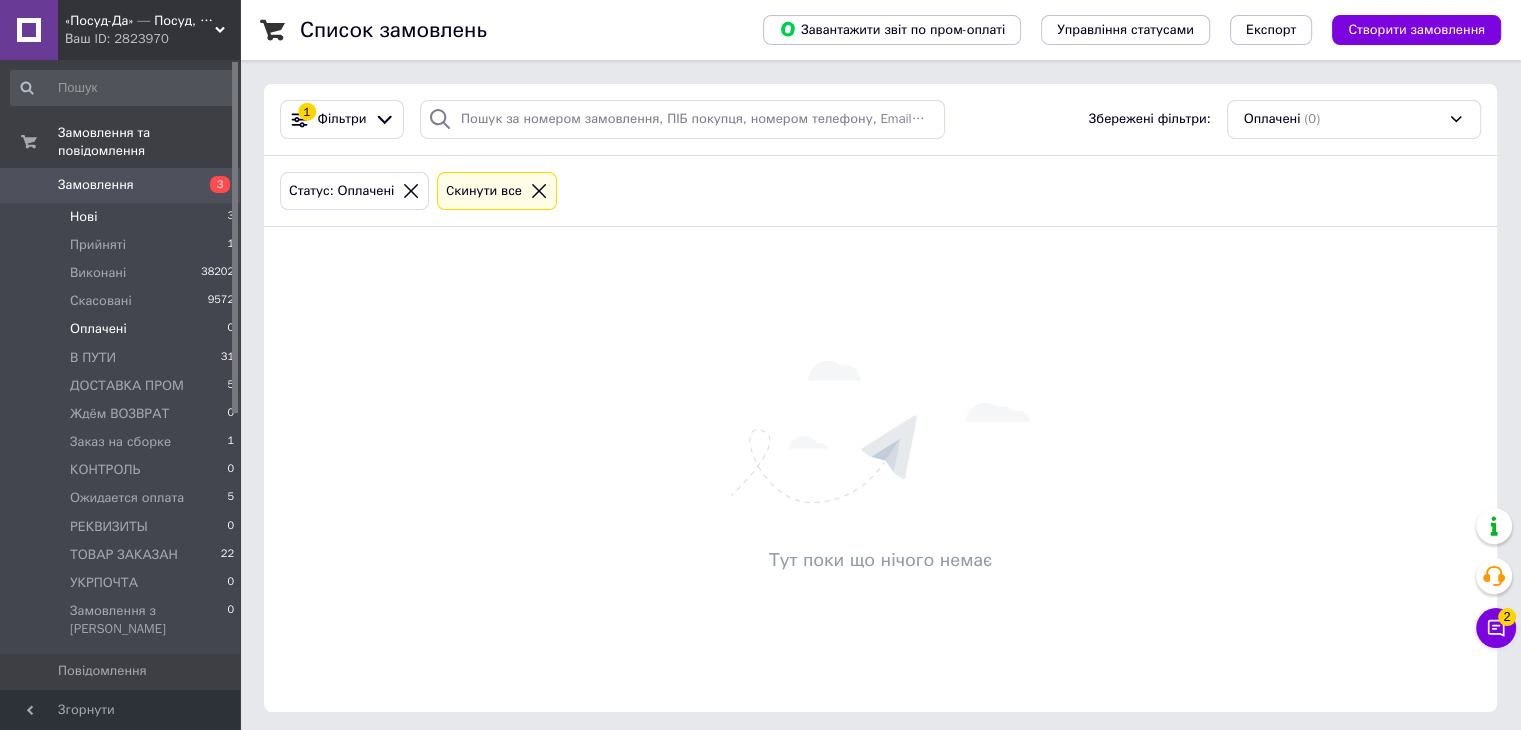 click on "Нові 3" at bounding box center [123, 217] 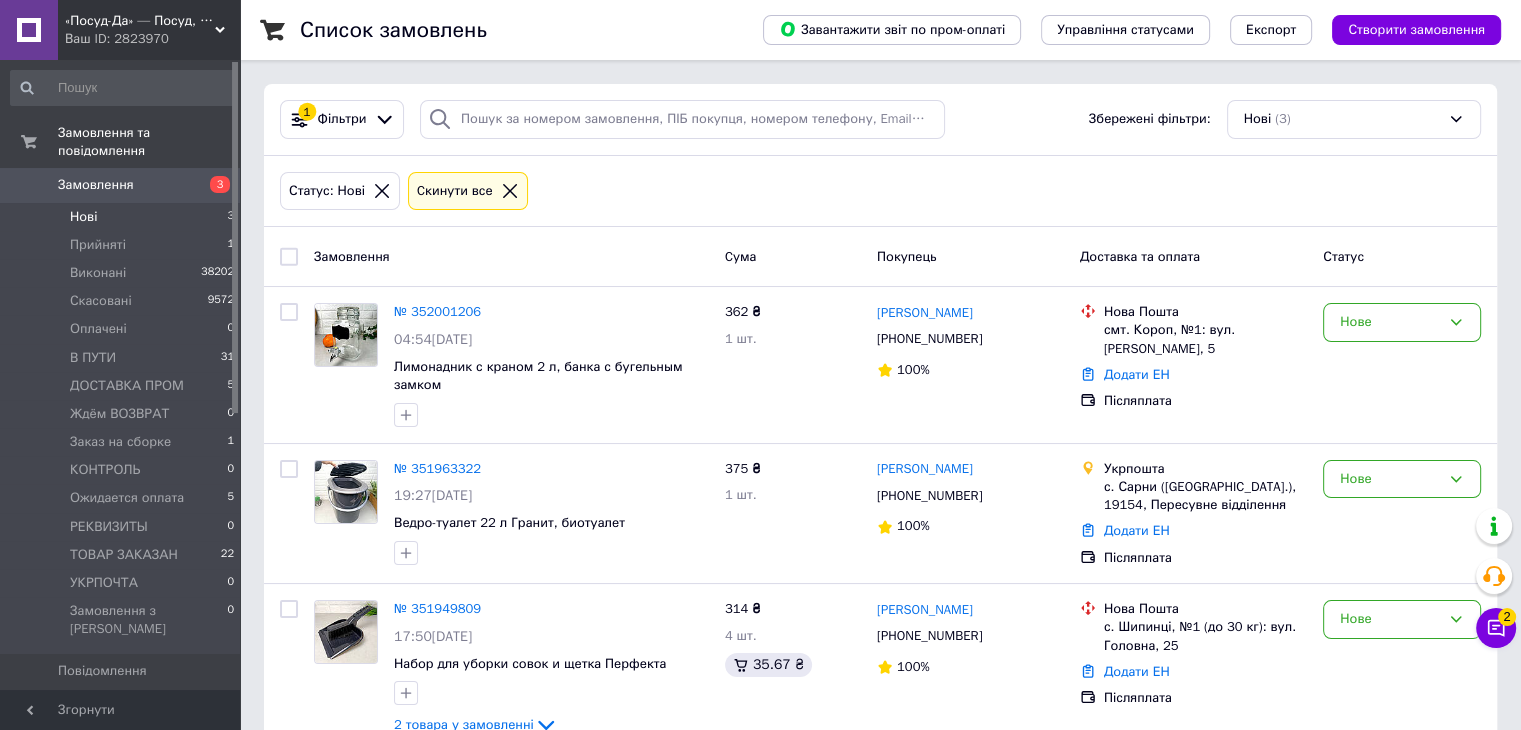 scroll, scrollTop: 46, scrollLeft: 0, axis: vertical 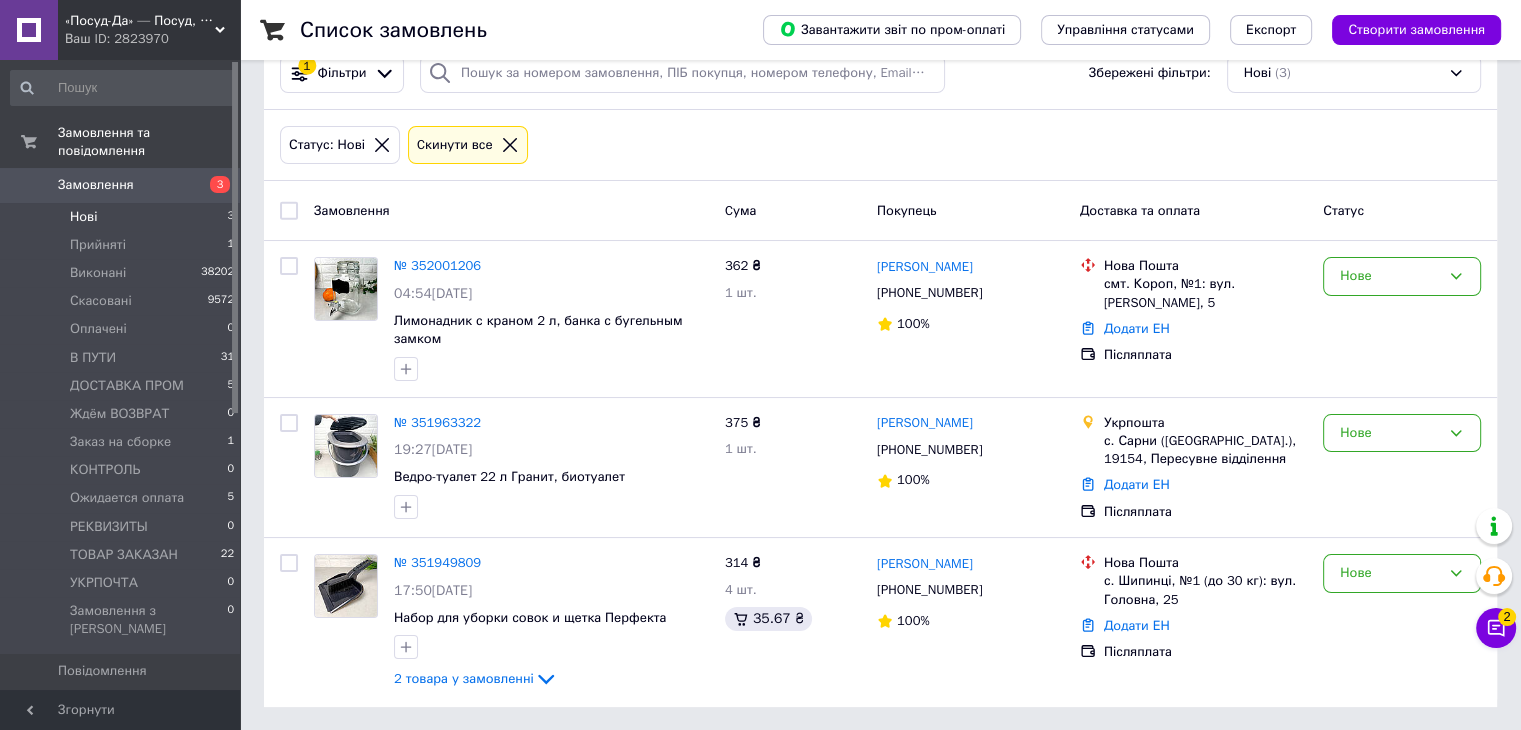 click on "Ваш ID: 2823970" at bounding box center (152, 39) 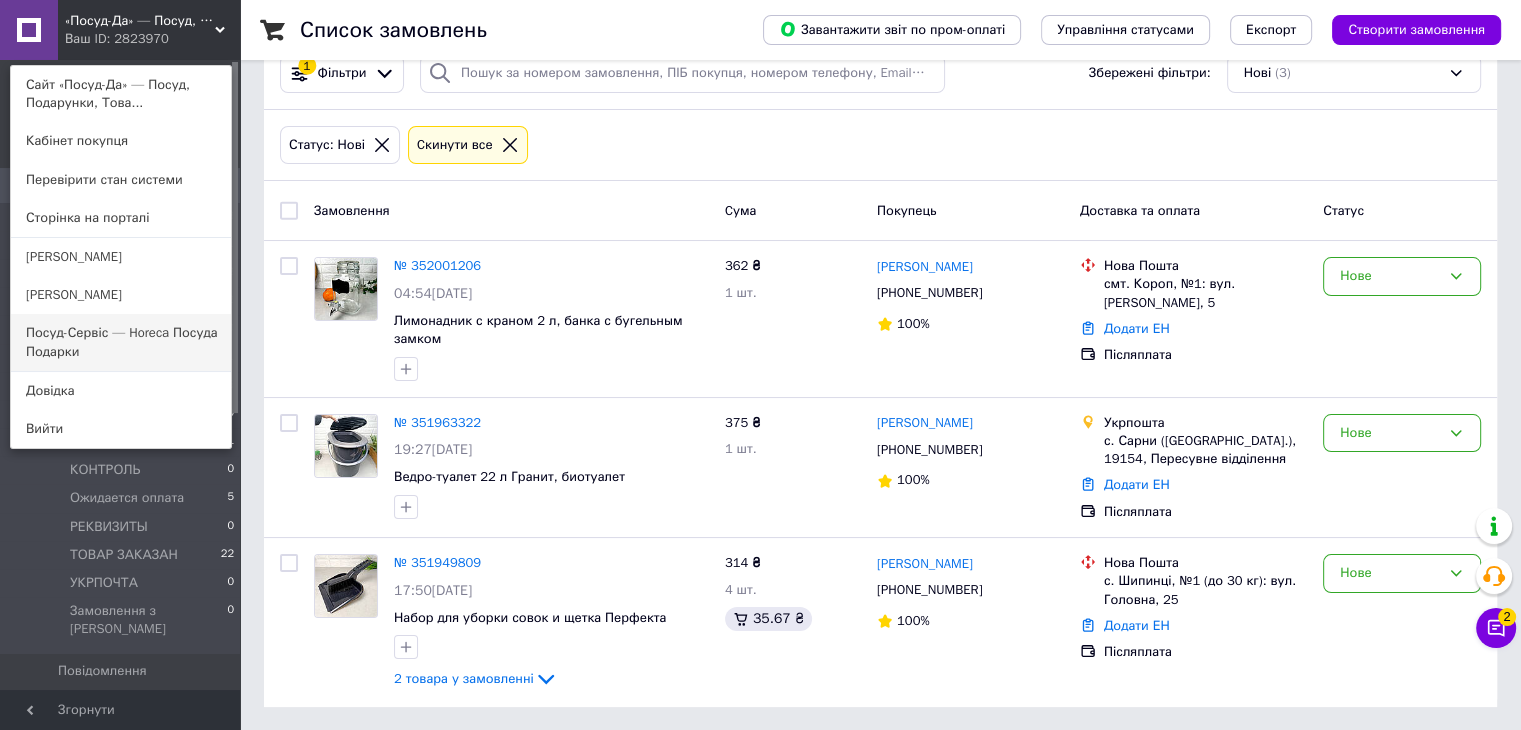 click on "Посуд-Сервіс — Horeca Посуда Подарки" at bounding box center (121, 342) 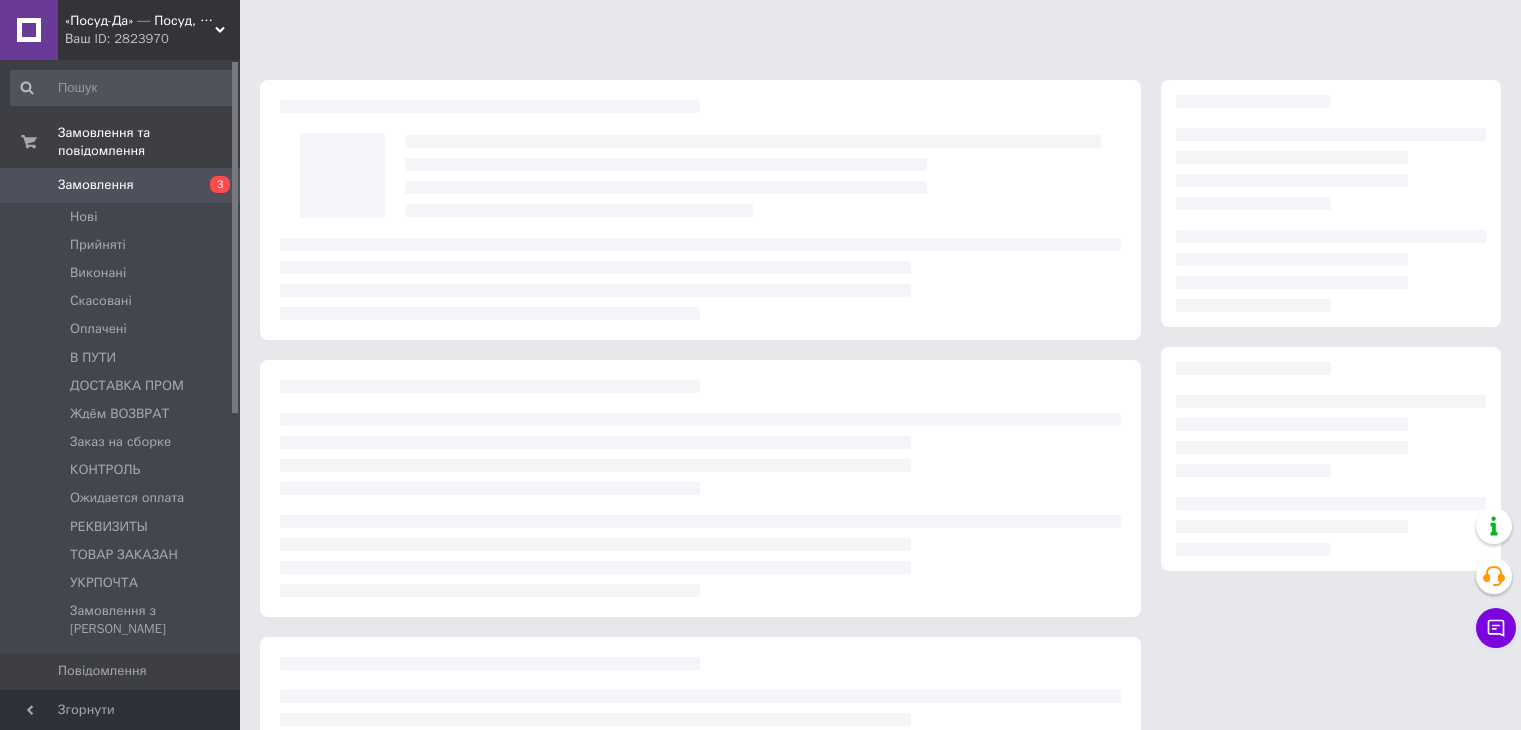 scroll, scrollTop: 0, scrollLeft: 0, axis: both 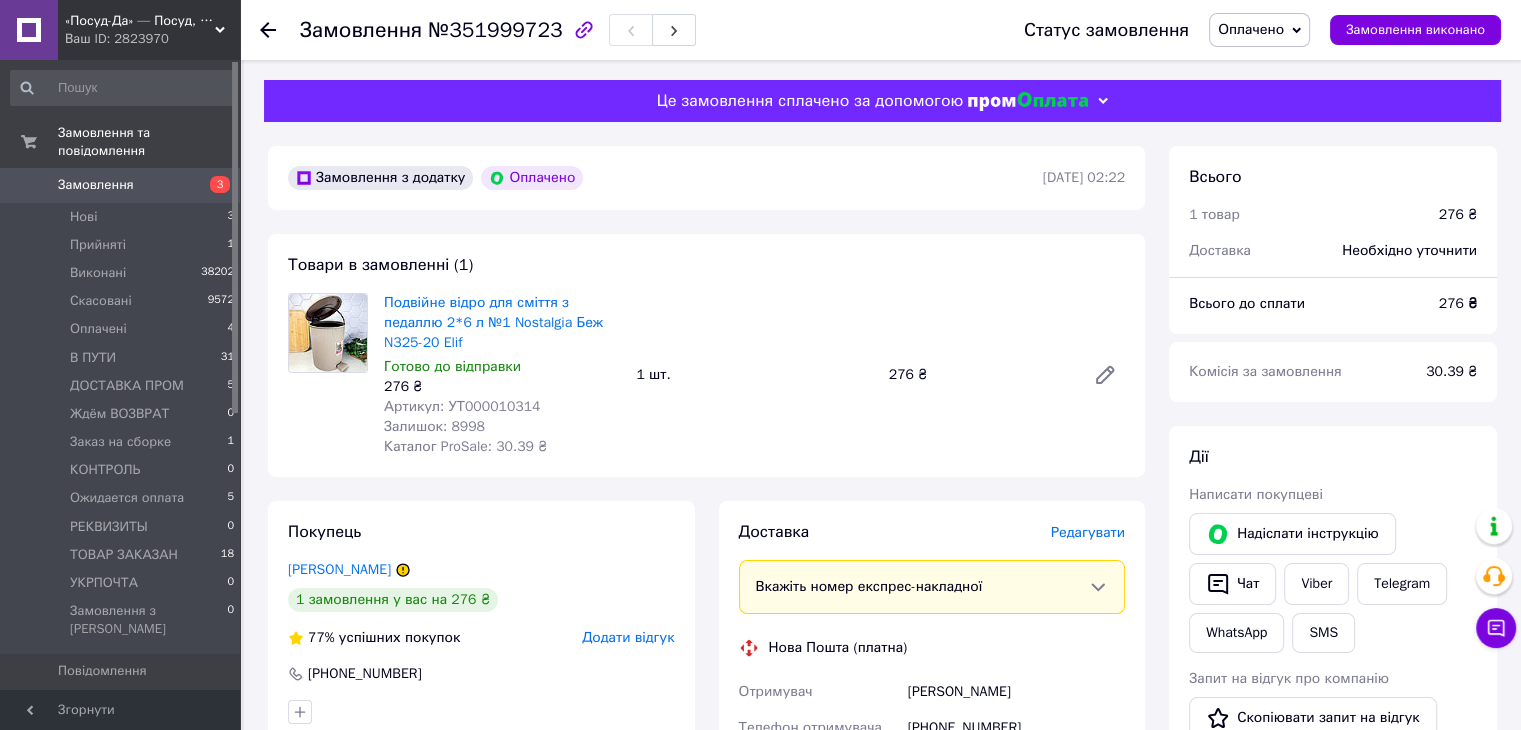 click on "Артикул: УТ000010314" at bounding box center (462, 406) 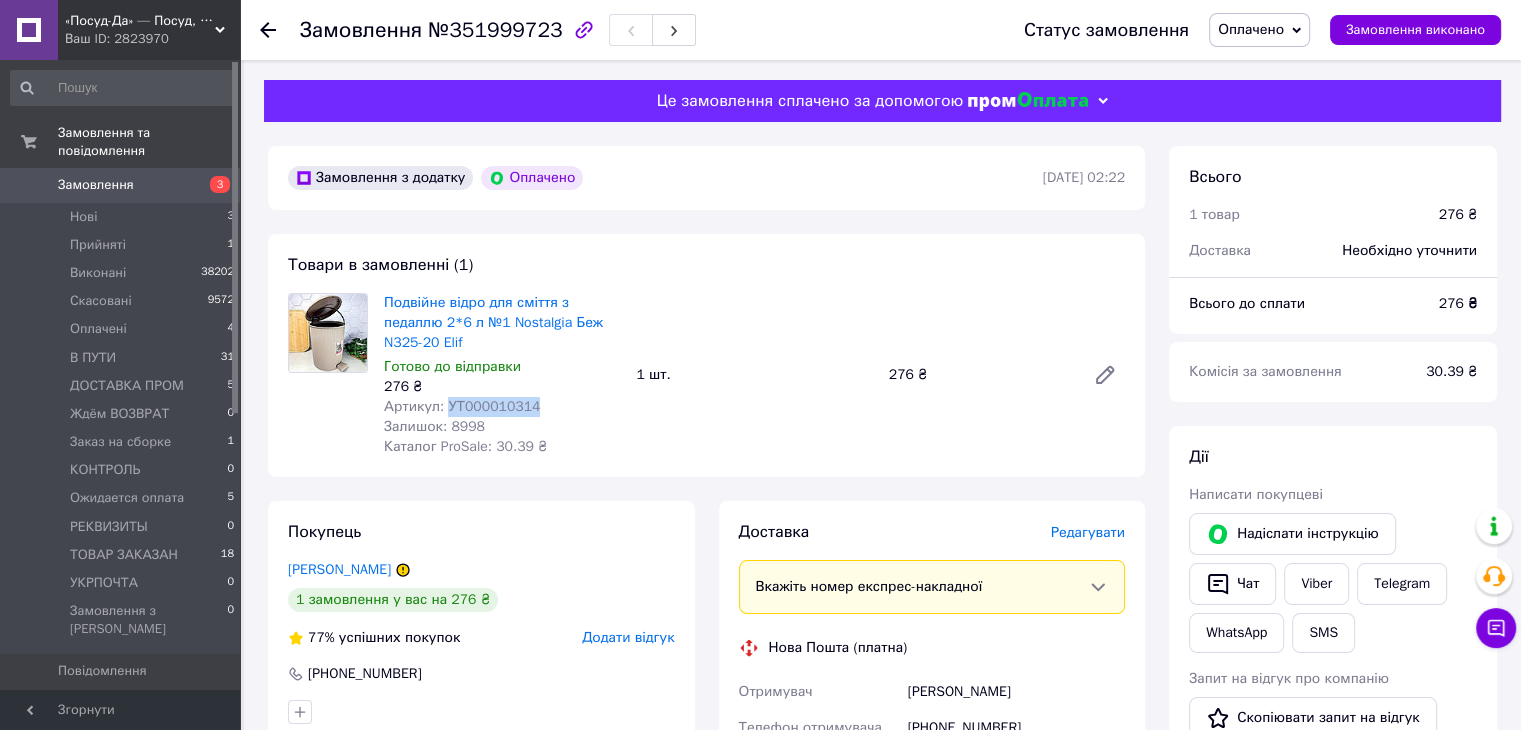 click on "Артикул: УТ000010314" at bounding box center (462, 406) 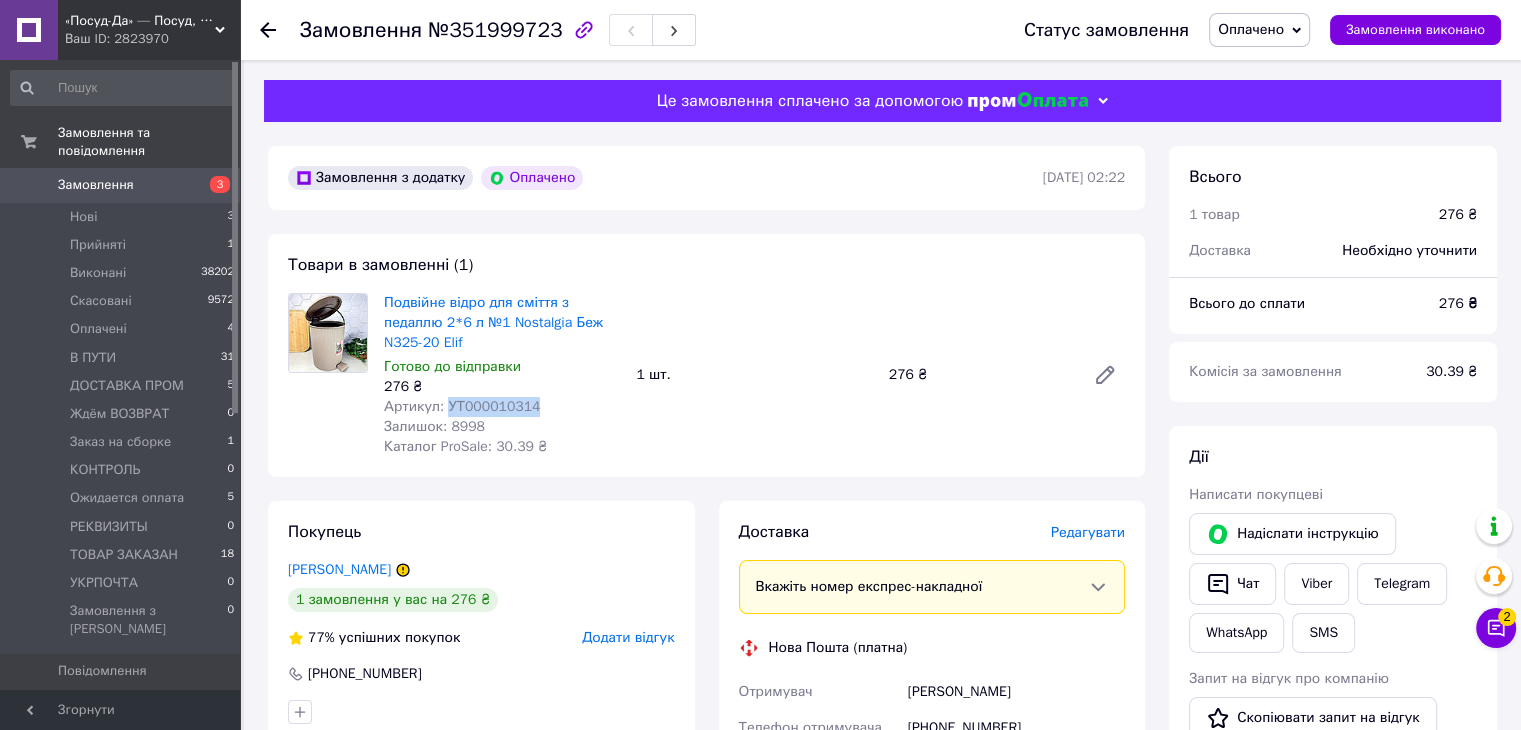 copy on "УТ000010314" 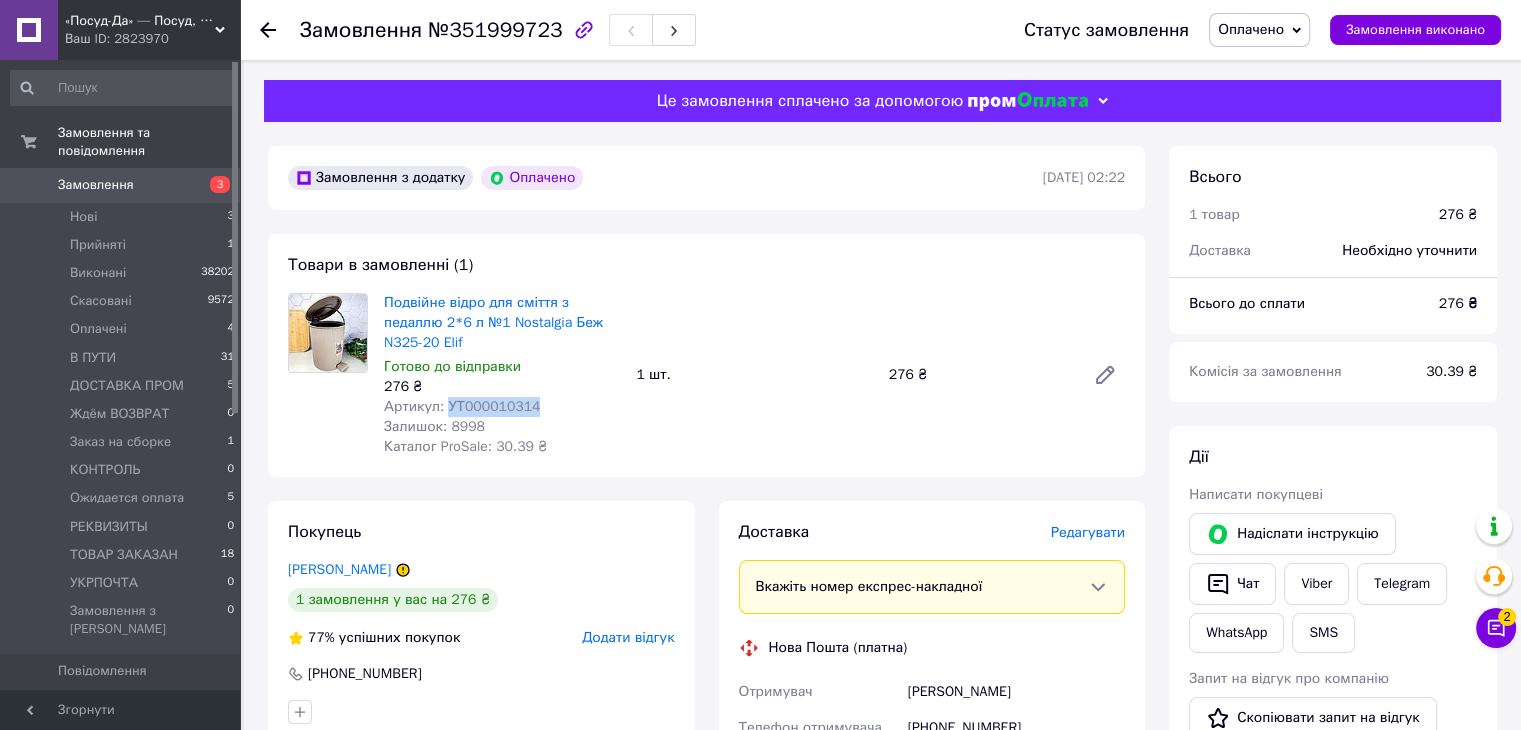 copy on "УТ000010314" 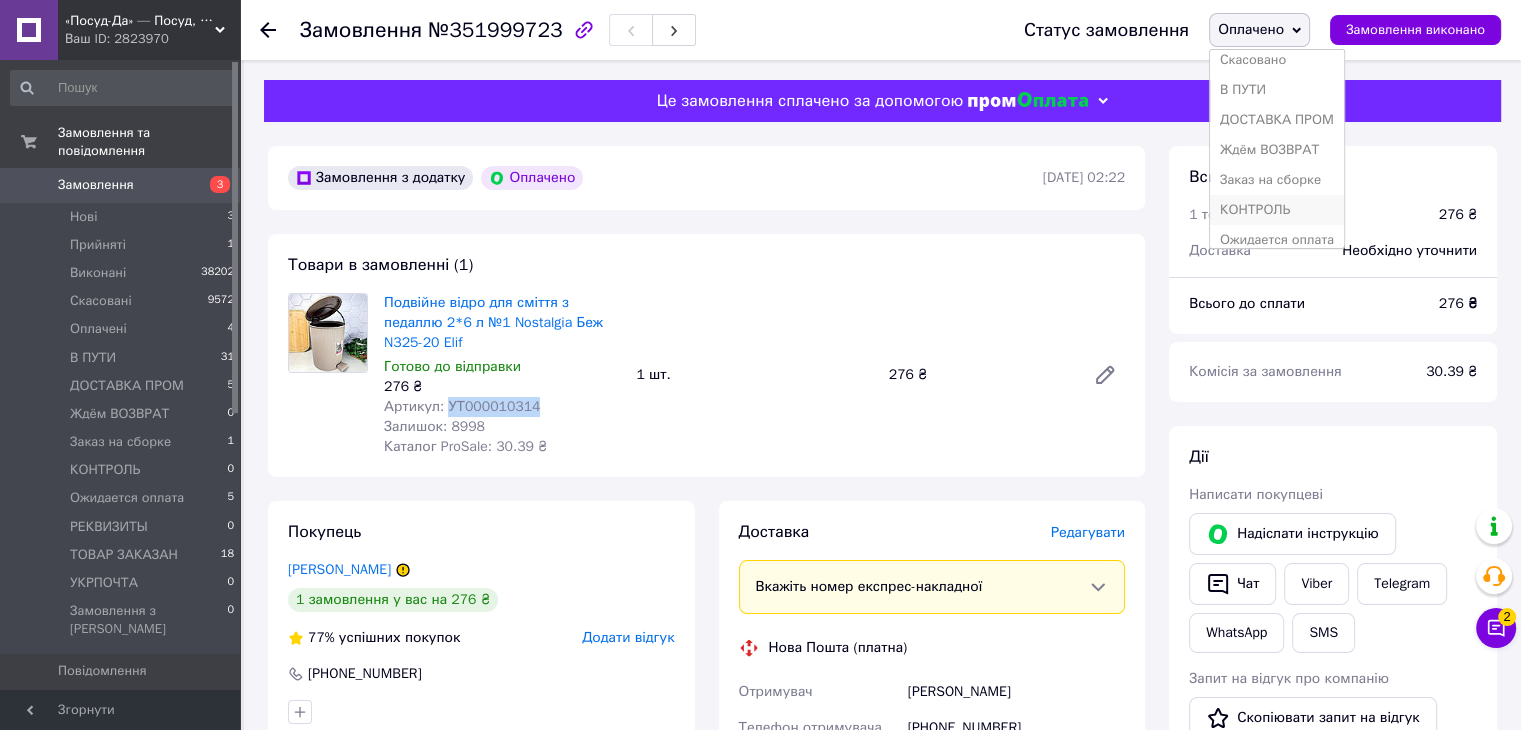 scroll, scrollTop: 172, scrollLeft: 0, axis: vertical 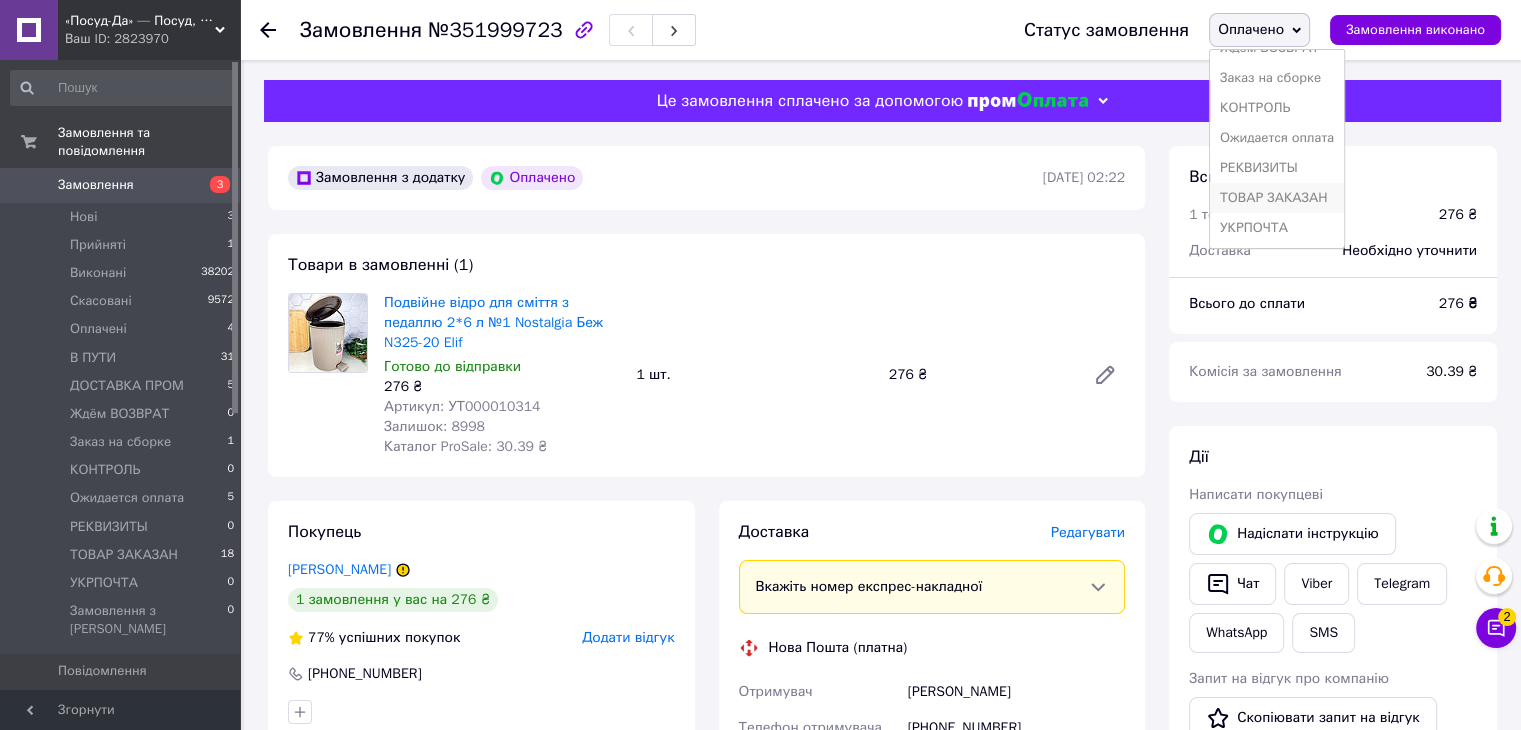 click on "ТОВАР ЗАКАЗАН" at bounding box center (1277, 198) 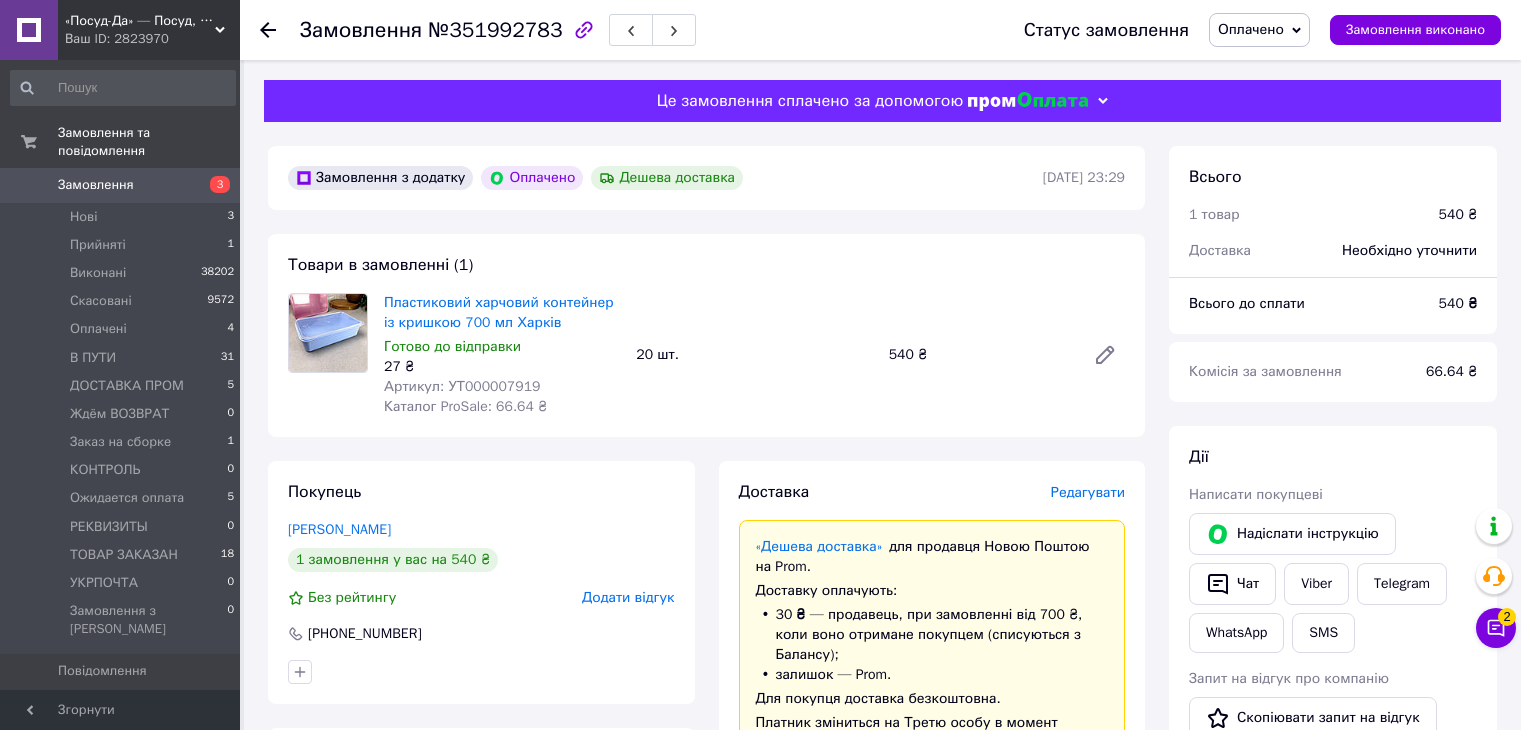 scroll, scrollTop: 0, scrollLeft: 0, axis: both 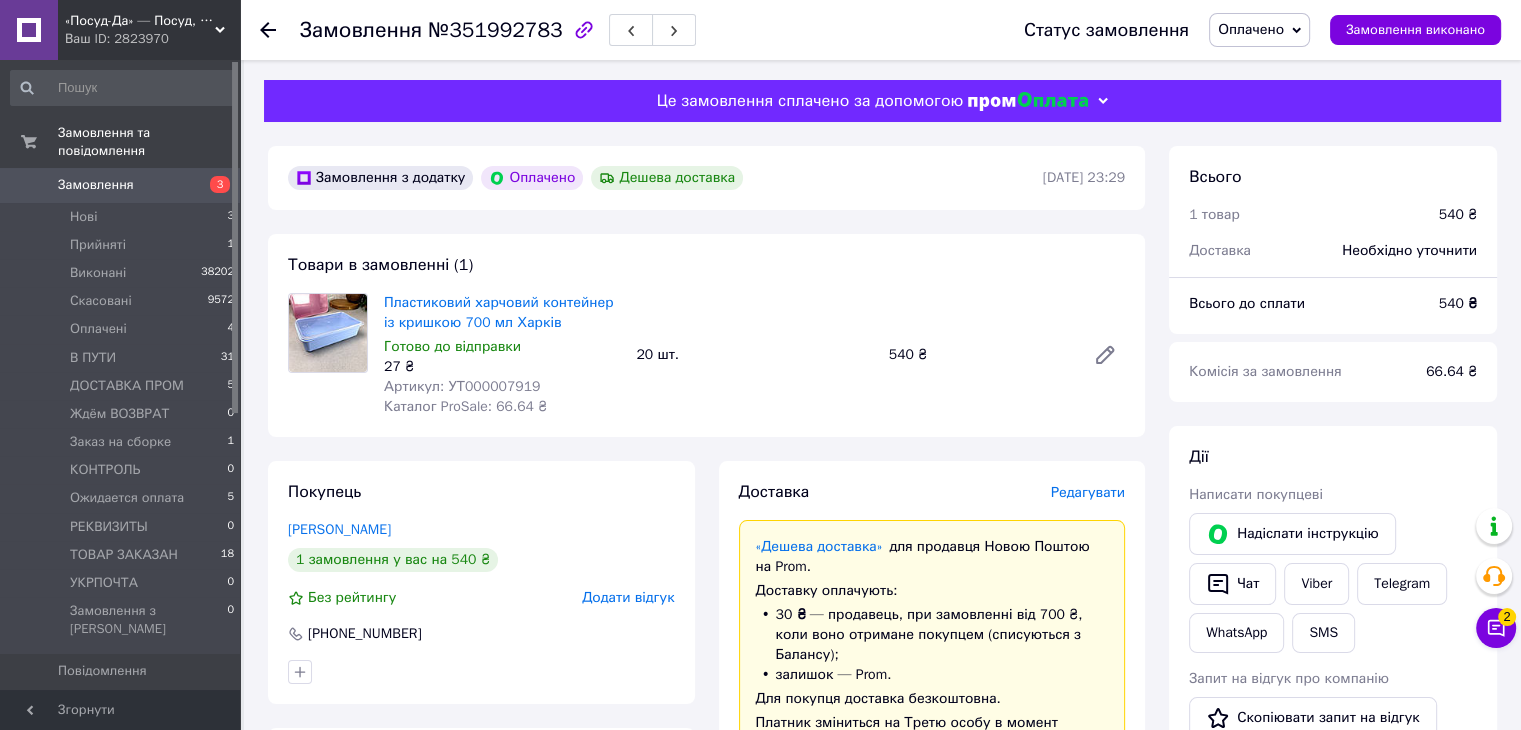 click on "Артикул: УТ000007919" at bounding box center [462, 386] 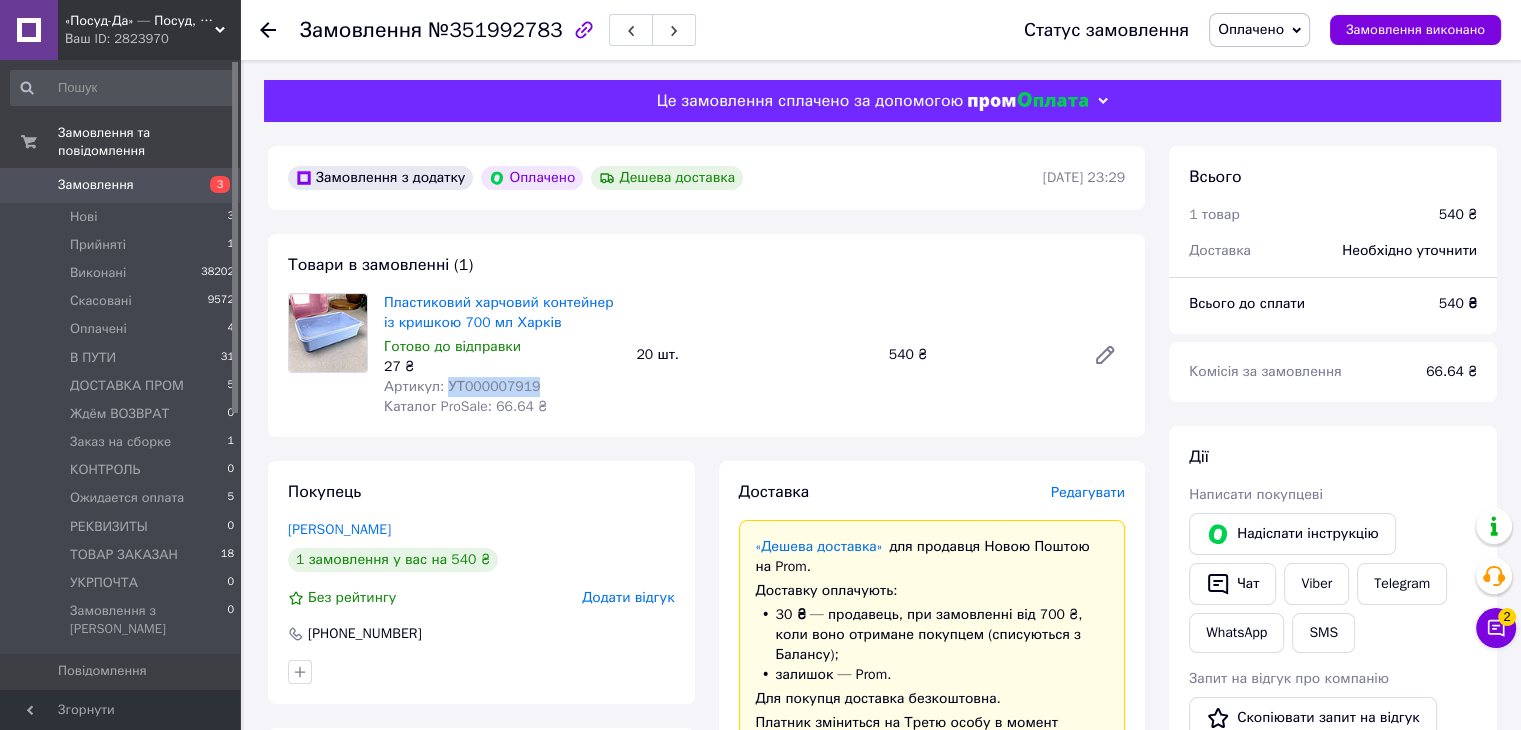 click on "Артикул: УТ000007919" at bounding box center (462, 386) 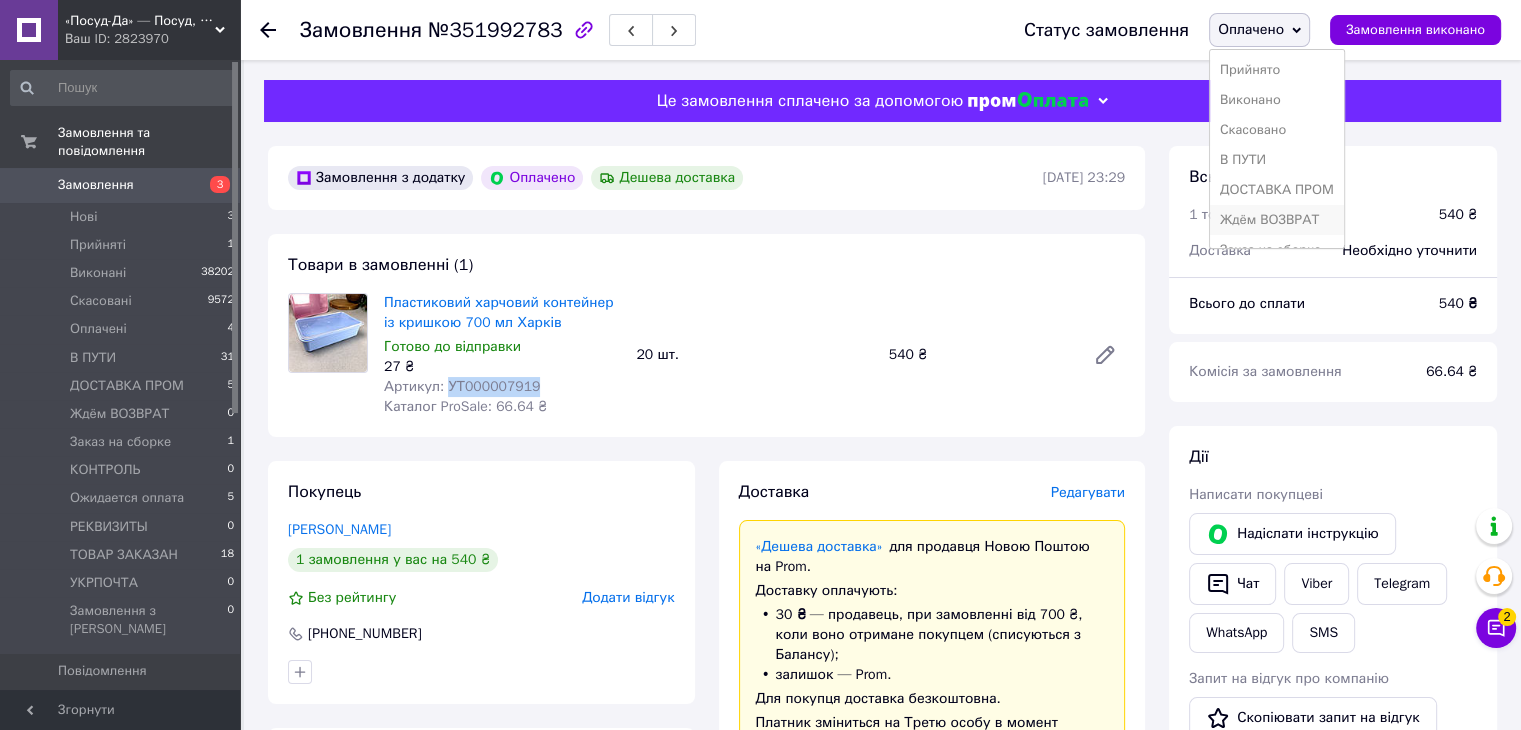 scroll, scrollTop: 172, scrollLeft: 0, axis: vertical 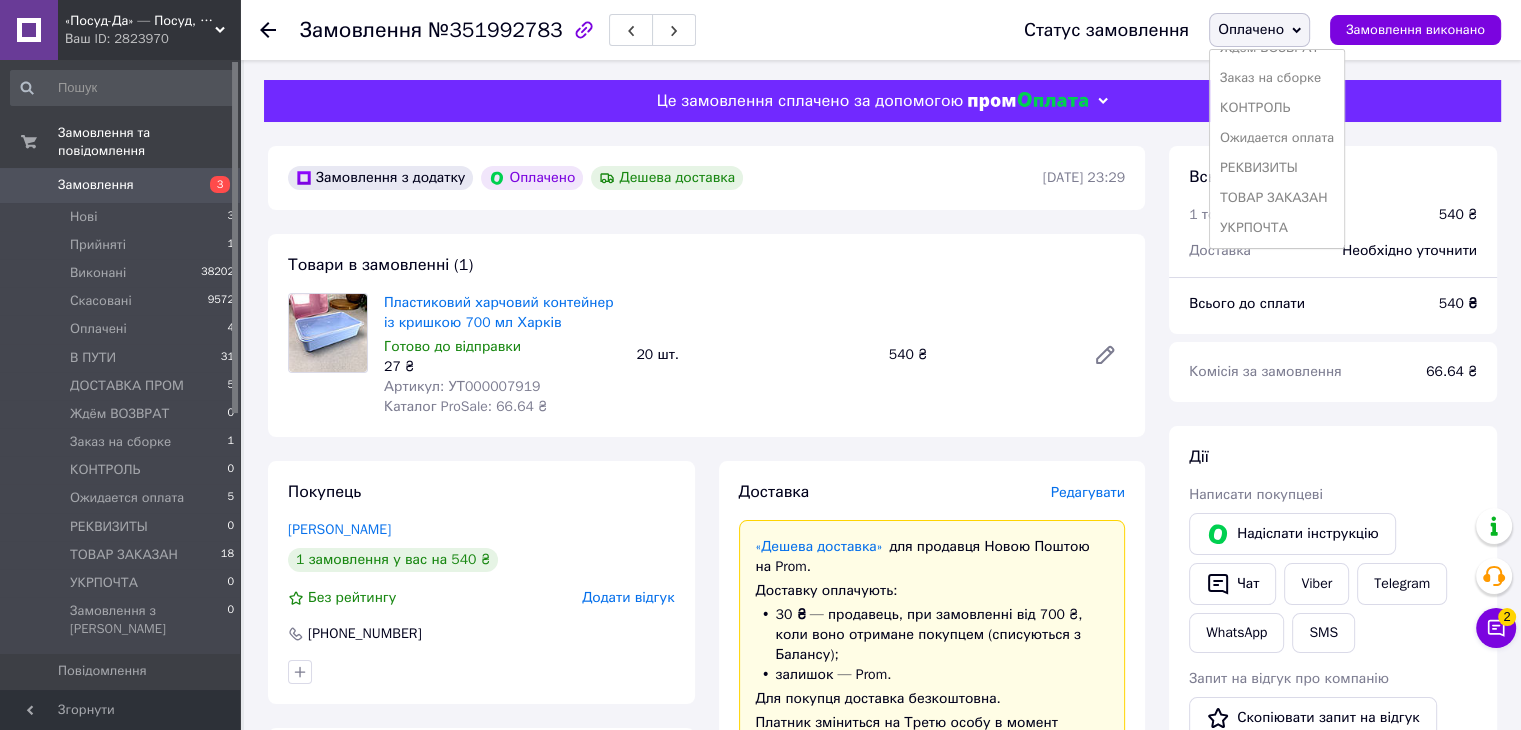 click on "ТОВАР ЗАКАЗАН" at bounding box center [1277, 198] 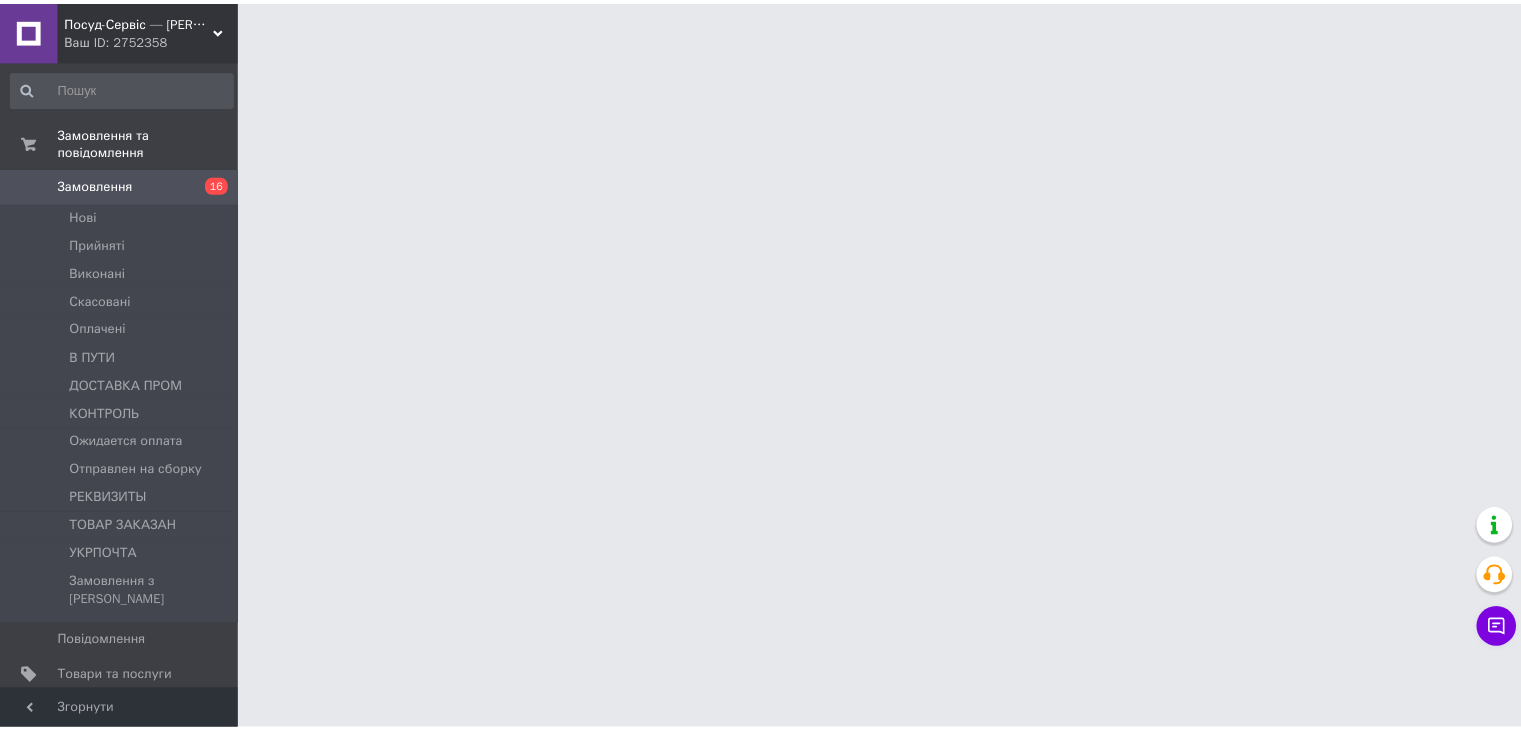 scroll, scrollTop: 0, scrollLeft: 0, axis: both 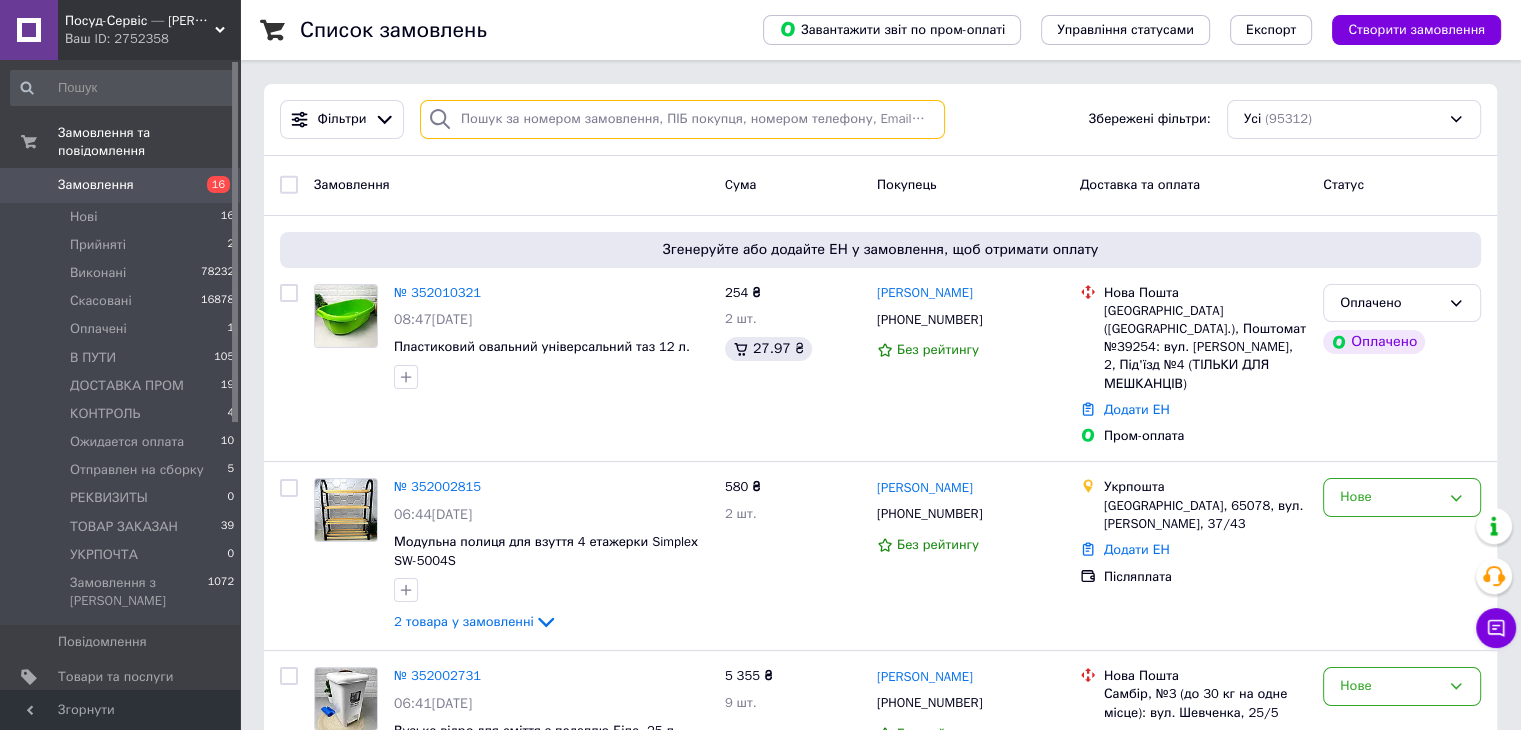 click at bounding box center (682, 119) 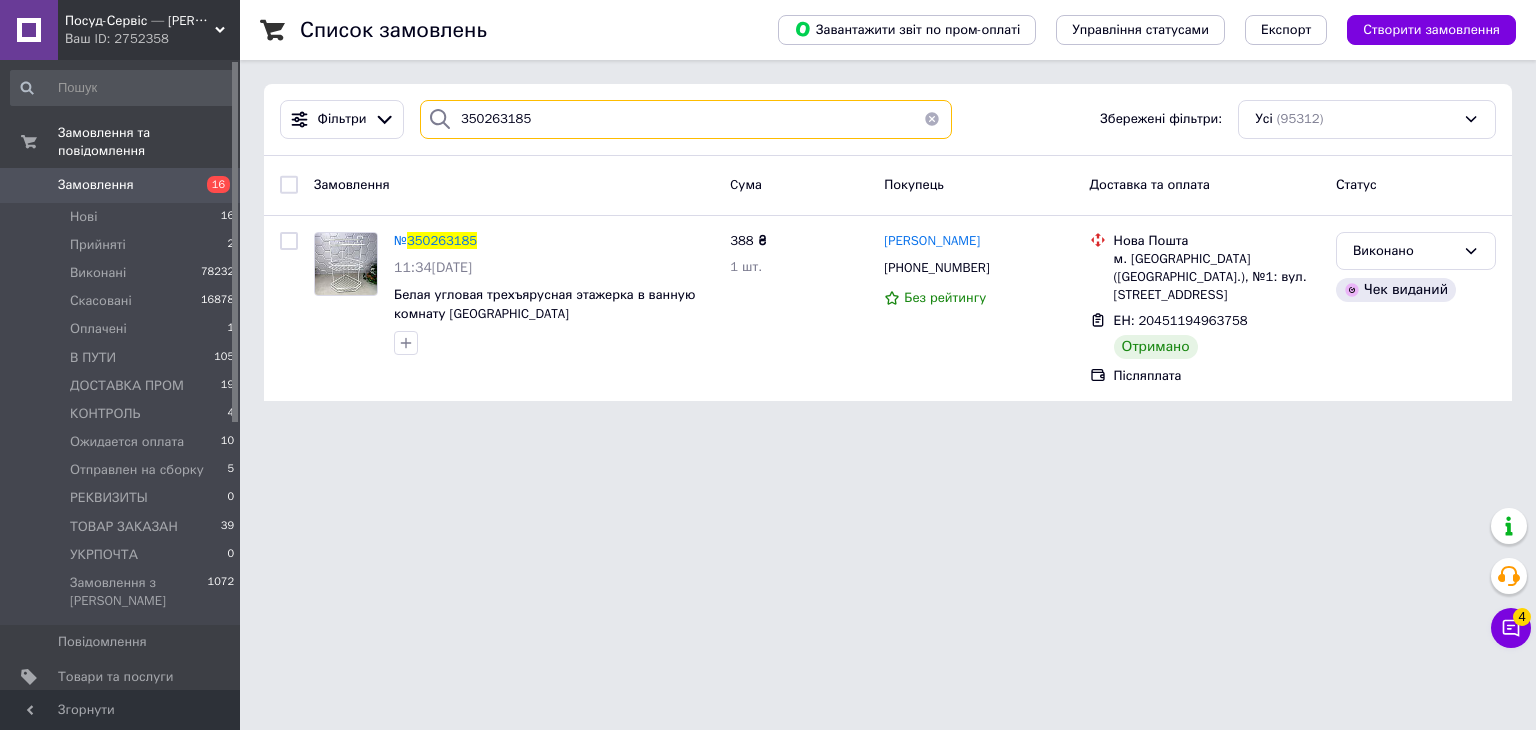 type on "350263185" 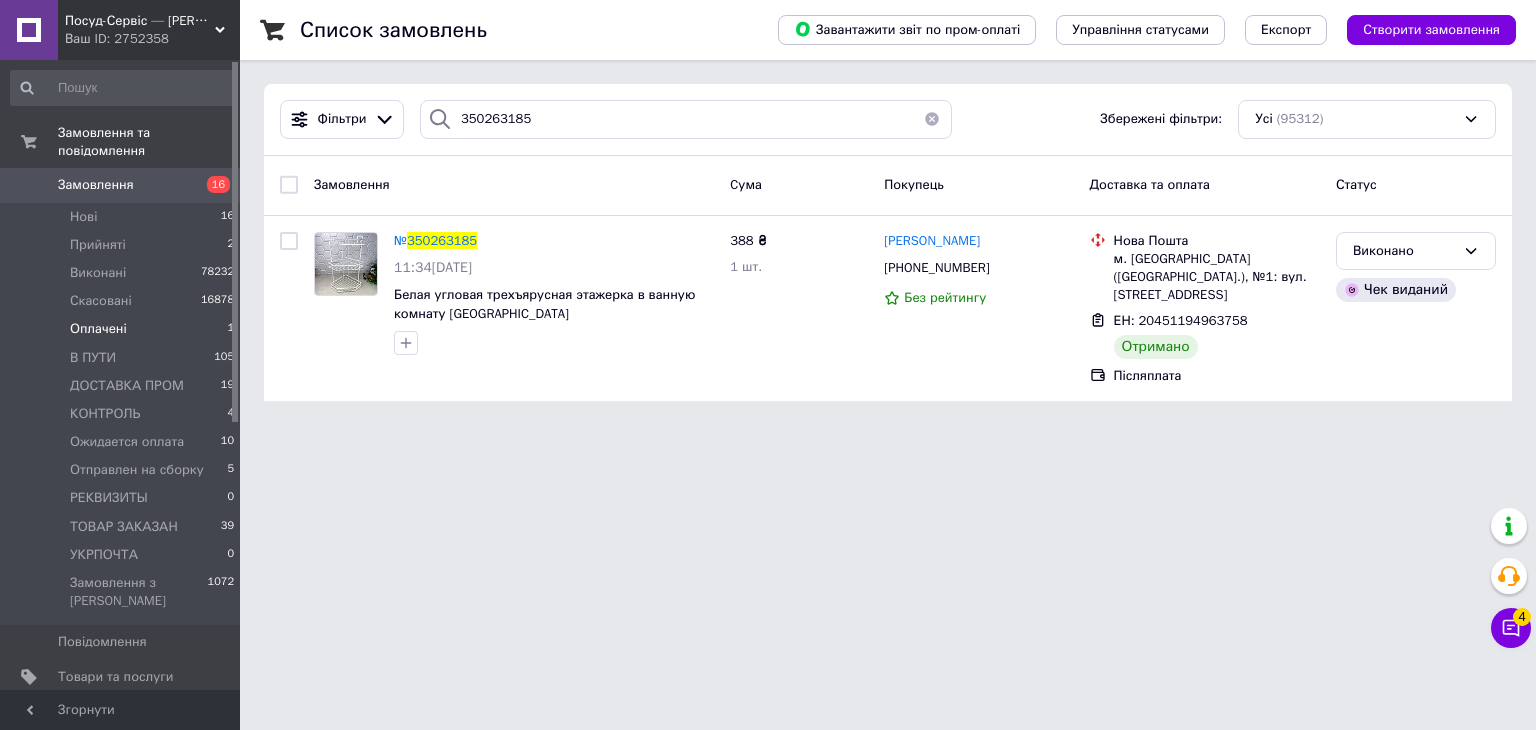 click on "Оплачені 1" at bounding box center [123, 329] 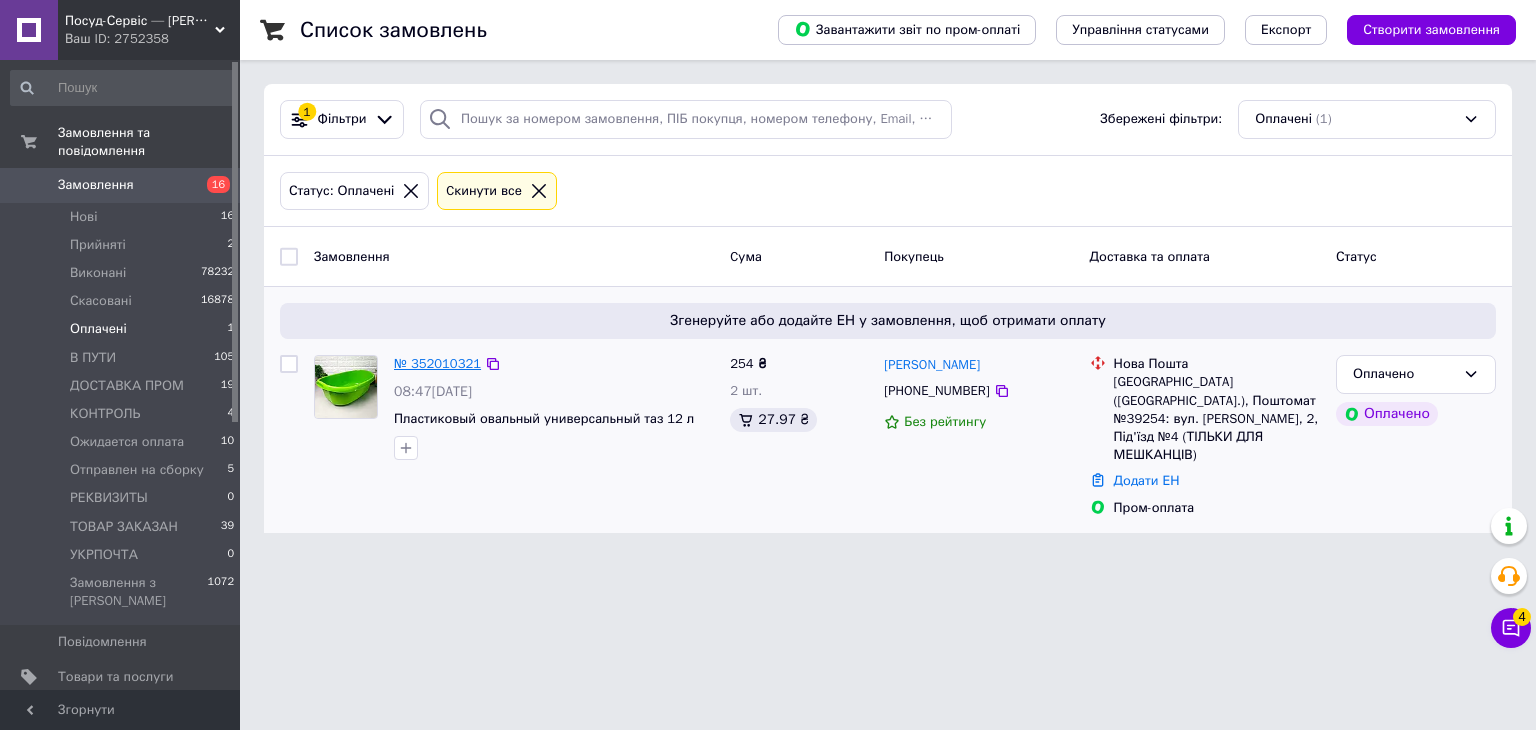 click on "№ 352010321" at bounding box center (437, 363) 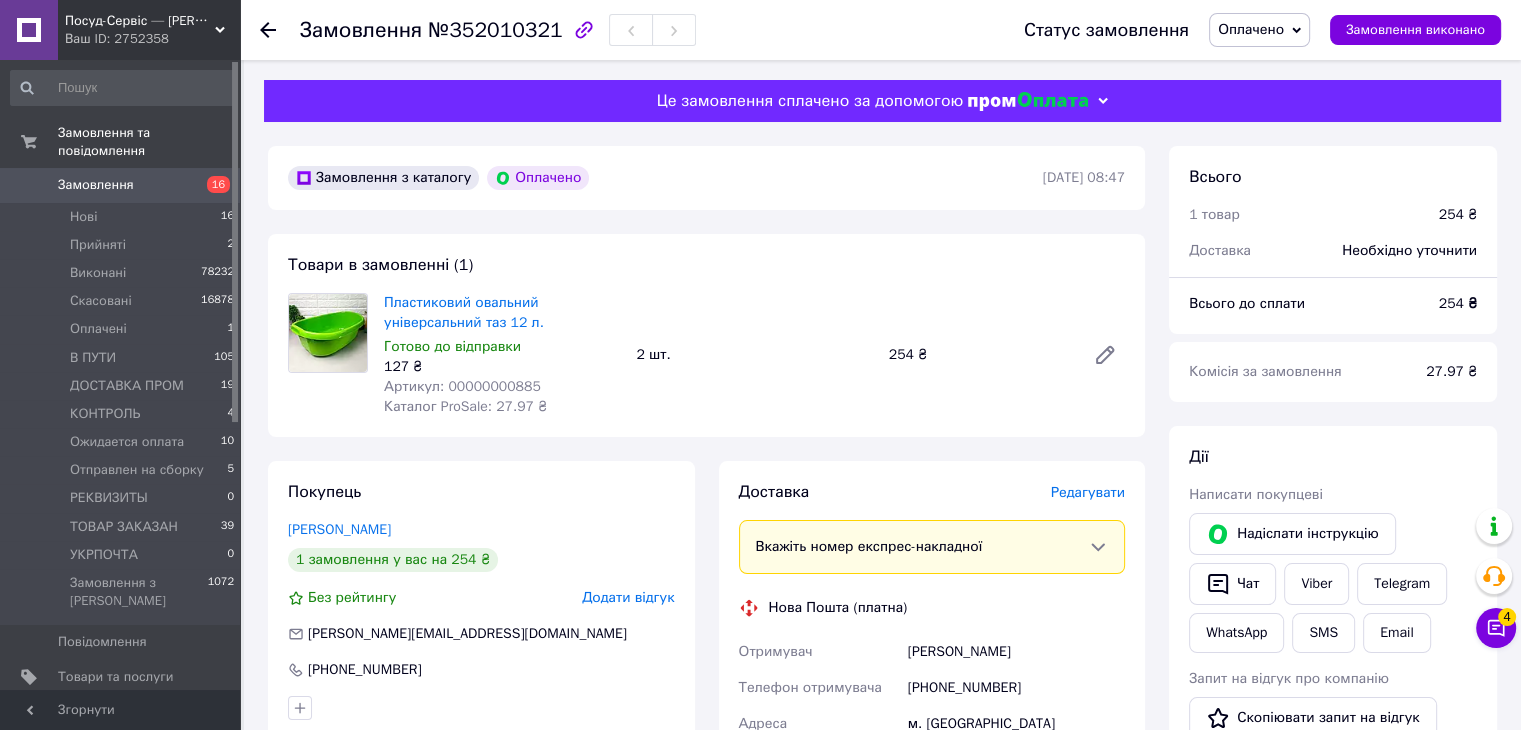click on "Артикул: 00000000885" at bounding box center [462, 386] 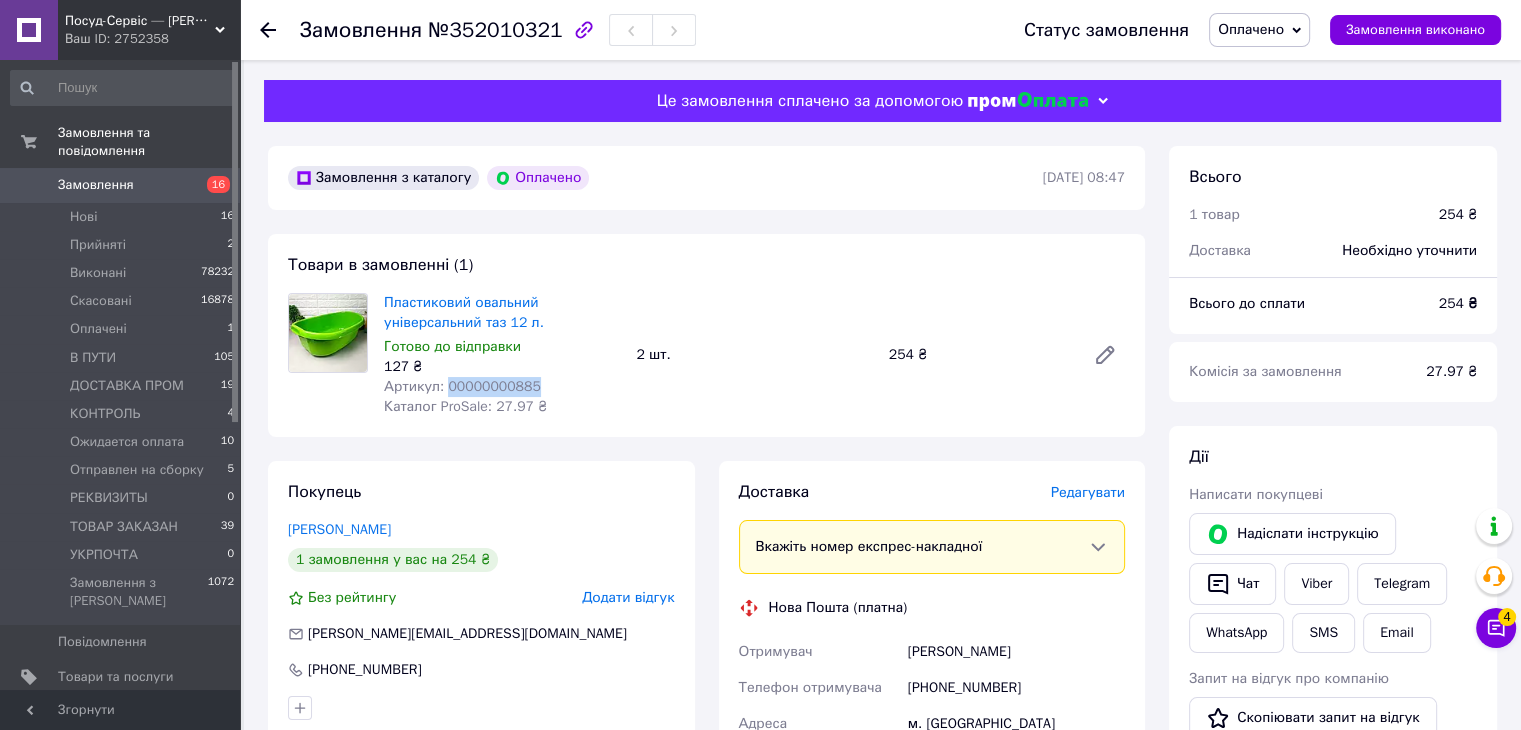 click on "Артикул: 00000000885" at bounding box center [462, 386] 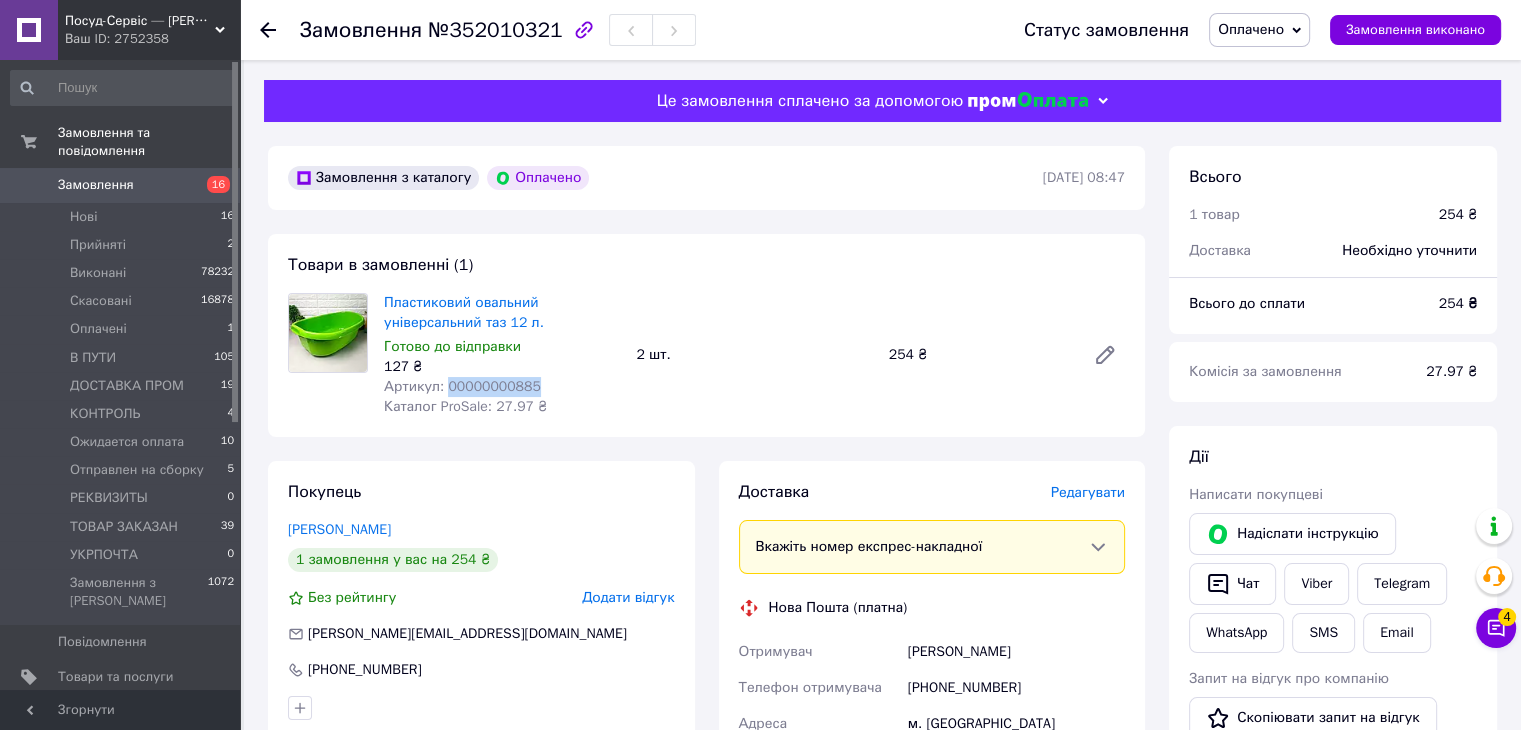 click on "Оплачено" at bounding box center [1251, 29] 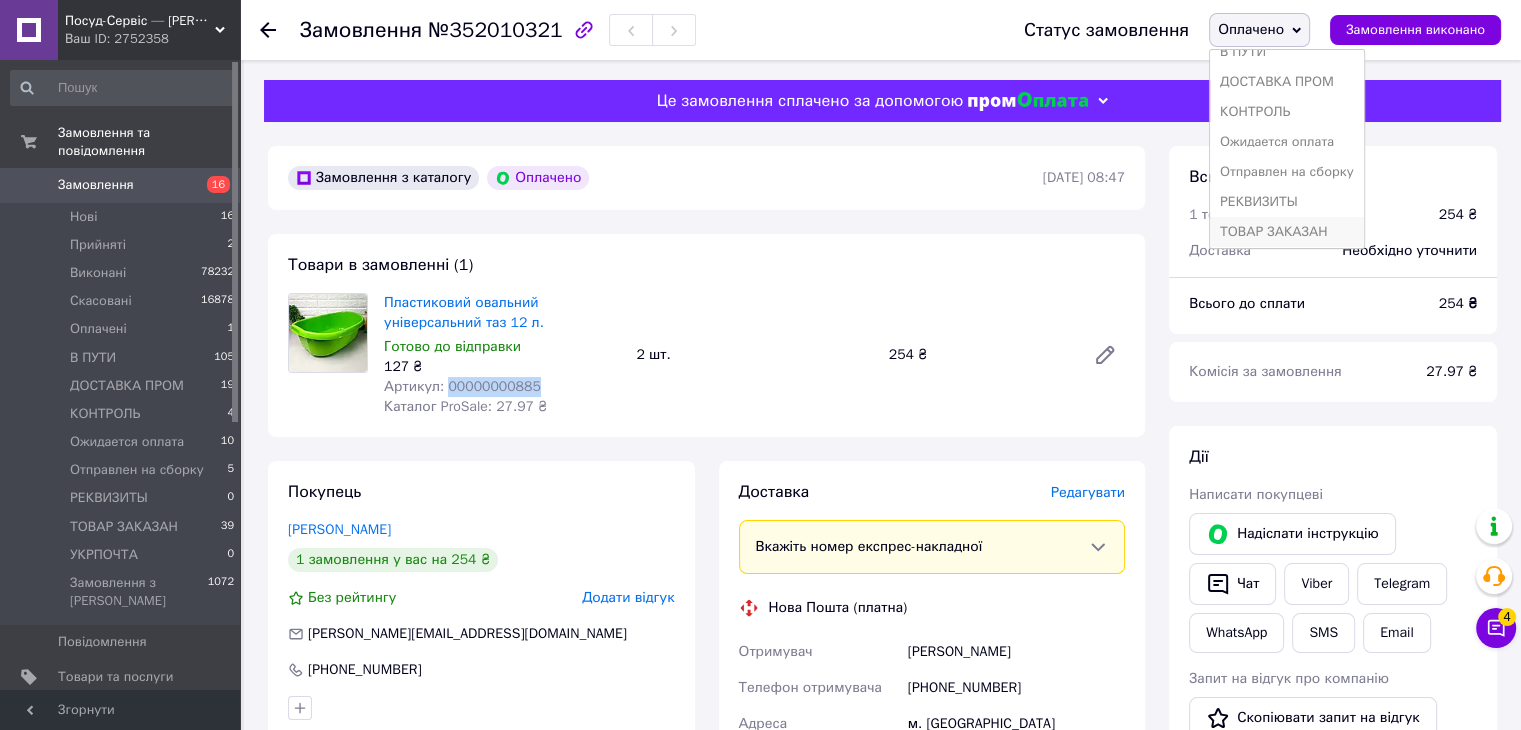 scroll, scrollTop: 141, scrollLeft: 0, axis: vertical 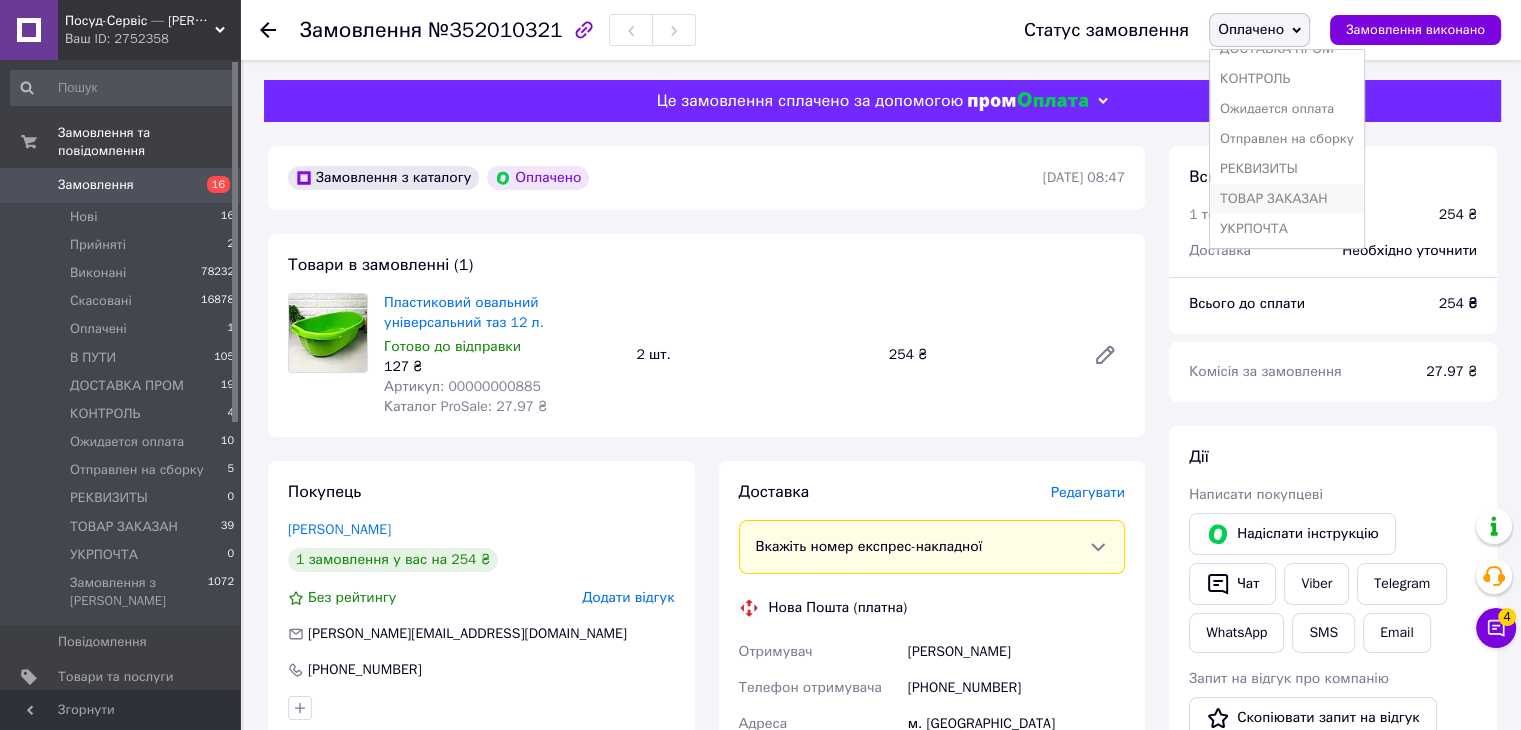click on "ТОВАР ЗАКАЗАН" at bounding box center (1287, 199) 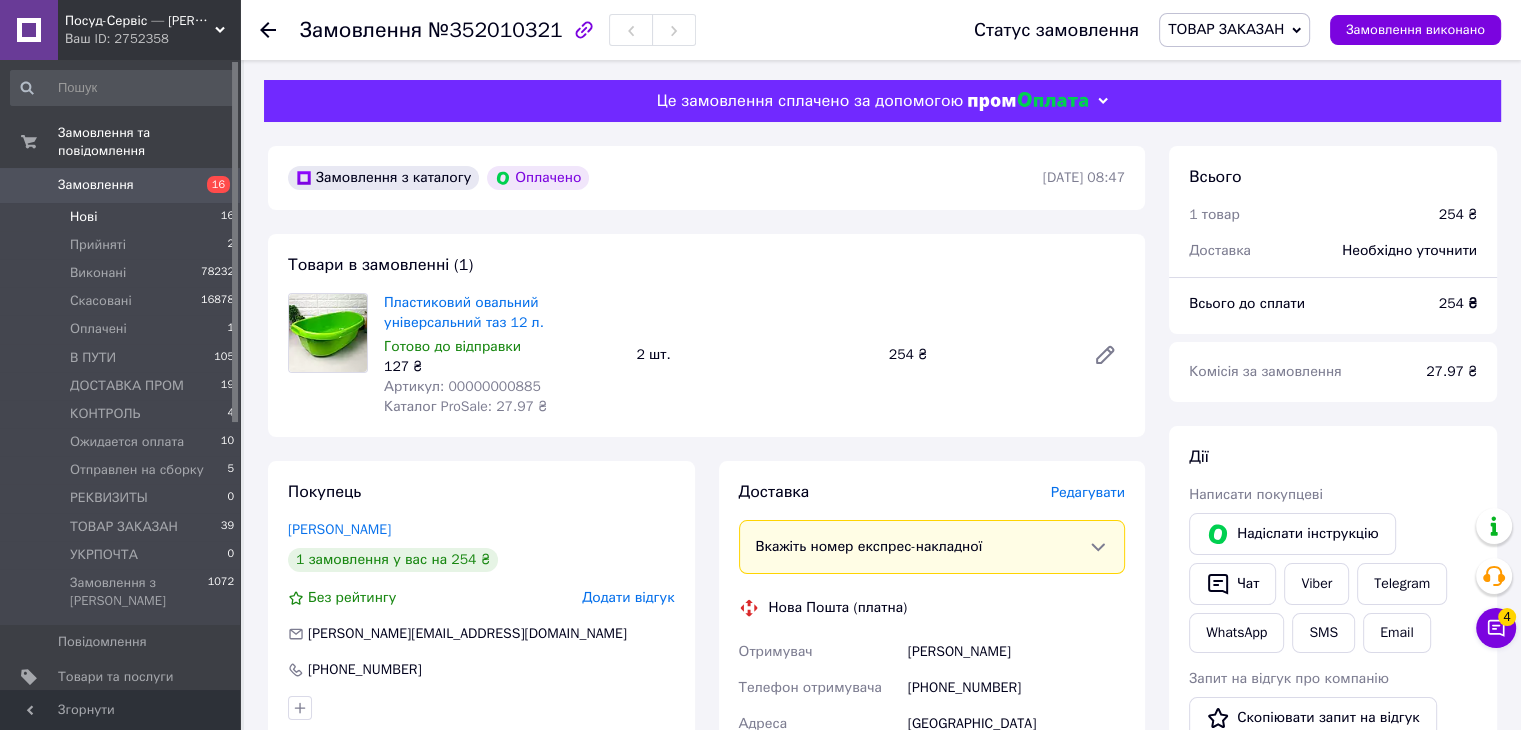 click on "Нові 16" at bounding box center (123, 217) 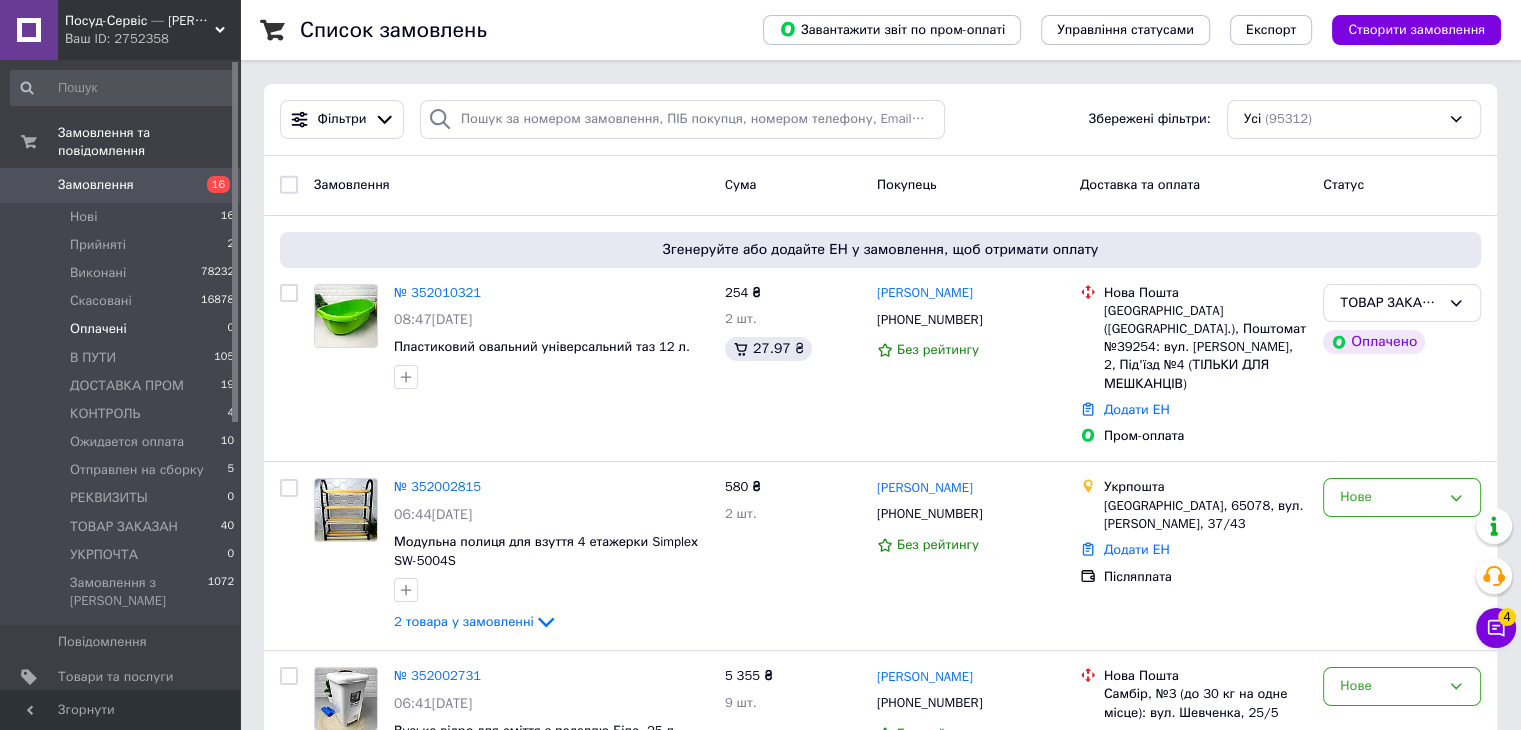 click on "Оплачені" at bounding box center [98, 329] 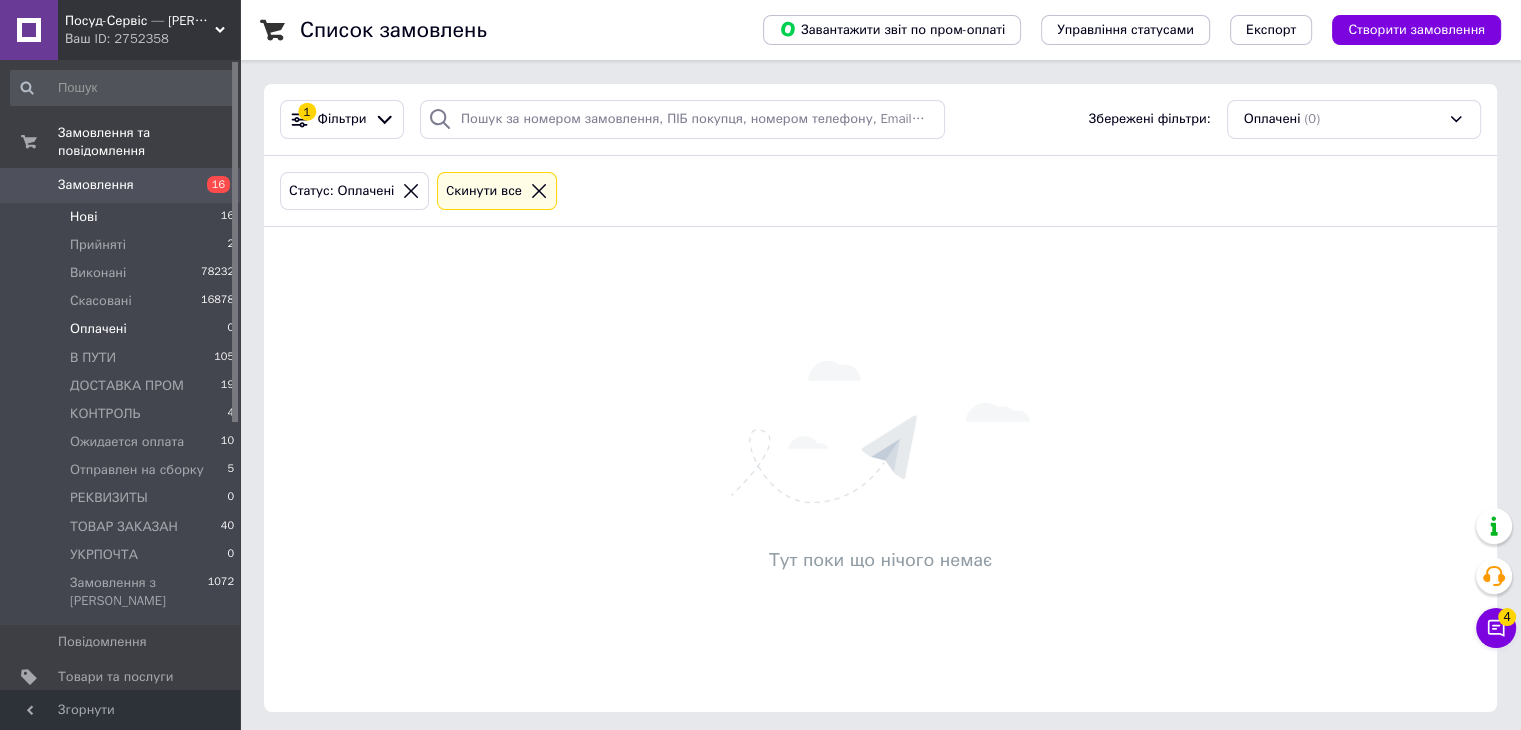 click on "Нові" at bounding box center (83, 217) 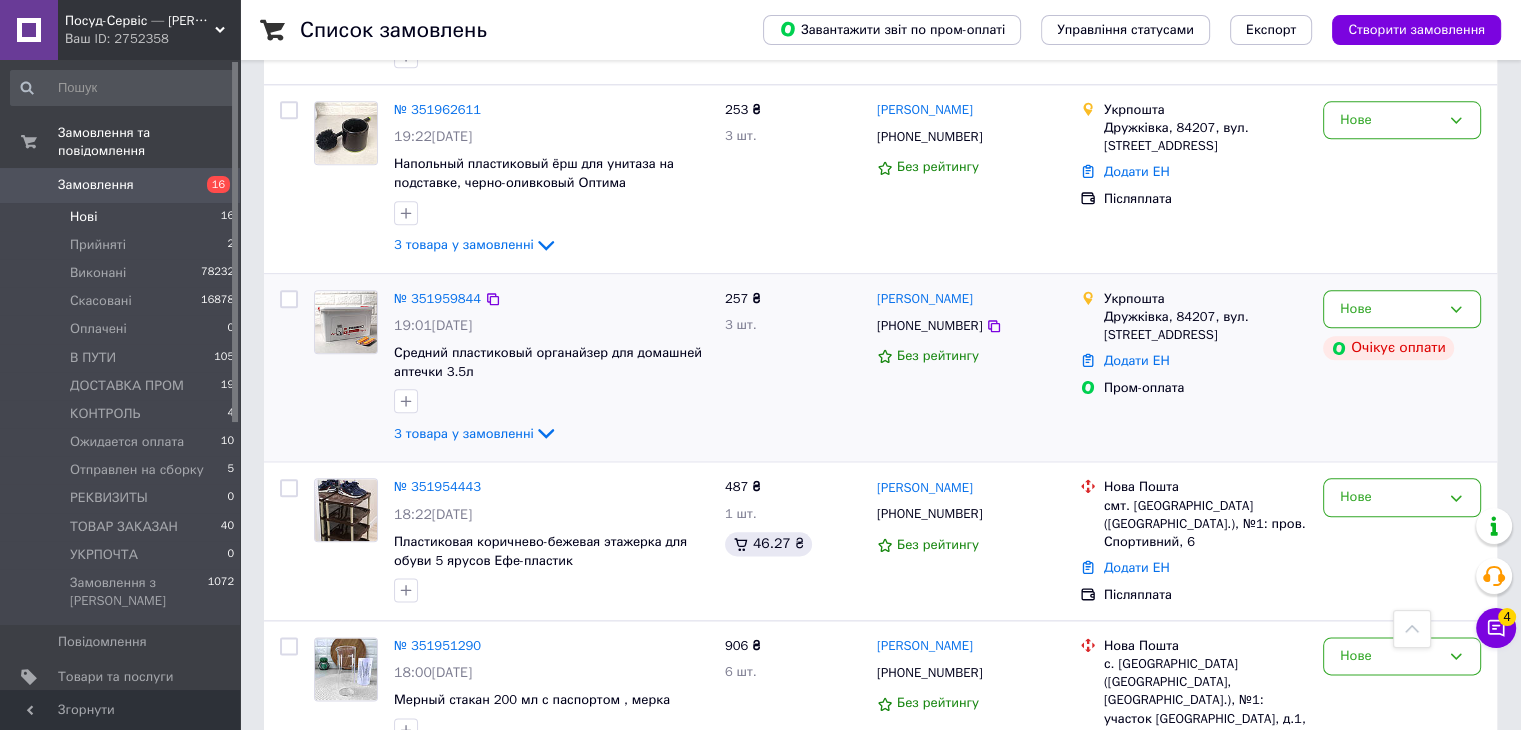 scroll, scrollTop: 2332, scrollLeft: 0, axis: vertical 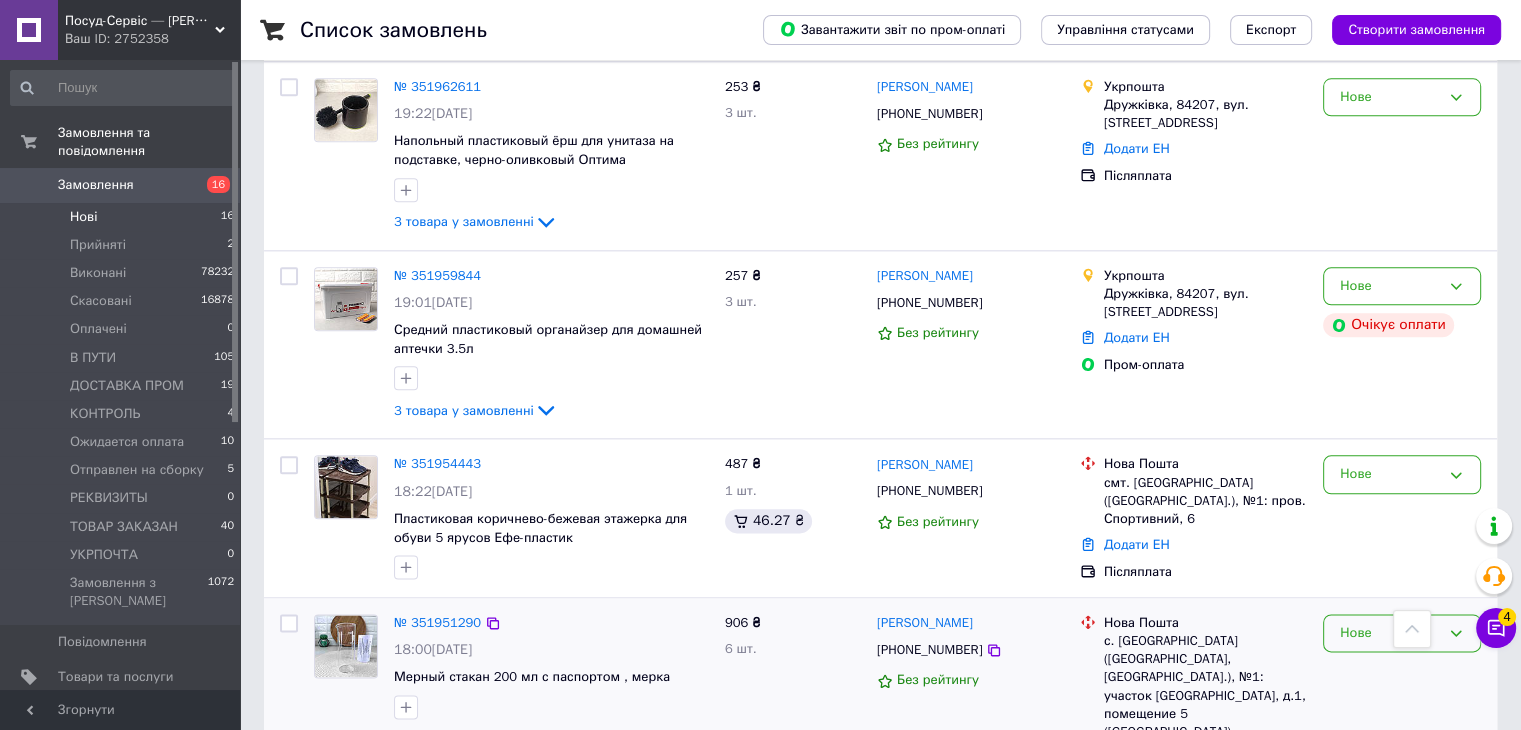 click on "Нове" at bounding box center (1390, 633) 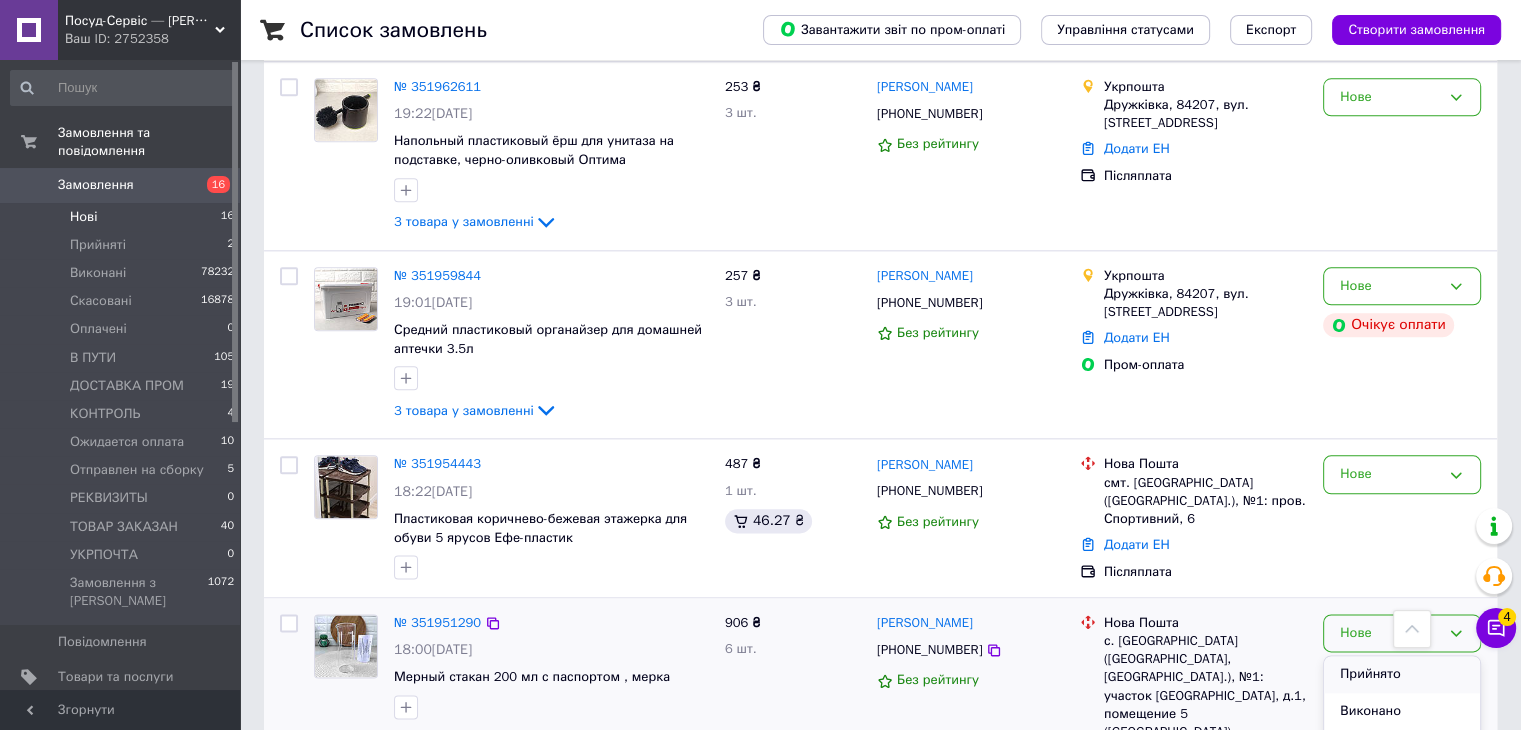 click on "Прийнято" at bounding box center [1402, 674] 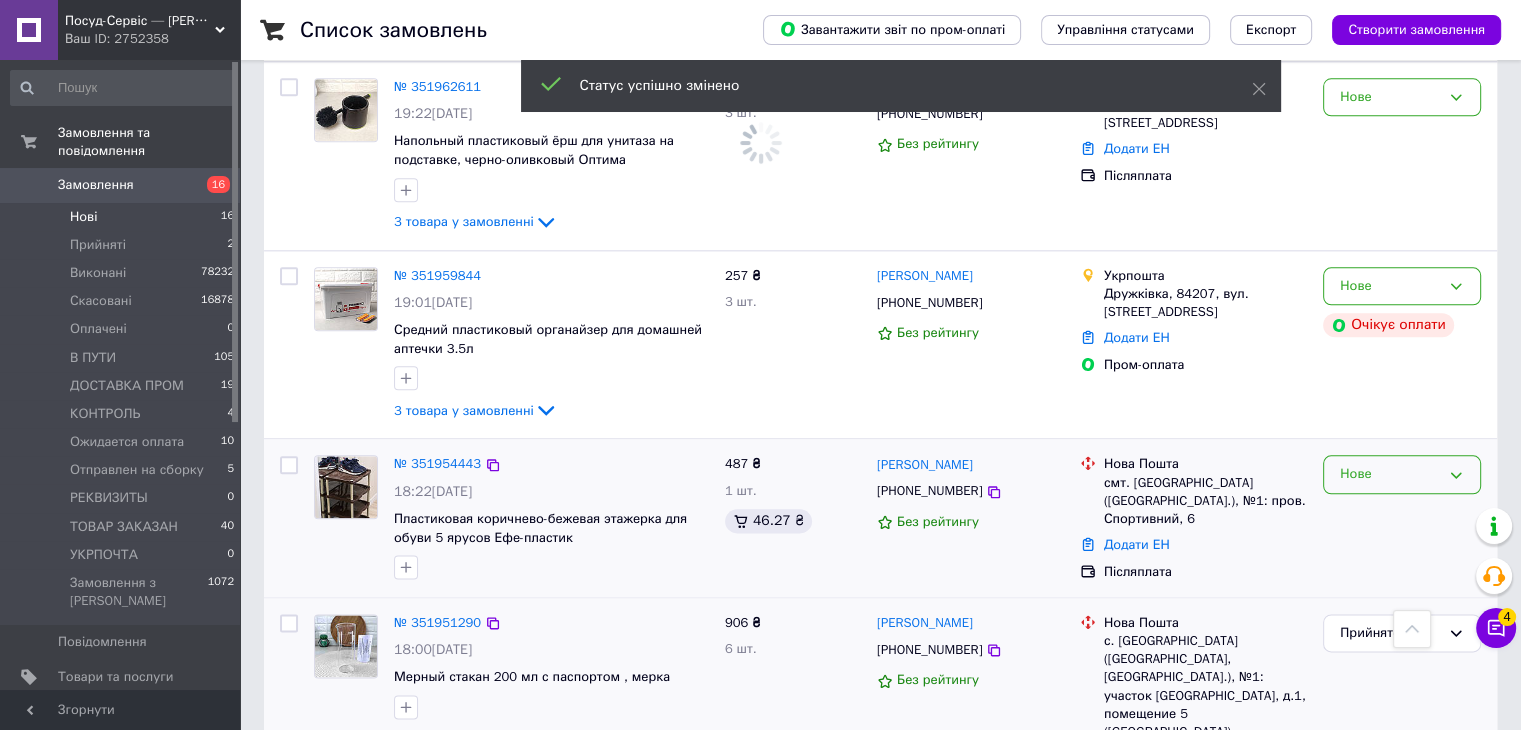 click on "Нове" at bounding box center [1390, 474] 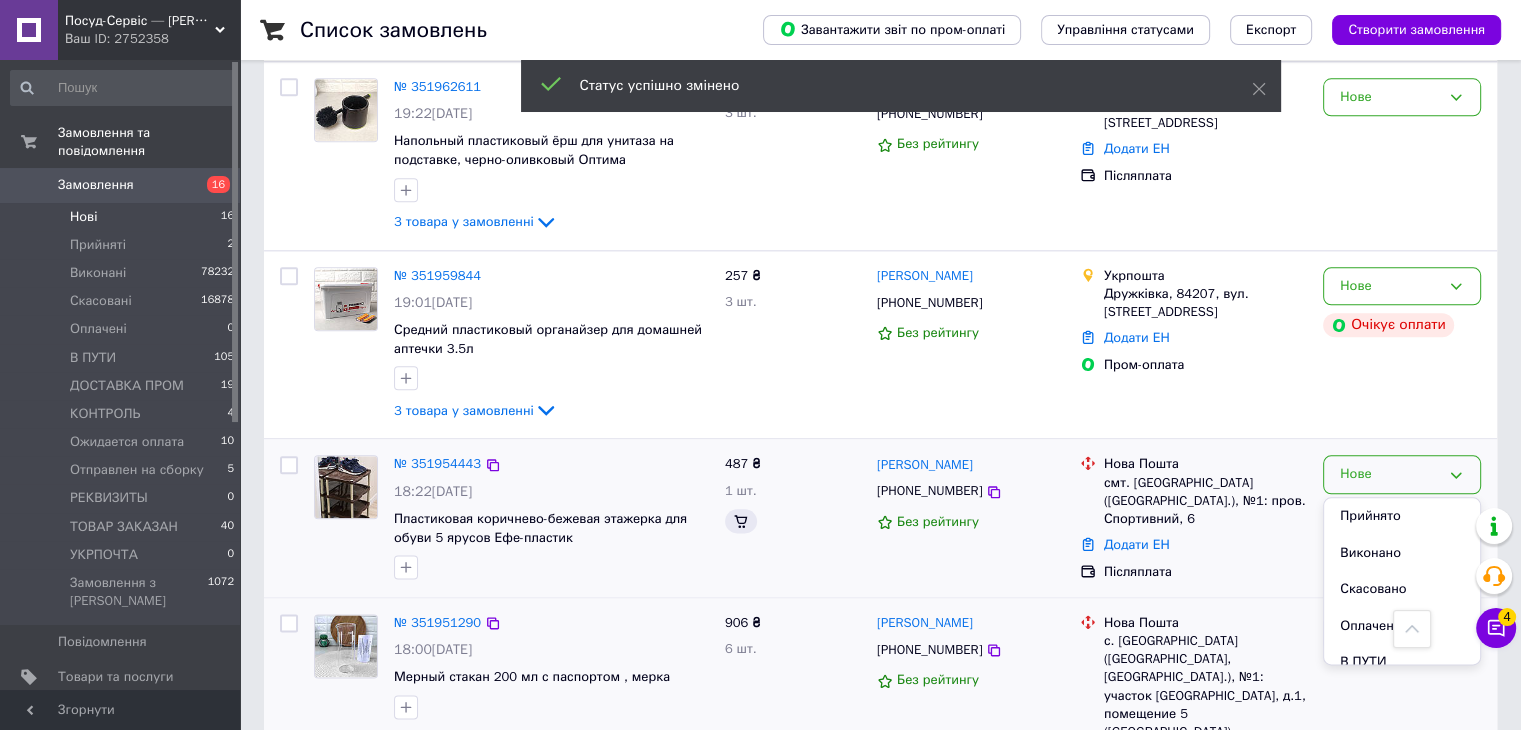 click on "Прийнято" at bounding box center (1402, 516) 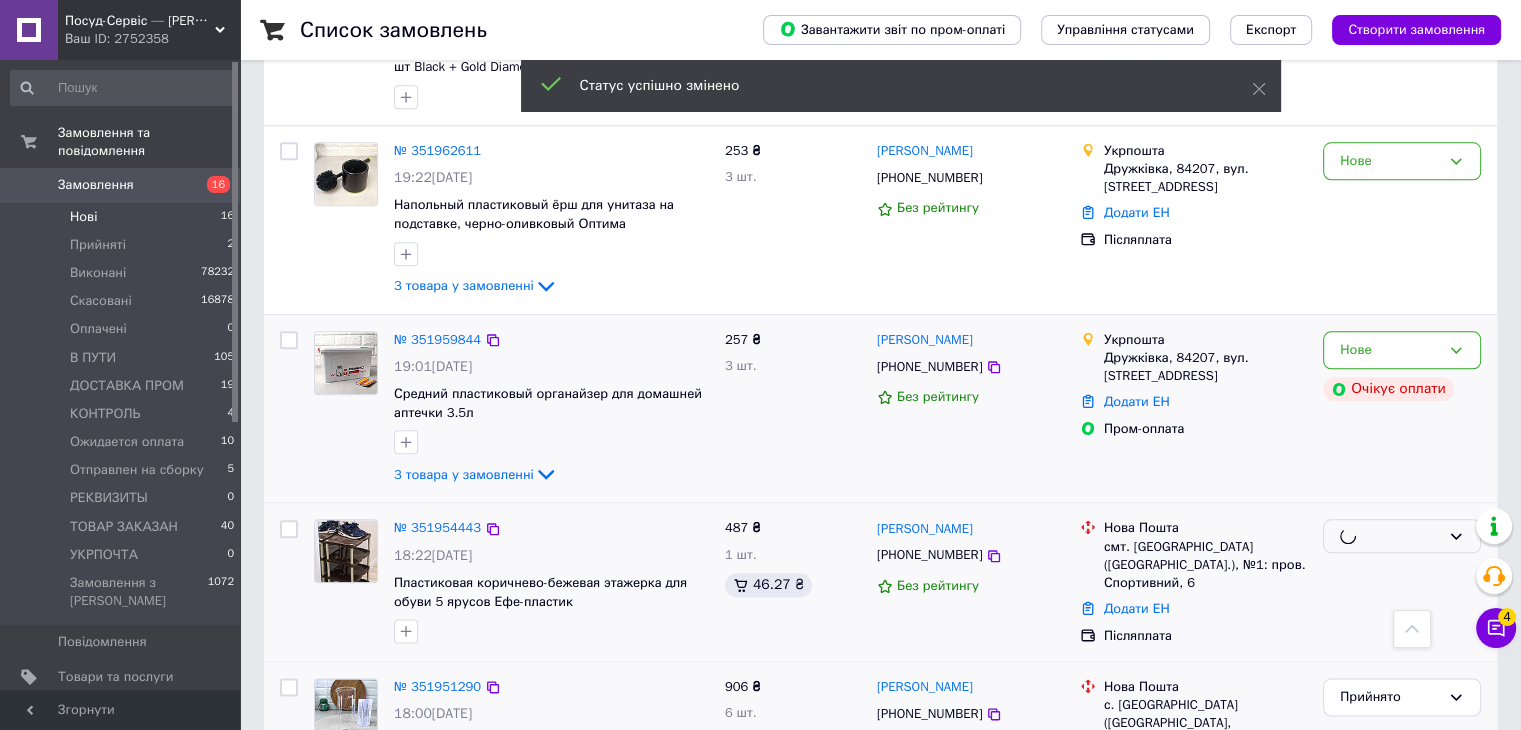 scroll, scrollTop: 2232, scrollLeft: 0, axis: vertical 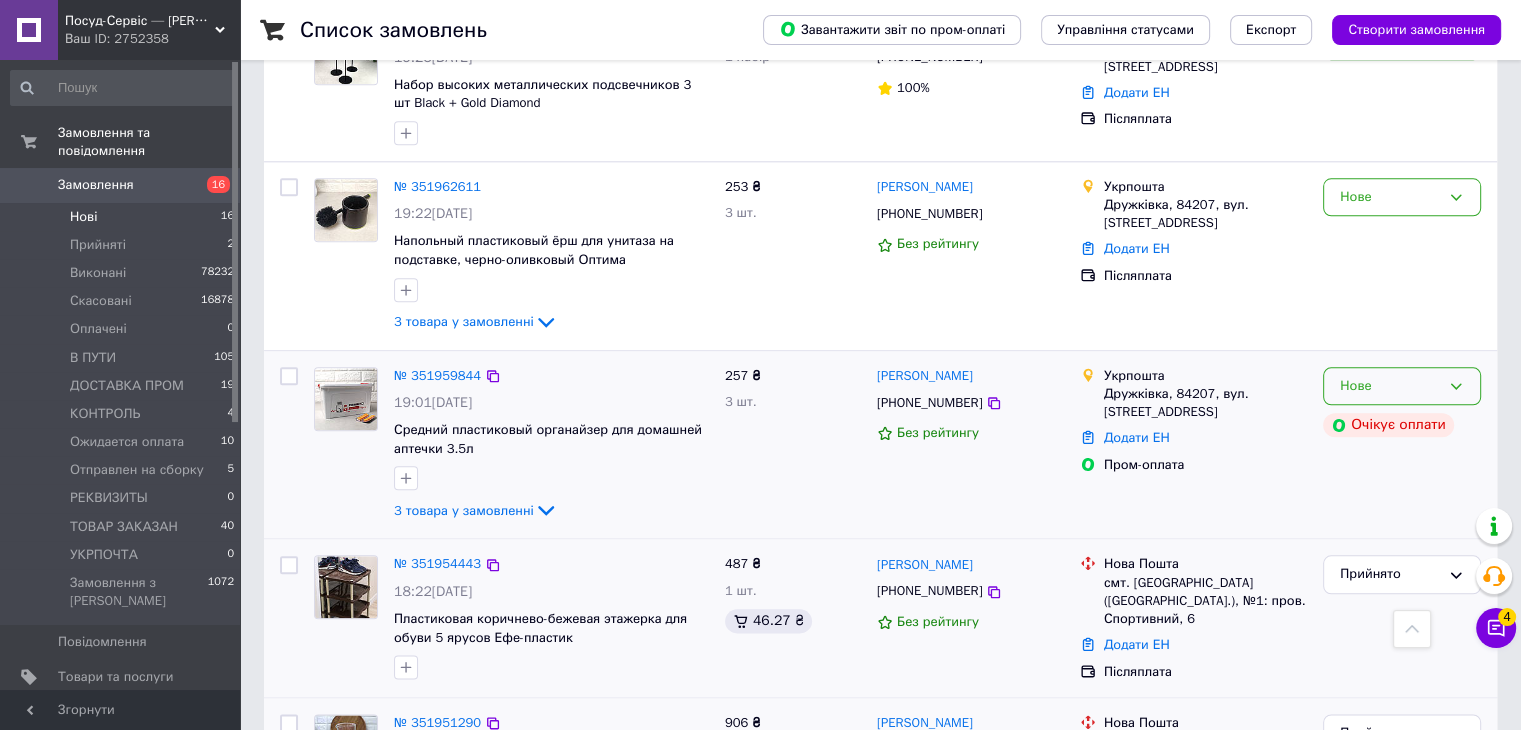 click on "Нове" at bounding box center [1402, 386] 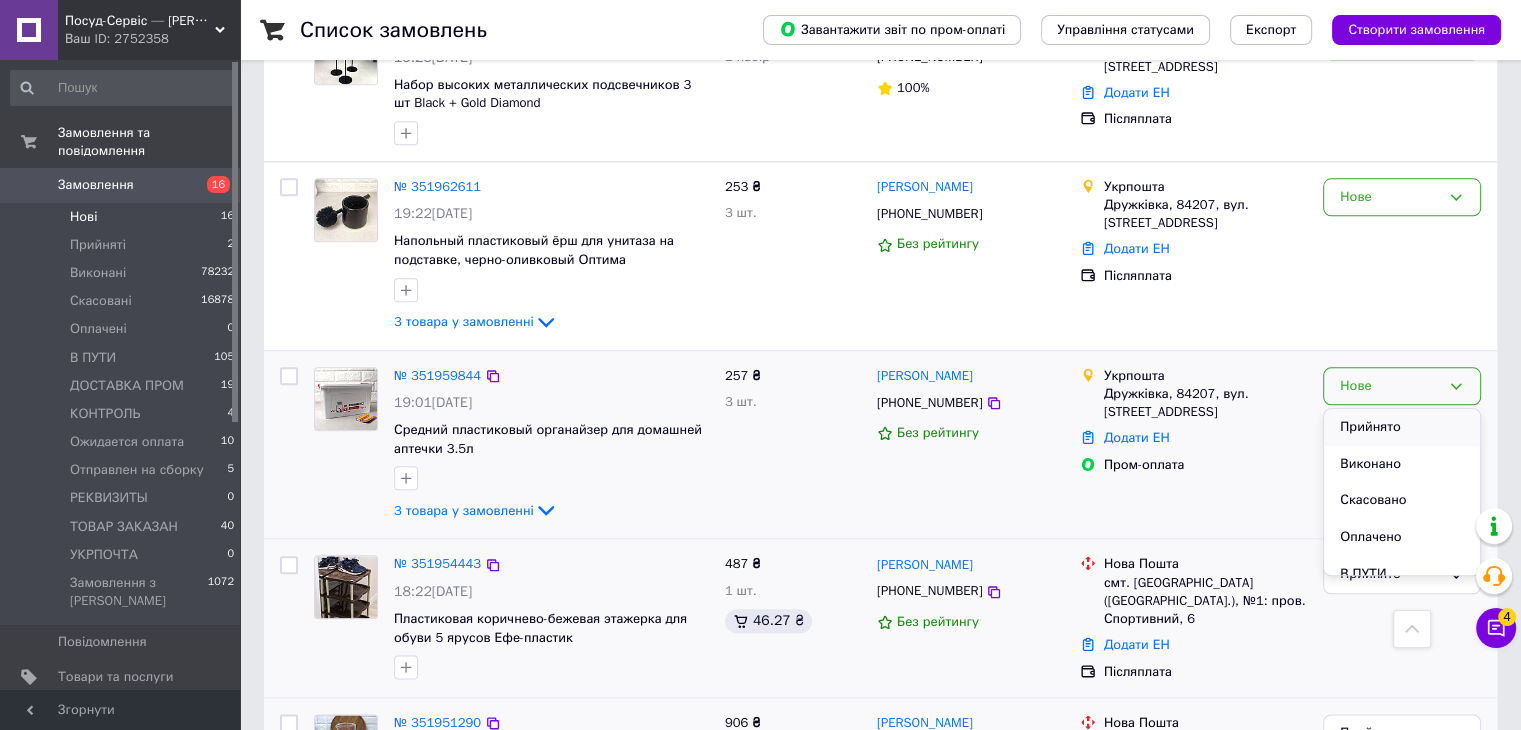 click on "Прийнято" at bounding box center (1402, 427) 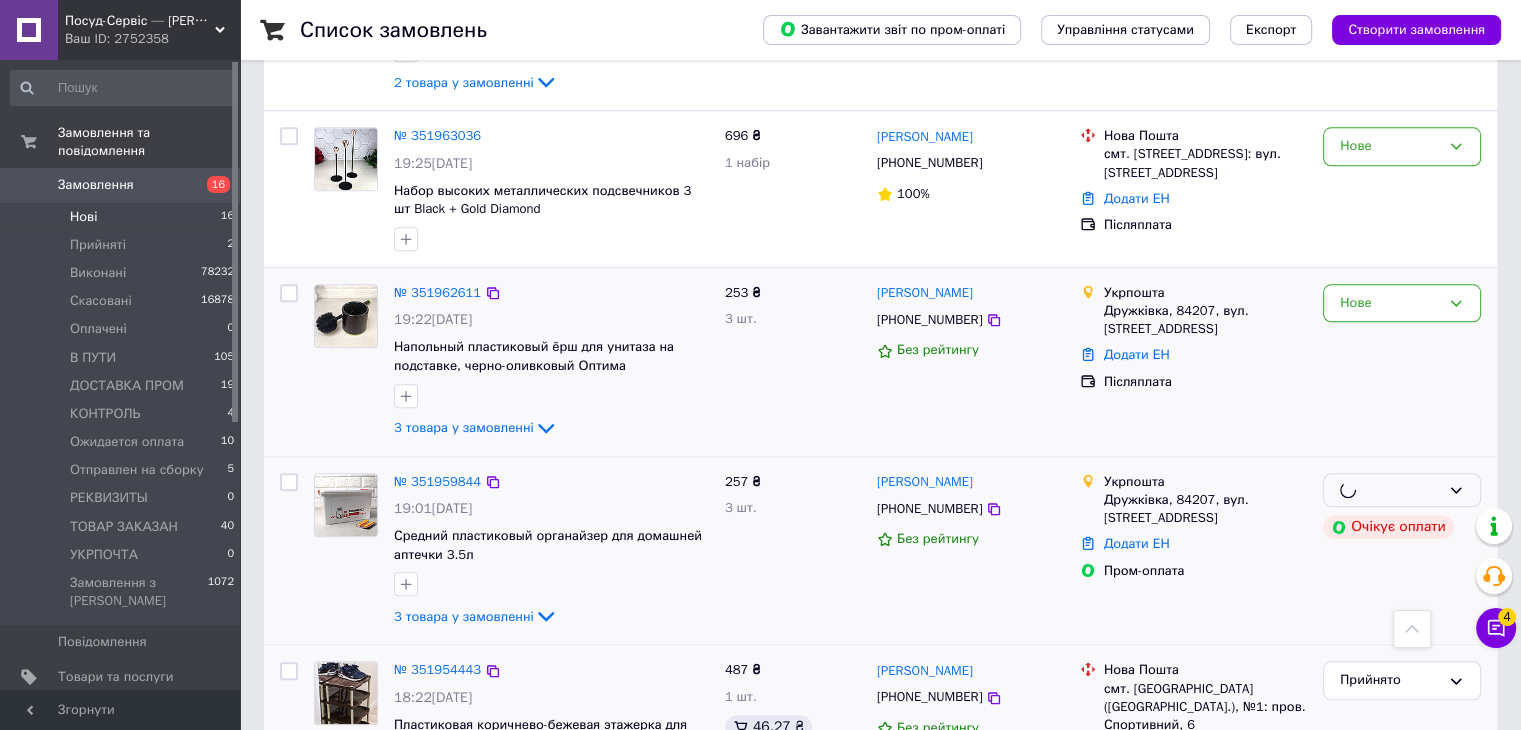 scroll, scrollTop: 2032, scrollLeft: 0, axis: vertical 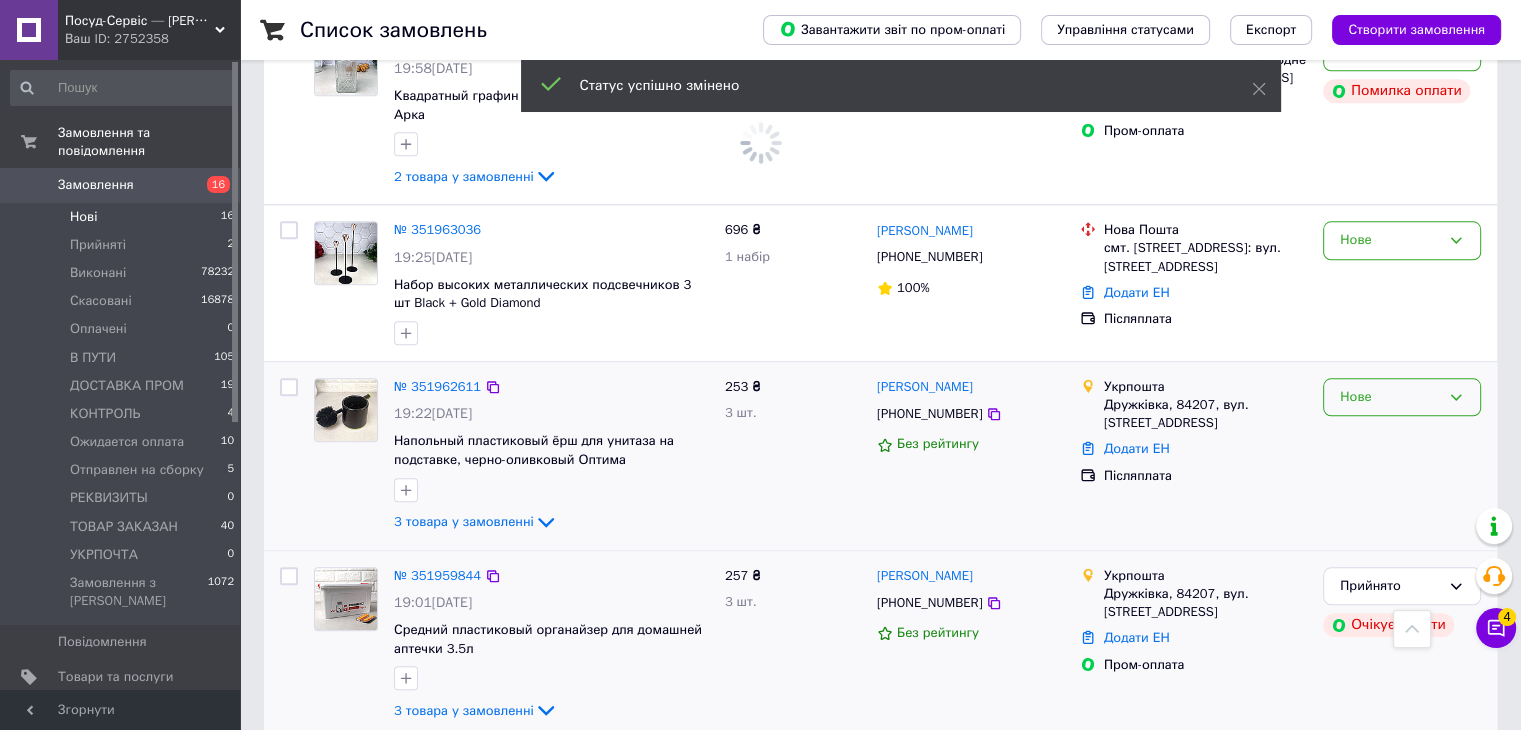 click on "Нове" at bounding box center (1390, 397) 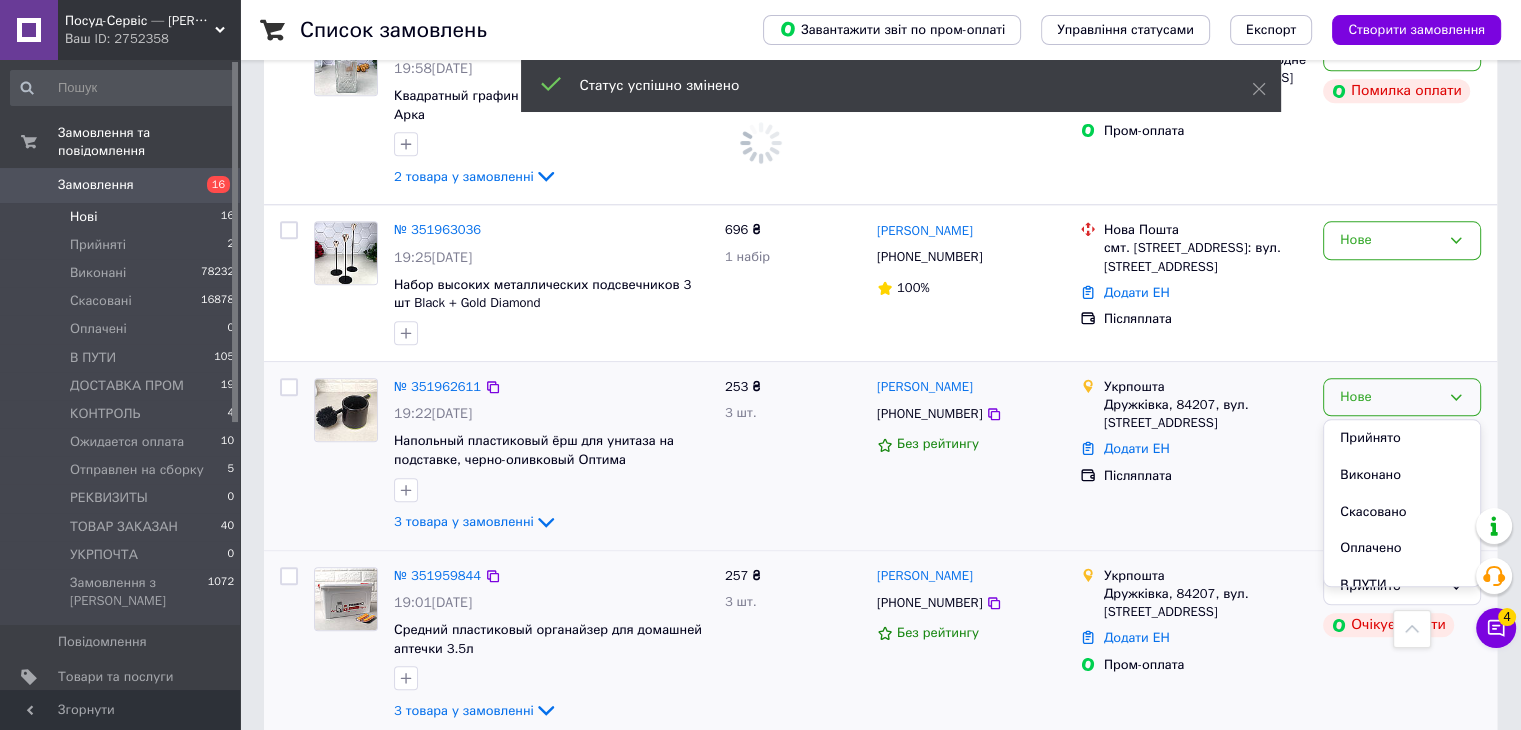 drag, startPoint x: 1365, startPoint y: 377, endPoint x: 1327, endPoint y: 380, distance: 38.118237 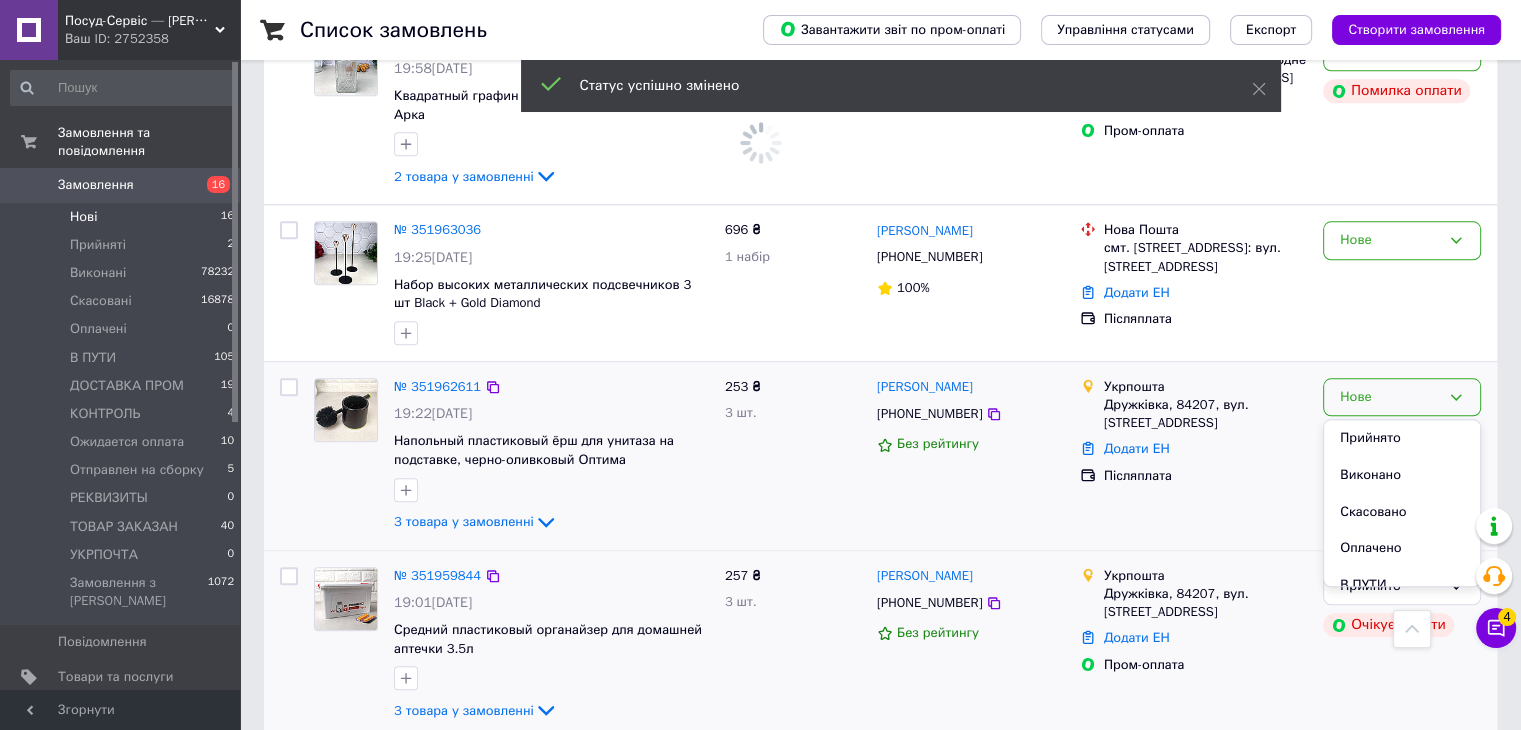 click on "Прийнято" at bounding box center [1402, 438] 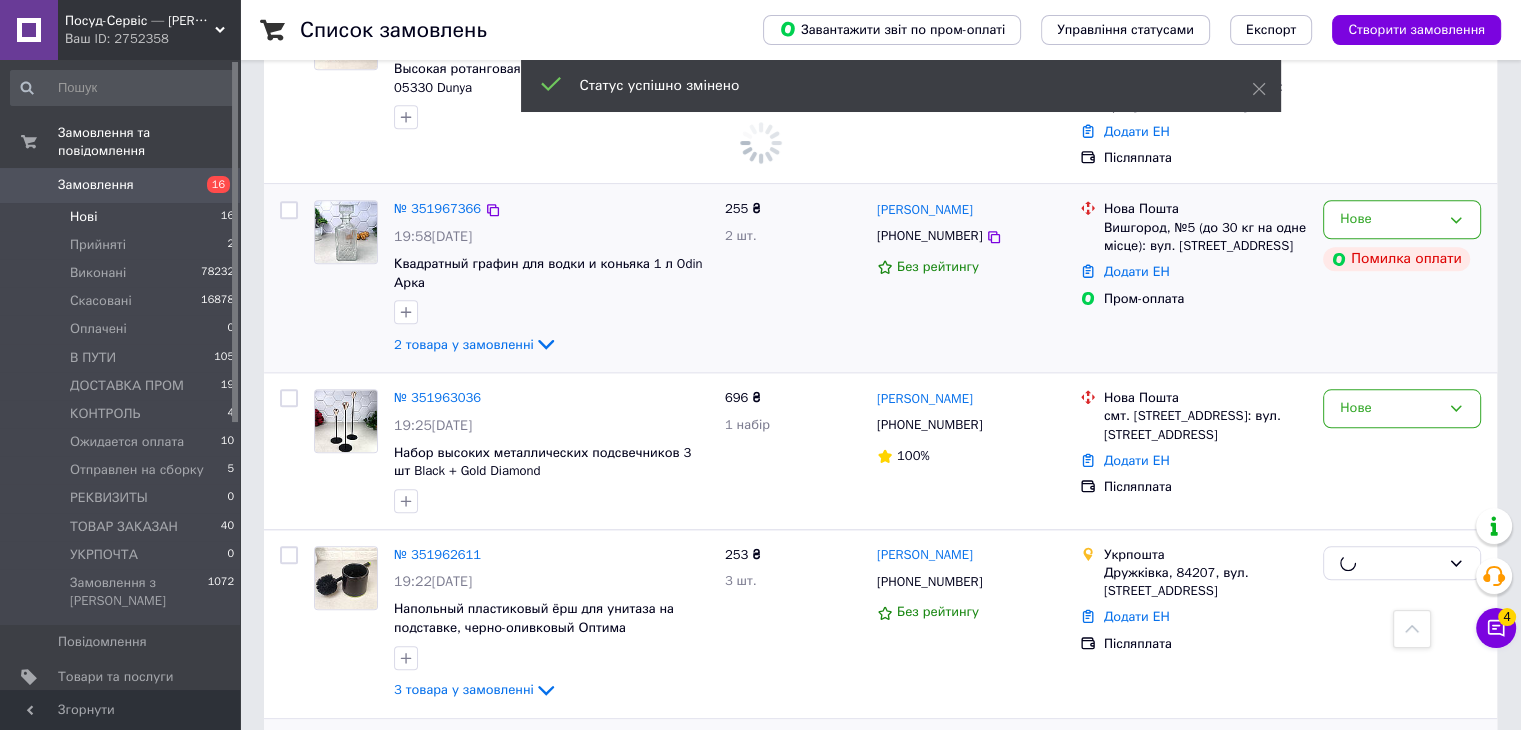 scroll, scrollTop: 1832, scrollLeft: 0, axis: vertical 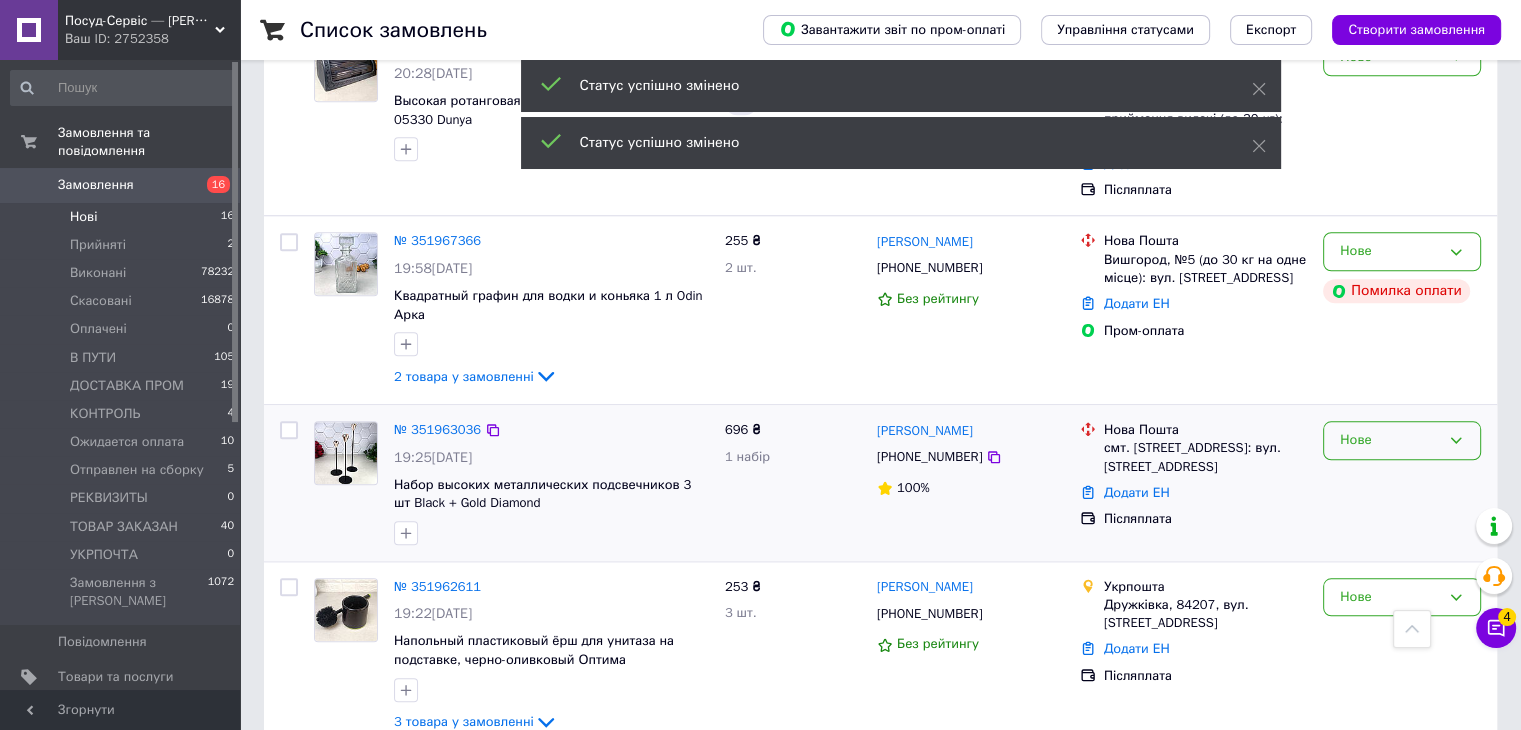 click on "Нове" at bounding box center (1390, 440) 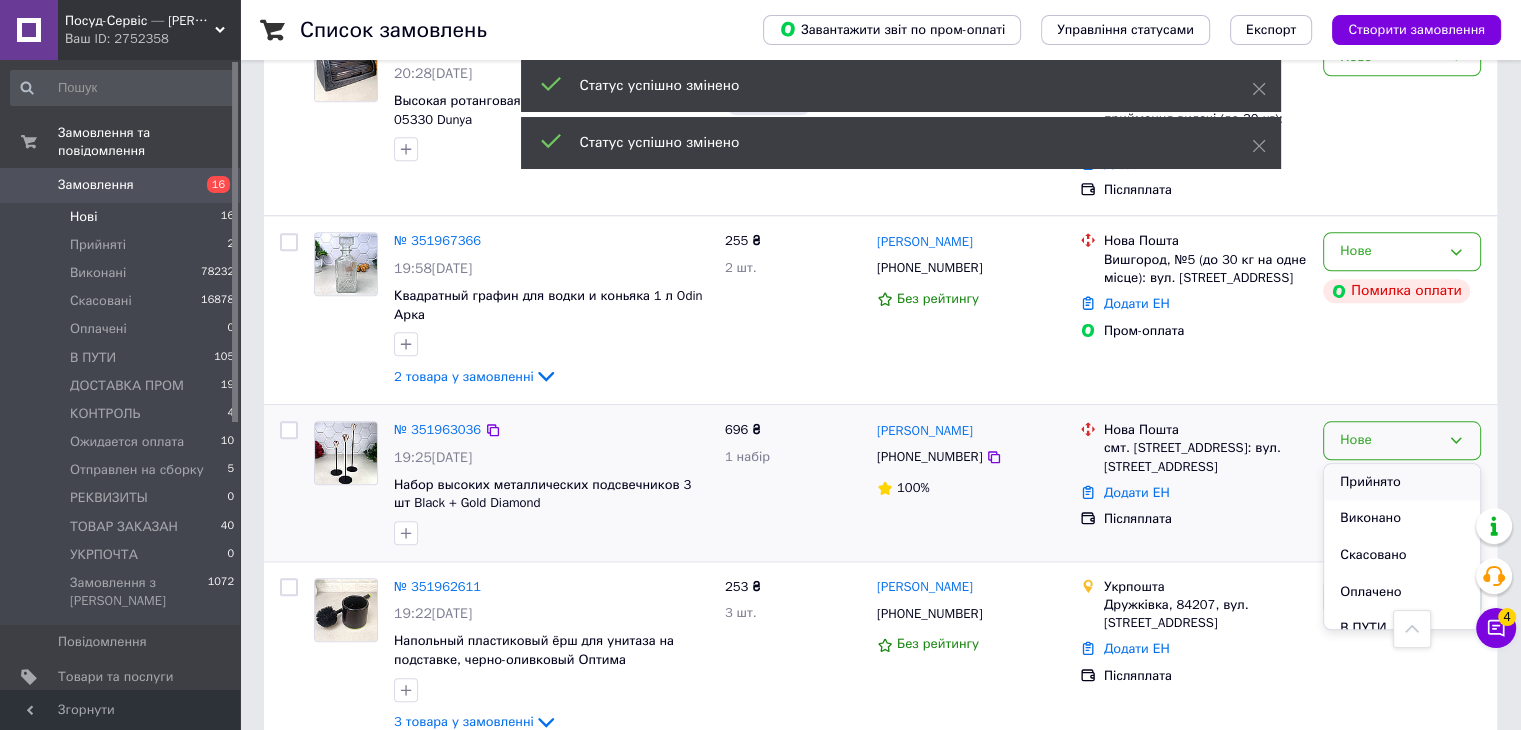 click on "Прийнято" at bounding box center (1402, 482) 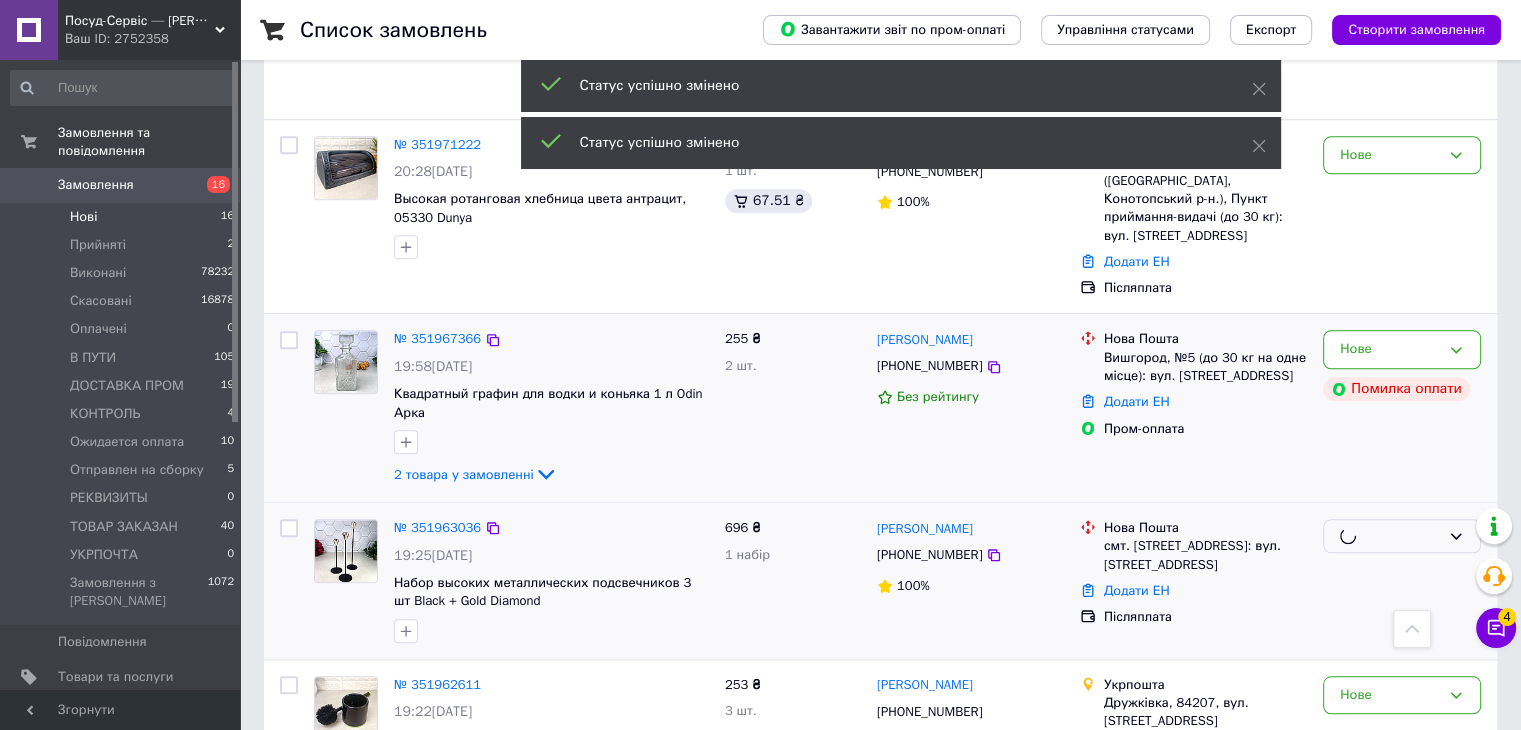 scroll, scrollTop: 1632, scrollLeft: 0, axis: vertical 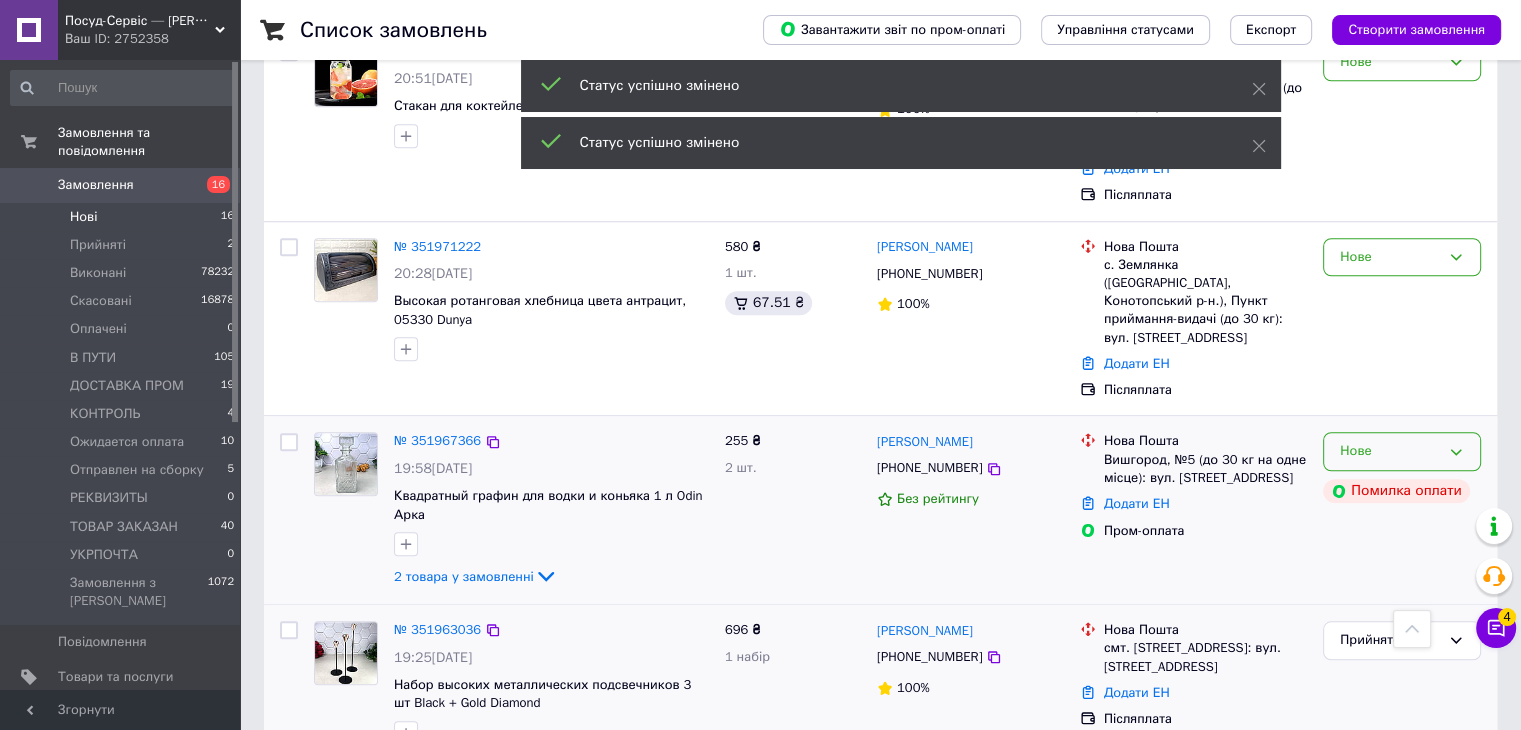 click on "Нове" at bounding box center (1390, 451) 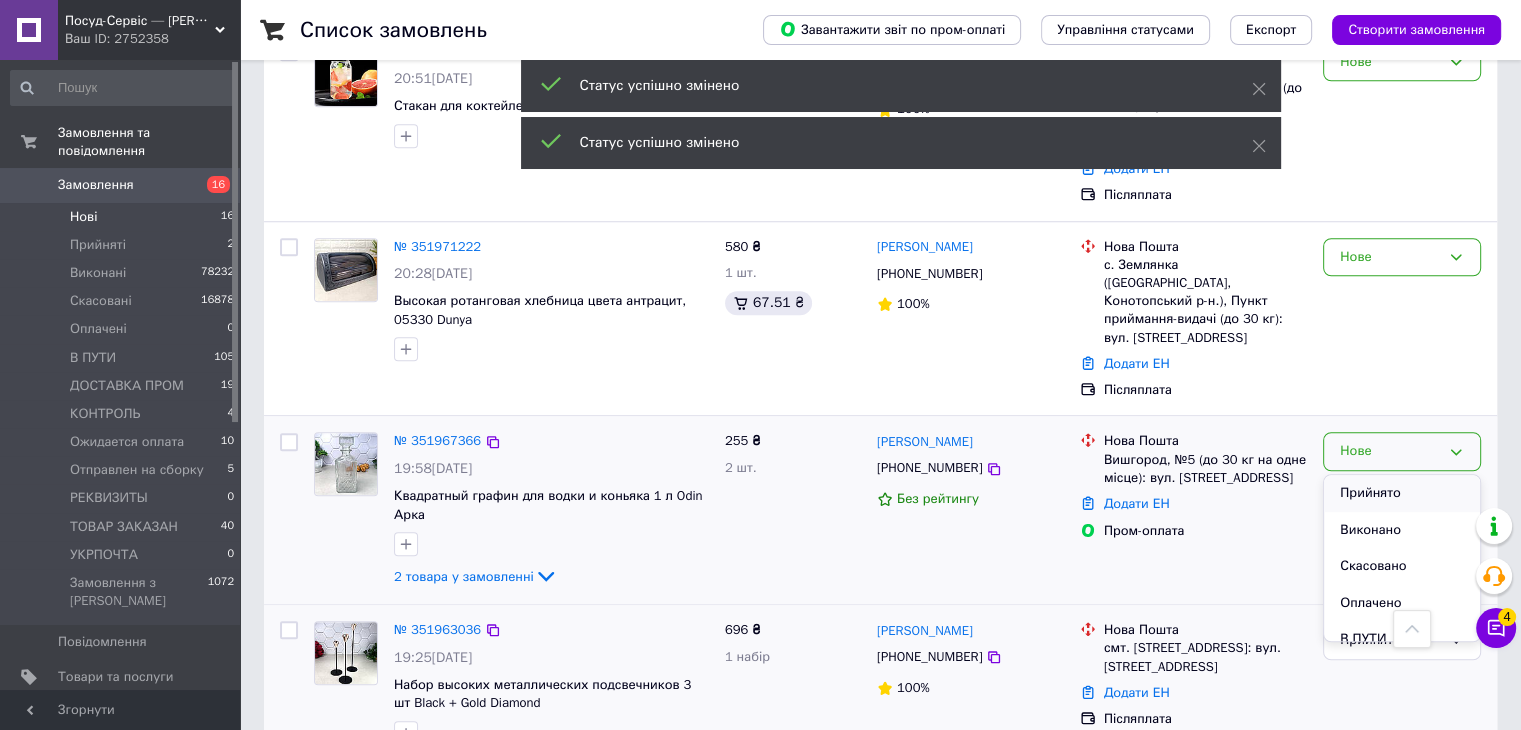 click on "Прийнято" at bounding box center [1402, 493] 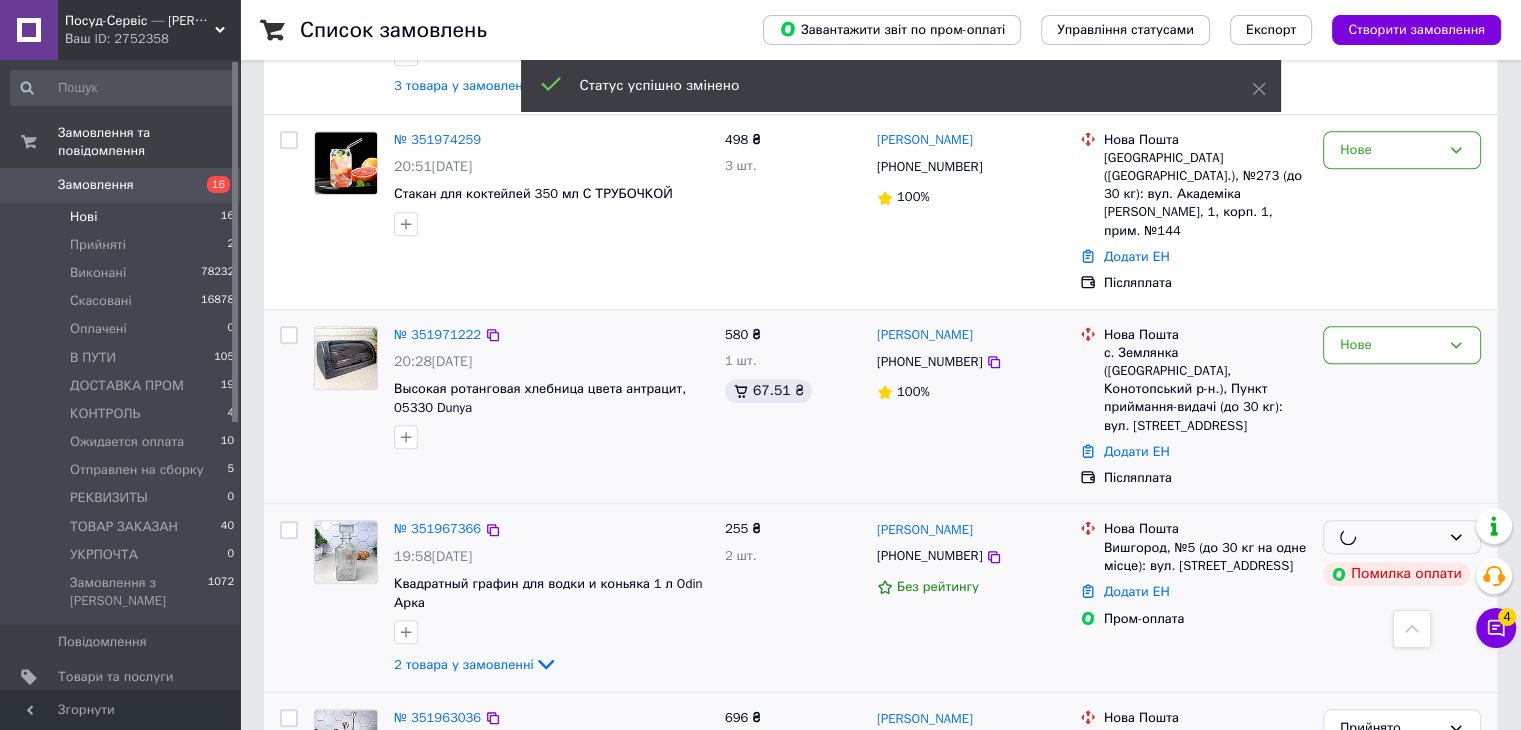 scroll, scrollTop: 1432, scrollLeft: 0, axis: vertical 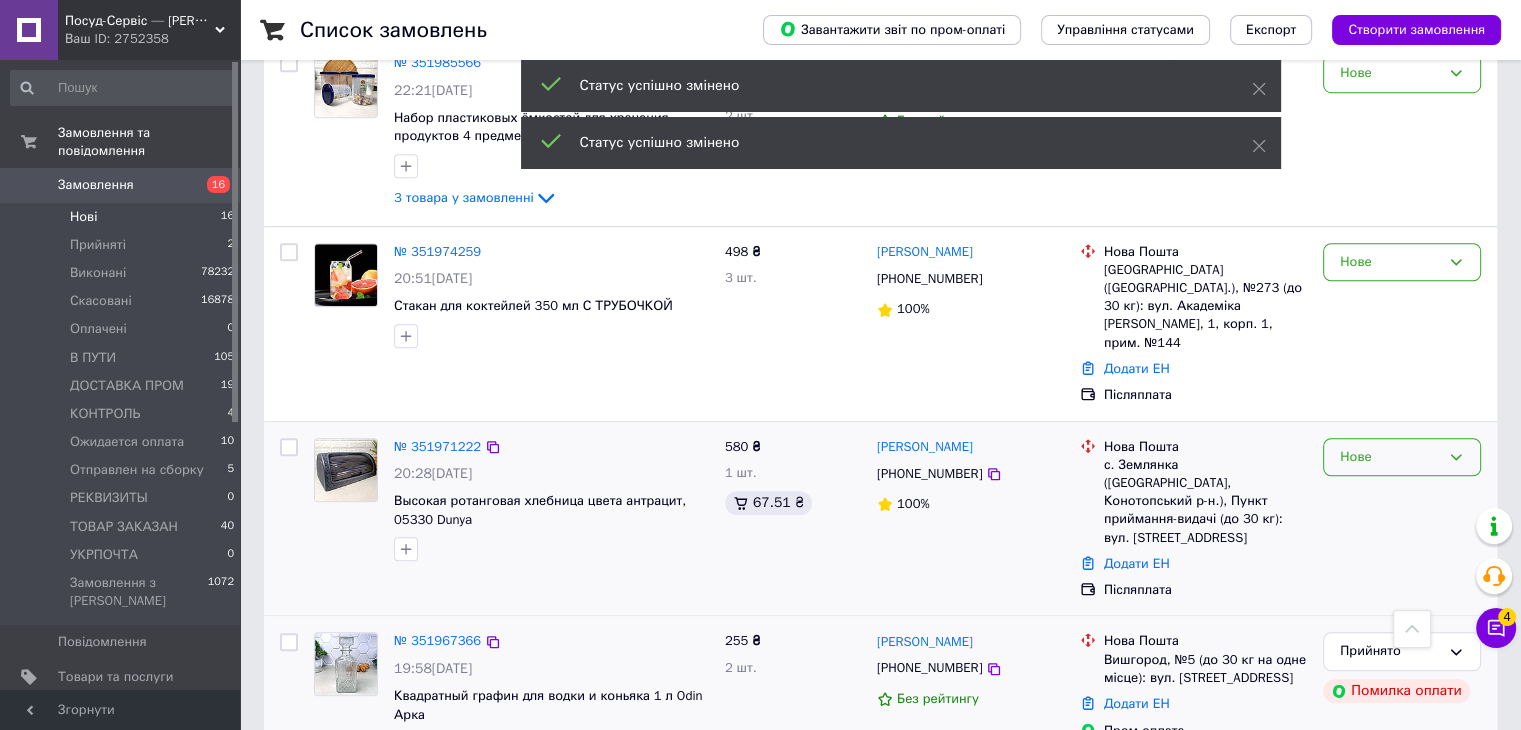 click on "Нове" at bounding box center [1390, 457] 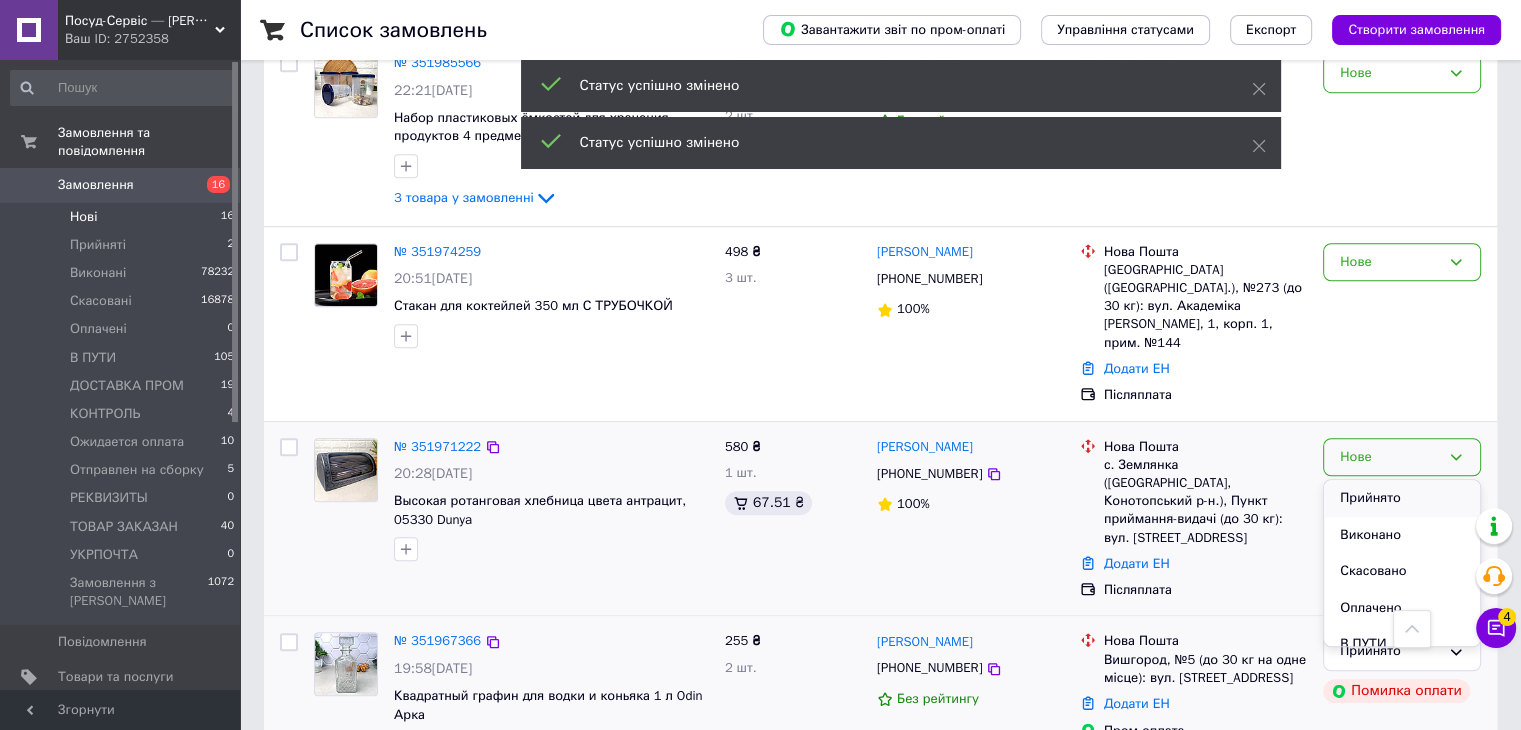 click on "Прийнято" at bounding box center (1402, 498) 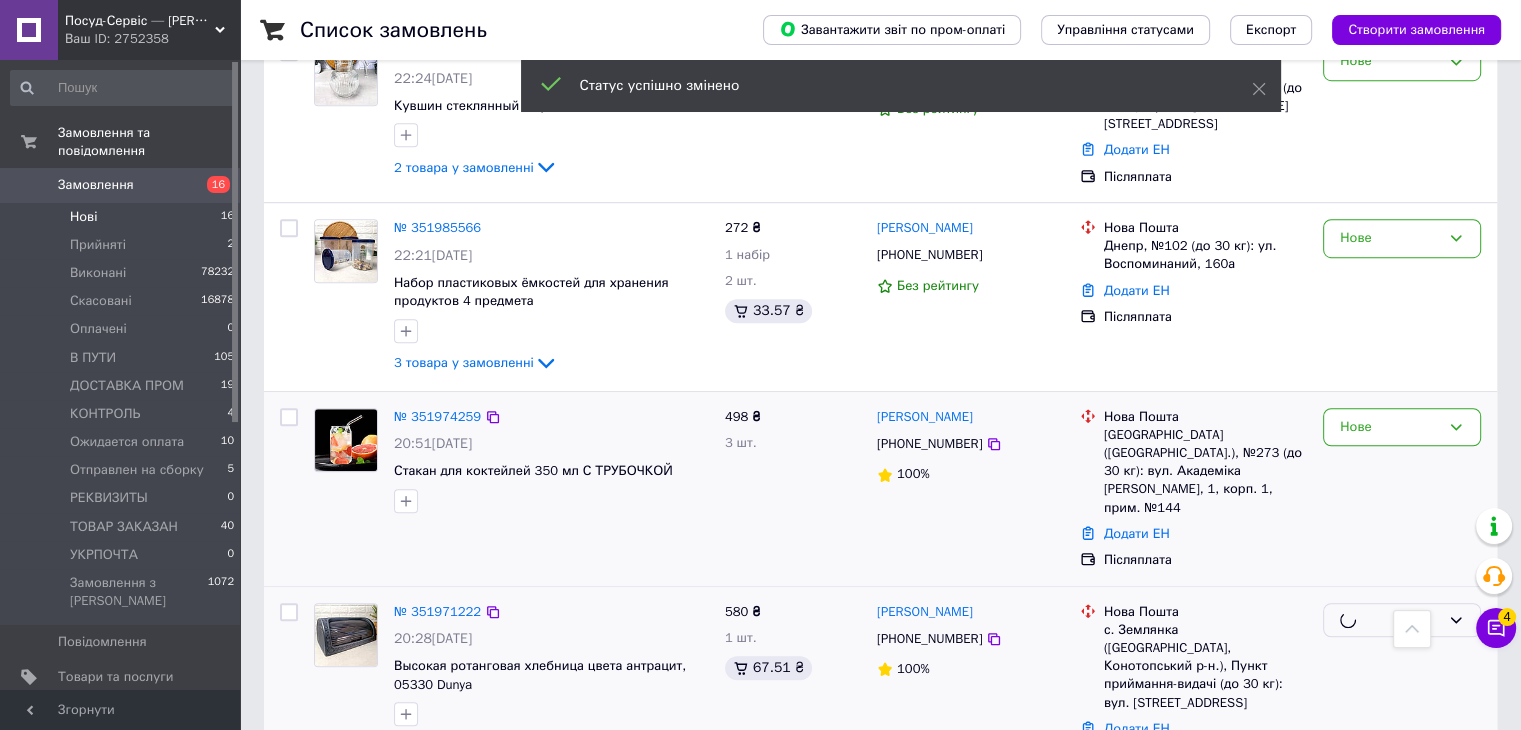 scroll, scrollTop: 1232, scrollLeft: 0, axis: vertical 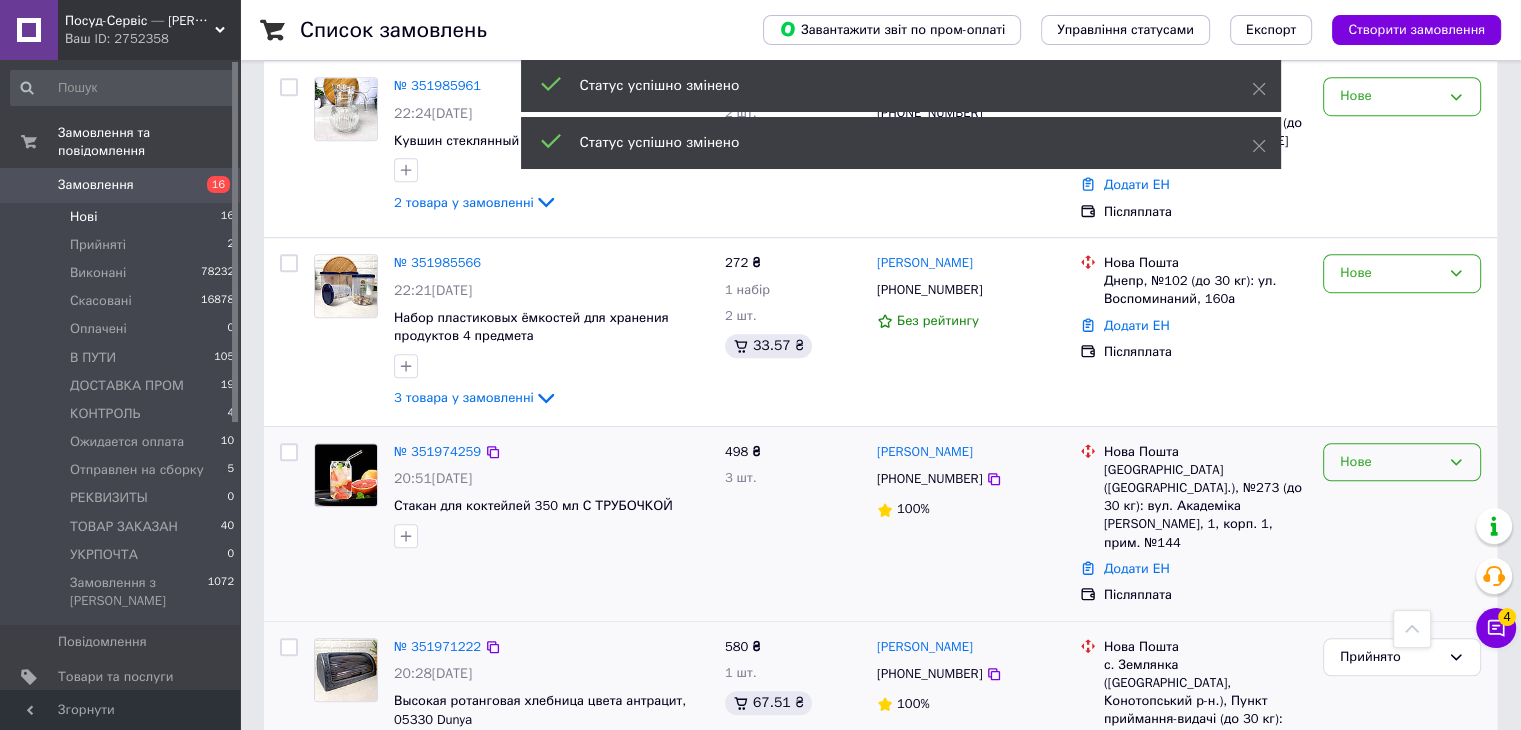 click on "Нове" at bounding box center [1390, 462] 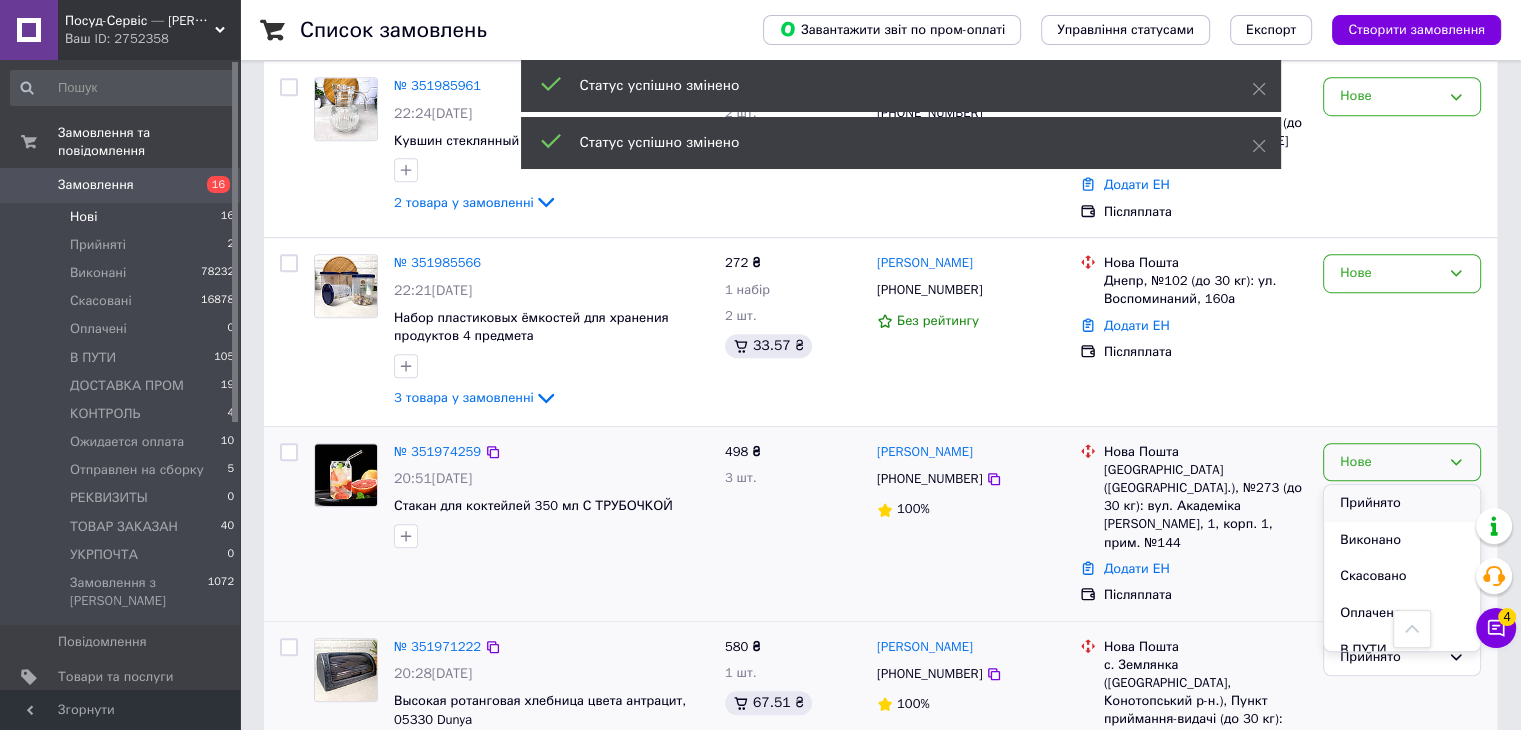 click on "Прийнято" at bounding box center [1402, 503] 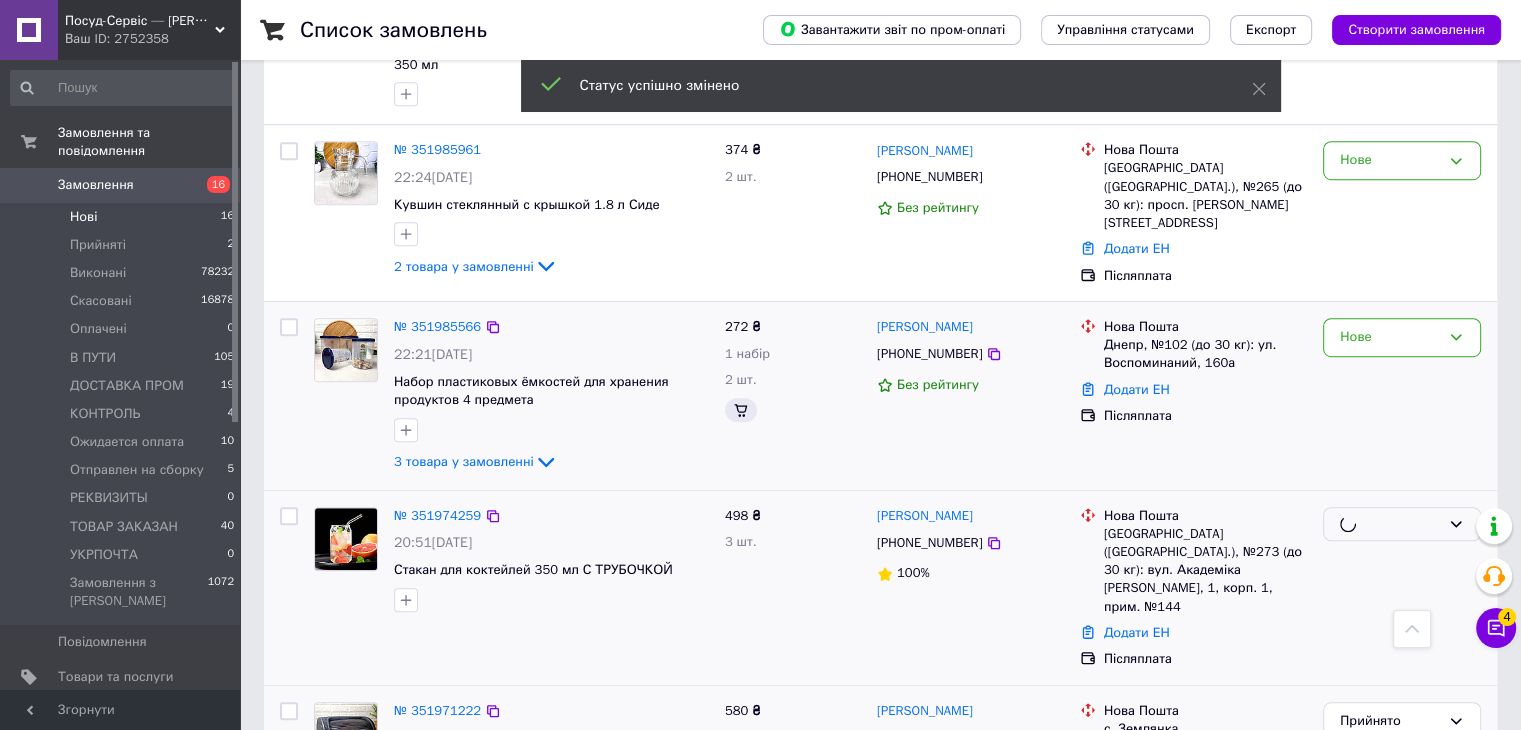 scroll, scrollTop: 1132, scrollLeft: 0, axis: vertical 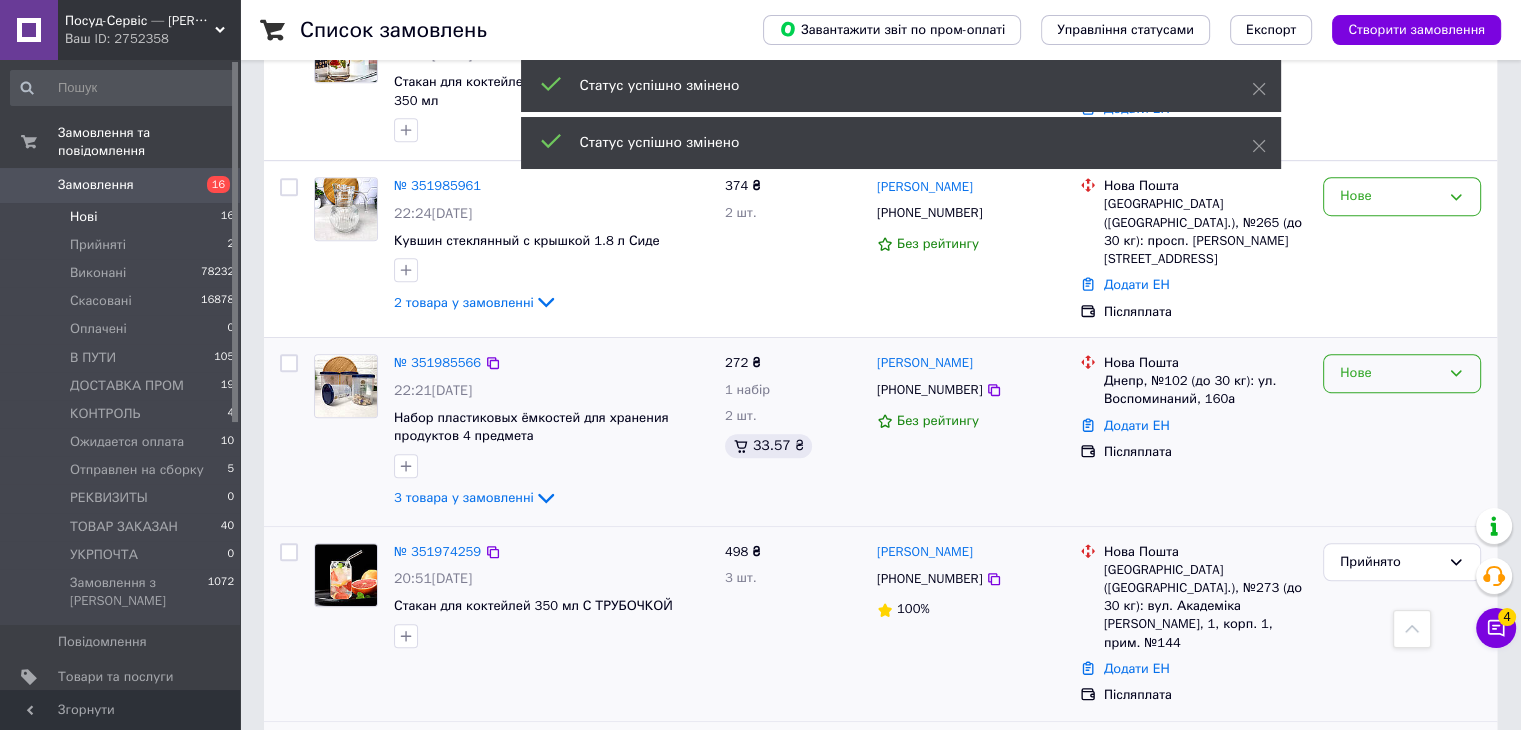 click on "Нове" at bounding box center (1390, 373) 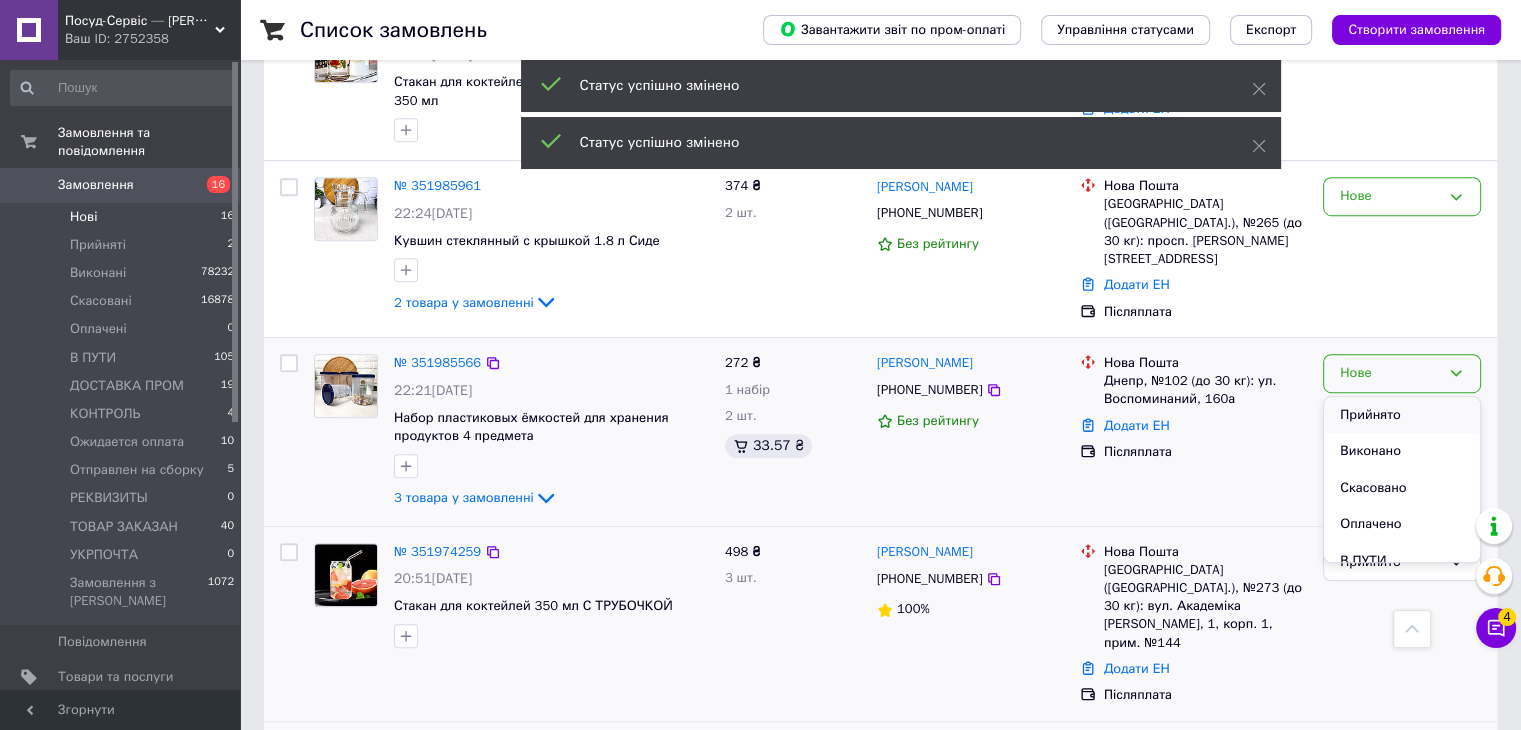 click on "Прийнято" at bounding box center (1402, 415) 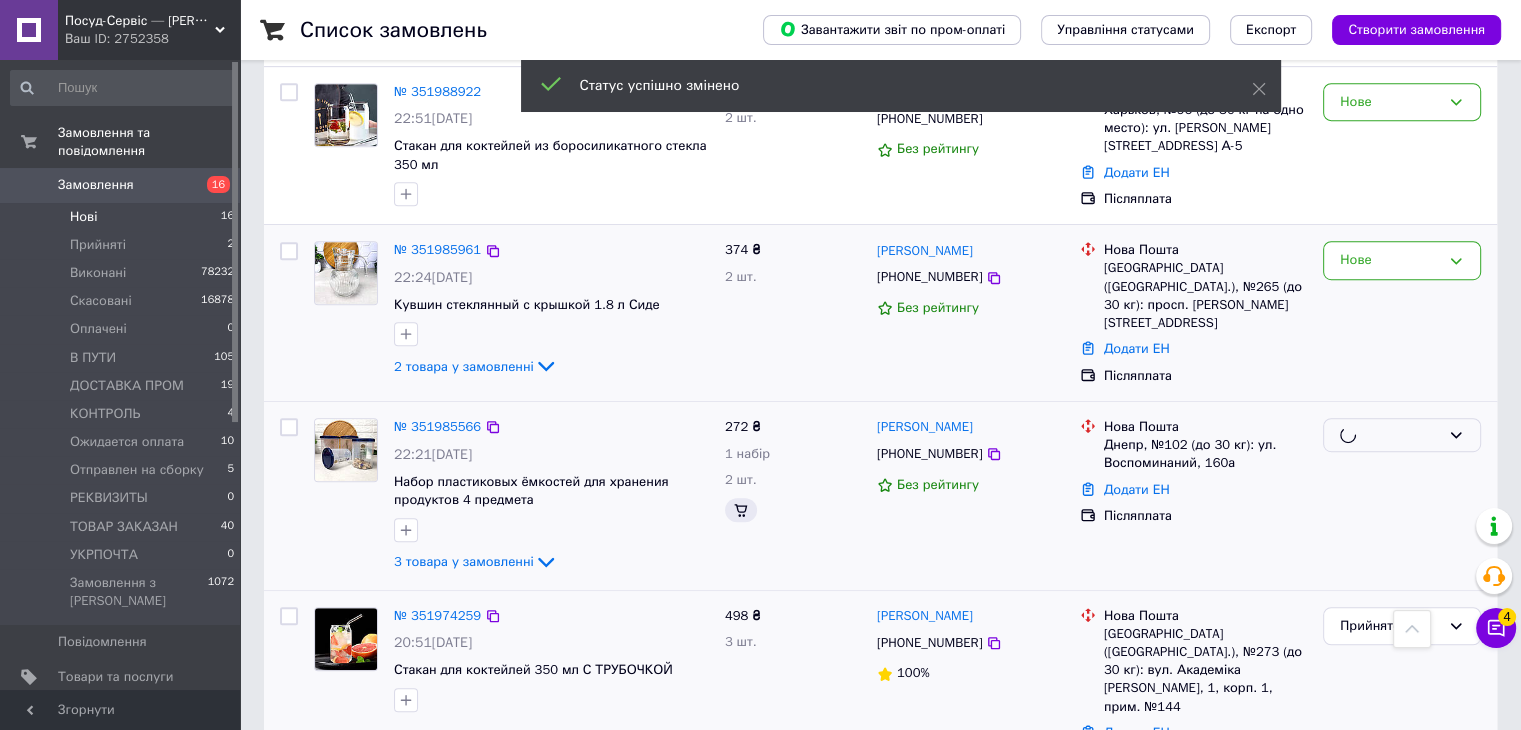 scroll, scrollTop: 1032, scrollLeft: 0, axis: vertical 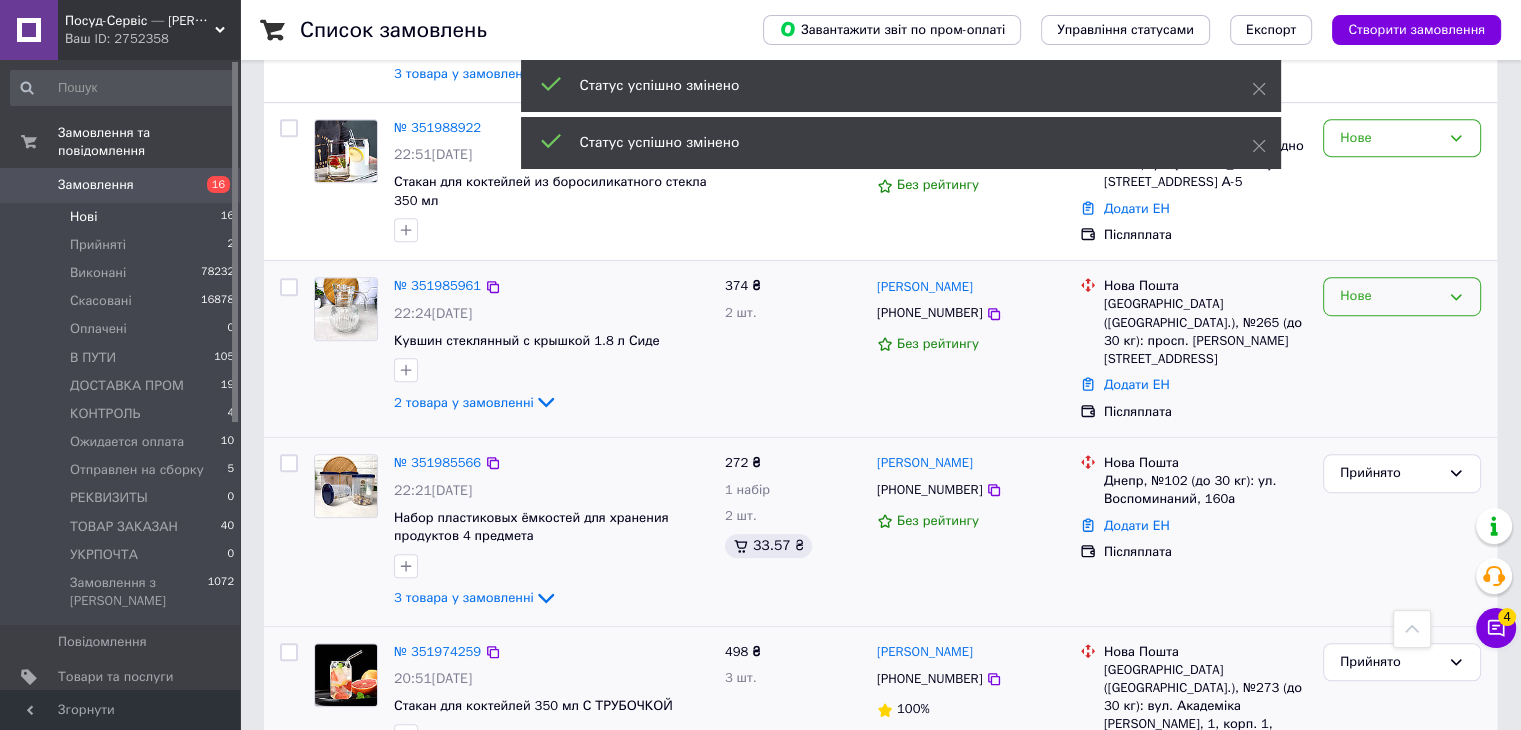 click on "Нове" at bounding box center [1390, 296] 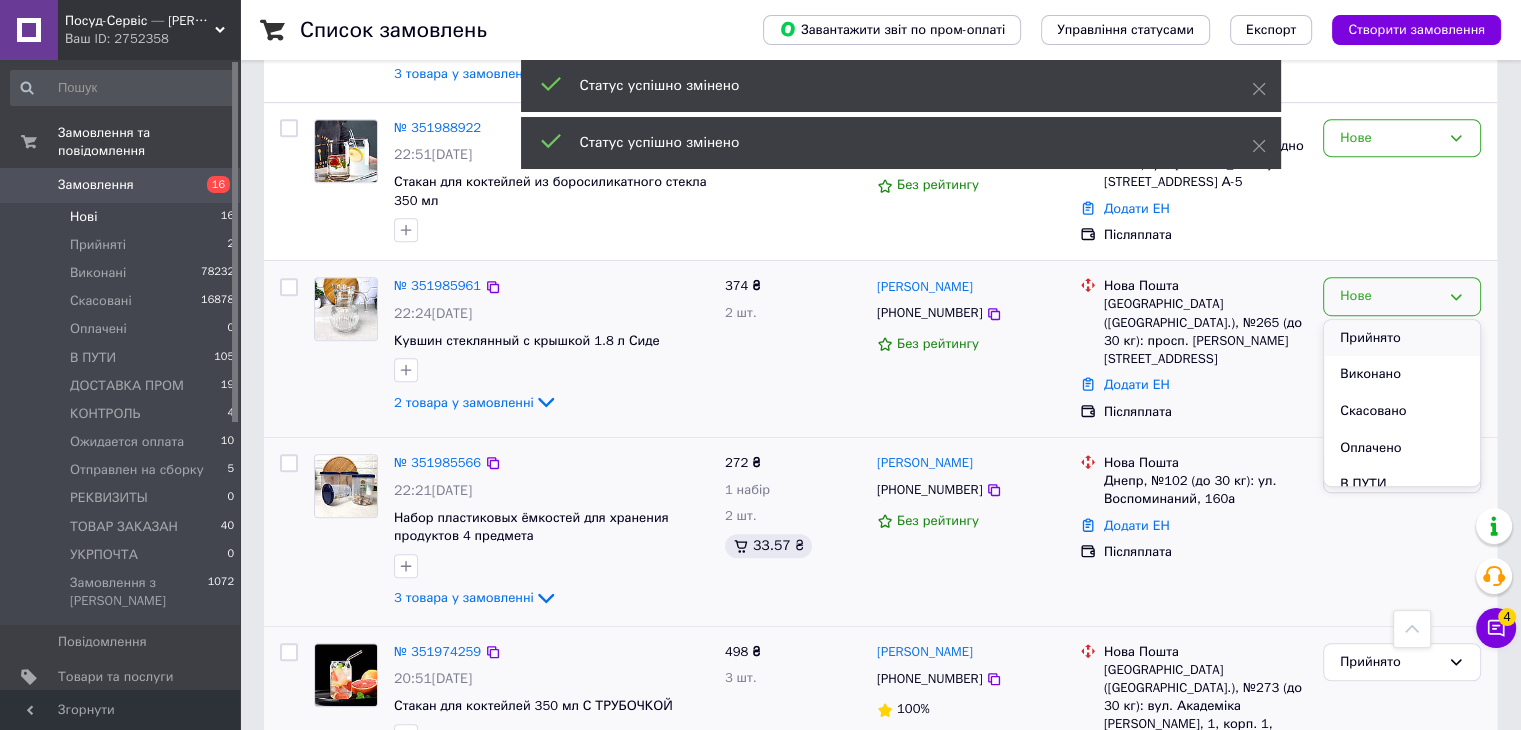 click on "Прийнято" at bounding box center [1402, 338] 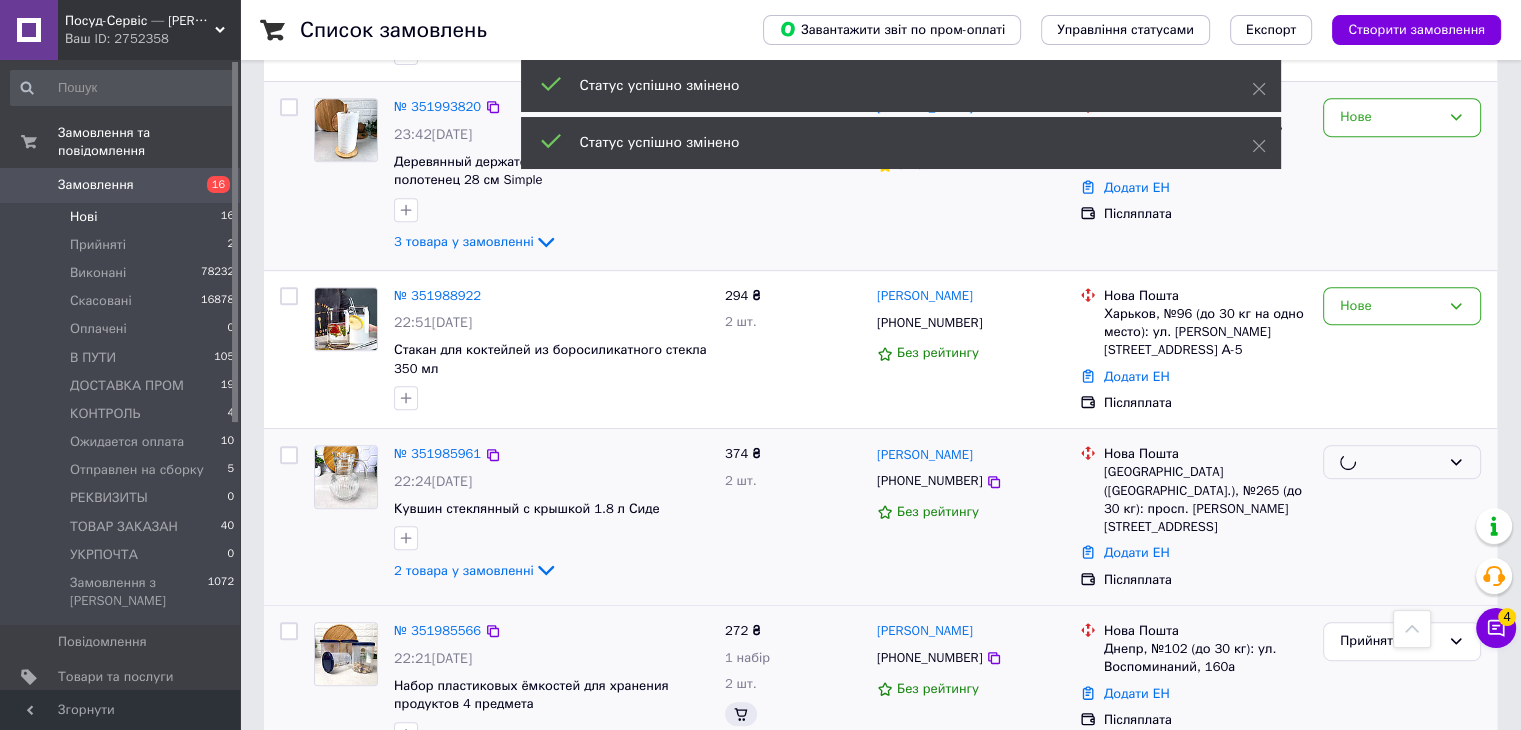 scroll, scrollTop: 732, scrollLeft: 0, axis: vertical 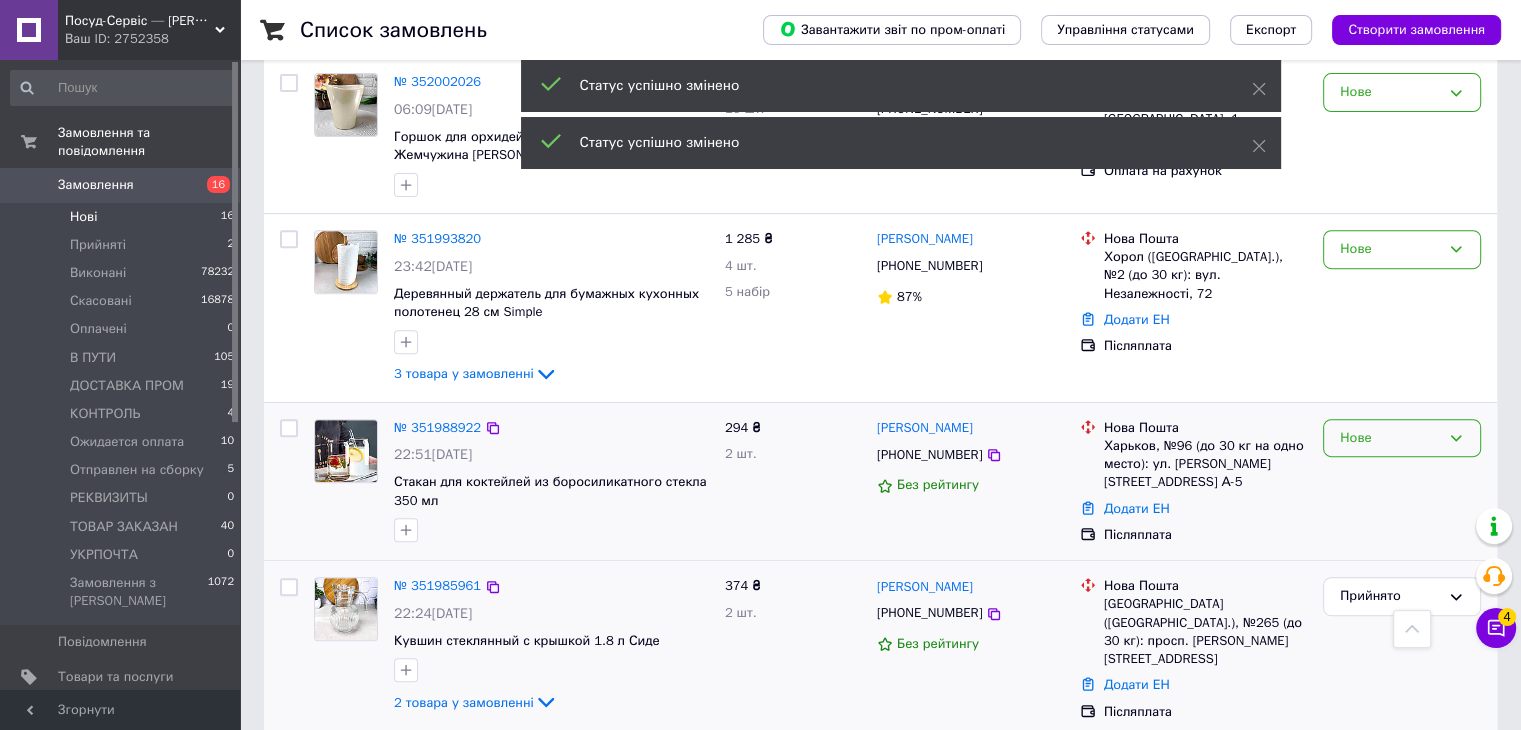 click on "Нове" at bounding box center [1390, 438] 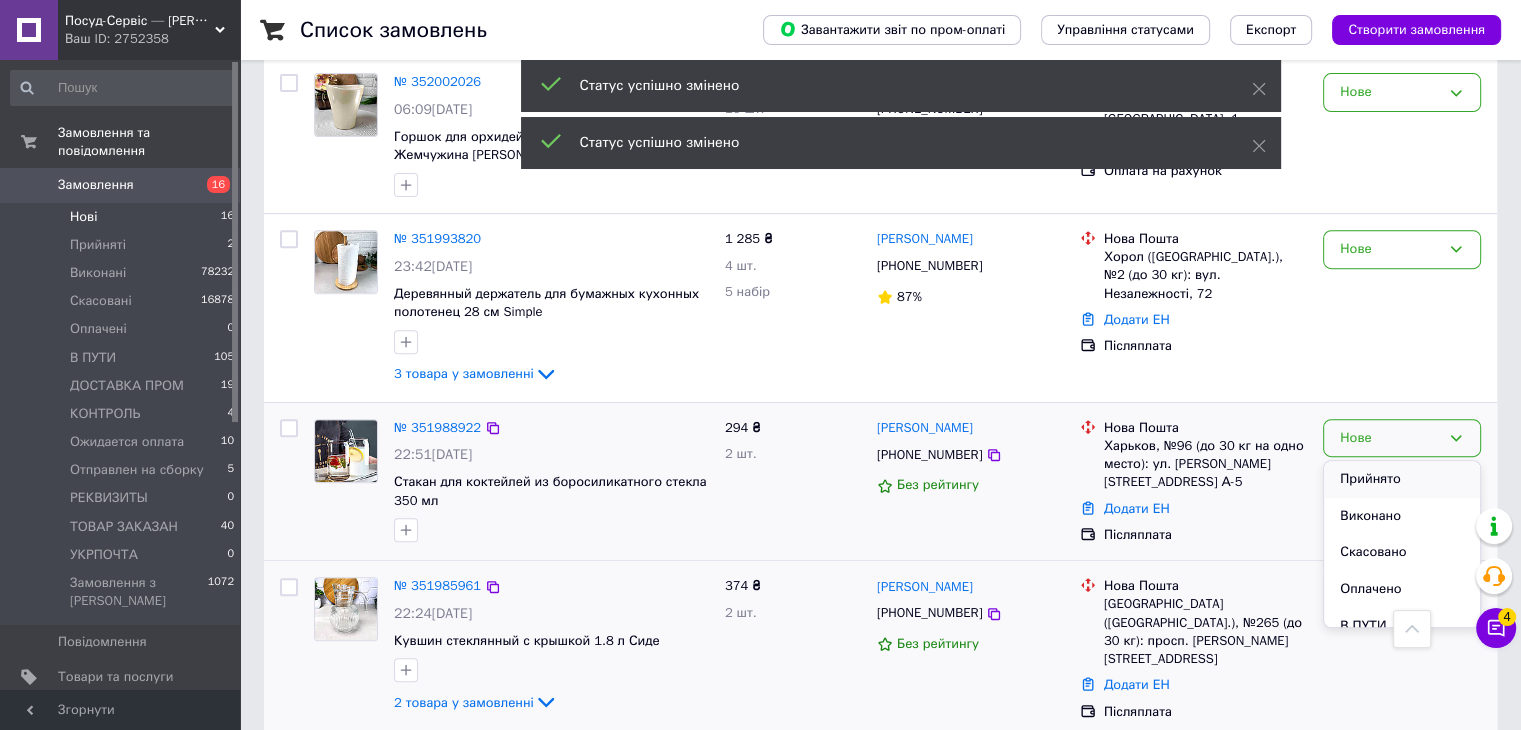 click on "Прийнято" at bounding box center [1402, 479] 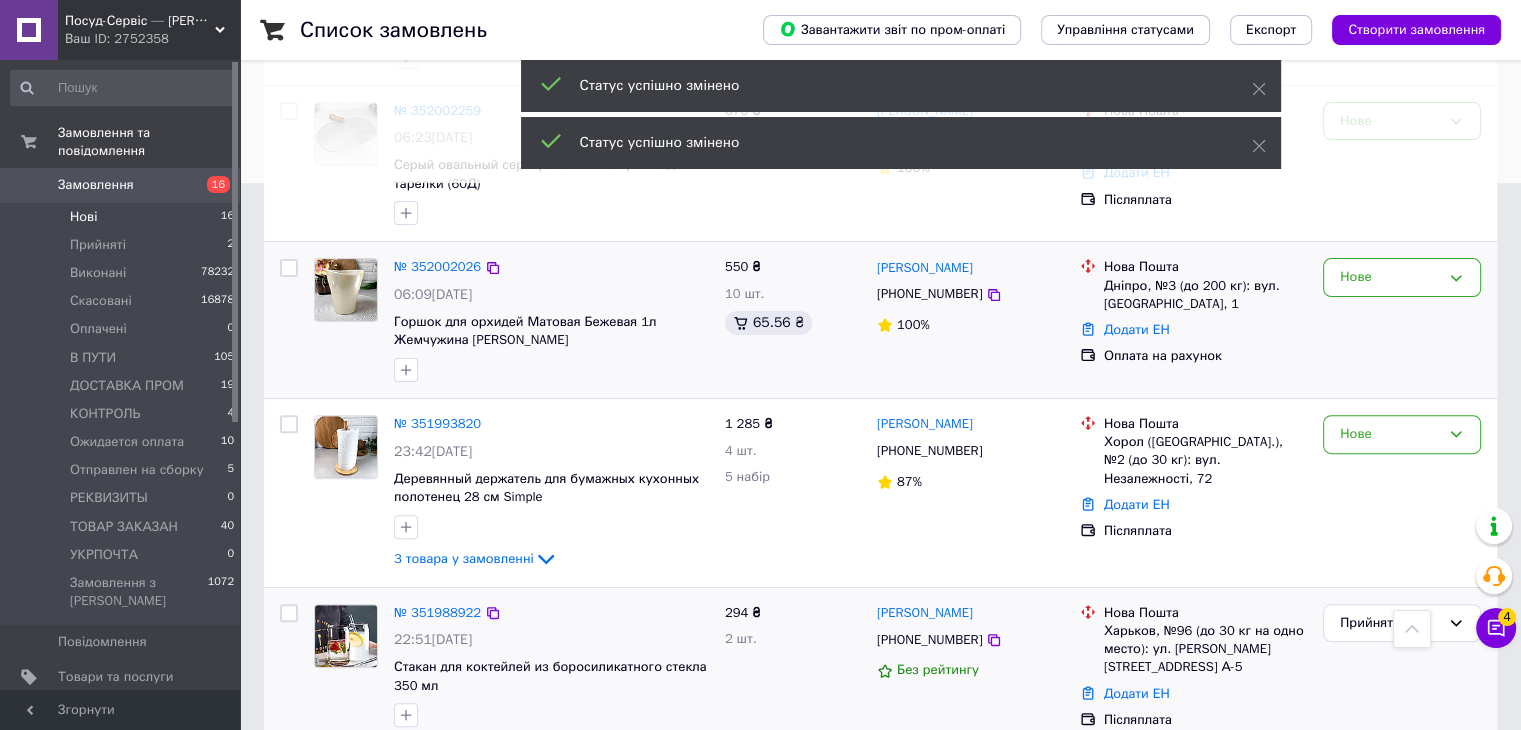 scroll, scrollTop: 532, scrollLeft: 0, axis: vertical 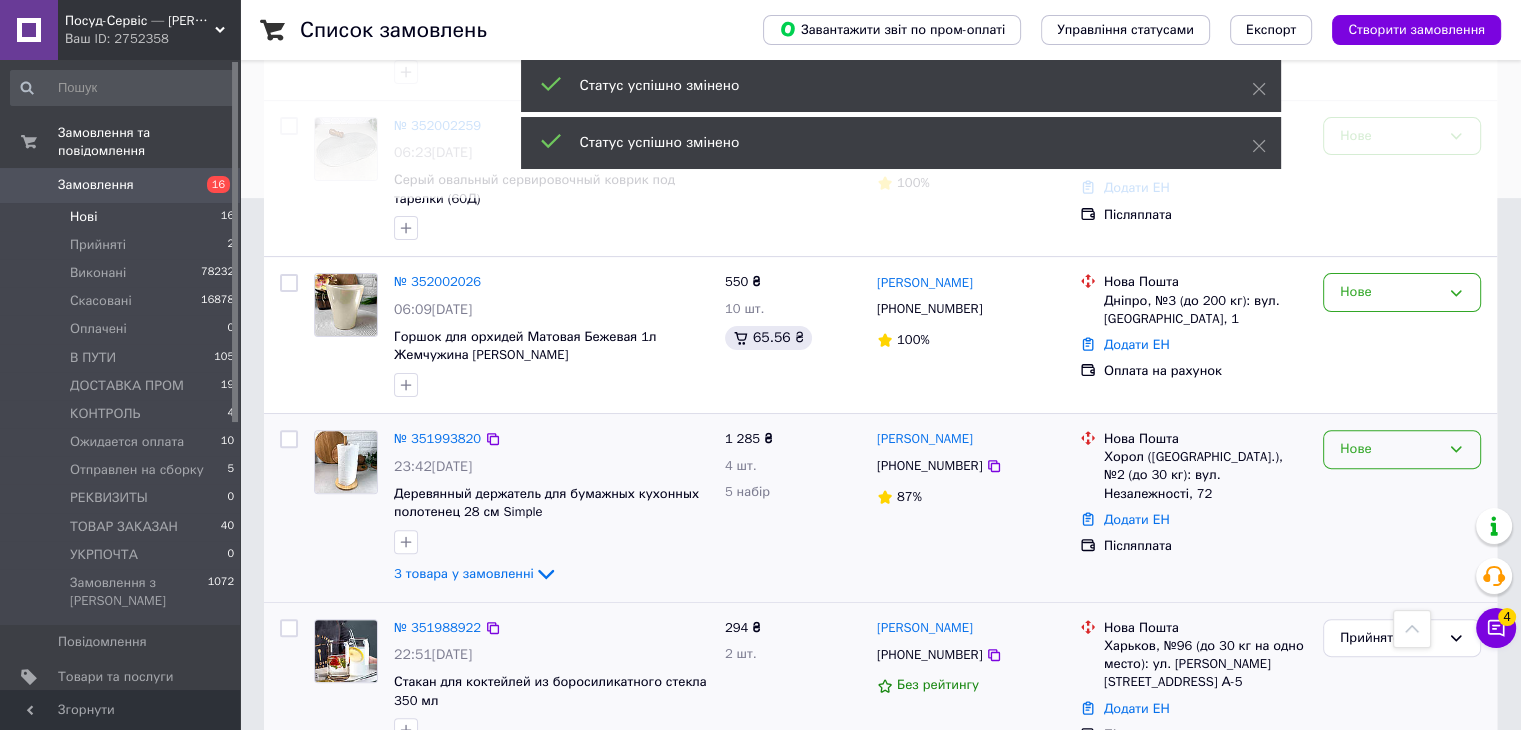 click on "Нове" at bounding box center (1390, 449) 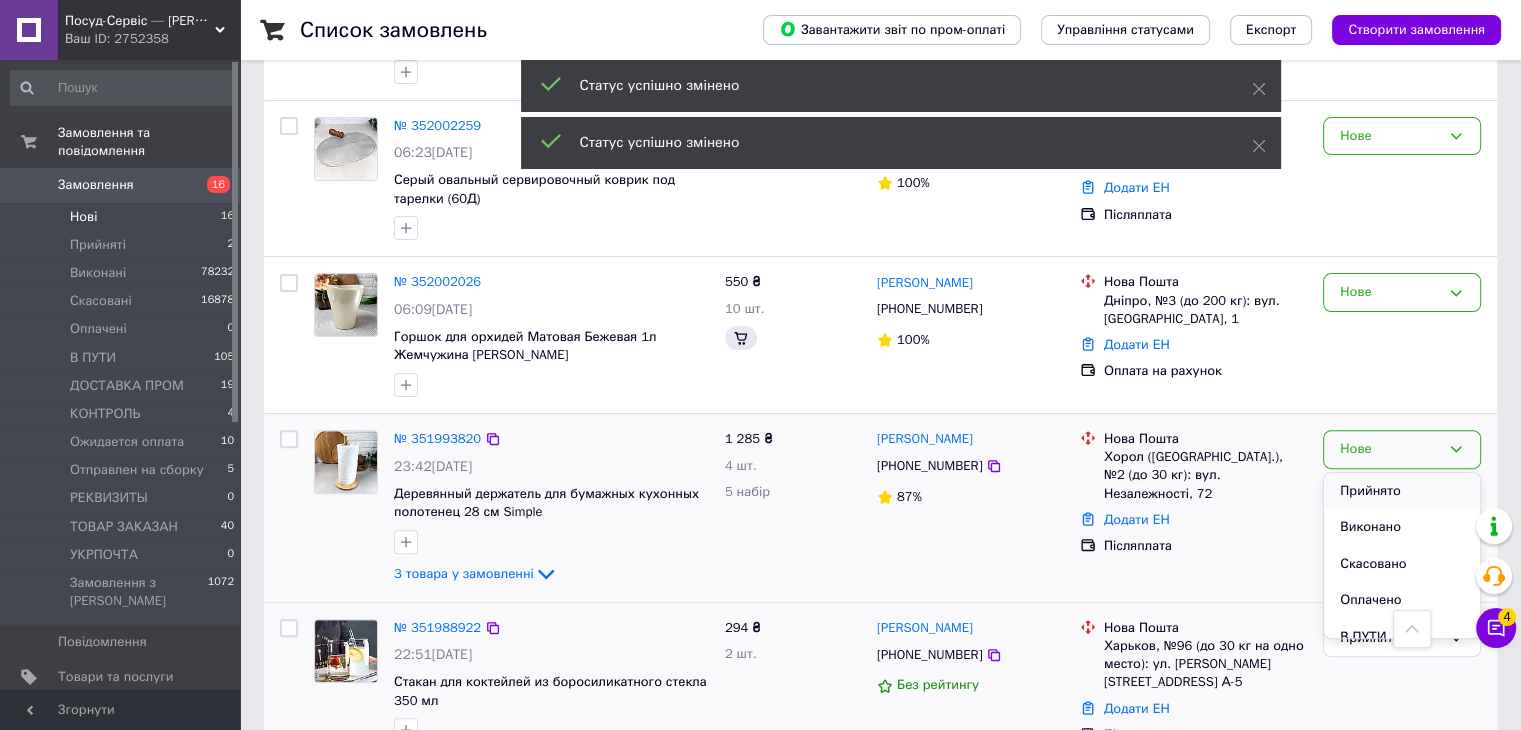 click on "Прийнято" at bounding box center [1402, 491] 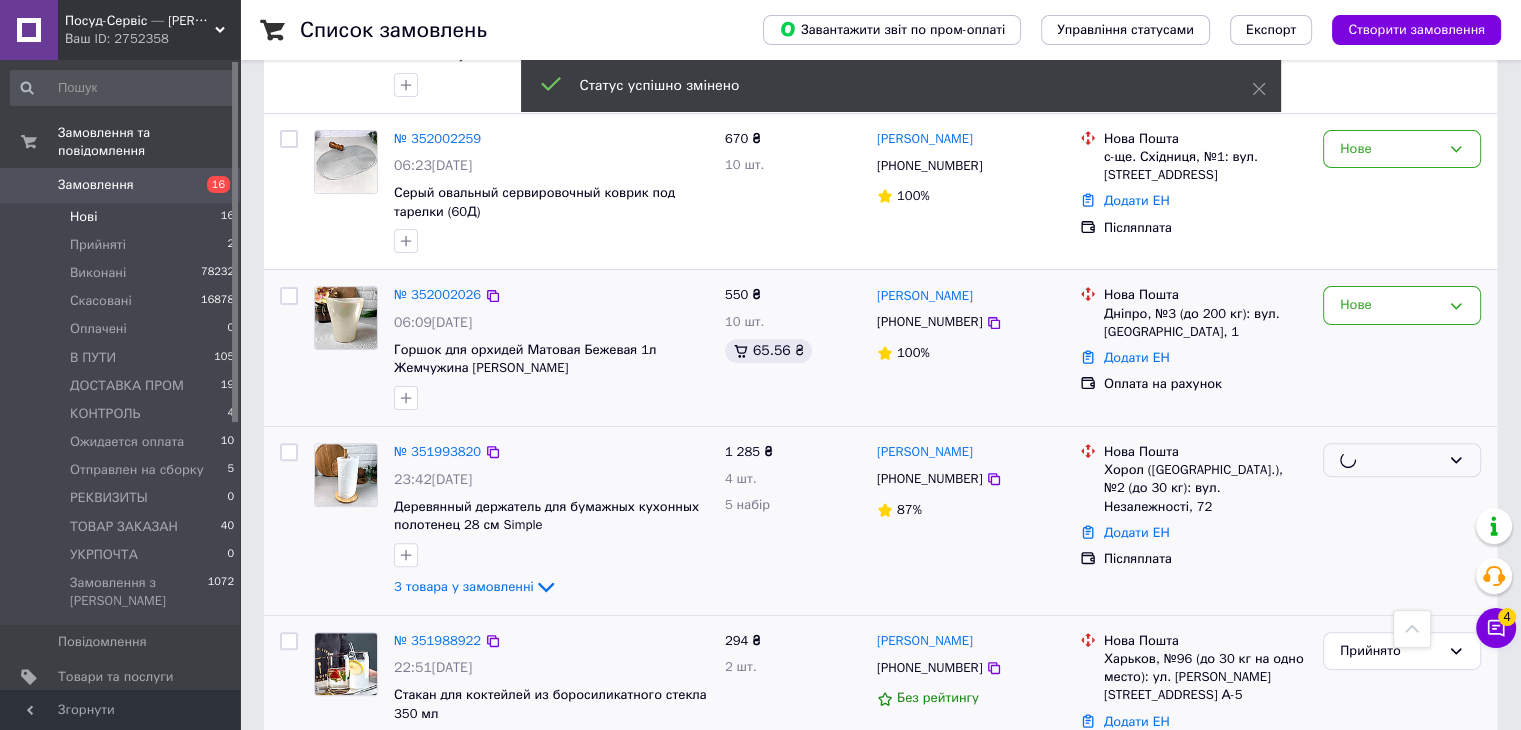 scroll, scrollTop: 432, scrollLeft: 0, axis: vertical 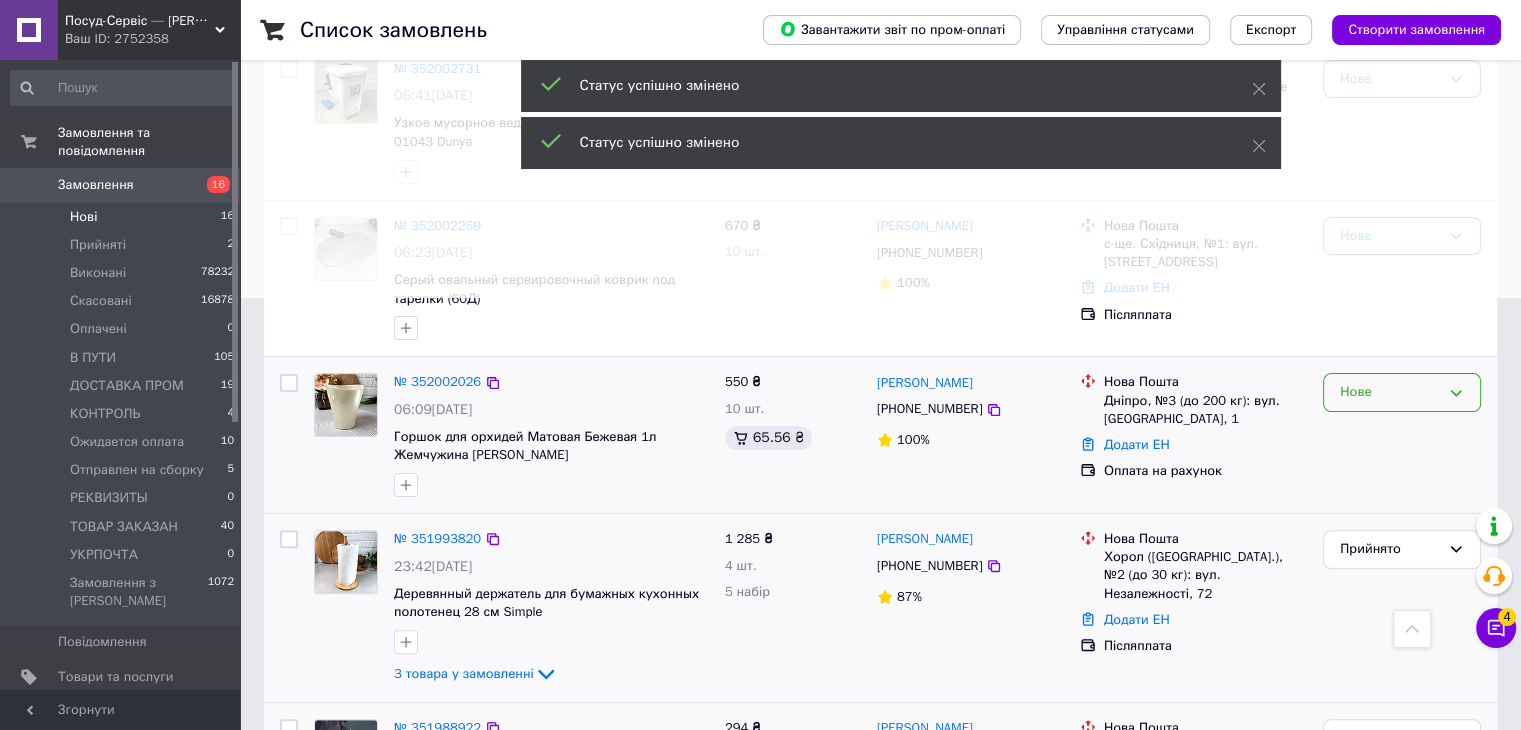 click on "Нове" at bounding box center [1390, 392] 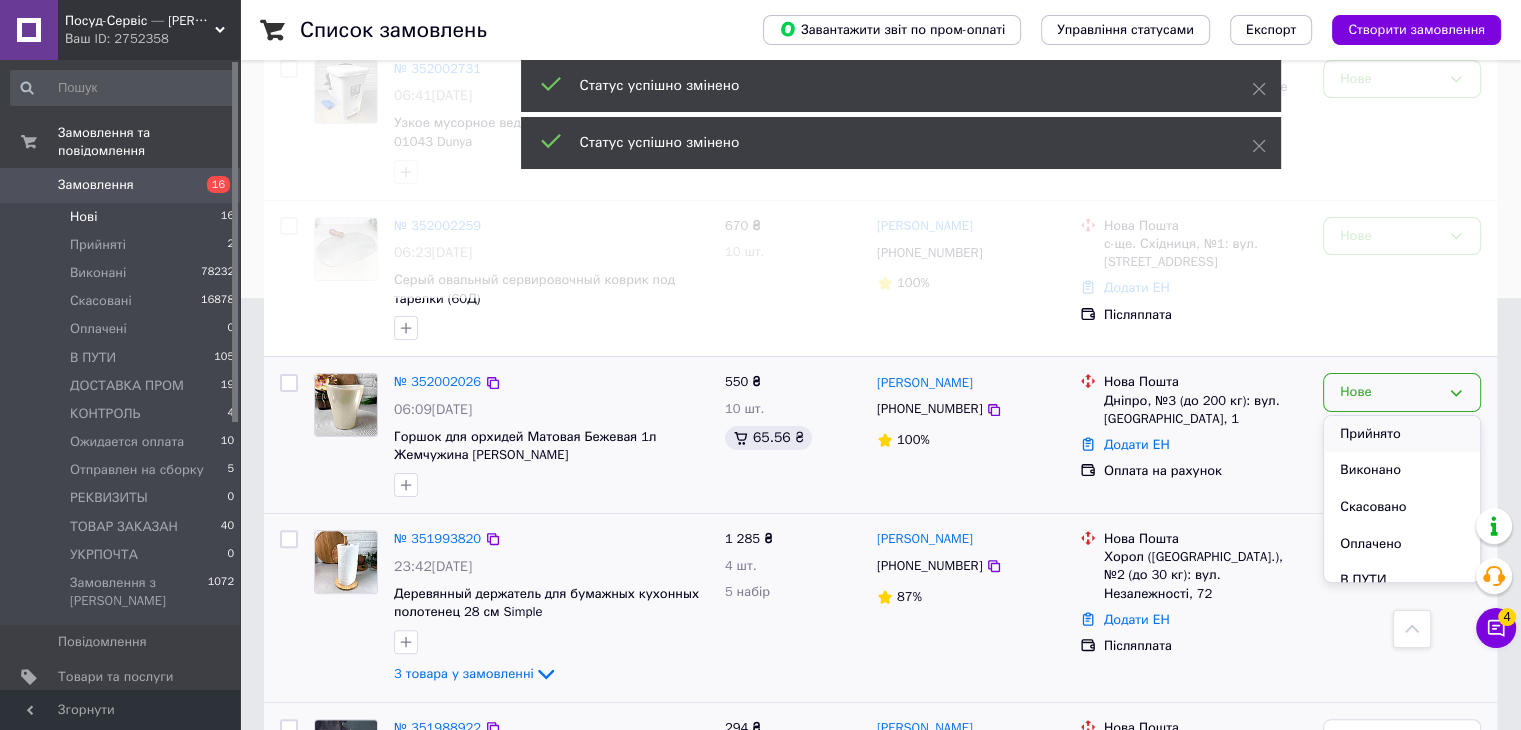 click on "Прийнято" at bounding box center [1402, 434] 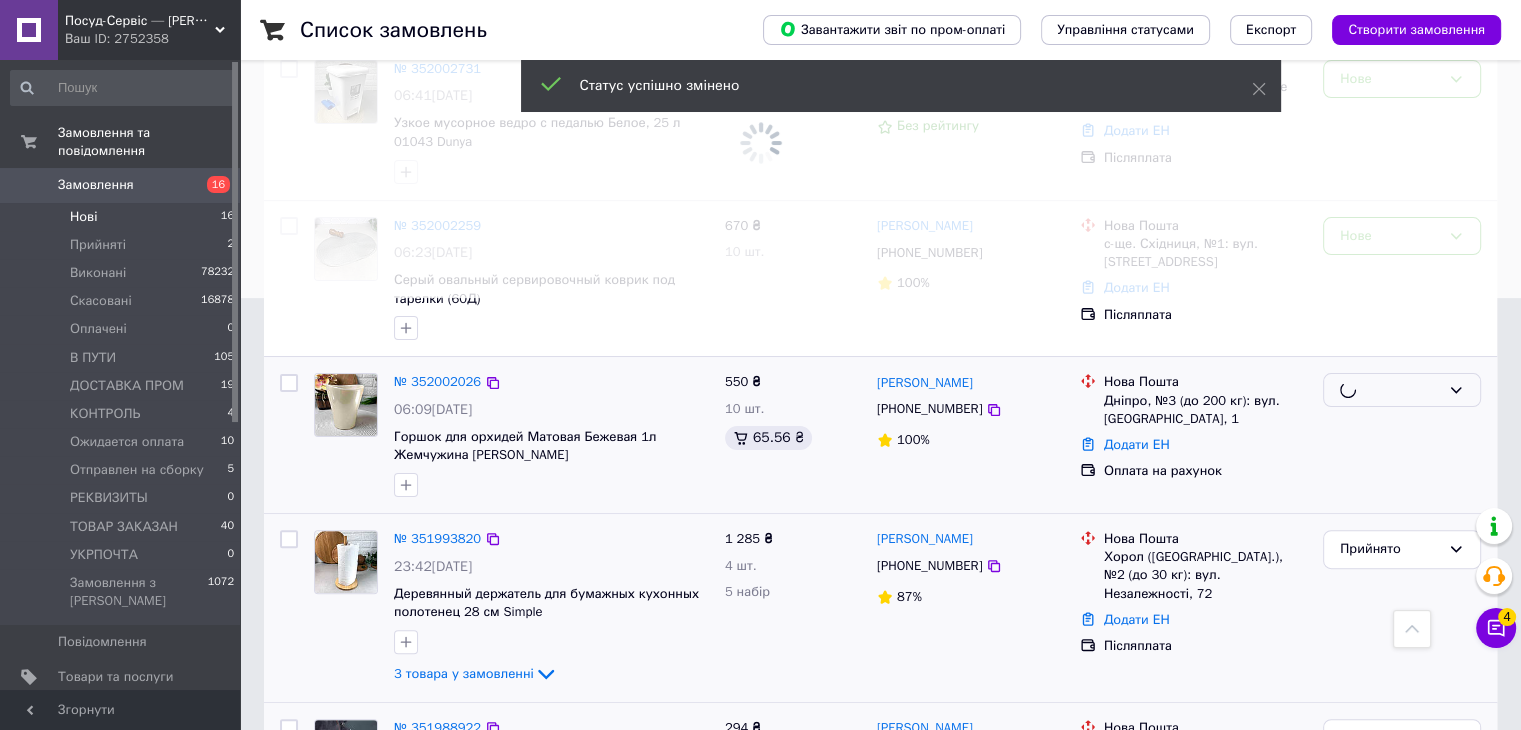 scroll, scrollTop: 232, scrollLeft: 0, axis: vertical 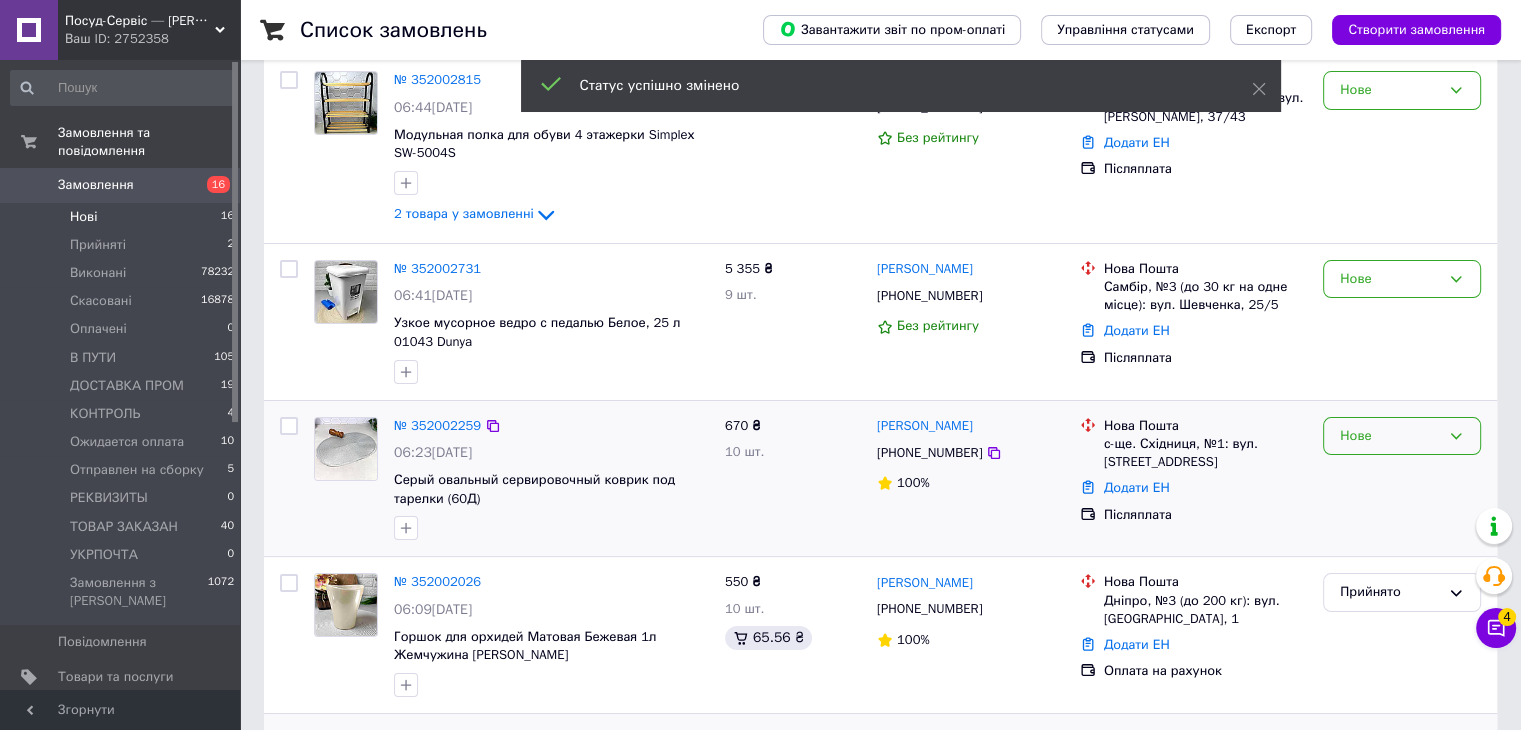 click on "Нове" at bounding box center (1390, 436) 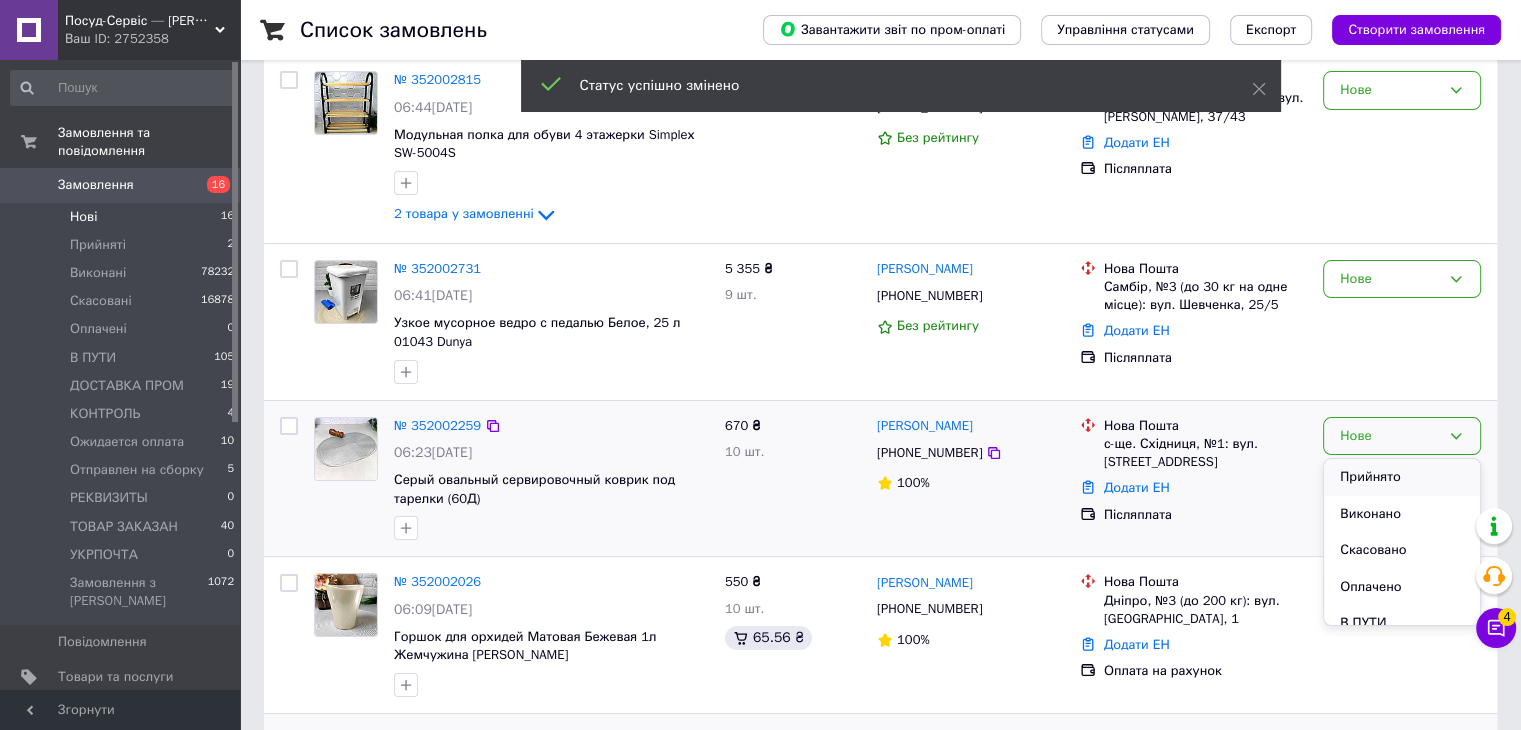 click on "Прийнято" at bounding box center (1402, 477) 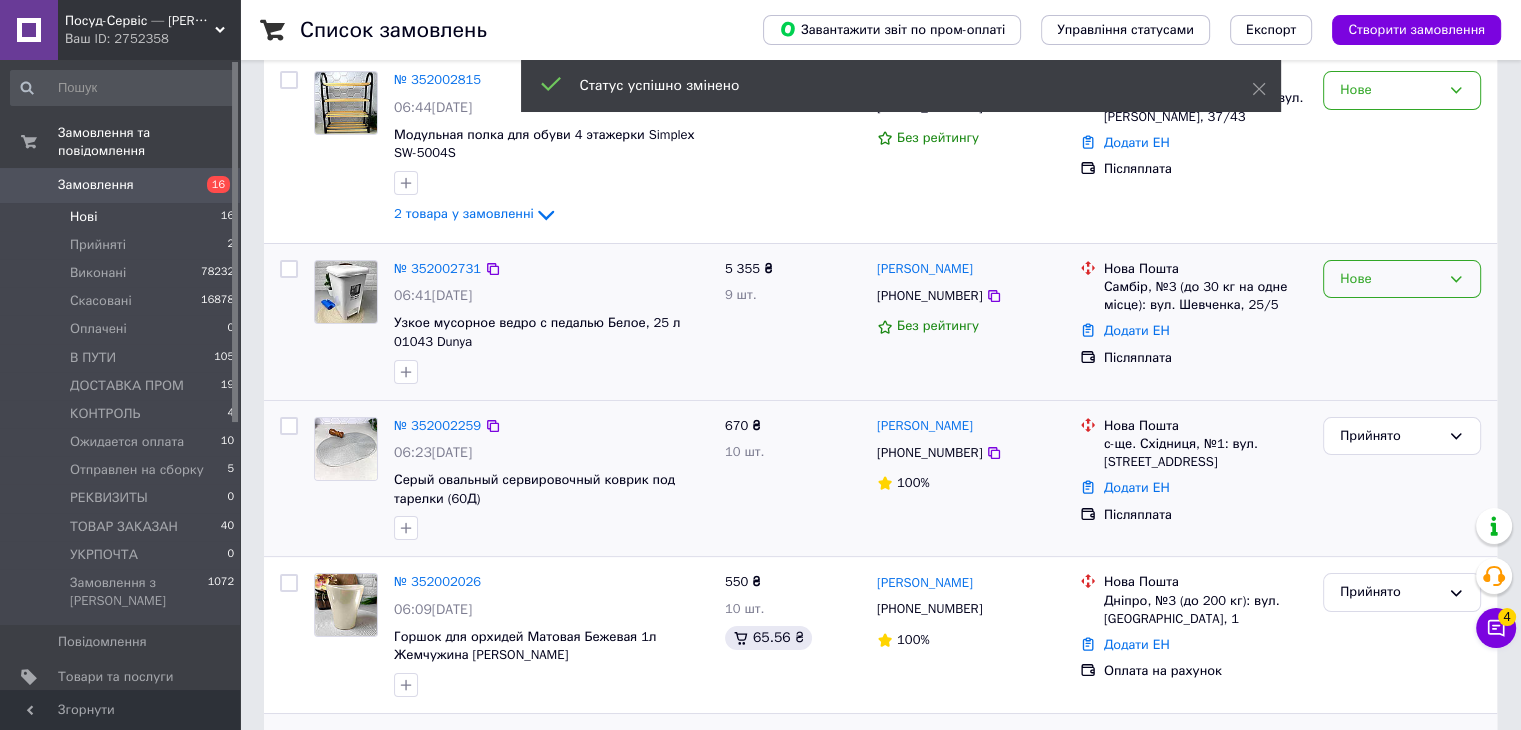 drag, startPoint x: 1367, startPoint y: 470, endPoint x: 1447, endPoint y: 278, distance: 208 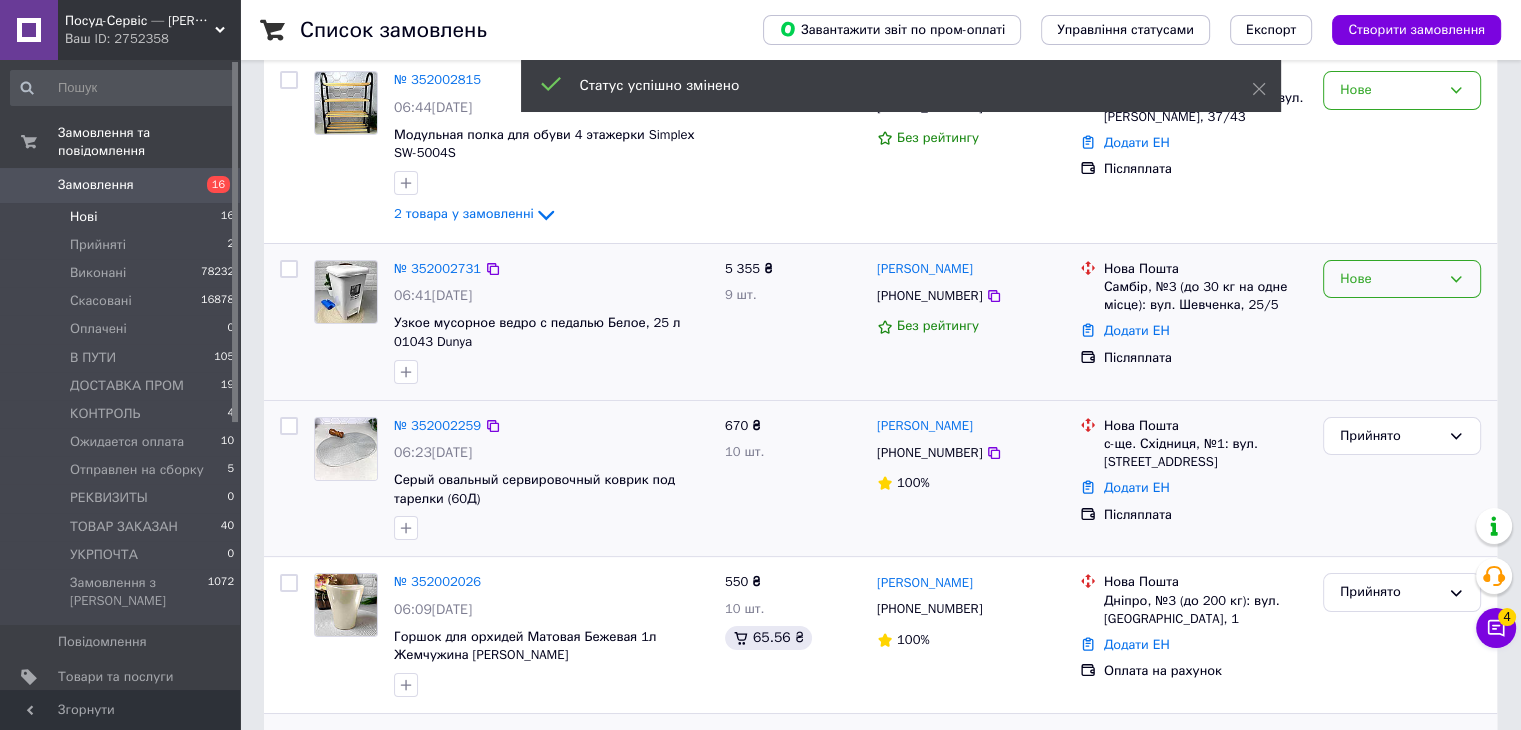 click on "Нове" at bounding box center (1402, 279) 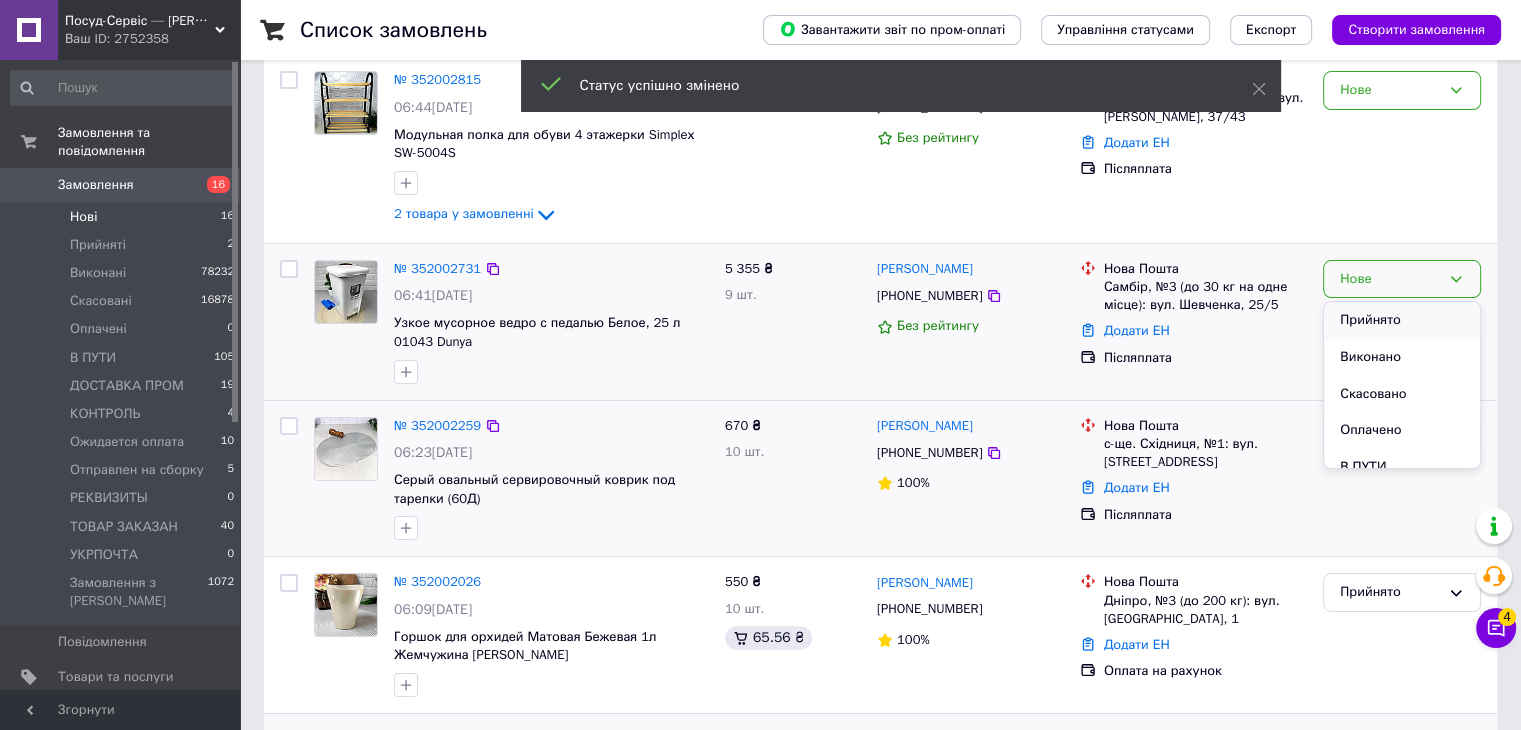 click on "Прийнято" at bounding box center (1402, 320) 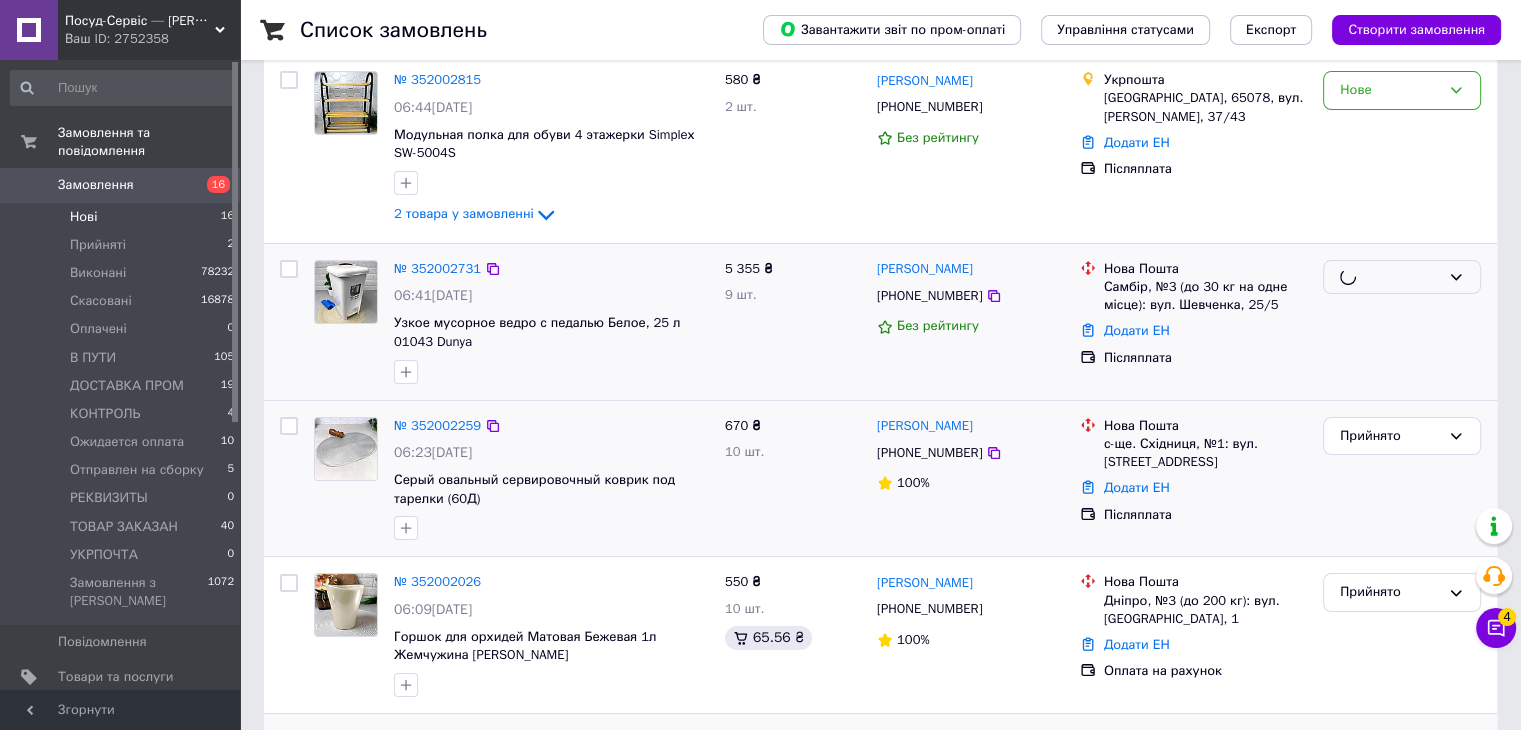 scroll, scrollTop: 132, scrollLeft: 0, axis: vertical 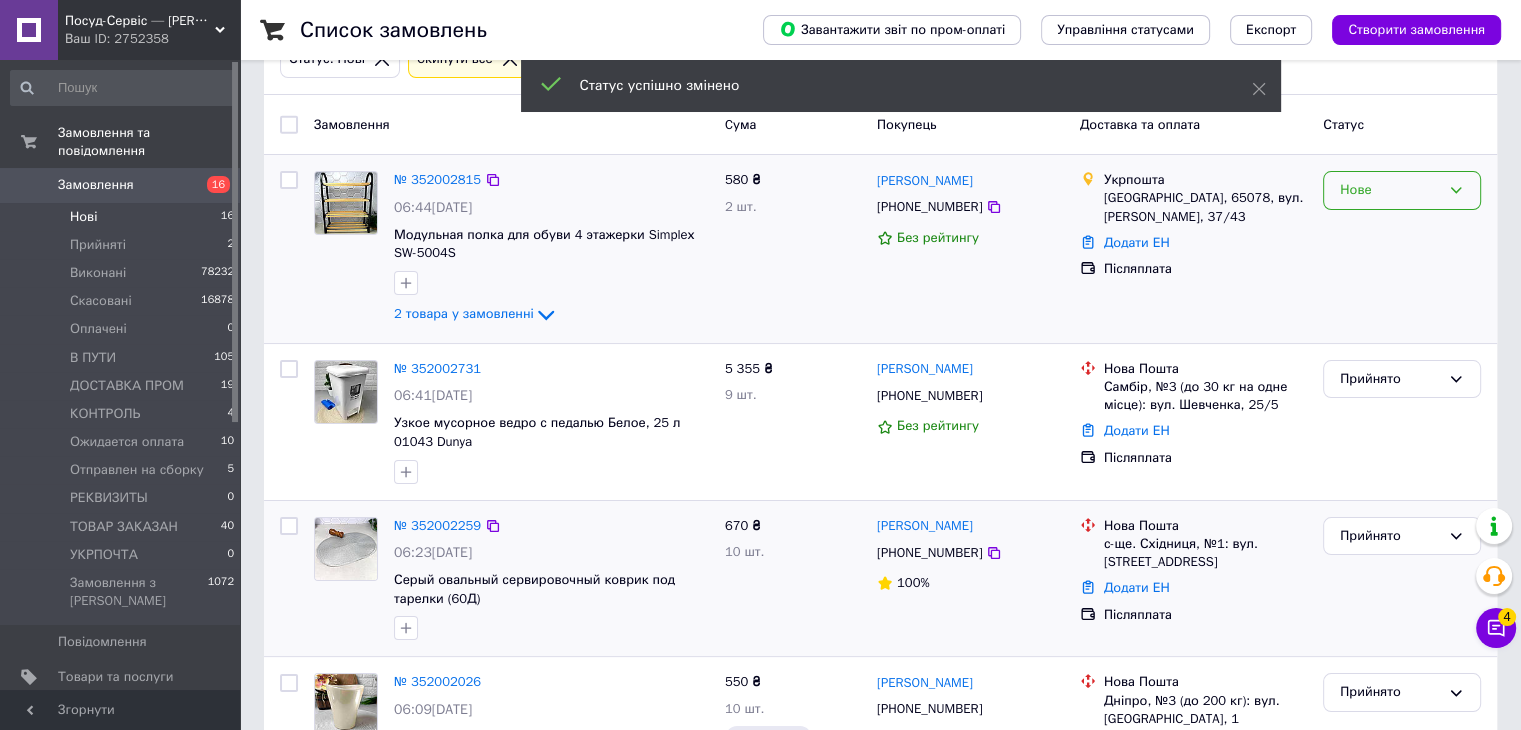 click on "Нове" at bounding box center [1390, 190] 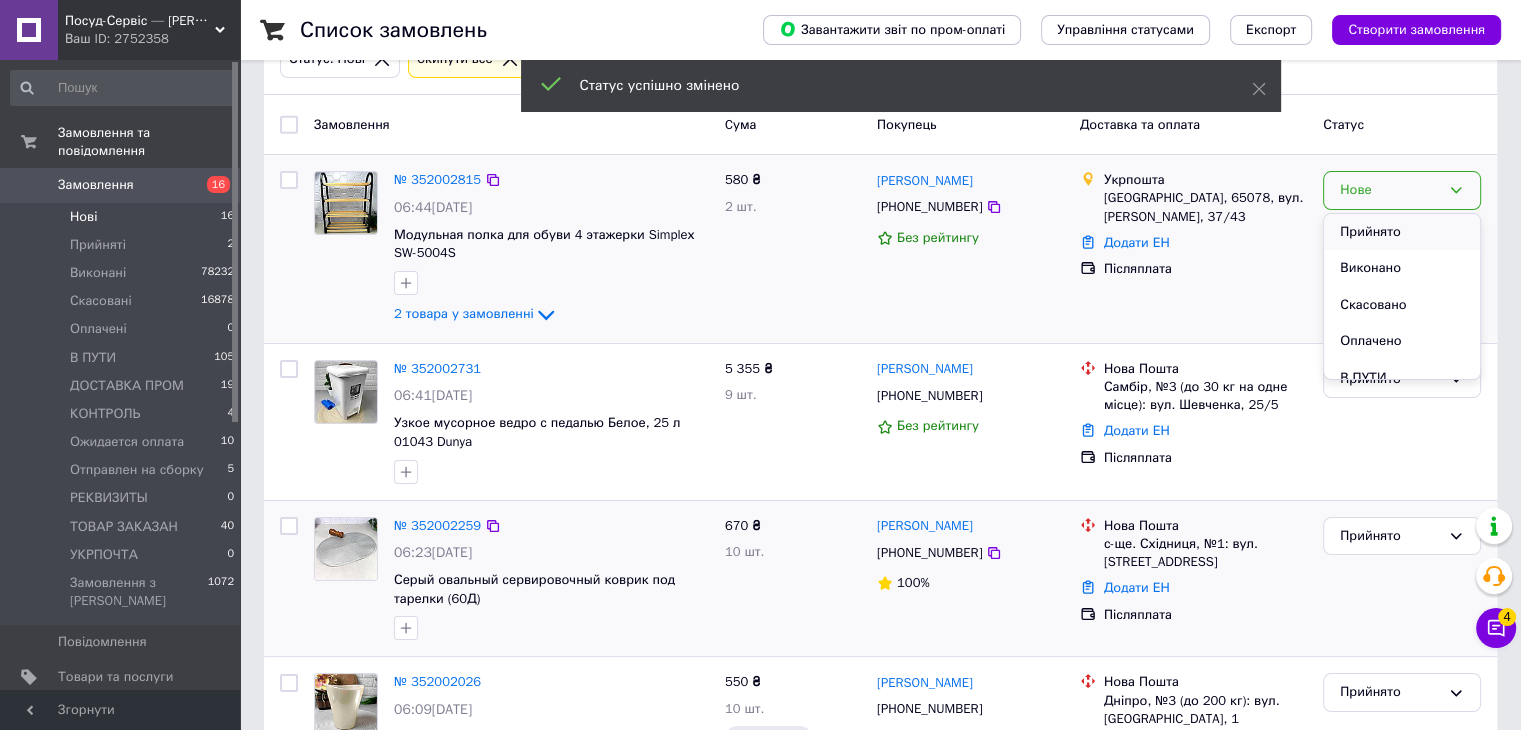 click on "Прийнято" at bounding box center [1402, 232] 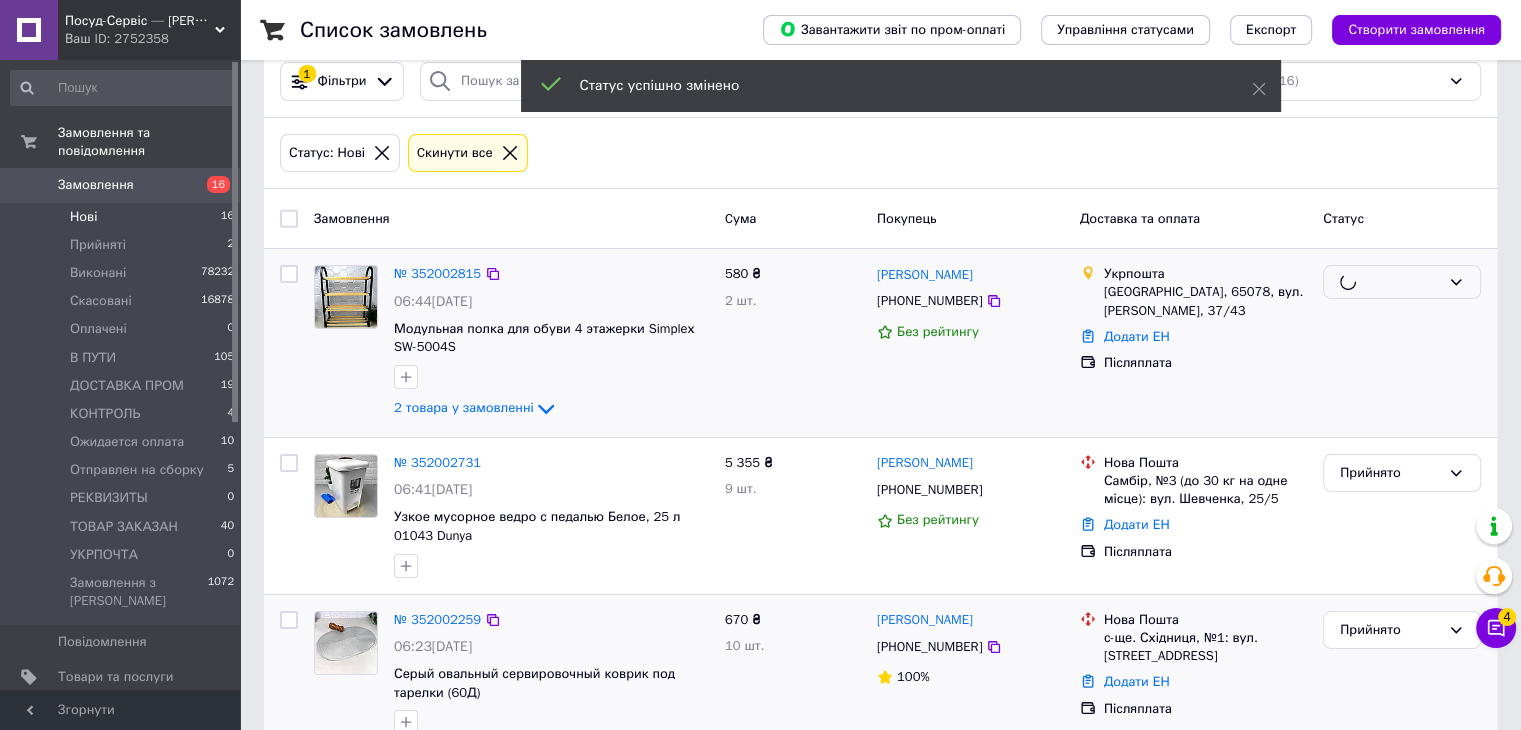 scroll, scrollTop: 0, scrollLeft: 0, axis: both 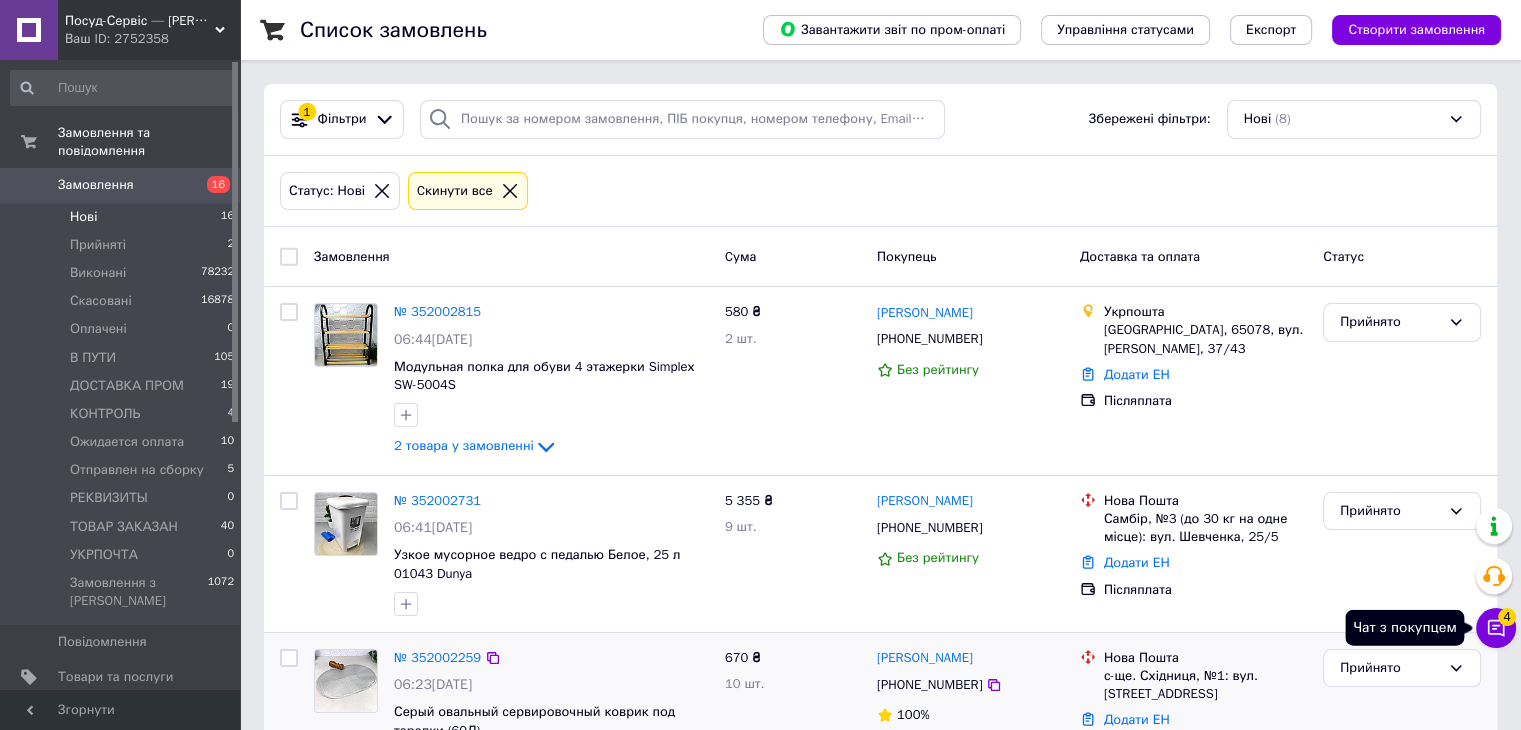 click on "Чат з покупцем 4" at bounding box center [1496, 628] 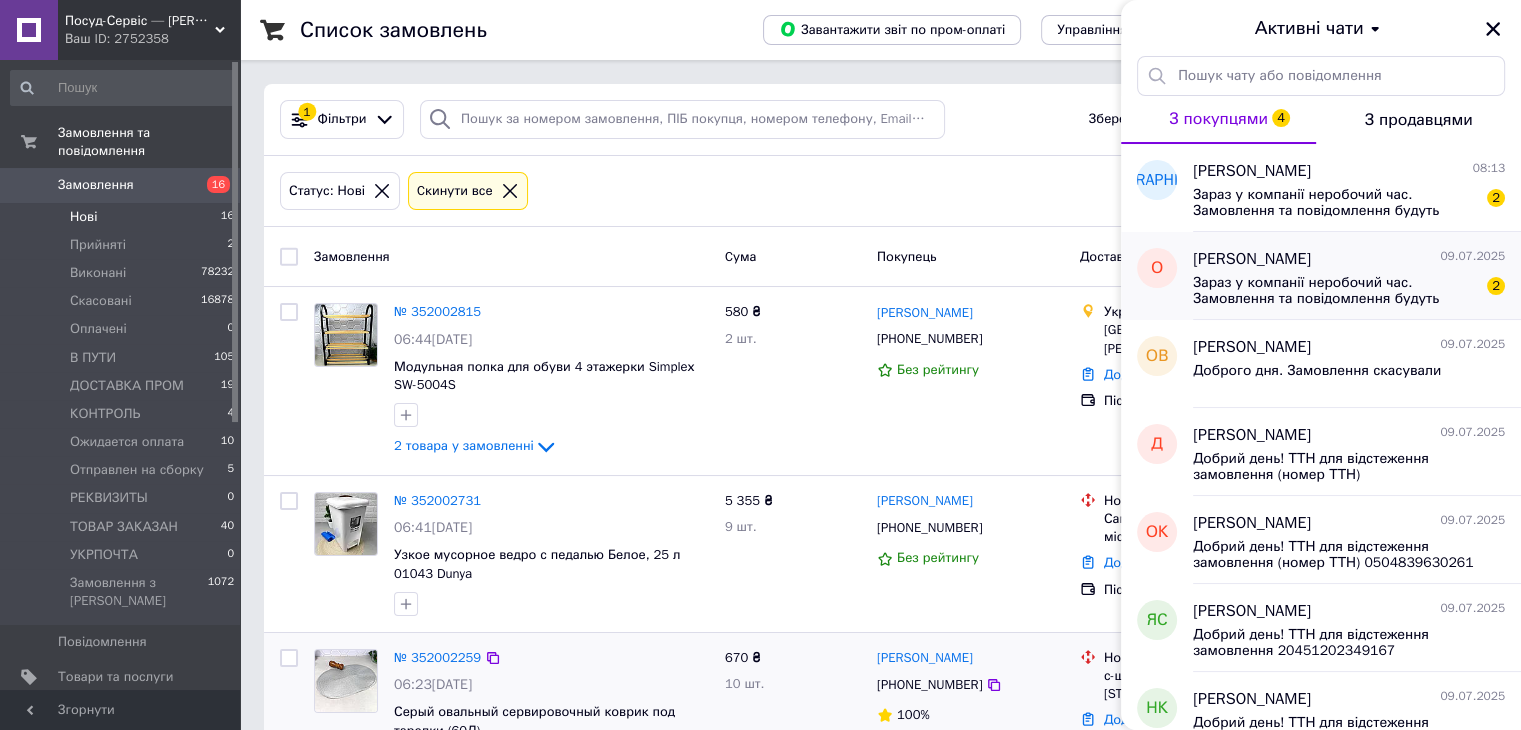 click on "Олег 09.07.2025" at bounding box center (1349, 259) 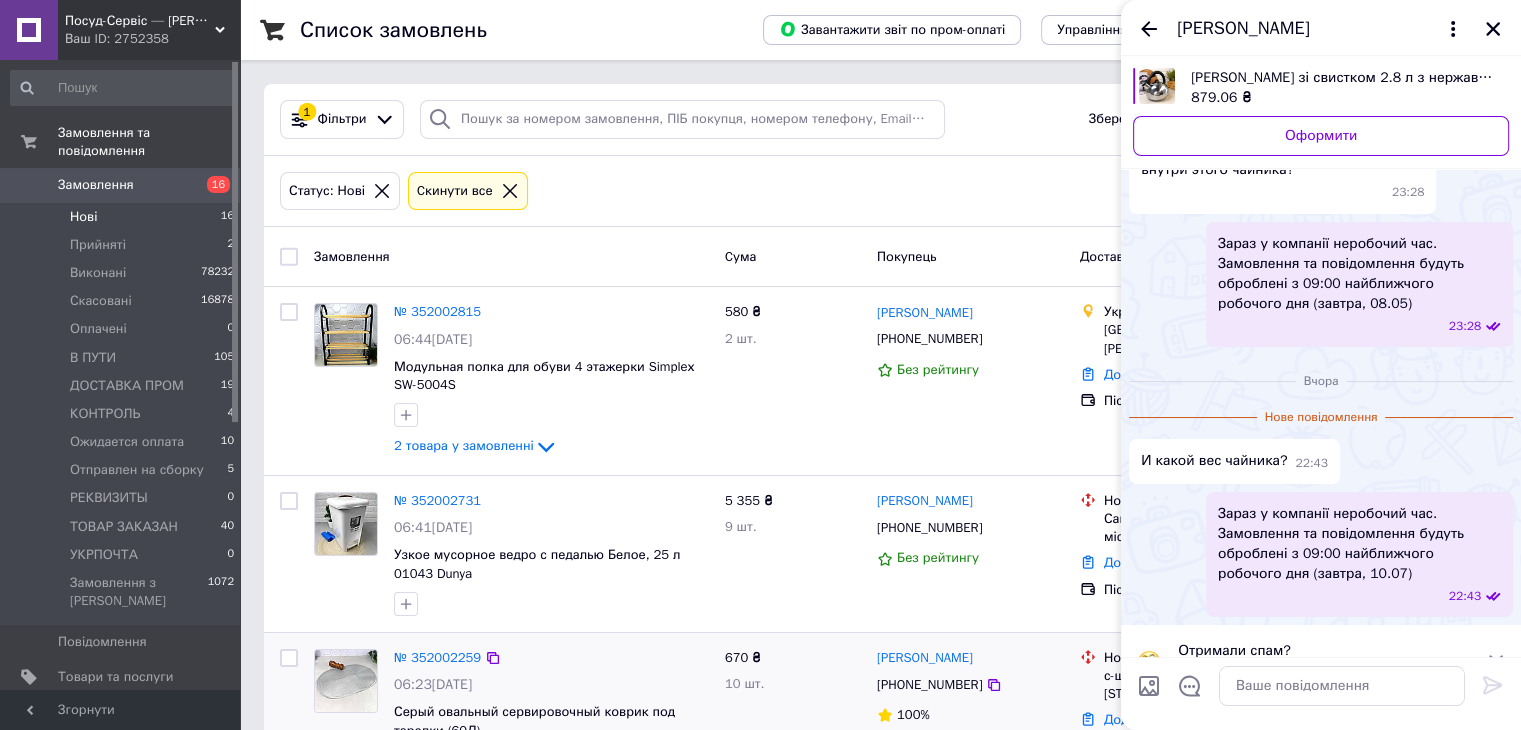 scroll, scrollTop: 143, scrollLeft: 0, axis: vertical 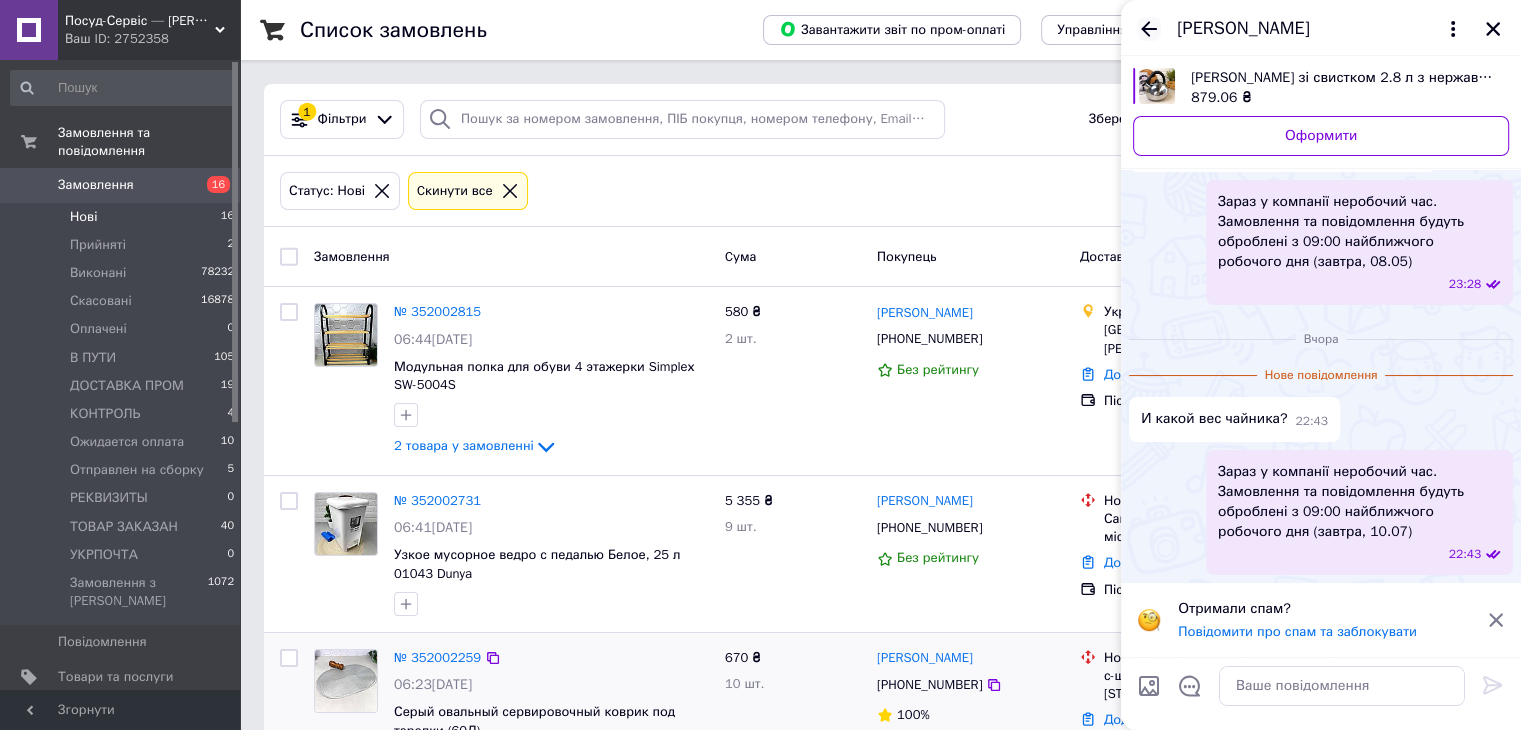 click 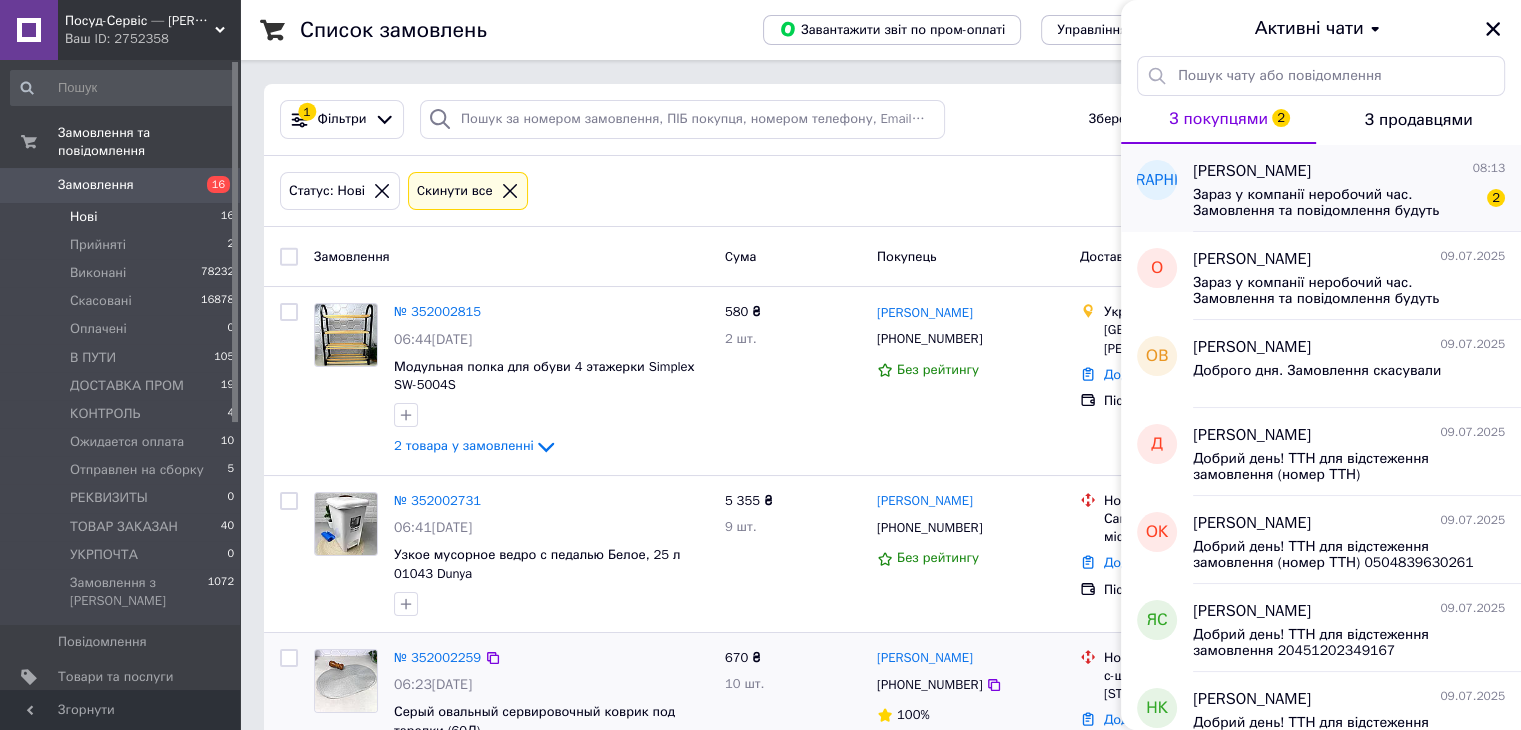 click on "Ирина Шроль 08:13 Зараз у компанії неробочий час. Замовлення та повідомлення будуть оброблені з 09:00 найближчого робочого дня (сьогодні) 2" at bounding box center [1357, 188] 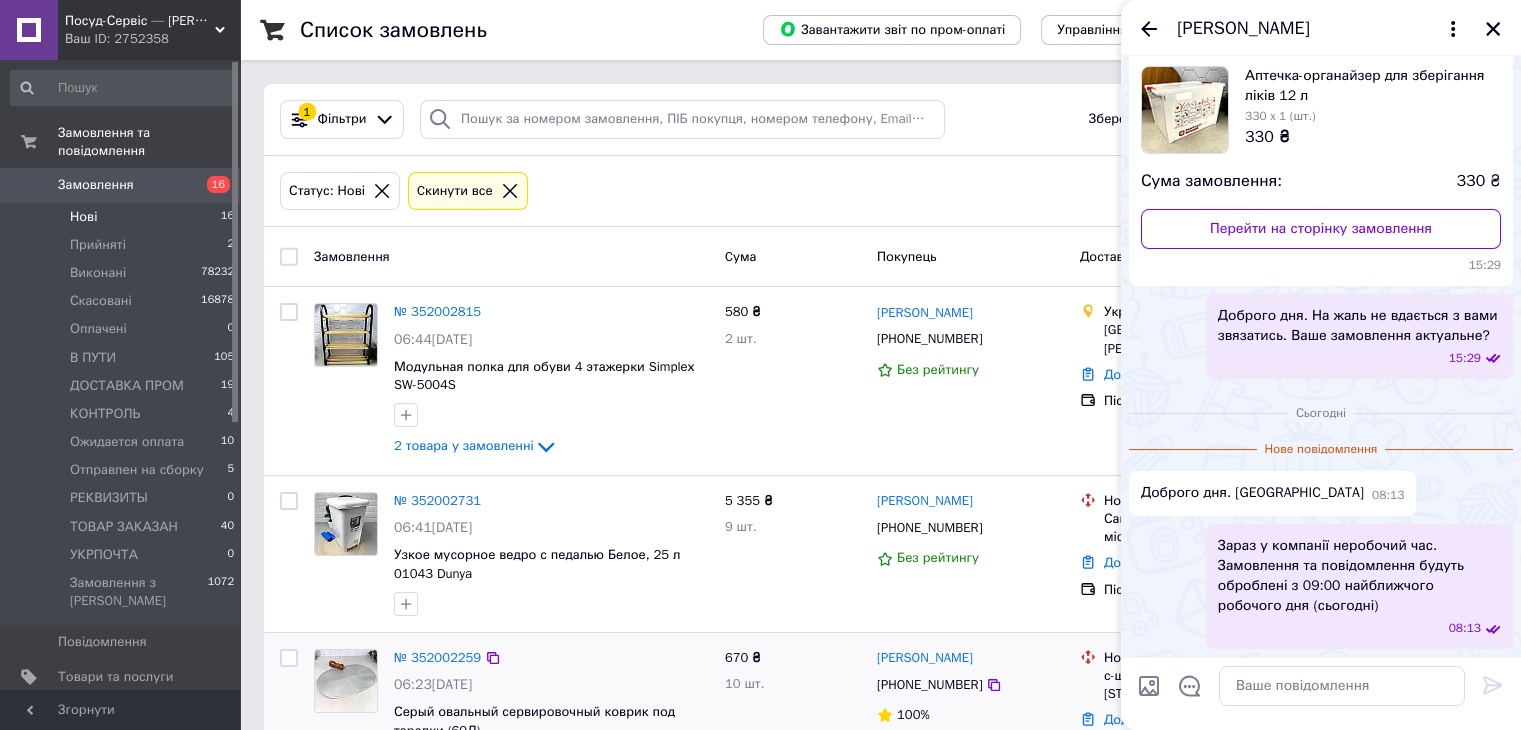 scroll, scrollTop: 118, scrollLeft: 0, axis: vertical 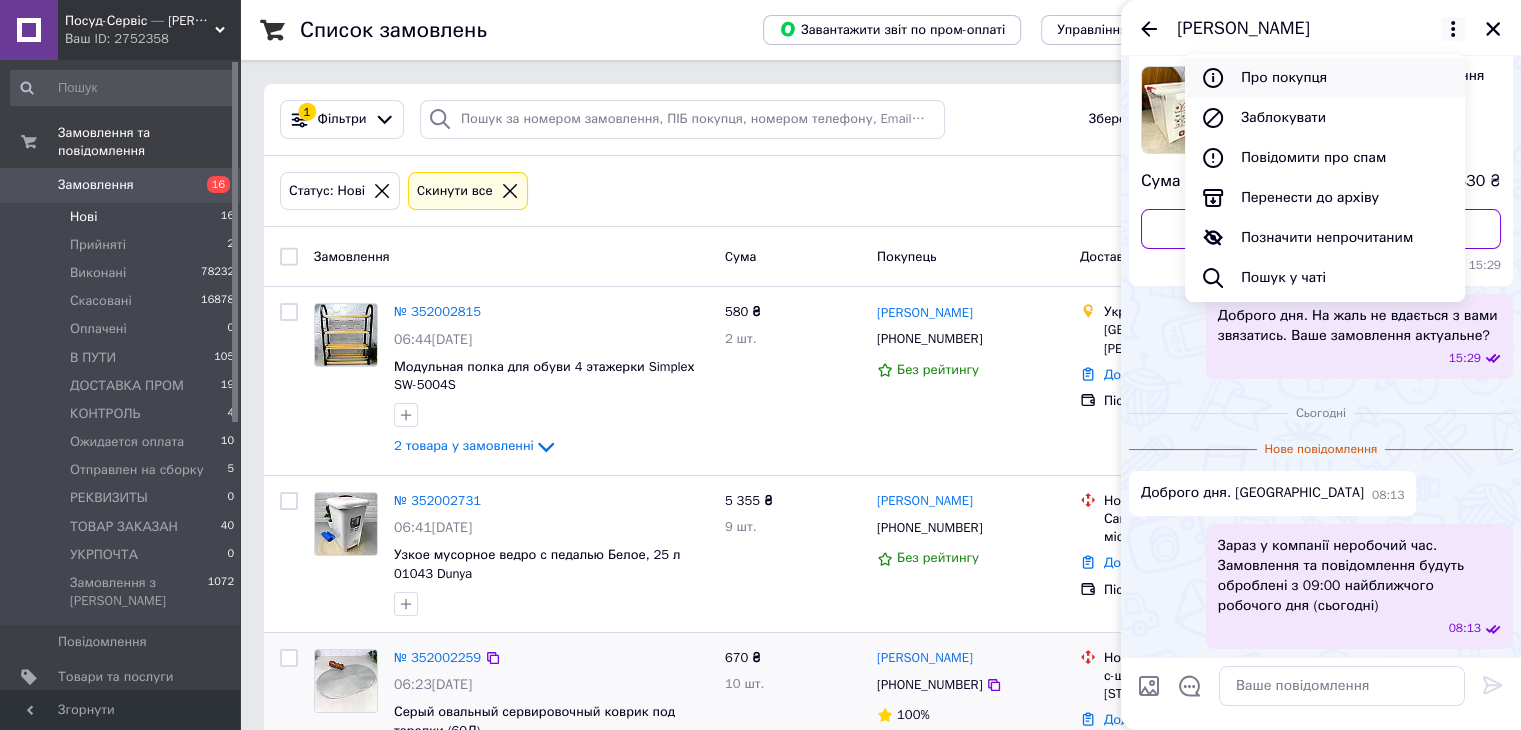 click on "Про покупця" at bounding box center [1325, 78] 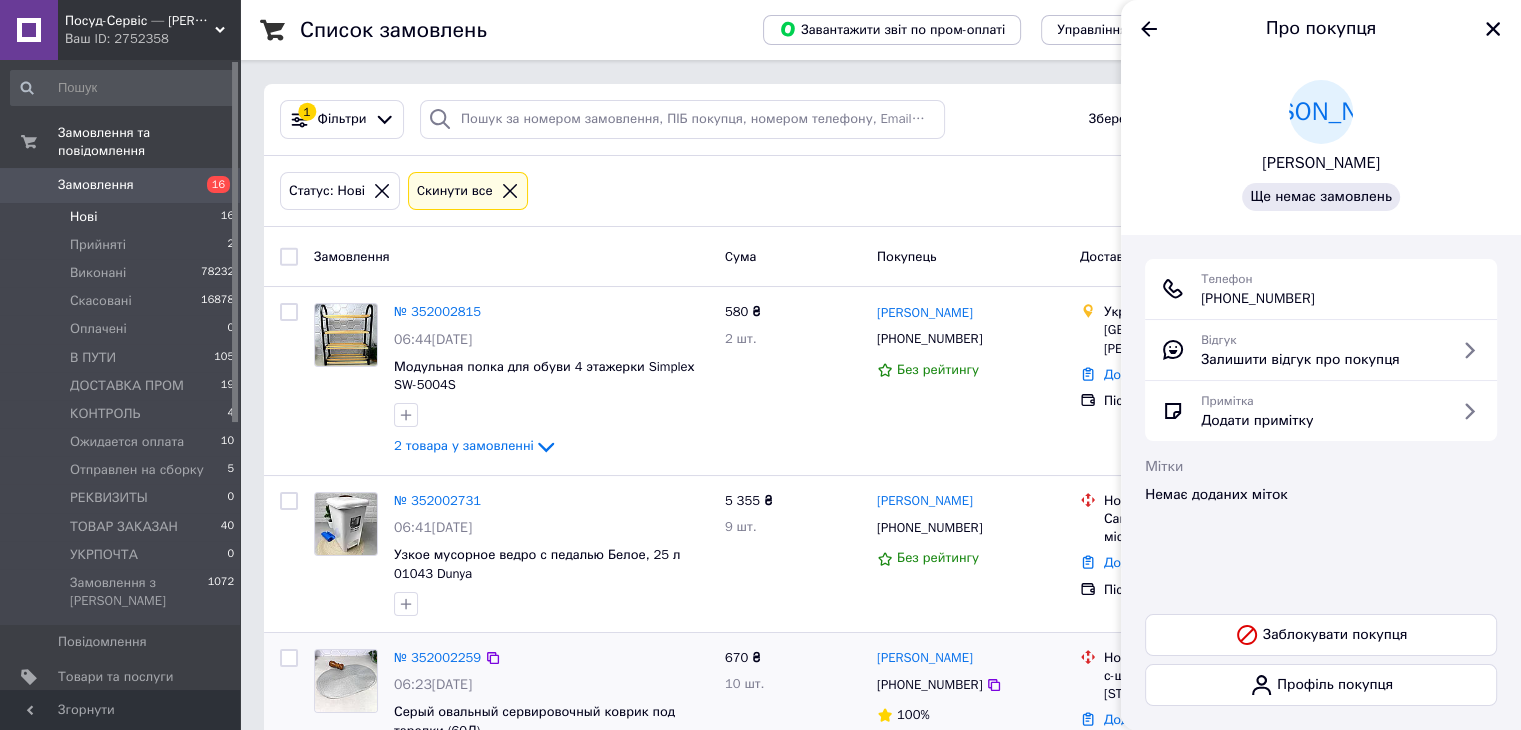 click on "Шроль Ирина" at bounding box center (1321, 163) 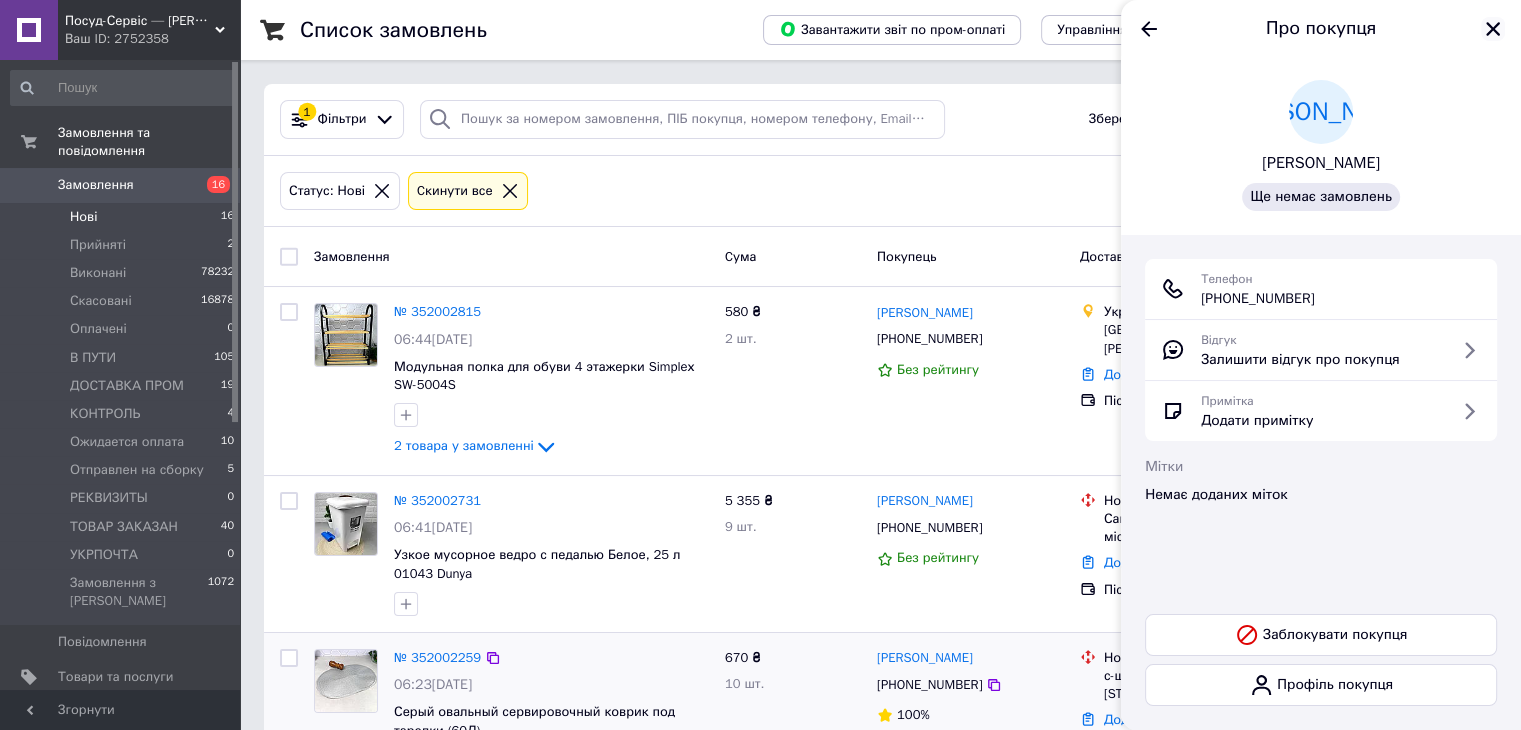click 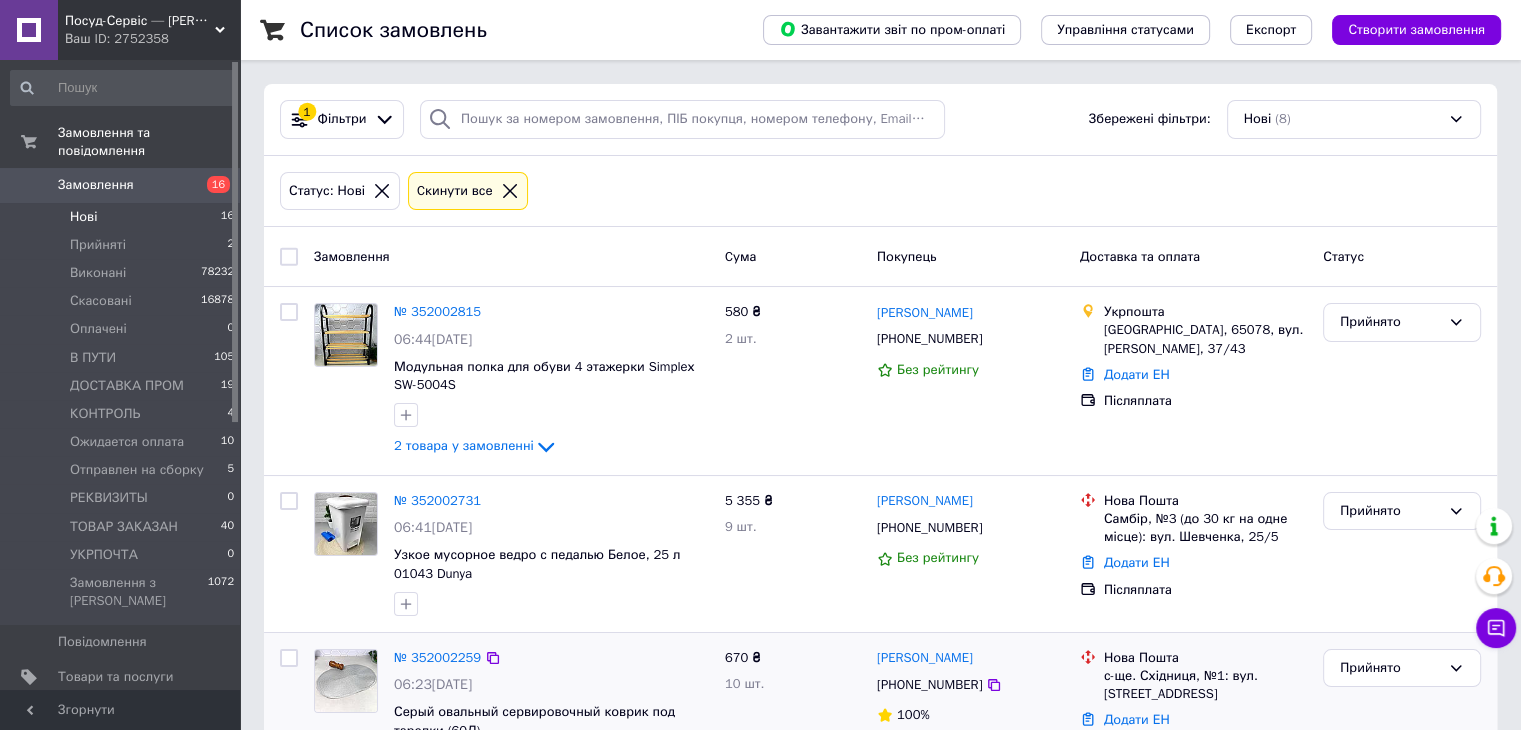 click on "Нові 16" at bounding box center (123, 217) 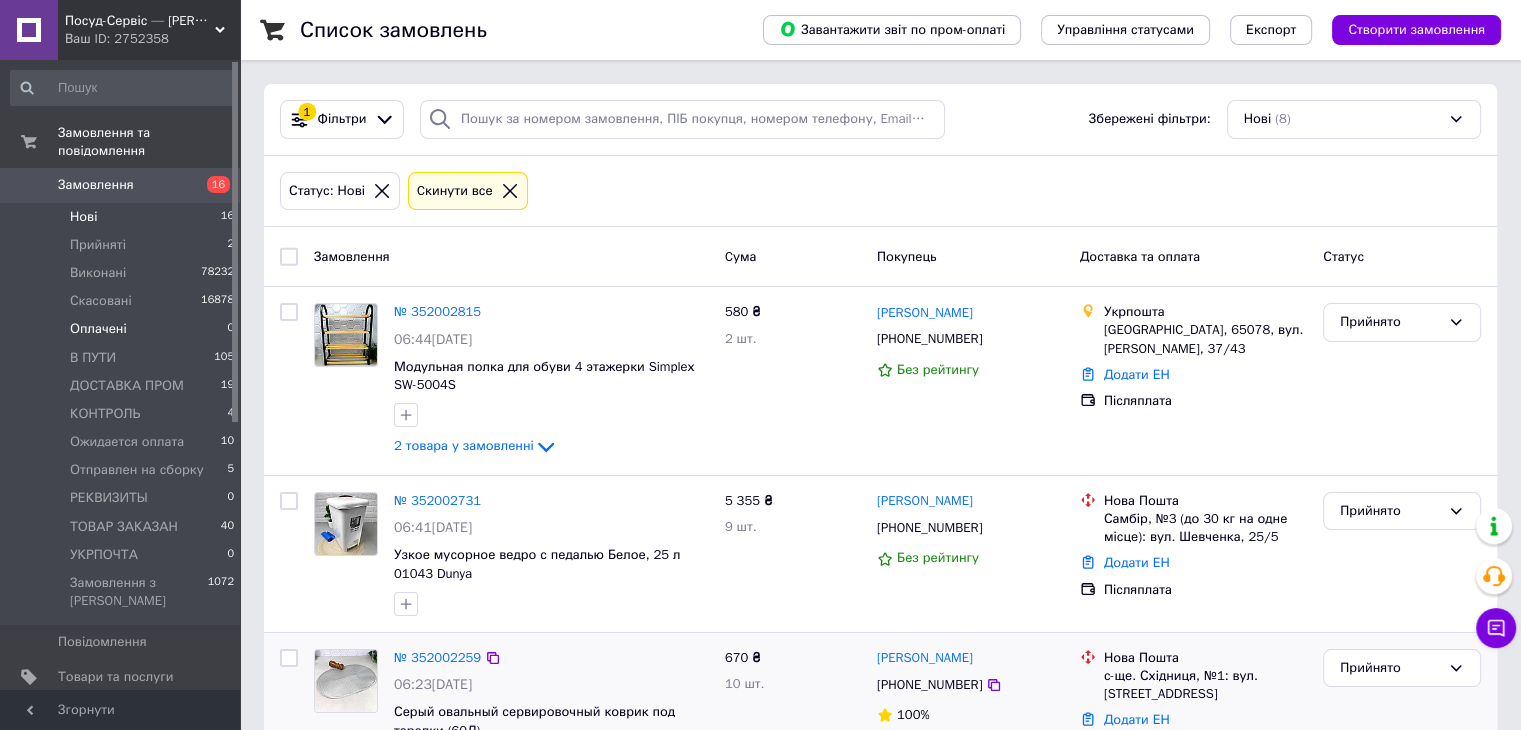 click on "Оплачені 0" at bounding box center (123, 329) 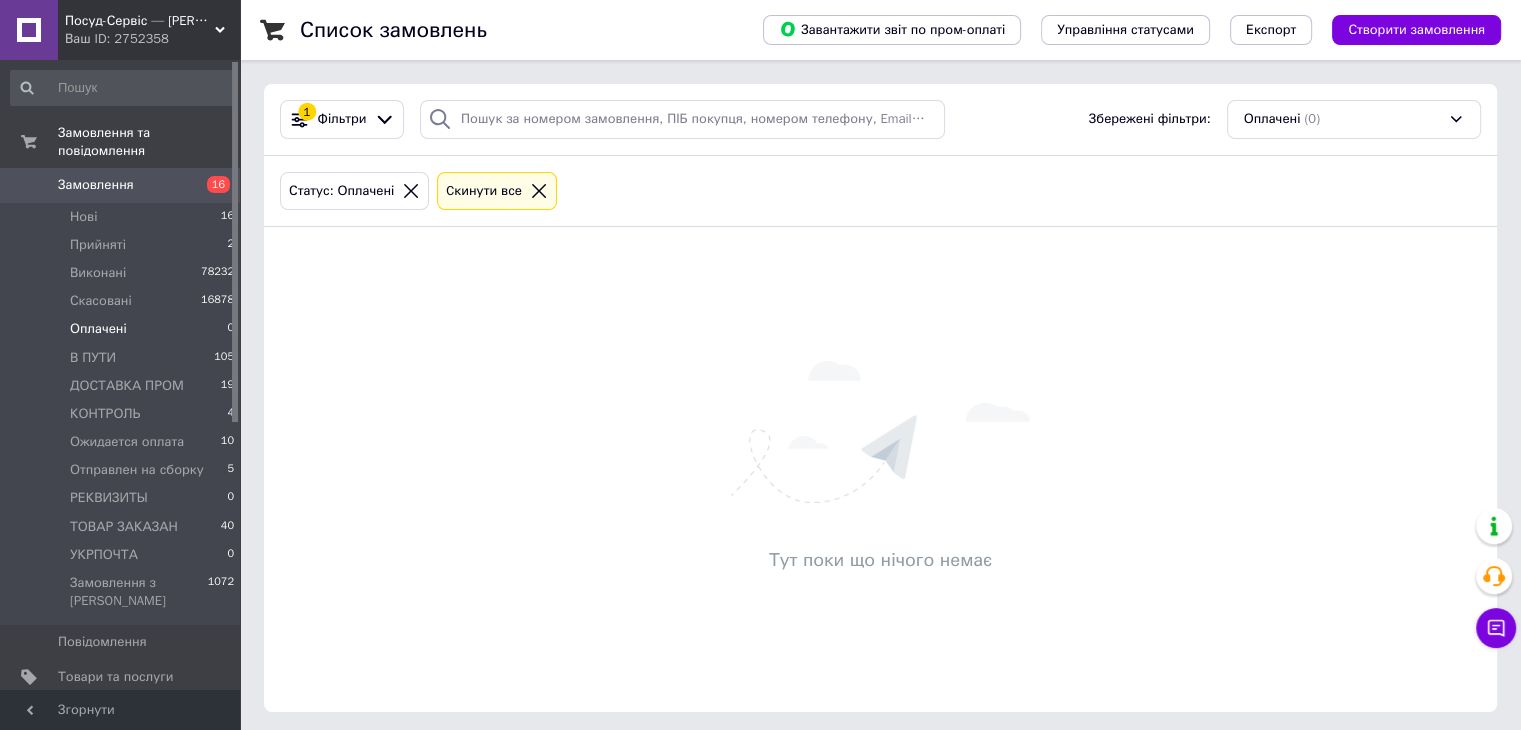 click on "Ваш ID: 2752358" at bounding box center (152, 39) 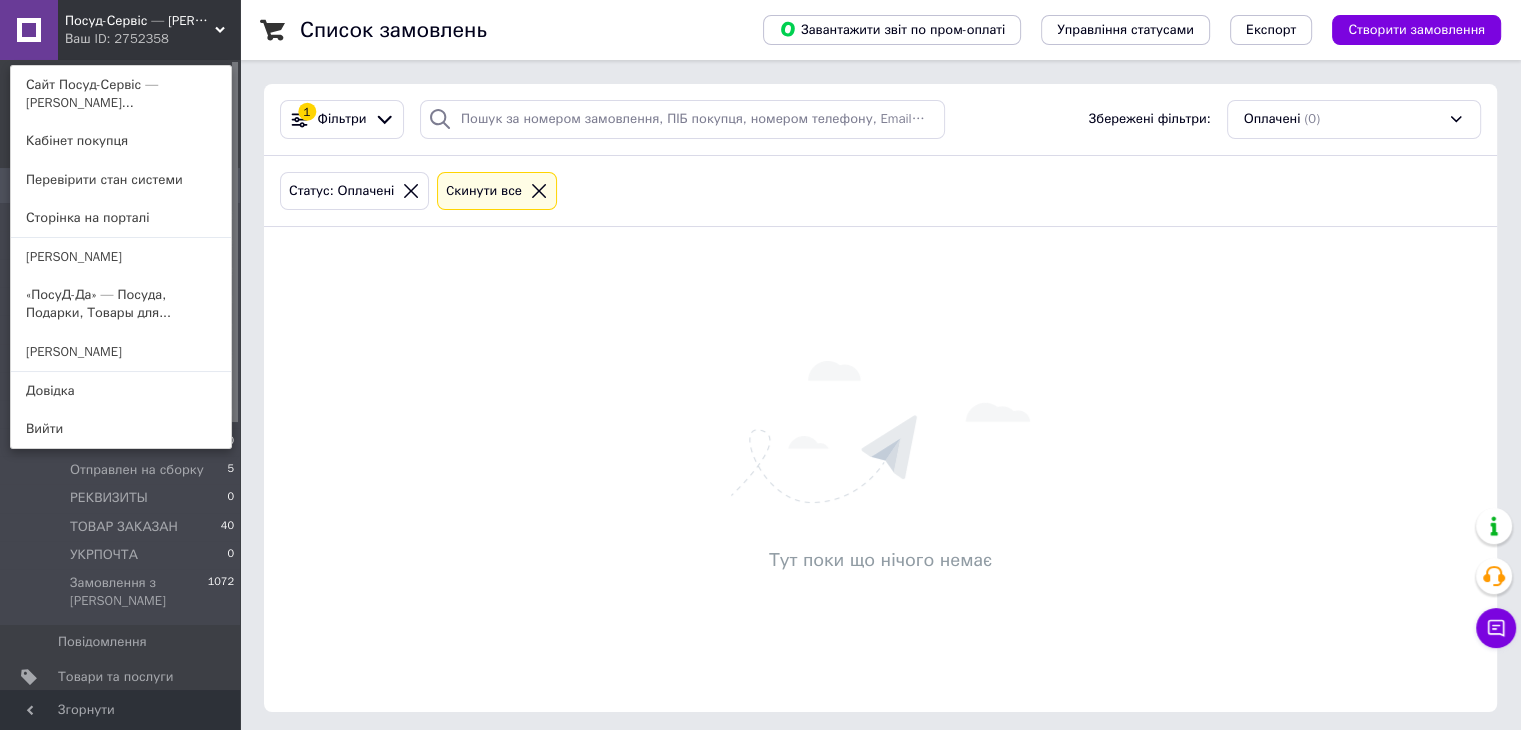 click on "«ПосуД-Да» — Посуда, Подарки, Товары для..." at bounding box center (121, 304) 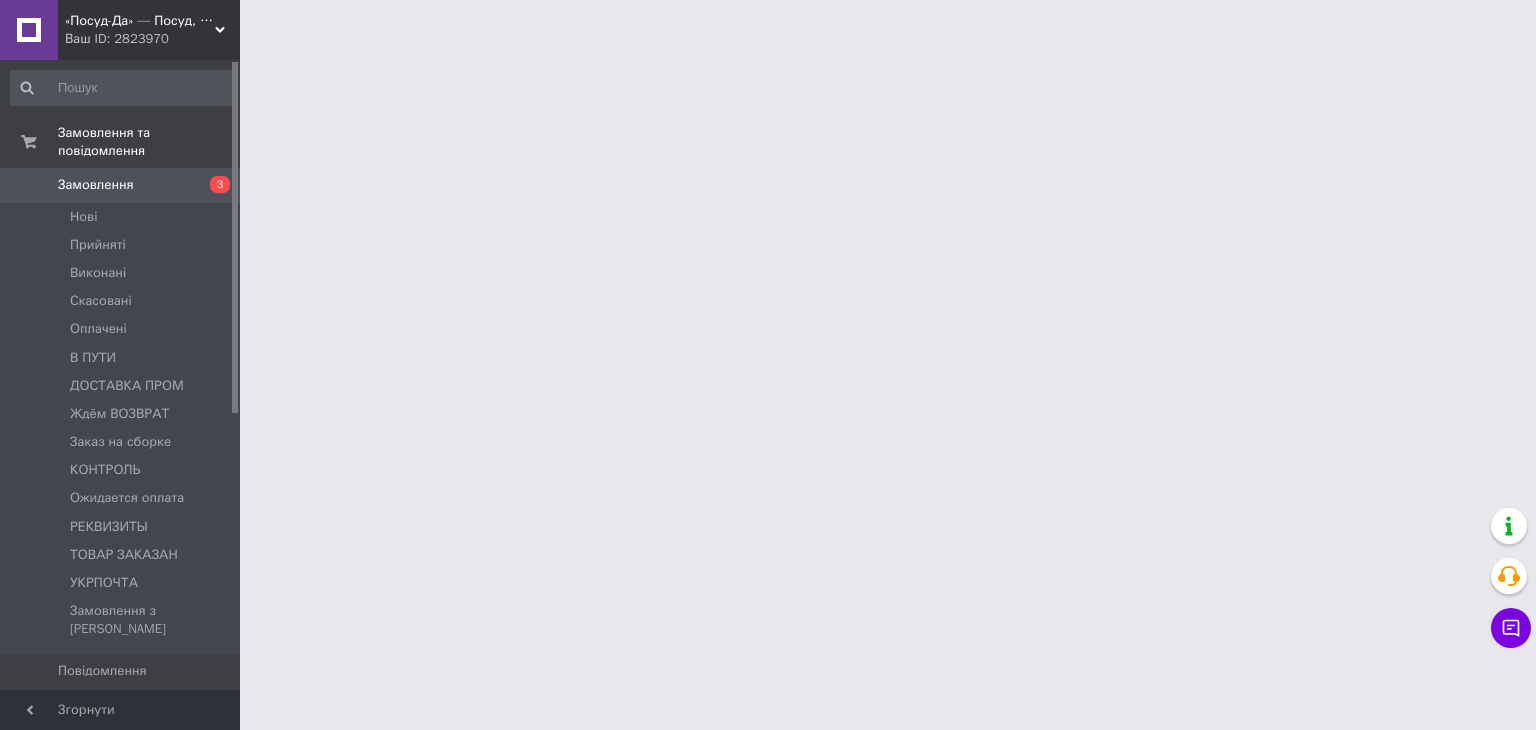 scroll, scrollTop: 0, scrollLeft: 0, axis: both 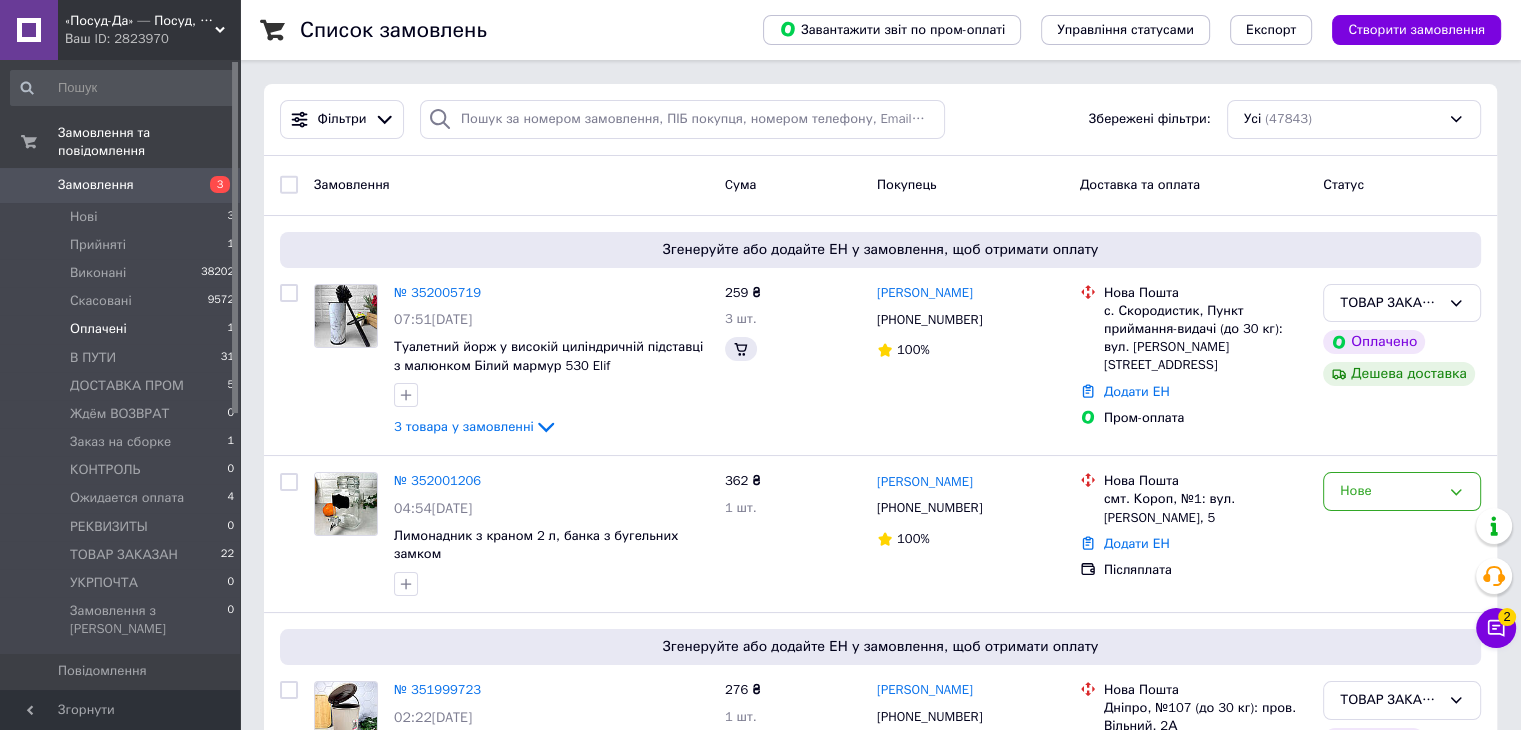 click on "Оплачені" at bounding box center [98, 329] 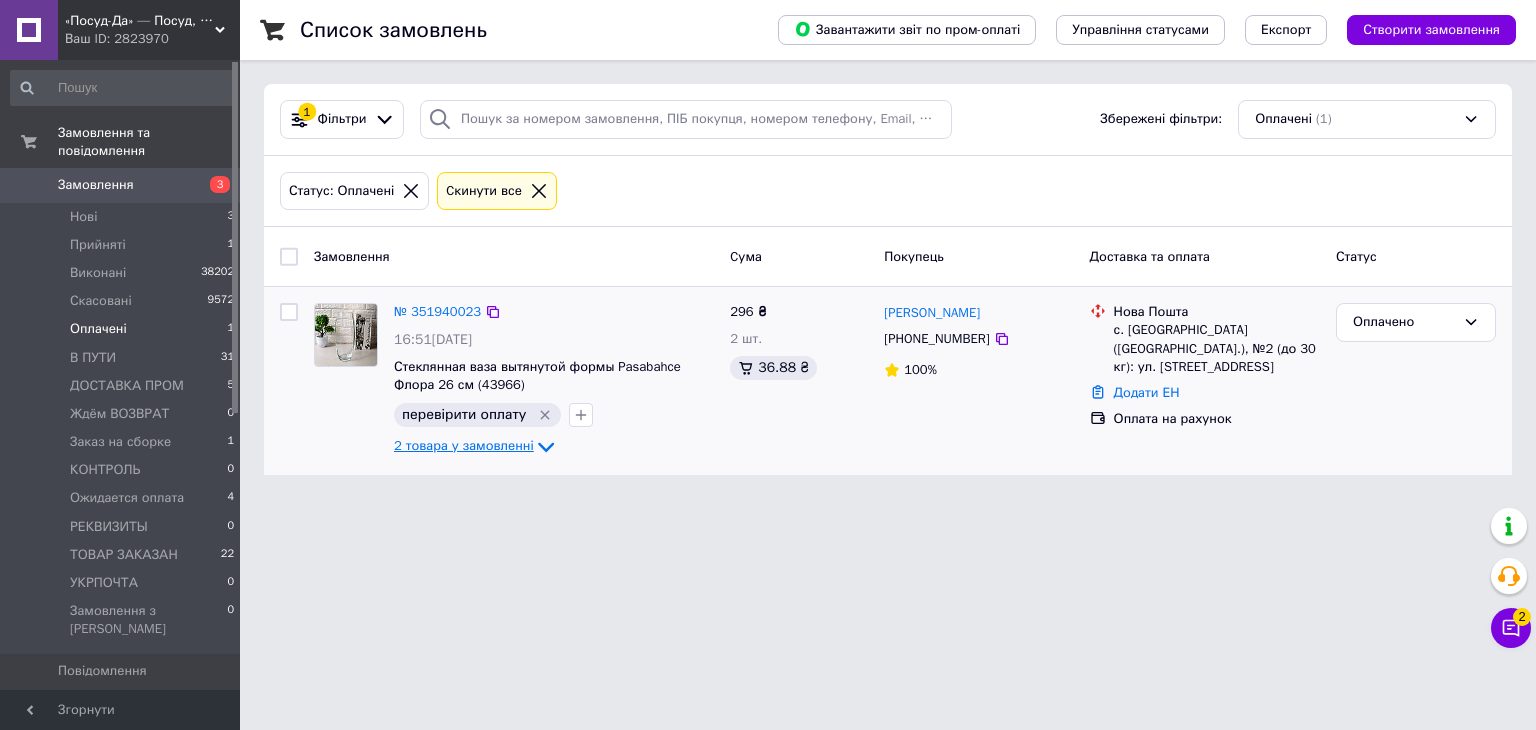 click on "2 товара у замовленні" at bounding box center (464, 446) 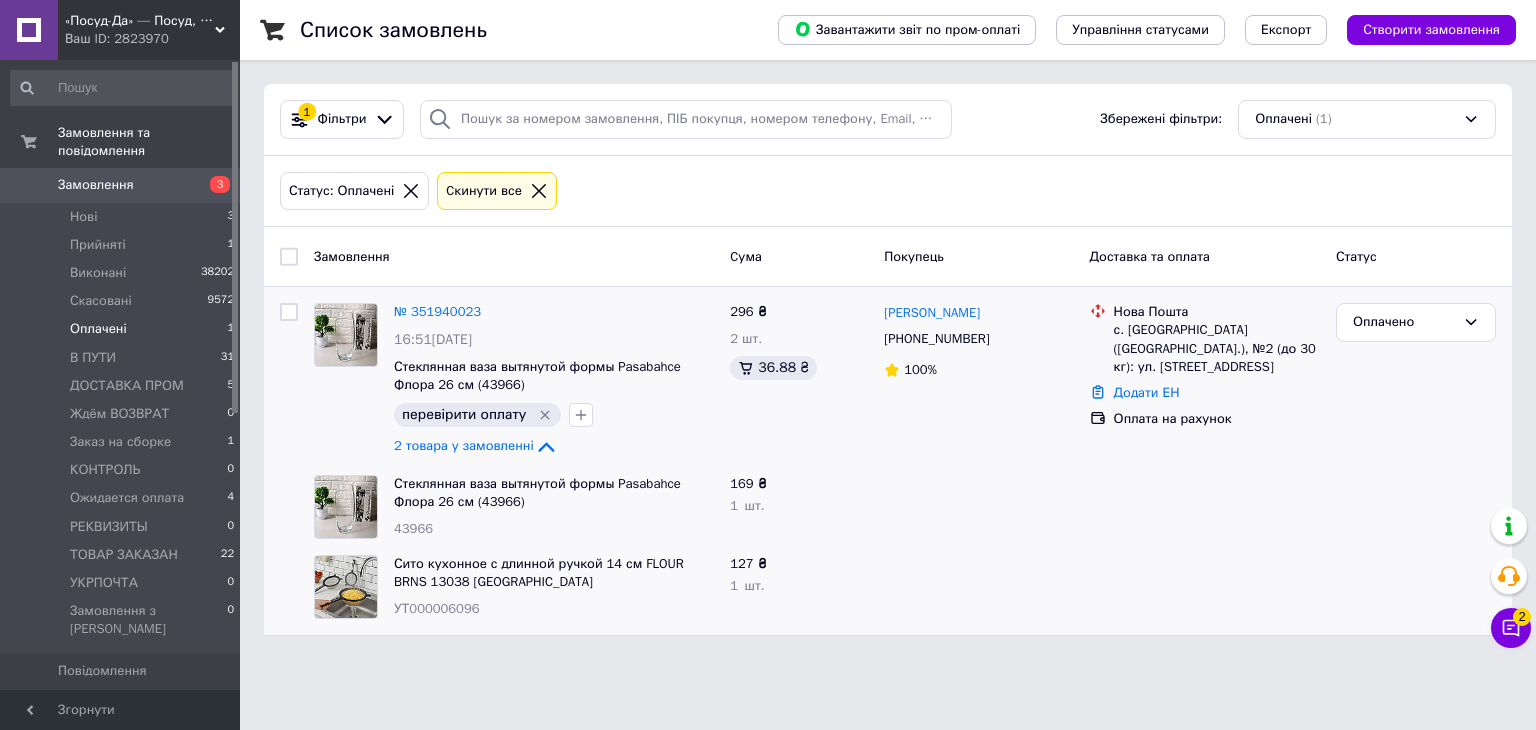 click on "43966" at bounding box center (413, 528) 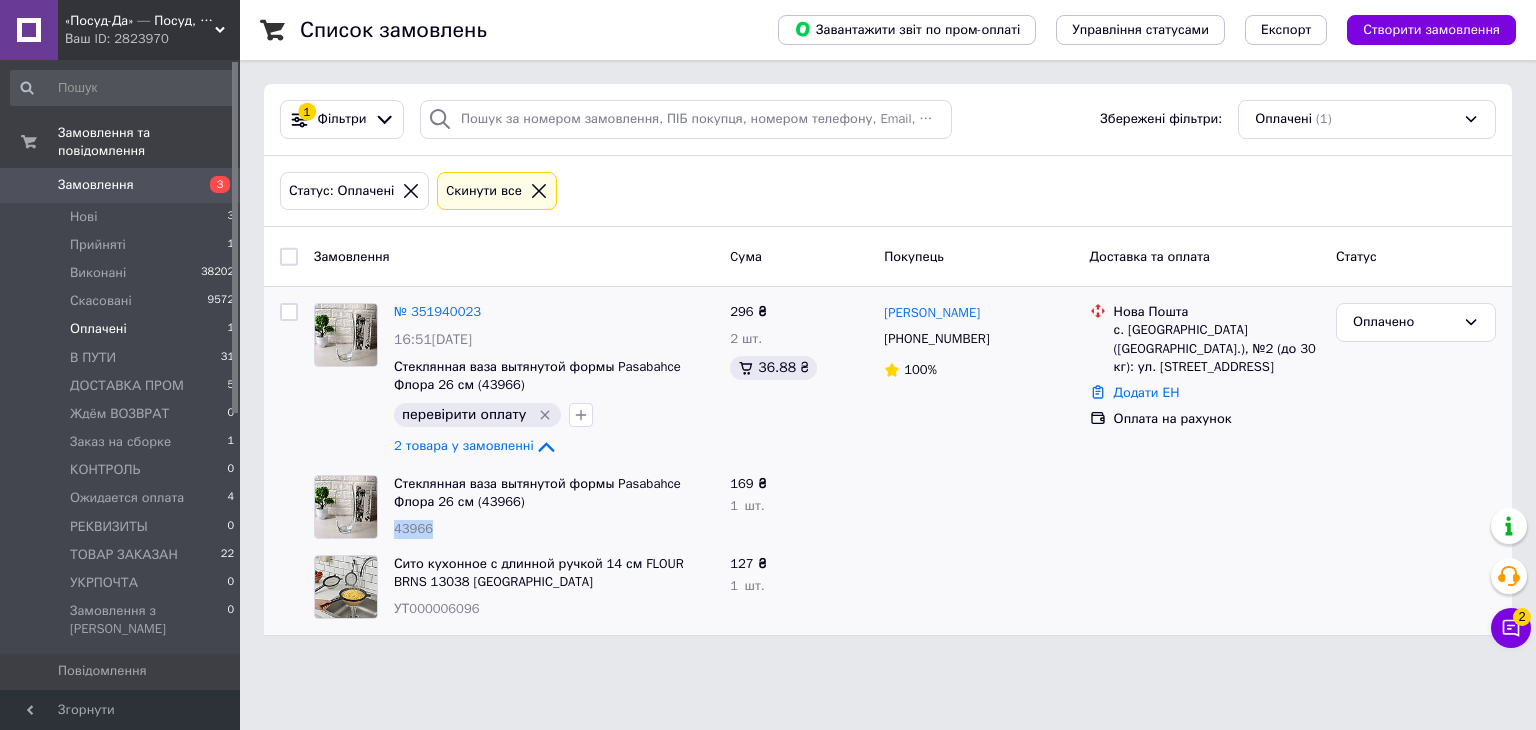 click on "43966" at bounding box center [413, 528] 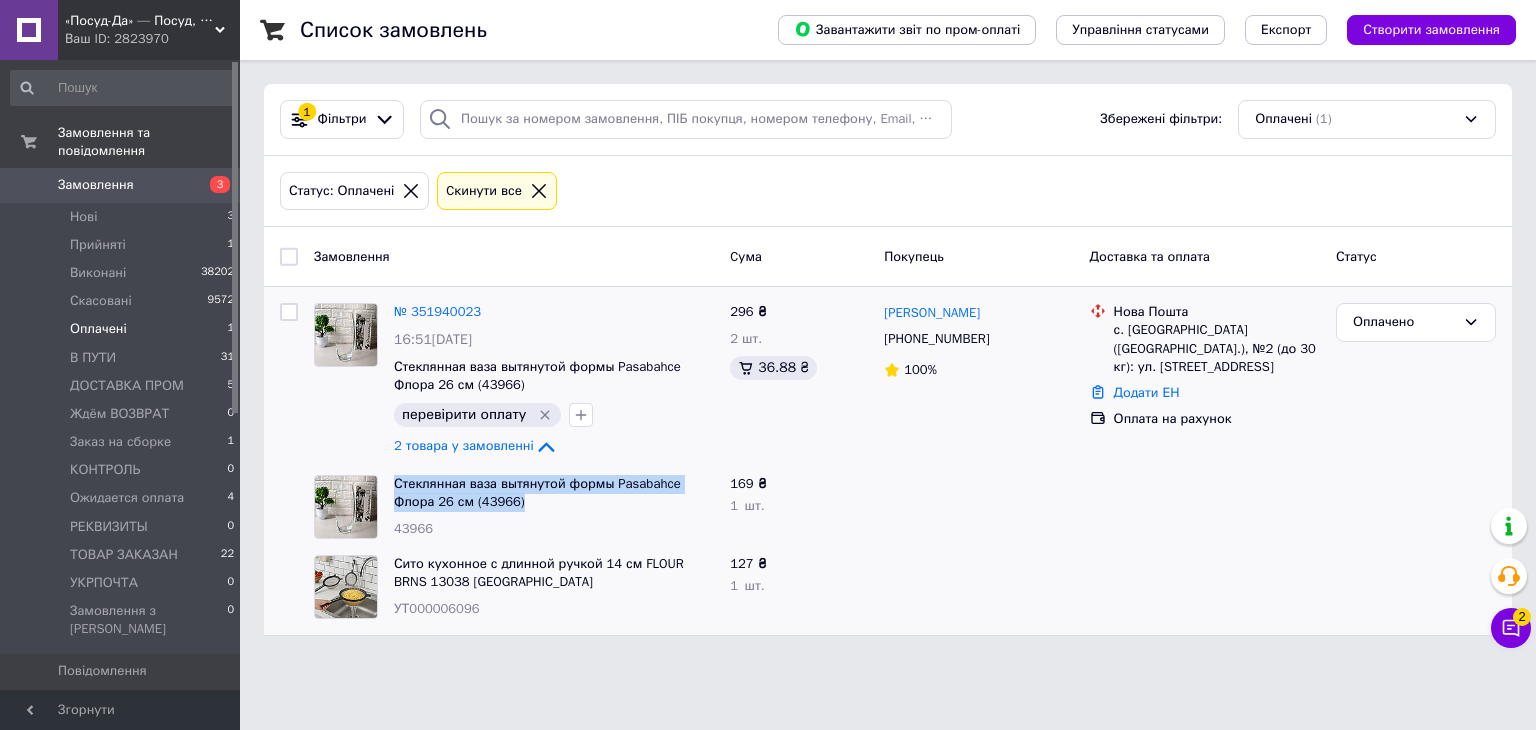 drag, startPoint x: 436, startPoint y: 495, endPoint x: 480, endPoint y: 505, distance: 45.122055 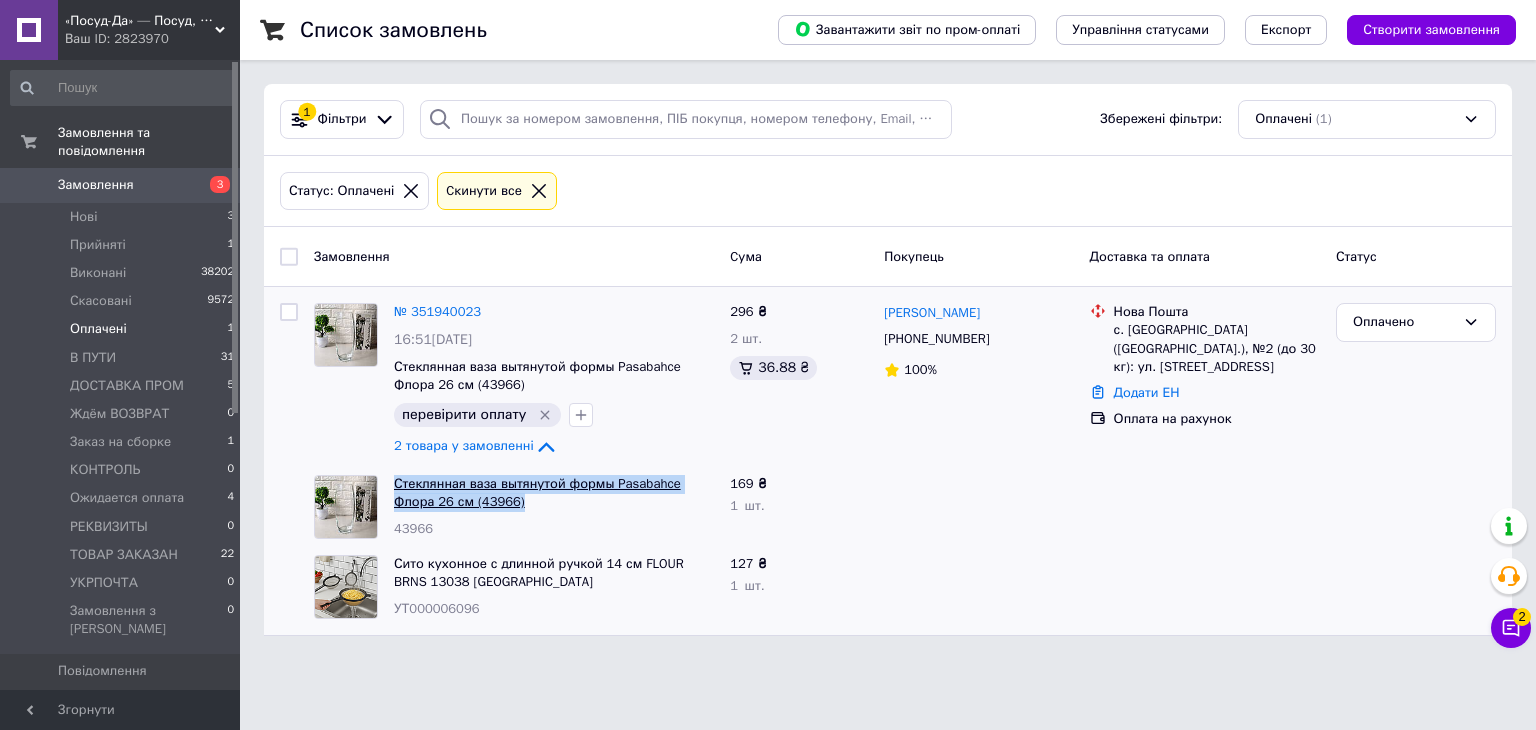 copy on "Стеклянная ваза вытянутой формы Pasabahce Флора 26 см (43966)" 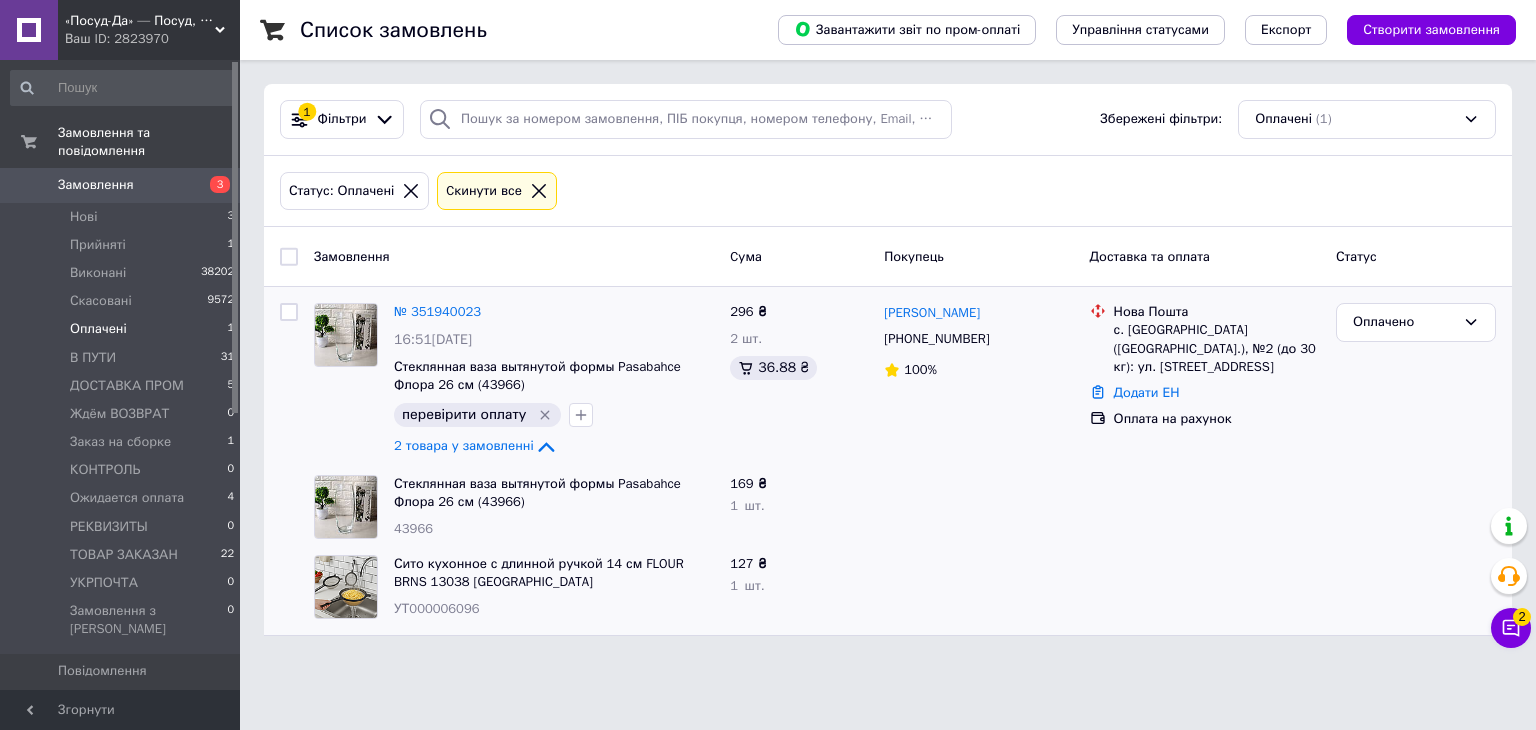 click on "УТ000006096" at bounding box center [437, 608] 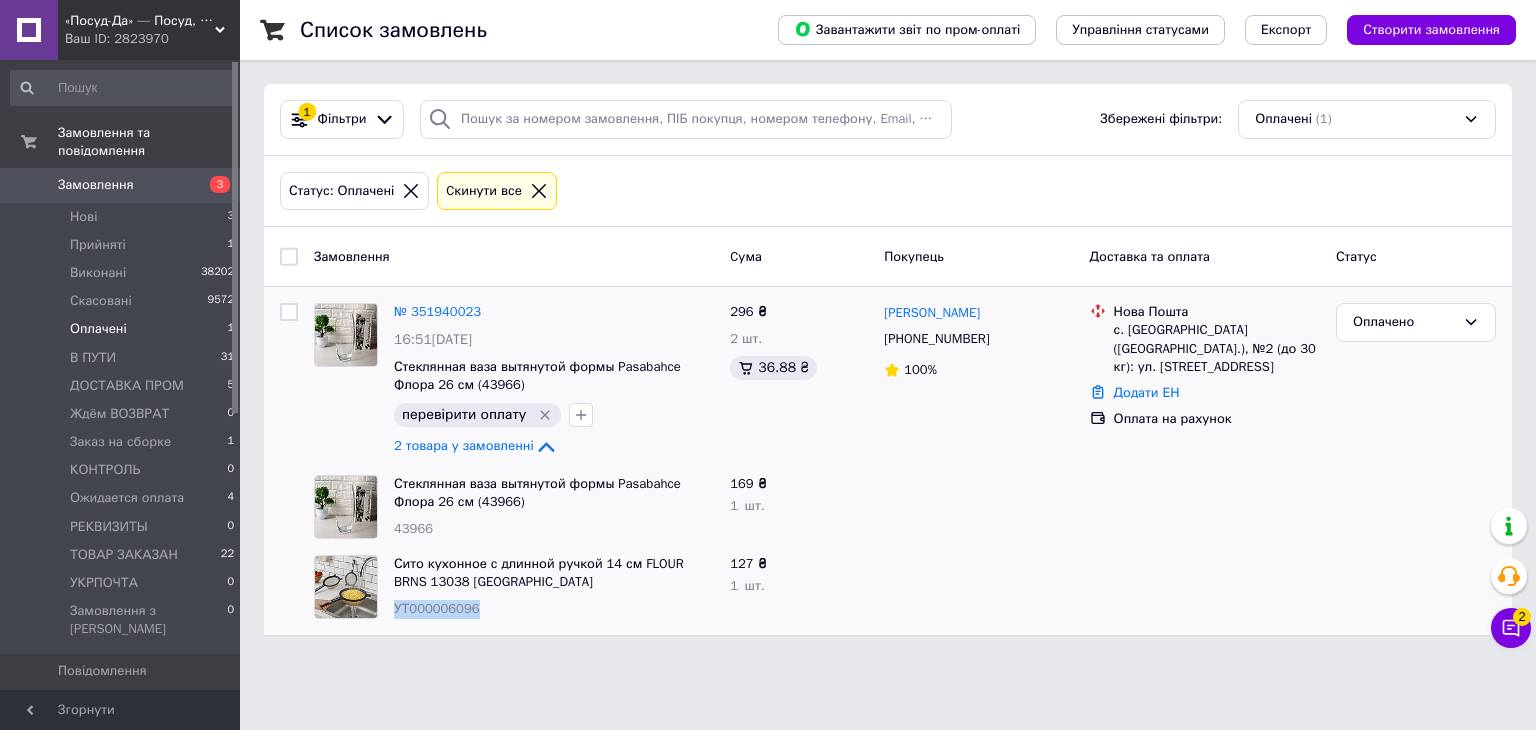 click on "УТ000006096" at bounding box center [437, 608] 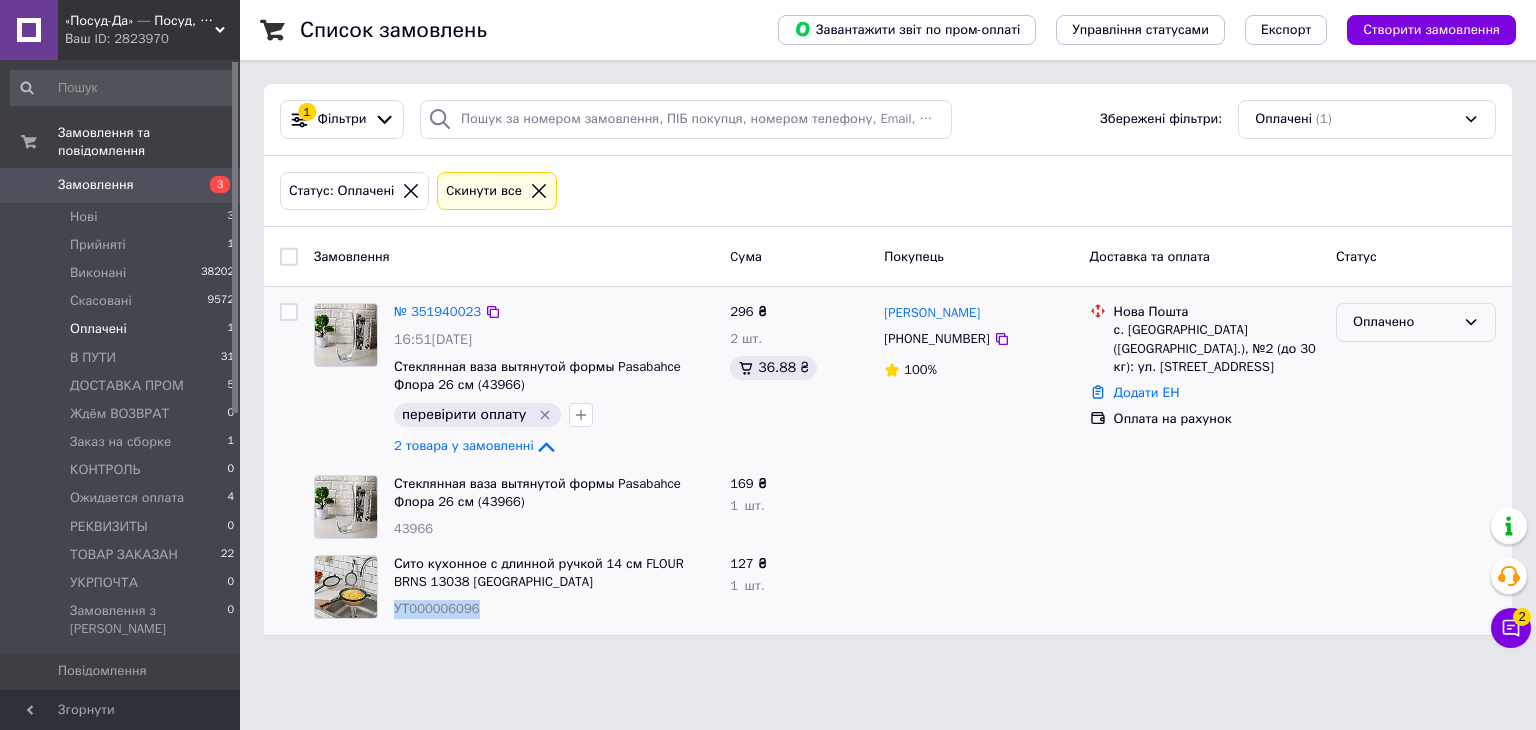 click on "Оплачено" at bounding box center [1404, 322] 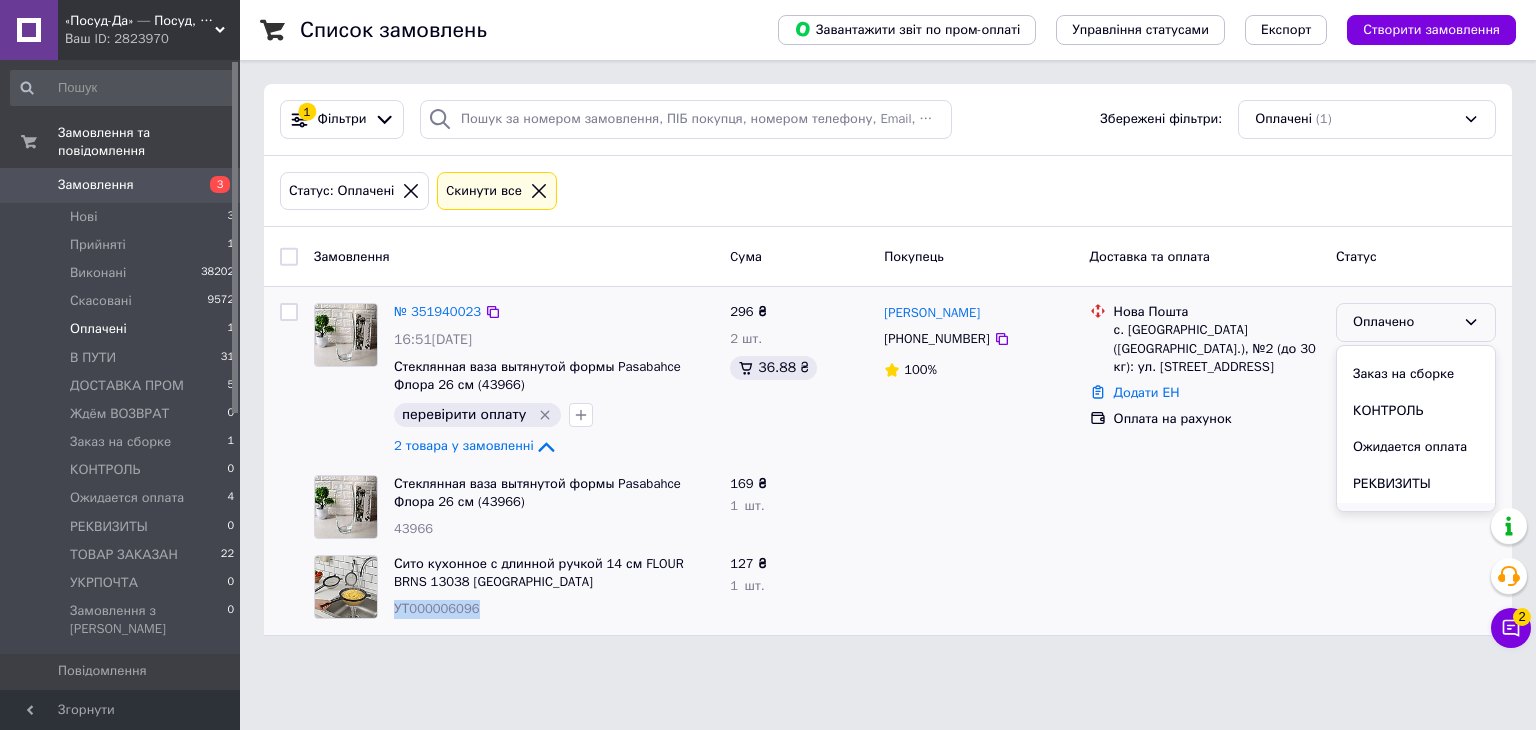 scroll, scrollTop: 273, scrollLeft: 0, axis: vertical 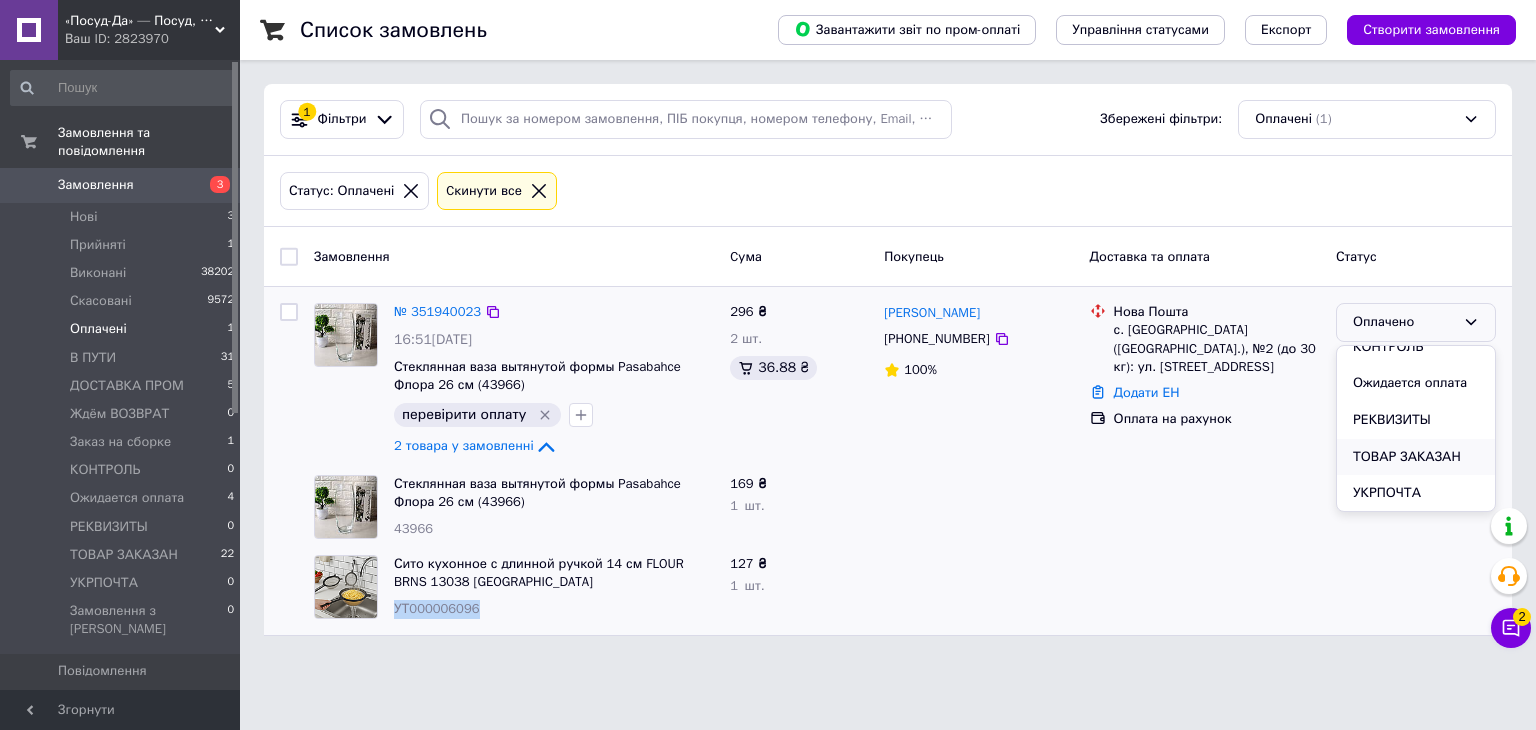 click on "ТОВАР ЗАКАЗАН" at bounding box center [1416, 457] 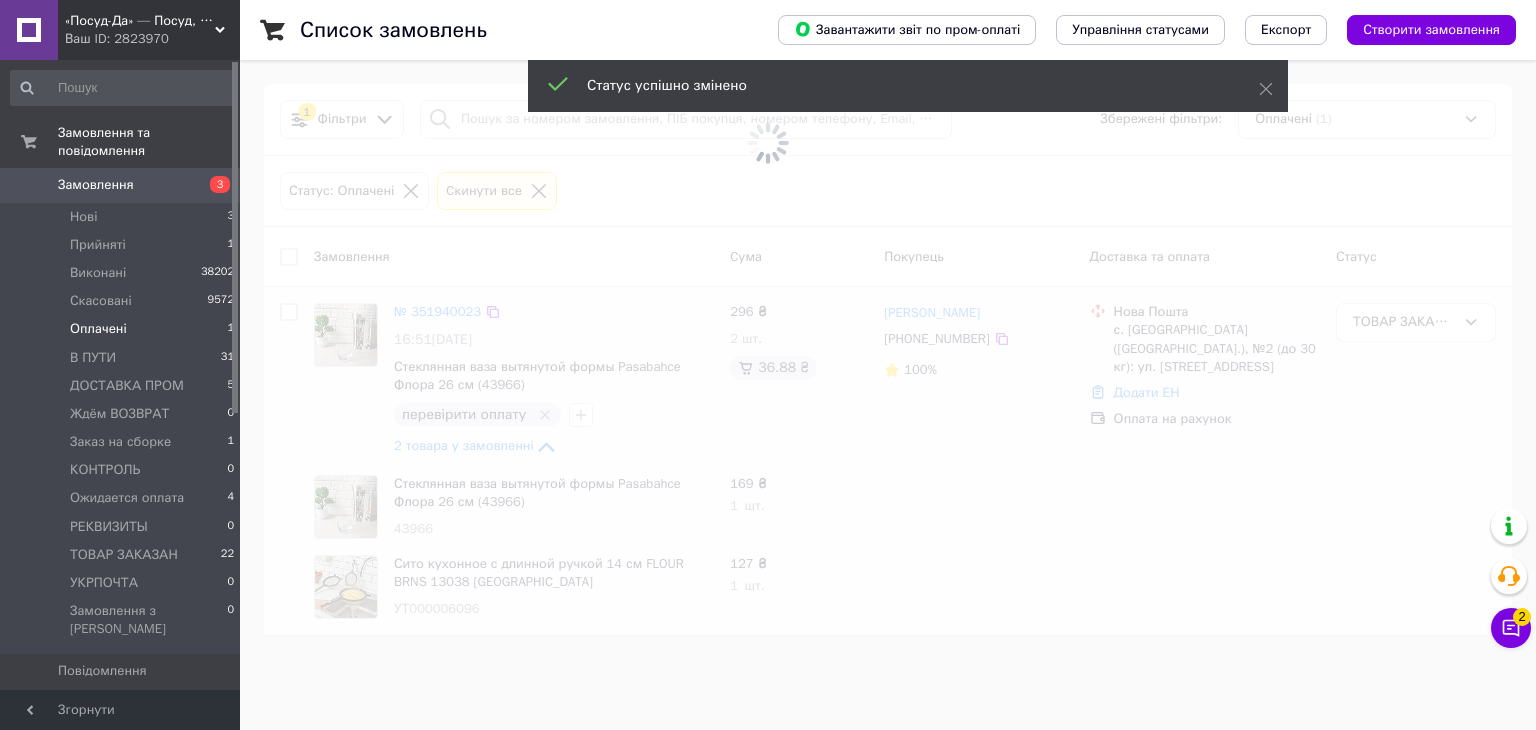 drag, startPoint x: 124, startPoint y: 17, endPoint x: 83, endPoint y: 46, distance: 50.219517 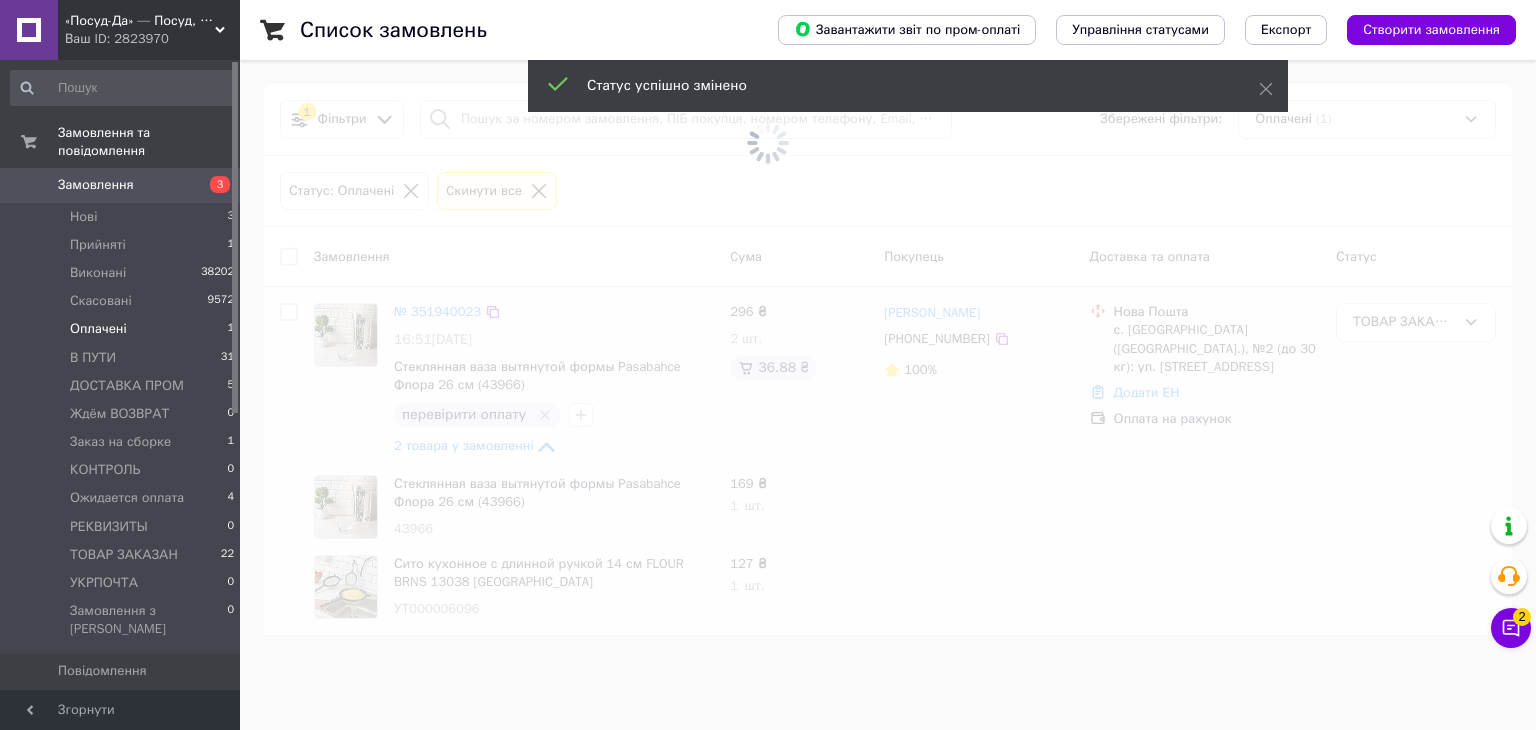click on "«Посуд-Да» — Посуд, Подарунки, Товари для дому" at bounding box center (140, 21) 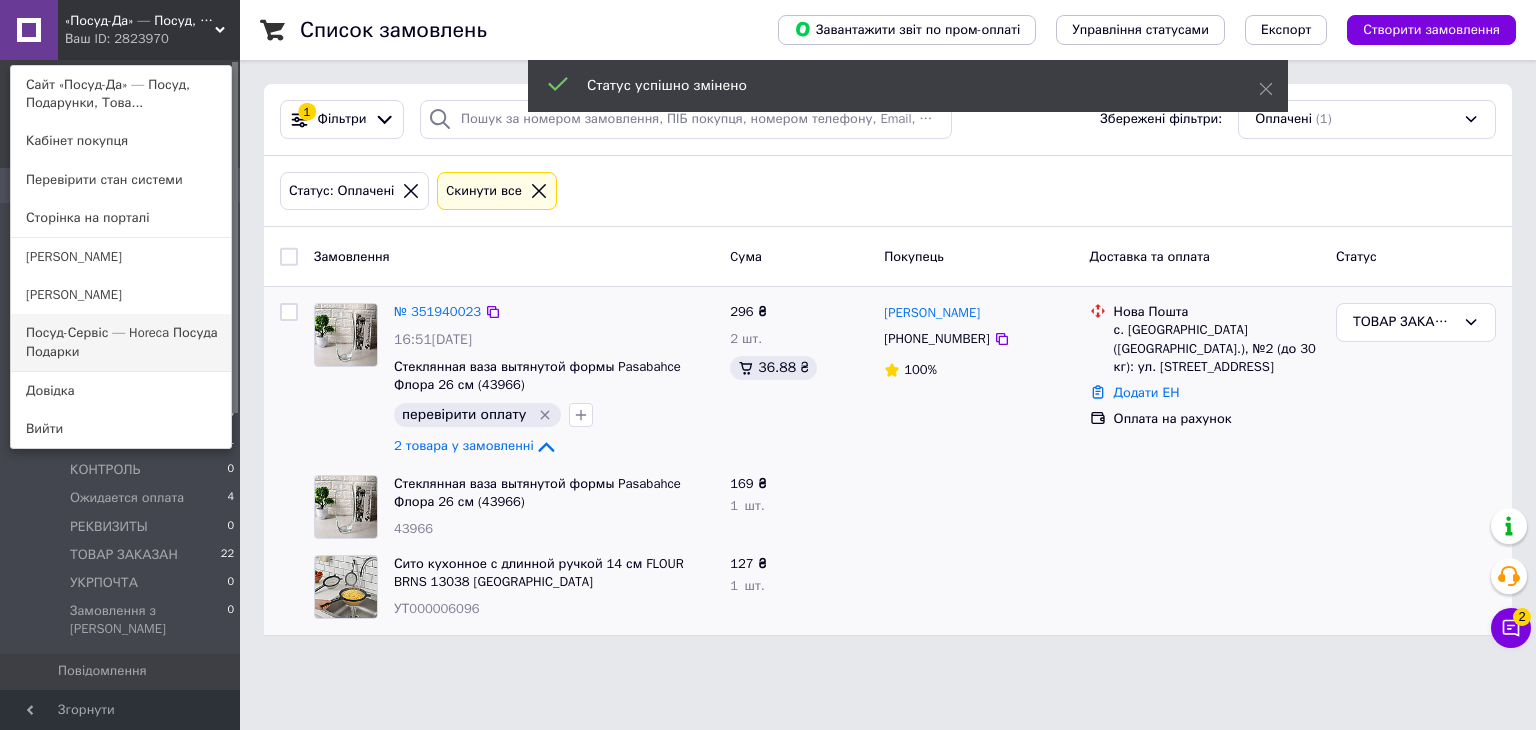 click on "Посуд-Сервіс — Horeca Посуда Подарки" at bounding box center [121, 342] 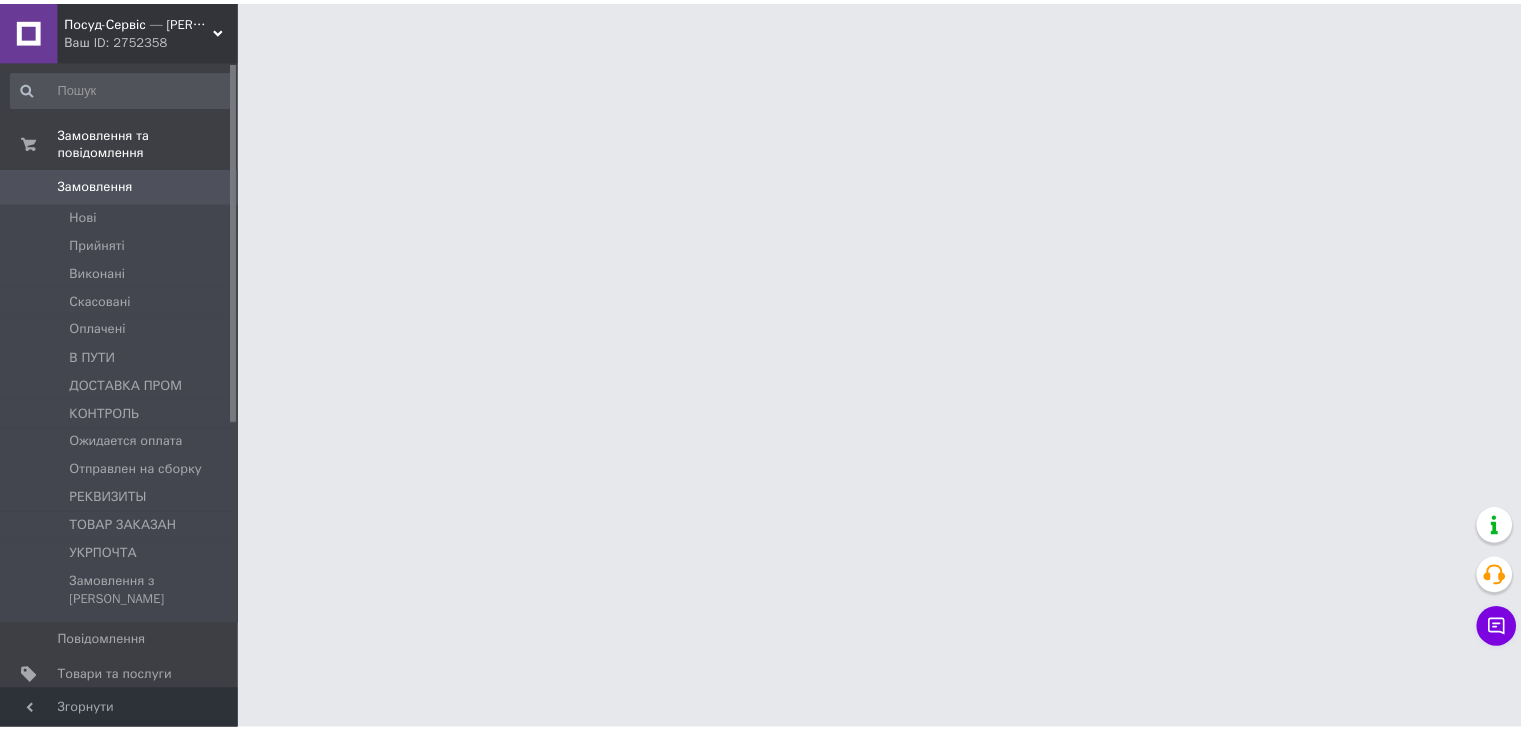 scroll, scrollTop: 0, scrollLeft: 0, axis: both 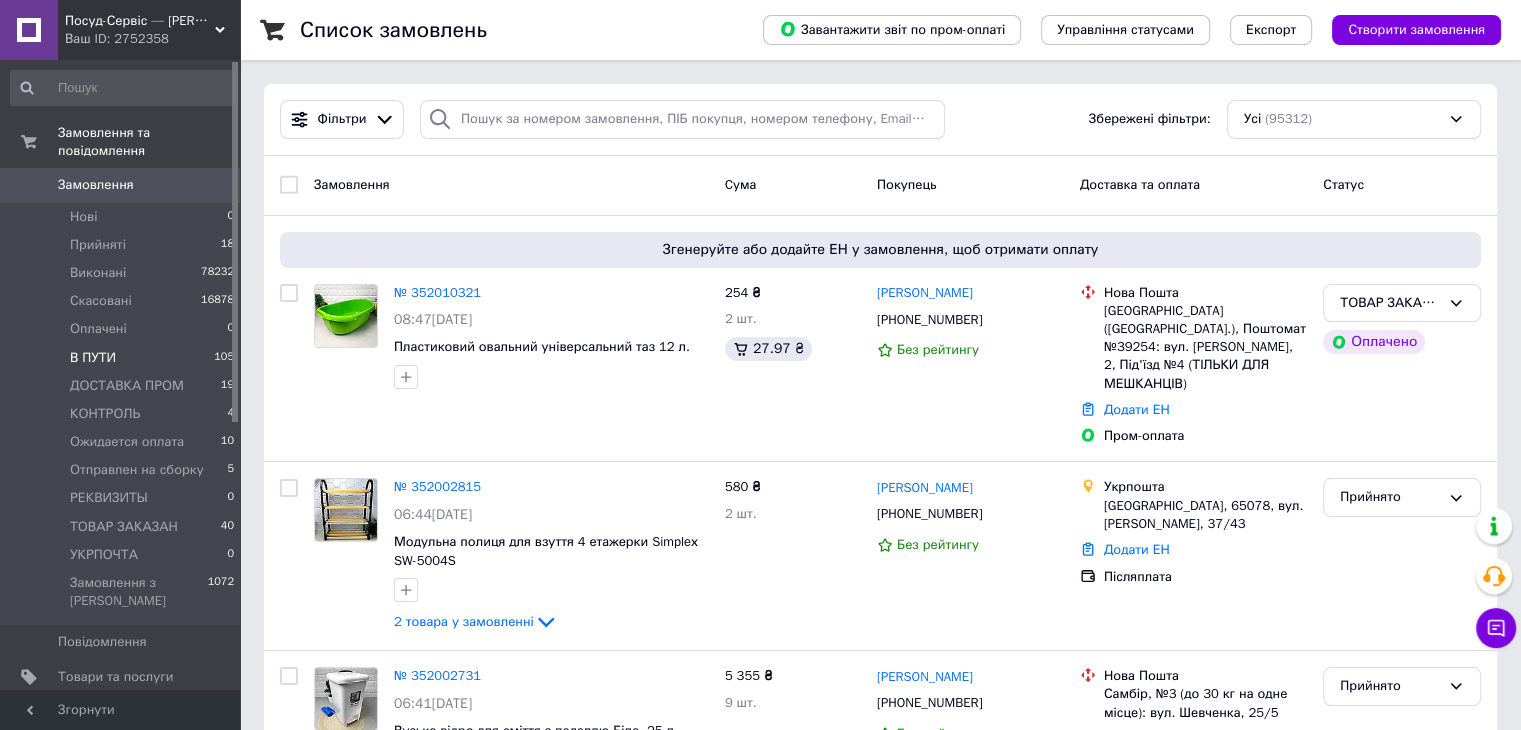 click on "В ПУТИ 105" at bounding box center [123, 358] 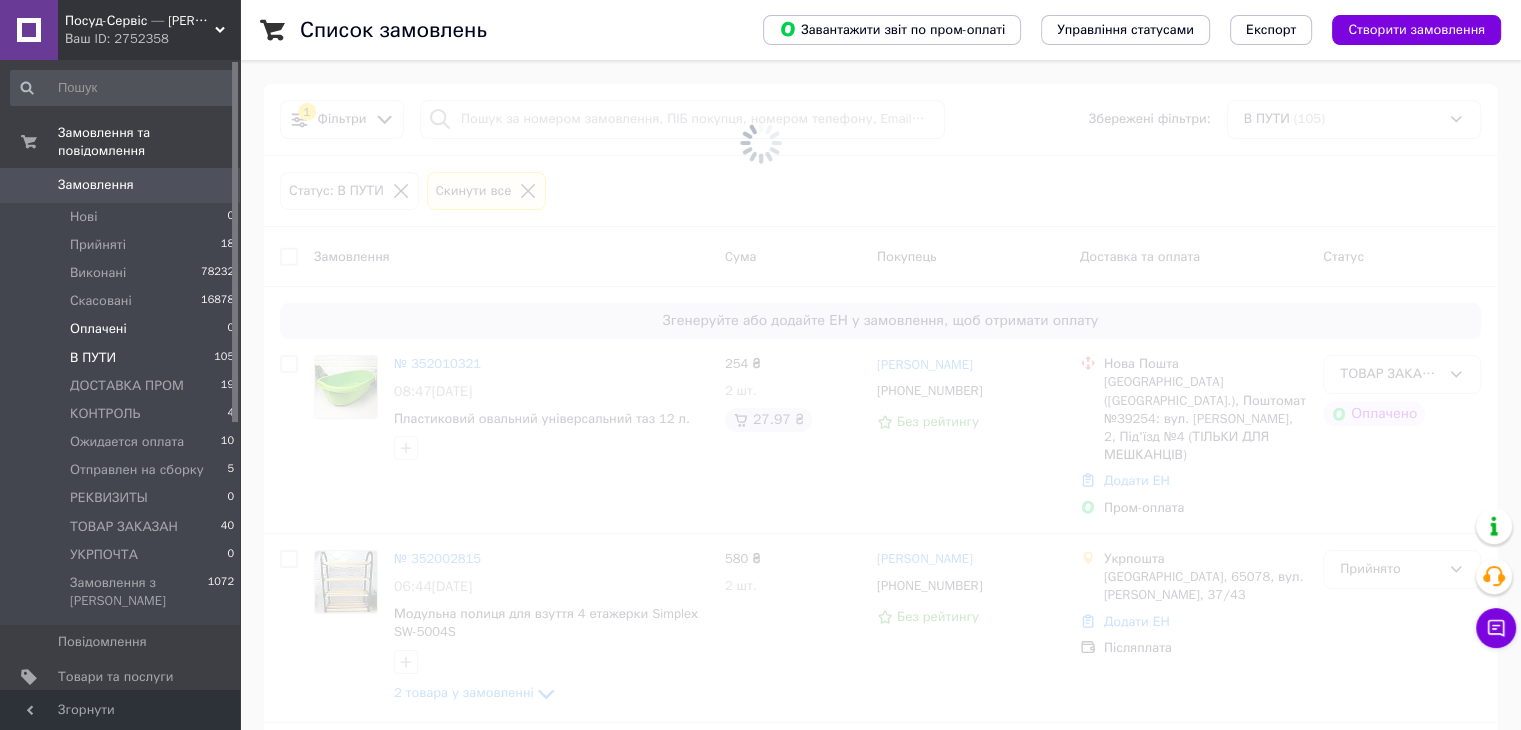 click on "Оплачені" at bounding box center [98, 329] 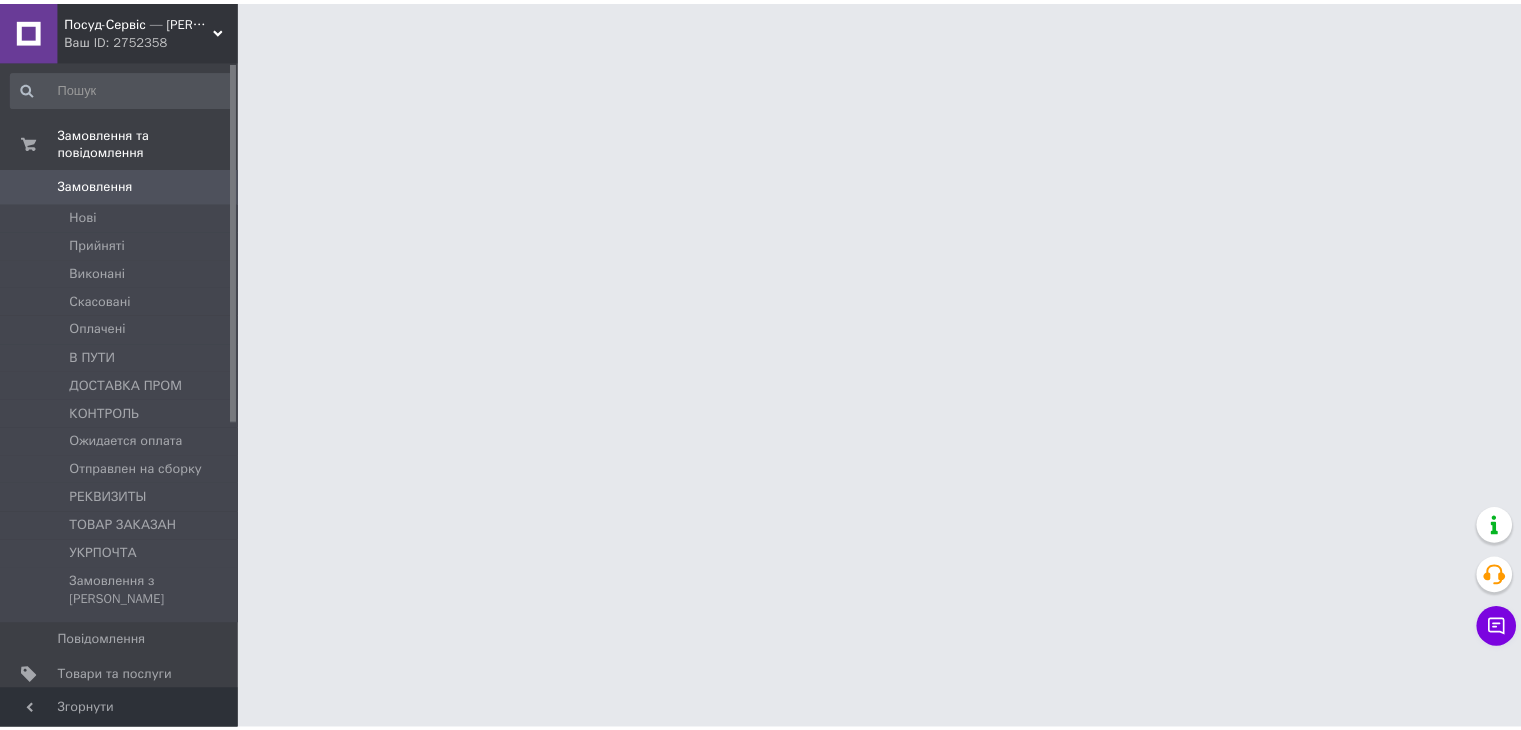scroll, scrollTop: 0, scrollLeft: 0, axis: both 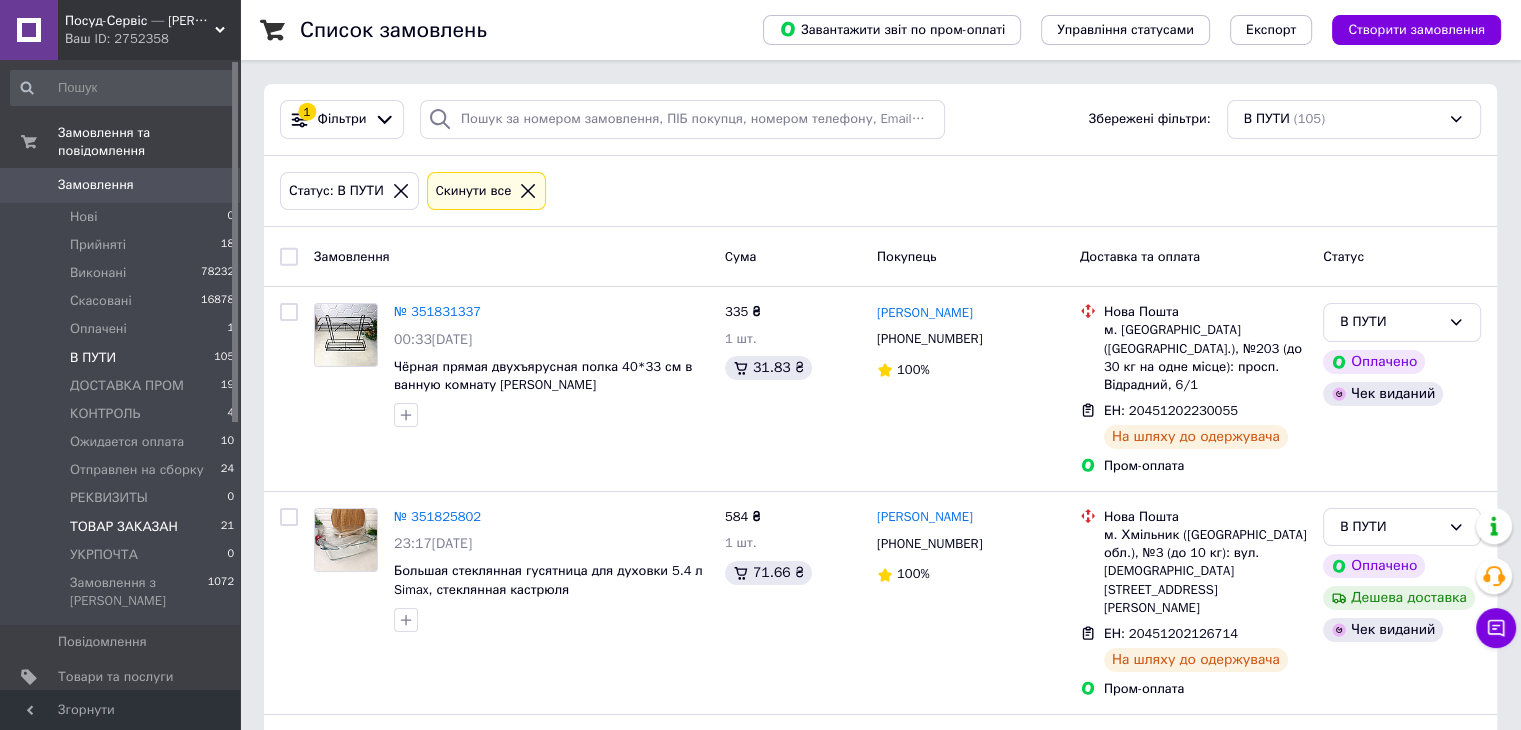 click on "ТОВАР ЗАКАЗАН" at bounding box center [124, 527] 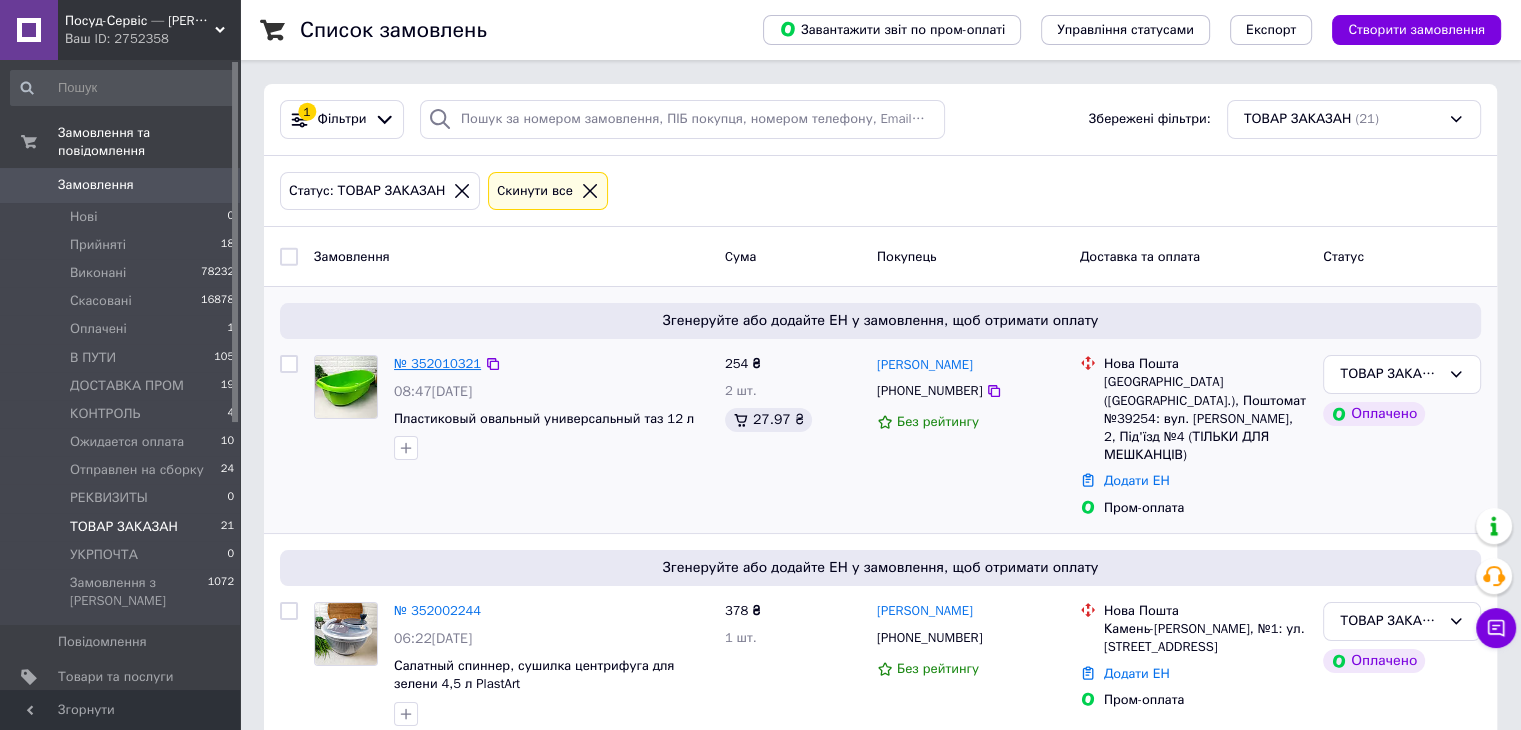 click on "№ 352010321" at bounding box center [437, 363] 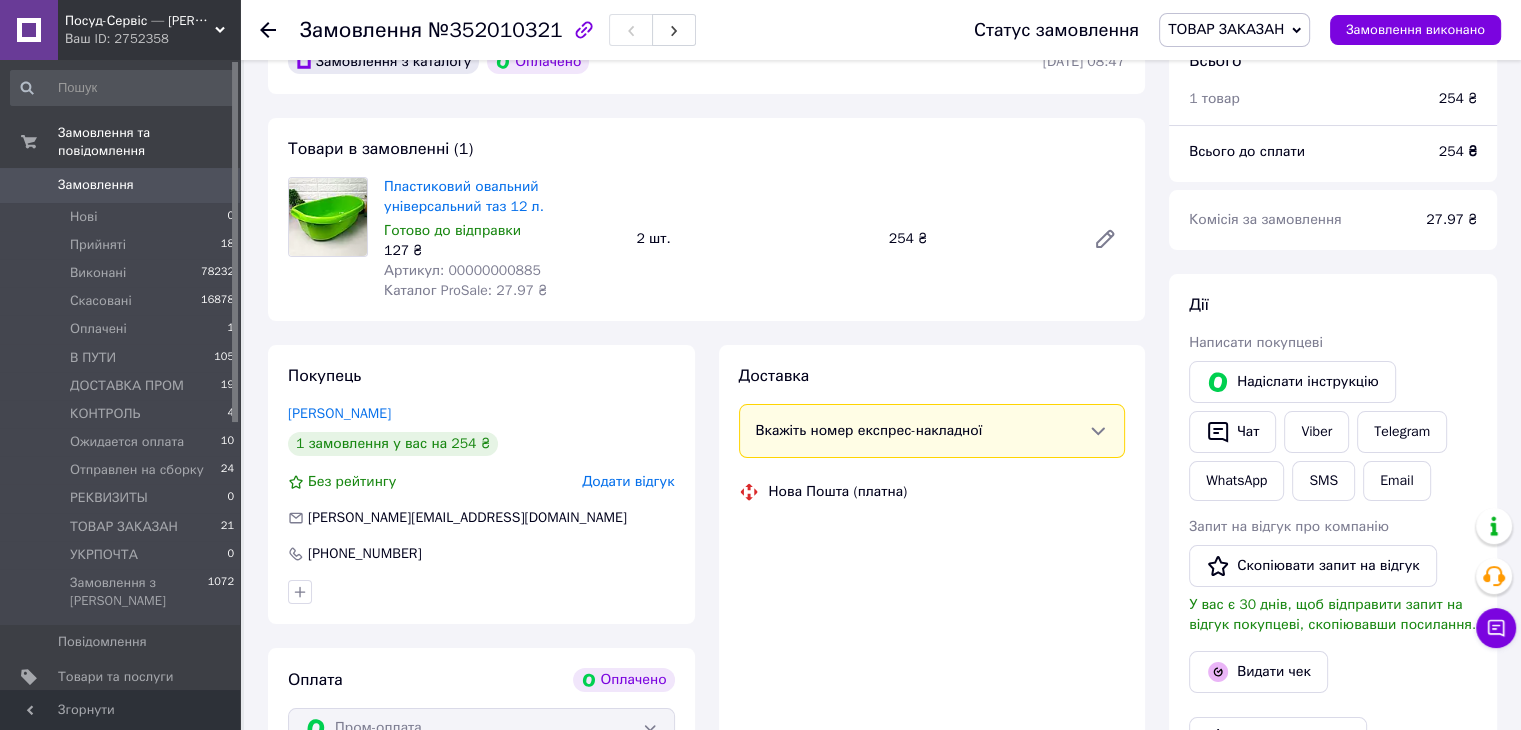 scroll, scrollTop: 200, scrollLeft: 0, axis: vertical 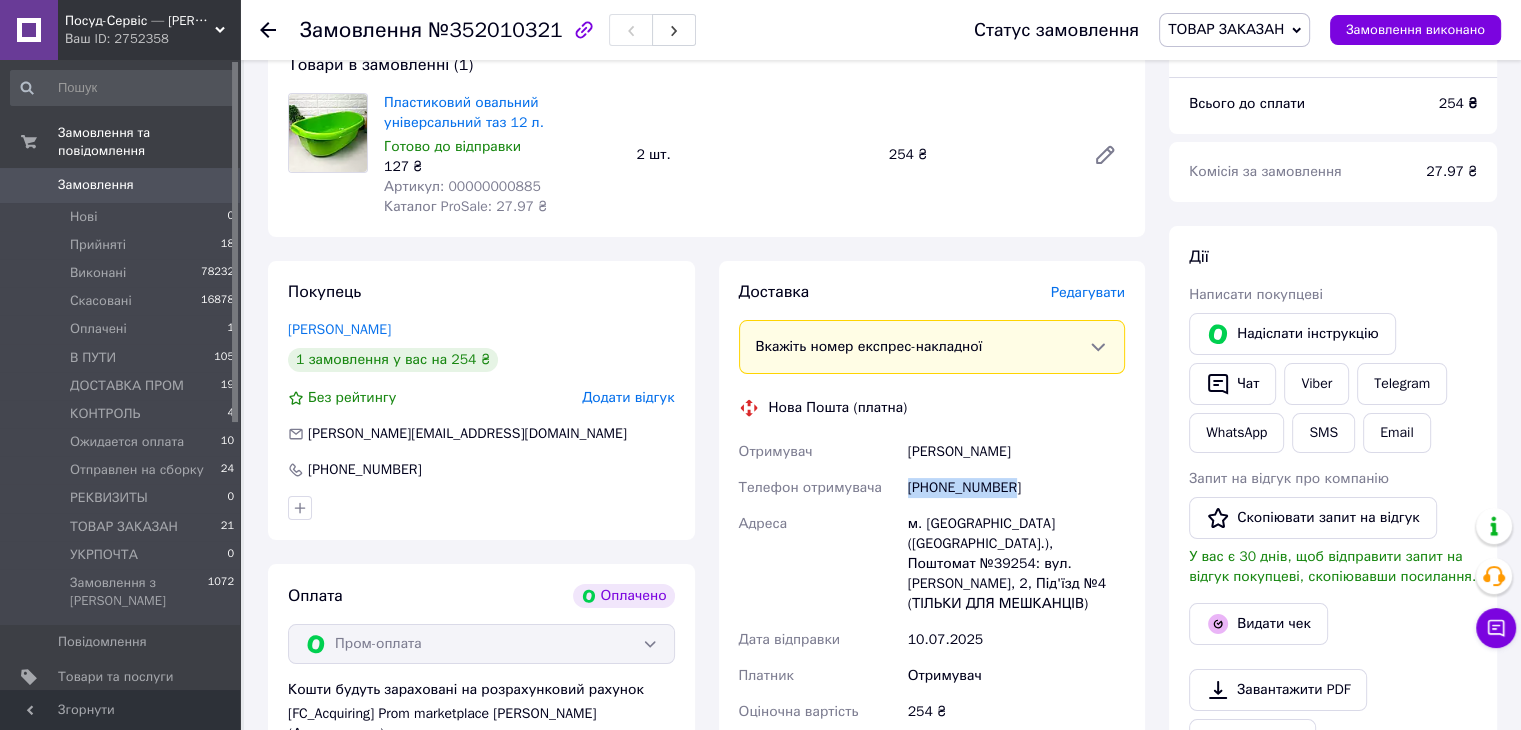 click on "Отримувач Бабіцька Антоніна Телефон отримувача +380503867511 Адреса м. Київ (Київська обл.), Поштомат №39254: вул. Федора Ернста, 2, Під'їзд №4 (ТІЛЬКИ ДЛЯ МЕШКАНЦІВ) Дата відправки 10.07.2025 Платник Отримувач Оціночна вартість 254 ₴" at bounding box center (932, 582) 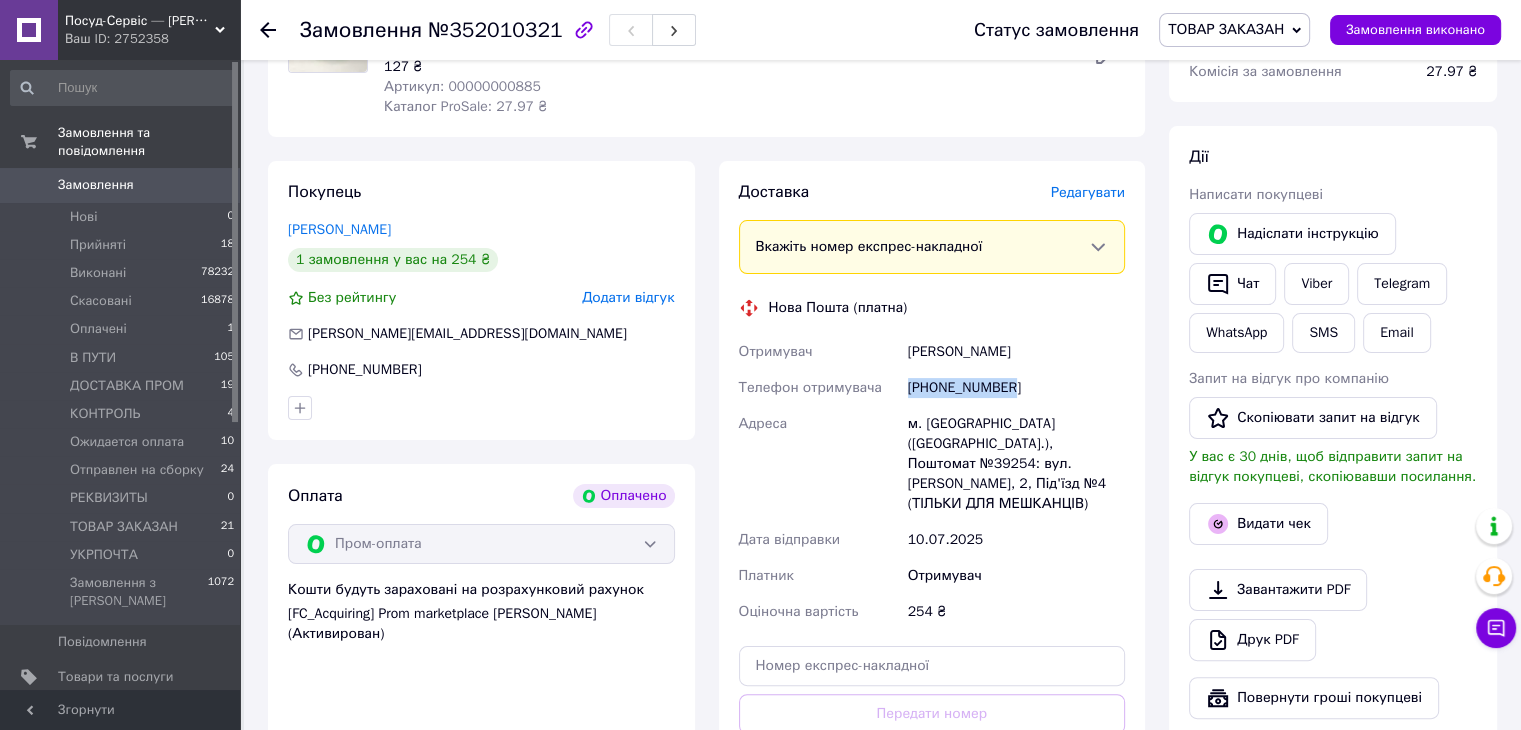 scroll, scrollTop: 400, scrollLeft: 0, axis: vertical 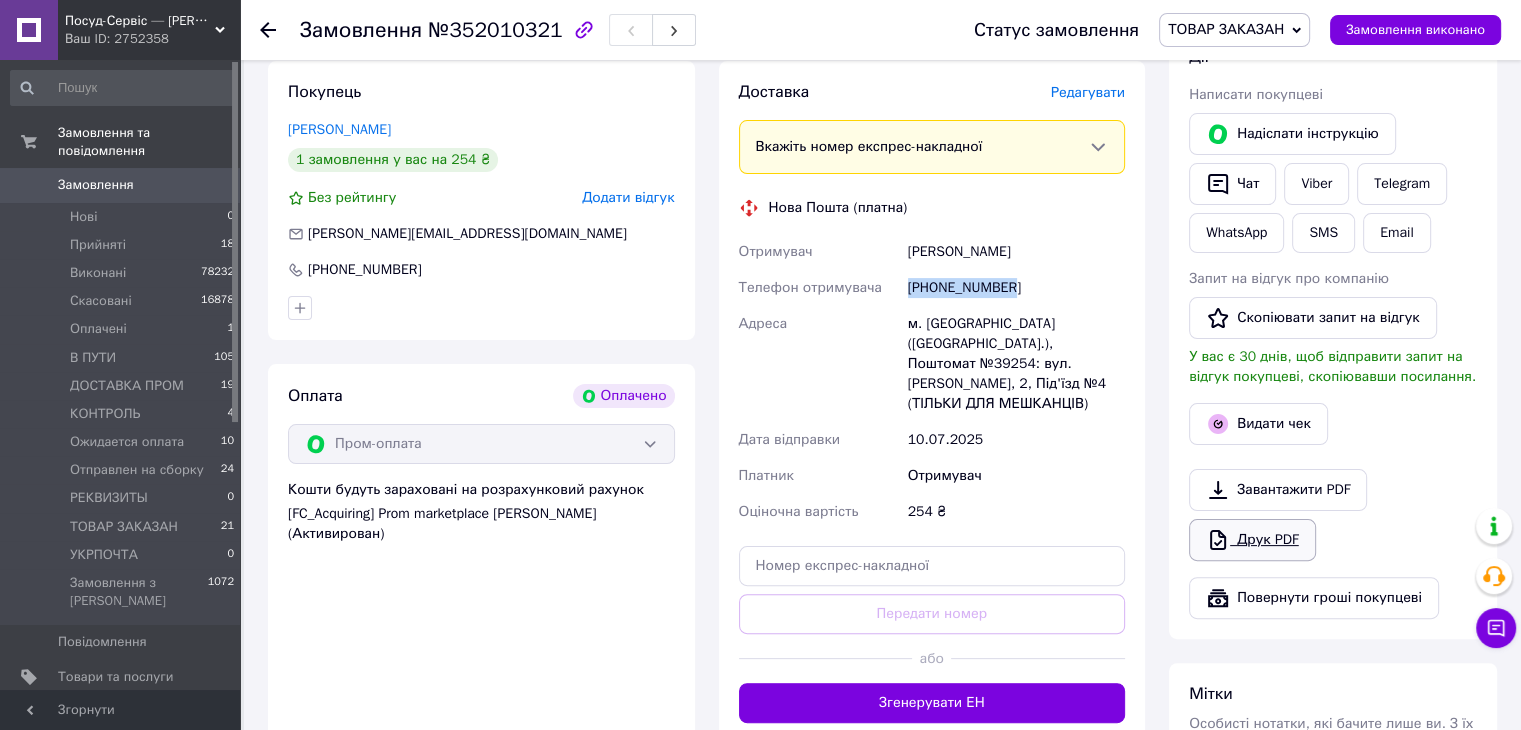 click on "Друк PDF" at bounding box center (1252, 540) 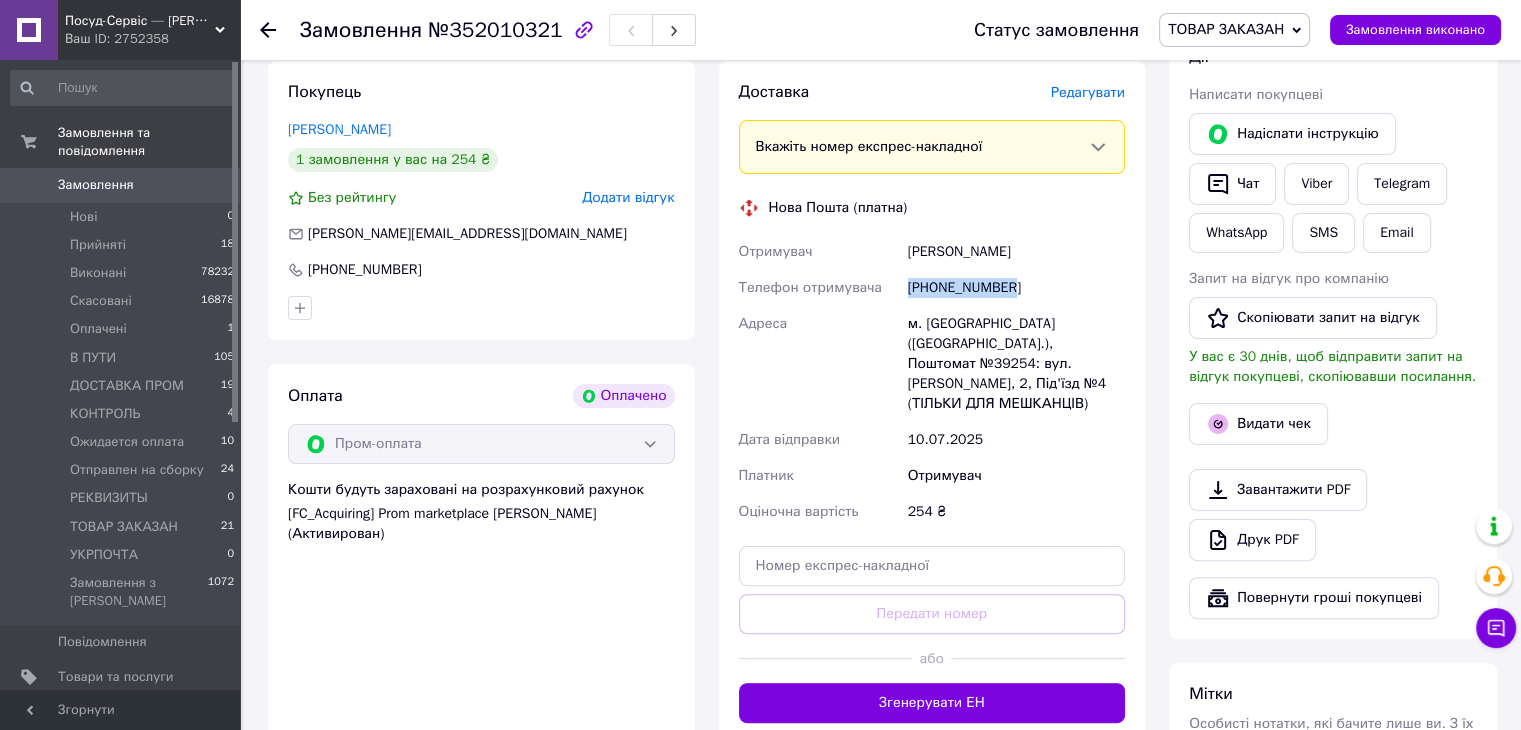 click on "ТОВАР ЗАКАЗАН" at bounding box center (1234, 30) 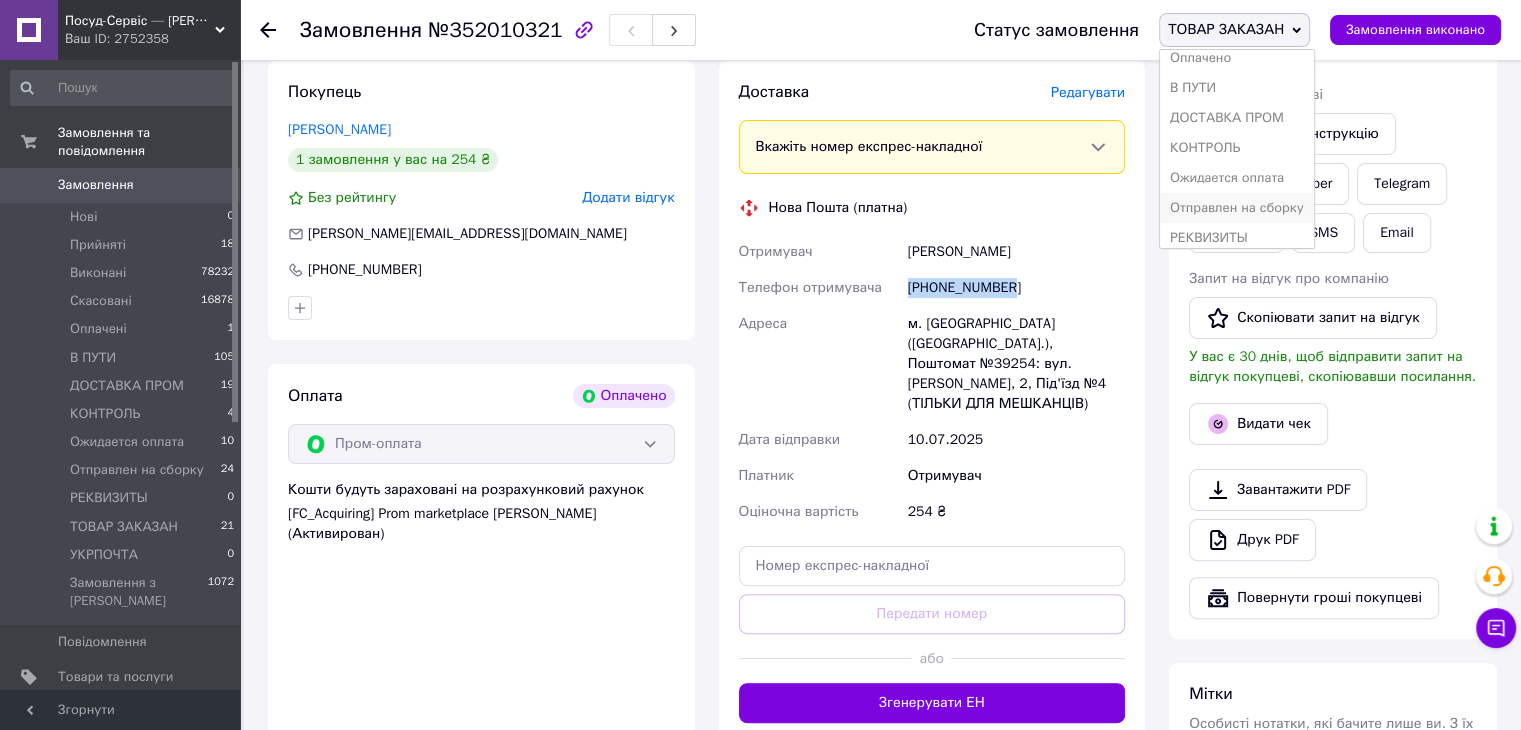 scroll, scrollTop: 141, scrollLeft: 0, axis: vertical 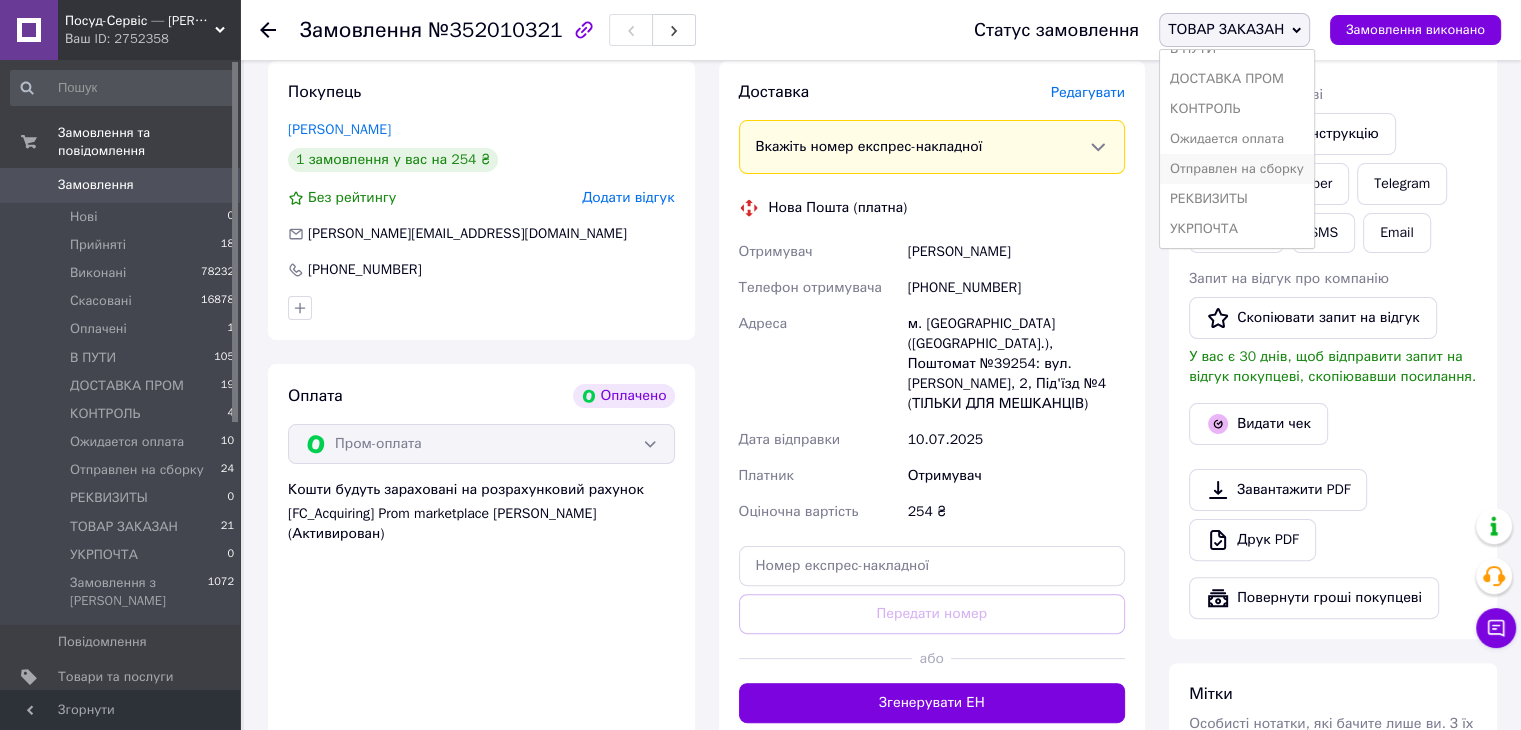 click on "Отправлен на сборку" at bounding box center (1237, 169) 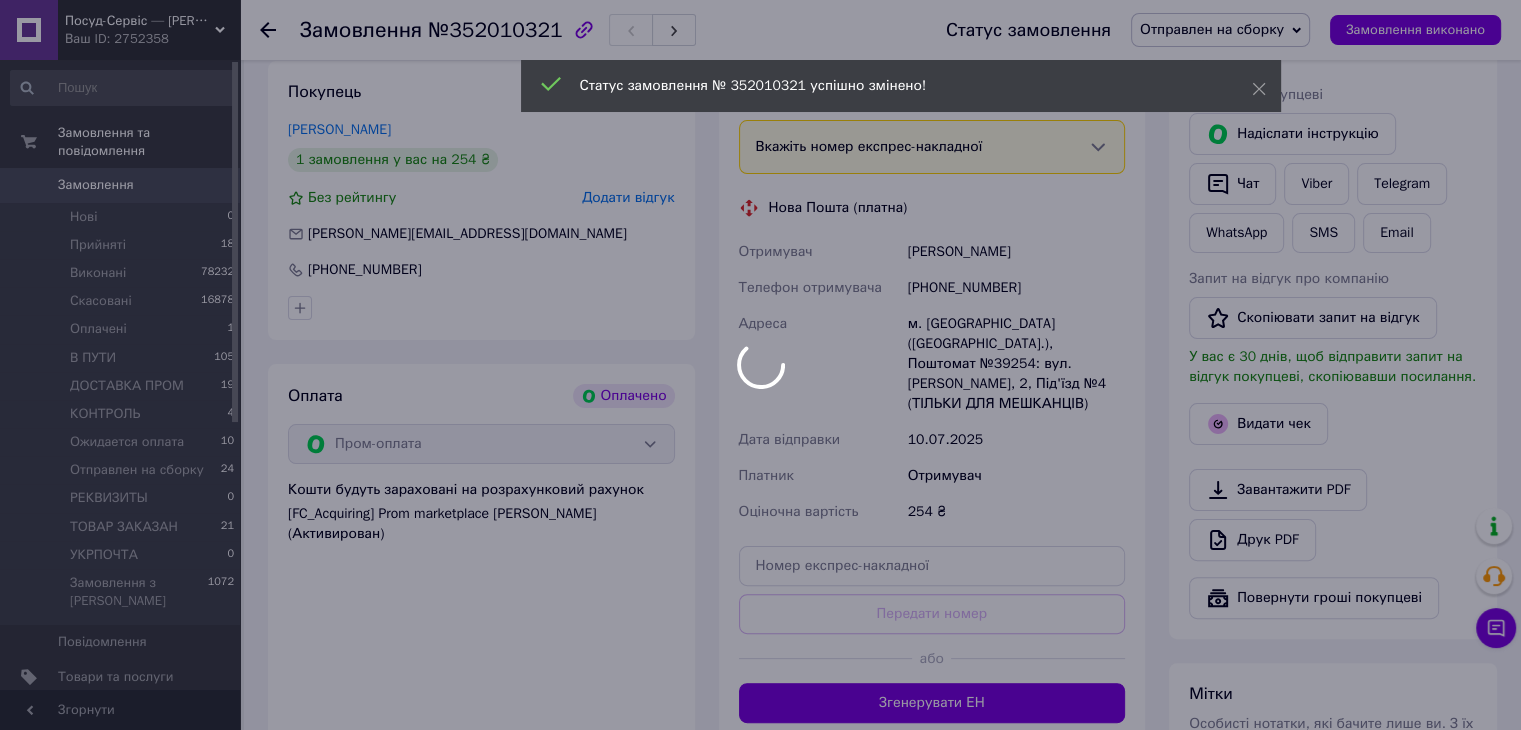 click at bounding box center (760, 365) 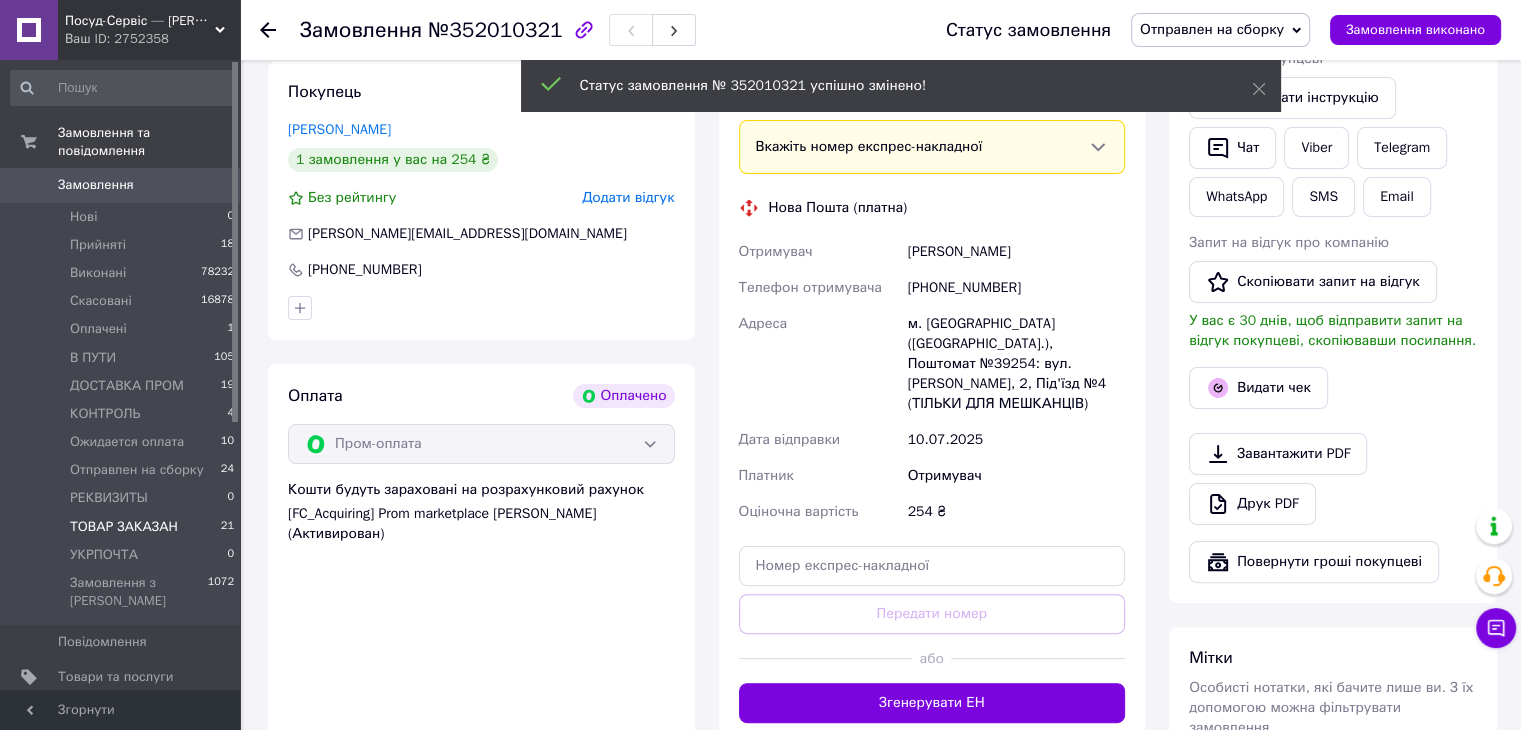 click on "ТОВАР ЗАКАЗАН" at bounding box center [124, 527] 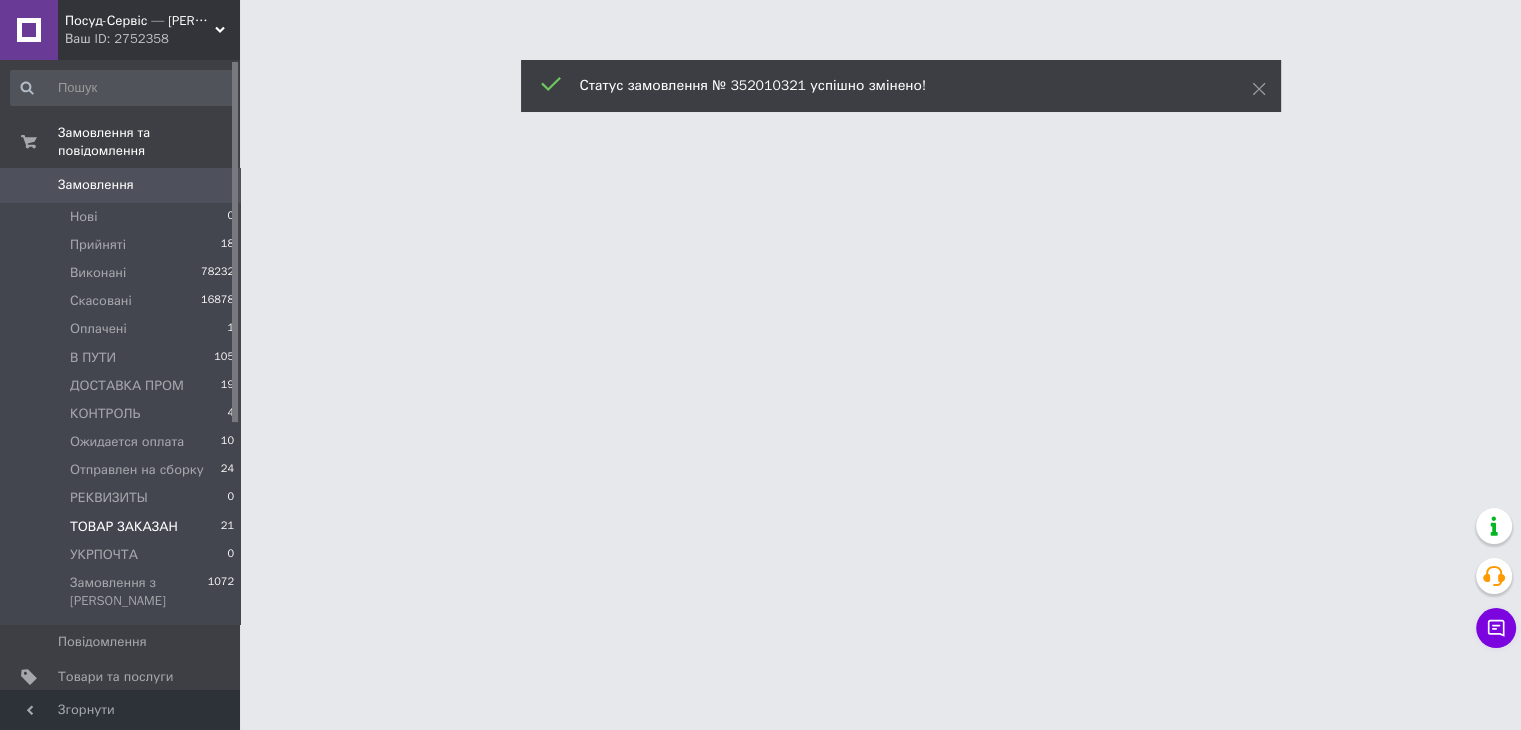 scroll, scrollTop: 0, scrollLeft: 0, axis: both 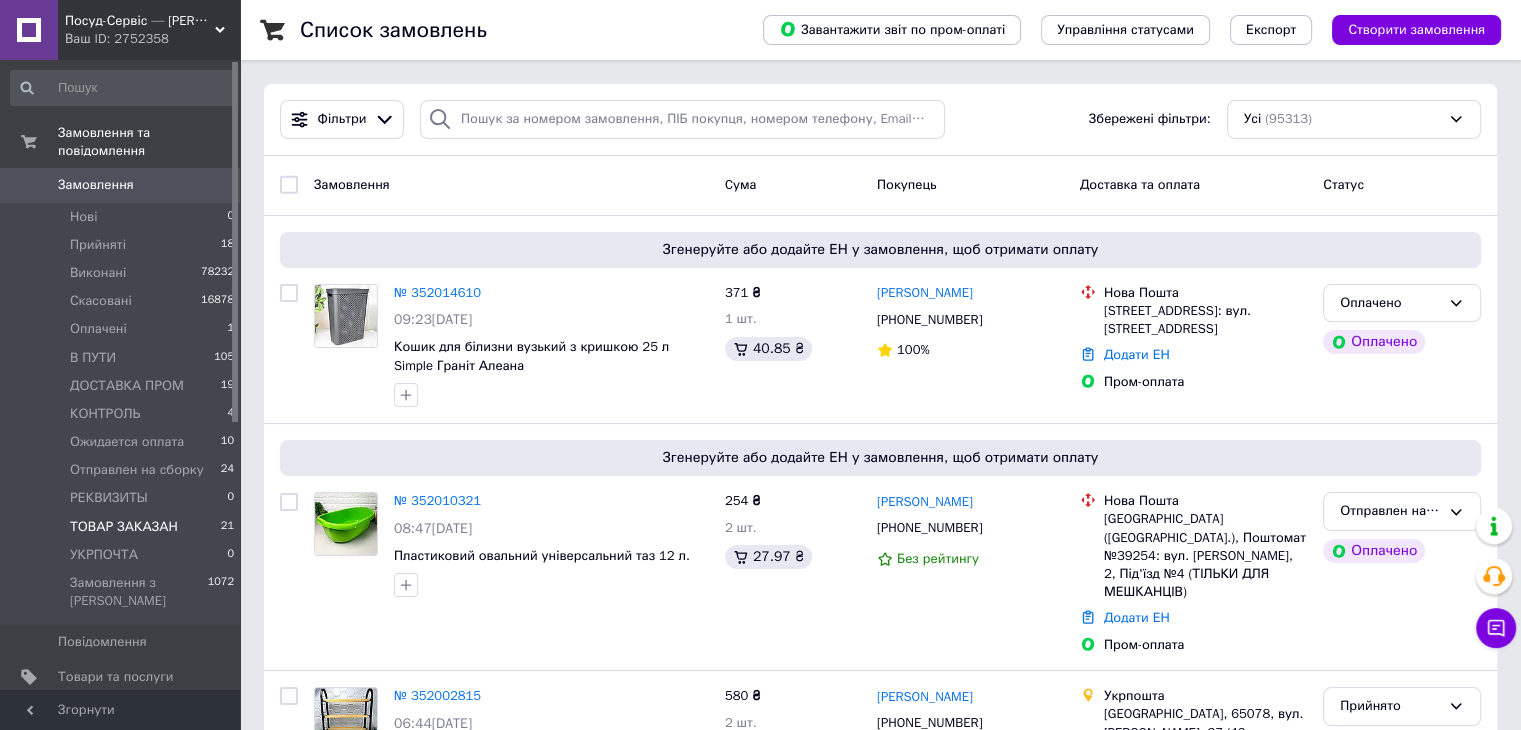 click on "ТОВАР ЗАКАЗАН" at bounding box center [124, 527] 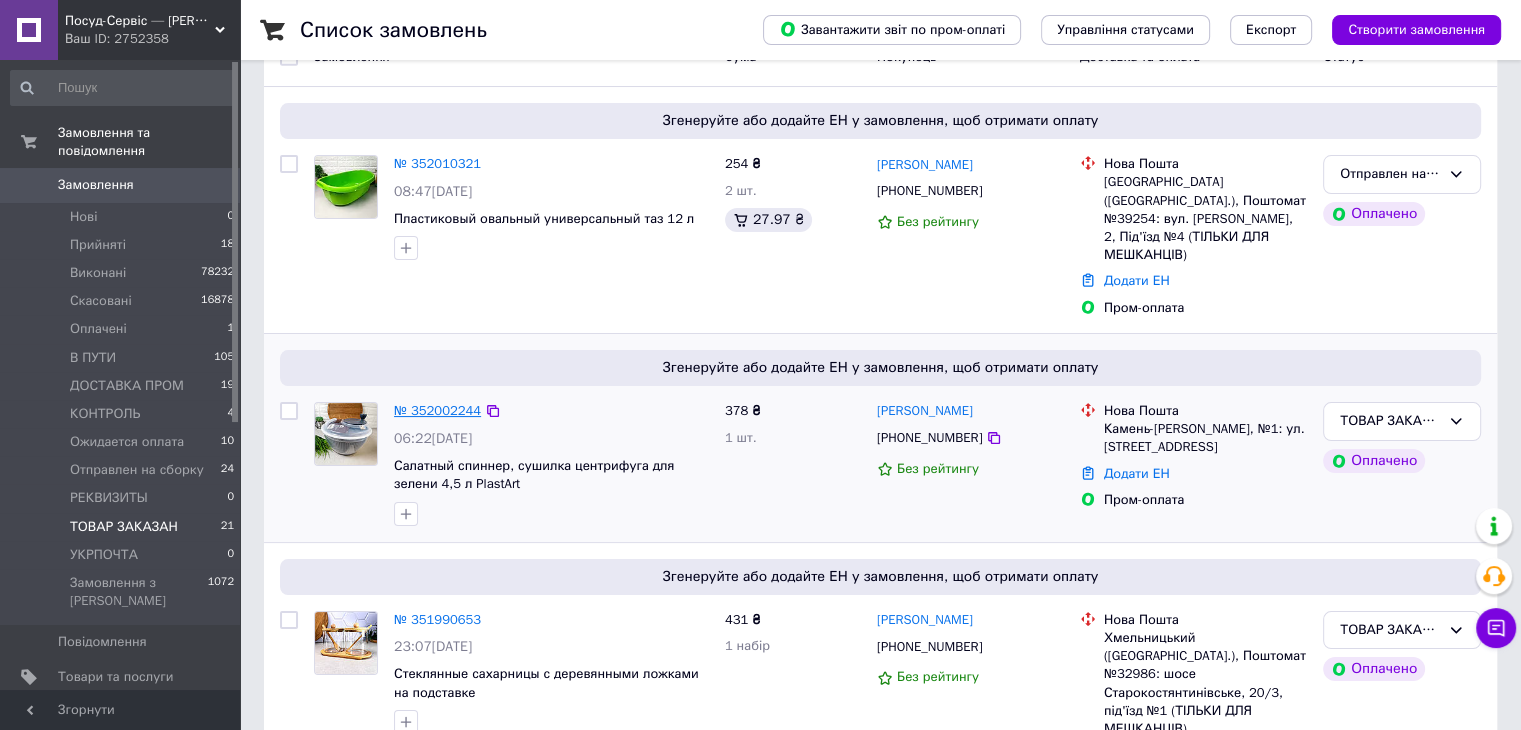 click on "№ 352002244" at bounding box center [437, 410] 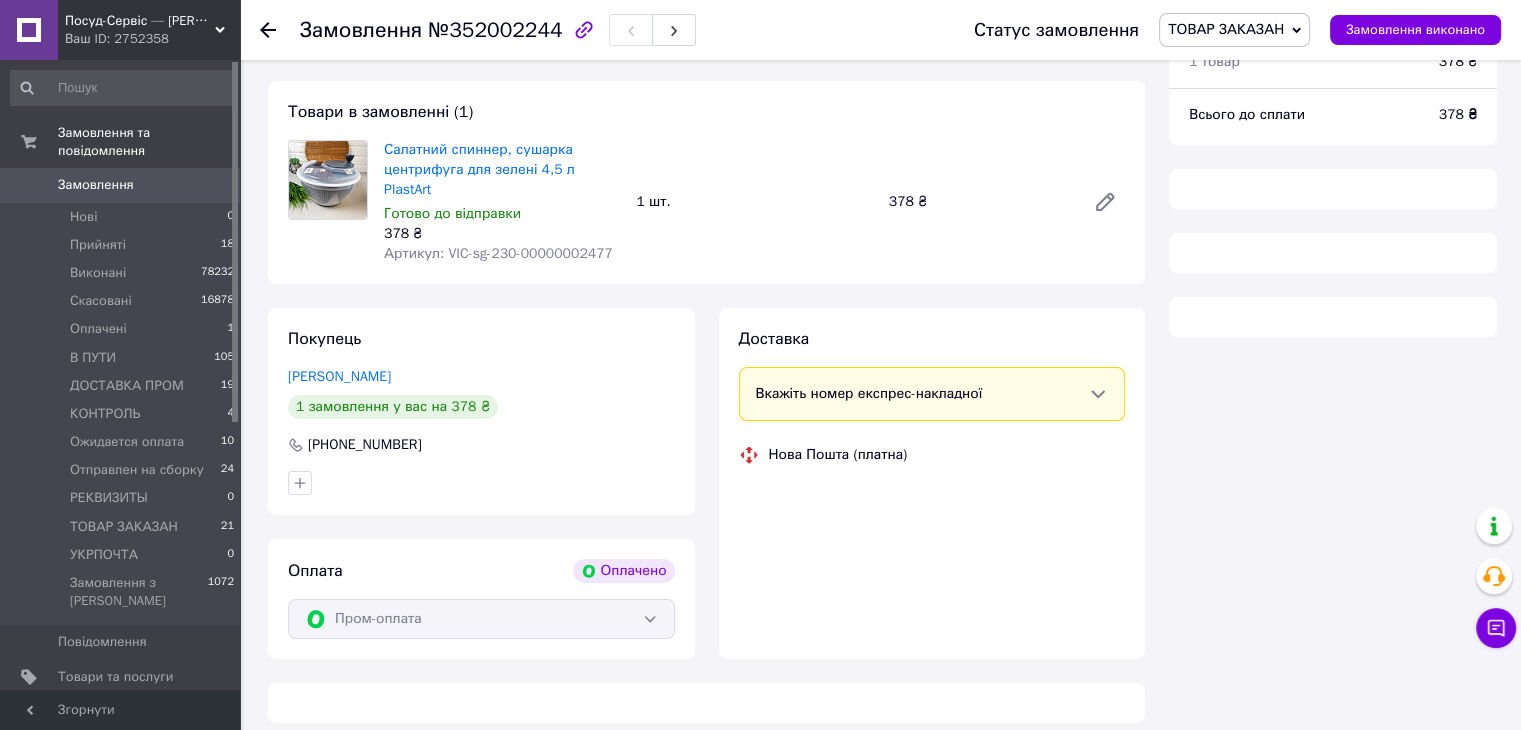 scroll, scrollTop: 200, scrollLeft: 0, axis: vertical 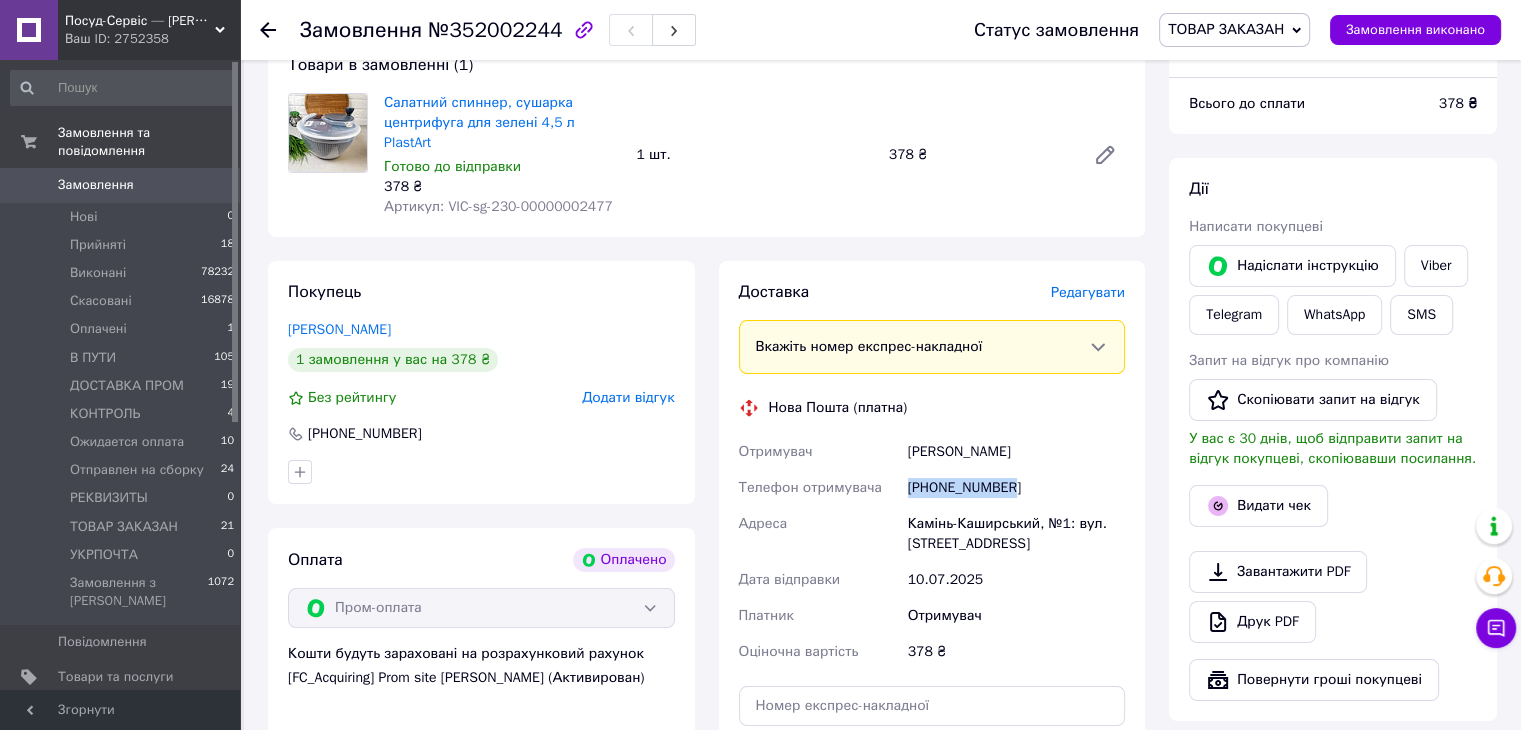 drag, startPoint x: 1017, startPoint y: 481, endPoint x: 902, endPoint y: 474, distance: 115.212845 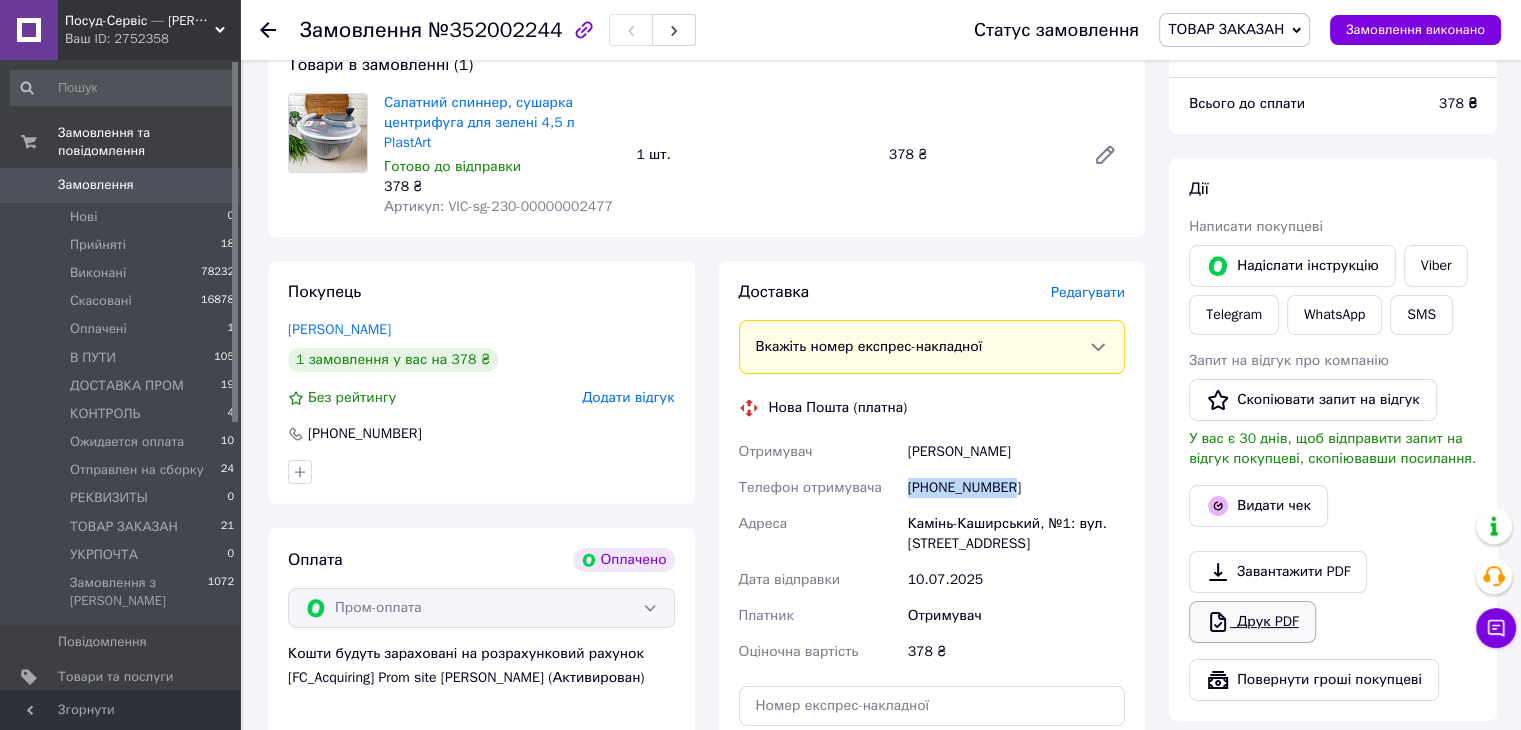 click on "Друк PDF" at bounding box center [1252, 622] 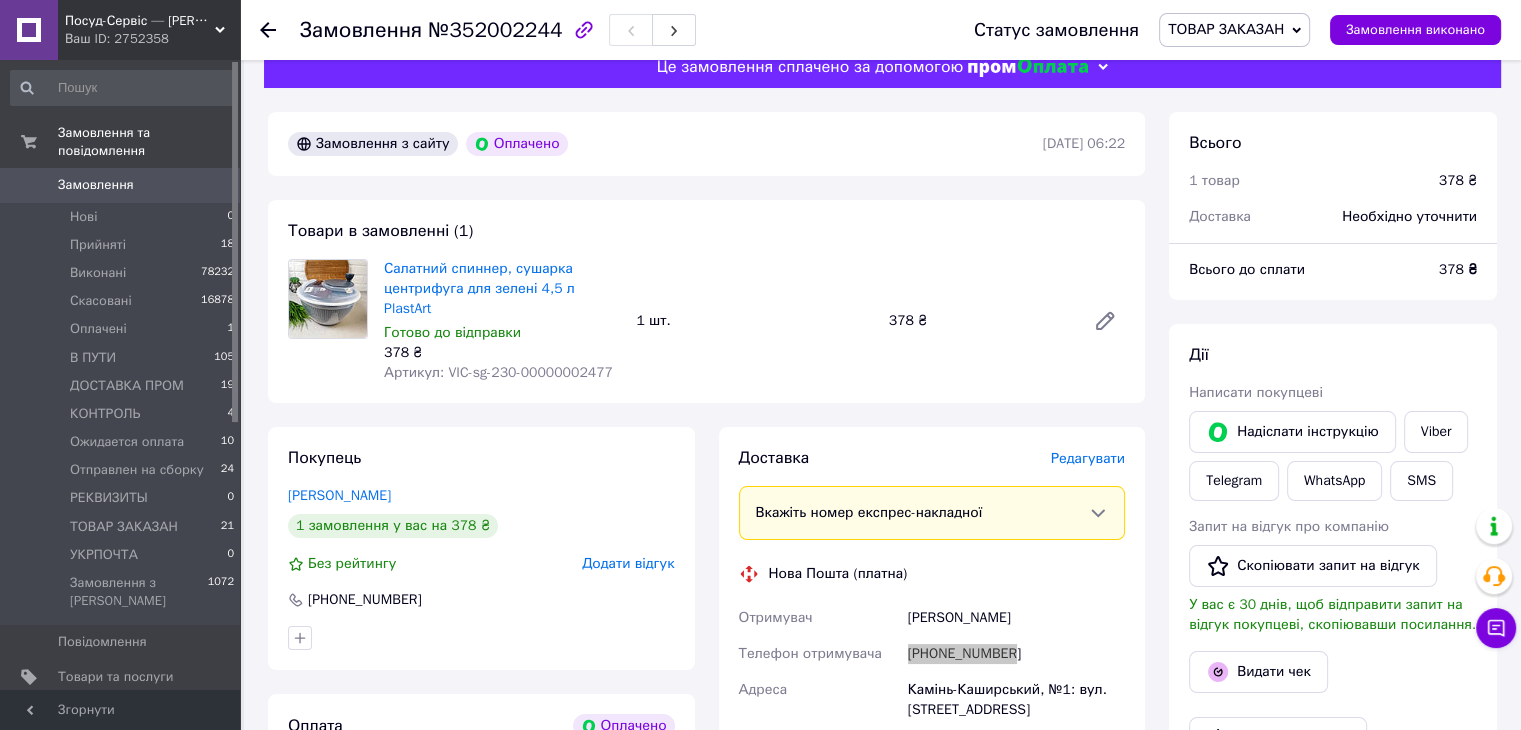 scroll, scrollTop: 0, scrollLeft: 0, axis: both 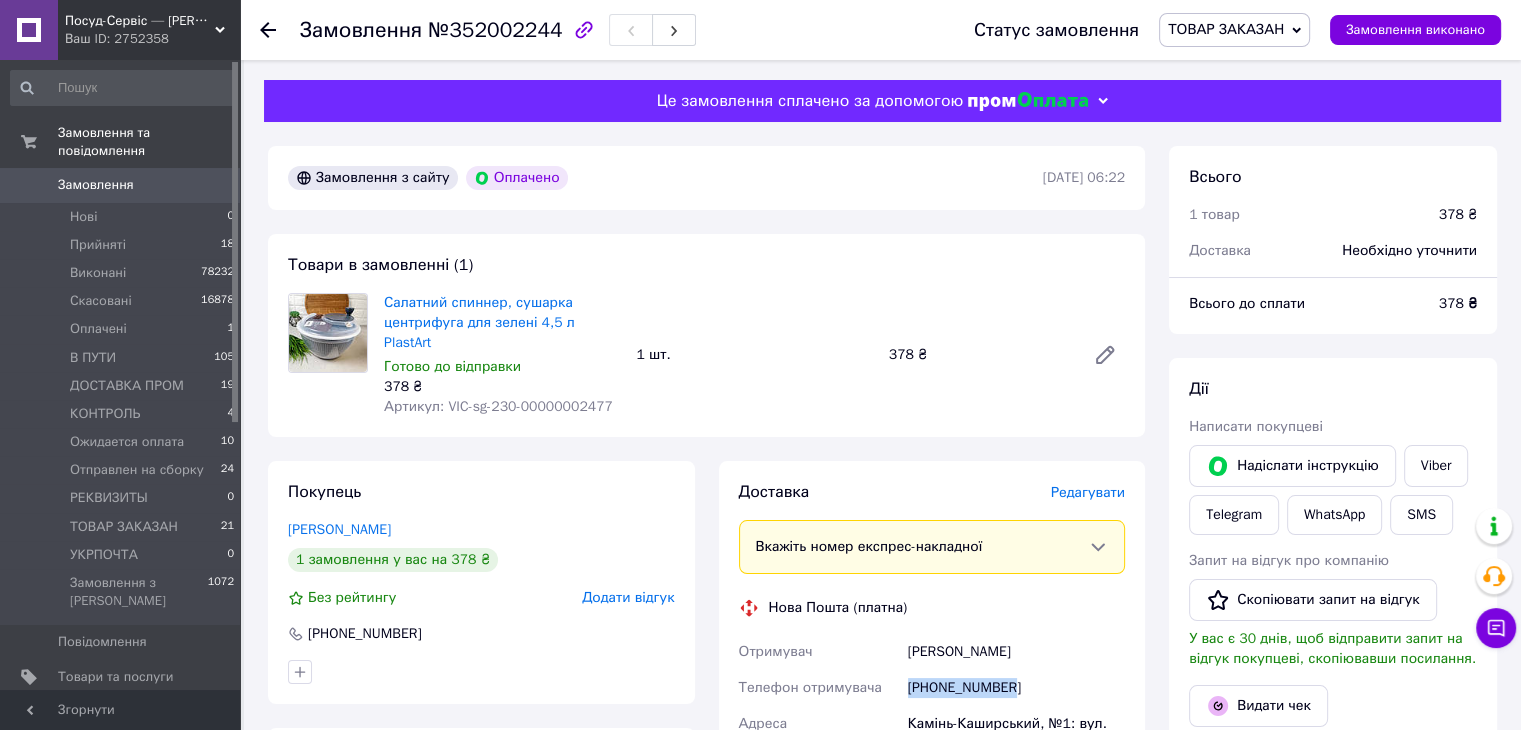 click on "ТОВАР ЗАКАЗАН" at bounding box center (1226, 29) 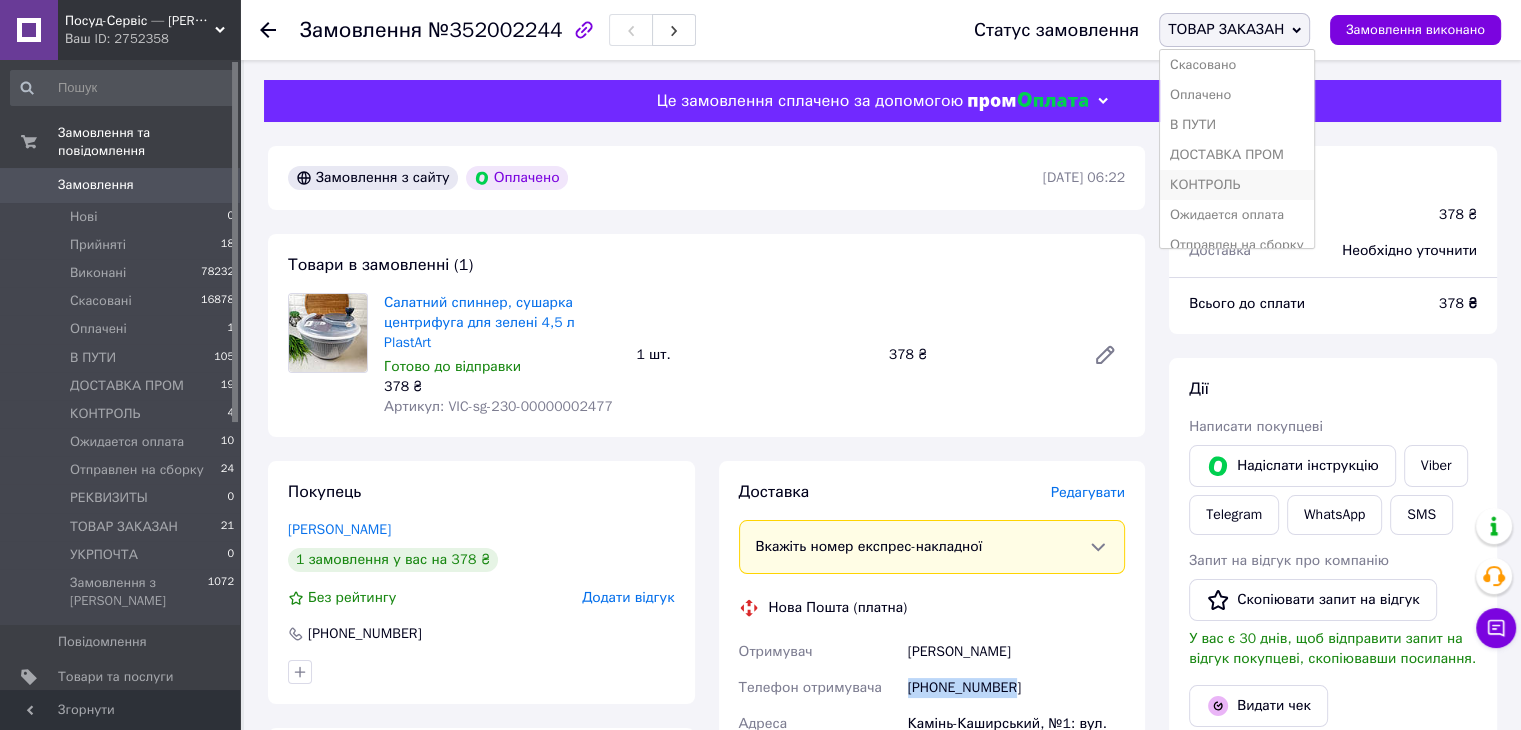 scroll, scrollTop: 100, scrollLeft: 0, axis: vertical 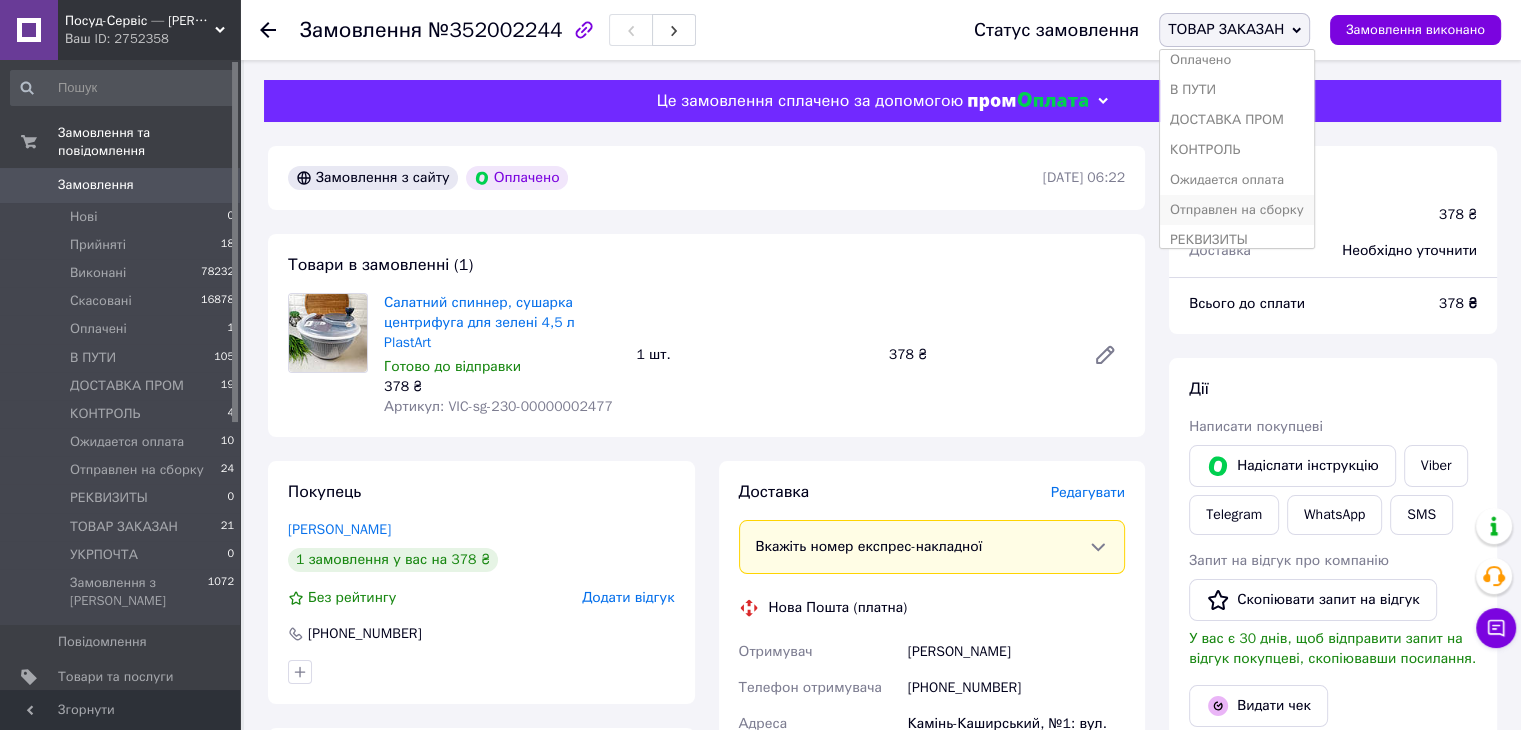 click on "Отправлен на сборку" at bounding box center [1237, 210] 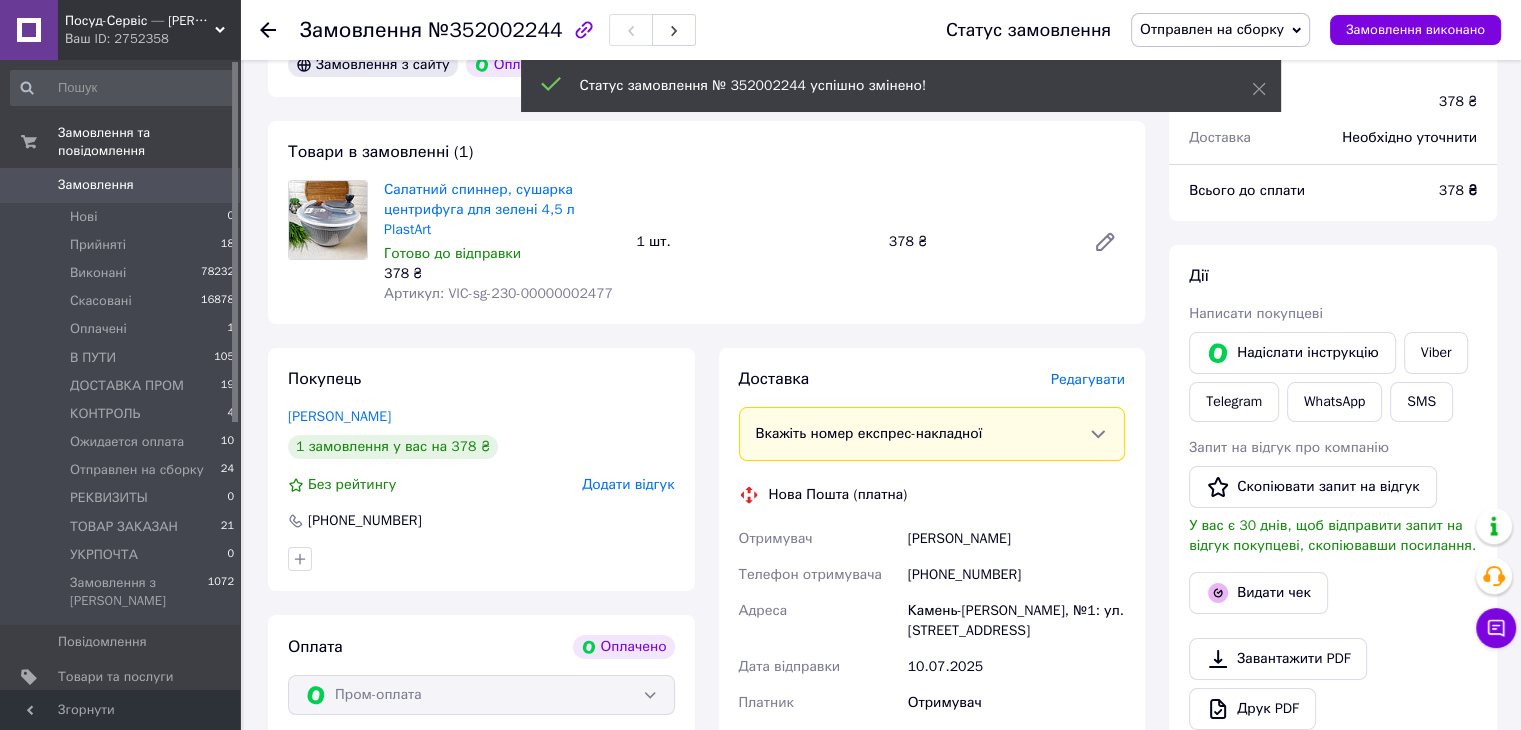scroll, scrollTop: 200, scrollLeft: 0, axis: vertical 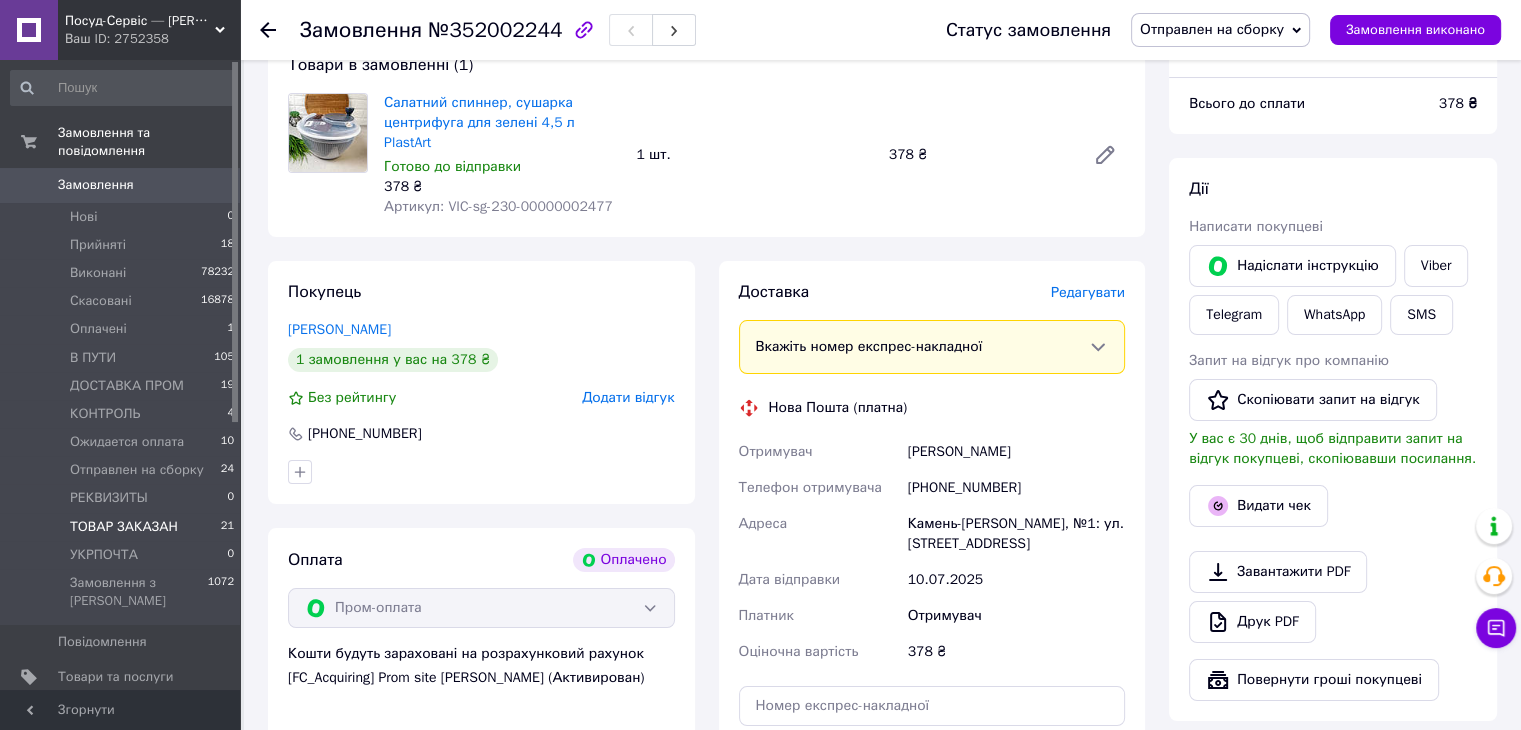 click on "ТОВАР ЗАКАЗАН" at bounding box center (124, 527) 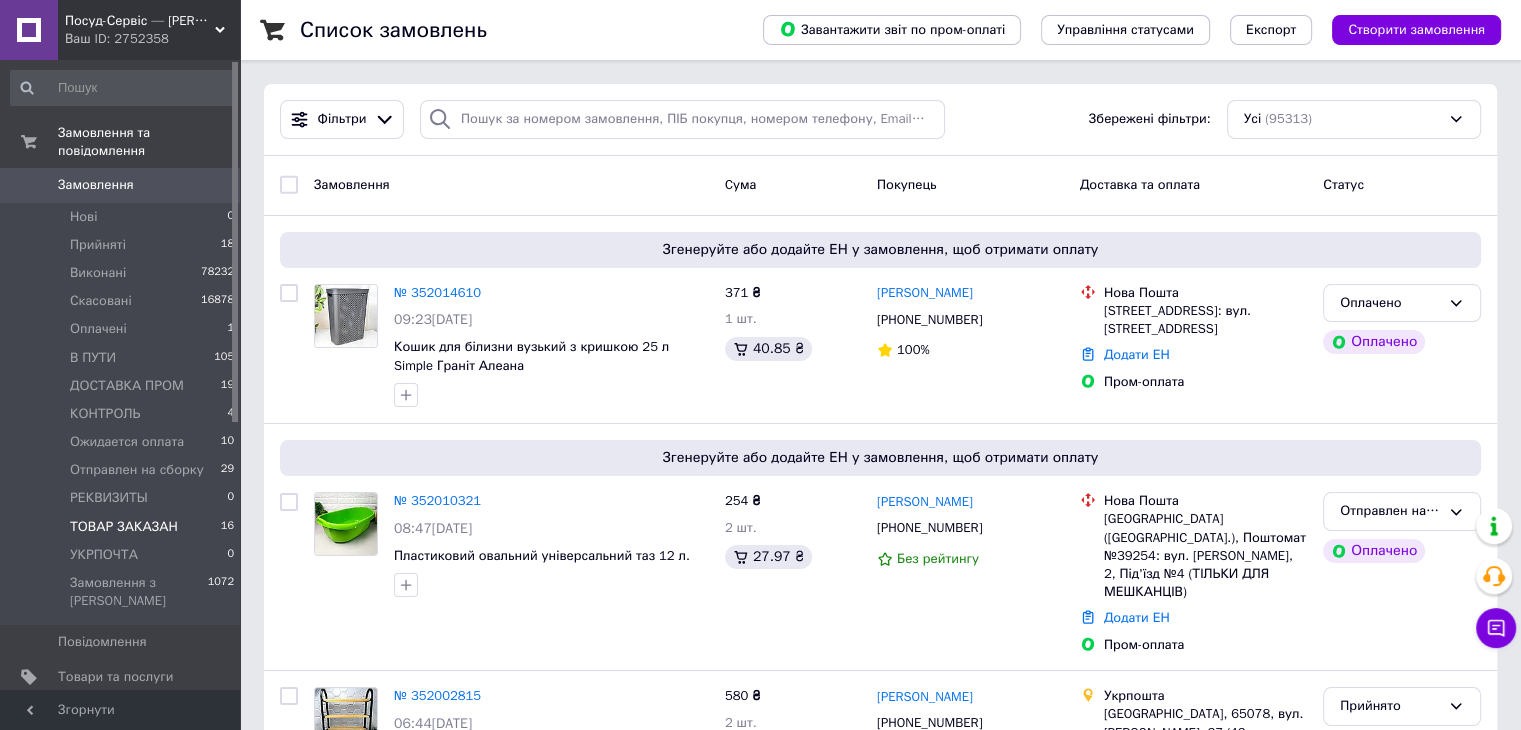 click on "ТОВАР ЗАКАЗАН" at bounding box center [124, 527] 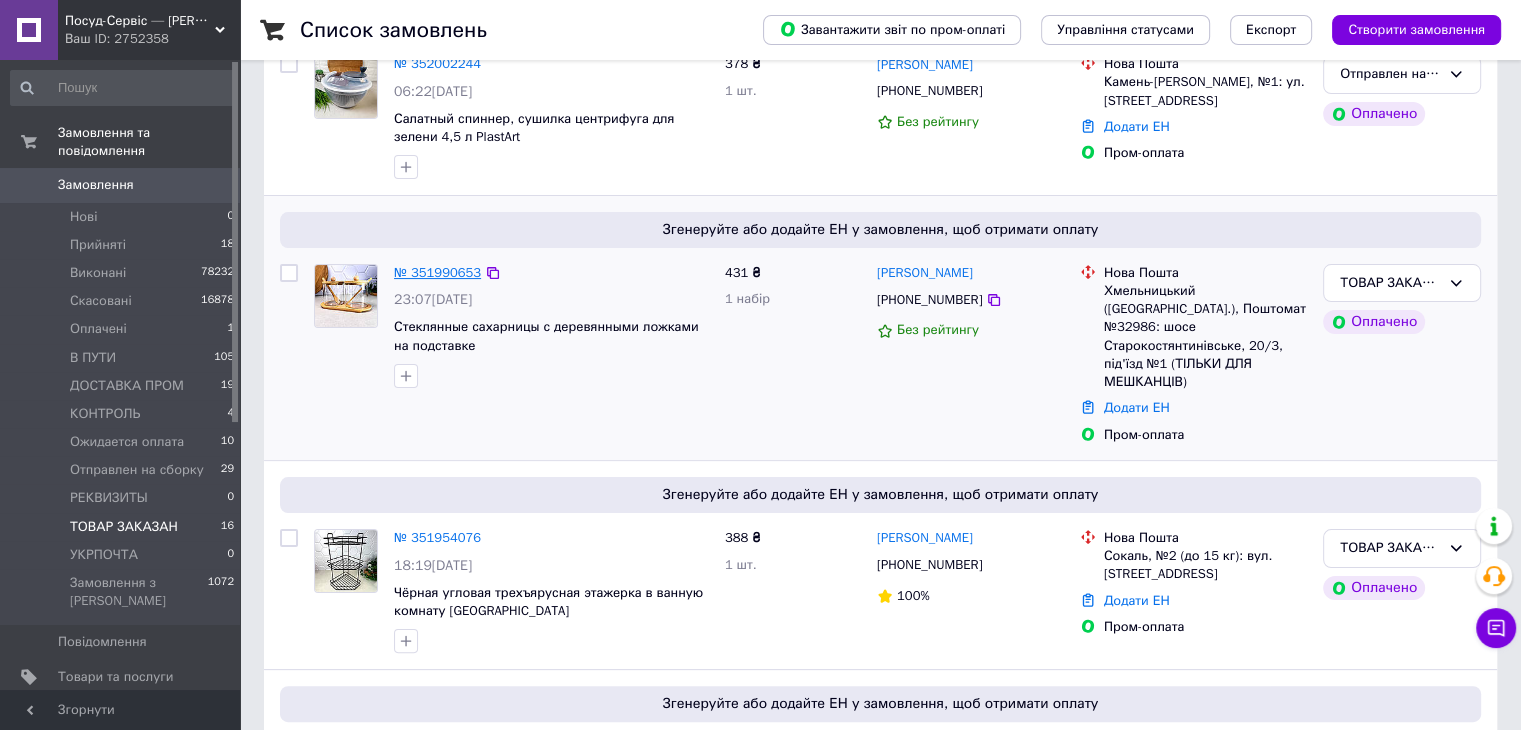 click on "№ 351990653" at bounding box center [437, 272] 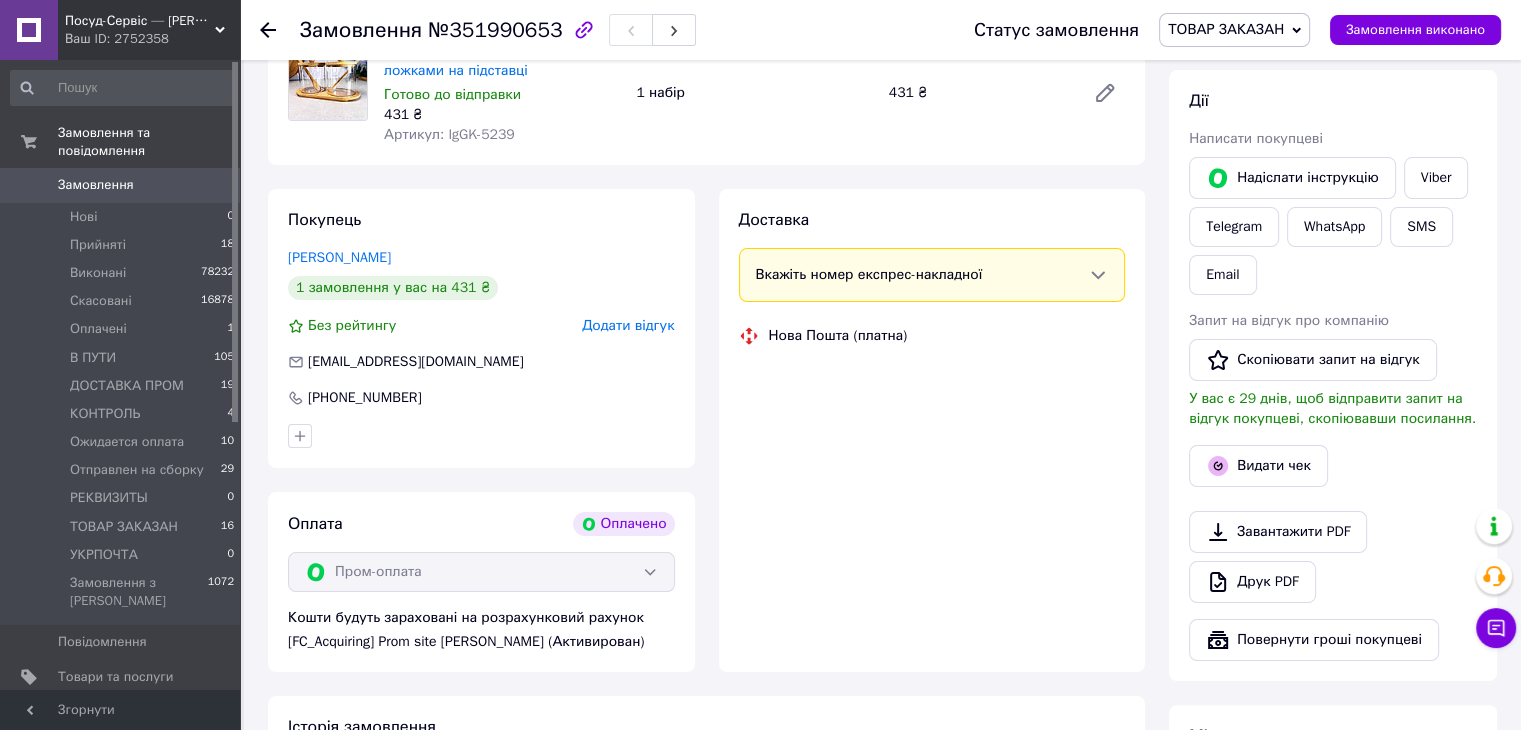 scroll, scrollTop: 389, scrollLeft: 0, axis: vertical 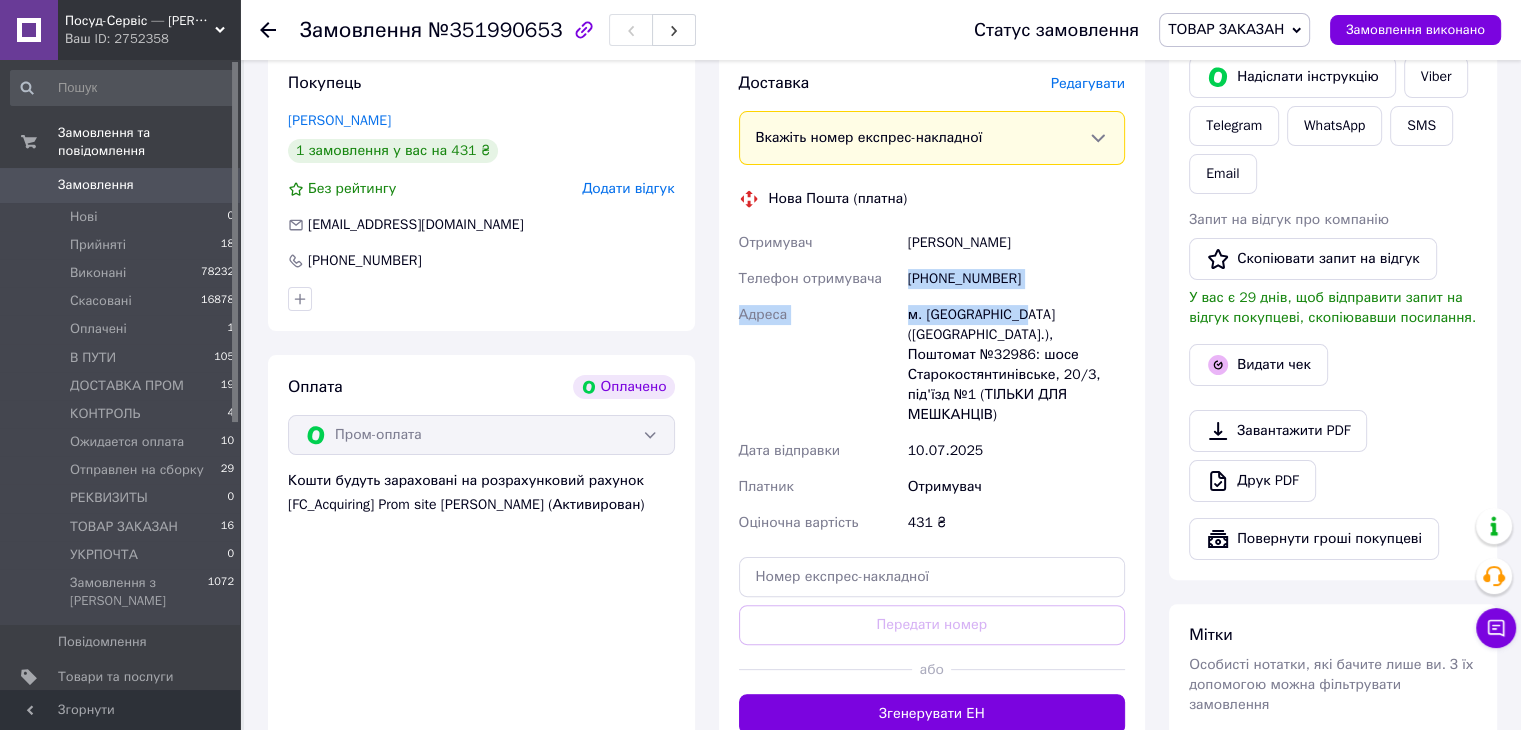 click on "Отримувач Слободян Оксана Телефон отримувача +380673023132 Адреса м. Хмельницький (Хмельницька обл.), Поштомат №32986: шосе Старокостянтинівське, 20/3, під'їзд №1 (ТІЛЬКИ ДЛЯ МЕШКАНЦІВ) Дата відправки 10.07.2025 Платник Отримувач Оціночна вартість 431 ₴" at bounding box center (932, 383) 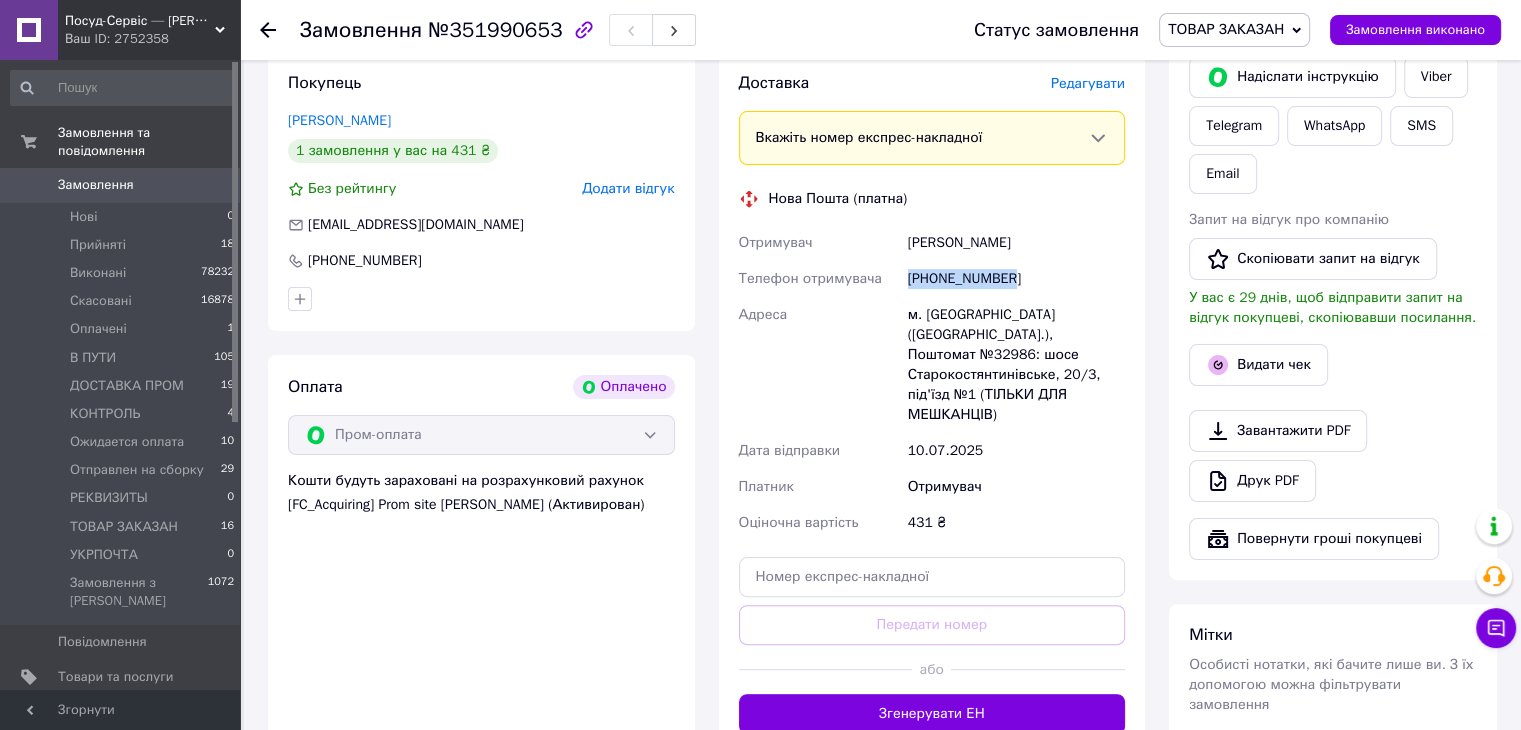 drag, startPoint x: 1038, startPoint y: 275, endPoint x: 920, endPoint y: 284, distance: 118.34272 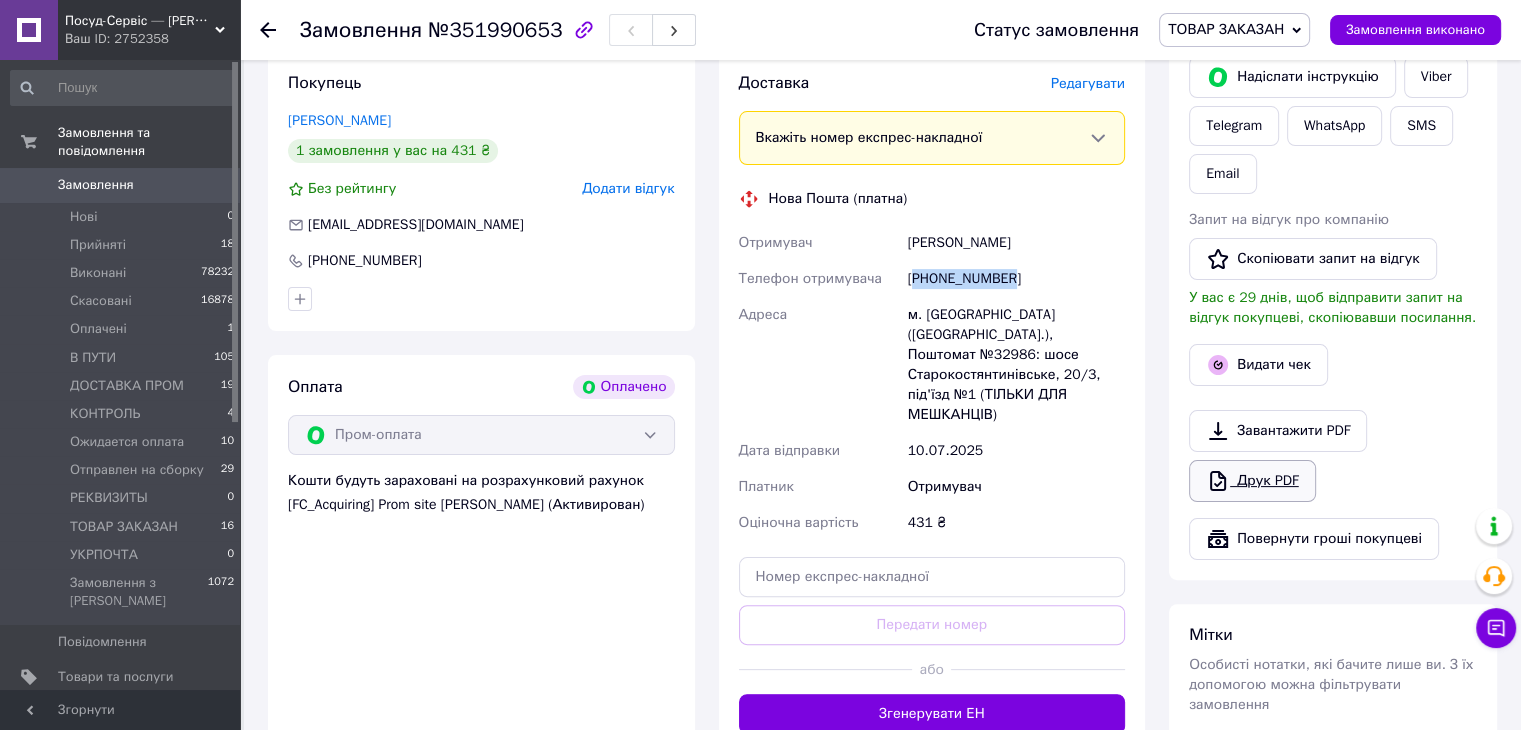 click on "Друк PDF" at bounding box center [1252, 481] 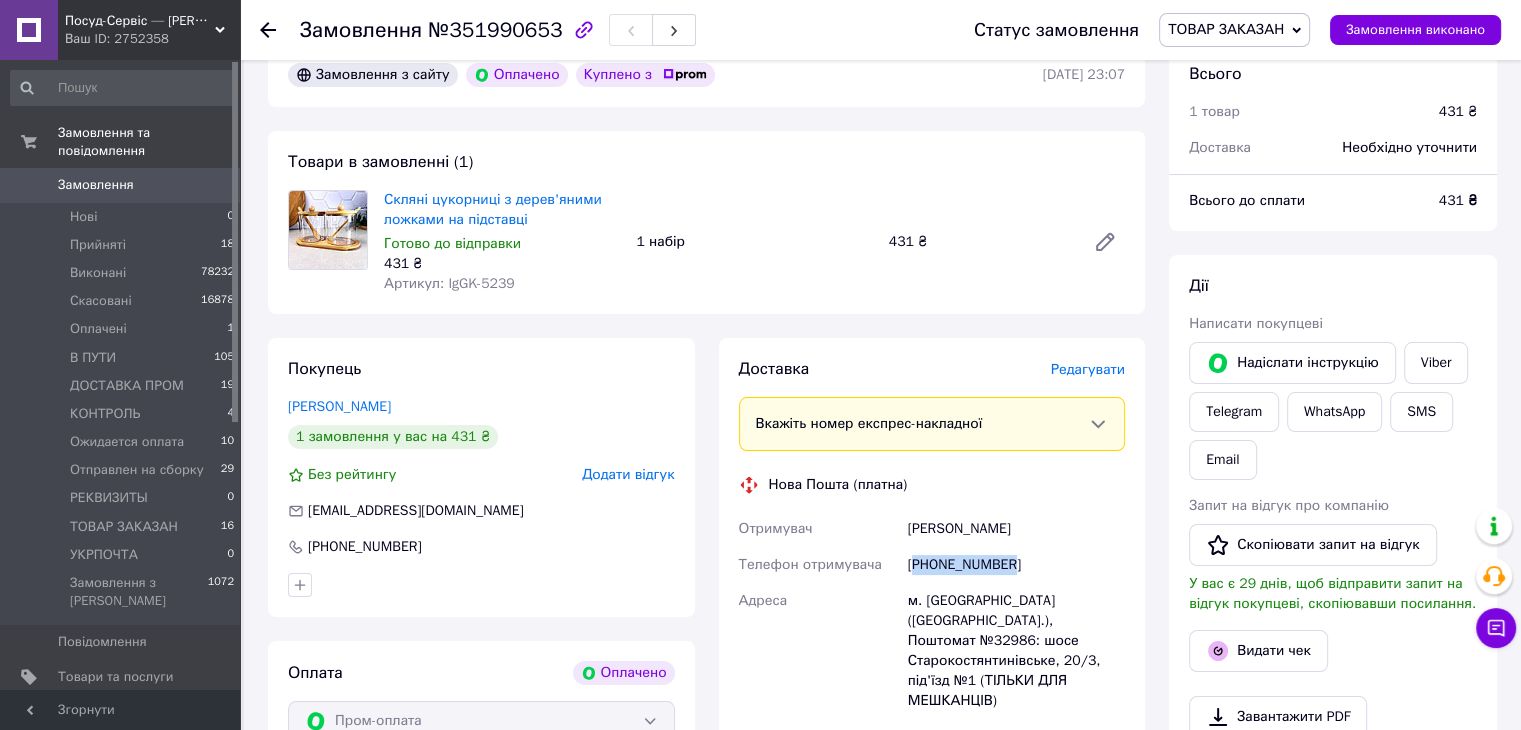 scroll, scrollTop: 200, scrollLeft: 0, axis: vertical 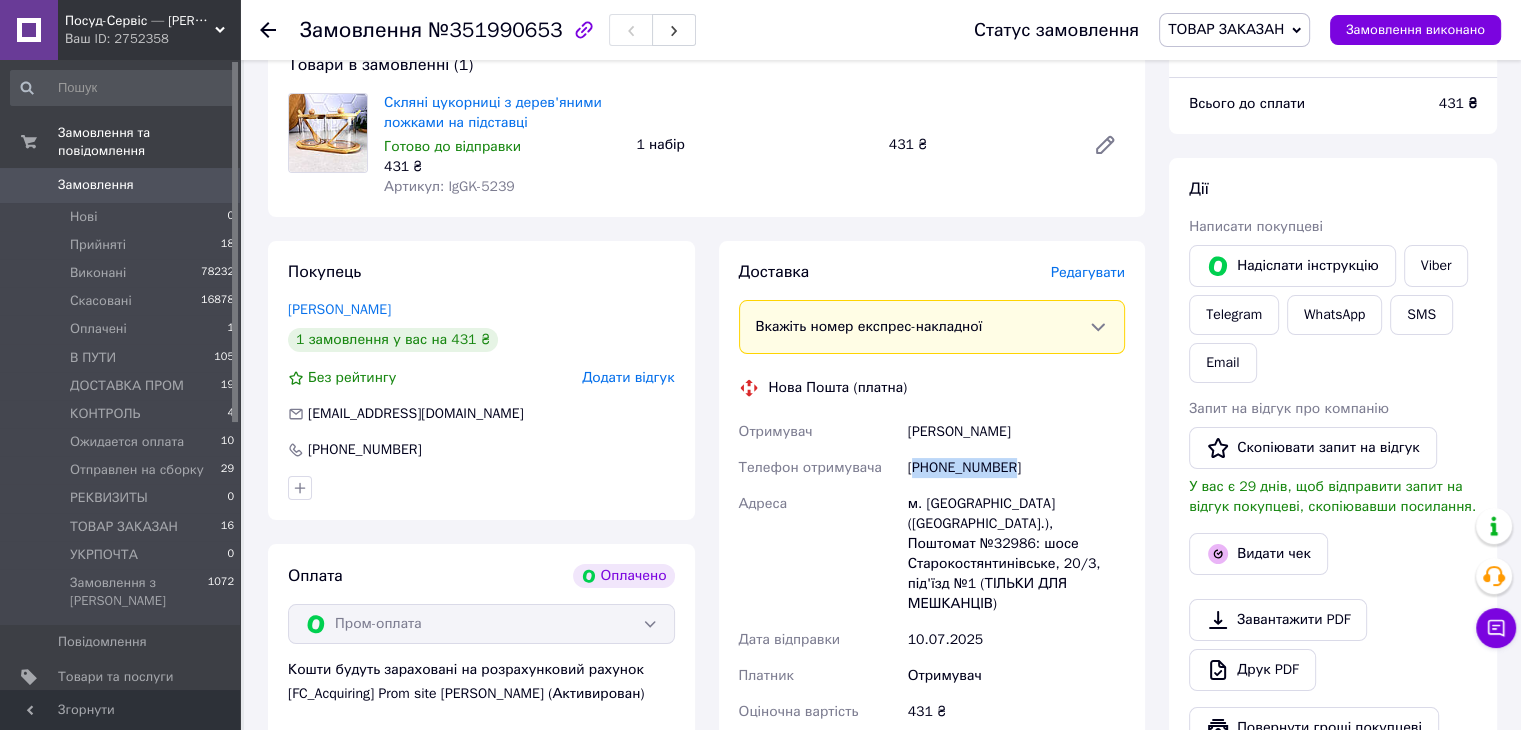 click on "ТОВАР ЗАКАЗАН" at bounding box center [1226, 29] 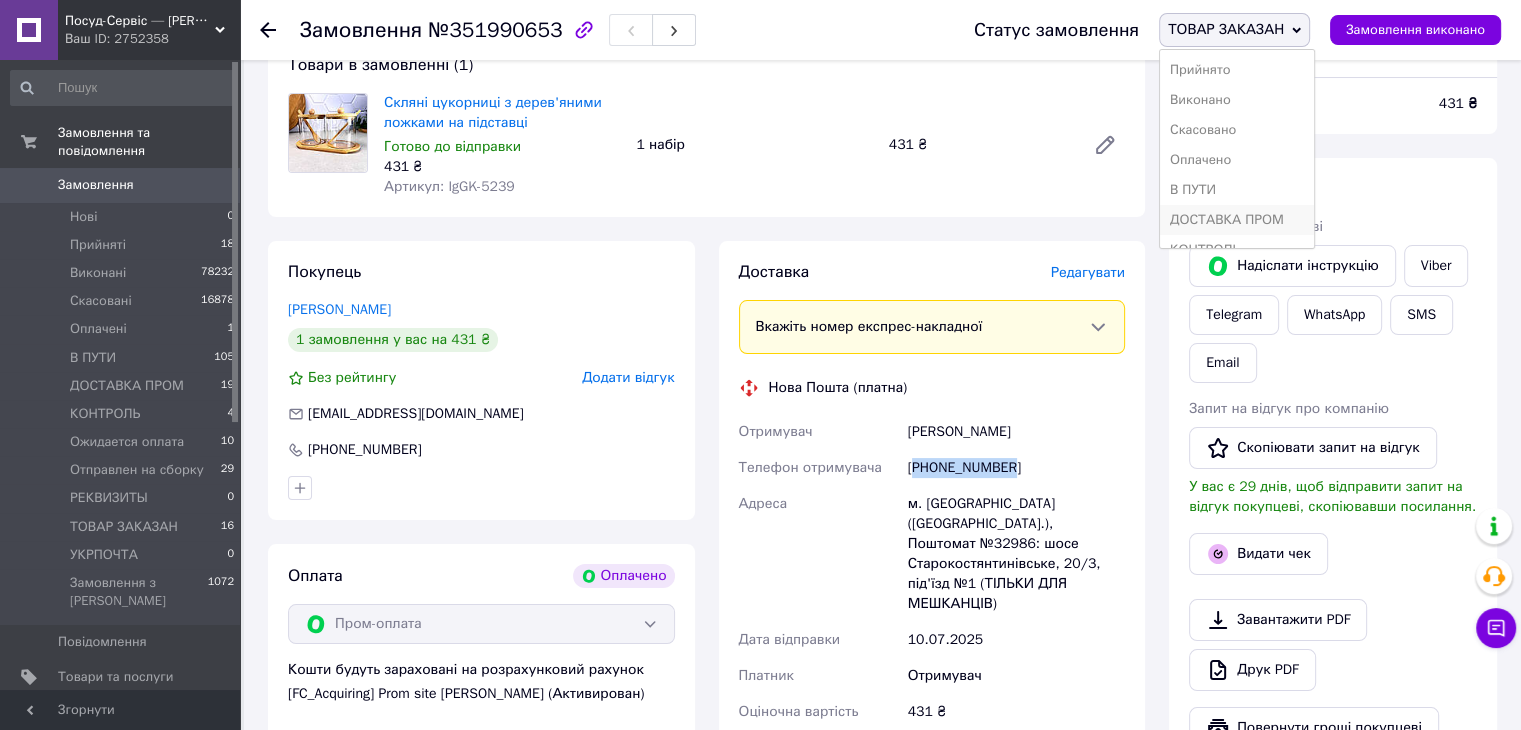 scroll, scrollTop: 141, scrollLeft: 0, axis: vertical 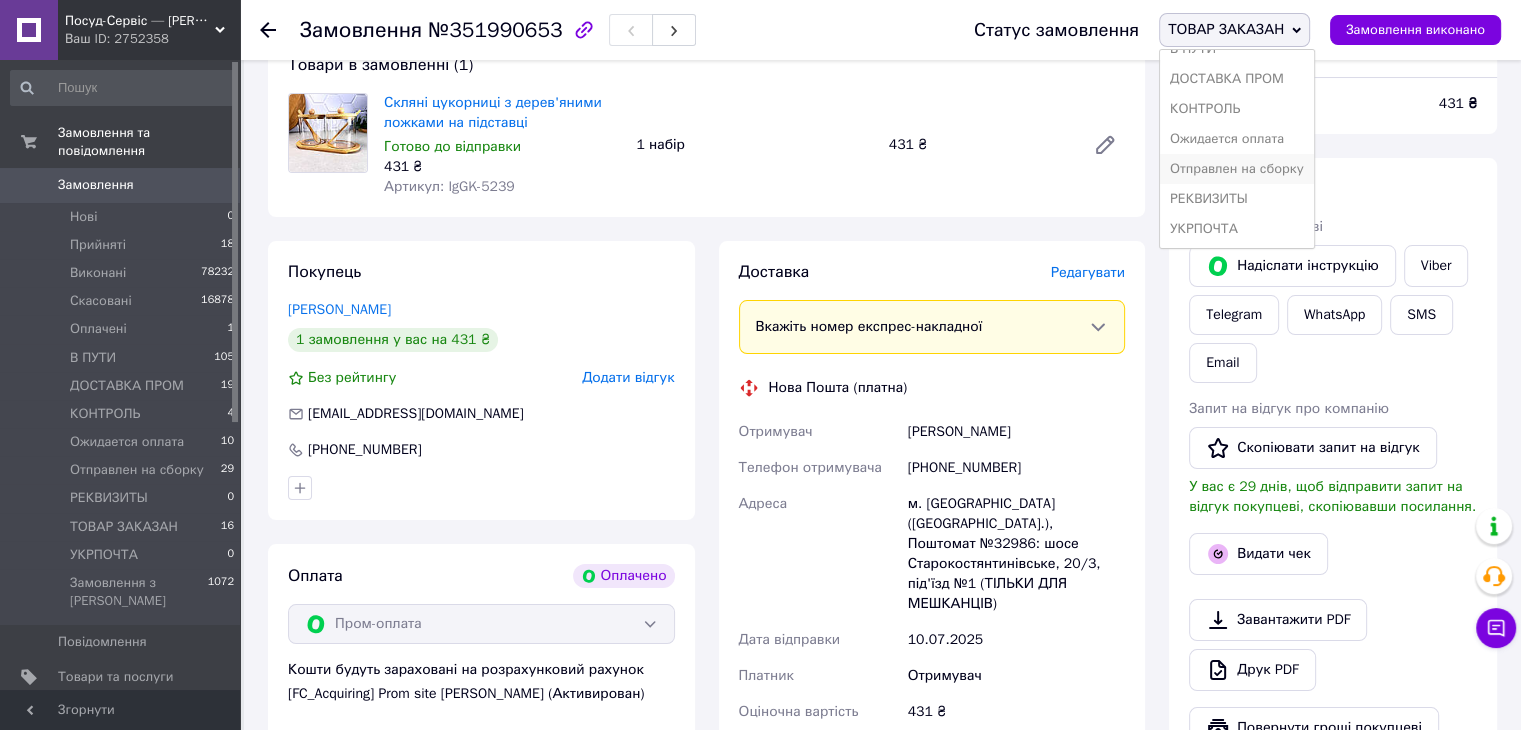 click on "Отправлен на сборку" at bounding box center [1237, 169] 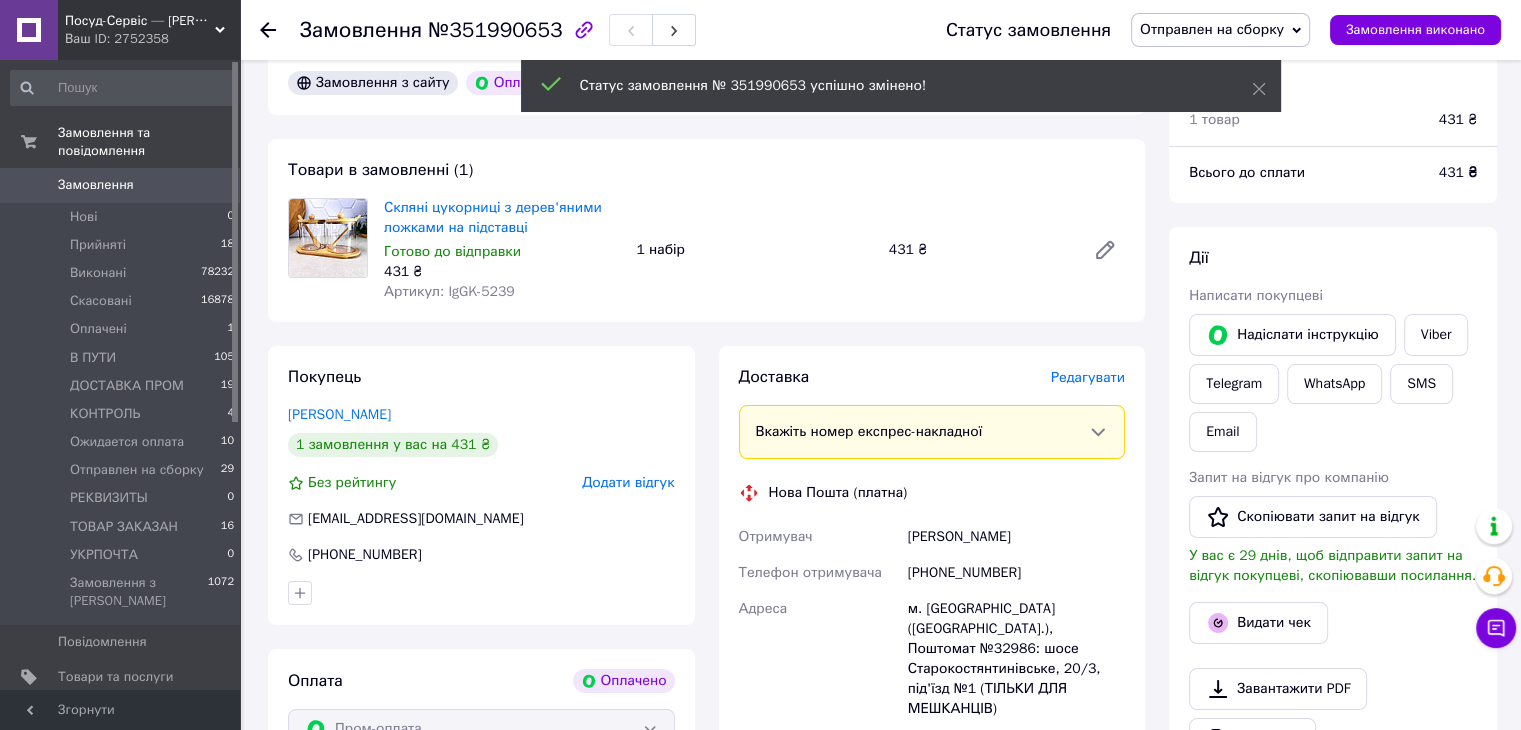 scroll, scrollTop: 0, scrollLeft: 0, axis: both 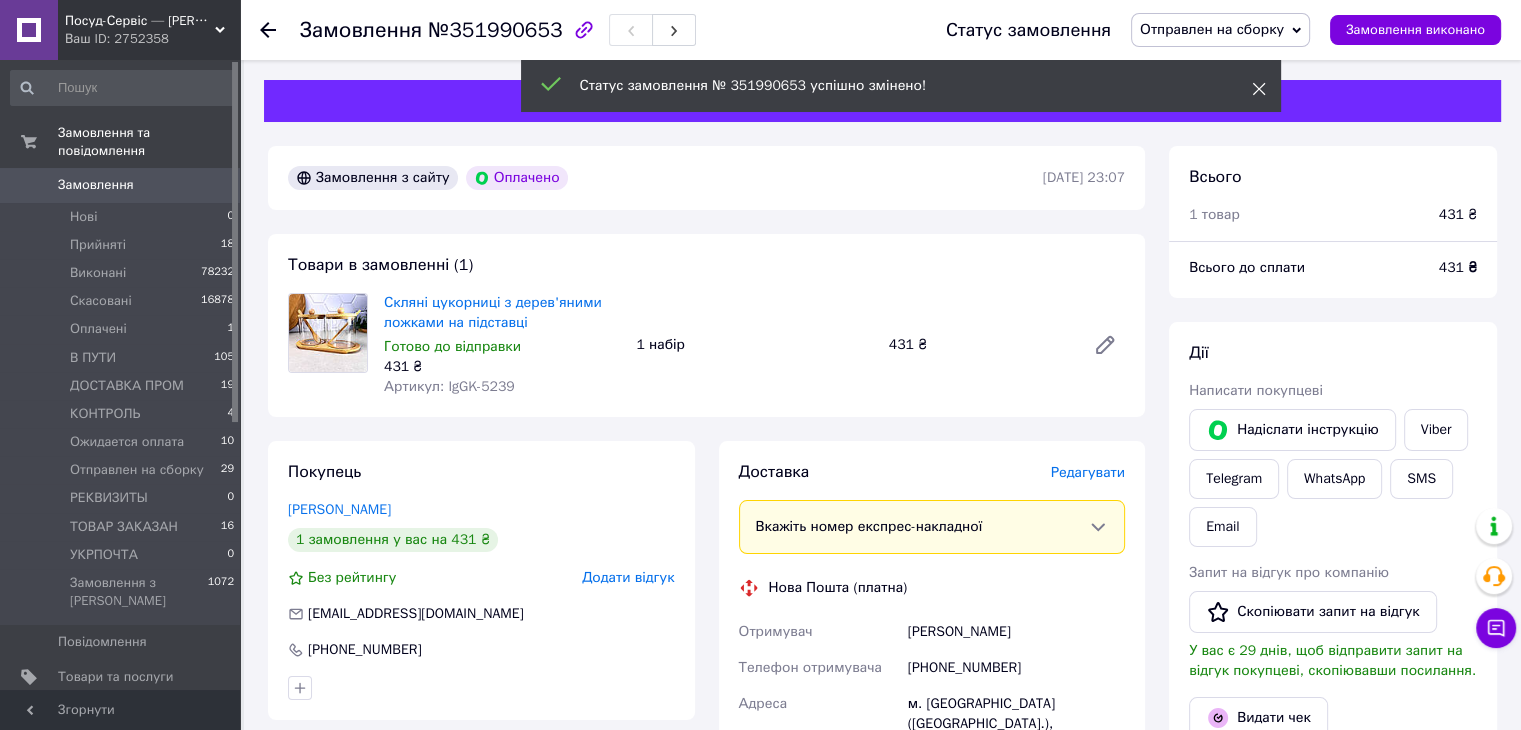 click 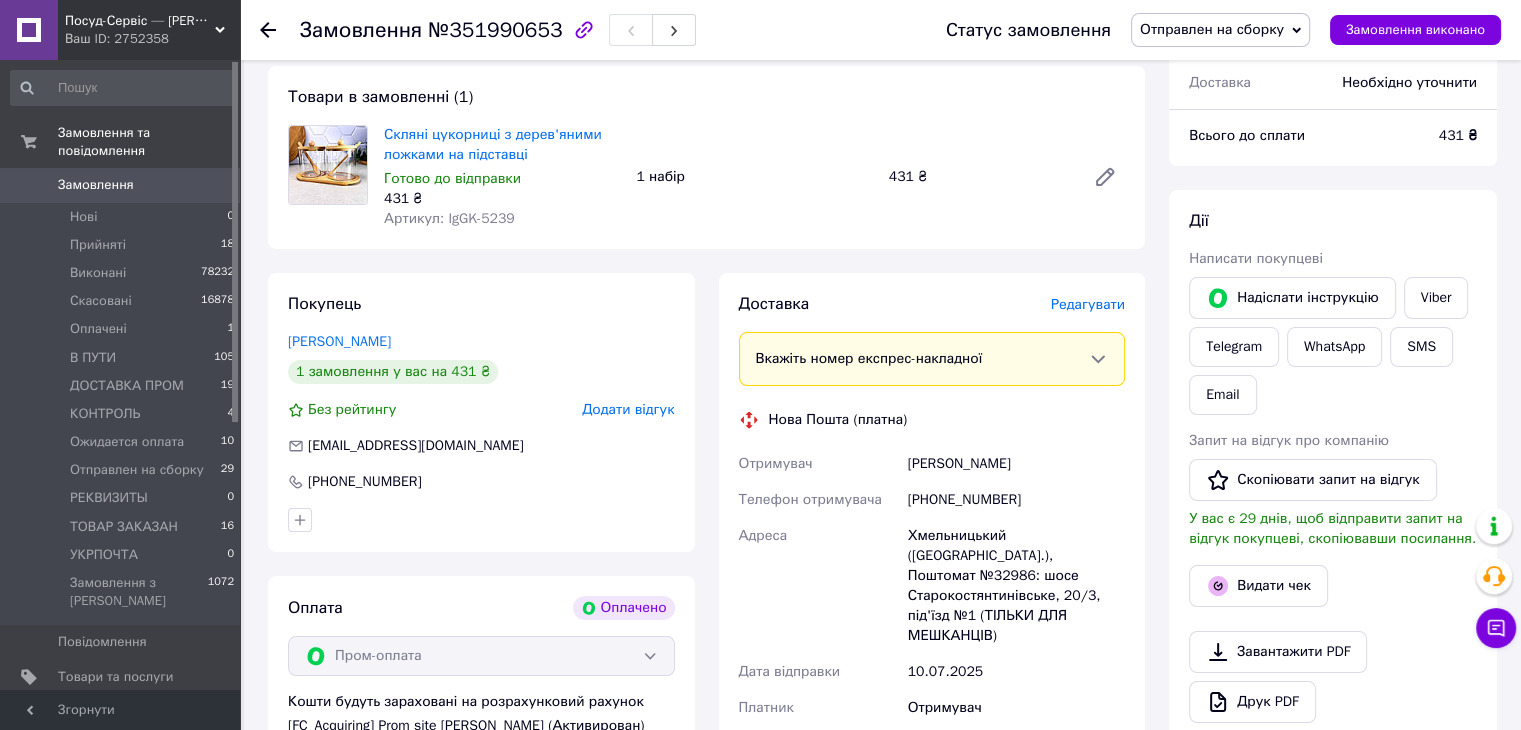 scroll, scrollTop: 200, scrollLeft: 0, axis: vertical 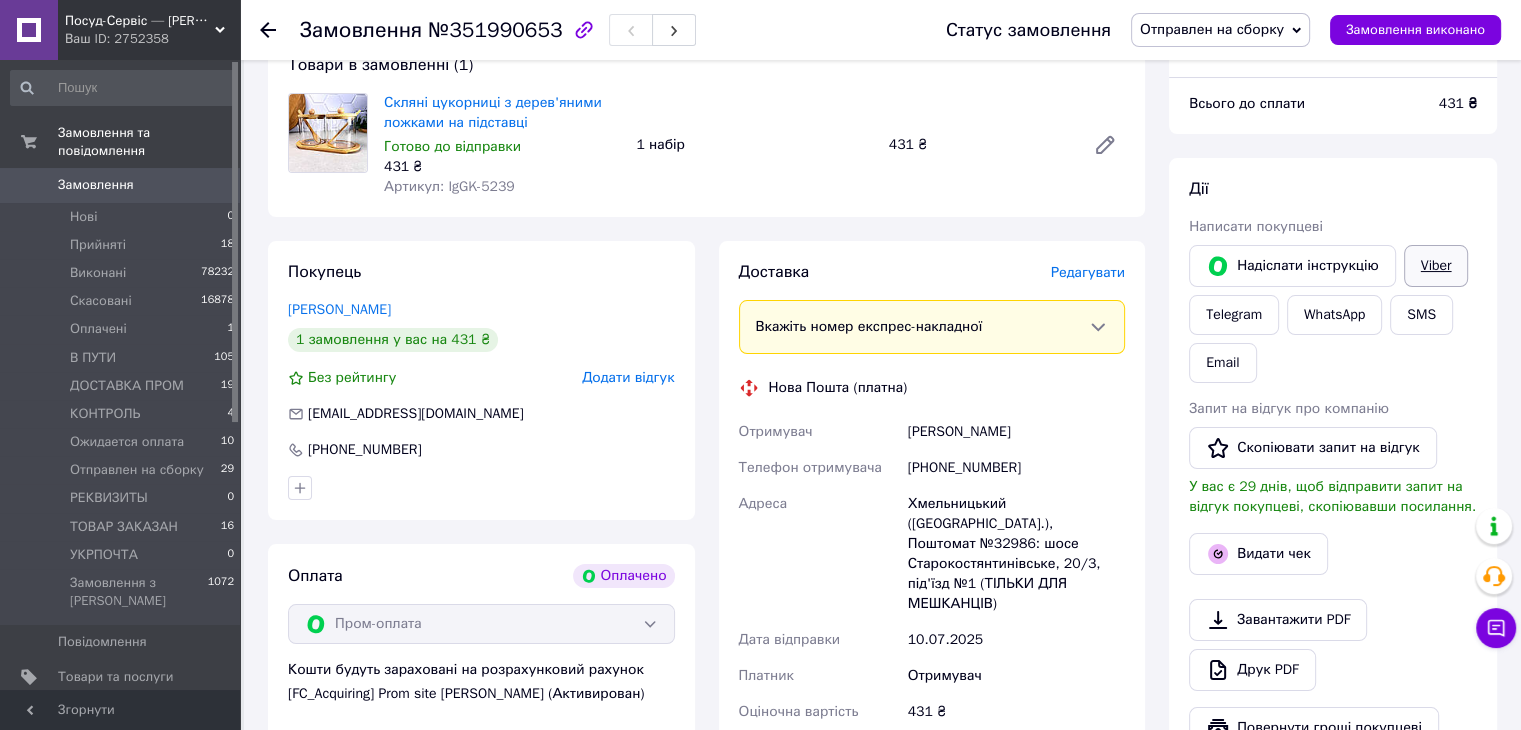 click on "Viber" at bounding box center [1436, 266] 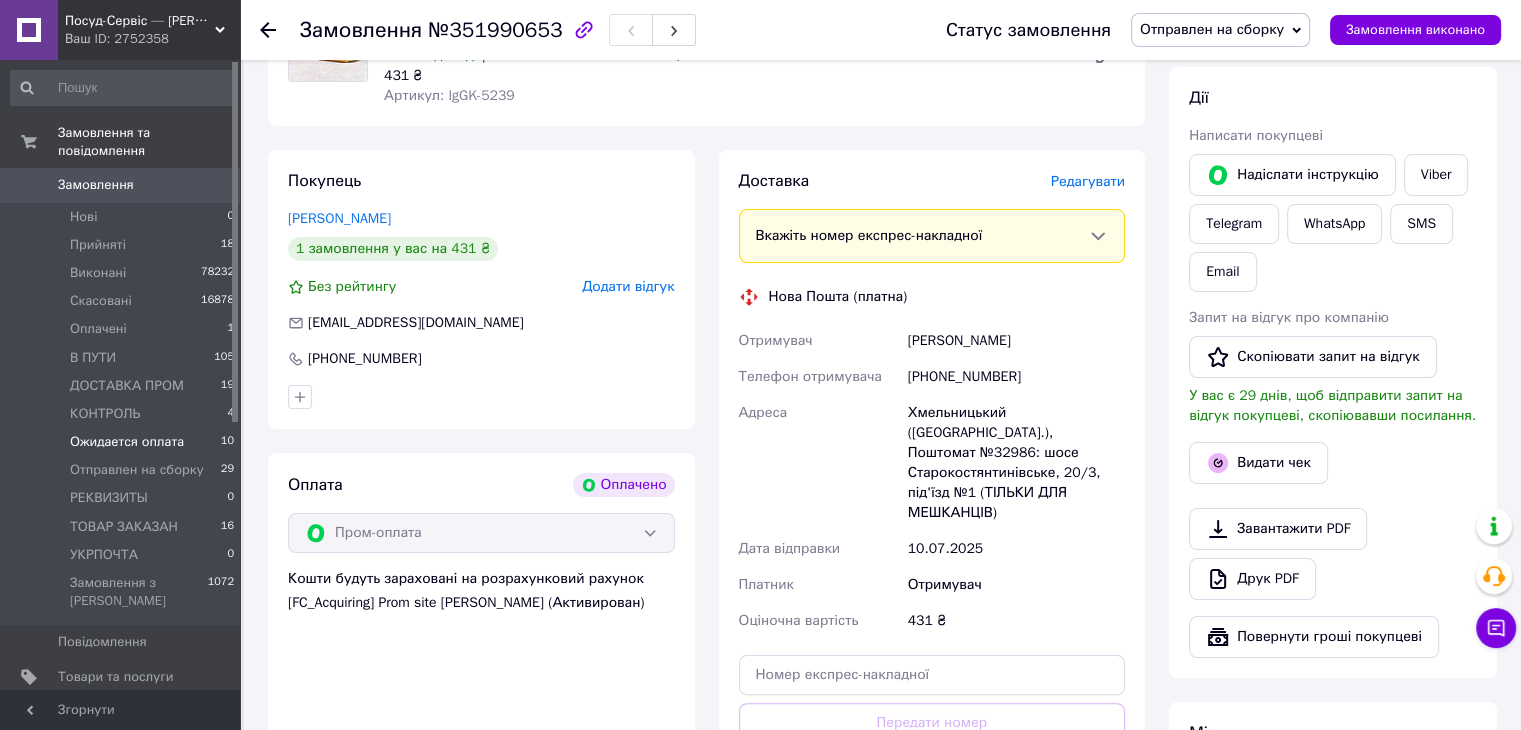 scroll, scrollTop: 400, scrollLeft: 0, axis: vertical 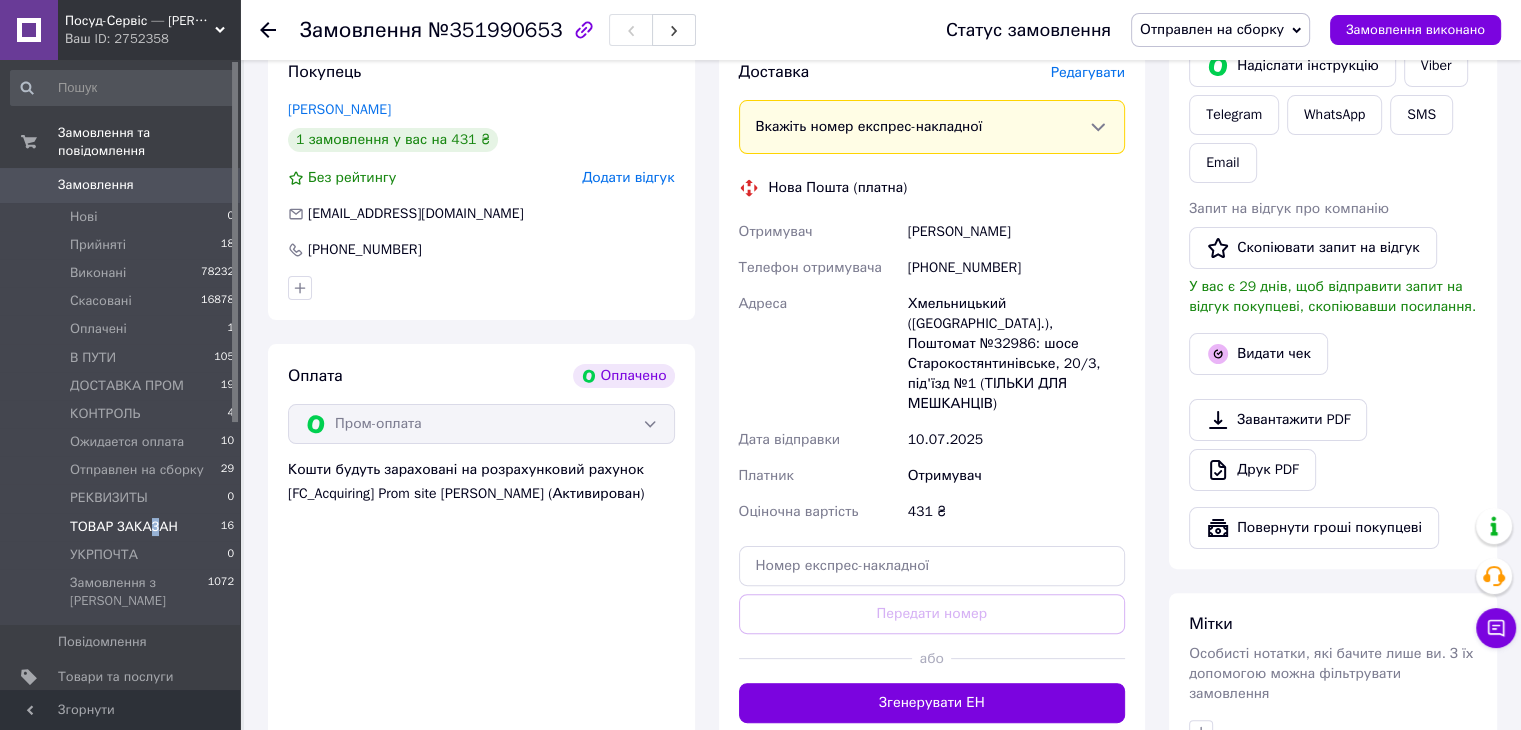 click on "ТОВАР ЗАКАЗАН 16" at bounding box center (123, 527) 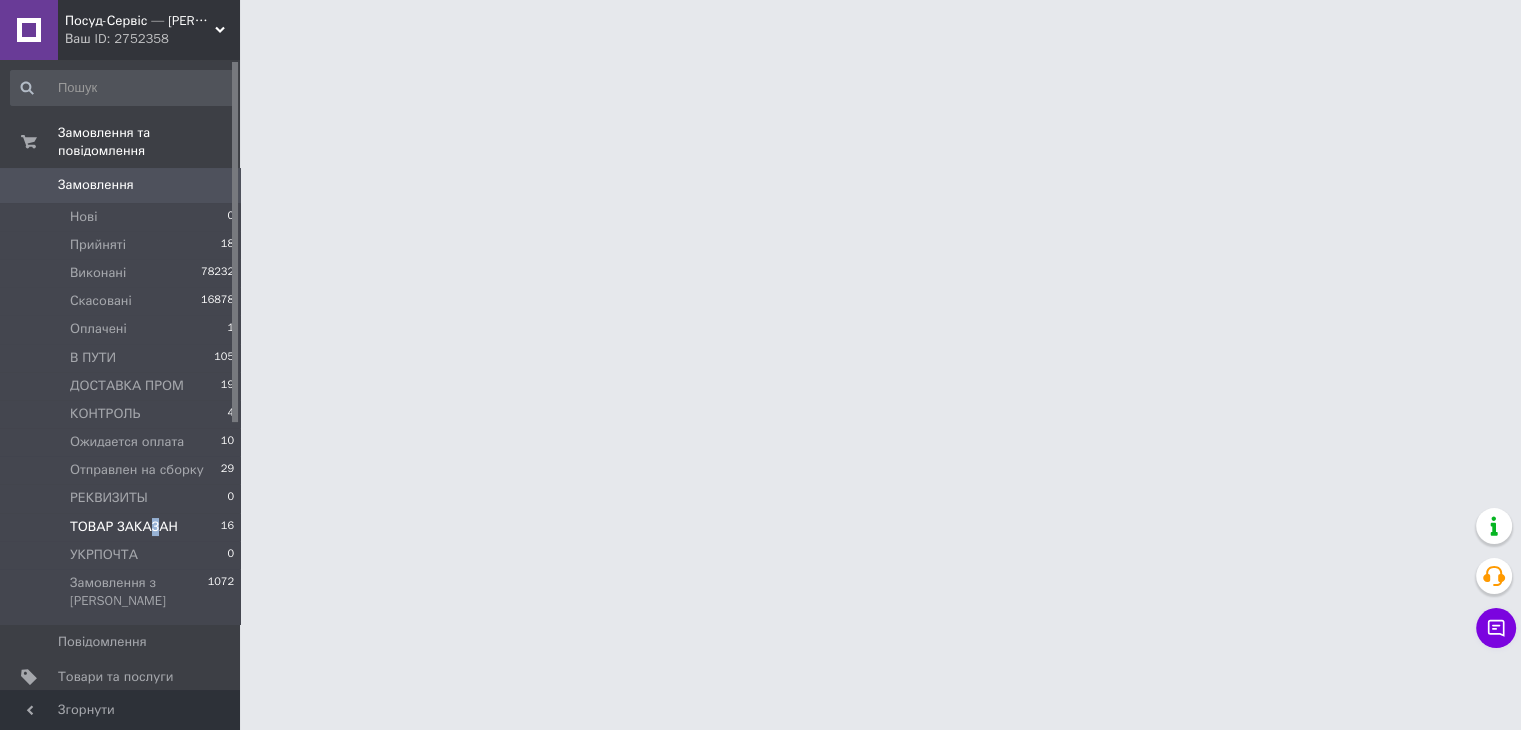 scroll, scrollTop: 0, scrollLeft: 0, axis: both 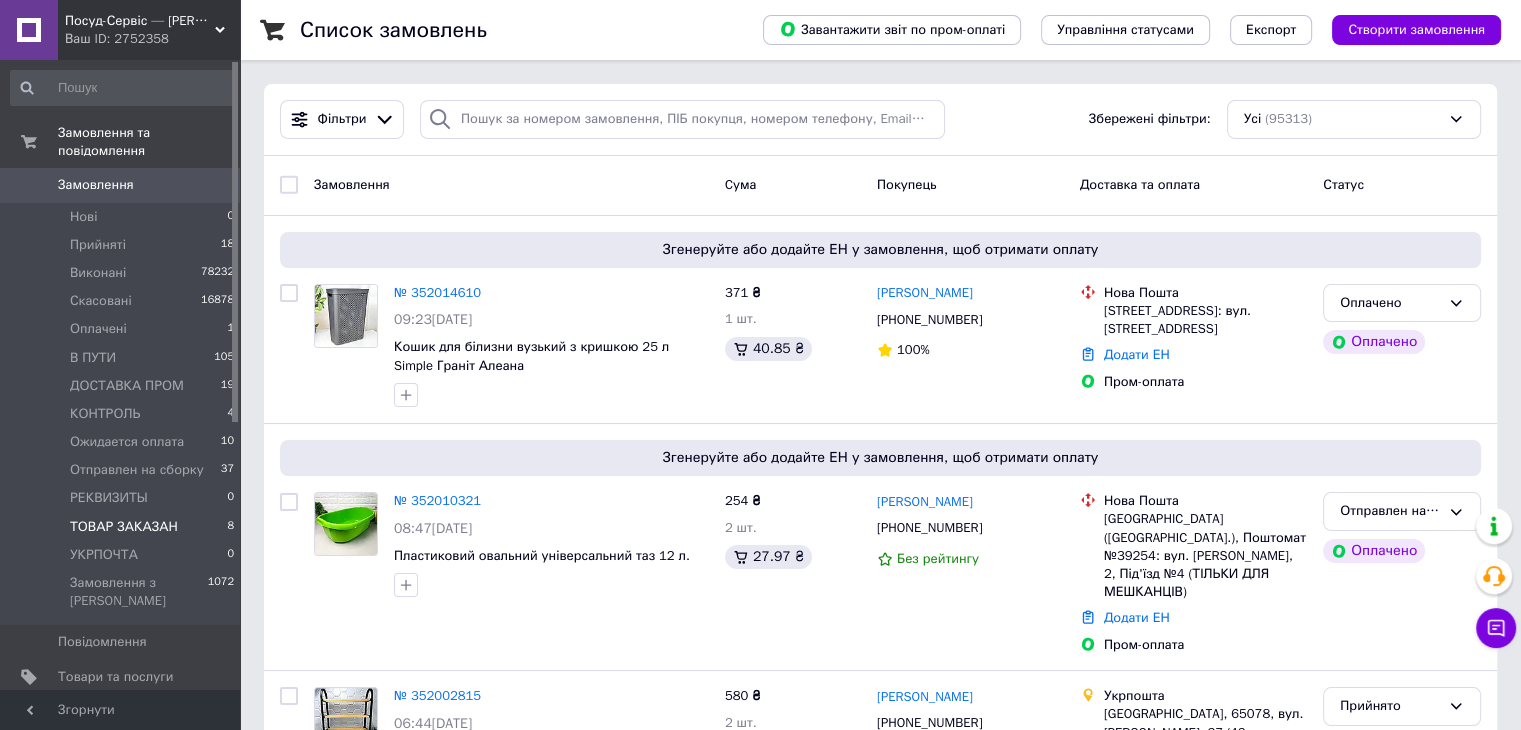 click on "ТОВАР ЗАКАЗАН" at bounding box center (124, 527) 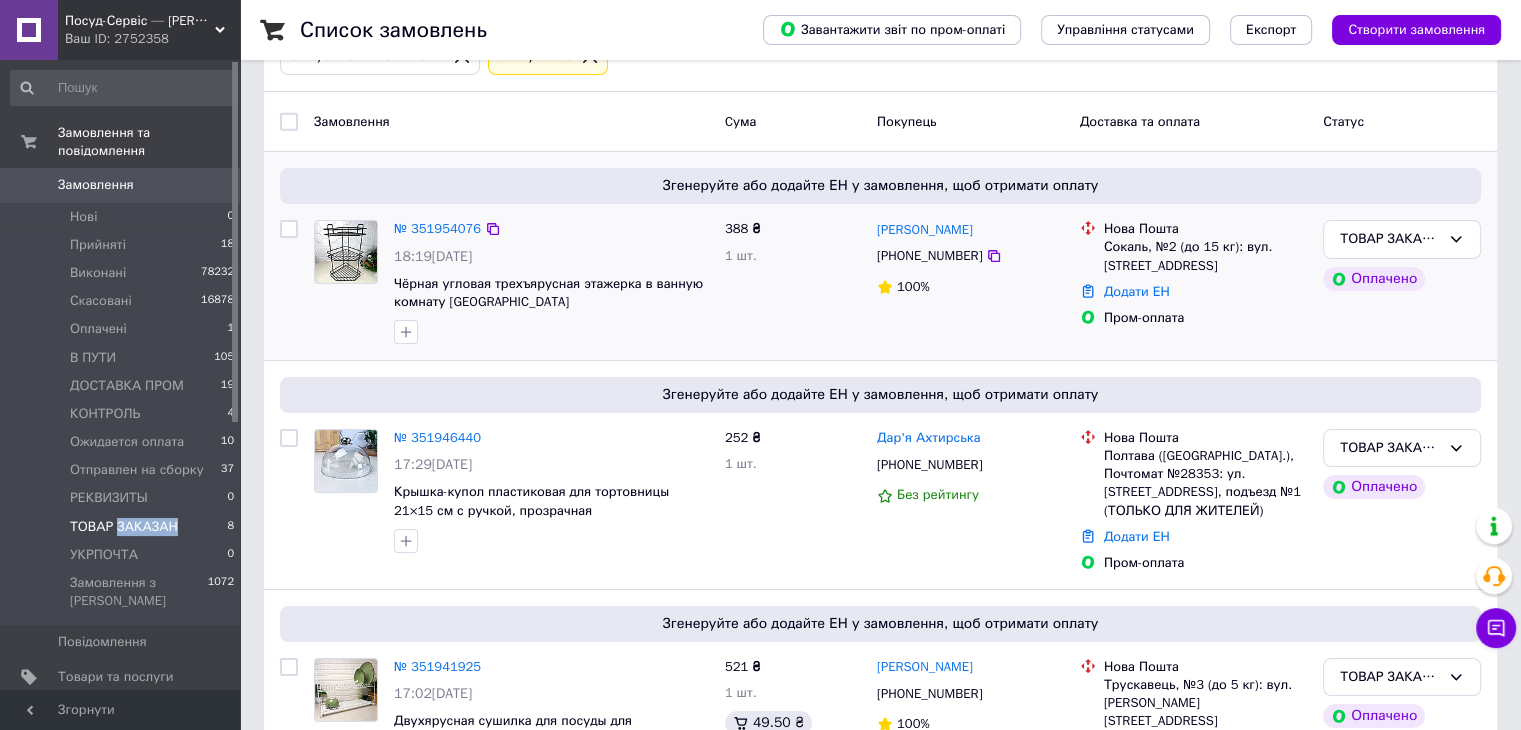 scroll, scrollTop: 100, scrollLeft: 0, axis: vertical 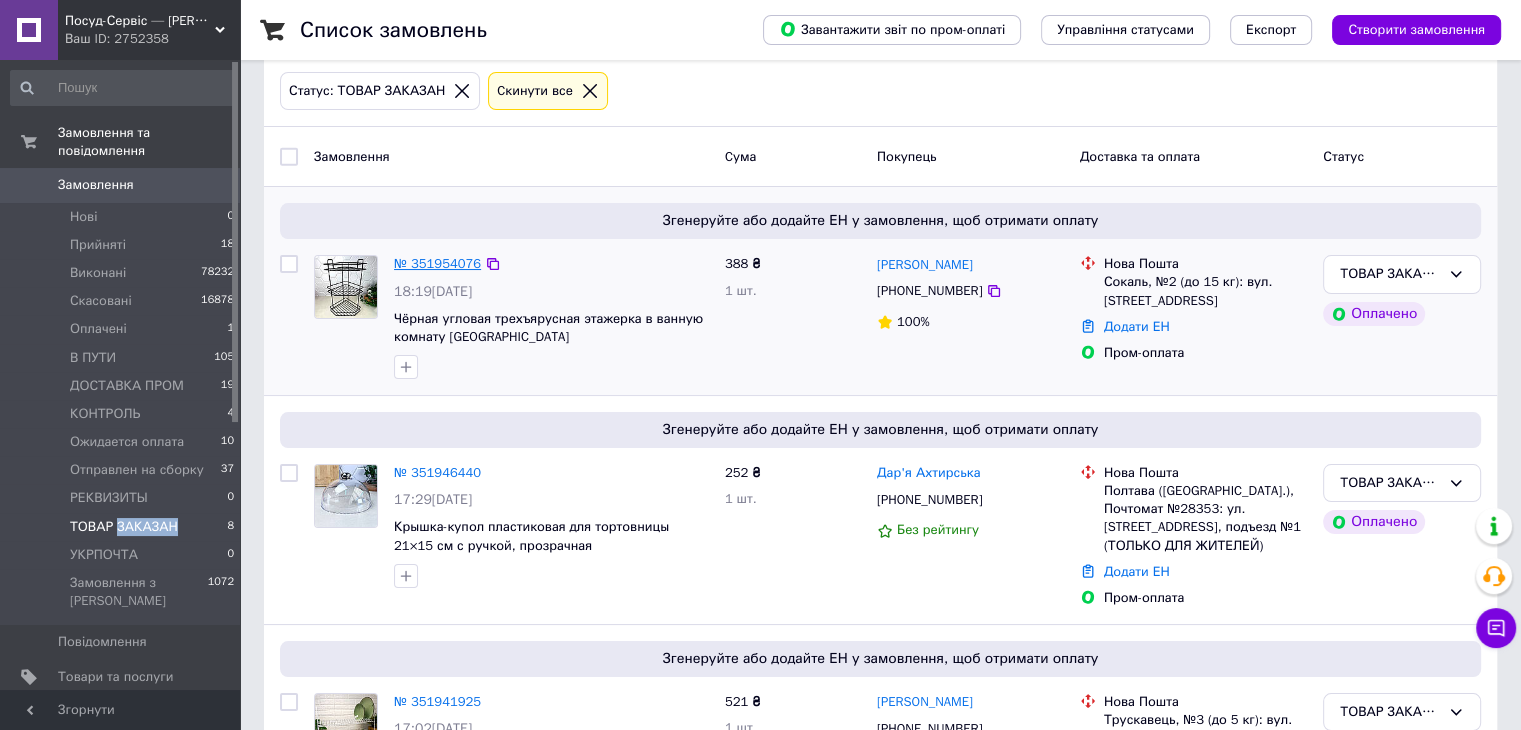 click on "№ 351954076" at bounding box center [437, 263] 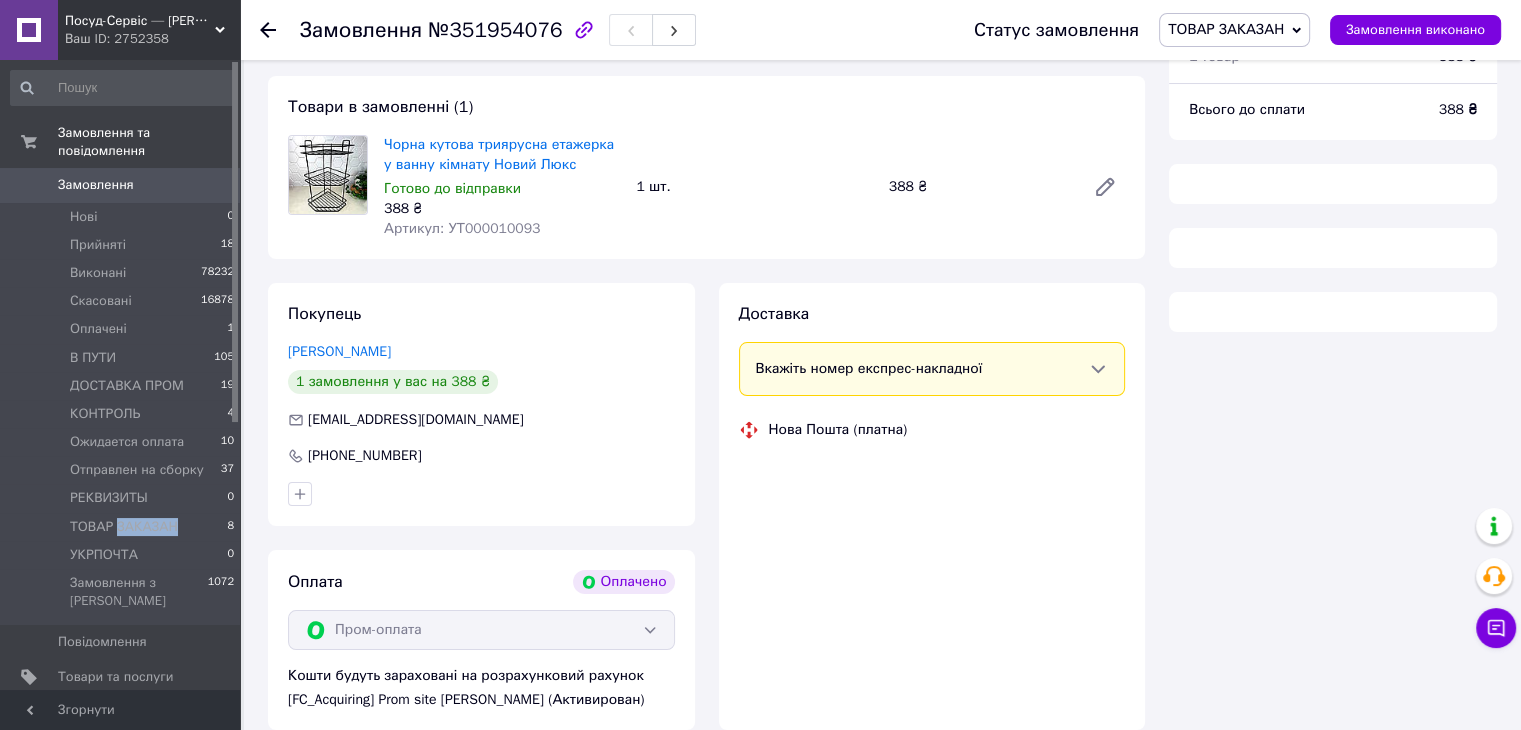 scroll, scrollTop: 189, scrollLeft: 0, axis: vertical 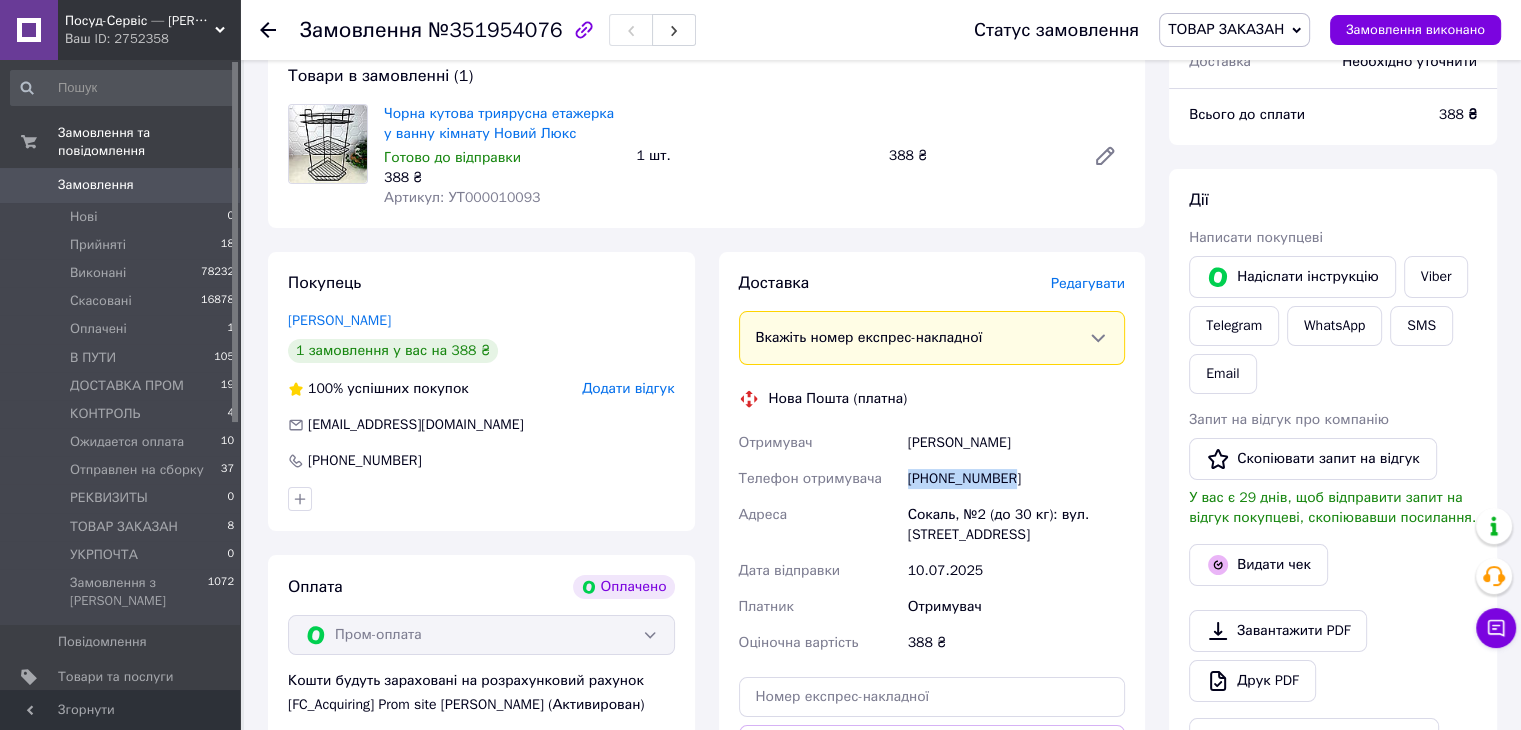 drag, startPoint x: 975, startPoint y: 477, endPoint x: 919, endPoint y: 482, distance: 56.22277 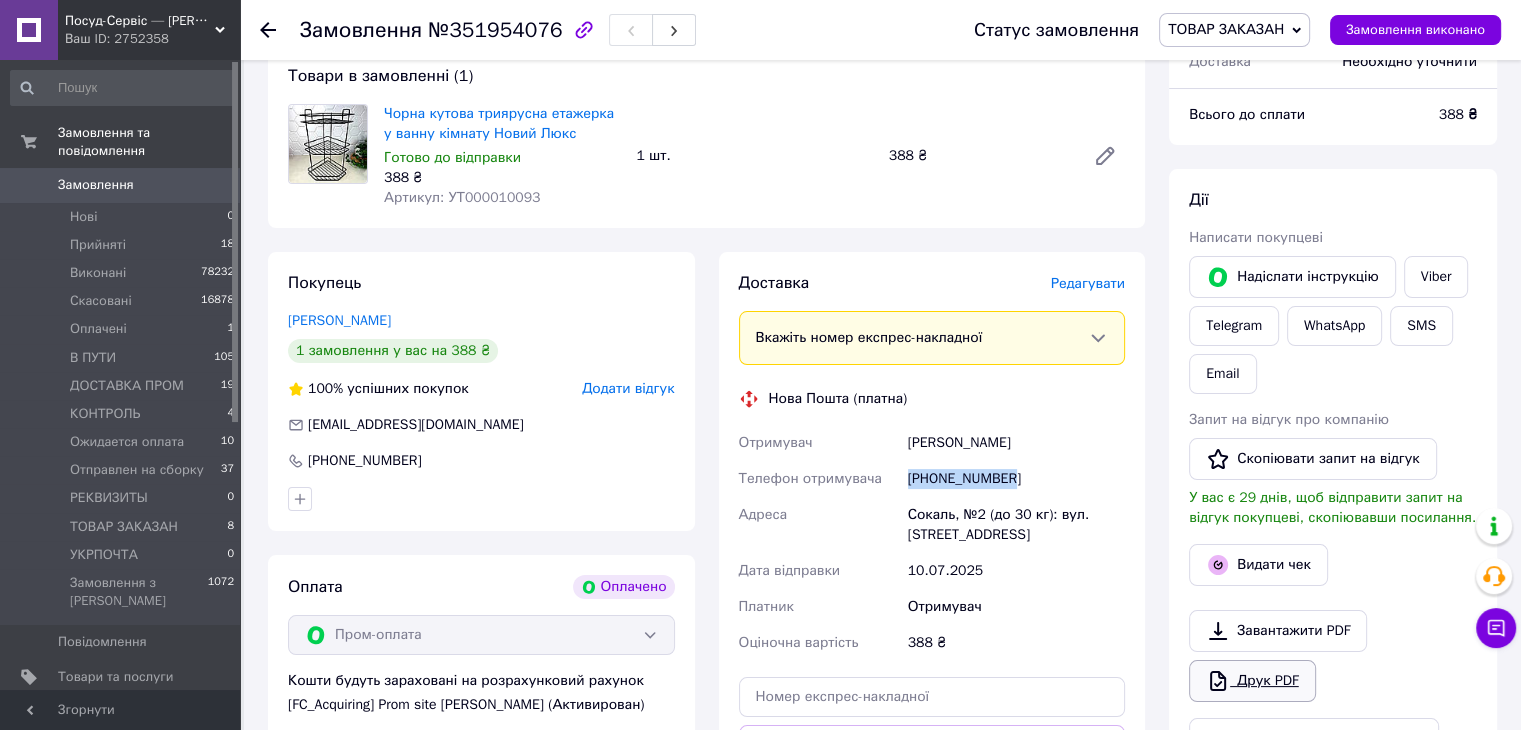 click on "Друк PDF" at bounding box center [1252, 681] 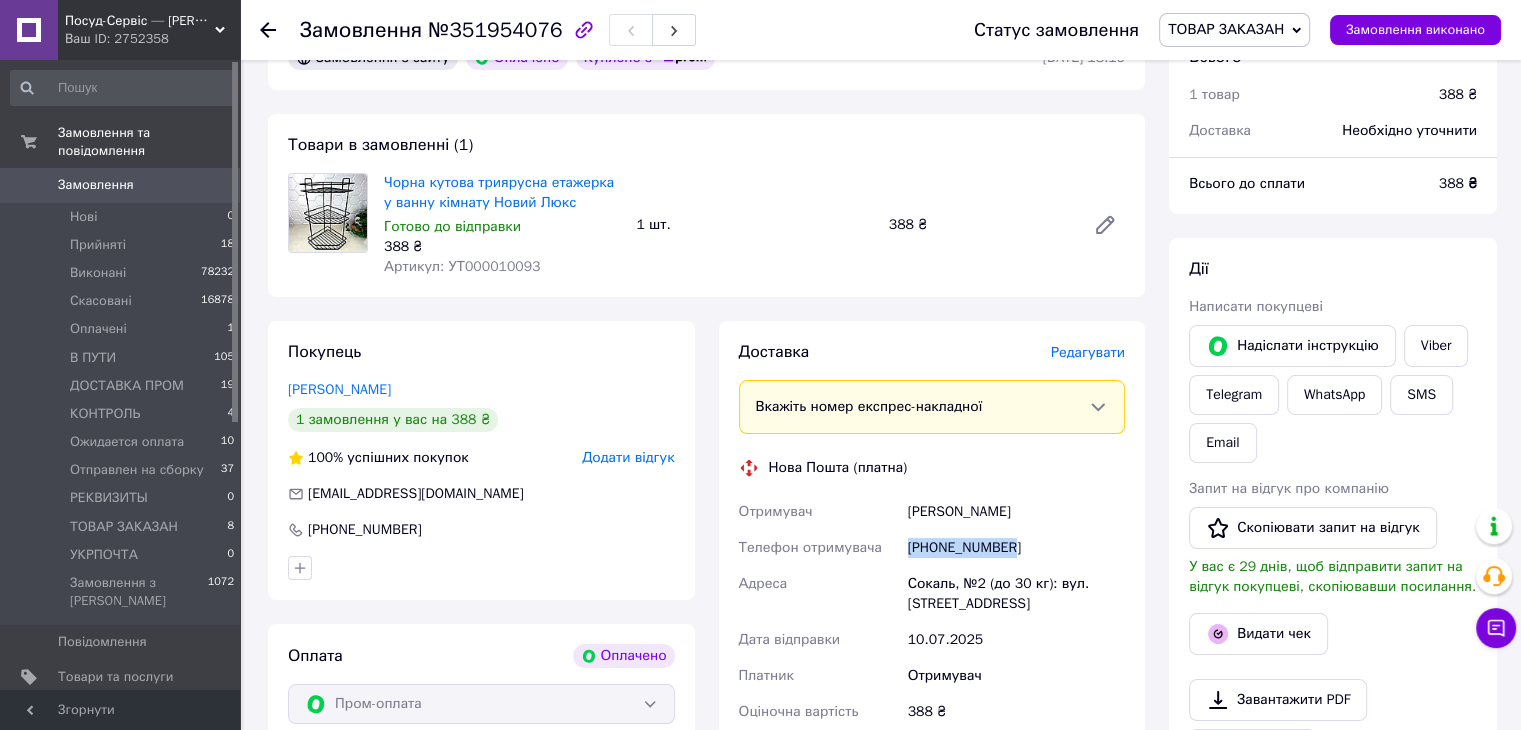 scroll, scrollTop: 100, scrollLeft: 0, axis: vertical 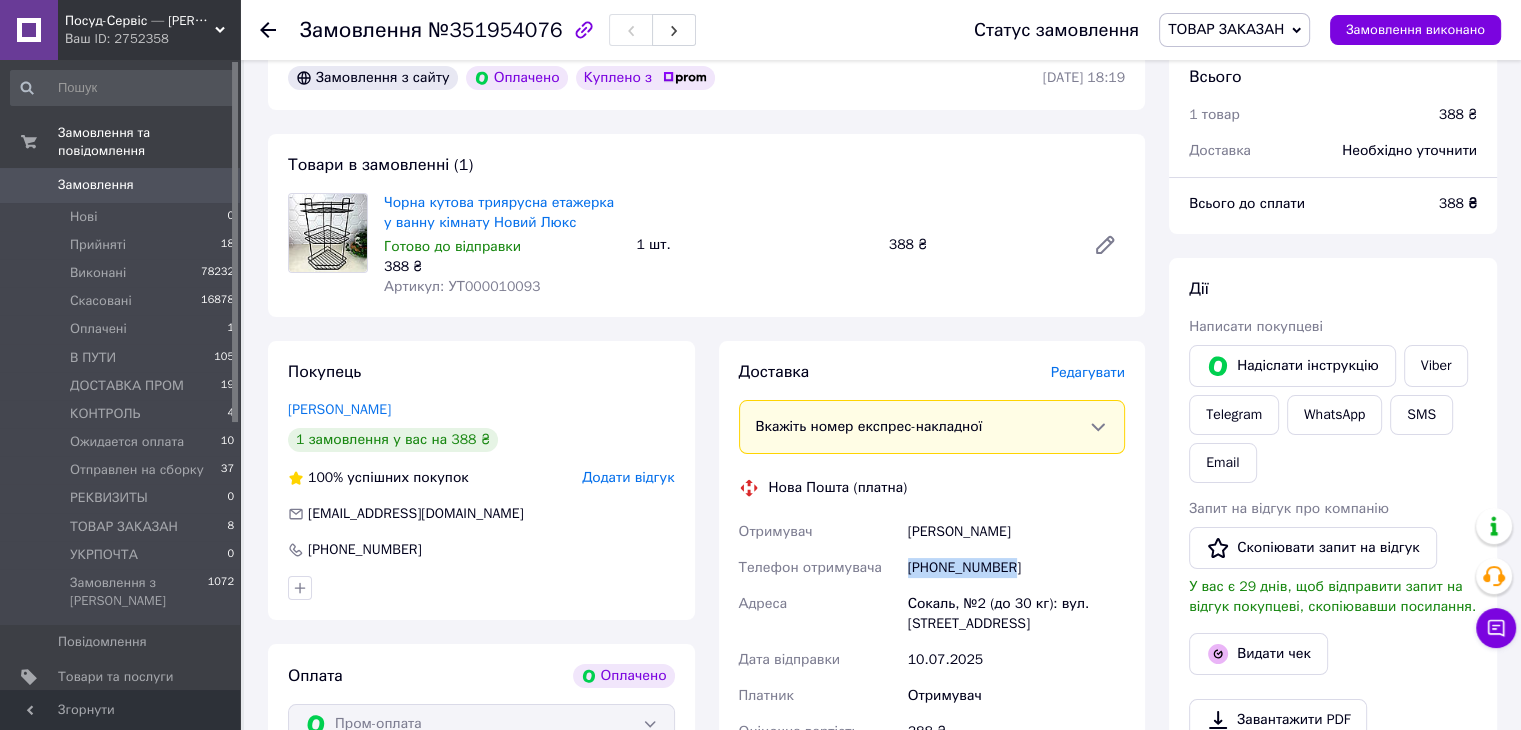 click on "ТОВАР ЗАКАЗАН" at bounding box center (1226, 29) 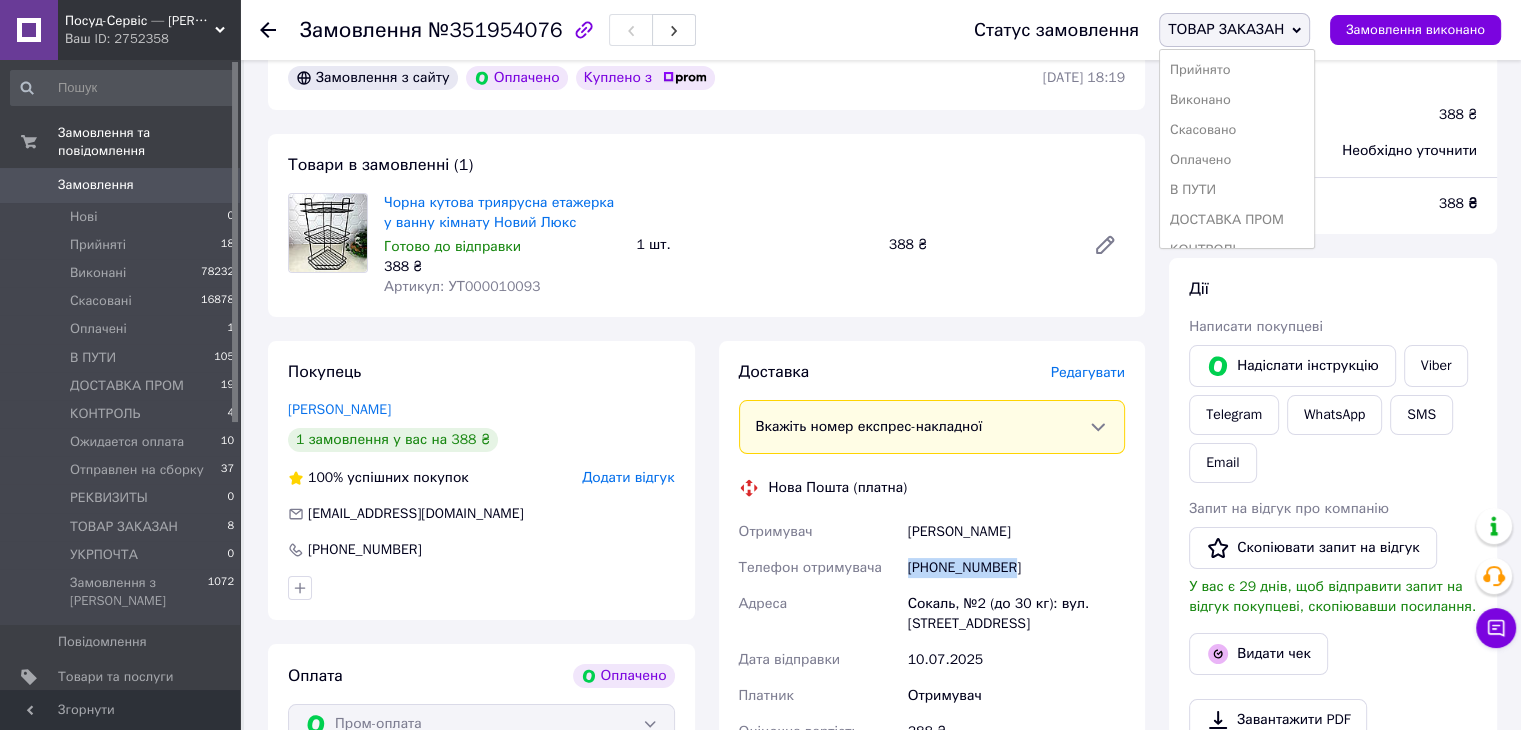 scroll, scrollTop: 141, scrollLeft: 0, axis: vertical 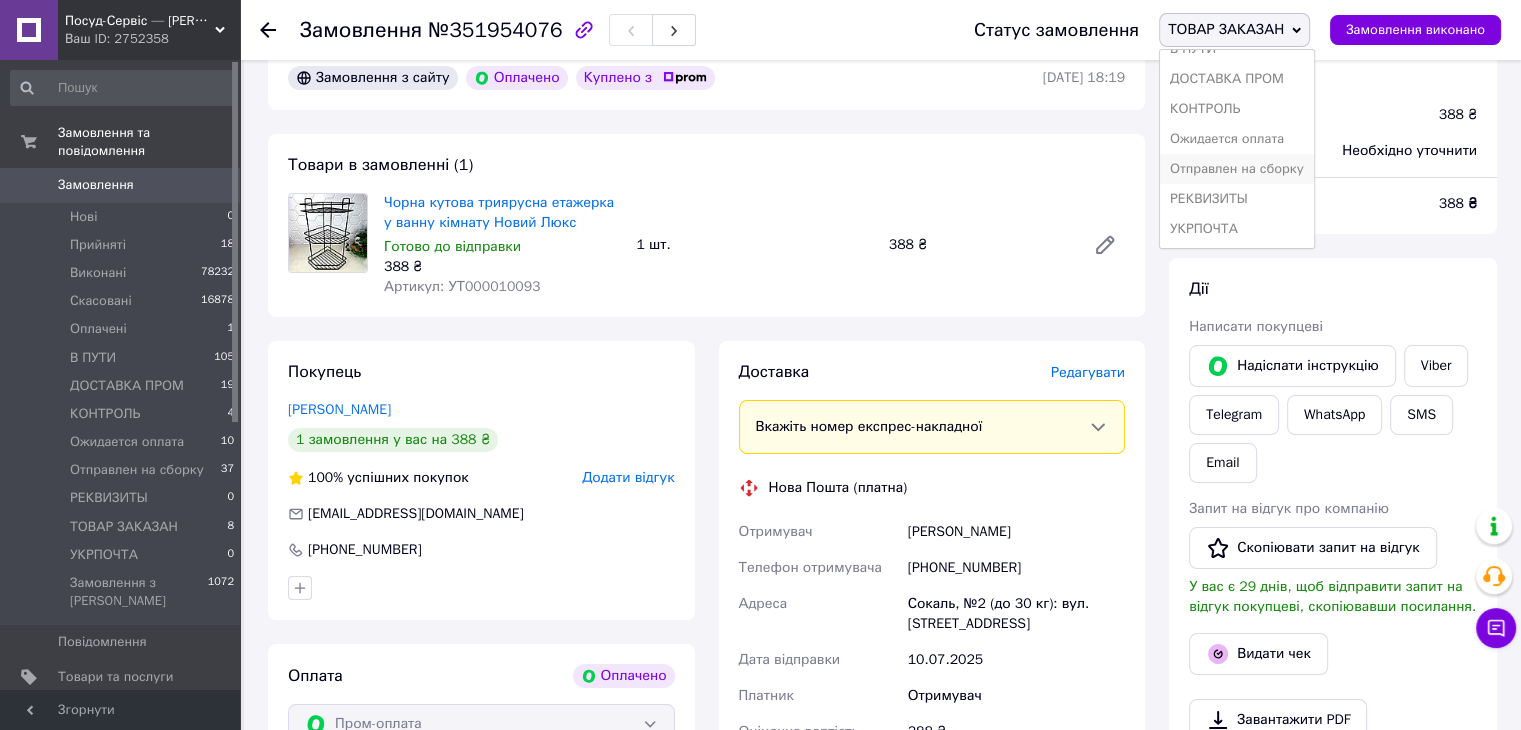 click on "Отправлен на сборку" at bounding box center (1237, 169) 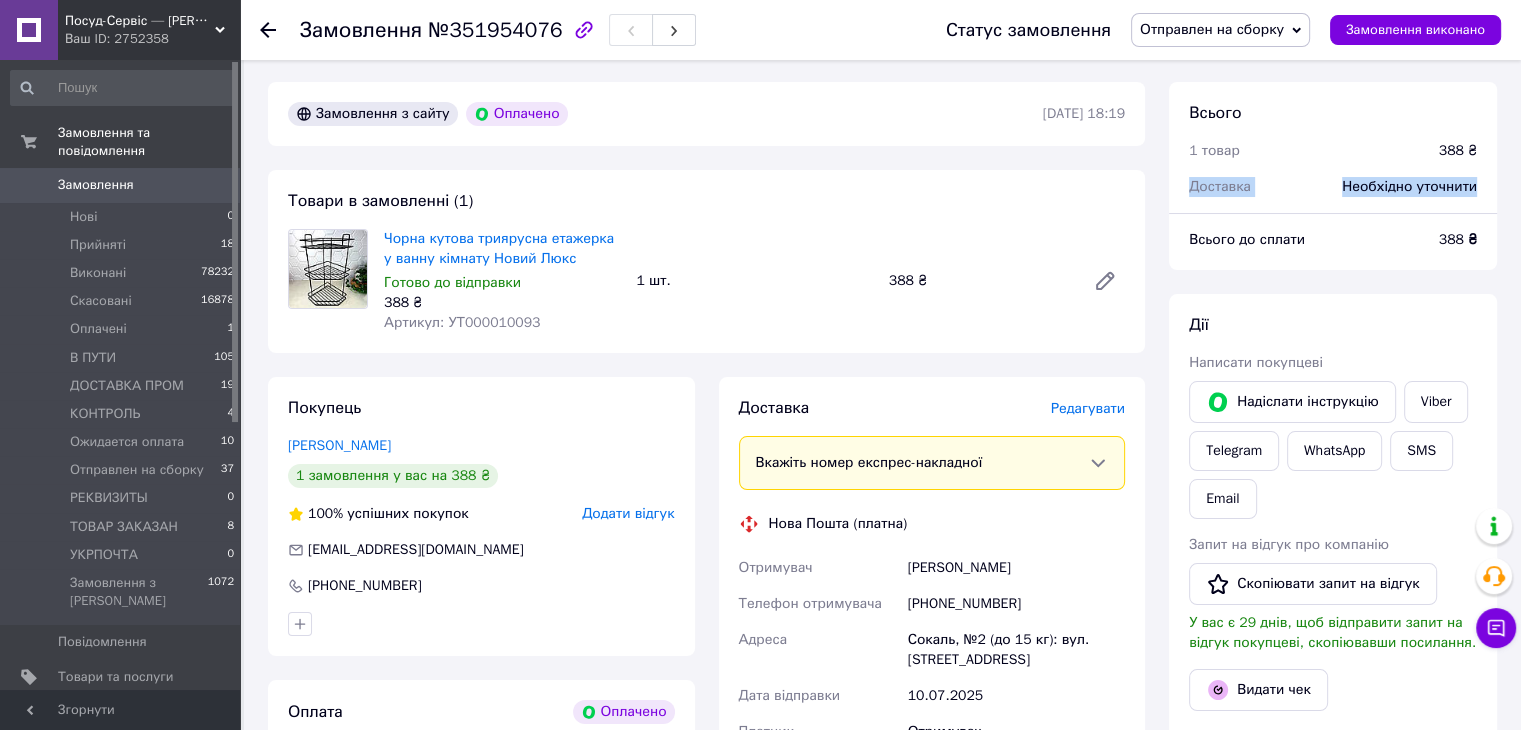 scroll, scrollTop: 0, scrollLeft: 0, axis: both 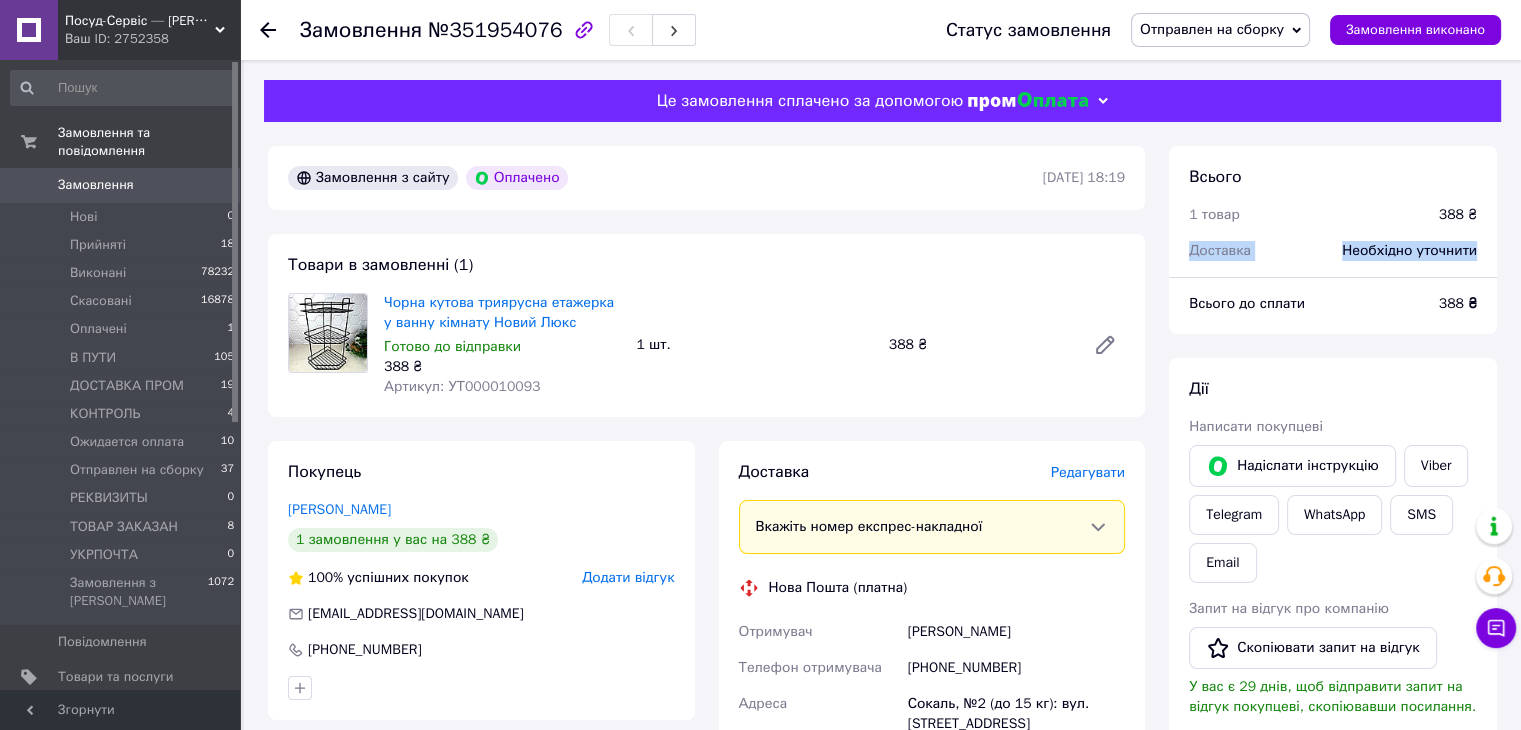 click on "Отправлен на сборку" at bounding box center (1212, 29) 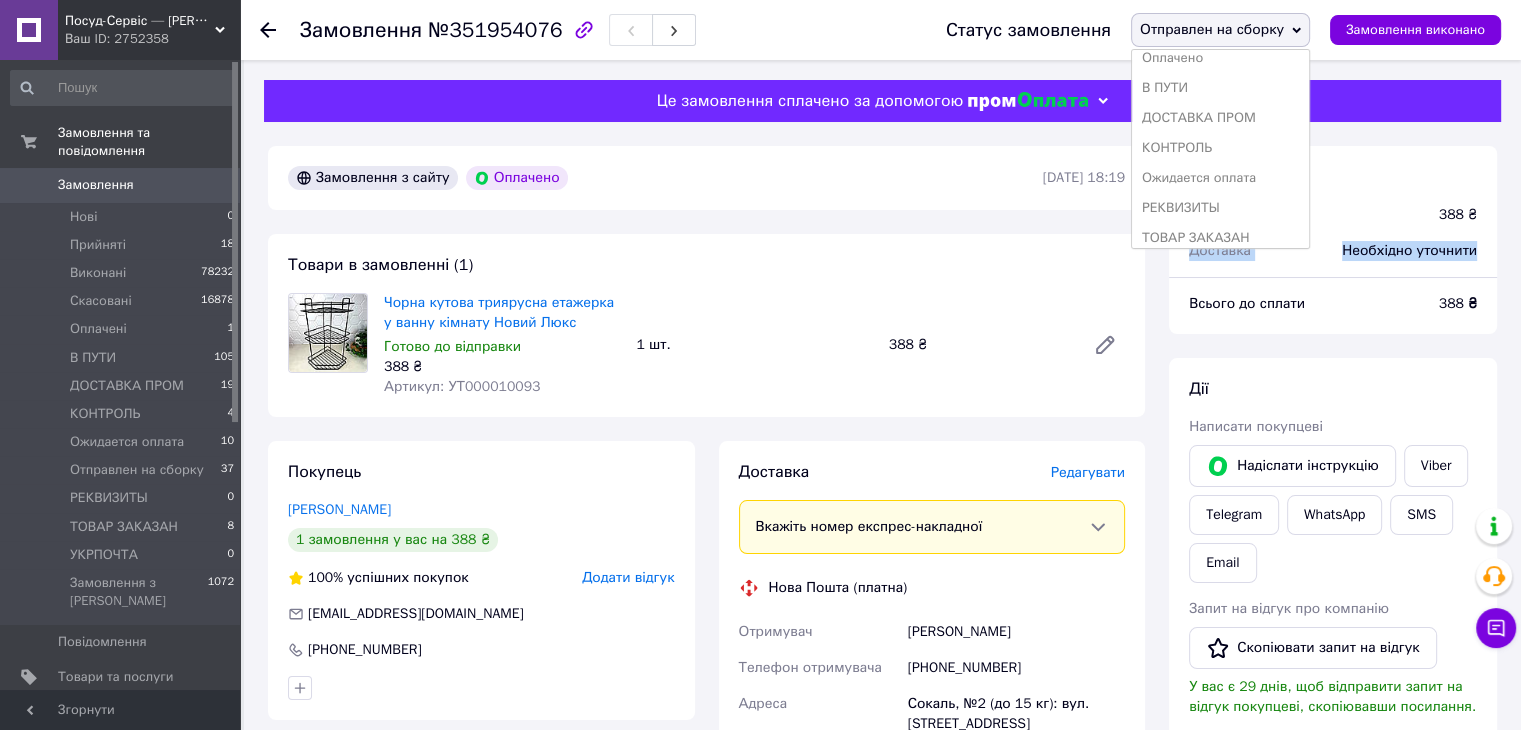 scroll, scrollTop: 141, scrollLeft: 0, axis: vertical 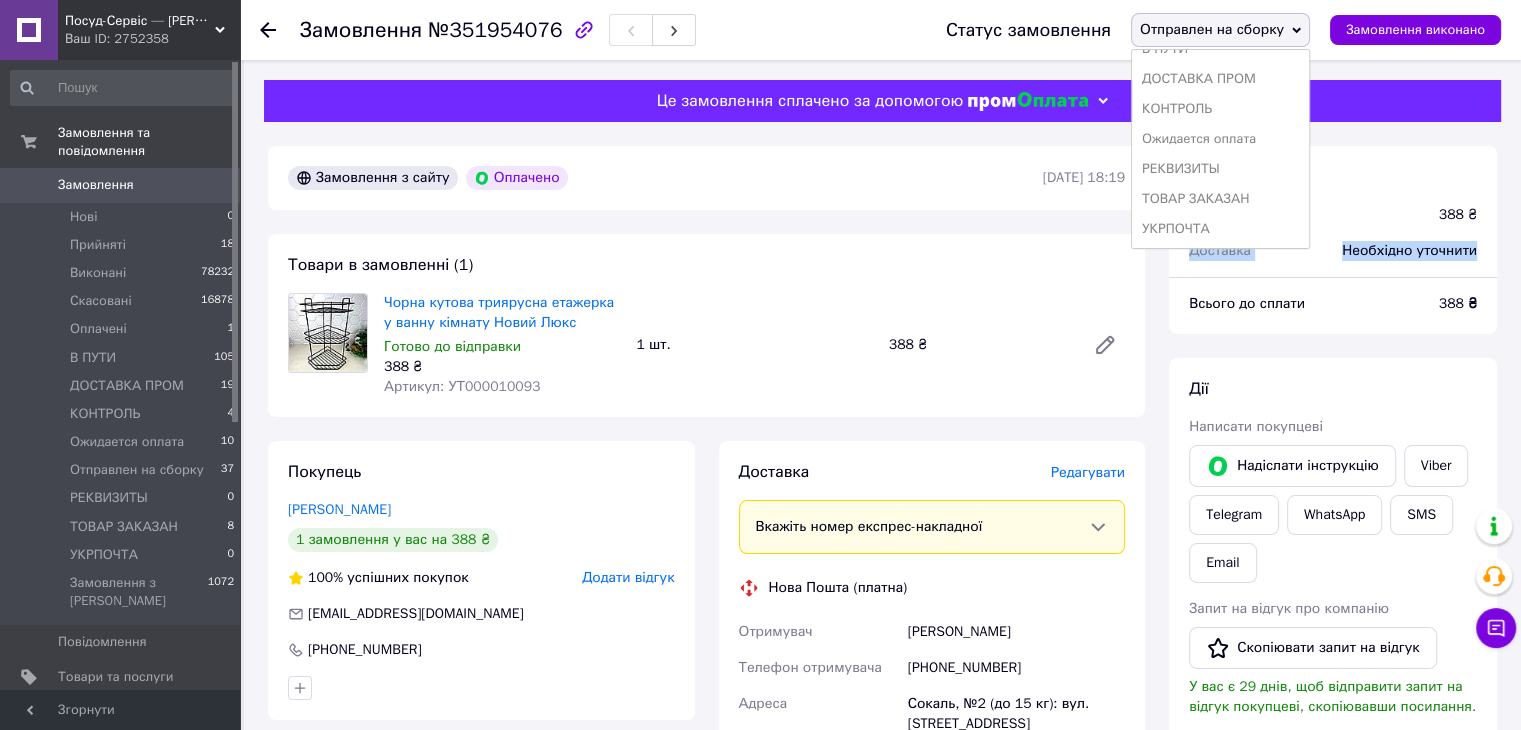 click on "Отправлен на сборку" at bounding box center [1212, 29] 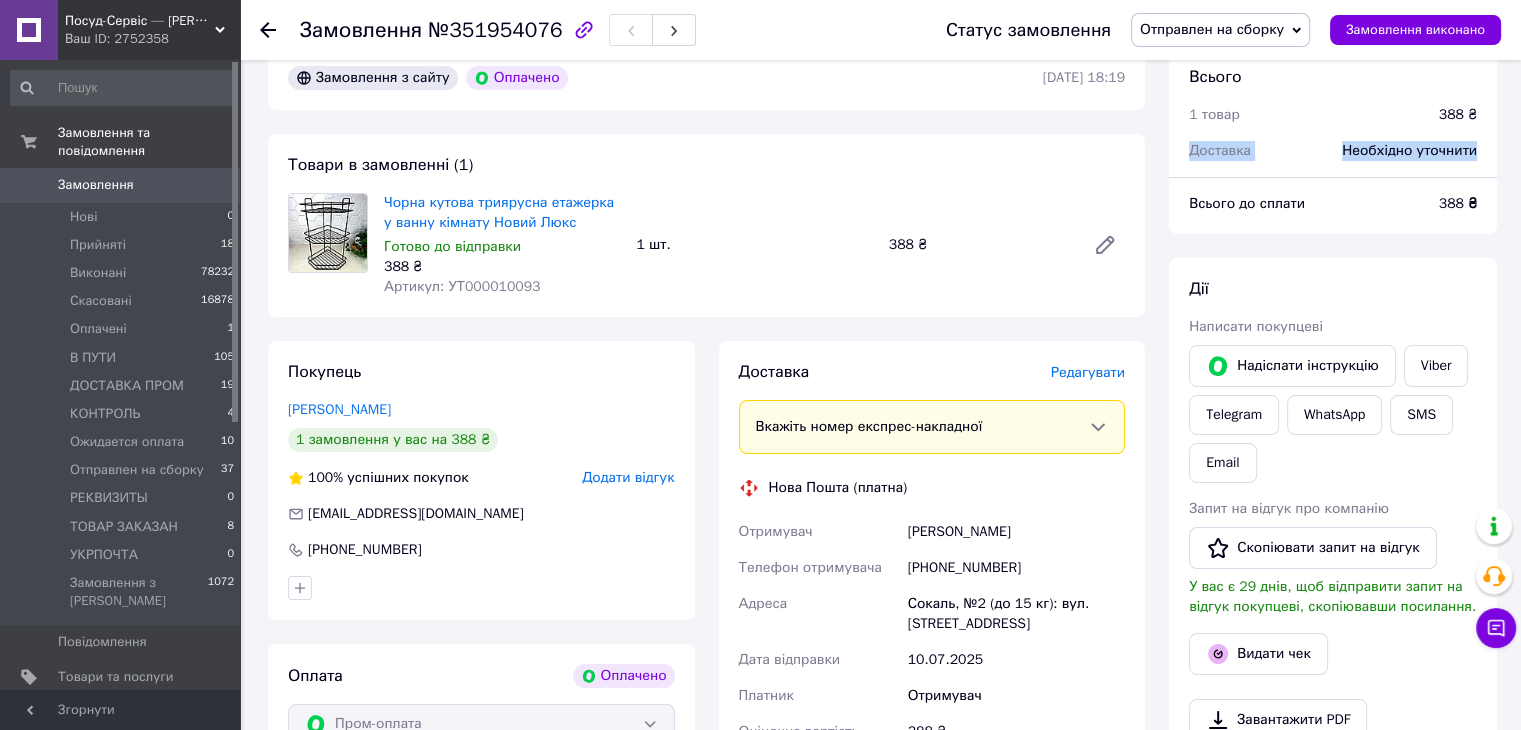 scroll, scrollTop: 200, scrollLeft: 0, axis: vertical 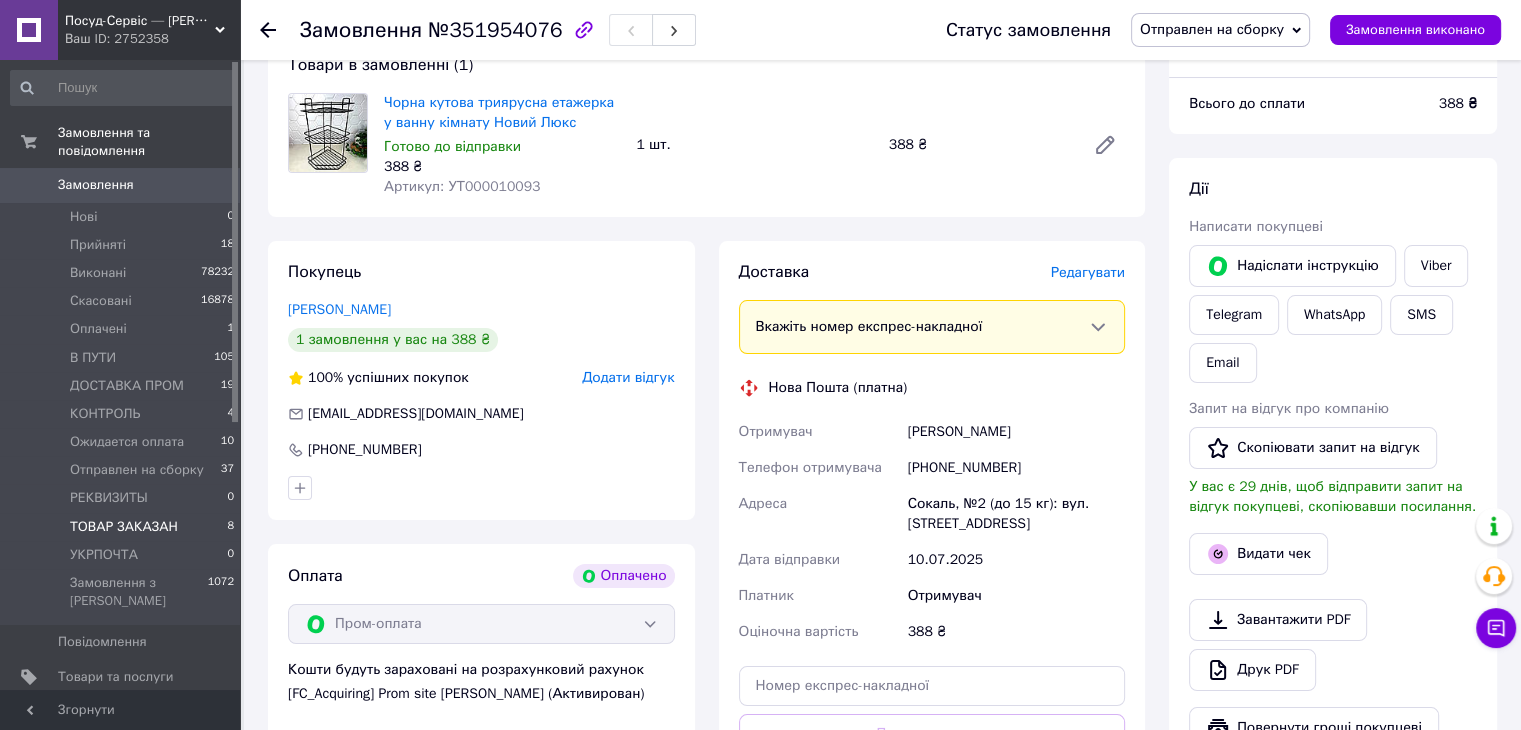 click on "ТОВАР ЗАКАЗАН" at bounding box center (124, 527) 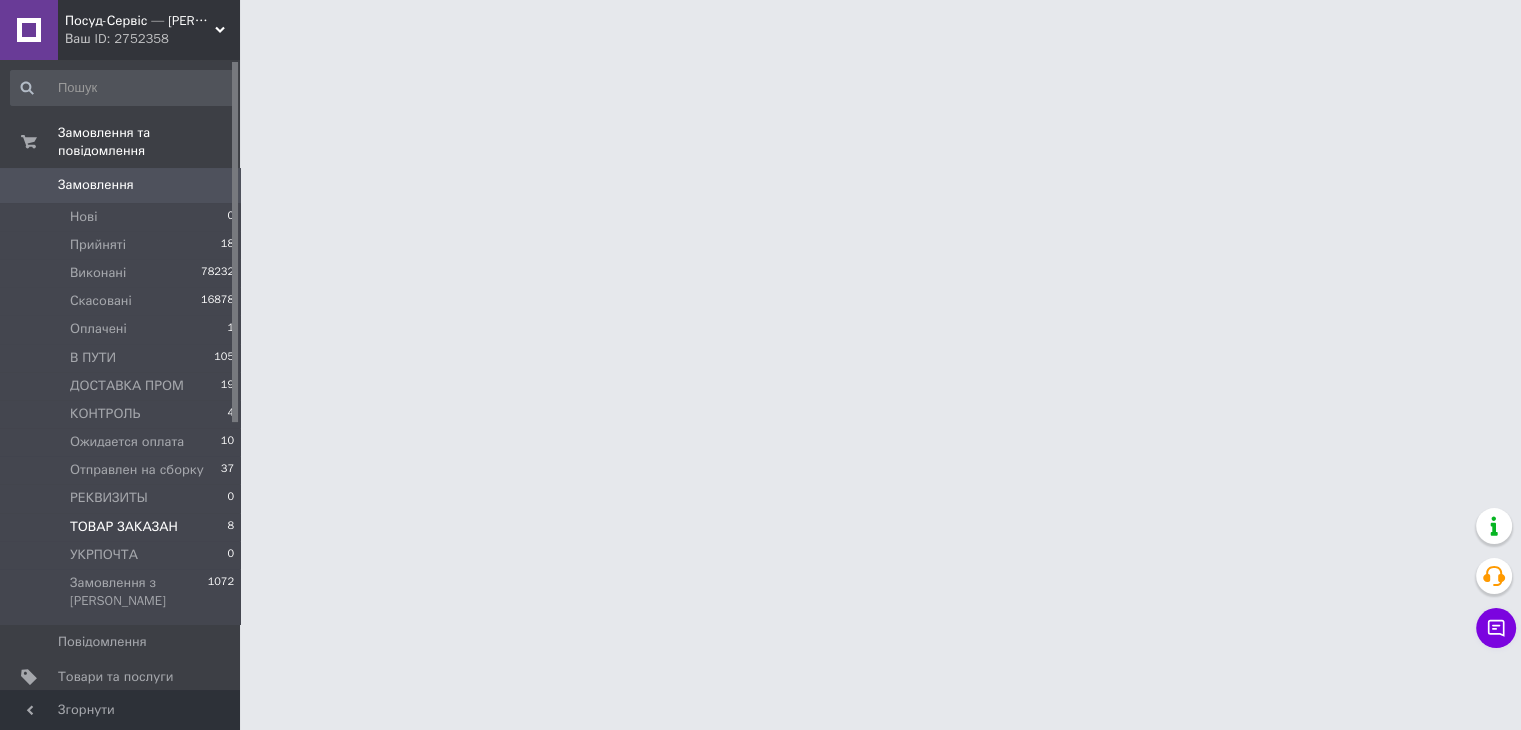 scroll, scrollTop: 0, scrollLeft: 0, axis: both 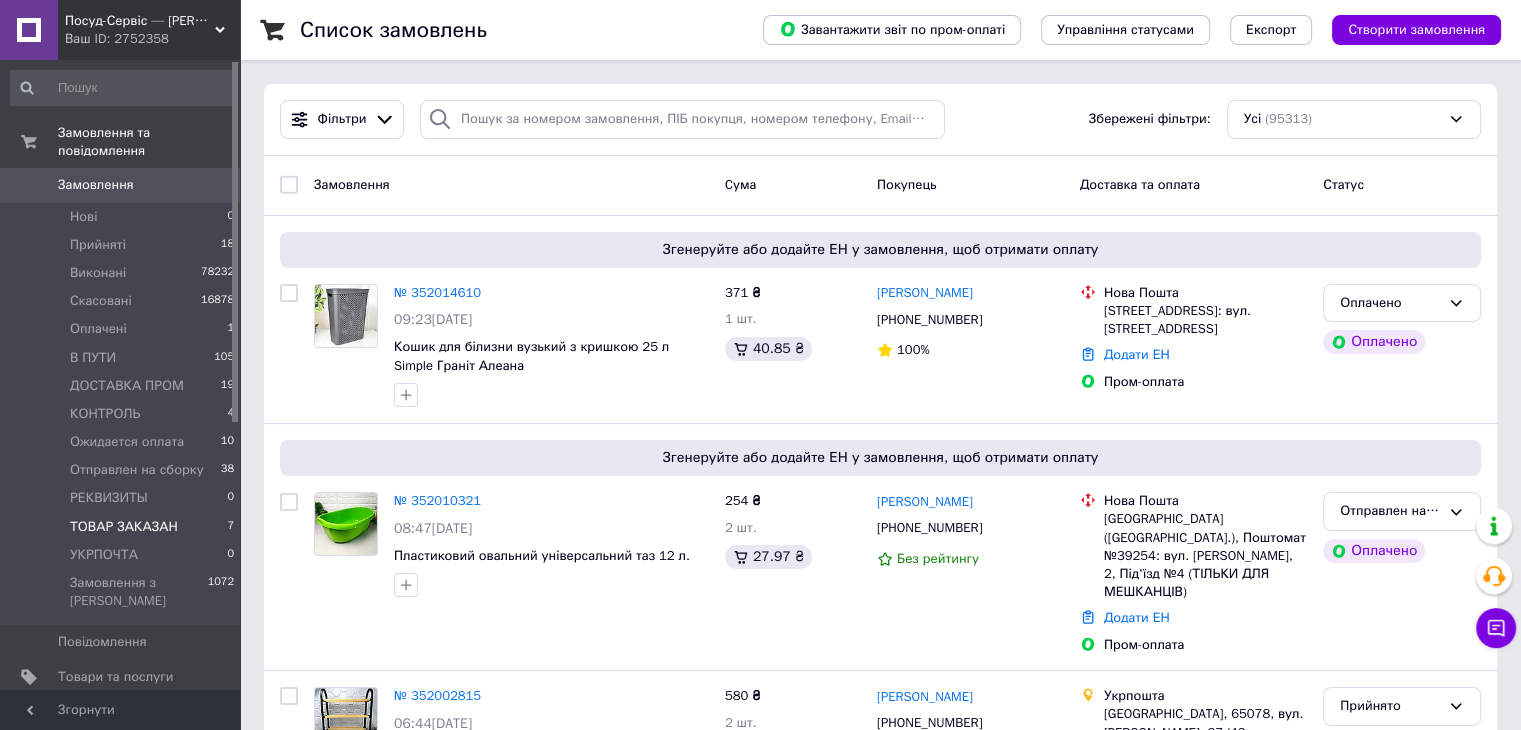 click on "ТОВАР ЗАКАЗАН 7" at bounding box center (123, 527) 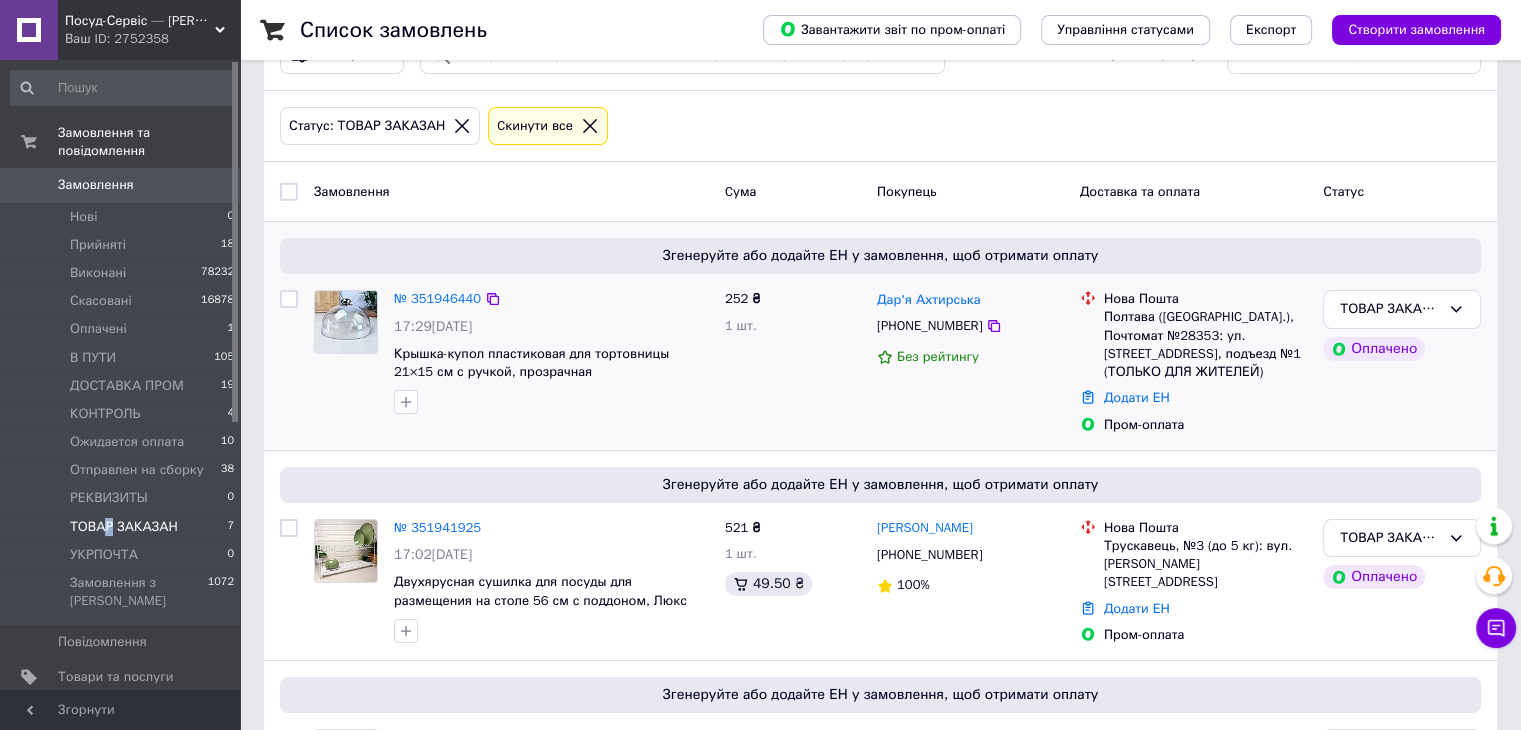 scroll, scrollTop: 100, scrollLeft: 0, axis: vertical 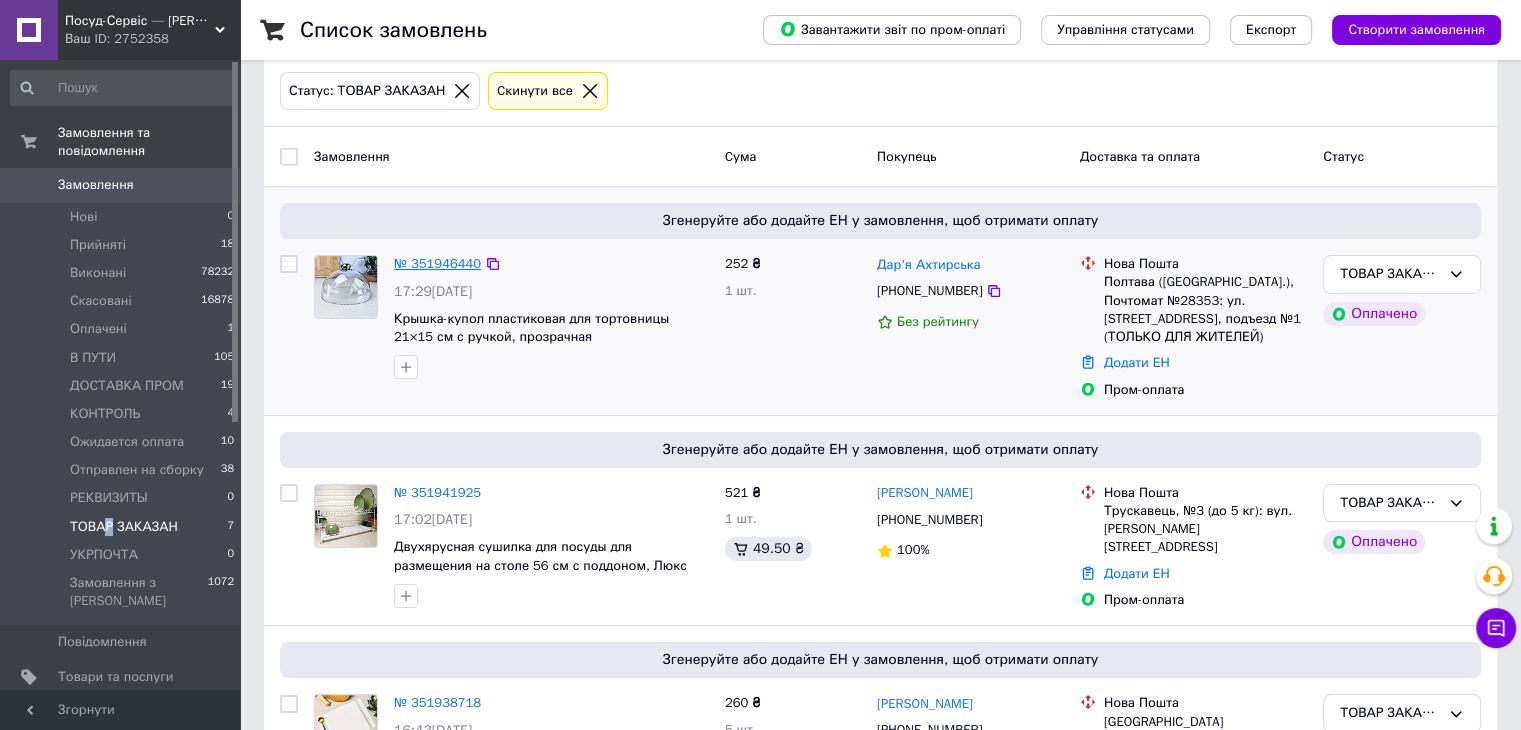 click on "№ 351946440" at bounding box center (437, 263) 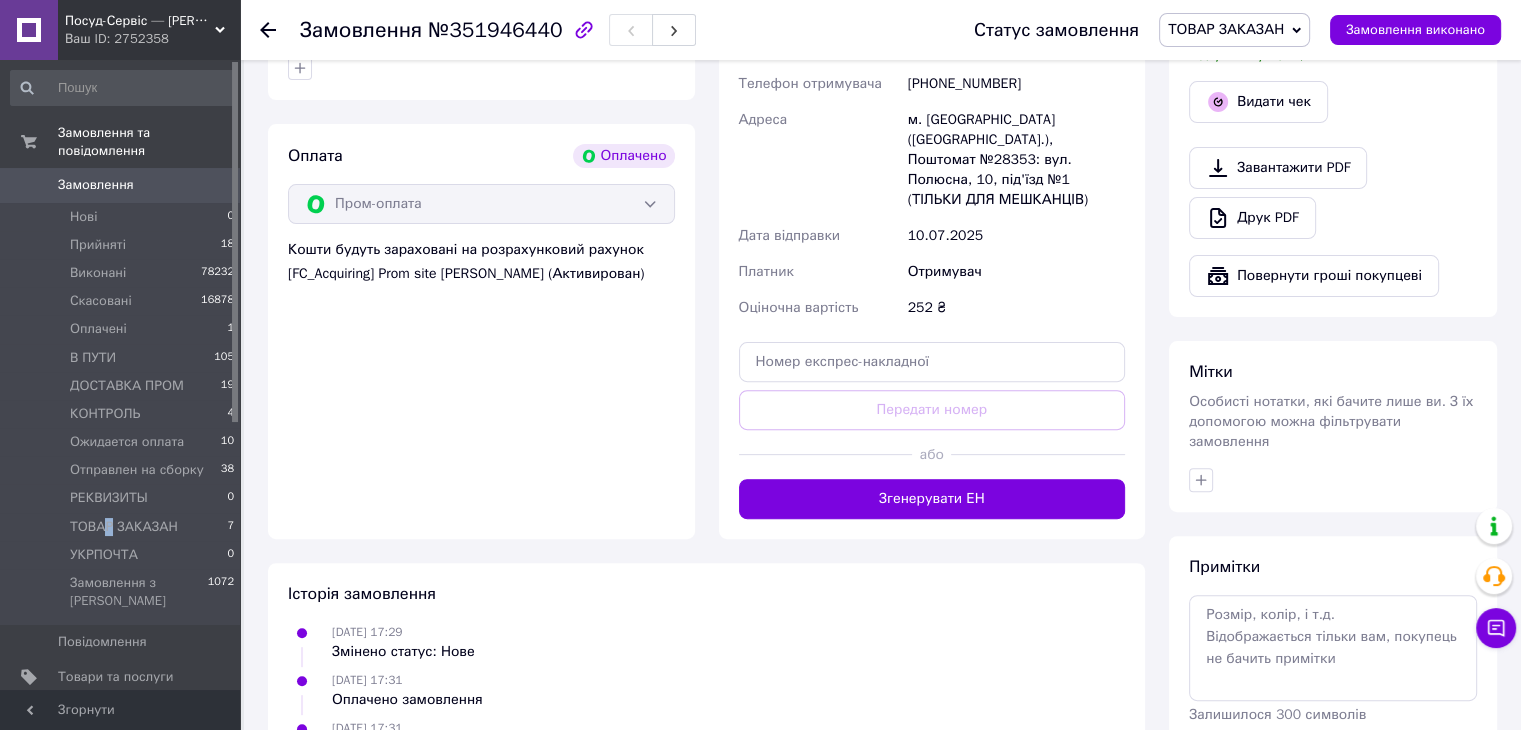 scroll, scrollTop: 381, scrollLeft: 0, axis: vertical 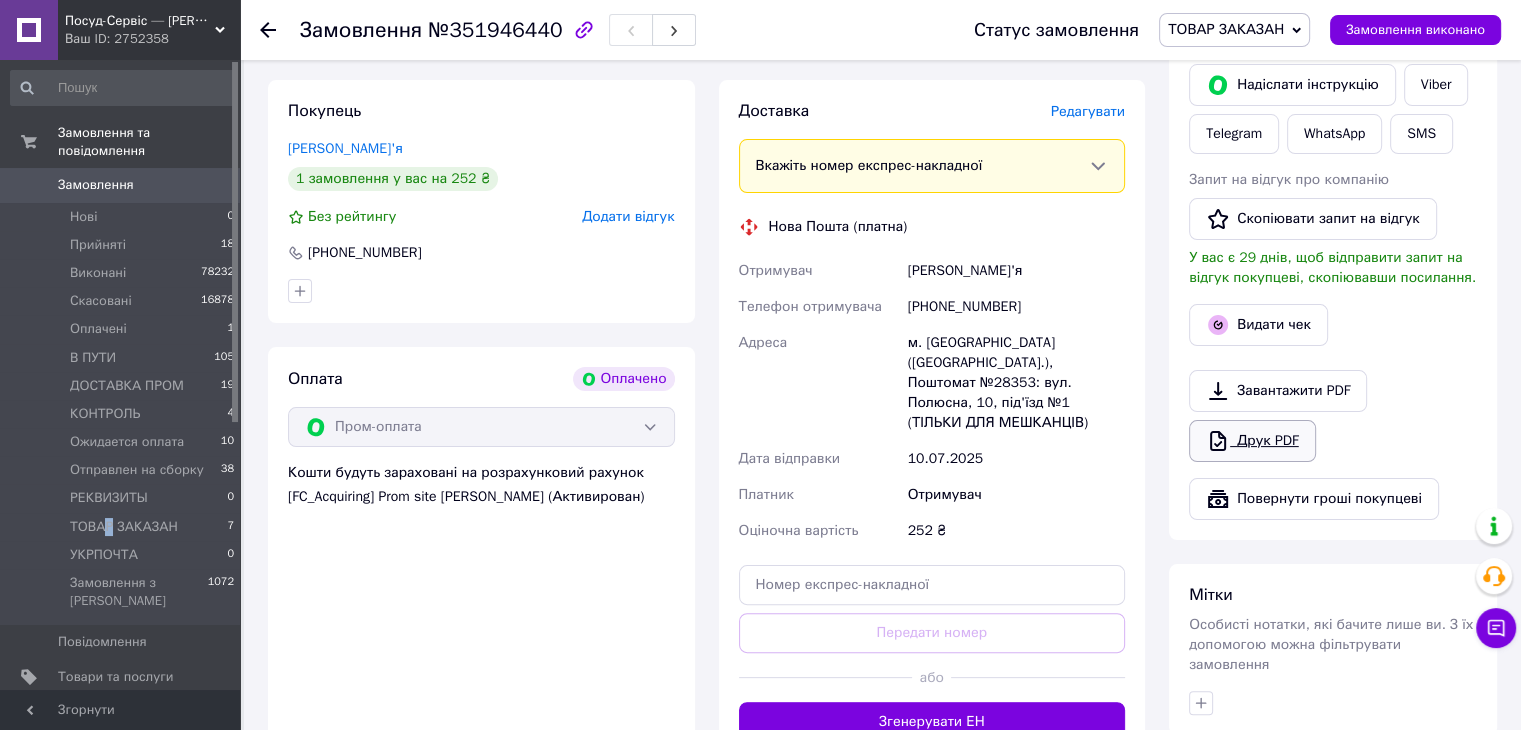 click on "Друк PDF" at bounding box center (1252, 441) 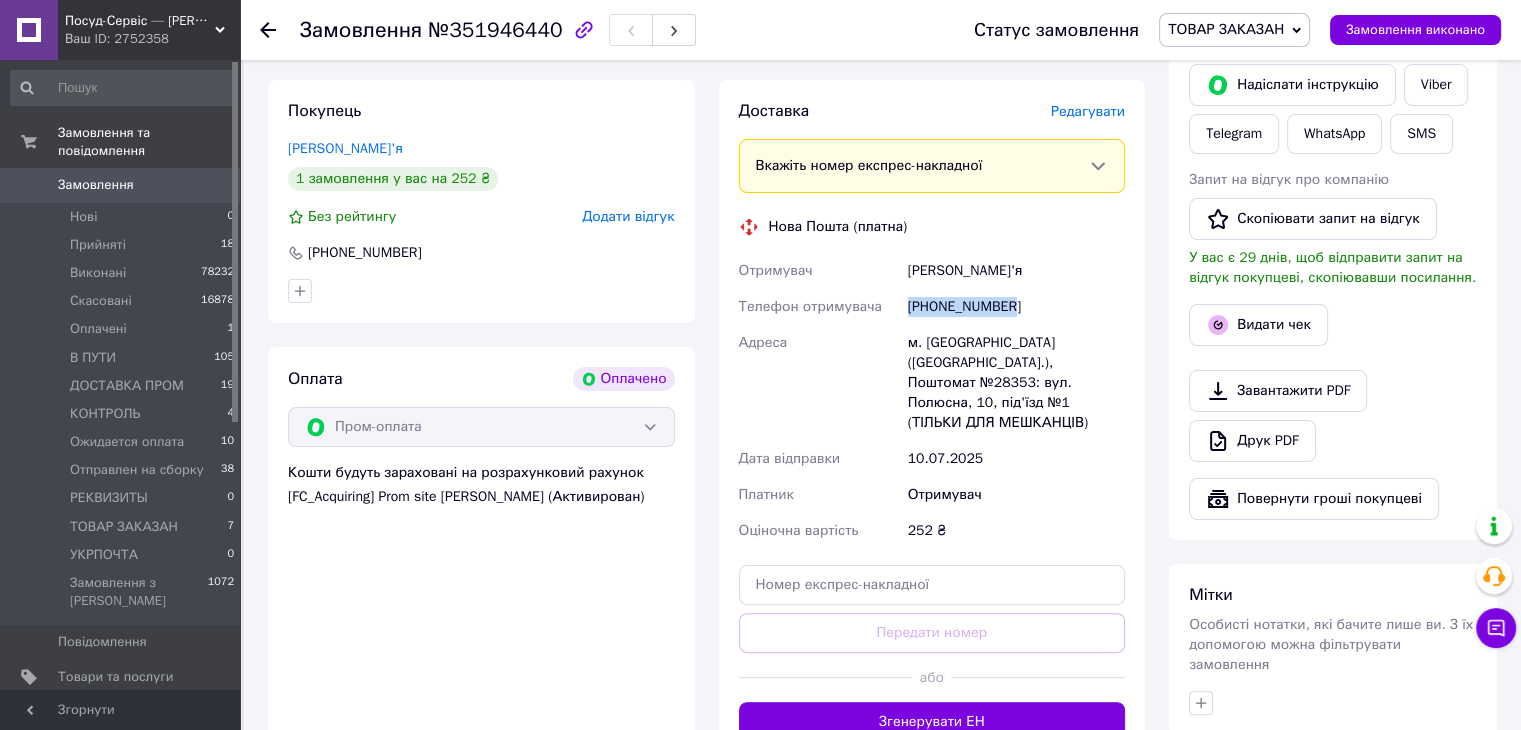drag, startPoint x: 1025, startPoint y: 300, endPoint x: 894, endPoint y: 315, distance: 131.85599 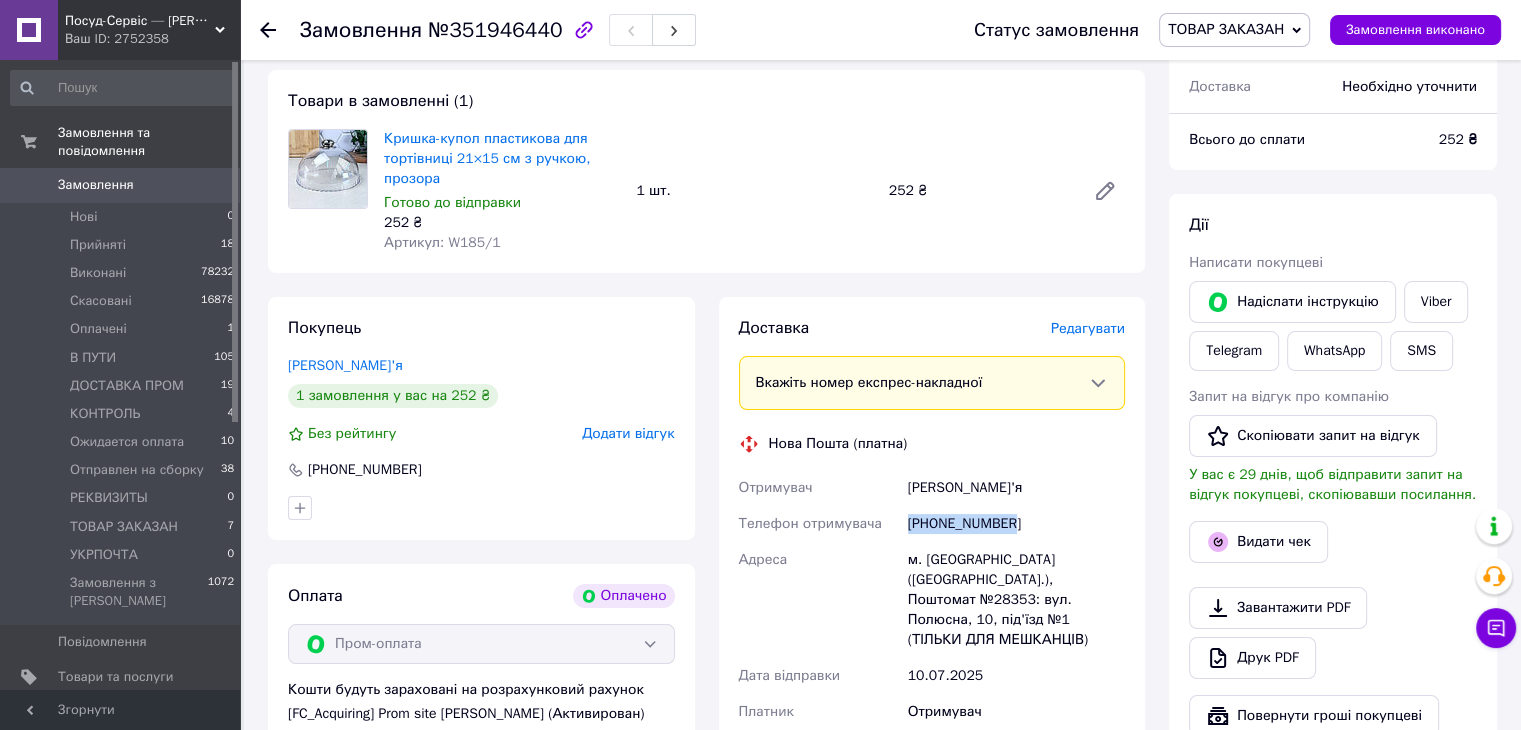 scroll, scrollTop: 200, scrollLeft: 0, axis: vertical 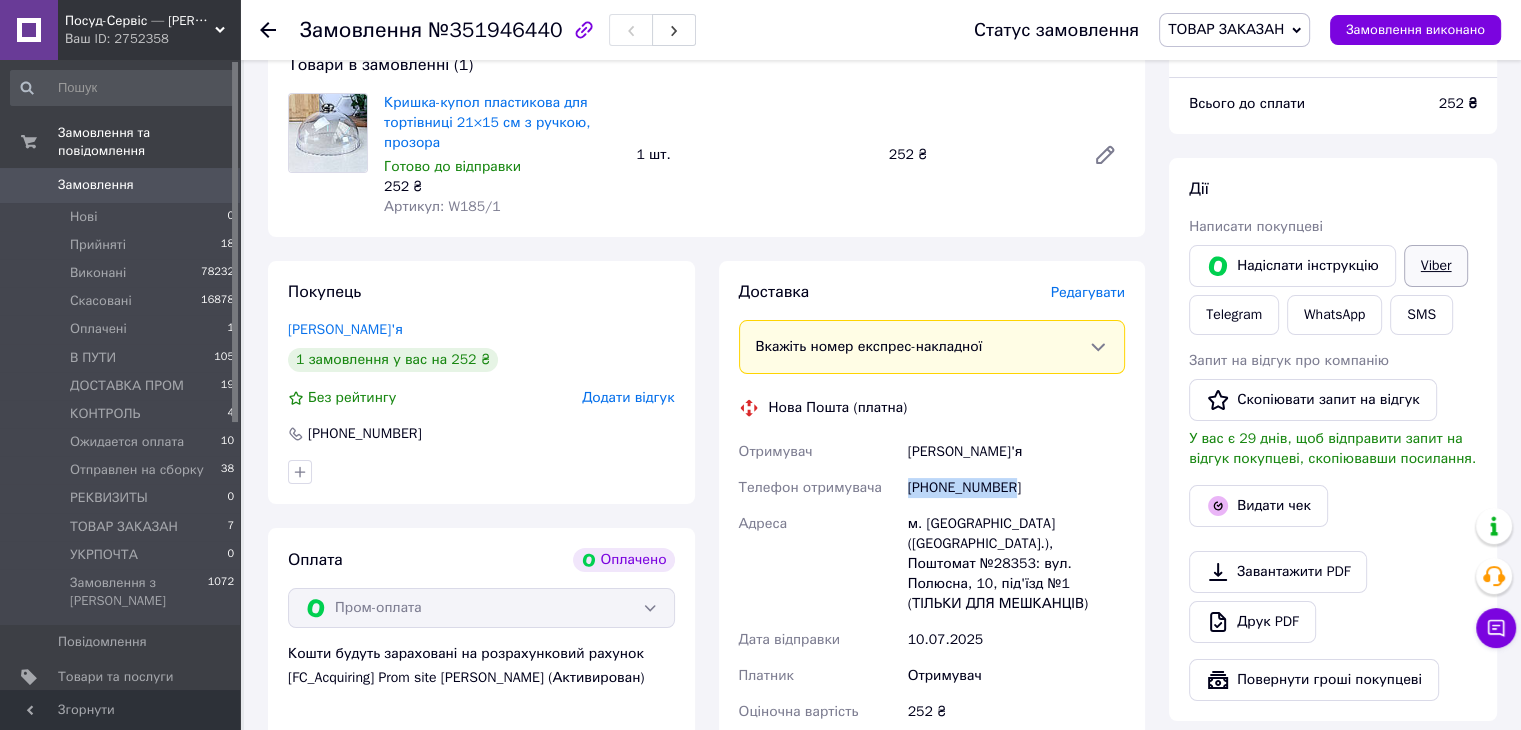 click on "Viber" at bounding box center [1436, 266] 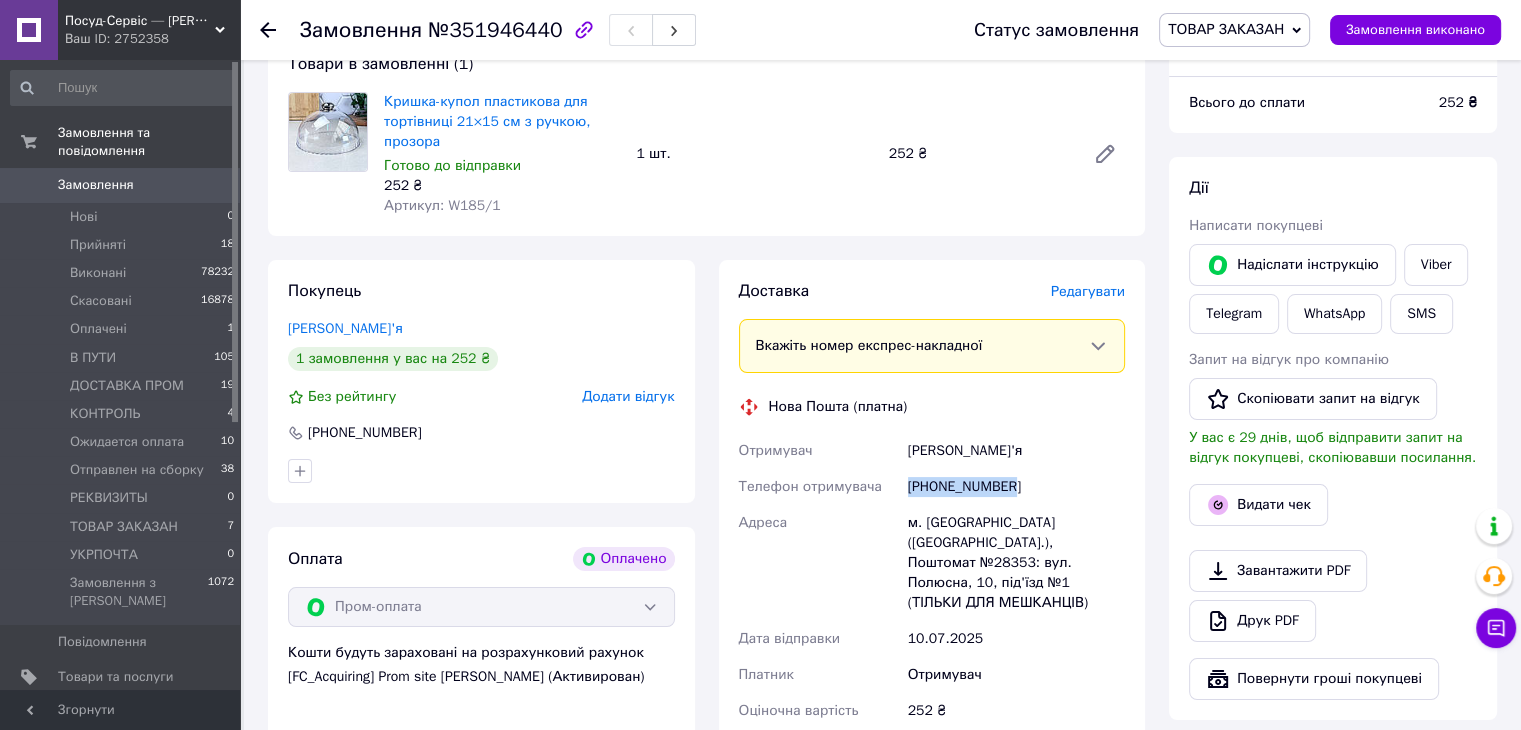 scroll, scrollTop: 400, scrollLeft: 0, axis: vertical 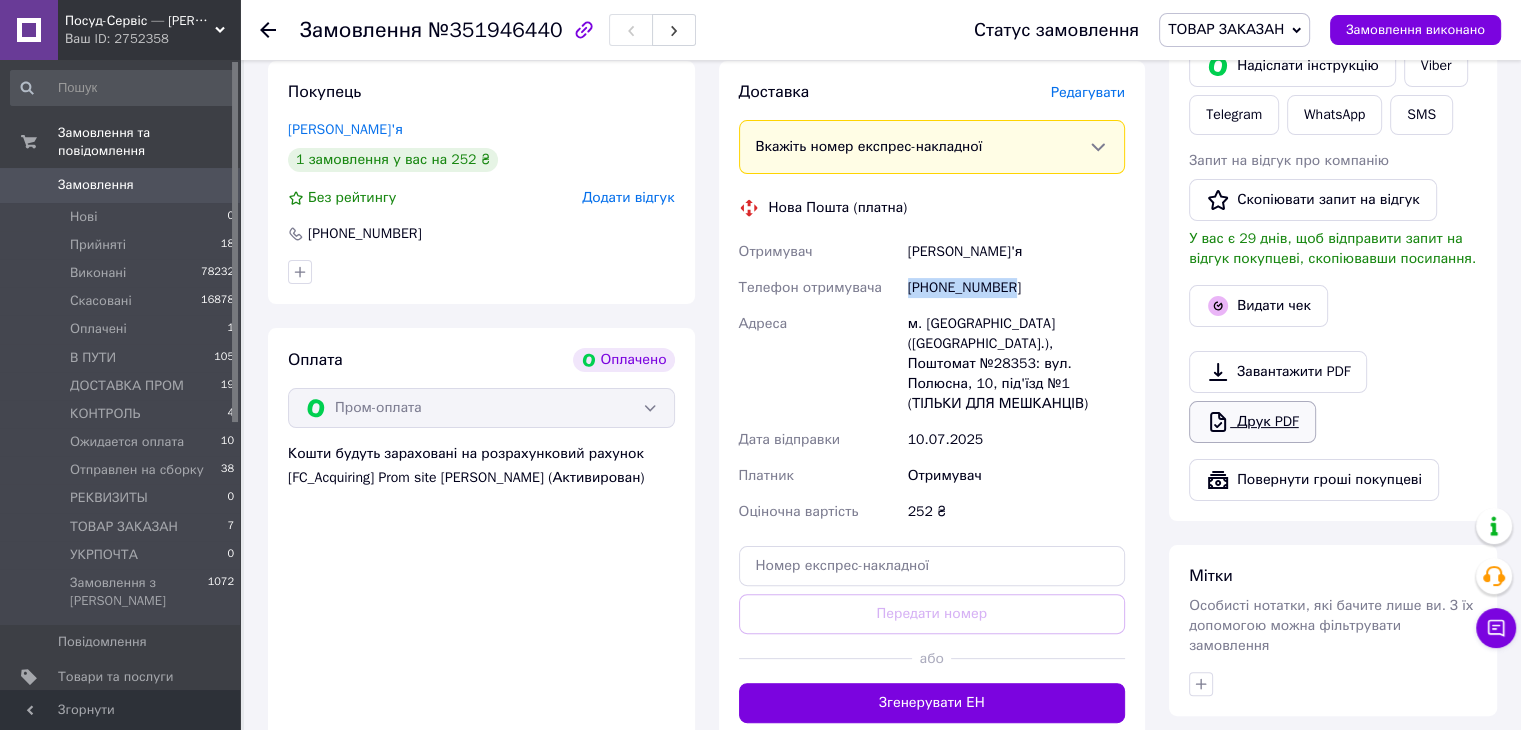 click on "Друк PDF" at bounding box center [1252, 422] 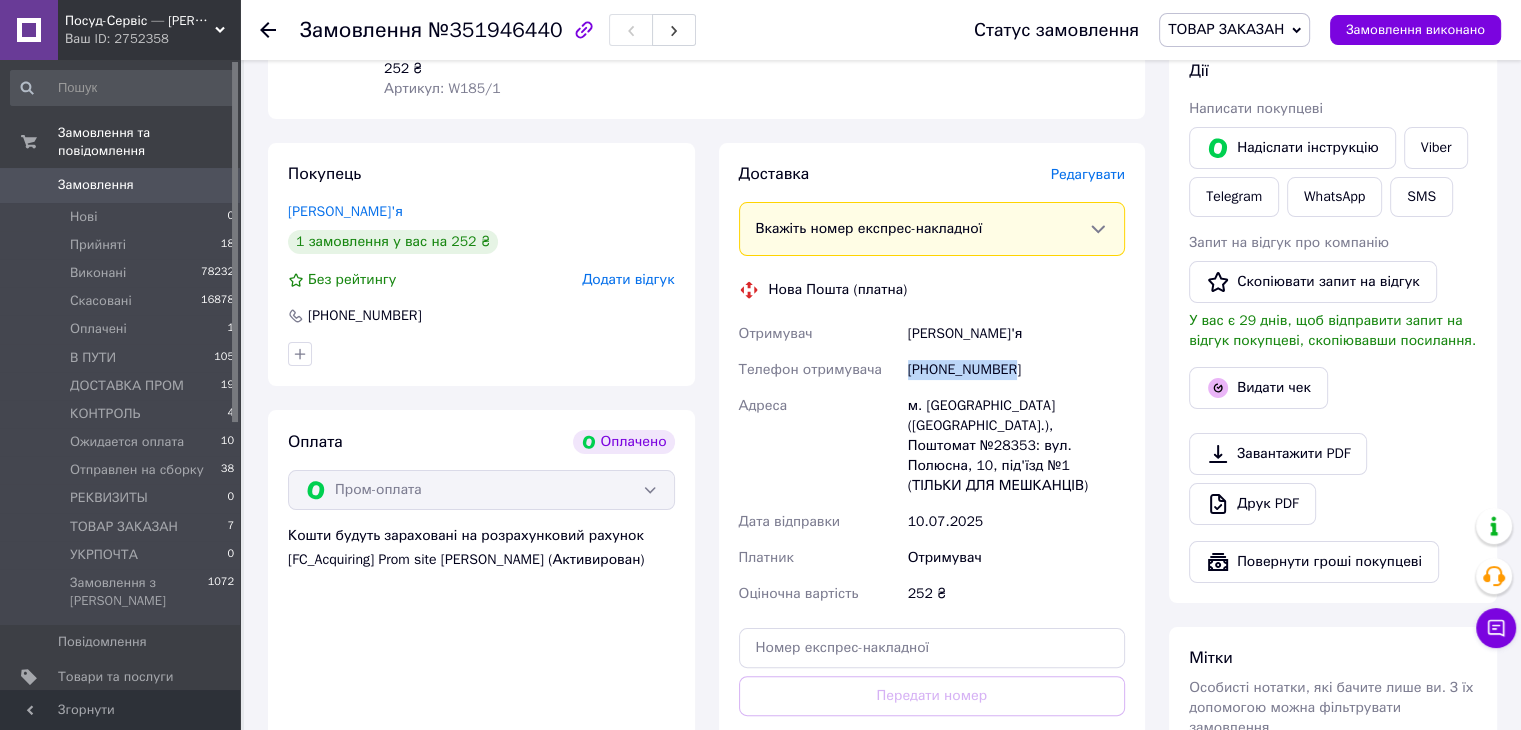 scroll, scrollTop: 200, scrollLeft: 0, axis: vertical 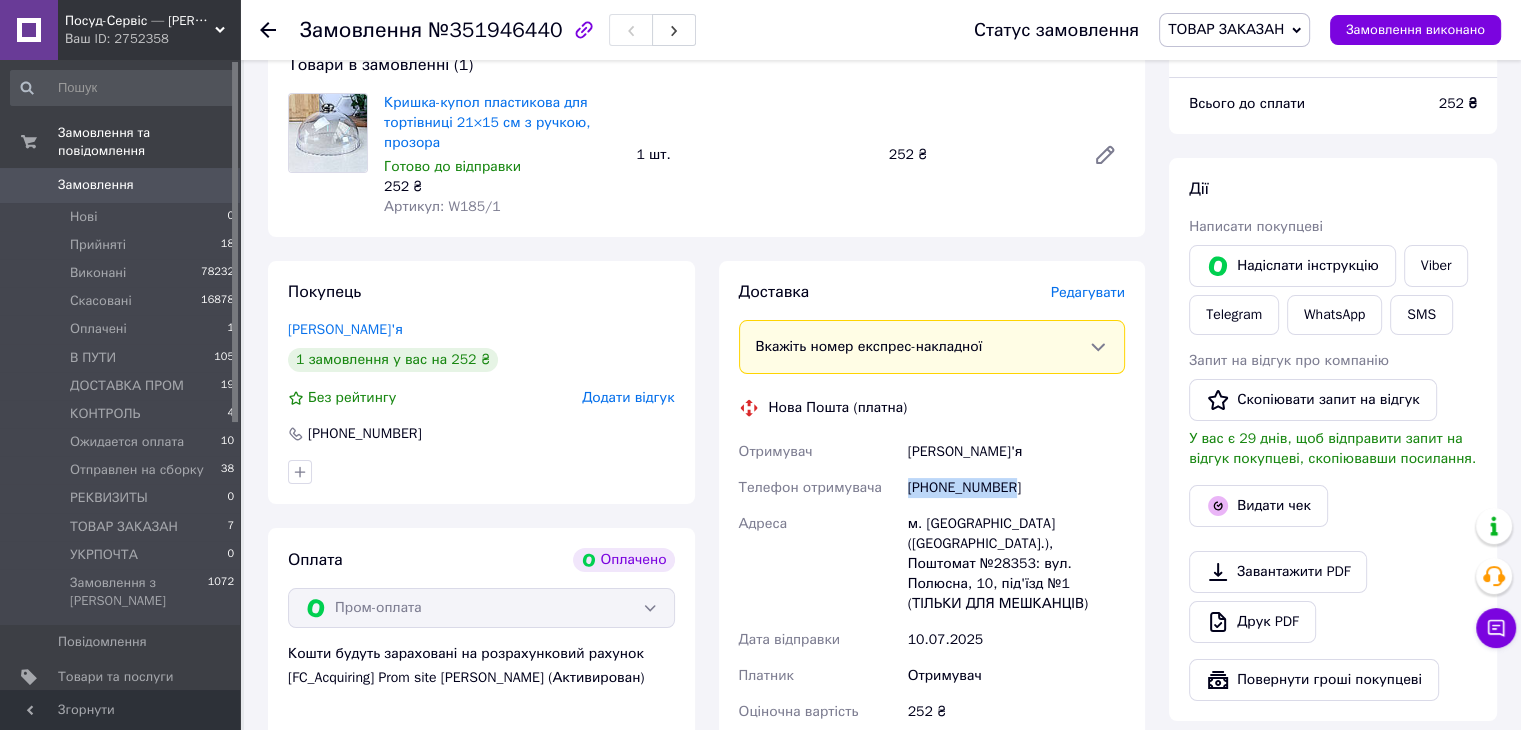 click on "ТОВАР ЗАКАЗАН" at bounding box center (1226, 29) 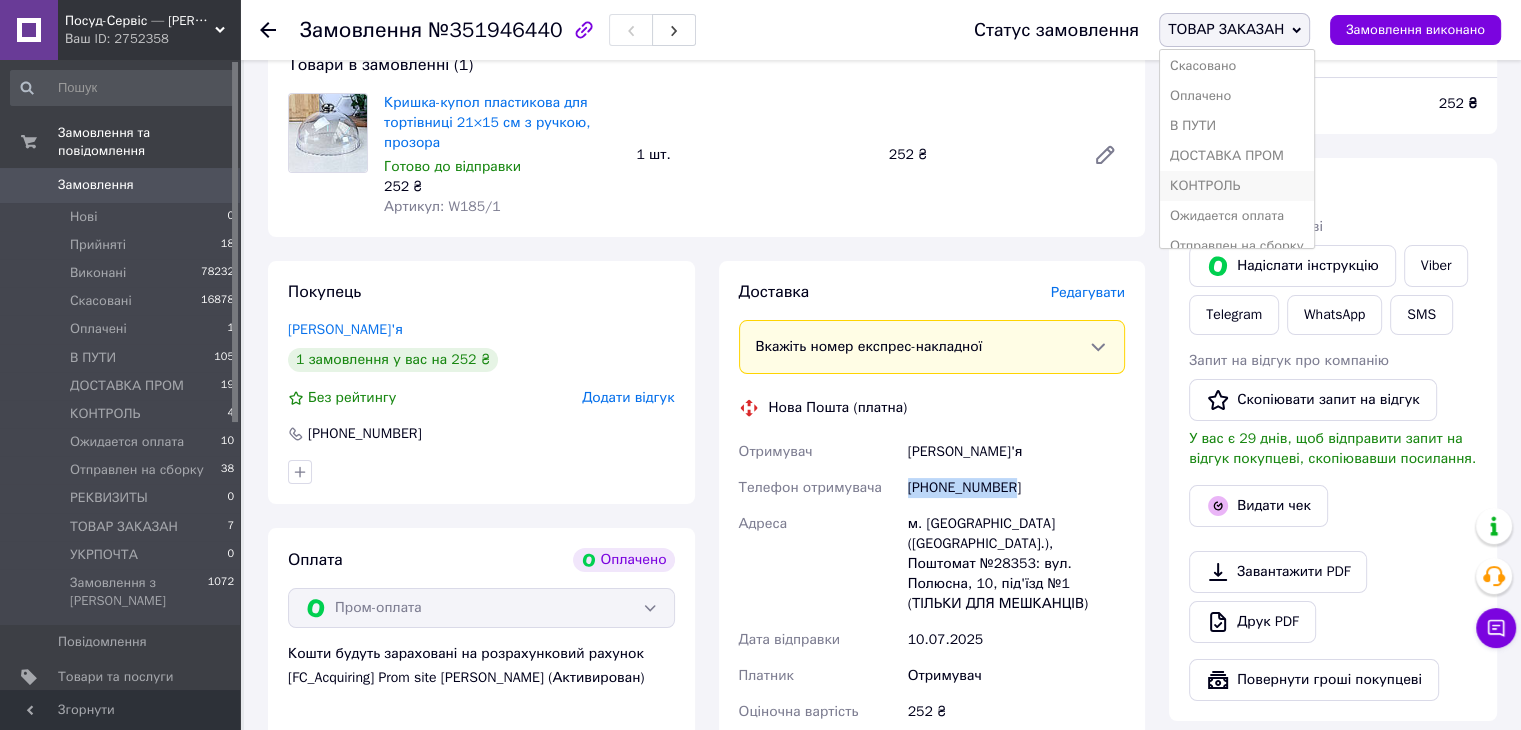 scroll, scrollTop: 100, scrollLeft: 0, axis: vertical 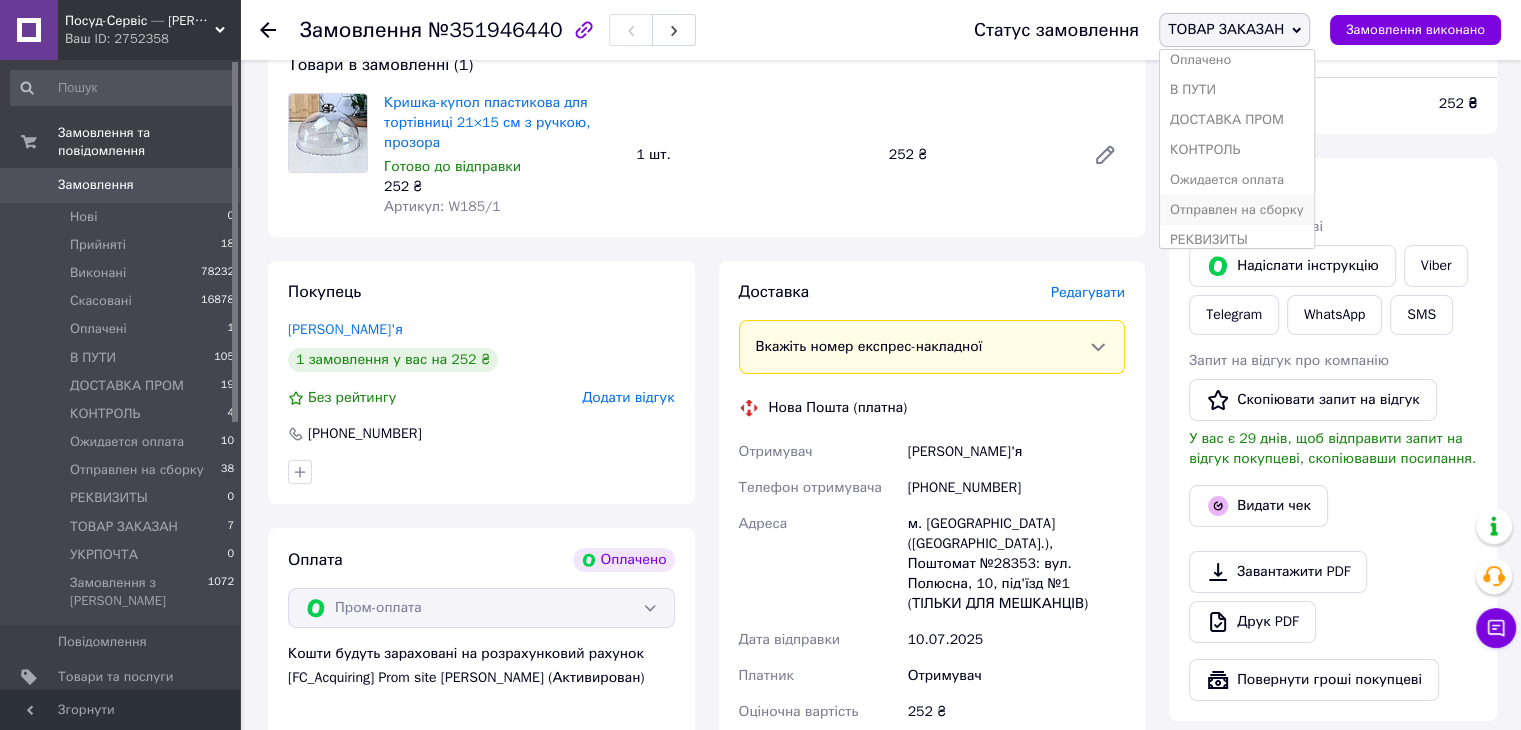 click on "Отправлен на сборку" at bounding box center [1237, 210] 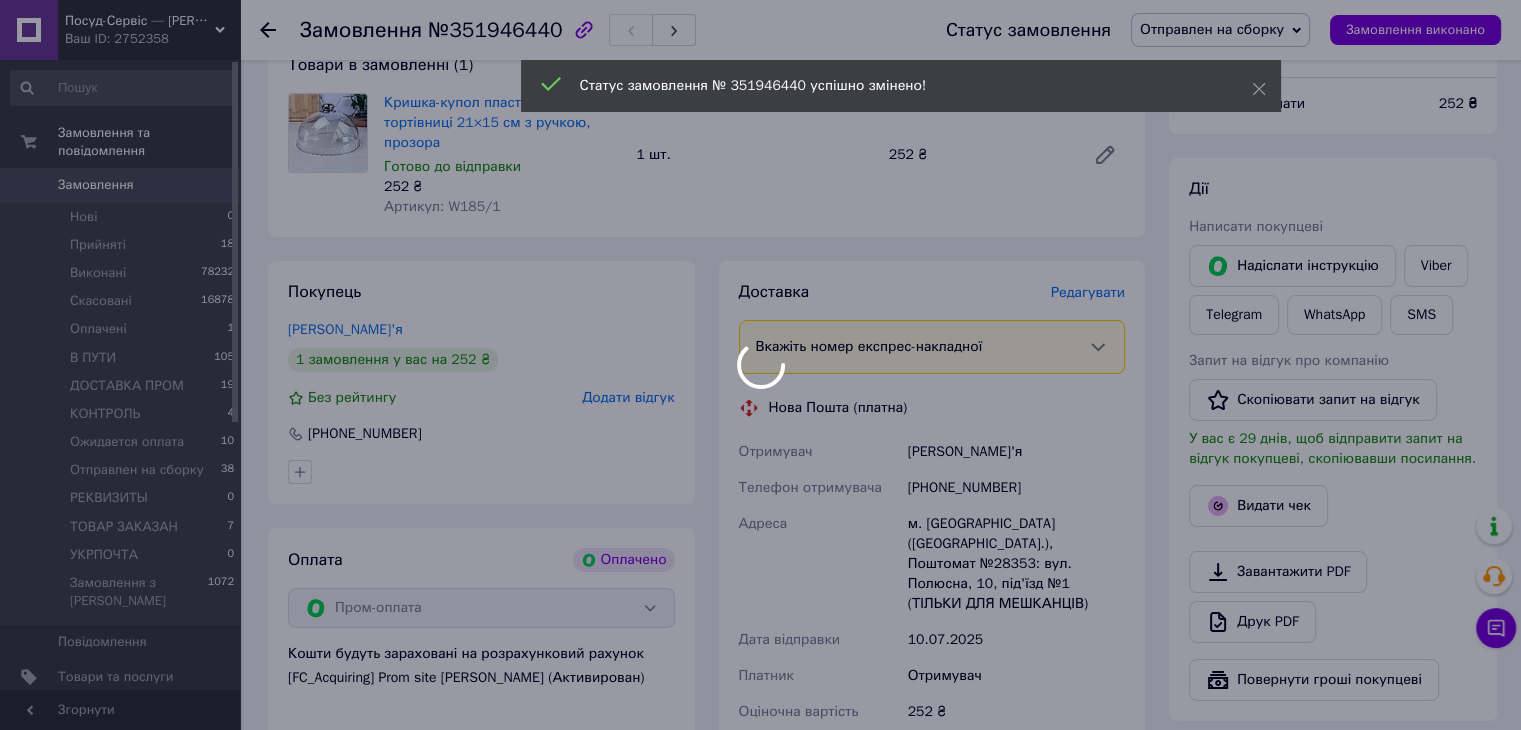 scroll, scrollTop: 0, scrollLeft: 0, axis: both 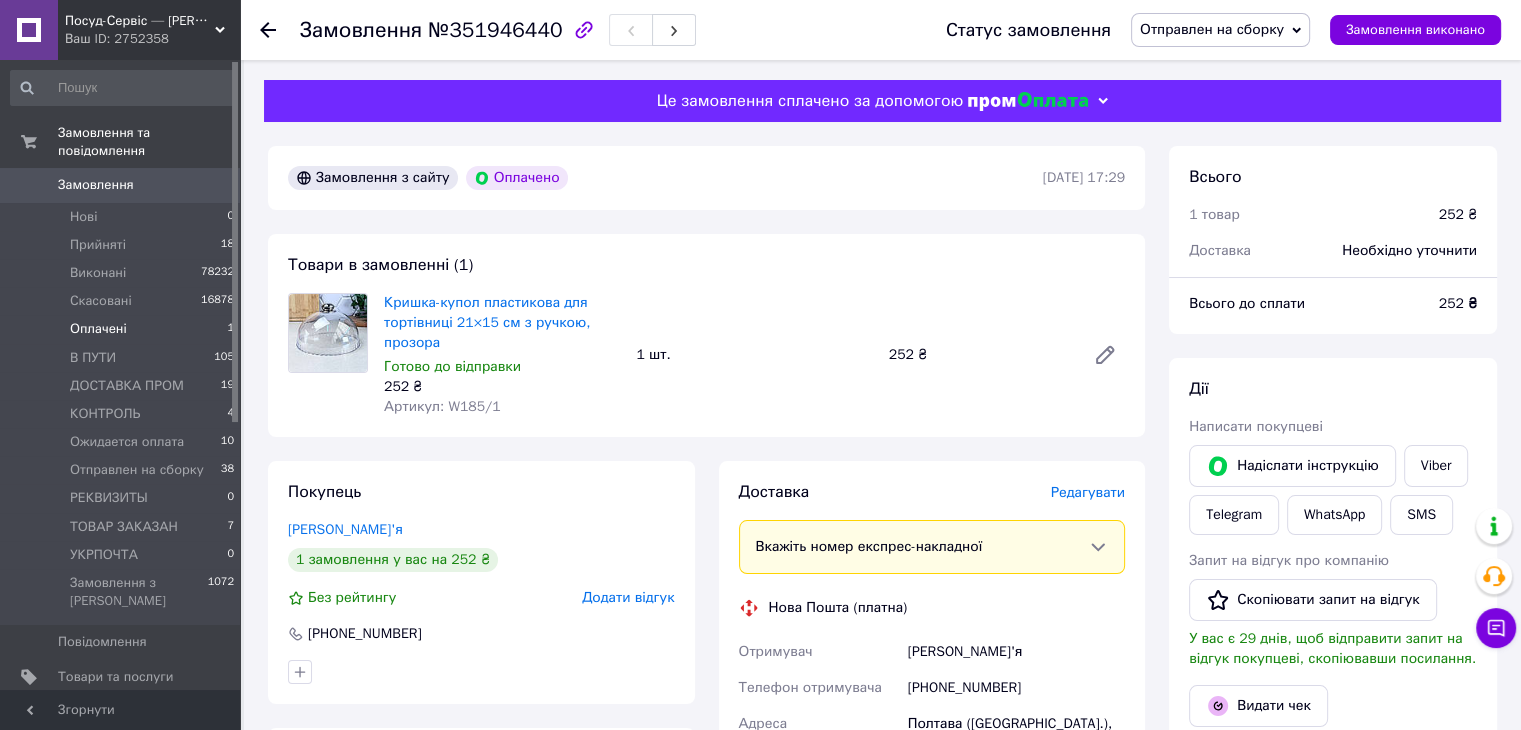 drag, startPoint x: 124, startPoint y: 317, endPoint x: 678, endPoint y: 332, distance: 554.203 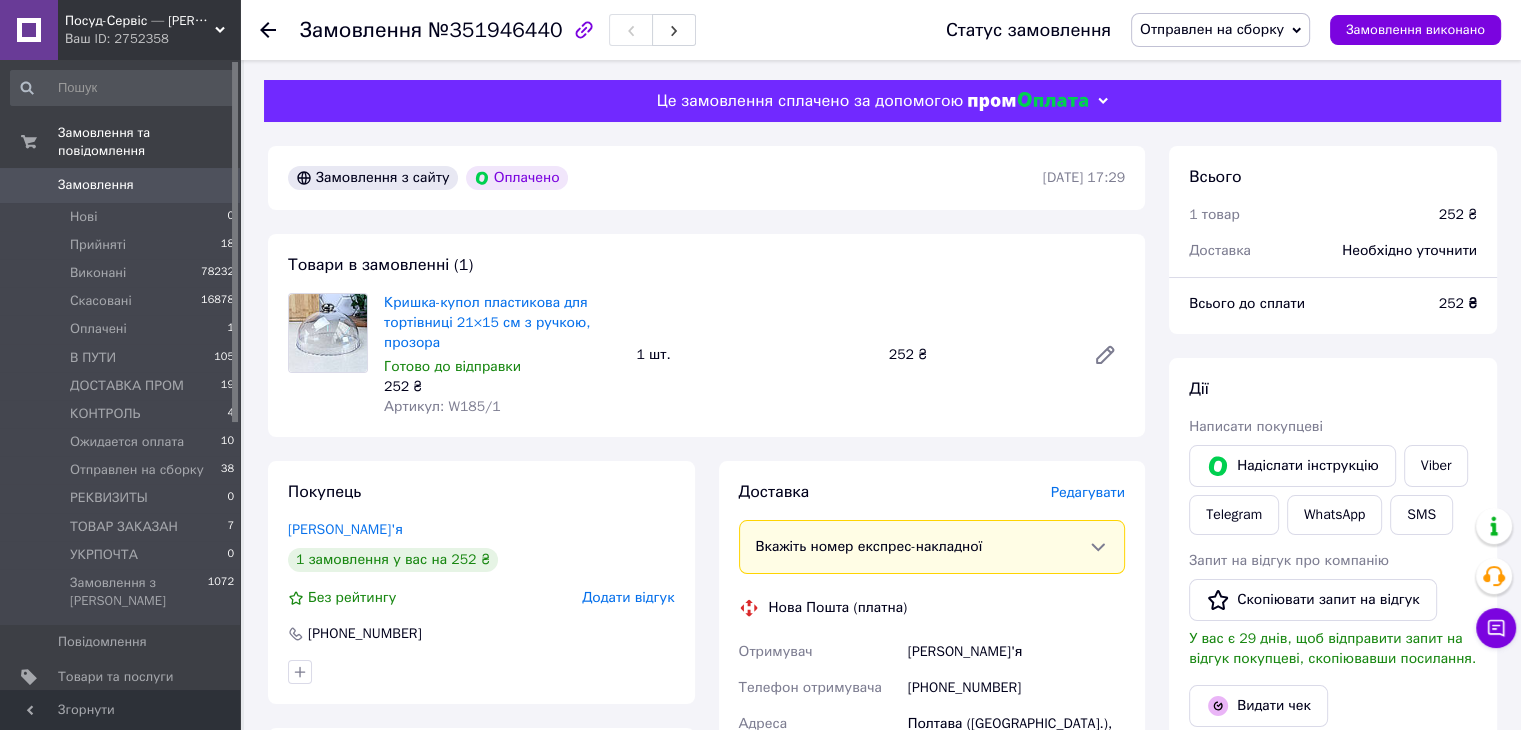click on "Оплачені 1" at bounding box center [123, 329] 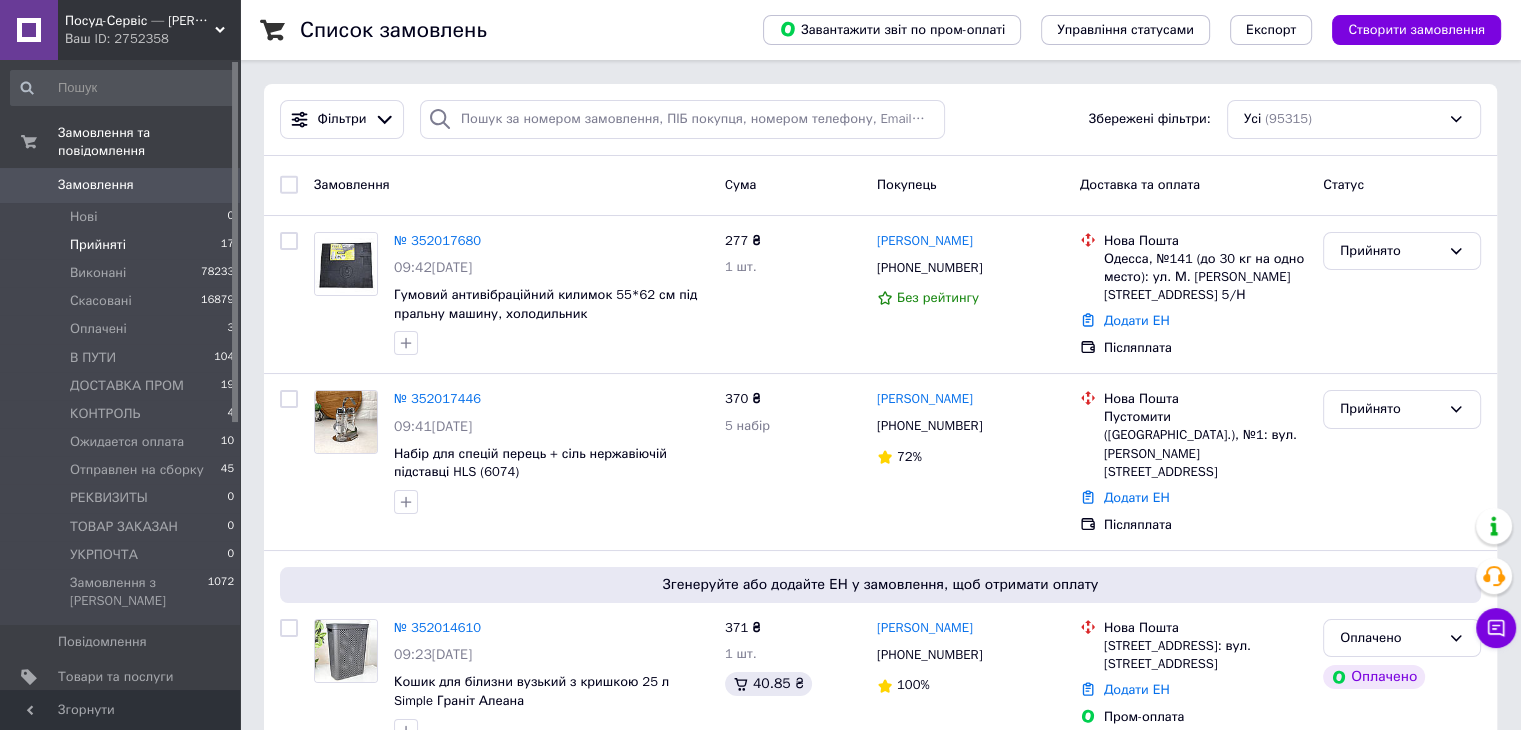 drag, startPoint x: 114, startPoint y: 225, endPoint x: 136, endPoint y: 231, distance: 22.803509 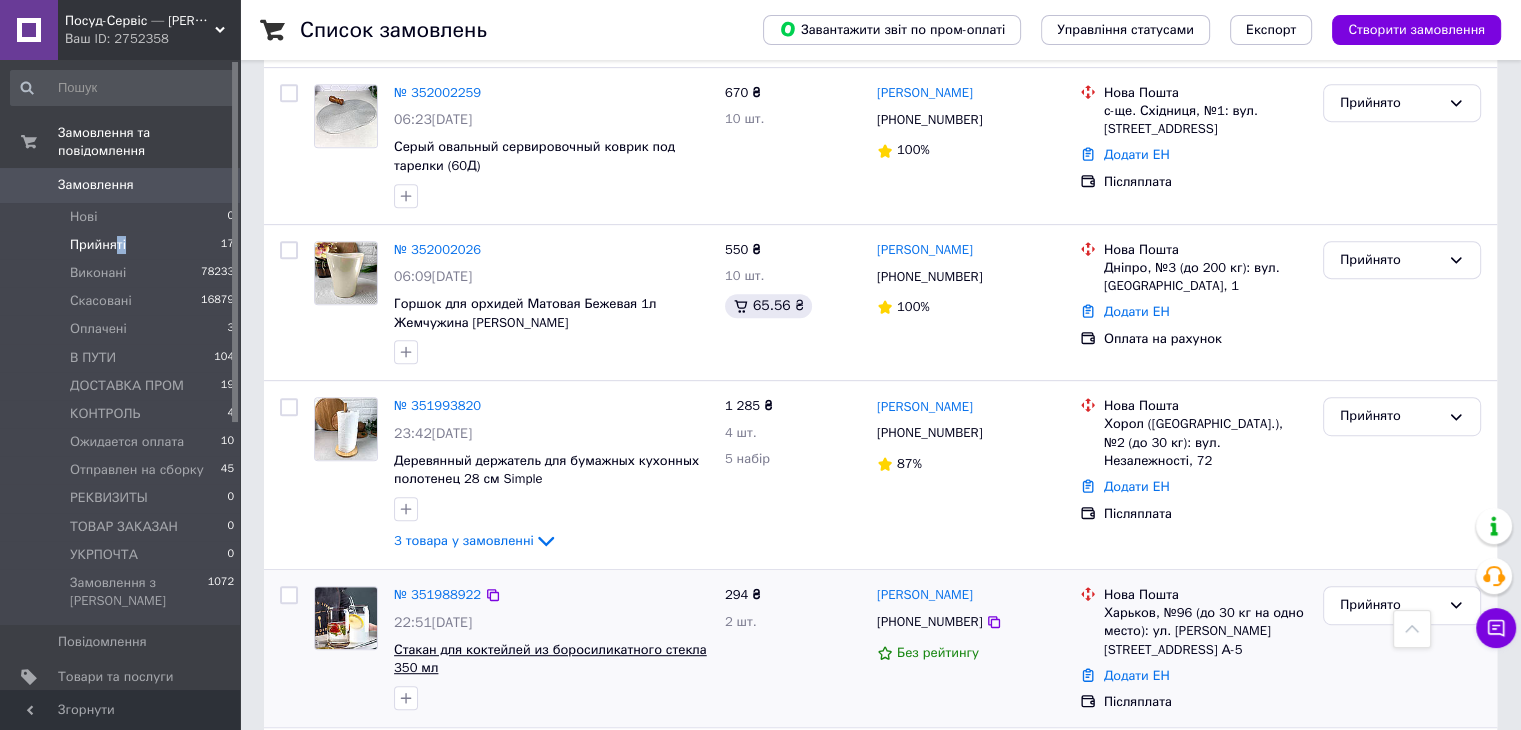 scroll, scrollTop: 1200, scrollLeft: 0, axis: vertical 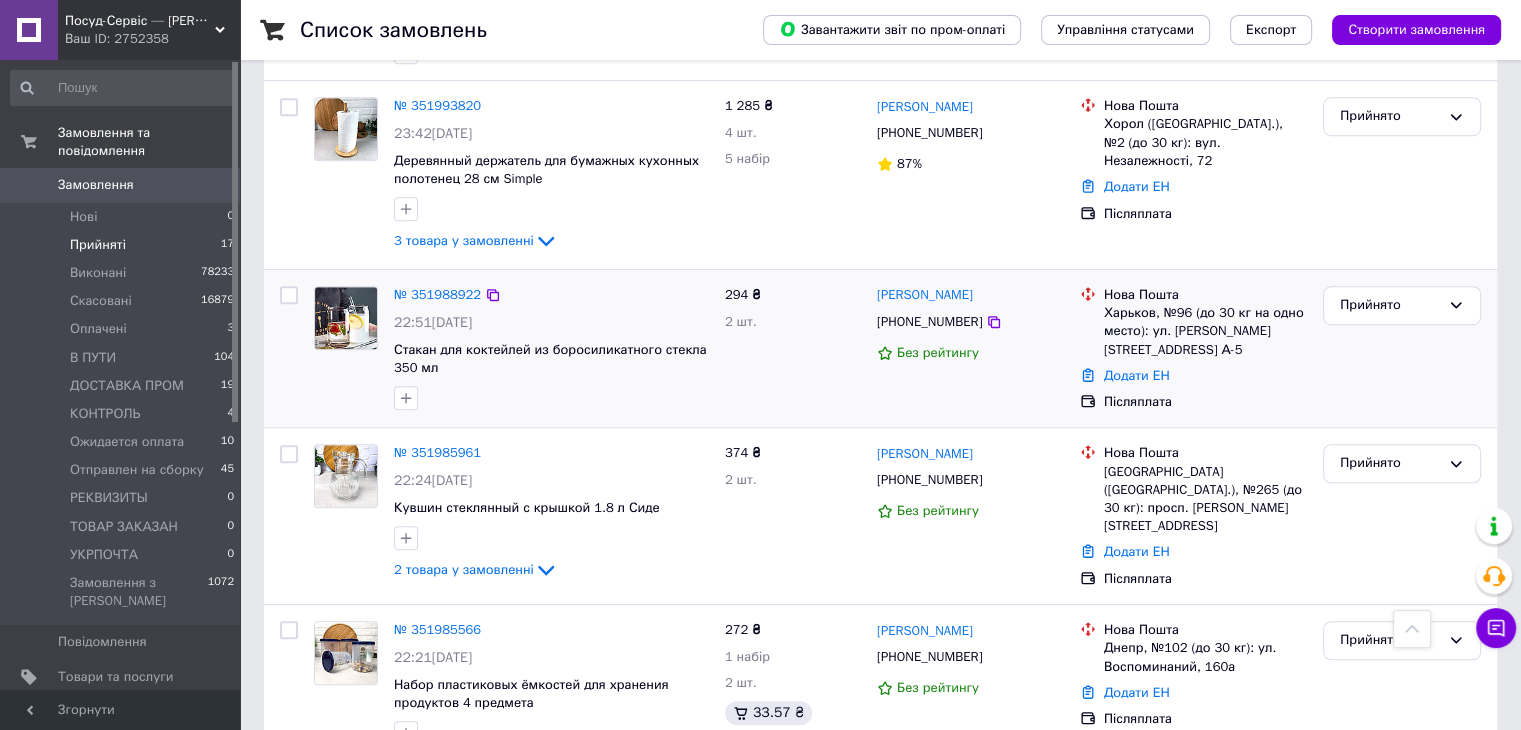 drag, startPoint x: 88, startPoint y: 195, endPoint x: 343, endPoint y: 269, distance: 265.52023 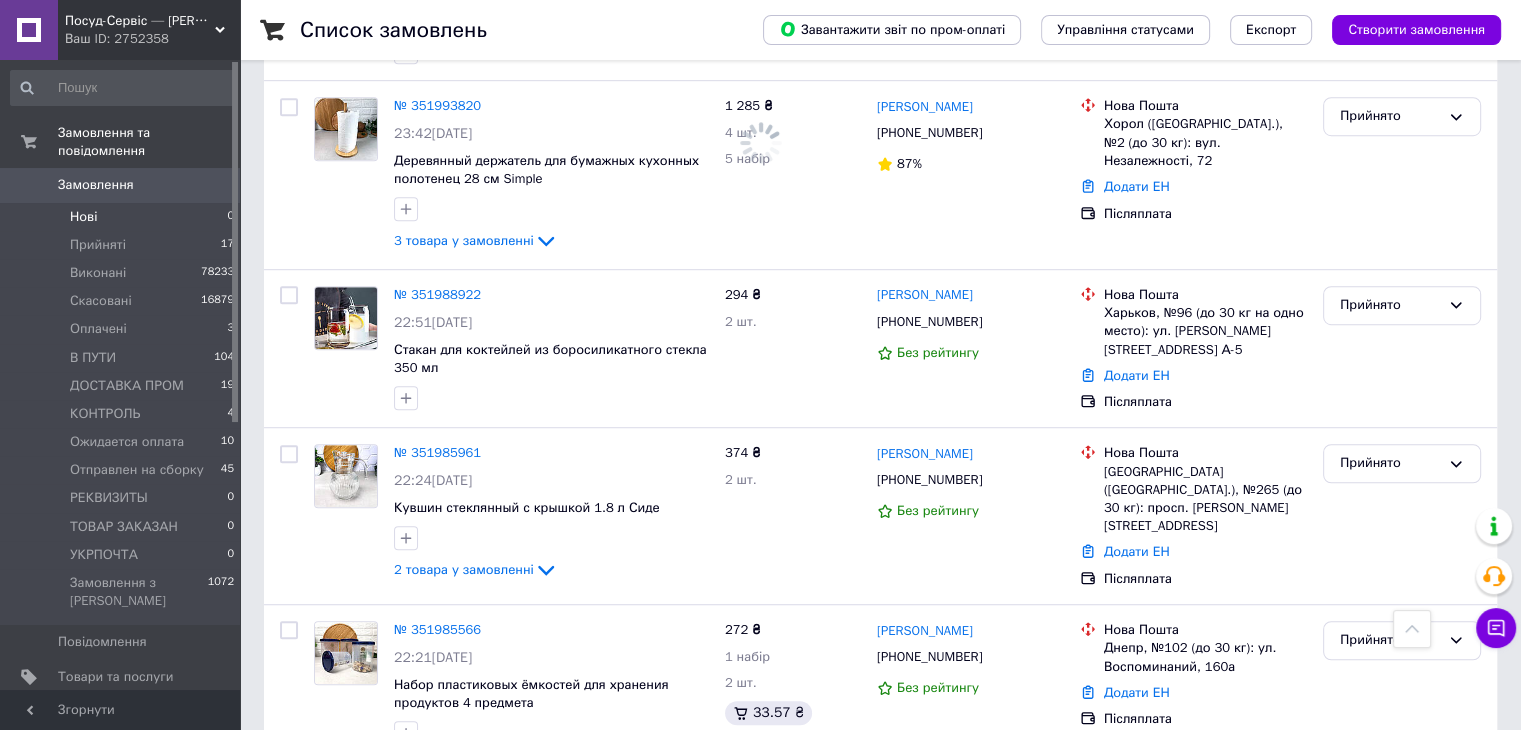 scroll, scrollTop: 0, scrollLeft: 0, axis: both 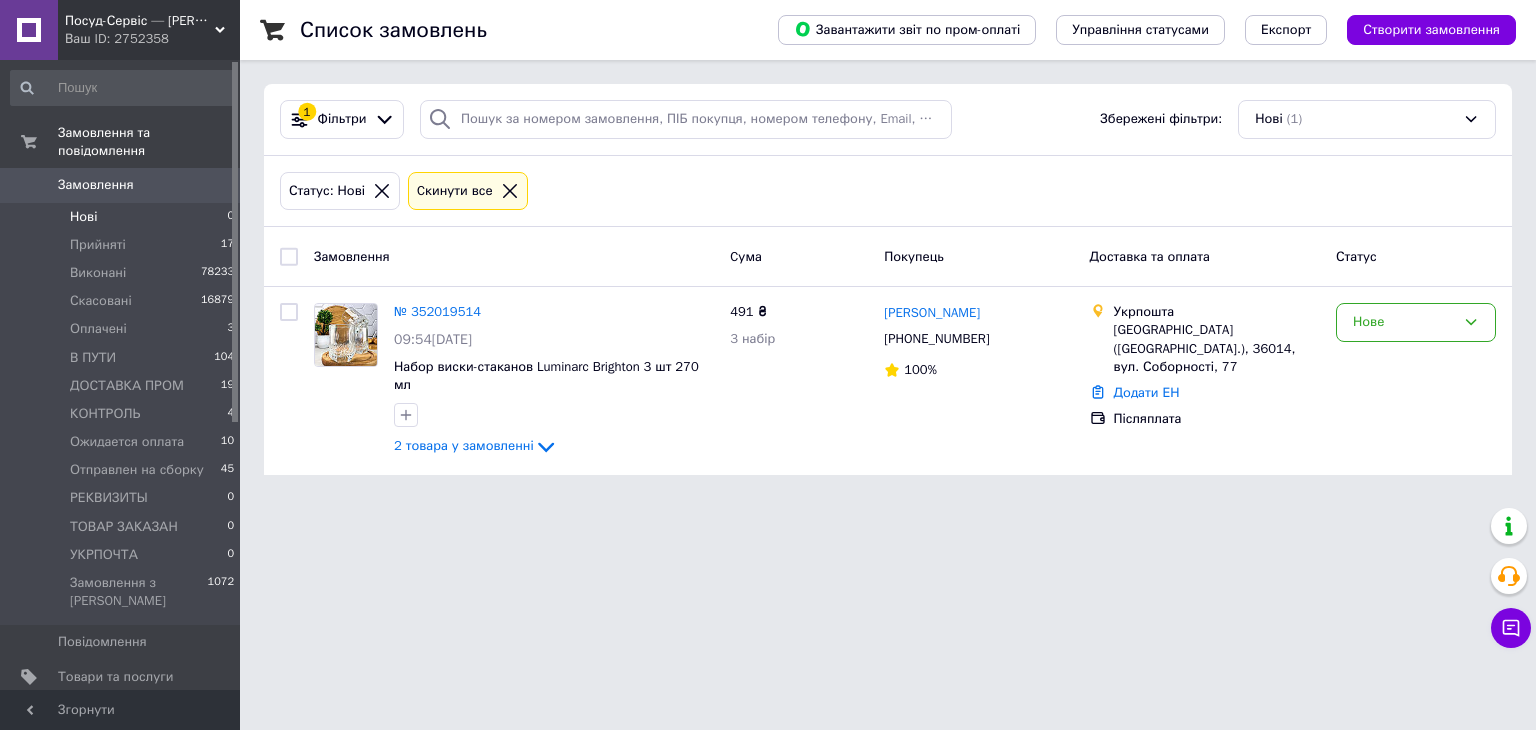 click 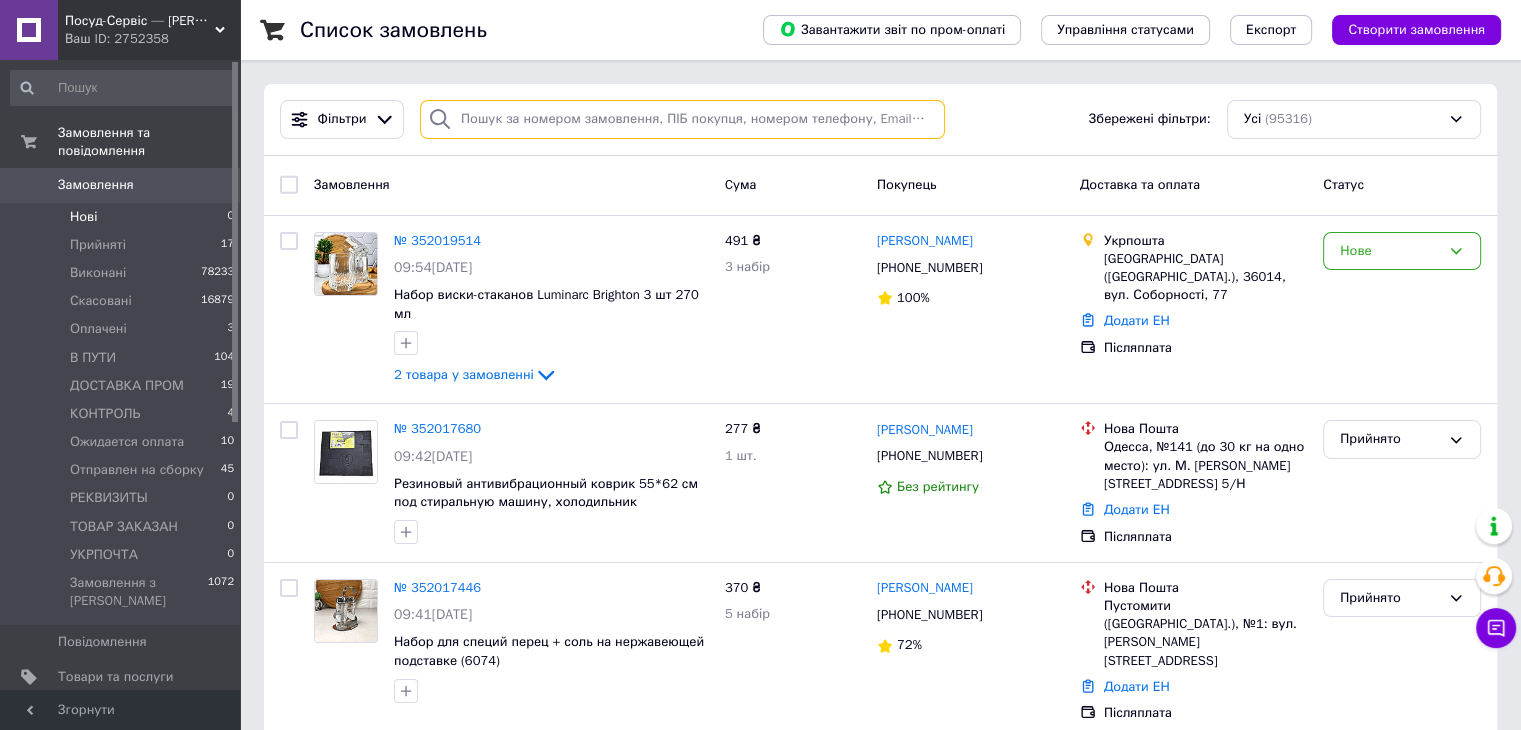 click at bounding box center [682, 119] 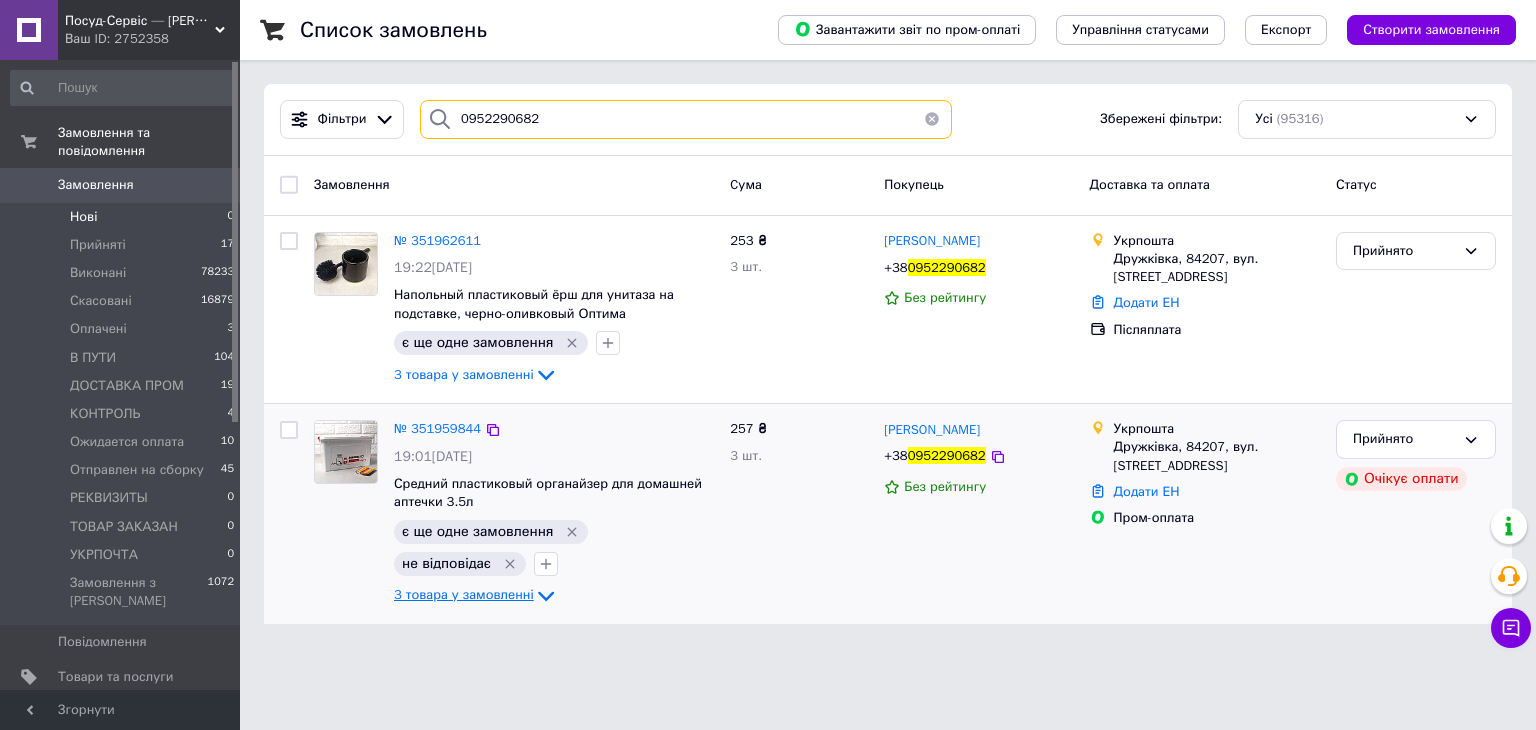 type on "0952290682" 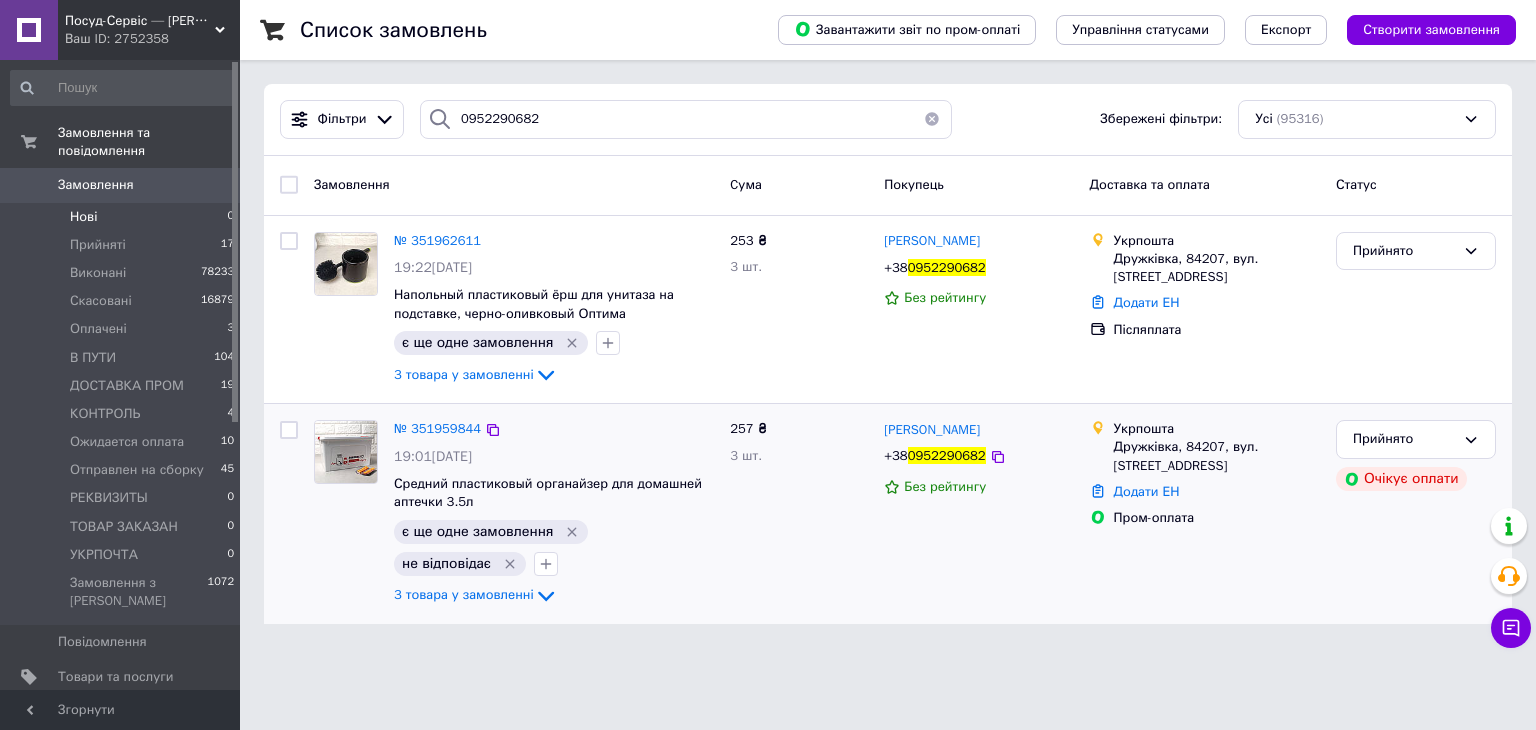 drag, startPoint x: 528, startPoint y: 597, endPoint x: 613, endPoint y: 597, distance: 85 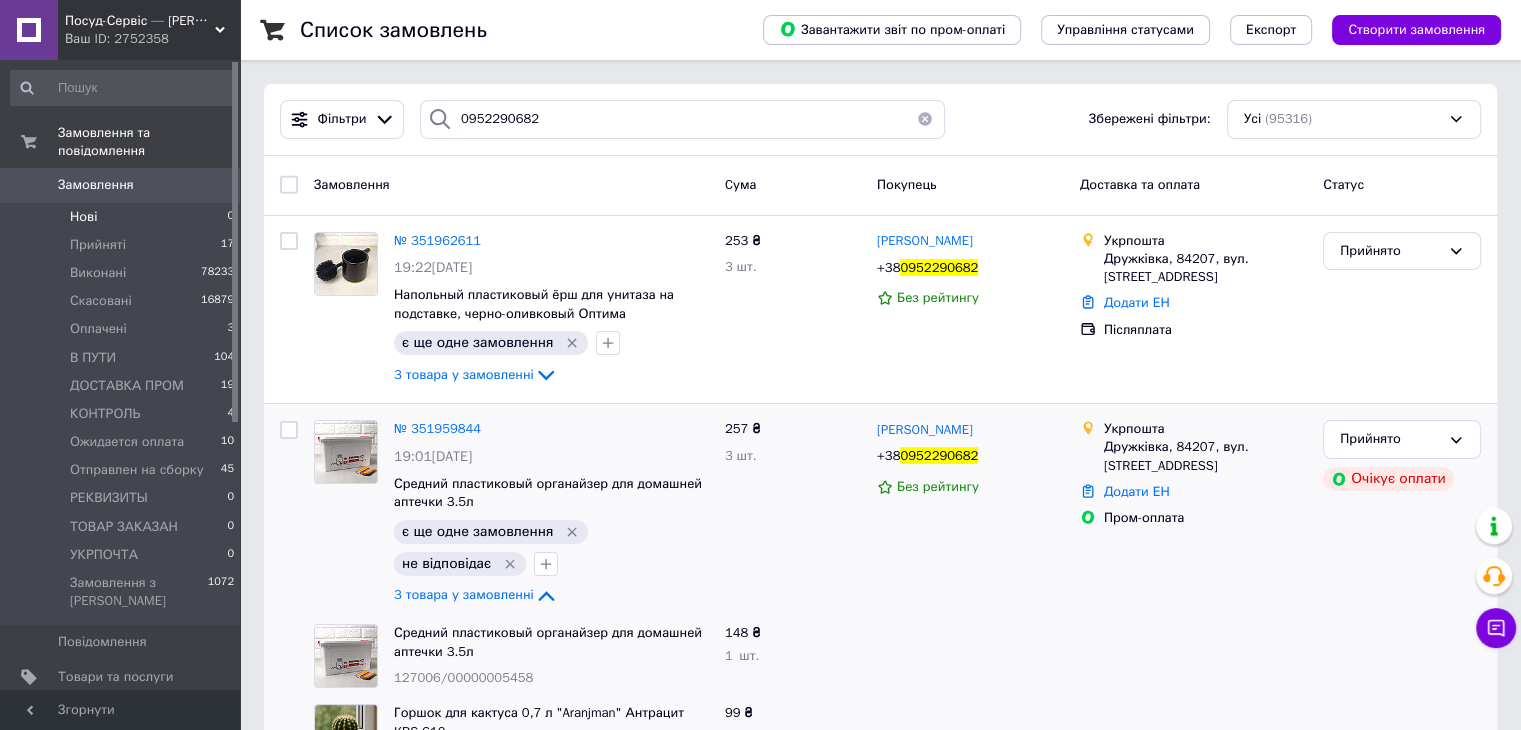 scroll, scrollTop: 158, scrollLeft: 0, axis: vertical 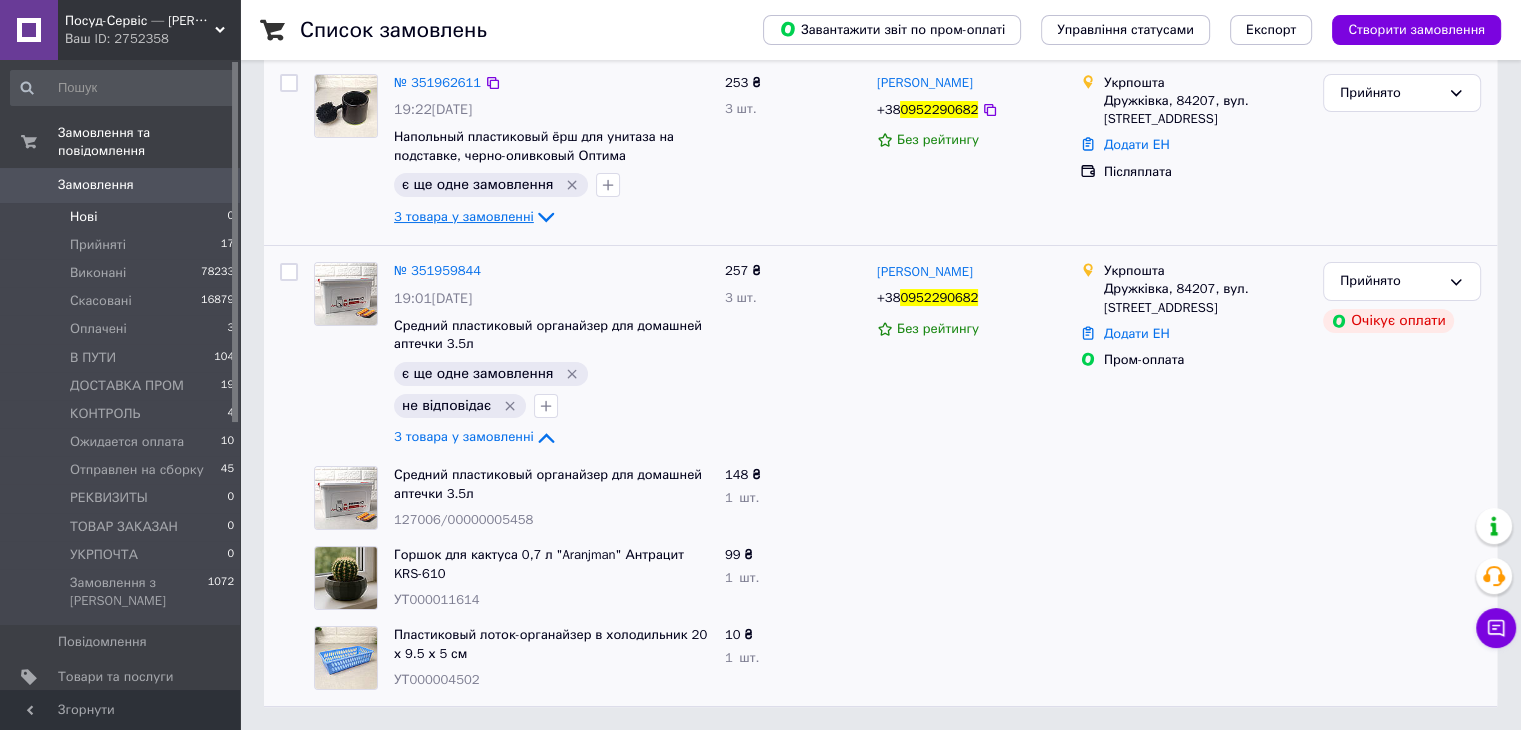 click on "3 товара у замовленні" at bounding box center [464, 216] 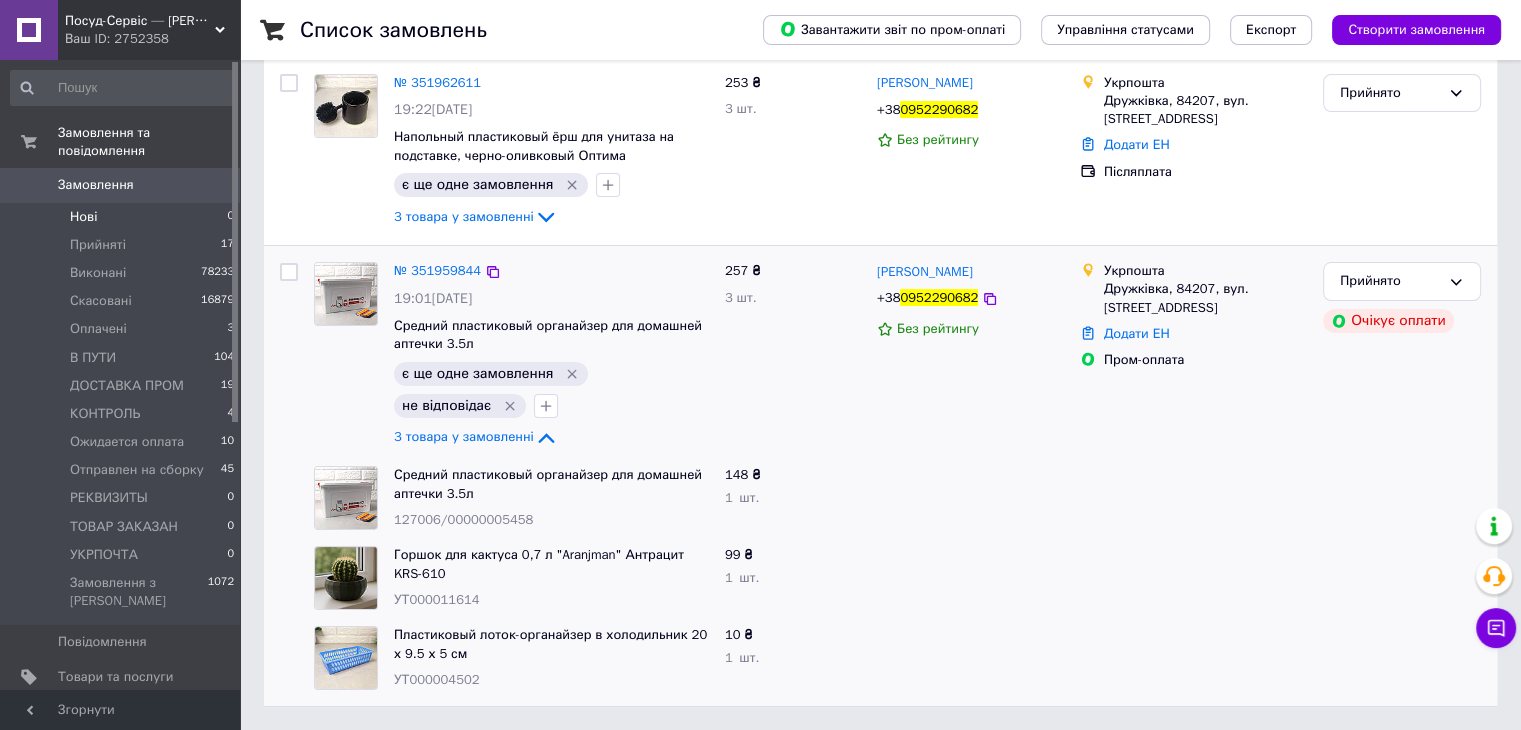 drag, startPoint x: 496, startPoint y: 216, endPoint x: 724, endPoint y: 337, distance: 258.1182 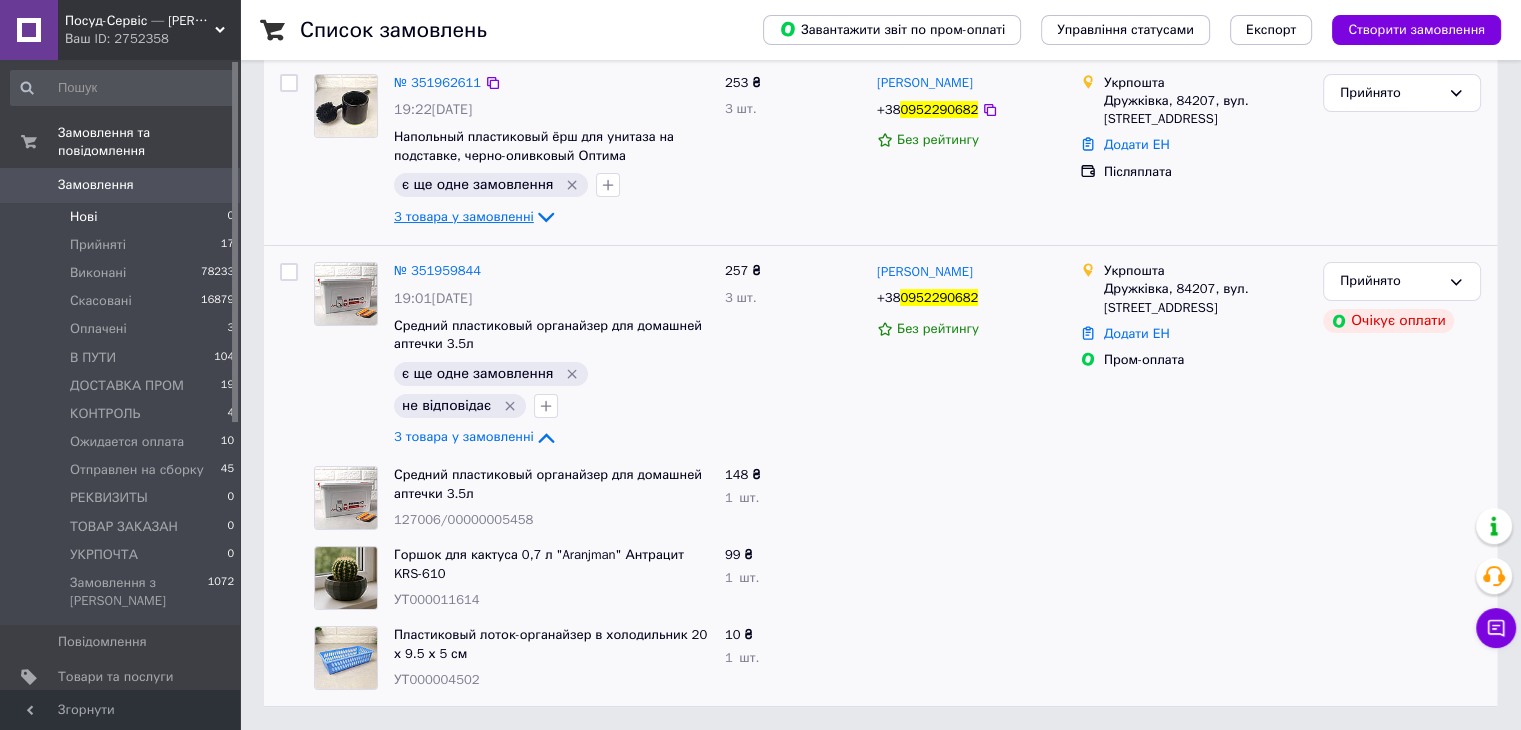 click 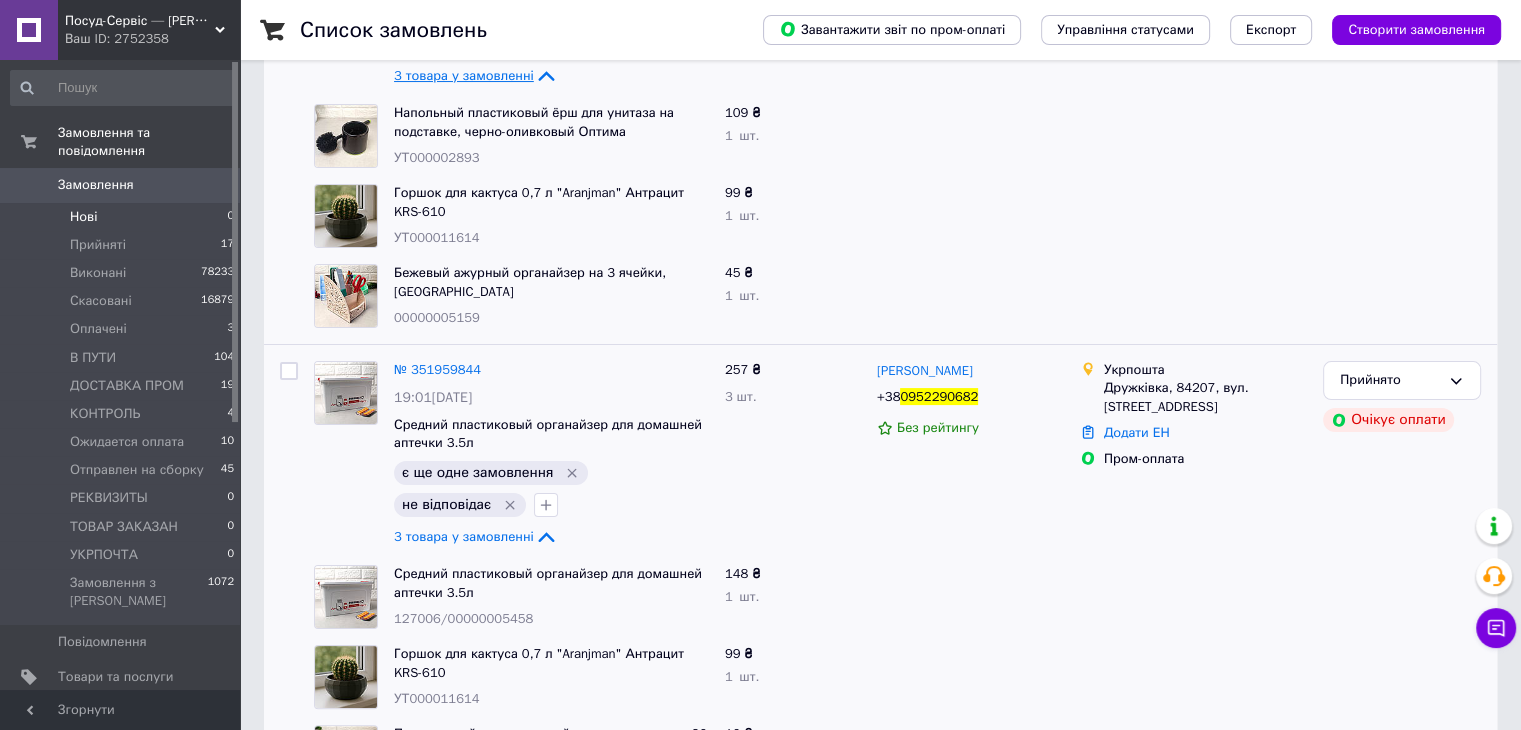 scroll, scrollTop: 300, scrollLeft: 0, axis: vertical 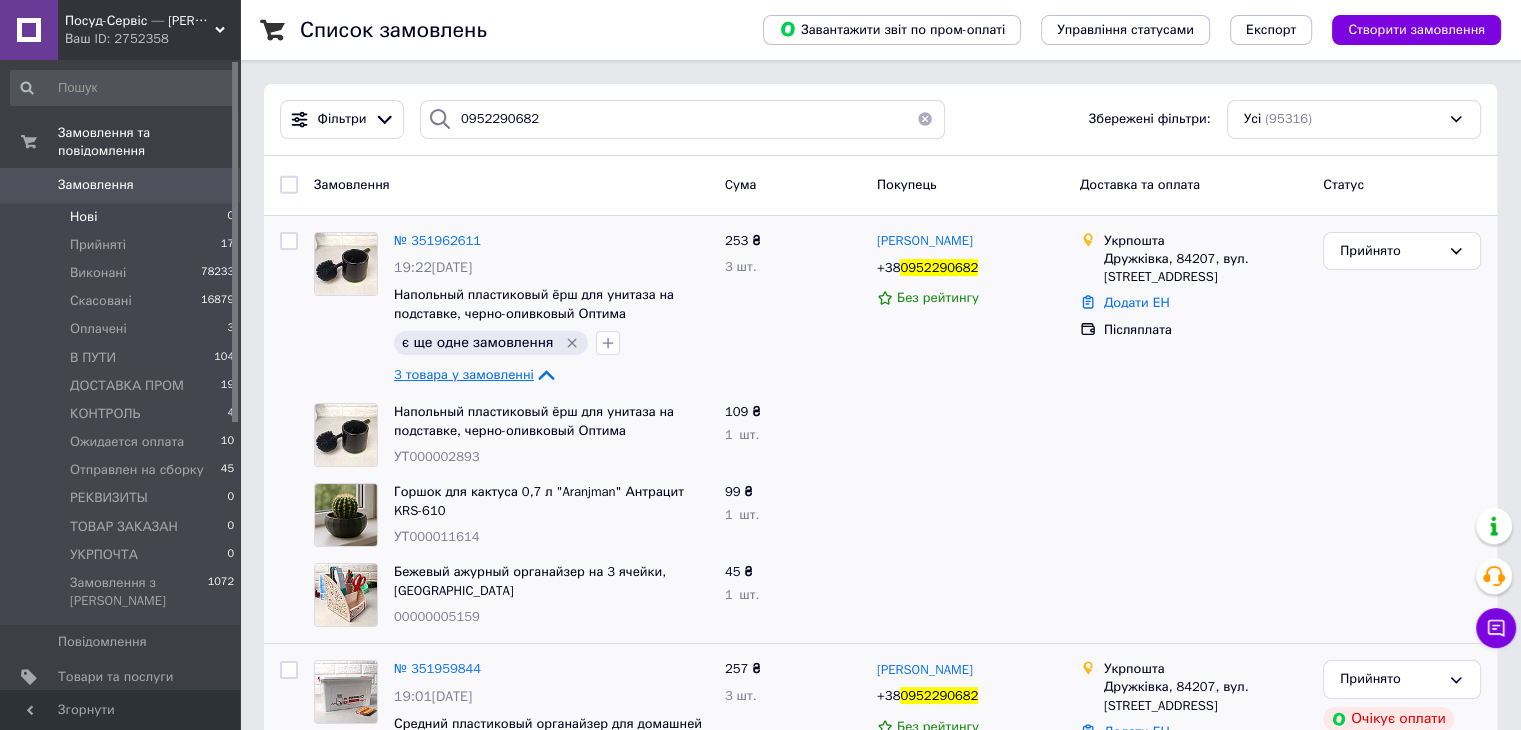 click on "Нові 0" at bounding box center (123, 217) 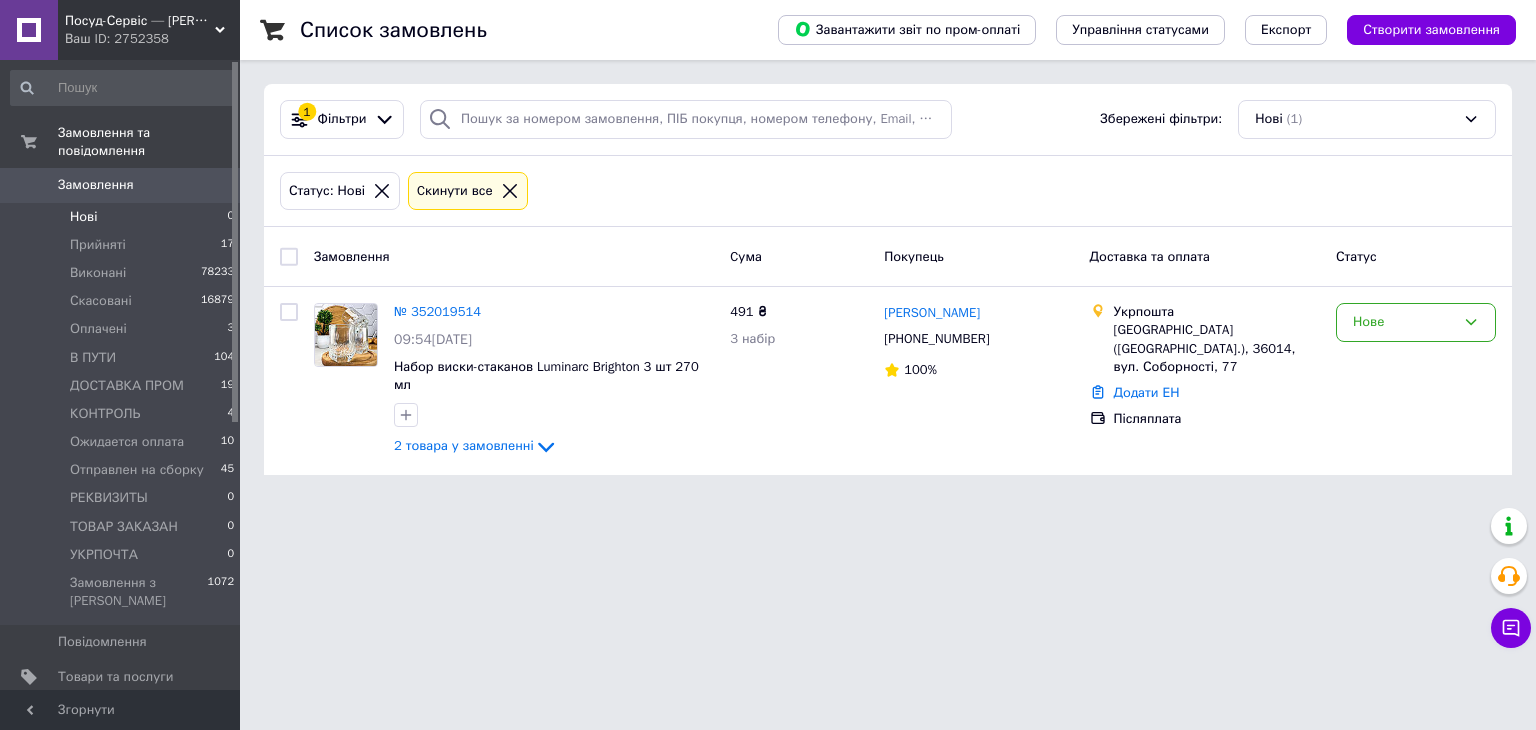 click on "Ваш ID: 2752358" at bounding box center (152, 39) 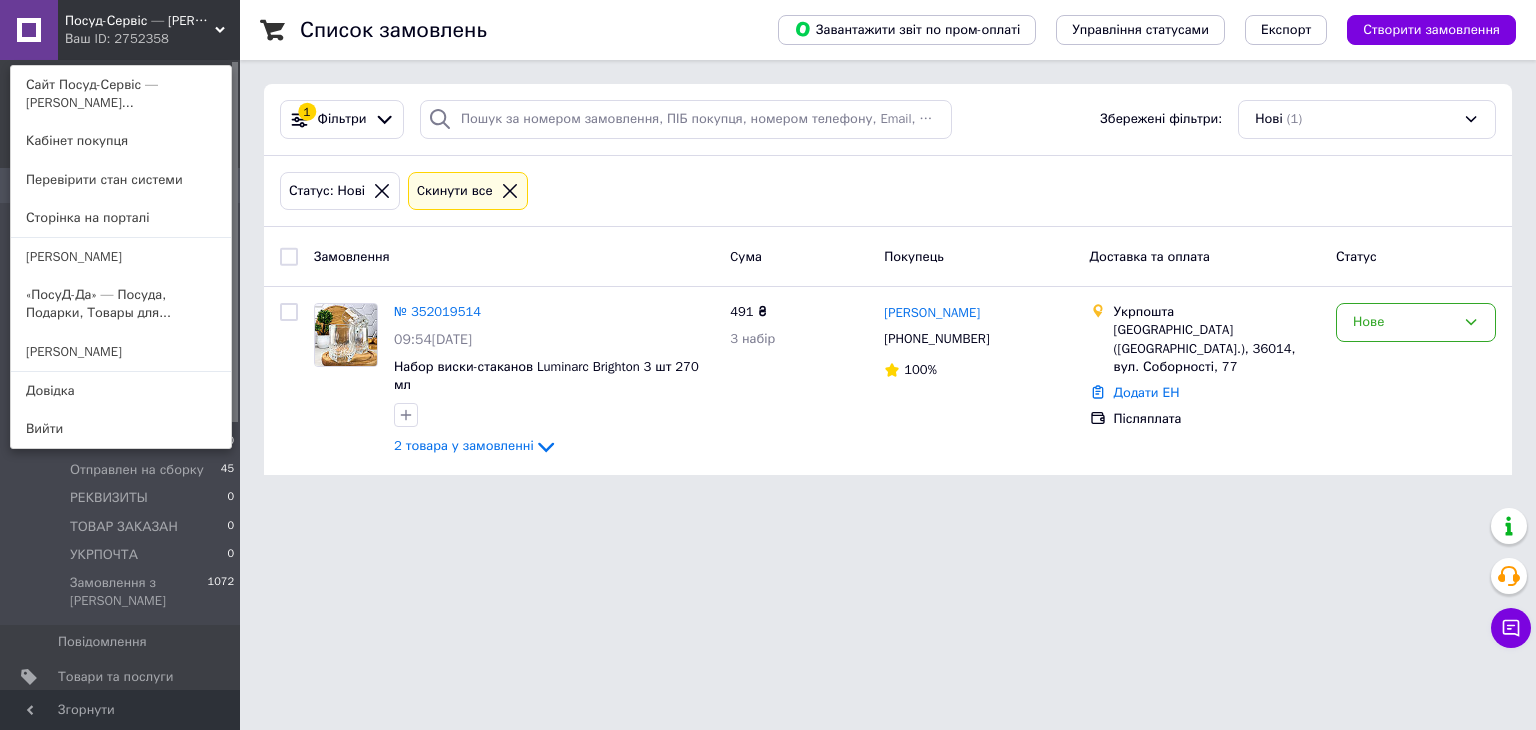 drag, startPoint x: 135, startPoint y: 85, endPoint x: 148, endPoint y: 85, distance: 13 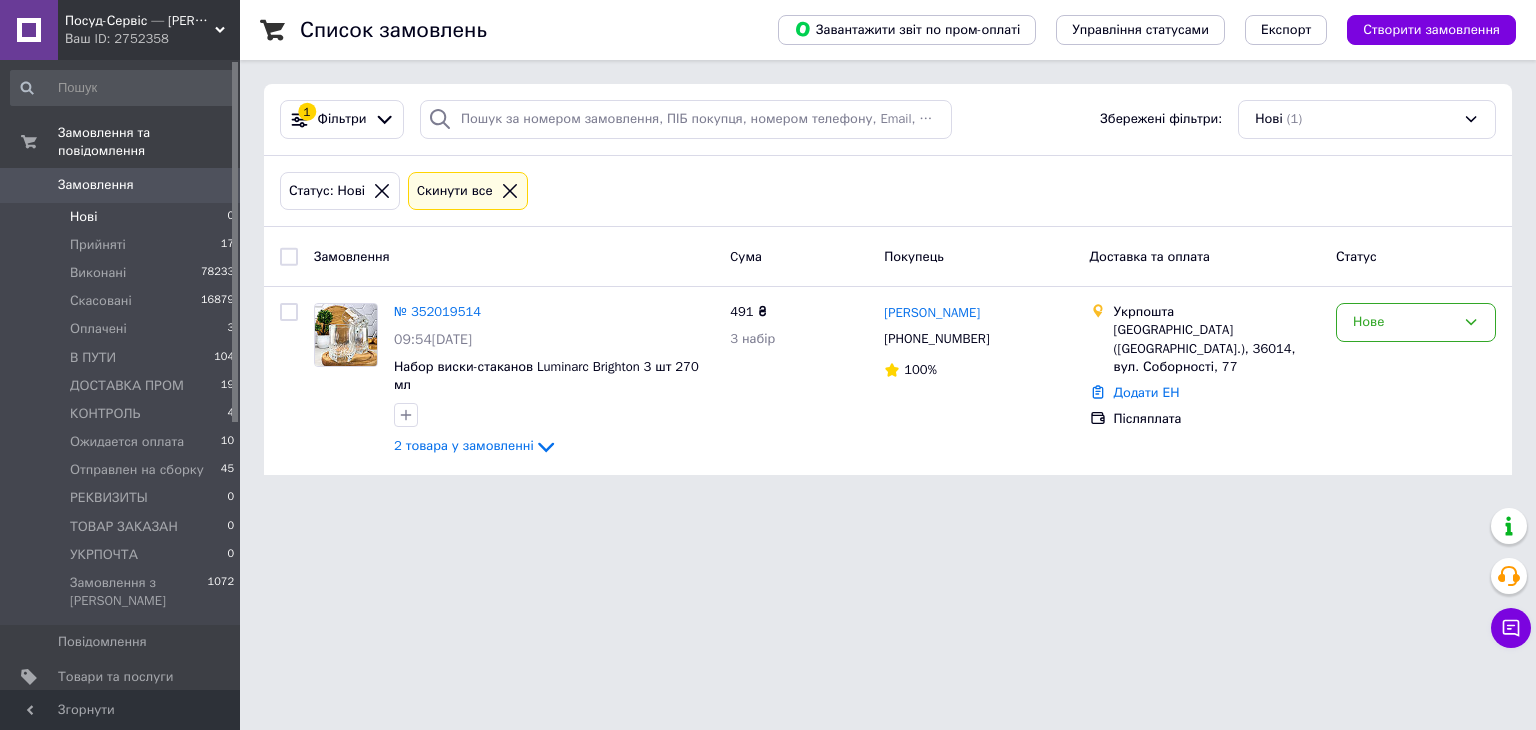 click 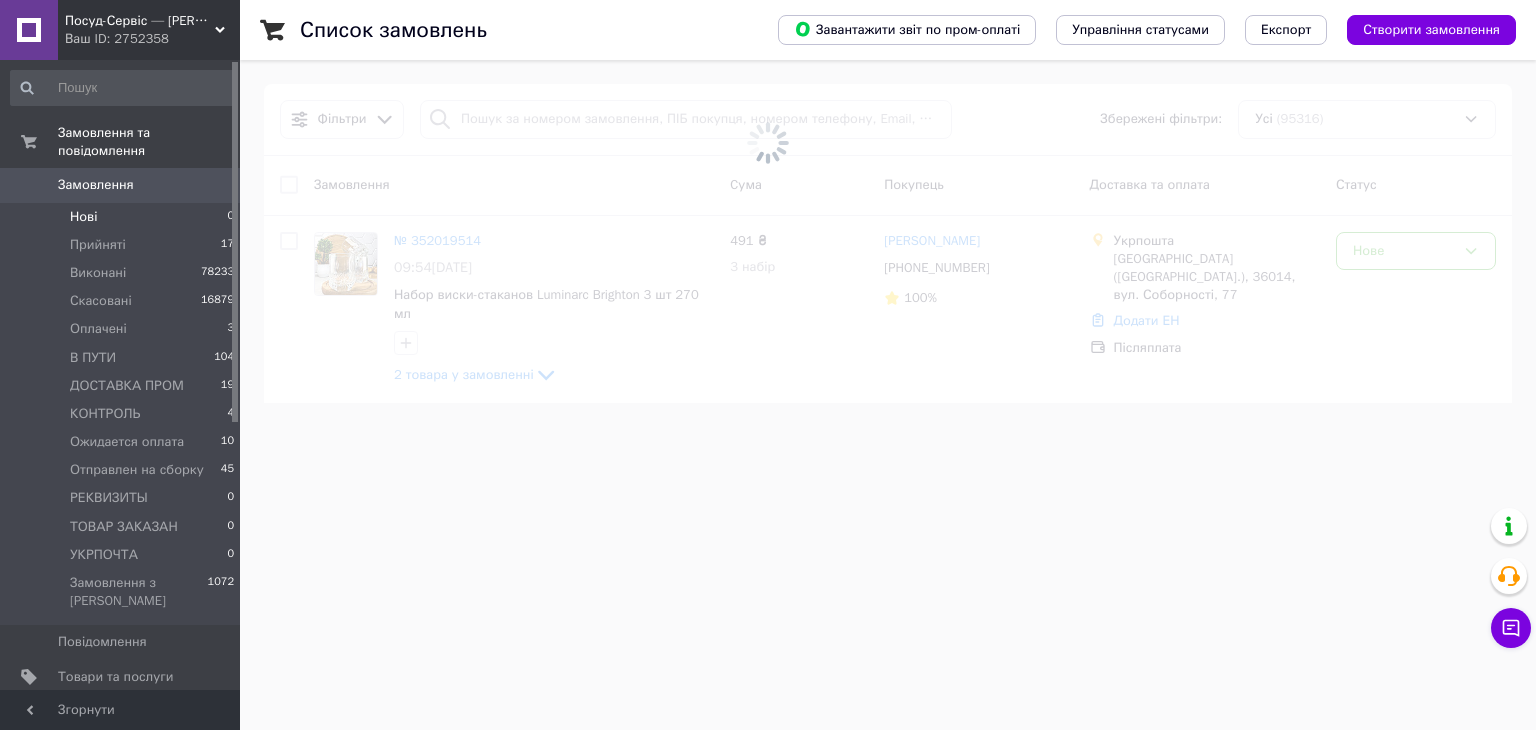 click at bounding box center [768, 142] 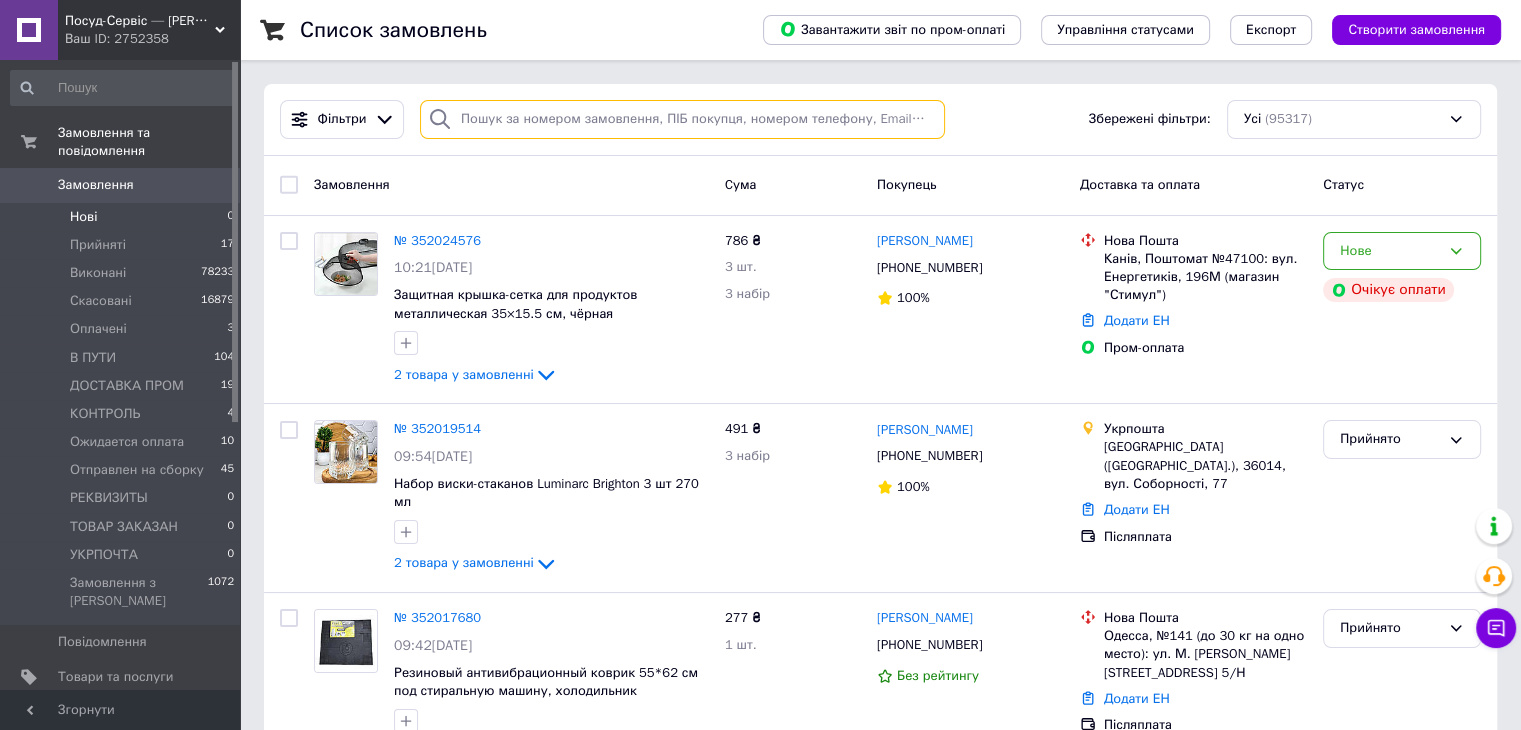 click at bounding box center (682, 119) 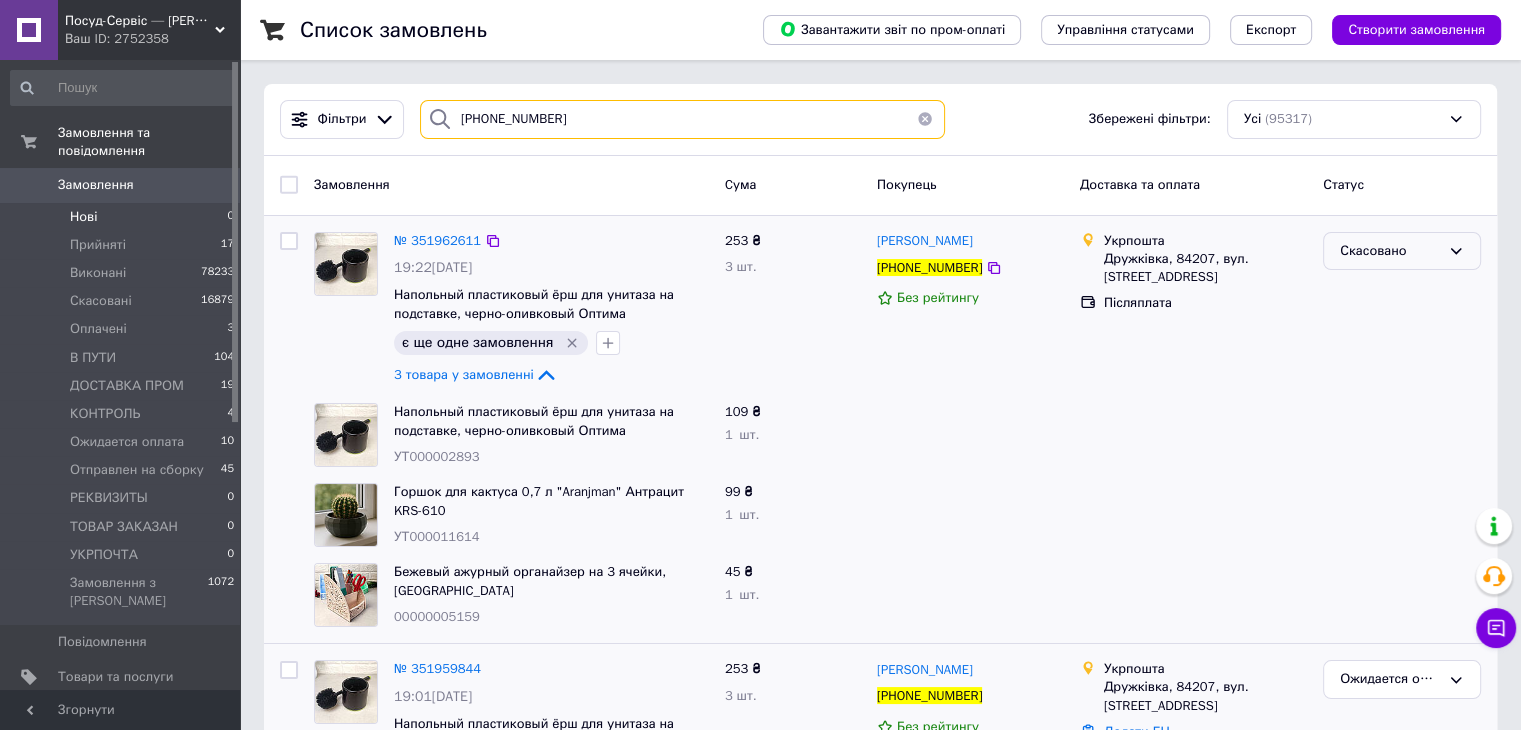 type on "[PHONE_NUMBER]" 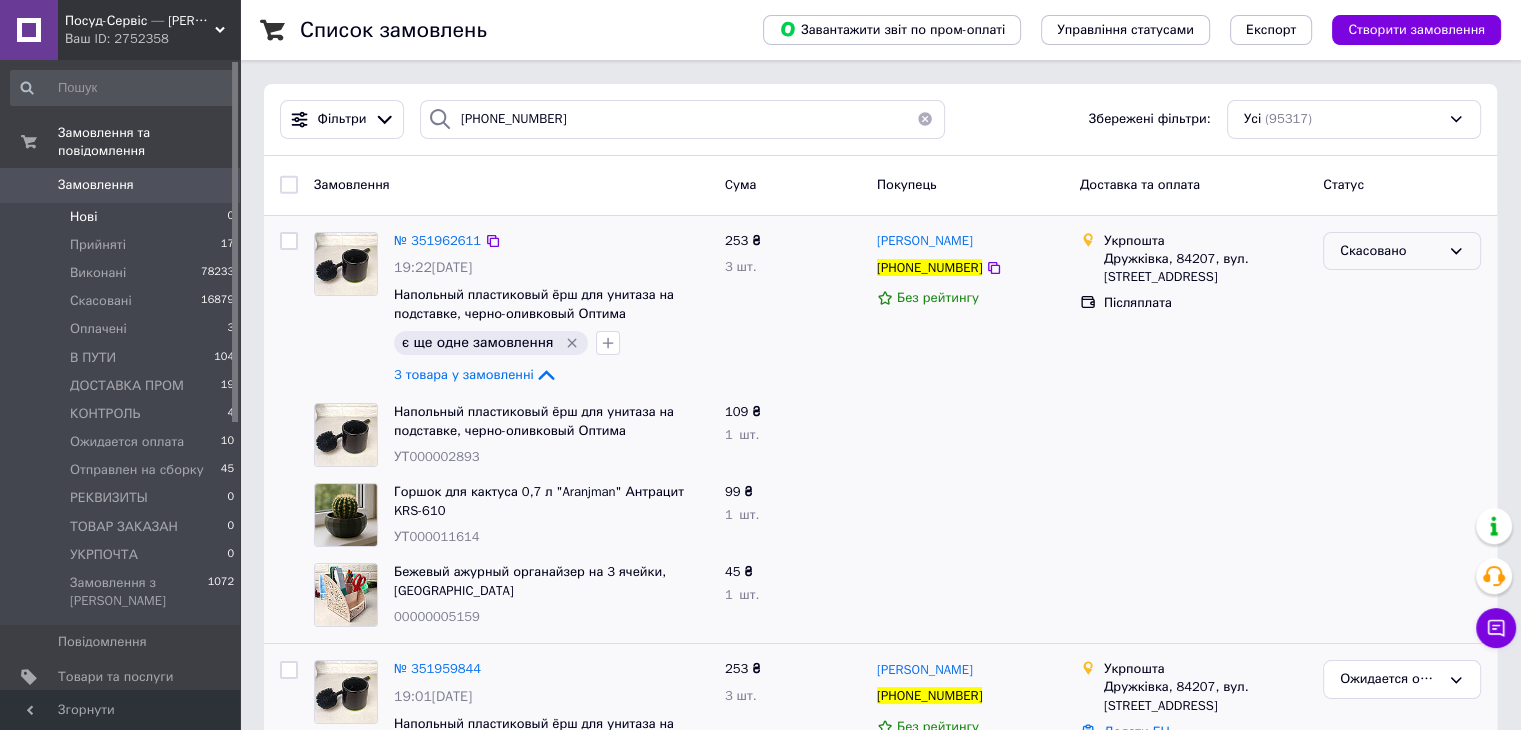 click on "Скасовано" at bounding box center (1390, 251) 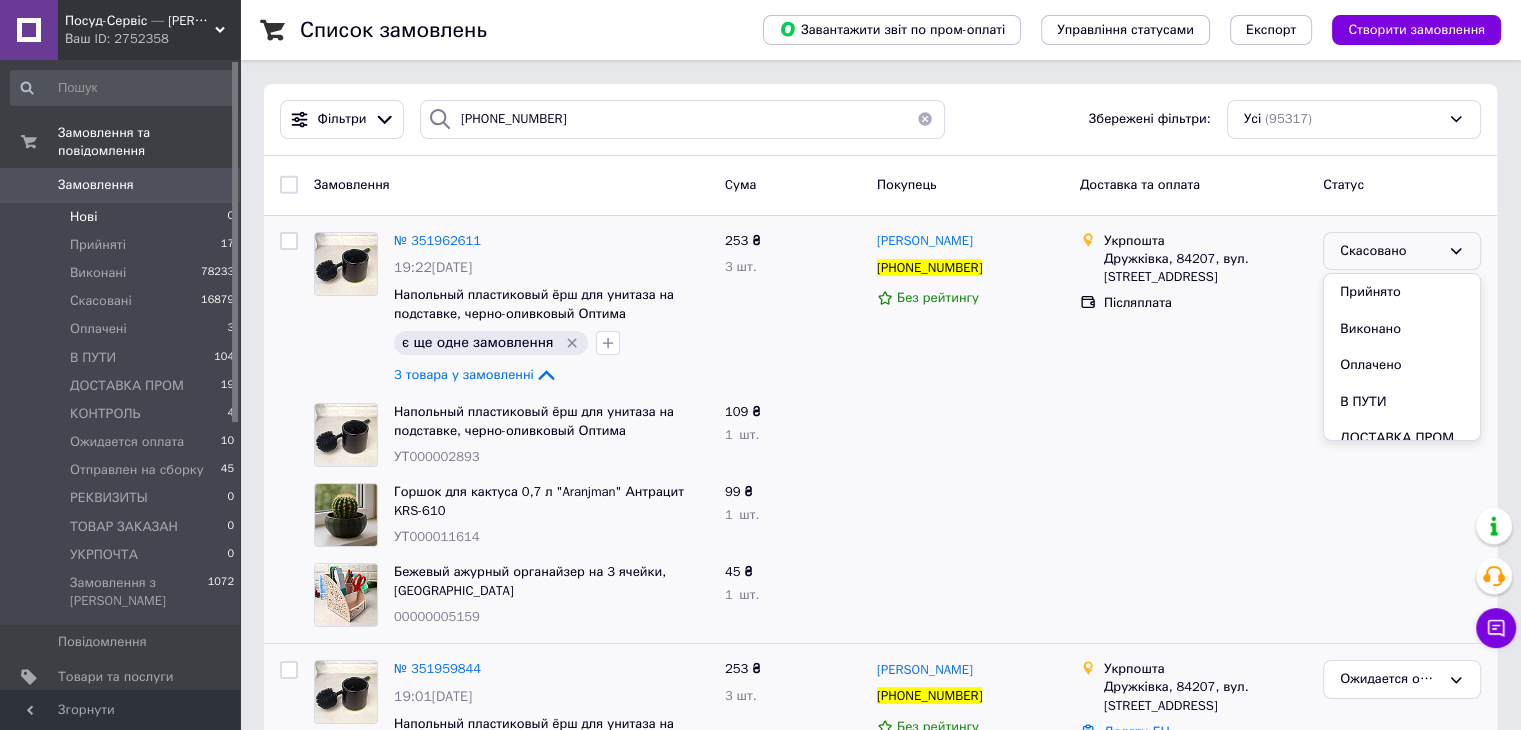 click at bounding box center [1193, 515] 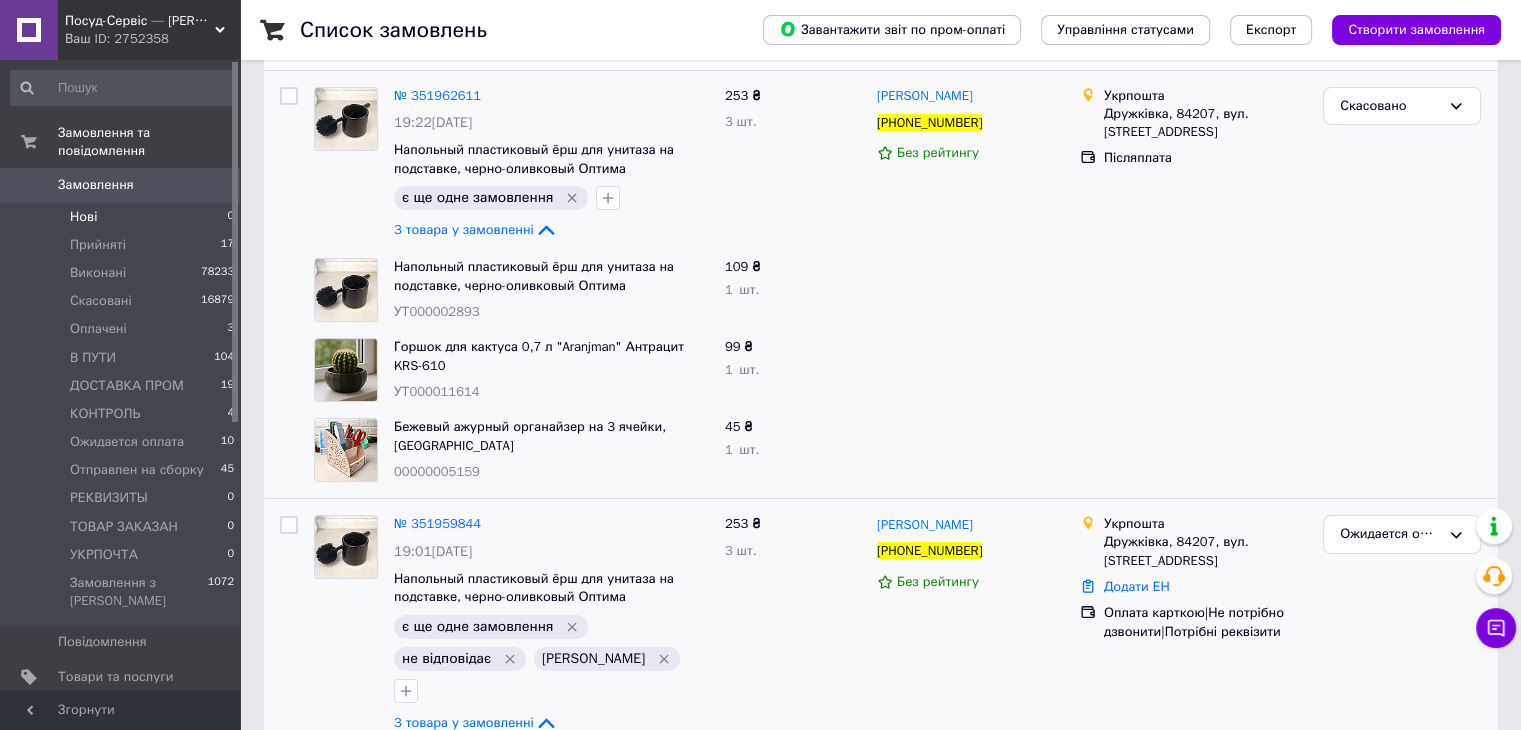scroll, scrollTop: 300, scrollLeft: 0, axis: vertical 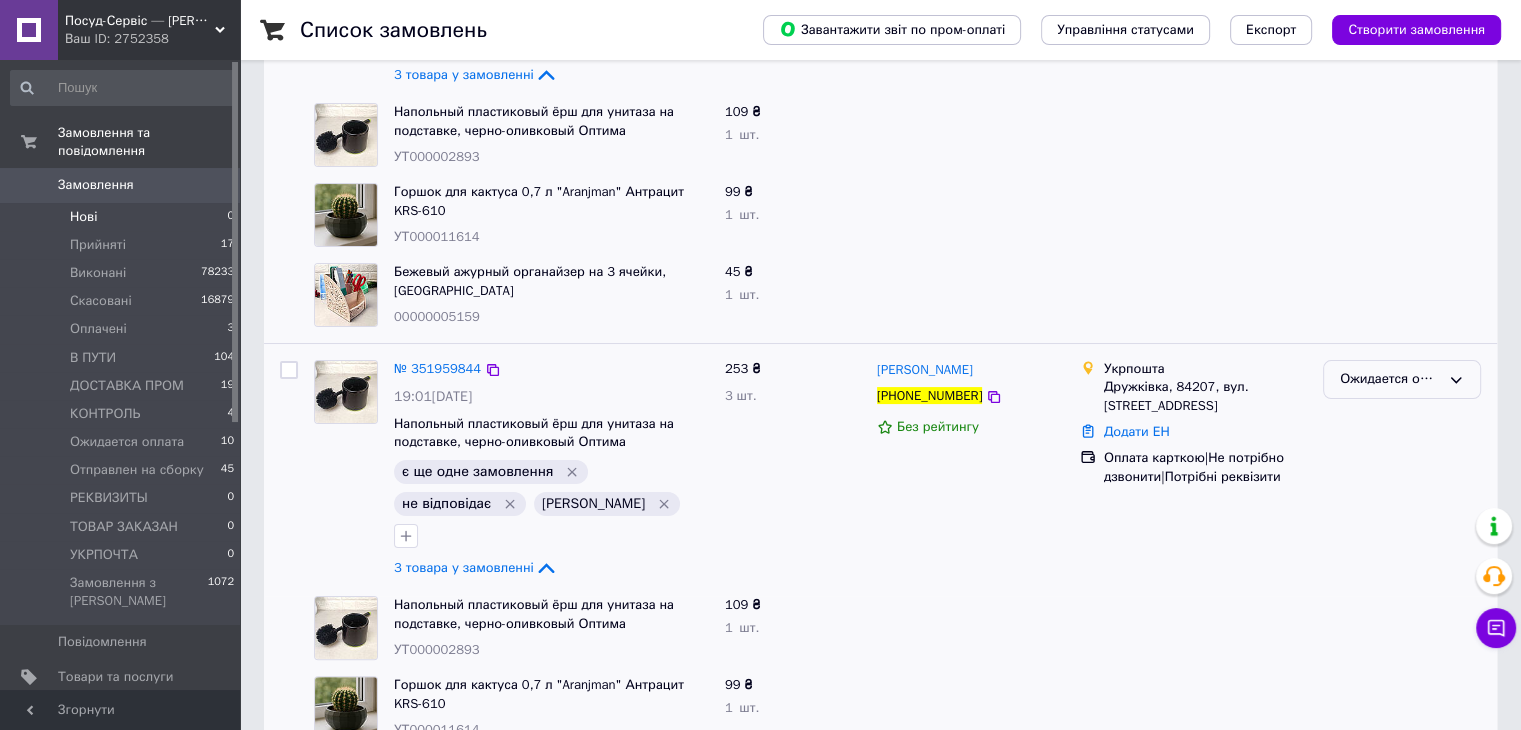click on "Ожидается оплата" at bounding box center (1390, 379) 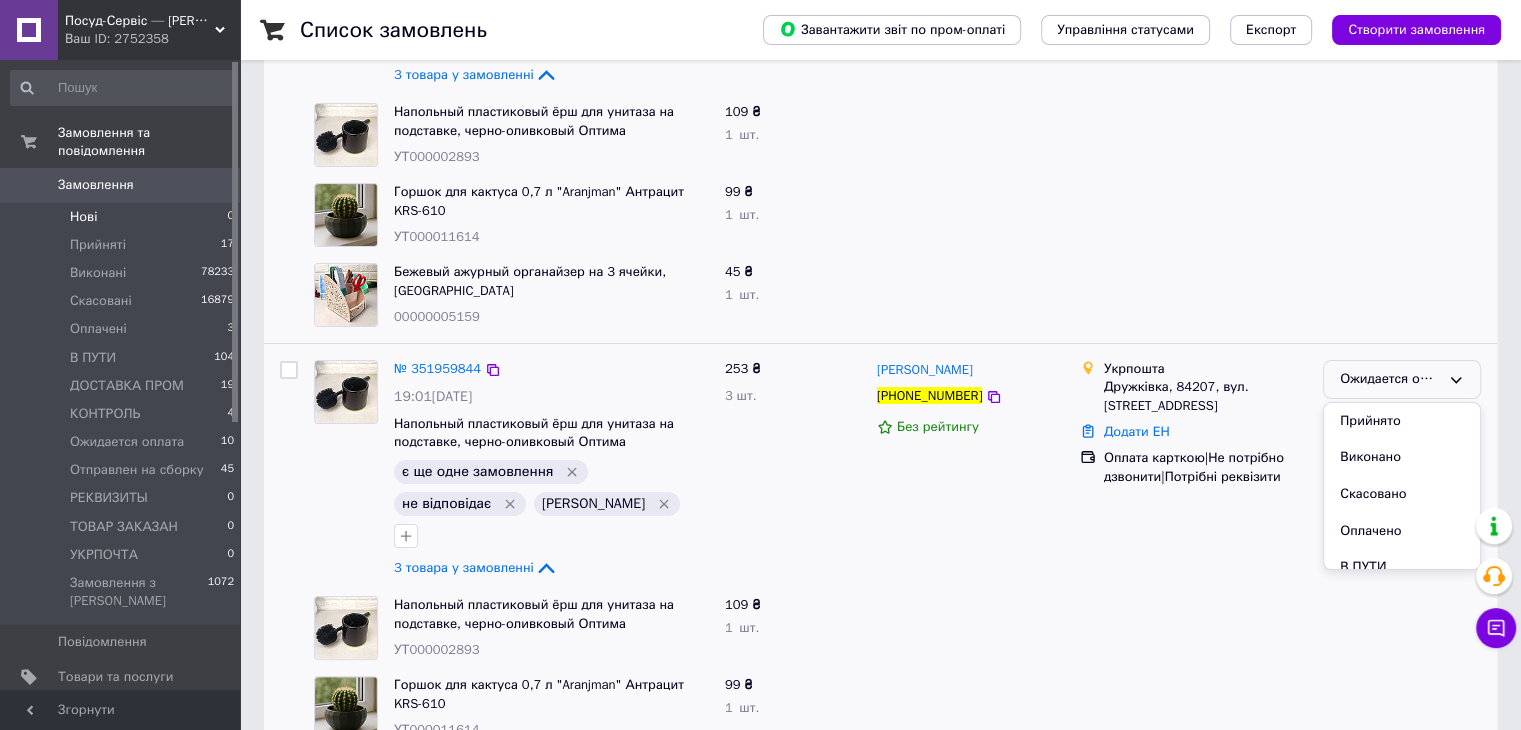 drag, startPoint x: 1381, startPoint y: 526, endPoint x: 1233, endPoint y: 517, distance: 148.27339 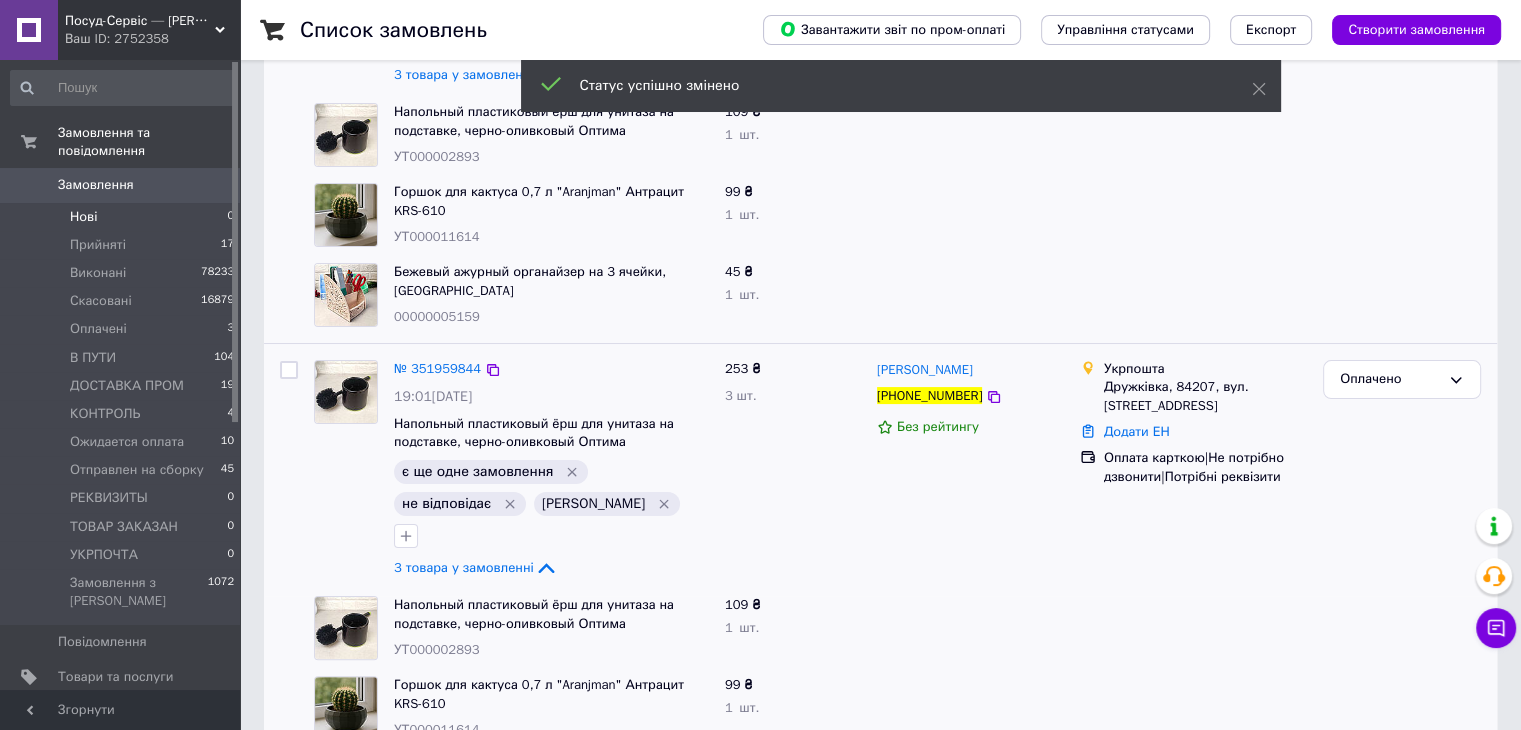 click 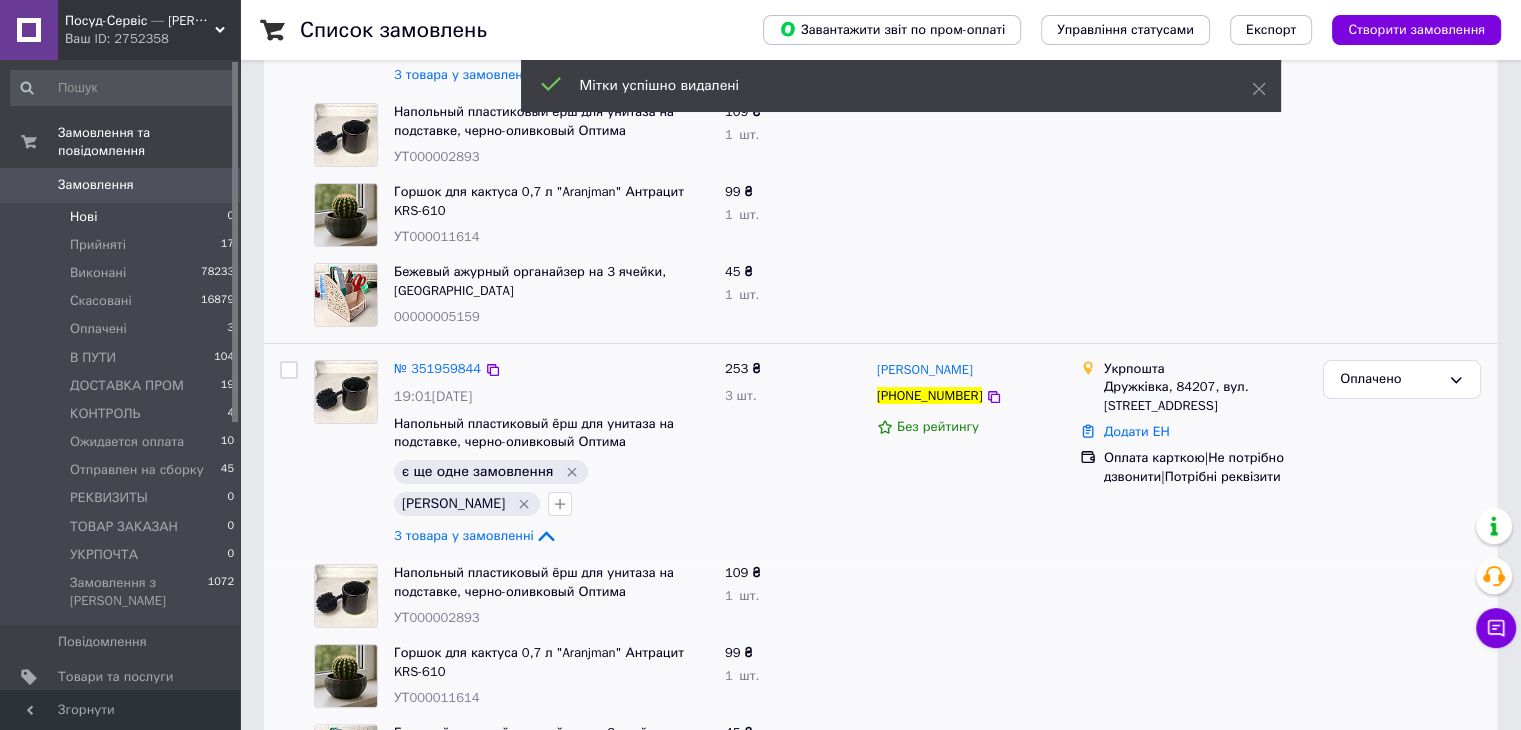 click 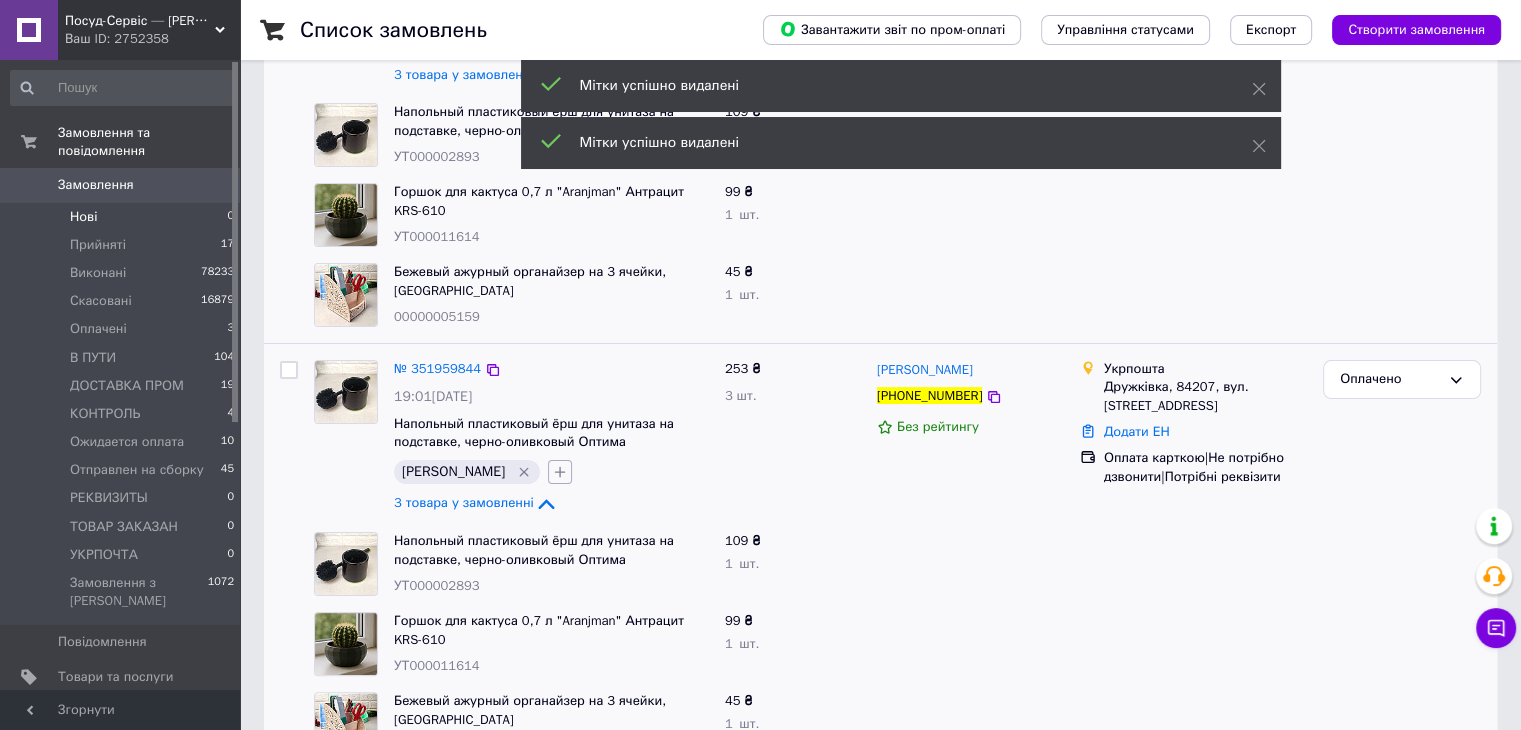 click 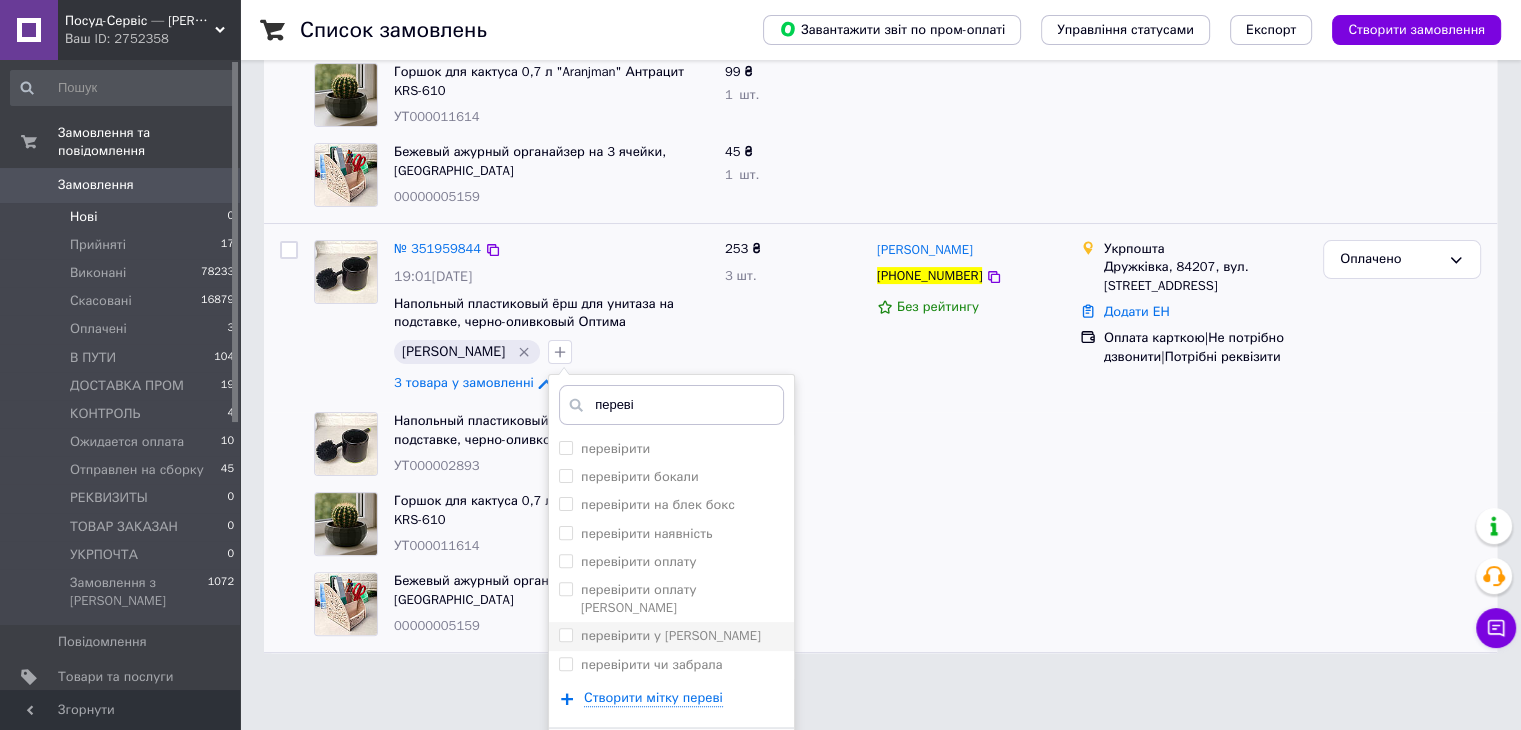 scroll, scrollTop: 459, scrollLeft: 0, axis: vertical 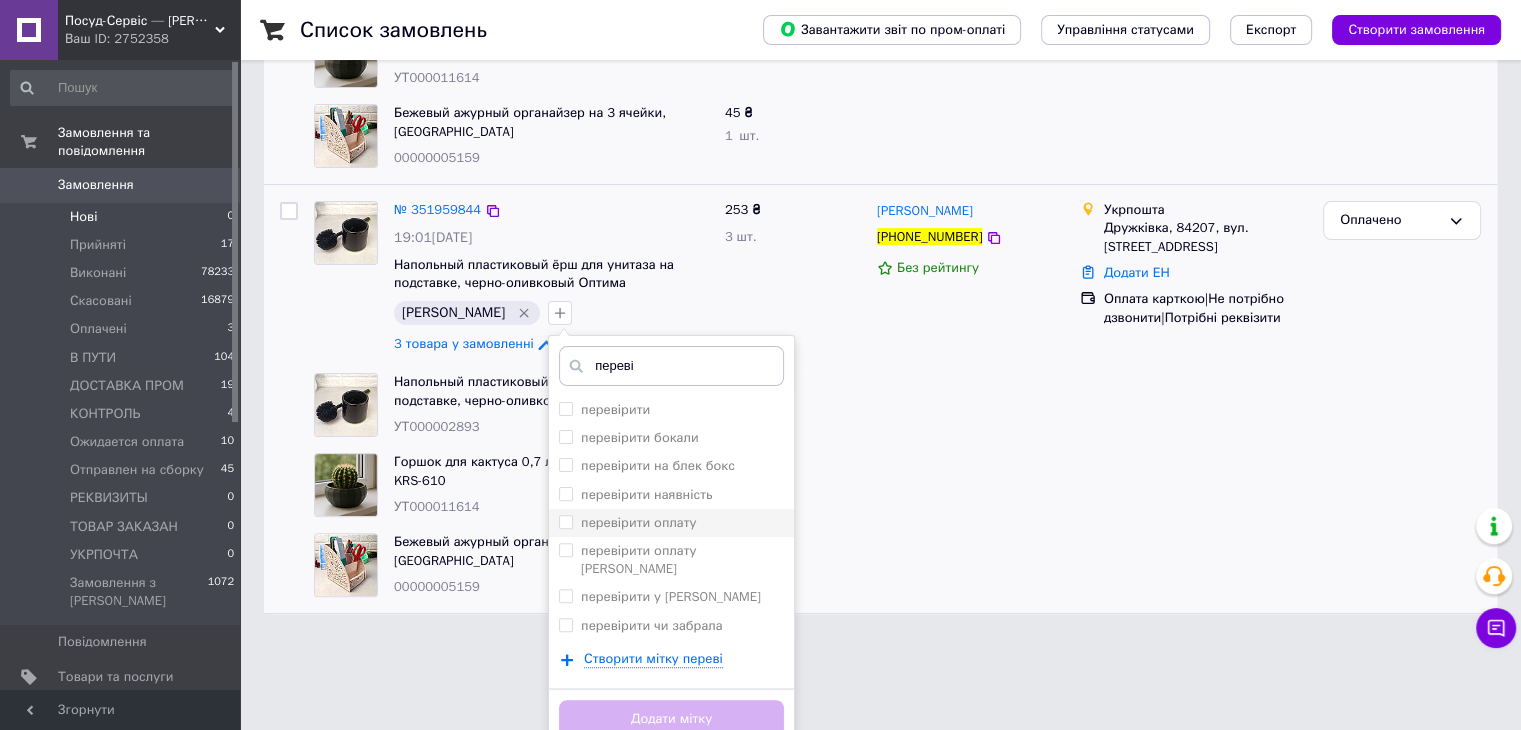 type on "переві" 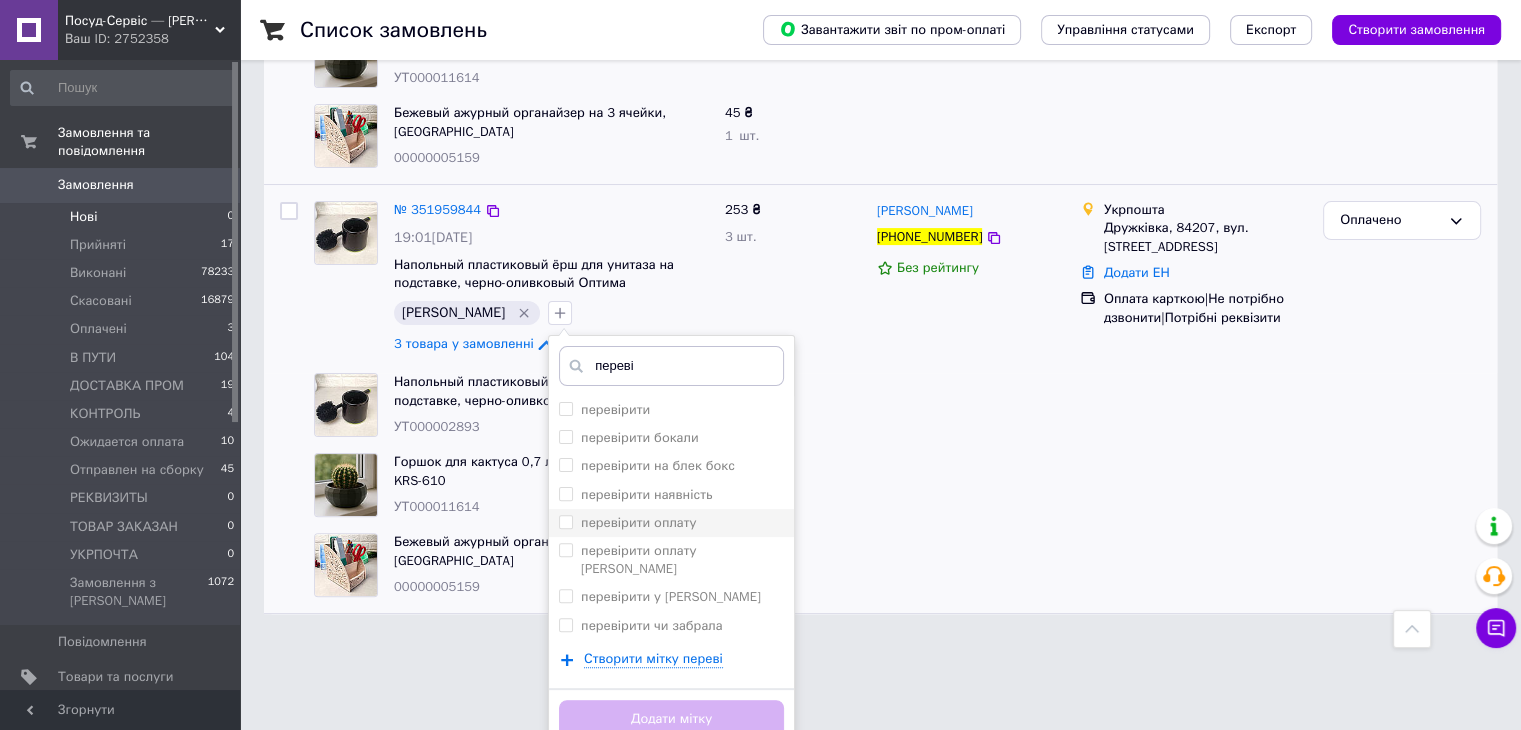 click on "перевірити оплату" at bounding box center [565, 521] 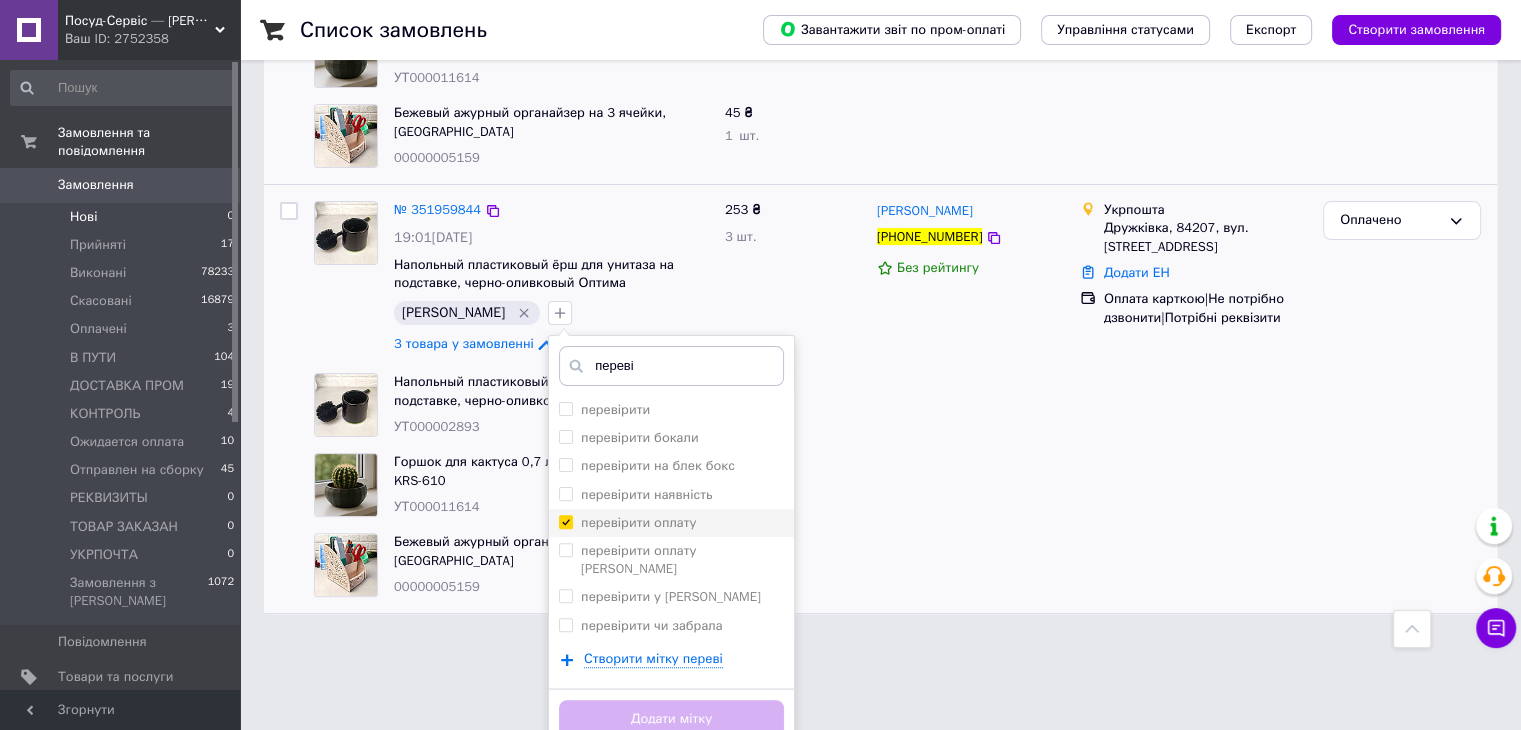 checkbox on "true" 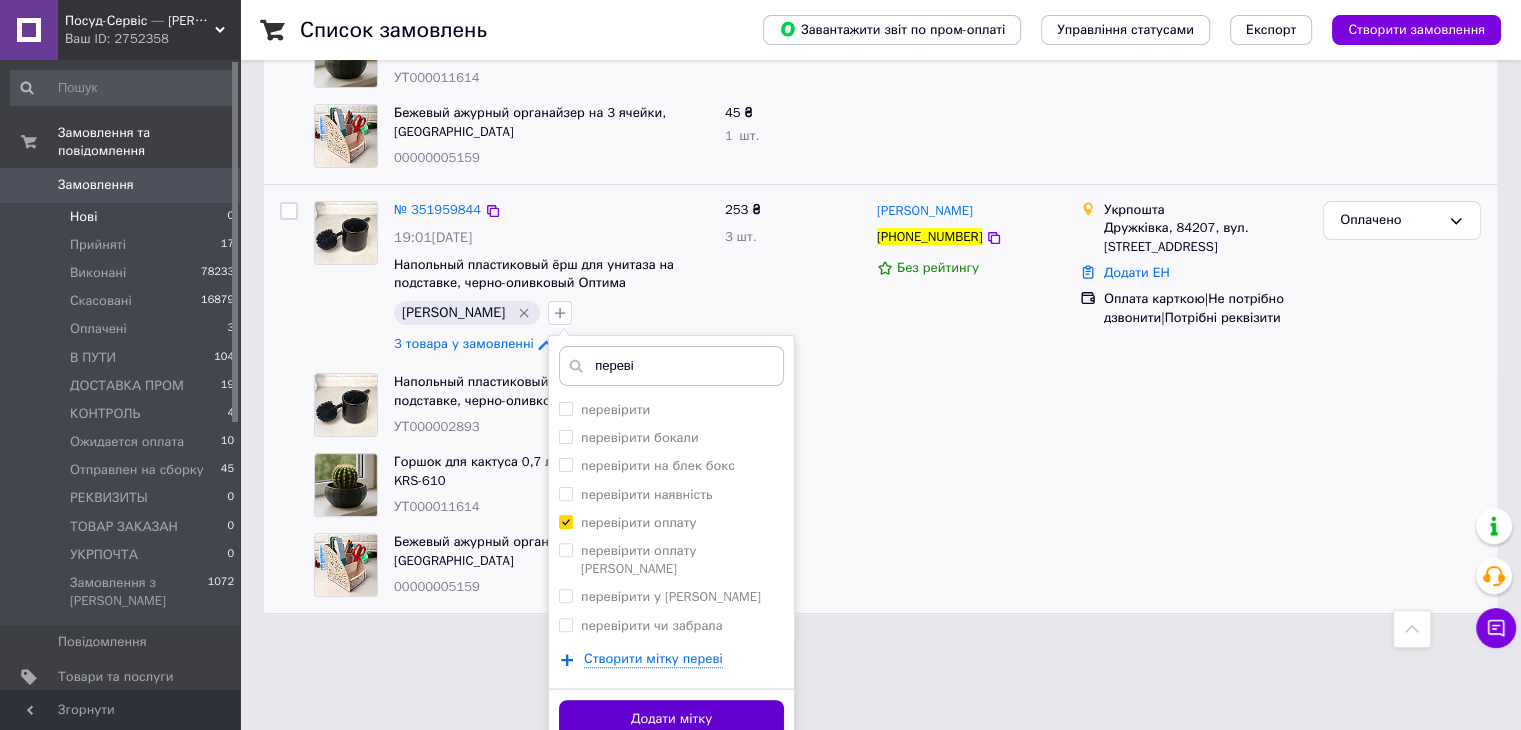 click on "Додати мітку" at bounding box center (671, 719) 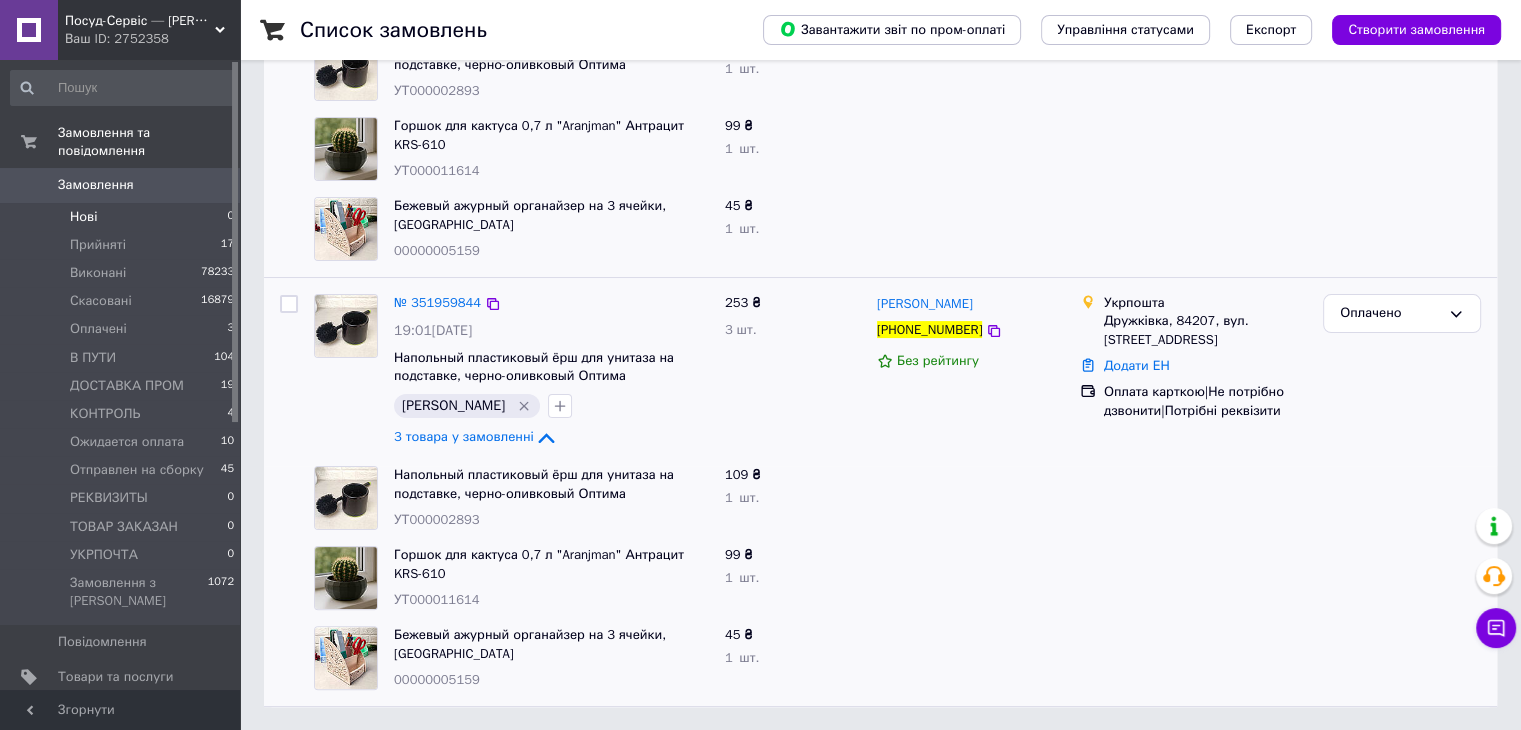 scroll, scrollTop: 398, scrollLeft: 0, axis: vertical 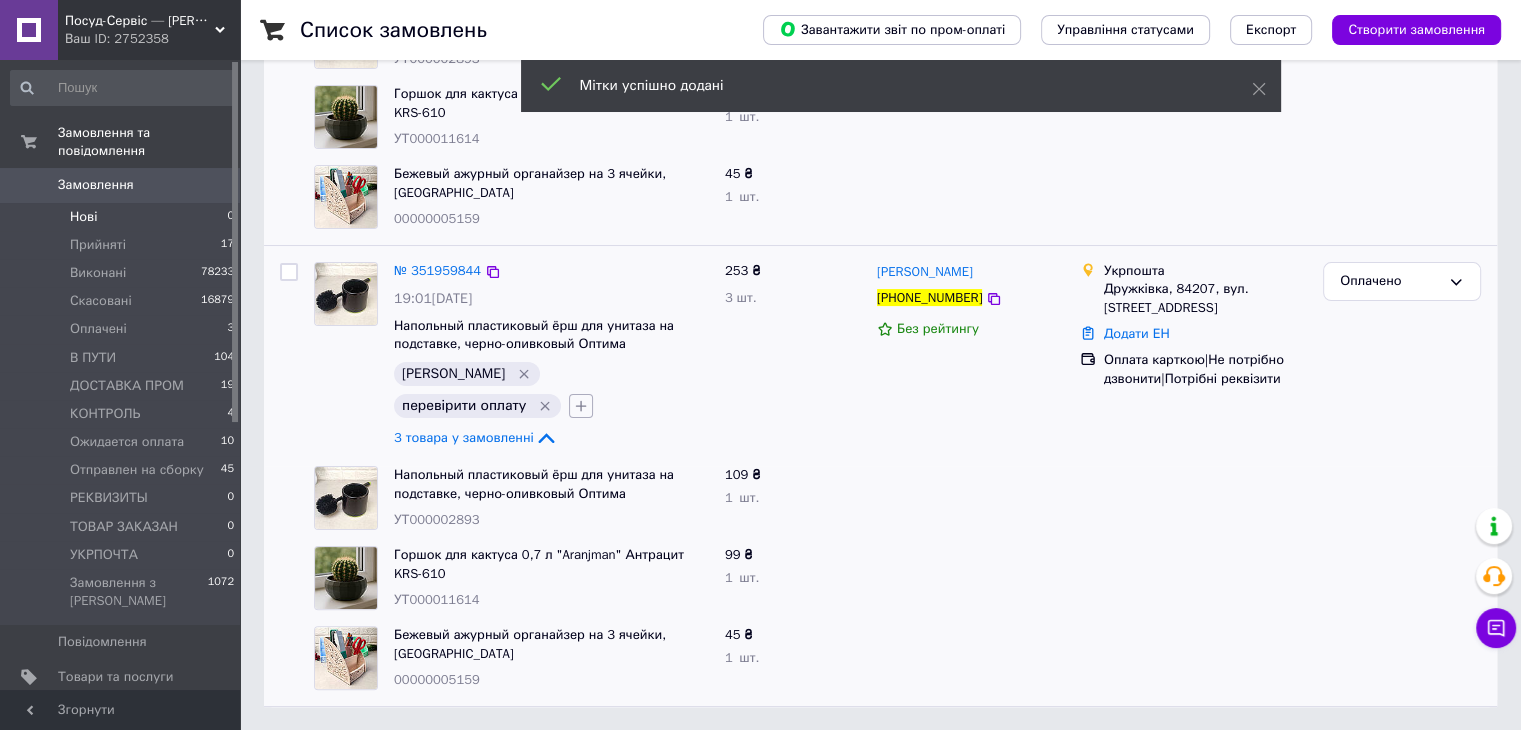 click 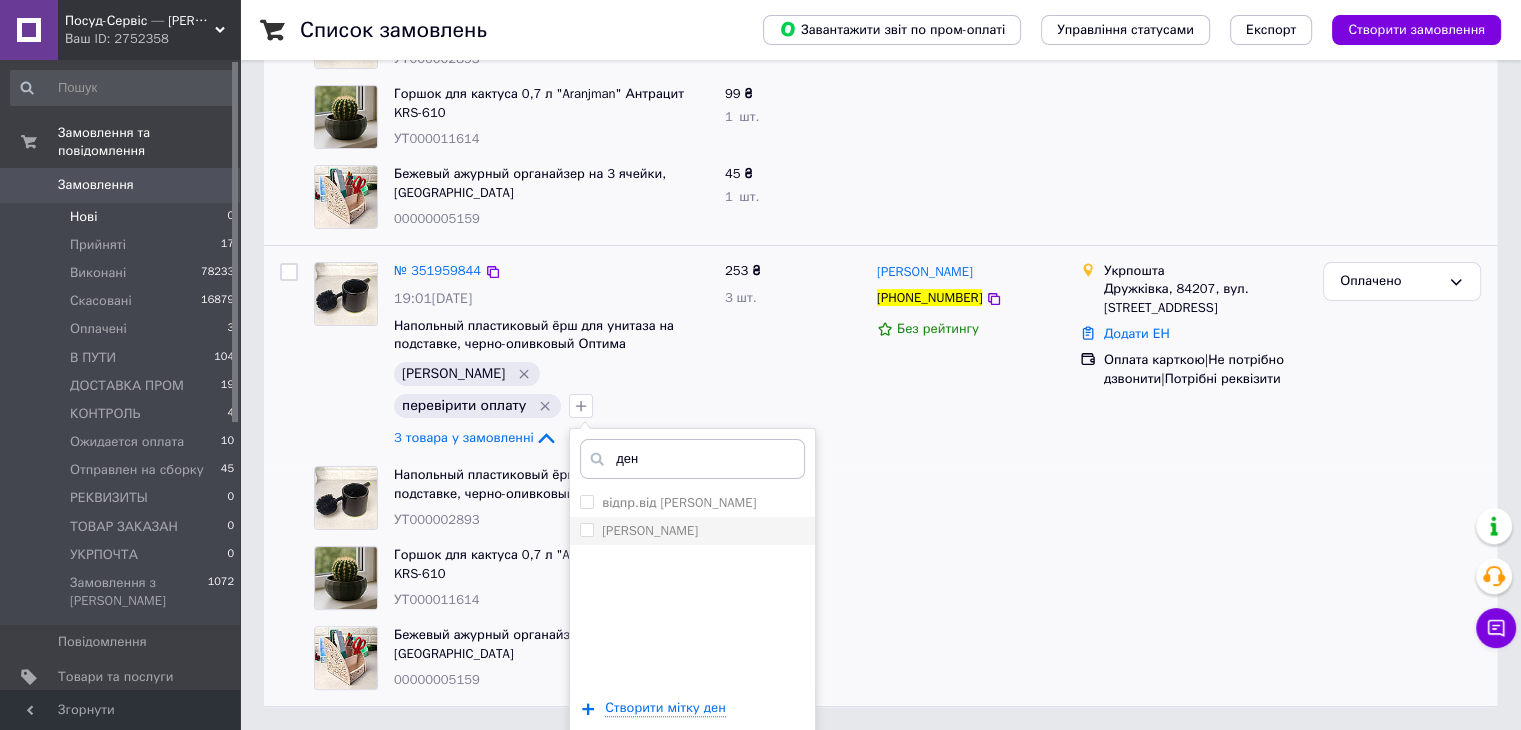 type on "ден" 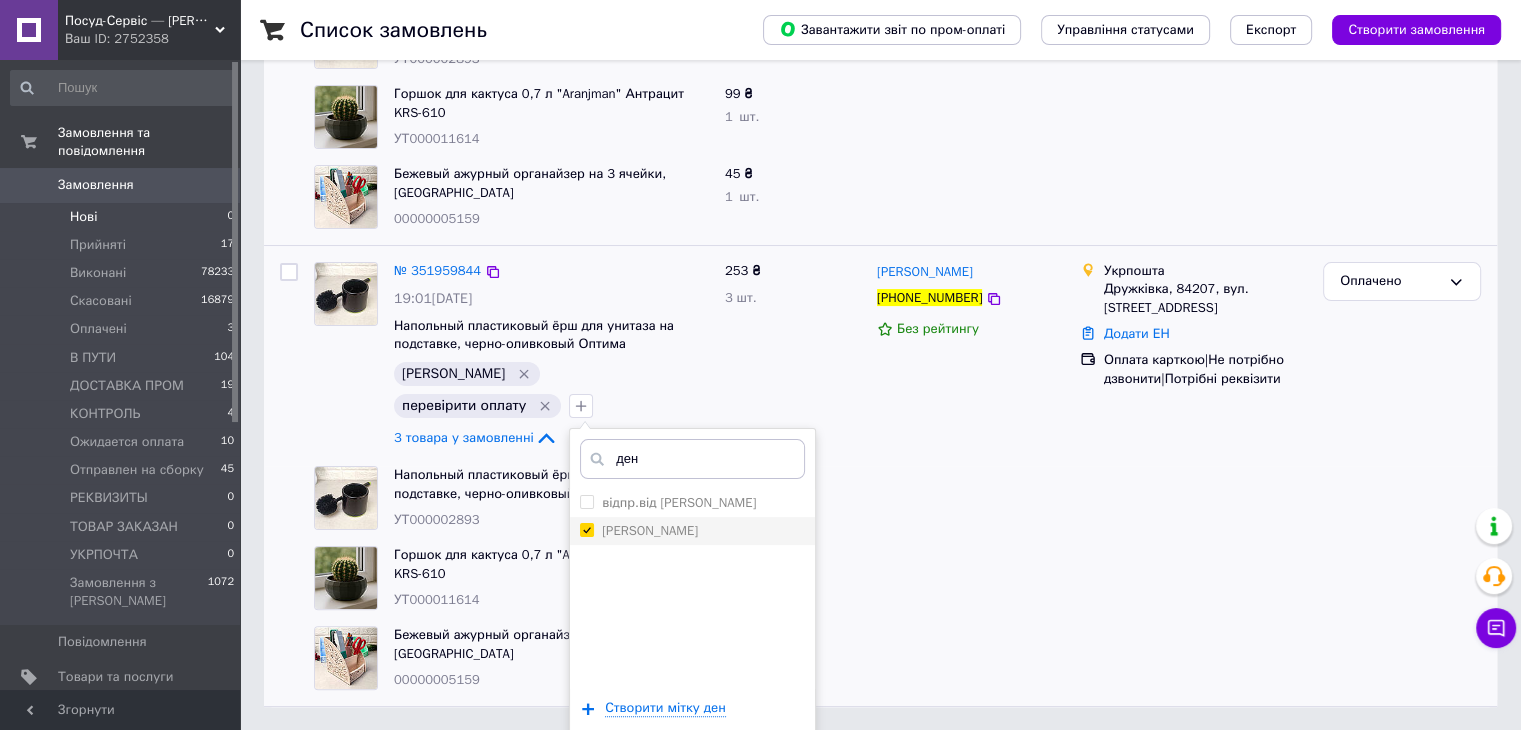 checkbox on "true" 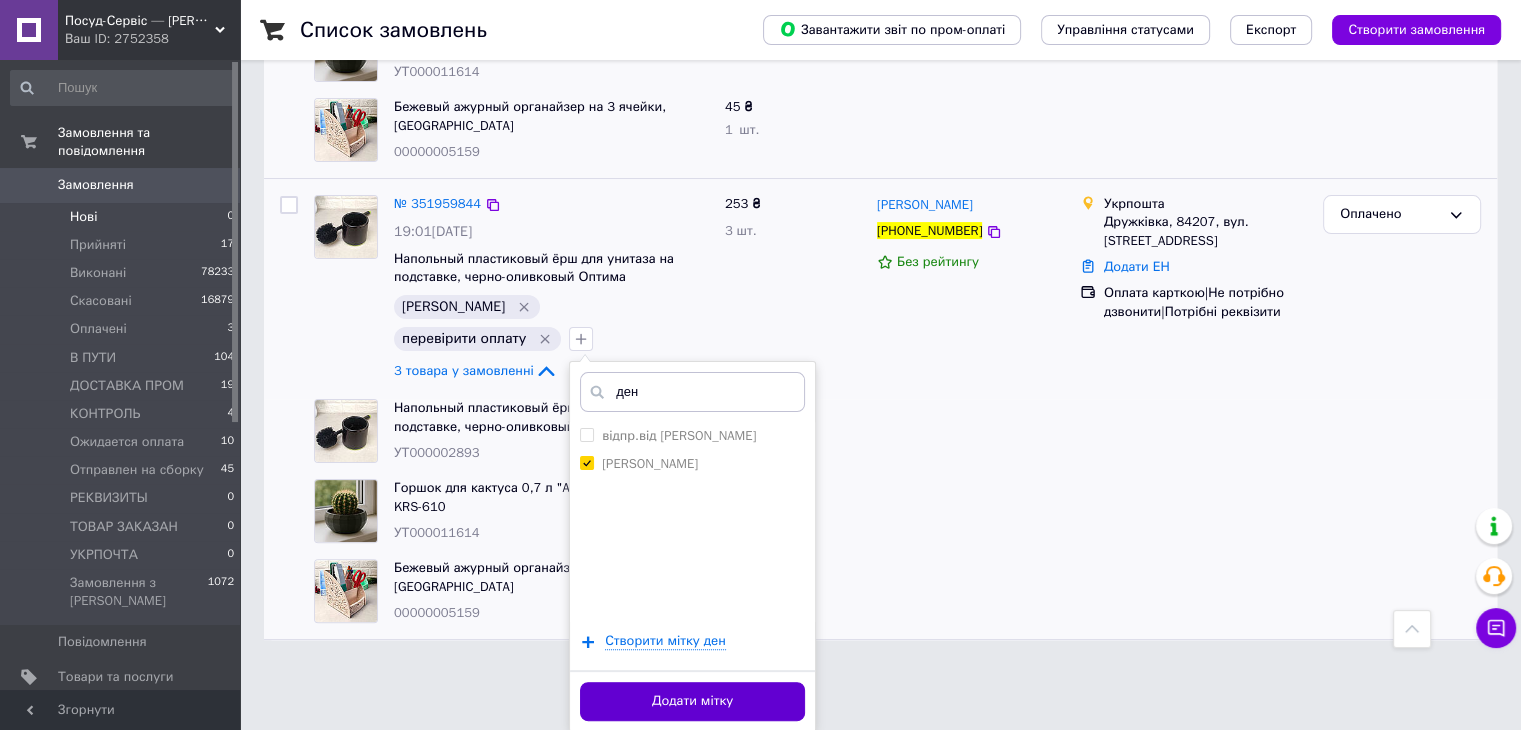 click on "Додати мітку" at bounding box center [692, 701] 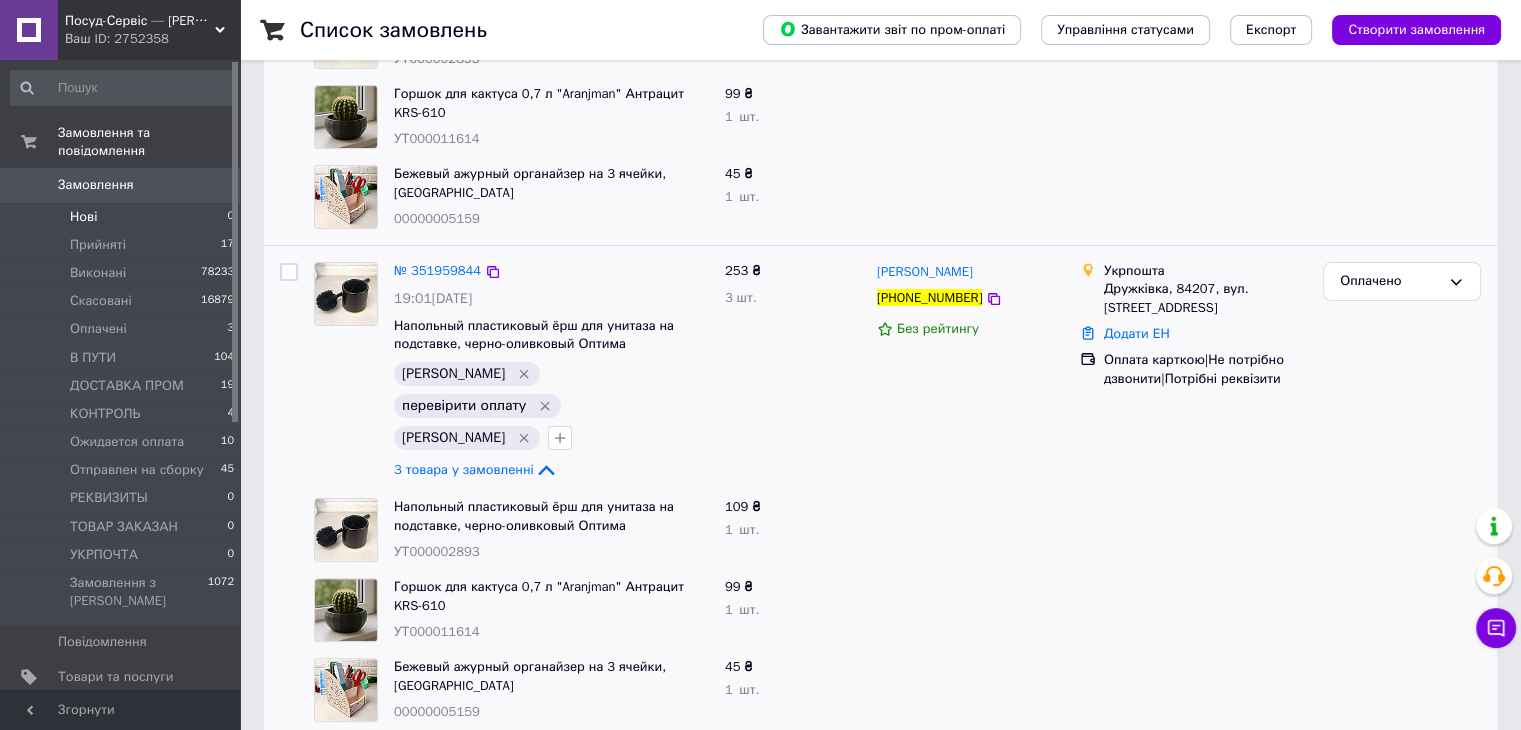 click on "Нові 0" at bounding box center [123, 217] 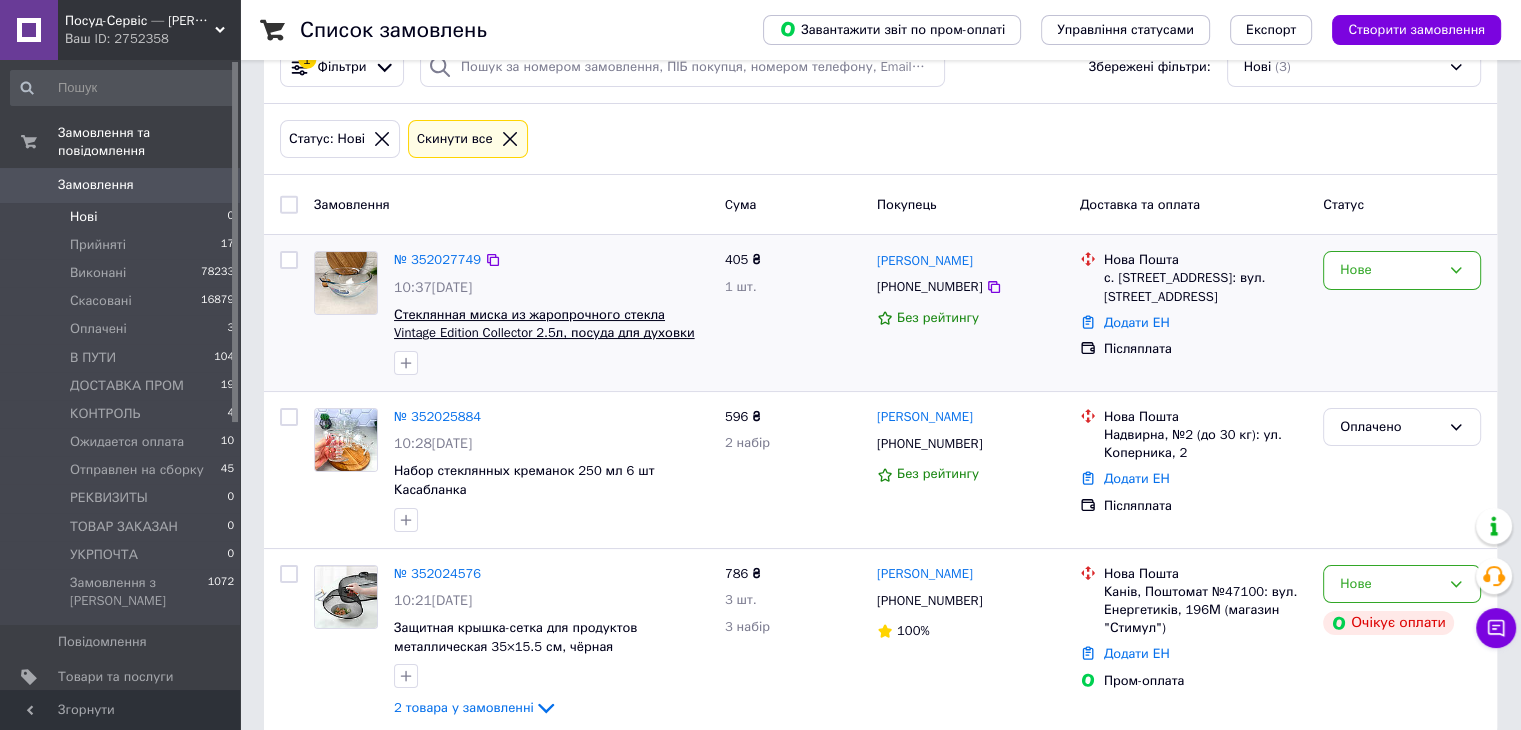 scroll, scrollTop: 80, scrollLeft: 0, axis: vertical 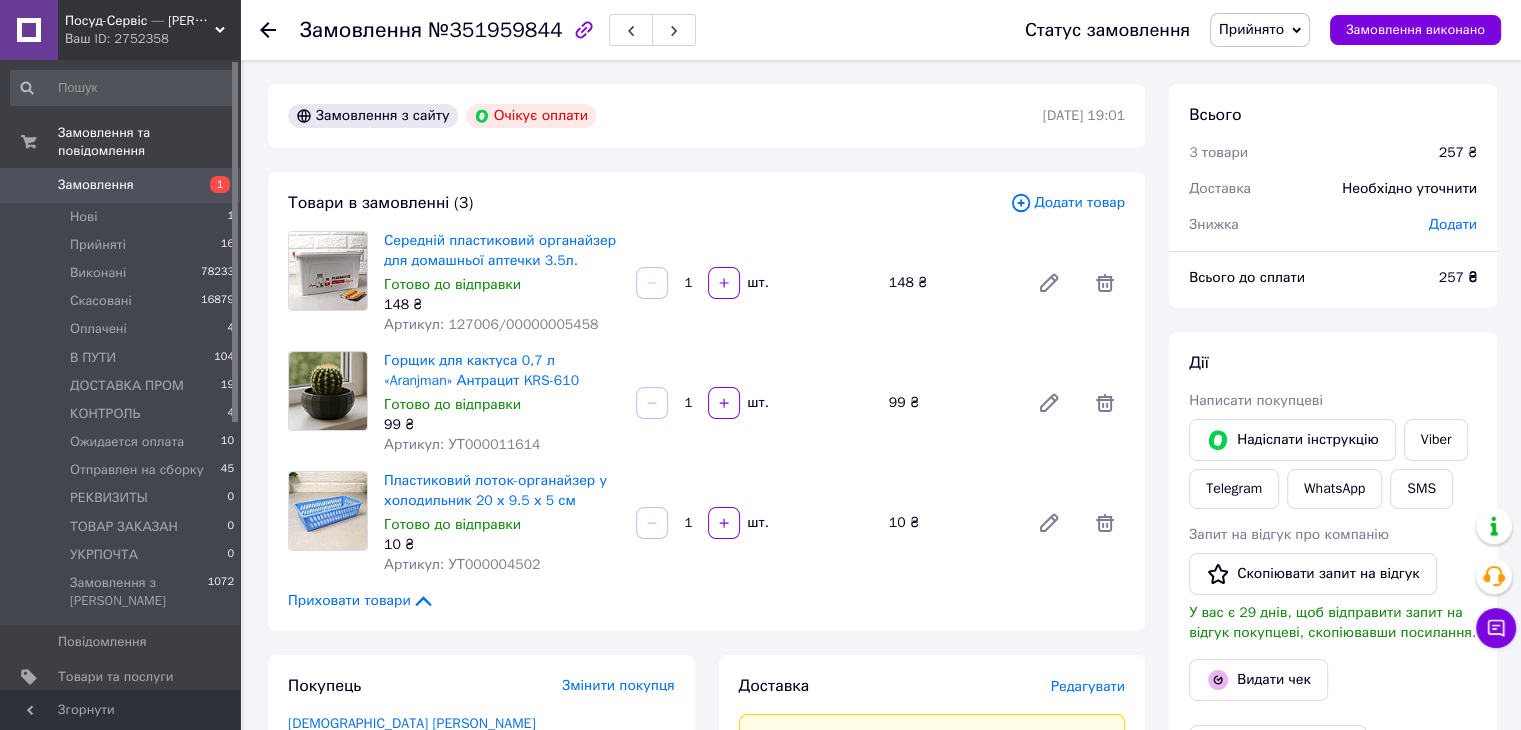 click on "Додати товар" at bounding box center (1067, 203) 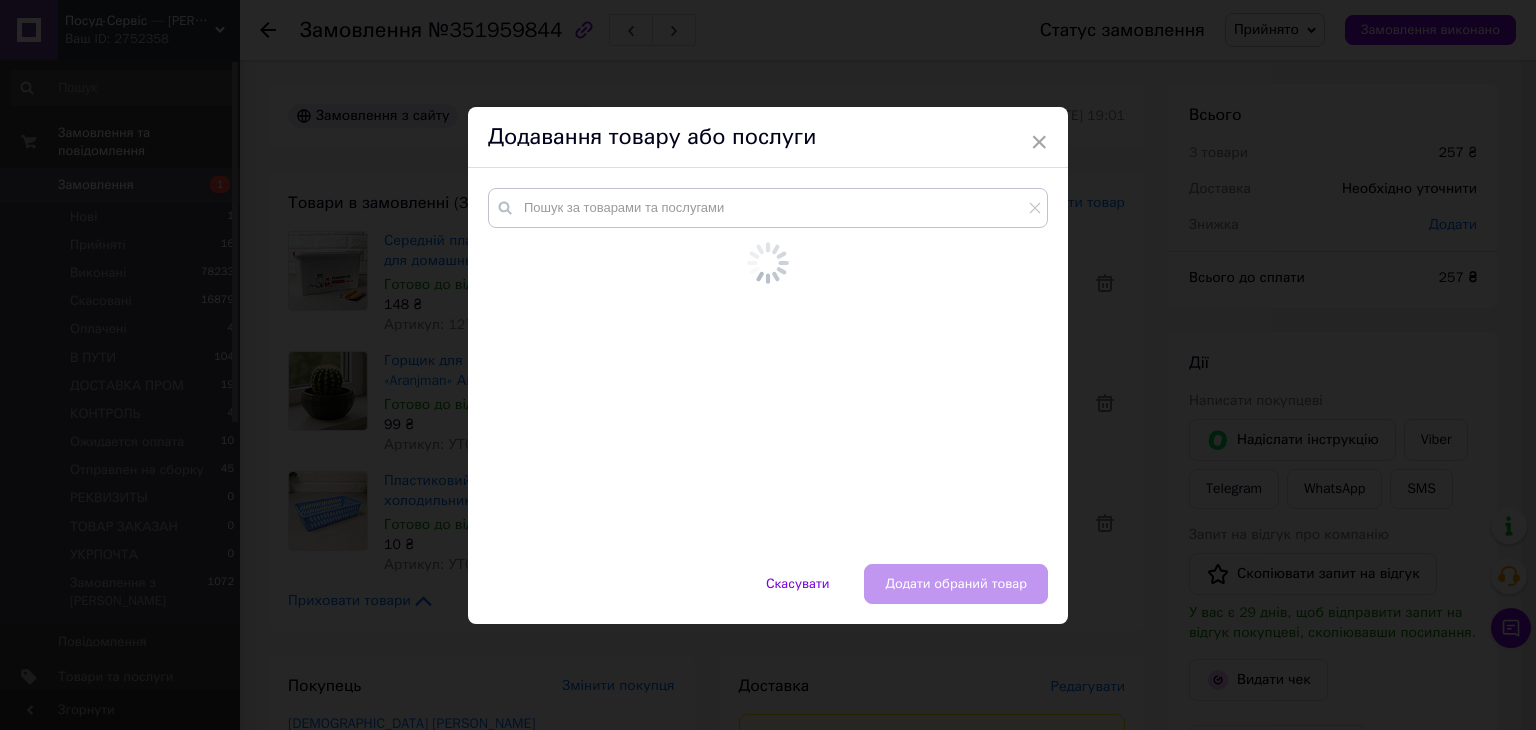click at bounding box center [768, 345] 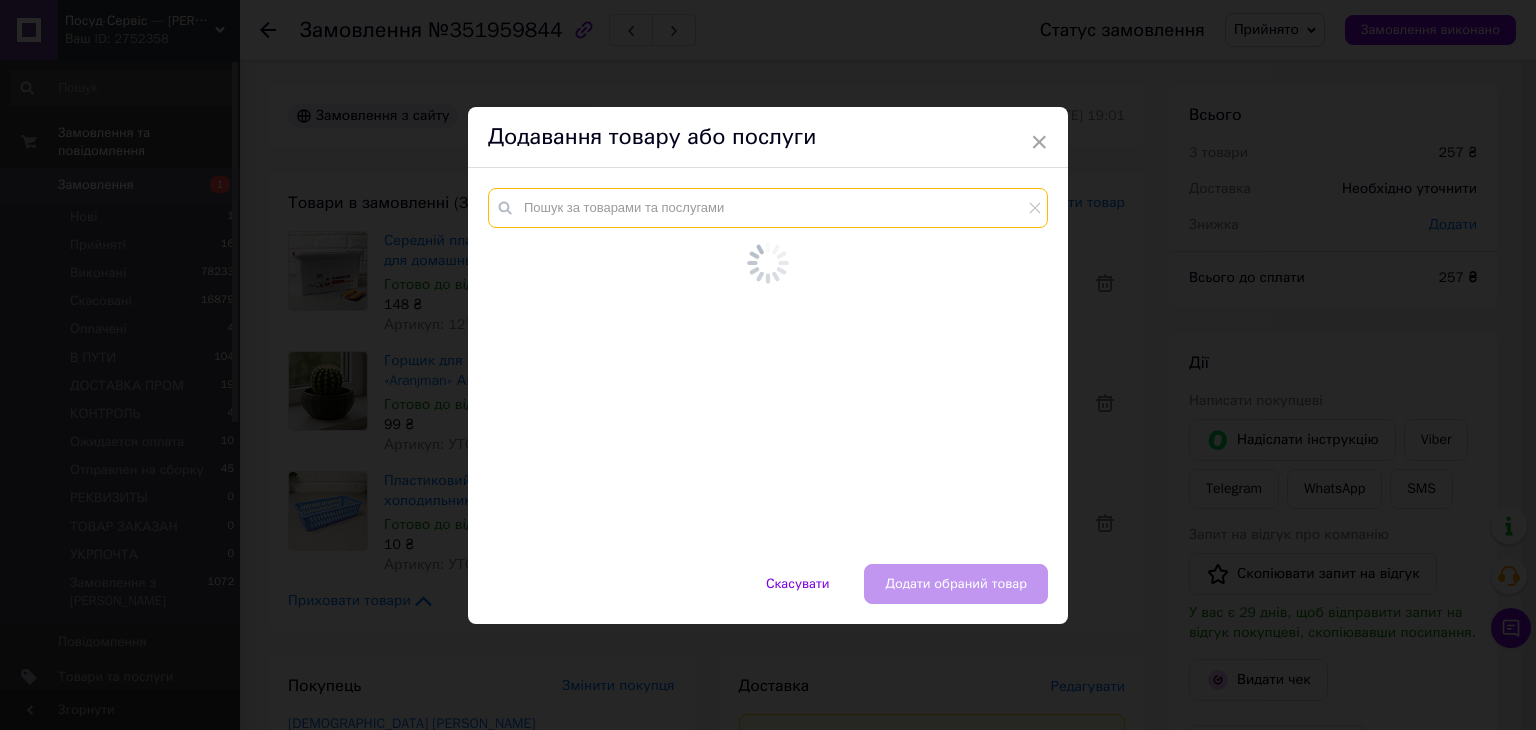 click at bounding box center [768, 208] 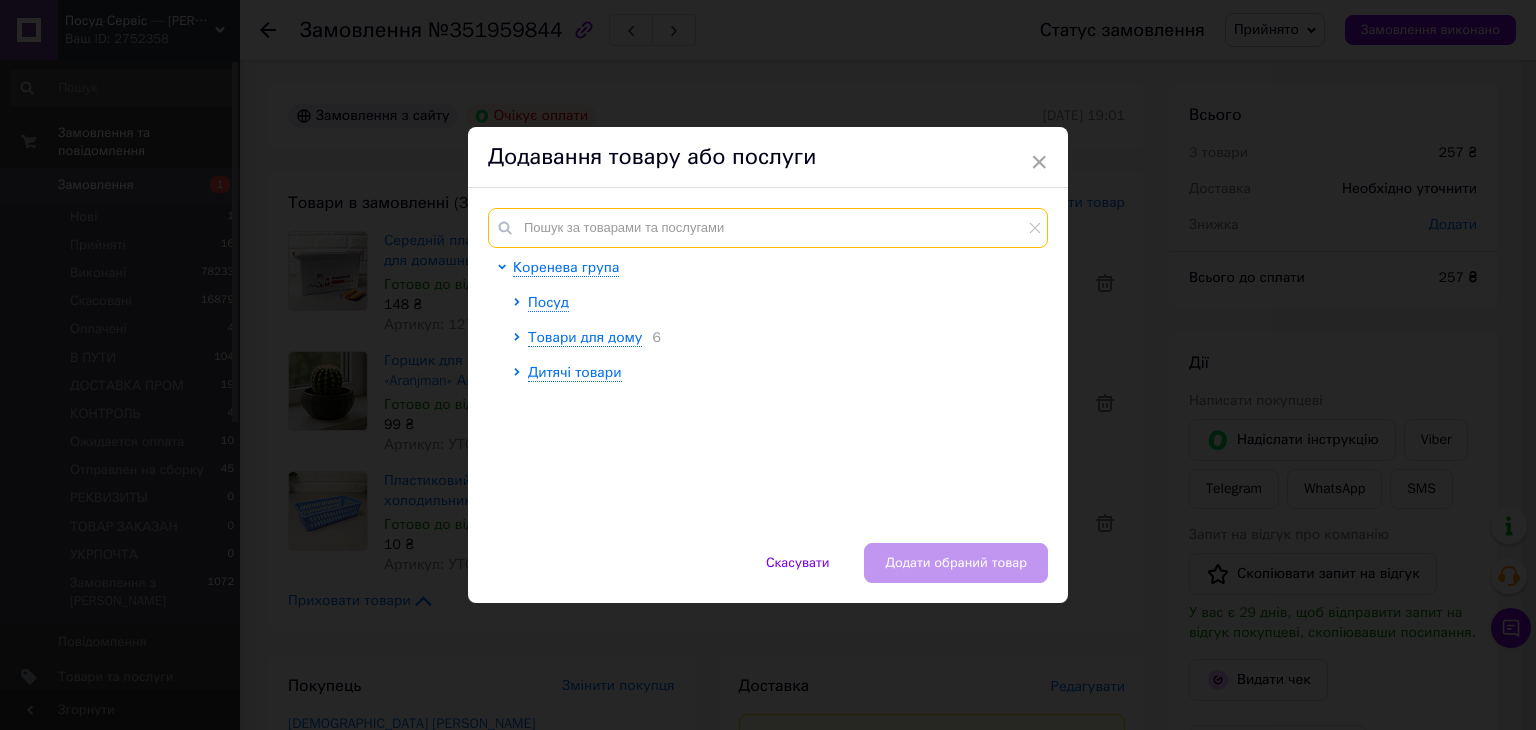paste on "УТ000002893" 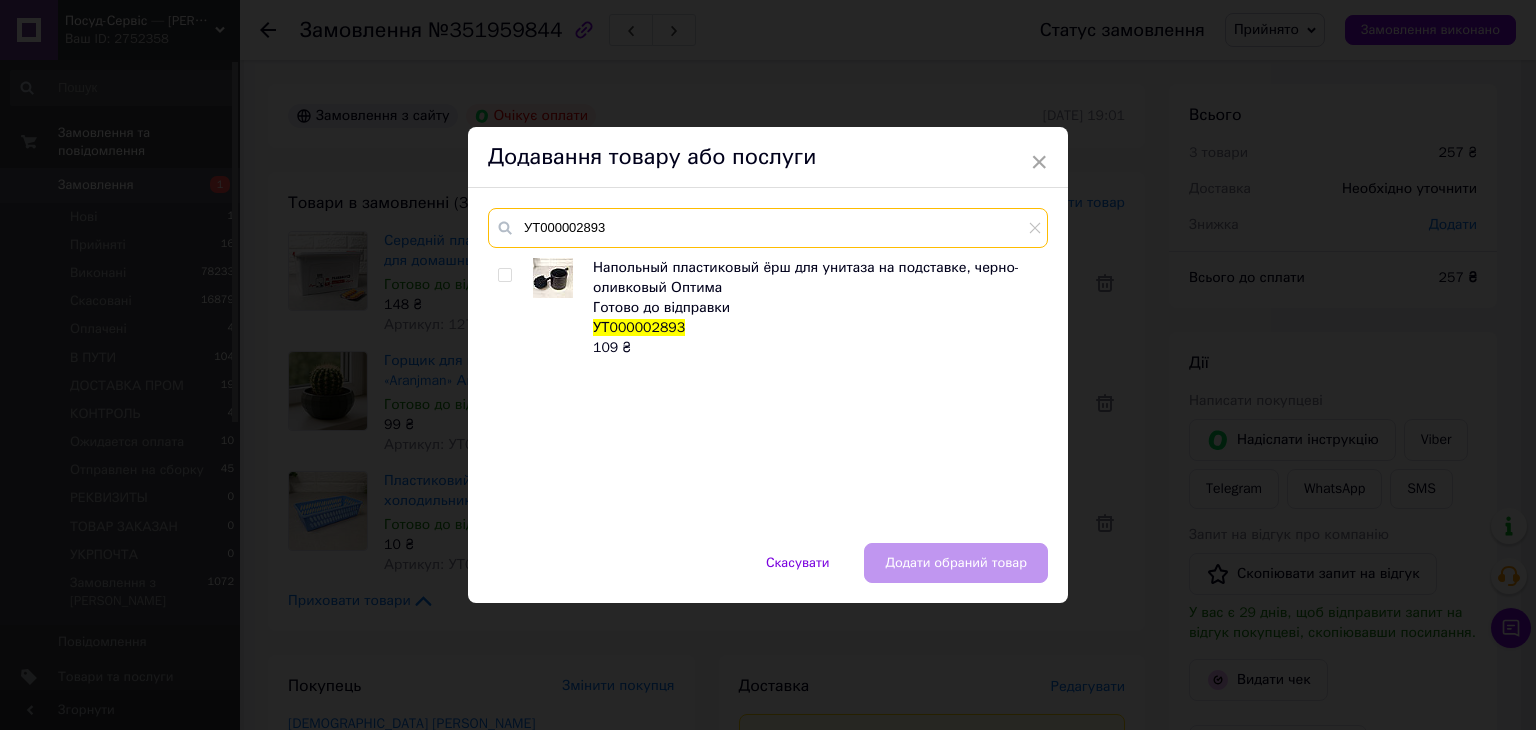 type on "УТ000002893" 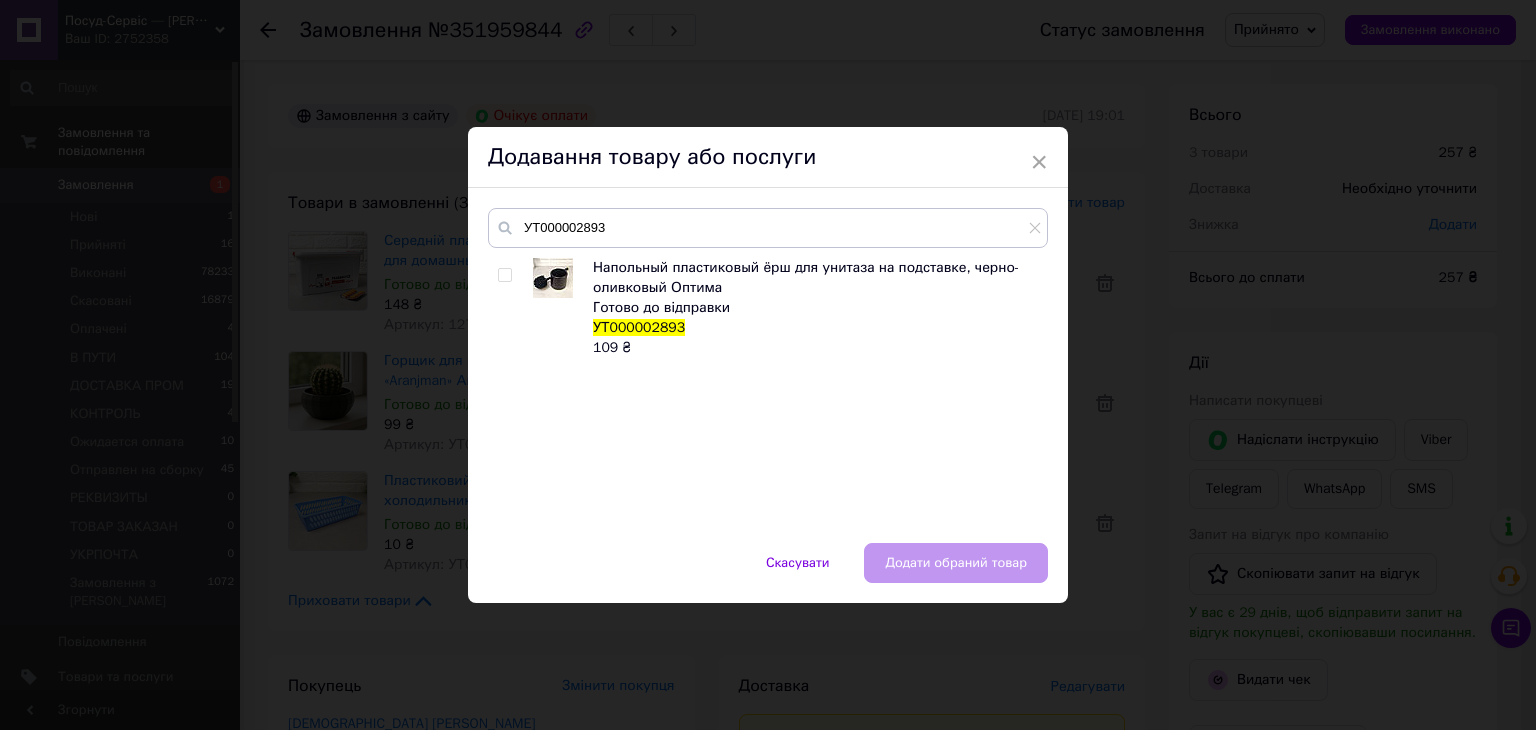 click at bounding box center [504, 275] 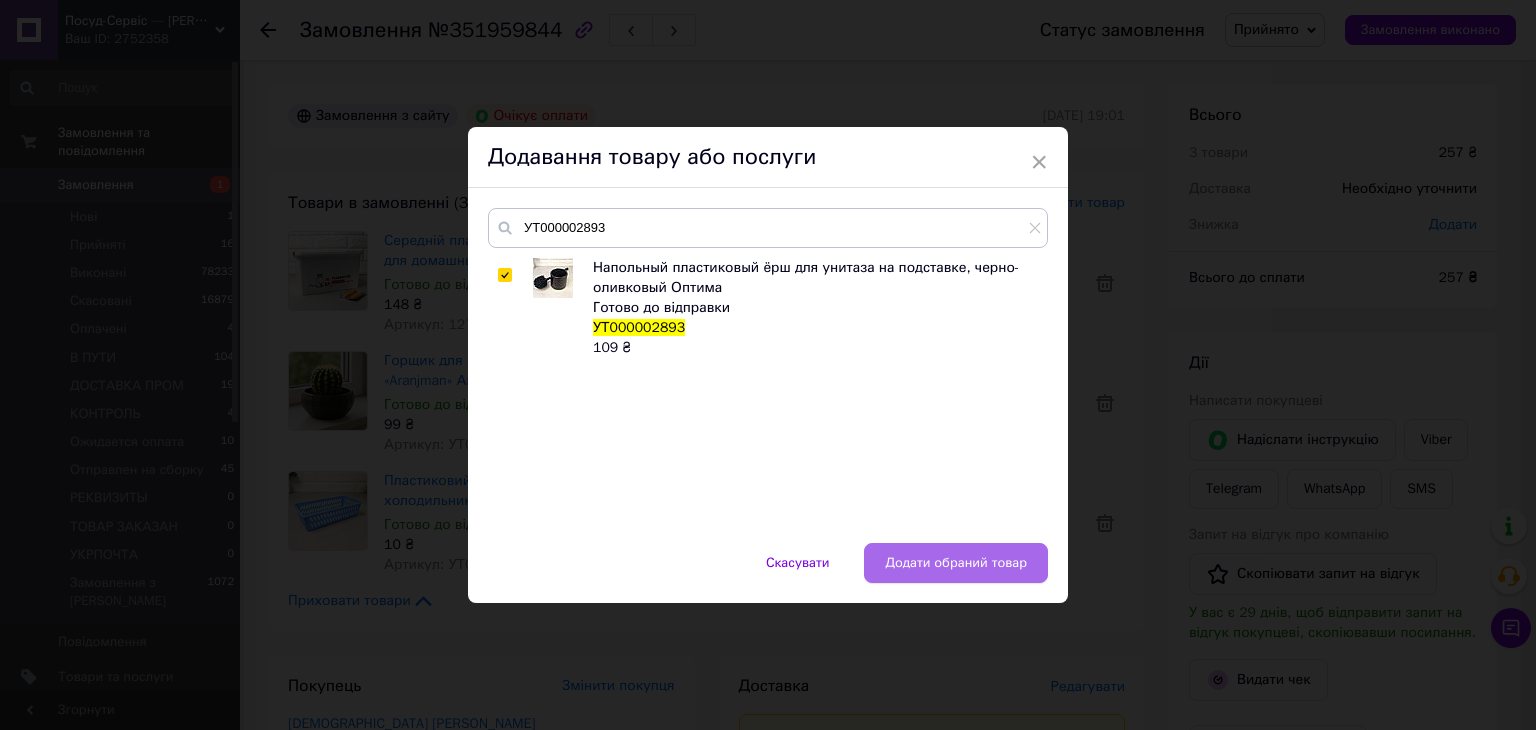 click on "Додати обраний товар" at bounding box center [956, 563] 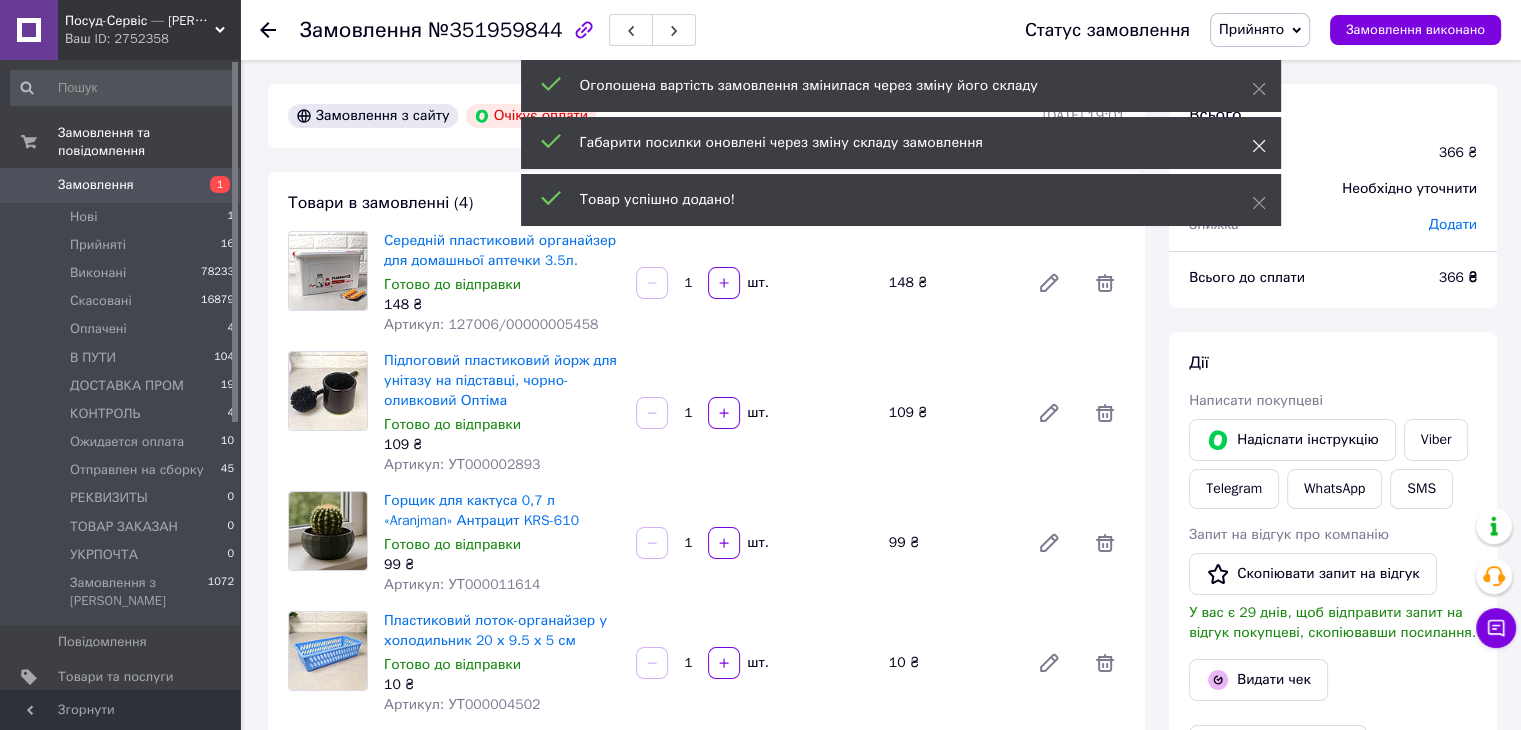 click 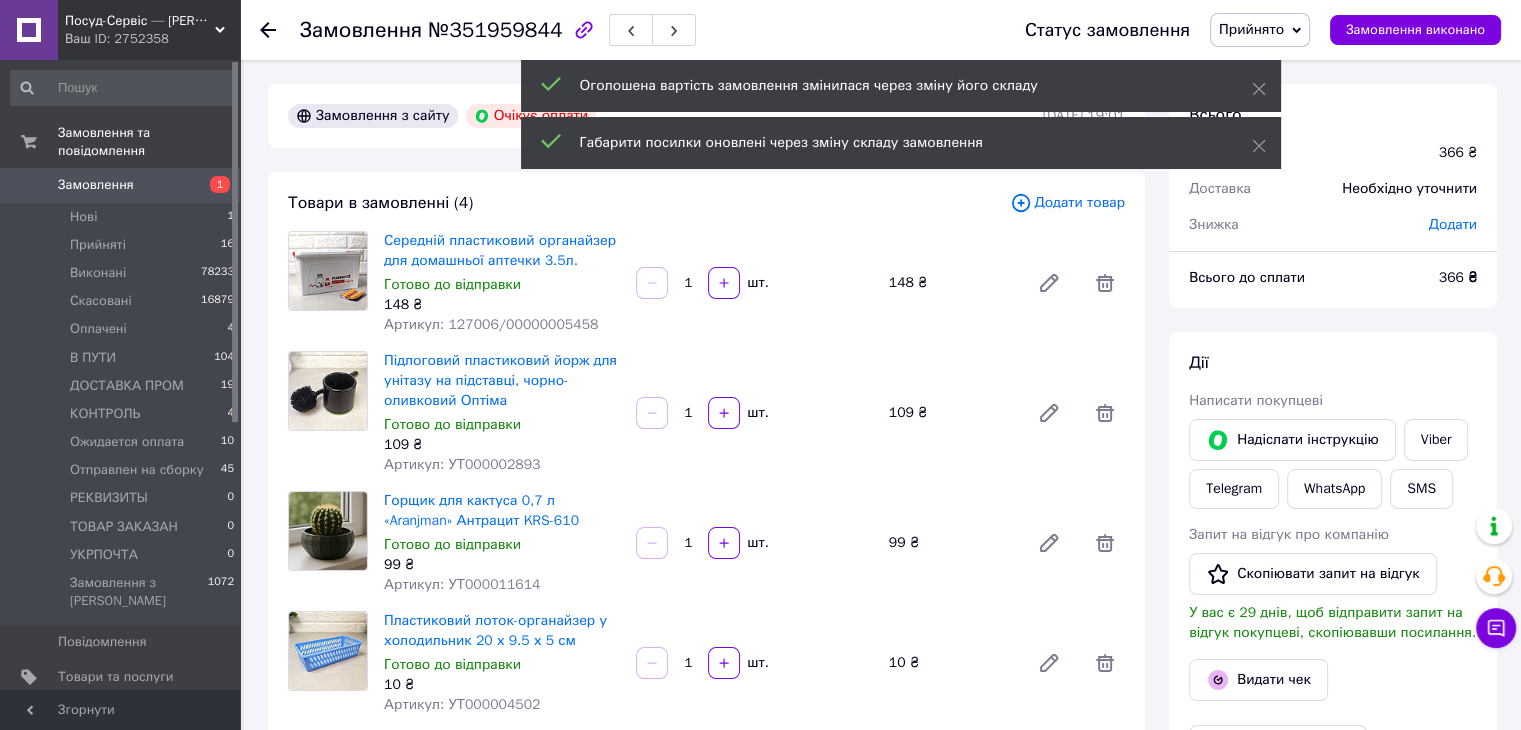 click 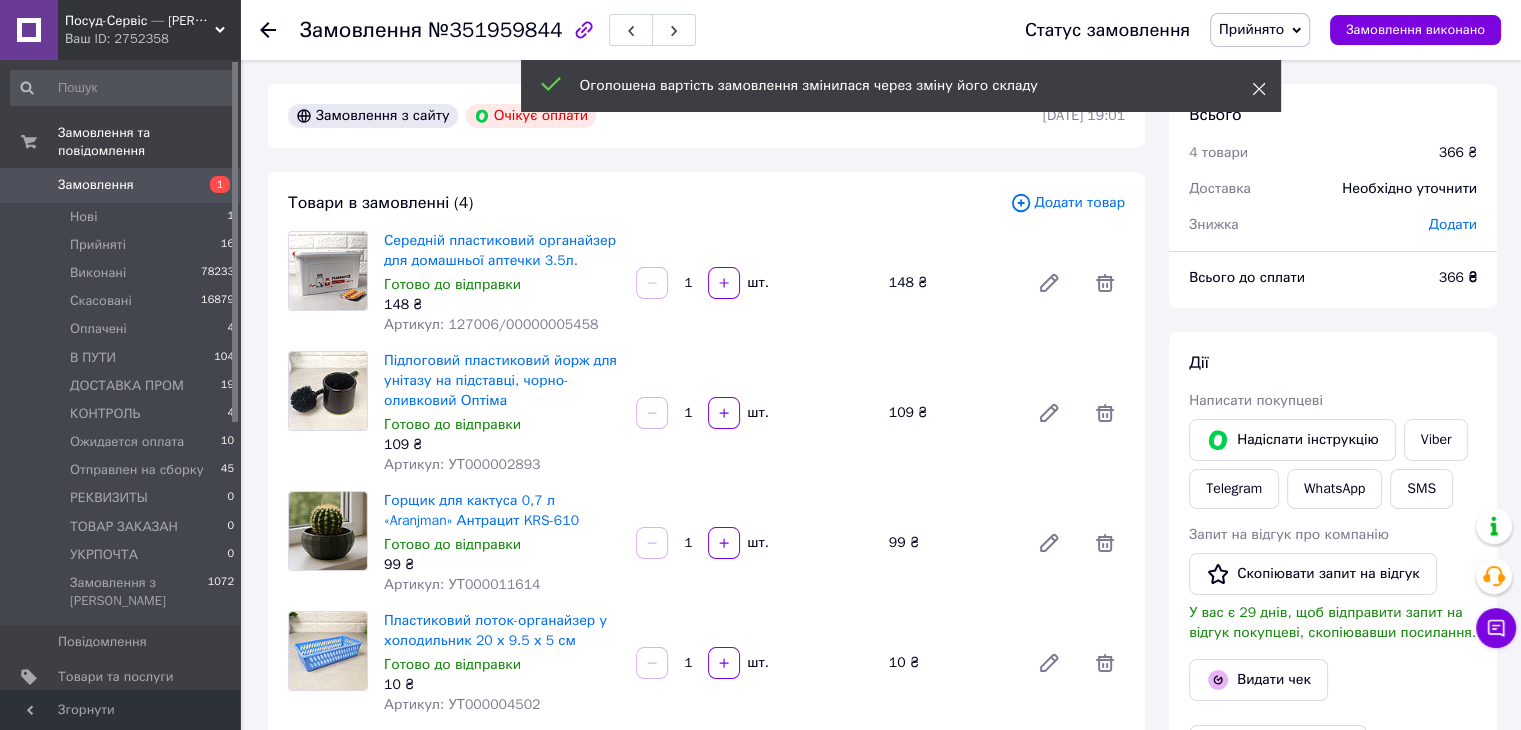 click 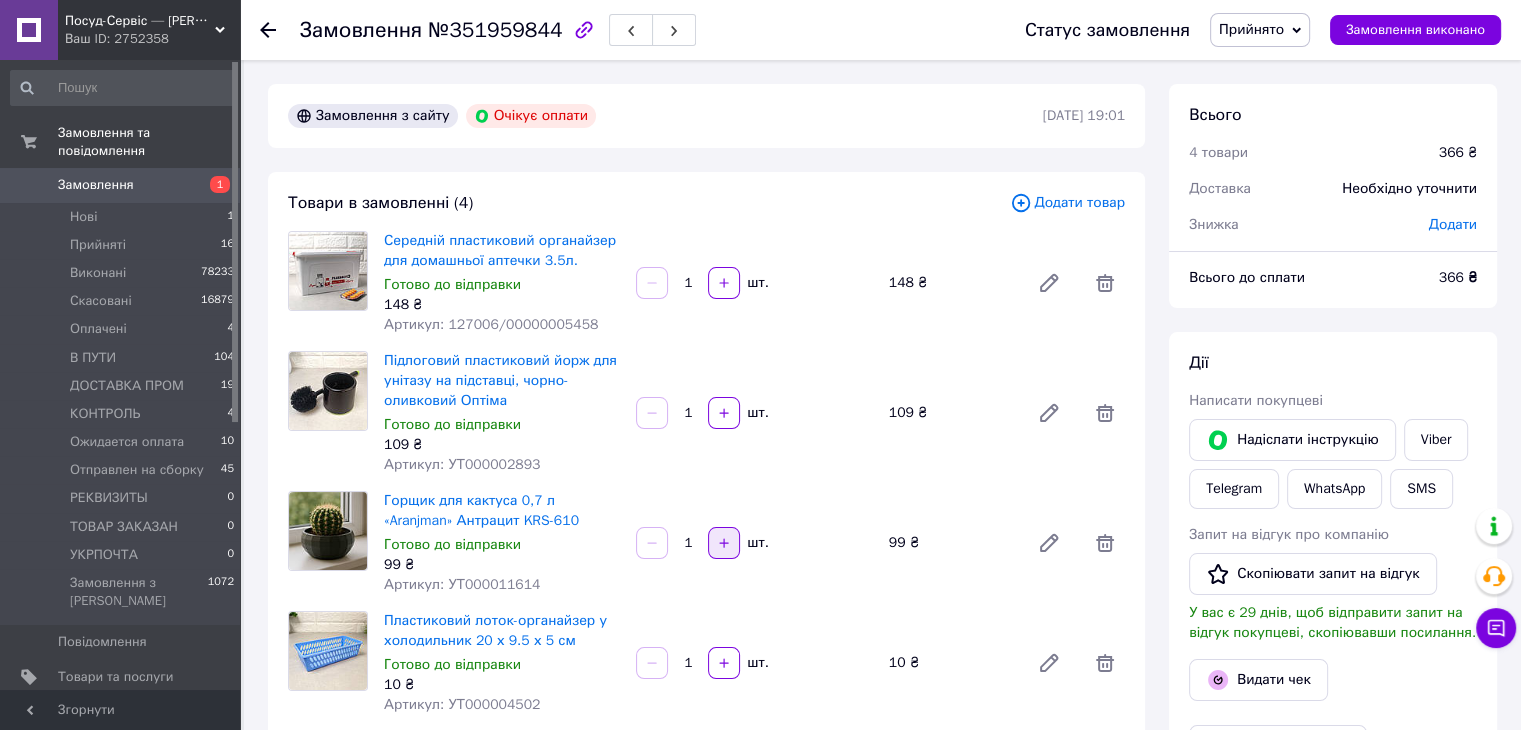 click at bounding box center [724, 543] 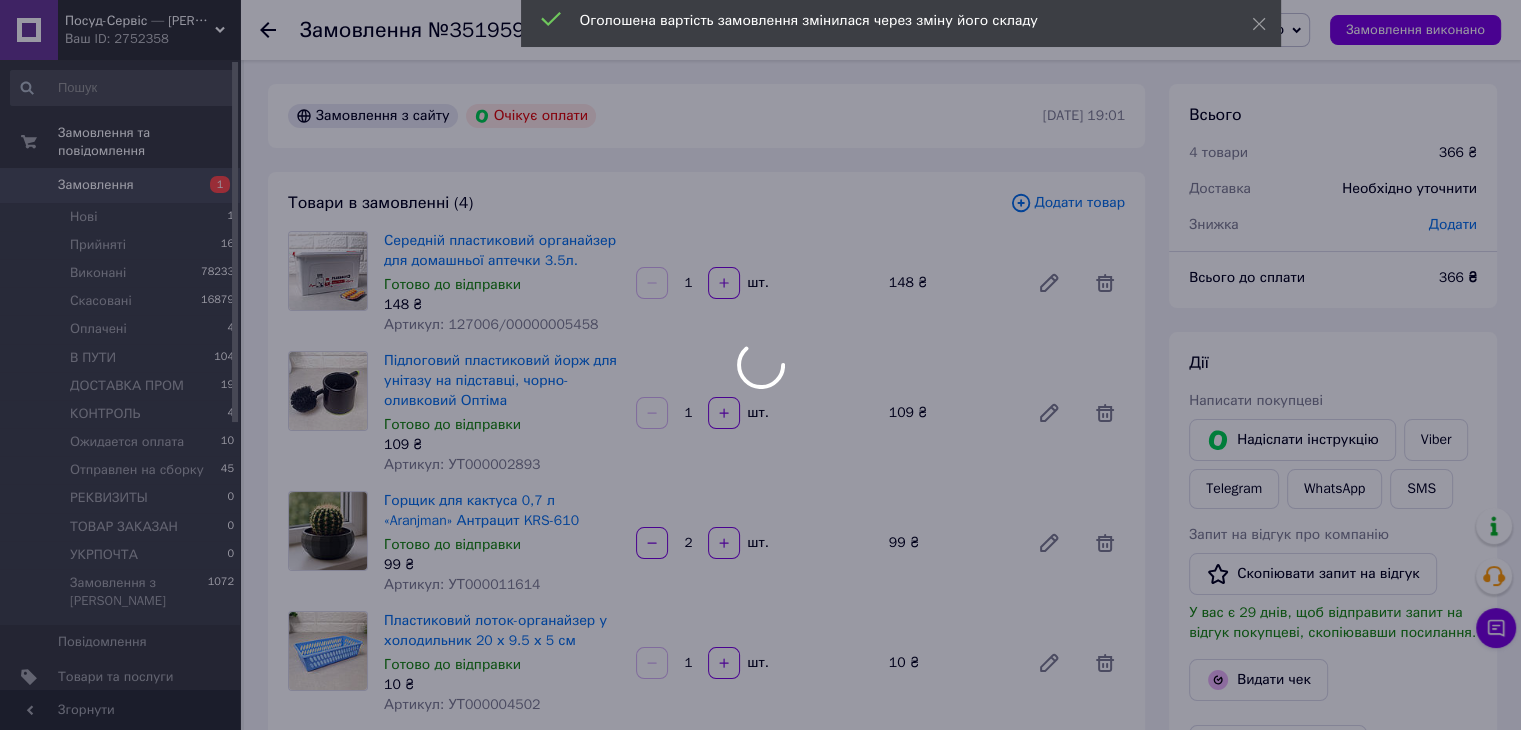type on "2" 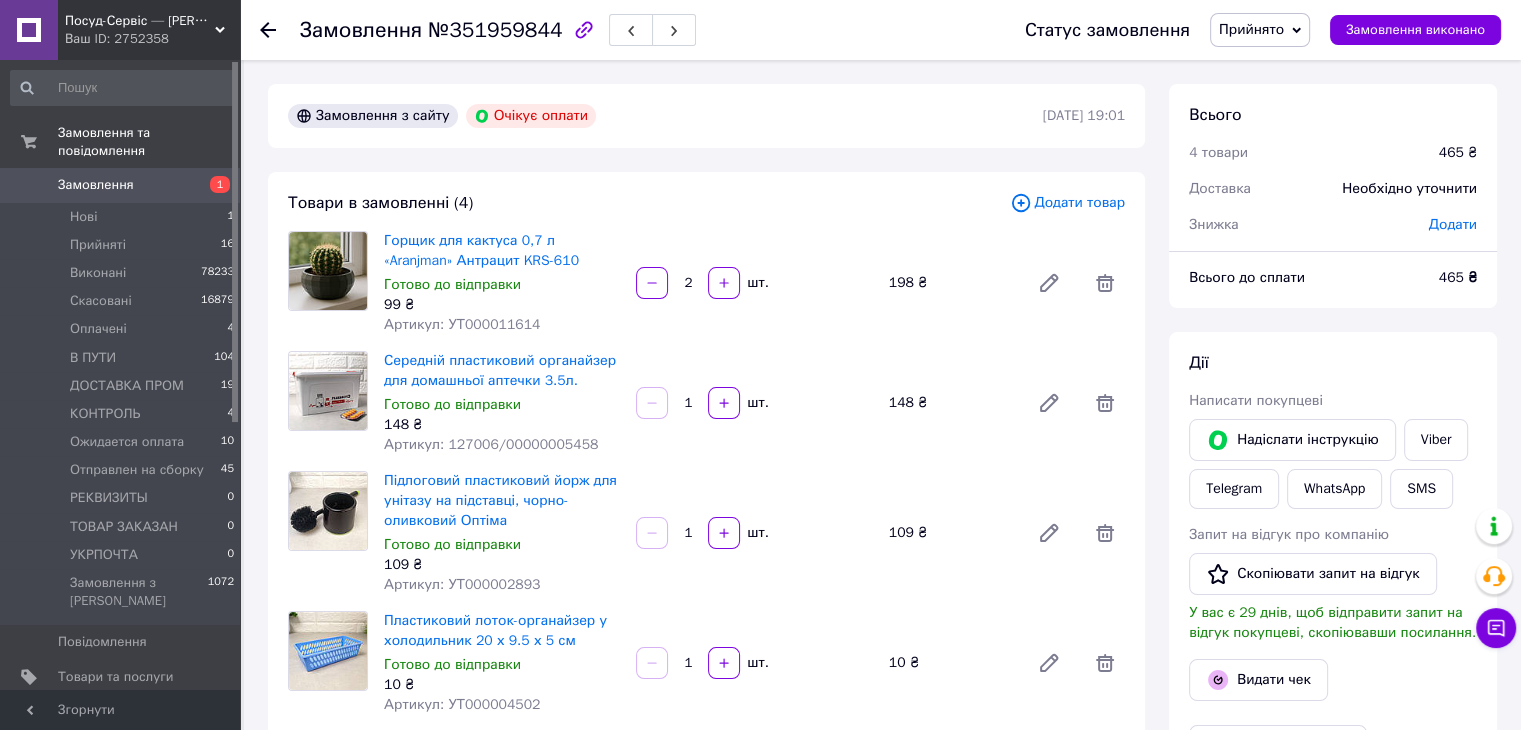 click on "Додати товар" at bounding box center [1067, 203] 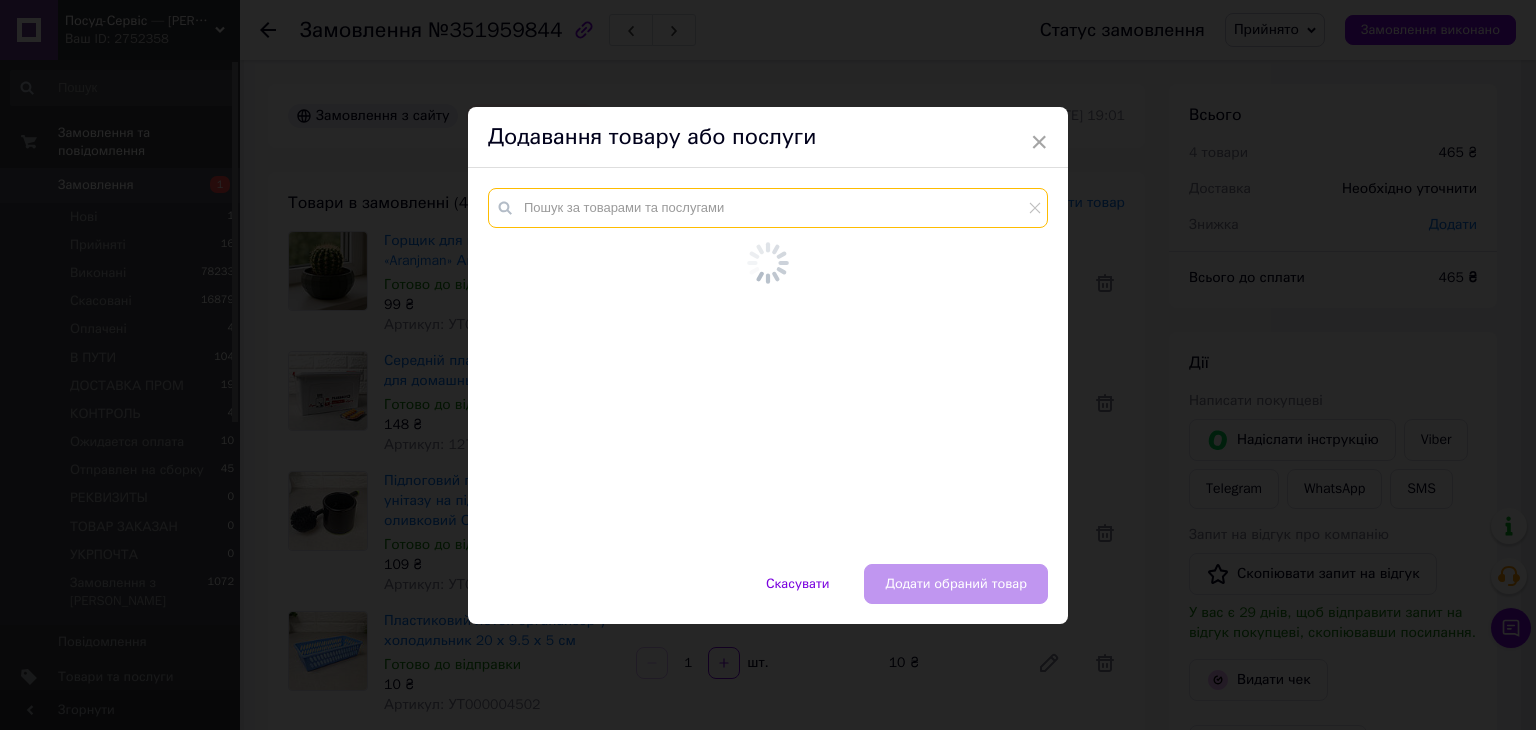 click at bounding box center [768, 208] 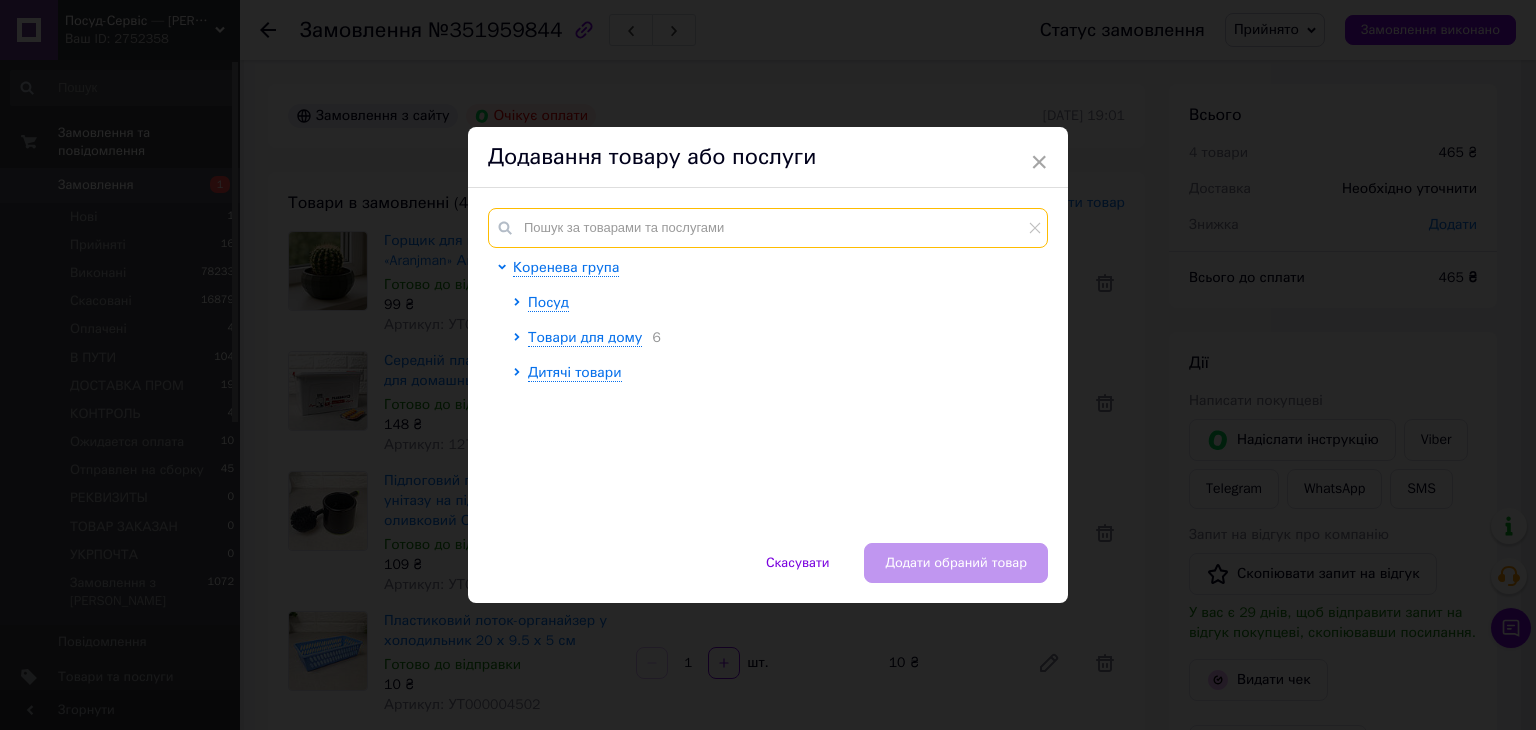 paste on "00000005159" 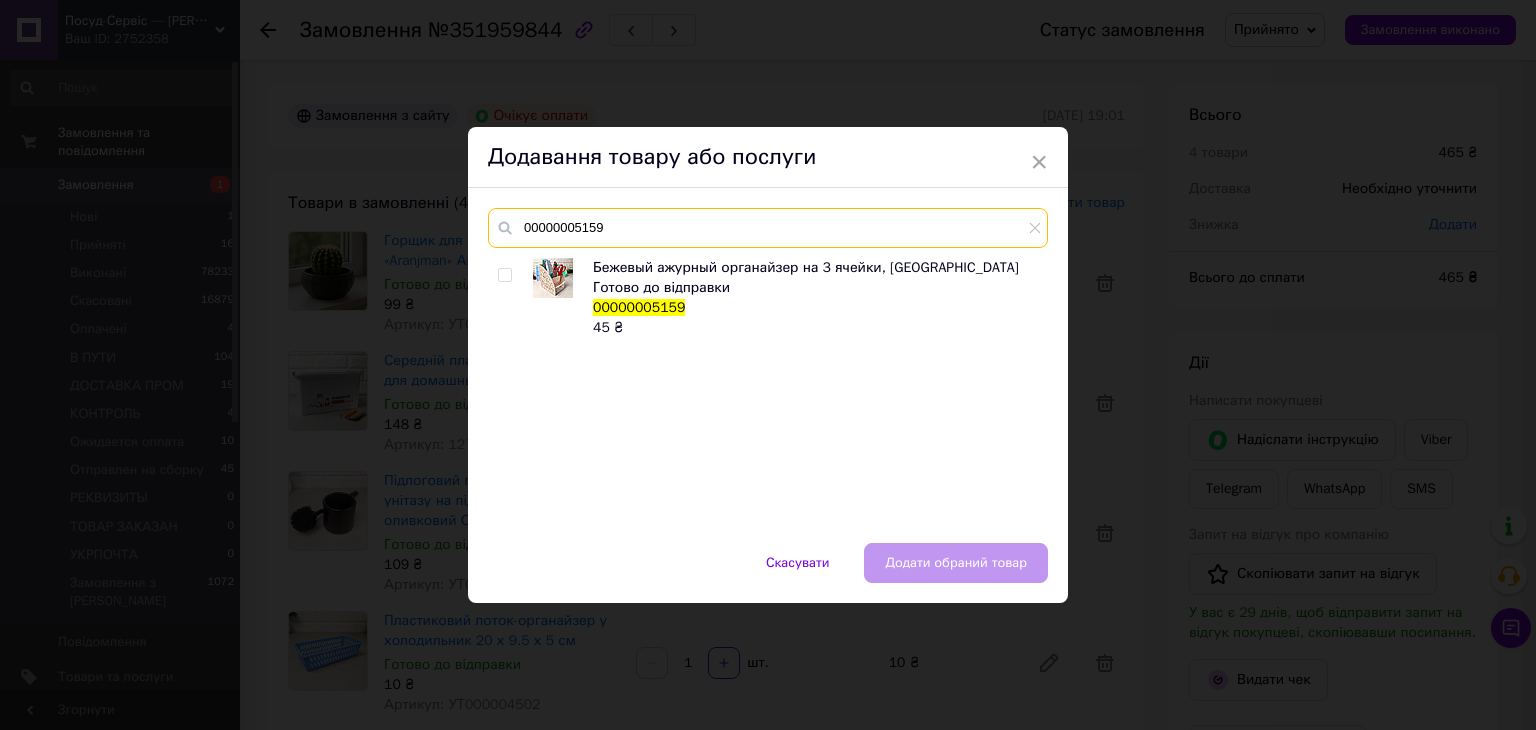 type on "00000005159" 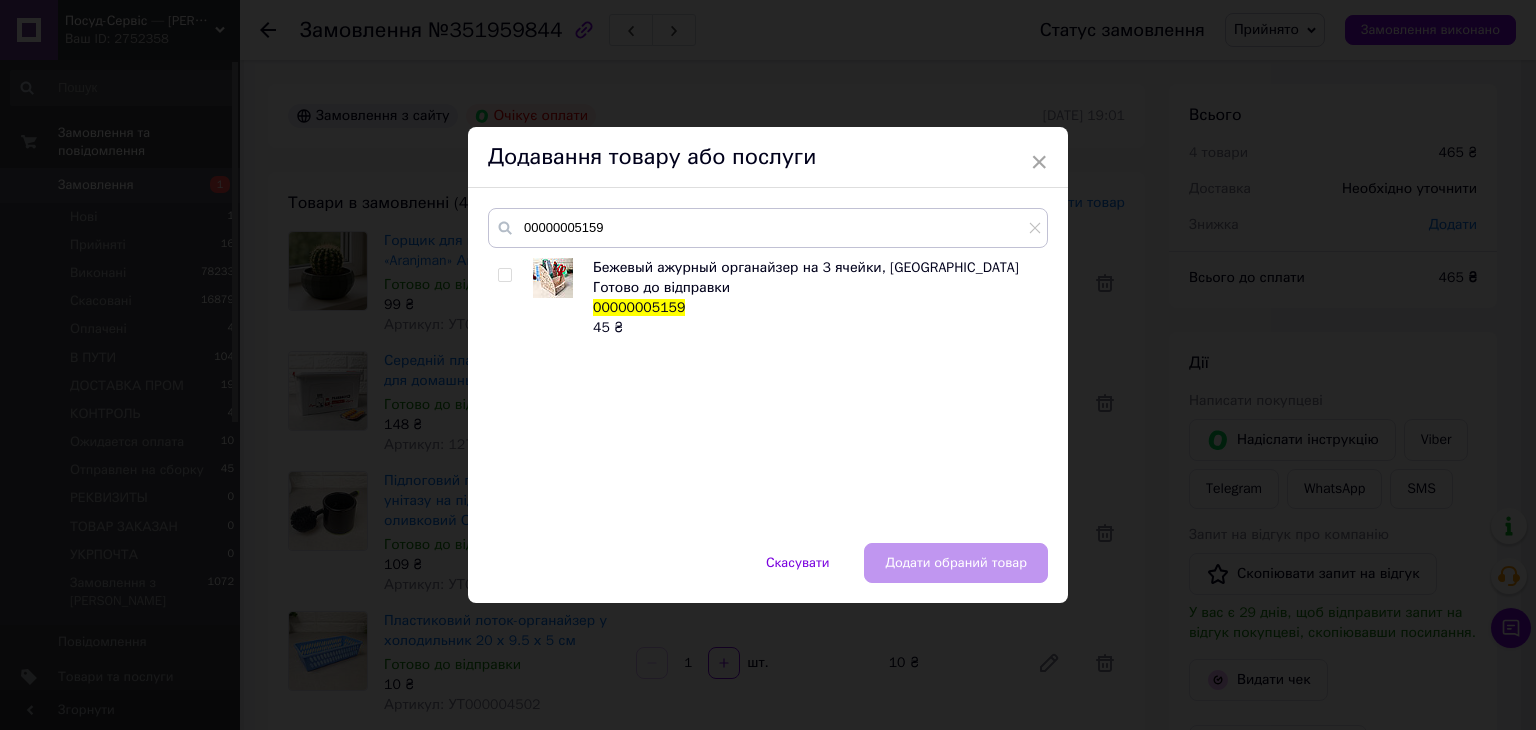 drag, startPoint x: 500, startPoint y: 274, endPoint x: 820, endPoint y: 465, distance: 372.66742 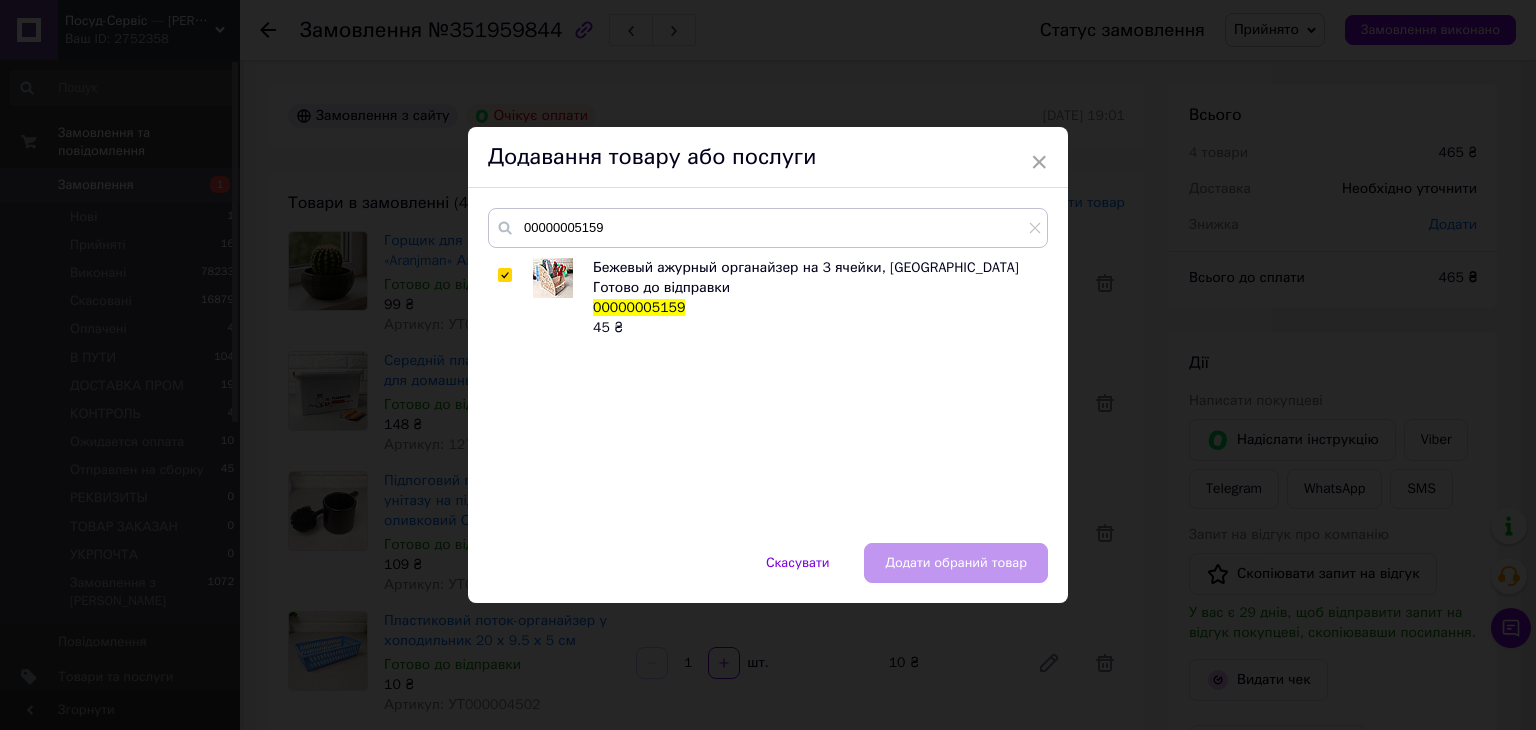 checkbox on "true" 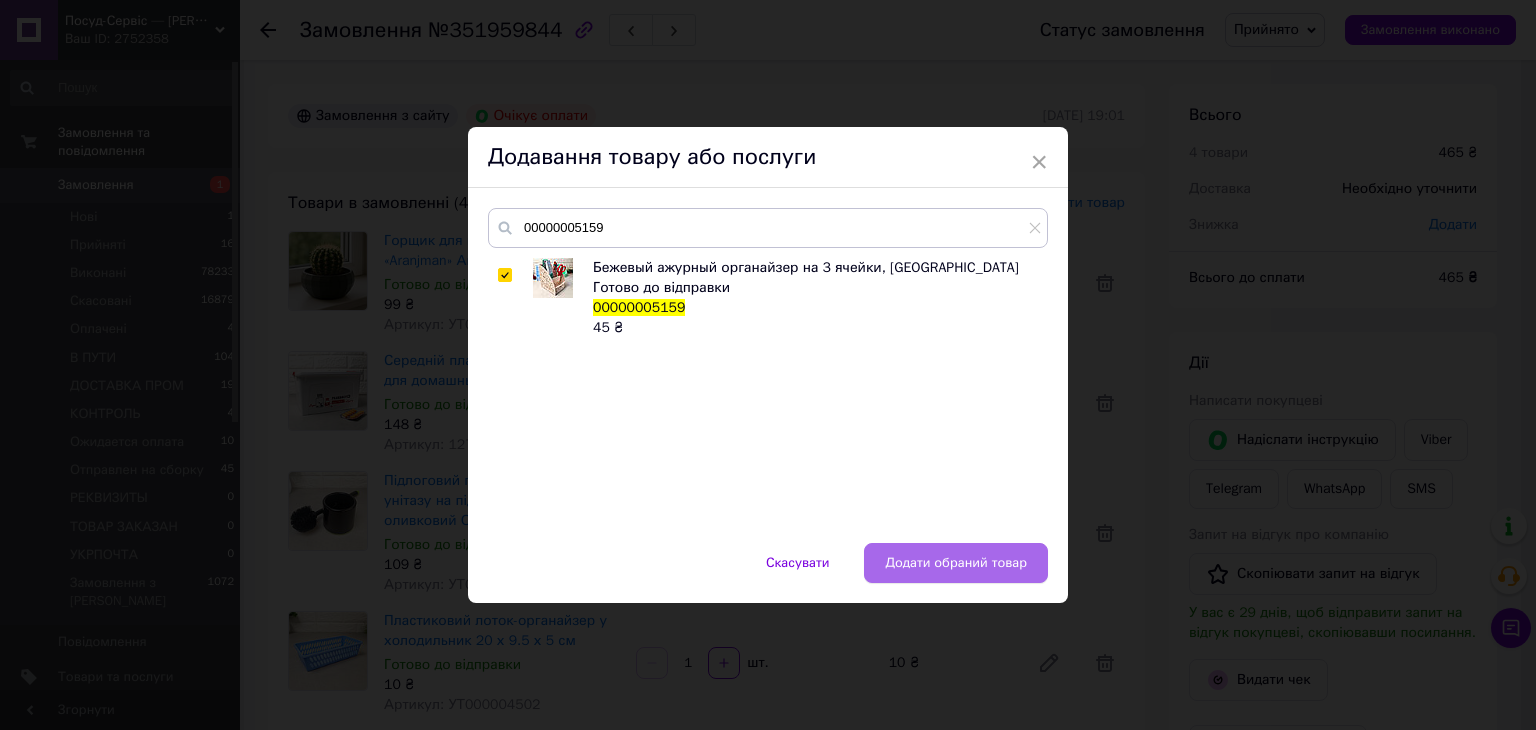 click on "Додати обраний товар" at bounding box center (956, 563) 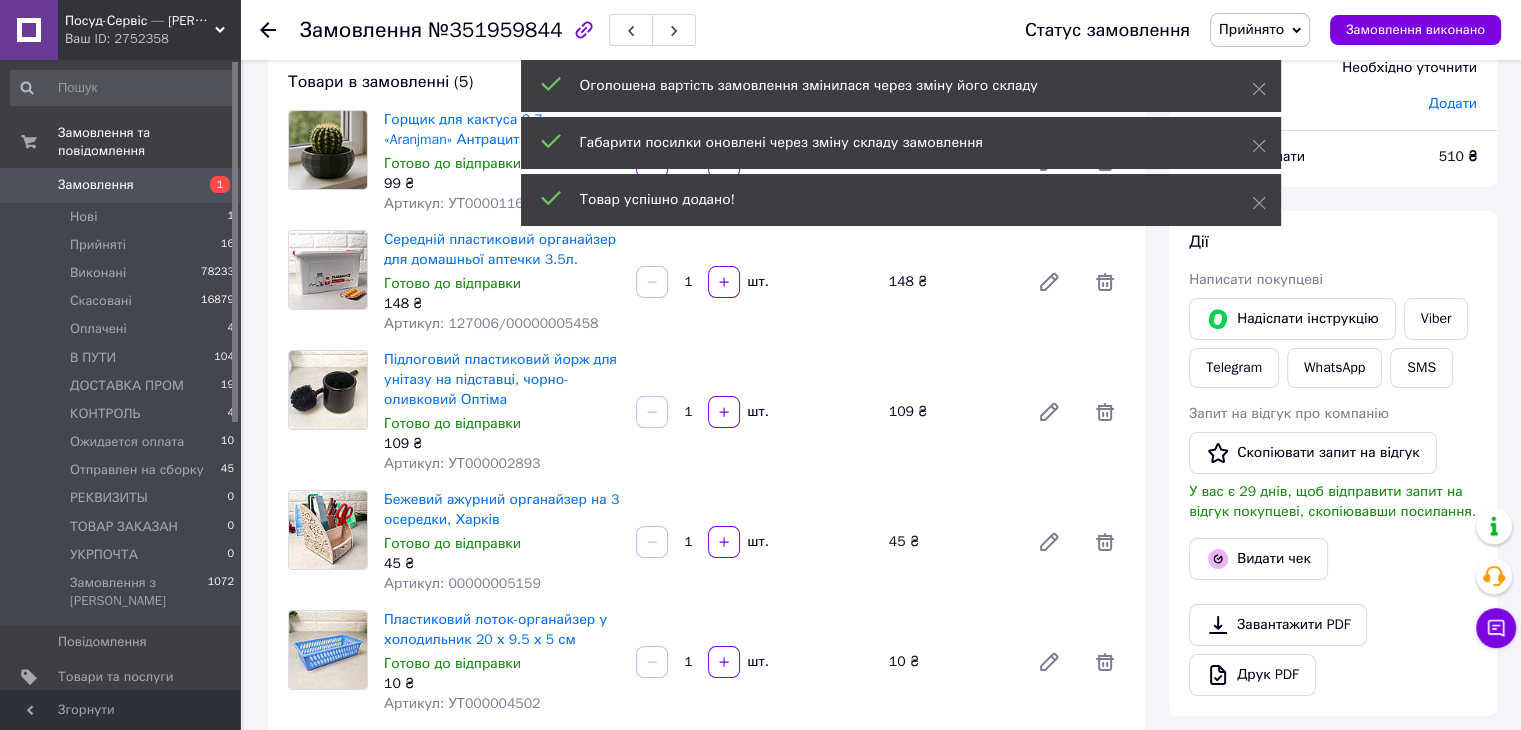 scroll, scrollTop: 100, scrollLeft: 0, axis: vertical 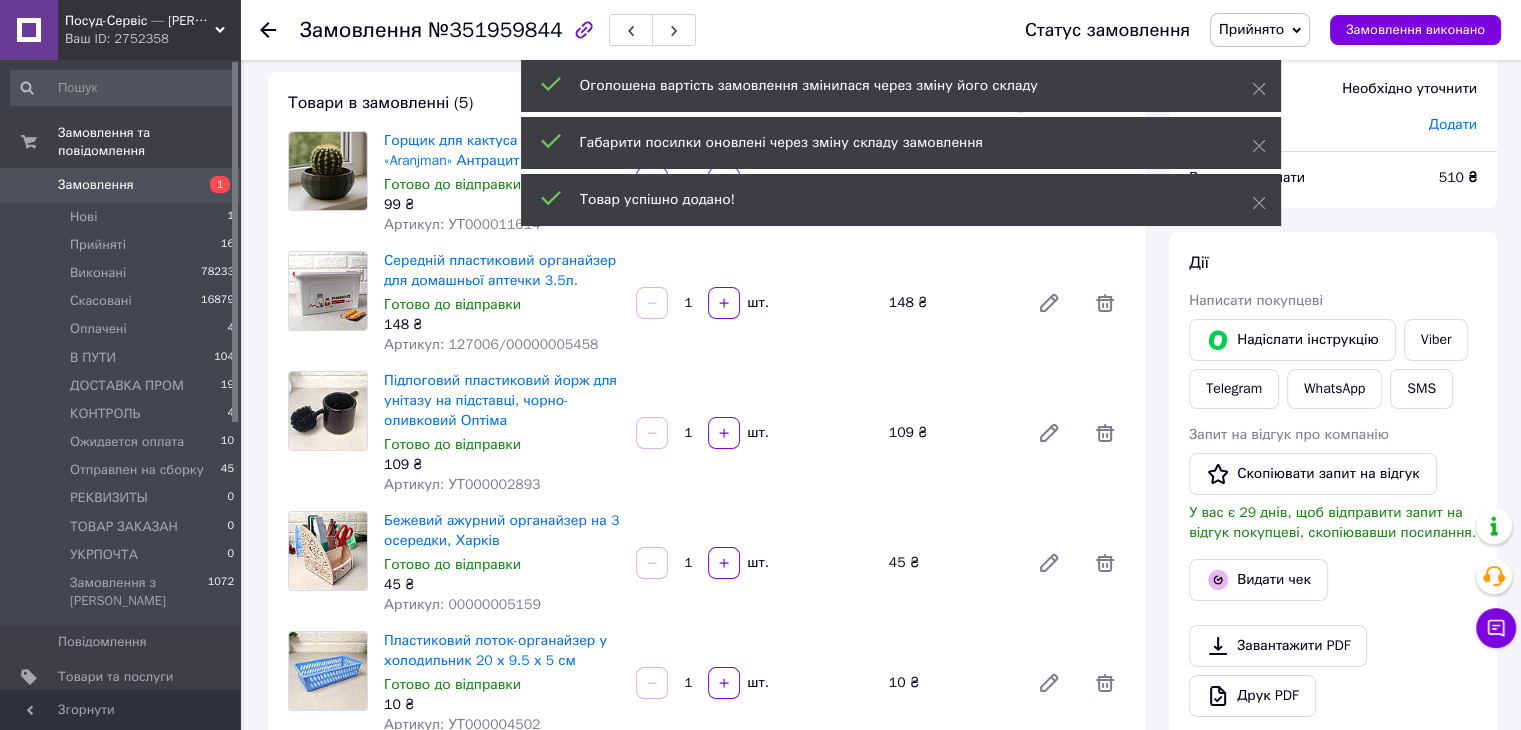 click 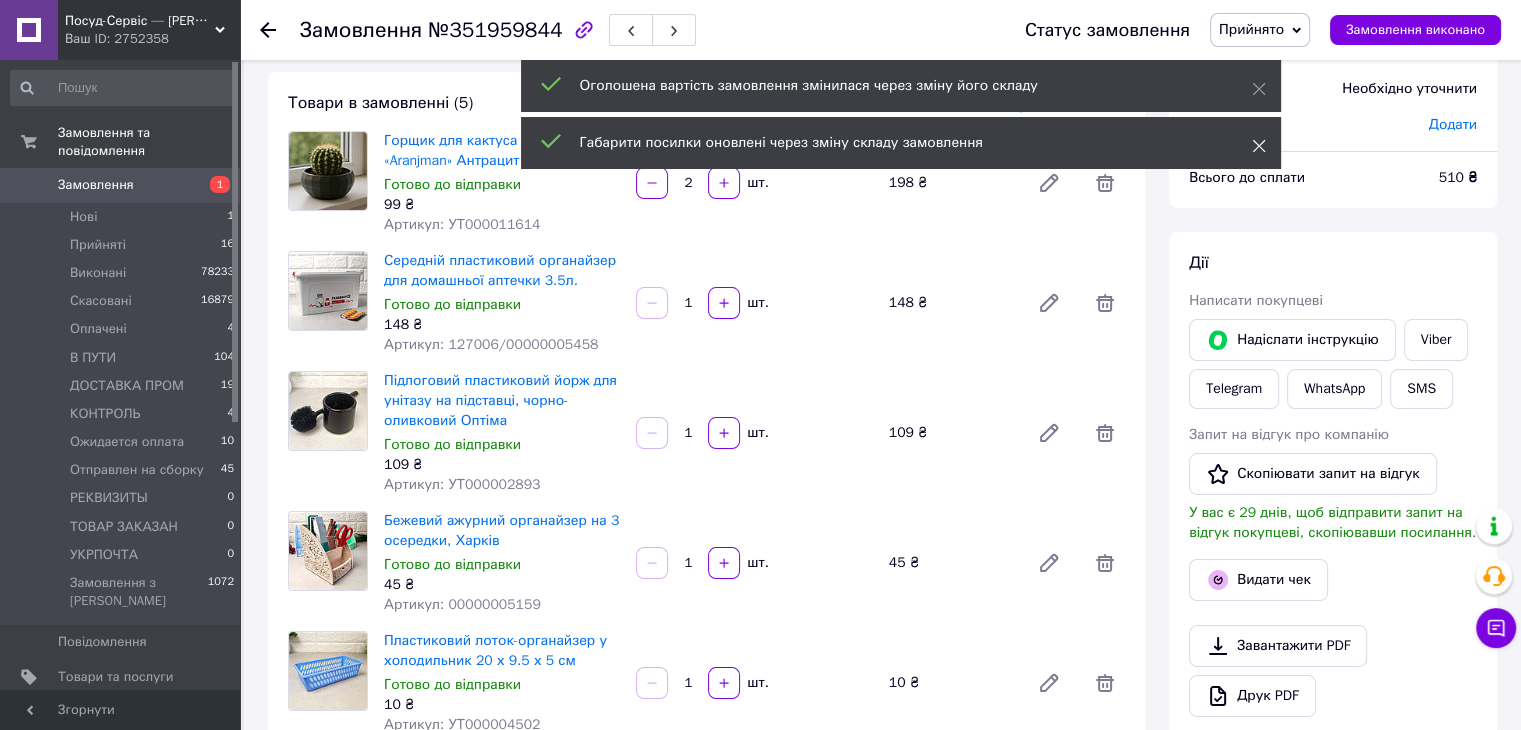 click at bounding box center (1259, 146) 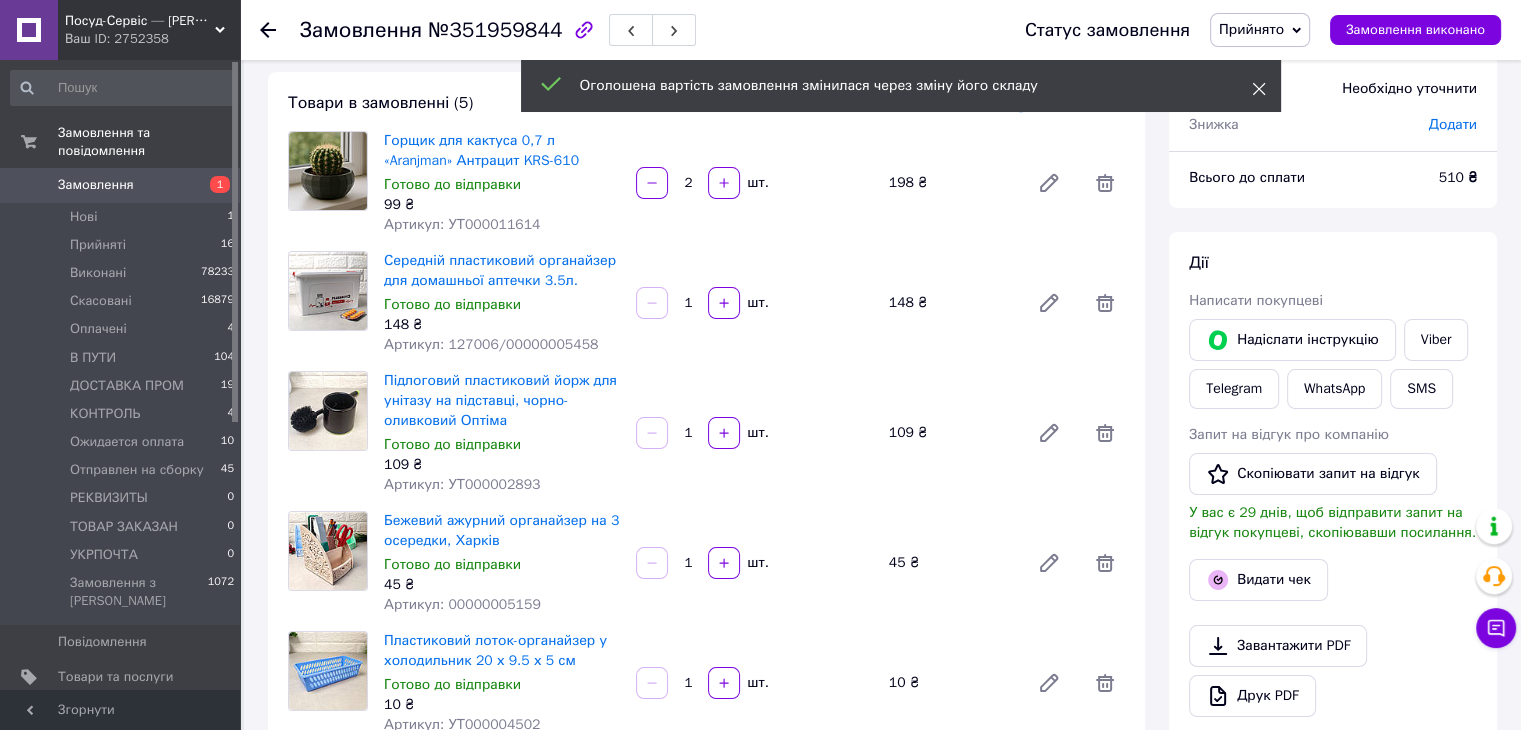 click 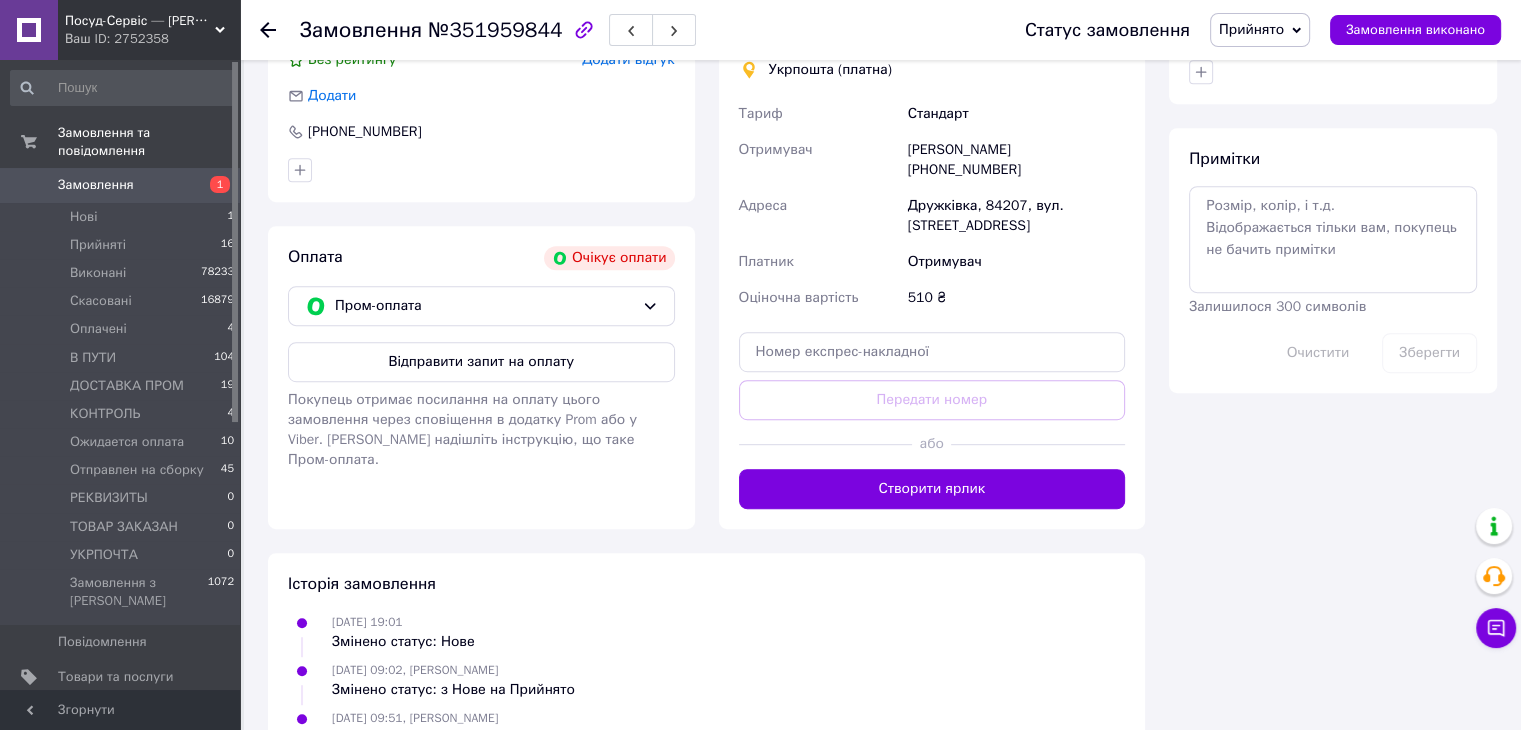 scroll, scrollTop: 1100, scrollLeft: 0, axis: vertical 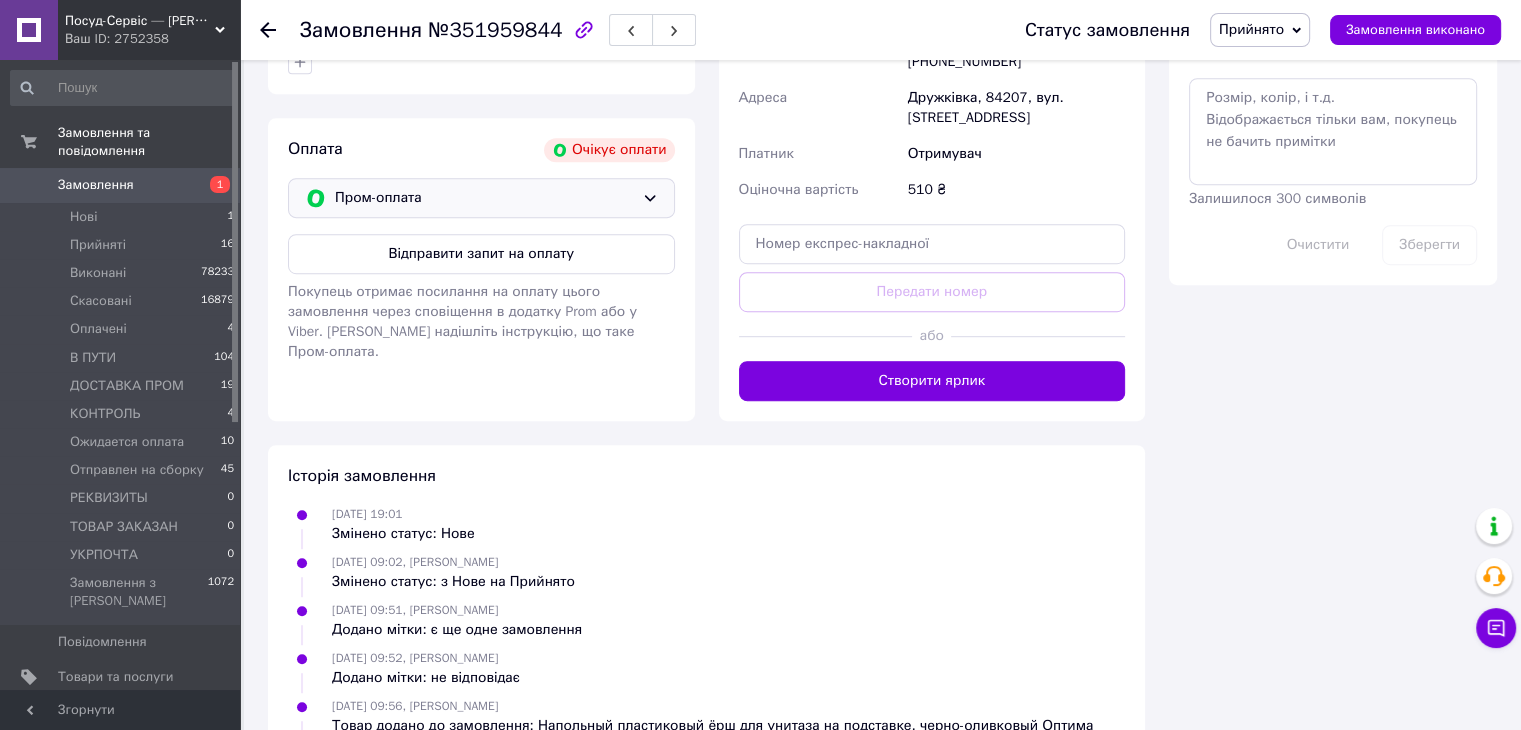 click on "Пром-оплата" at bounding box center (484, 198) 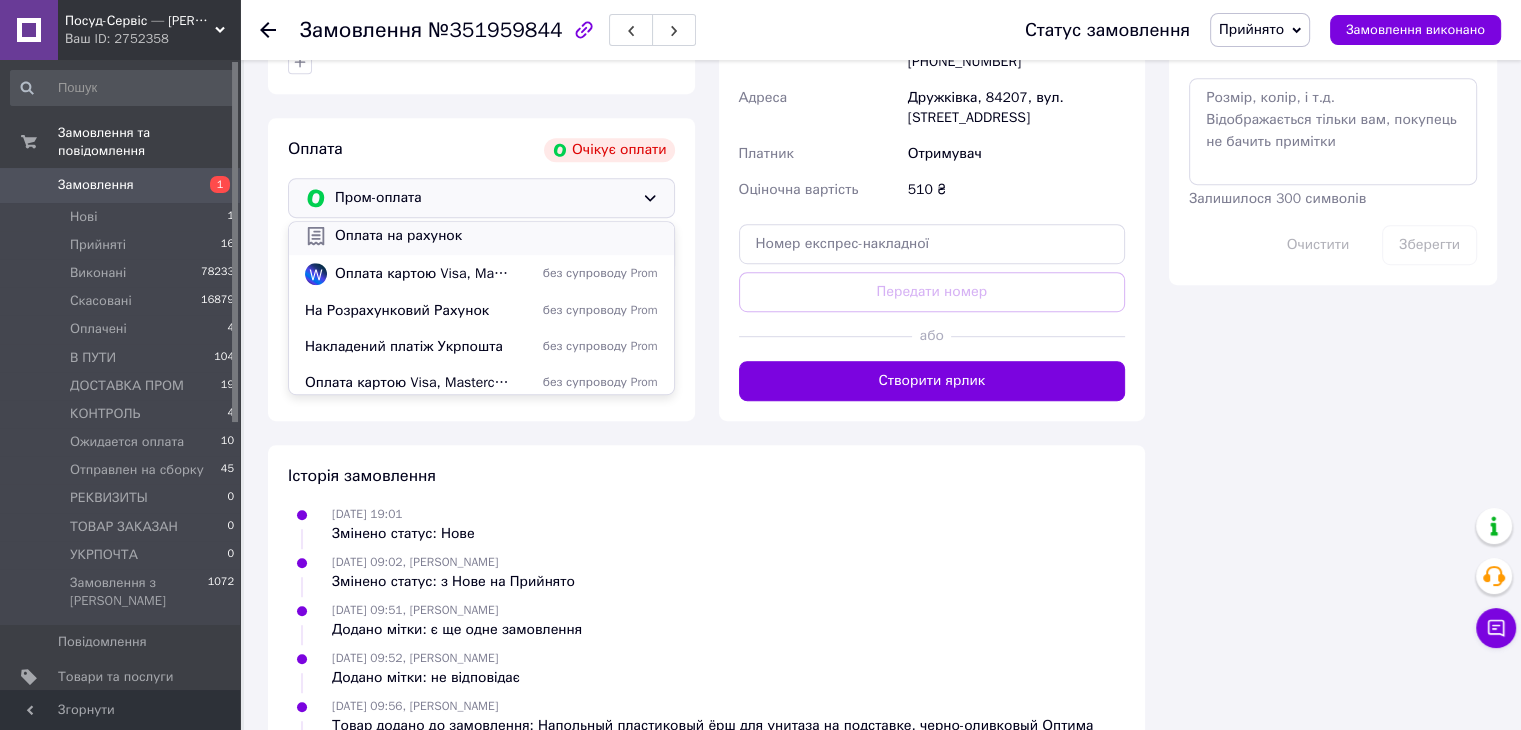 scroll, scrollTop: 160, scrollLeft: 0, axis: vertical 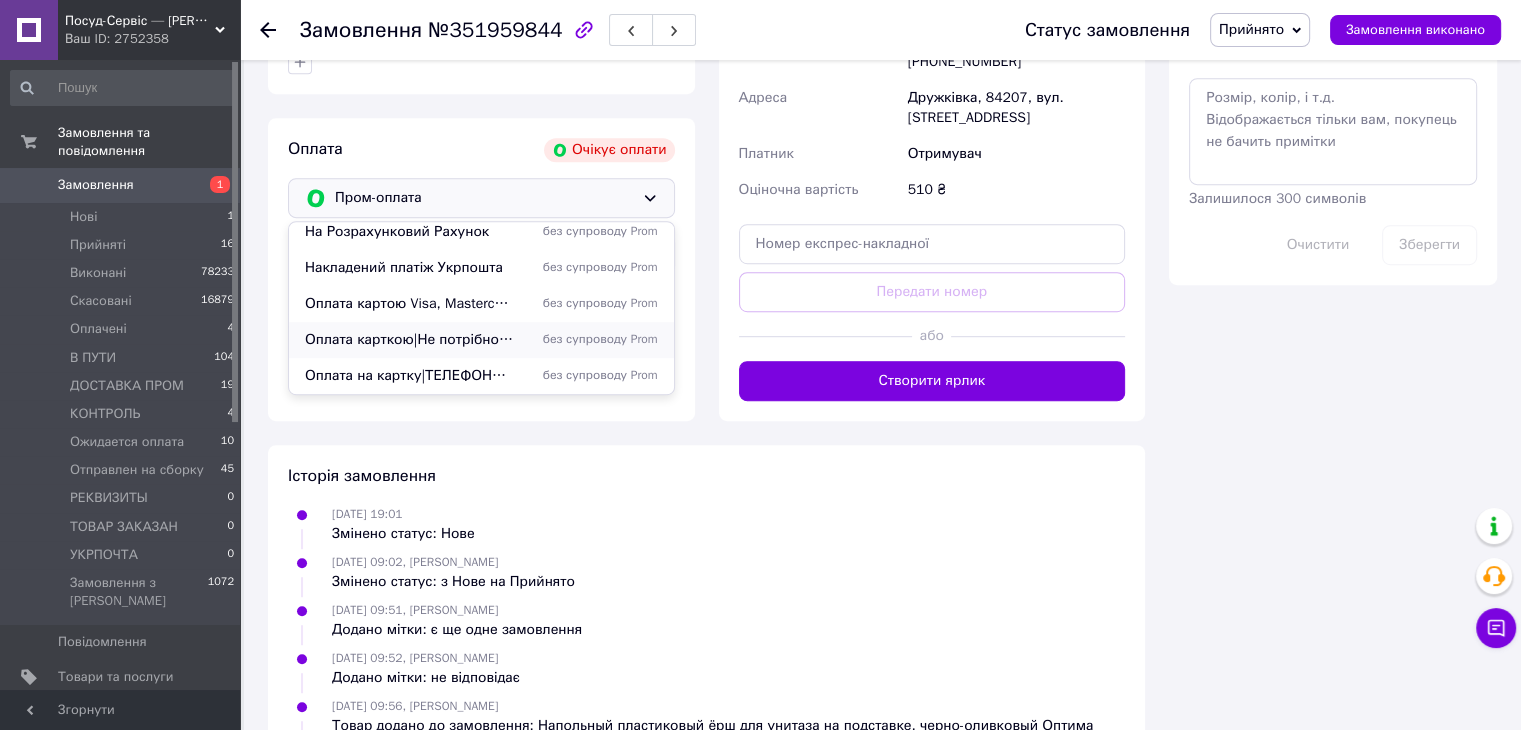 click on "Оплата карткою|Не потрібно дзвонити|Потрібні реквізити" at bounding box center [409, 340] 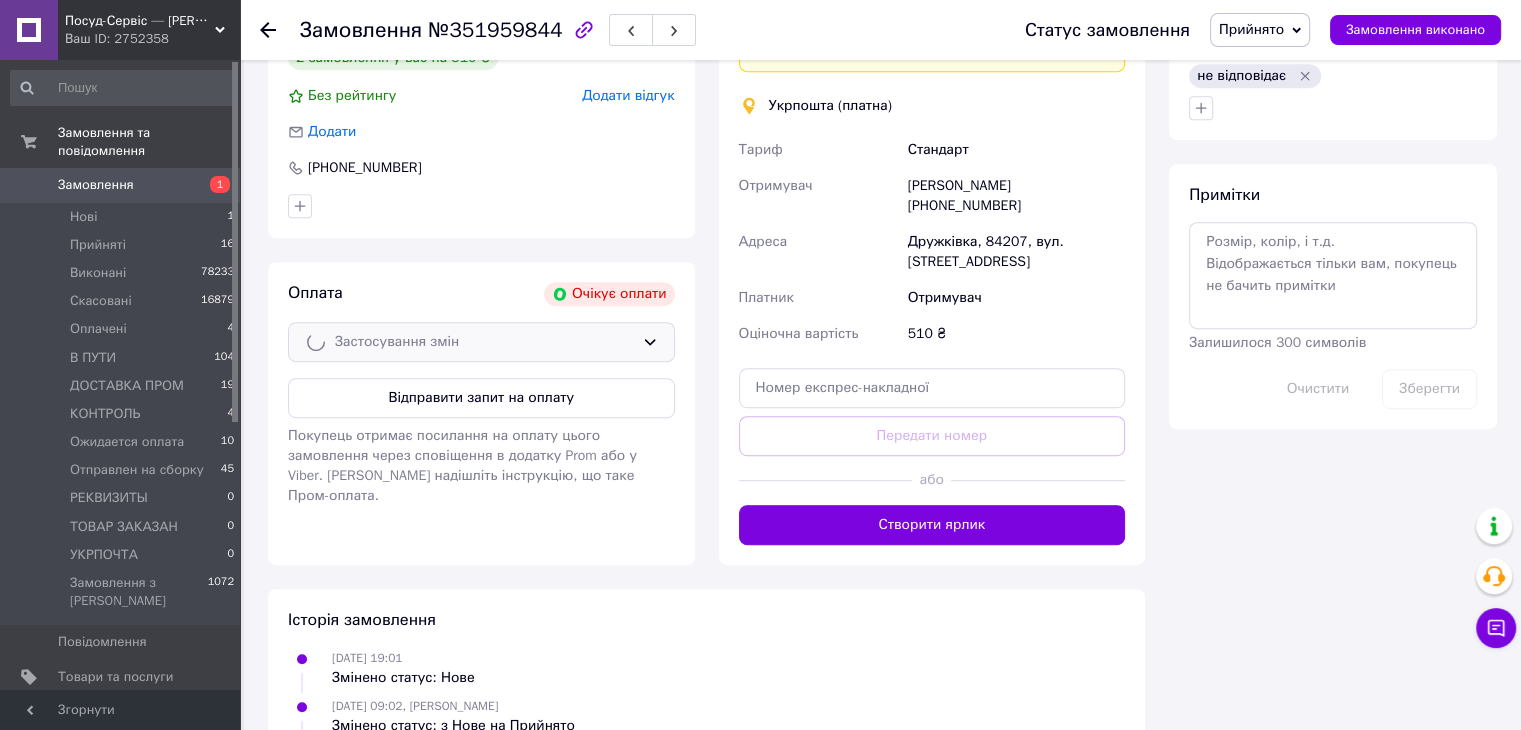scroll, scrollTop: 900, scrollLeft: 0, axis: vertical 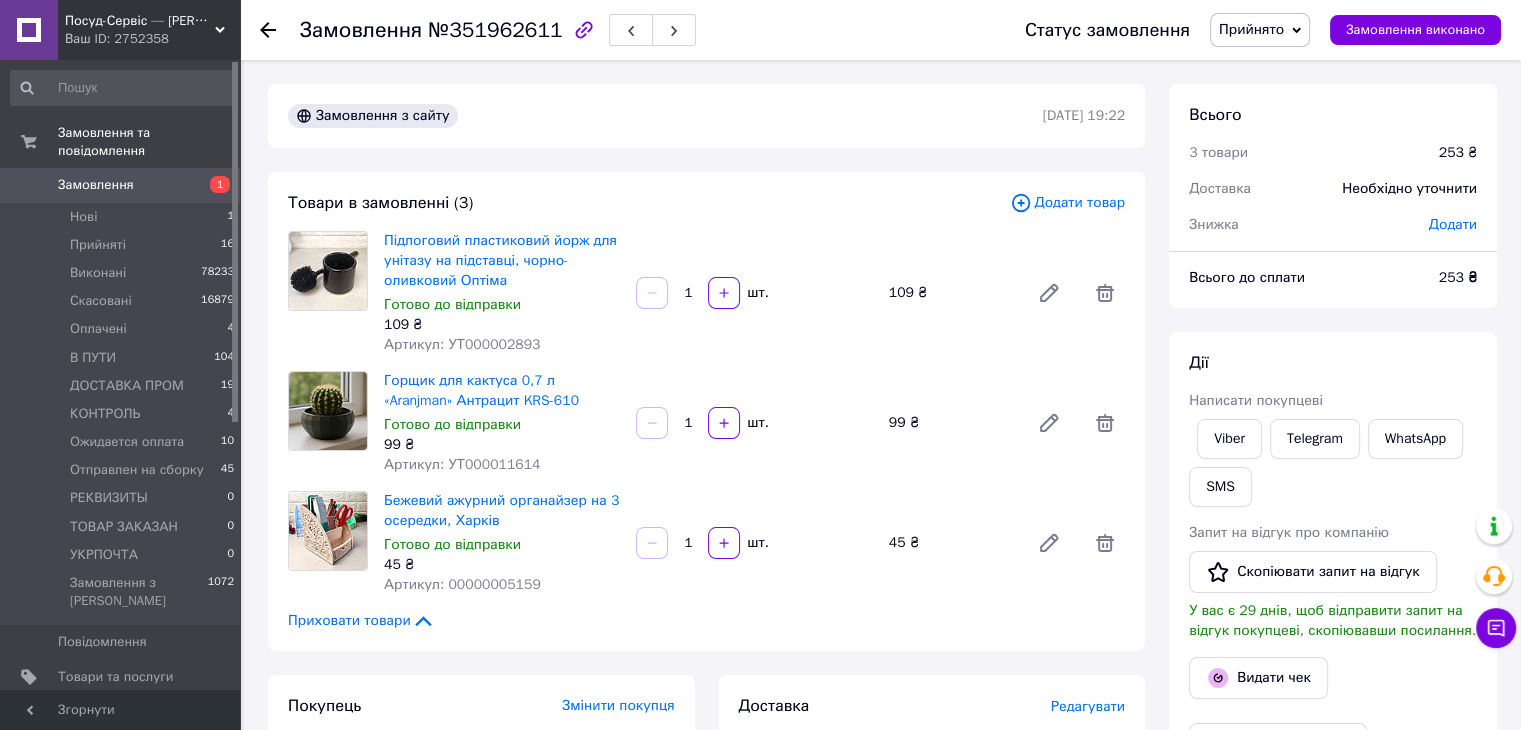 click on "Артикул: УТ000002893" at bounding box center [462, 344] 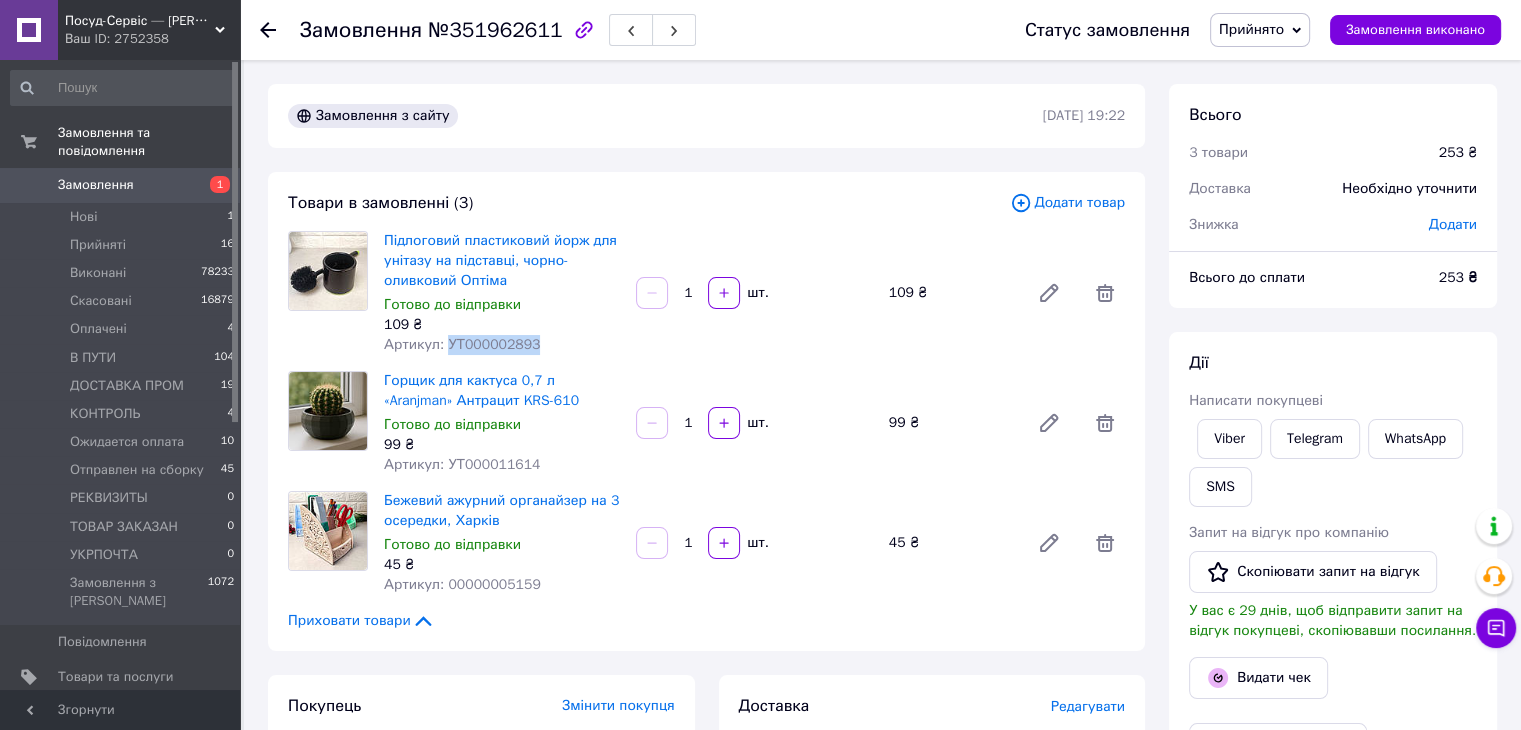 click on "Артикул: УТ000002893" at bounding box center [462, 344] 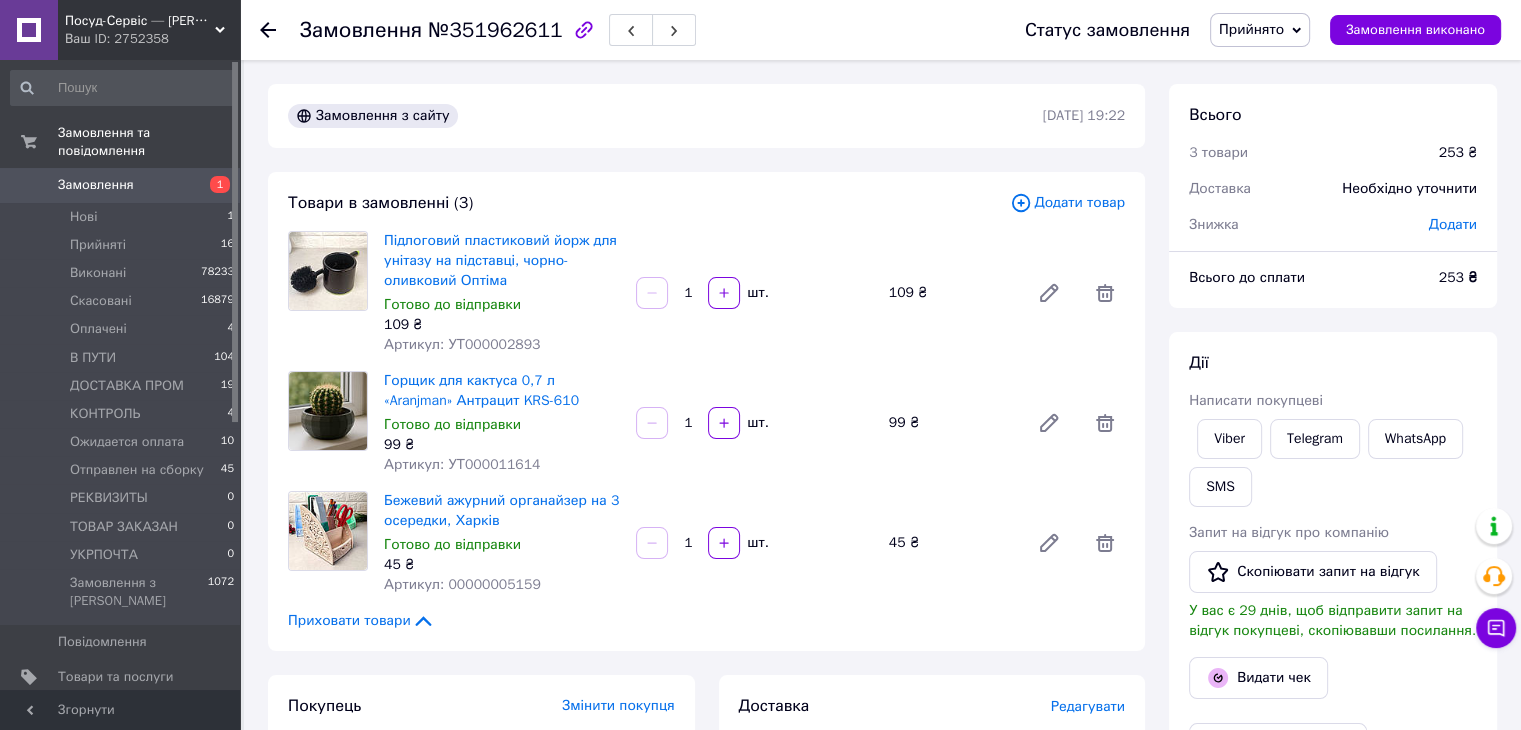 click on "Артикул: УТ000011614" at bounding box center [462, 464] 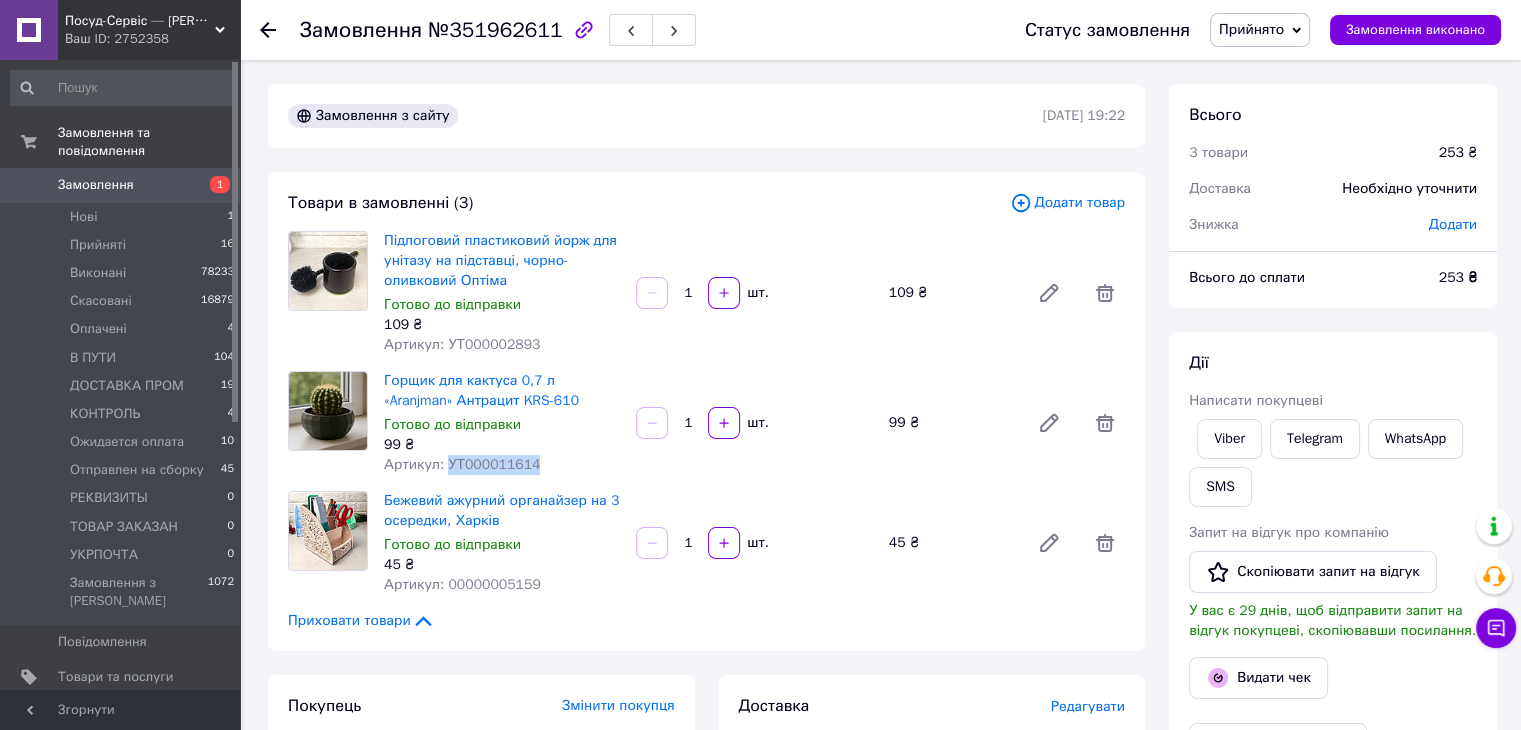 click on "Артикул: УТ000011614" at bounding box center [462, 464] 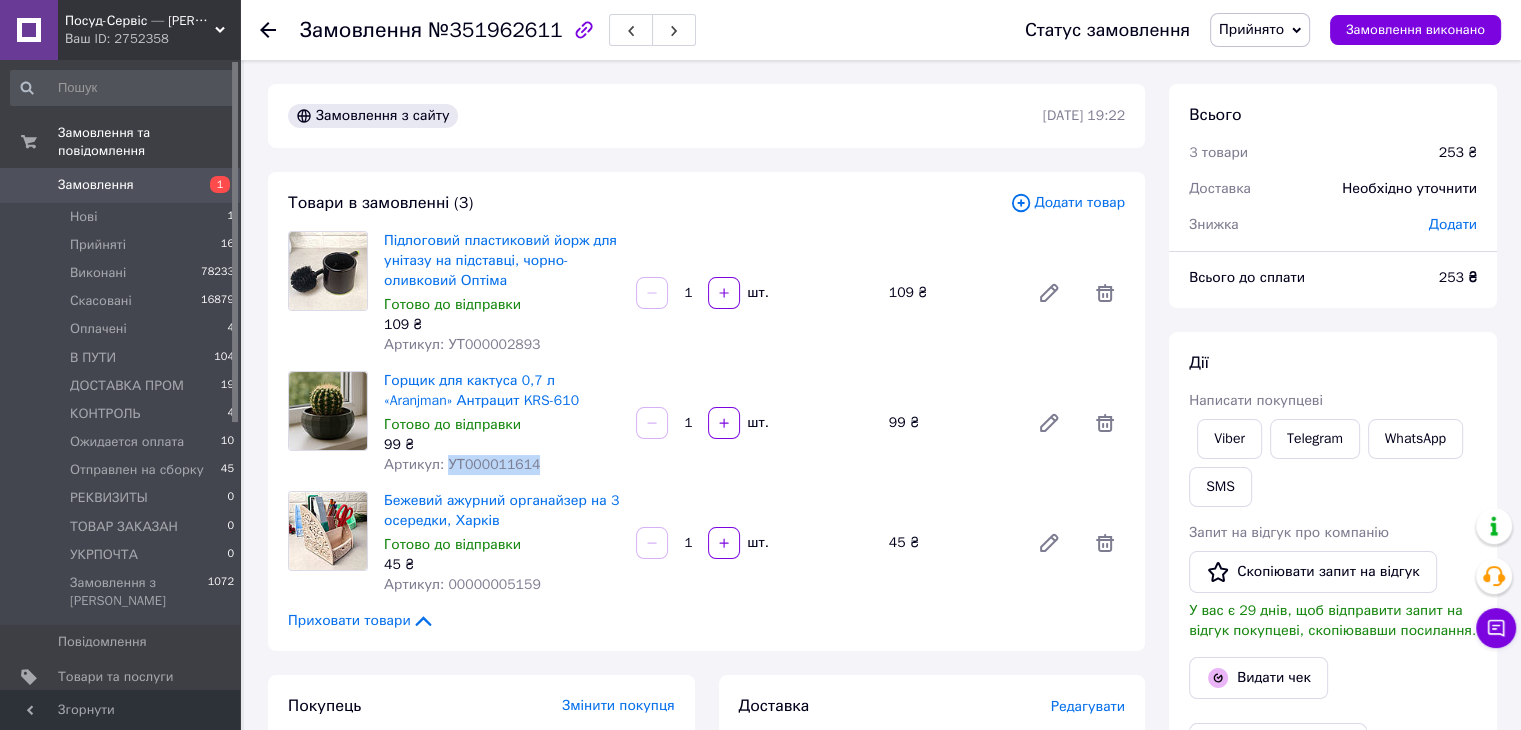 click on "45 ₴" at bounding box center [502, 565] 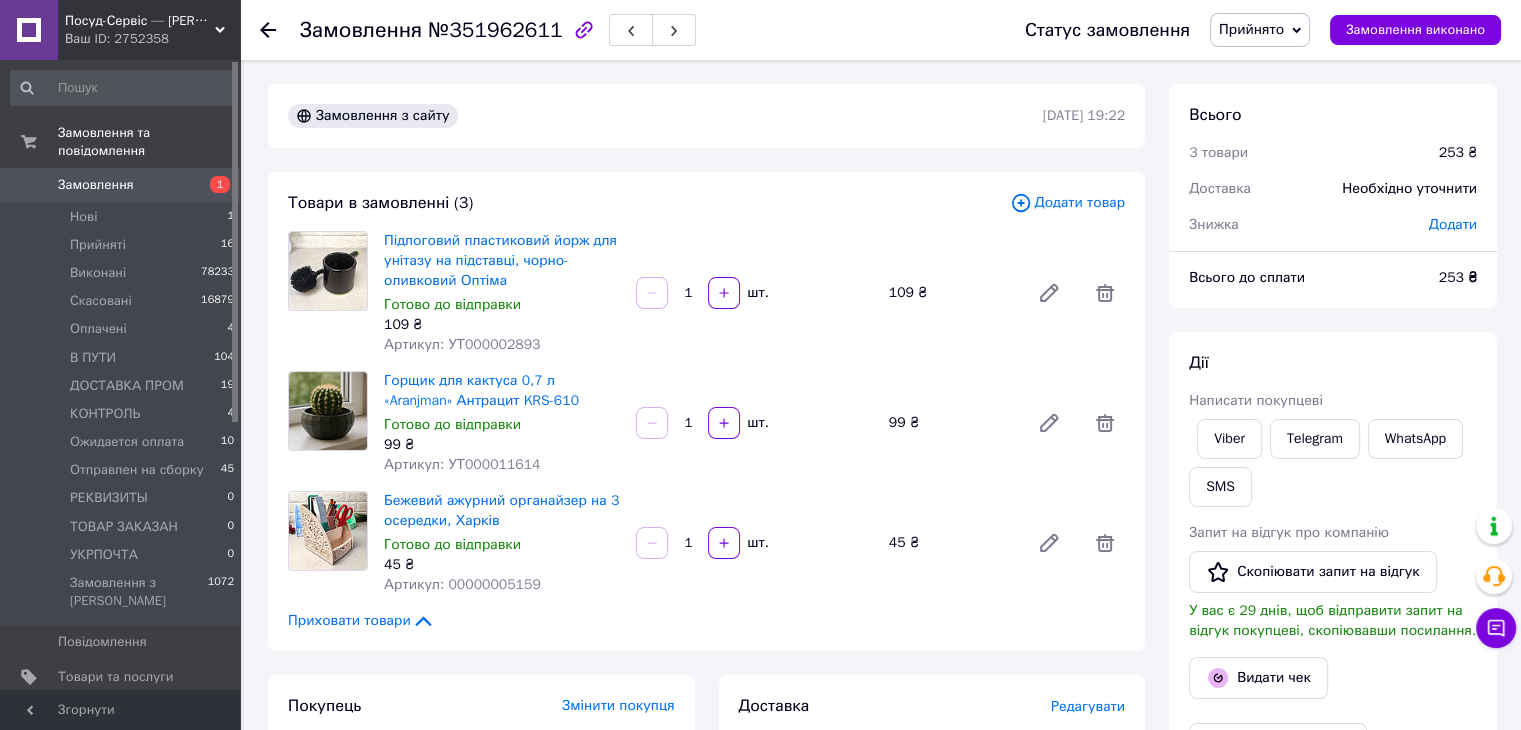 click on "Артикул: 00000005159" at bounding box center [462, 584] 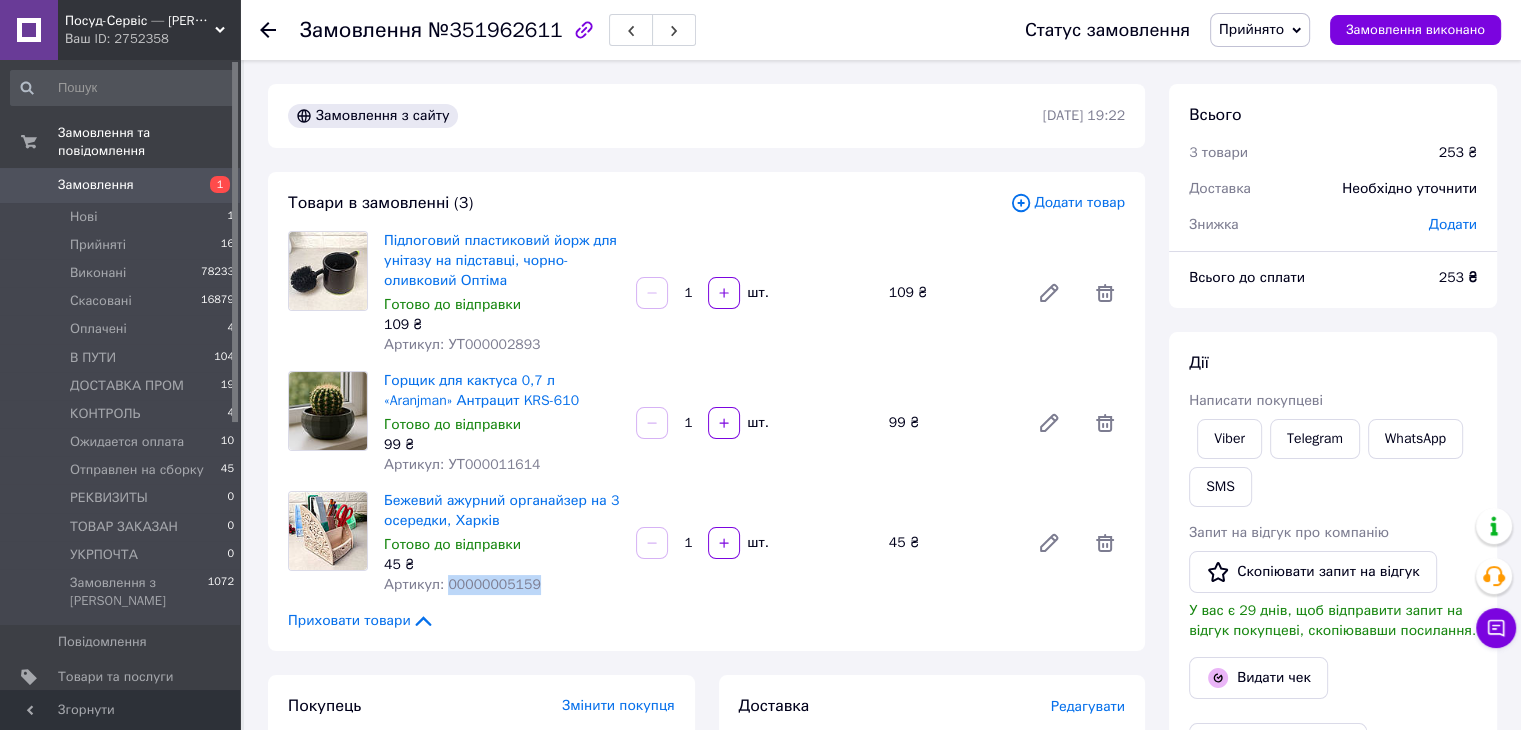 click on "Артикул: 00000005159" at bounding box center (462, 584) 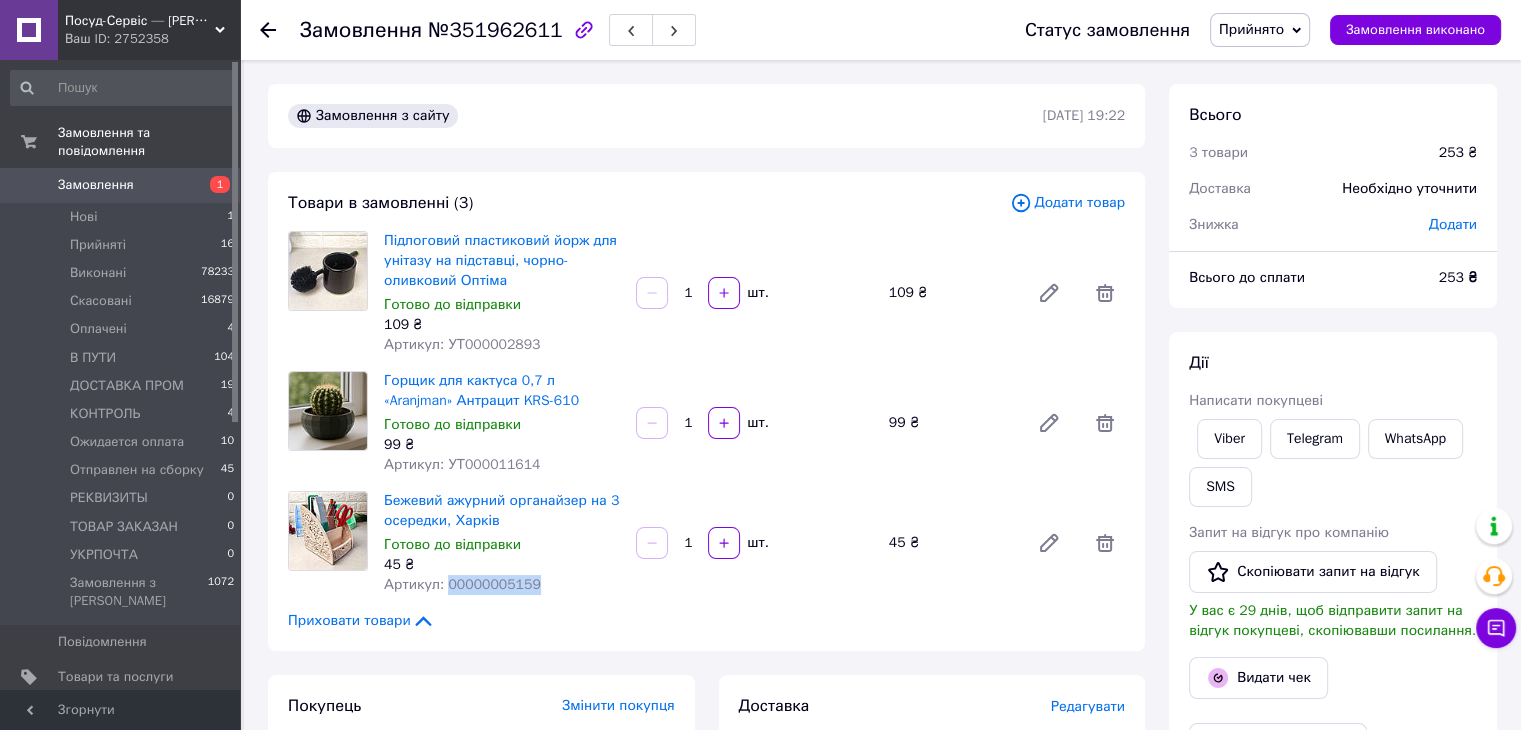 click on "Прийнято" at bounding box center [1251, 29] 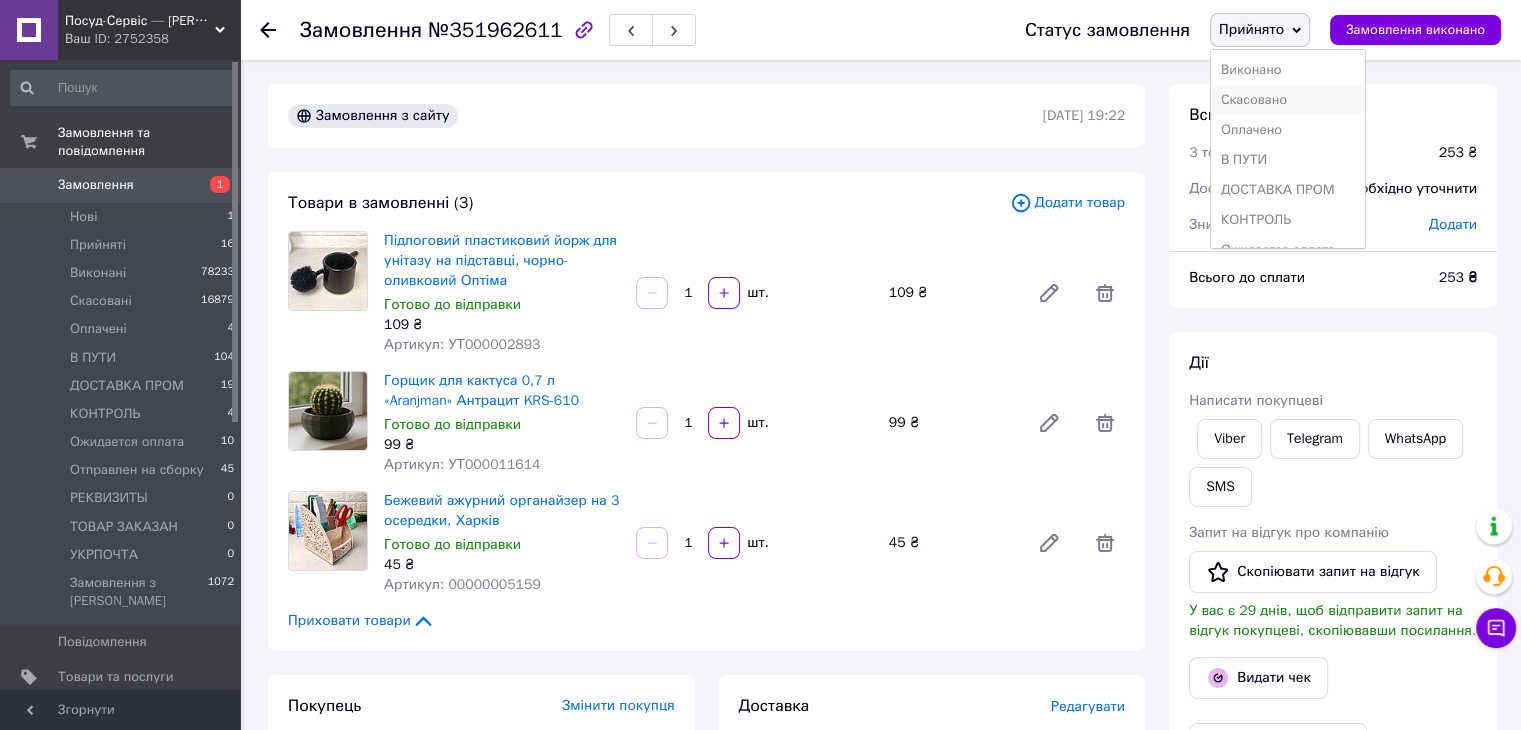 click on "Скасовано" at bounding box center [1288, 100] 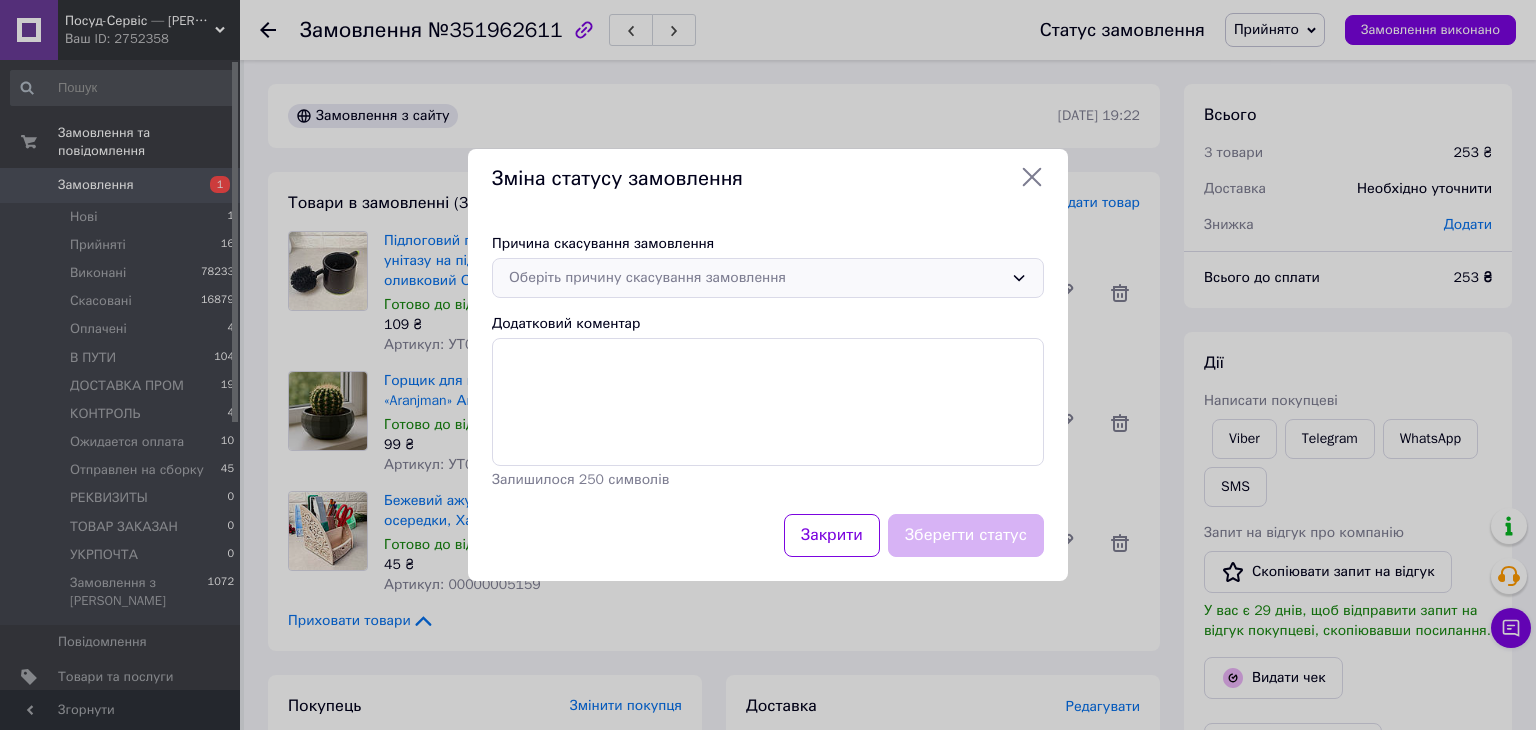 click on "Оберіть причину скасування замовлення" at bounding box center [768, 278] 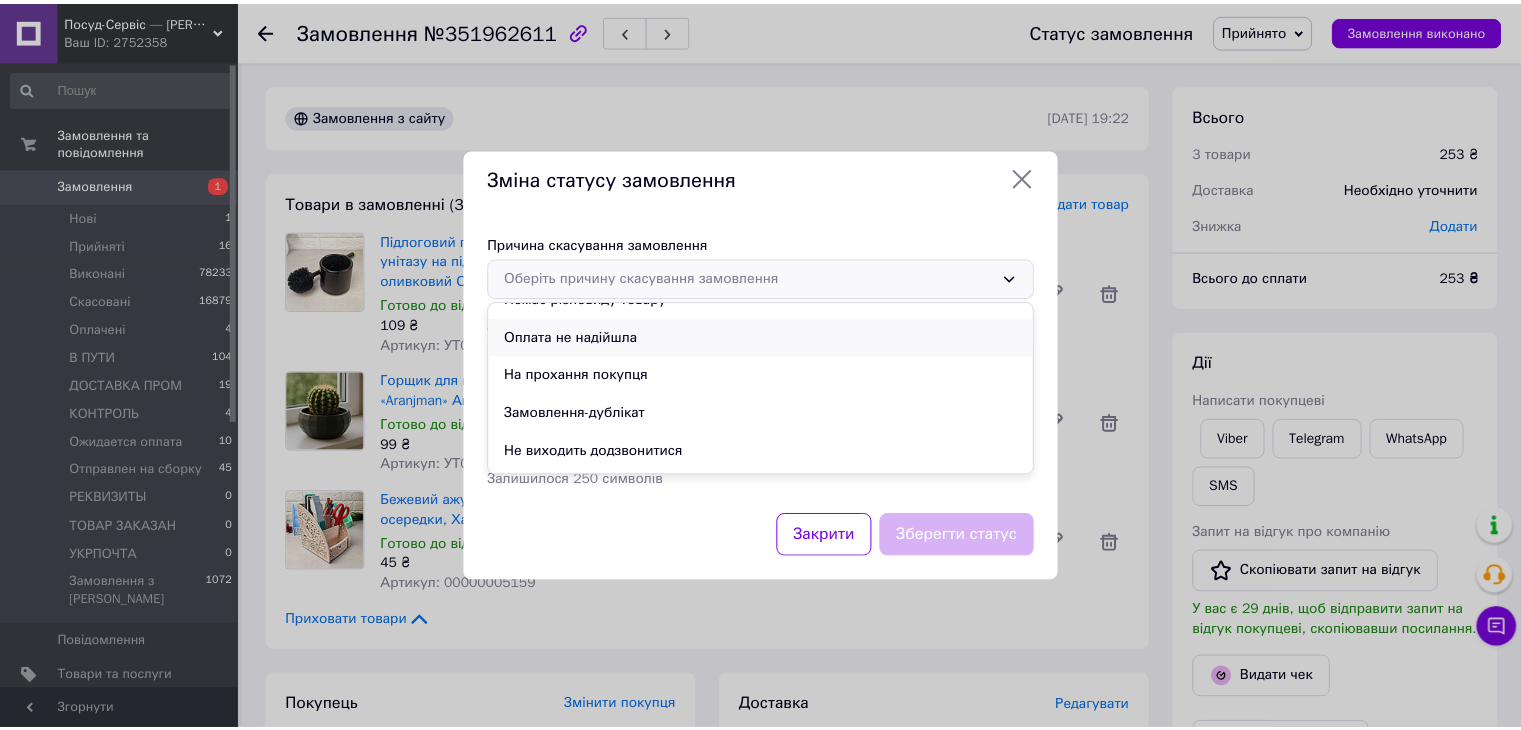 scroll, scrollTop: 93, scrollLeft: 0, axis: vertical 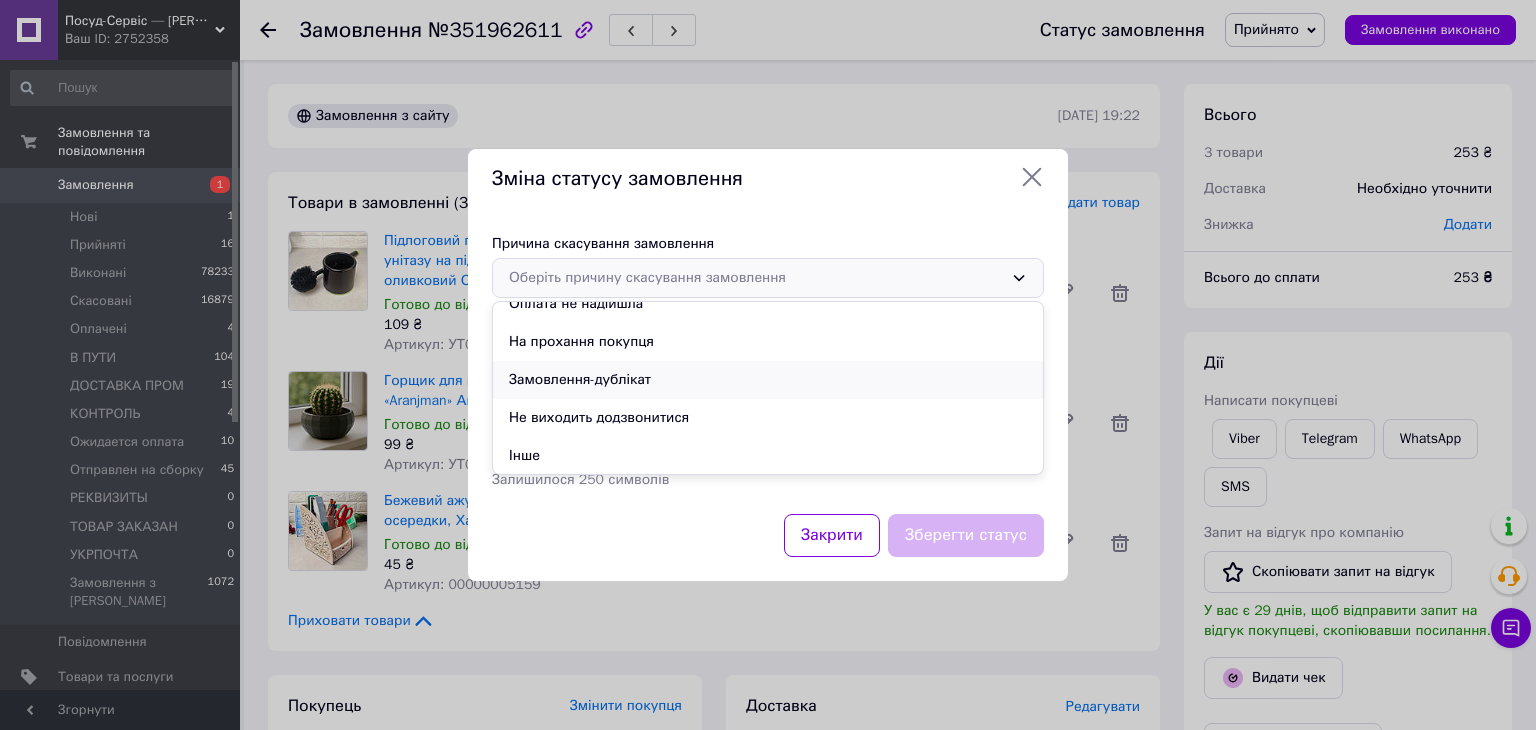 click on "Замовлення-дублікат" at bounding box center [768, 380] 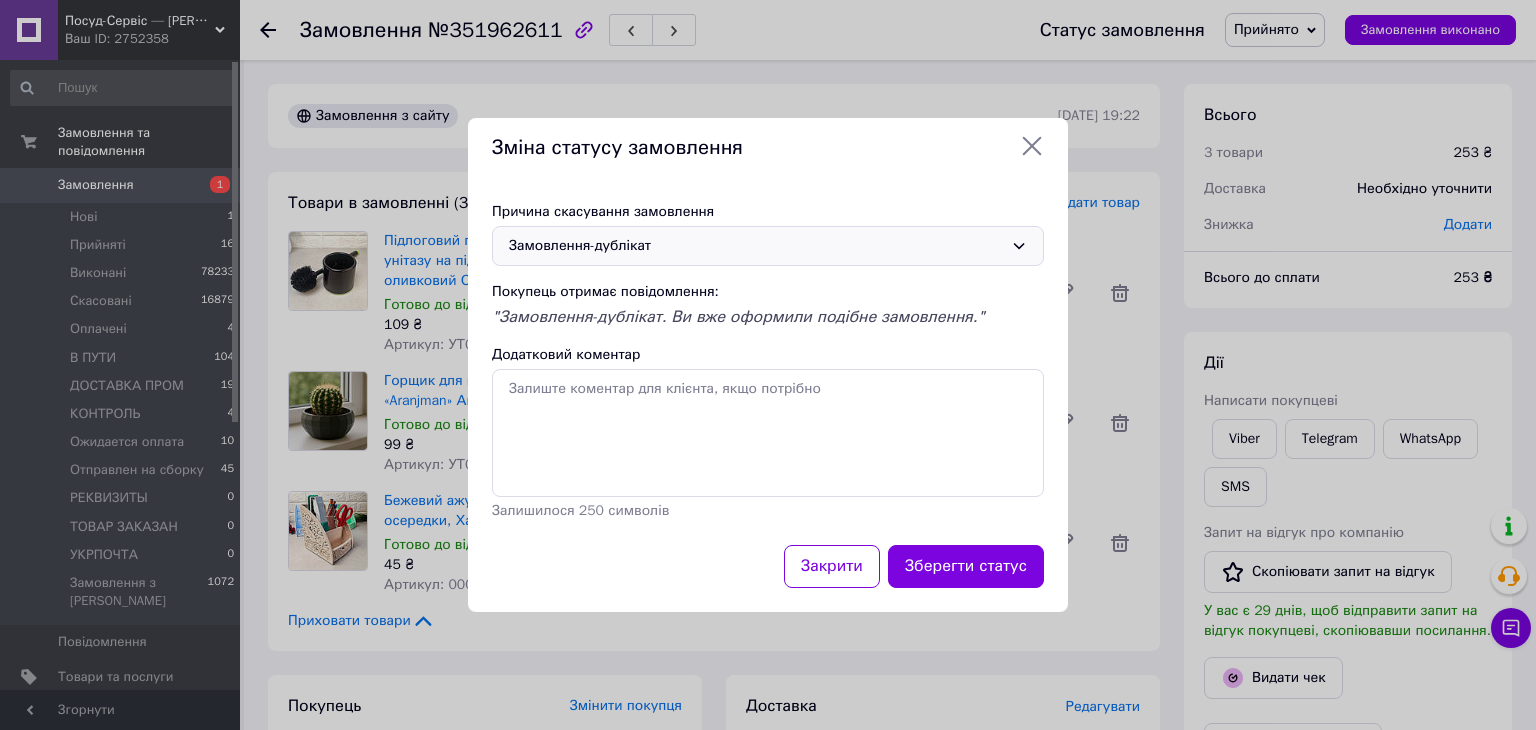 drag, startPoint x: 954, startPoint y: 563, endPoint x: 961, endPoint y: 505, distance: 58.420887 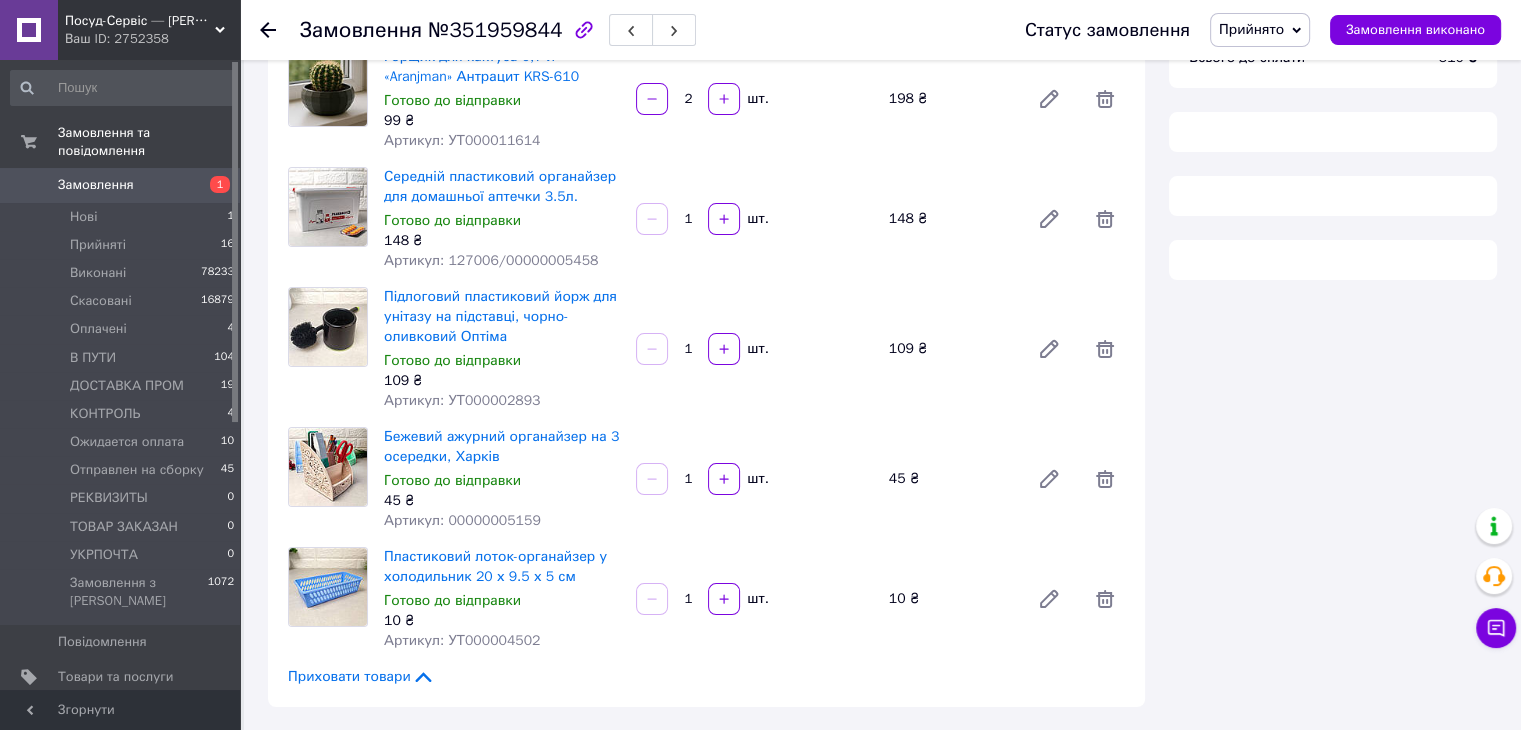 scroll, scrollTop: 100, scrollLeft: 0, axis: vertical 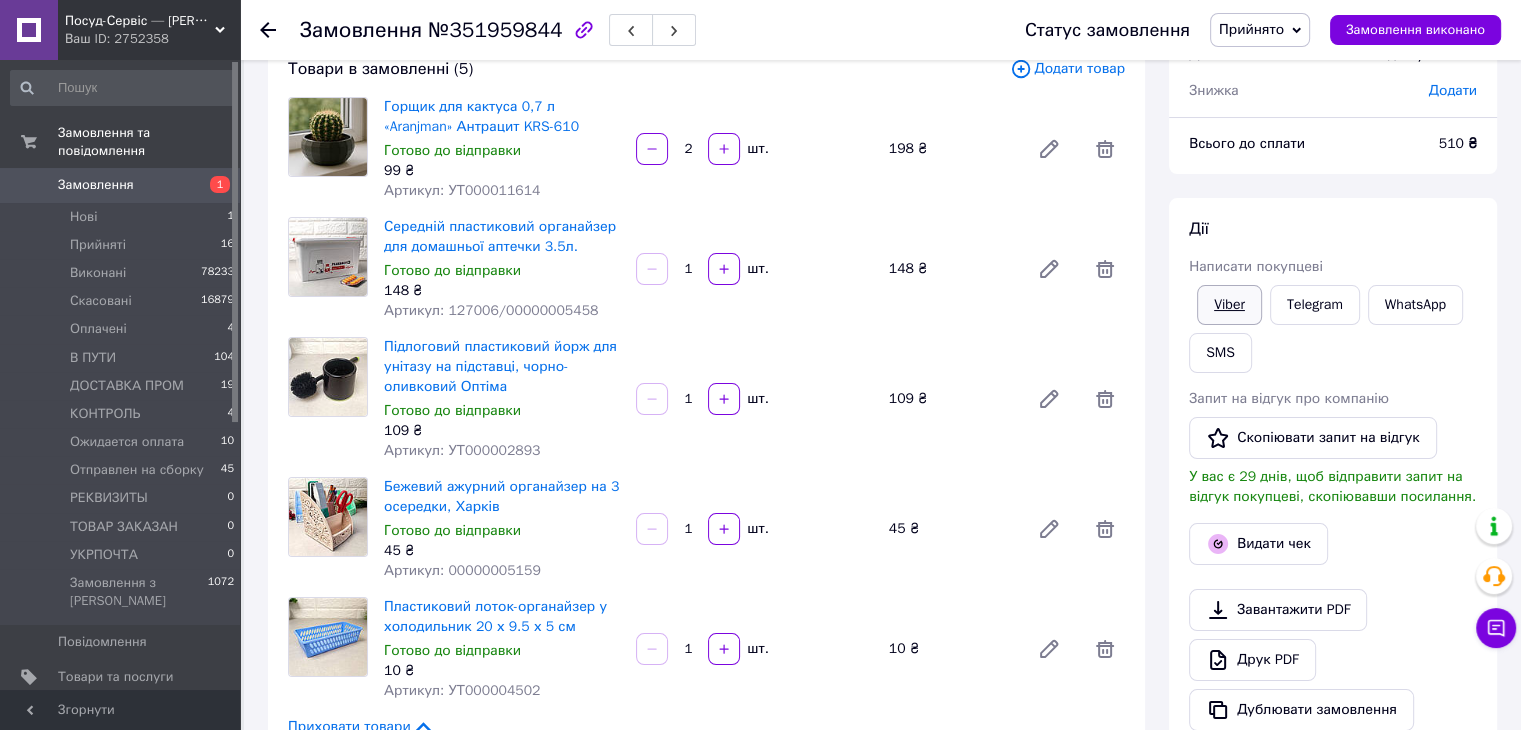 click on "Viber" at bounding box center (1229, 305) 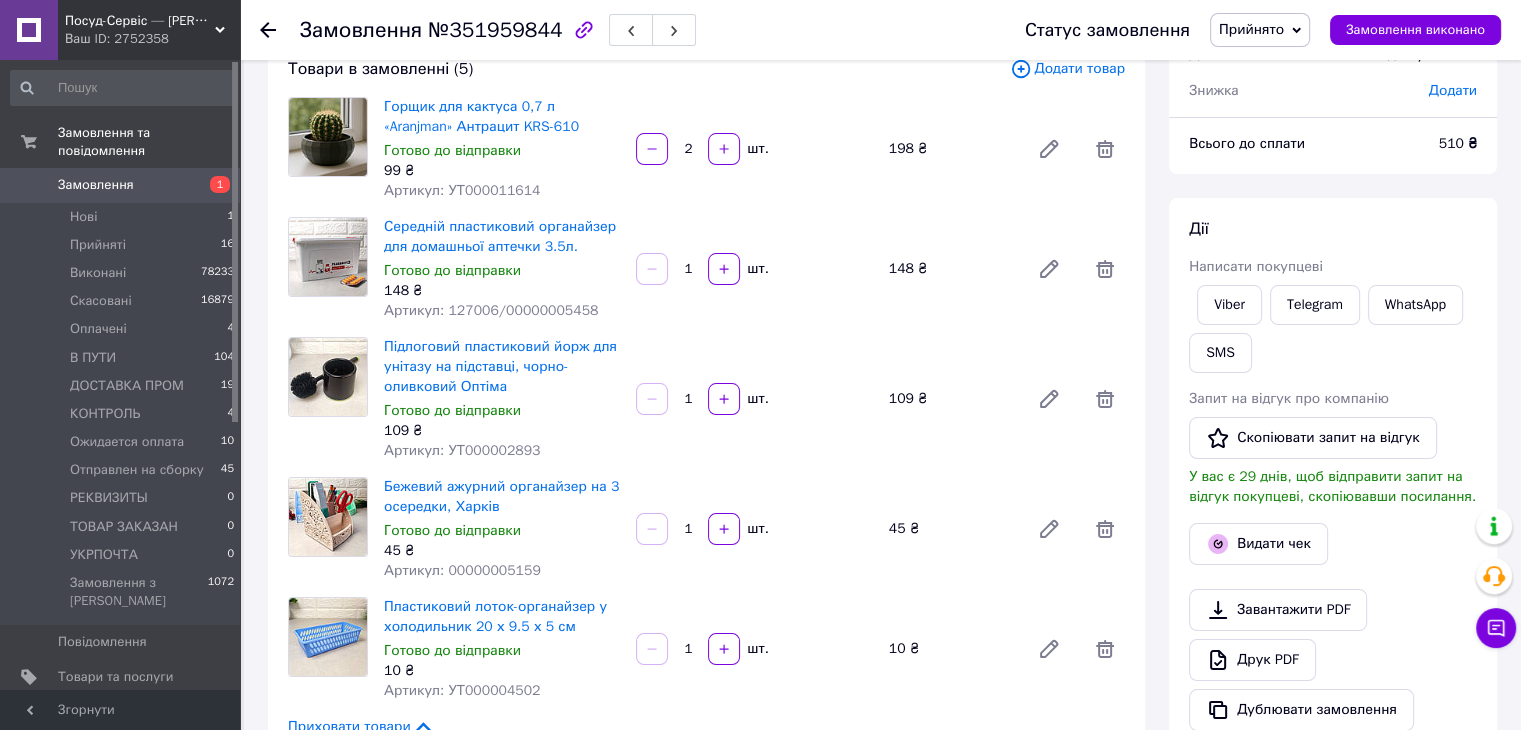 click on "Горщик для кактуса 0,7 л «Aranjman» Антрацит KRS-610 Готово до відправки 99 ₴ Артикул: УТ000011614 2   шт. 198 ₴" at bounding box center [754, 149] 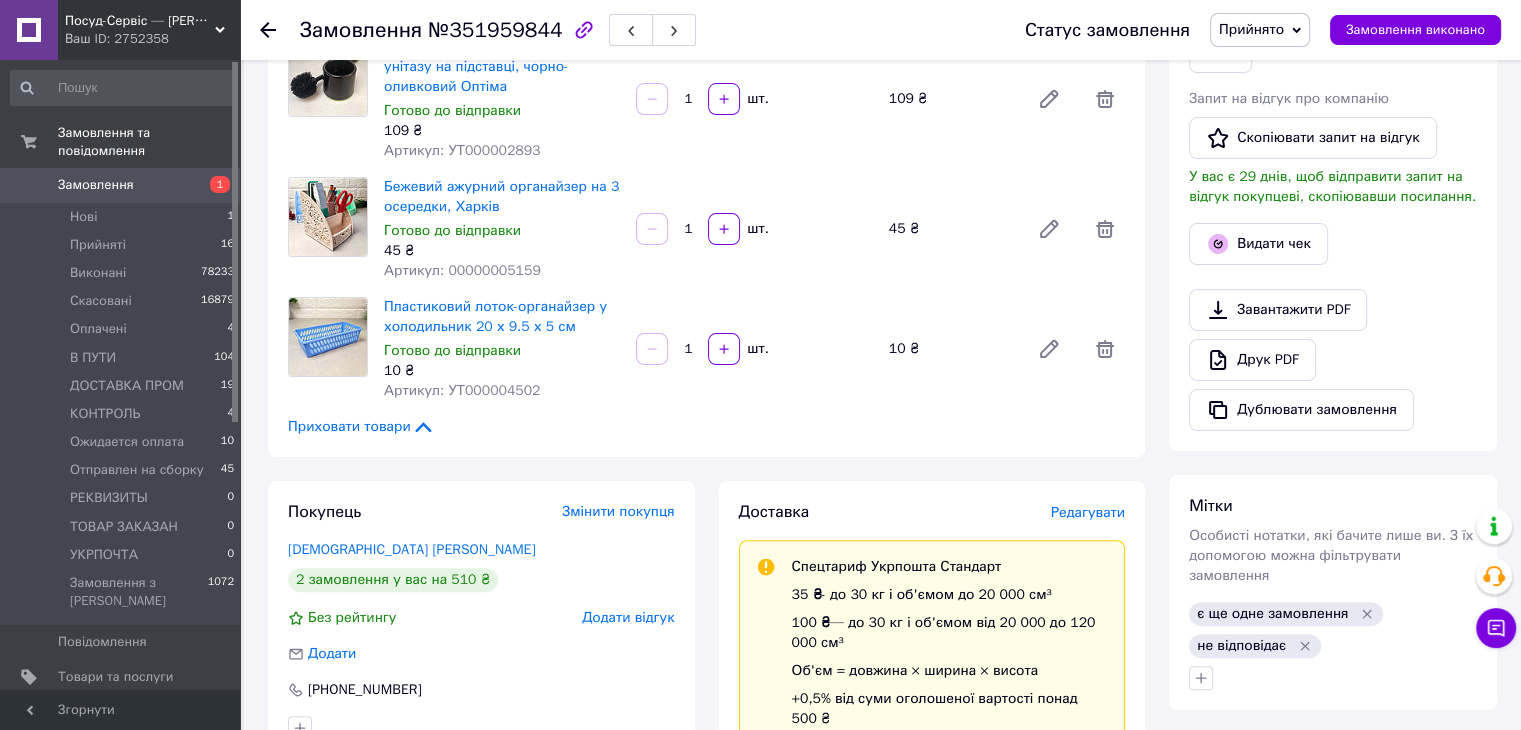 scroll, scrollTop: 834, scrollLeft: 0, axis: vertical 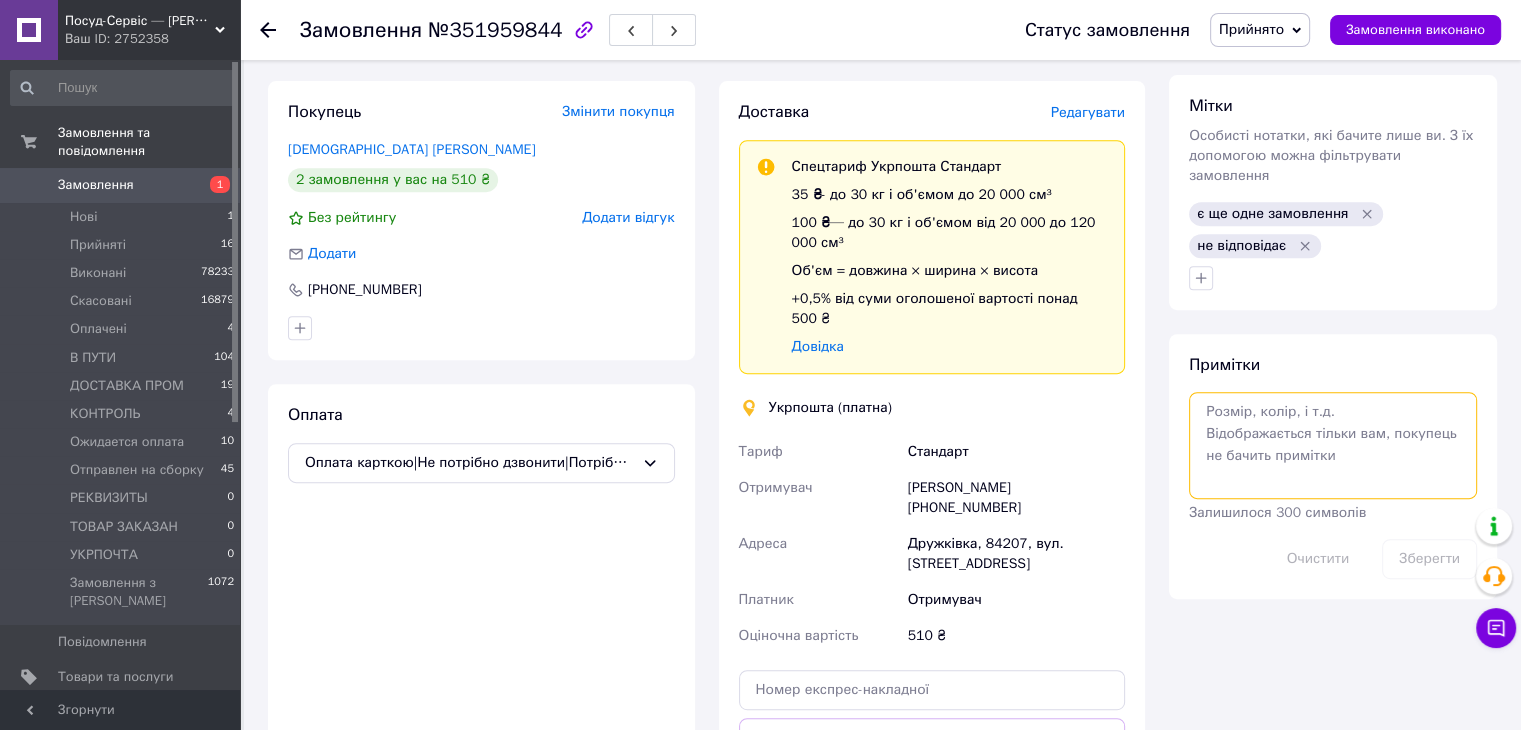 click at bounding box center (1333, 445) 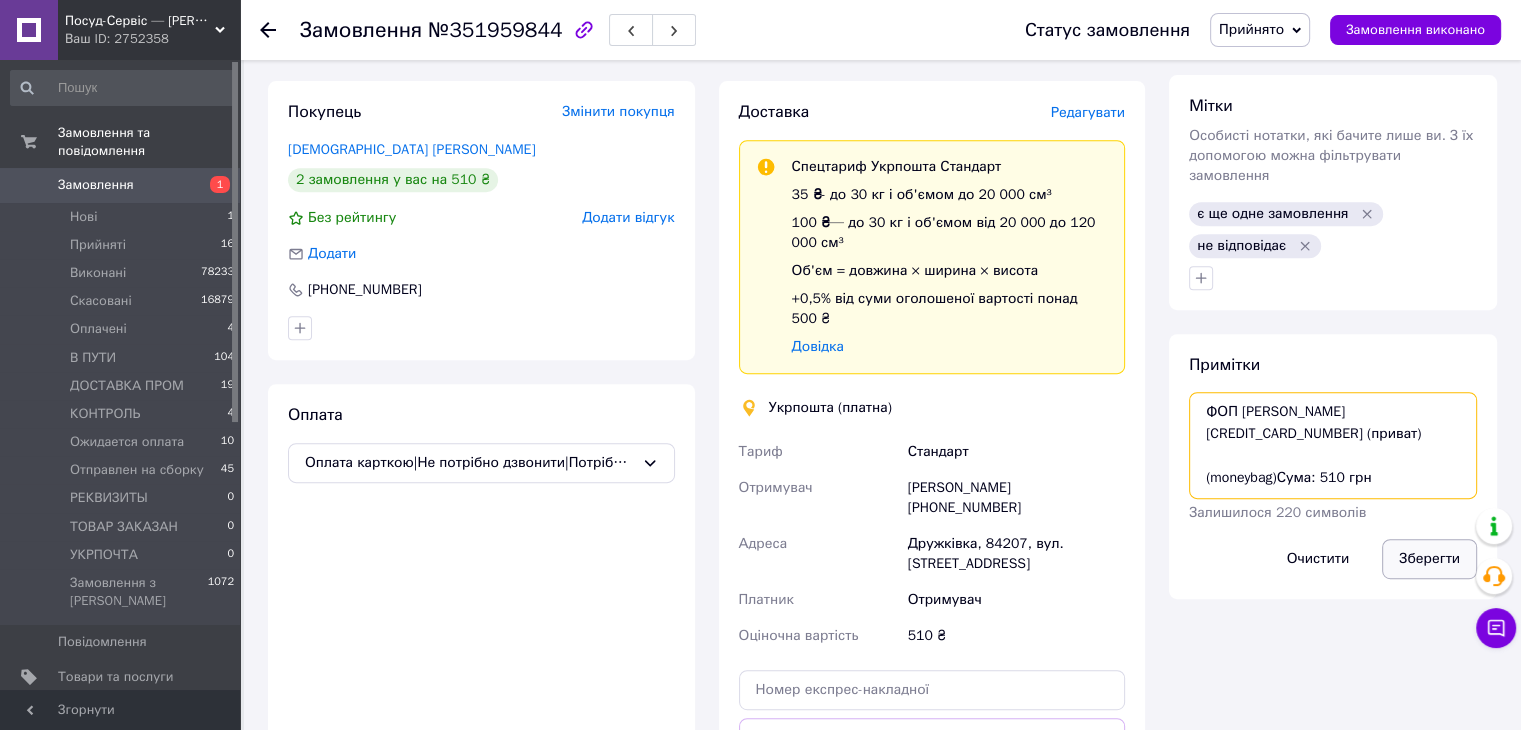 type on "ФОП Меркеєв Денис Михайлович 4246001030024099 (приват)
(moneybag)Сума: 510 грн" 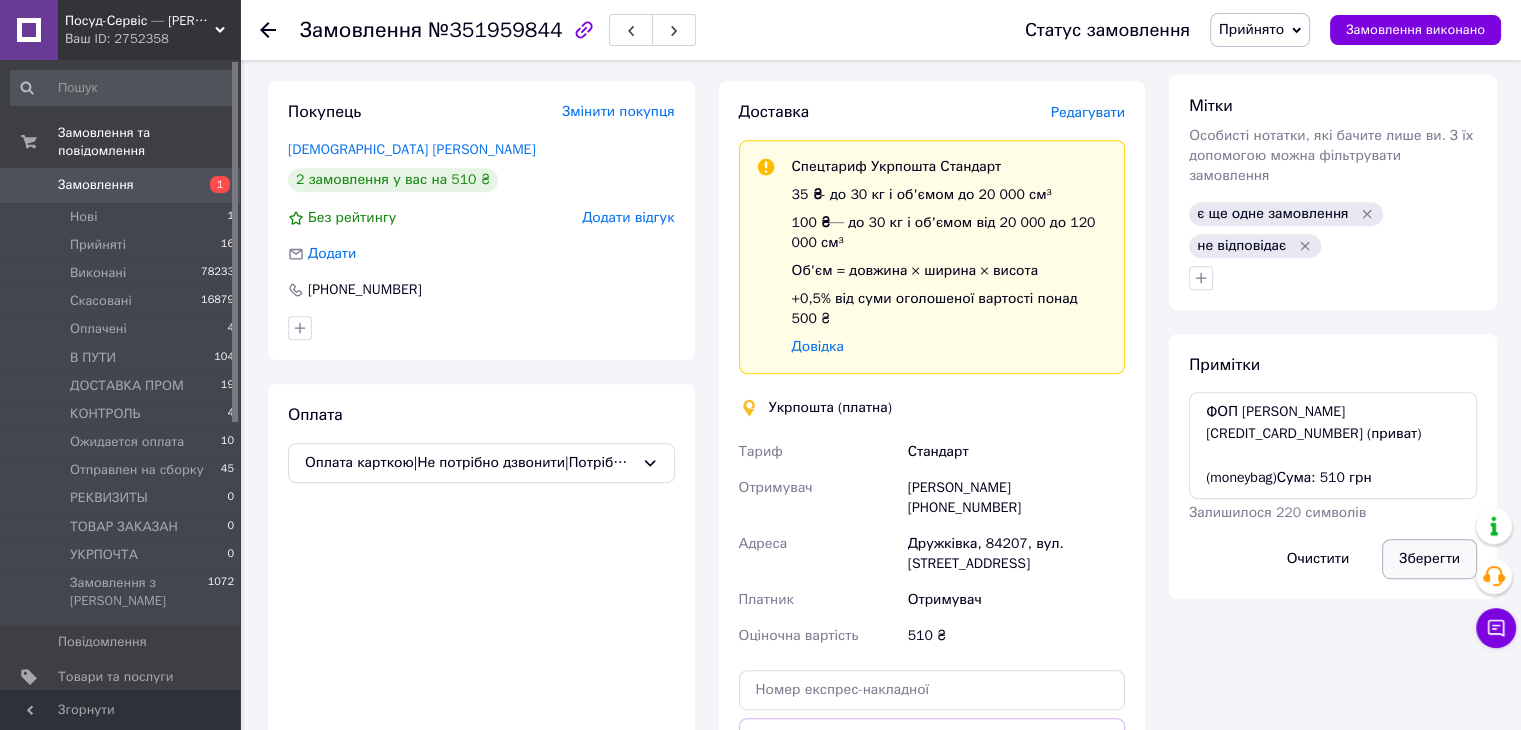 click on "Зберегти" at bounding box center (1429, 559) 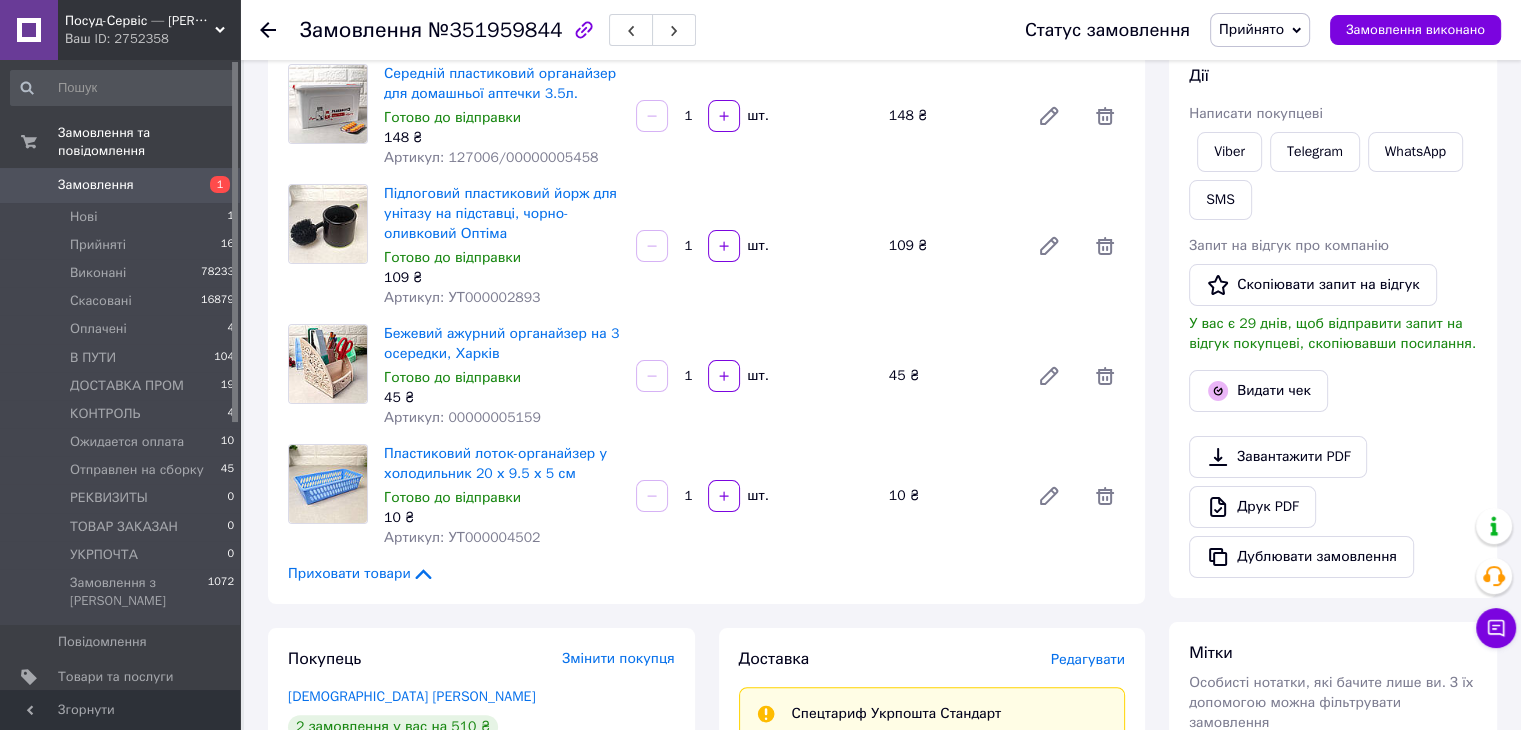 scroll, scrollTop: 134, scrollLeft: 0, axis: vertical 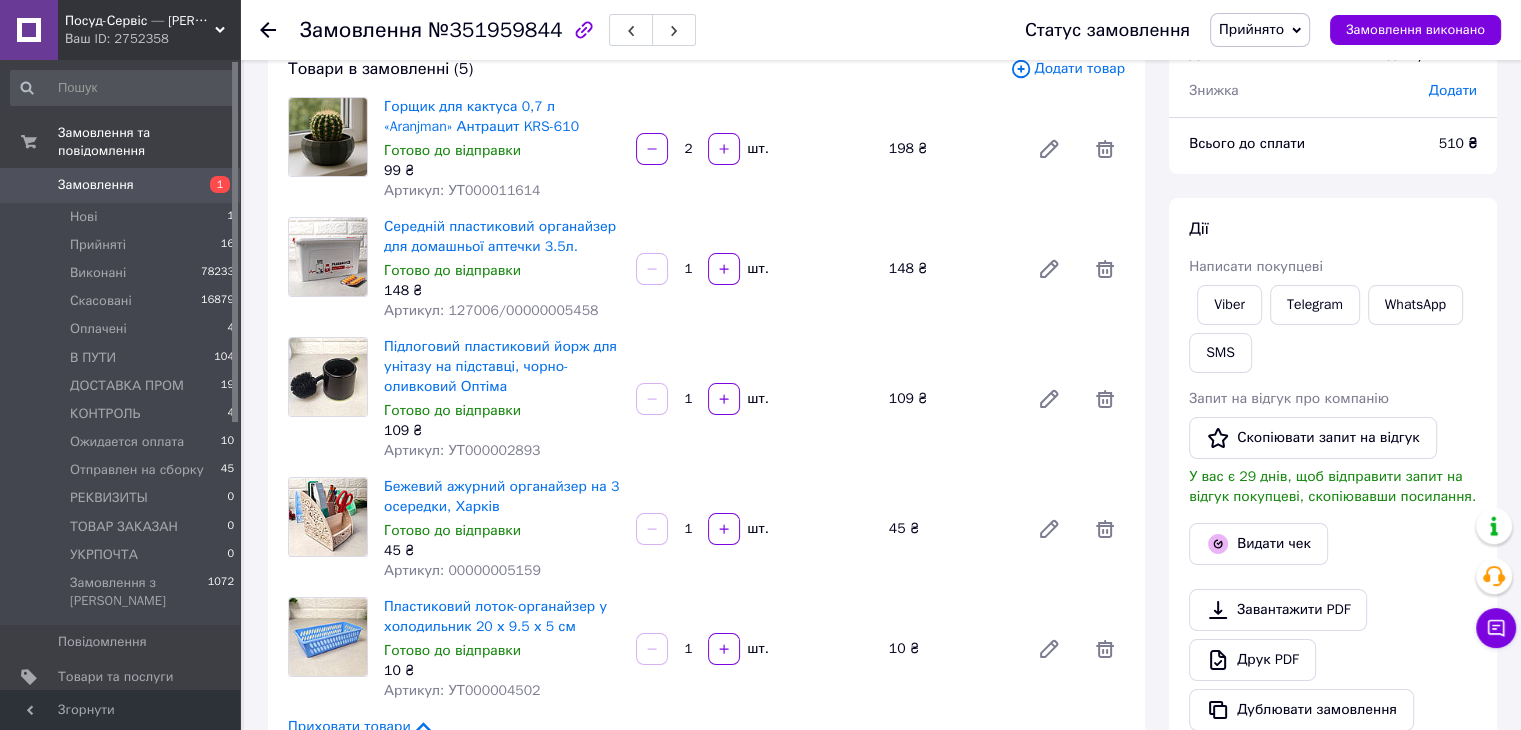 click on "Прийнято" at bounding box center (1251, 29) 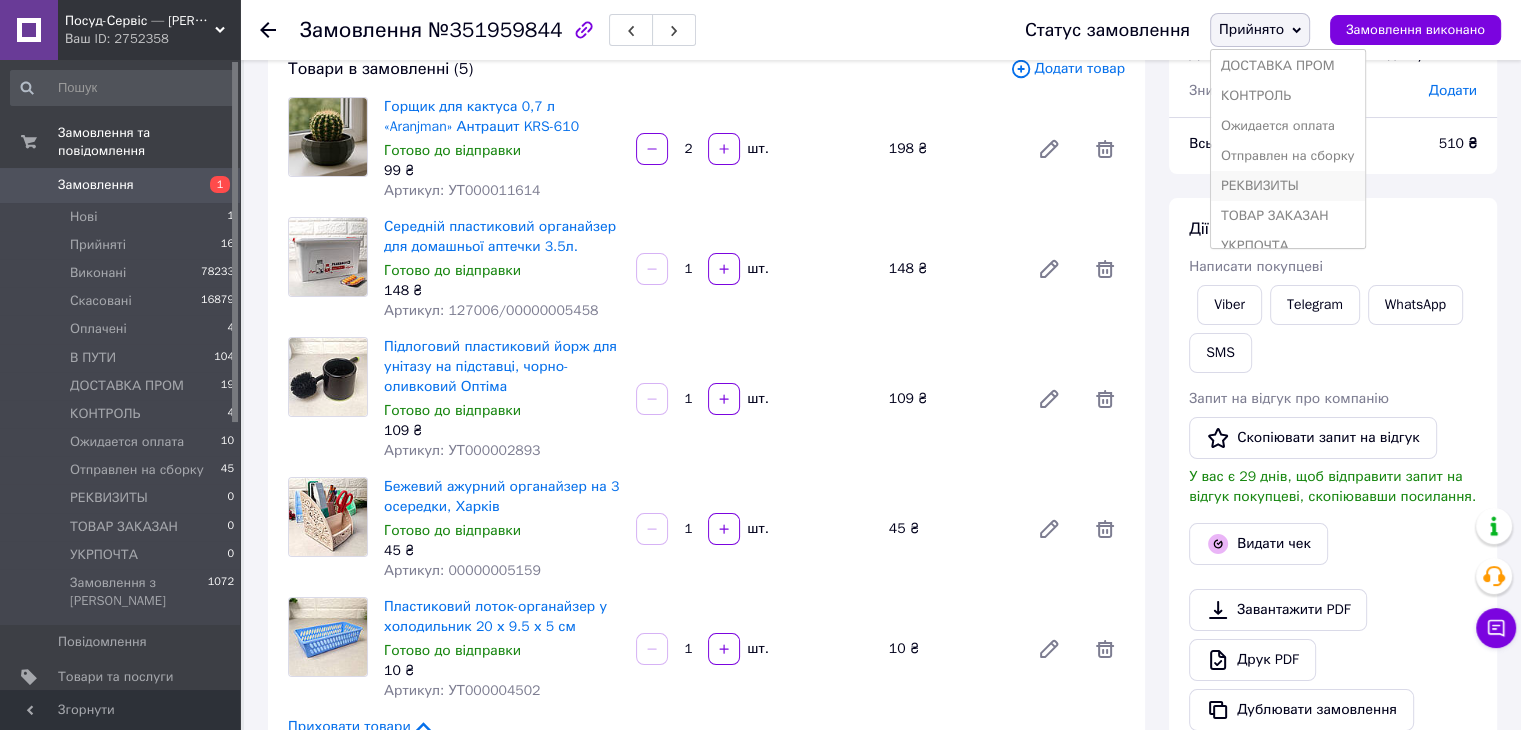 scroll, scrollTop: 141, scrollLeft: 0, axis: vertical 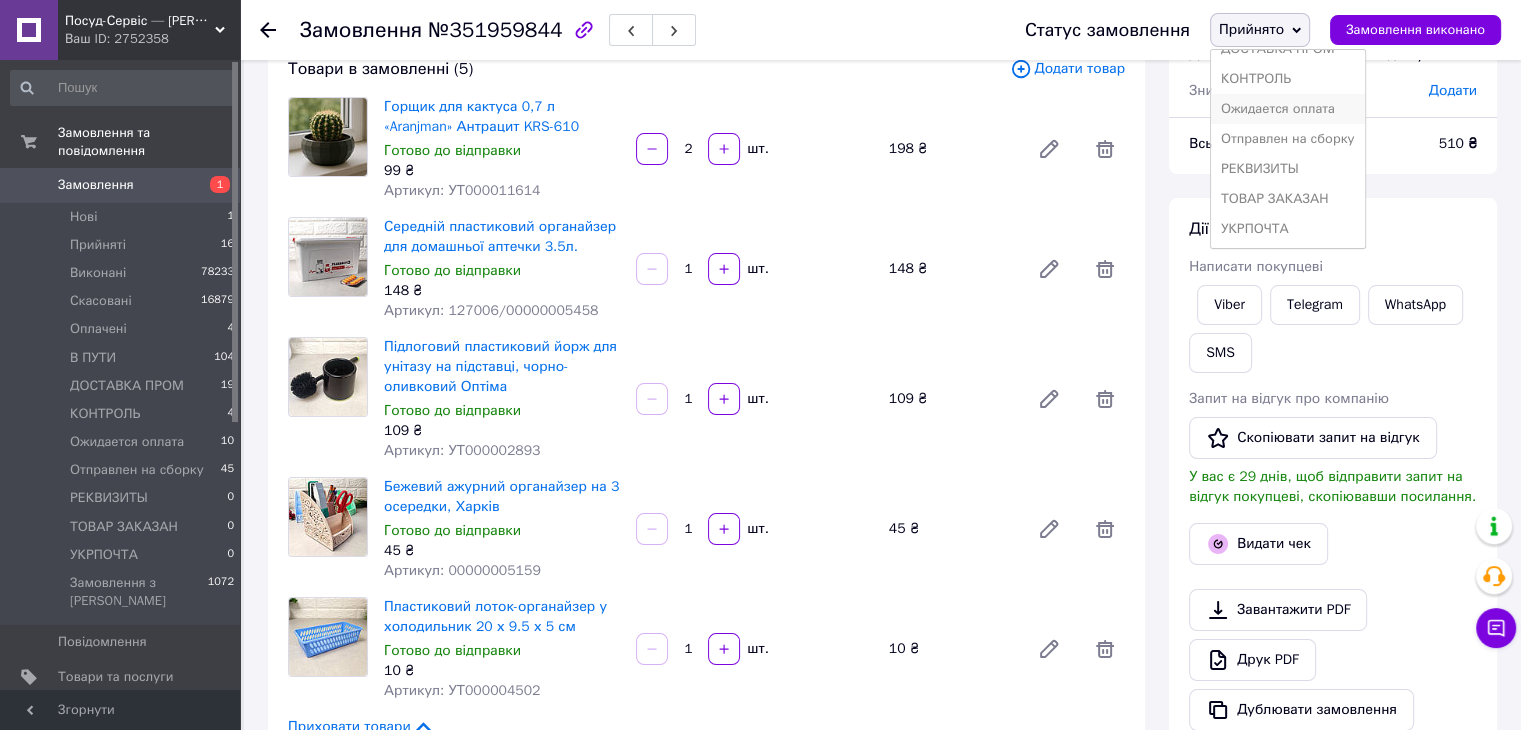 click on "Ожидается оплата" at bounding box center (1288, 109) 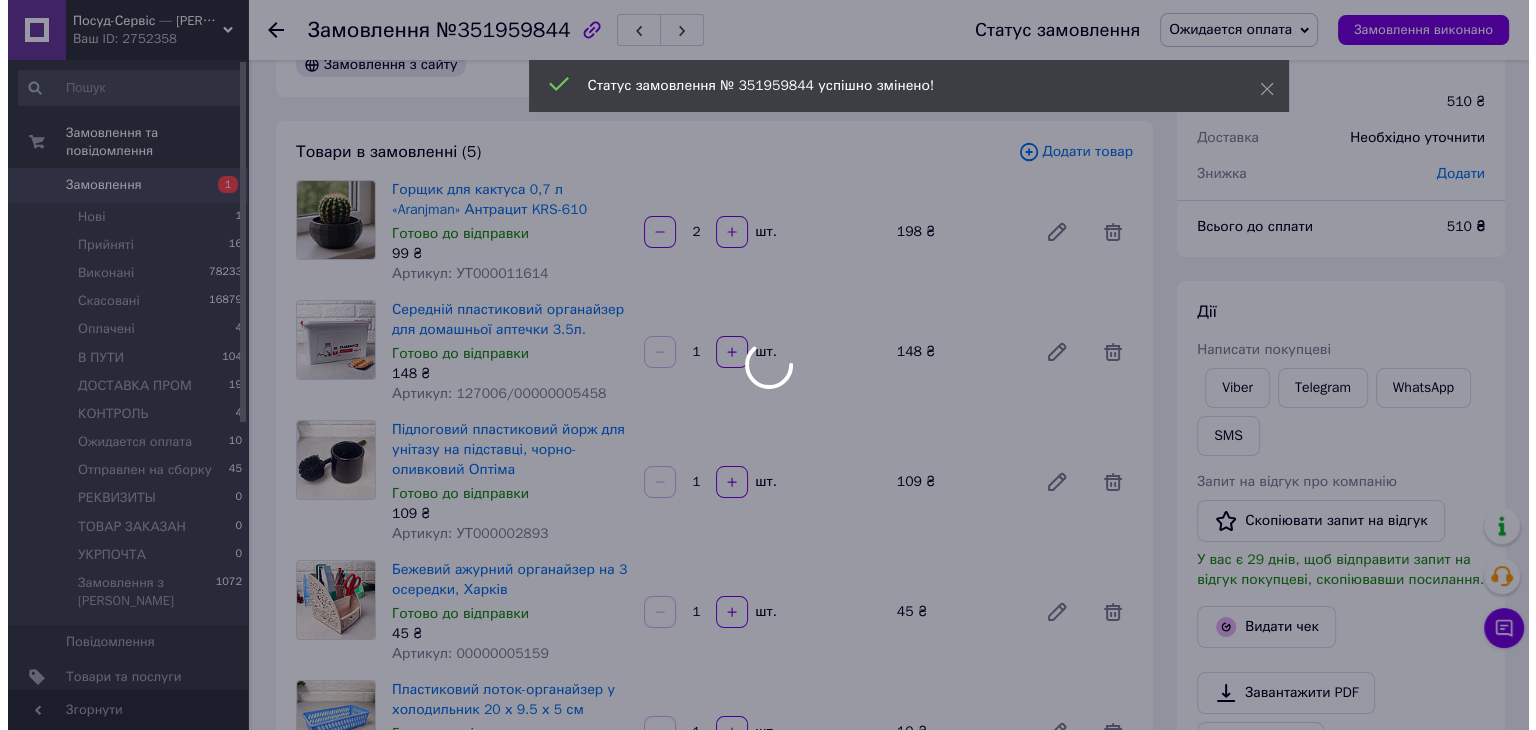 scroll, scrollTop: 0, scrollLeft: 0, axis: both 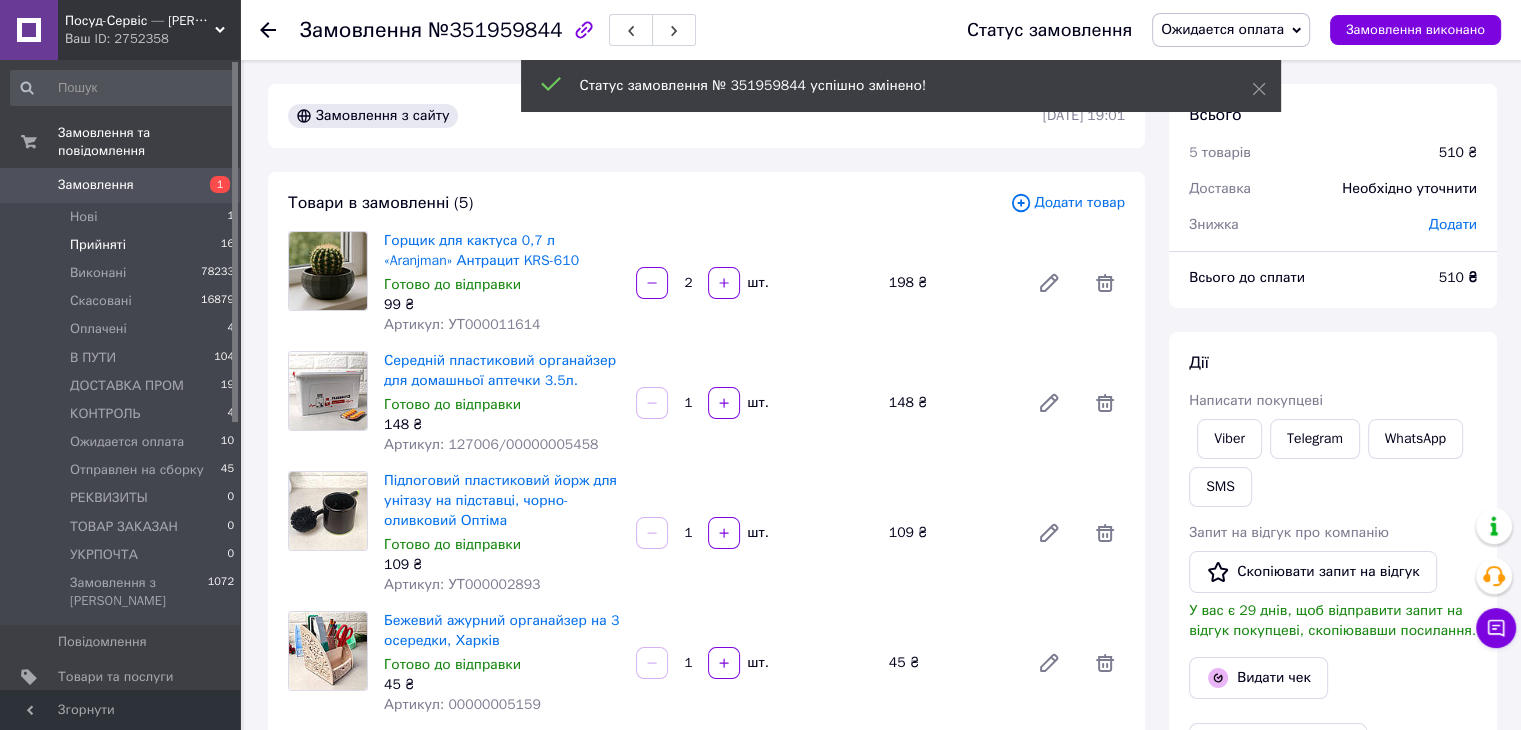 click on "Прийняті 16" at bounding box center (123, 245) 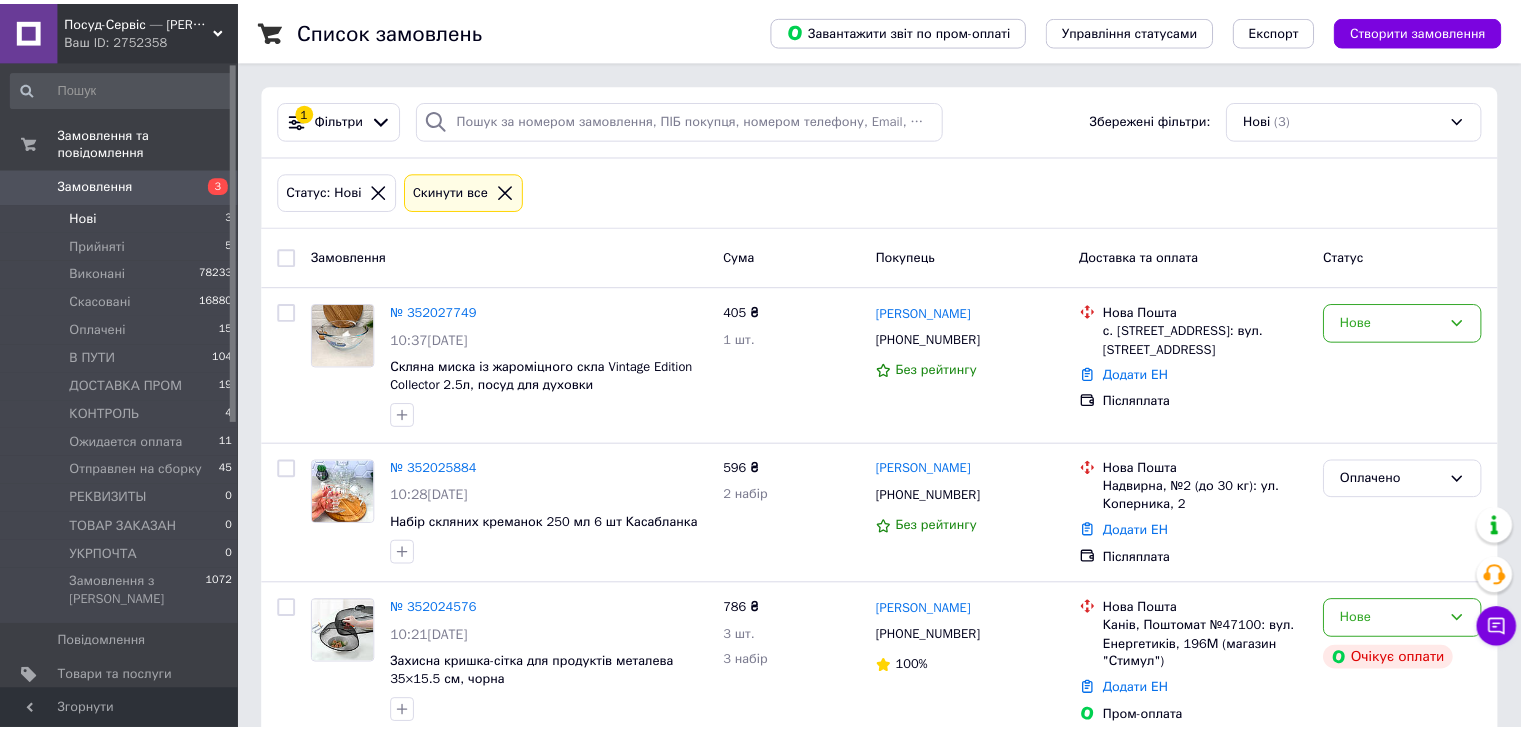 scroll, scrollTop: 0, scrollLeft: 0, axis: both 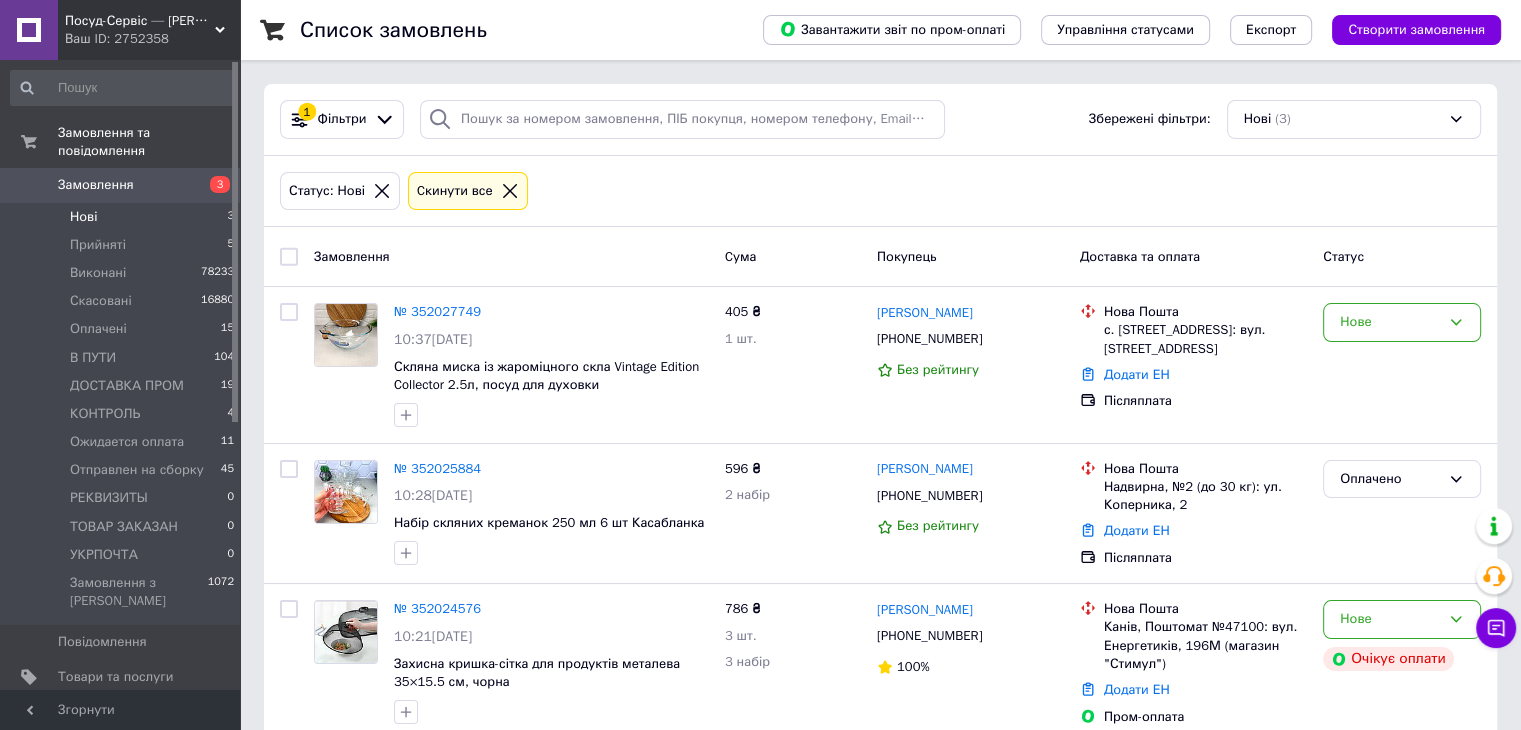 click on "Посуд-Сервіс — Horeca Посуд Подарунки Ваш ID: 2752358" at bounding box center [149, 30] 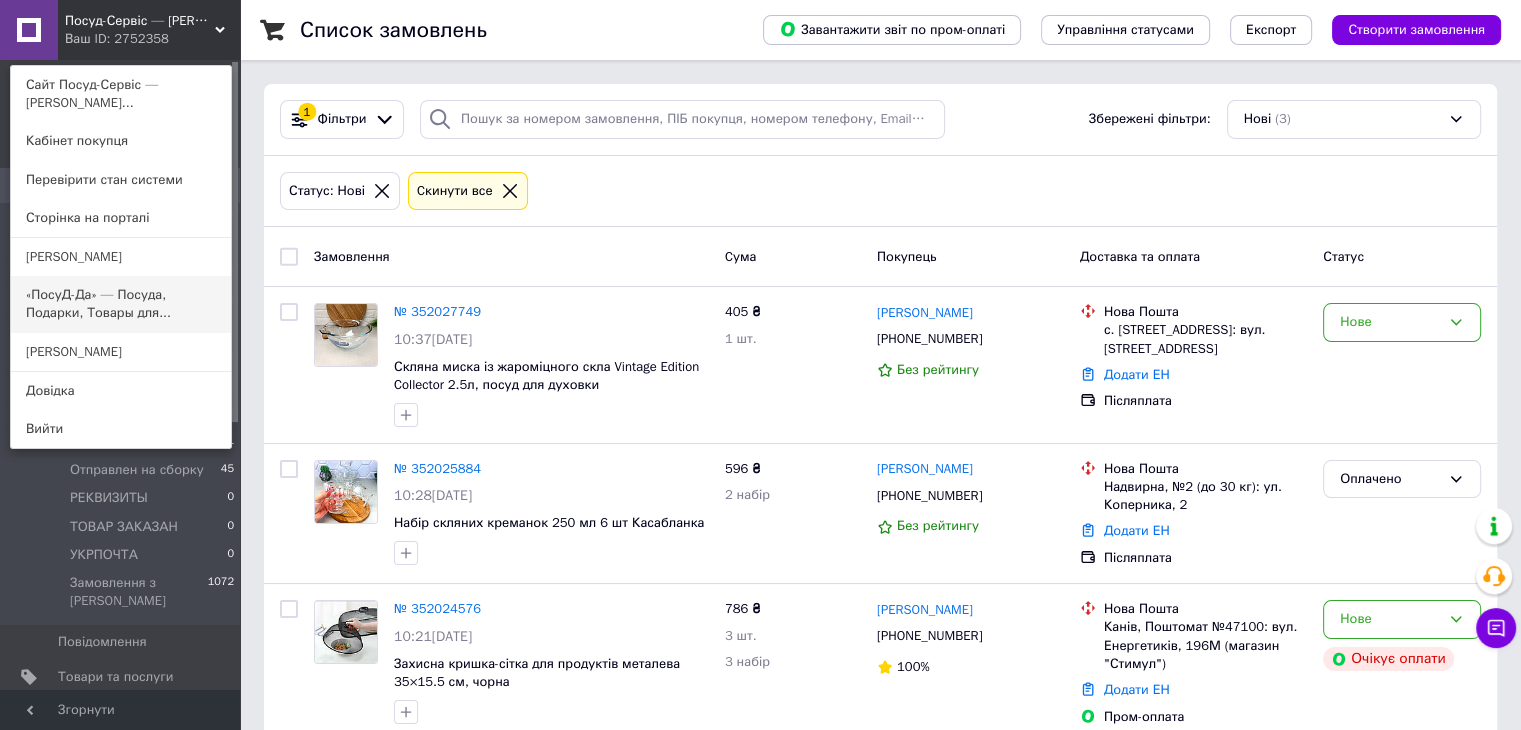 drag, startPoint x: 48, startPoint y: 285, endPoint x: 717, endPoint y: 368, distance: 674.1291 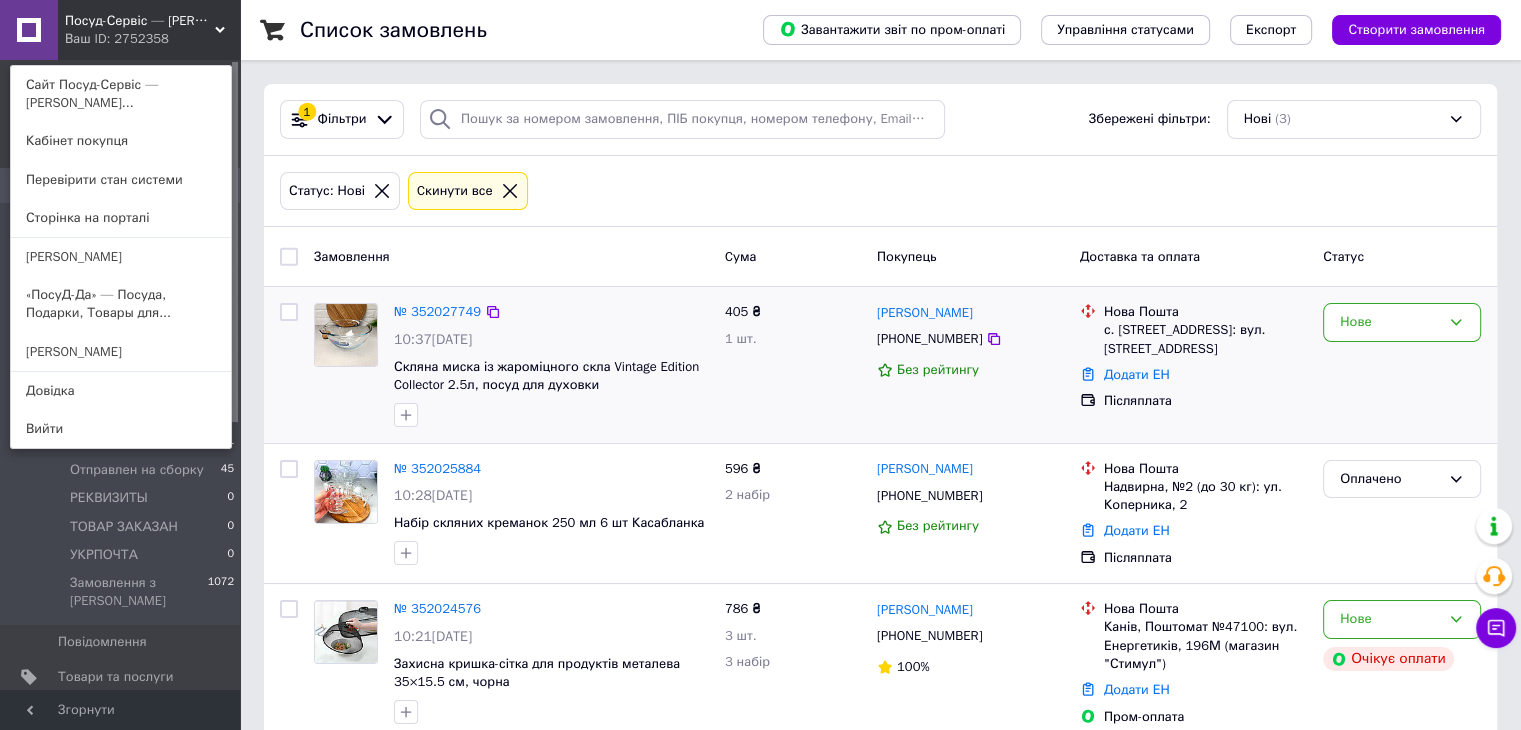 click on "«ПосуД-Да» — Посуда, Подарки, Товары для..." at bounding box center [121, 304] 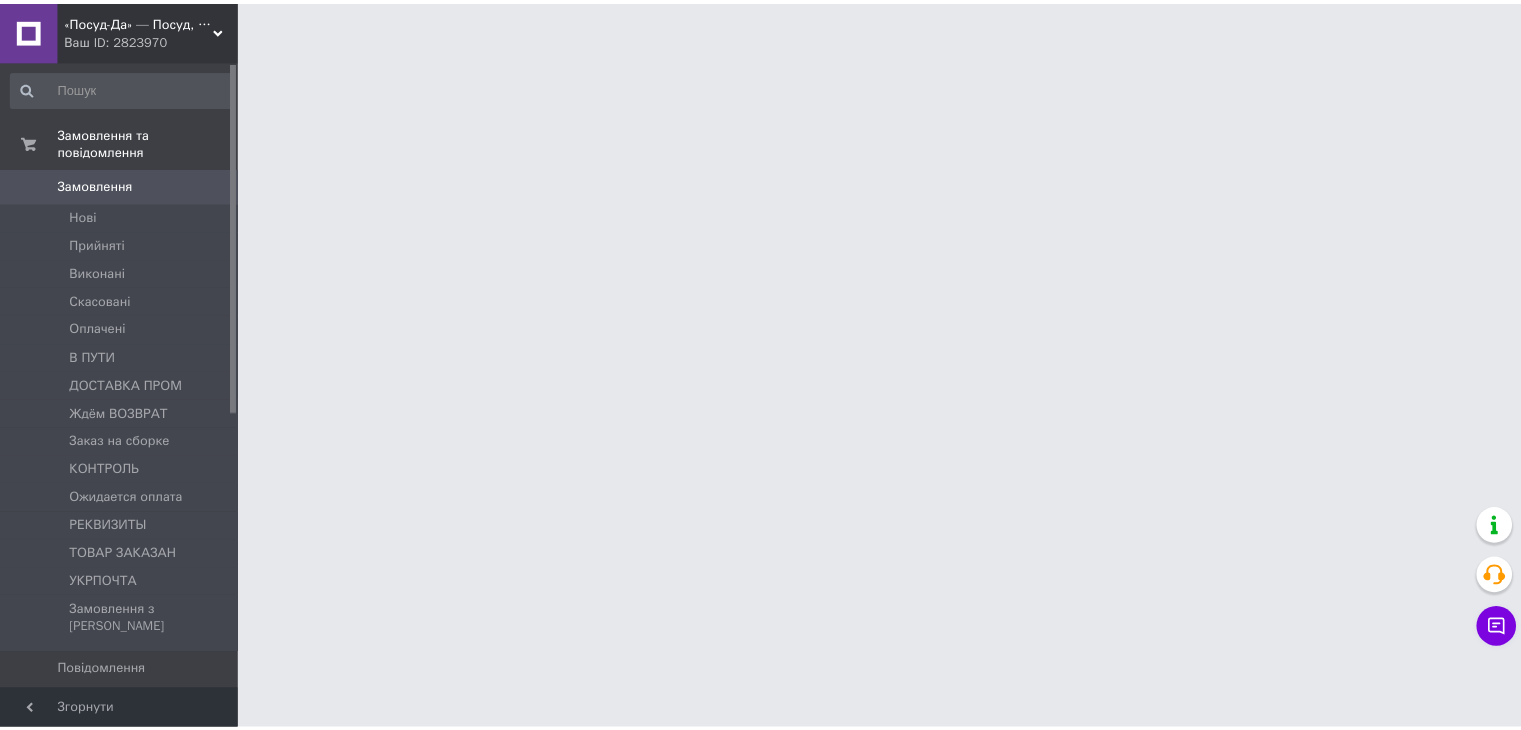 scroll, scrollTop: 0, scrollLeft: 0, axis: both 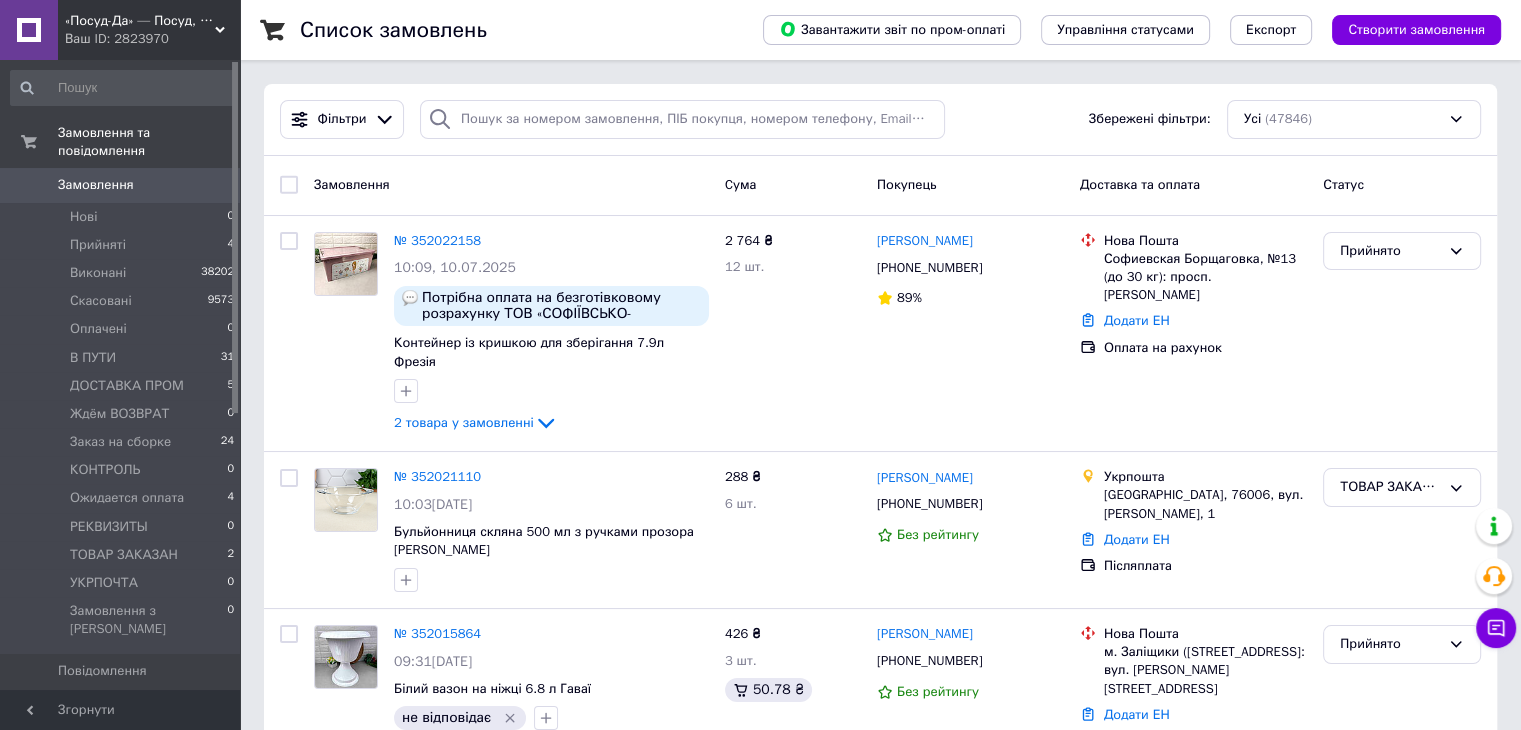 click on "«Посуд-Да» — Посуд, Подарунки, Товари для дому" at bounding box center (140, 21) 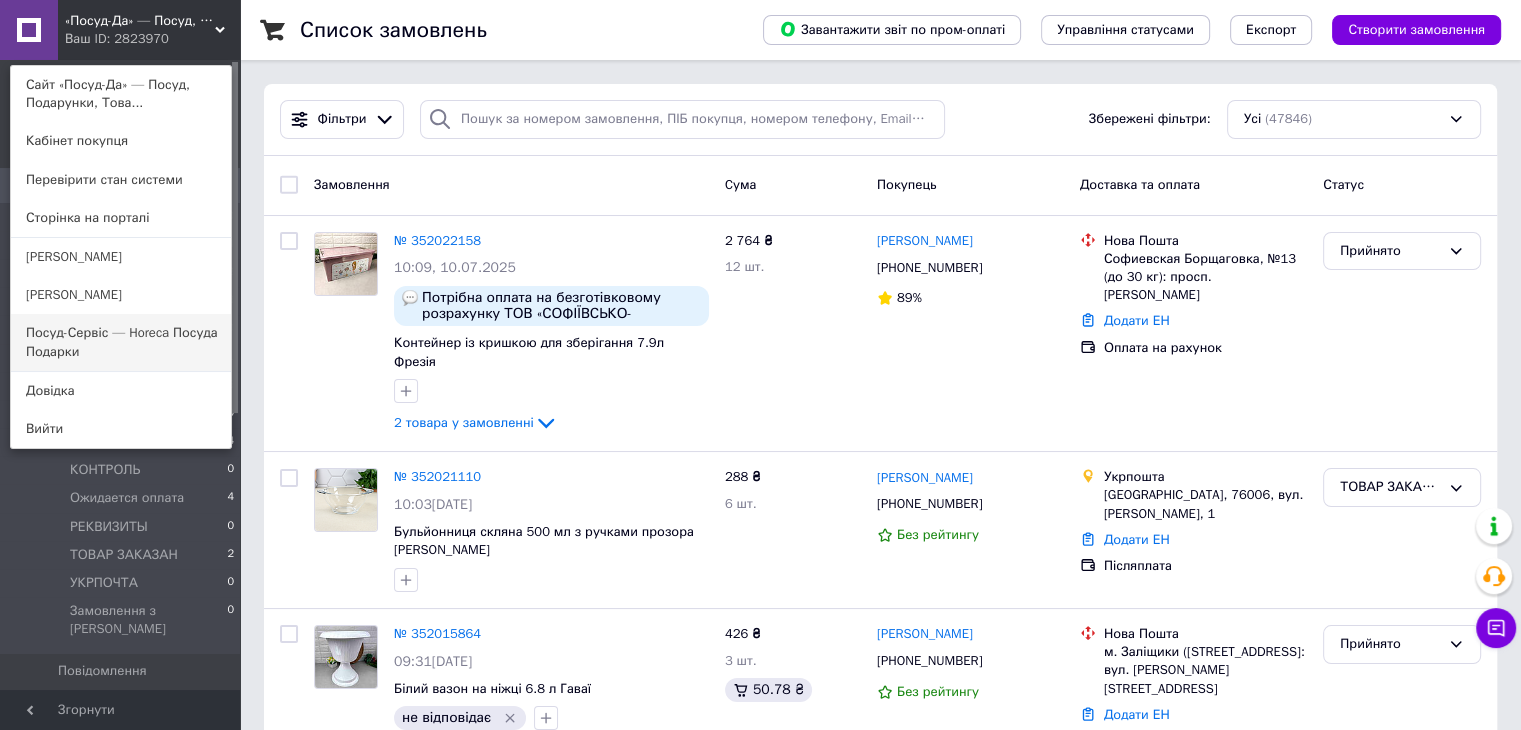 click on "Посуд-Сервіс — Horeca Посуда Подарки" at bounding box center (121, 342) 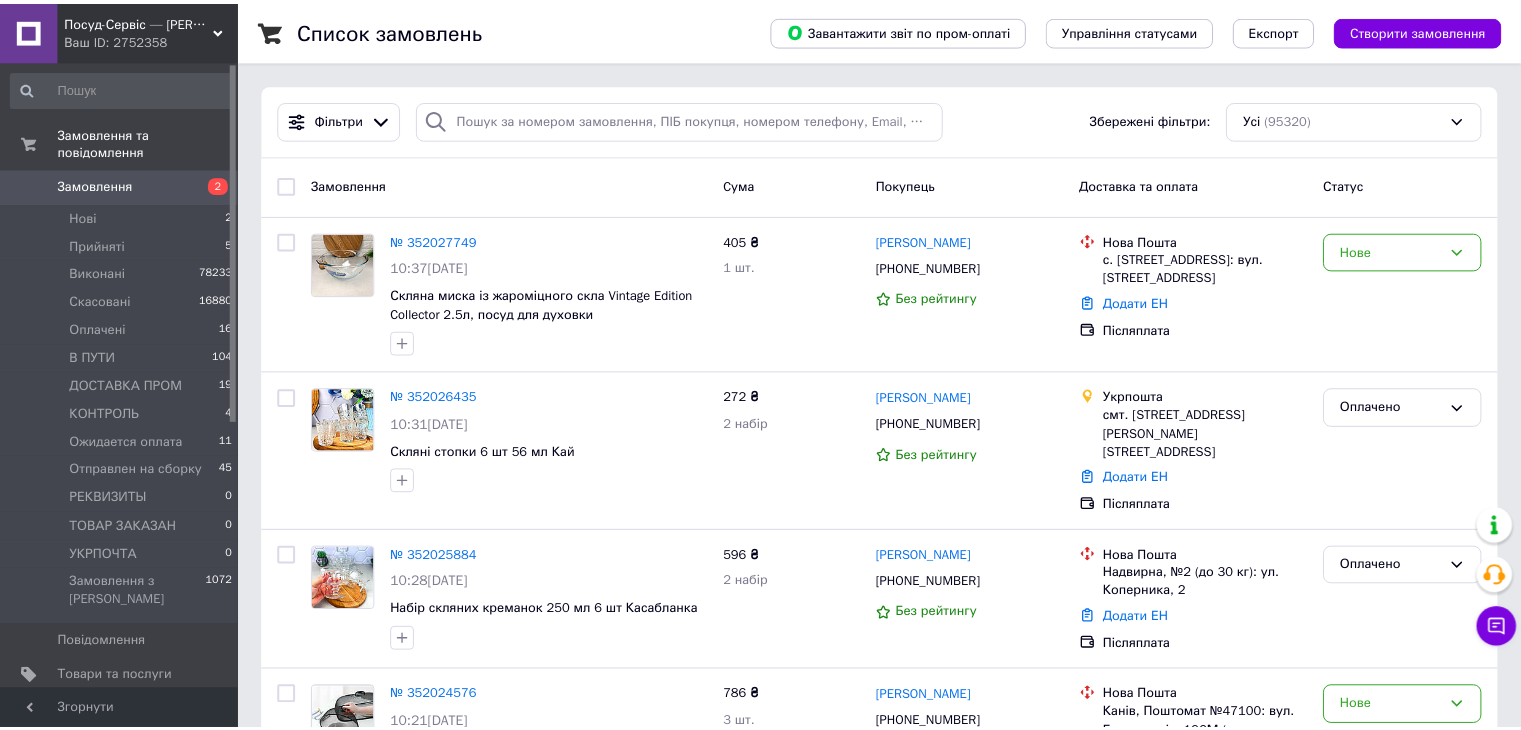 scroll, scrollTop: 0, scrollLeft: 0, axis: both 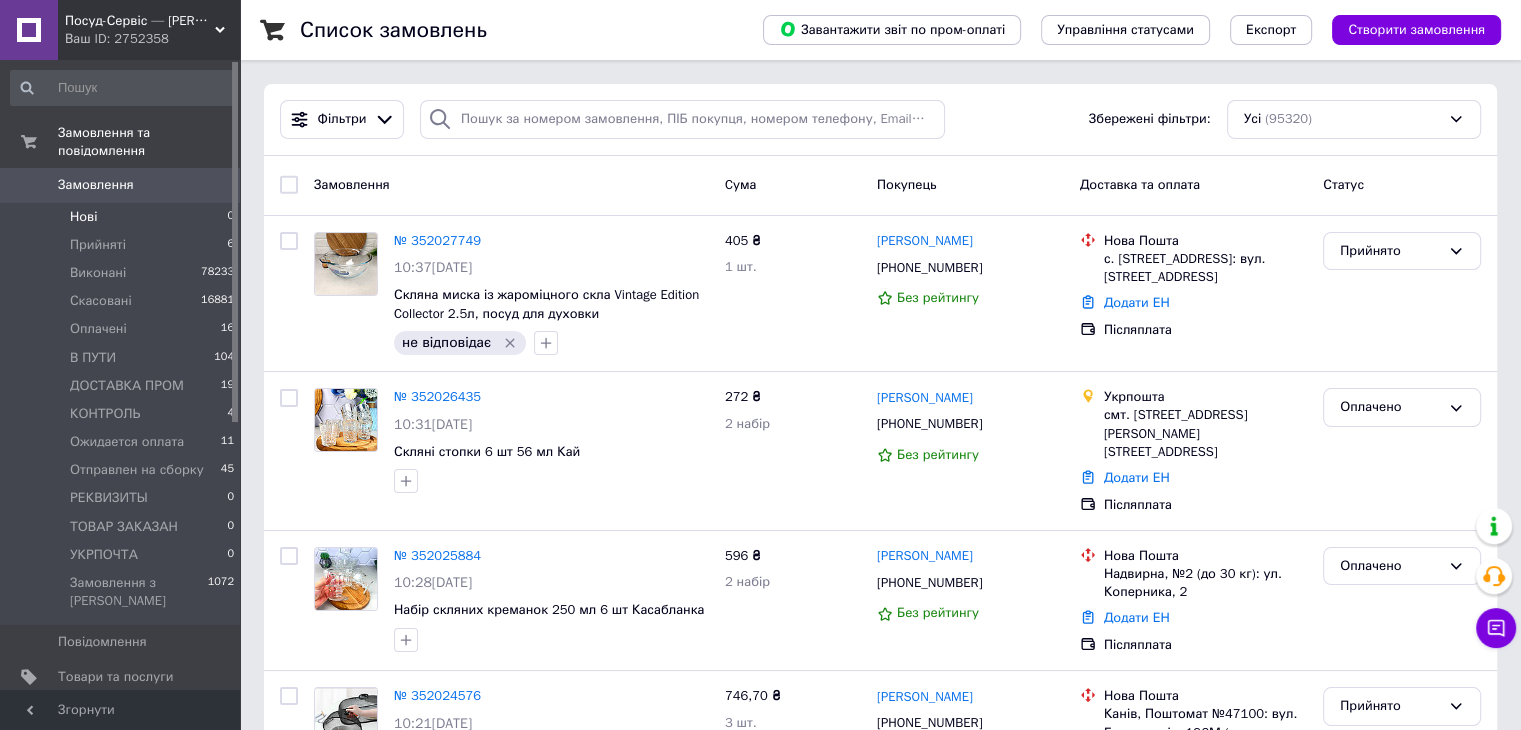 click on "Нові 0" at bounding box center (123, 217) 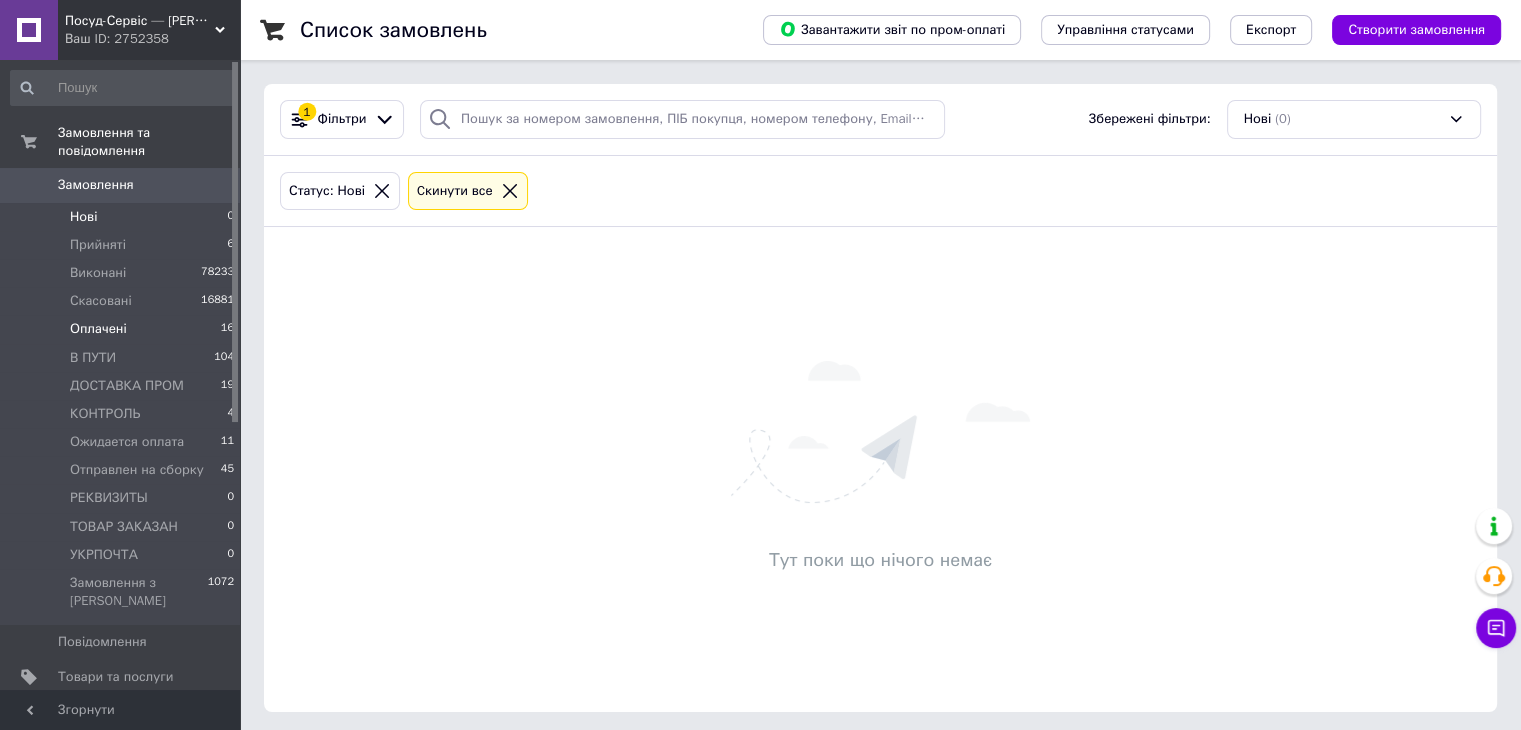 click on "Оплачені" at bounding box center (98, 329) 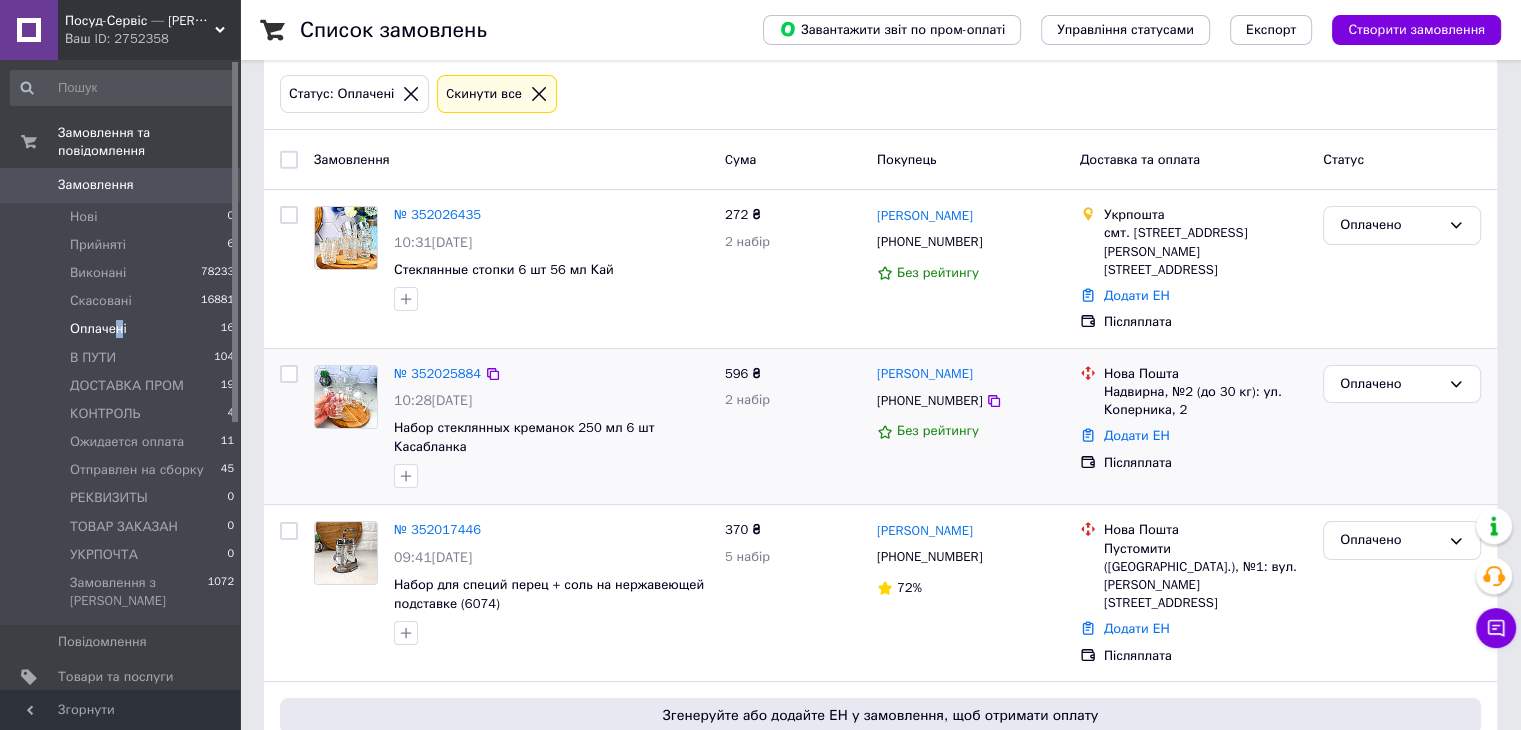 scroll, scrollTop: 200, scrollLeft: 0, axis: vertical 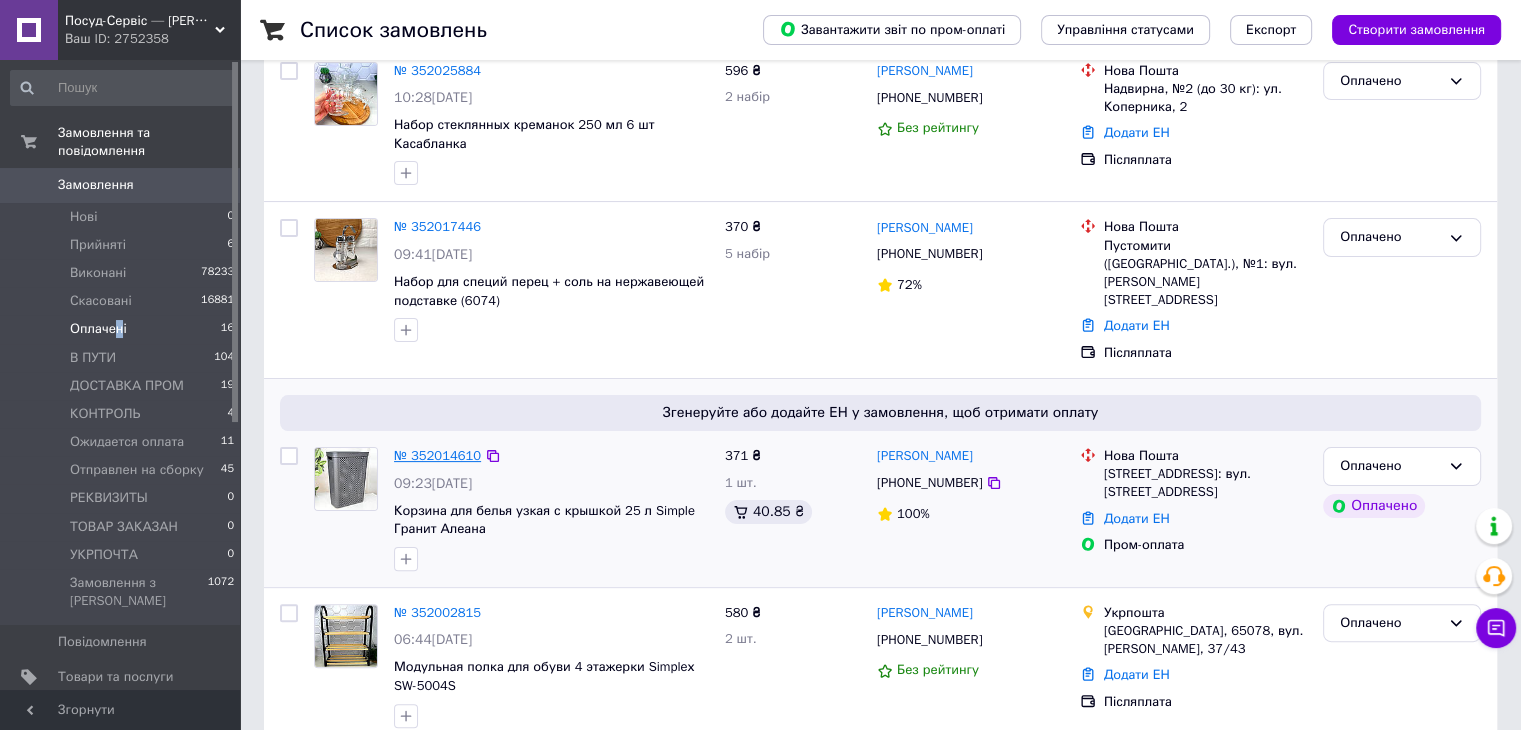 click on "№ 352014610" at bounding box center (437, 455) 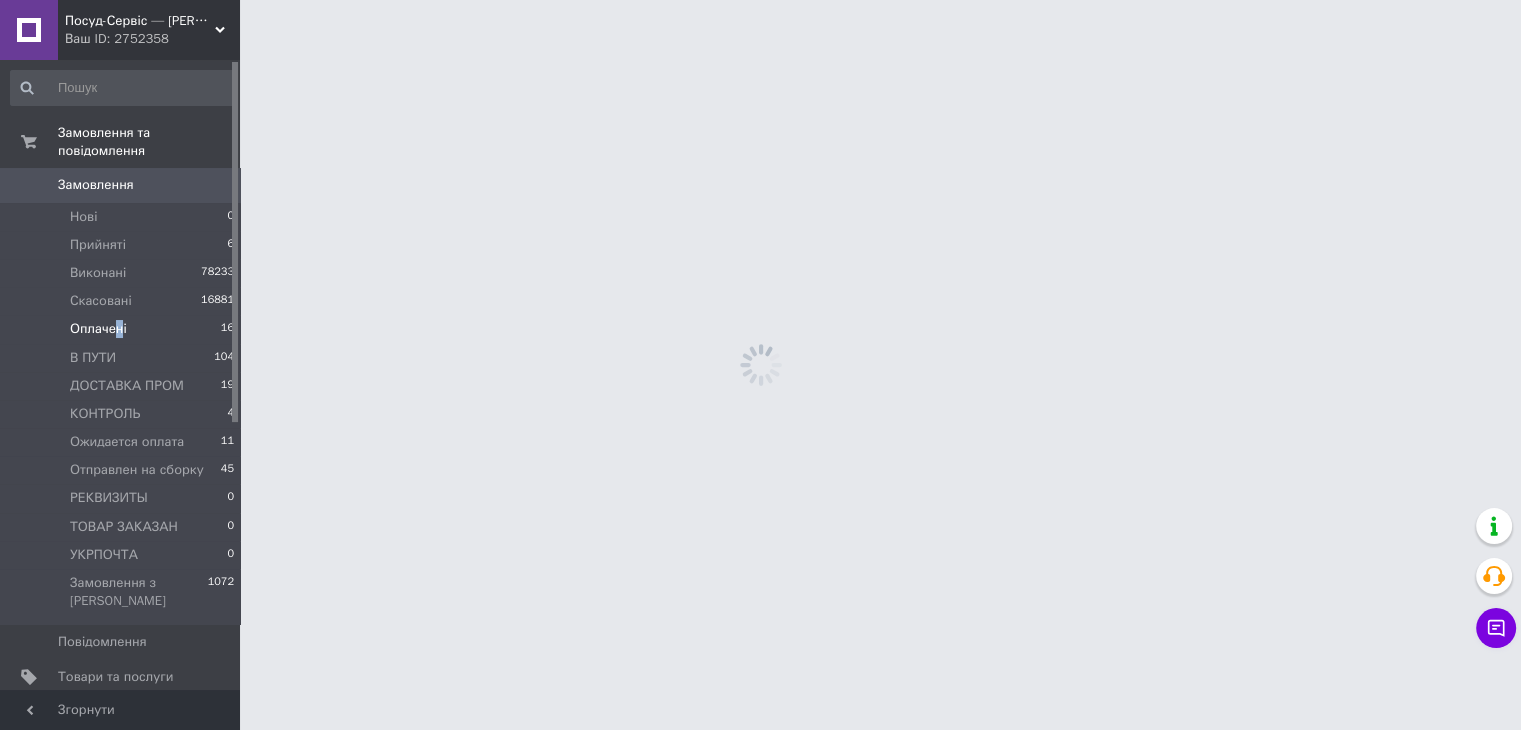 scroll, scrollTop: 0, scrollLeft: 0, axis: both 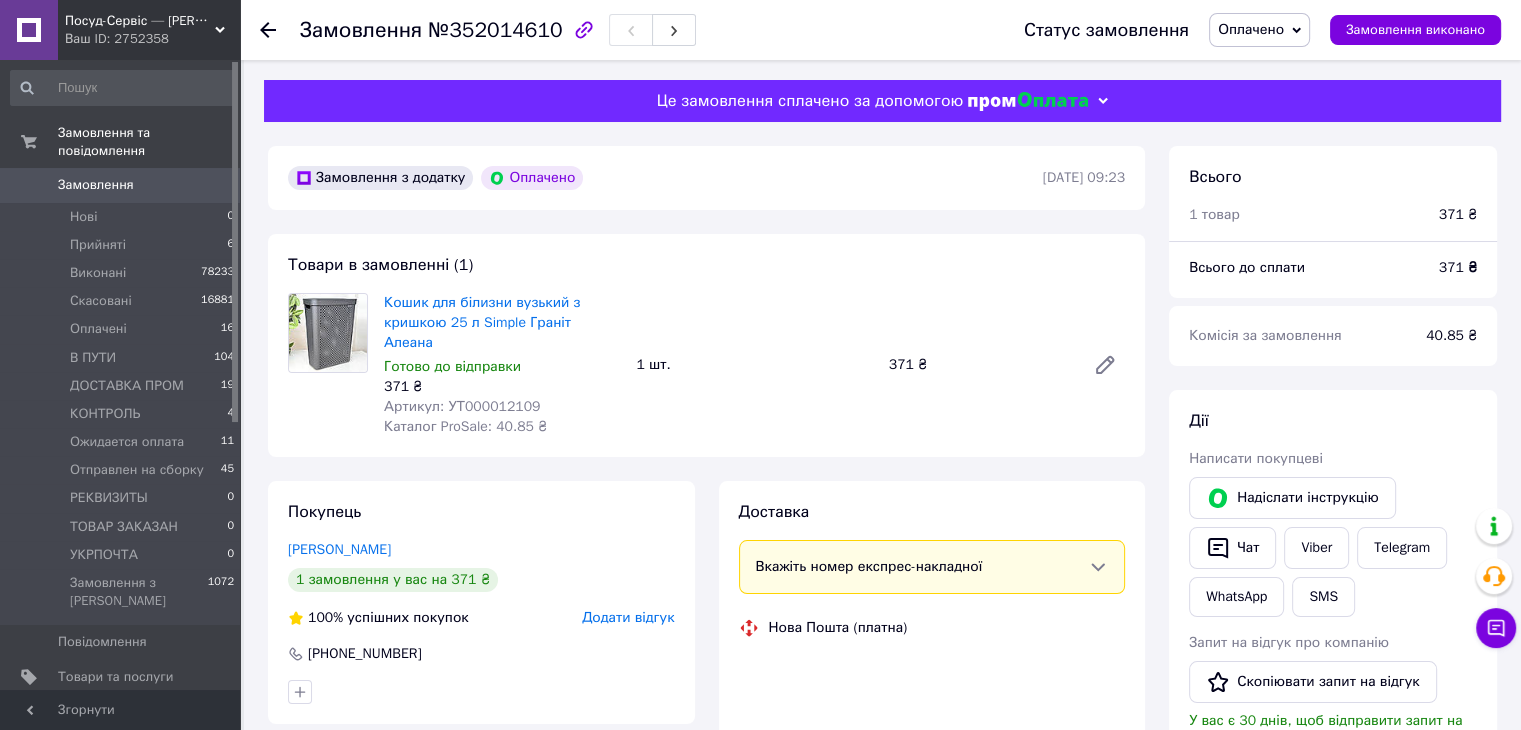 click on "Артикул: УТ000012109" at bounding box center (462, 406) 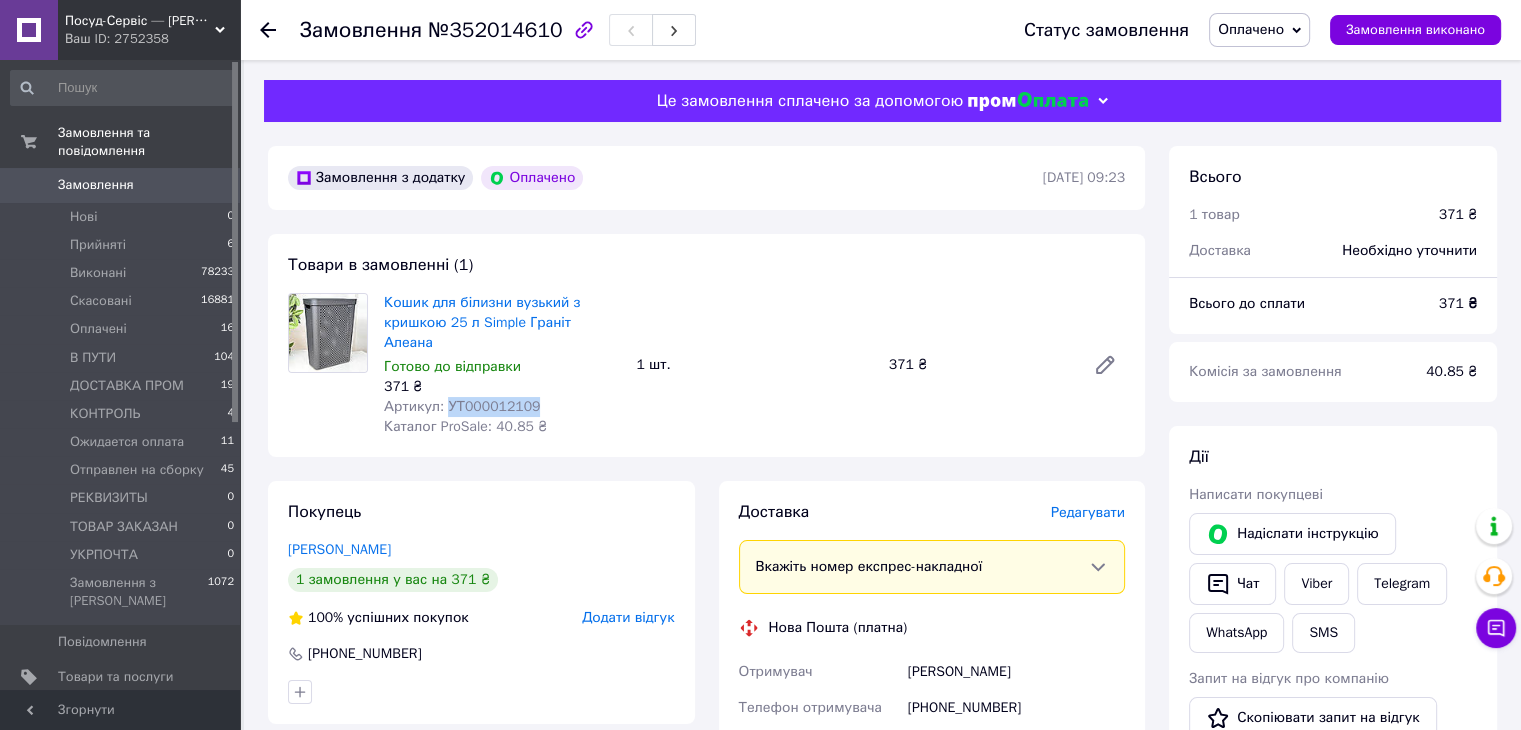 click on "Артикул: УТ000012109" at bounding box center (462, 406) 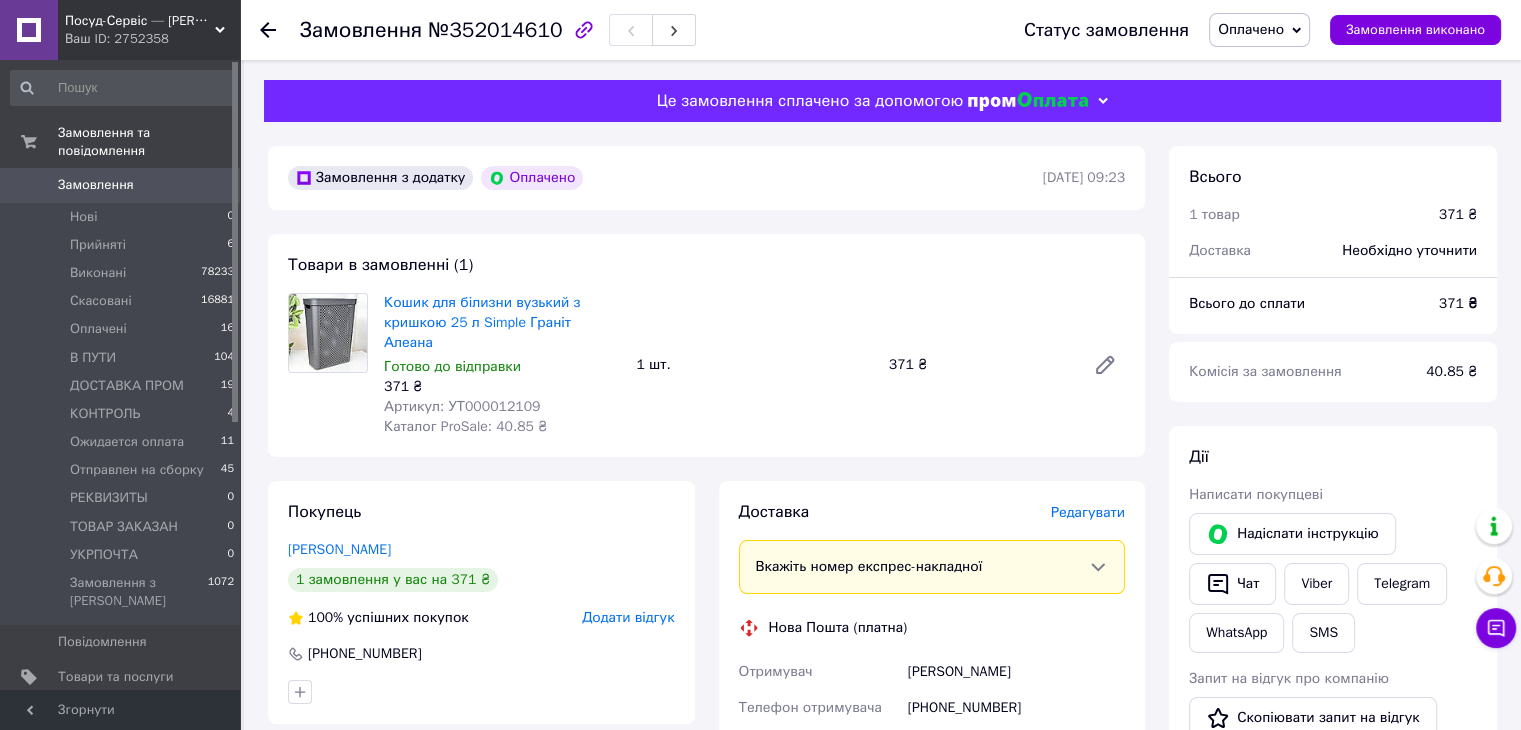 drag, startPoint x: 1290, startPoint y: 12, endPoint x: 1290, endPoint y: 34, distance: 22 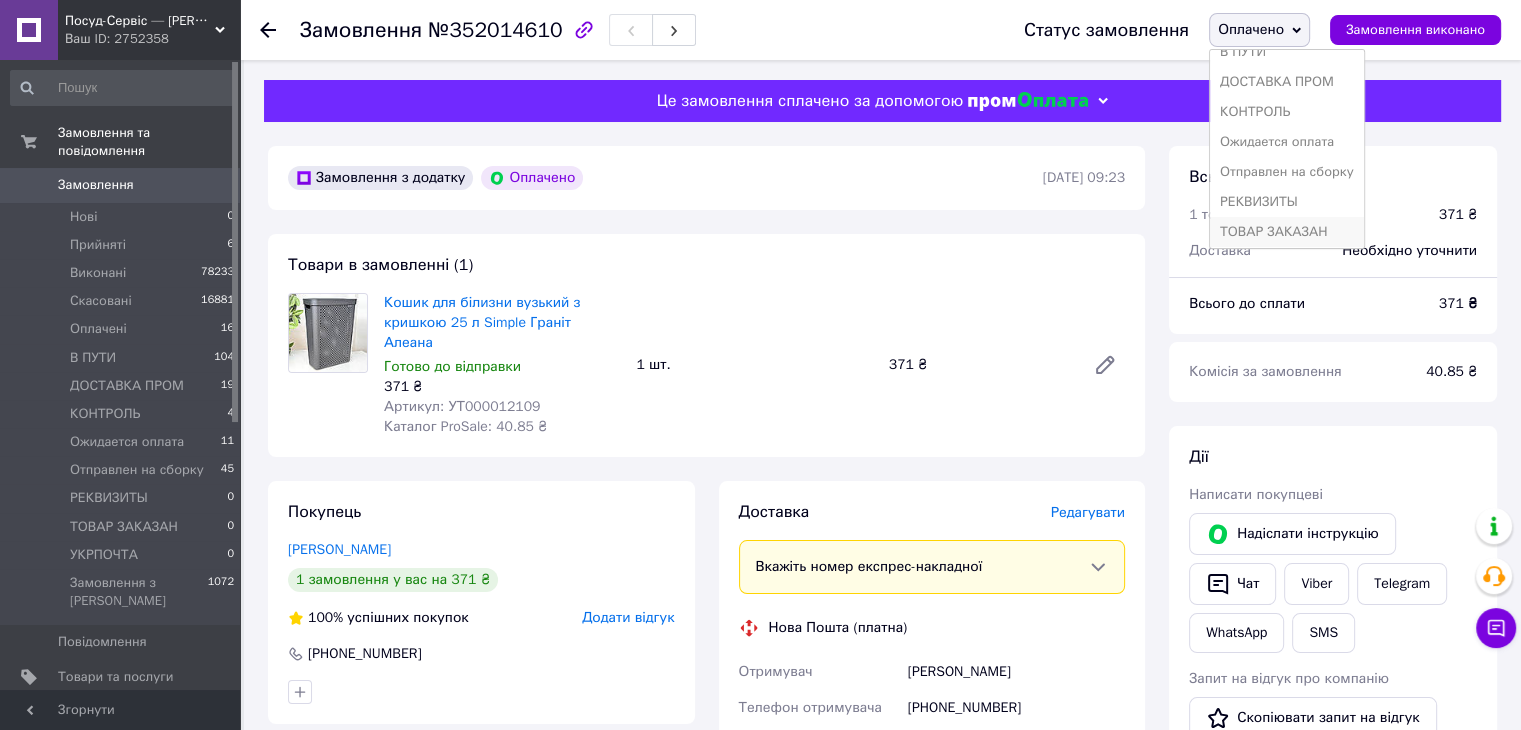 scroll, scrollTop: 141, scrollLeft: 0, axis: vertical 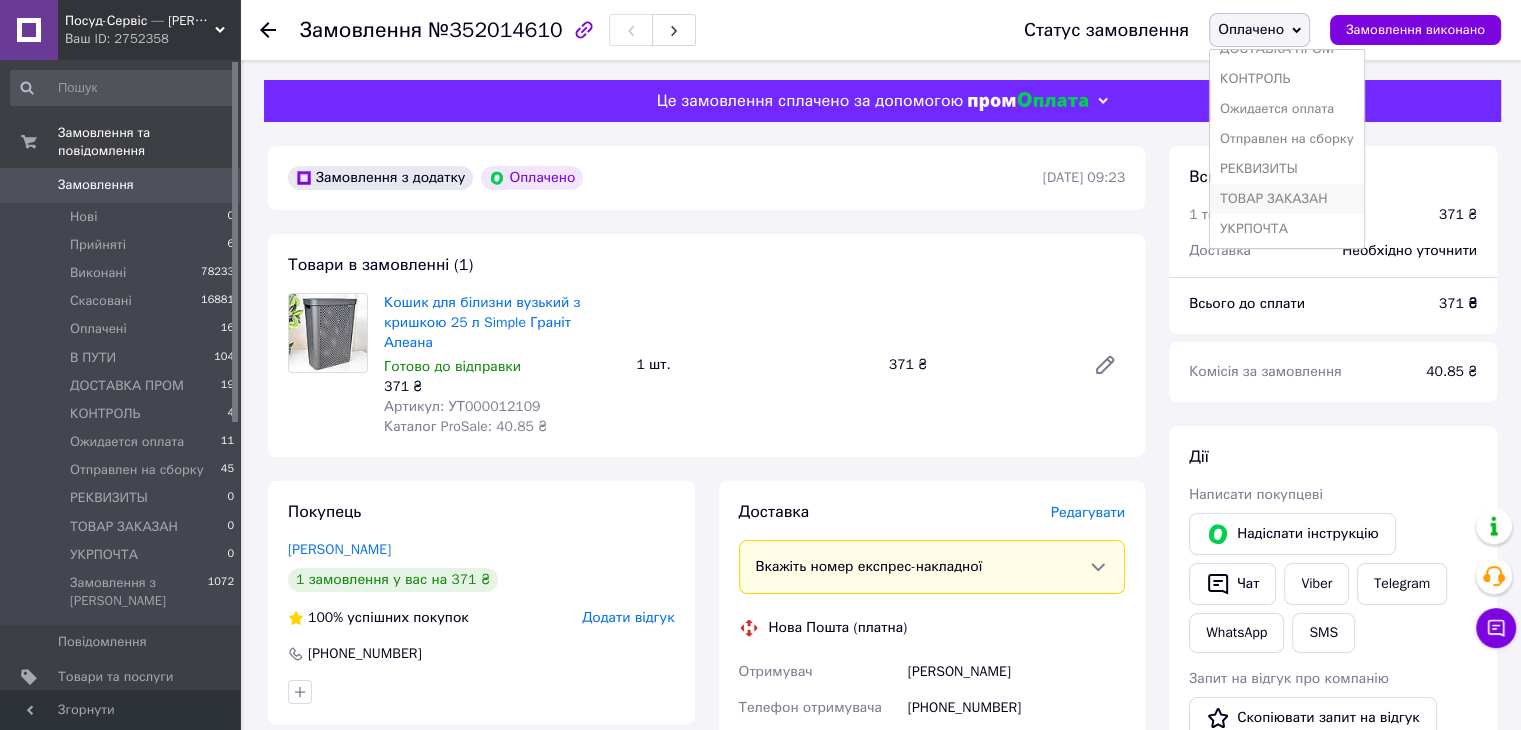 click on "ТОВАР ЗАКАЗАН" at bounding box center (1287, 199) 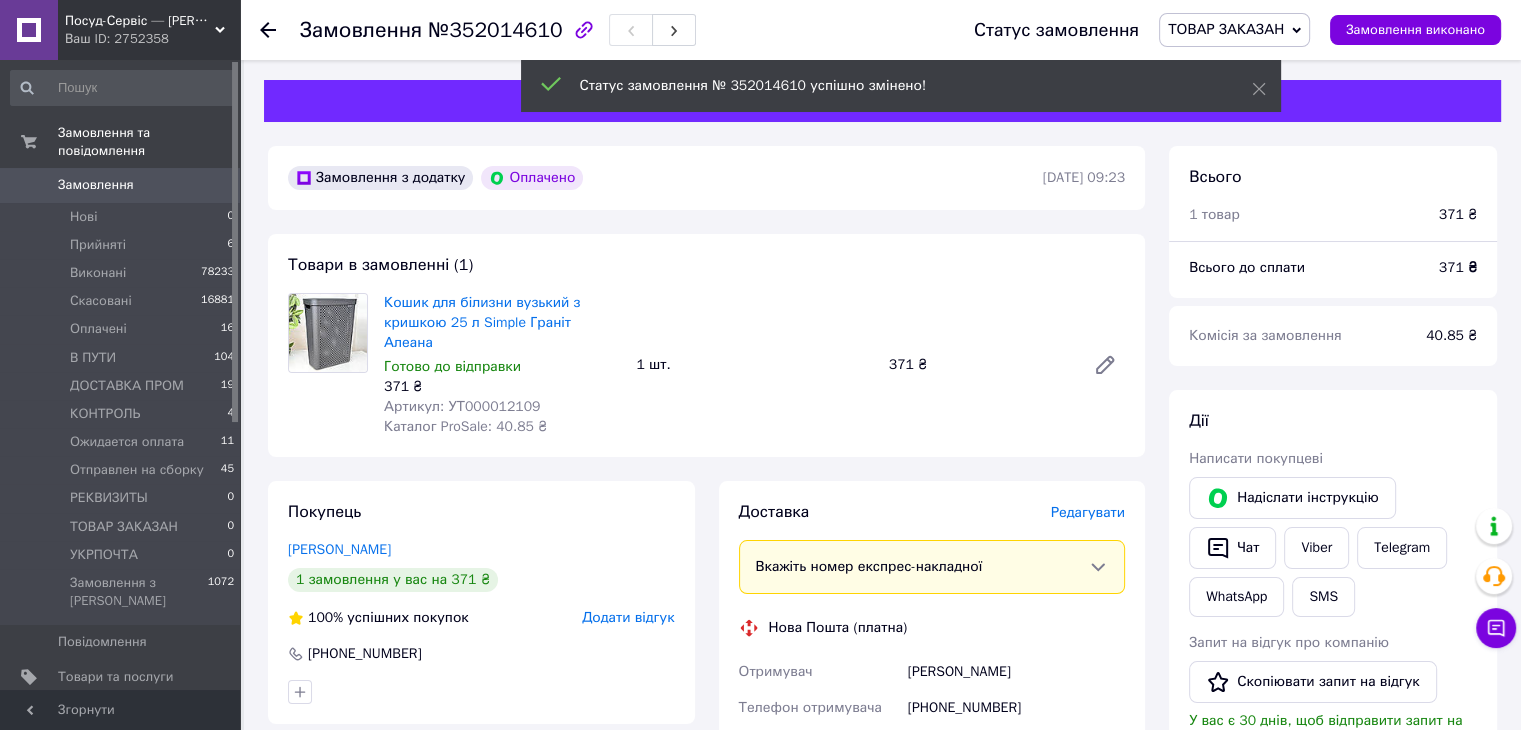 click on "Оплачені" at bounding box center [98, 329] 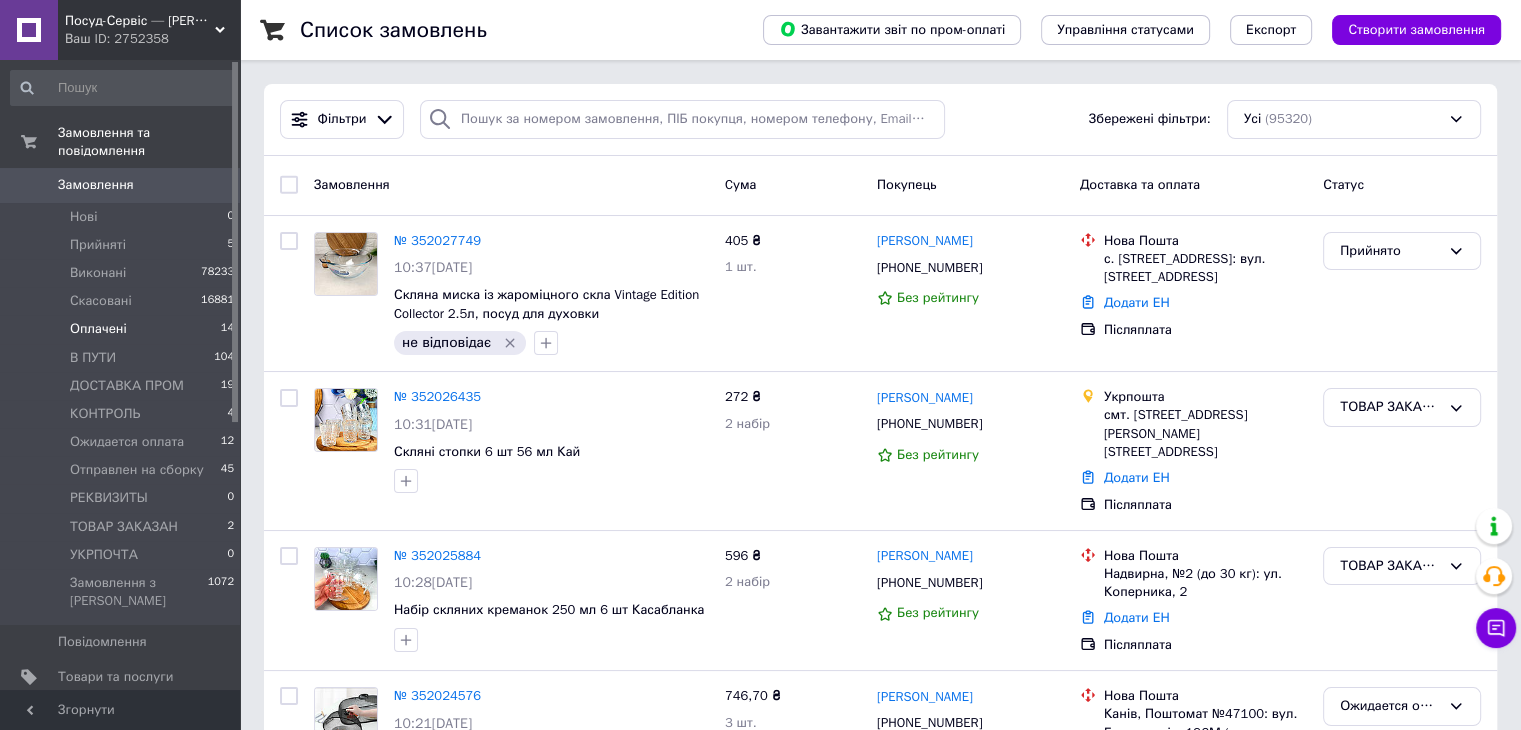 click on "Оплачені" at bounding box center (98, 329) 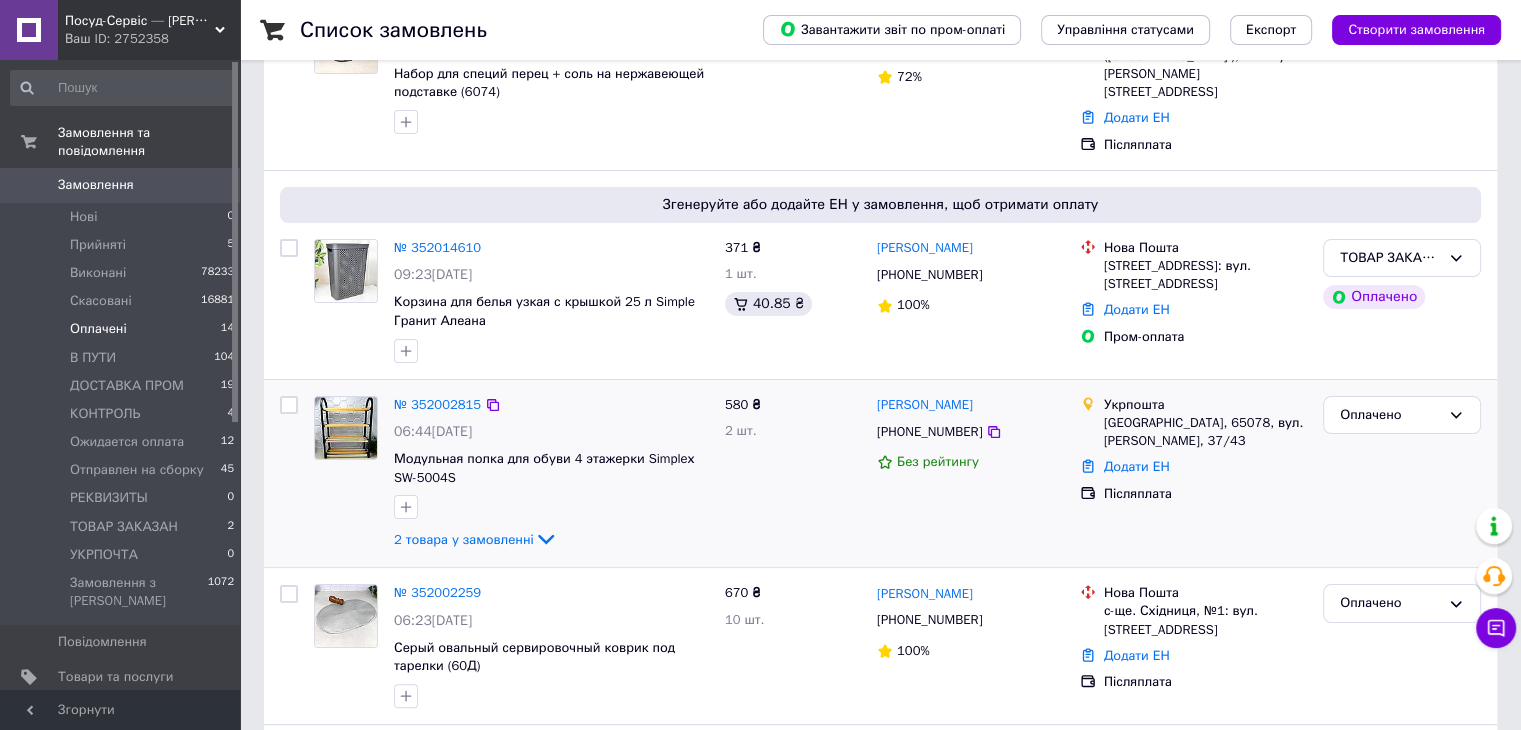 scroll, scrollTop: 400, scrollLeft: 0, axis: vertical 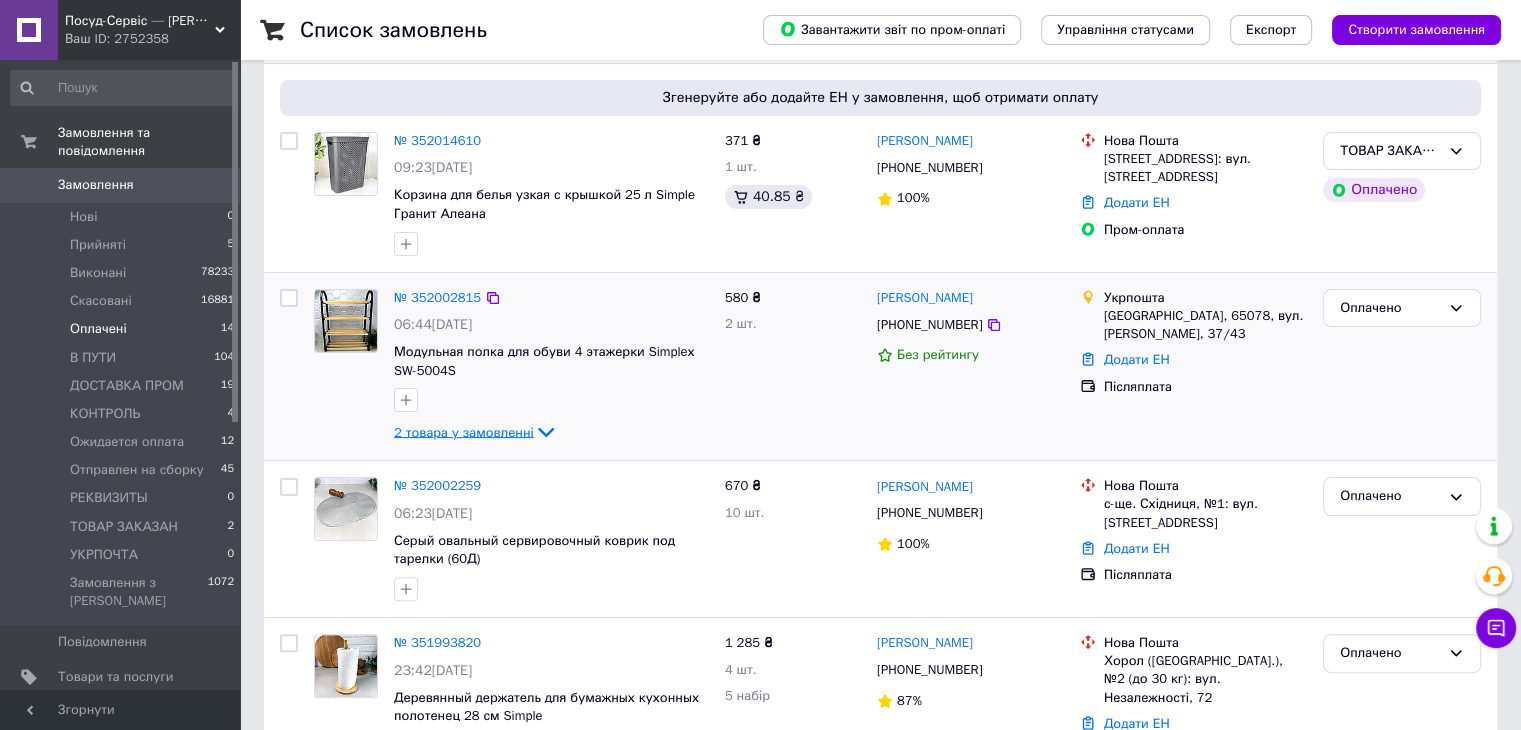 drag, startPoint x: 464, startPoint y: 405, endPoint x: 502, endPoint y: 407, distance: 38.052597 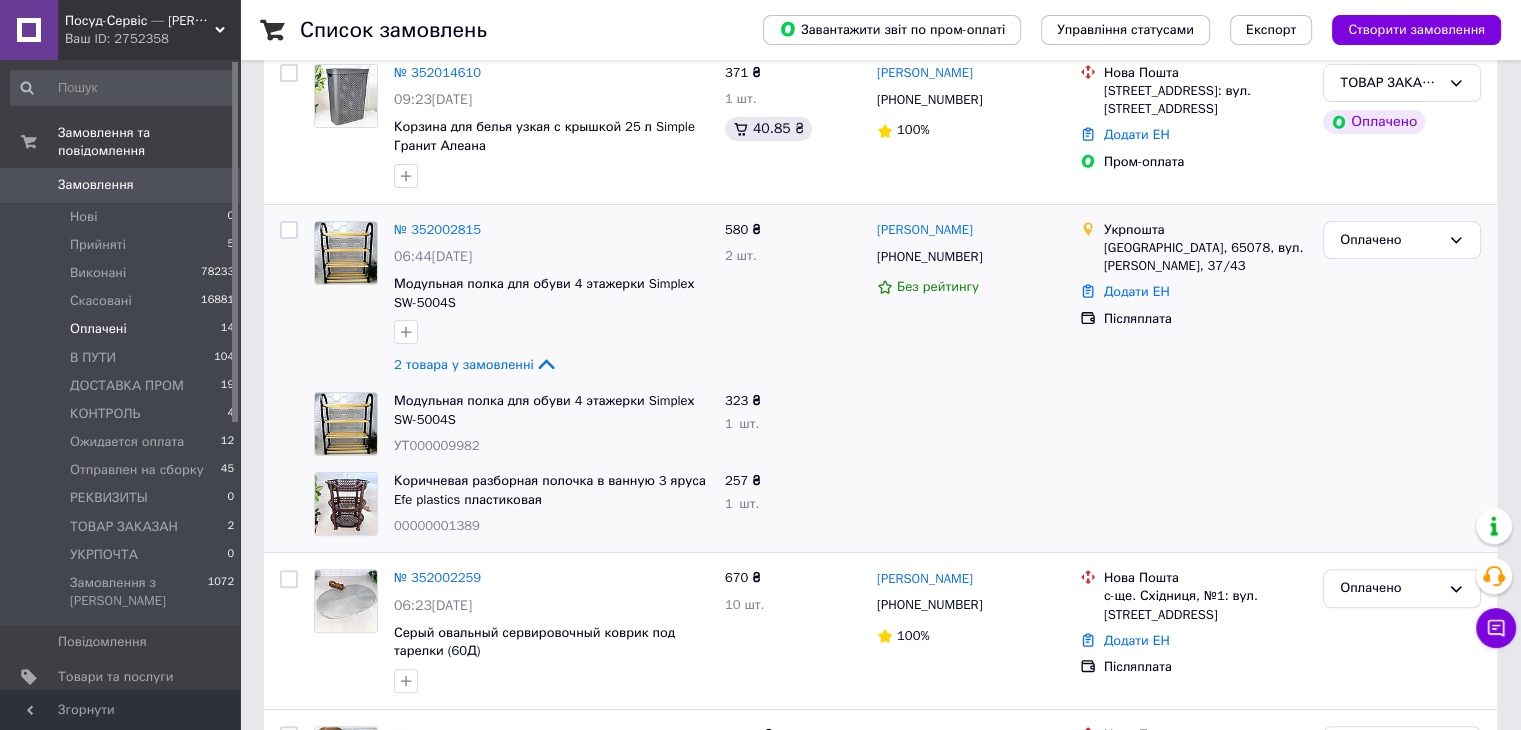 scroll, scrollTop: 500, scrollLeft: 0, axis: vertical 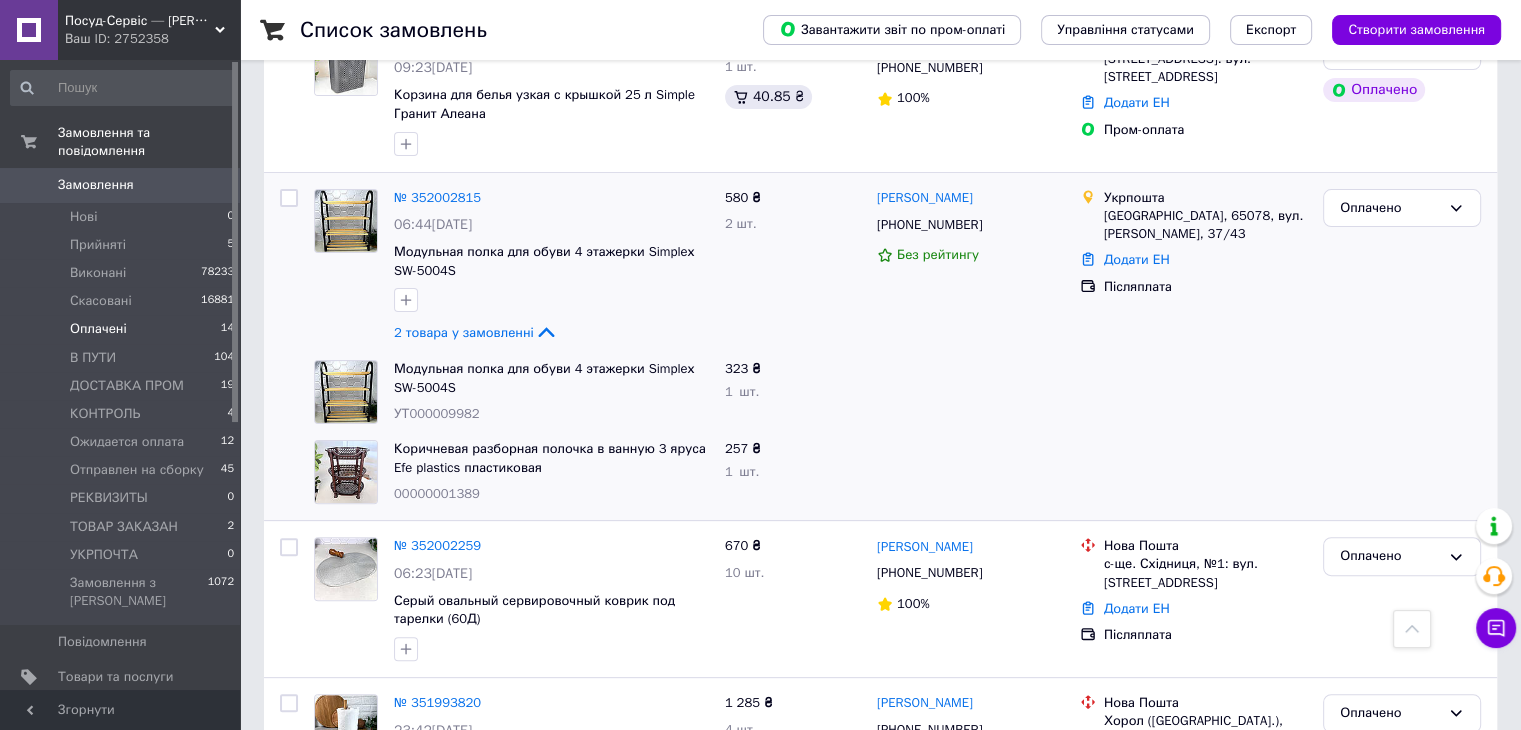 click on "УТ000009982" at bounding box center (437, 413) 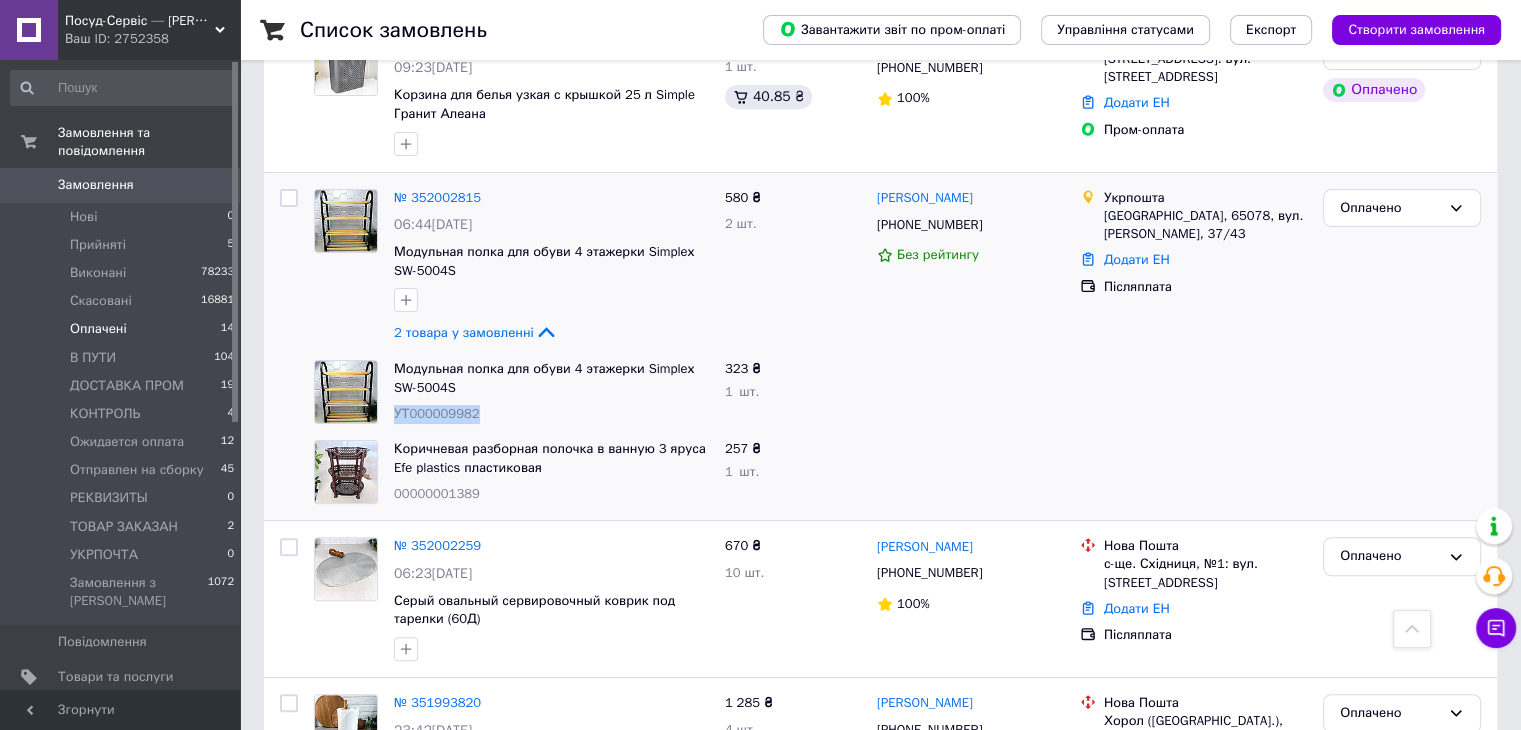 click on "УТ000009982" at bounding box center [437, 413] 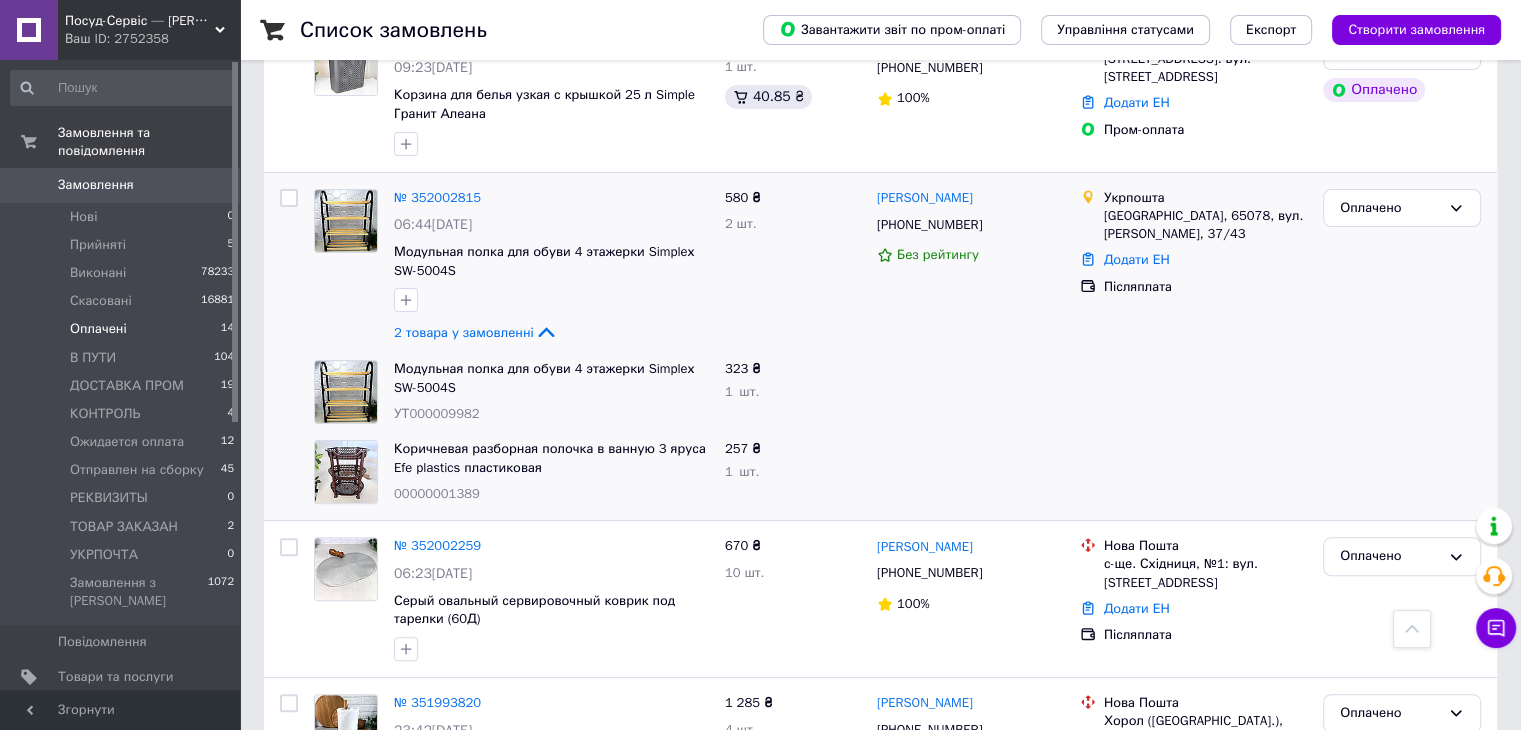 click on "00000001389" at bounding box center [437, 493] 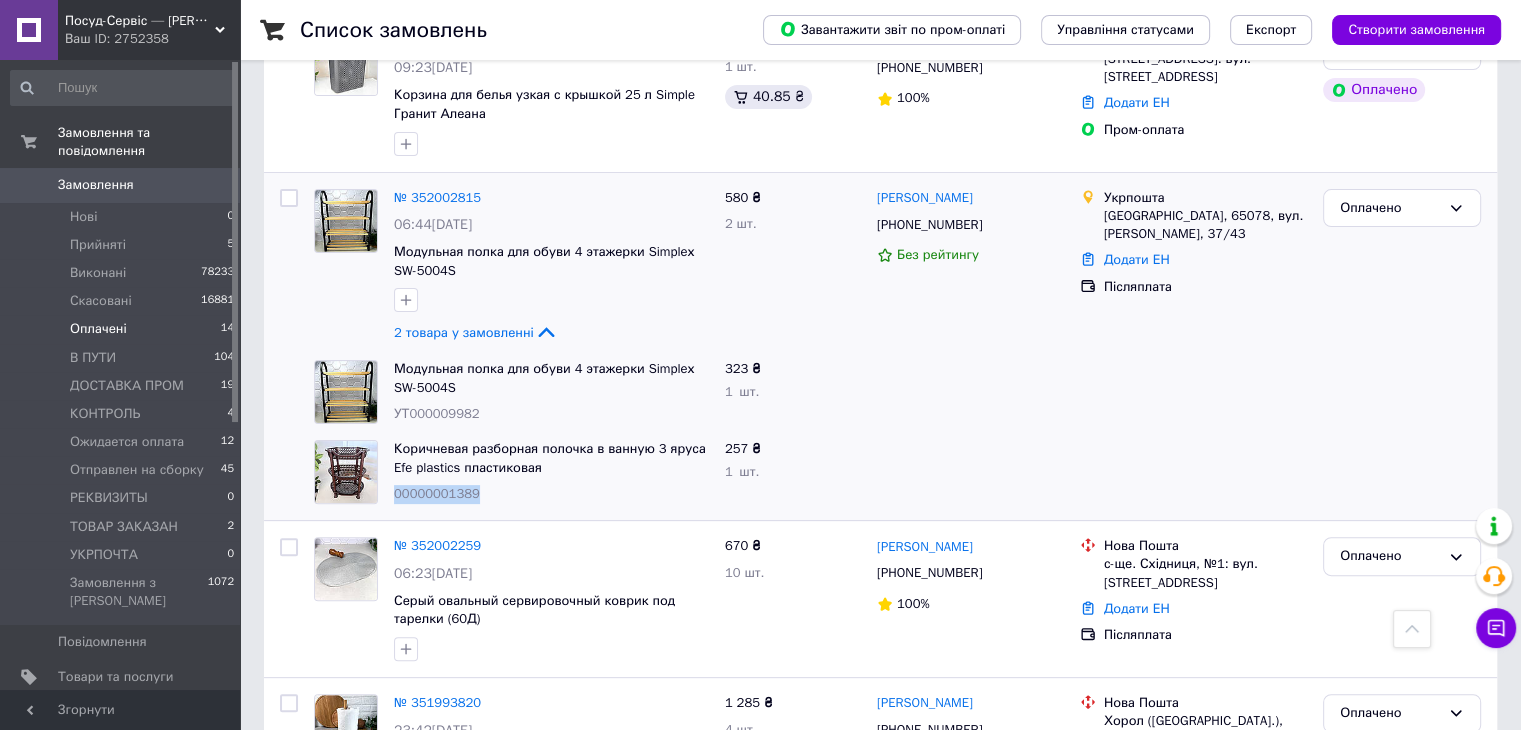 click on "00000001389" at bounding box center [437, 493] 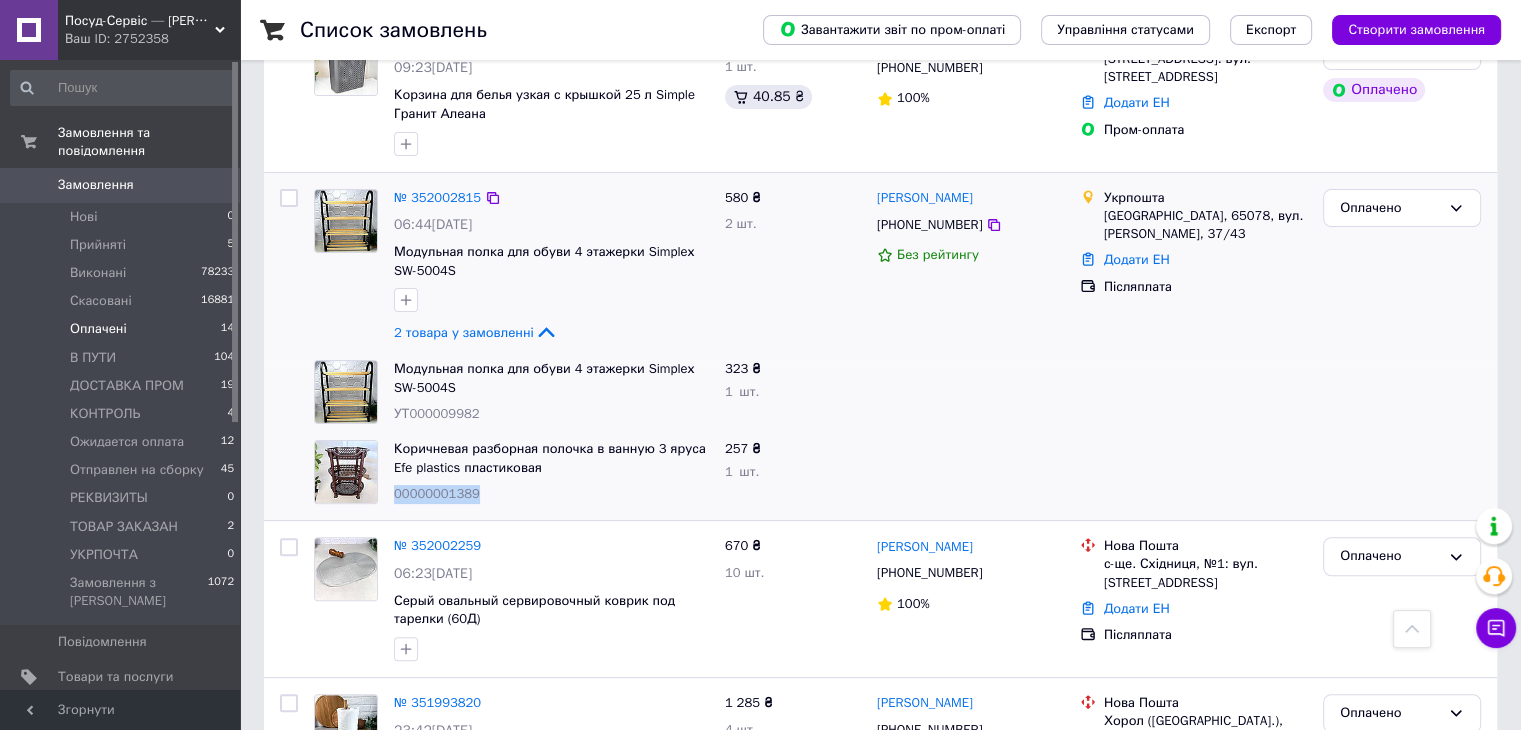 drag, startPoint x: 1389, startPoint y: 189, endPoint x: 1396, endPoint y: 205, distance: 17.464249 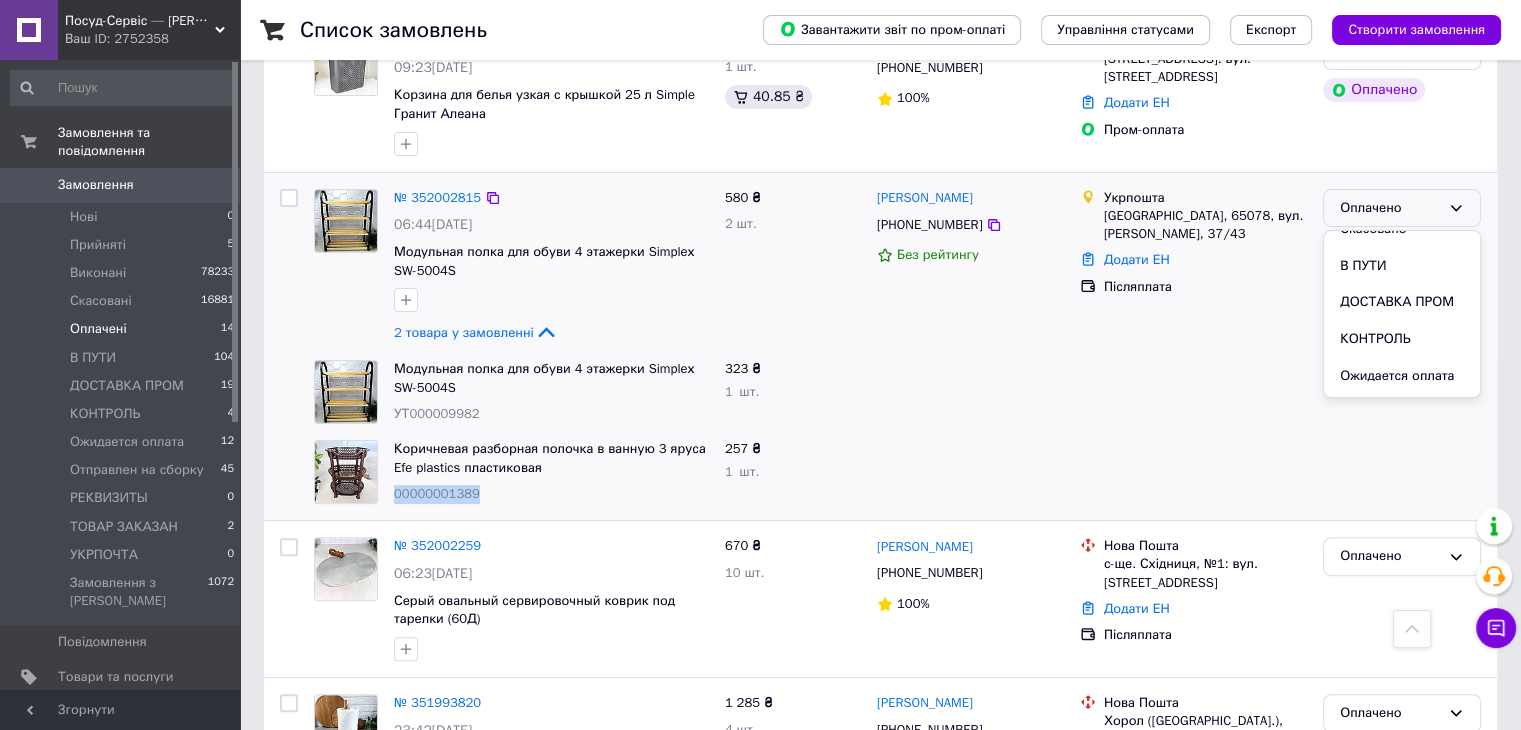 scroll, scrollTop: 256, scrollLeft: 0, axis: vertical 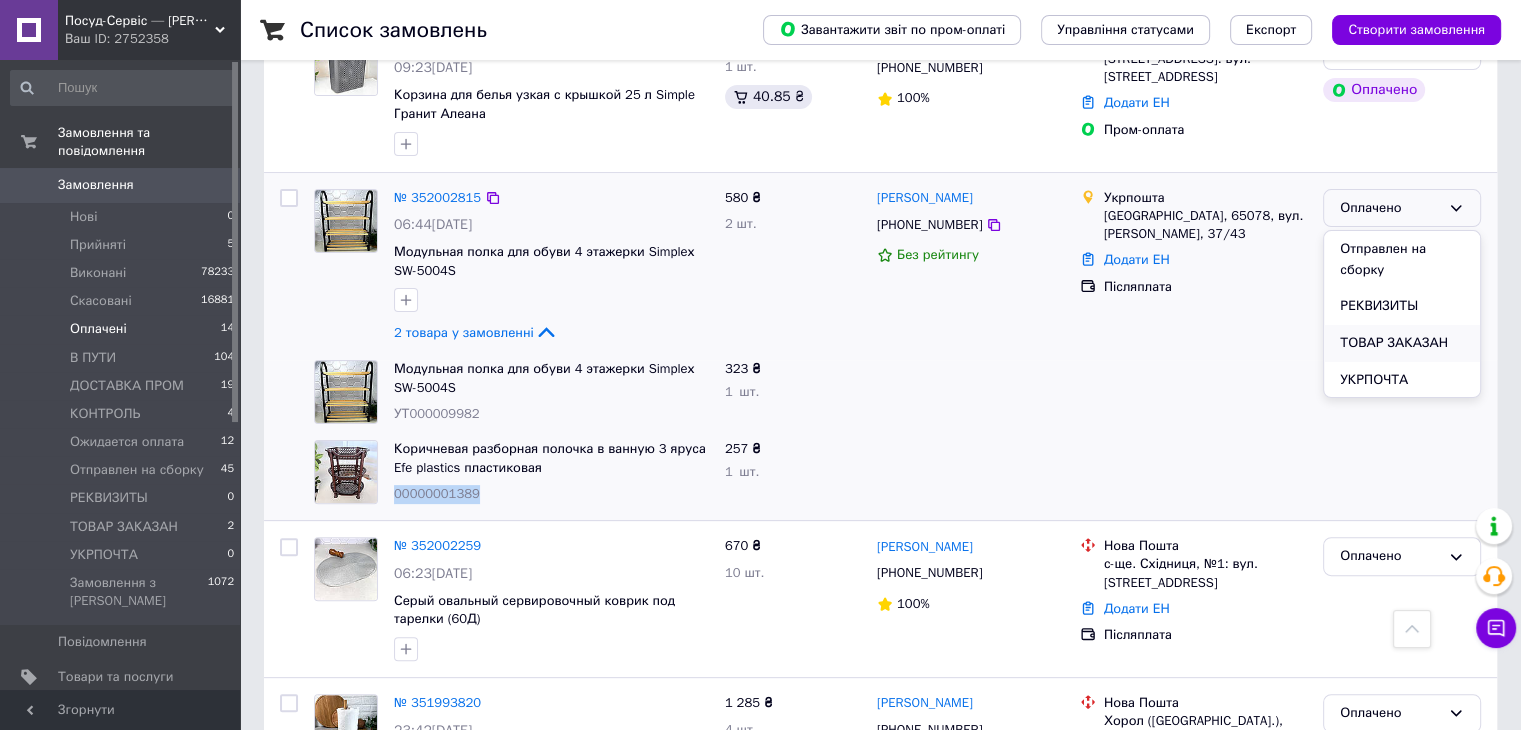 click on "ТОВАР ЗАКАЗАН" at bounding box center [1402, 343] 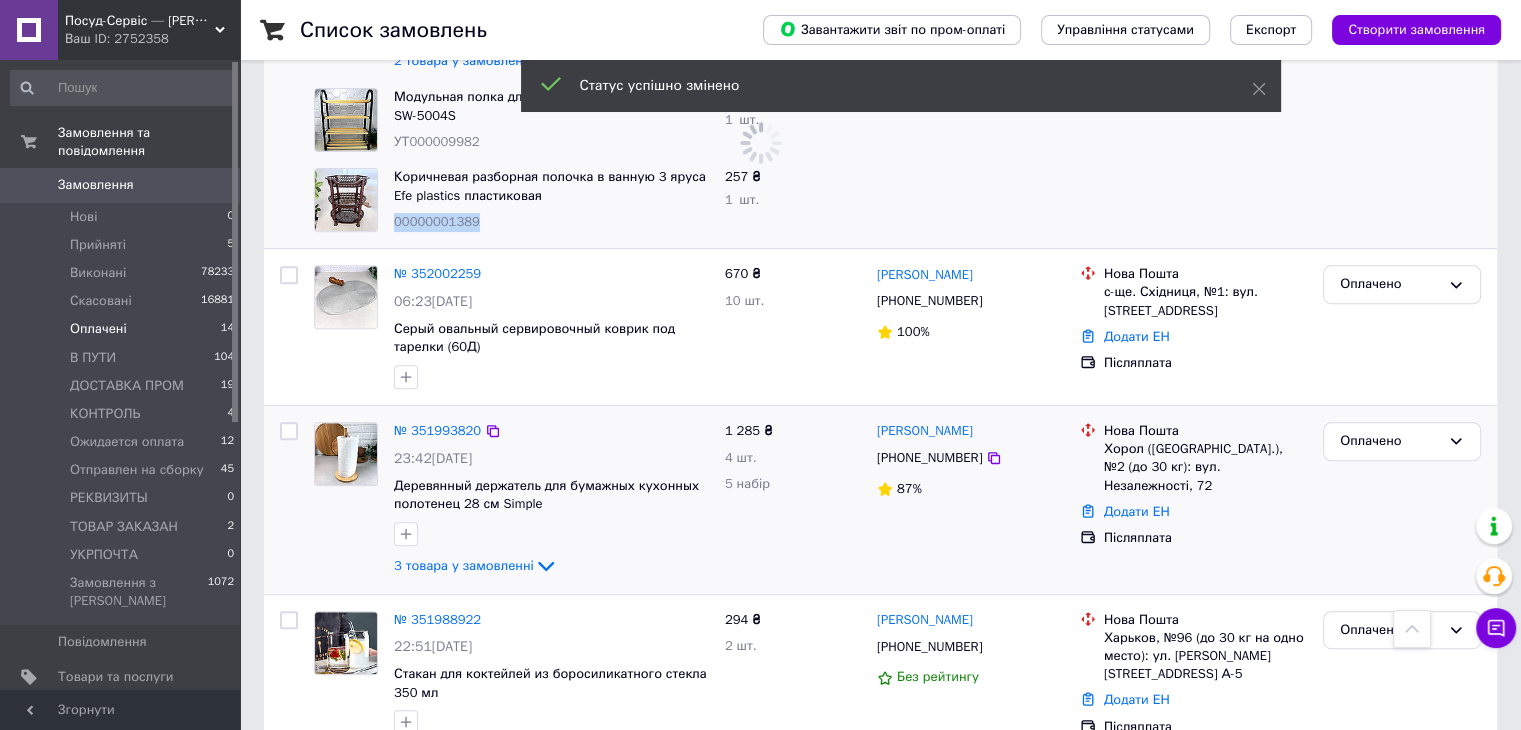 scroll, scrollTop: 800, scrollLeft: 0, axis: vertical 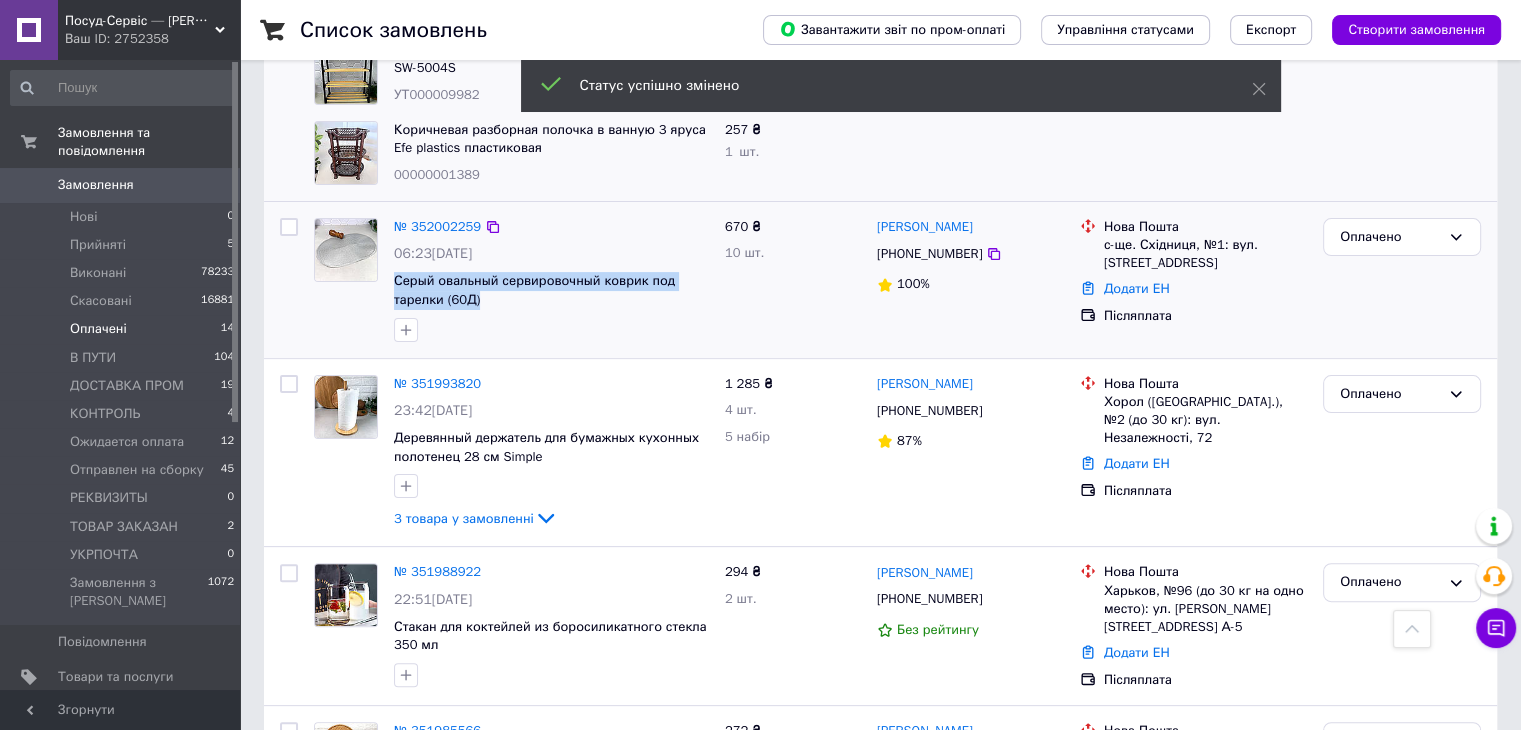 drag, startPoint x: 496, startPoint y: 299, endPoint x: 392, endPoint y: 281, distance: 105.546196 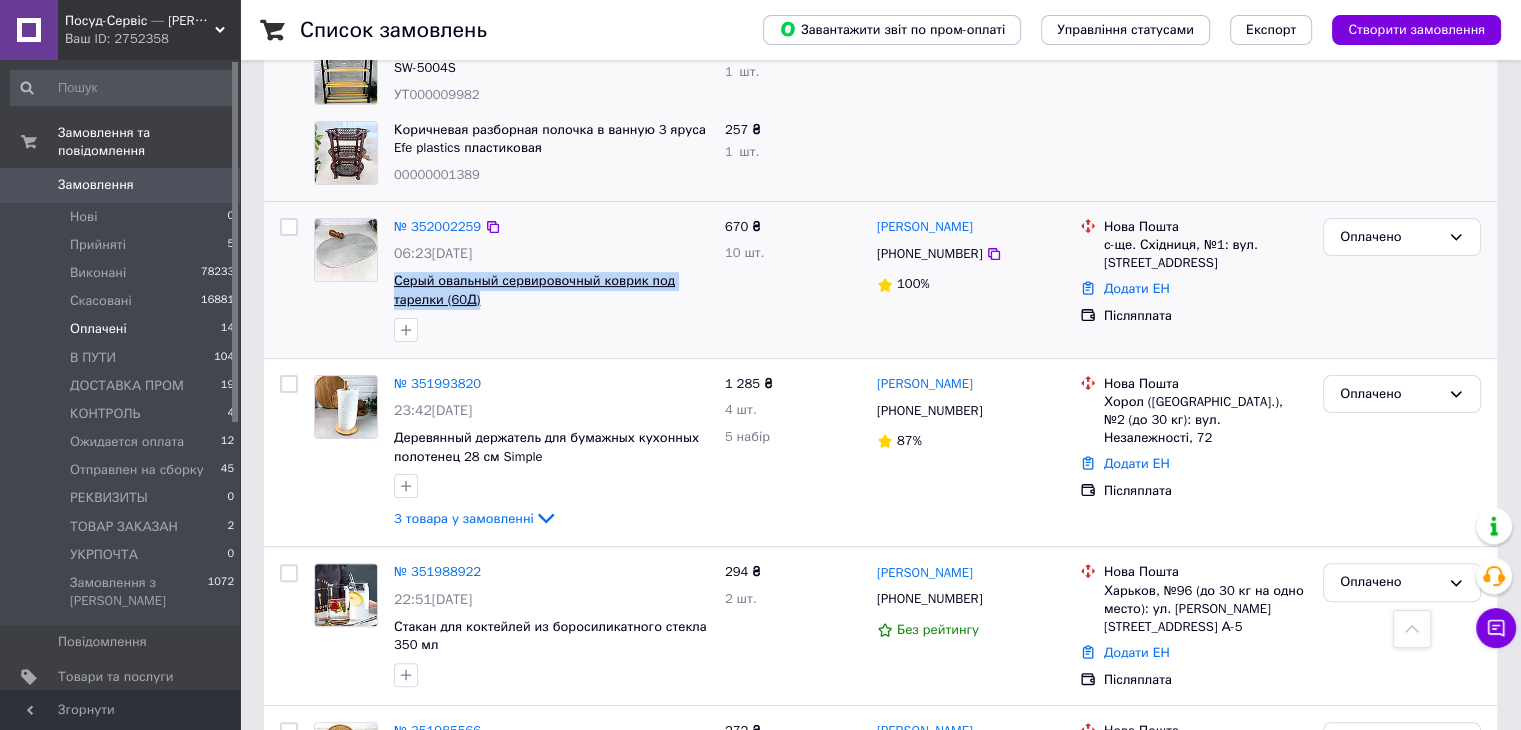 copy on "Серый овальный сервировочный коврик под тарелки (60Д)" 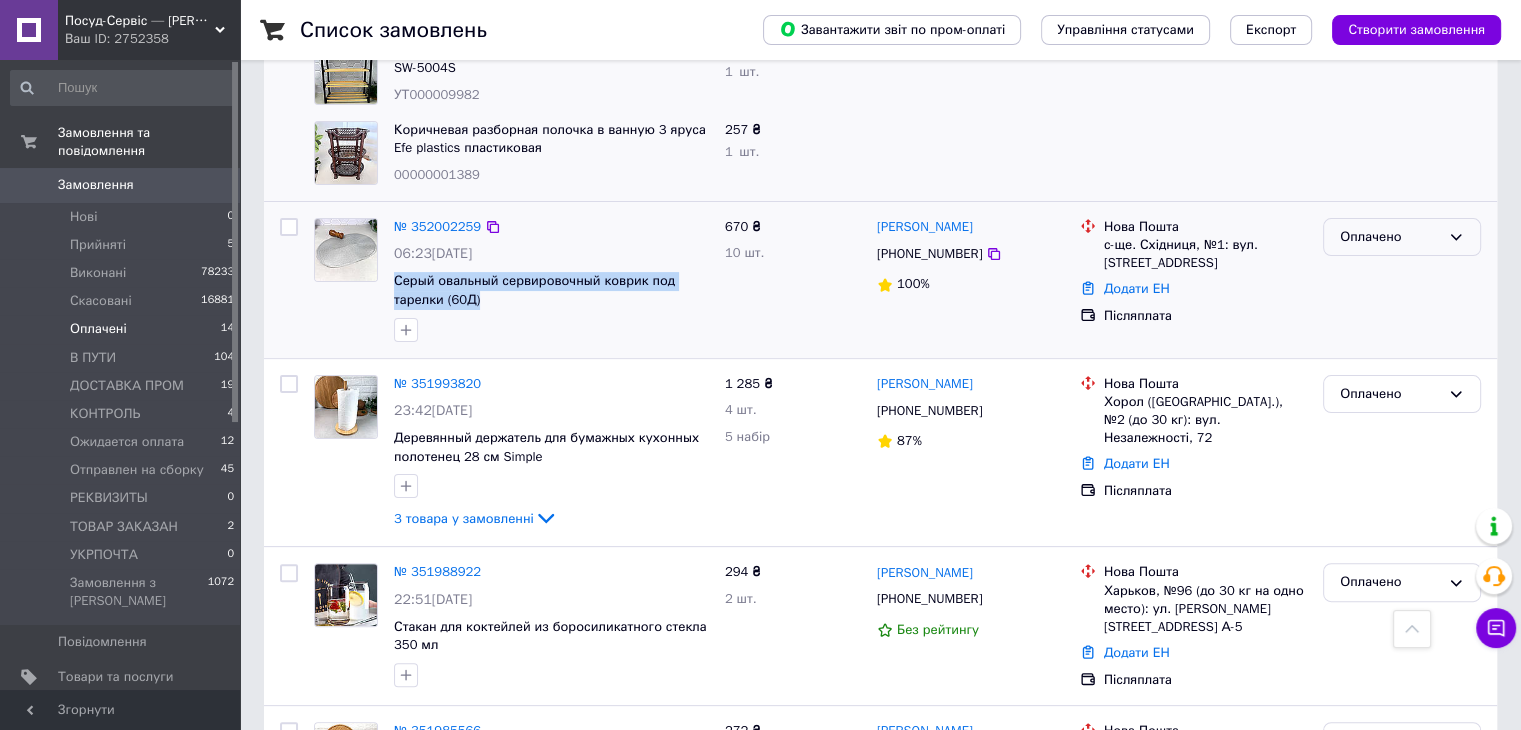 click on "Оплачено" at bounding box center (1402, 237) 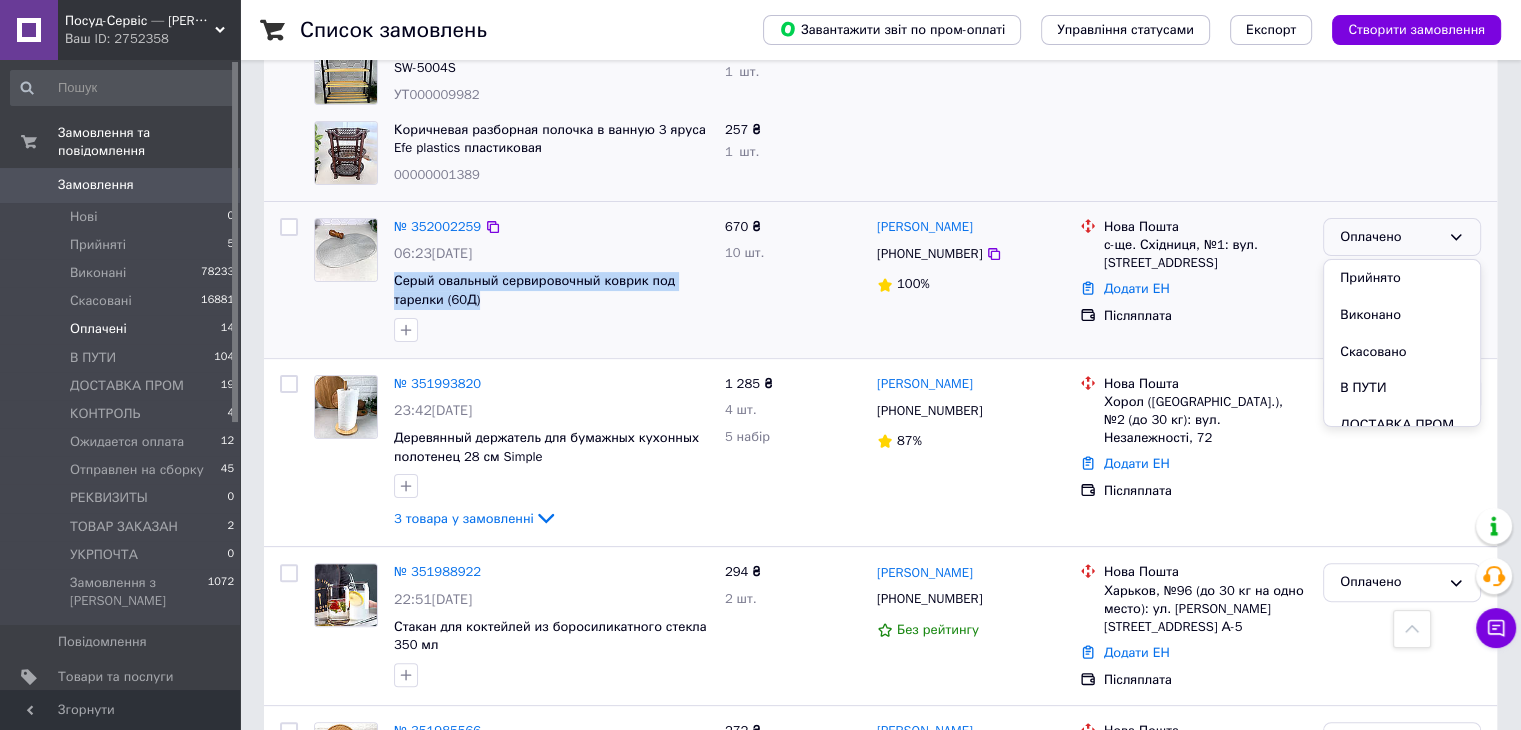 scroll, scrollTop: 256, scrollLeft: 0, axis: vertical 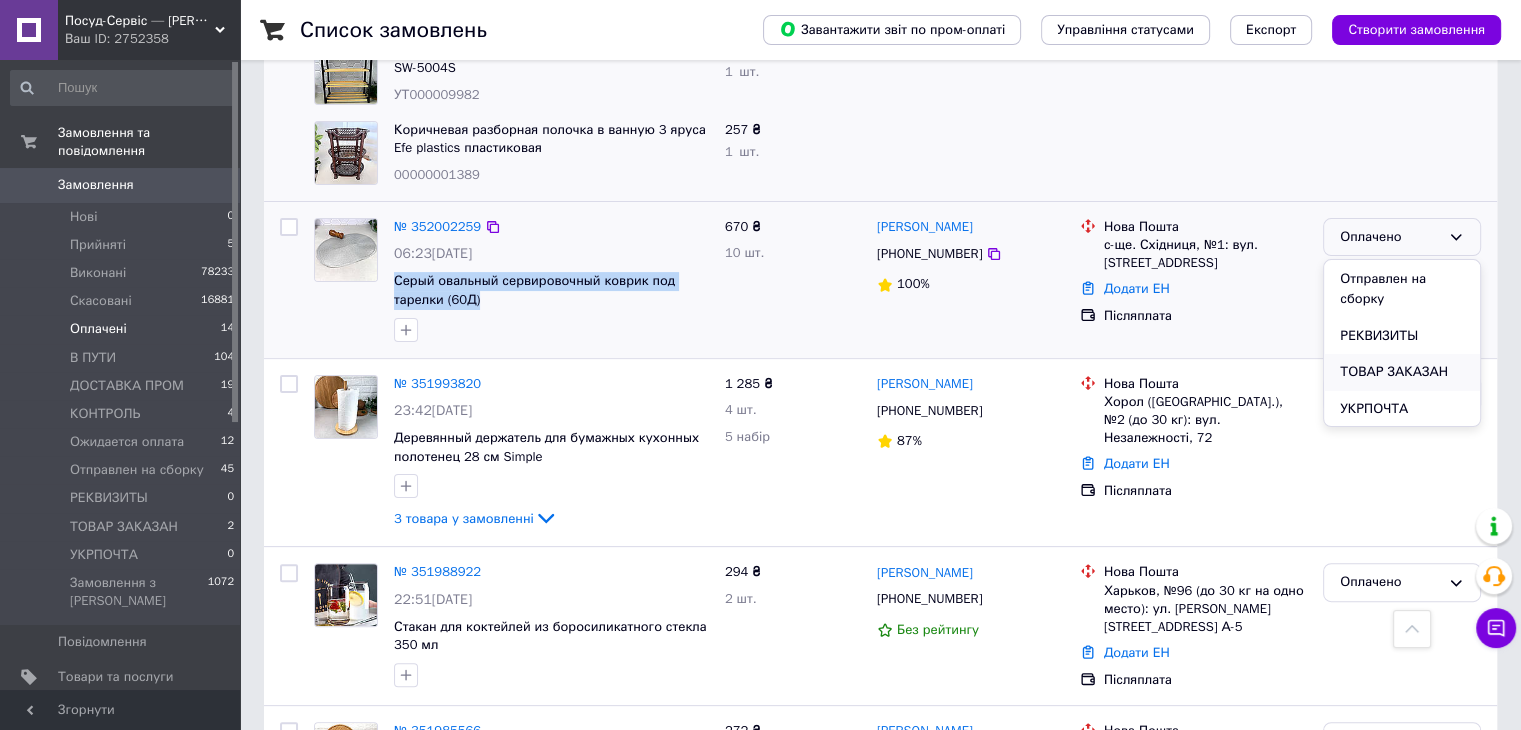 click on "ТОВАР ЗАКАЗАН" at bounding box center (1402, 372) 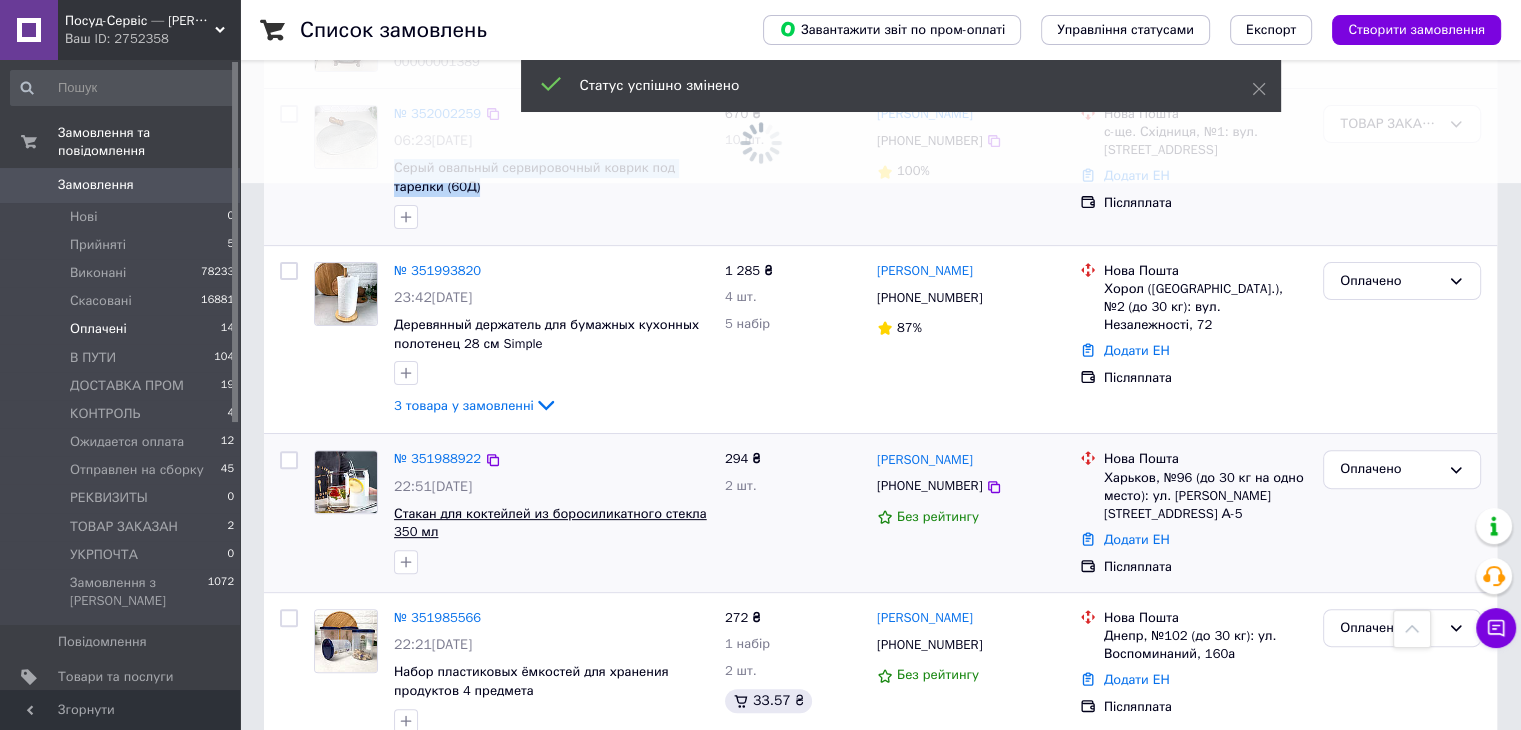 scroll, scrollTop: 634, scrollLeft: 0, axis: vertical 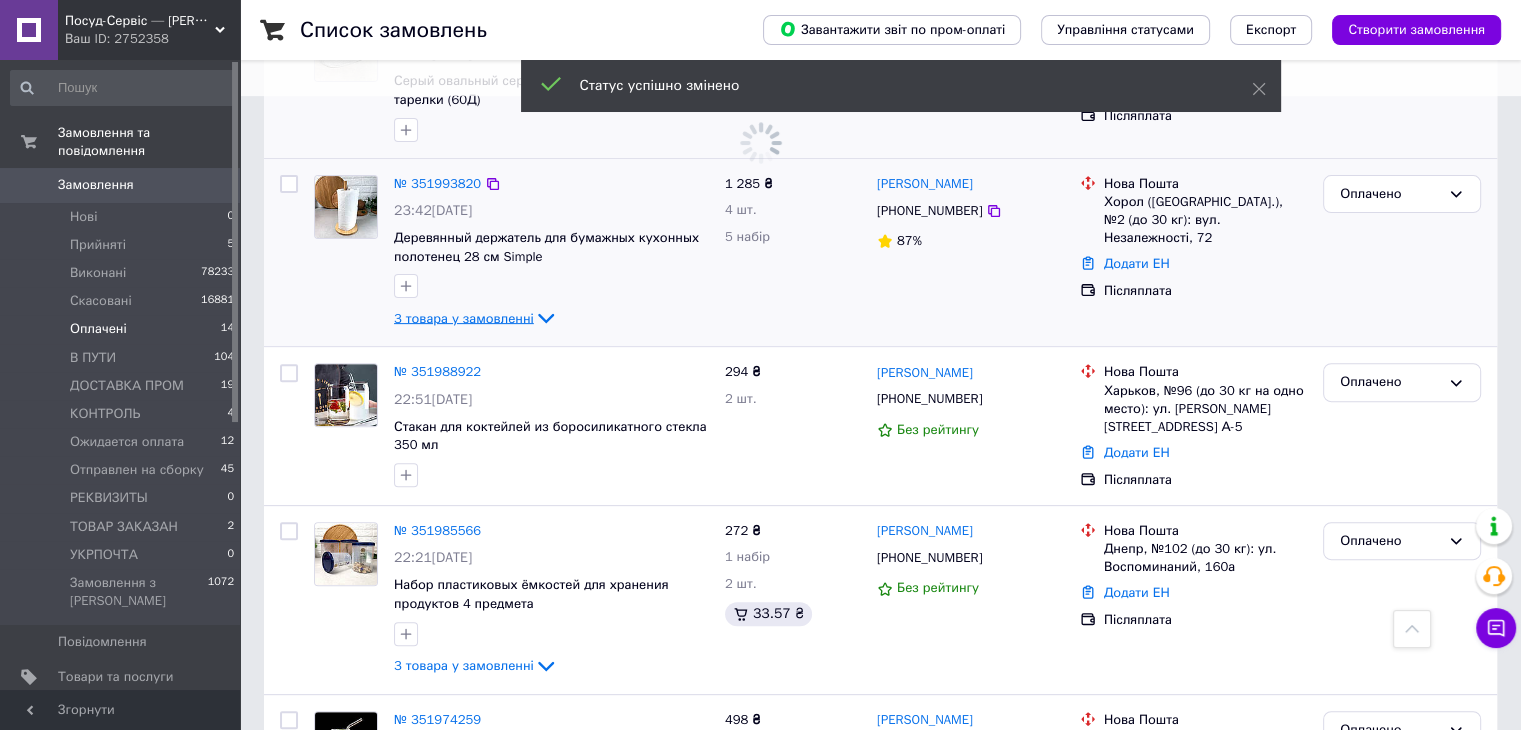 click on "3 товара у замовленні" at bounding box center (464, 317) 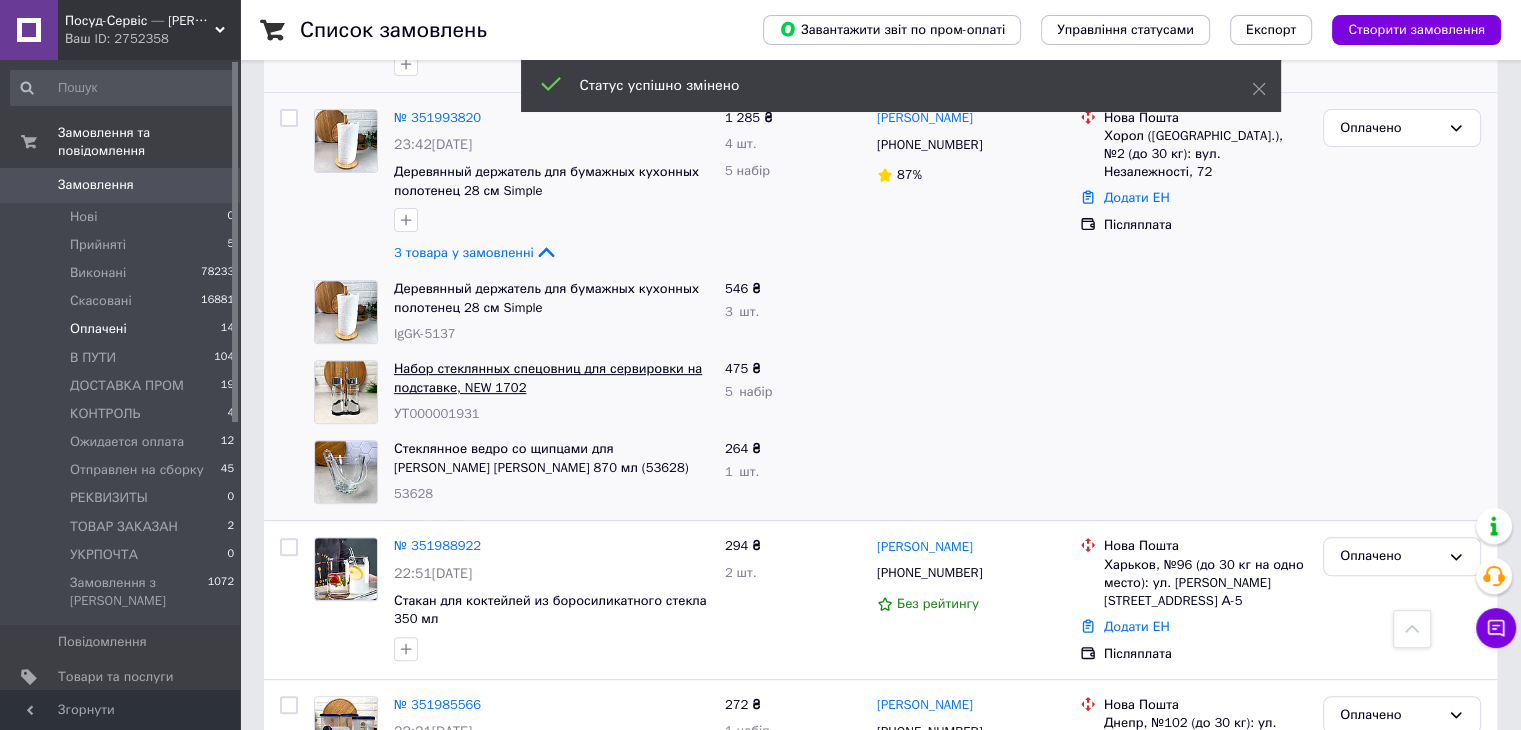 scroll, scrollTop: 734, scrollLeft: 0, axis: vertical 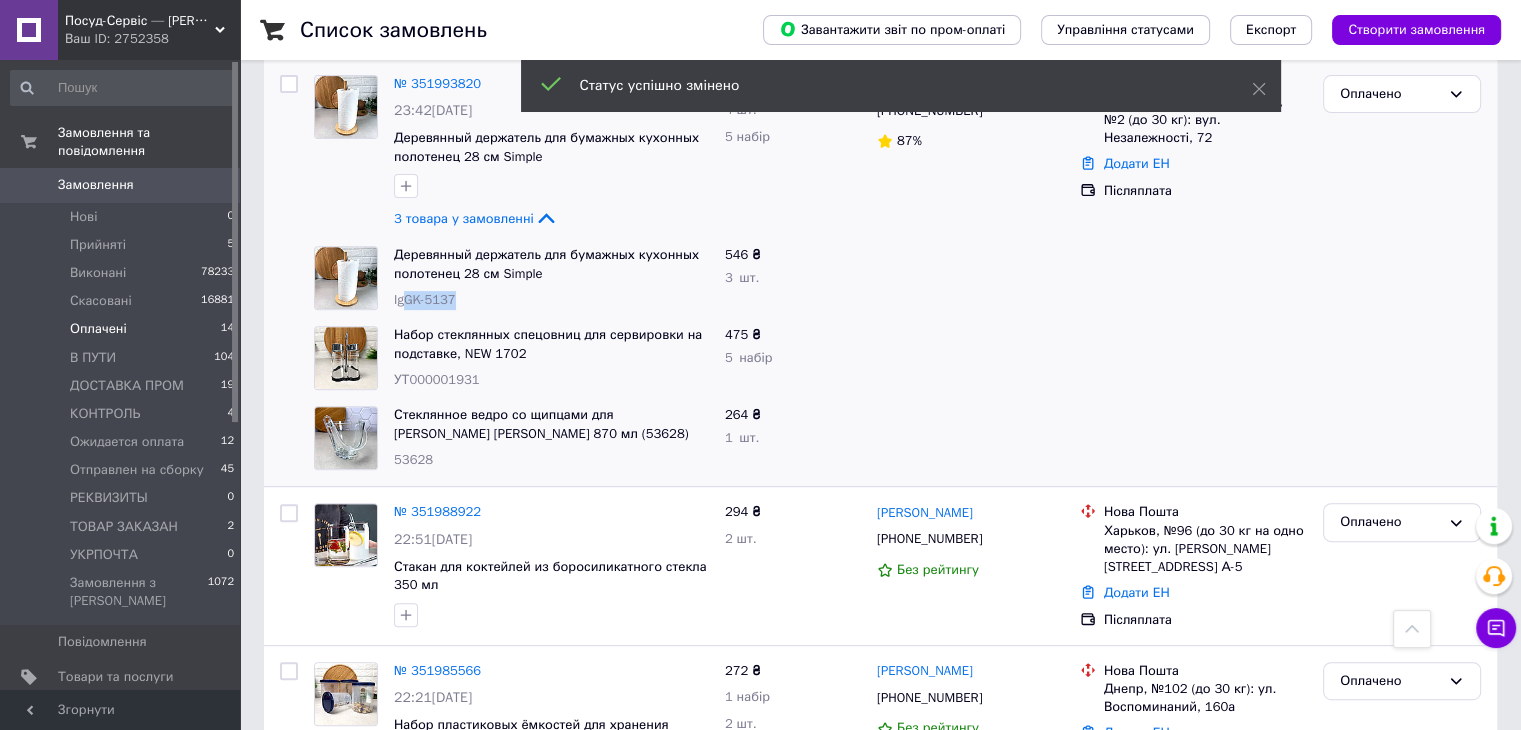 drag, startPoint x: 476, startPoint y: 293, endPoint x: 407, endPoint y: 298, distance: 69.18092 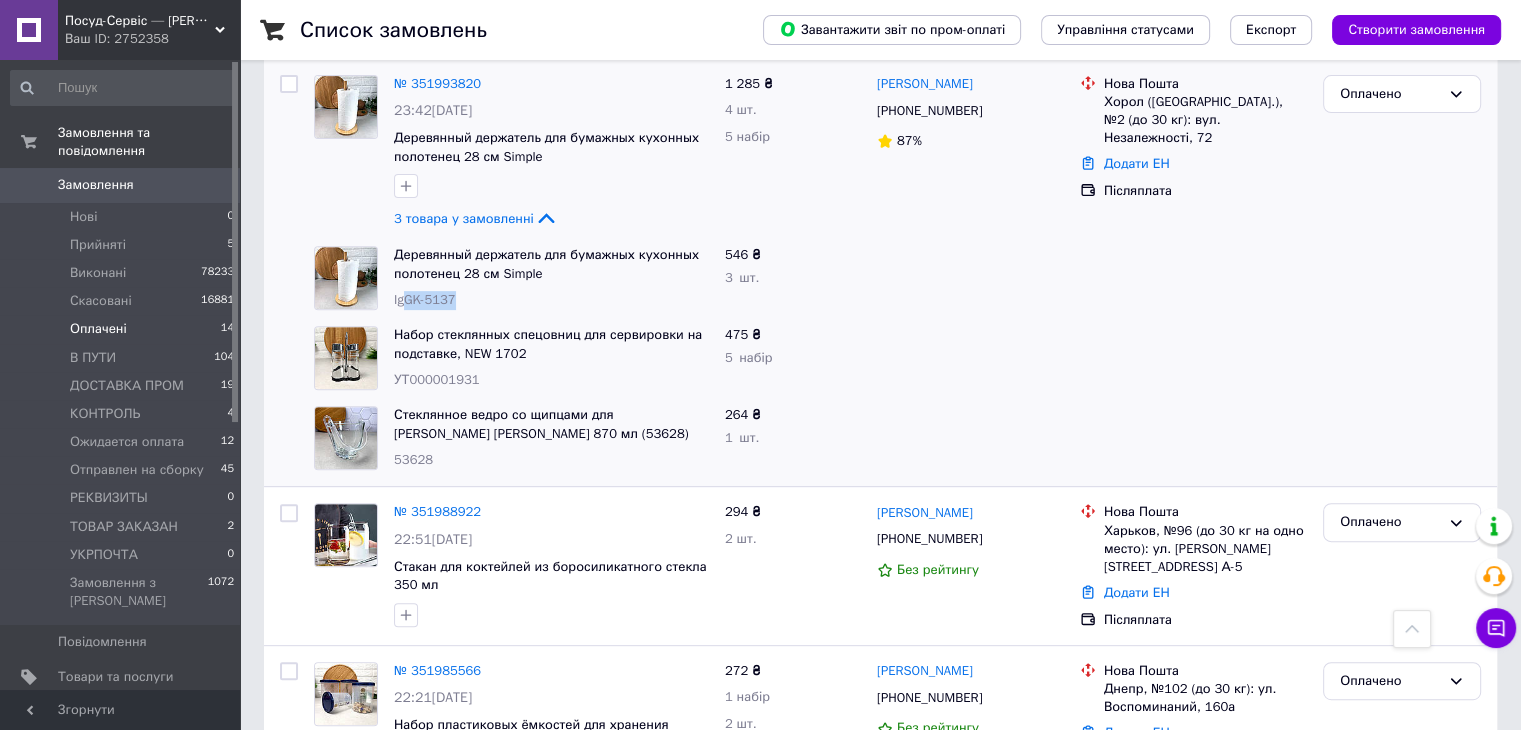 copy on "GK-5137" 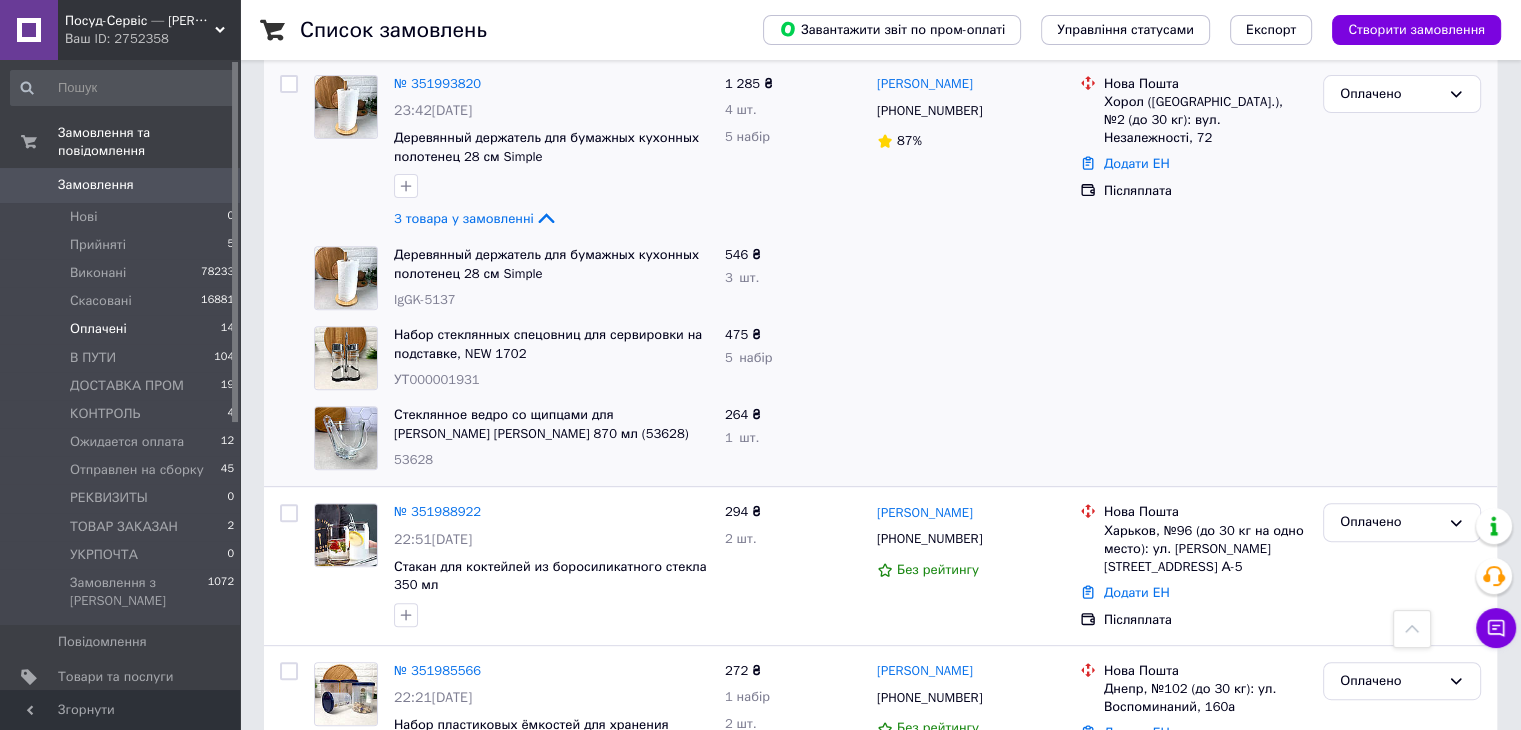 click on "УТ000001931" at bounding box center [437, 379] 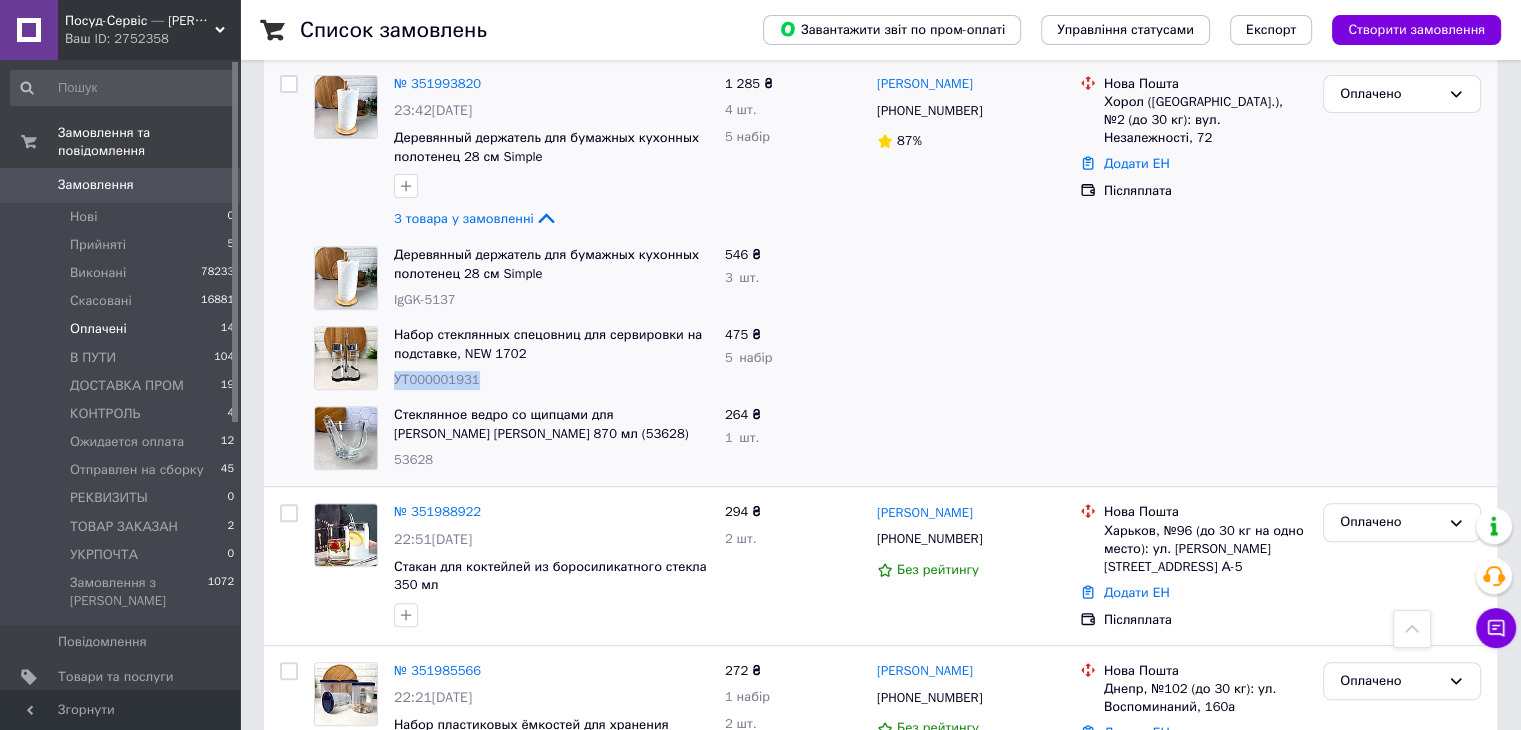 click on "УТ000001931" at bounding box center (437, 379) 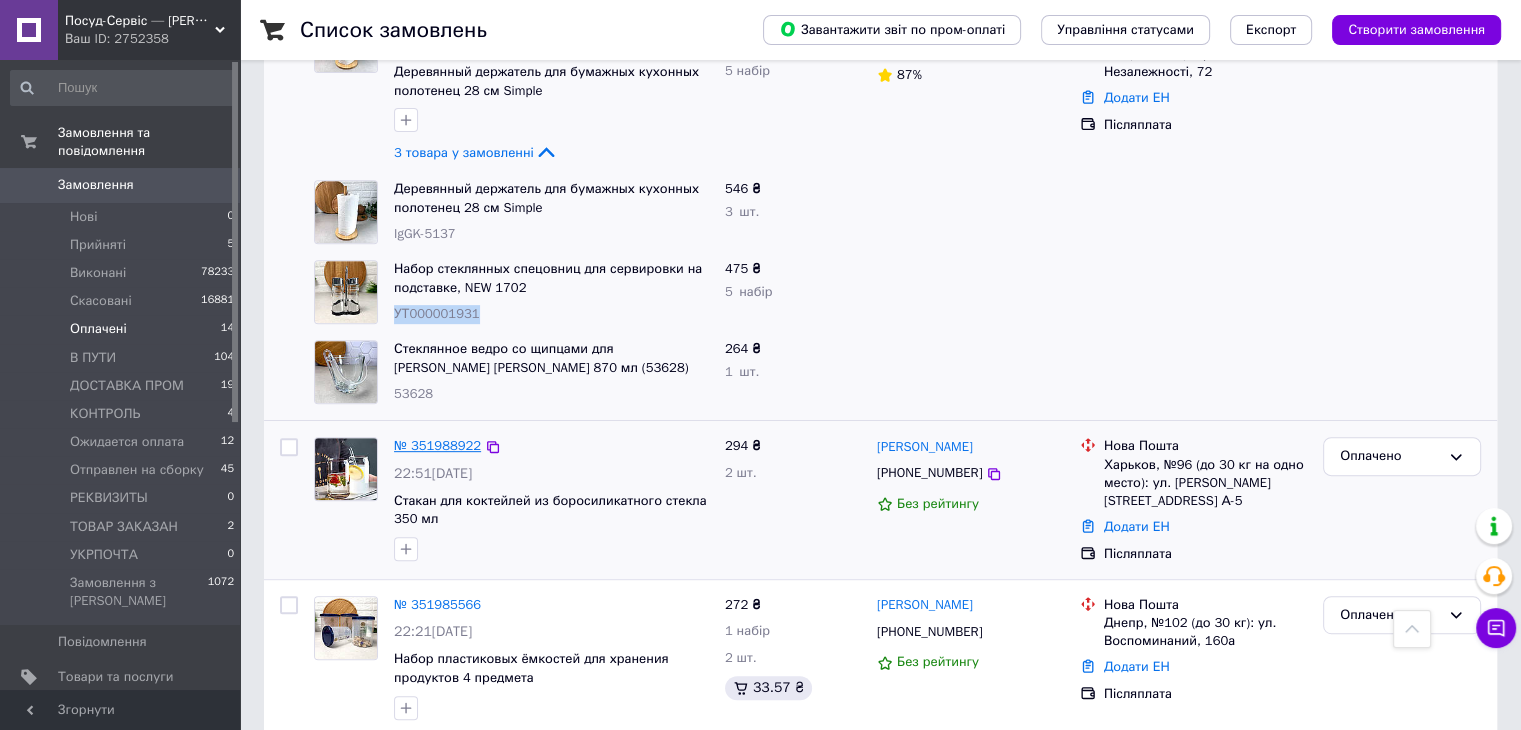 scroll, scrollTop: 834, scrollLeft: 0, axis: vertical 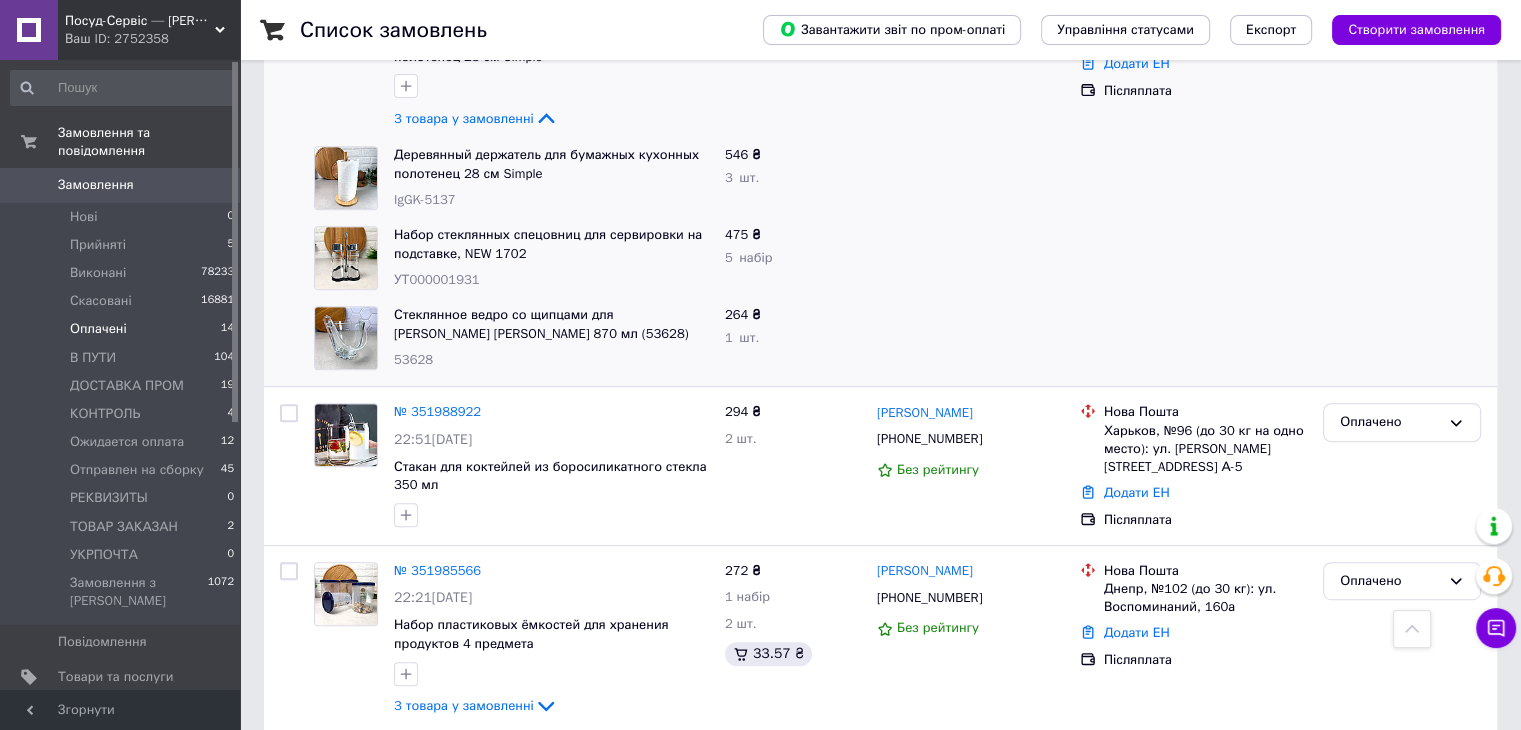 click on "53628" at bounding box center [413, 359] 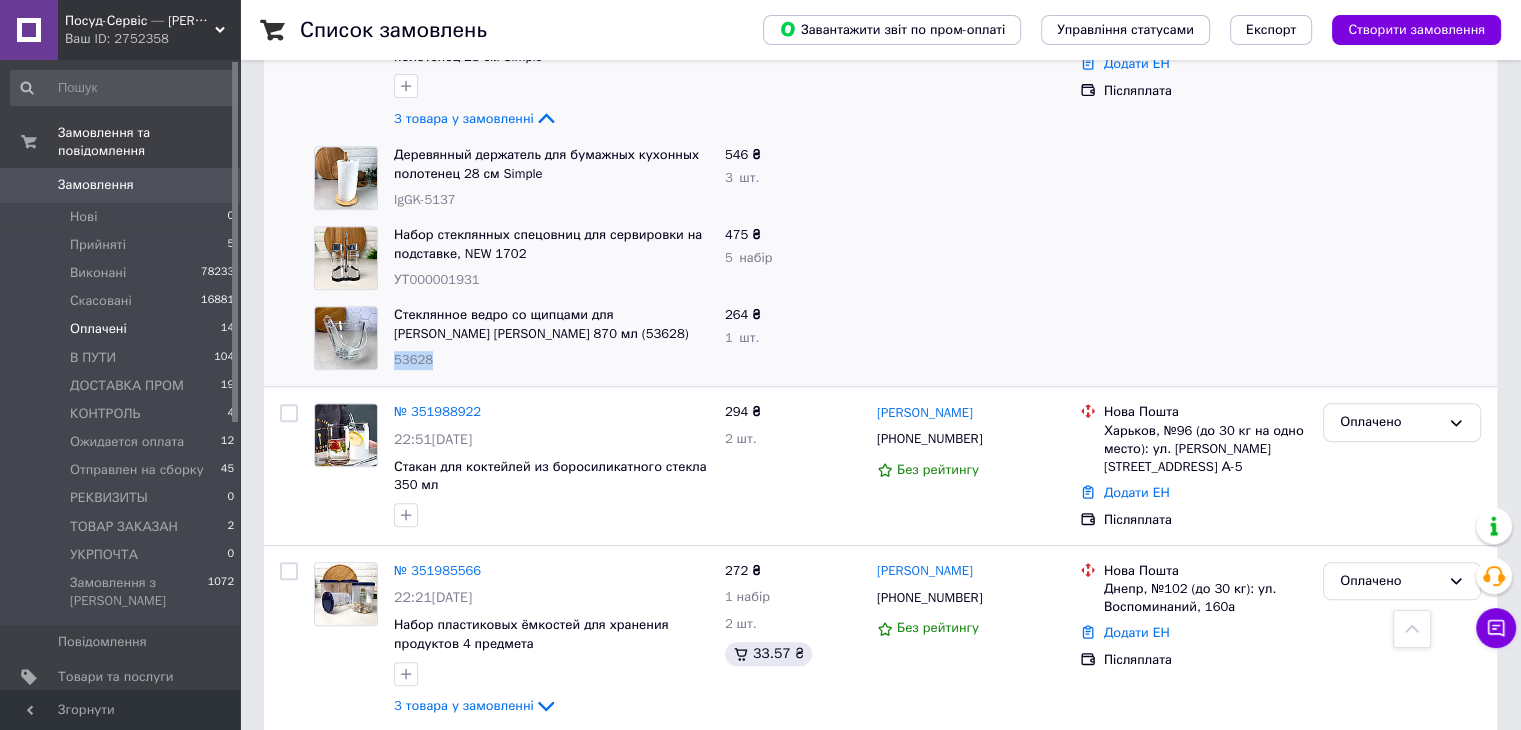 click on "53628" at bounding box center (413, 359) 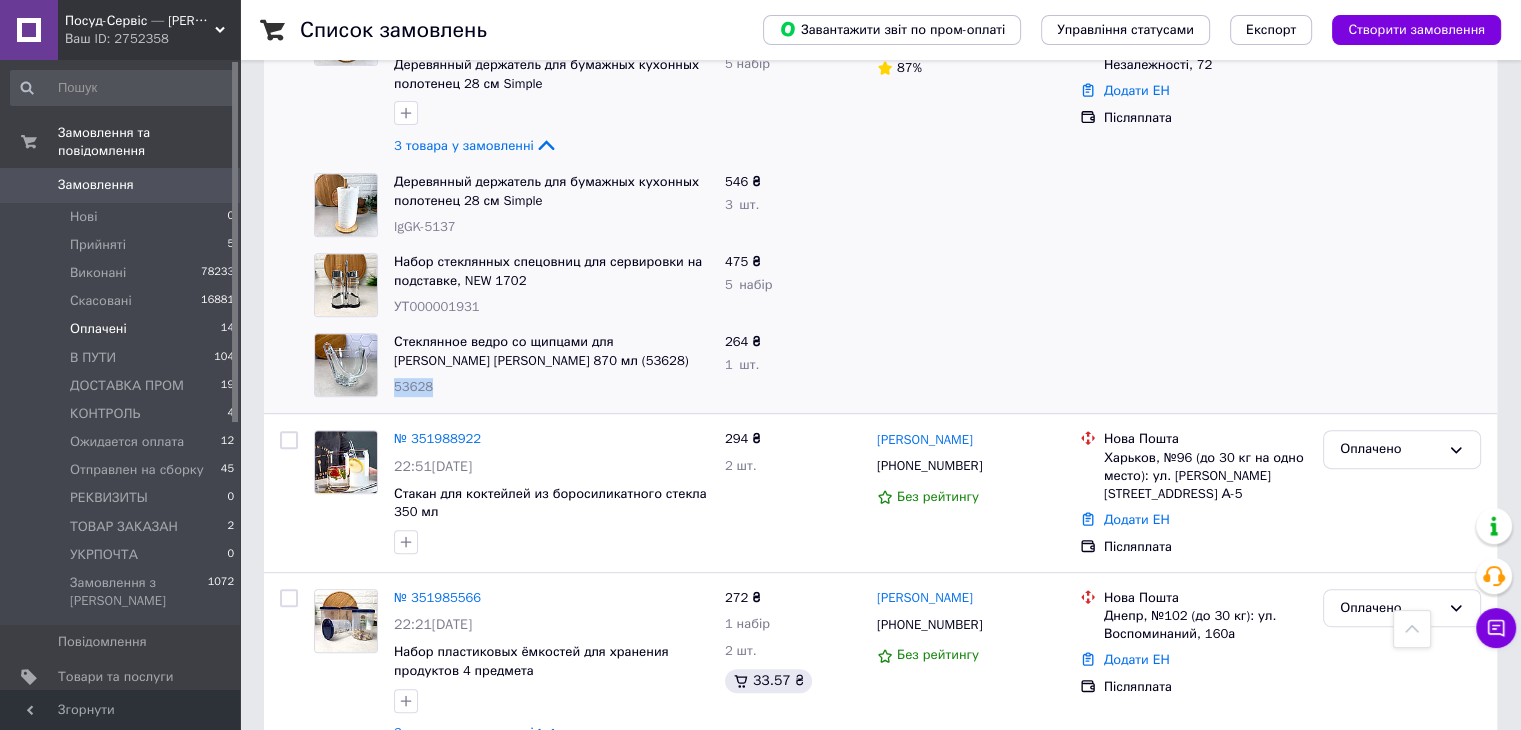 scroll, scrollTop: 534, scrollLeft: 0, axis: vertical 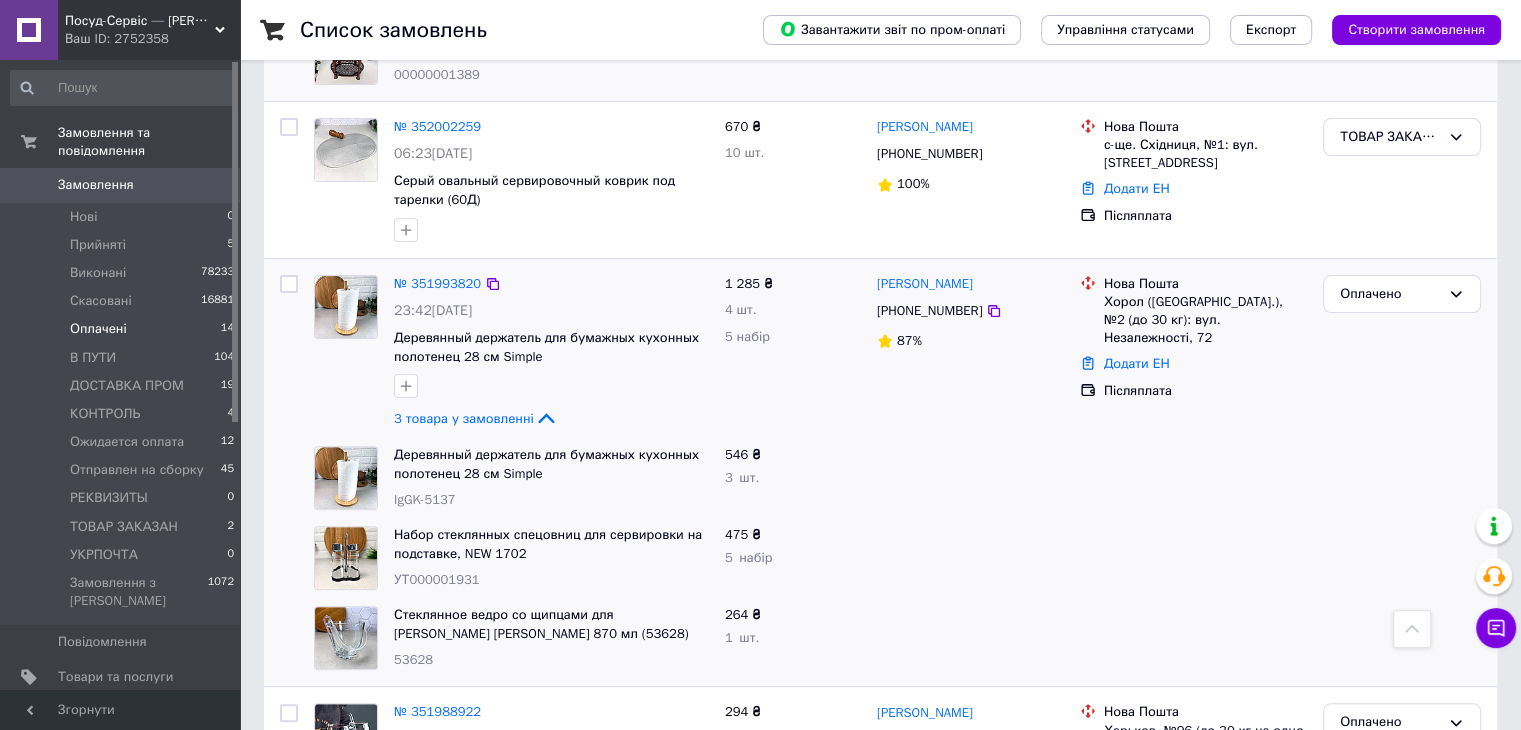 click on "Оплачено" at bounding box center [1402, 353] 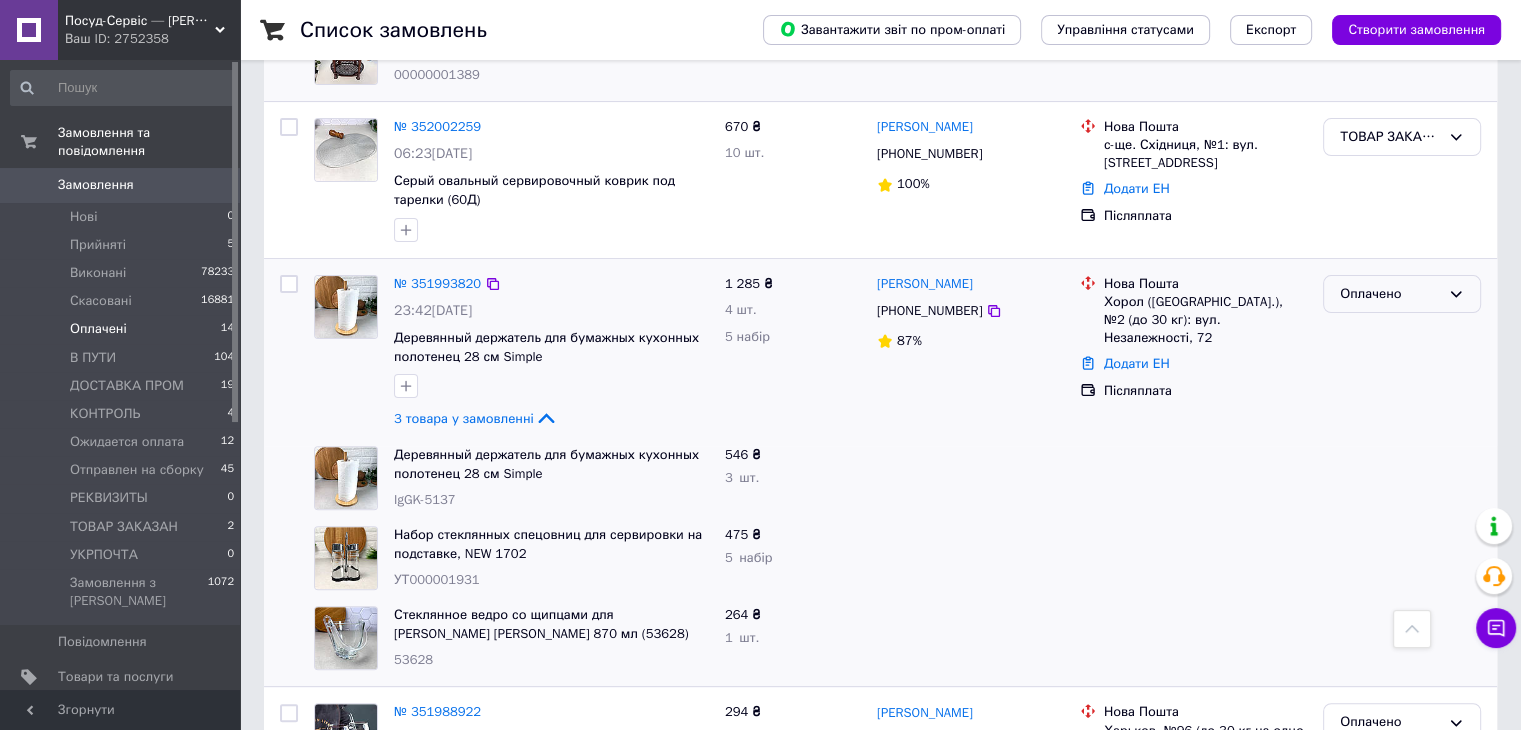 click on "Оплачено" at bounding box center (1390, 294) 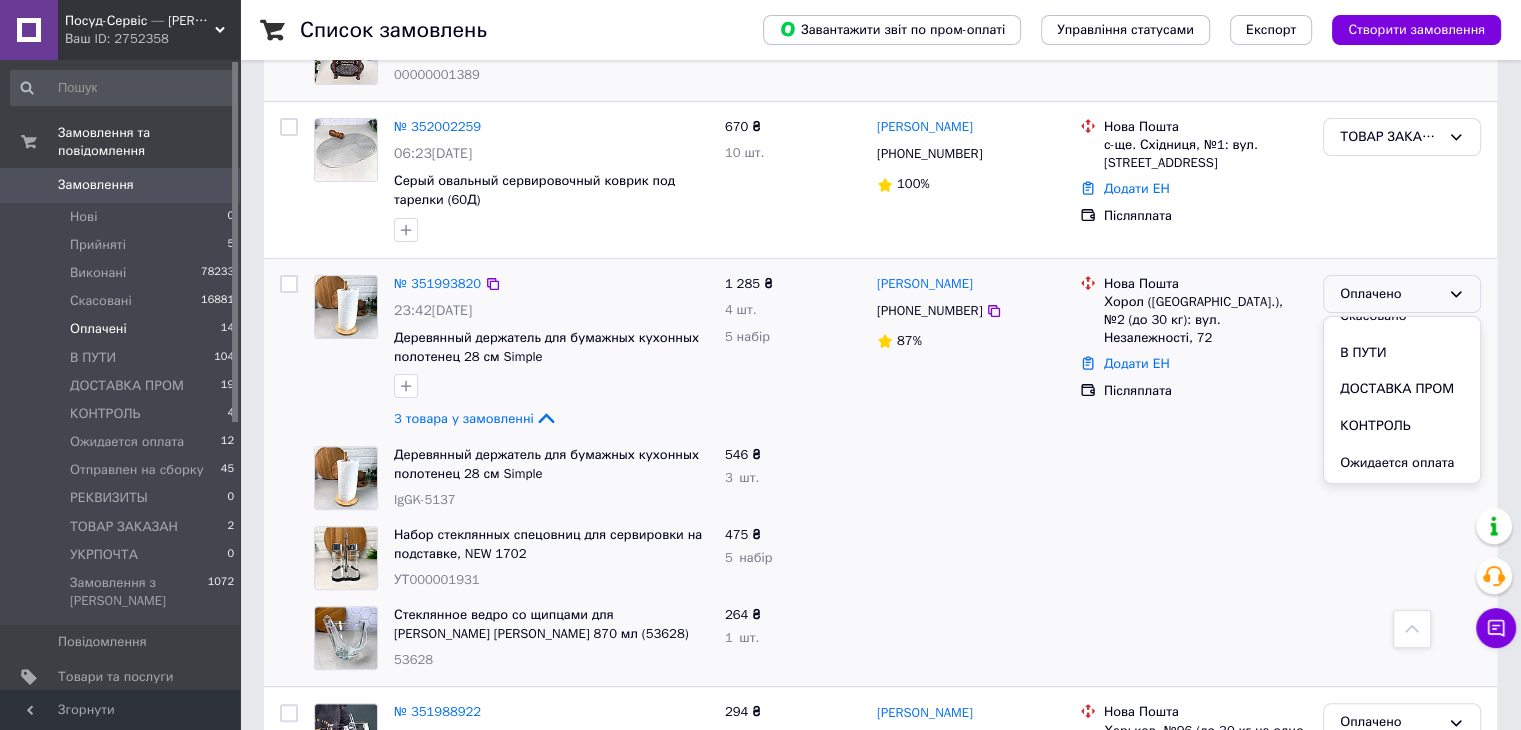 scroll, scrollTop: 256, scrollLeft: 0, axis: vertical 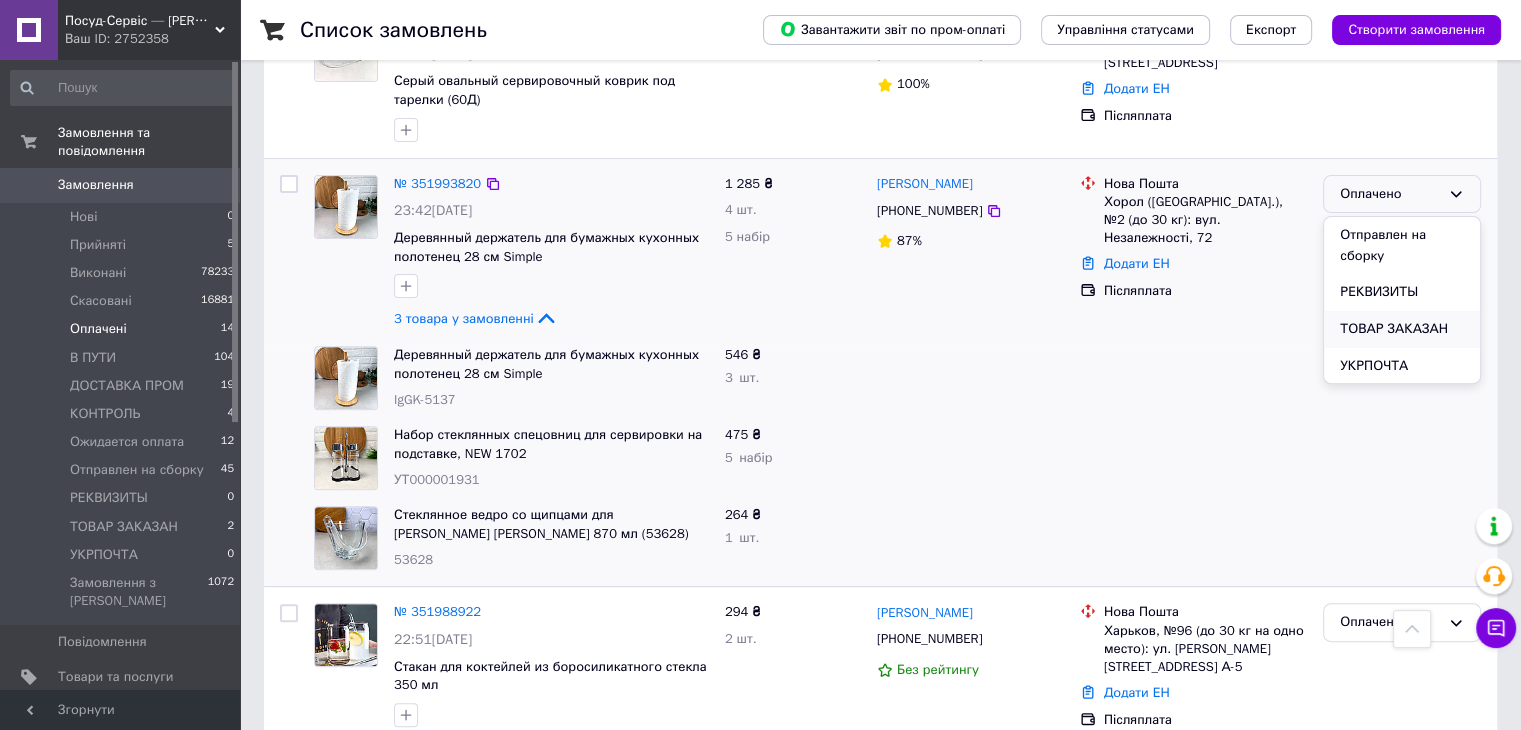 click on "ТОВАР ЗАКАЗАН" at bounding box center (1402, 329) 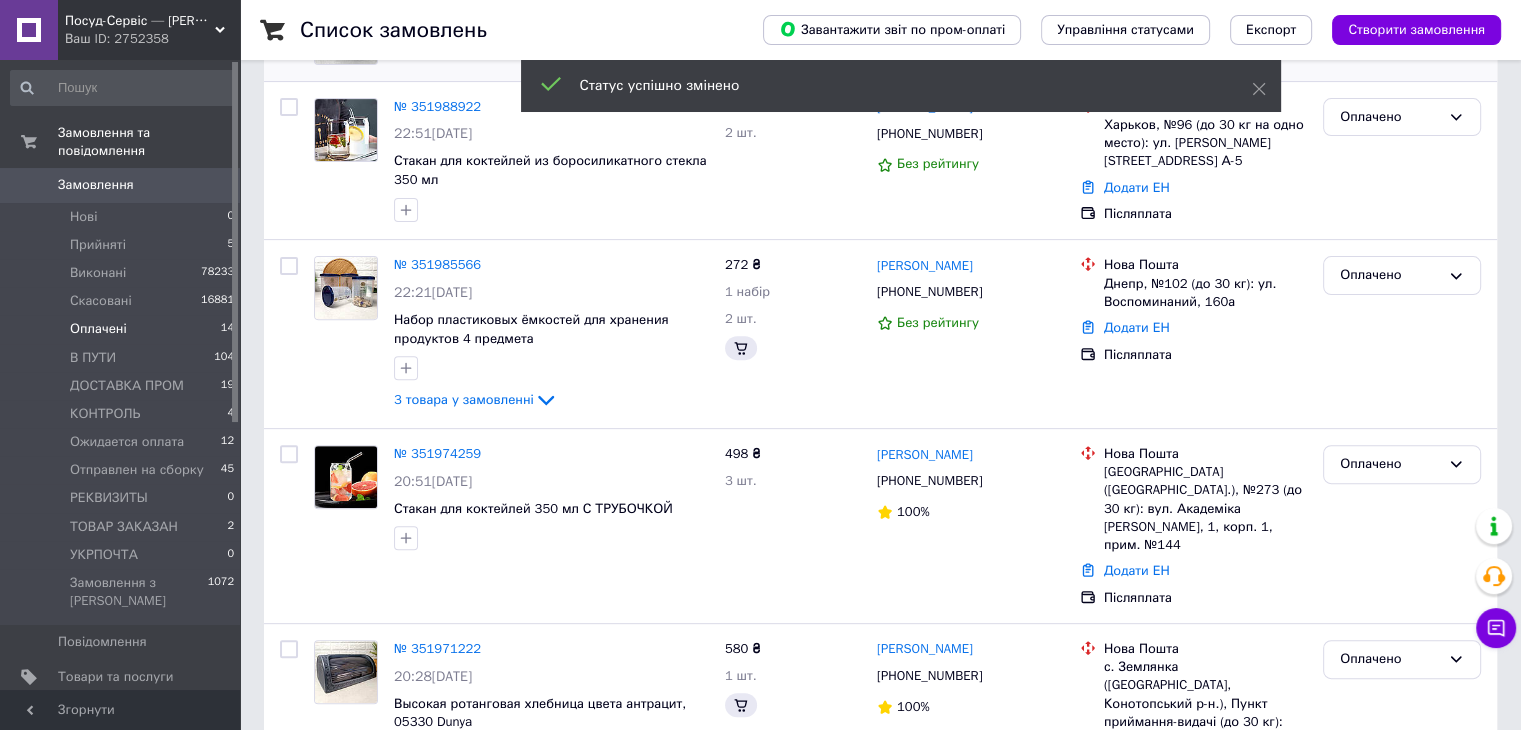 scroll, scrollTop: 128, scrollLeft: 0, axis: vertical 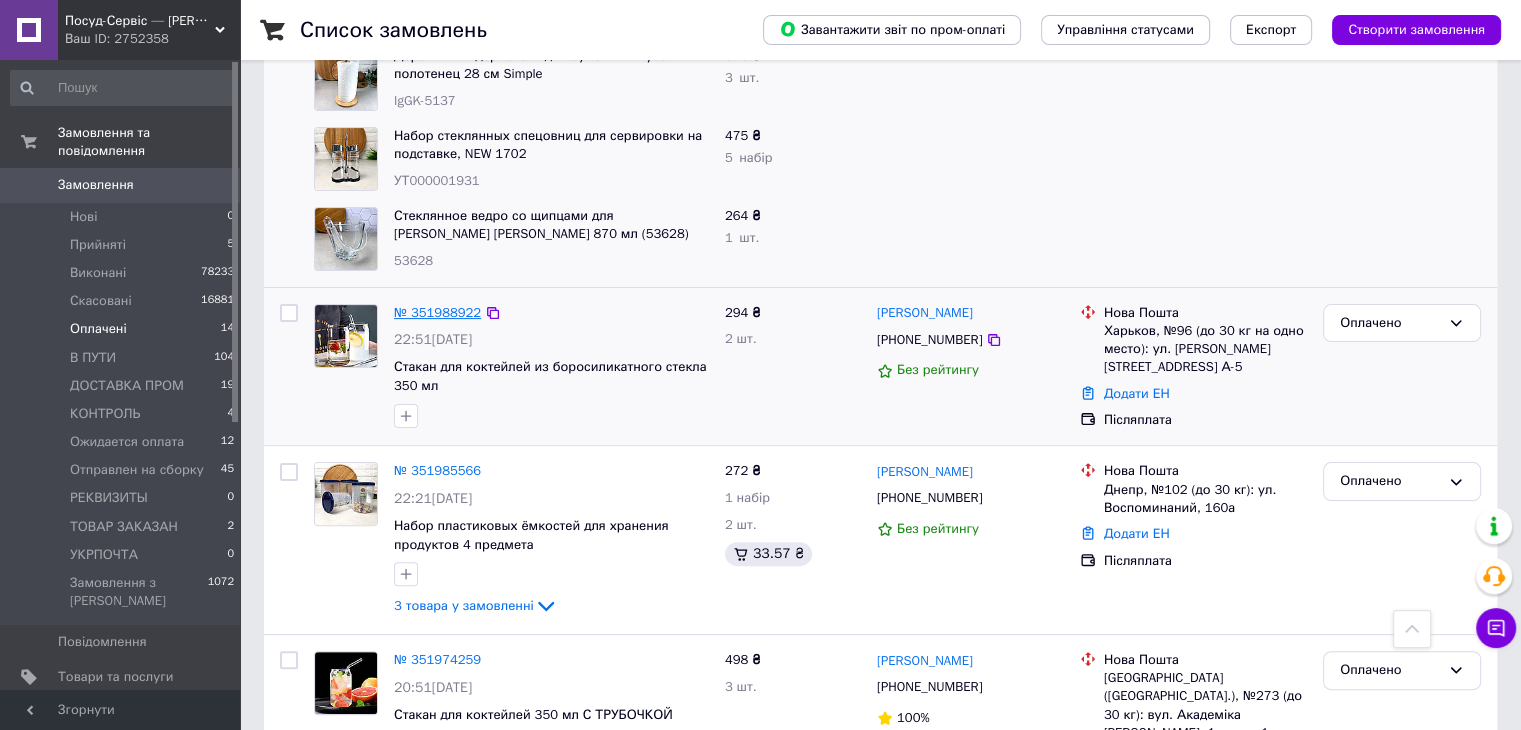 click on "№ 351988922" at bounding box center [437, 312] 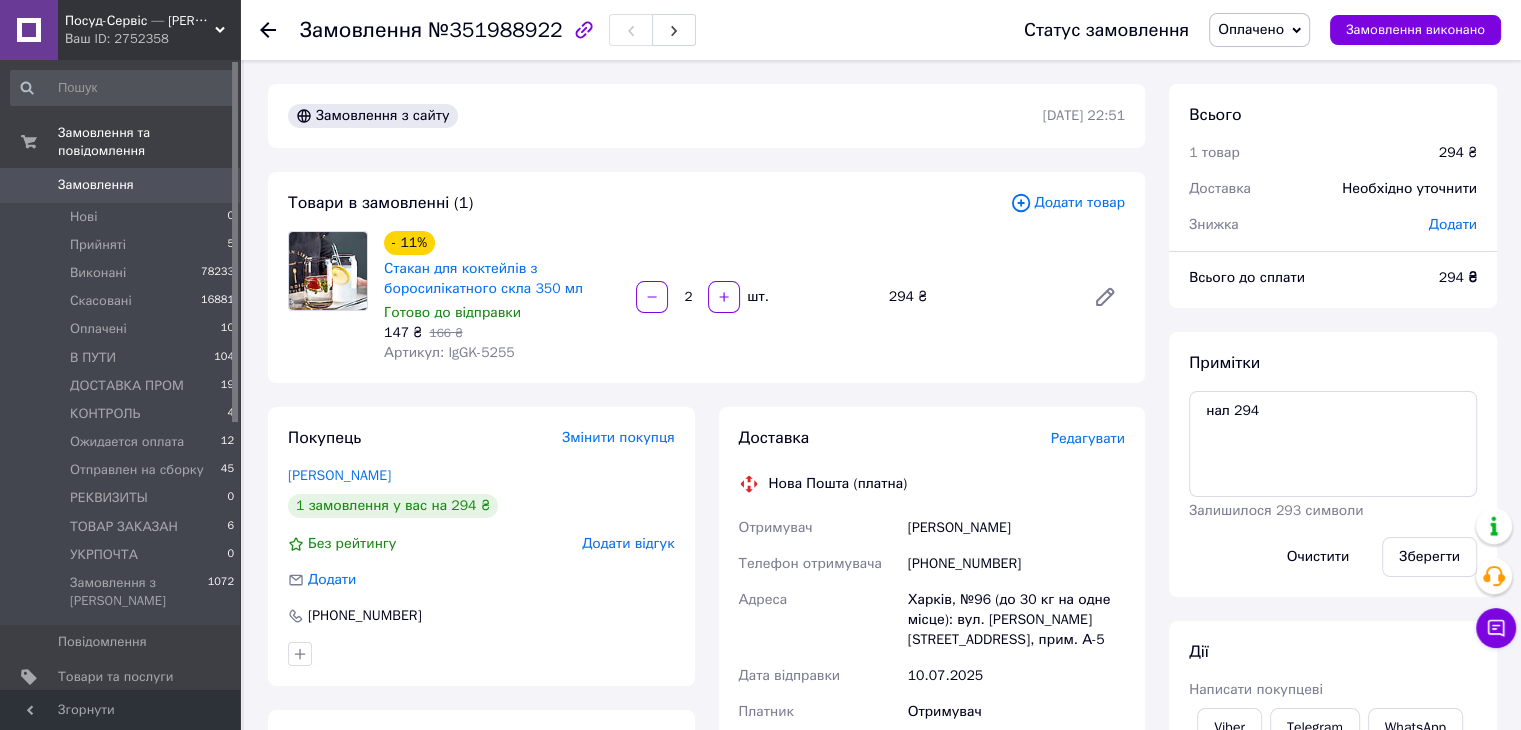 scroll, scrollTop: 0, scrollLeft: 0, axis: both 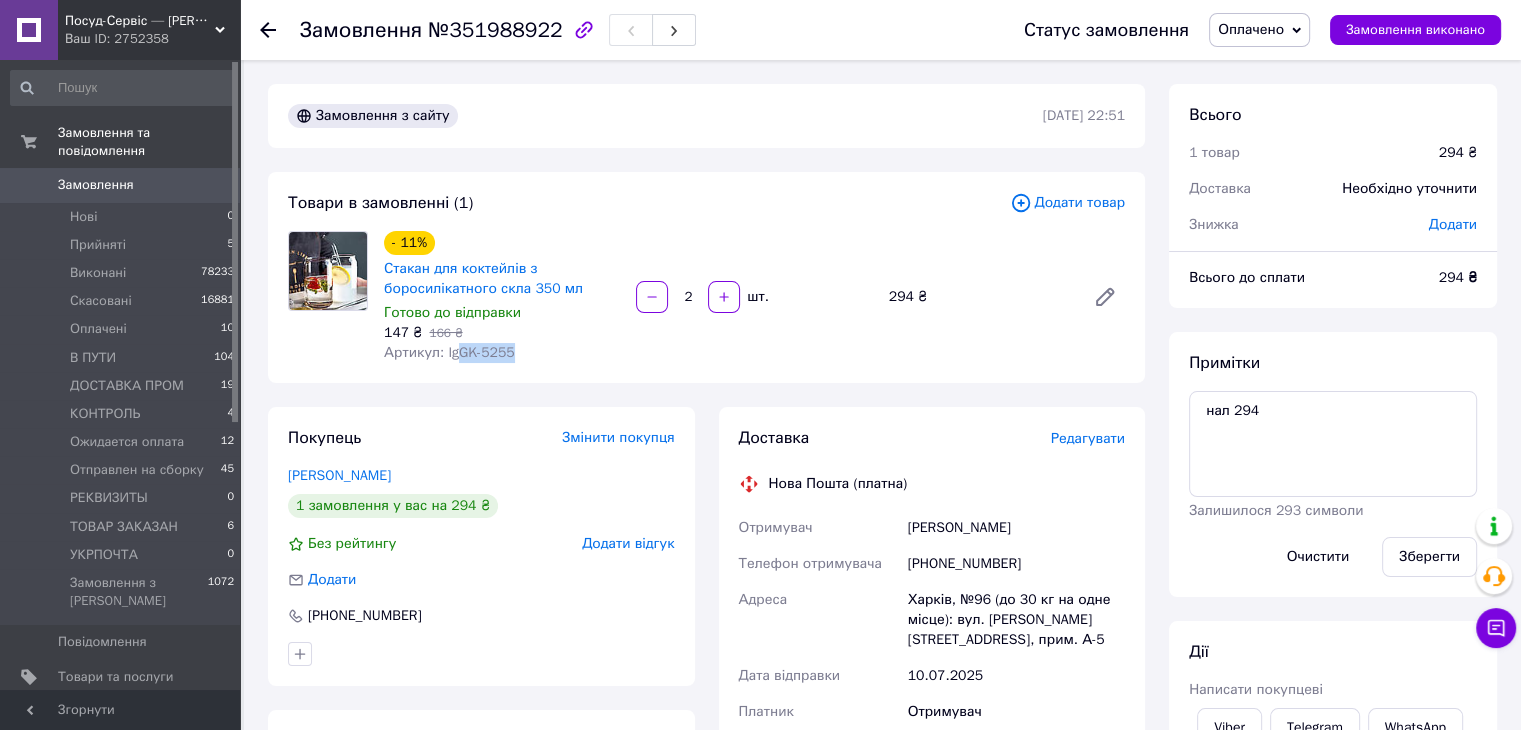 drag, startPoint x: 527, startPoint y: 357, endPoint x: 466, endPoint y: 357, distance: 61 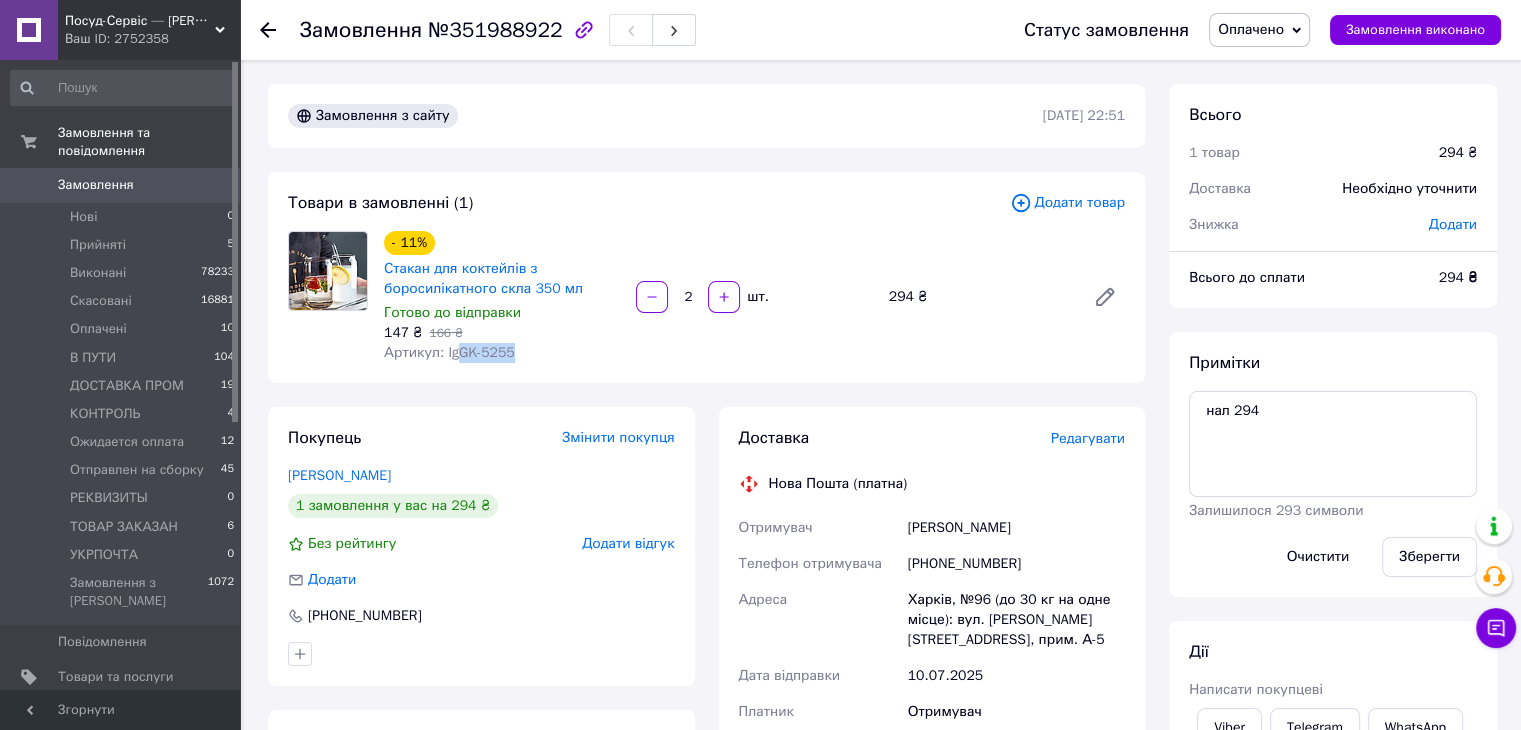 click on "Оплачено" at bounding box center (1251, 29) 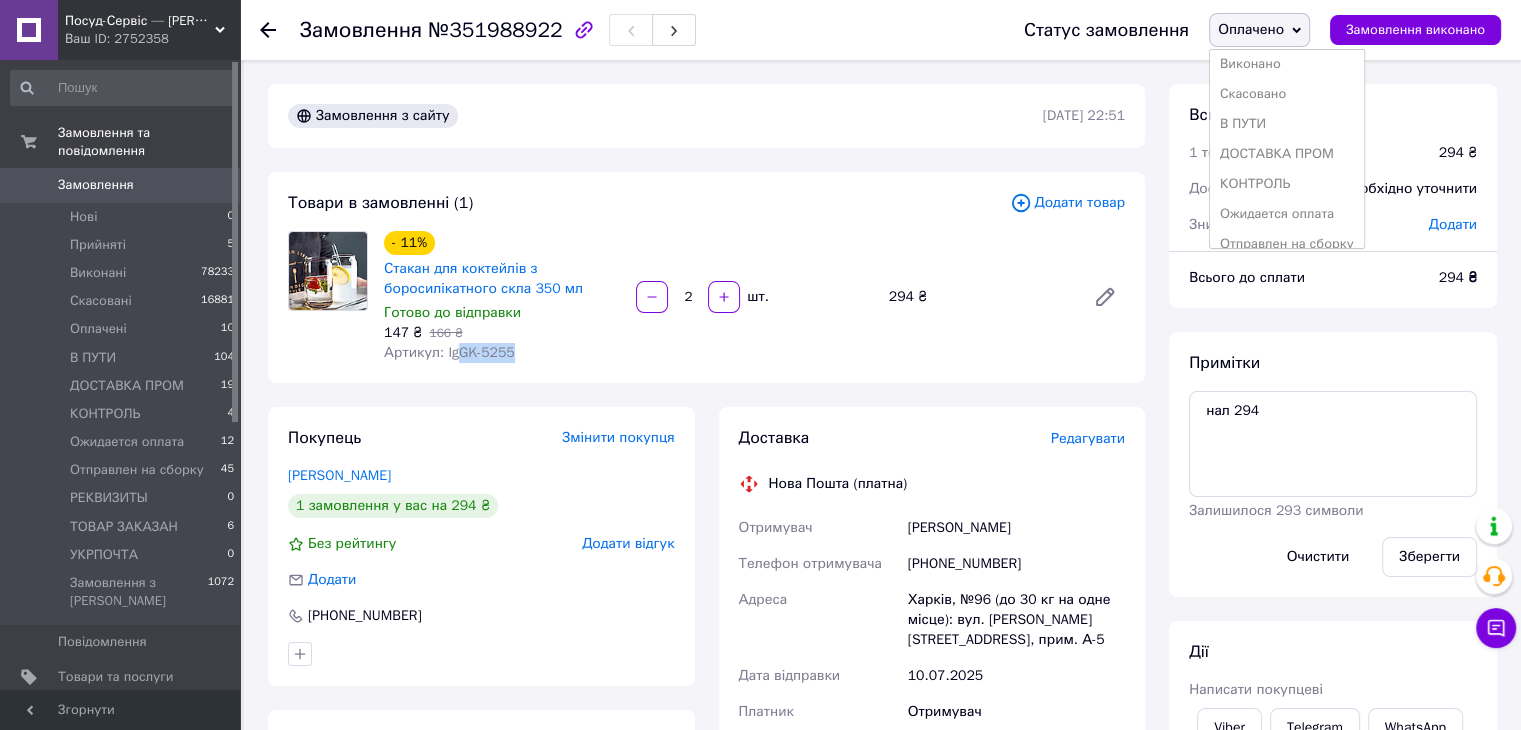 scroll, scrollTop: 100, scrollLeft: 0, axis: vertical 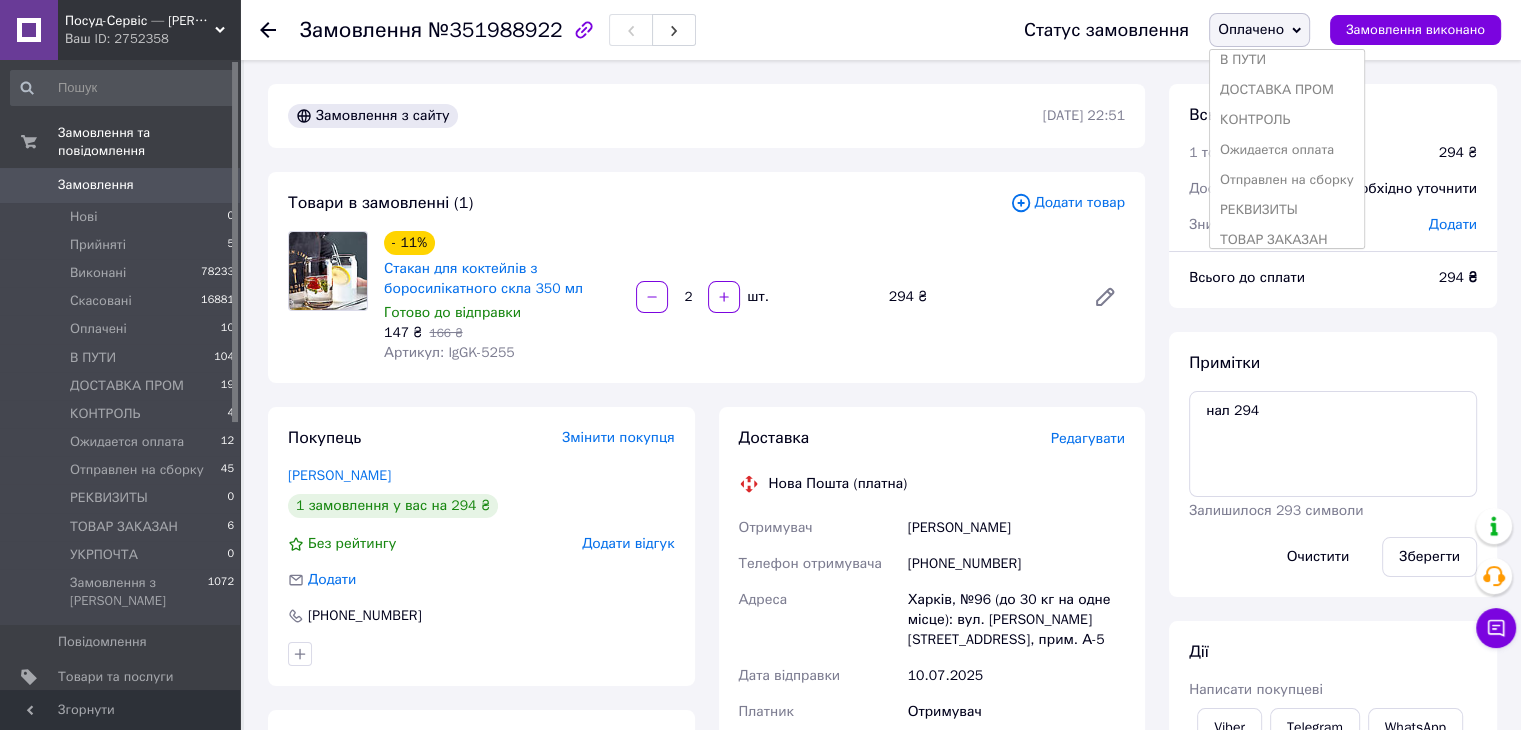 drag, startPoint x: 1246, startPoint y: 243, endPoint x: 926, endPoint y: 229, distance: 320.3061 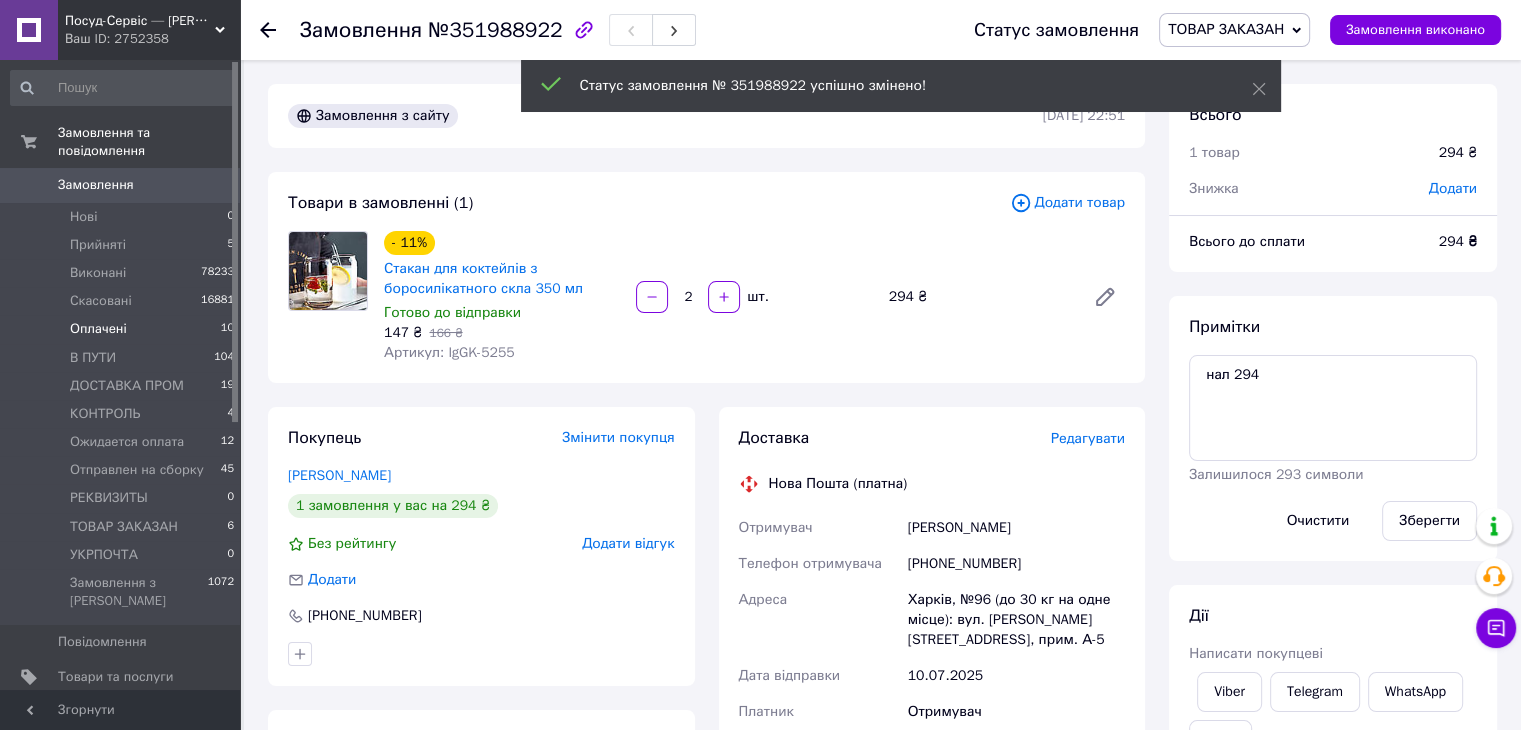 click on "Оплачені" at bounding box center [98, 329] 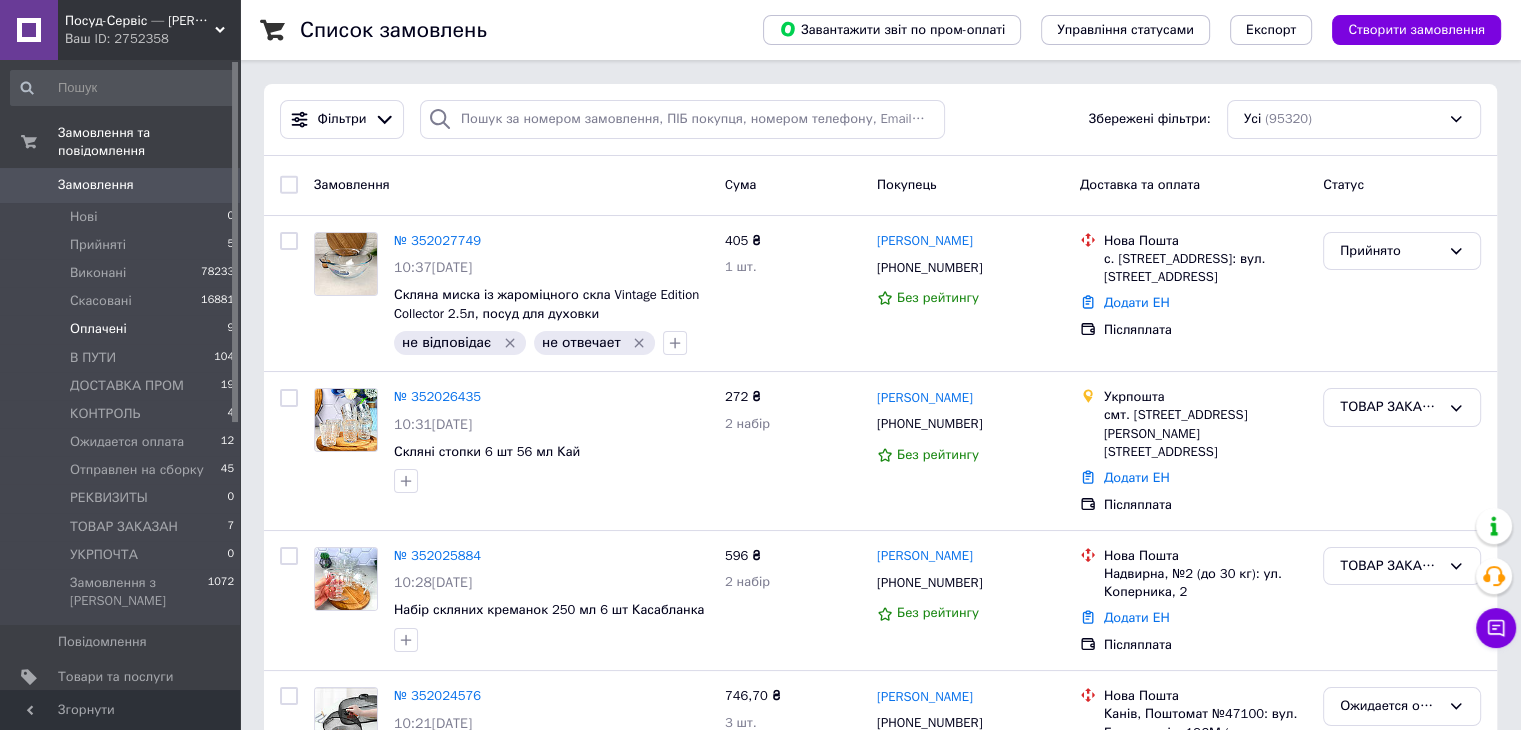 click on "Оплачені 9" at bounding box center (123, 329) 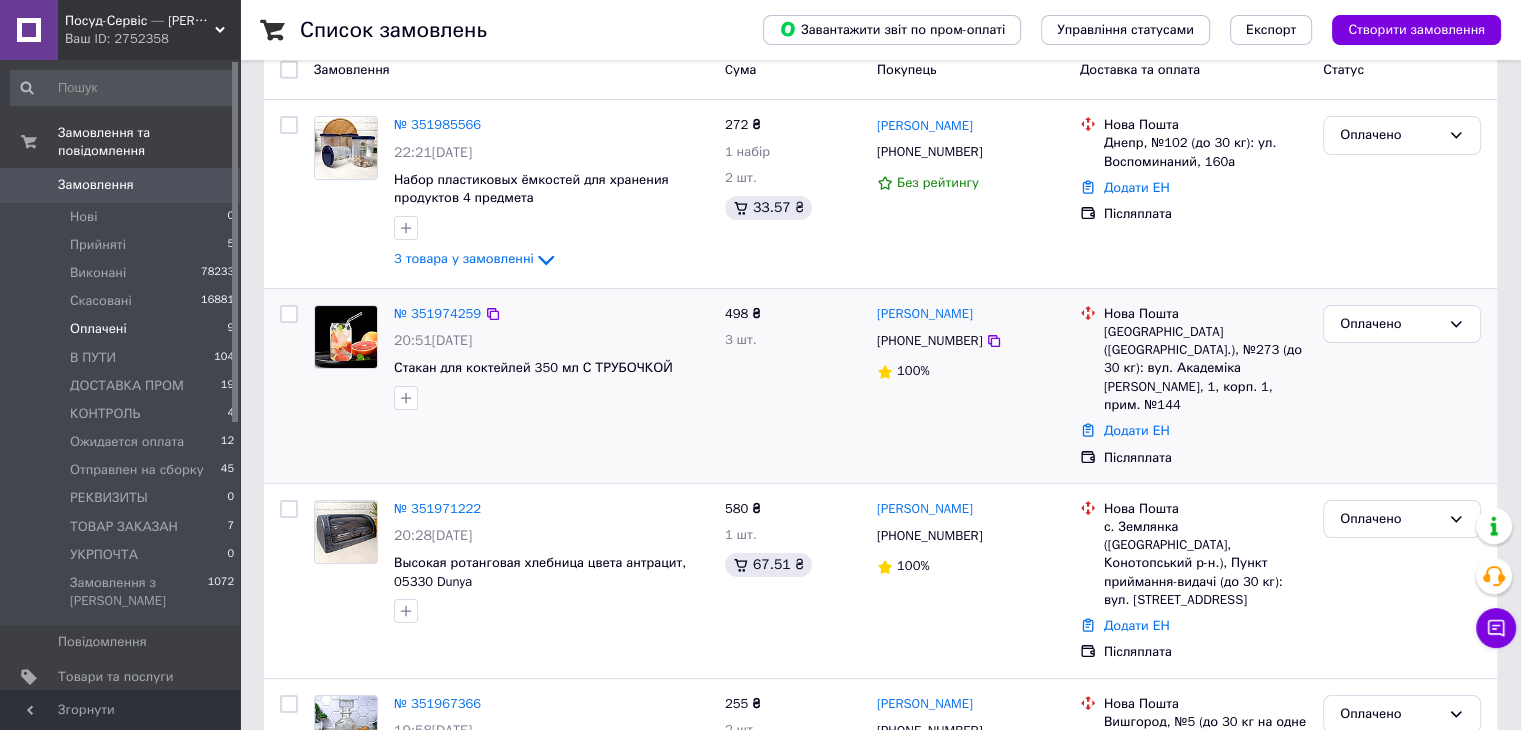 scroll, scrollTop: 200, scrollLeft: 0, axis: vertical 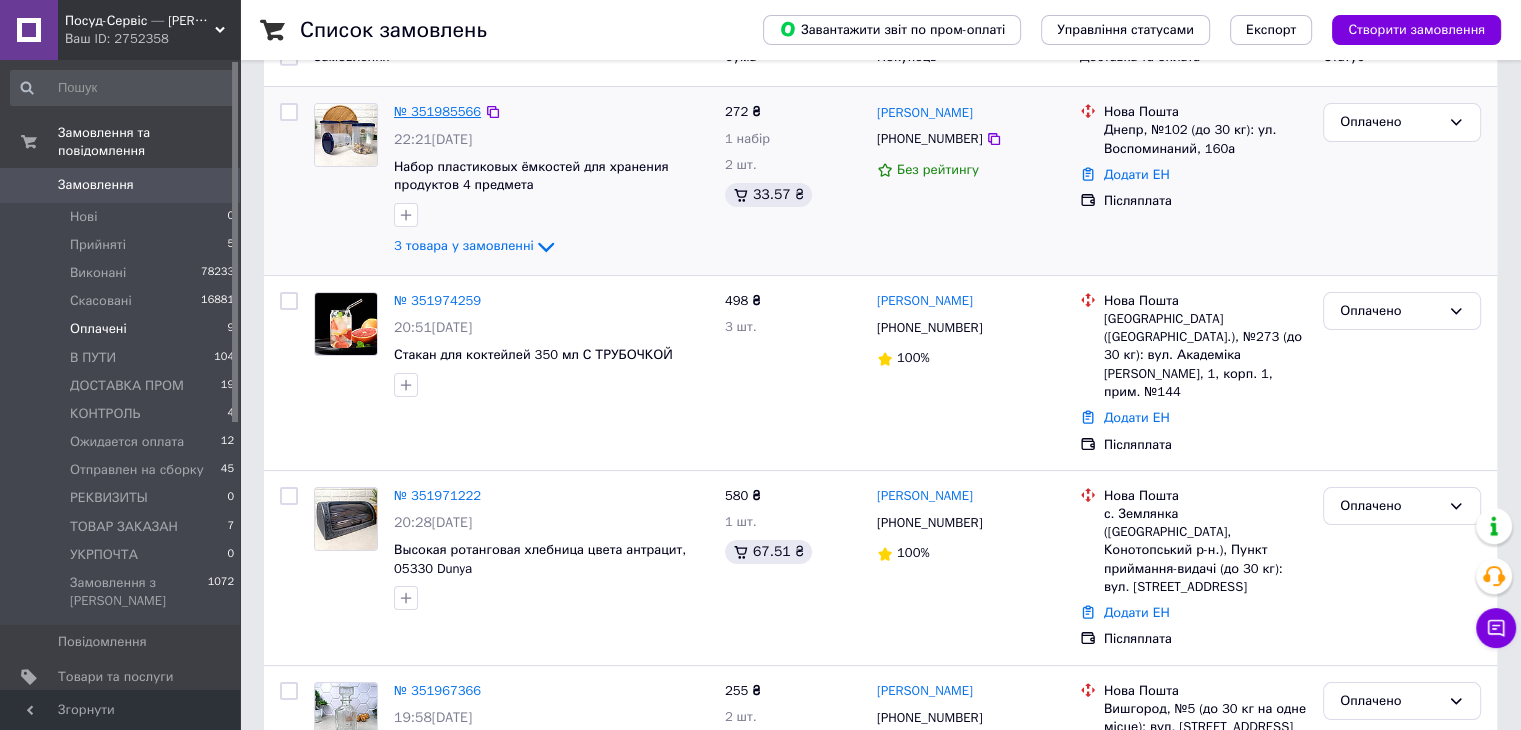 click on "№ 351985566" at bounding box center [437, 111] 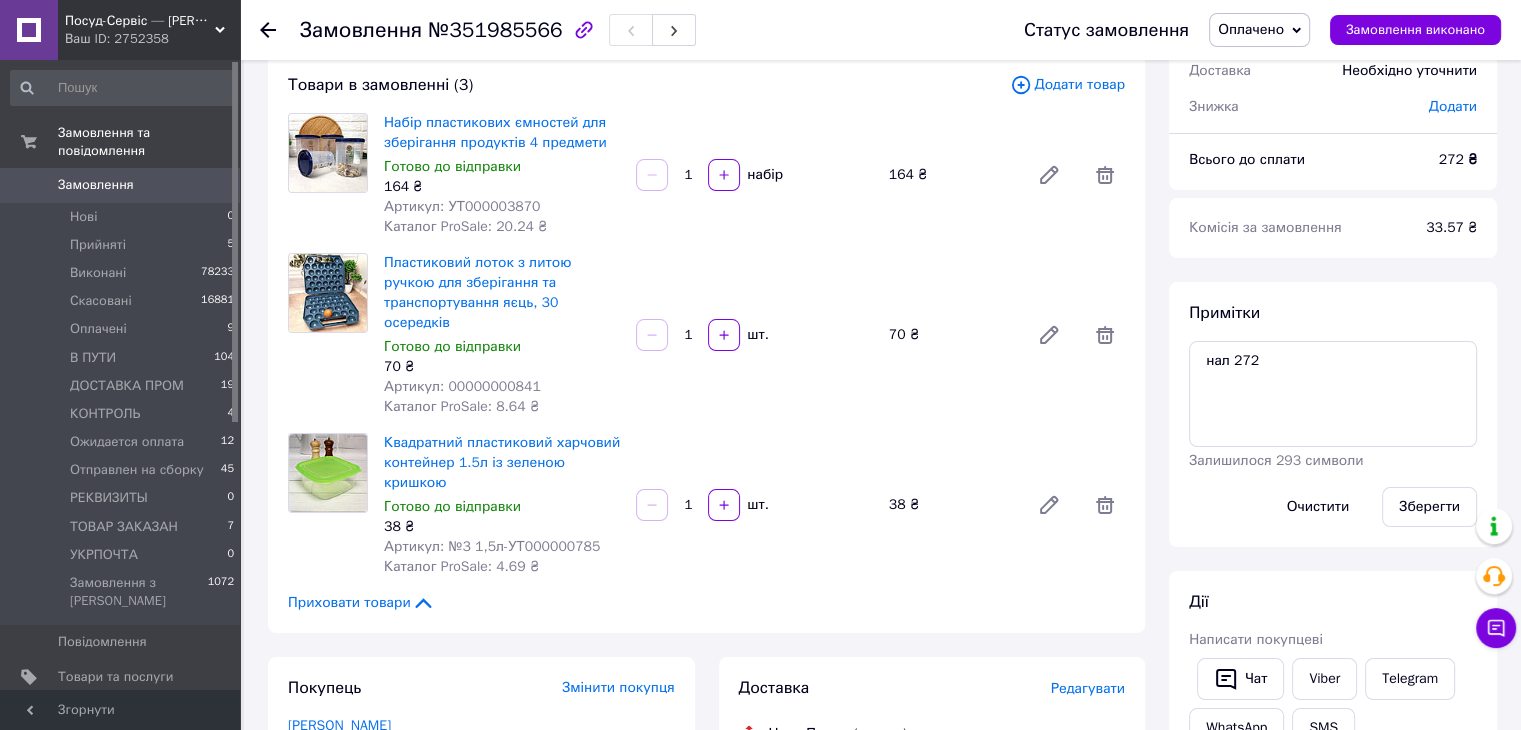 scroll, scrollTop: 100, scrollLeft: 0, axis: vertical 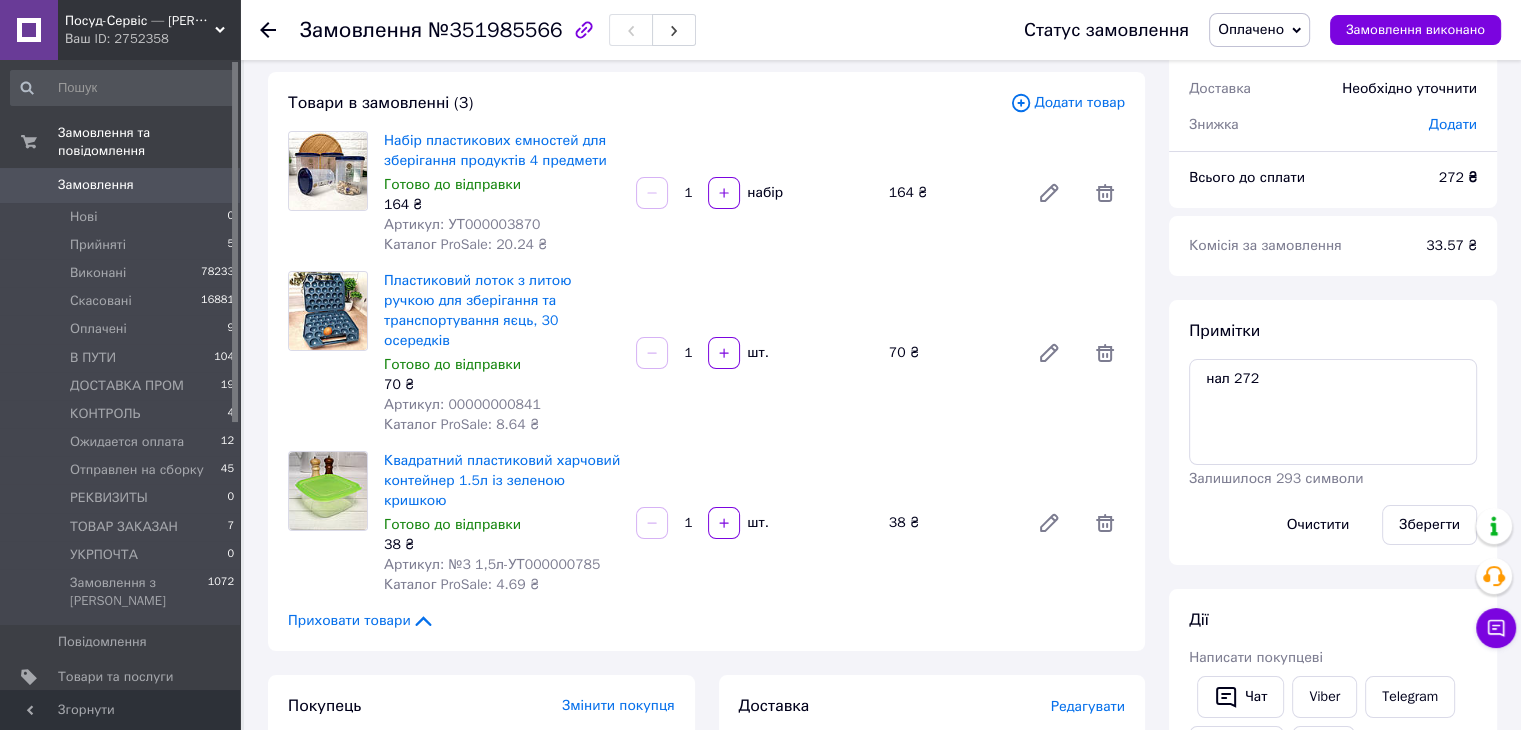 click on "Каталог ProSale: 20.24 ₴" at bounding box center (465, 244) 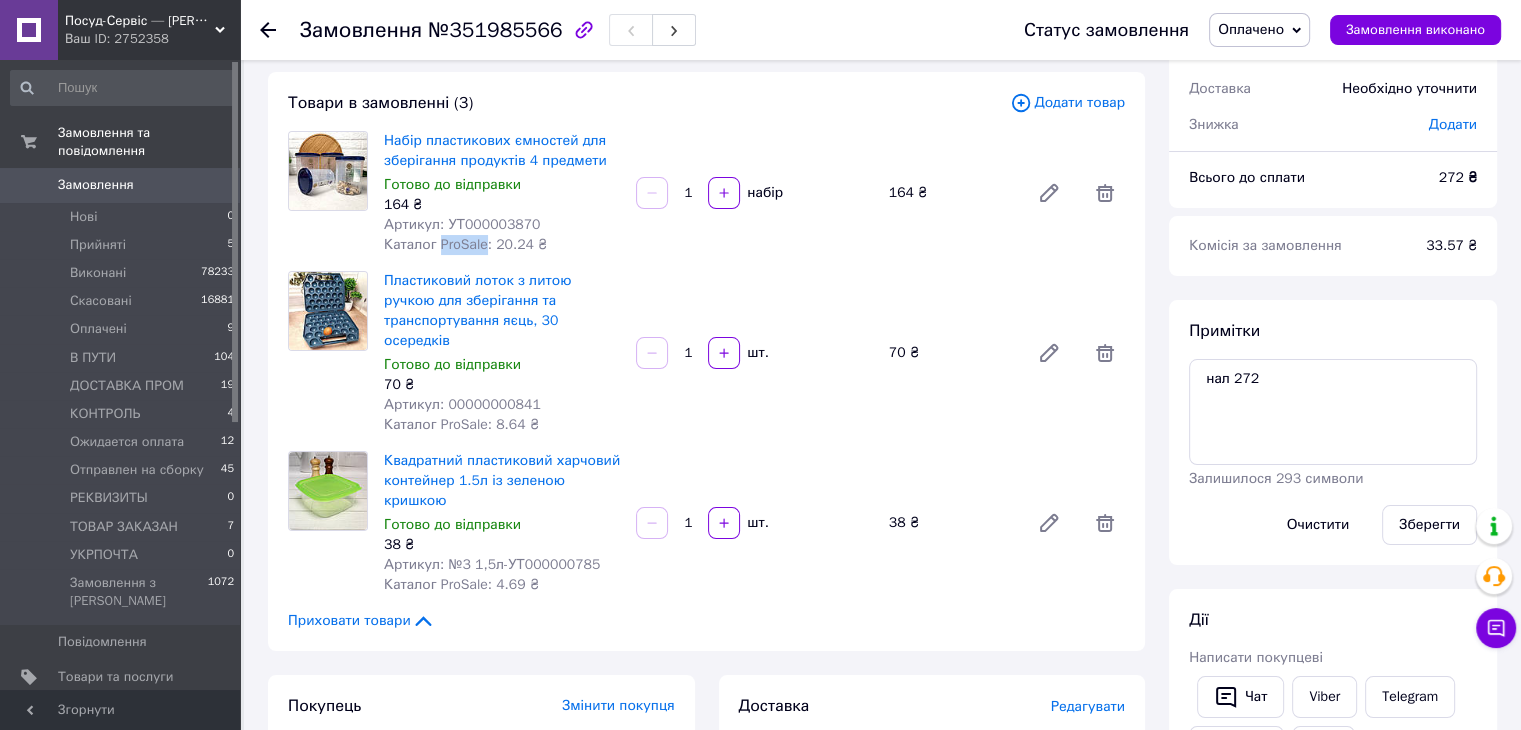 click on "Каталог ProSale: 20.24 ₴" at bounding box center [465, 244] 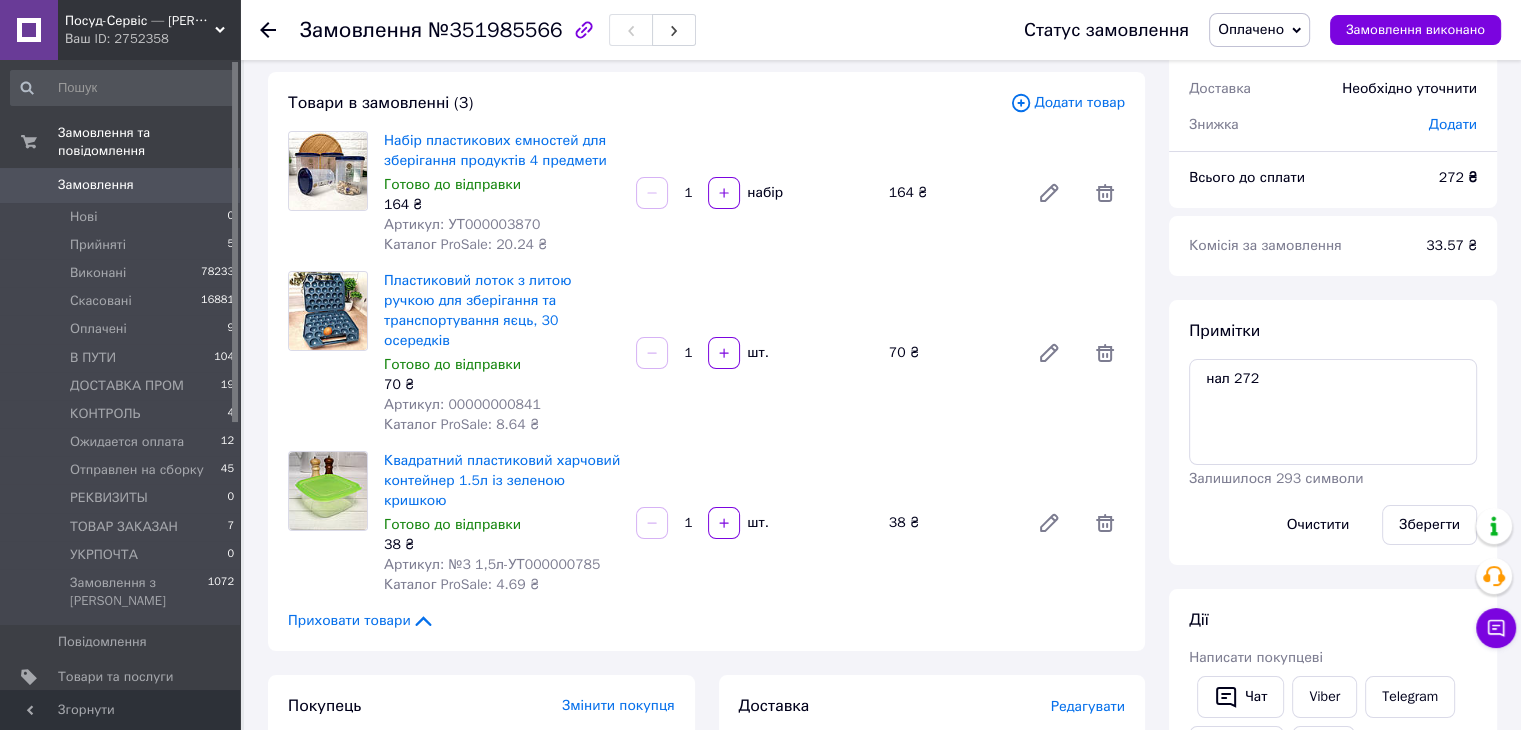 click on "Артикул: УТ000003870" at bounding box center (462, 224) 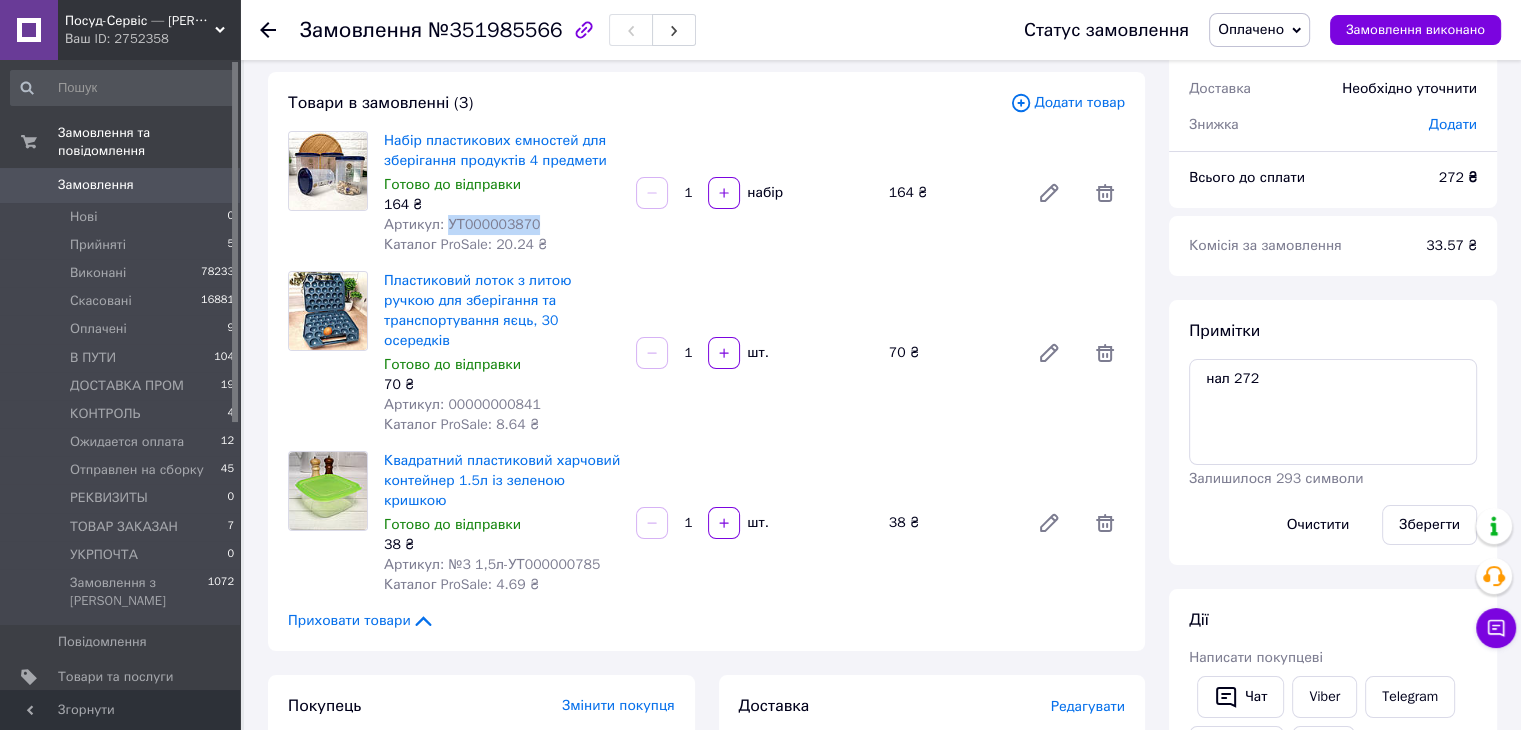 click on "Артикул: УТ000003870" at bounding box center (462, 224) 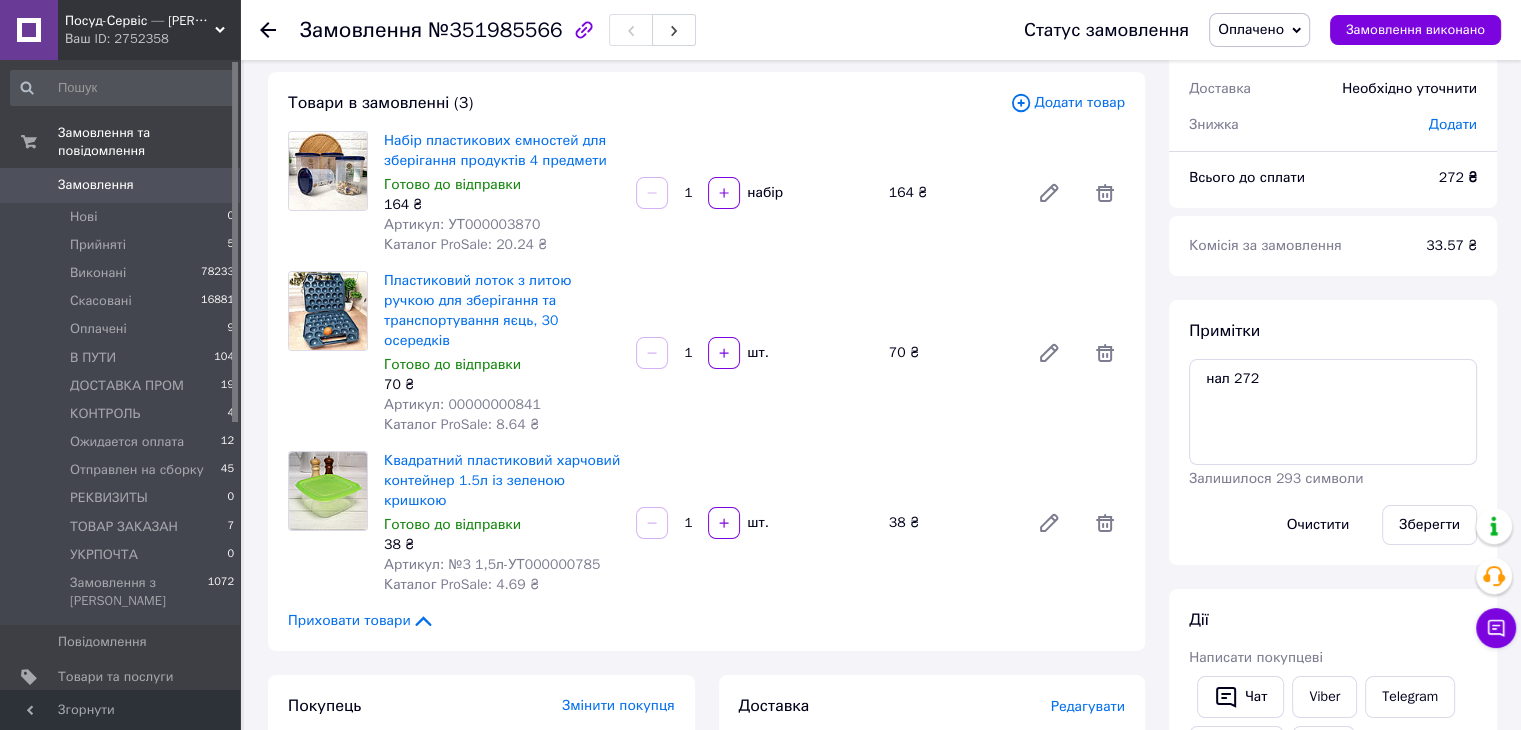 click on "Артикул: 00000000841" at bounding box center [462, 404] 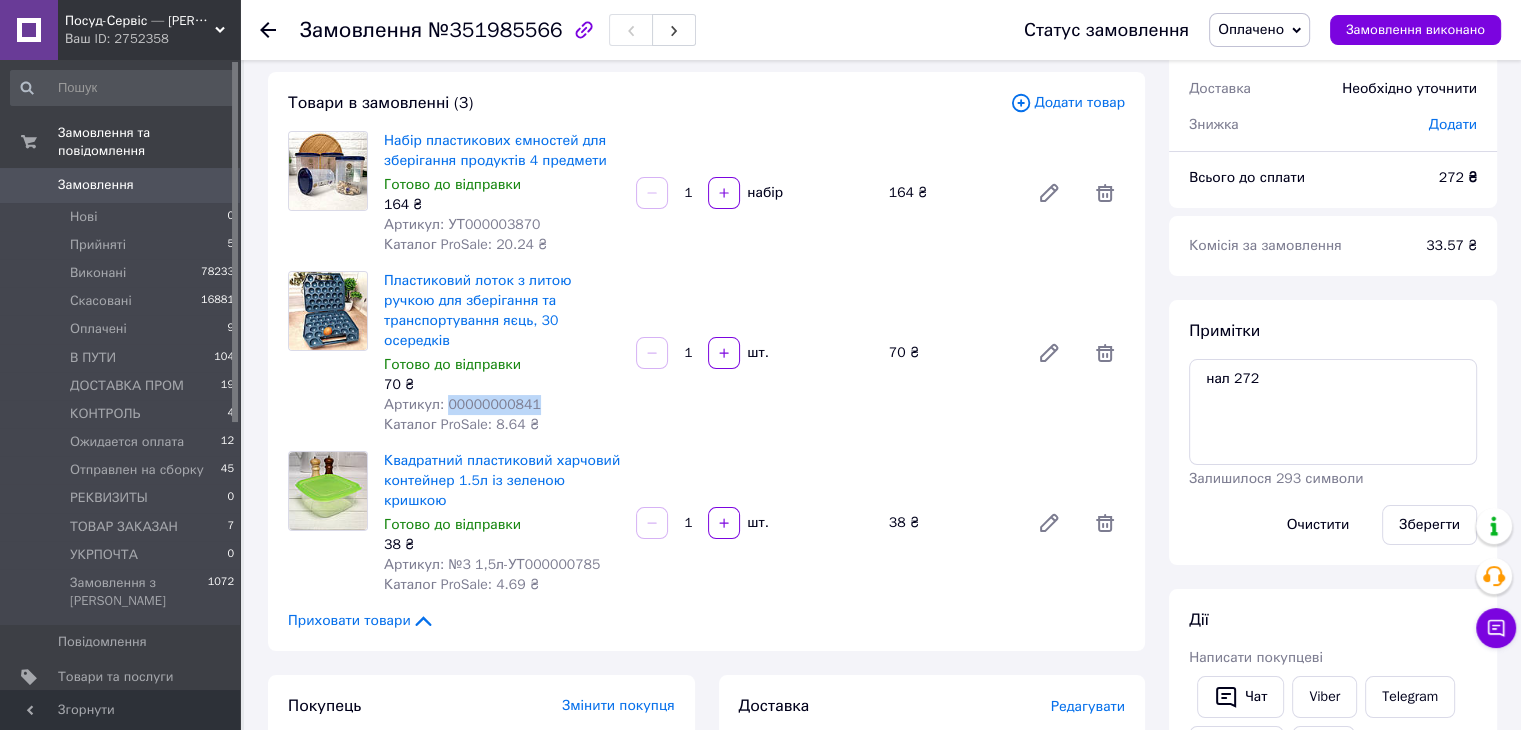click on "Артикул: 00000000841" at bounding box center [462, 404] 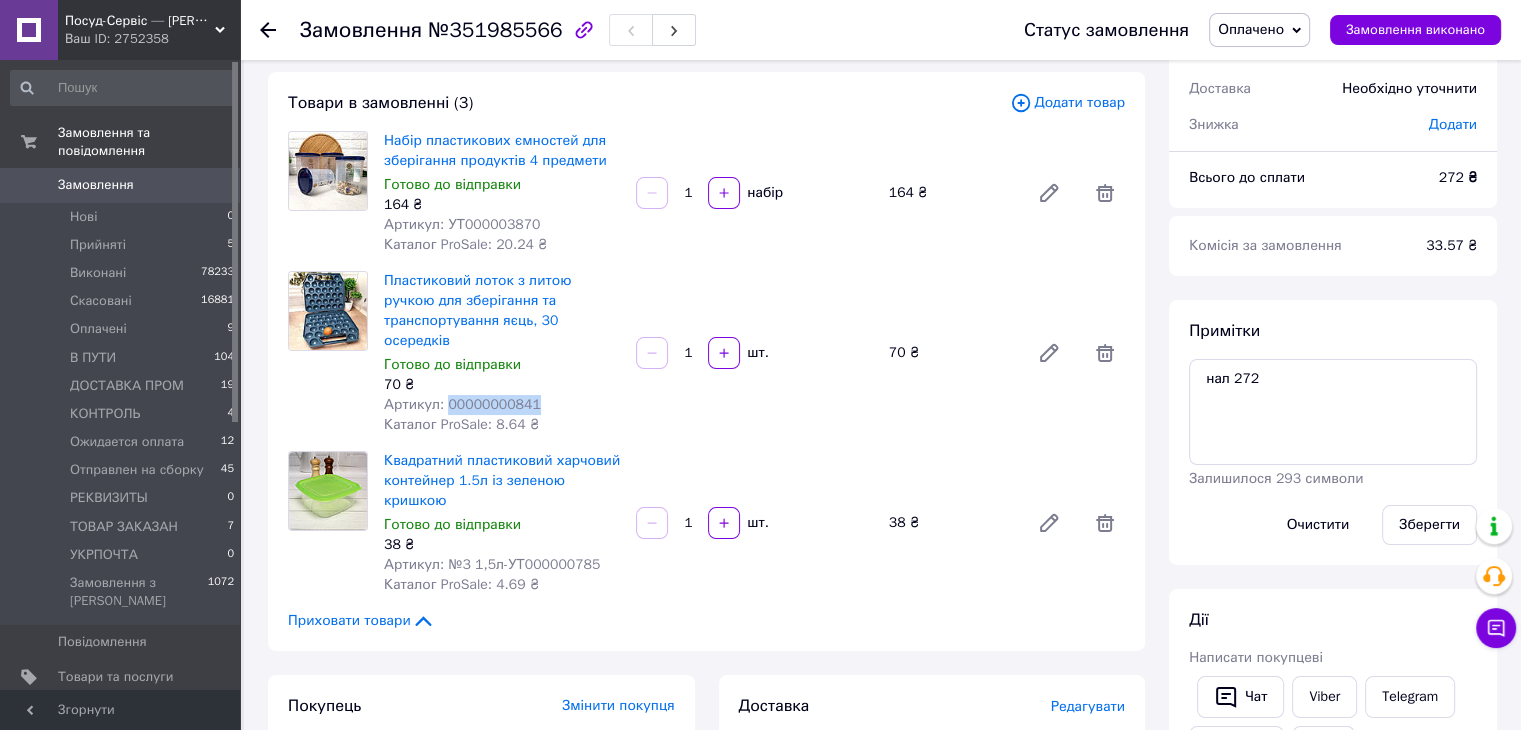 drag, startPoint x: 166, startPoint y: 162, endPoint x: 675, endPoint y: 192, distance: 509.88333 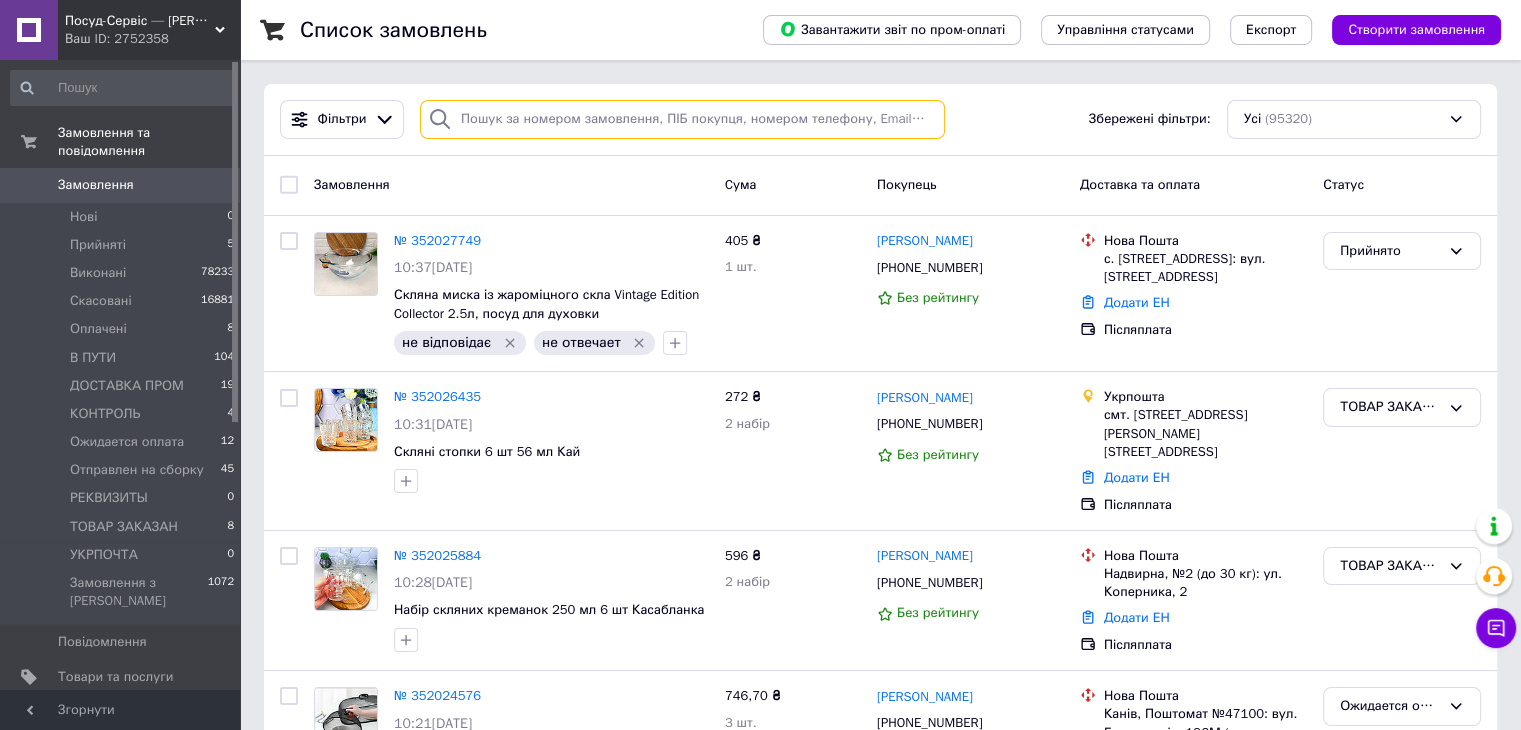 click at bounding box center [682, 119] 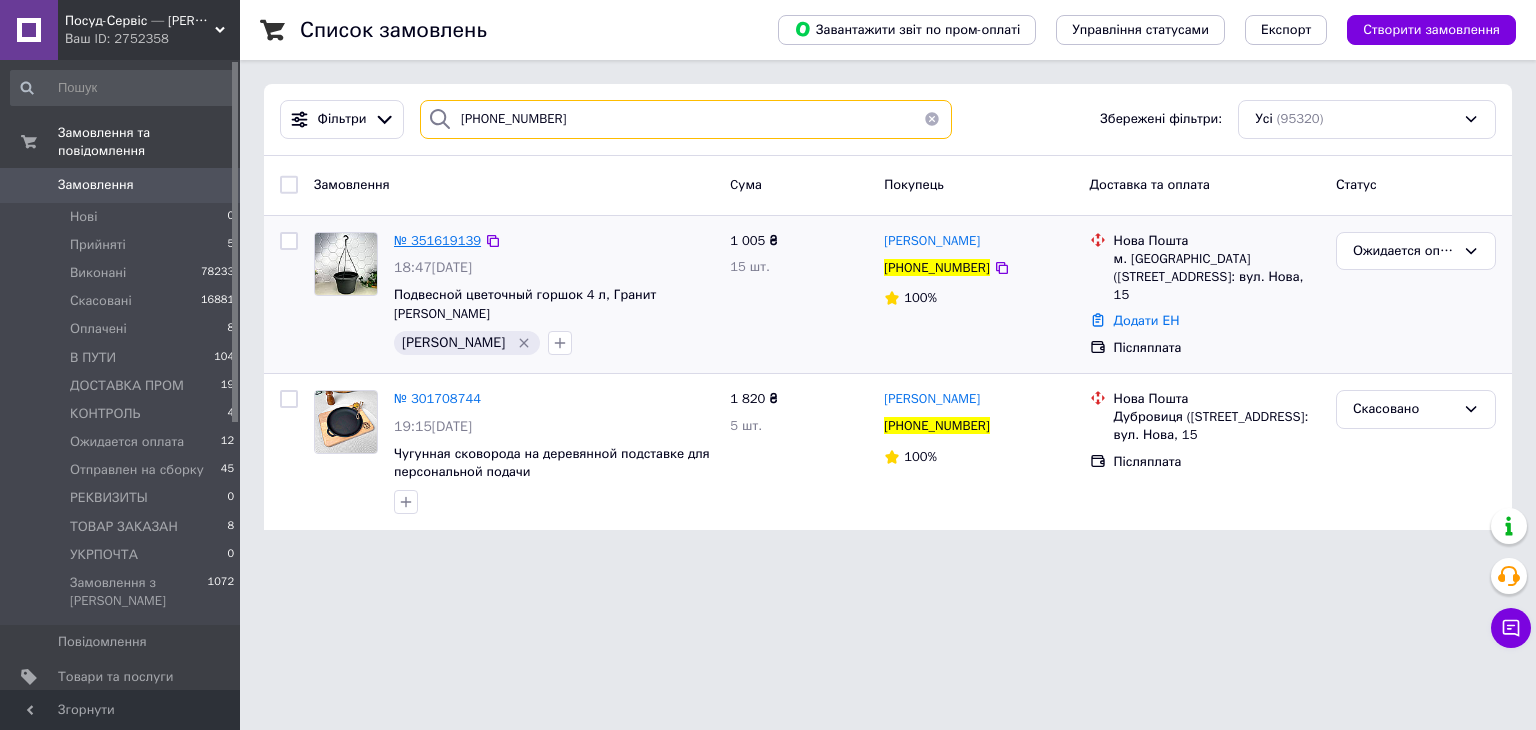 type on "[PHONE_NUMBER]" 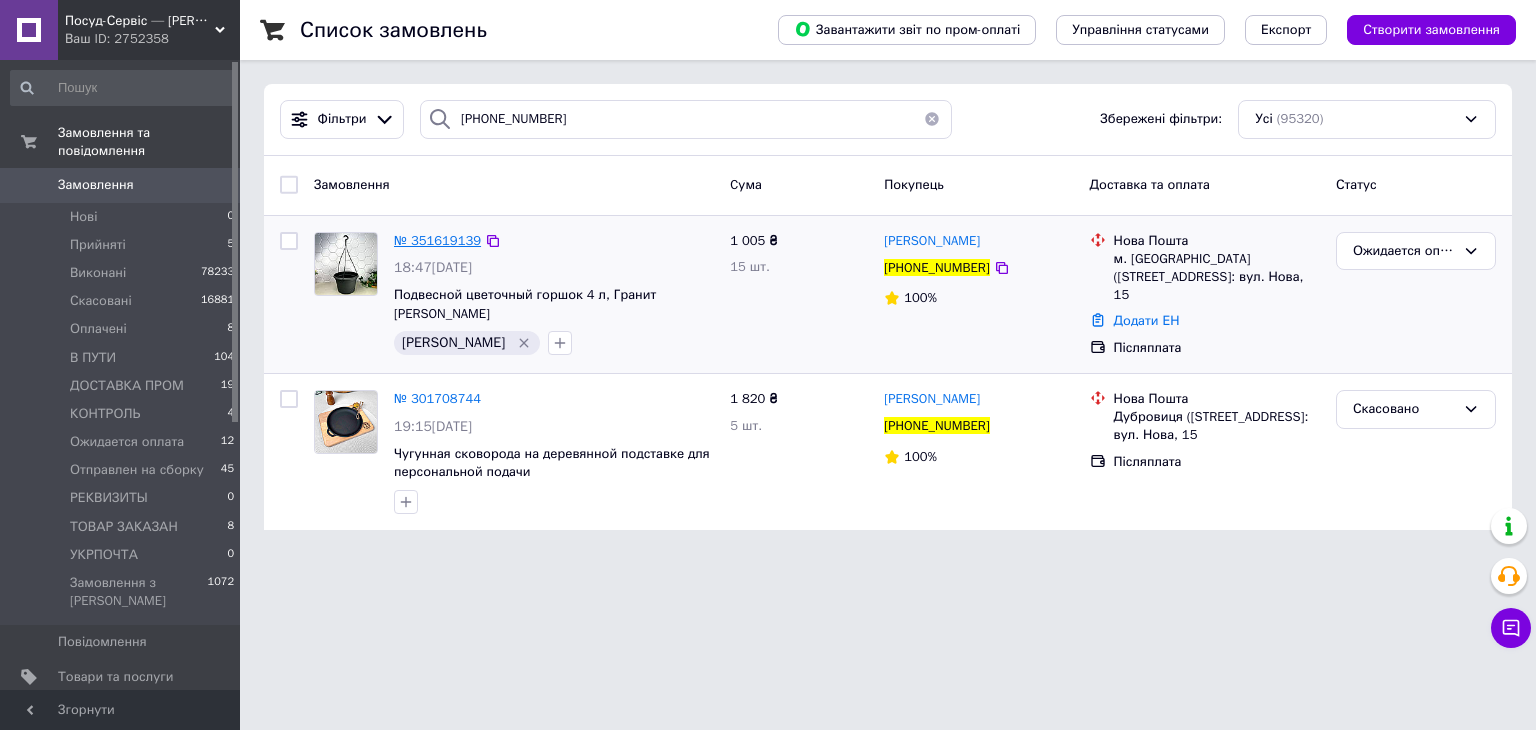 click on "№ 351619139" at bounding box center [437, 240] 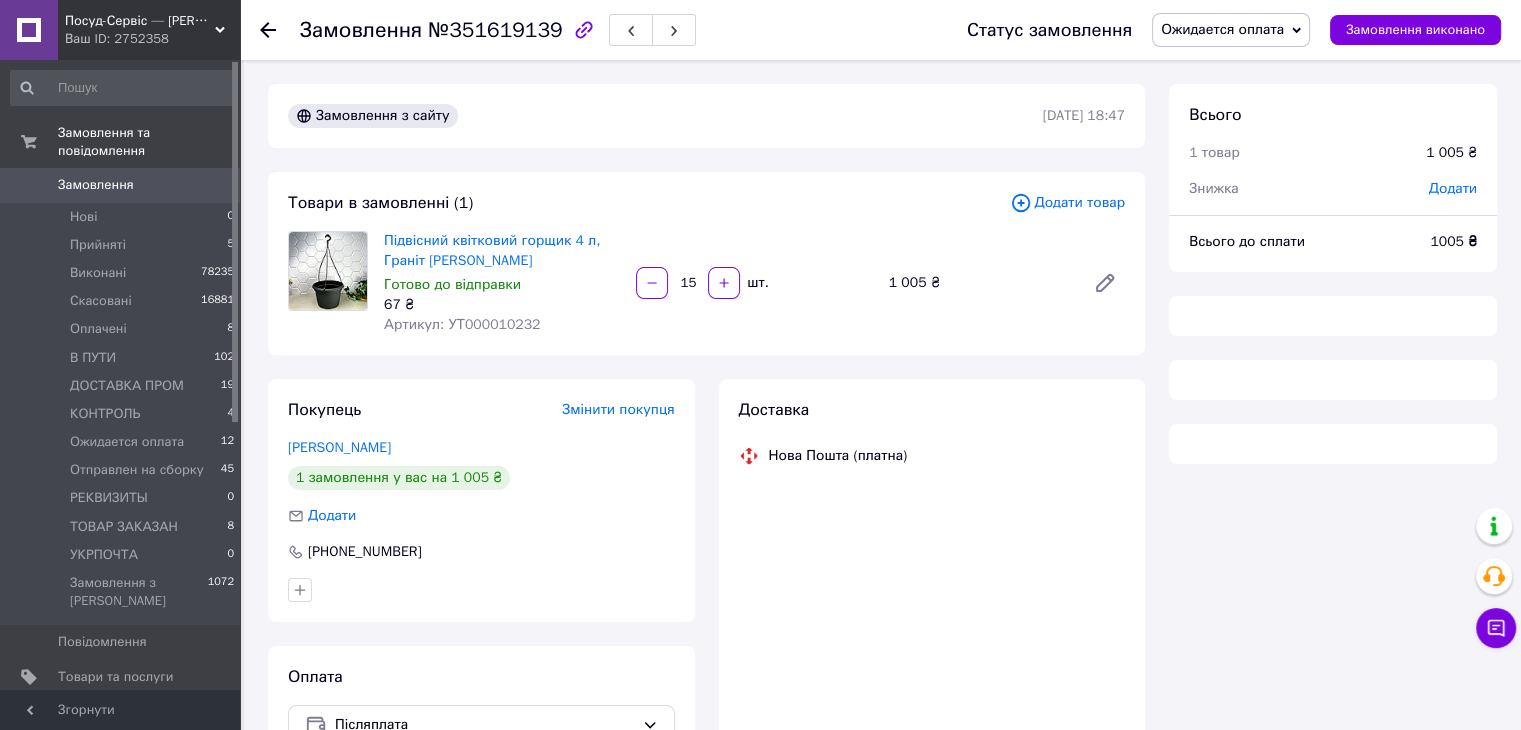 click on "Ожидается оплата" at bounding box center (1222, 29) 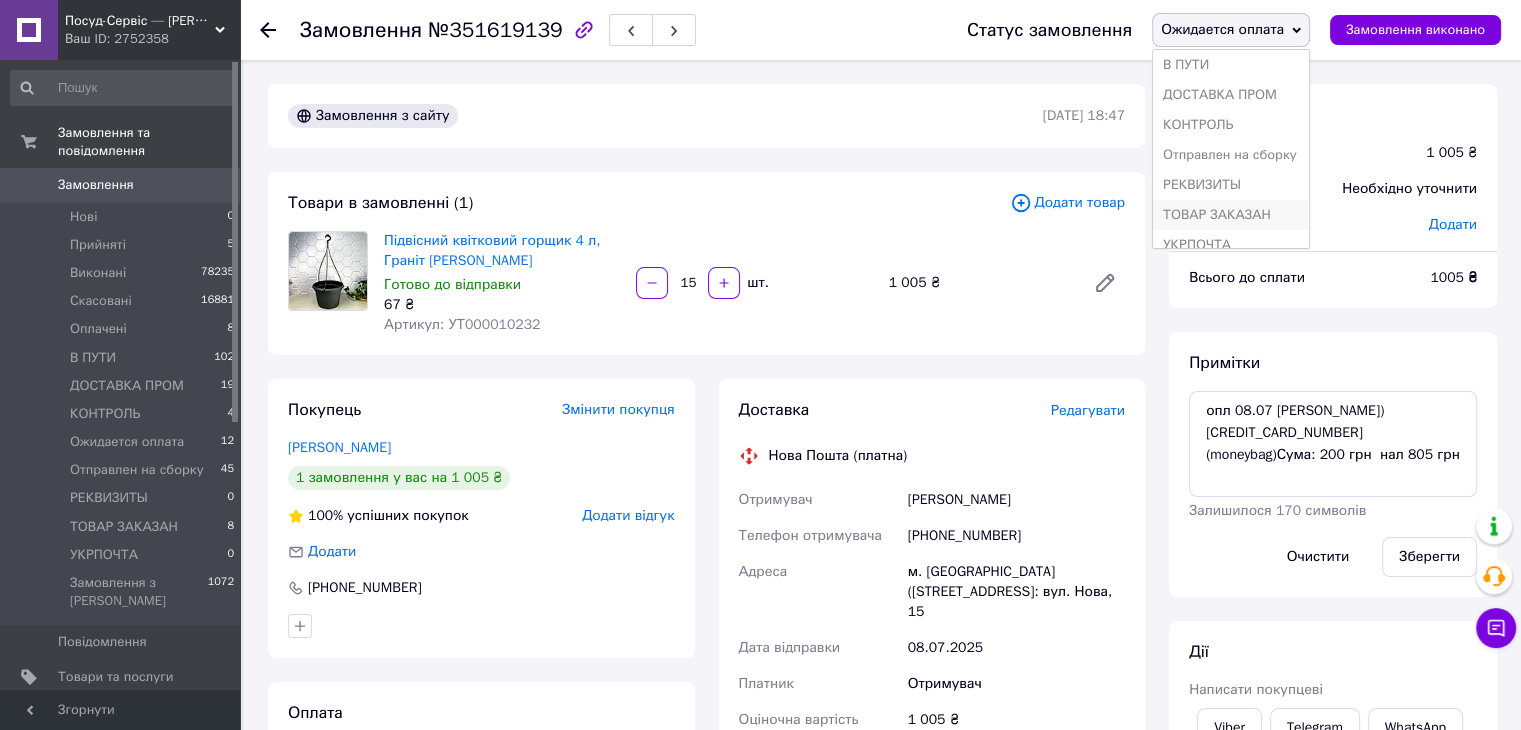 scroll, scrollTop: 141, scrollLeft: 0, axis: vertical 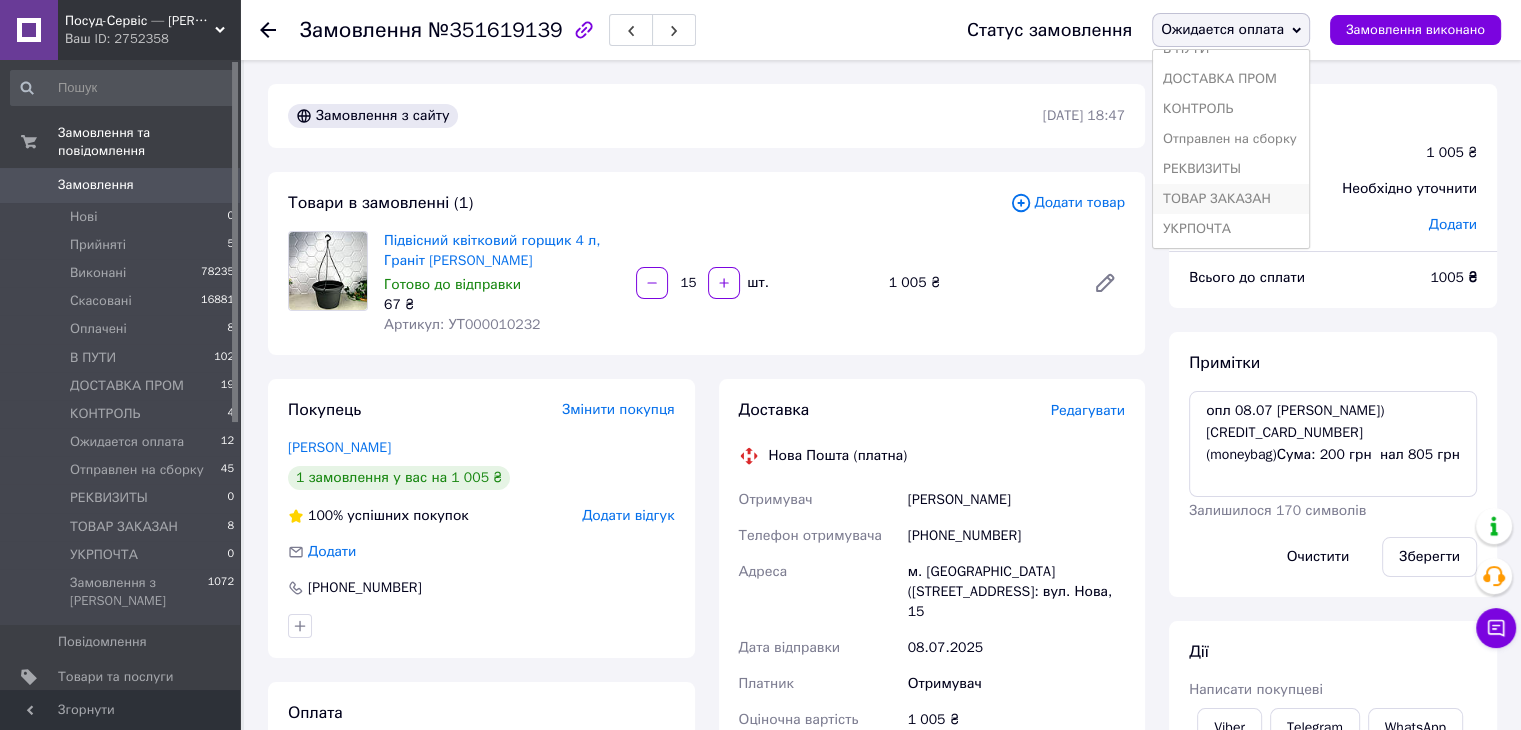 click on "ТОВАР ЗАКАЗАН" at bounding box center [1231, 199] 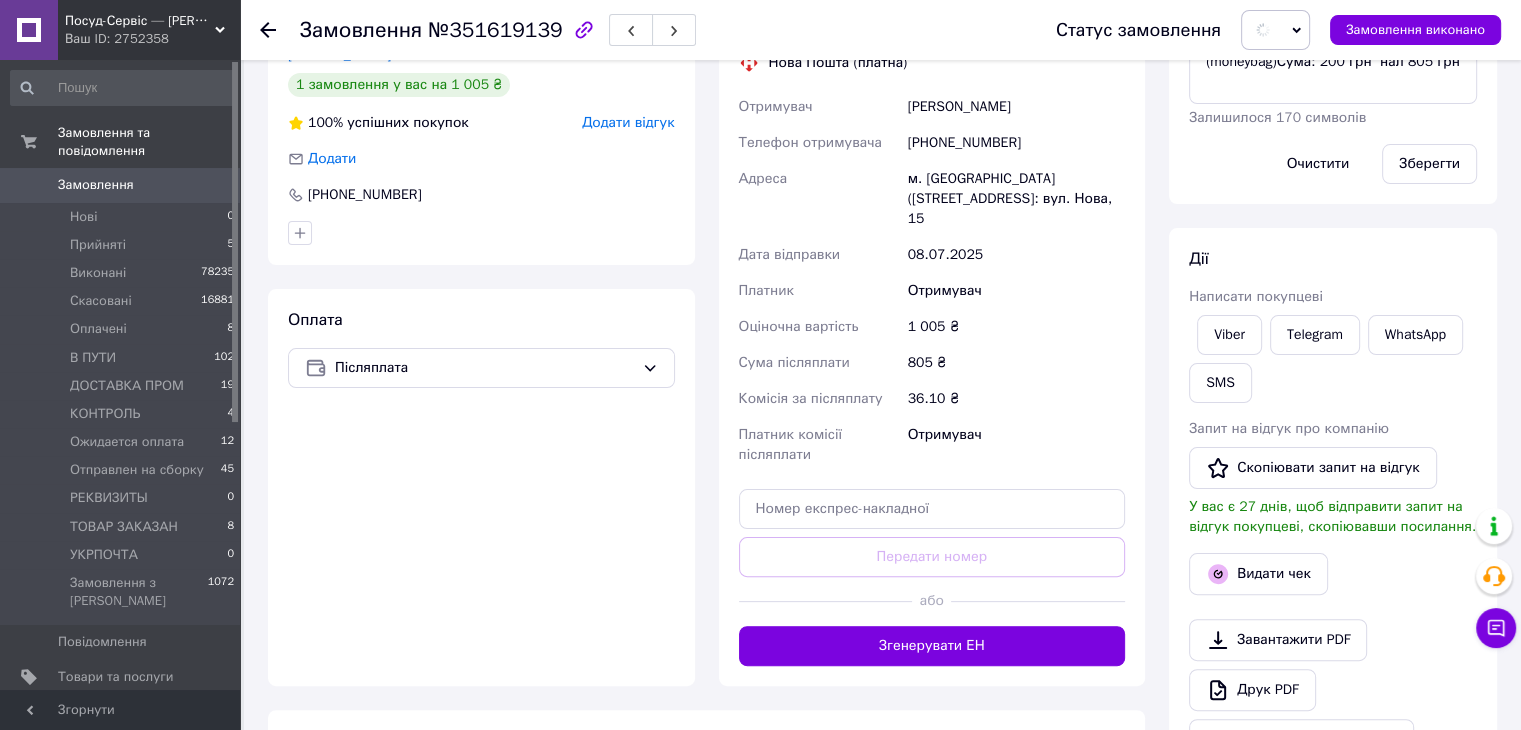 scroll, scrollTop: 0, scrollLeft: 0, axis: both 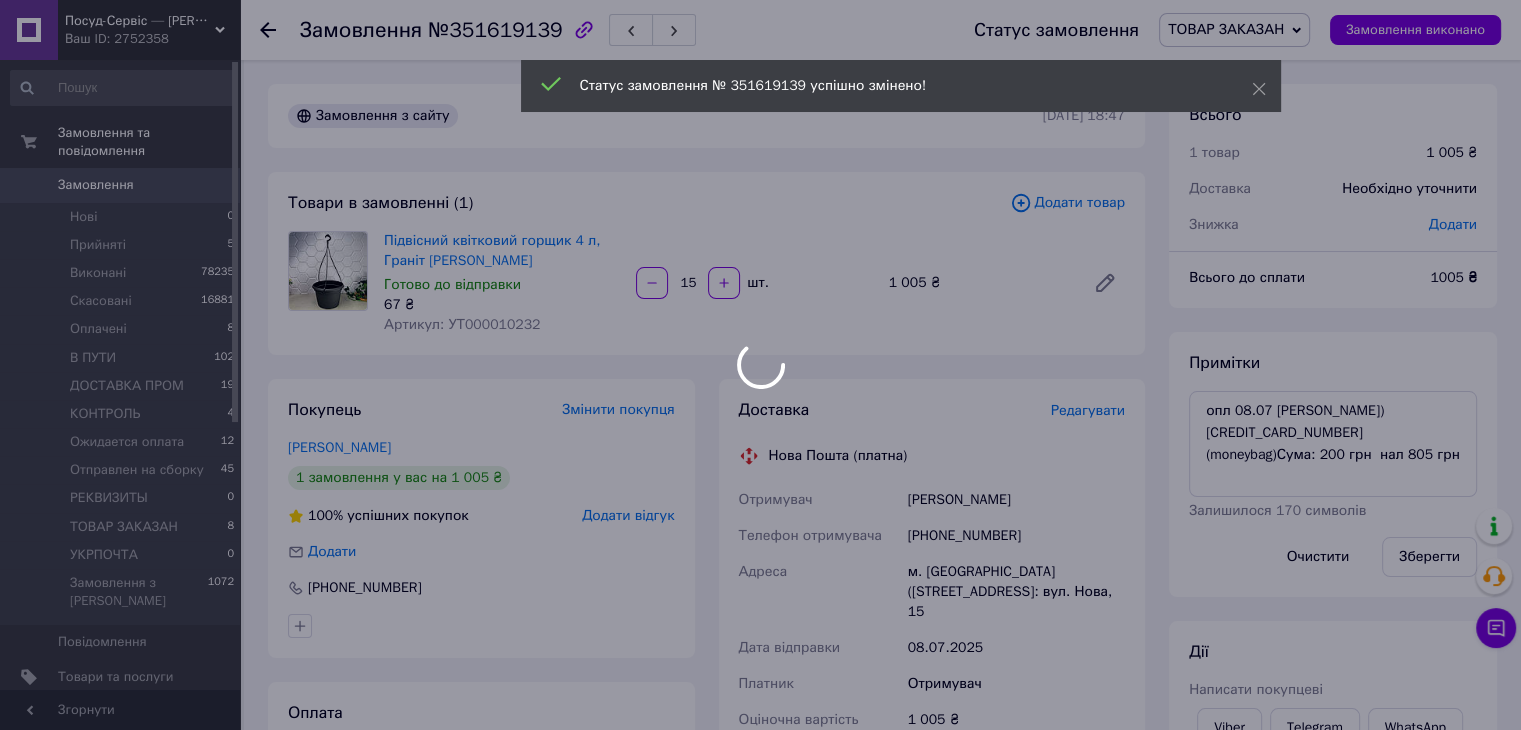 click at bounding box center [760, 365] 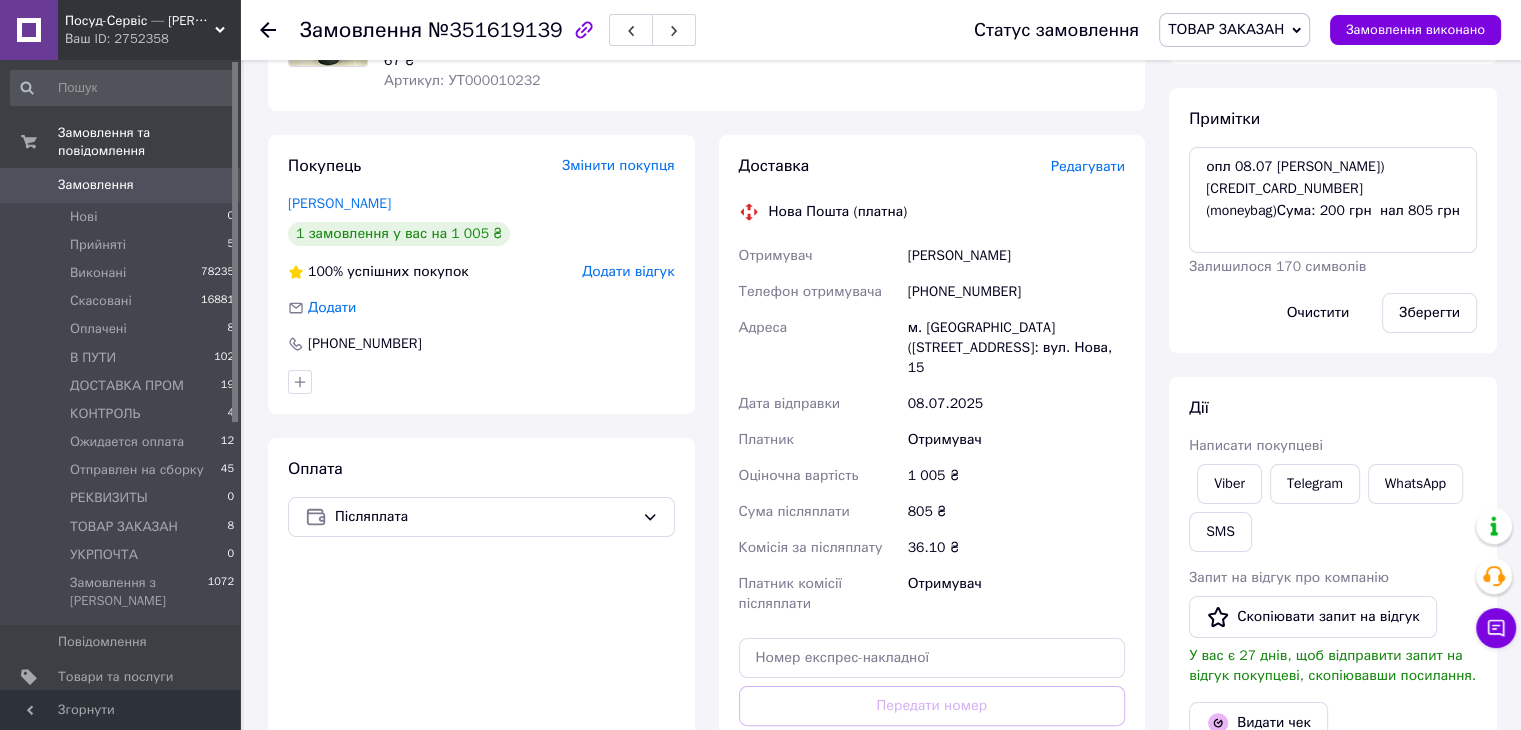 scroll, scrollTop: 0, scrollLeft: 0, axis: both 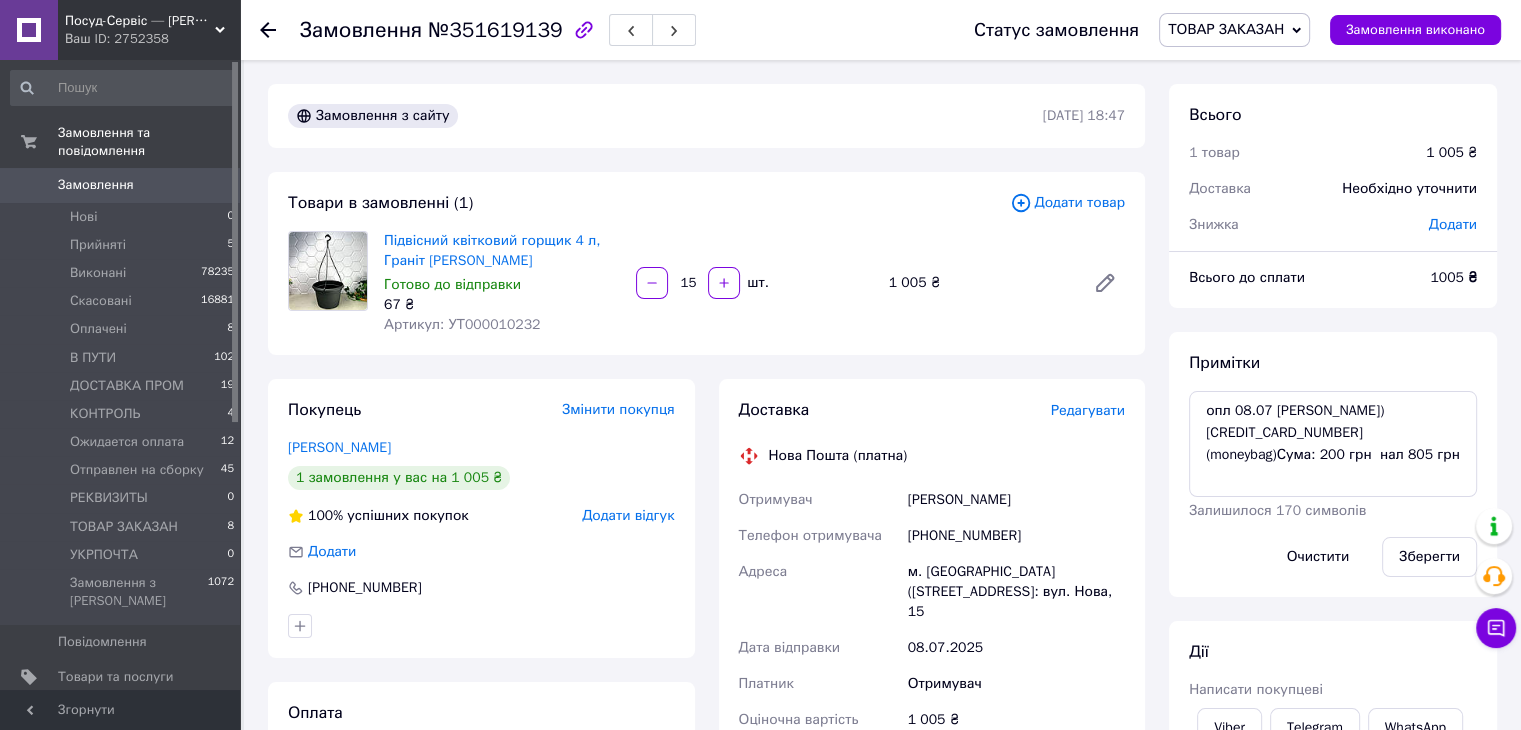 click on "Артикул: УТ000010232" at bounding box center (462, 324) 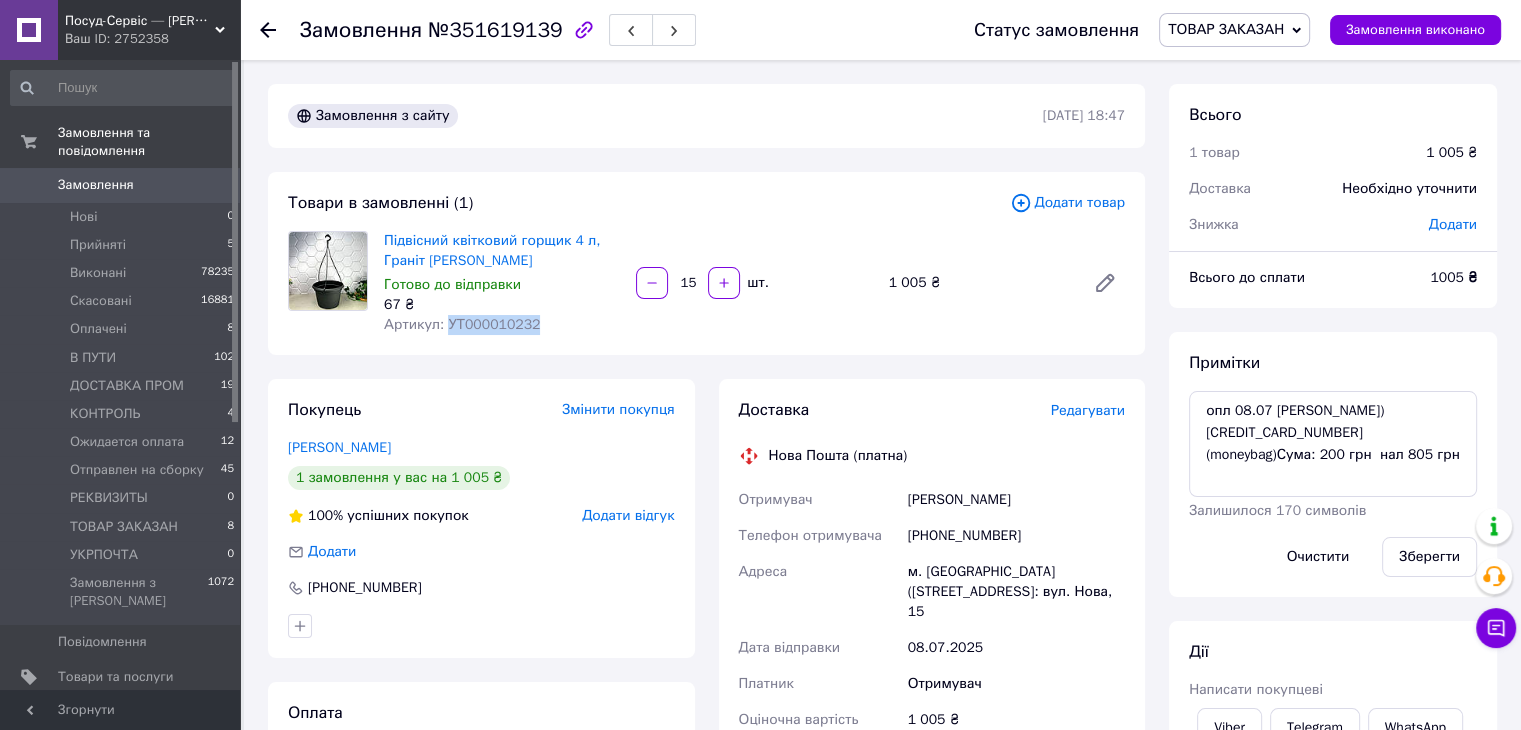 click on "Артикул: УТ000010232" at bounding box center (462, 324) 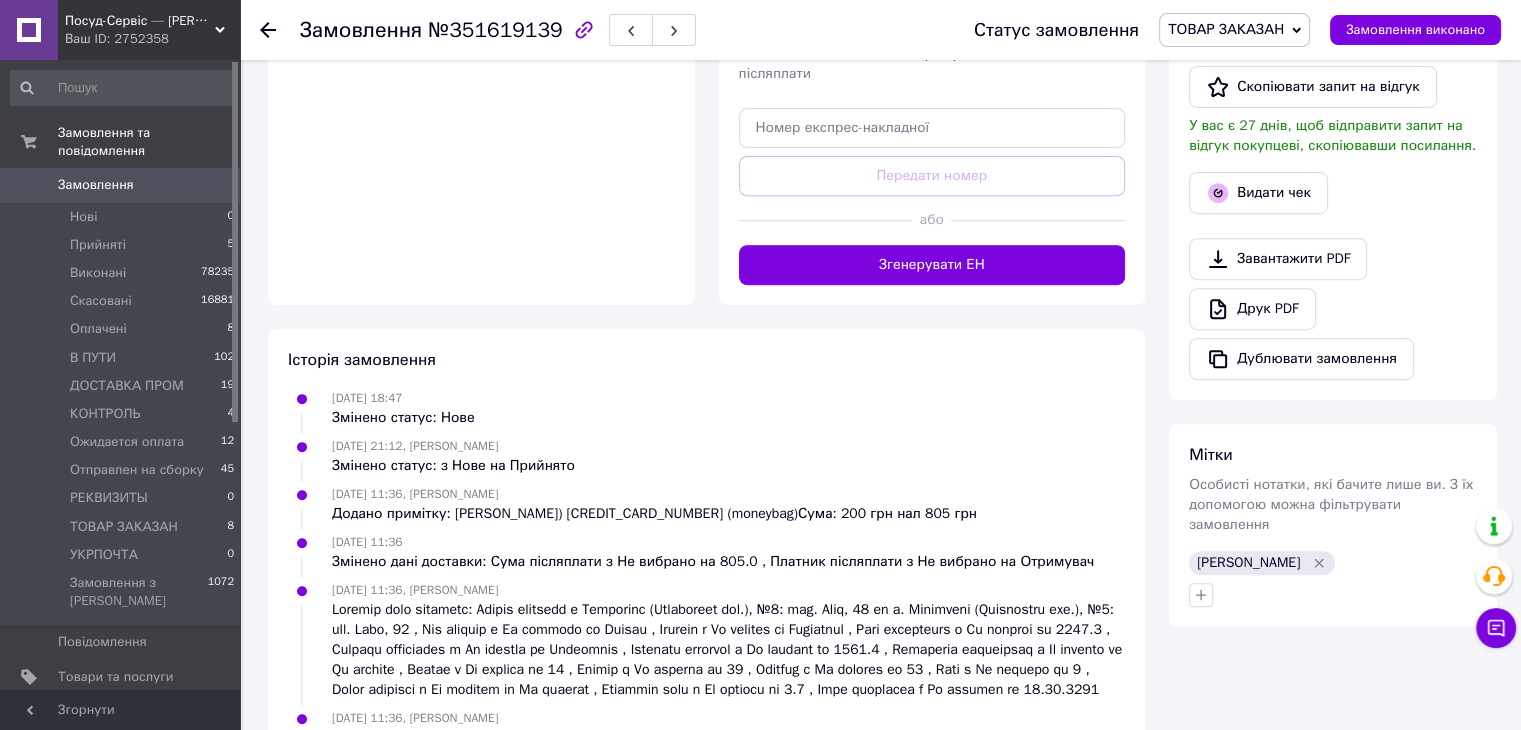 scroll, scrollTop: 800, scrollLeft: 0, axis: vertical 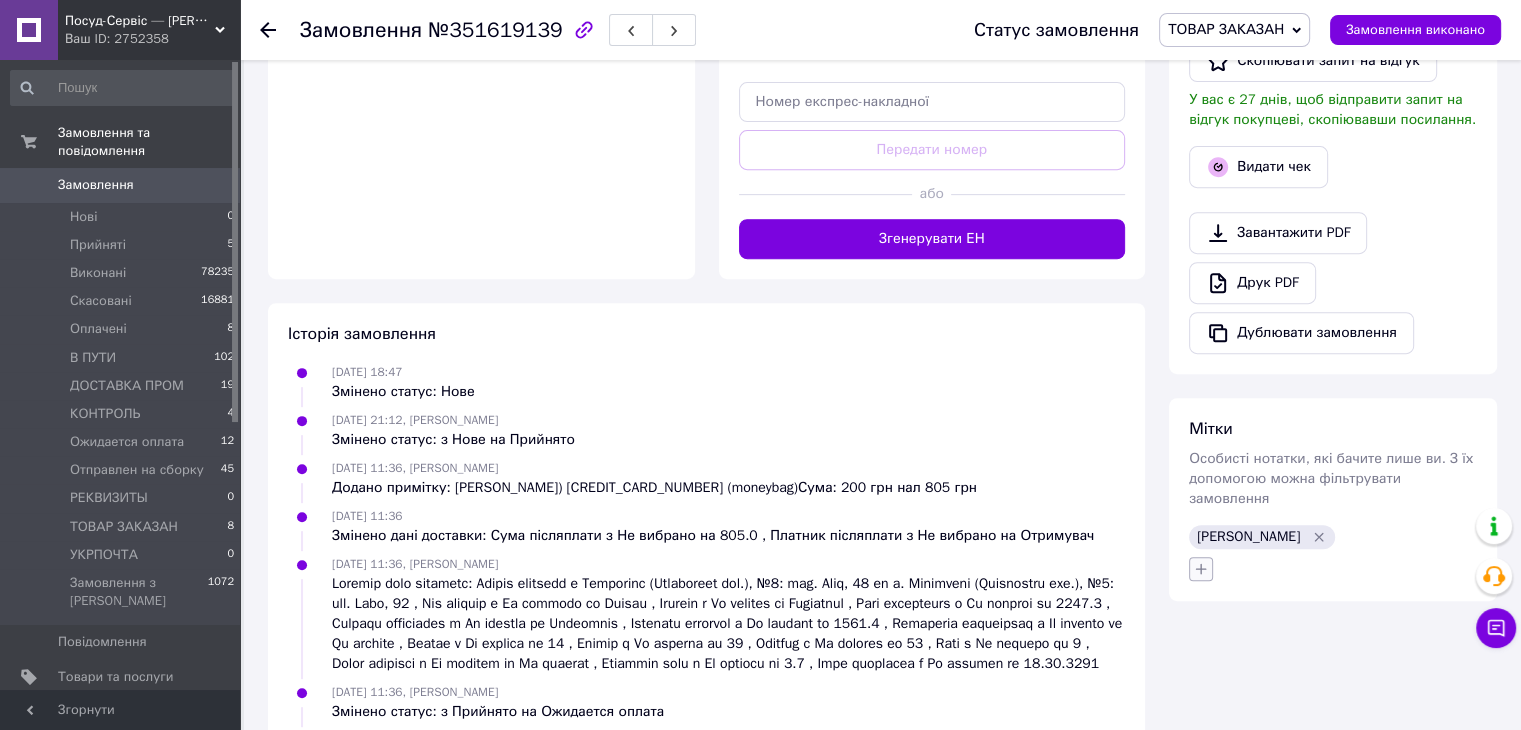 click 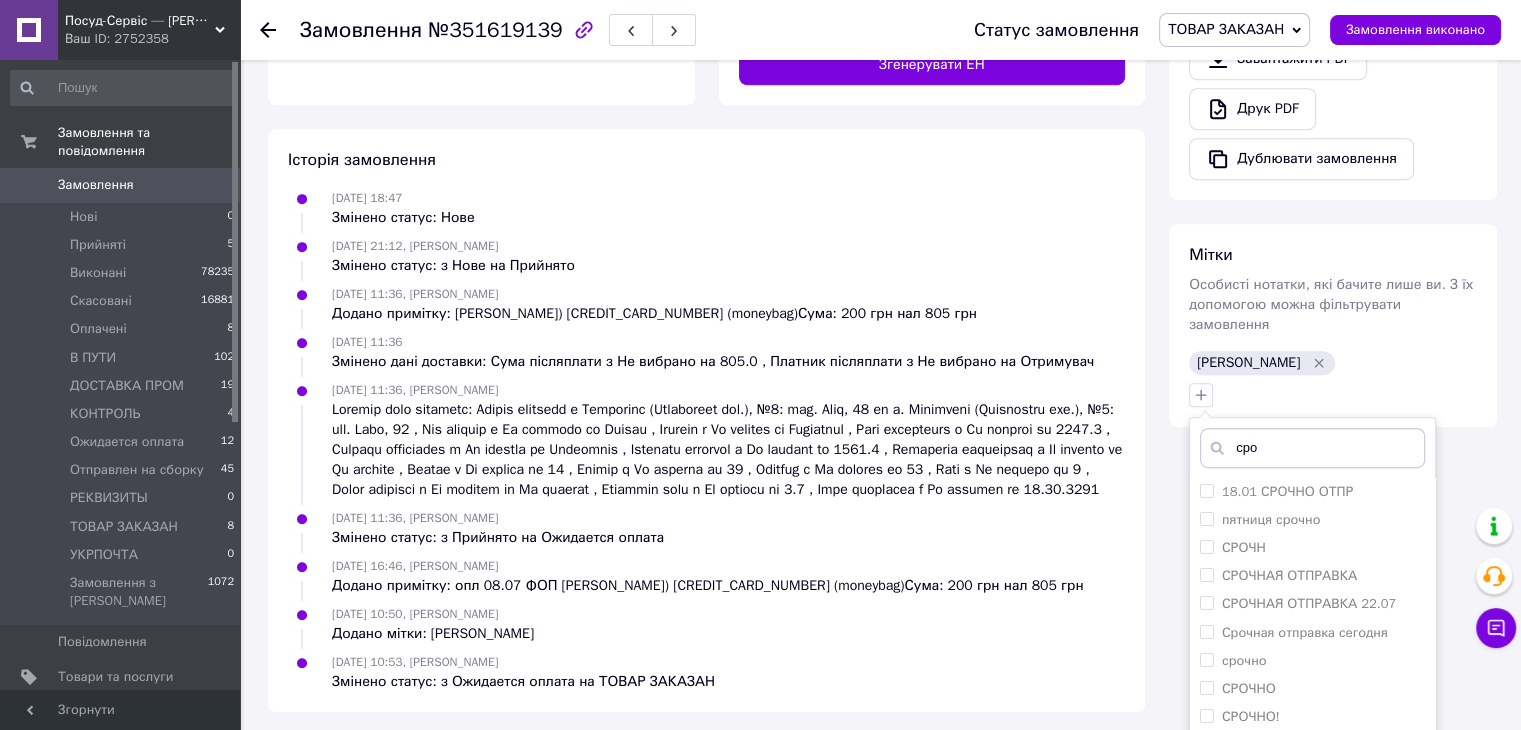 scroll, scrollTop: 1100, scrollLeft: 0, axis: vertical 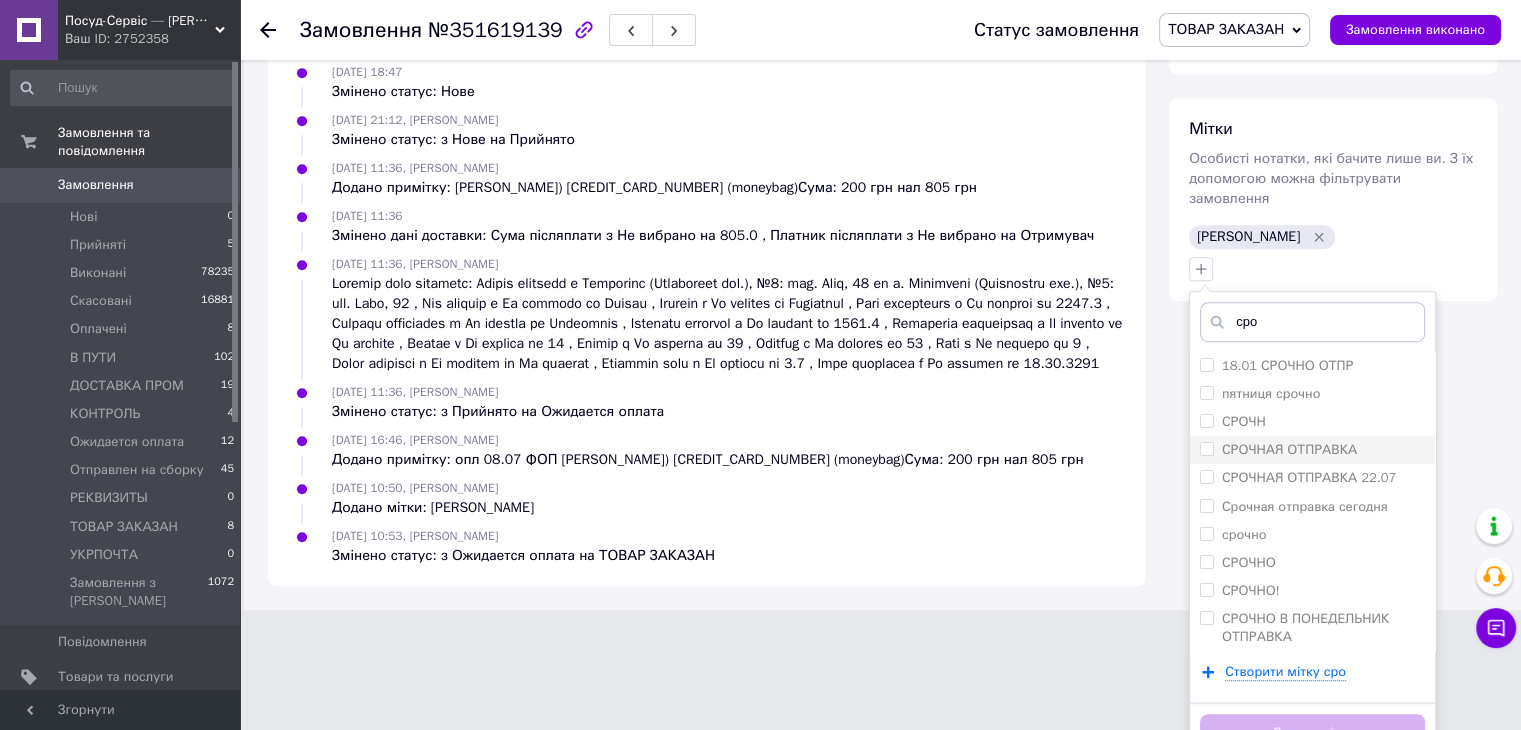 type on "сро" 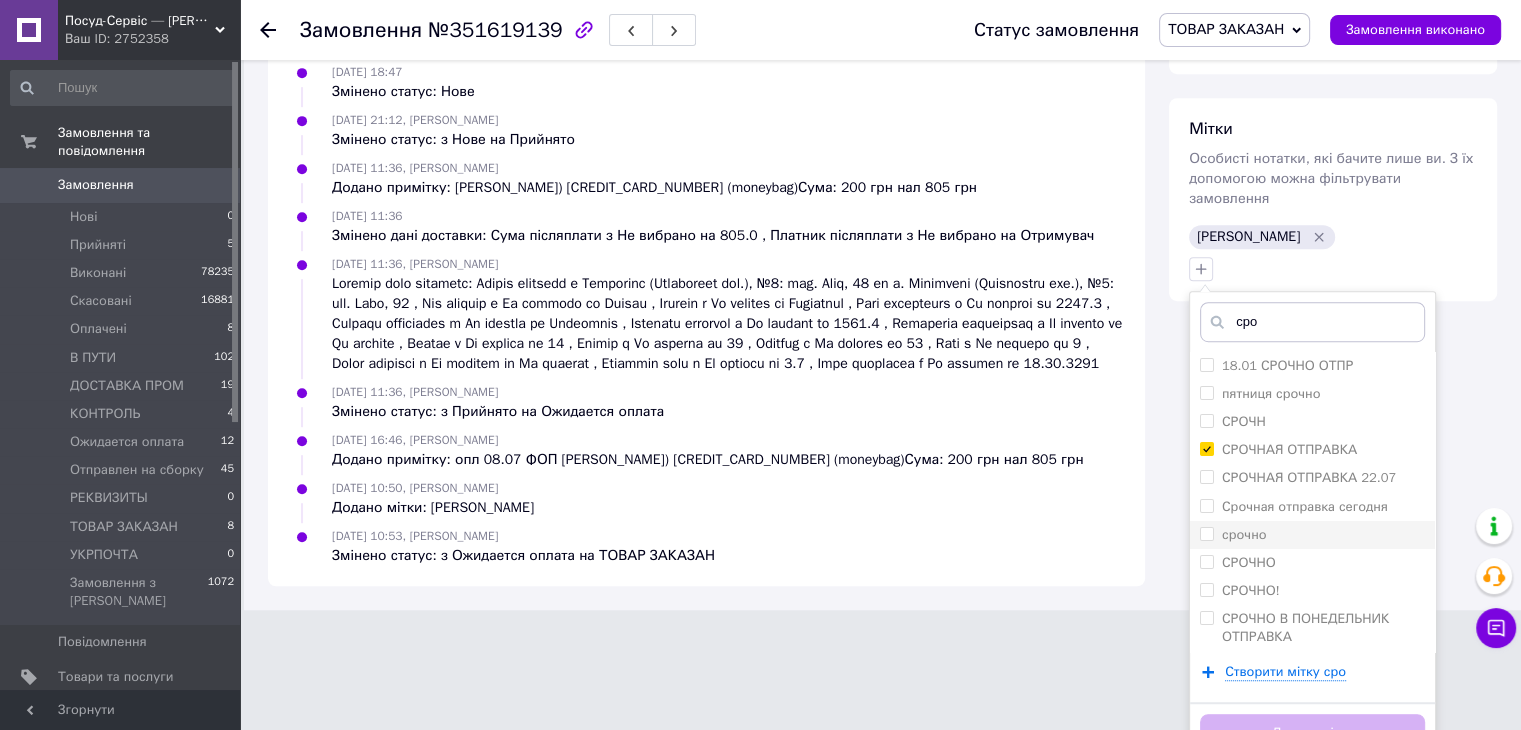 checkbox on "true" 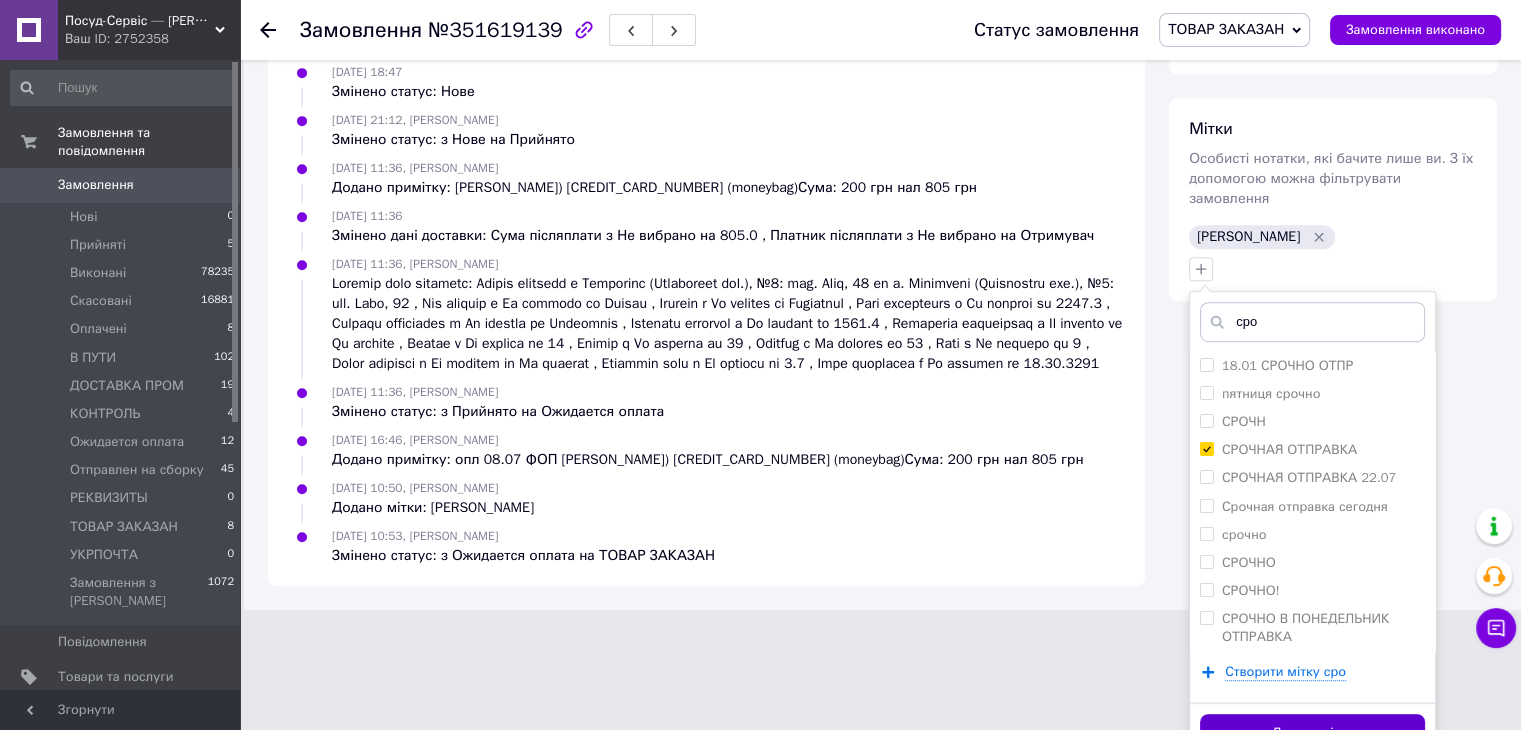click on "Додати мітку" at bounding box center (1312, 733) 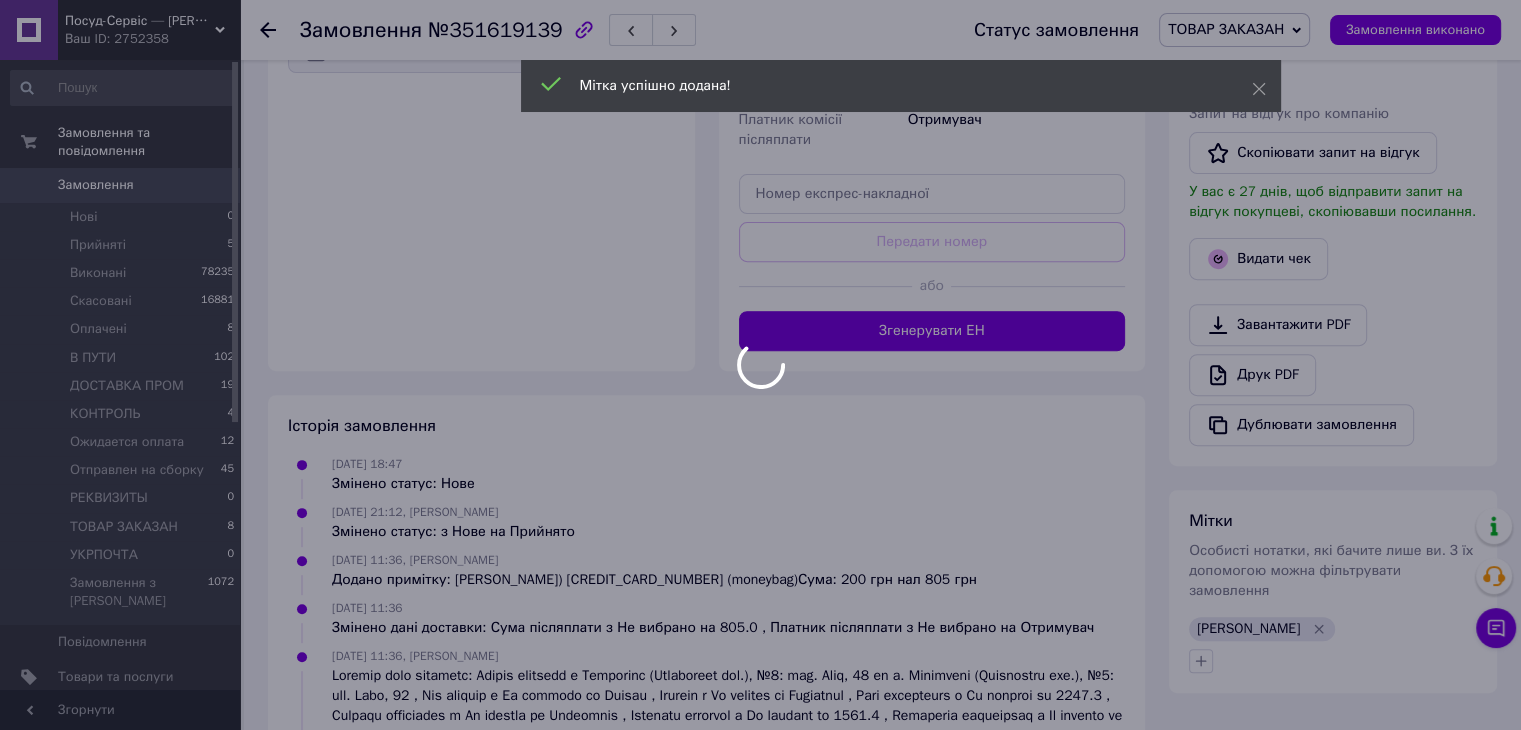 scroll, scrollTop: 702, scrollLeft: 0, axis: vertical 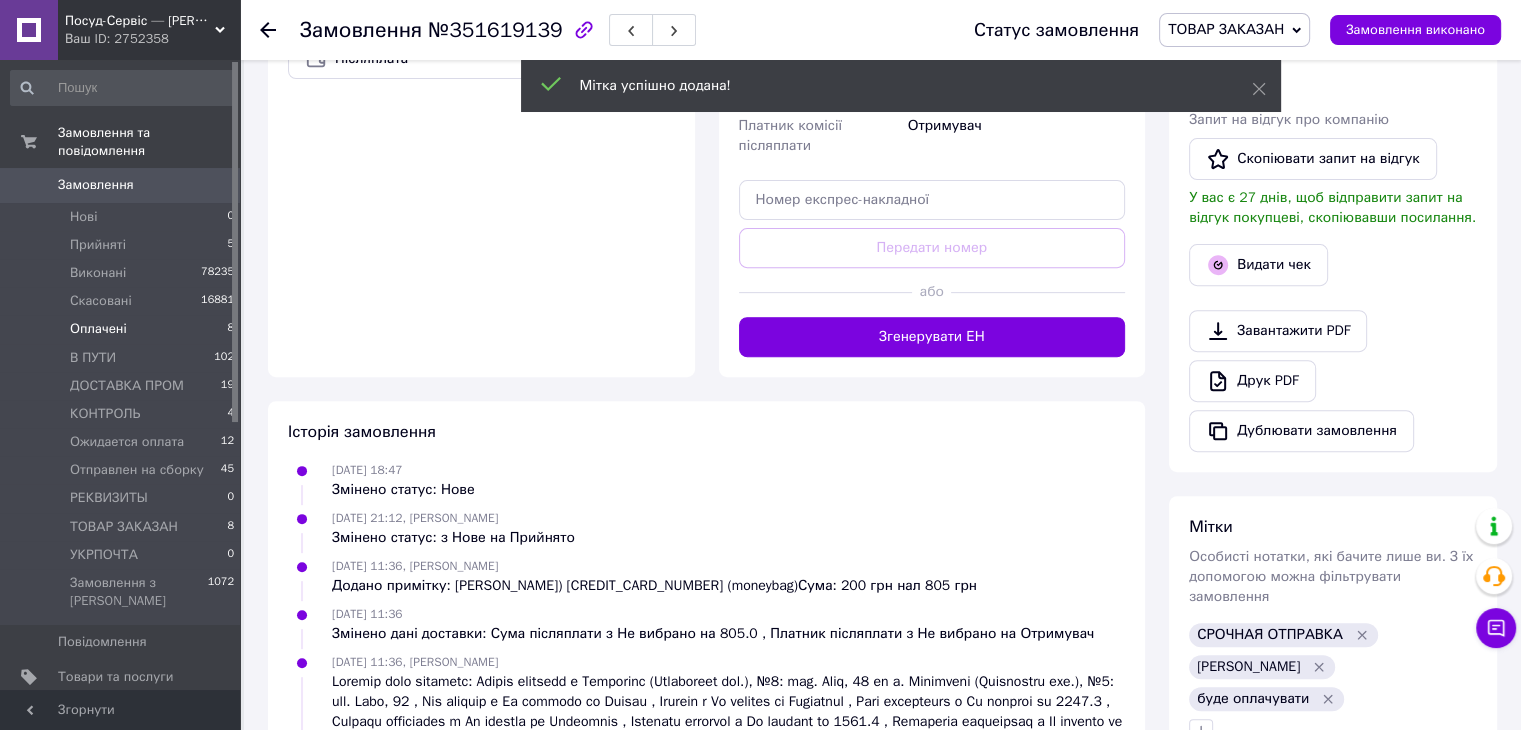 click on "Оплачені" at bounding box center (98, 329) 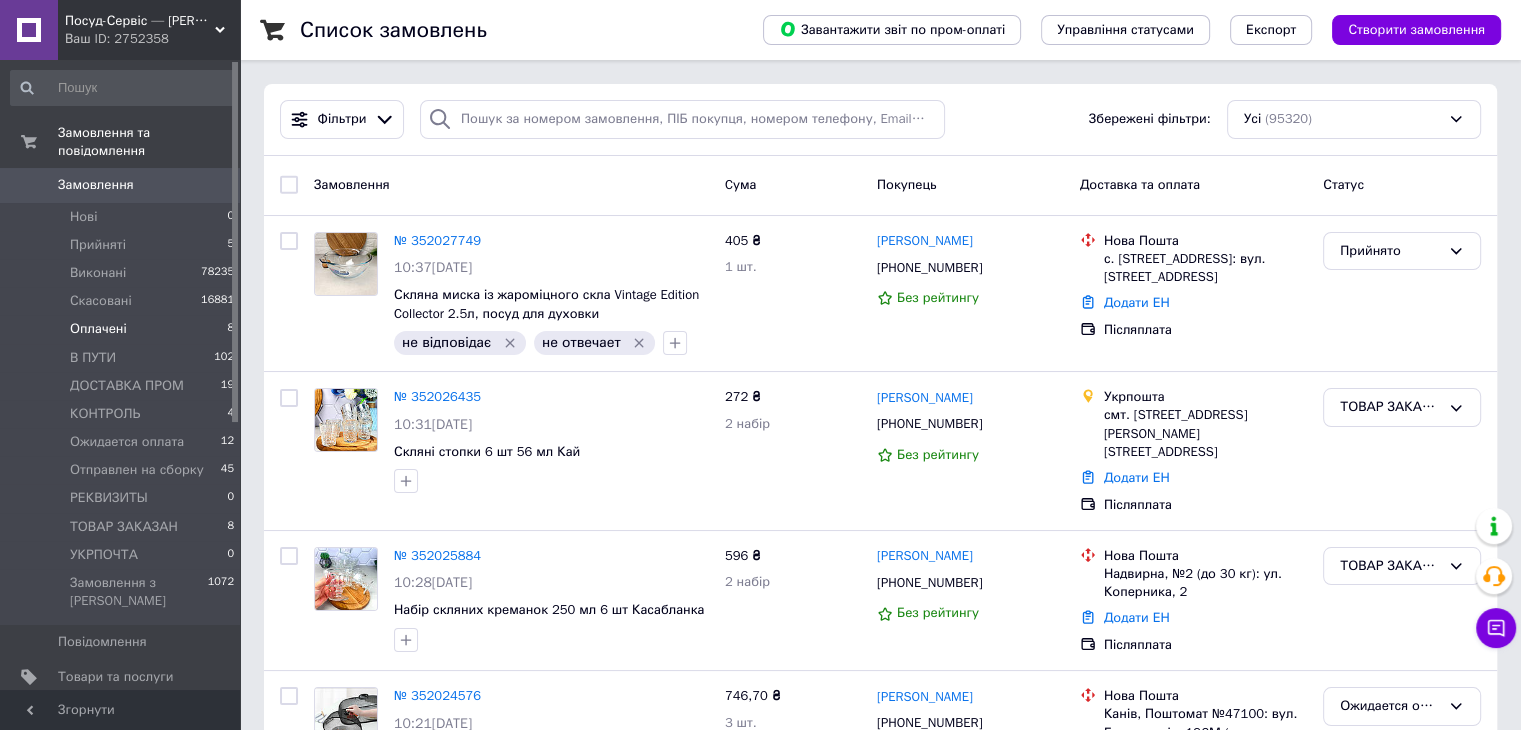 click on "Оплачені 8" at bounding box center (123, 329) 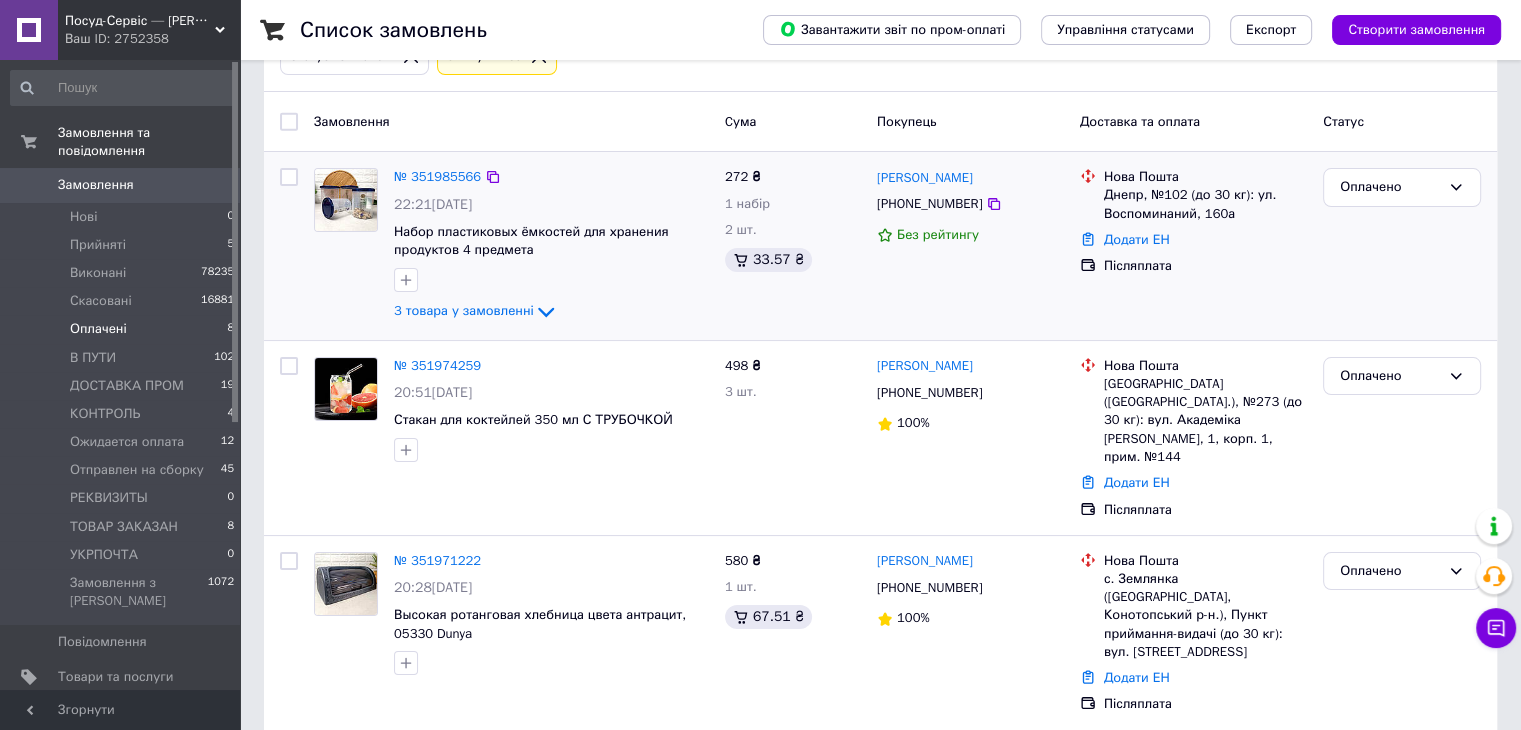 scroll, scrollTop: 200, scrollLeft: 0, axis: vertical 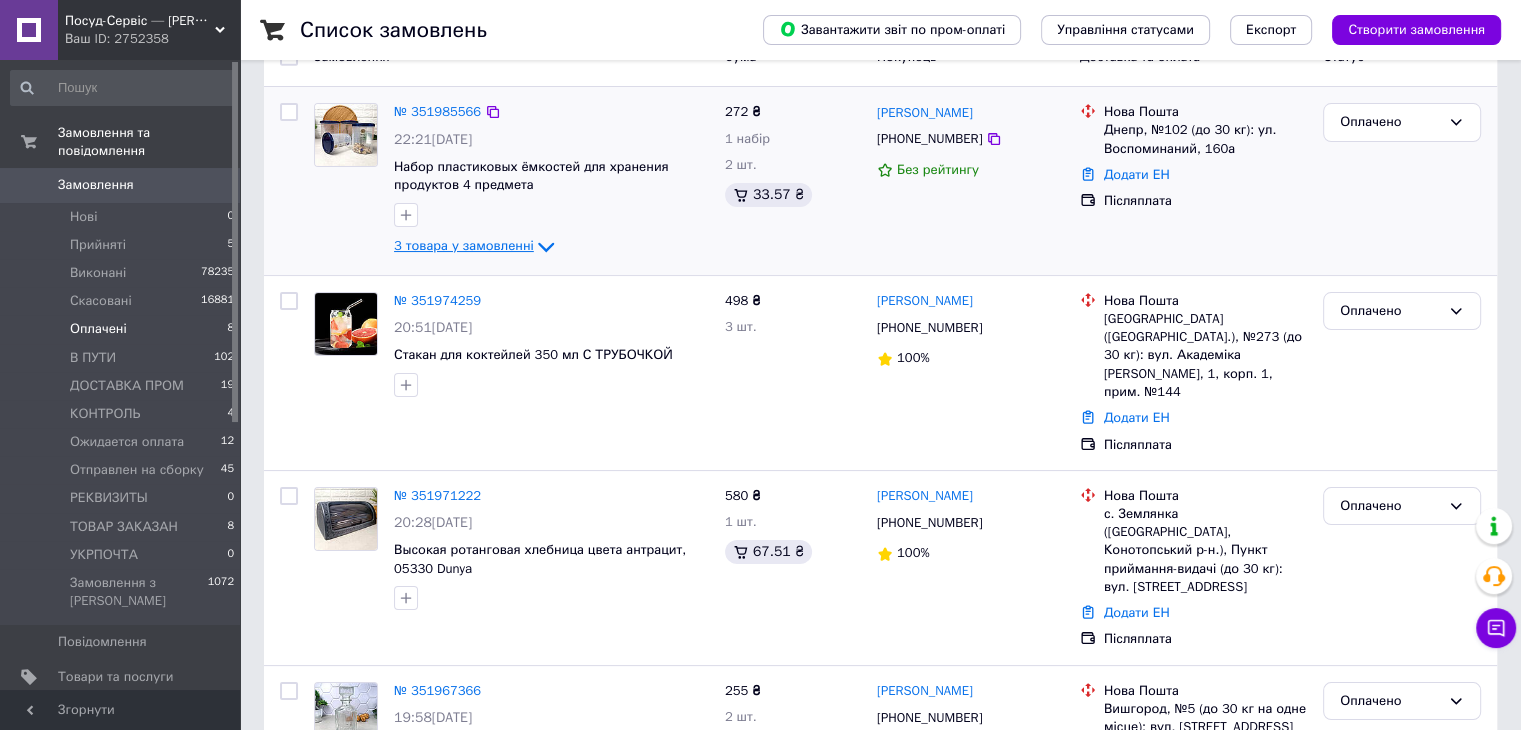 click on "3 товара у замовленні" at bounding box center [464, 246] 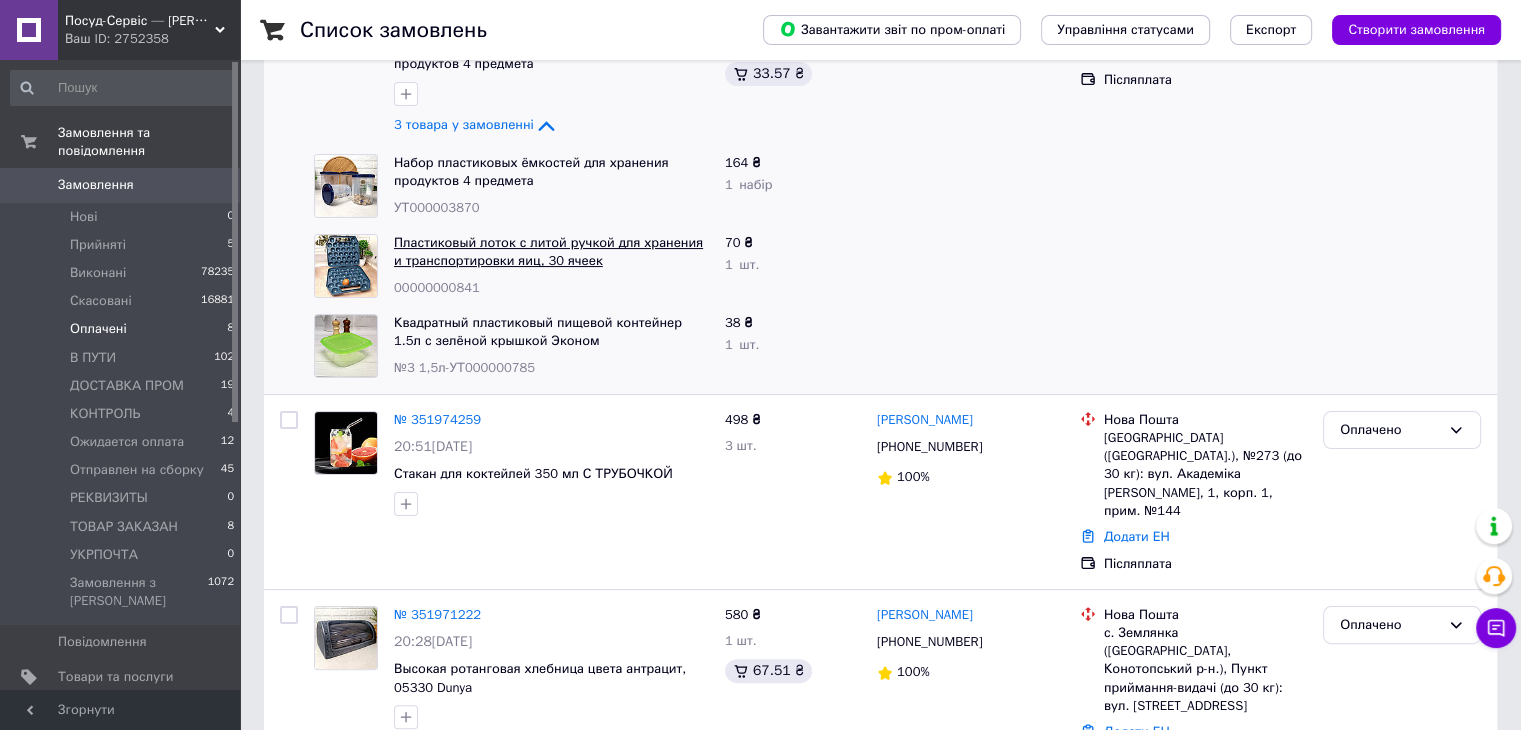 scroll, scrollTop: 400, scrollLeft: 0, axis: vertical 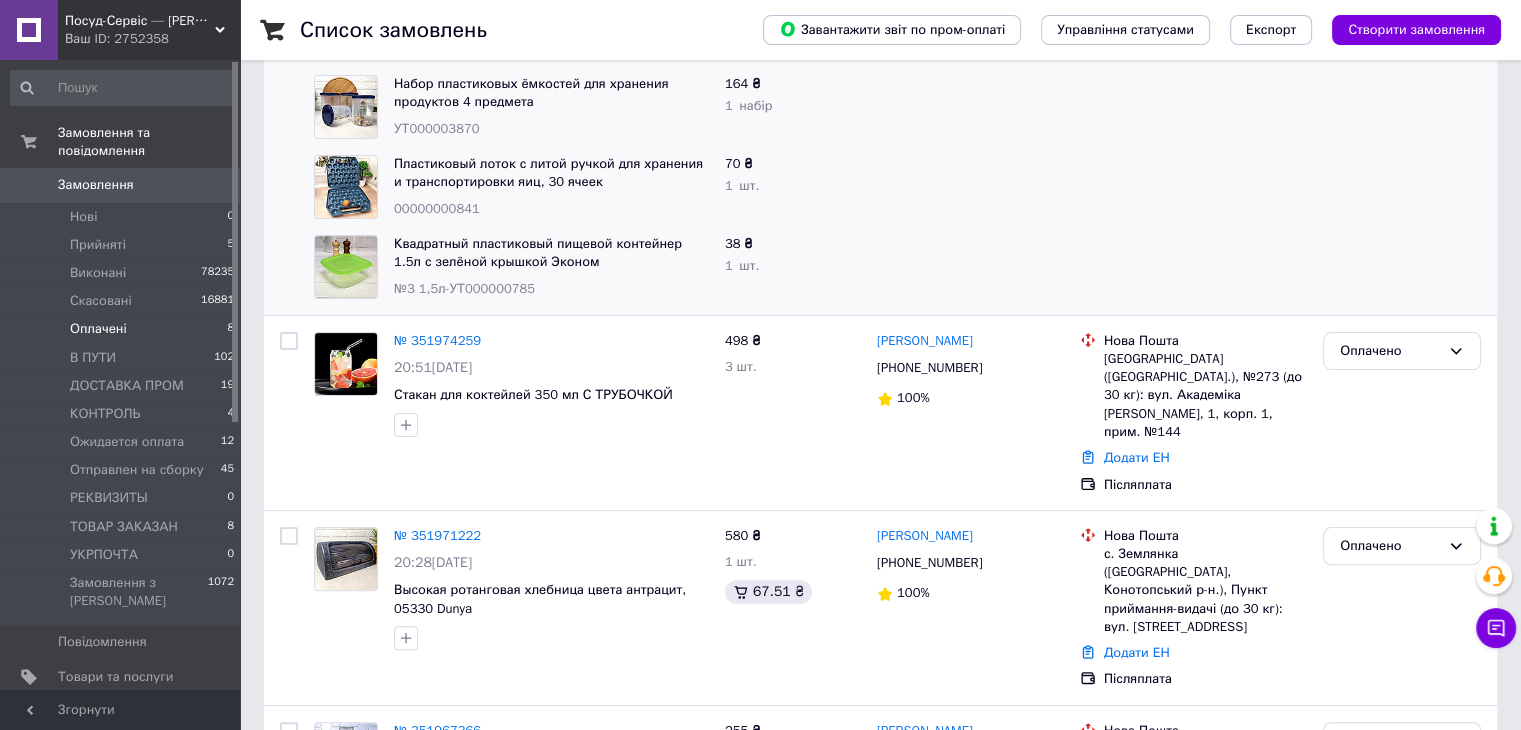click on "№3  1,5л-УТ000000785" at bounding box center (464, 288) 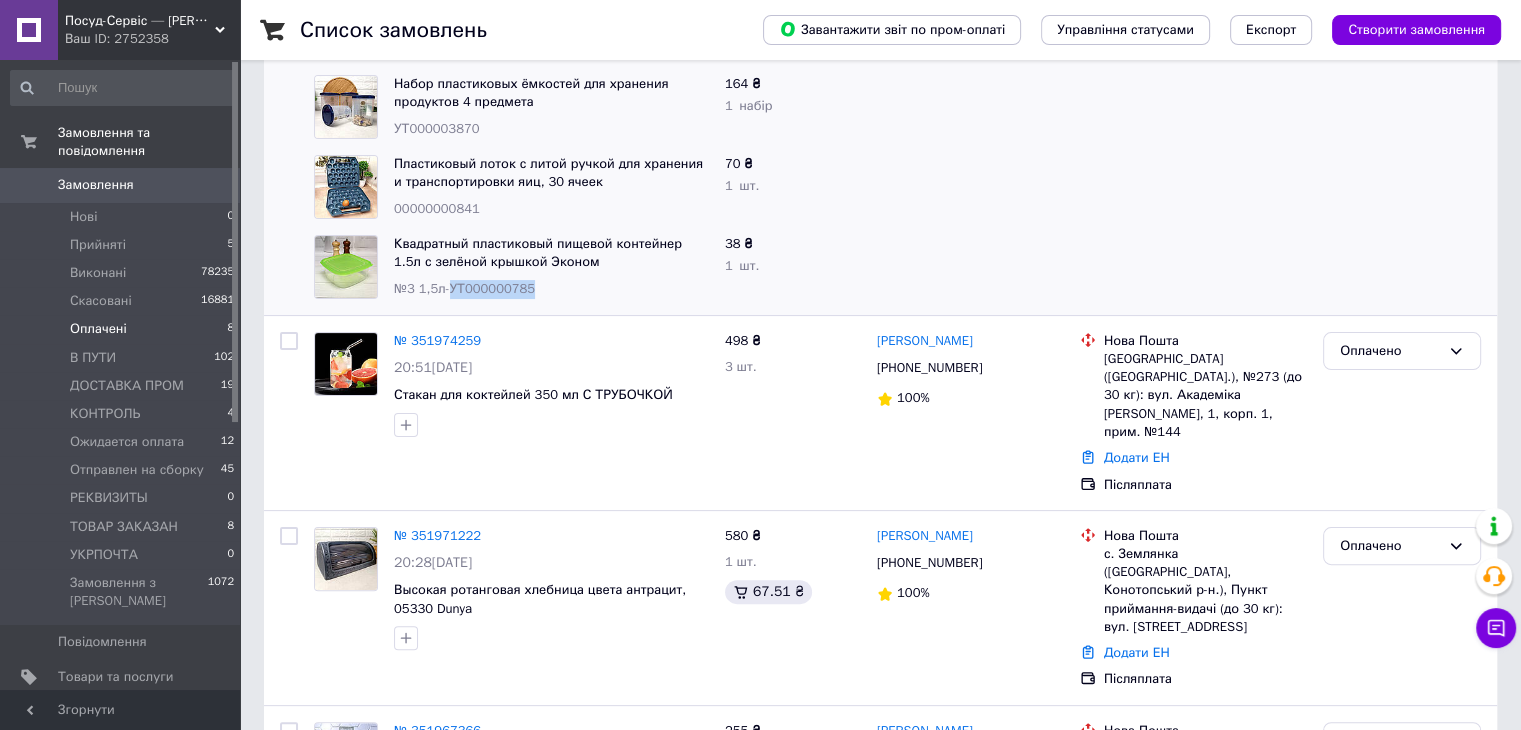 click on "№3  1,5л-УТ000000785" at bounding box center (464, 288) 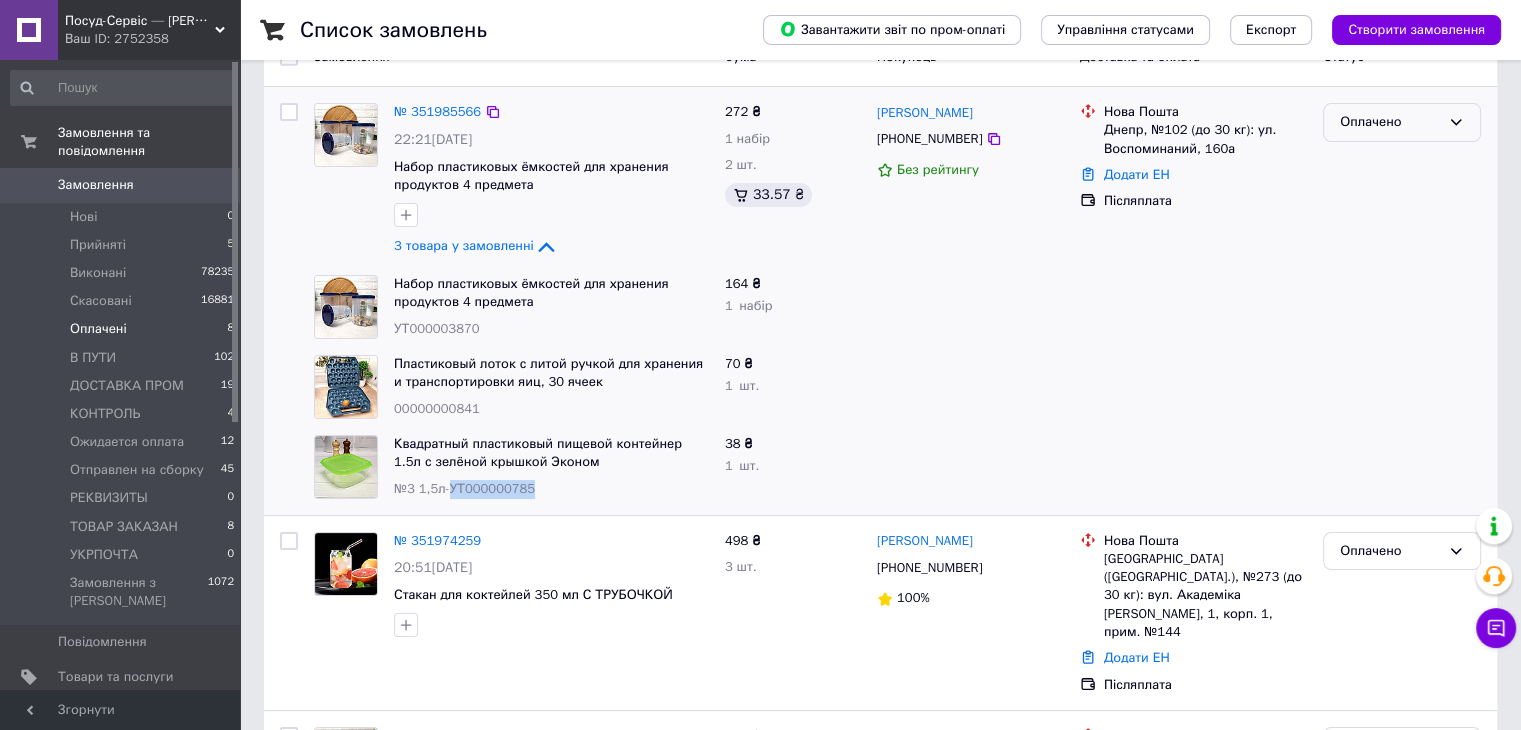 click on "Оплачено" at bounding box center [1390, 122] 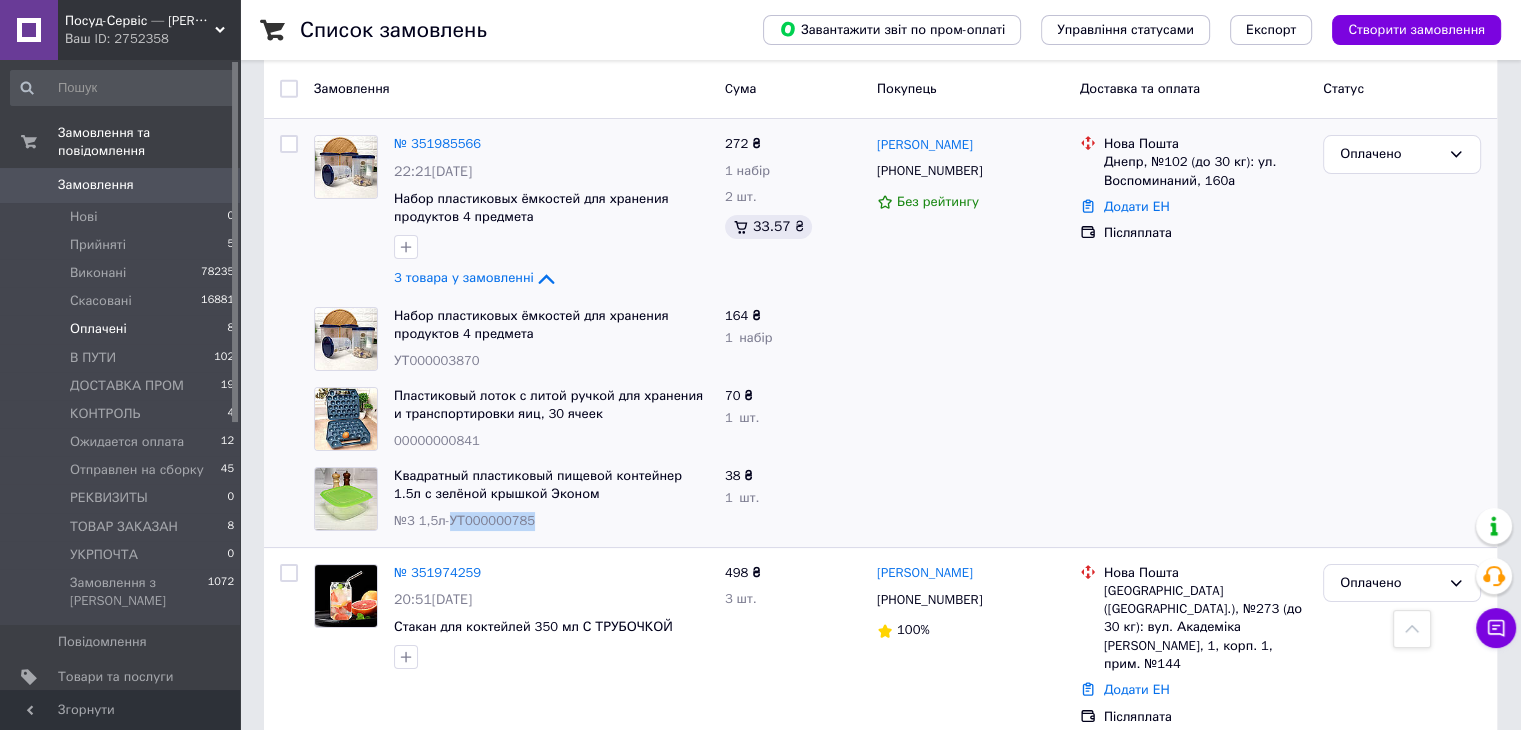scroll, scrollTop: 100, scrollLeft: 0, axis: vertical 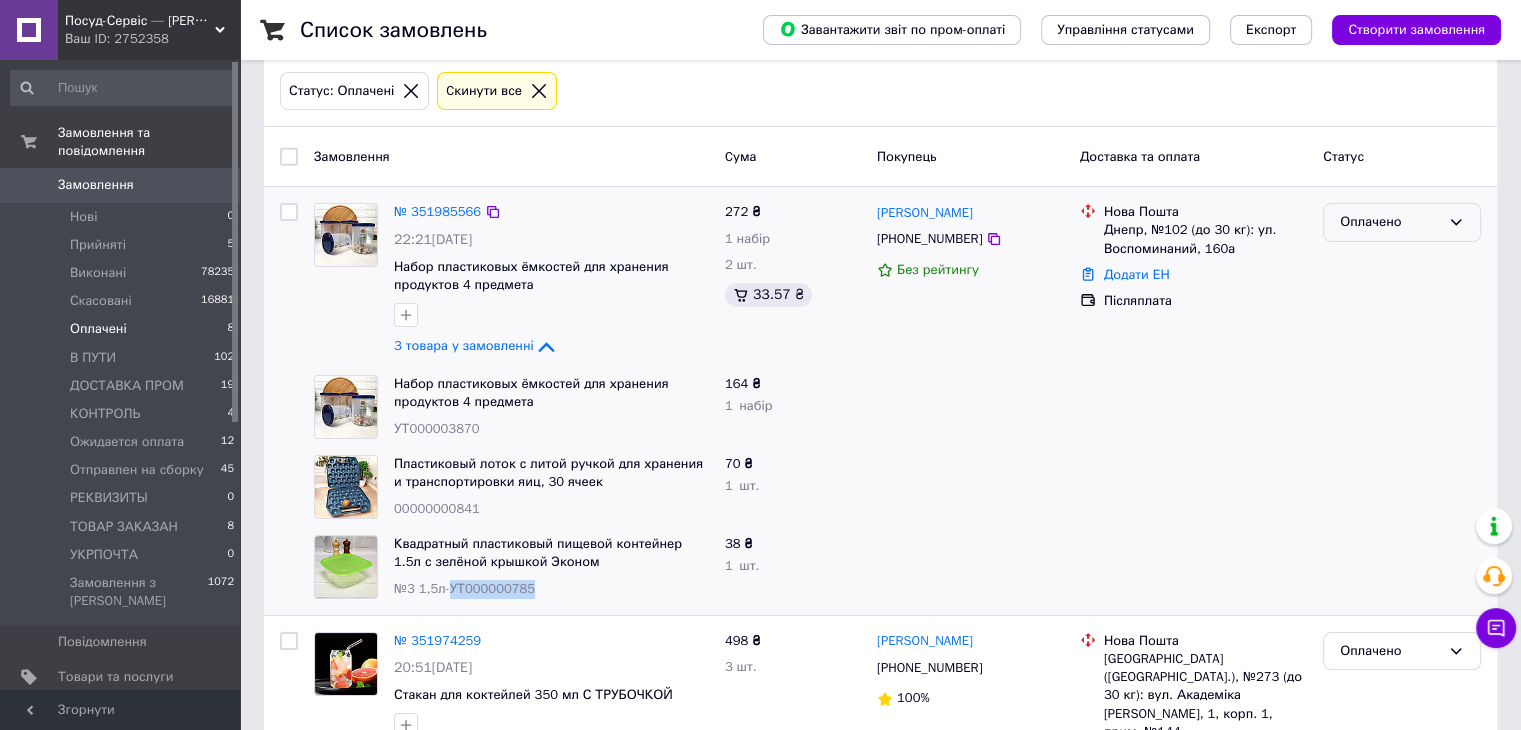 click on "Оплачено" at bounding box center (1390, 222) 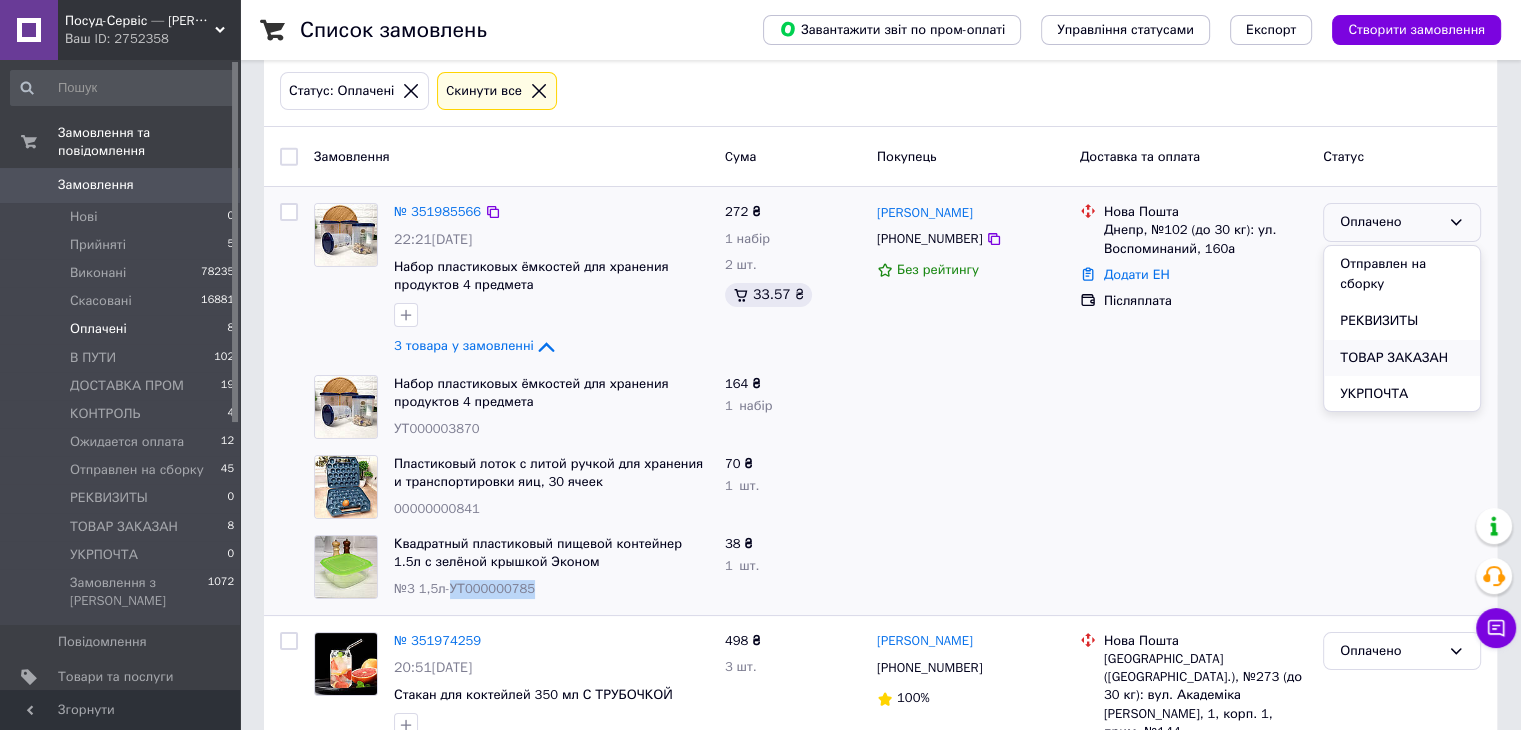 scroll, scrollTop: 257, scrollLeft: 0, axis: vertical 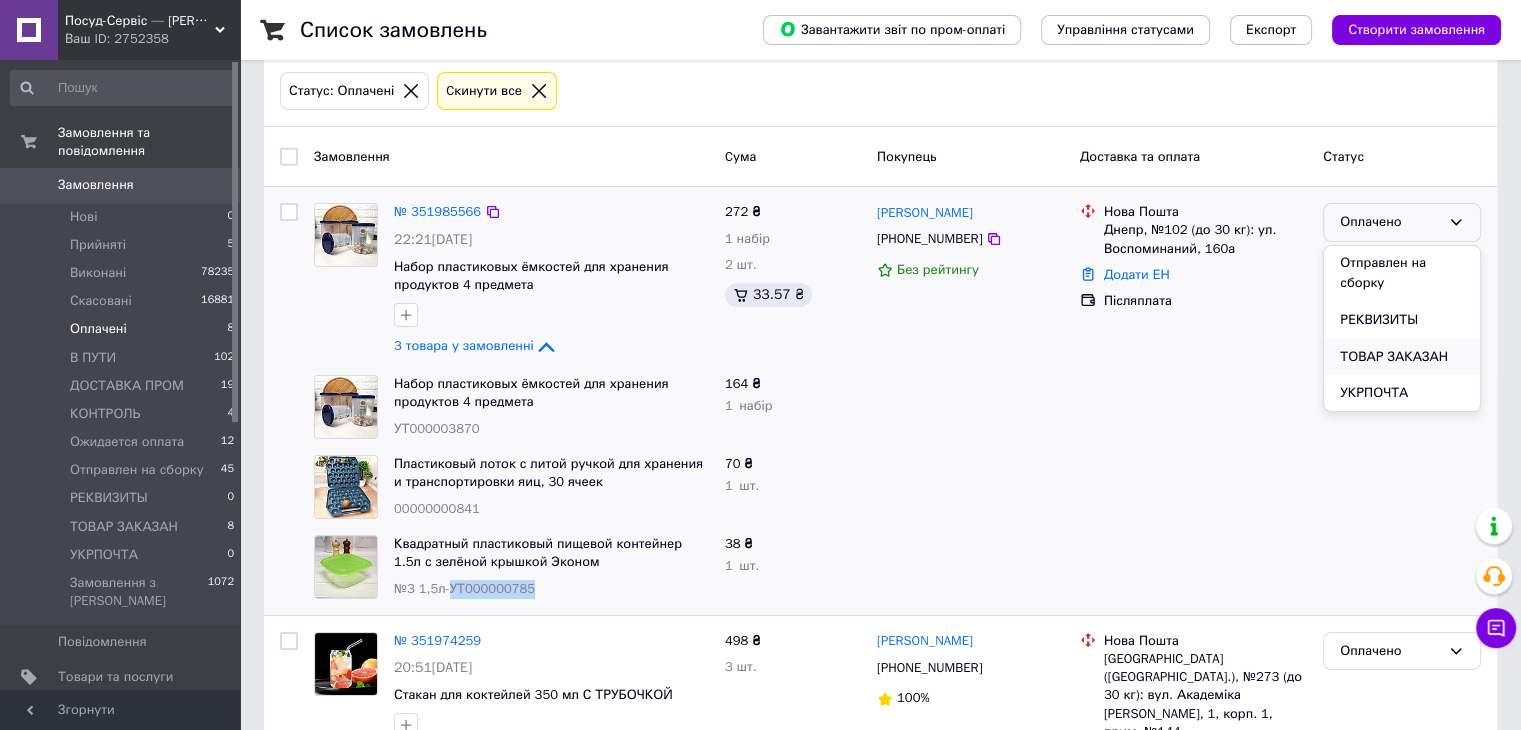 click on "ТОВАР ЗАКАЗАН" at bounding box center (1402, 357) 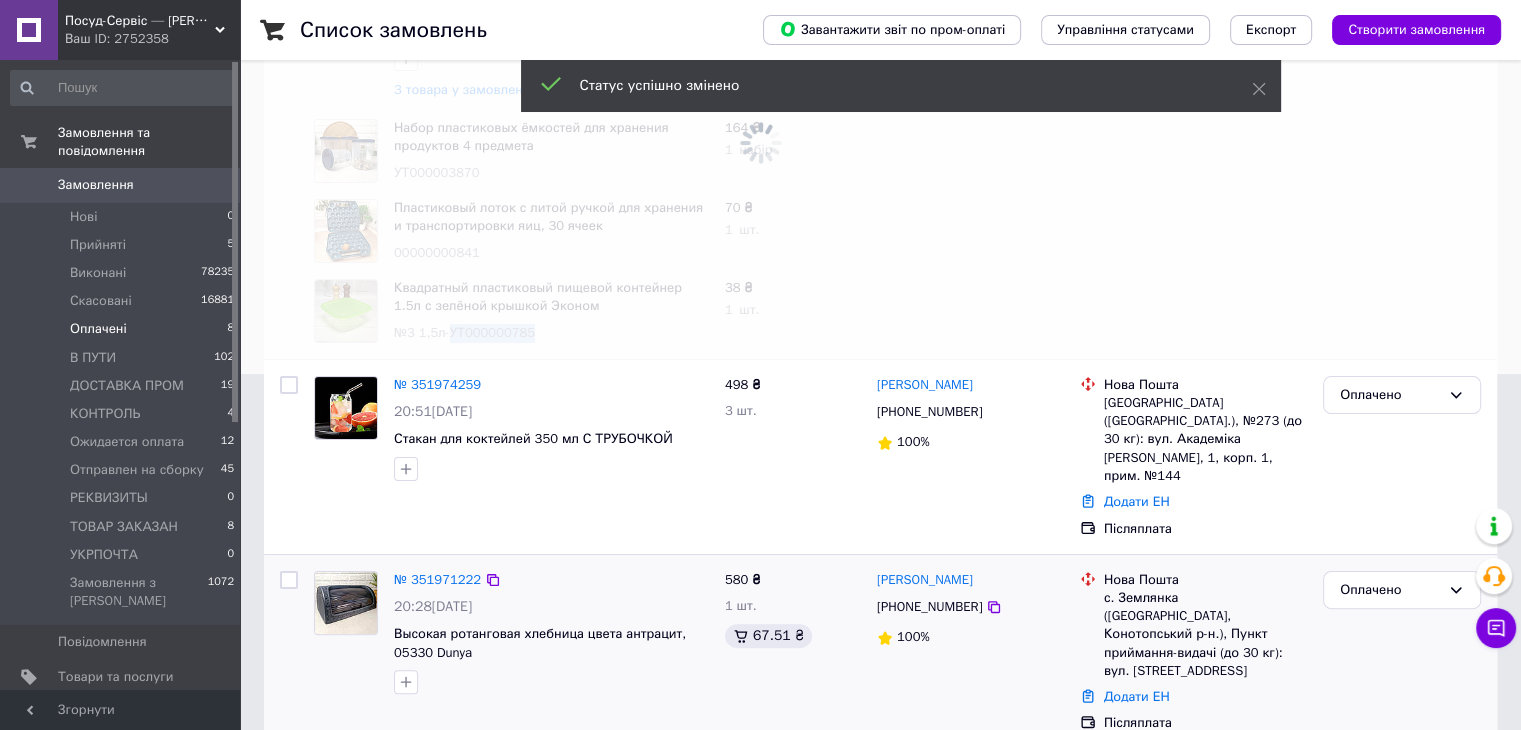 scroll, scrollTop: 500, scrollLeft: 0, axis: vertical 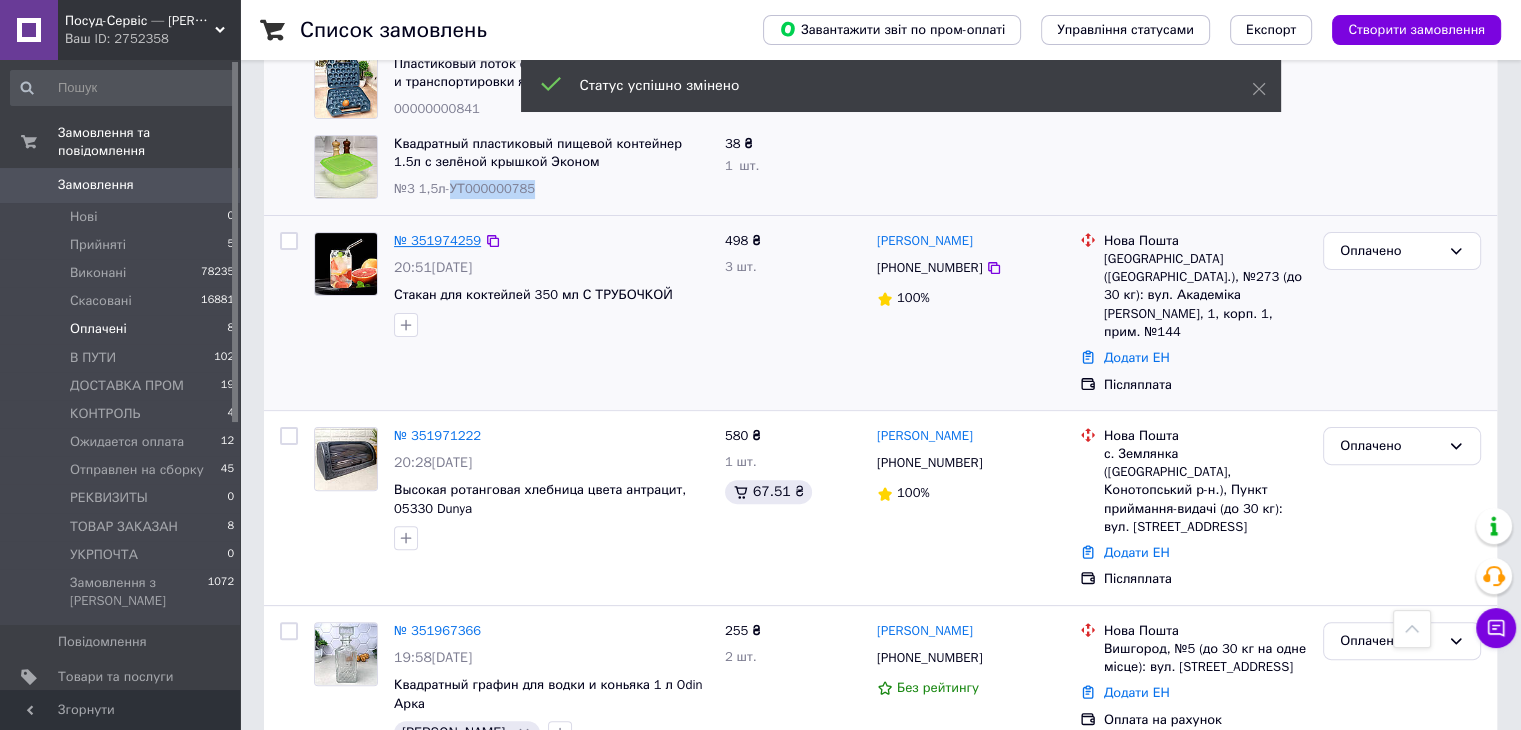 click on "№ 351974259" at bounding box center (437, 240) 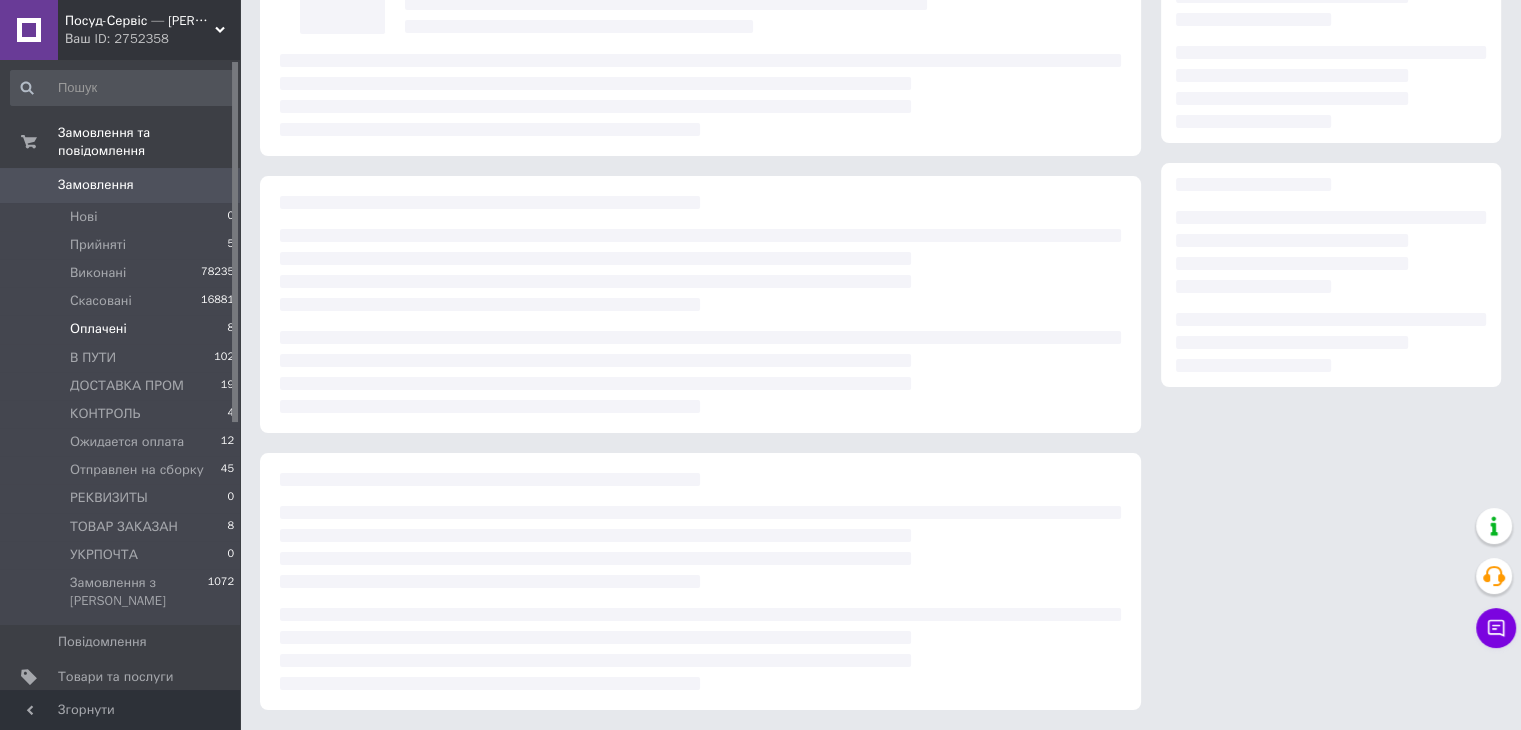scroll, scrollTop: 0, scrollLeft: 0, axis: both 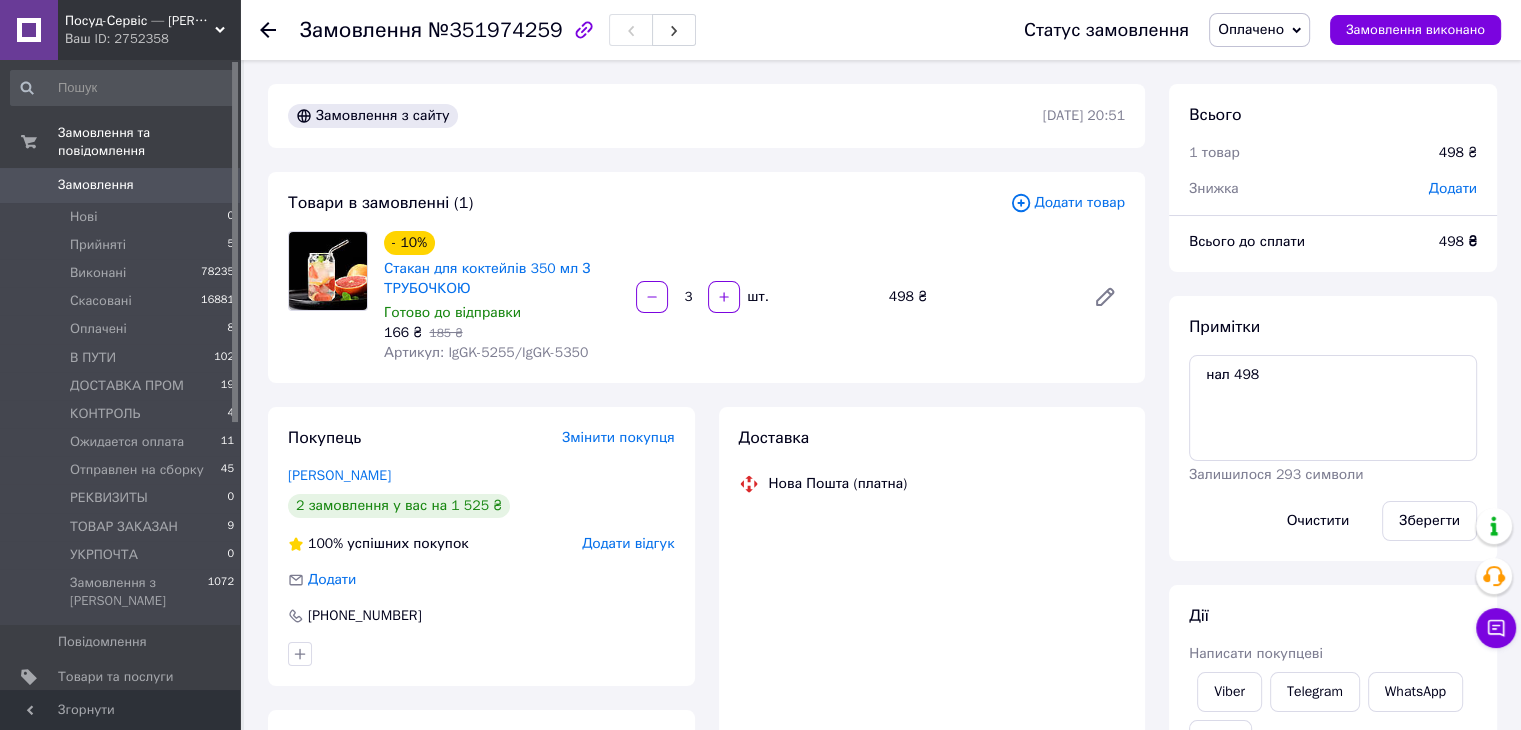 click on "Артикул: IgGK-5255/IgGK-5350" at bounding box center [486, 352] 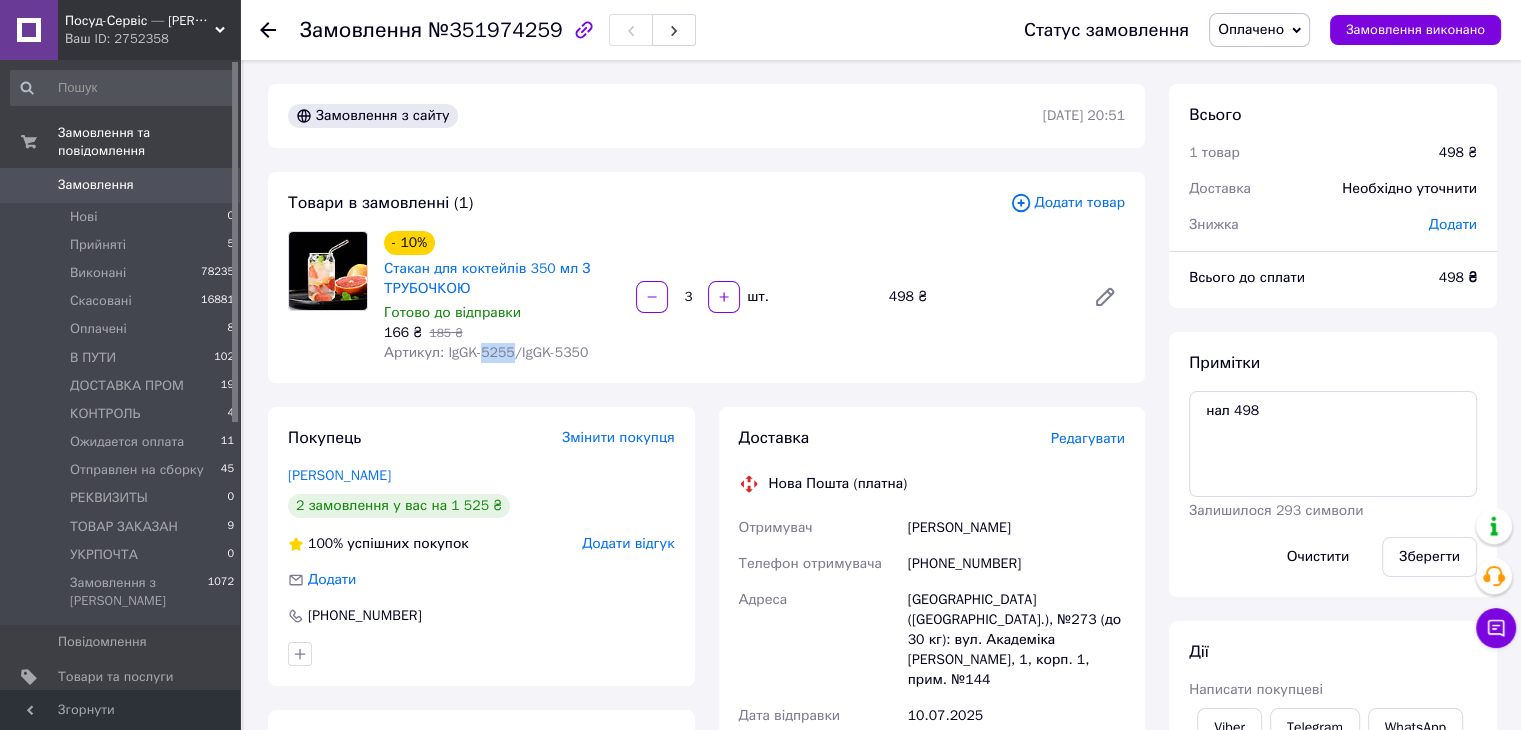 click on "Артикул: IgGK-5255/IgGK-5350" at bounding box center (486, 352) 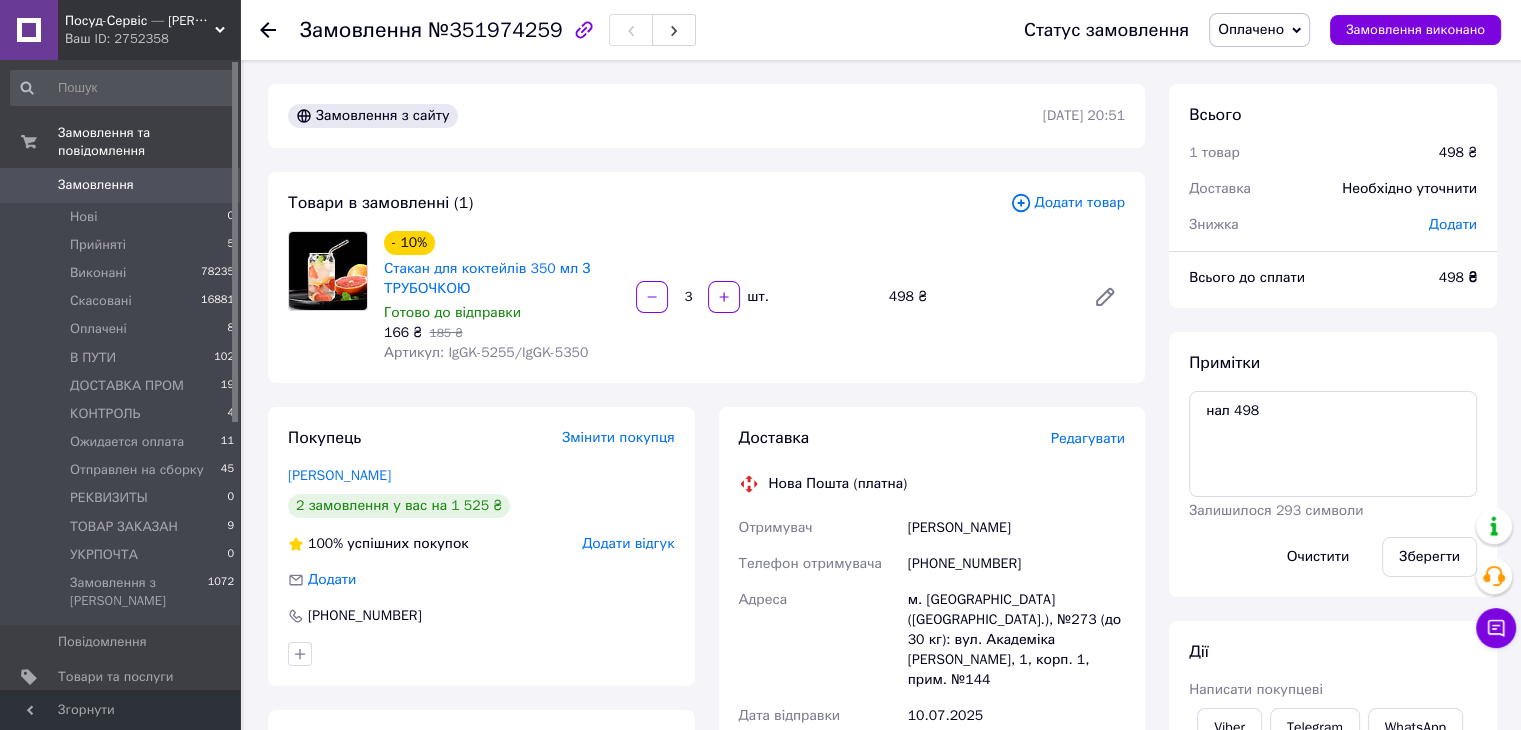 click on "Артикул: IgGK-5255/IgGK-5350" at bounding box center [486, 352] 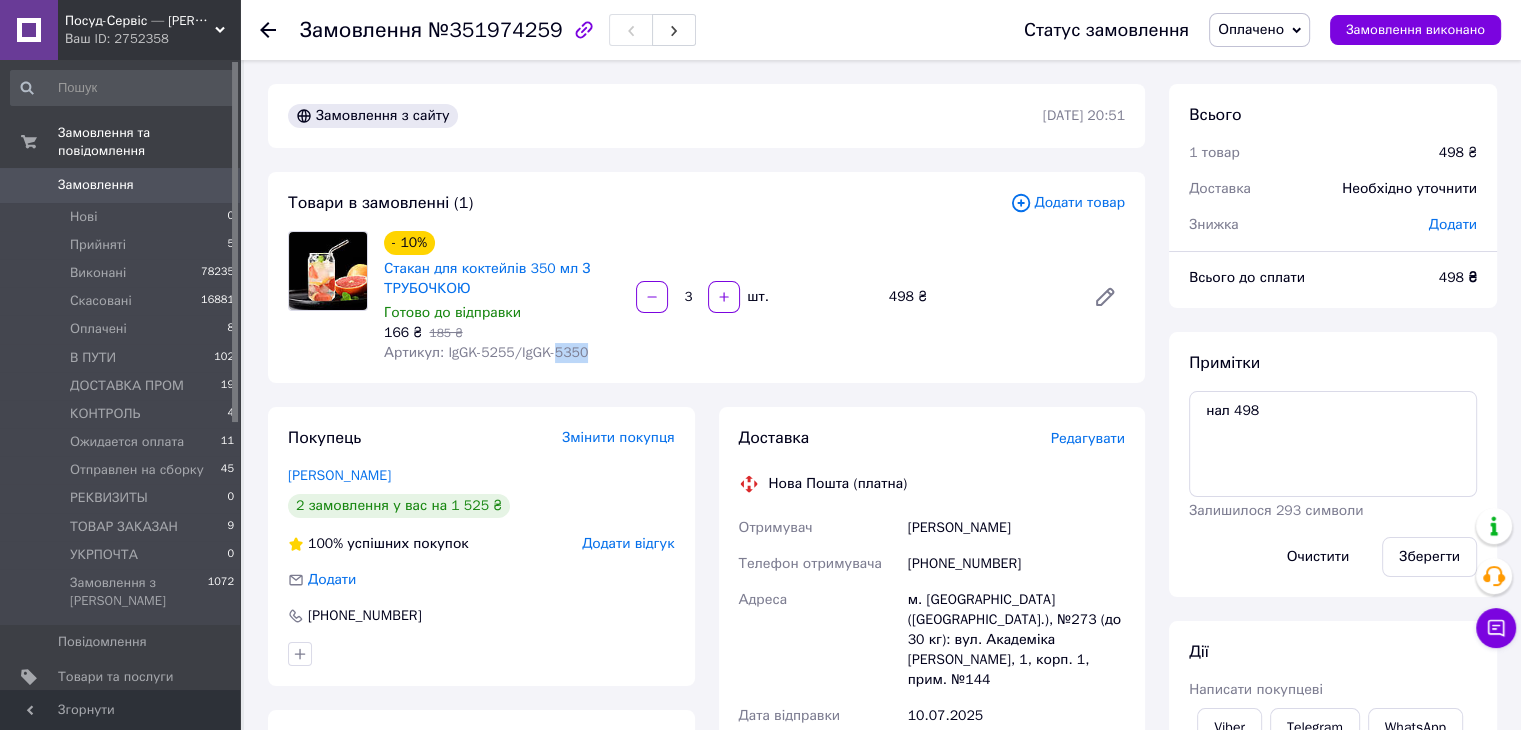 click on "Артикул: IgGK-5255/IgGK-5350" at bounding box center (486, 352) 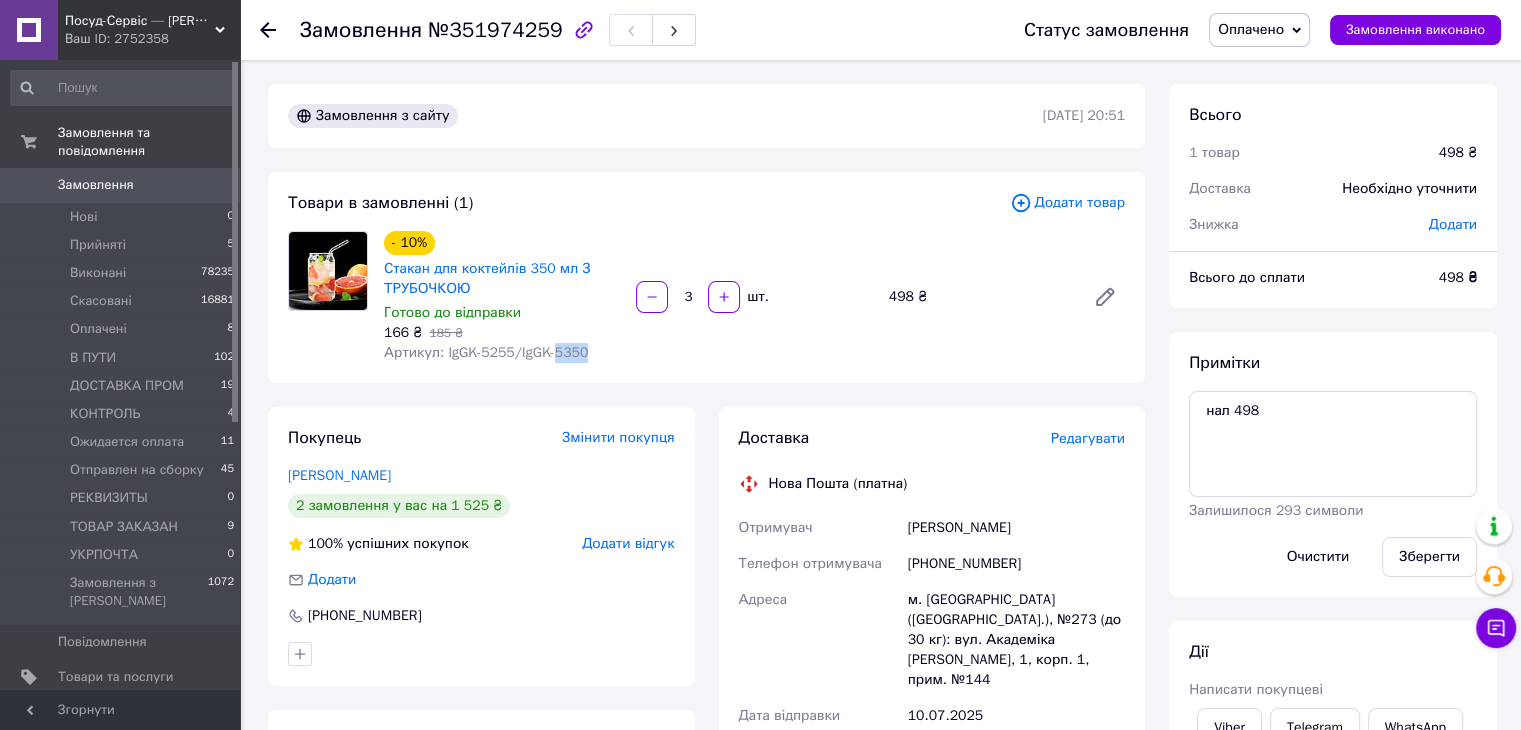 drag, startPoint x: 1244, startPoint y: 26, endPoint x: 1264, endPoint y: 113, distance: 89.26926 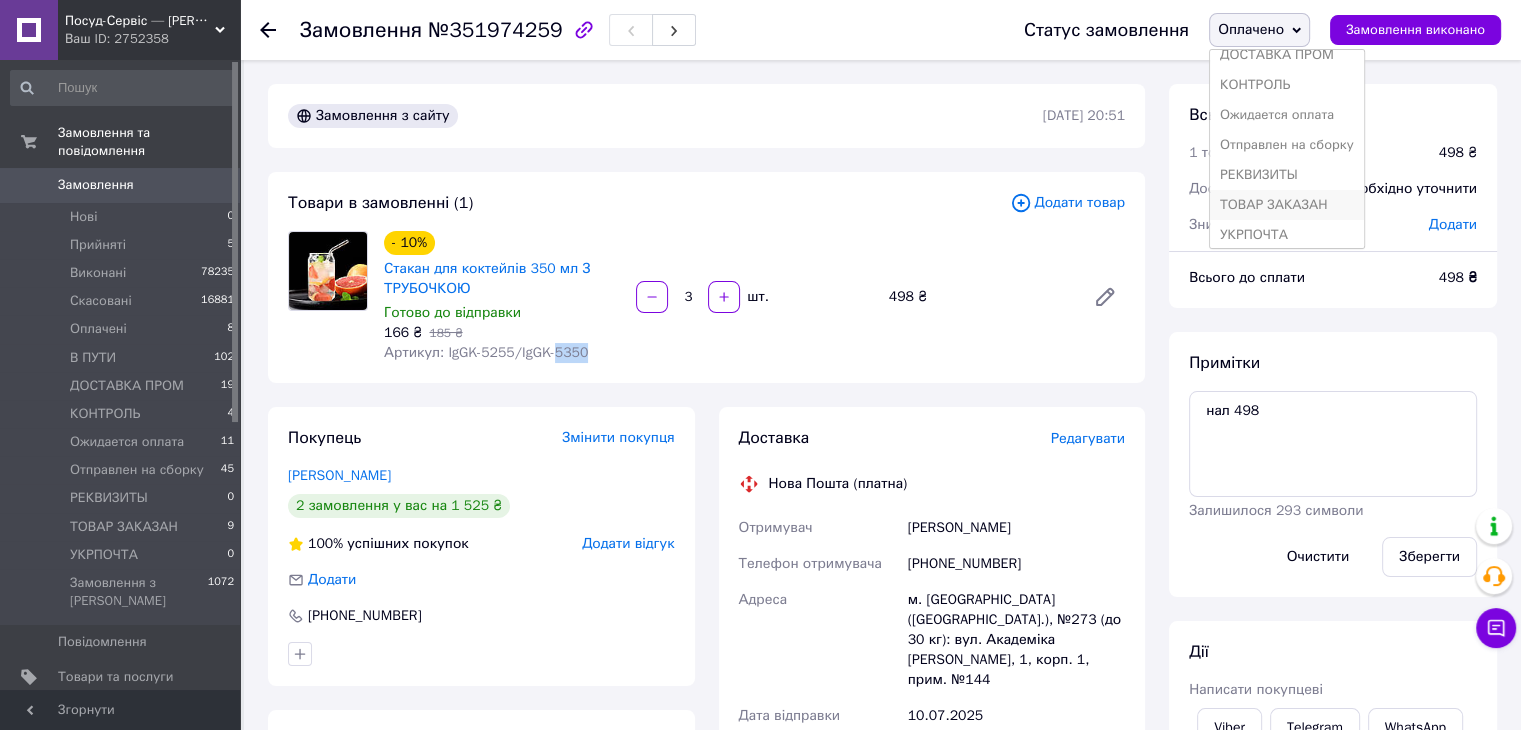 scroll, scrollTop: 141, scrollLeft: 0, axis: vertical 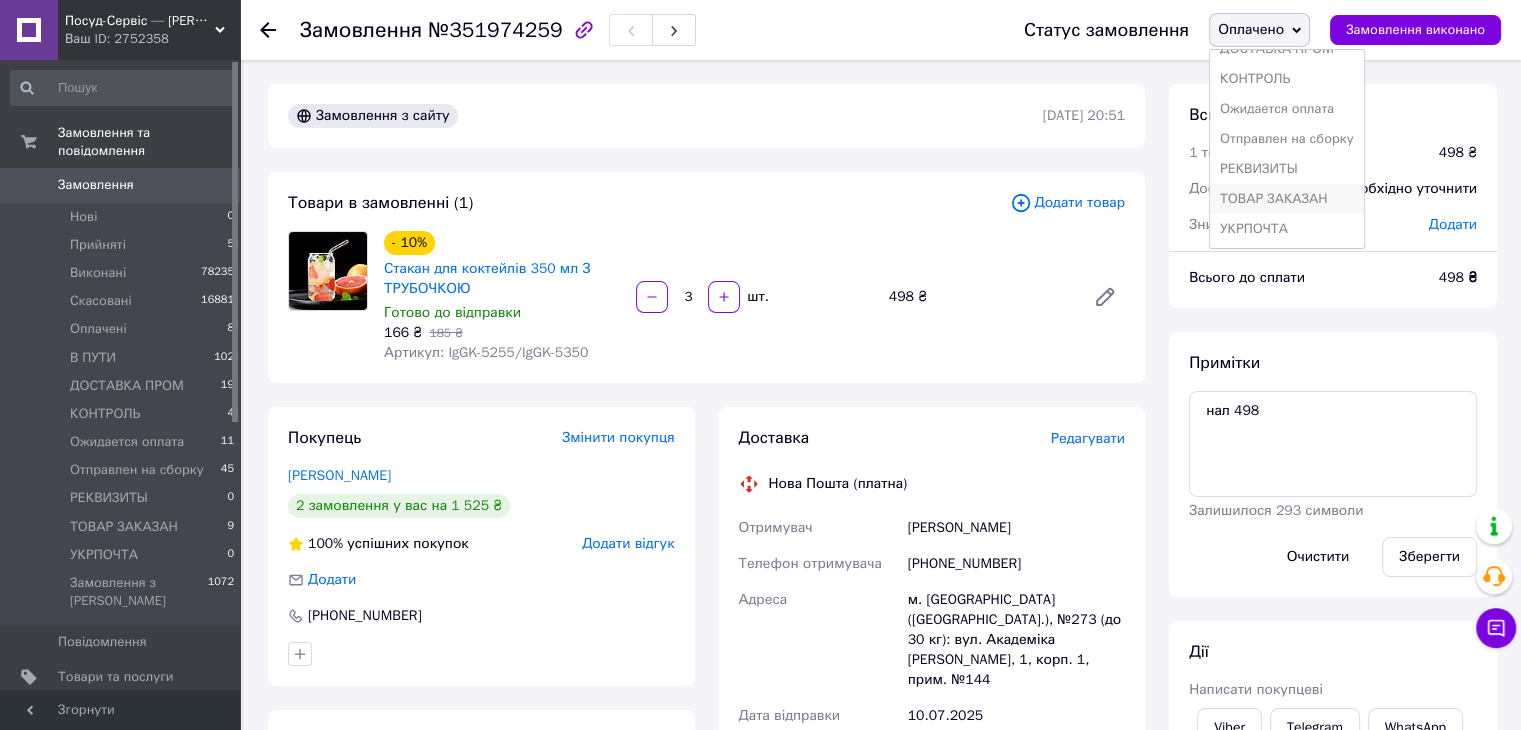 click on "ТОВАР ЗАКАЗАН" at bounding box center [1287, 199] 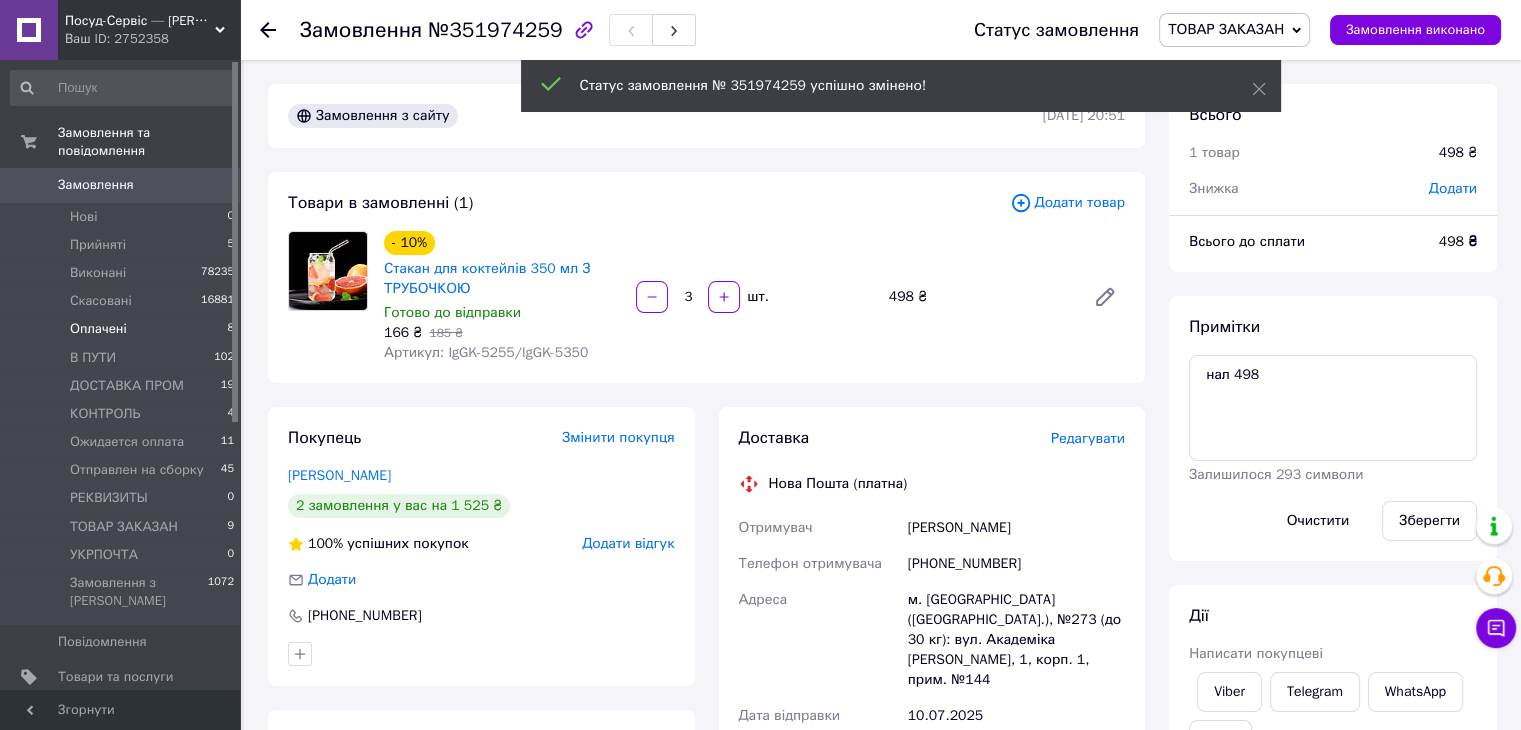 click on "Оплачені" at bounding box center (98, 329) 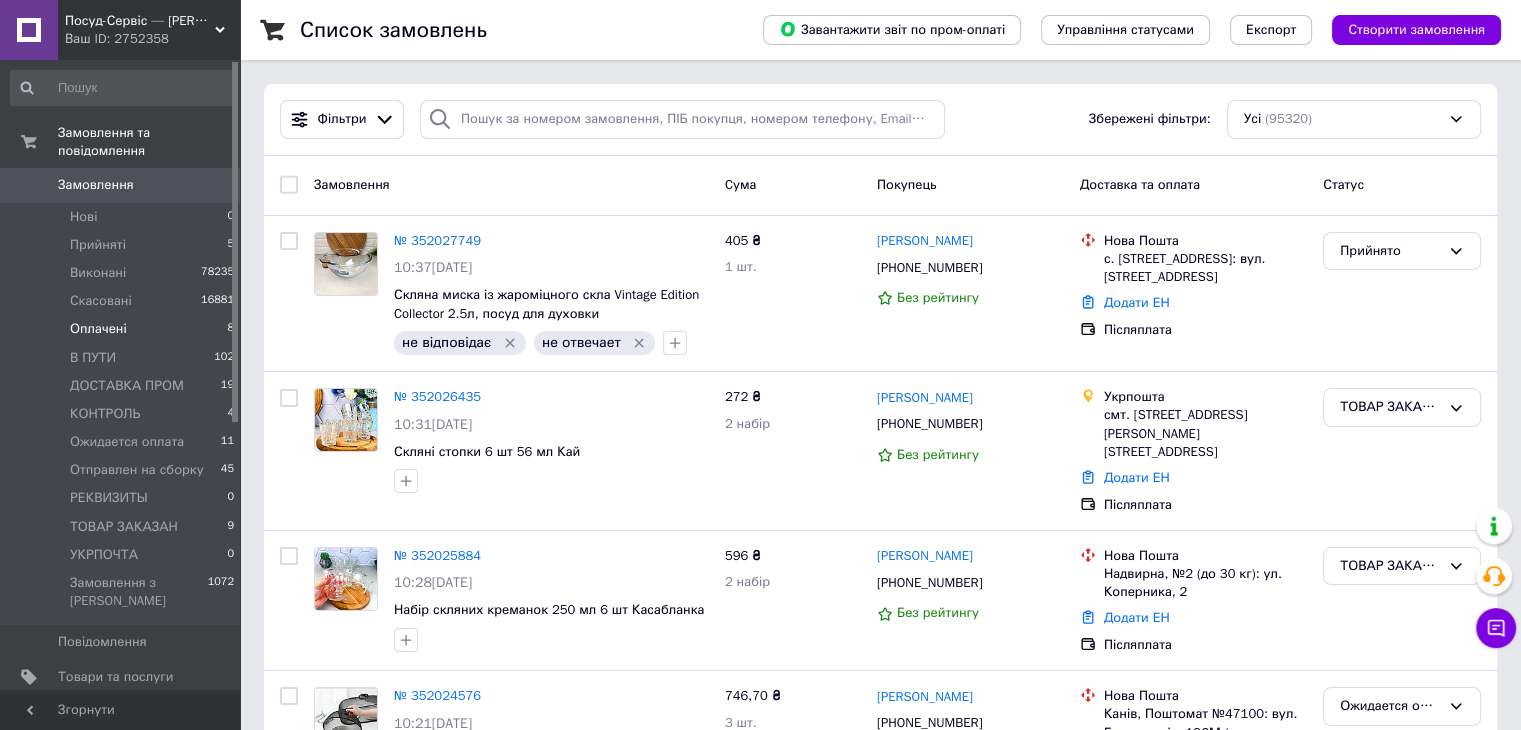 click on "Оплачені" at bounding box center [98, 329] 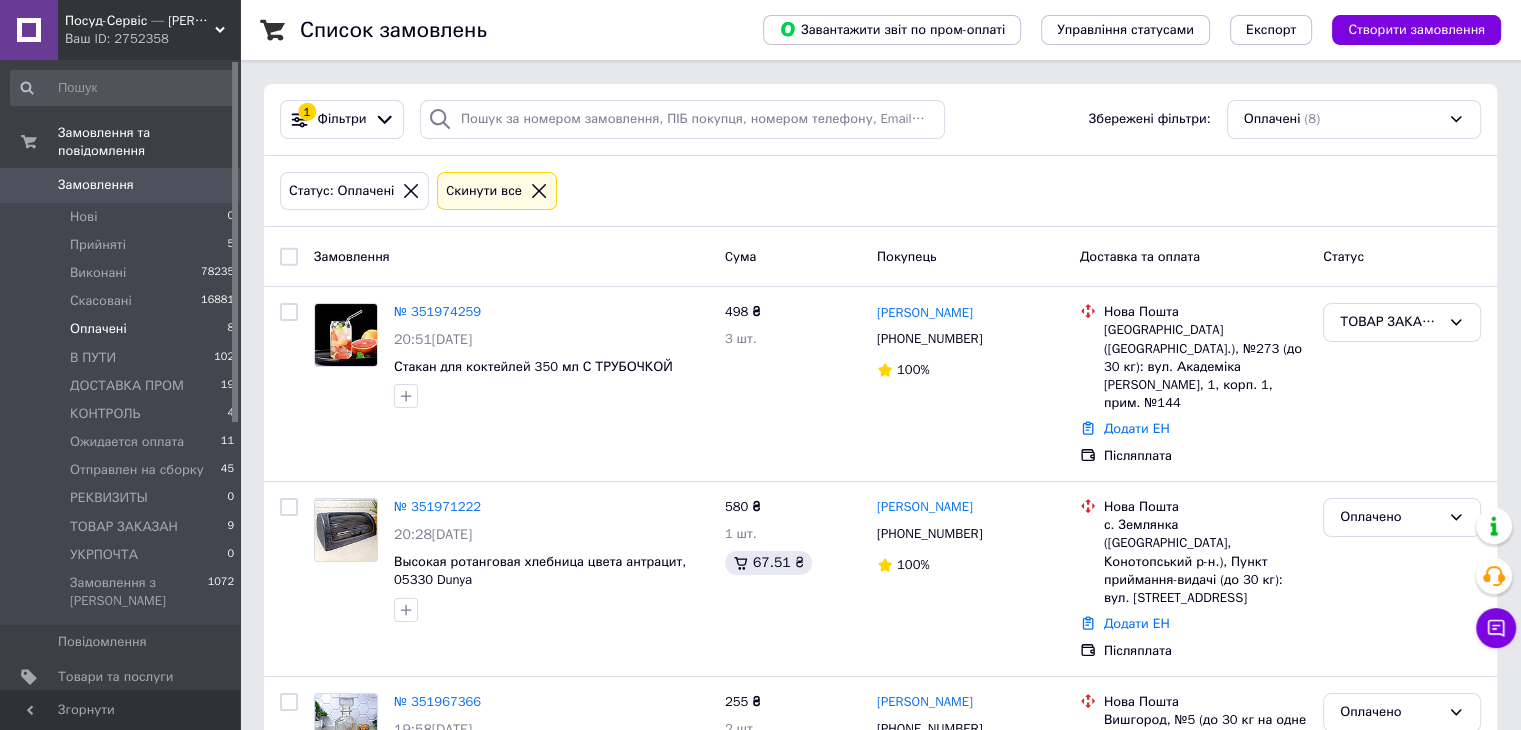 scroll, scrollTop: 100, scrollLeft: 0, axis: vertical 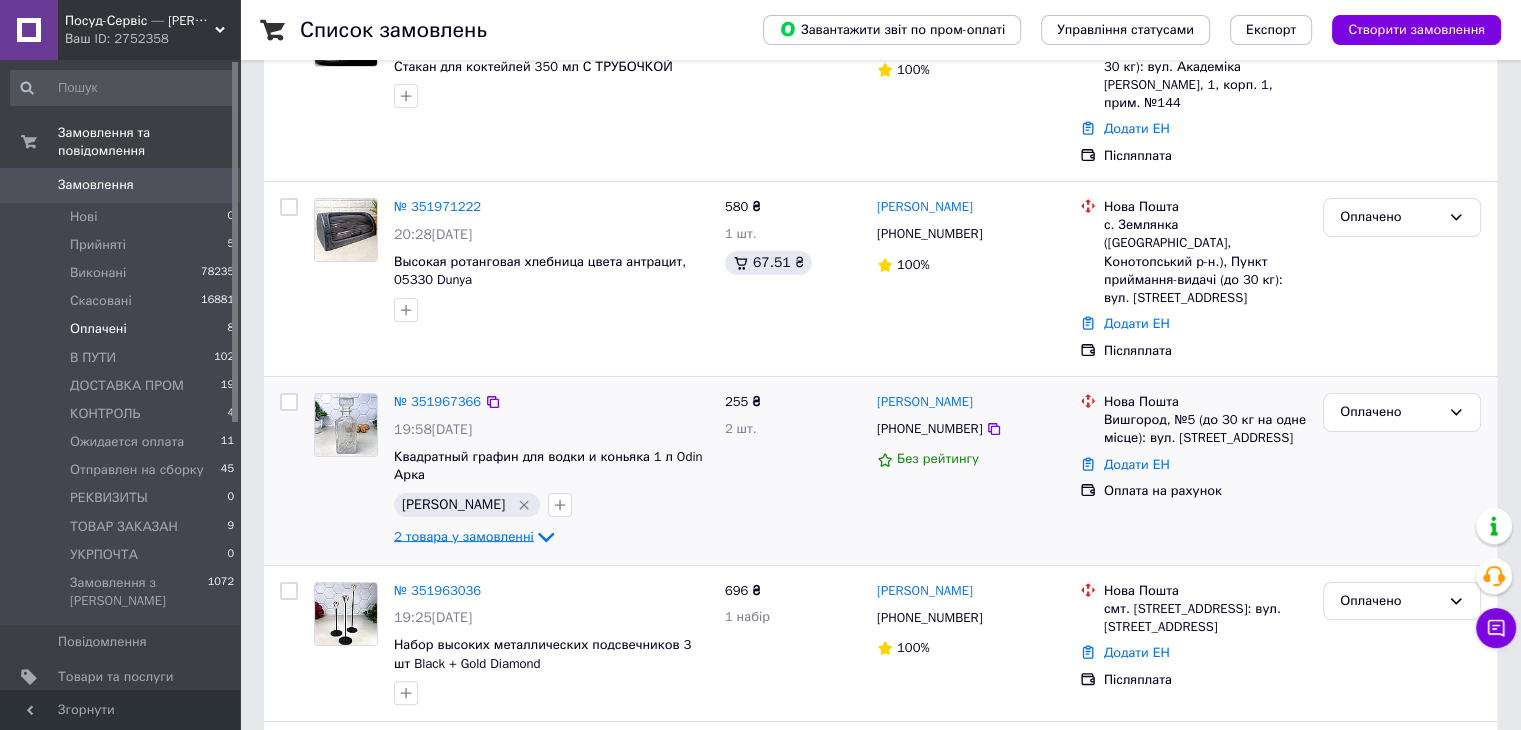 click on "2 товара у замовленні" at bounding box center [464, 535] 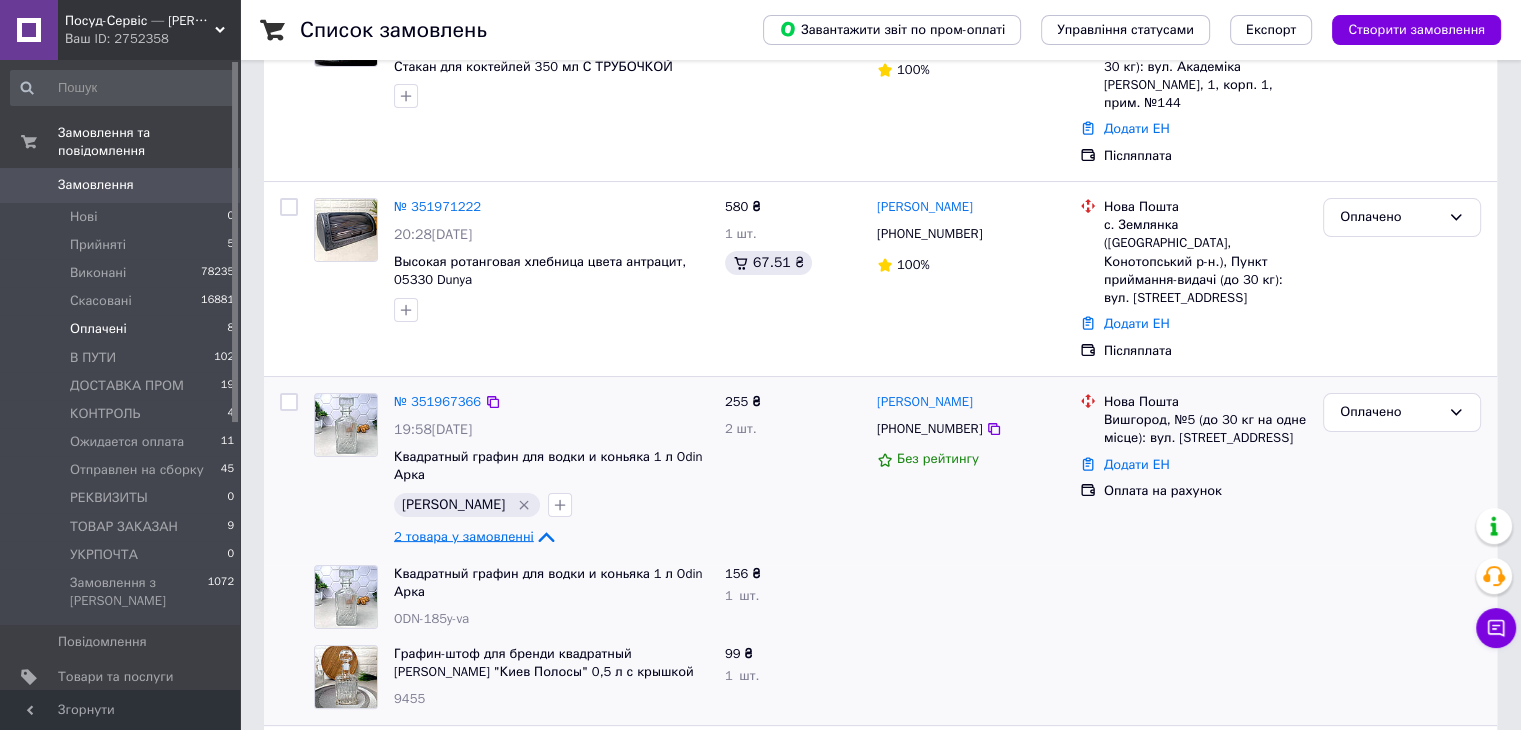 scroll, scrollTop: 500, scrollLeft: 0, axis: vertical 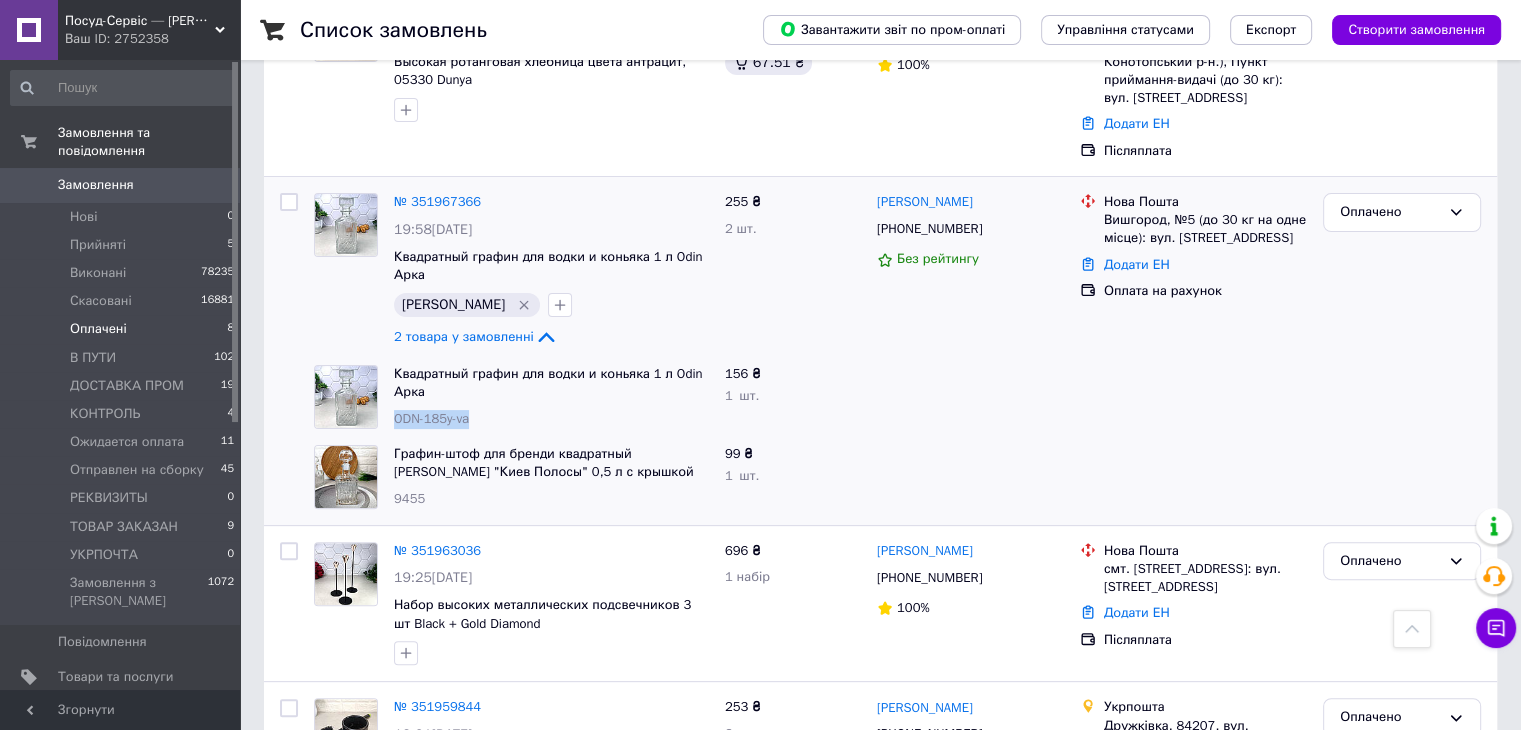drag, startPoint x: 492, startPoint y: 363, endPoint x: 396, endPoint y: 365, distance: 96.02083 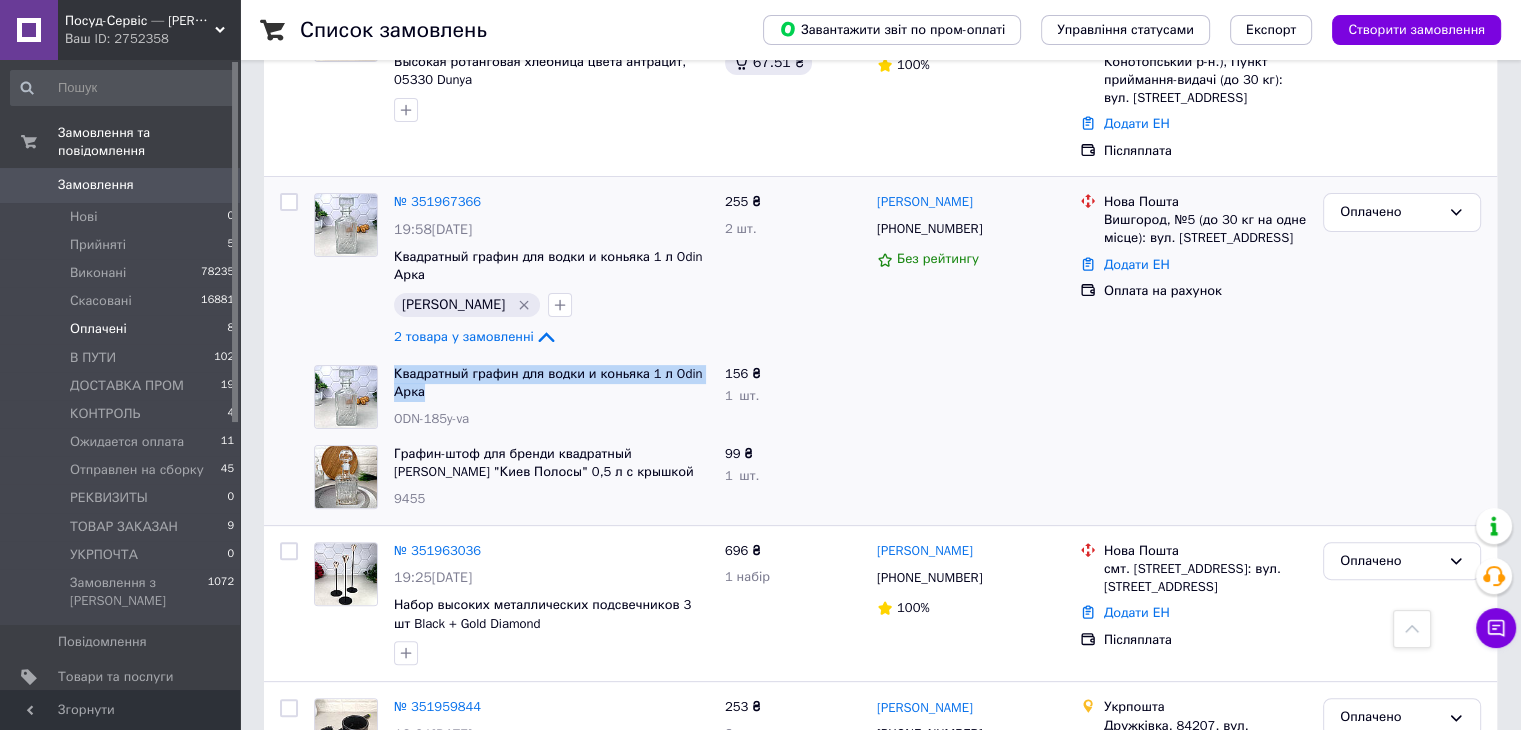 drag, startPoint x: 392, startPoint y: 312, endPoint x: 409, endPoint y: 334, distance: 27.802877 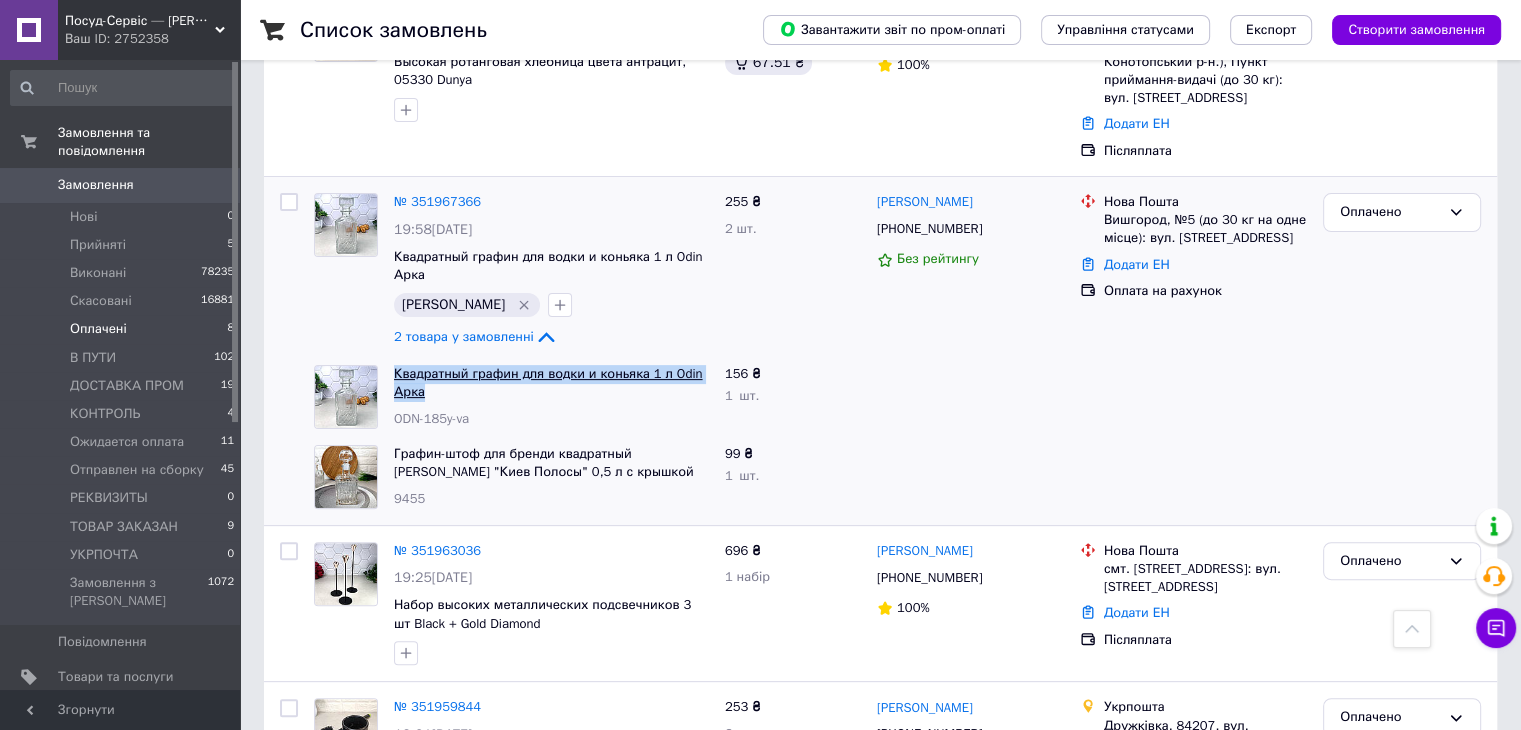 click on "Квадратный графин для водки и коньяка 1 л Odin Арка ODN-185y-va" at bounding box center (551, 397) 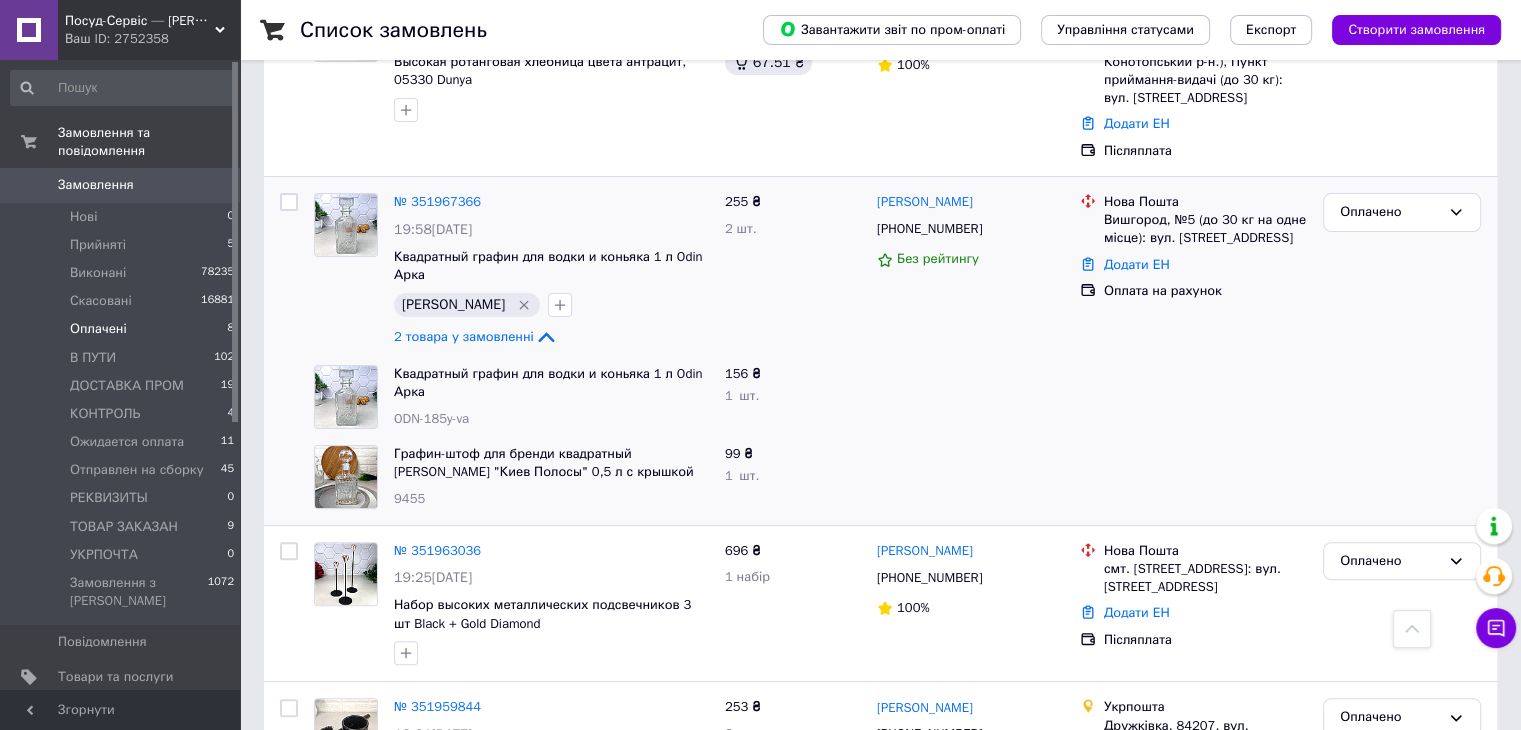 click on "9455" at bounding box center (409, 498) 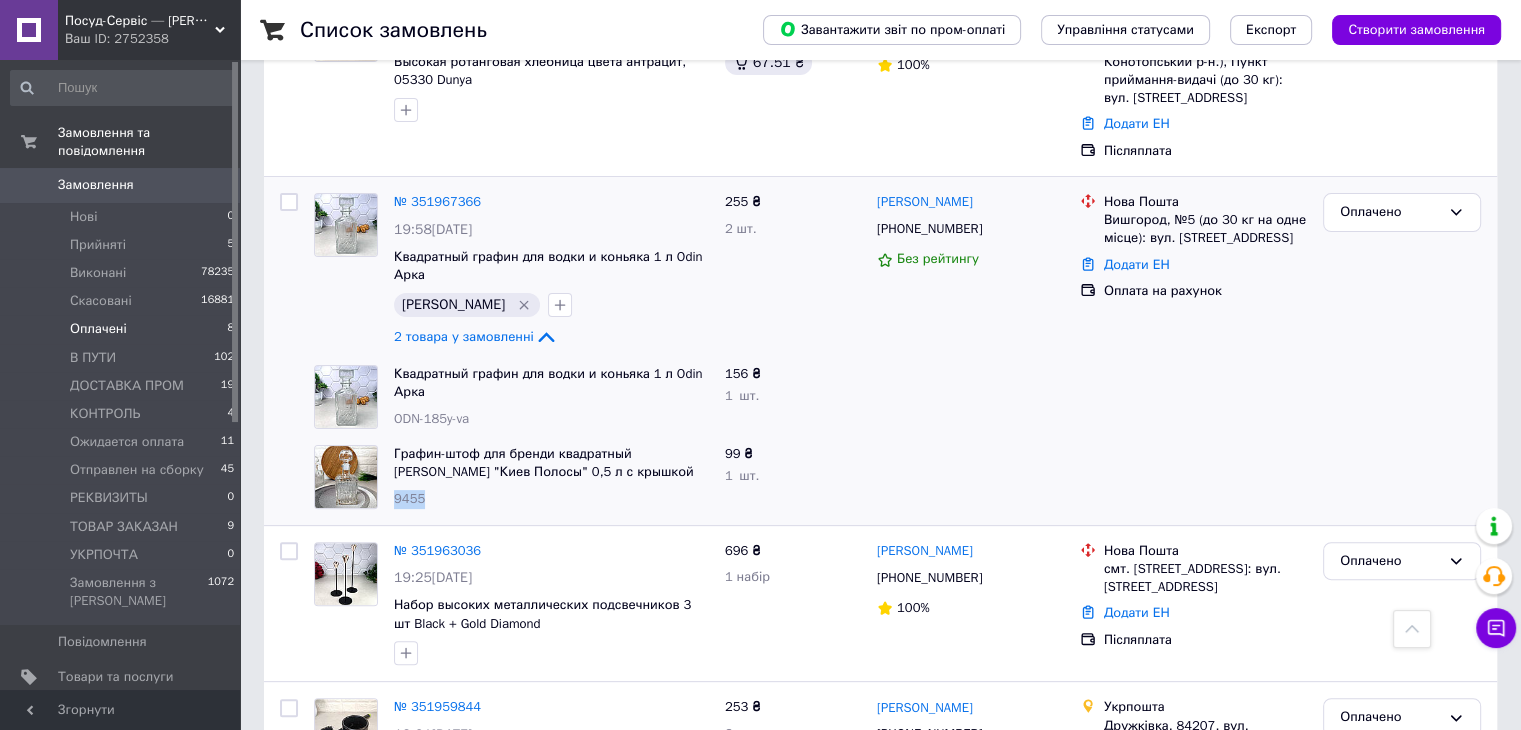 click on "9455" at bounding box center (409, 498) 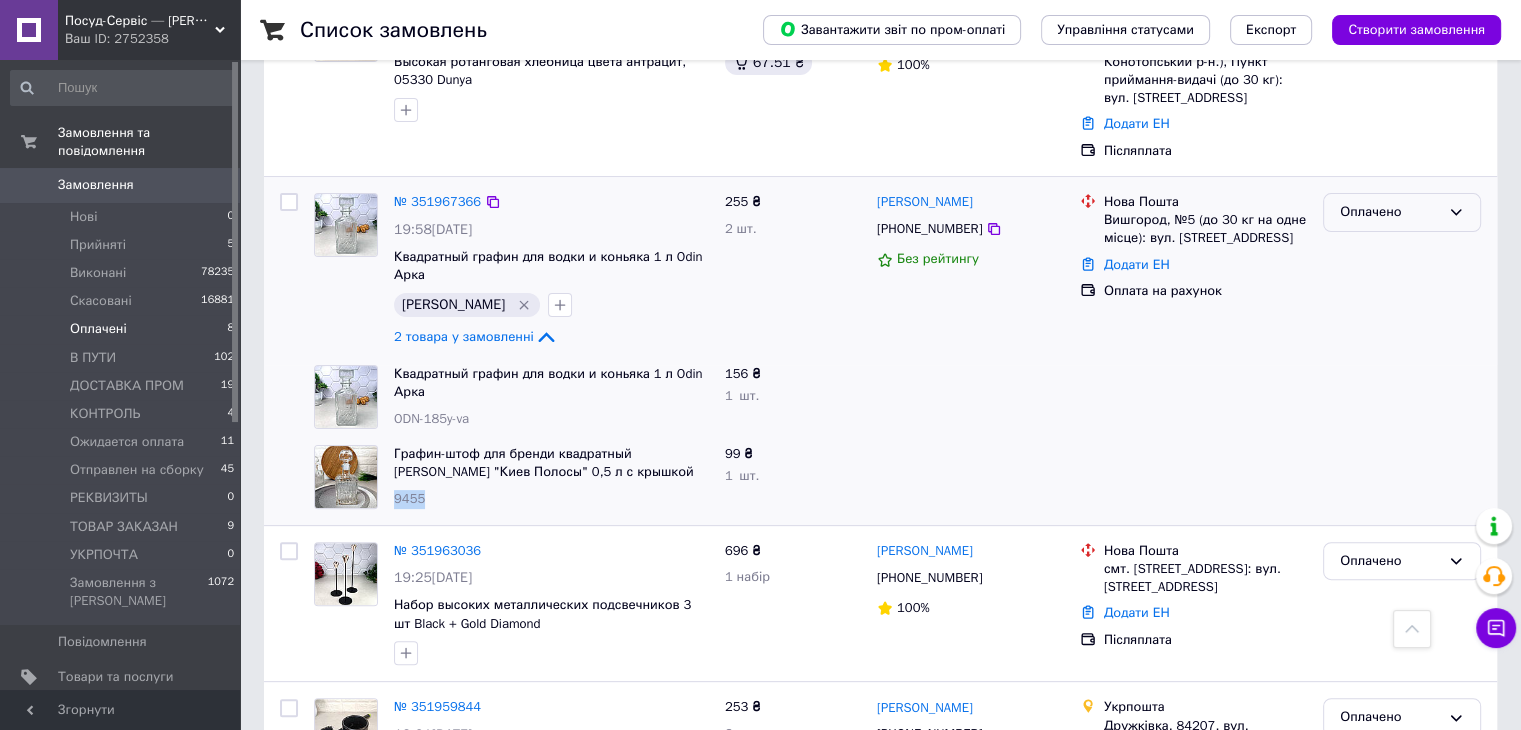 click on "Оплачено" at bounding box center [1390, 212] 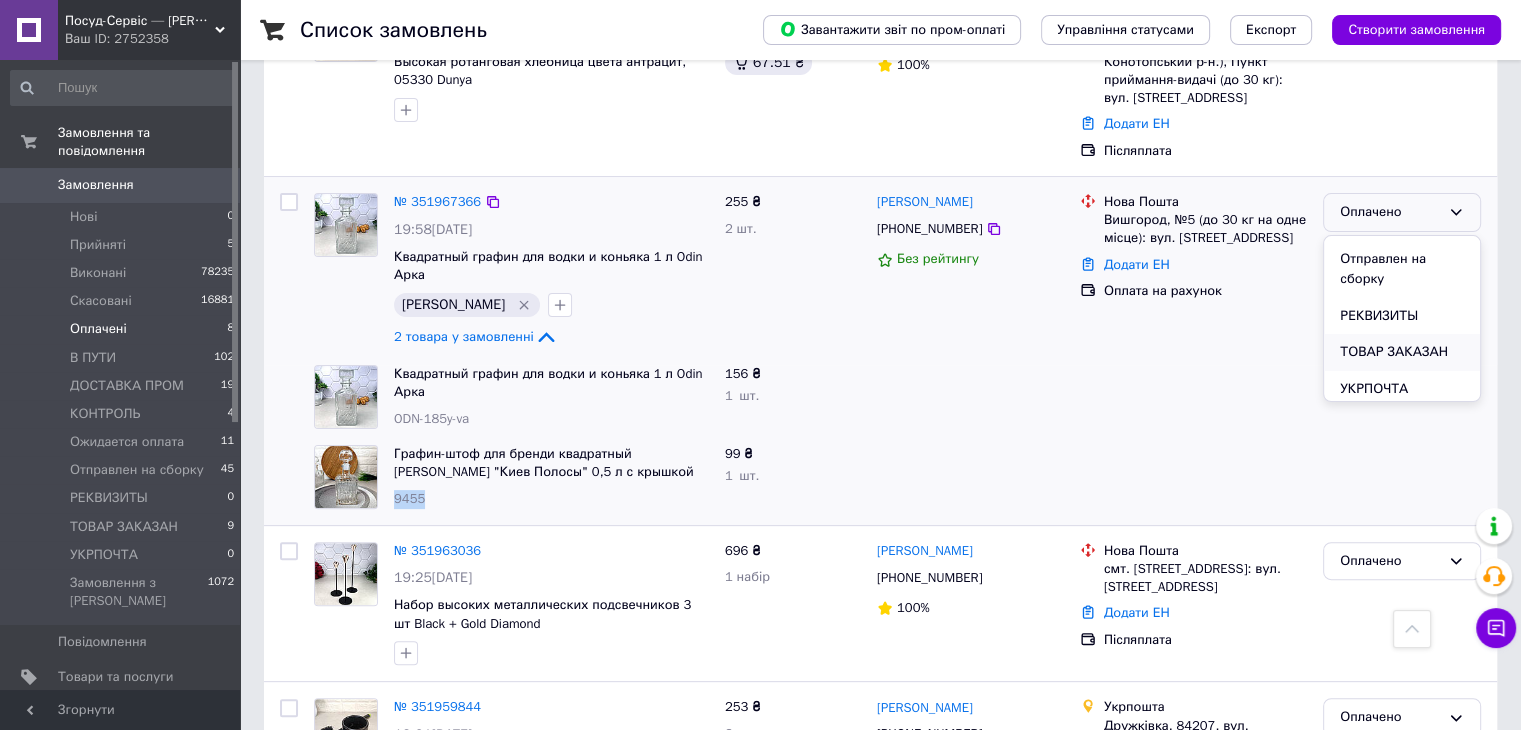 scroll, scrollTop: 256, scrollLeft: 0, axis: vertical 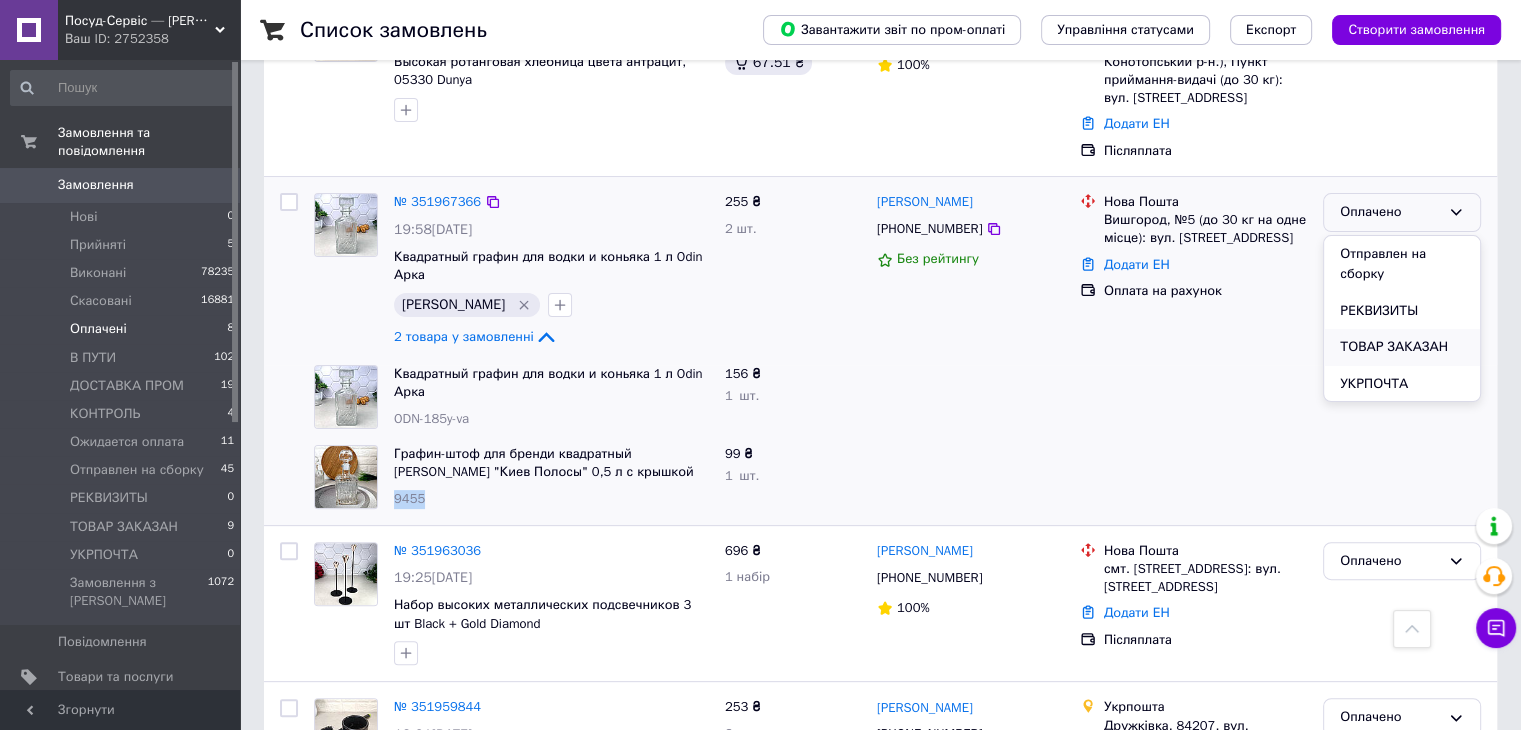 click on "ТОВАР ЗАКАЗАН" at bounding box center [1402, 347] 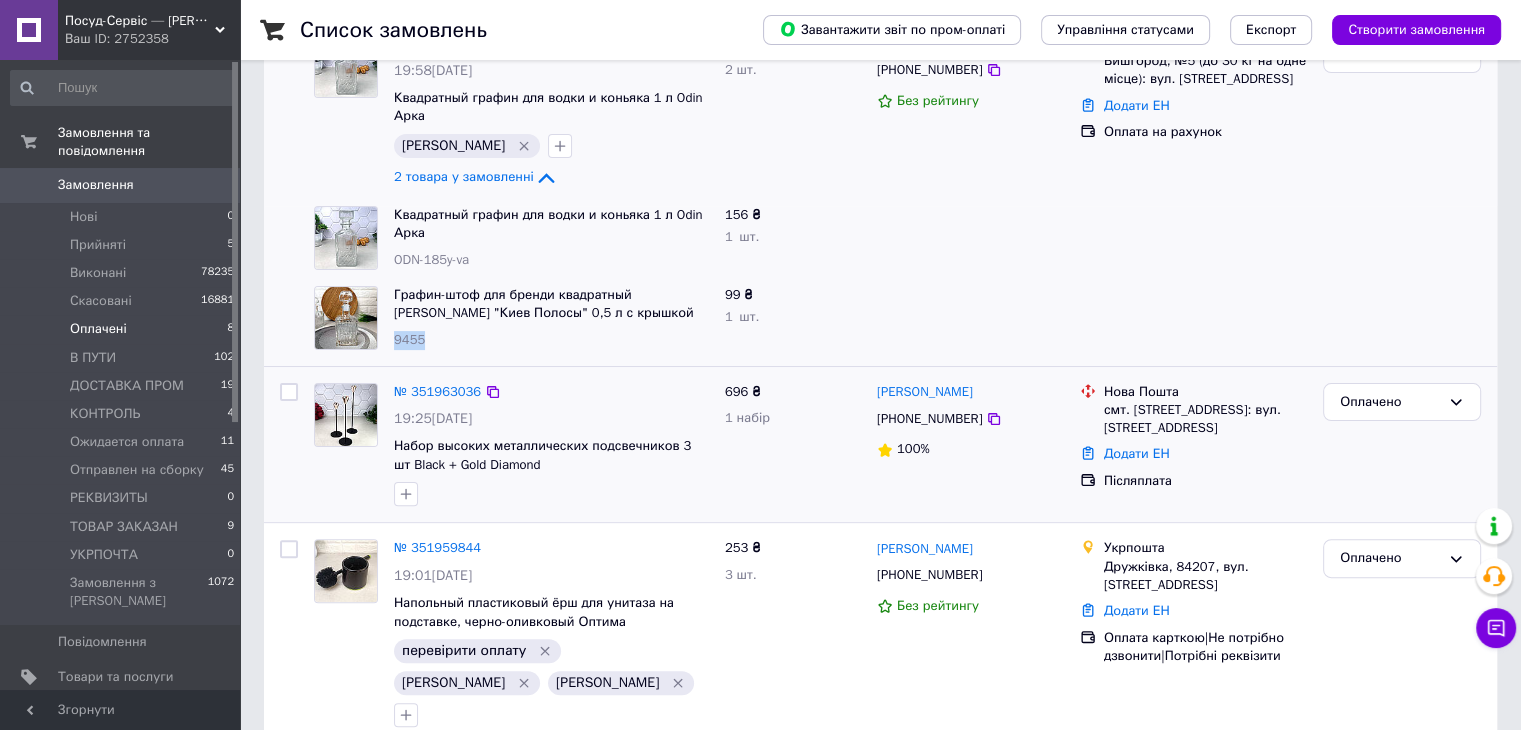 scroll, scrollTop: 541, scrollLeft: 0, axis: vertical 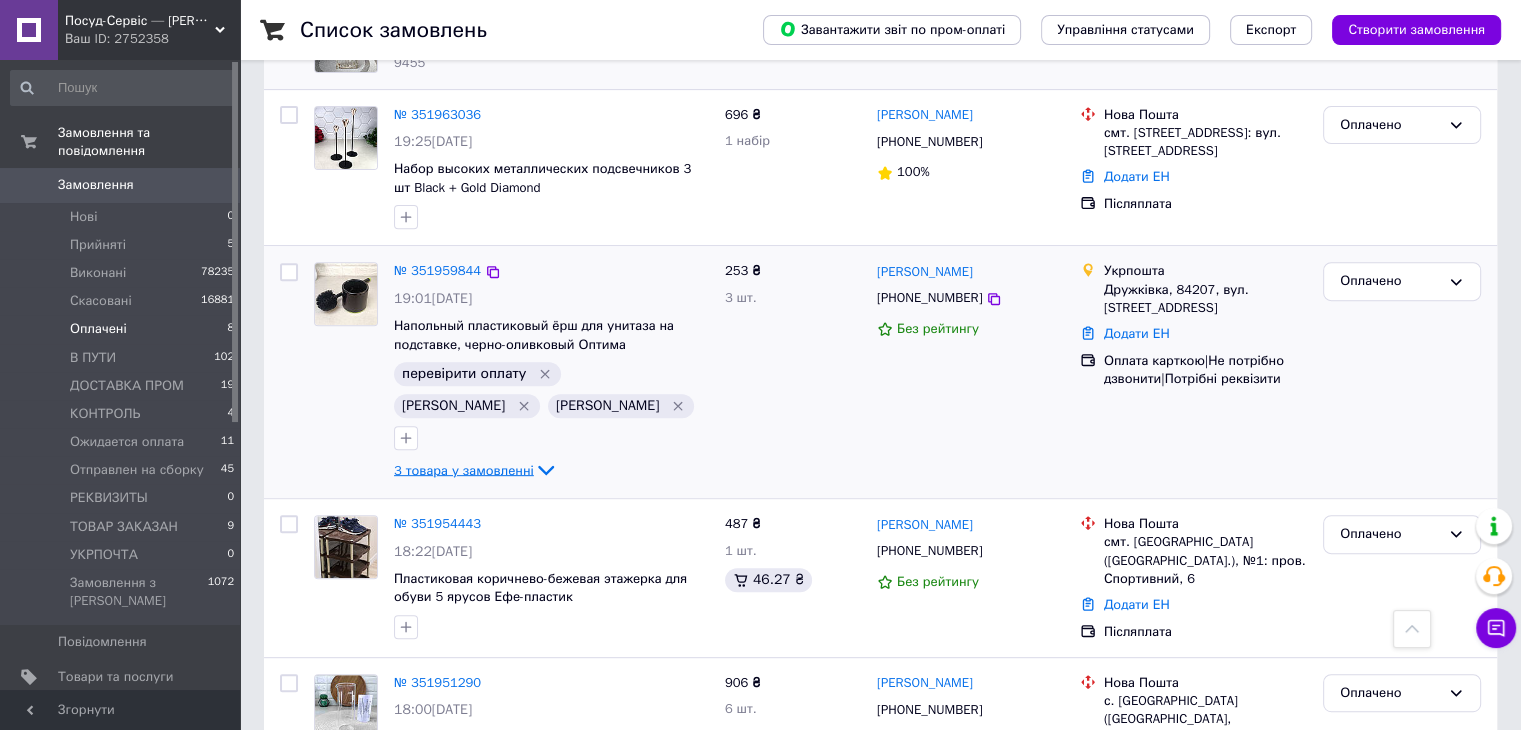 click on "3 товара у замовленні" at bounding box center (464, 469) 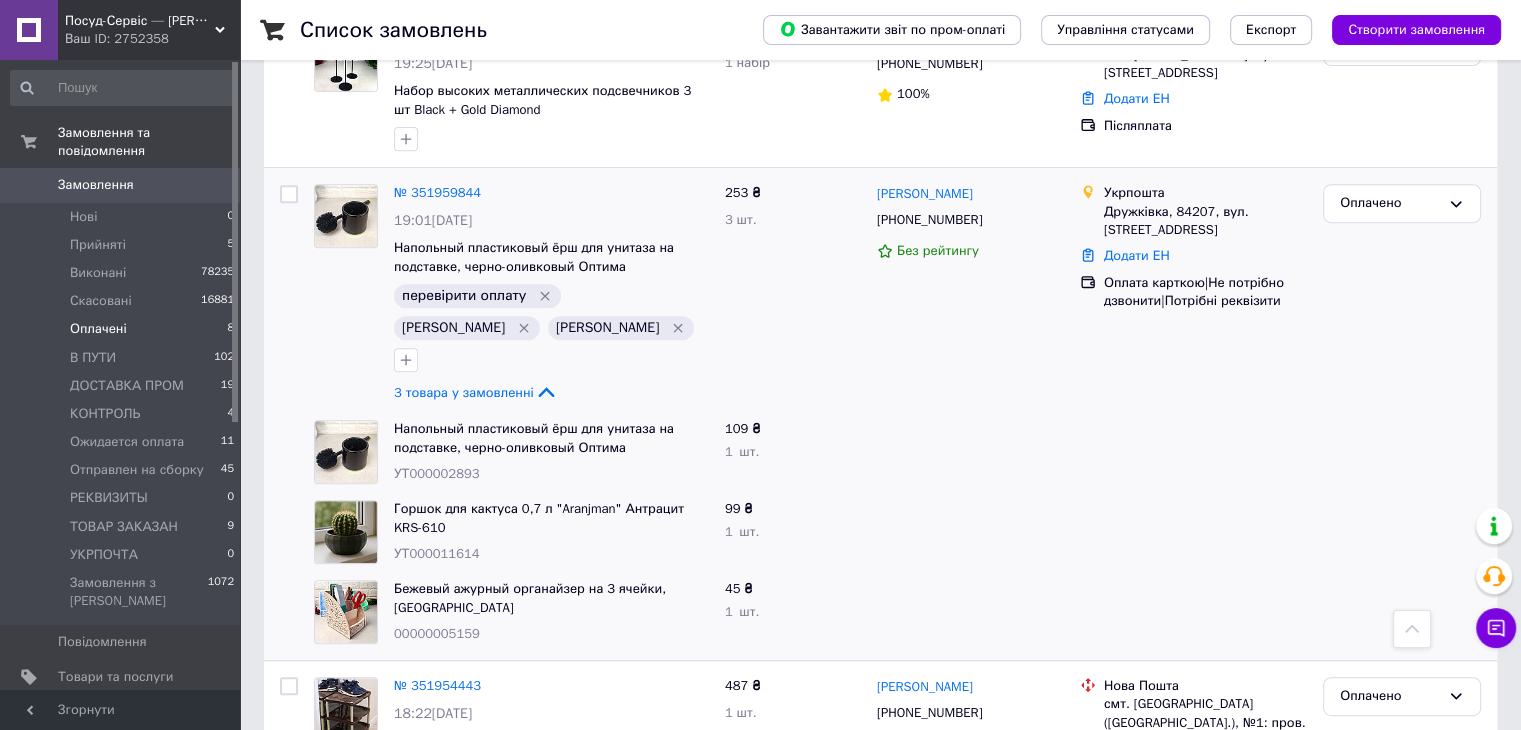 scroll, scrollTop: 841, scrollLeft: 0, axis: vertical 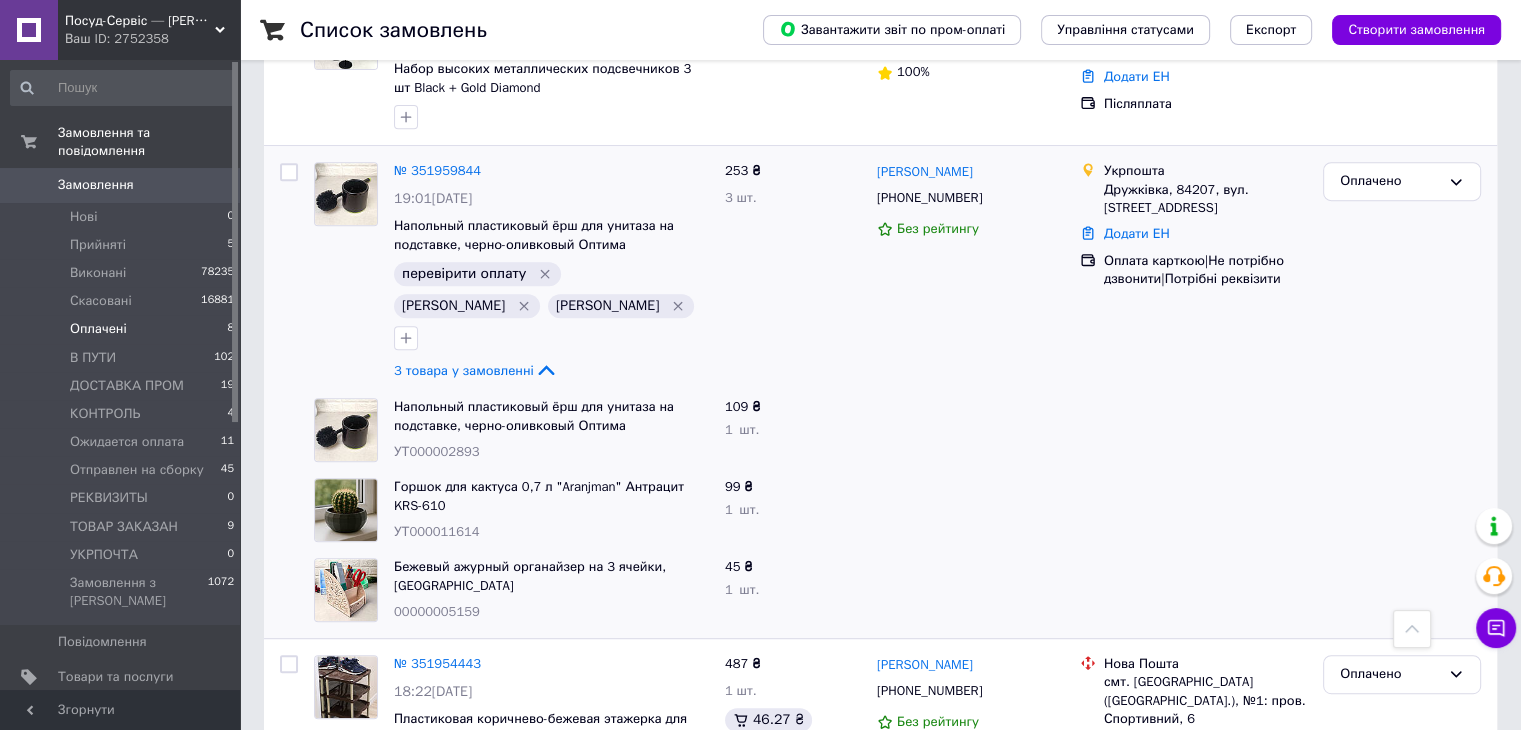 click on "УТ000002893" at bounding box center (437, 451) 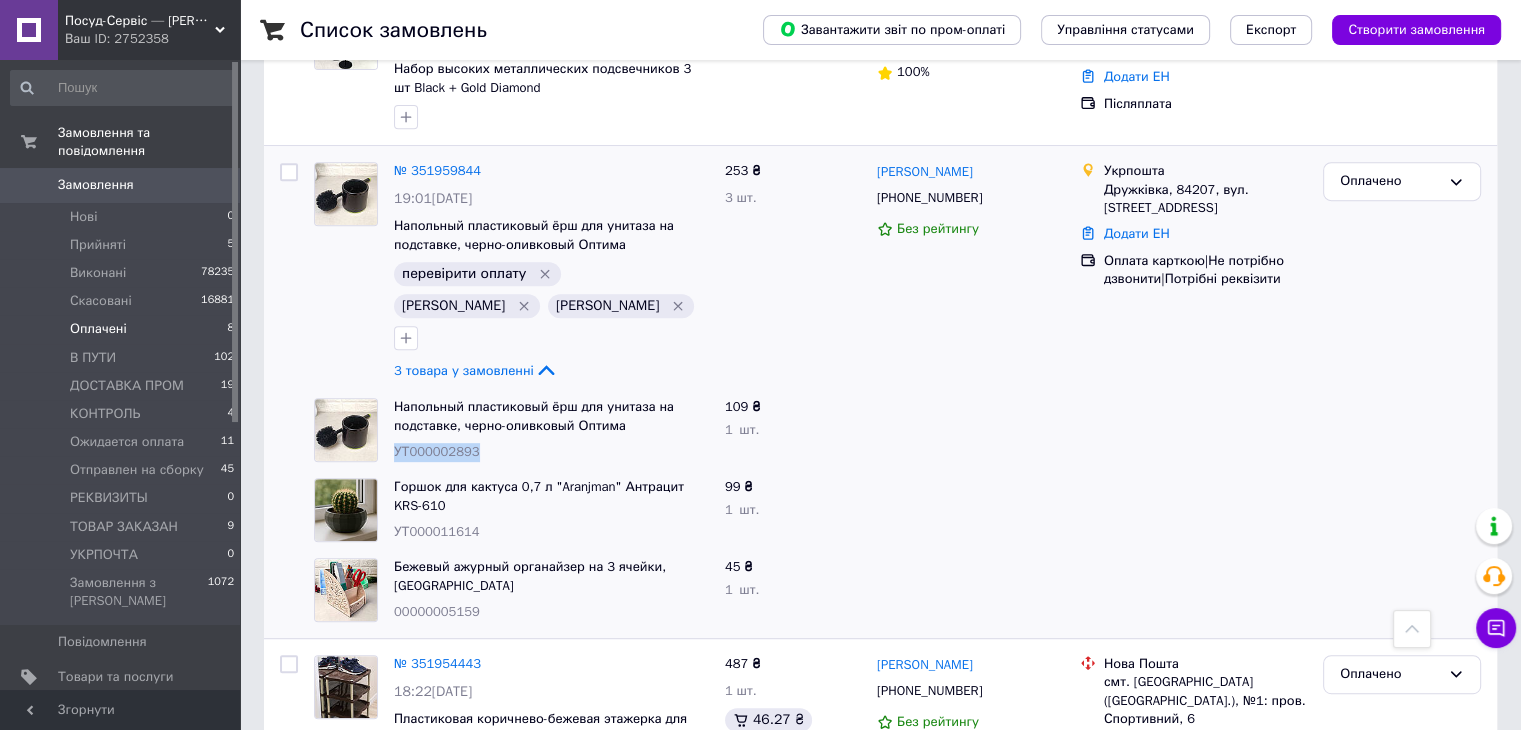 click on "УТ000002893" at bounding box center [437, 451] 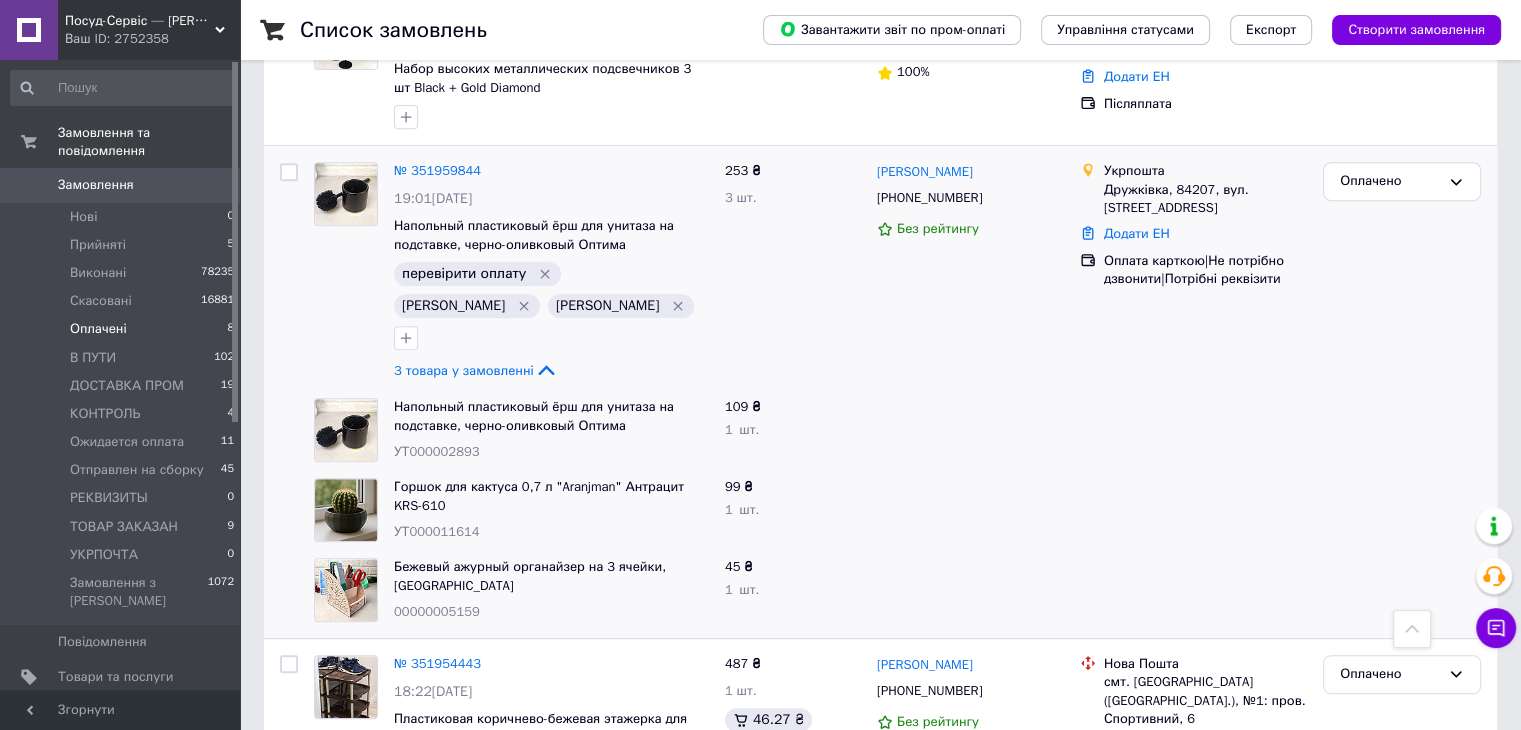 click on "УТ000011614" at bounding box center [437, 531] 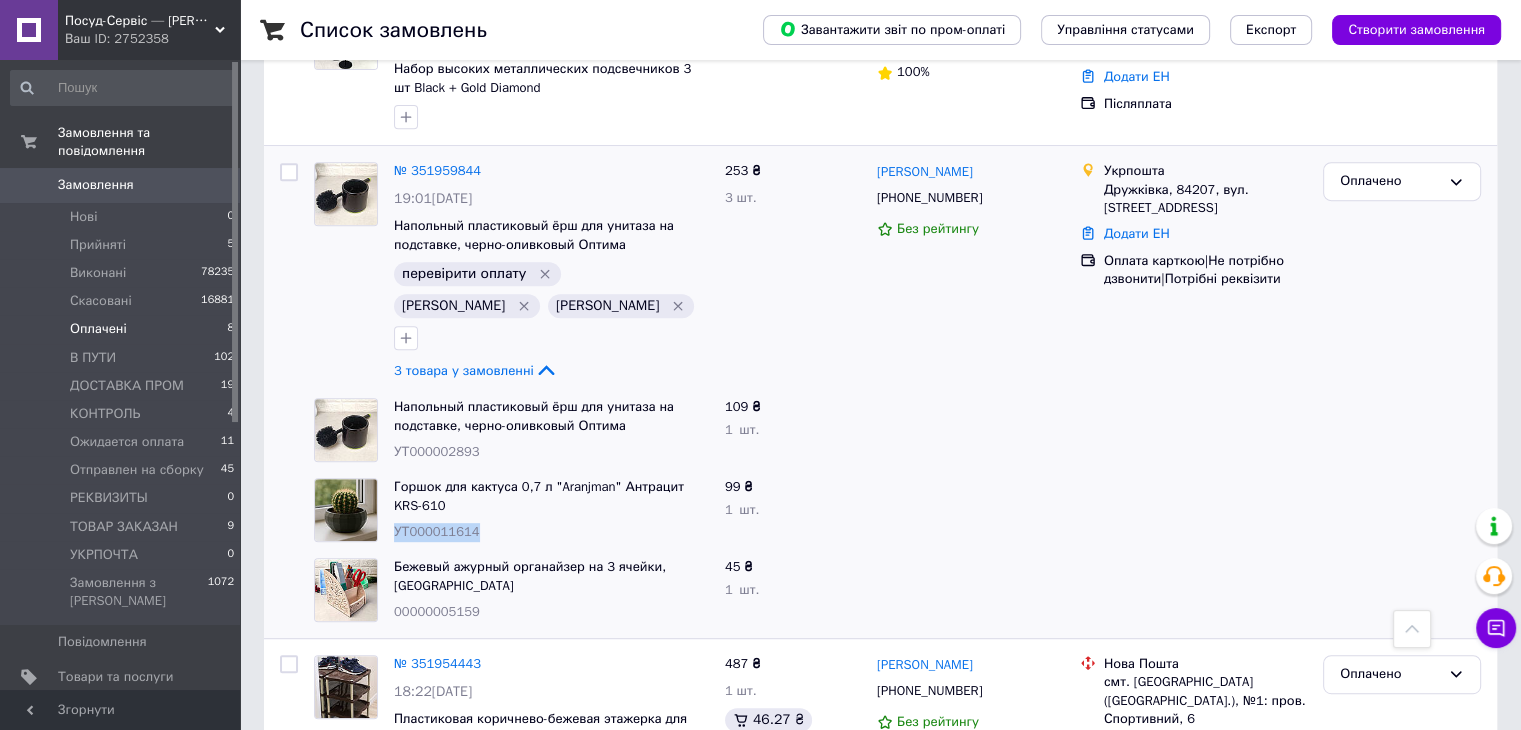 click on "УТ000011614" at bounding box center [437, 531] 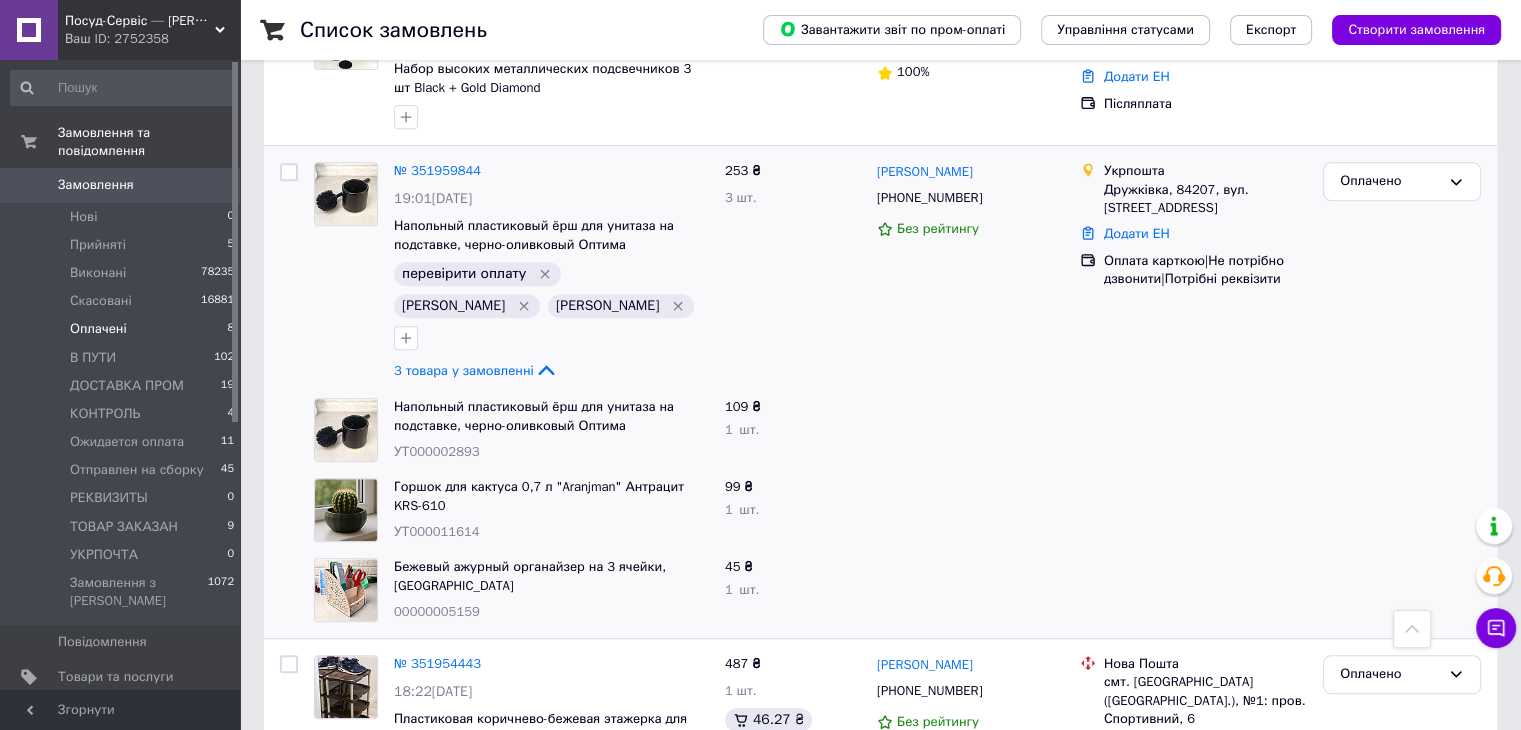 click on "00000005159" at bounding box center (437, 611) 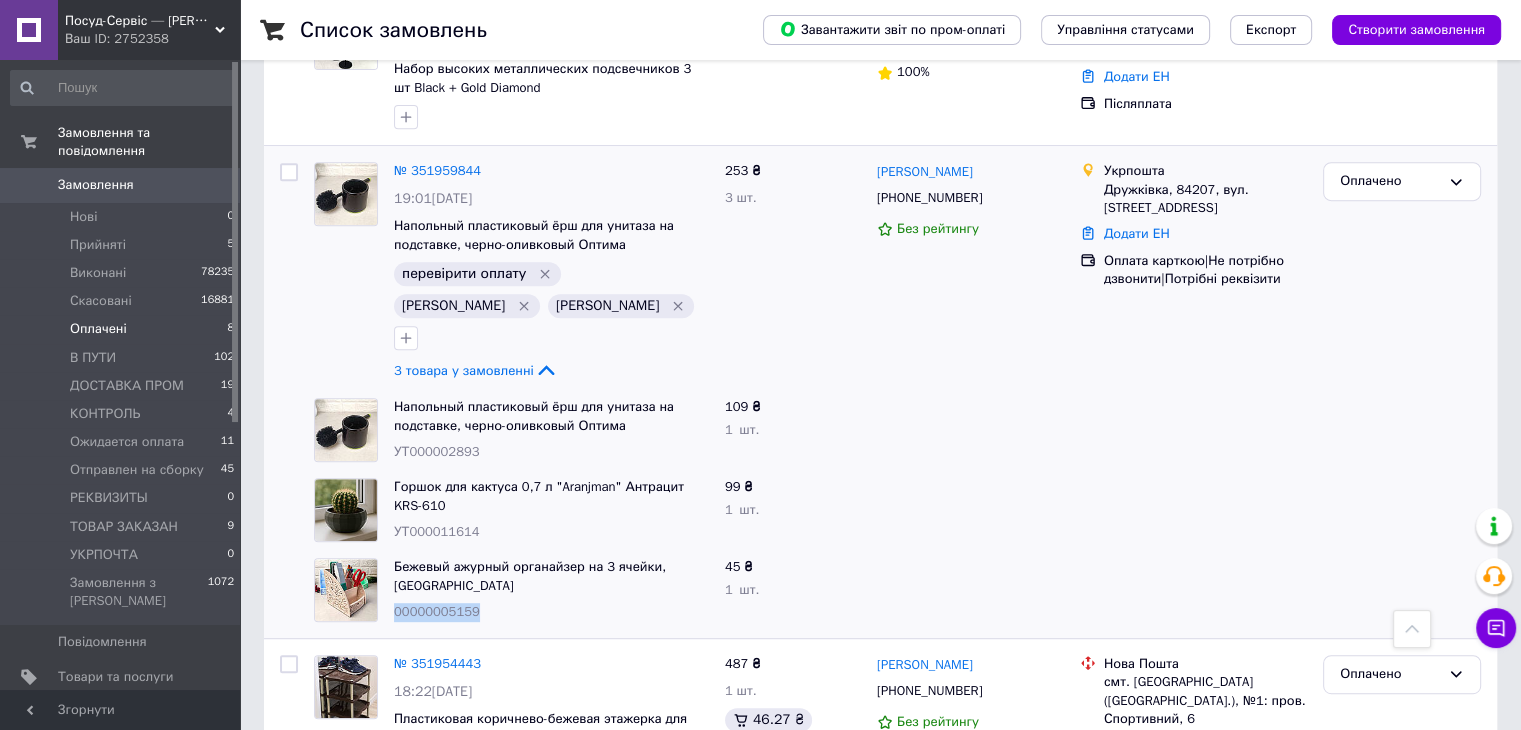 click on "00000005159" at bounding box center [437, 611] 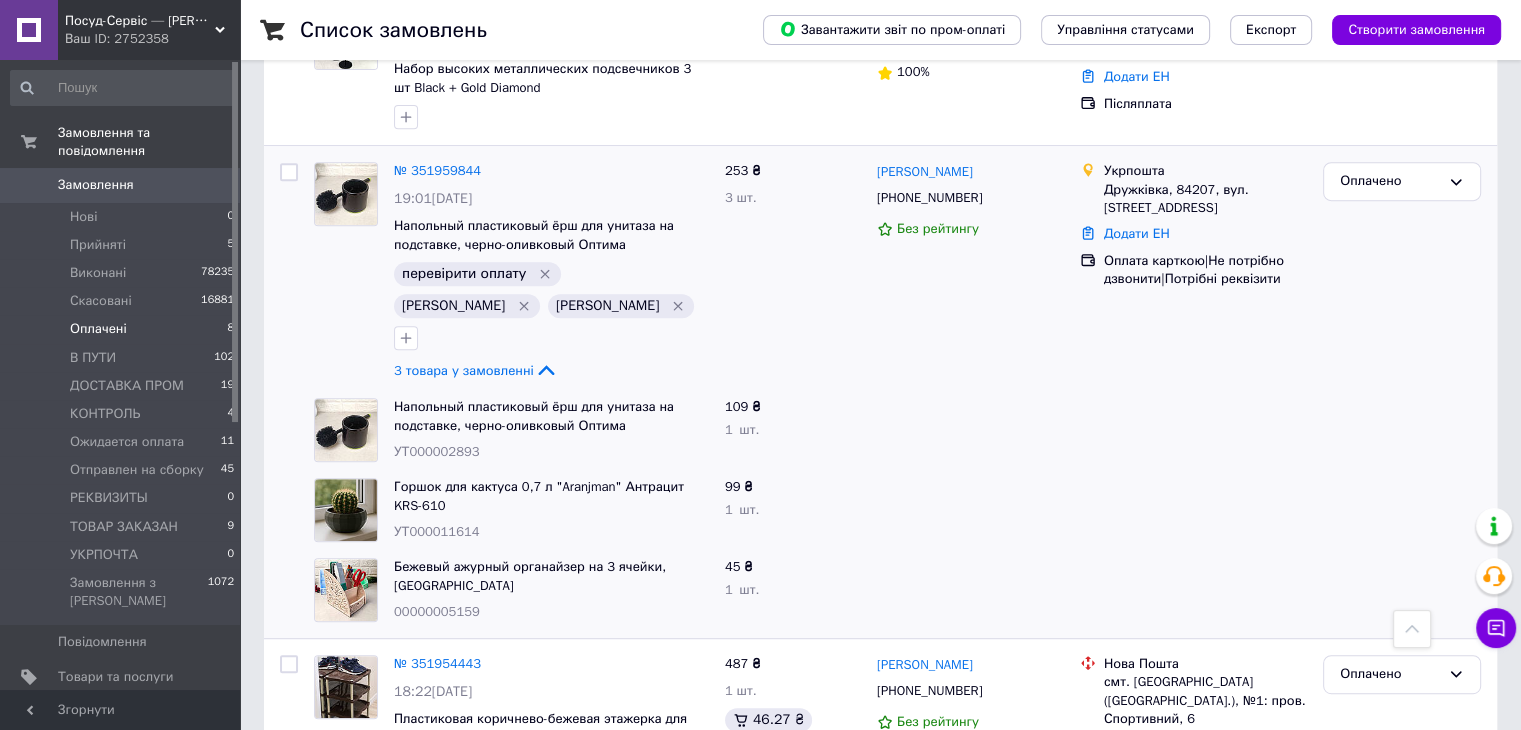 click on "УТ000011614" at bounding box center (437, 531) 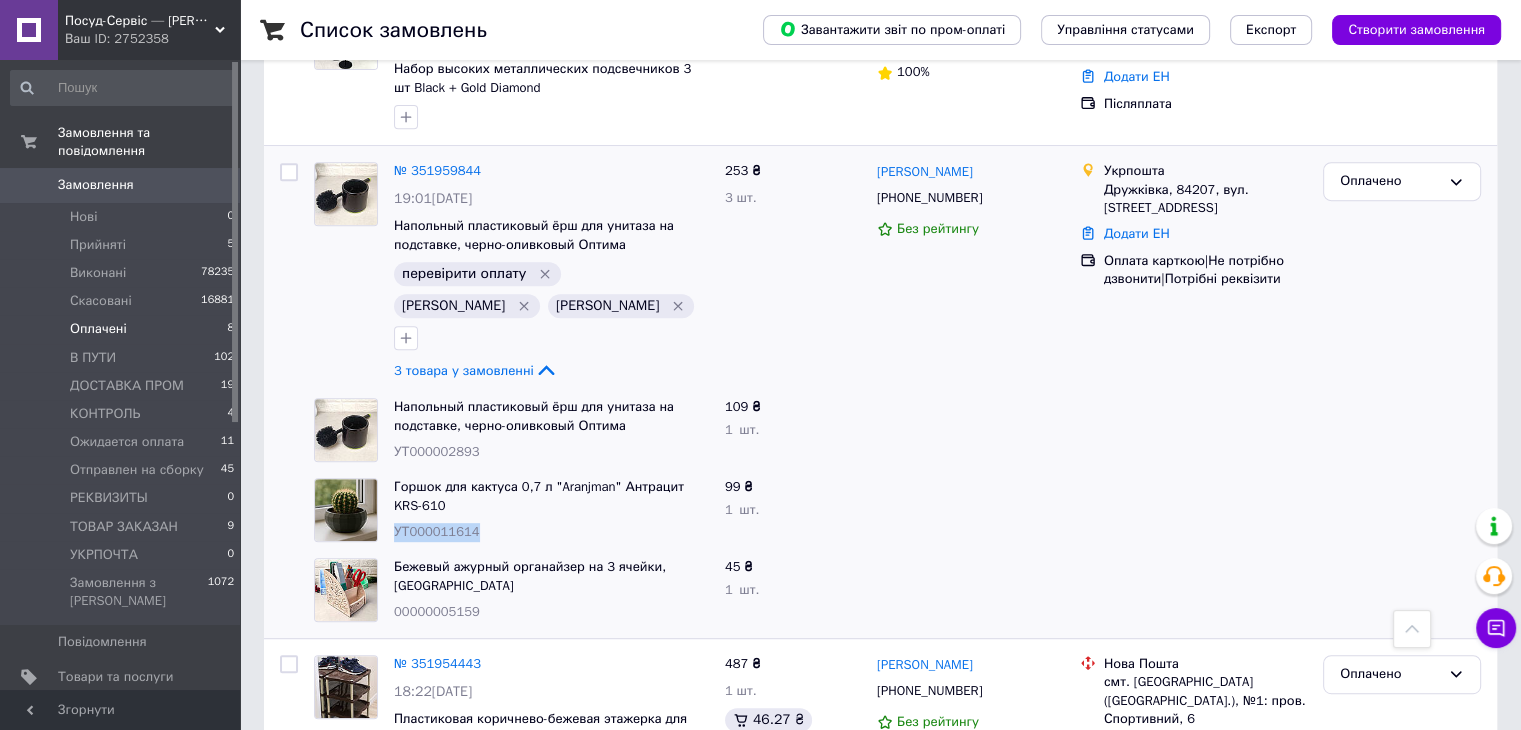 click on "УТ000011614" at bounding box center (437, 531) 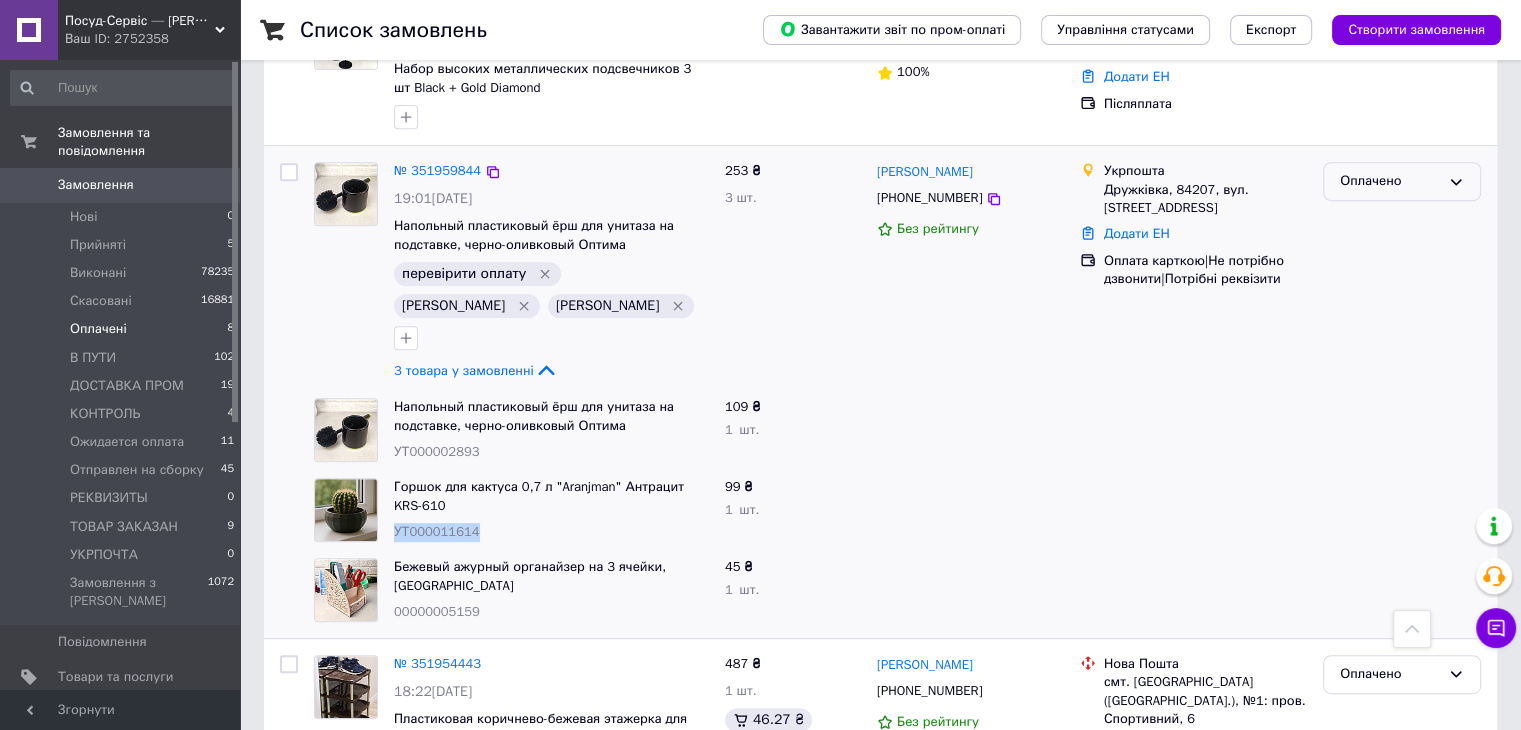click on "Оплачено" at bounding box center (1390, 181) 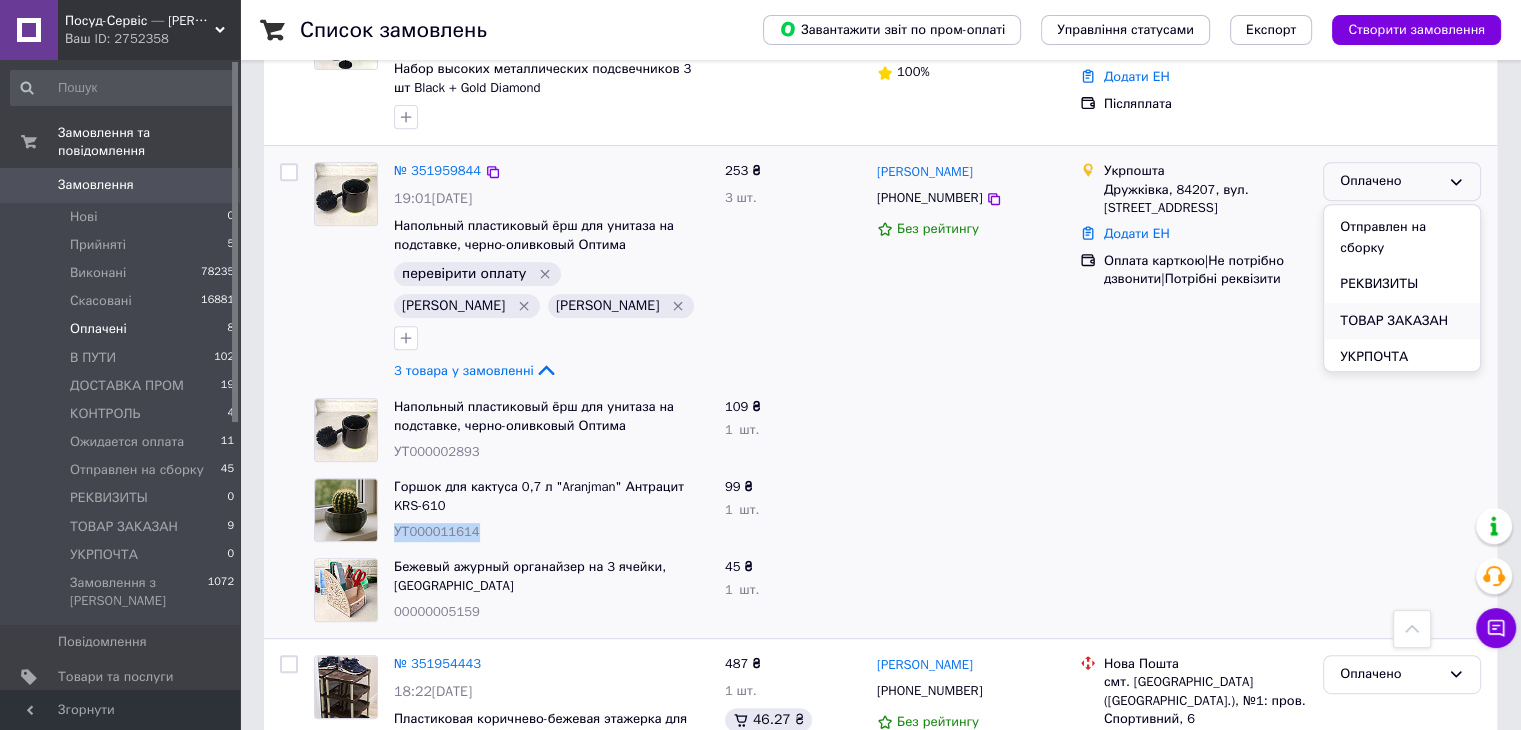 scroll, scrollTop: 257, scrollLeft: 0, axis: vertical 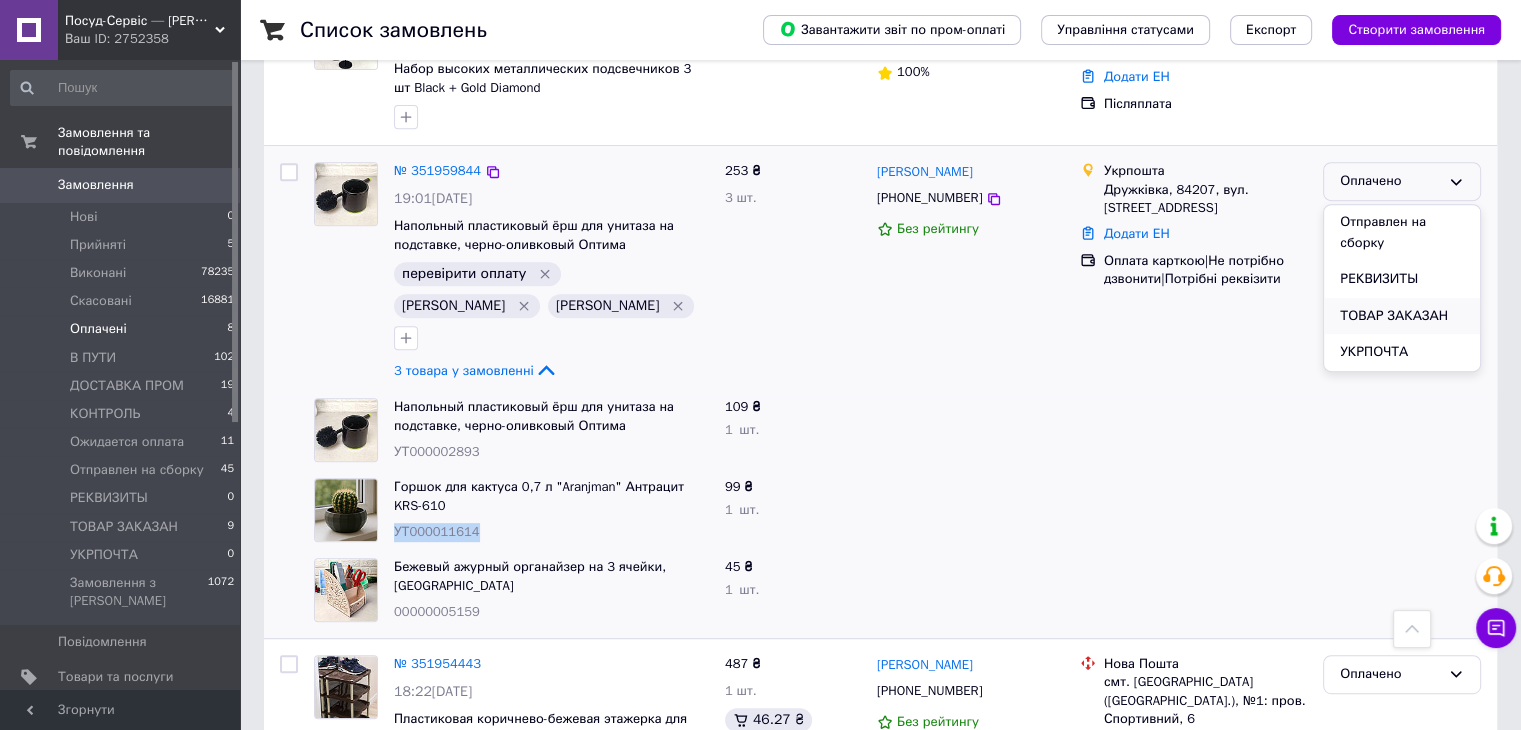 click on "ТОВАР ЗАКАЗАН" at bounding box center (1402, 316) 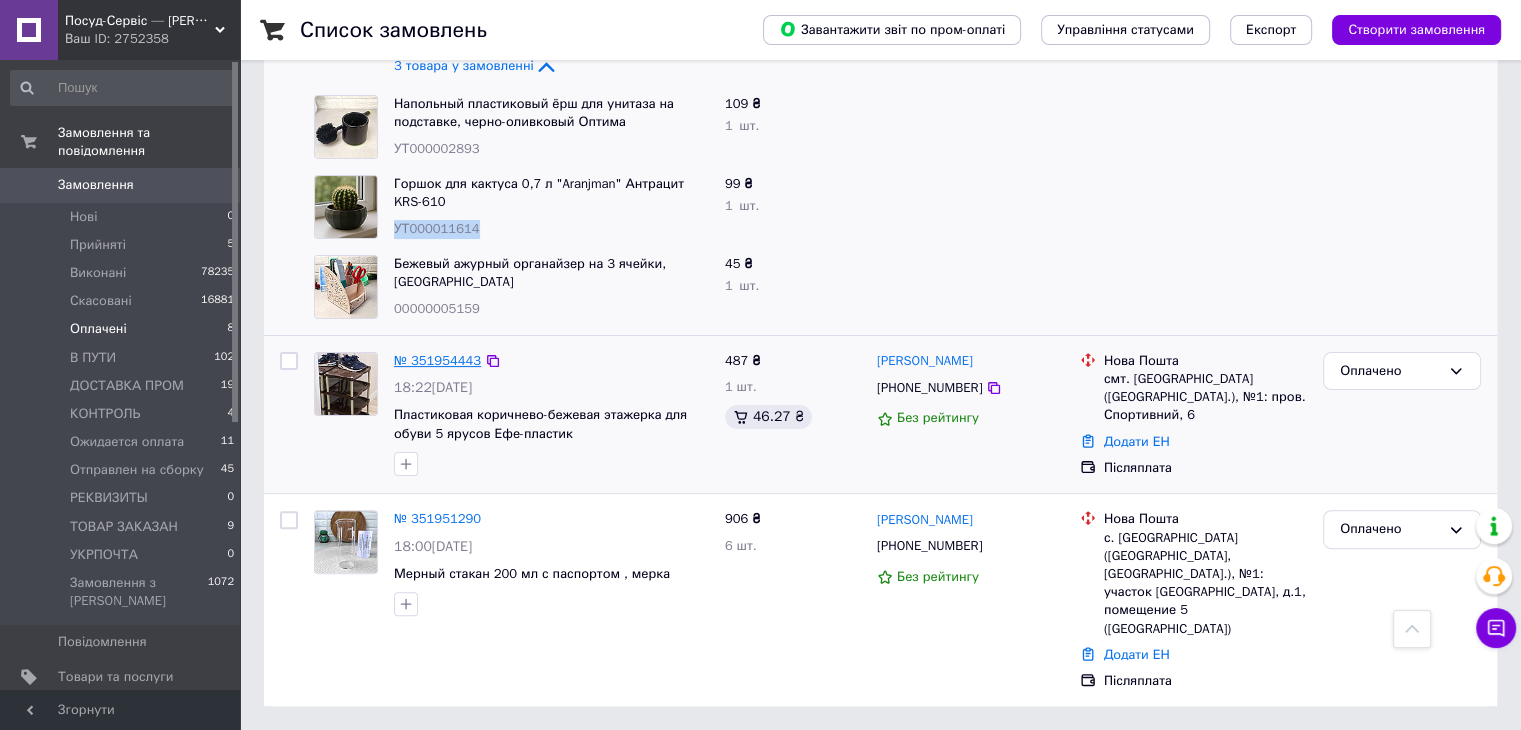 click on "Замовлення Cума Покупець Доставка та оплата Статус № 351959844 19:01, 09.07.2025 Напольный пластиковый ёрш для унитаза на подставке, черно-оливковый Оптима перевірити оплату   ДЕНИС   вайбер Яна   3 товара у замовленні 253 ₴ 3 шт. Оксана Господынюк +380952290682 Без рейтингу Укрпошта Дружківка, 84207, вул. Космонавтів, 62 Додати ЕН Оплата карткою|Не потрібно дзвонити|Потрібні реквізити ТОВАР ЗАКАЗАН Напольный пластиковый ёрш для унитаза на подставке, черно-оливковый Оптима УТ000002893 109 ₴ 1   шт. Горшок для кактуса 0,7 л "Aranjman" Антрацит KRS-610 УТ000011614 99 ₴ 1   шт. 00000005159 45 ₴ 1   шт. № 351954443" at bounding box center [880, 244] 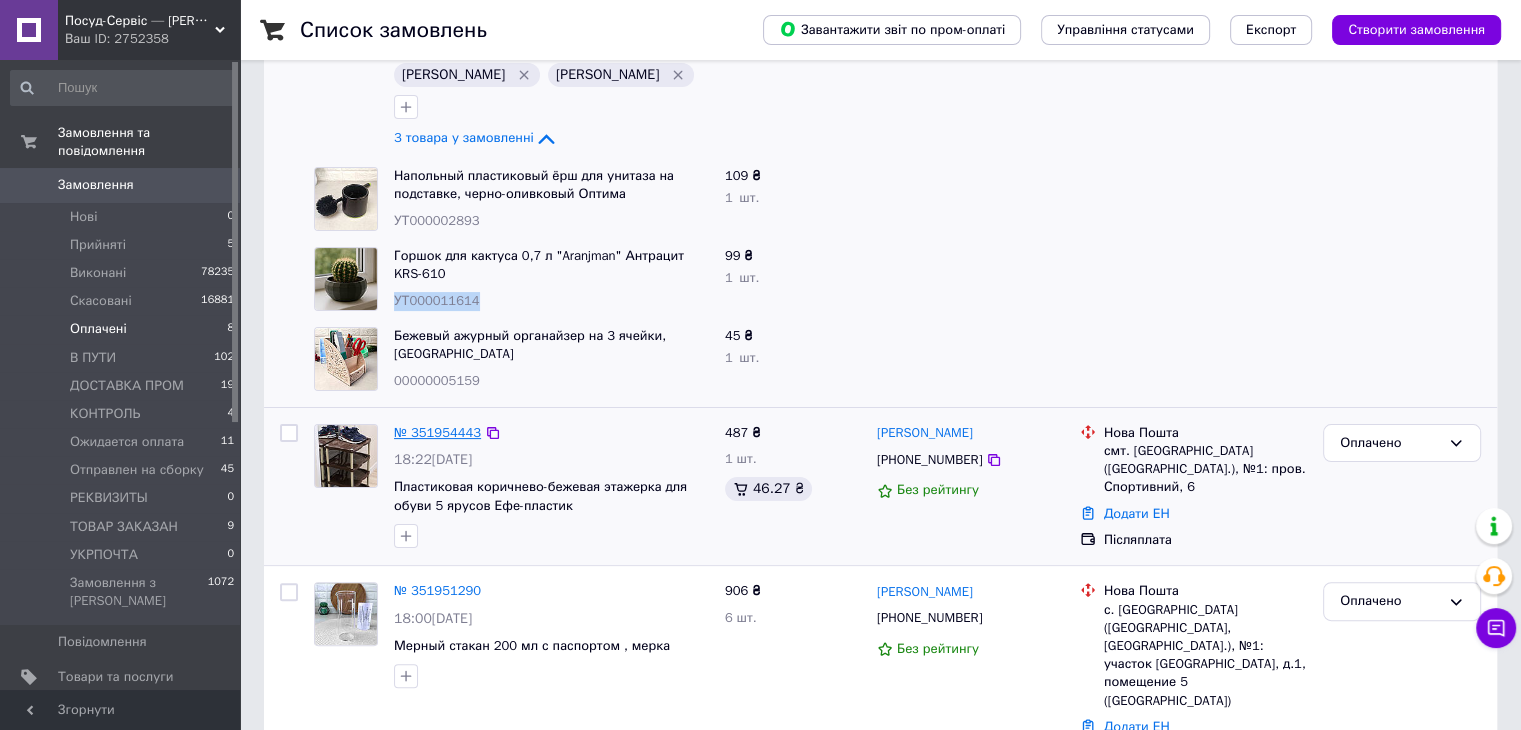 click on "№ 351954443" at bounding box center [437, 432] 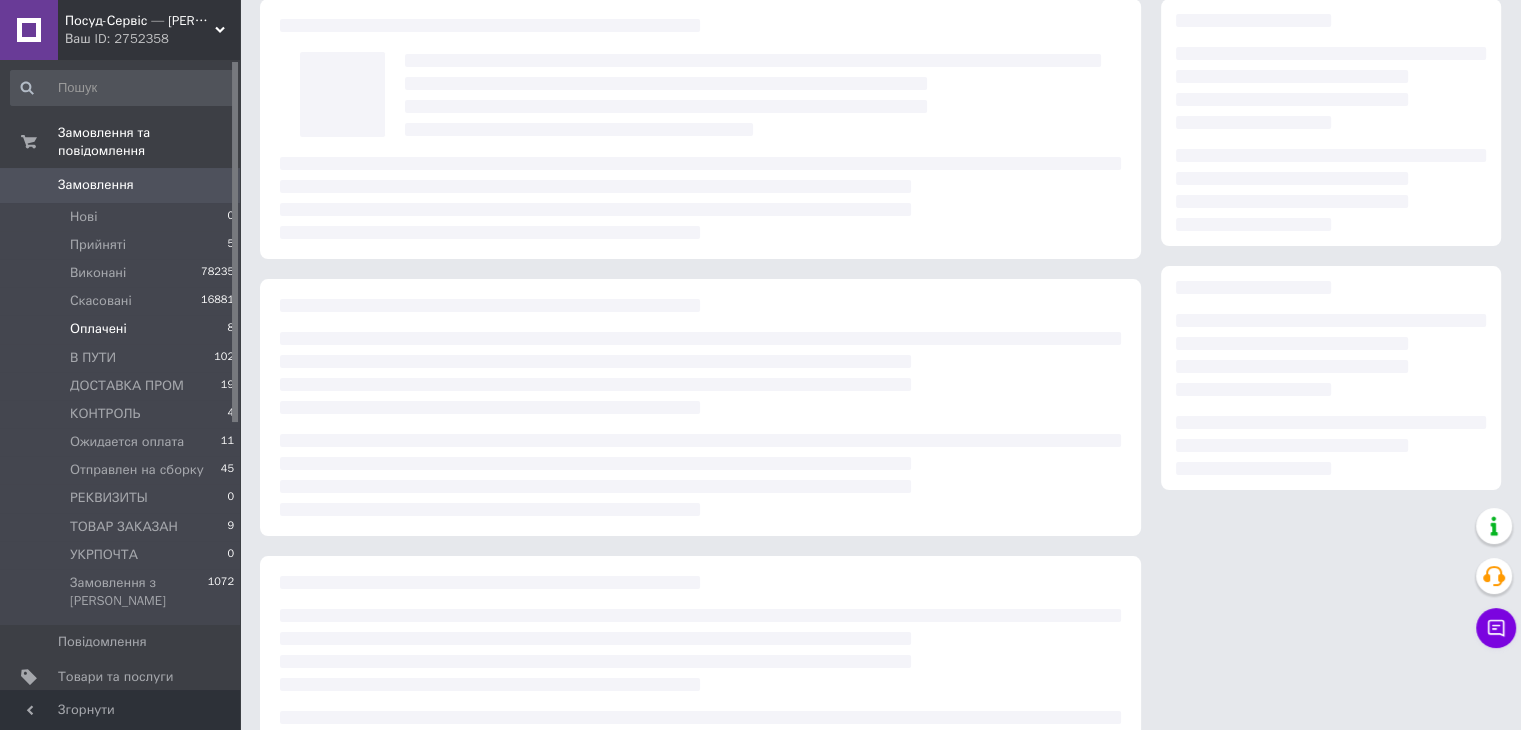 scroll, scrollTop: 0, scrollLeft: 0, axis: both 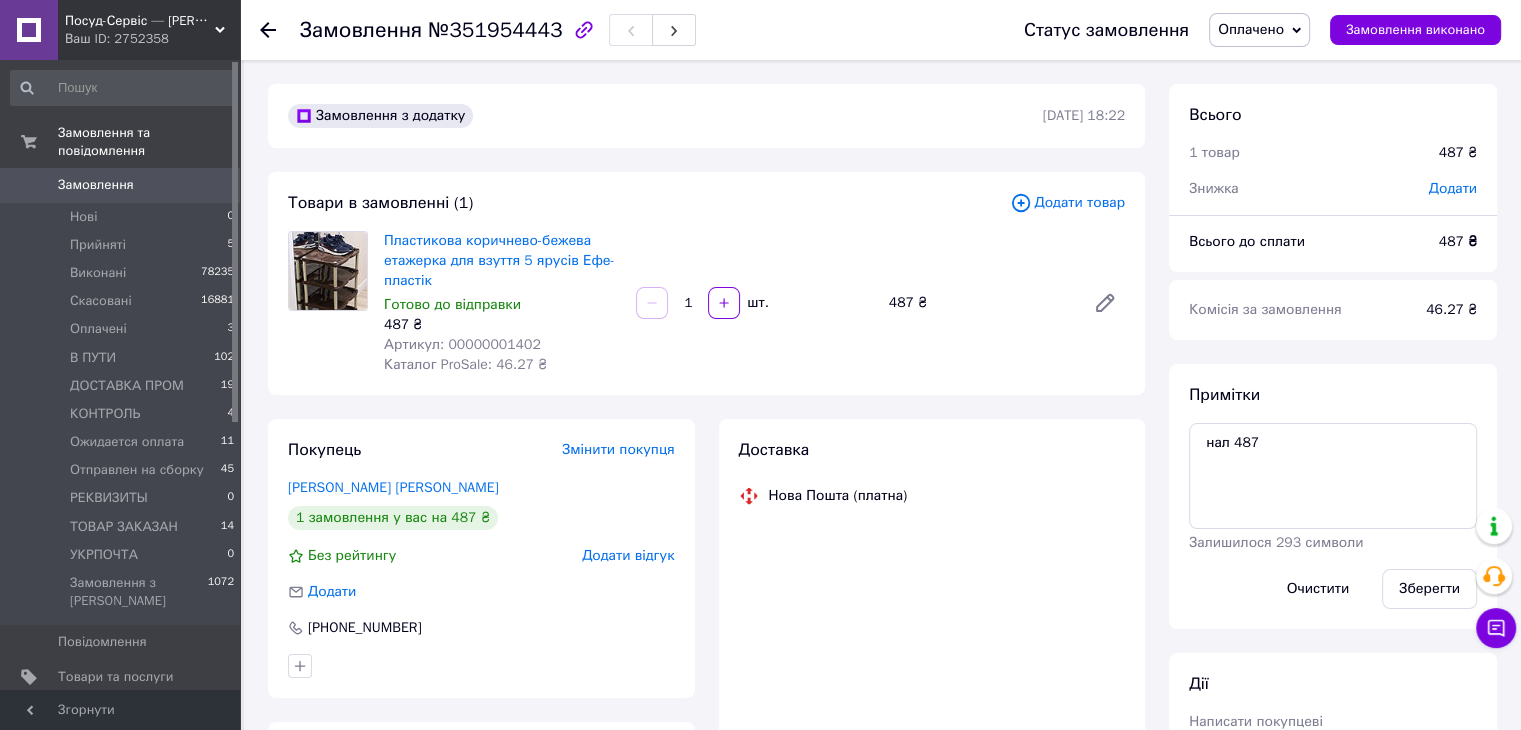 click on "Артикул: 00000001402" at bounding box center (462, 344) 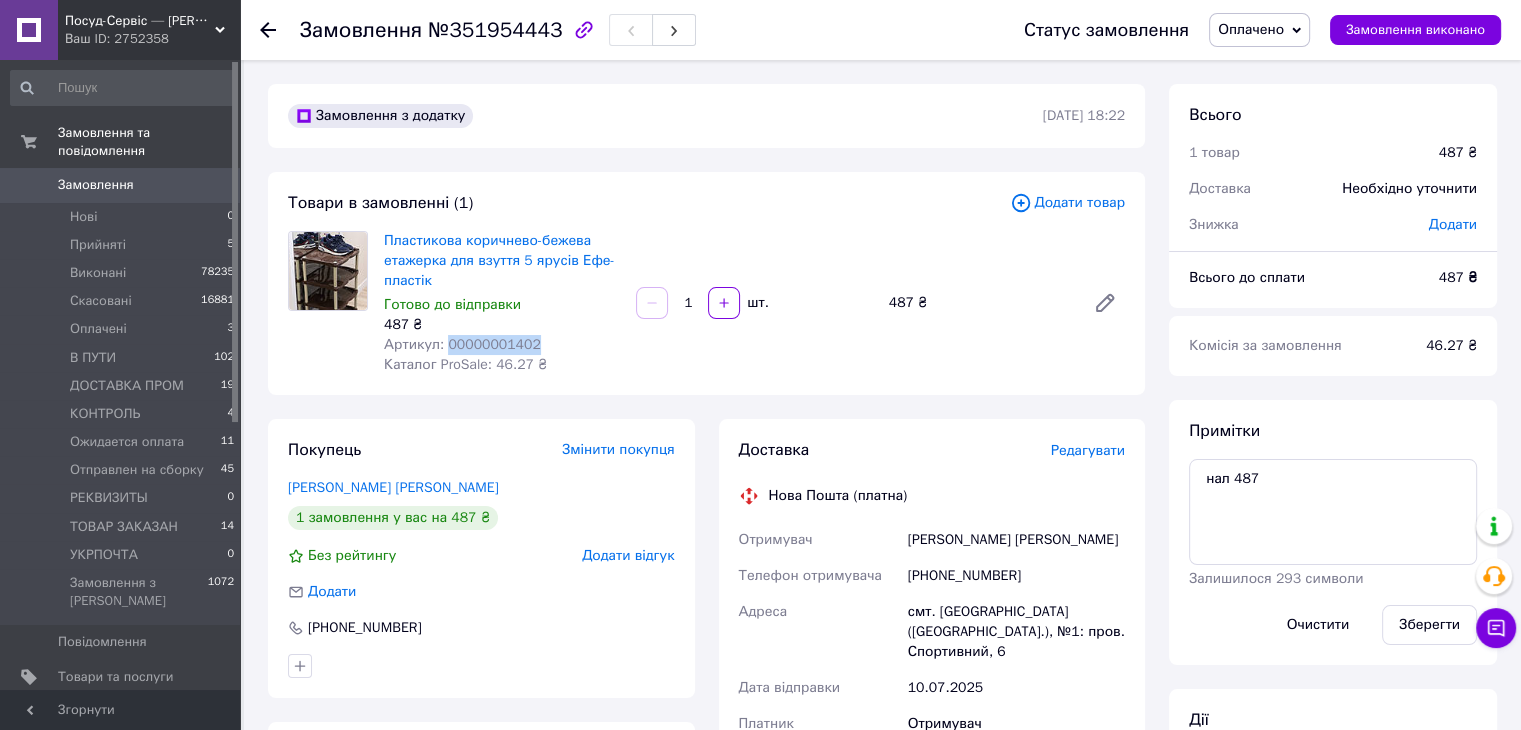 click on "Артикул: 00000001402" at bounding box center (462, 344) 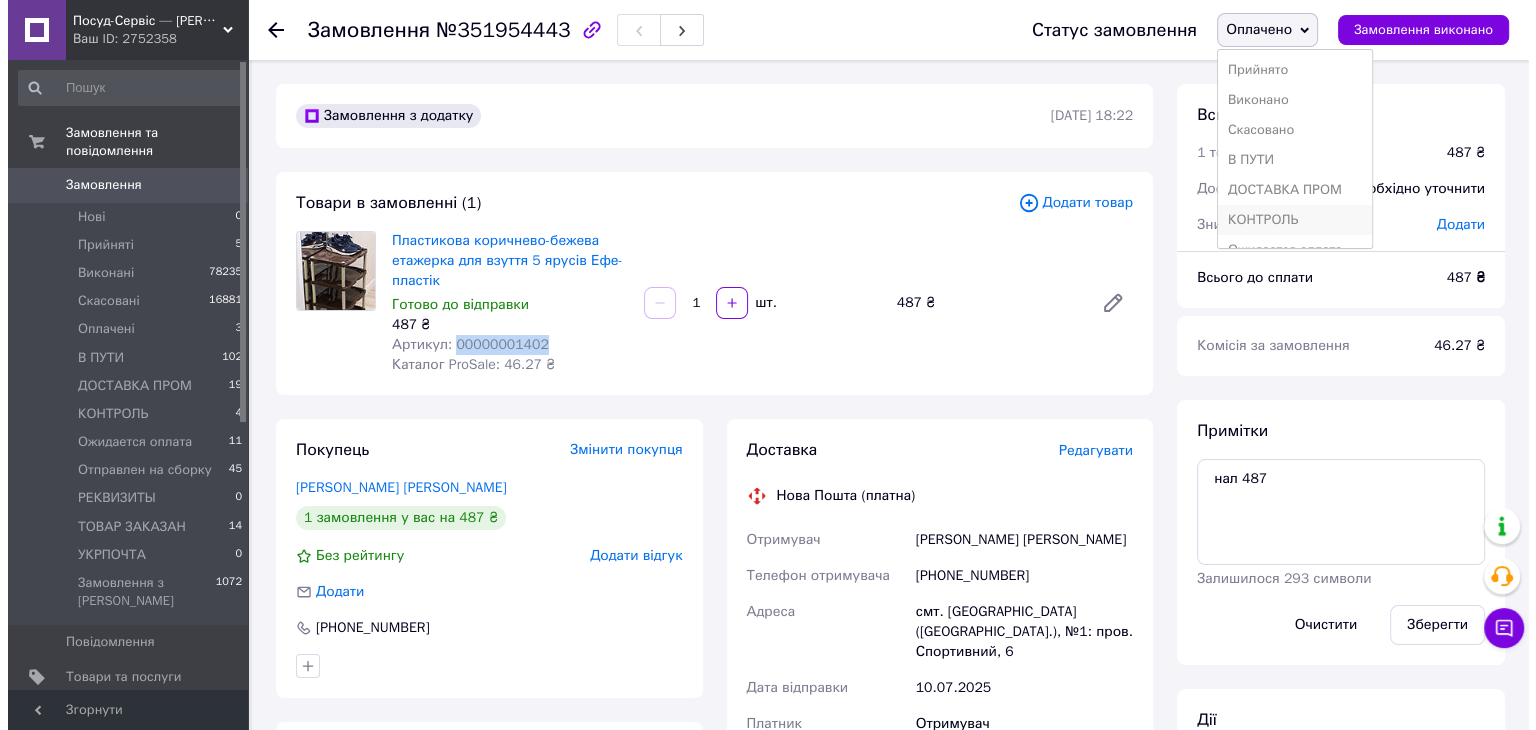 scroll, scrollTop: 141, scrollLeft: 0, axis: vertical 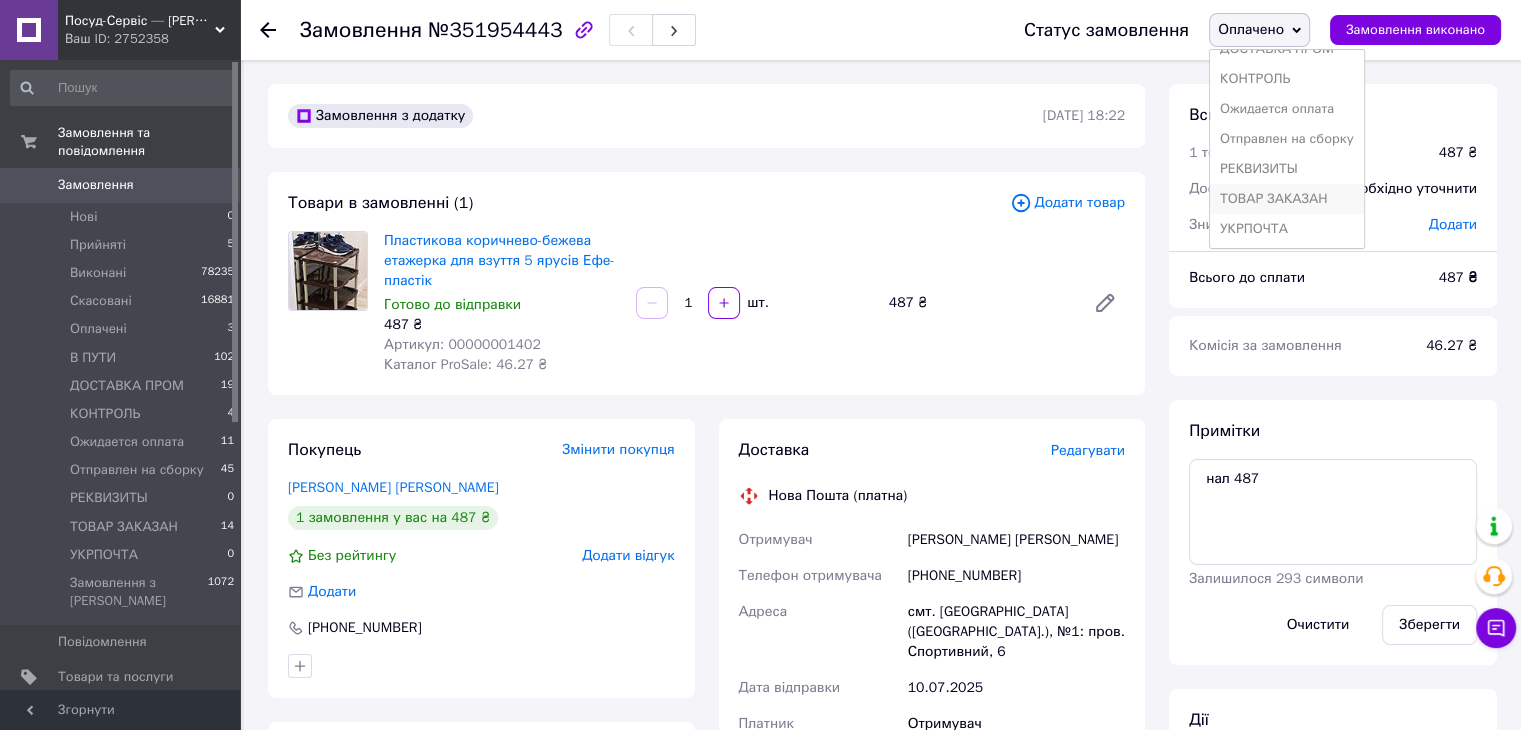 click on "ТОВАР ЗАКАЗАН" at bounding box center [1287, 199] 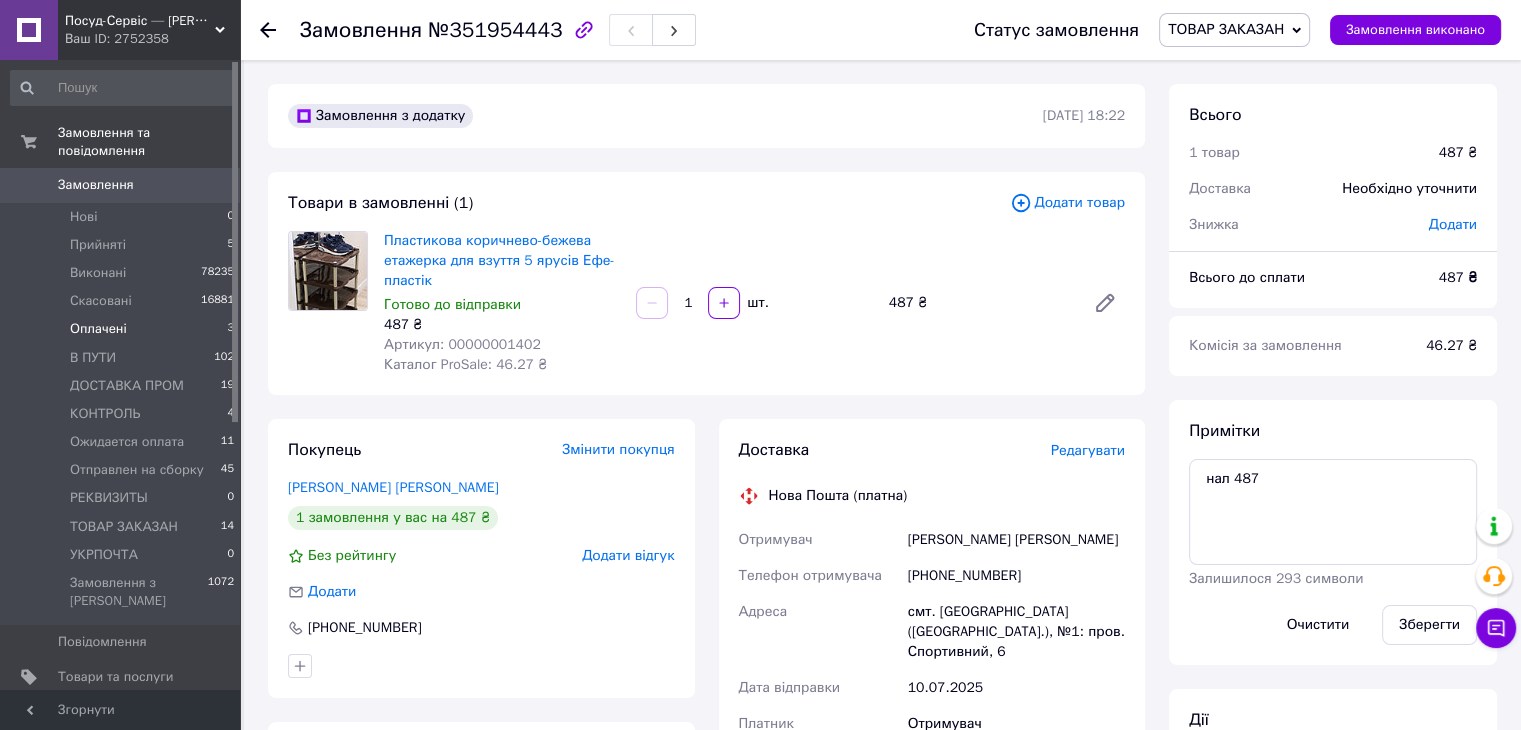 click on "Оплачені" at bounding box center [98, 329] 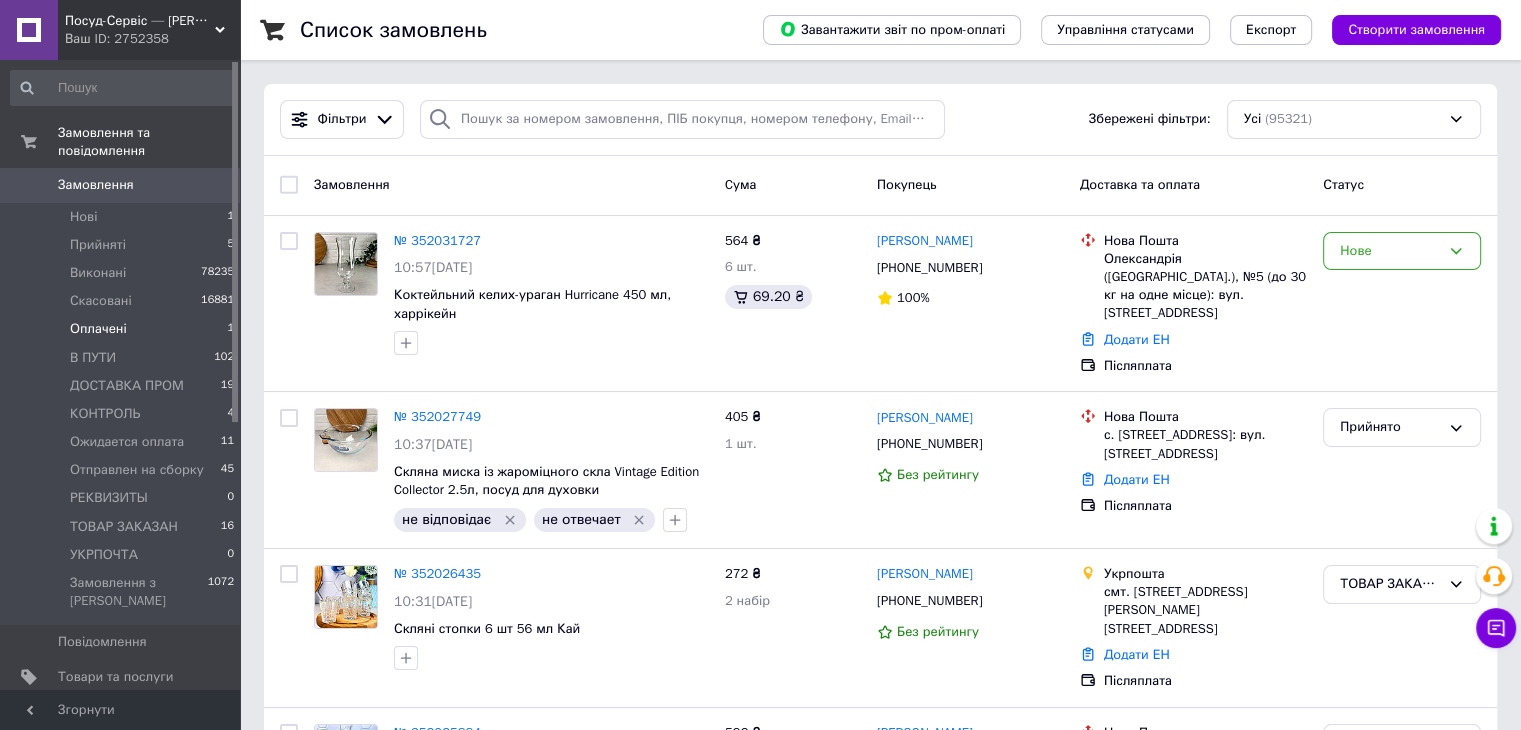 click on "Оплачені" at bounding box center [98, 329] 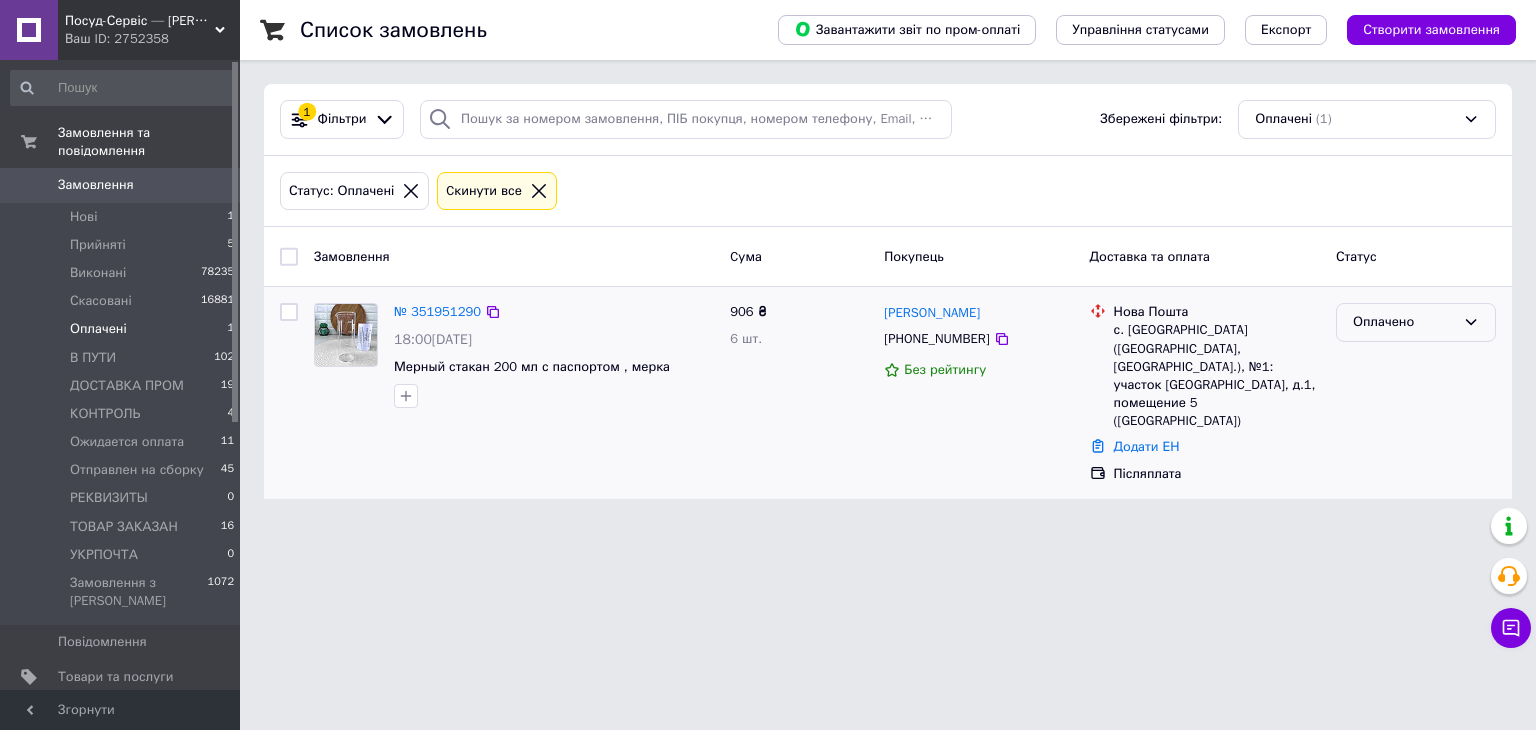 click on "Оплачено" at bounding box center (1404, 322) 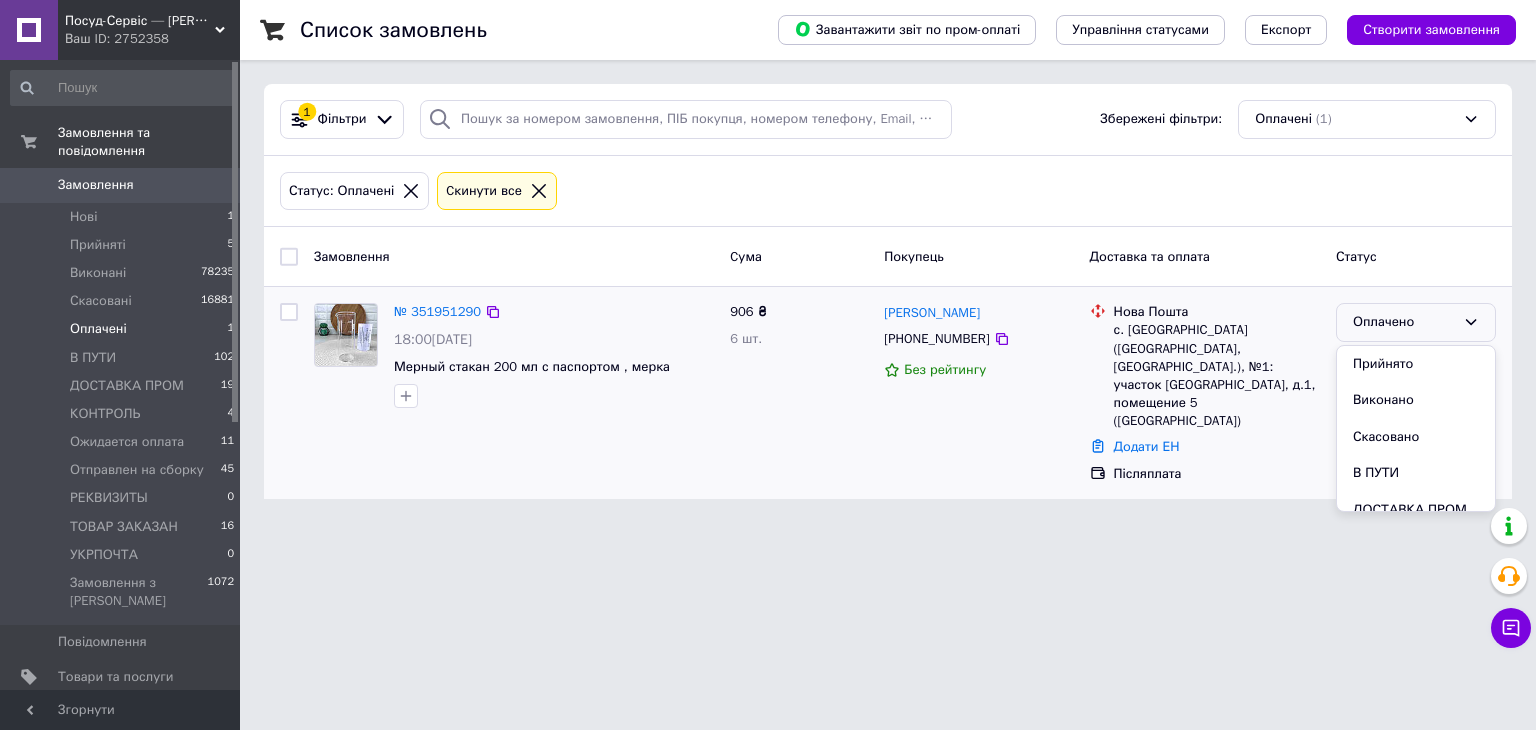 scroll, scrollTop: 257, scrollLeft: 0, axis: vertical 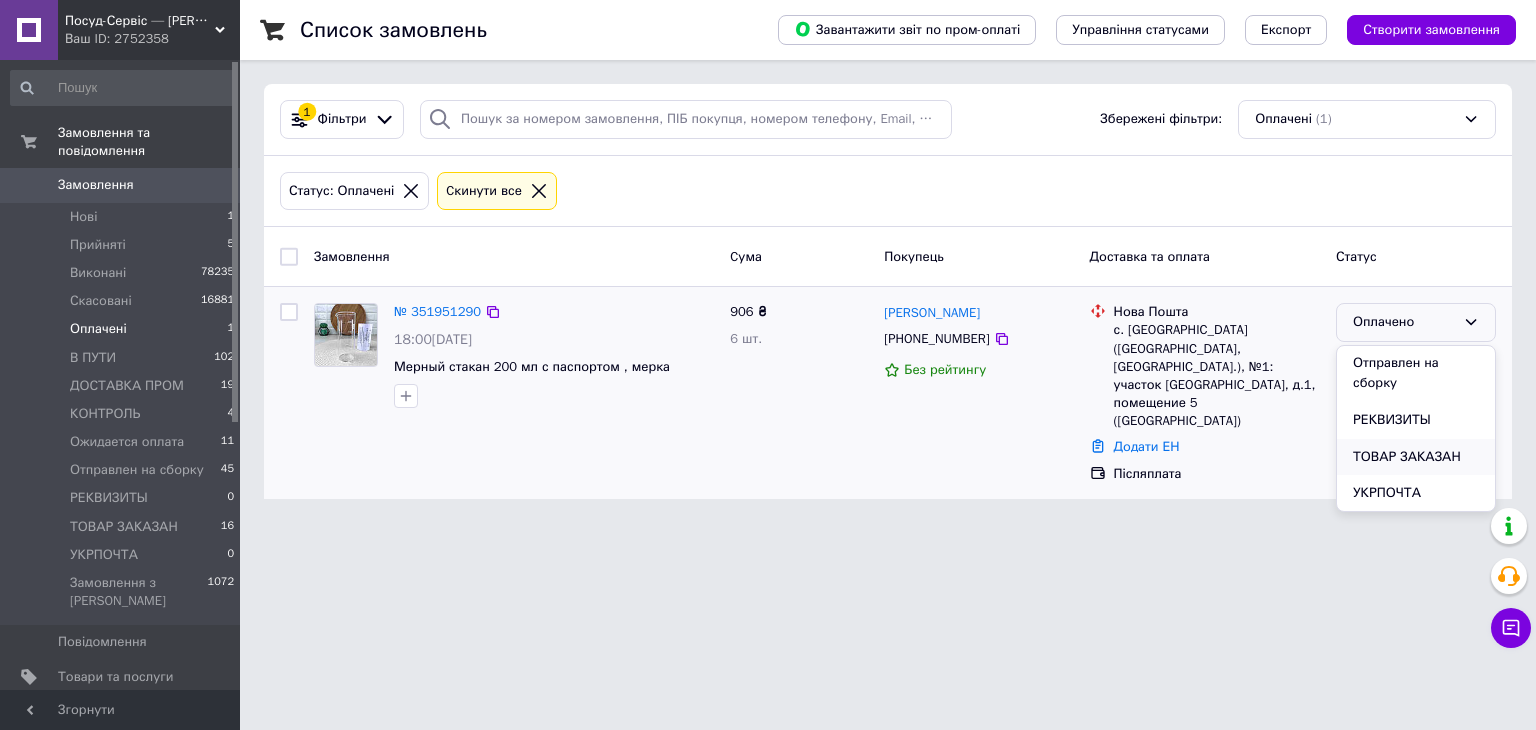 click on "ТОВАР ЗАКАЗАН" at bounding box center (1416, 457) 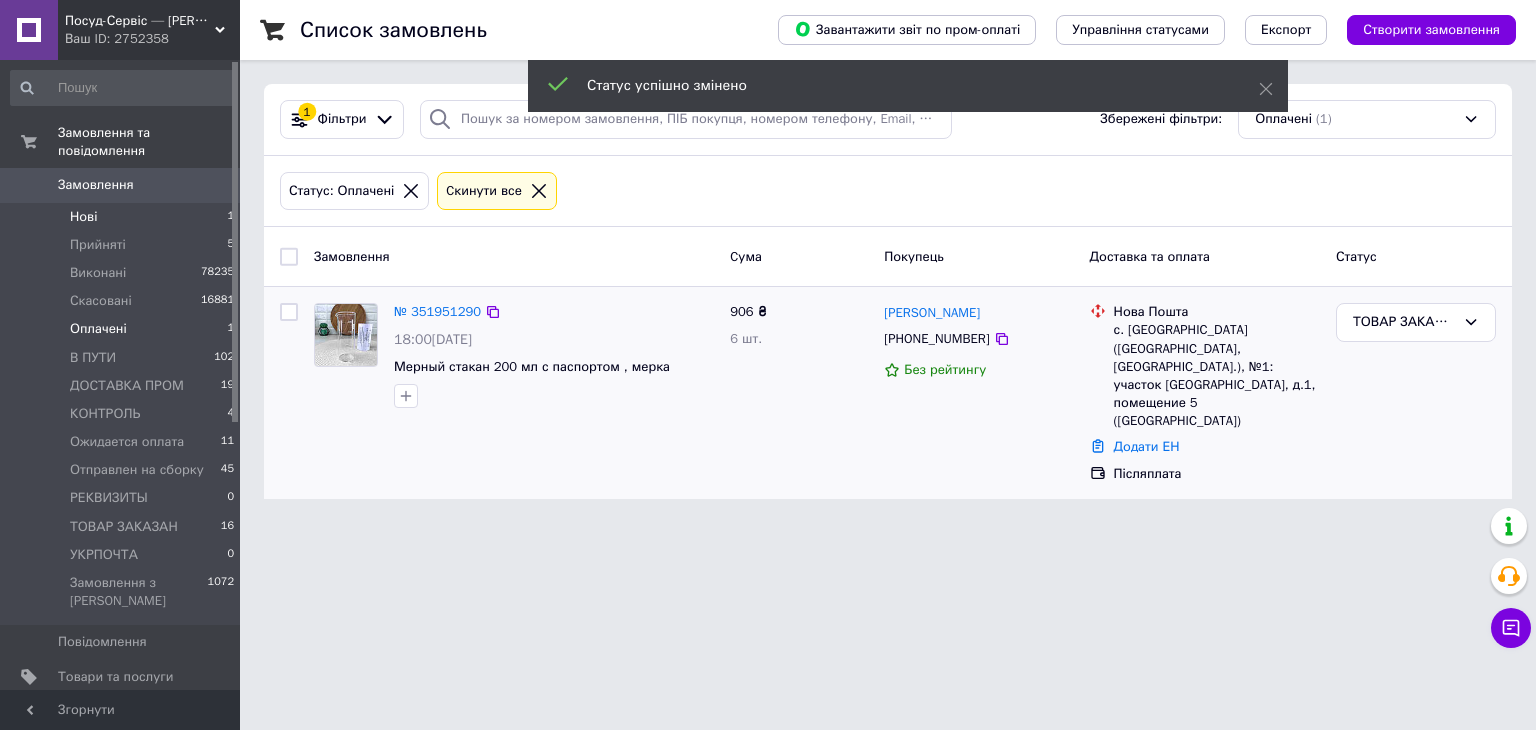 click on "Нові 1" at bounding box center (123, 217) 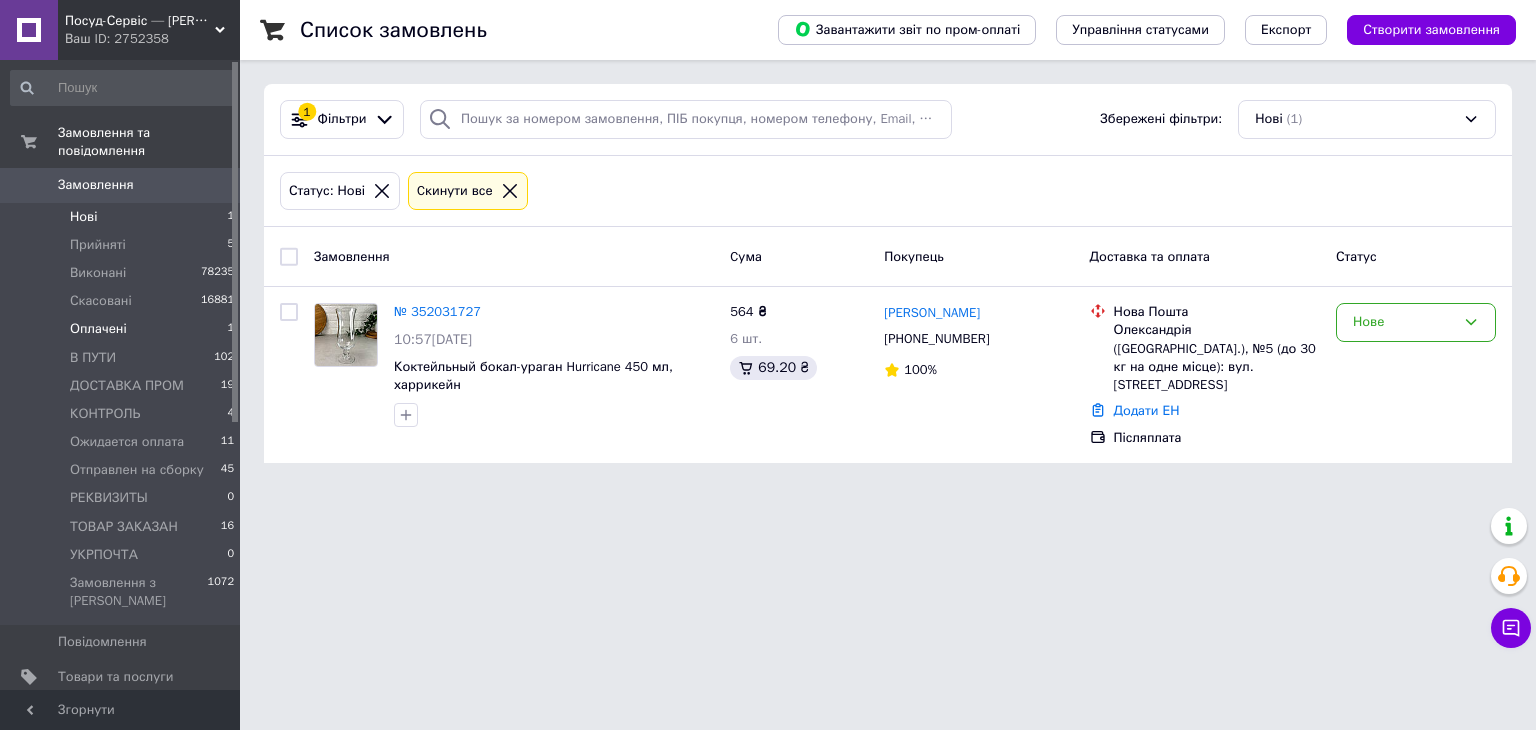 click on "Оплачені 1" at bounding box center [123, 329] 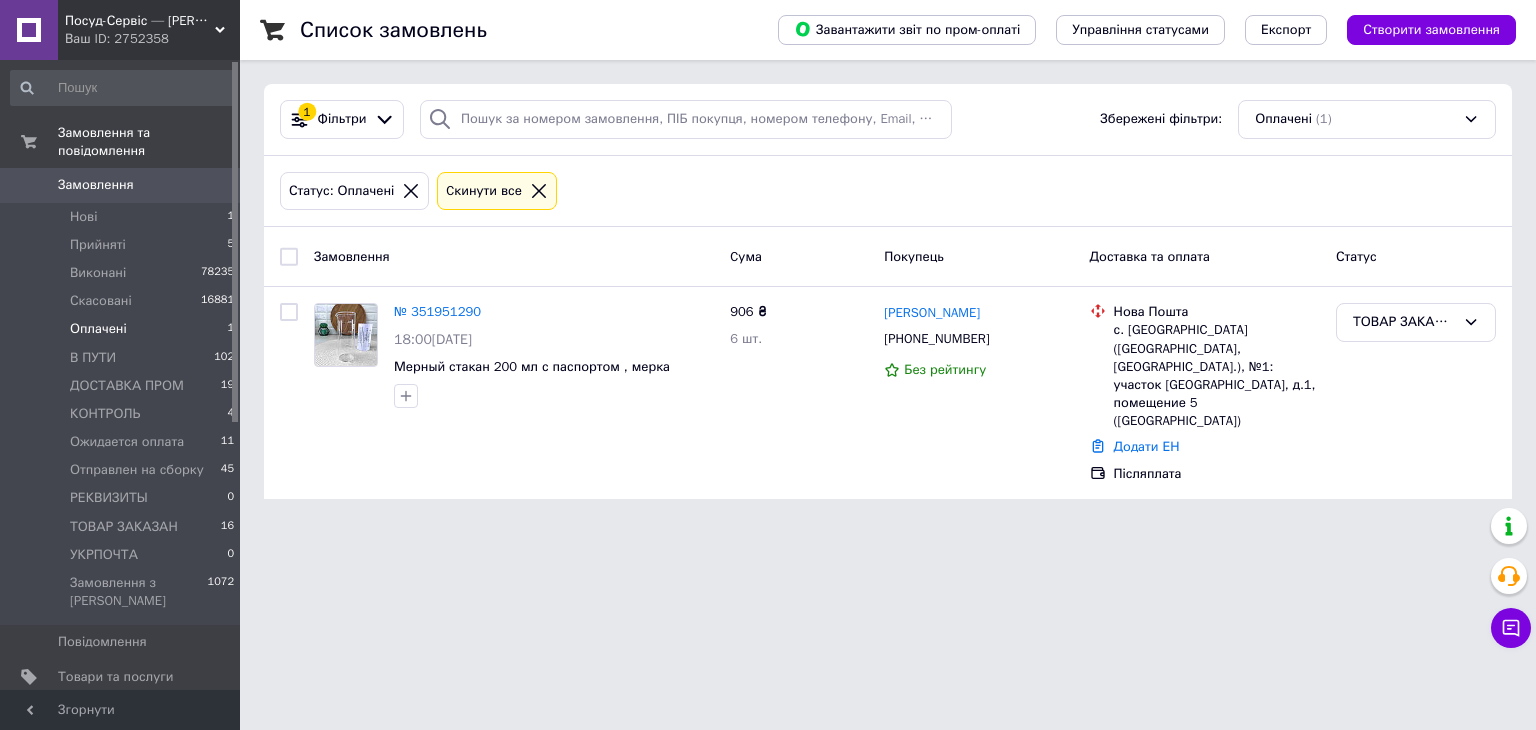 click on "Посуд-Сервіс — [PERSON_NAME]" at bounding box center [140, 21] 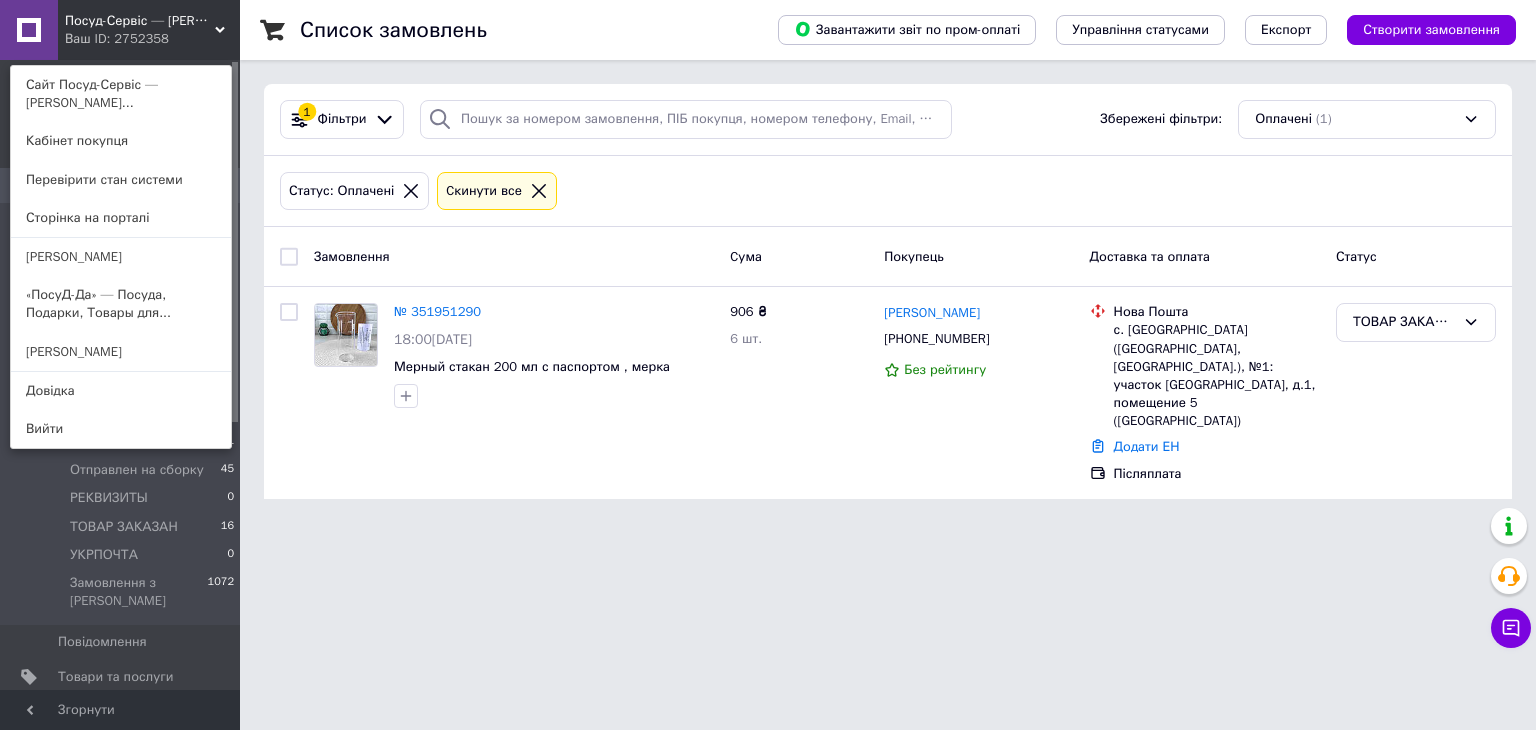 click on "«ПосуД-Да» — Посуда, Подарки, Товары для..." at bounding box center [121, 304] 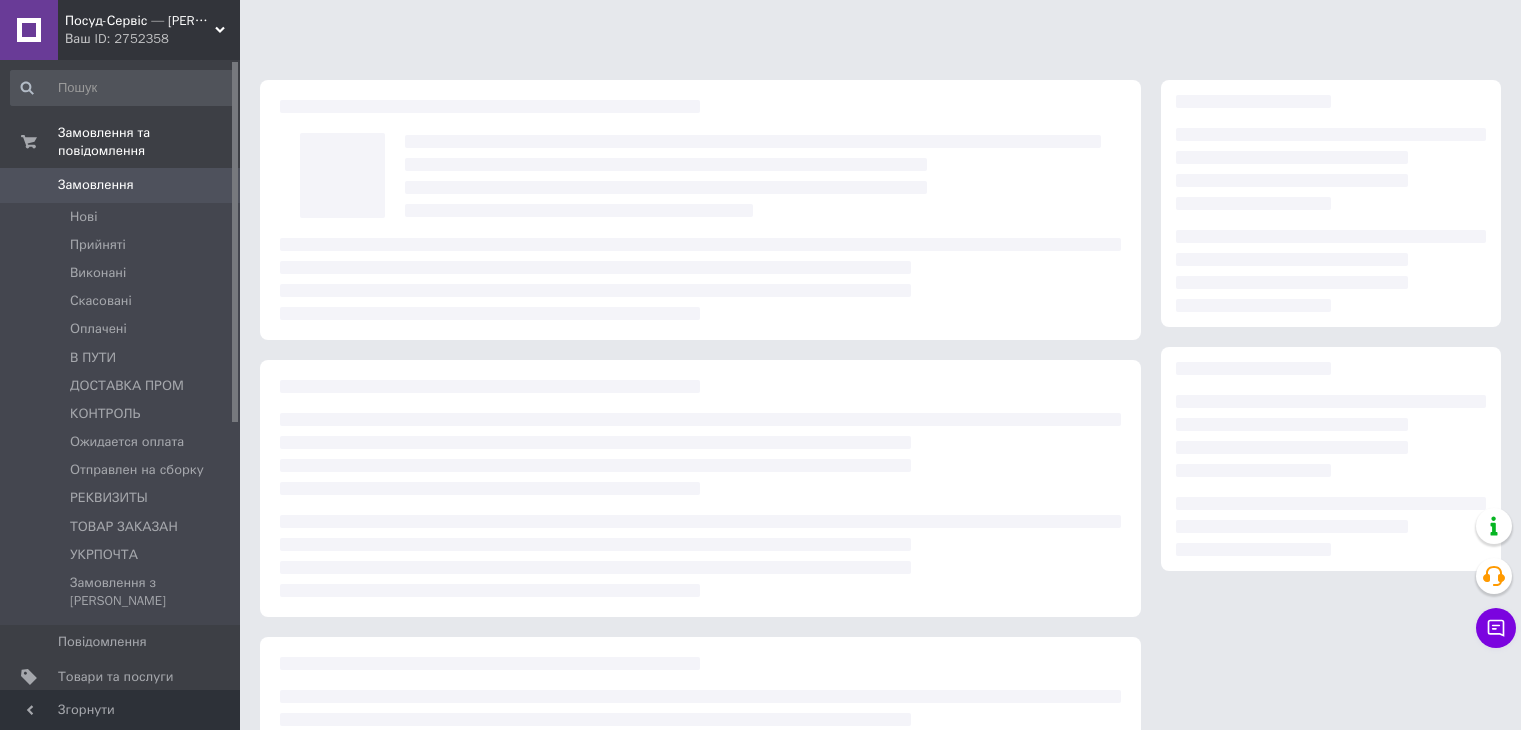 scroll, scrollTop: 0, scrollLeft: 0, axis: both 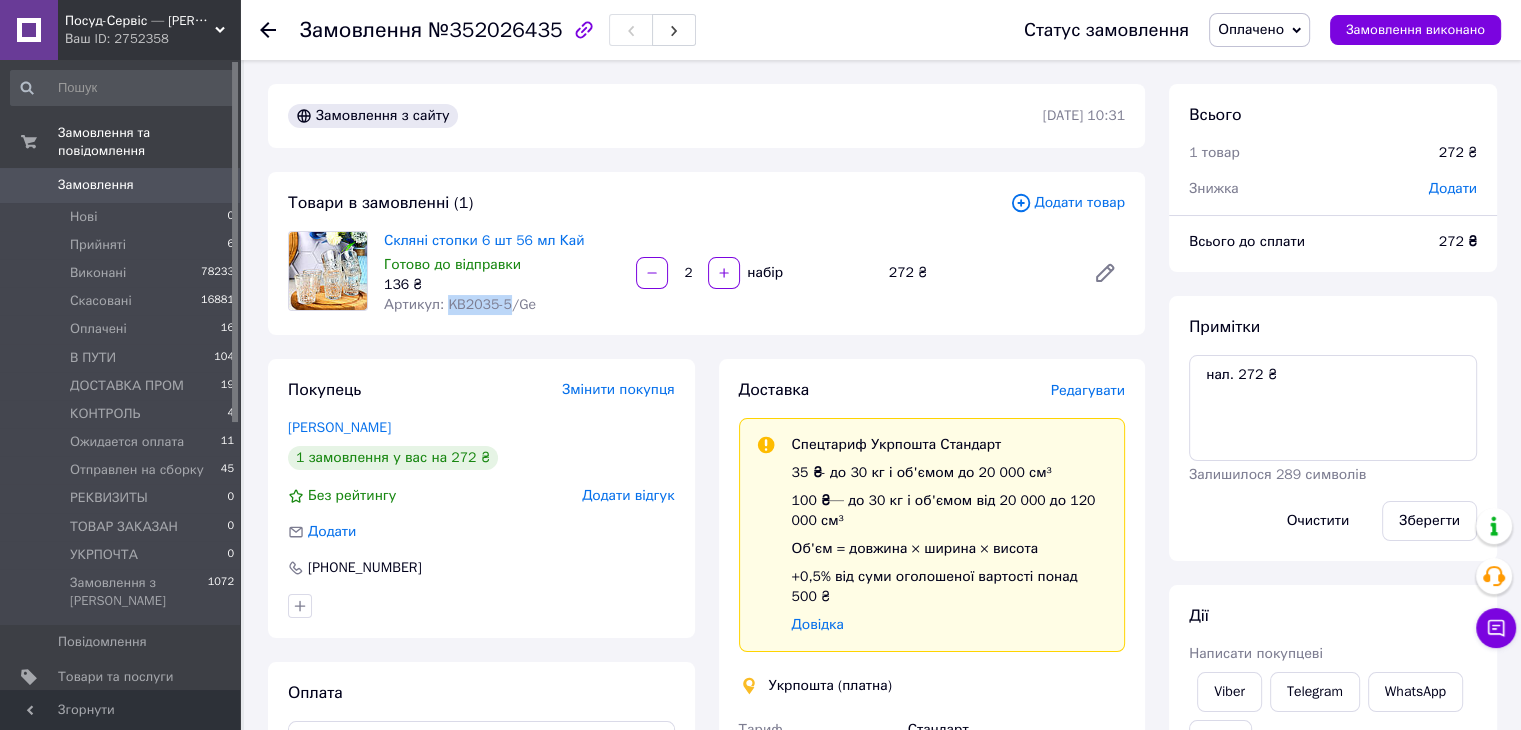 drag, startPoint x: 497, startPoint y: 306, endPoint x: 456, endPoint y: 304, distance: 41.04875 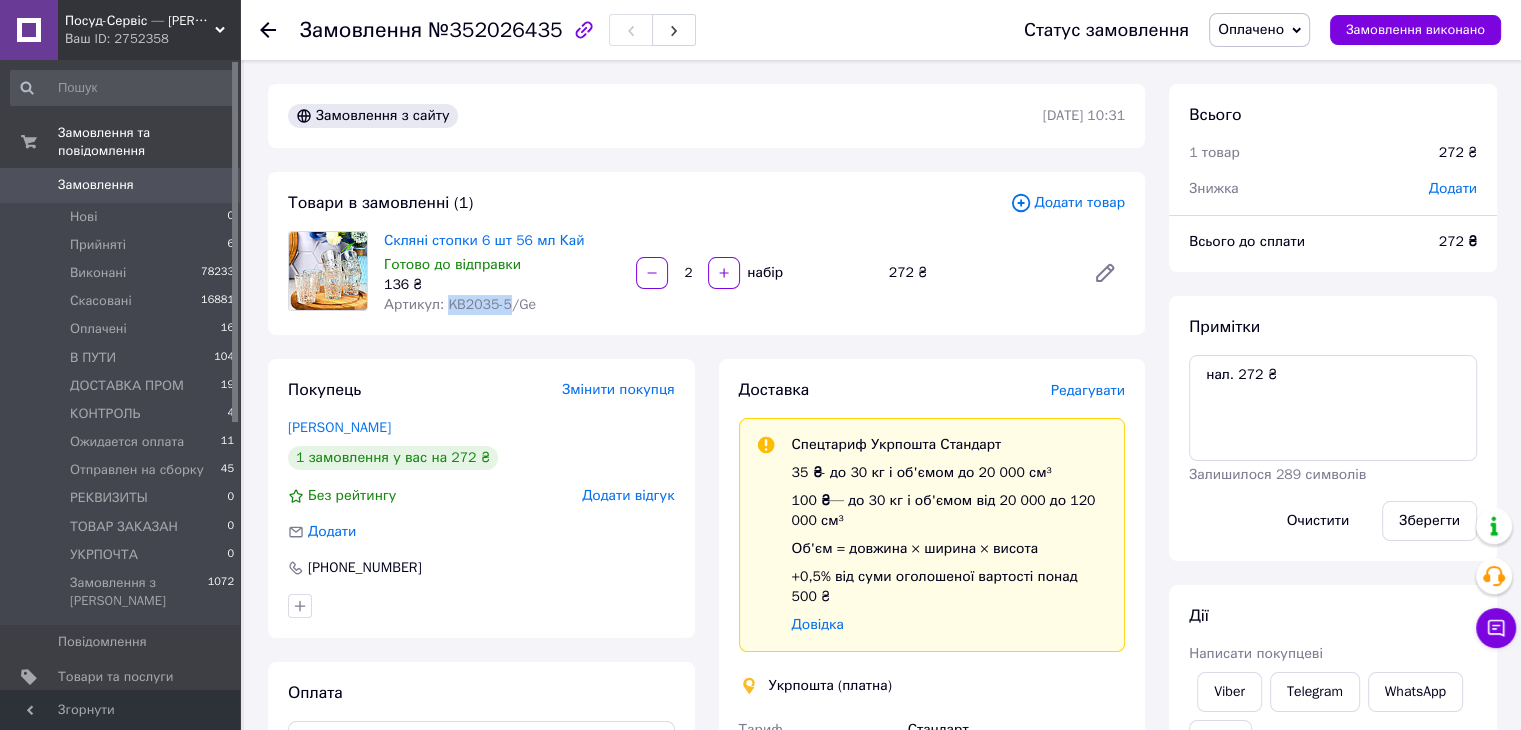 click on "Оплачено" at bounding box center (1259, 30) 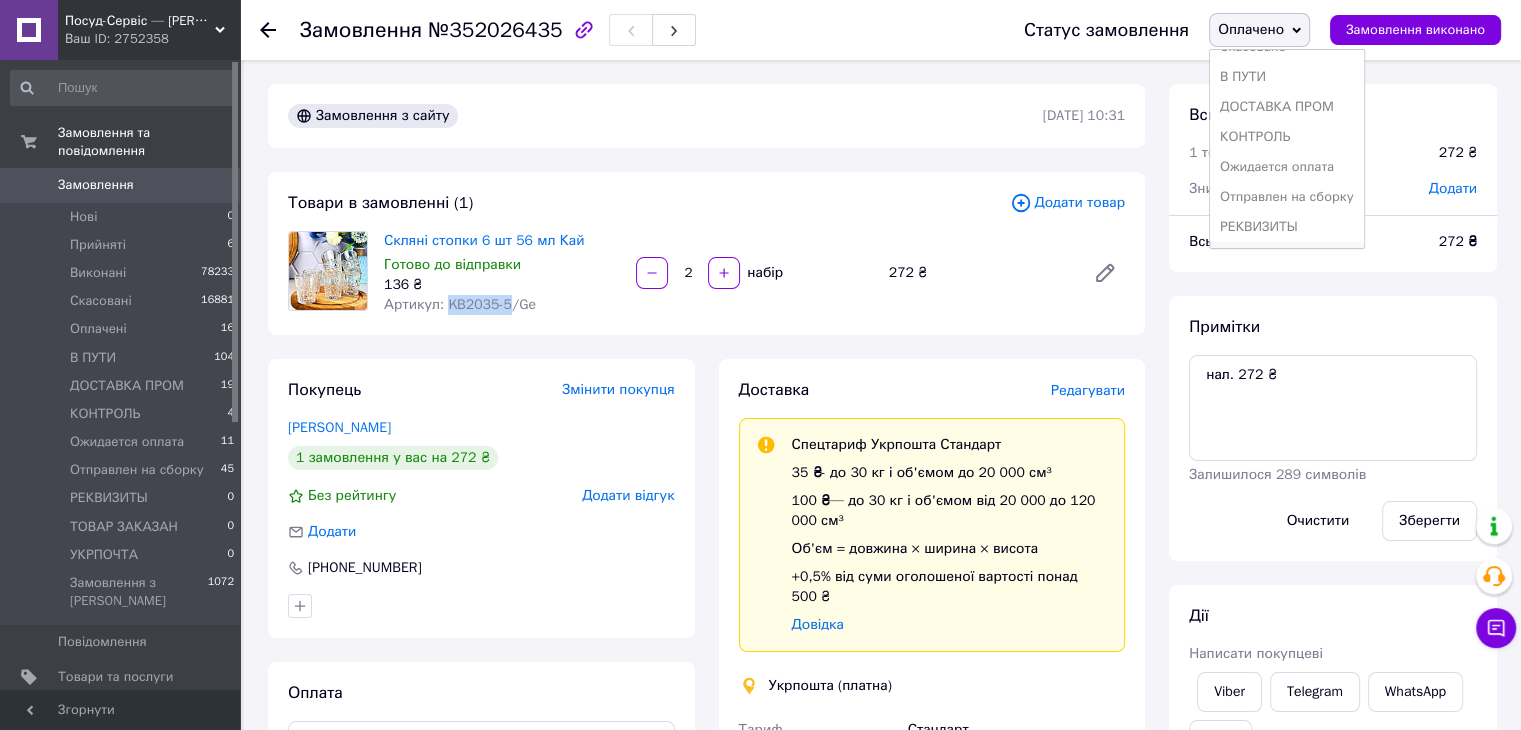 scroll, scrollTop: 141, scrollLeft: 0, axis: vertical 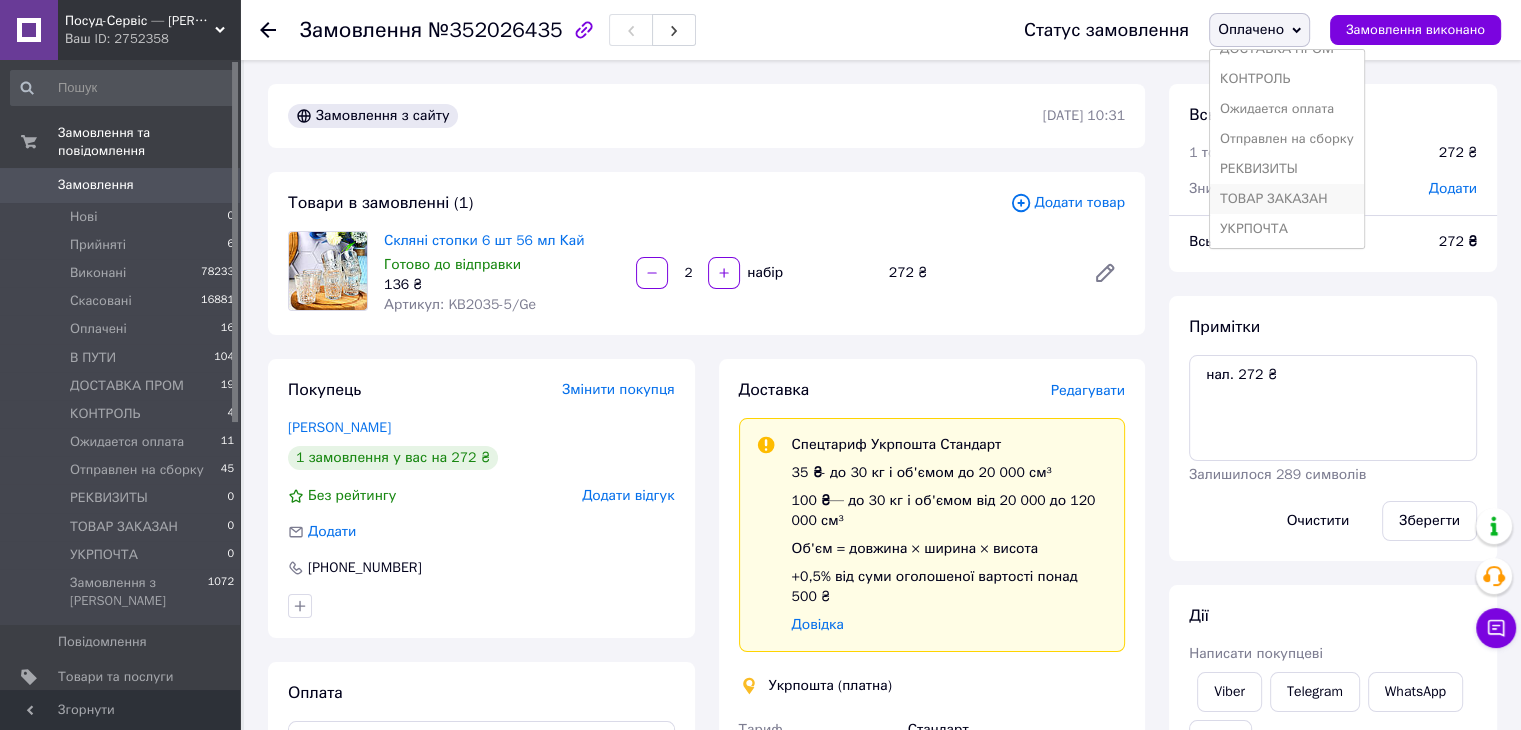 click on "ТОВАР ЗАКАЗАН" at bounding box center [1287, 199] 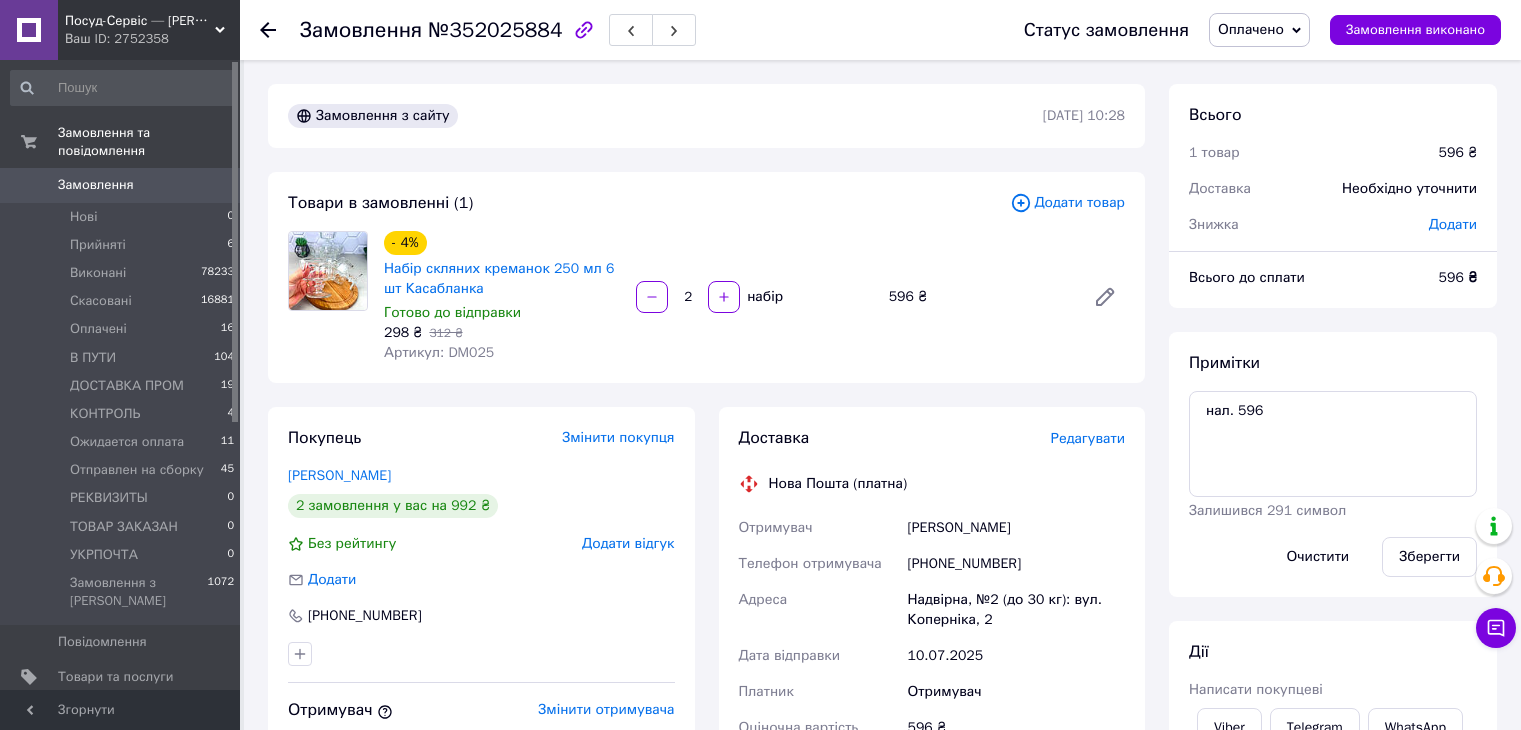scroll, scrollTop: 0, scrollLeft: 0, axis: both 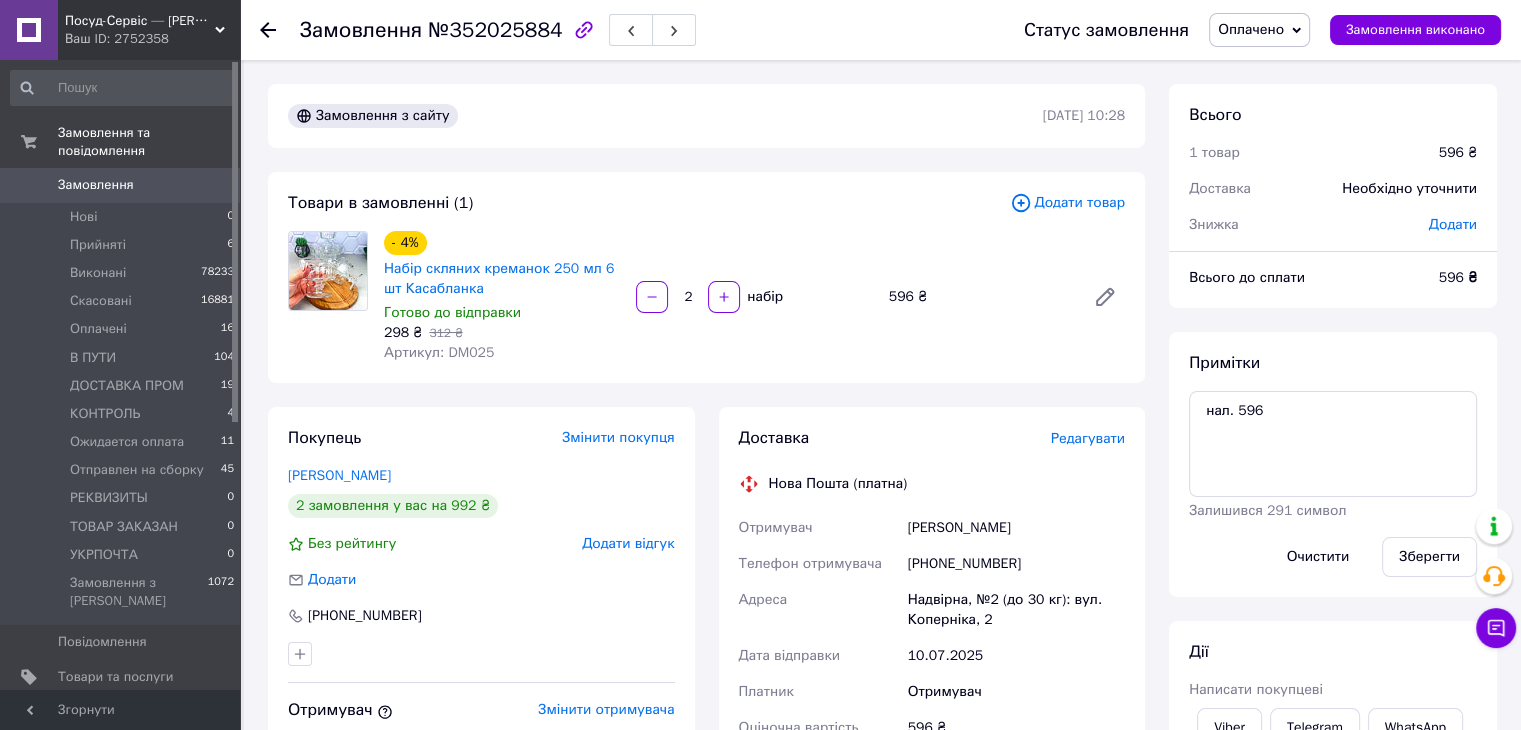 click on "Артикул: DM025" at bounding box center (439, 352) 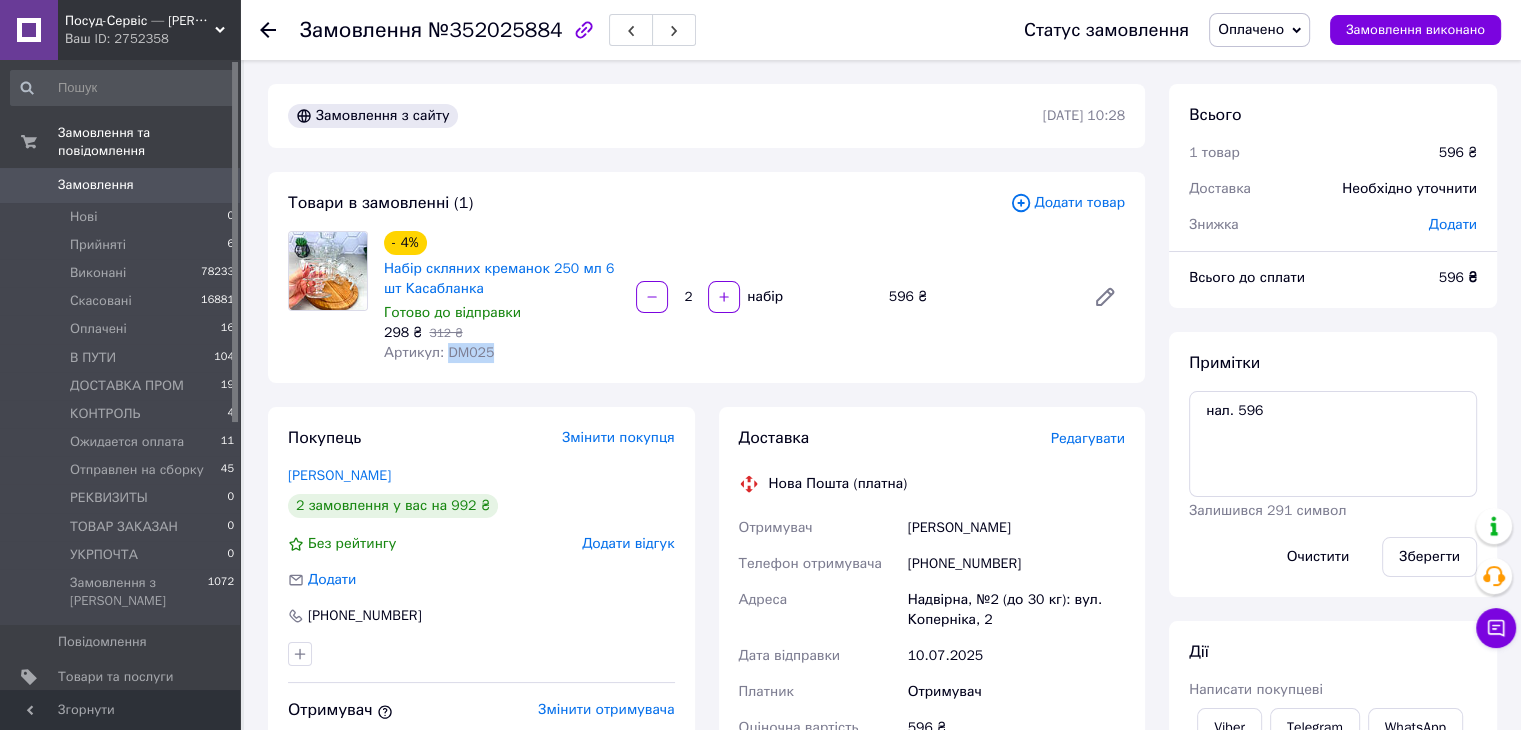 click on "Артикул: DM025" at bounding box center [439, 352] 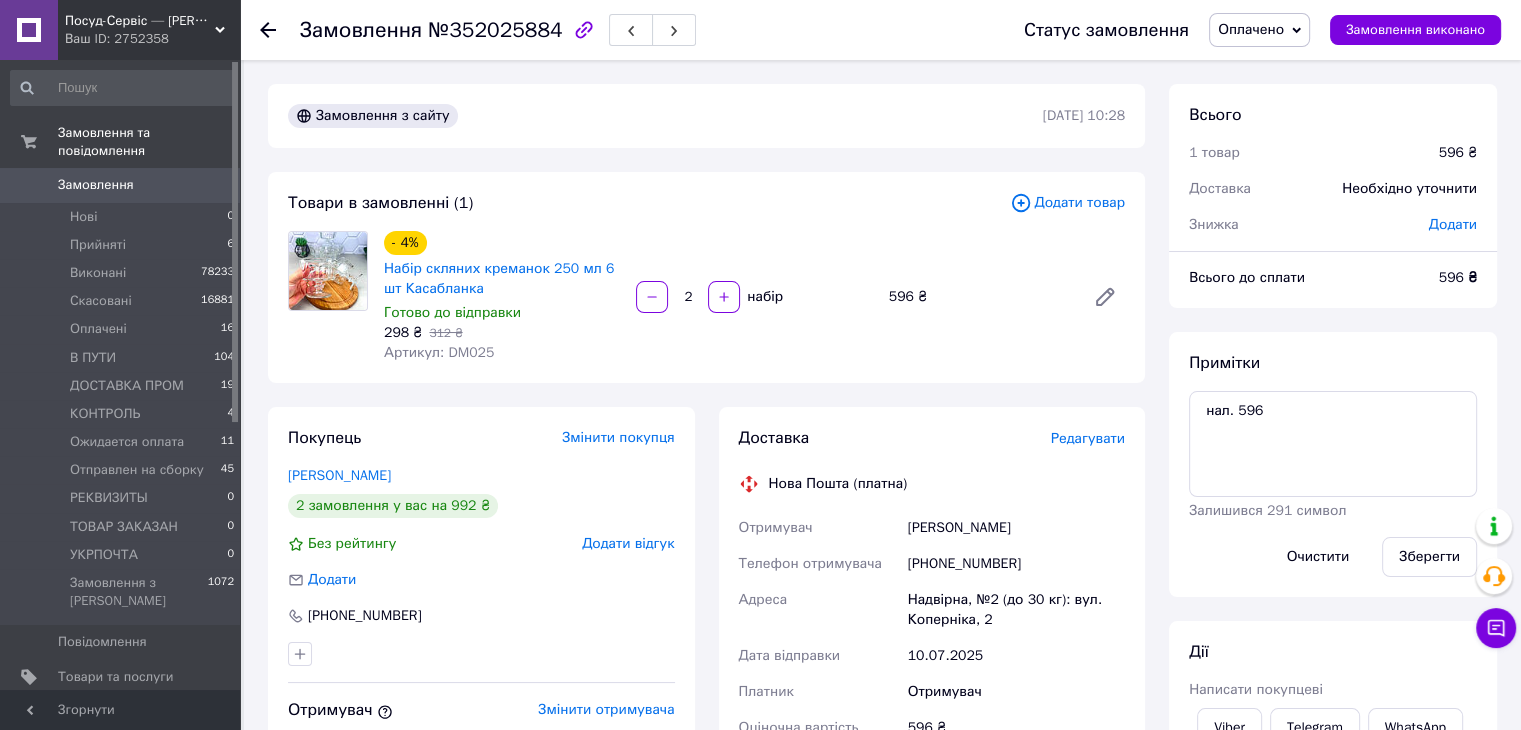 click 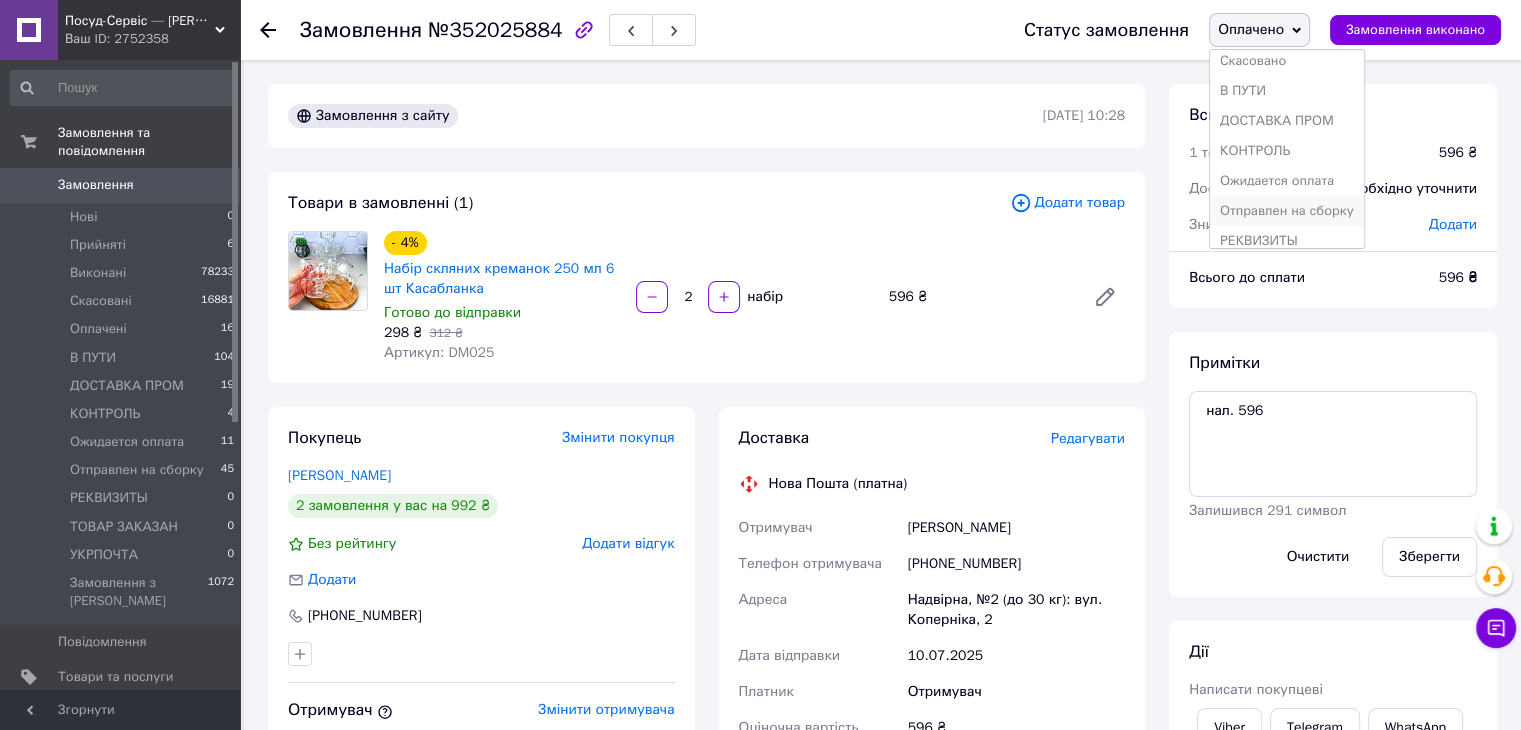 scroll, scrollTop: 141, scrollLeft: 0, axis: vertical 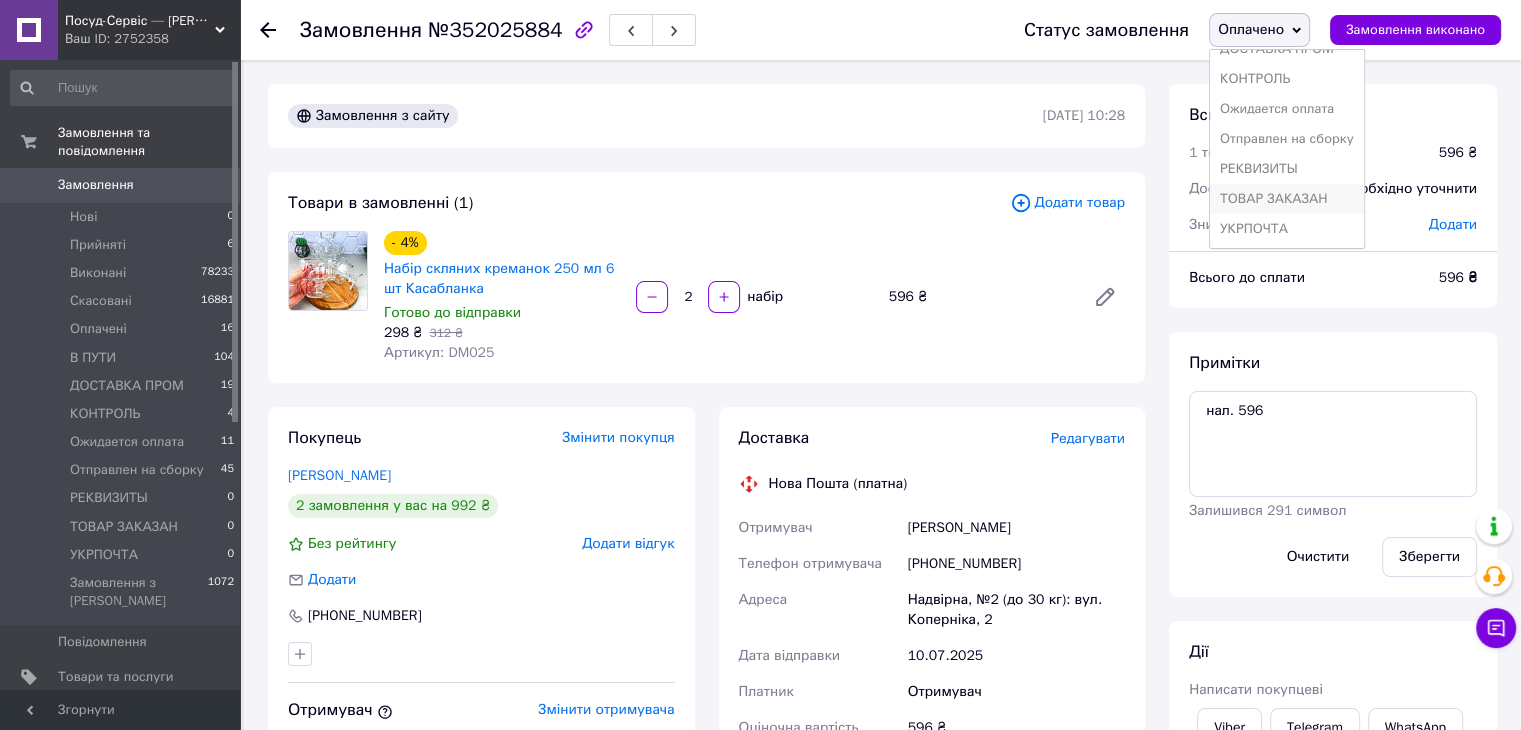 click on "ТОВАР ЗАКАЗАН" at bounding box center [1287, 199] 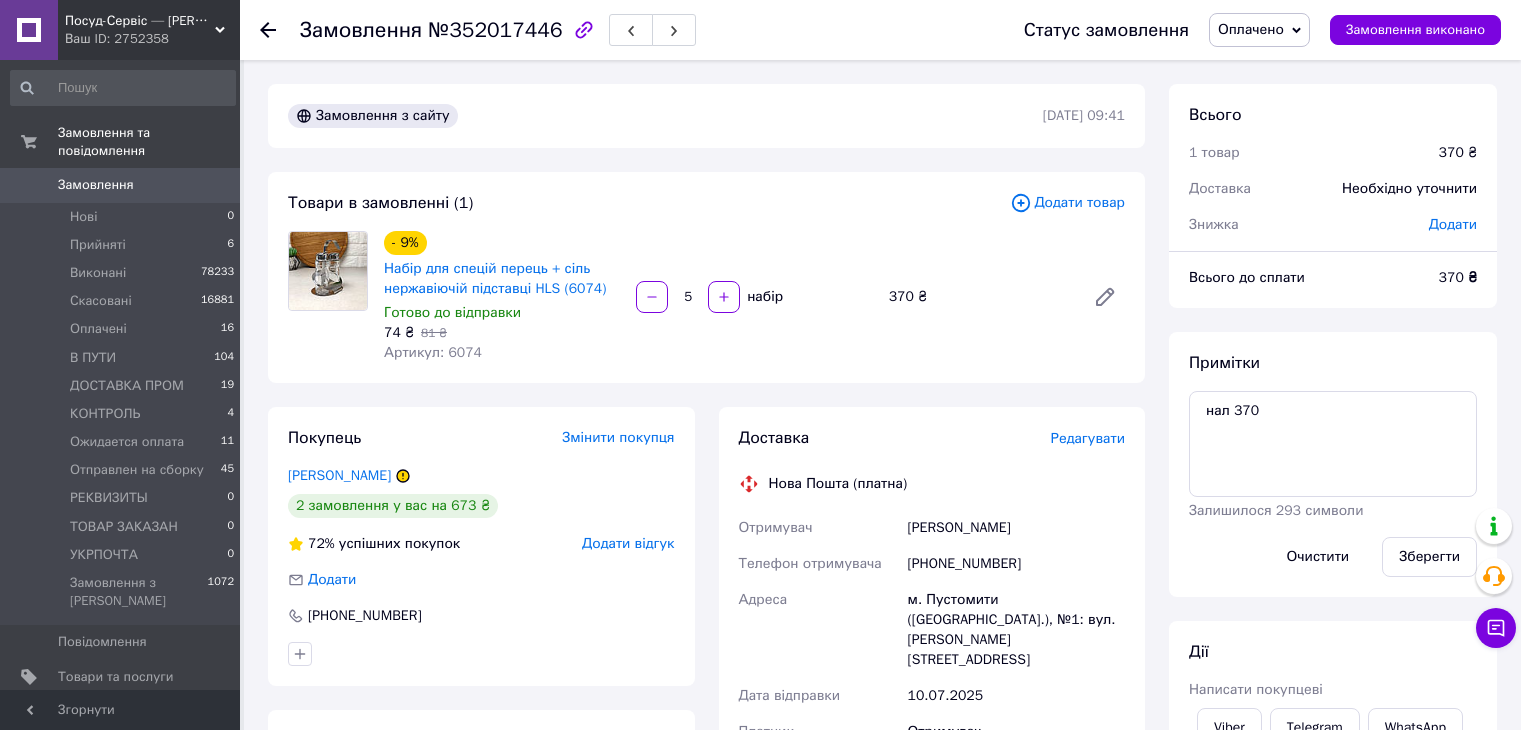 scroll, scrollTop: 0, scrollLeft: 0, axis: both 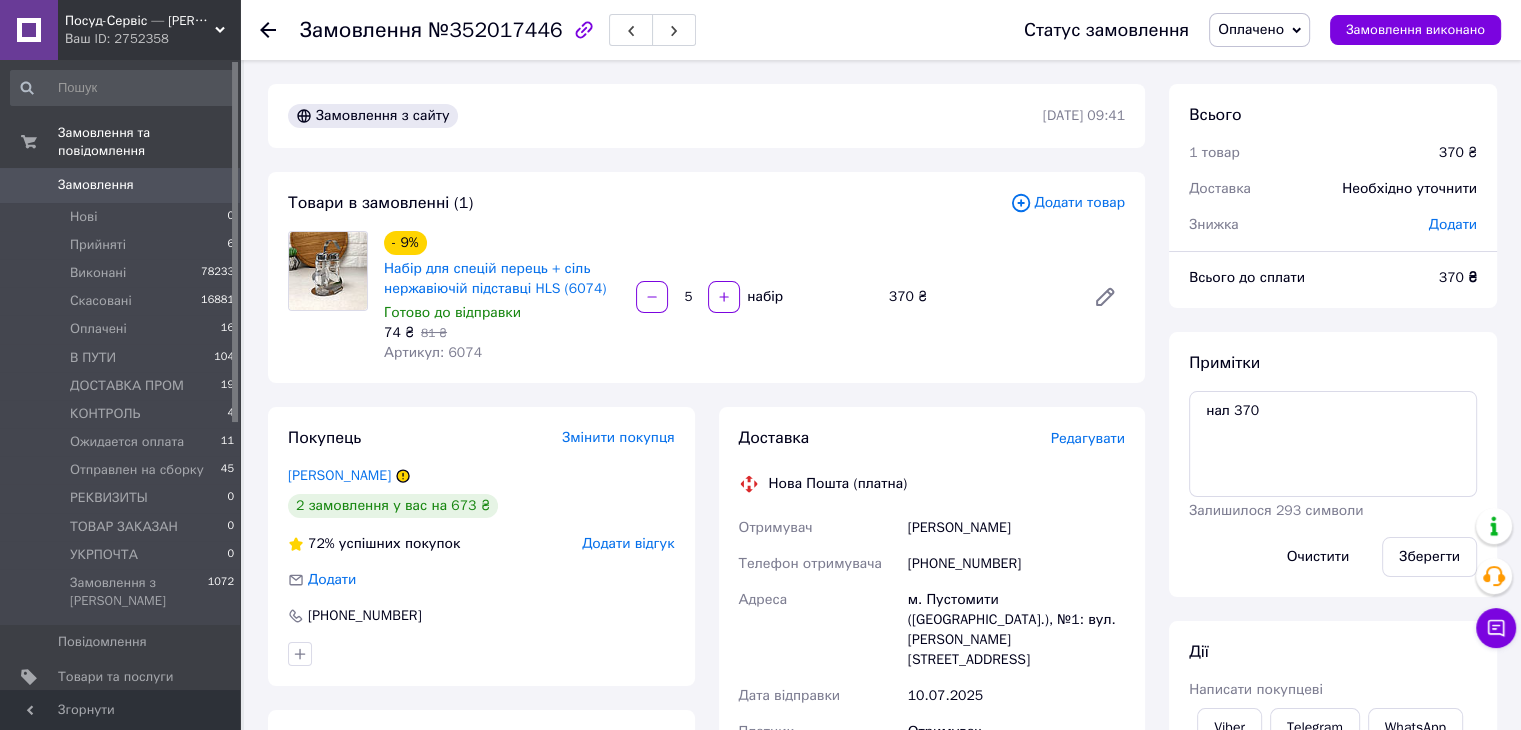 click on "Артикул: 6074" at bounding box center (433, 352) 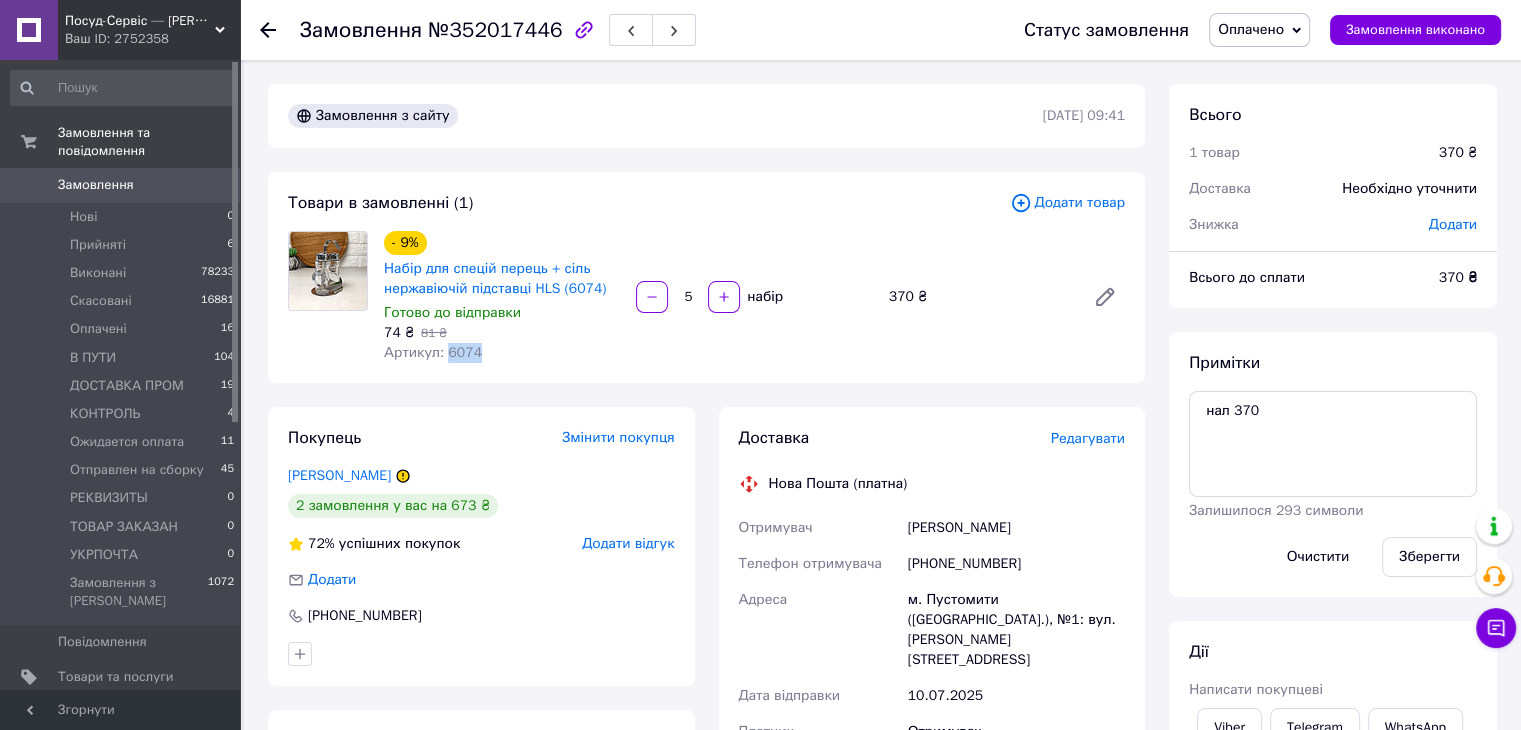 click on "Артикул: 6074" at bounding box center (433, 352) 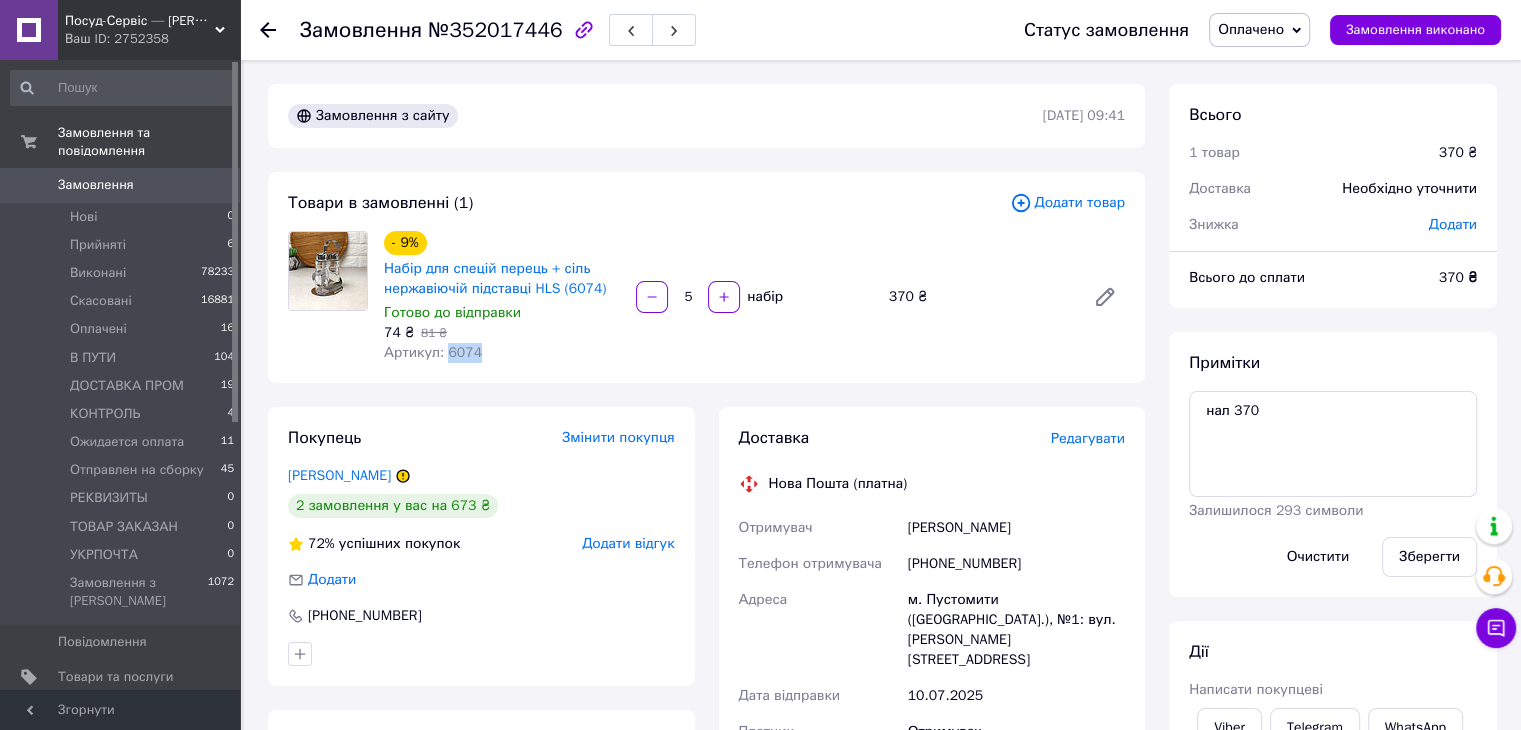 click on "Оплачено" at bounding box center [1251, 29] 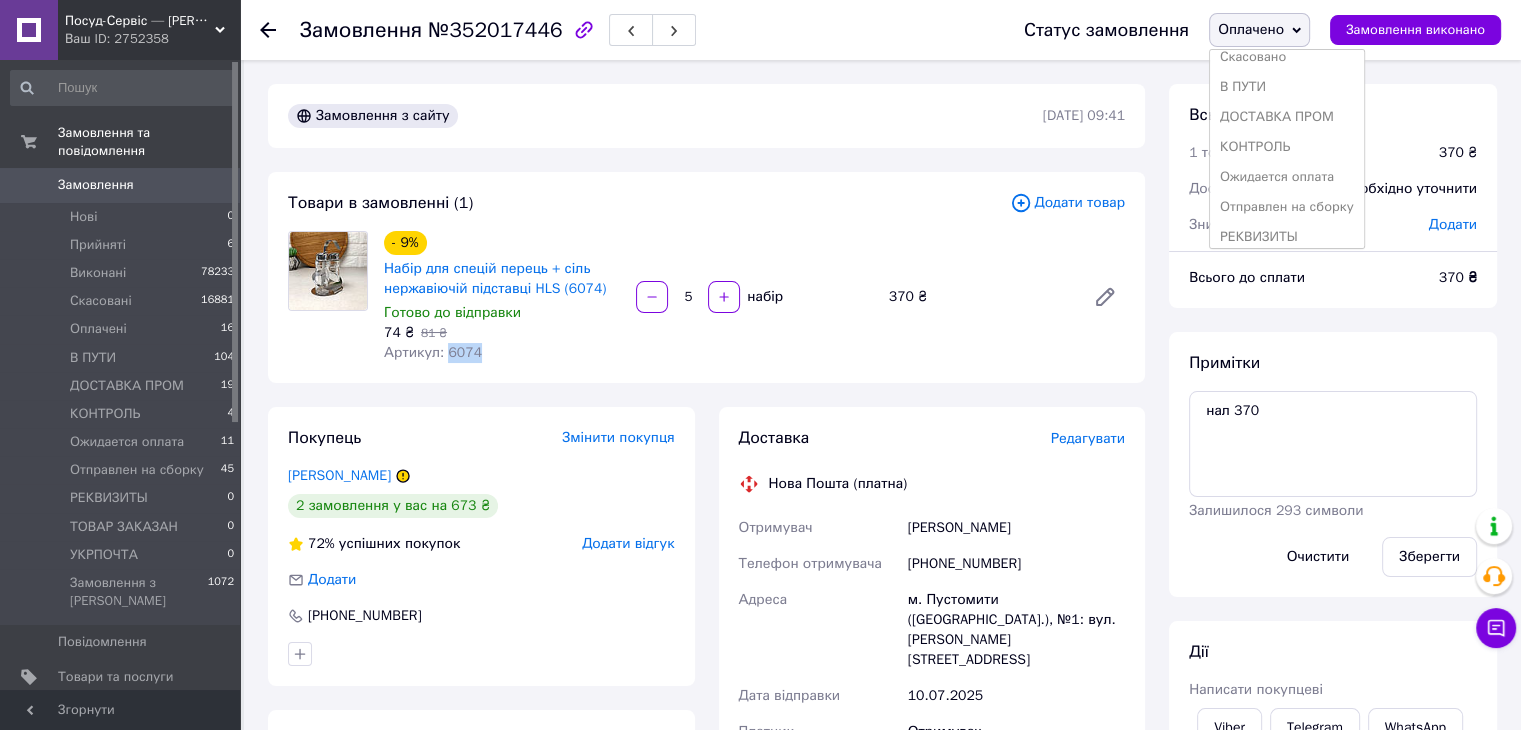 scroll, scrollTop: 141, scrollLeft: 0, axis: vertical 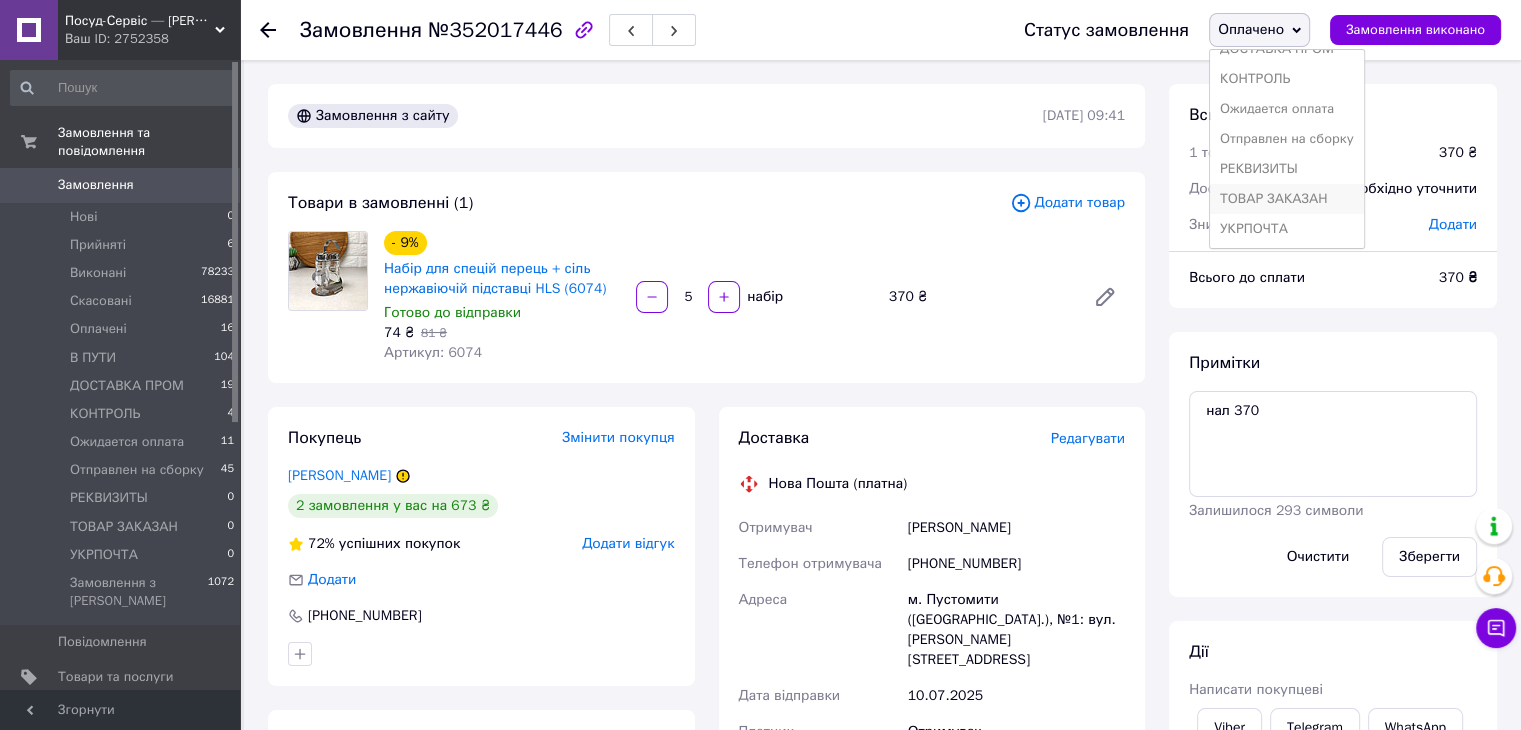 click on "ТОВАР ЗАКАЗАН" at bounding box center (1287, 199) 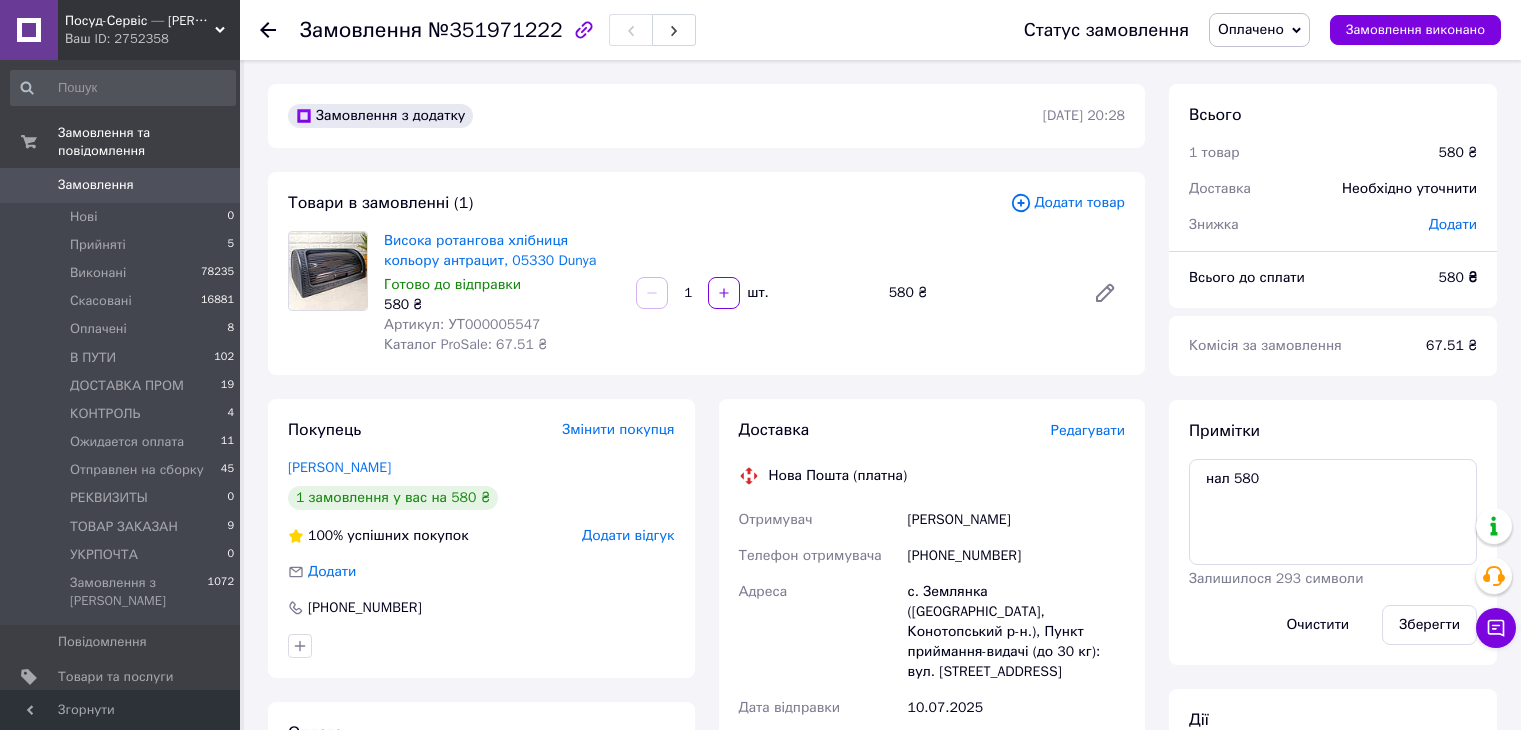 scroll, scrollTop: 0, scrollLeft: 0, axis: both 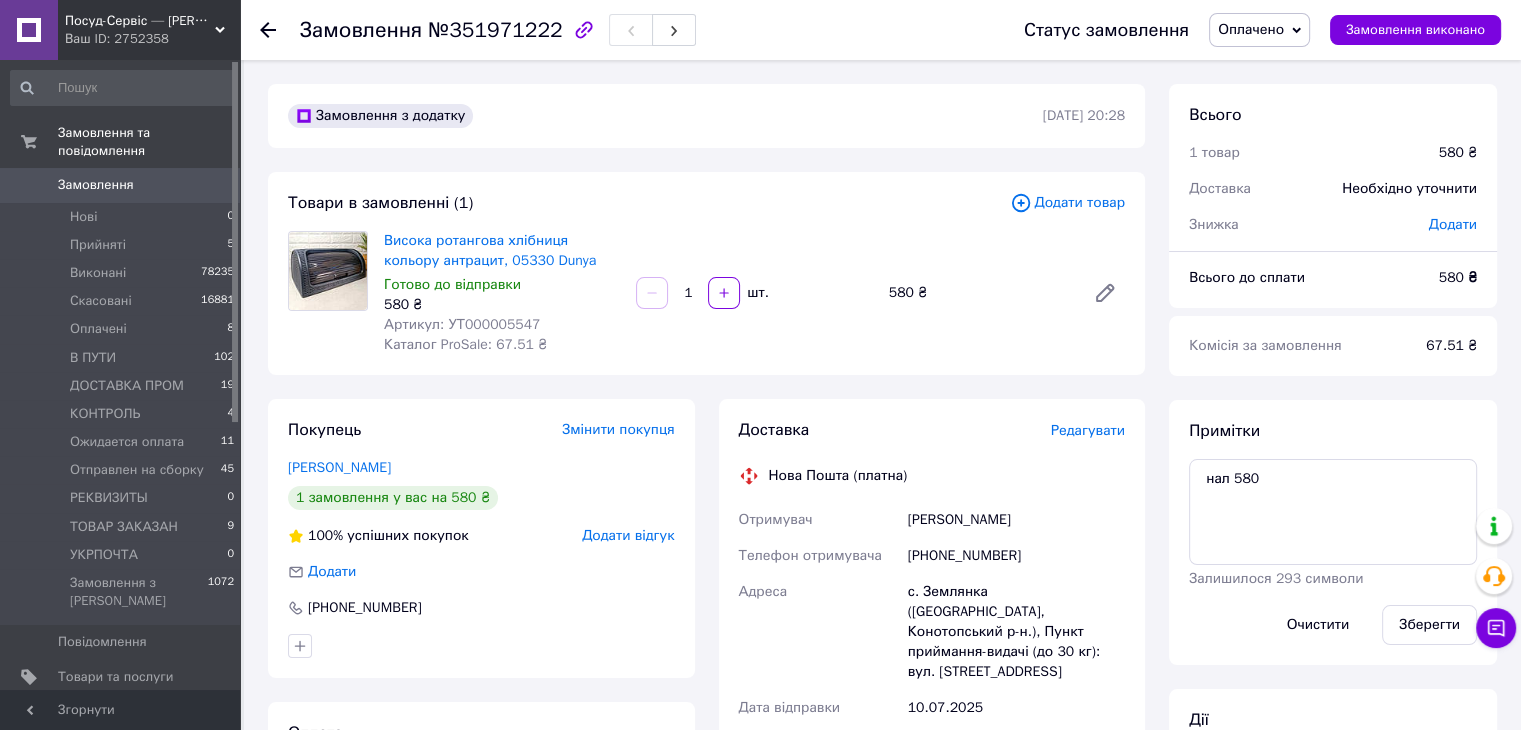 click on "Артикул: УТ000005547" at bounding box center [462, 324] 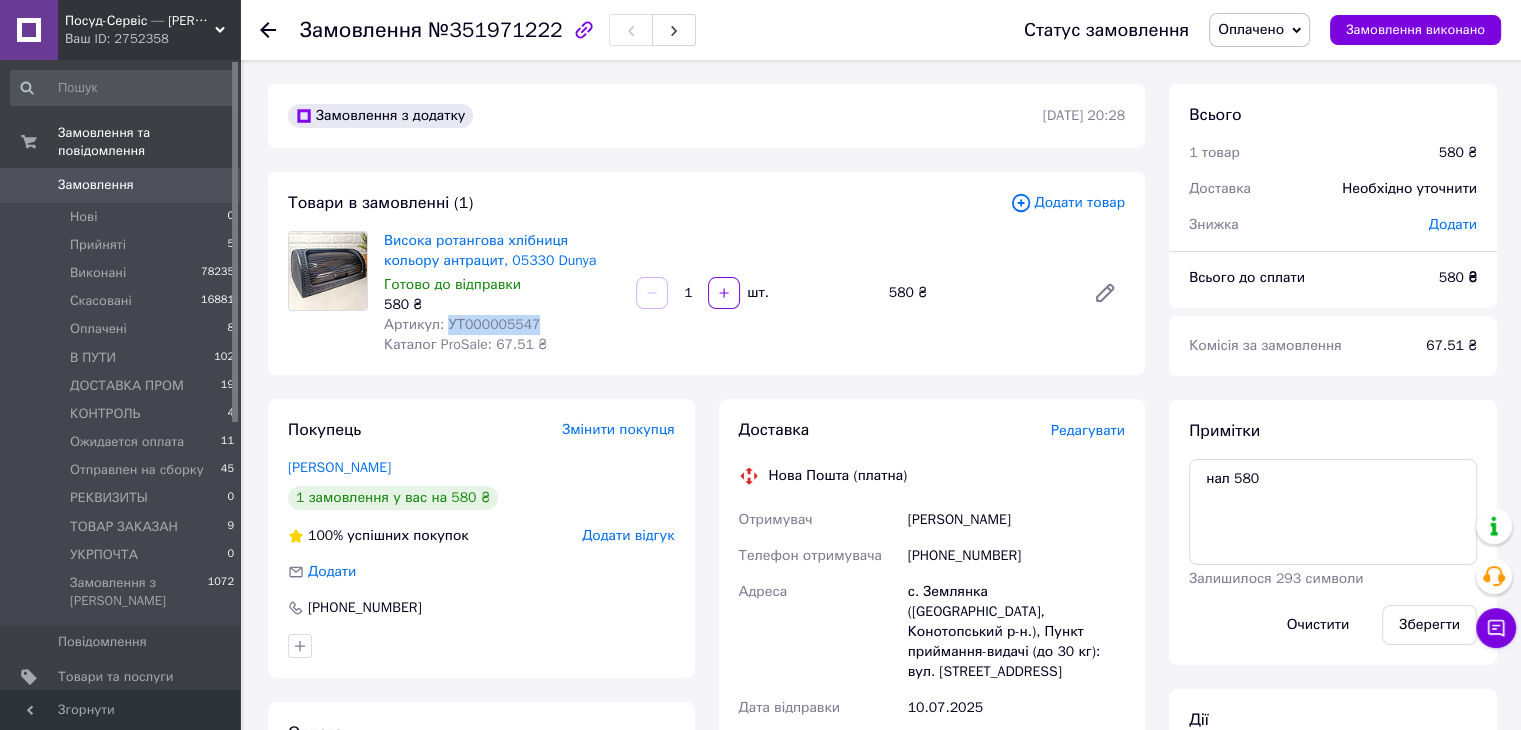 click on "Артикул: УТ000005547" at bounding box center (462, 324) 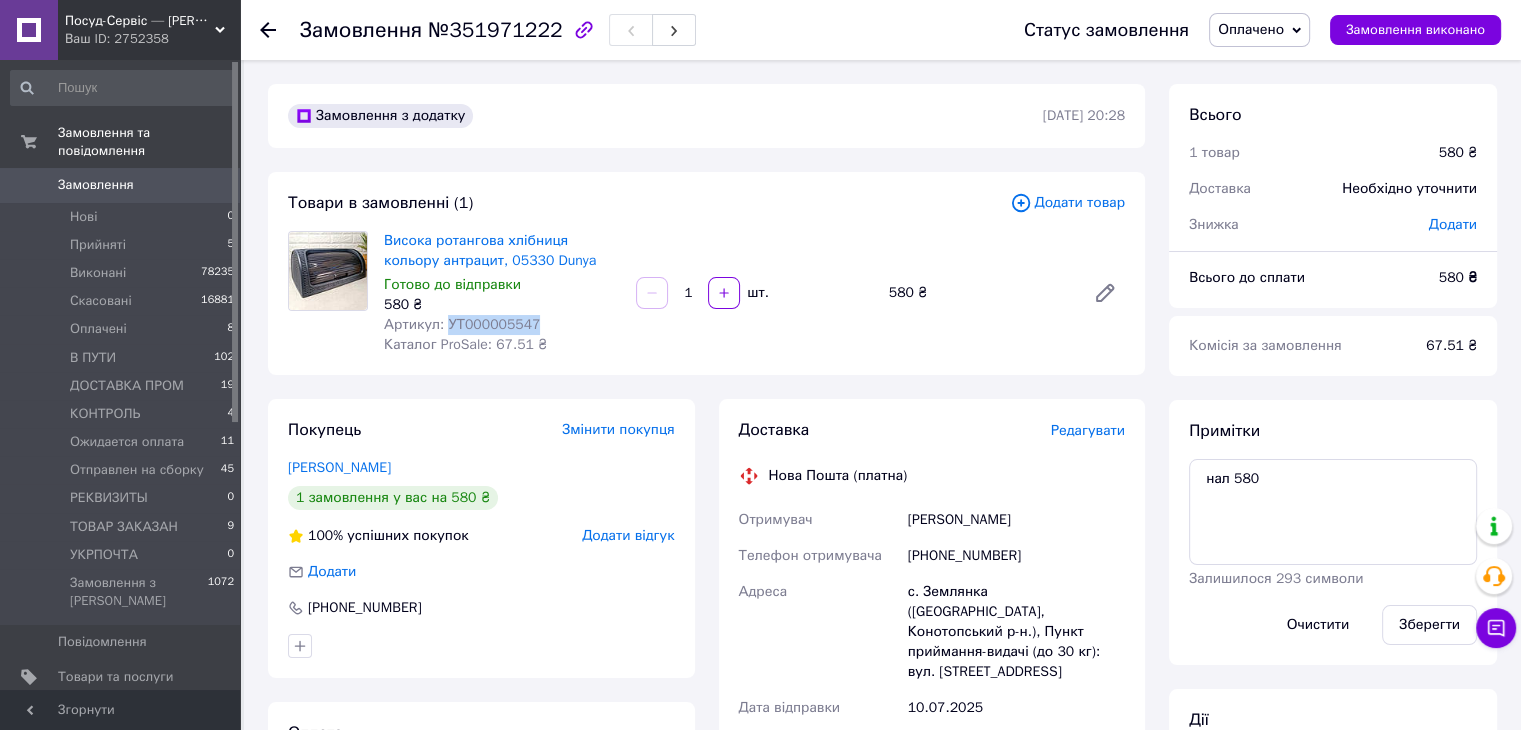 click on "Оплачено" at bounding box center [1259, 30] 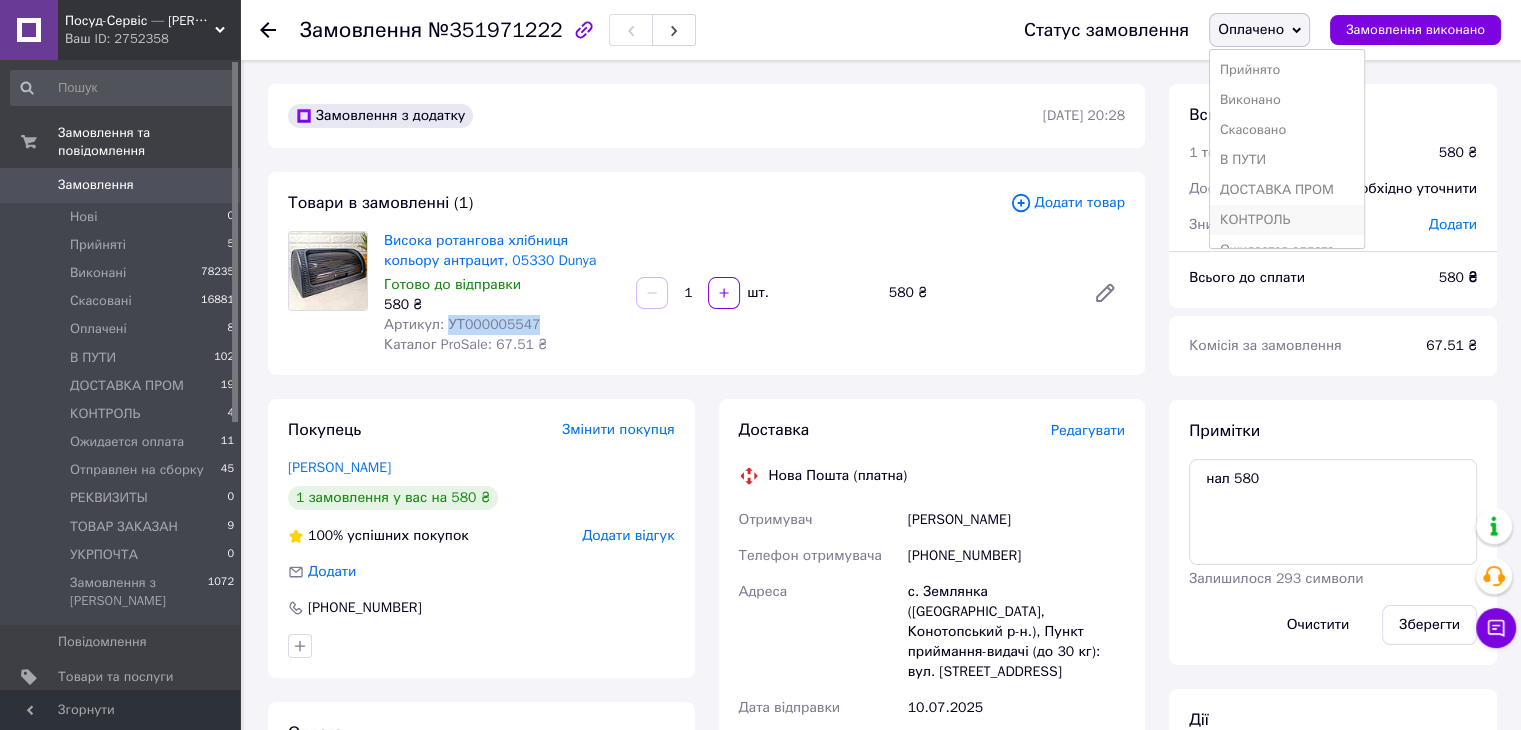scroll, scrollTop: 141, scrollLeft: 0, axis: vertical 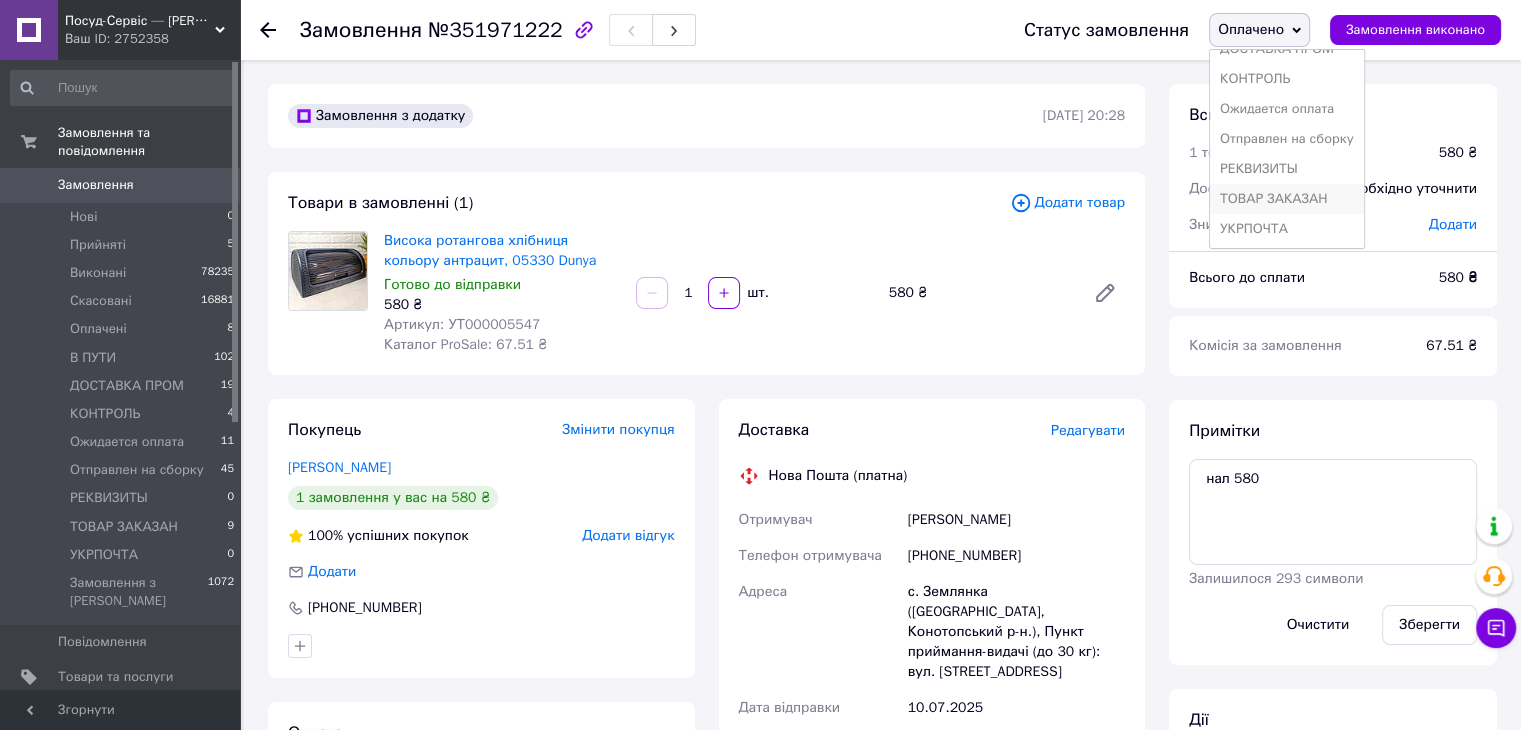 click on "ТОВАР ЗАКАЗАН" at bounding box center [1287, 199] 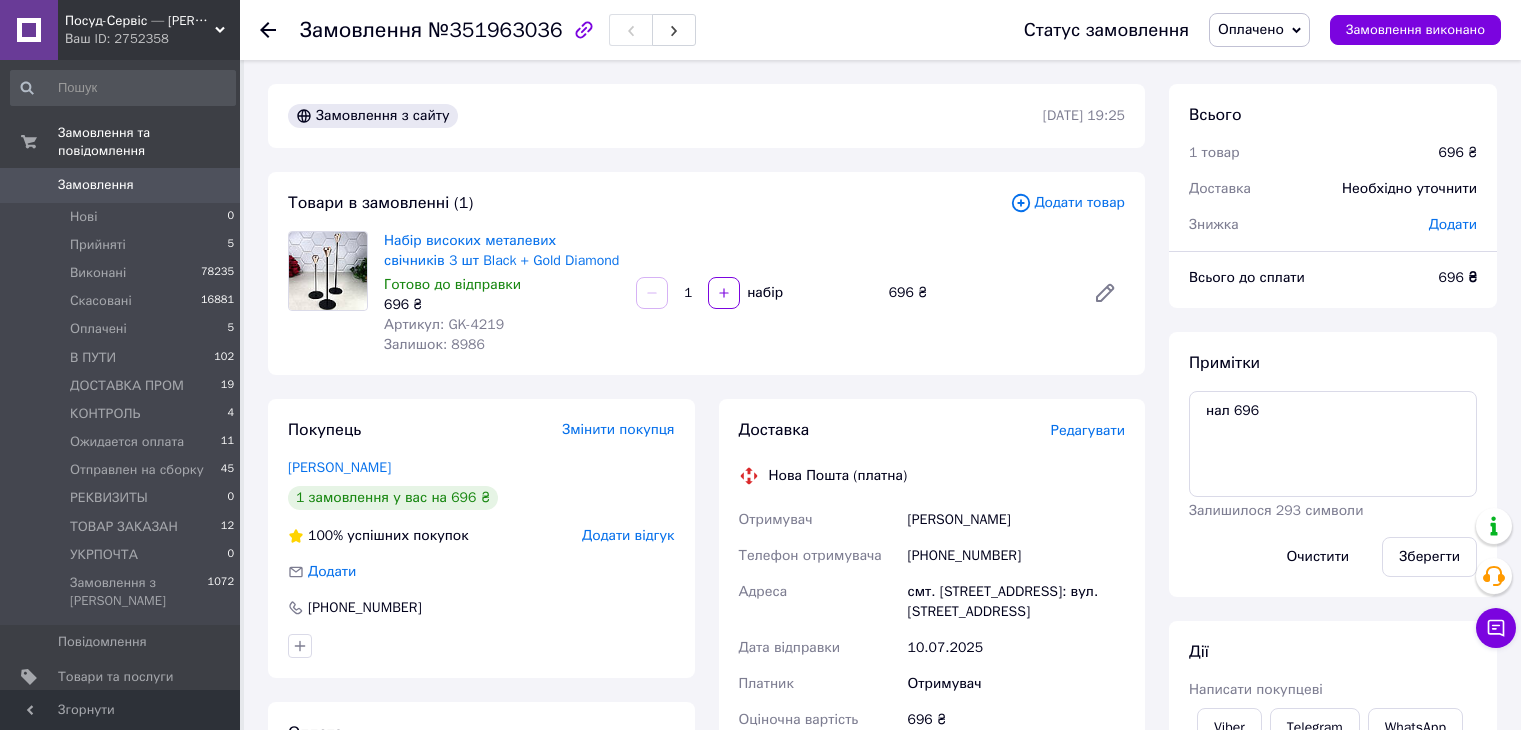 scroll, scrollTop: 0, scrollLeft: 0, axis: both 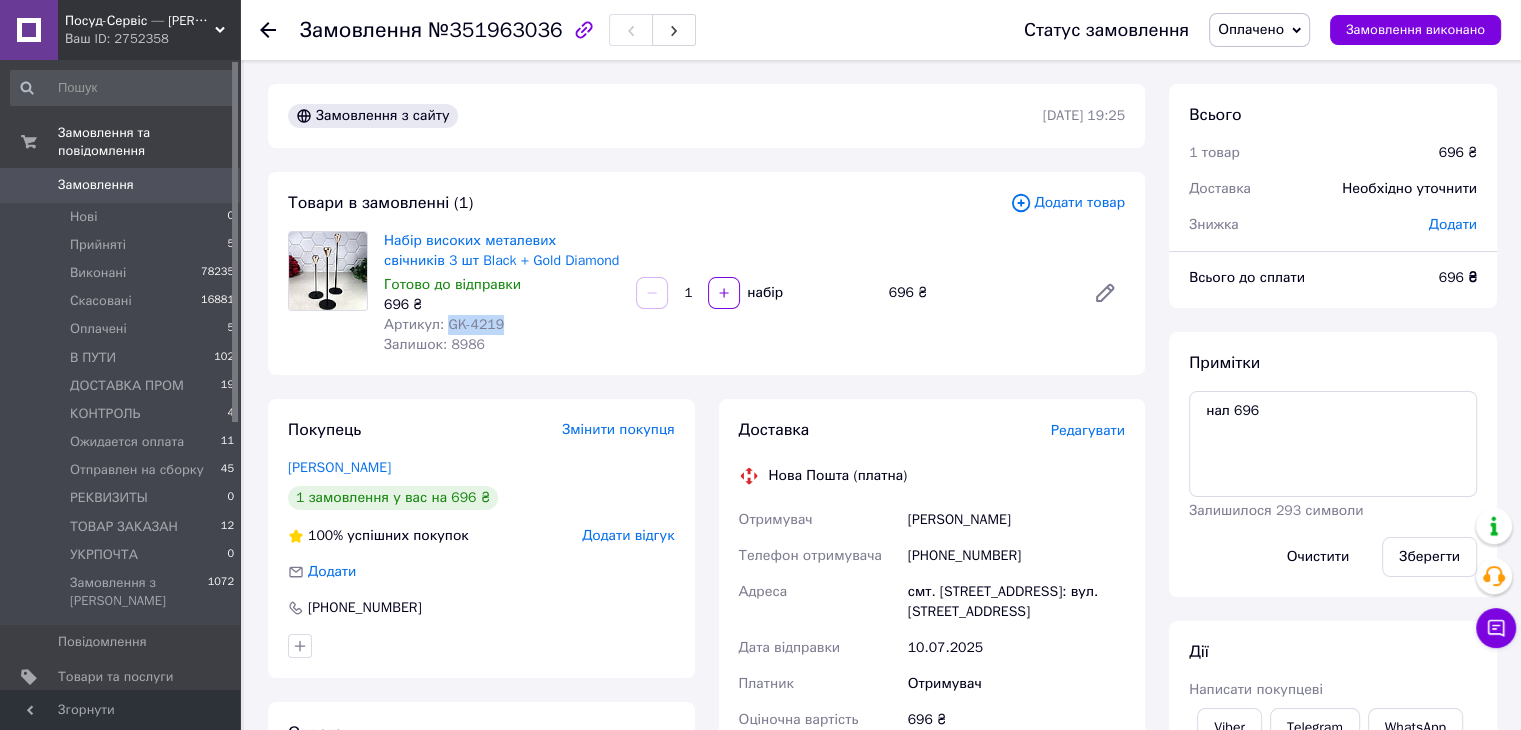 drag, startPoint x: 458, startPoint y: 319, endPoint x: 444, endPoint y: 321, distance: 14.142136 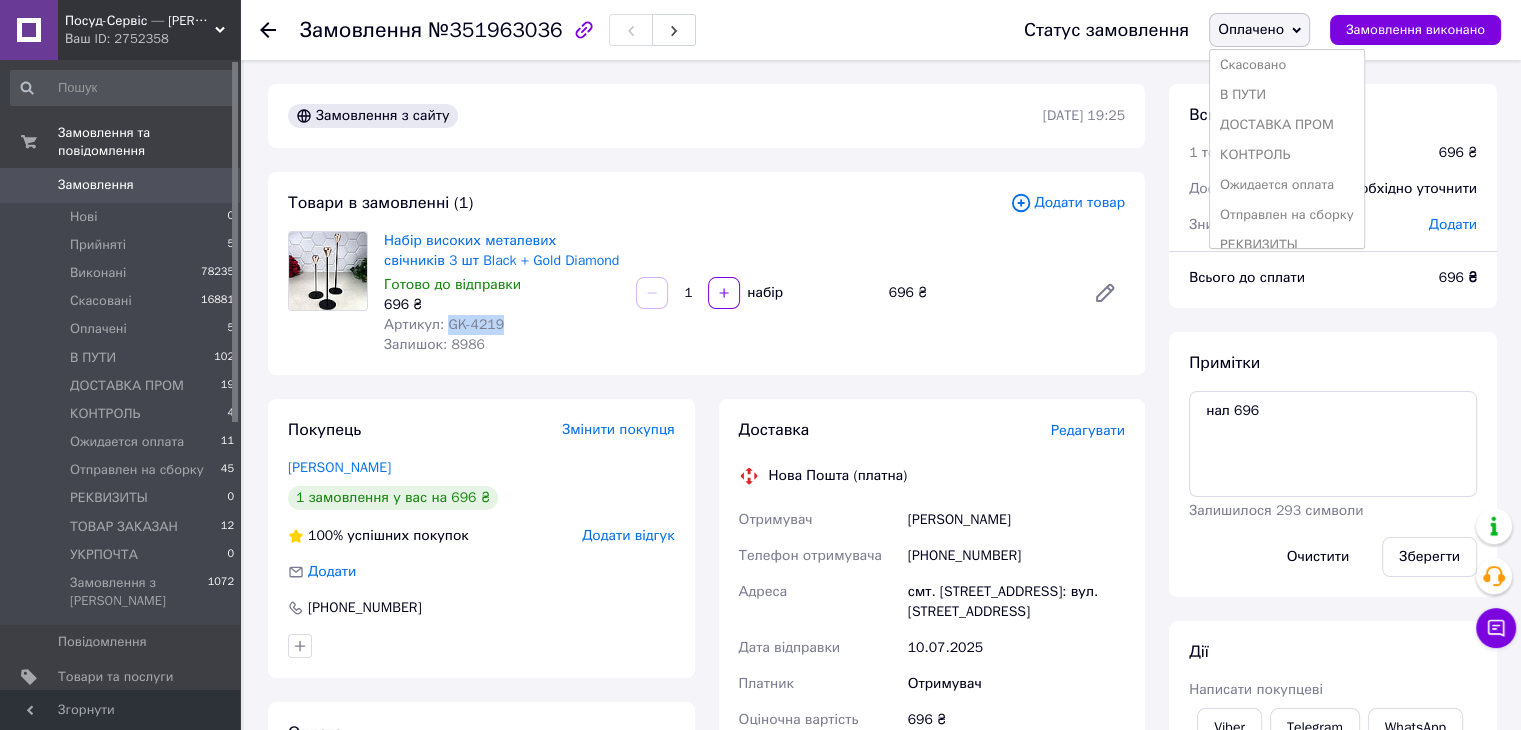 scroll, scrollTop: 141, scrollLeft: 0, axis: vertical 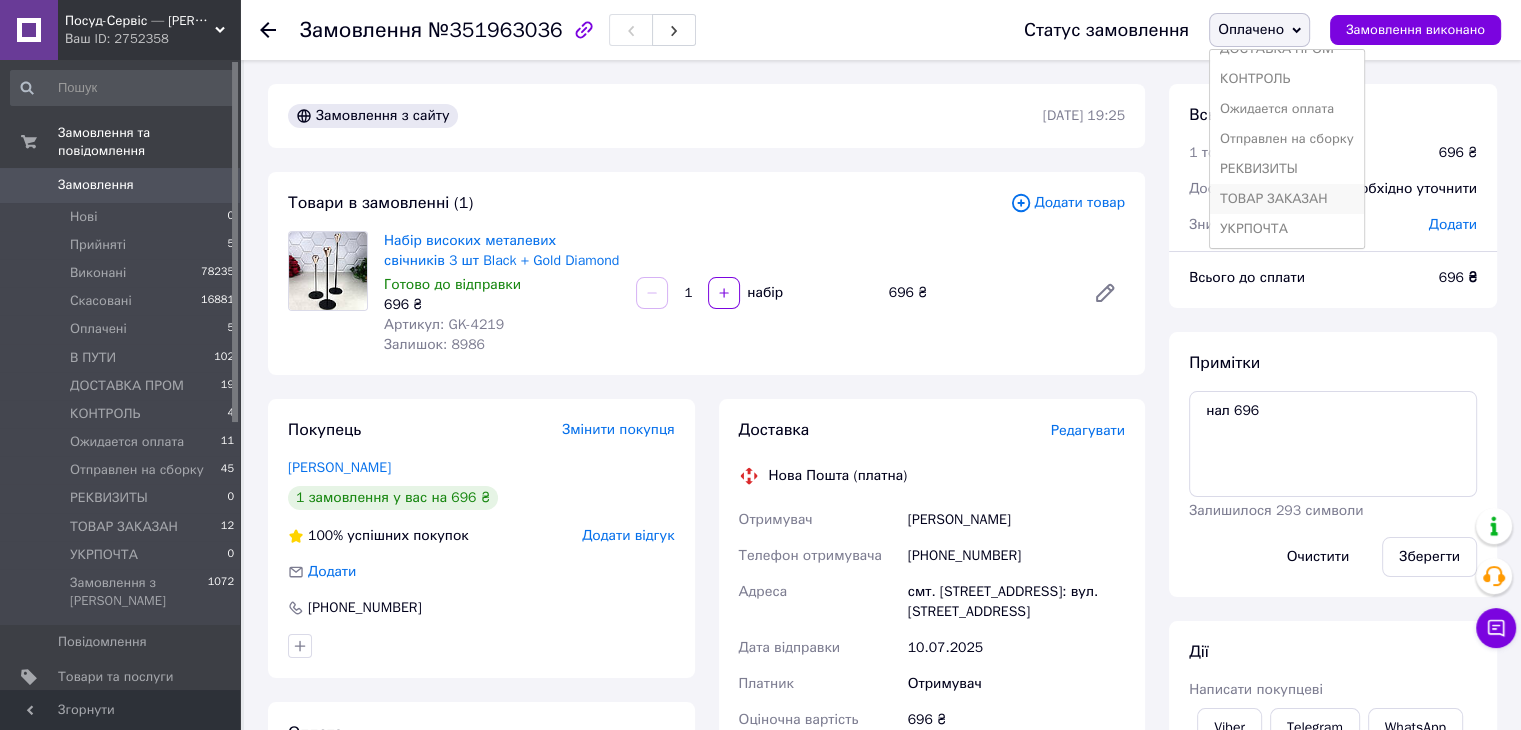 click on "ТОВАР ЗАКАЗАН" at bounding box center (1287, 199) 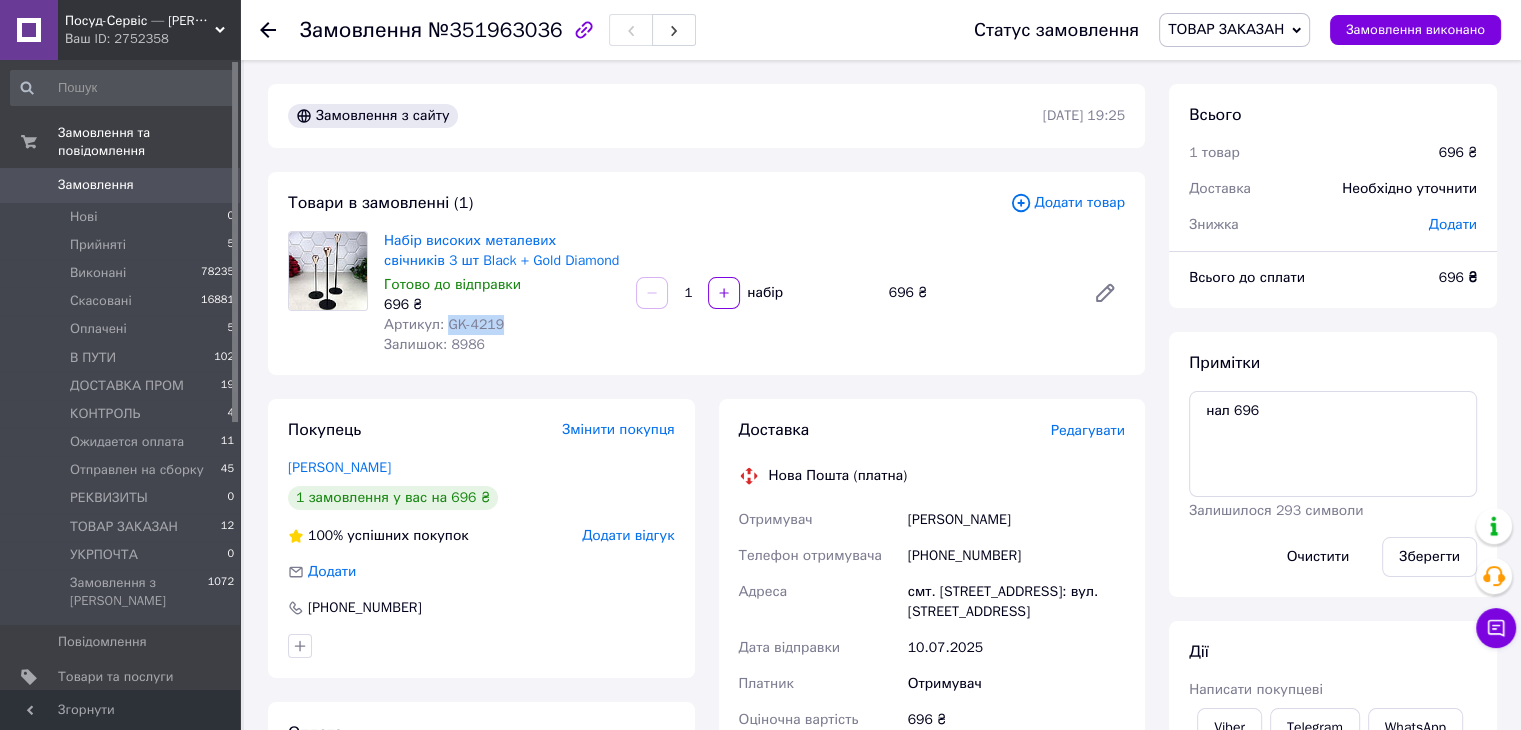 click on "Артикул: GK-4219" at bounding box center (502, 325) 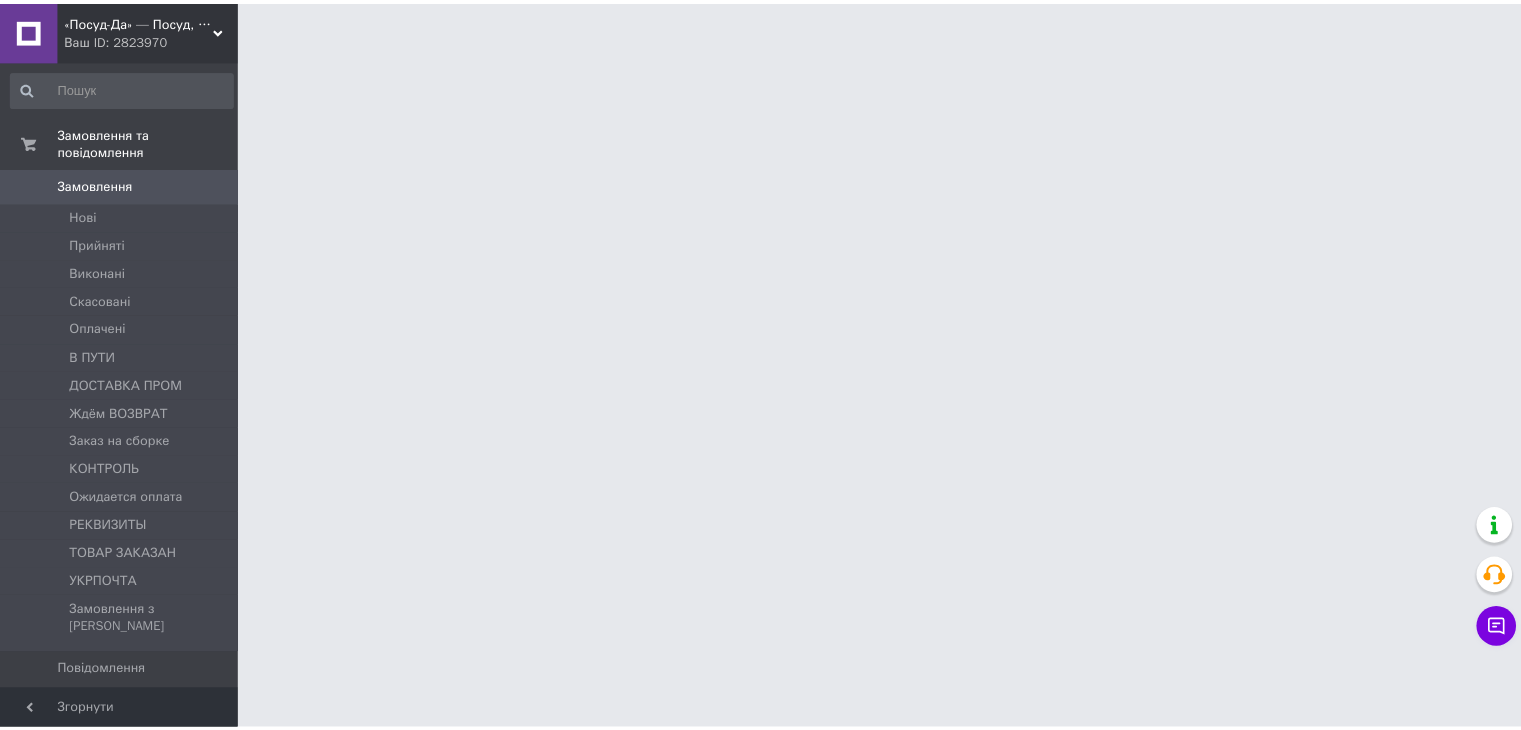 scroll, scrollTop: 0, scrollLeft: 0, axis: both 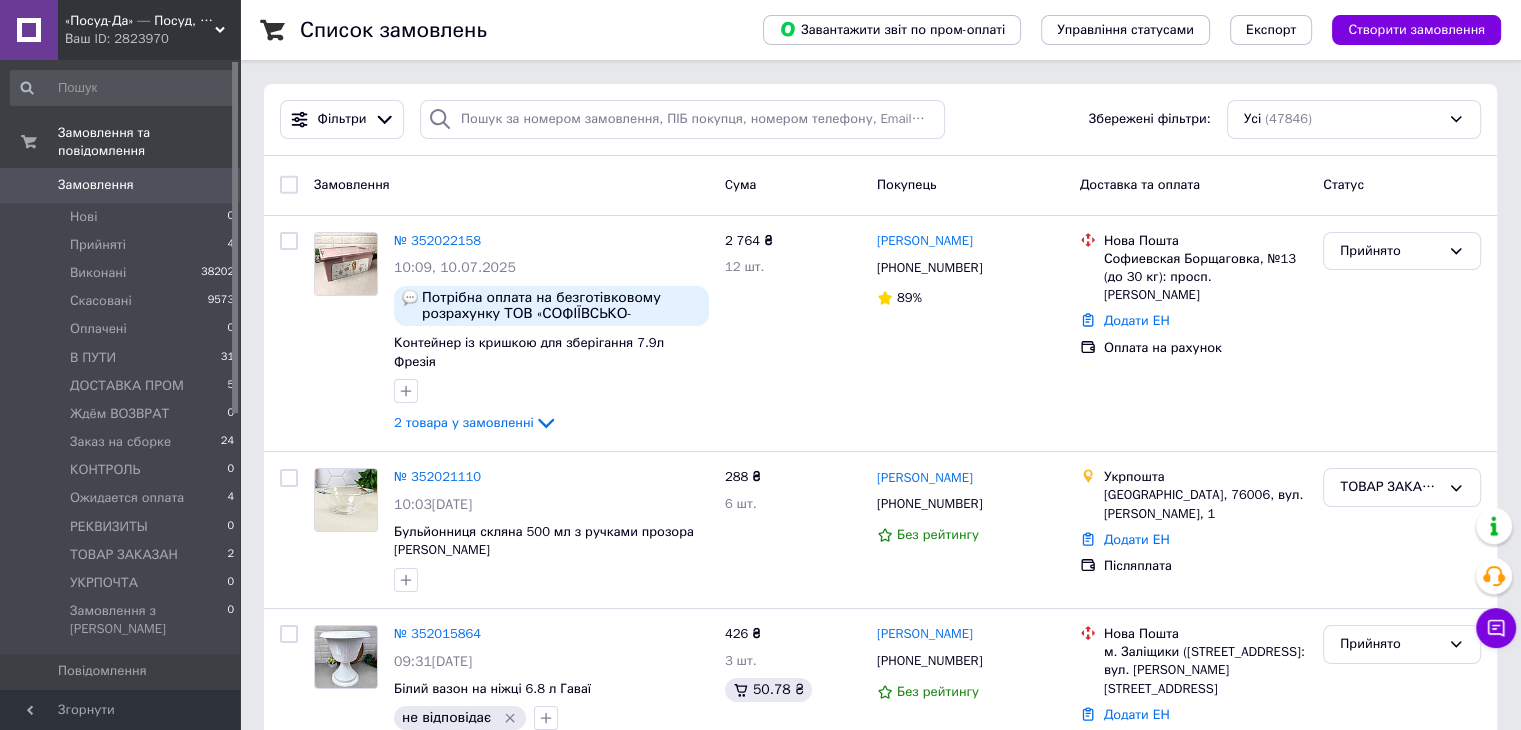 click on "Ваш ID: 2823970" at bounding box center (152, 39) 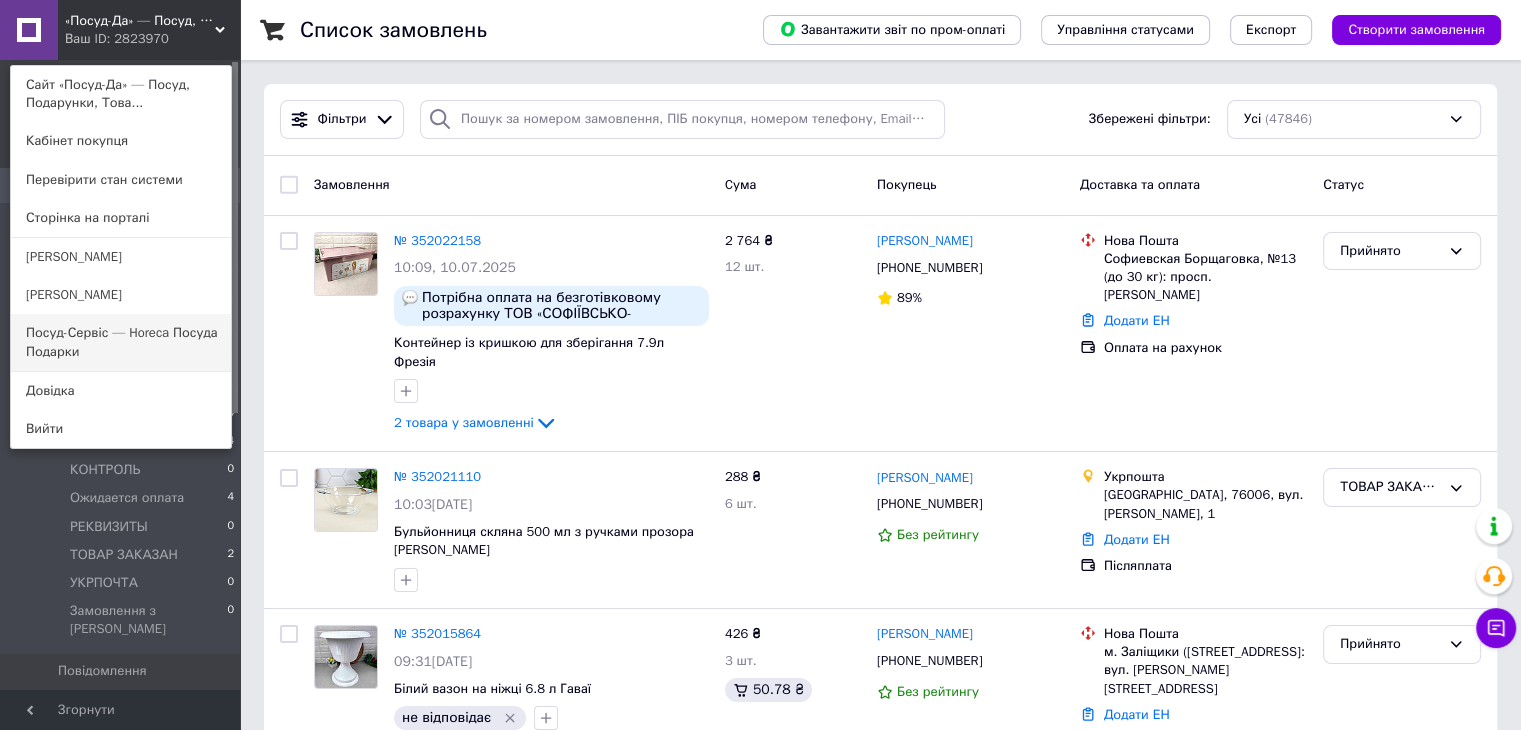 click on "Посуд-Сервіс — Horeca Посуда Подарки" at bounding box center (121, 342) 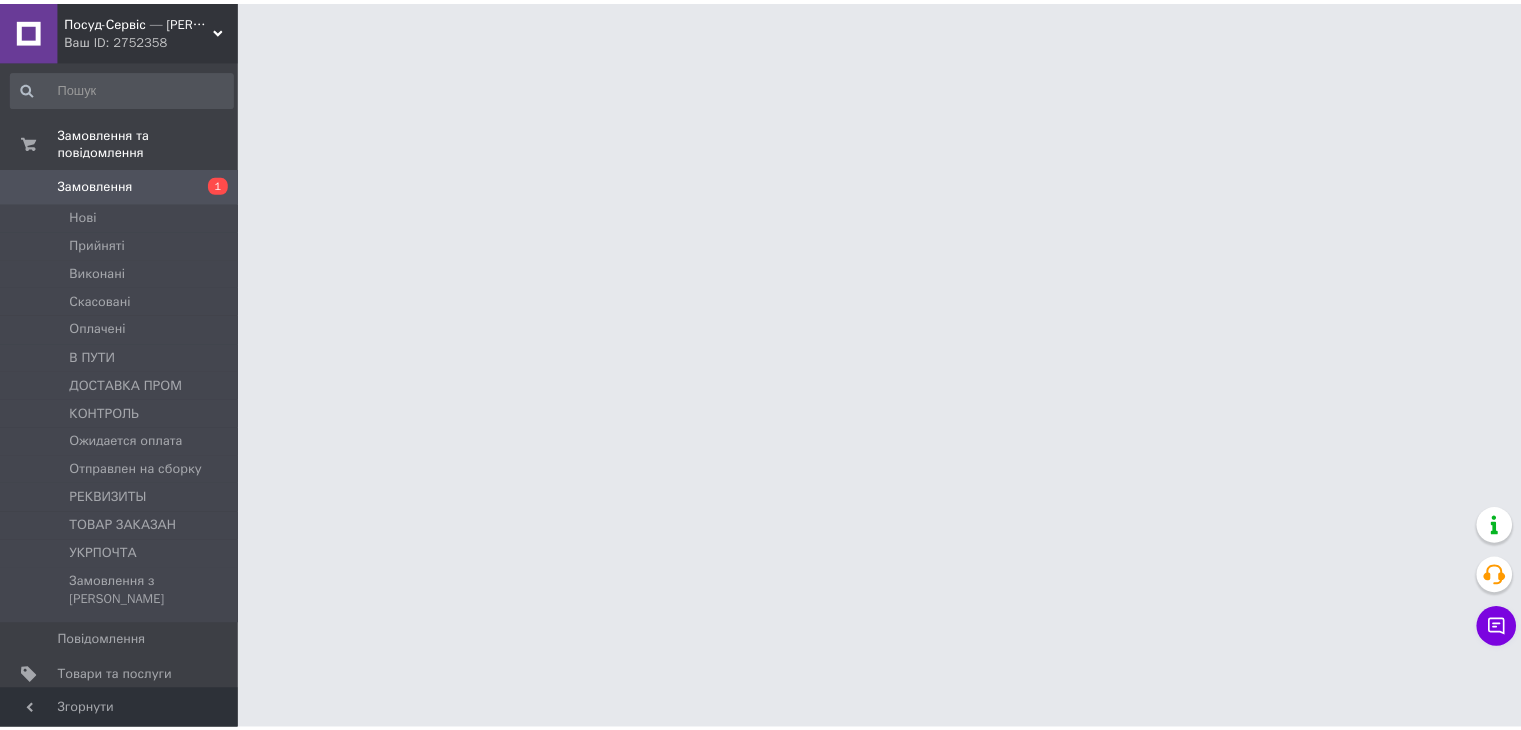 scroll, scrollTop: 0, scrollLeft: 0, axis: both 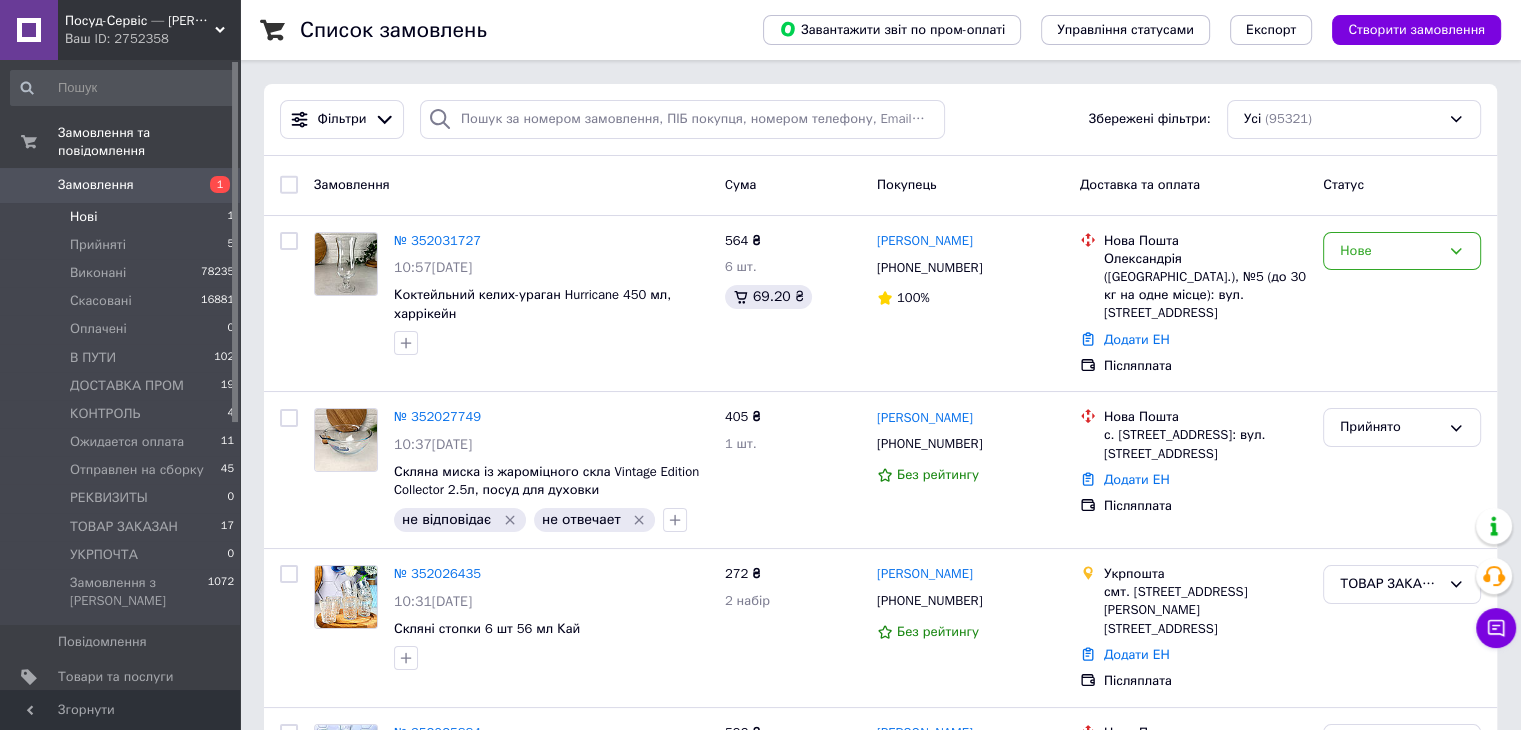click on "Нові" at bounding box center (83, 217) 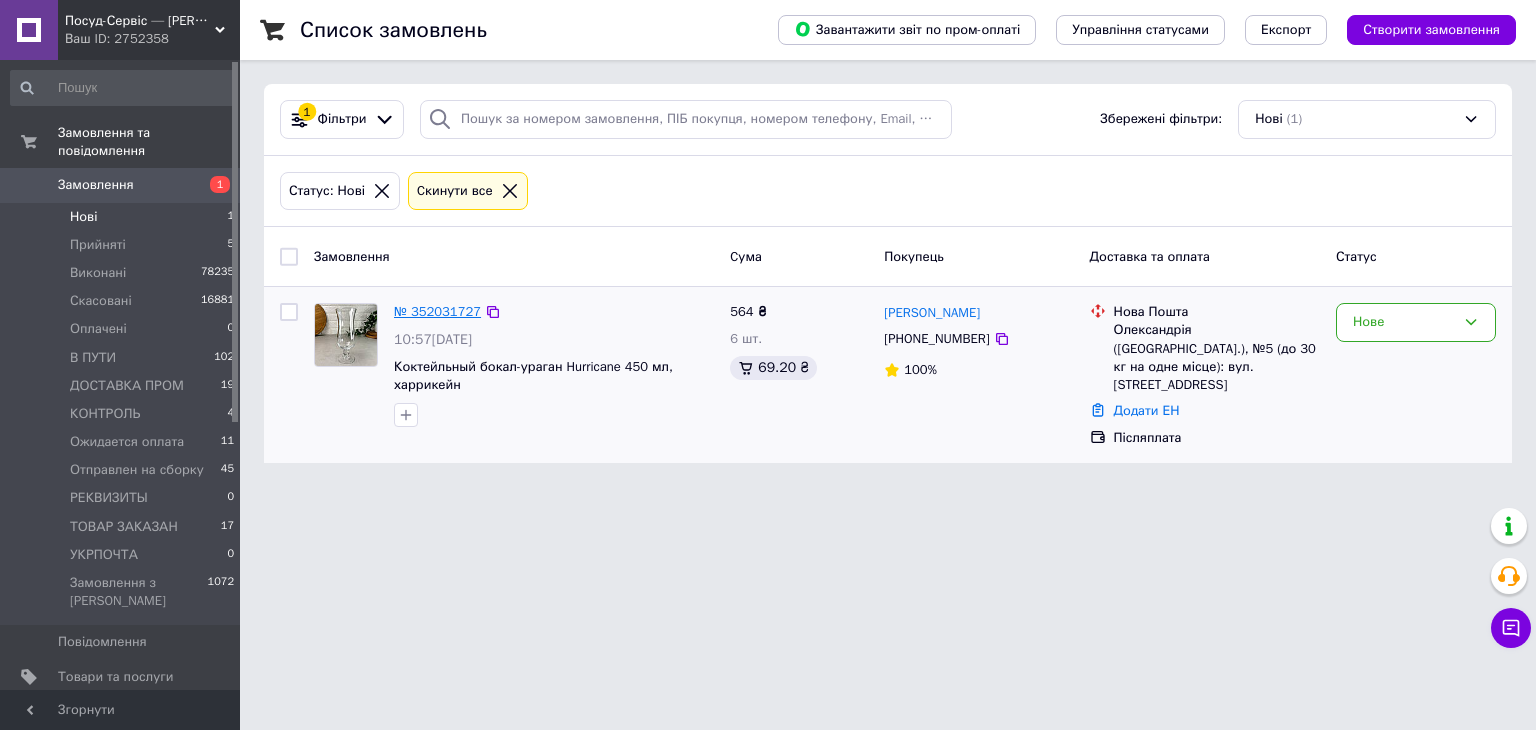 click on "№ 352031727" at bounding box center (437, 311) 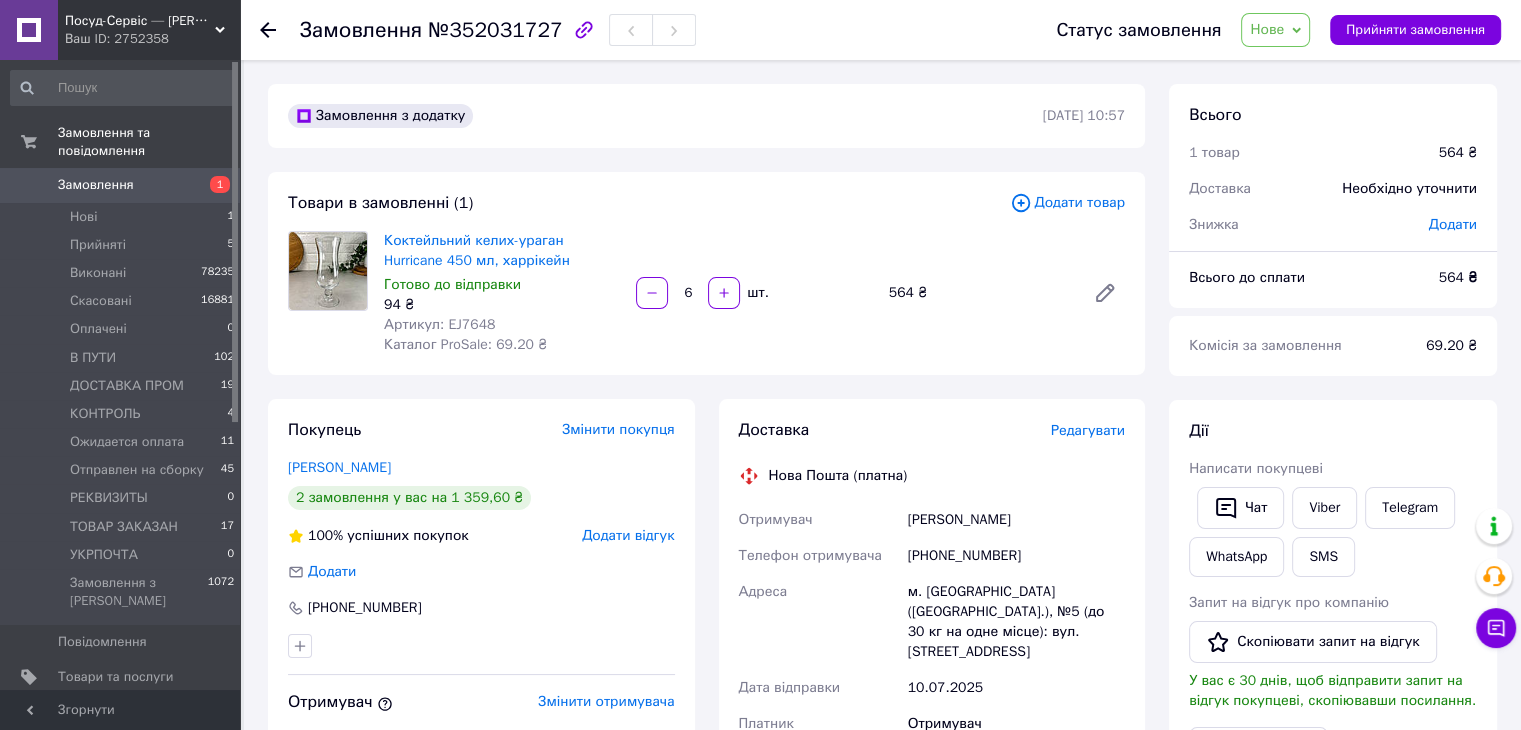 click on "Артикул: EJ7648" at bounding box center (439, 324) 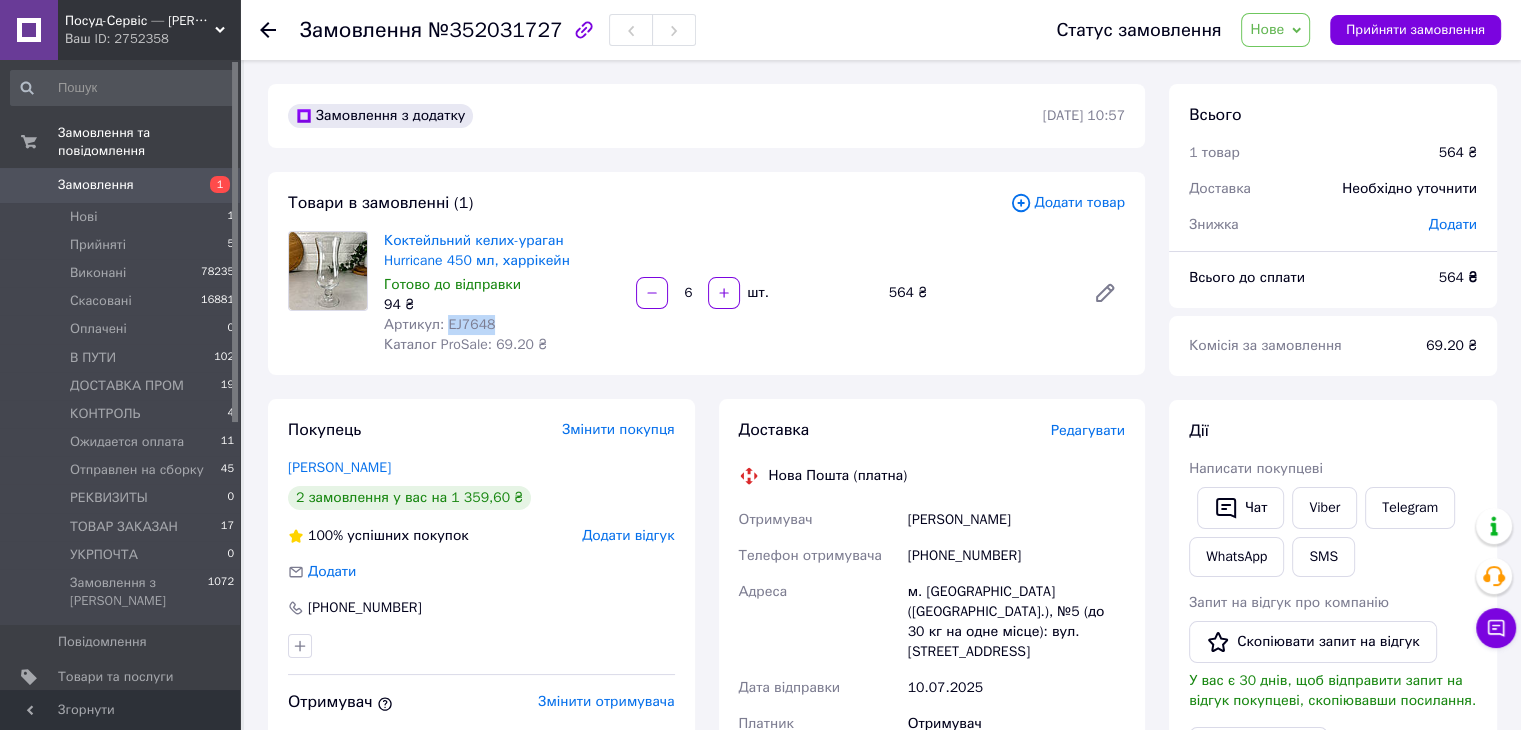 click on "Артикул: EJ7648" at bounding box center [439, 324] 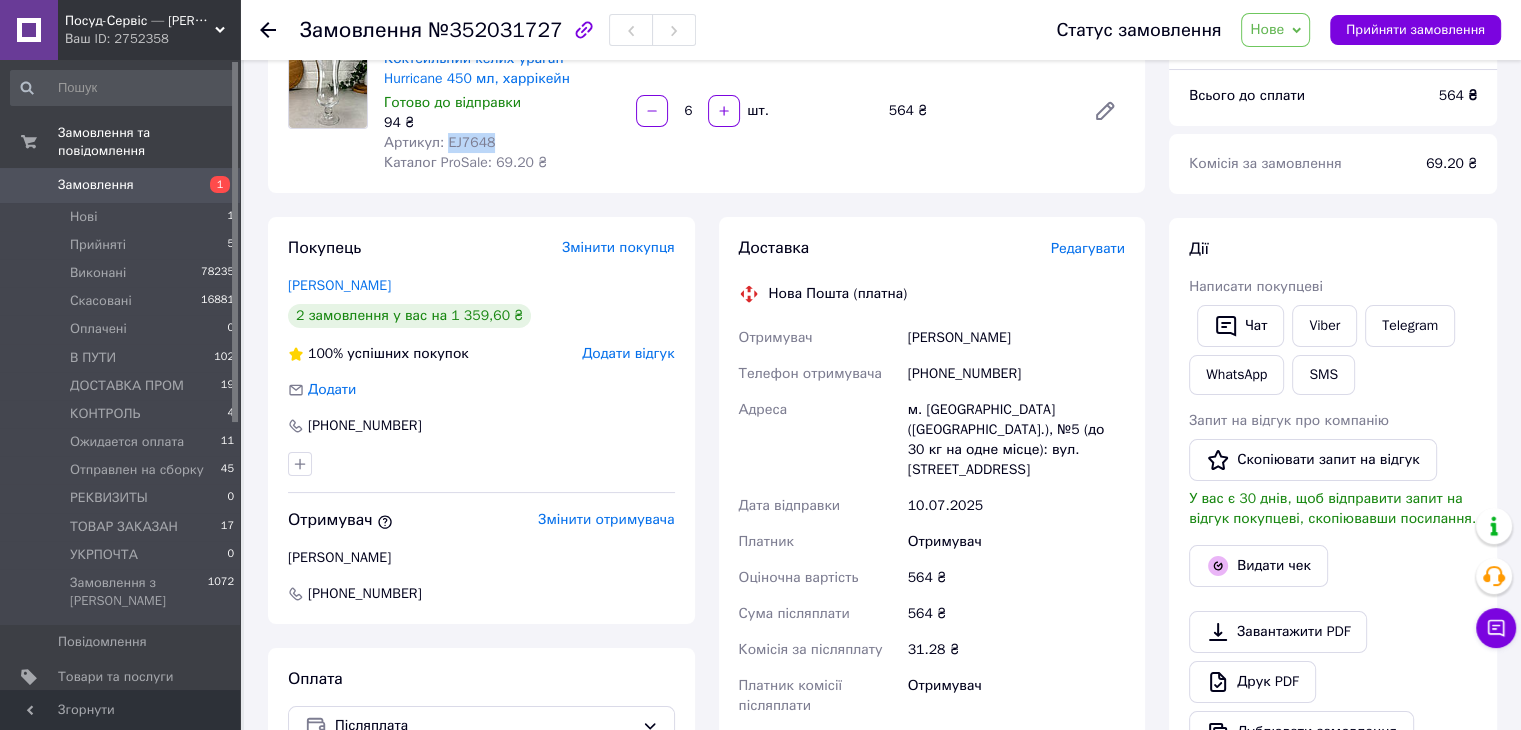 scroll, scrollTop: 0, scrollLeft: 0, axis: both 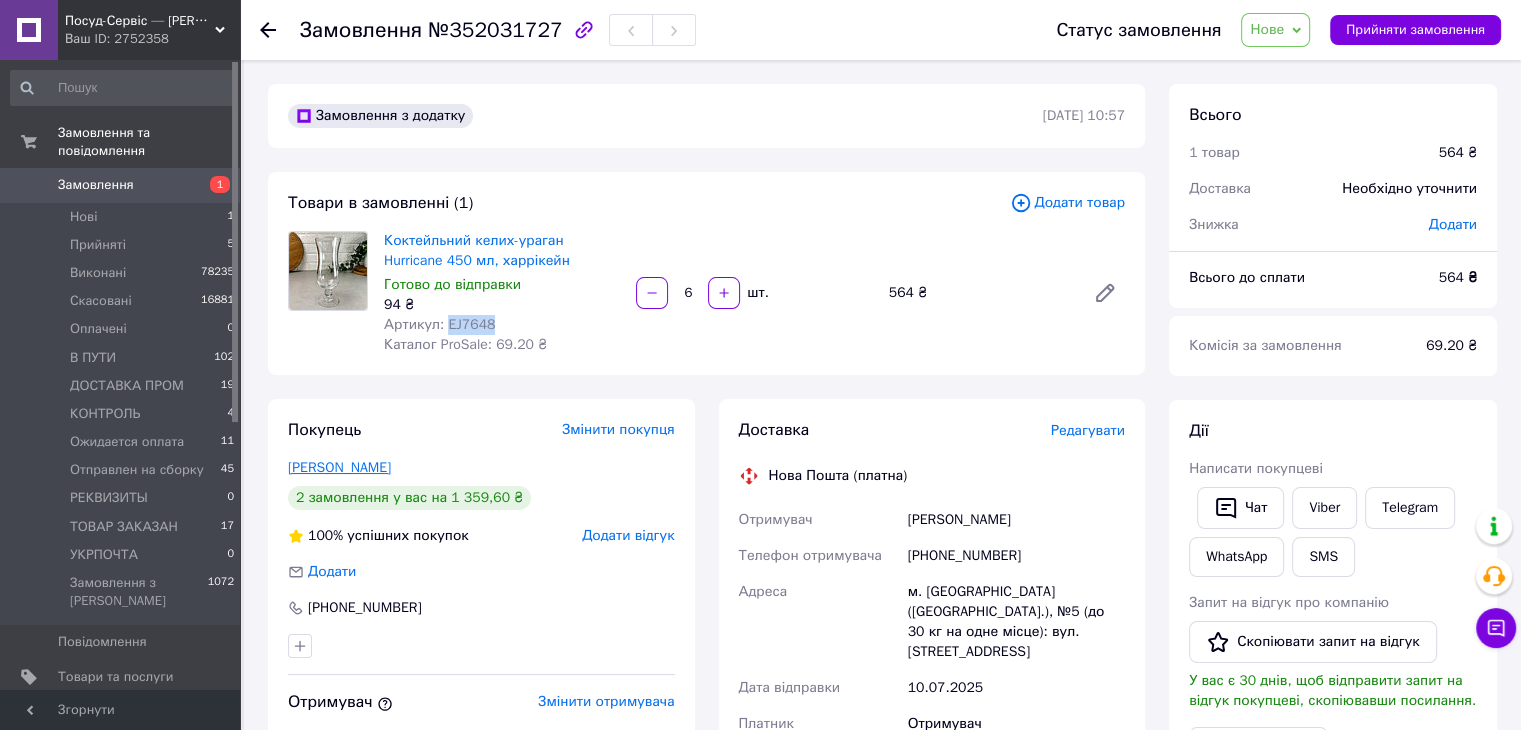 click on "[PERSON_NAME]" at bounding box center (339, 467) 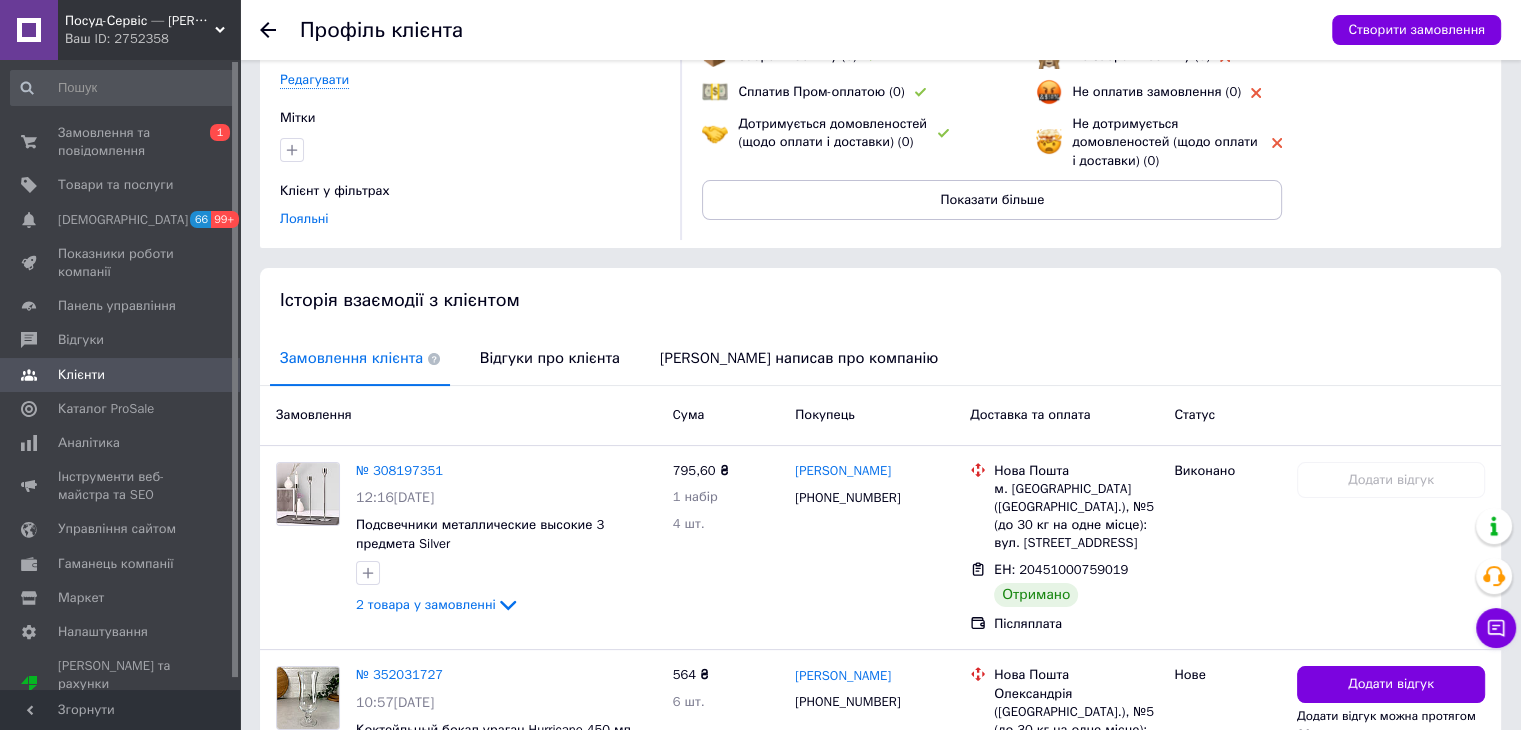scroll, scrollTop: 200, scrollLeft: 0, axis: vertical 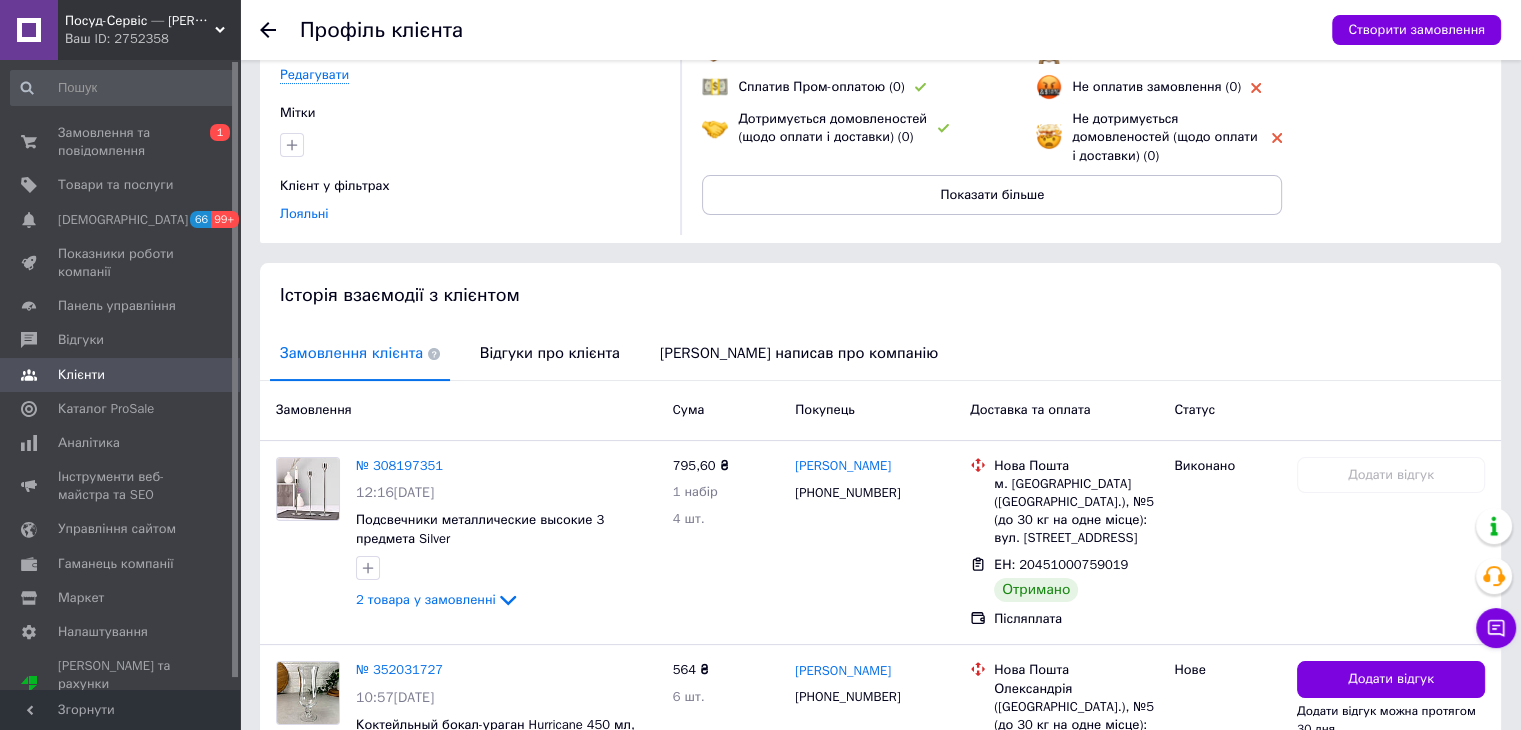 click on "Історія взаємодії з клієнтом" at bounding box center (880, 295) 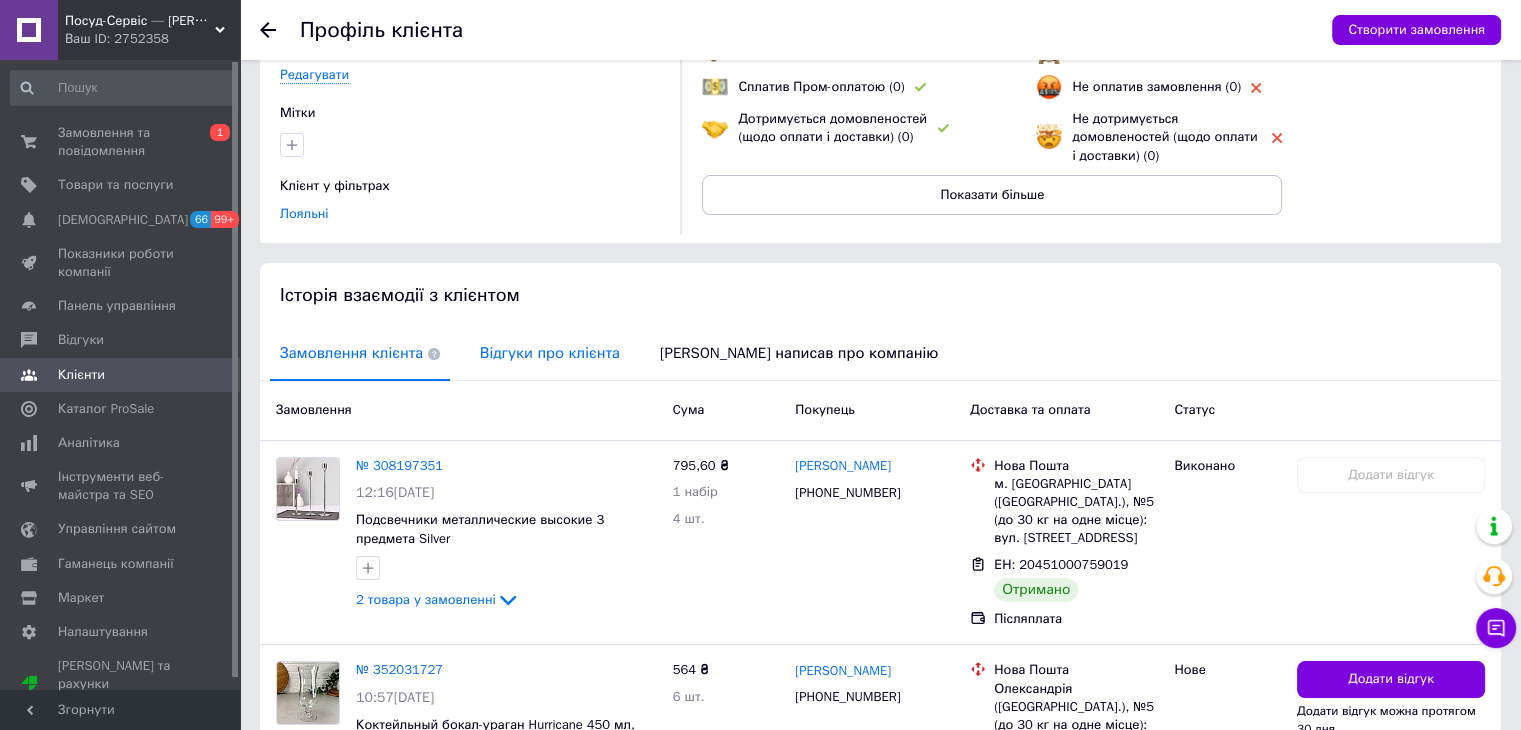 click on "Відгуки про клієнта" at bounding box center (550, 353) 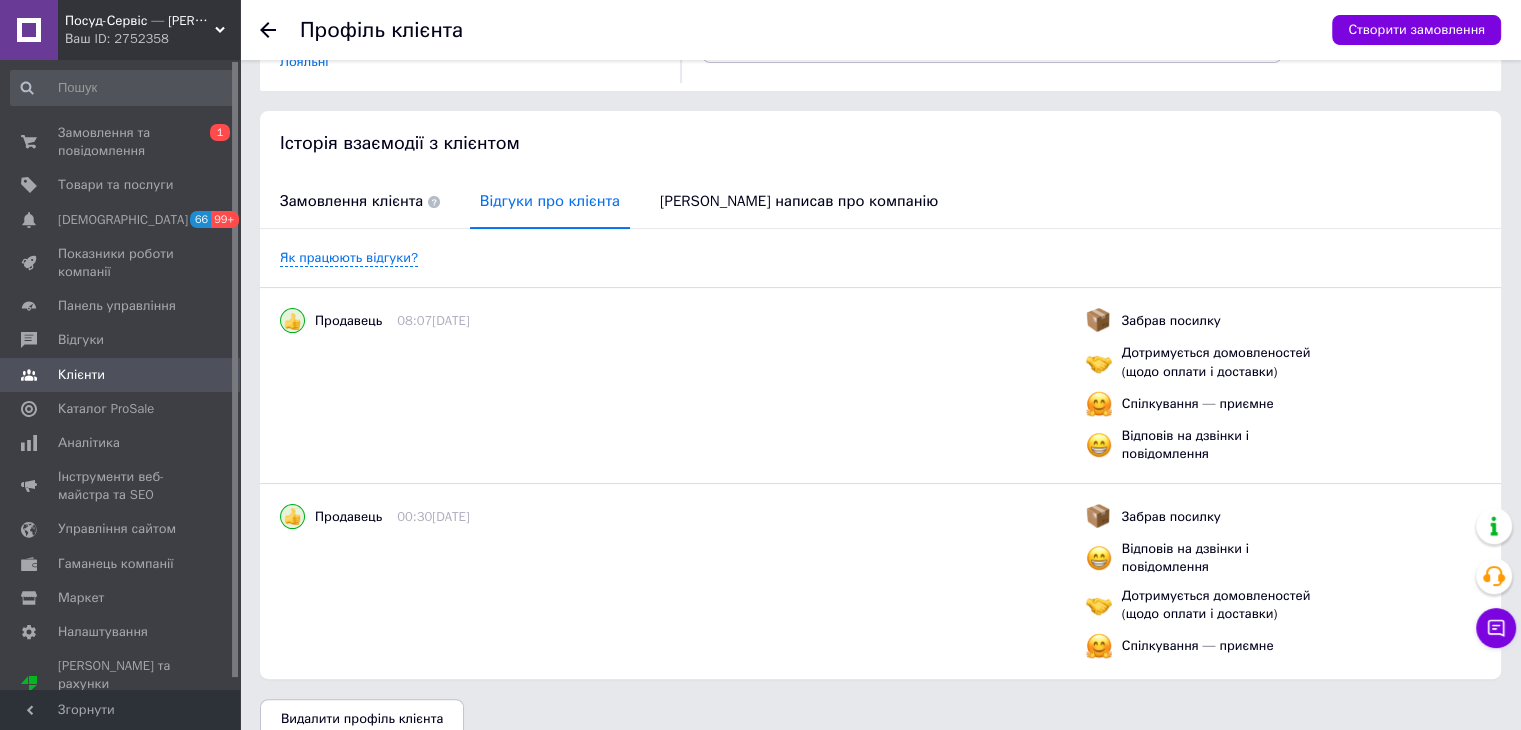 scroll, scrollTop: 380, scrollLeft: 0, axis: vertical 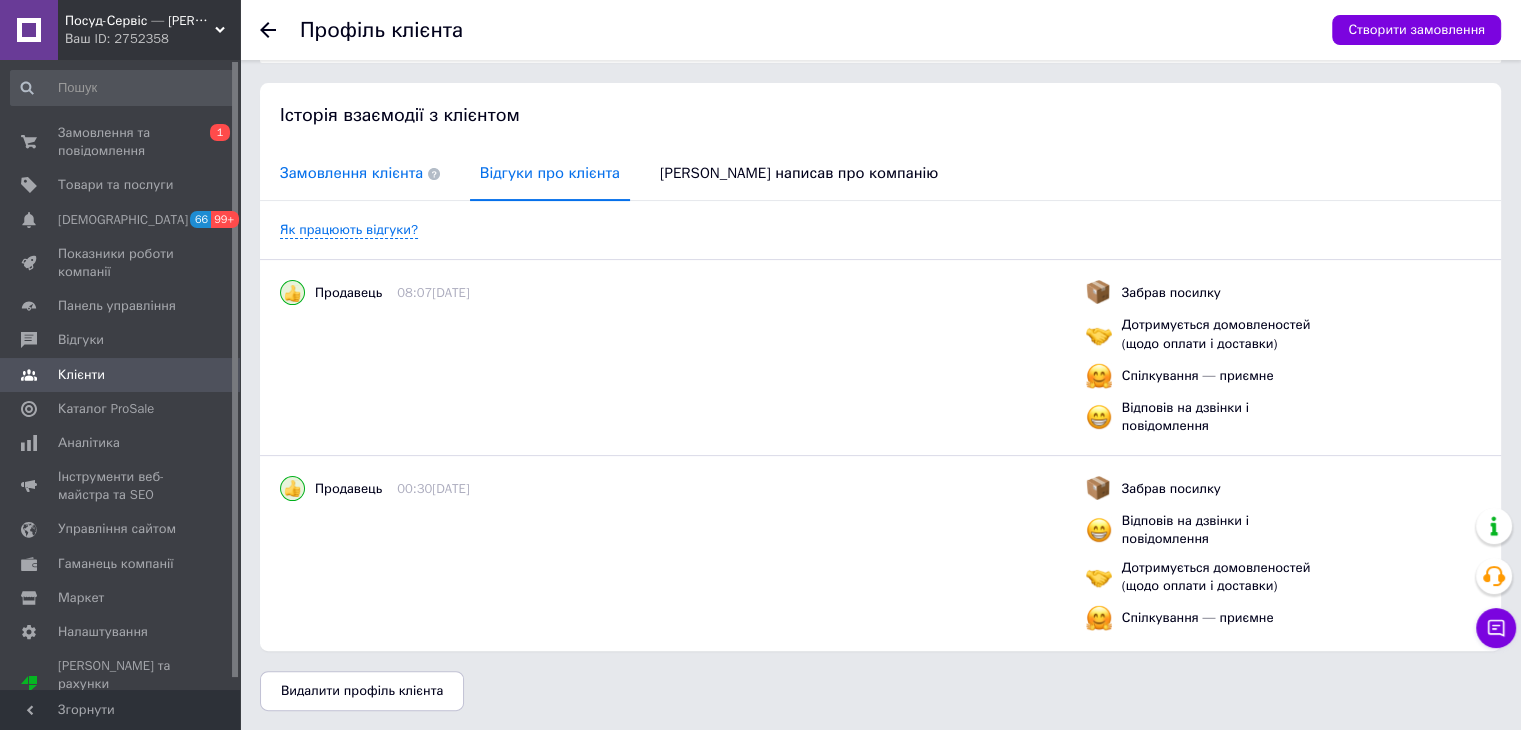 click on "Замовлення клієнта" at bounding box center (360, 173) 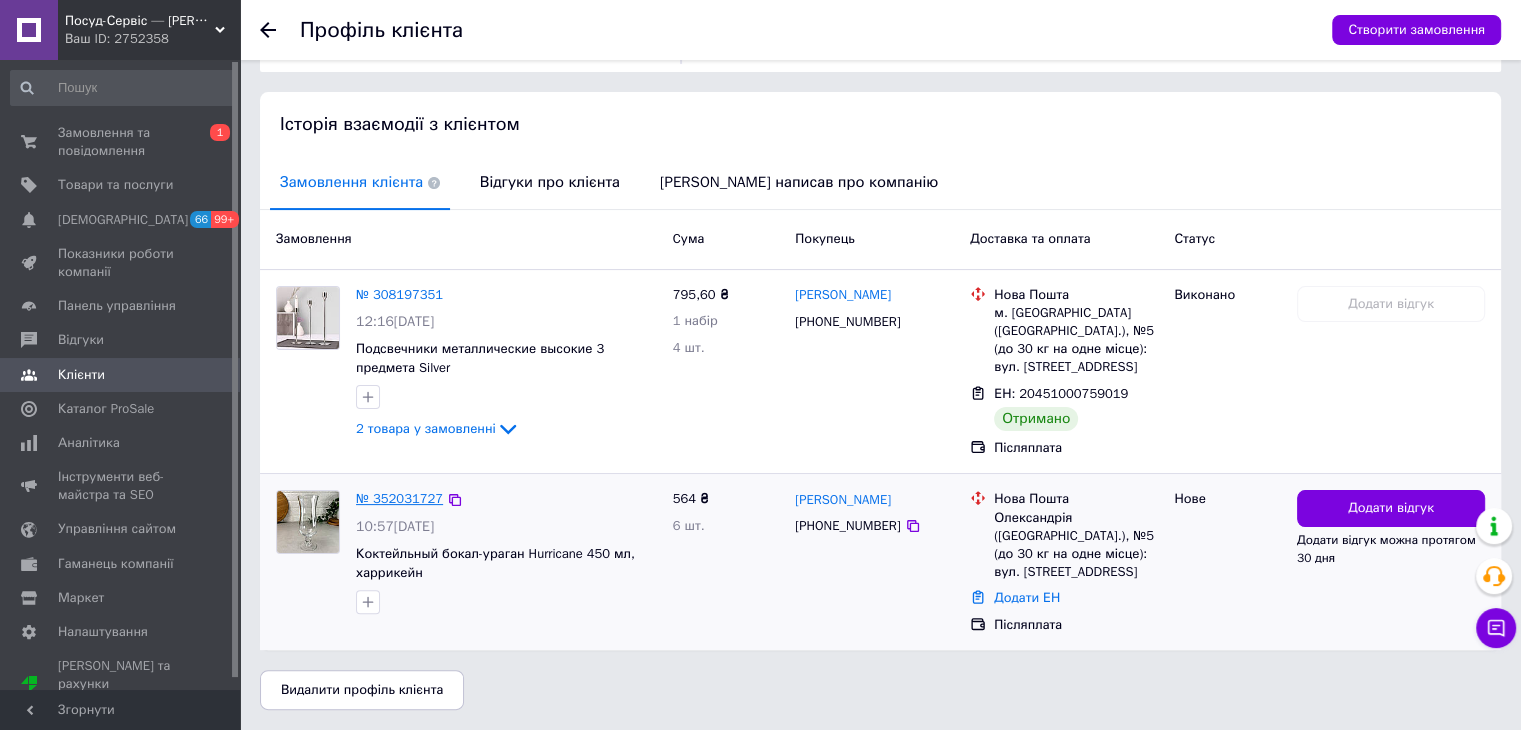click on "№ 352031727" at bounding box center [399, 498] 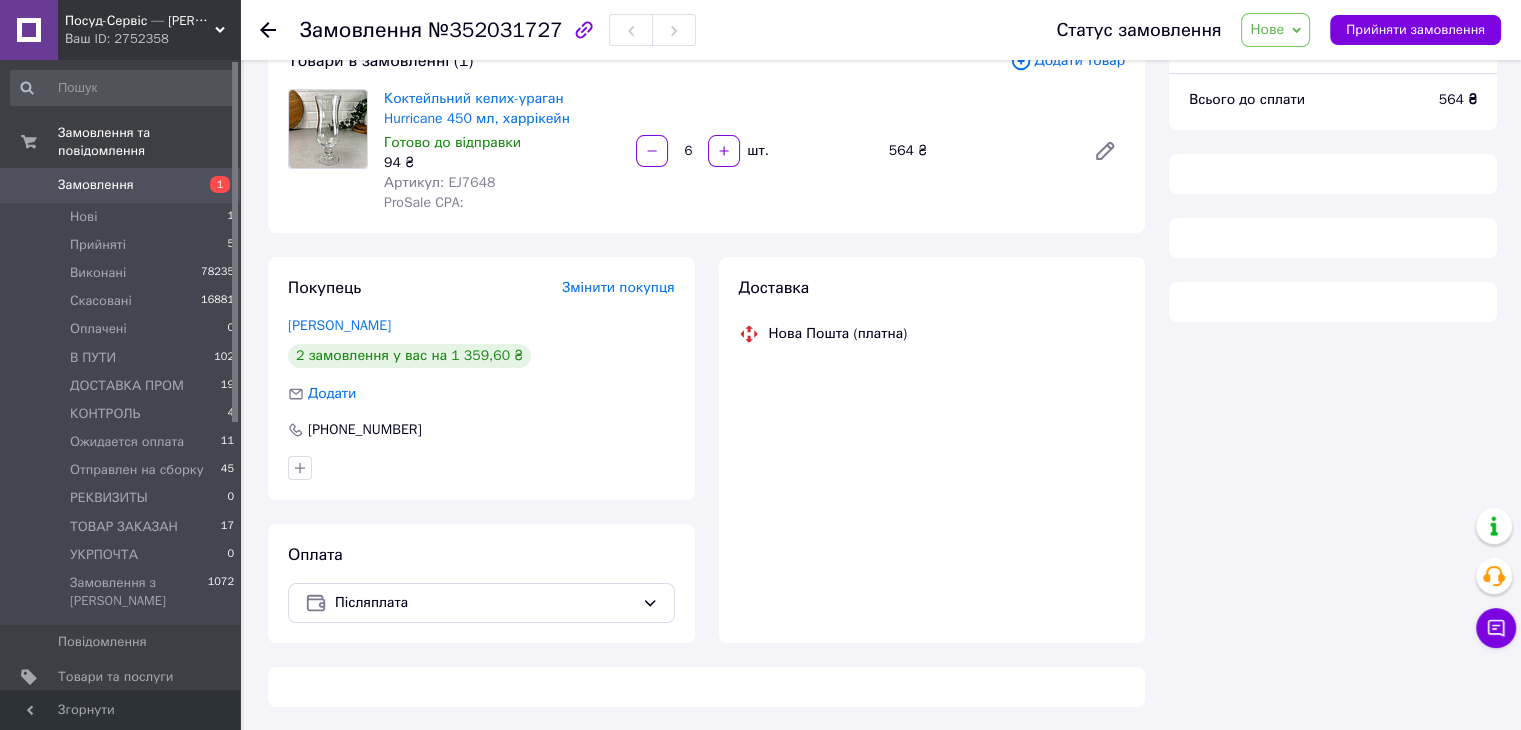 scroll, scrollTop: 144, scrollLeft: 0, axis: vertical 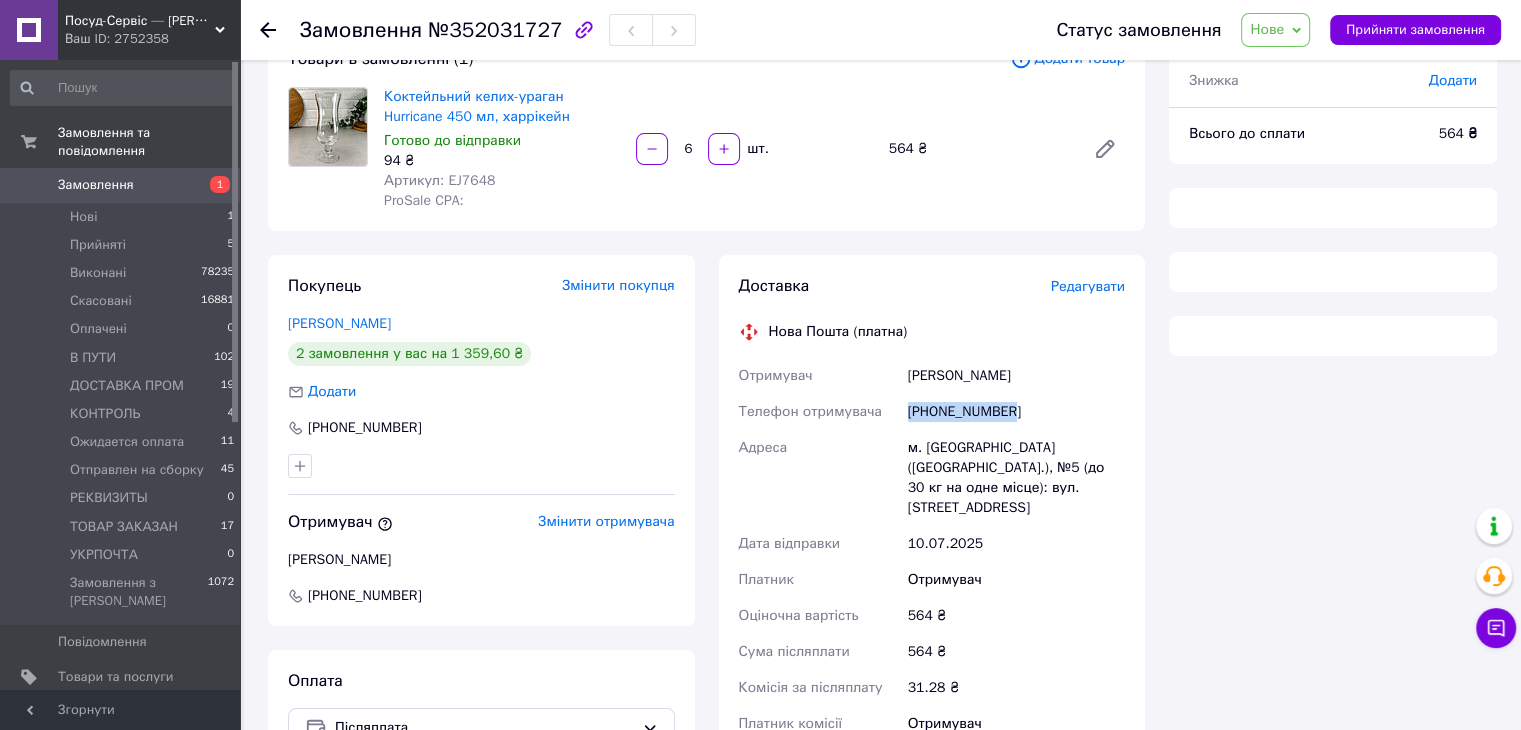 drag, startPoint x: 1028, startPoint y: 415, endPoint x: 907, endPoint y: 410, distance: 121.103264 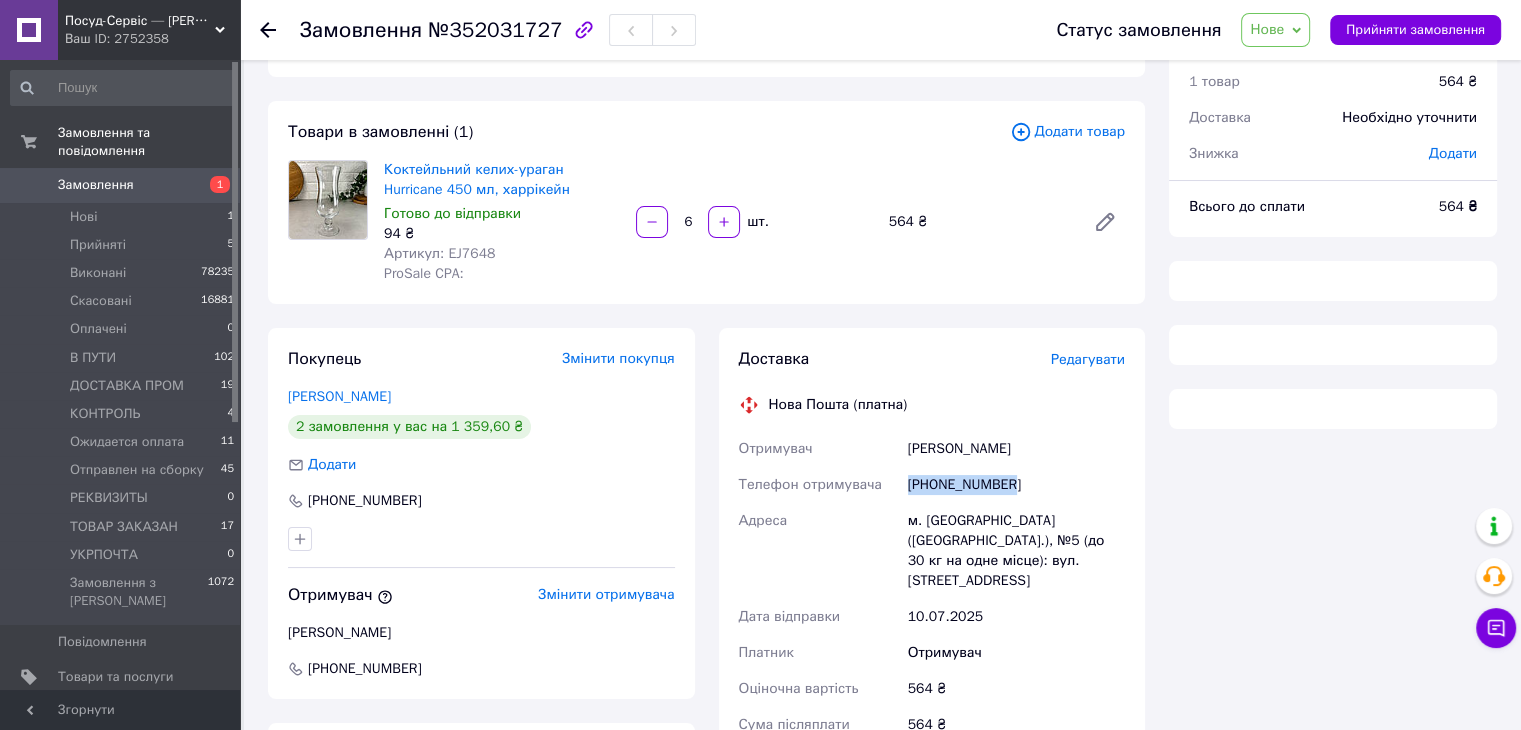 scroll, scrollTop: 0, scrollLeft: 0, axis: both 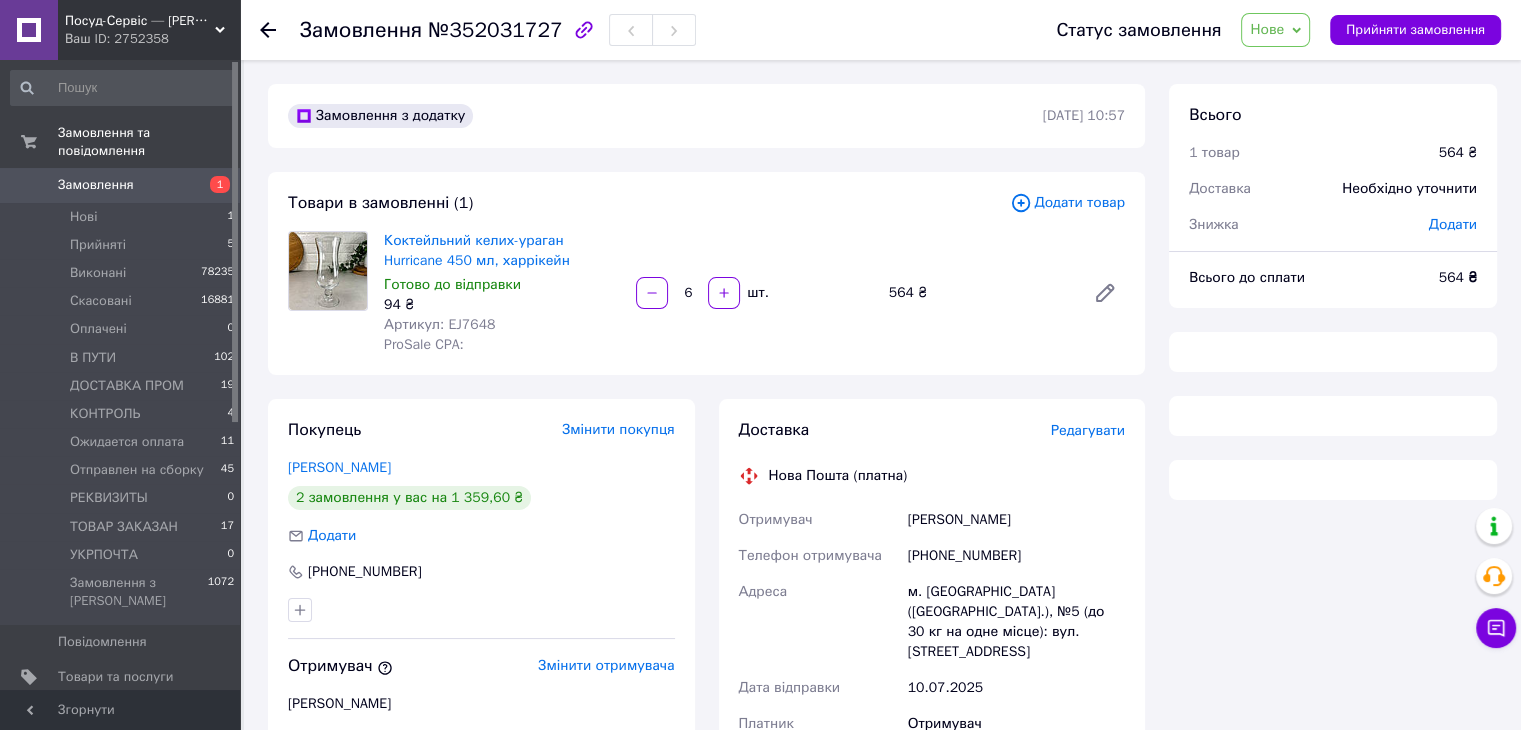 click 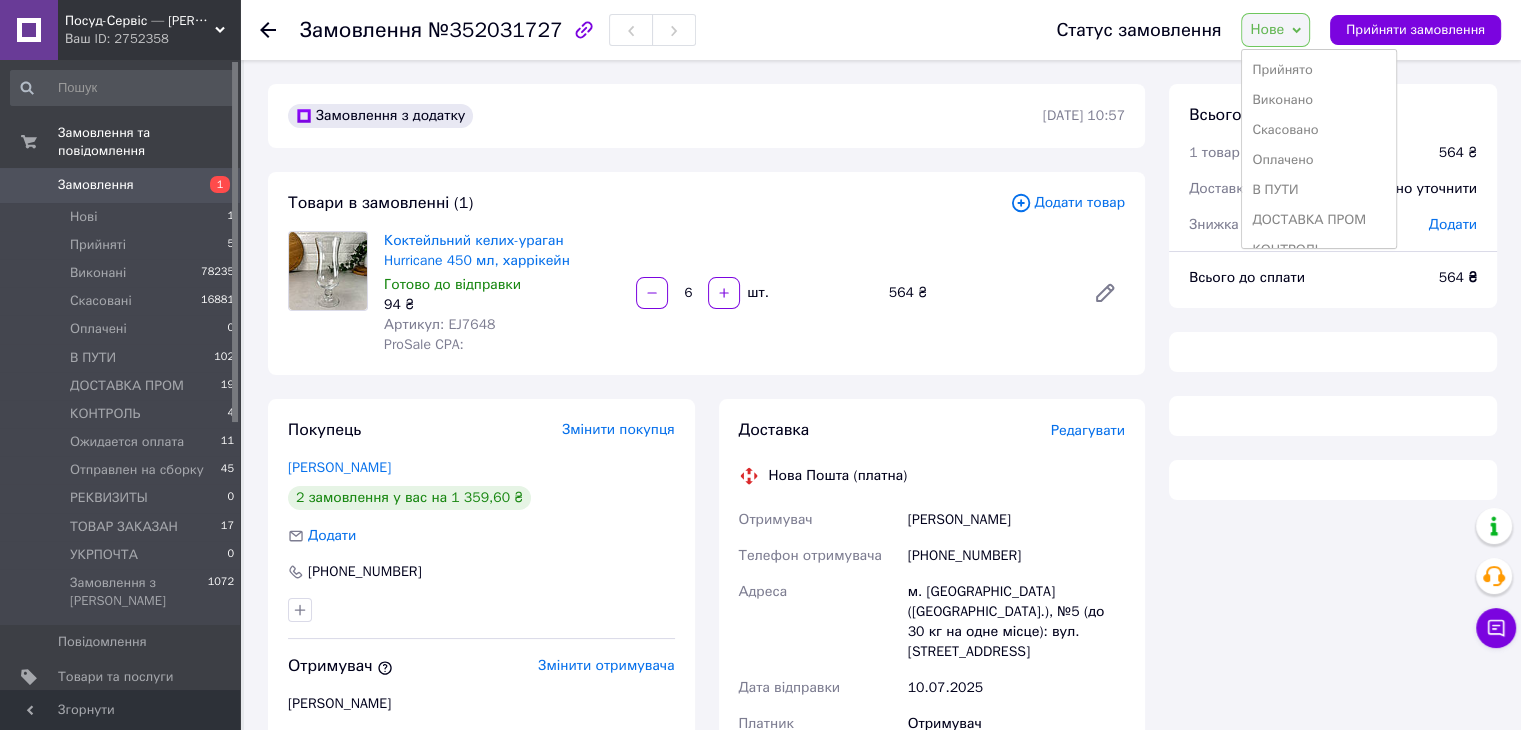 drag, startPoint x: 1296, startPoint y: 76, endPoint x: 1132, endPoint y: 118, distance: 169.29265 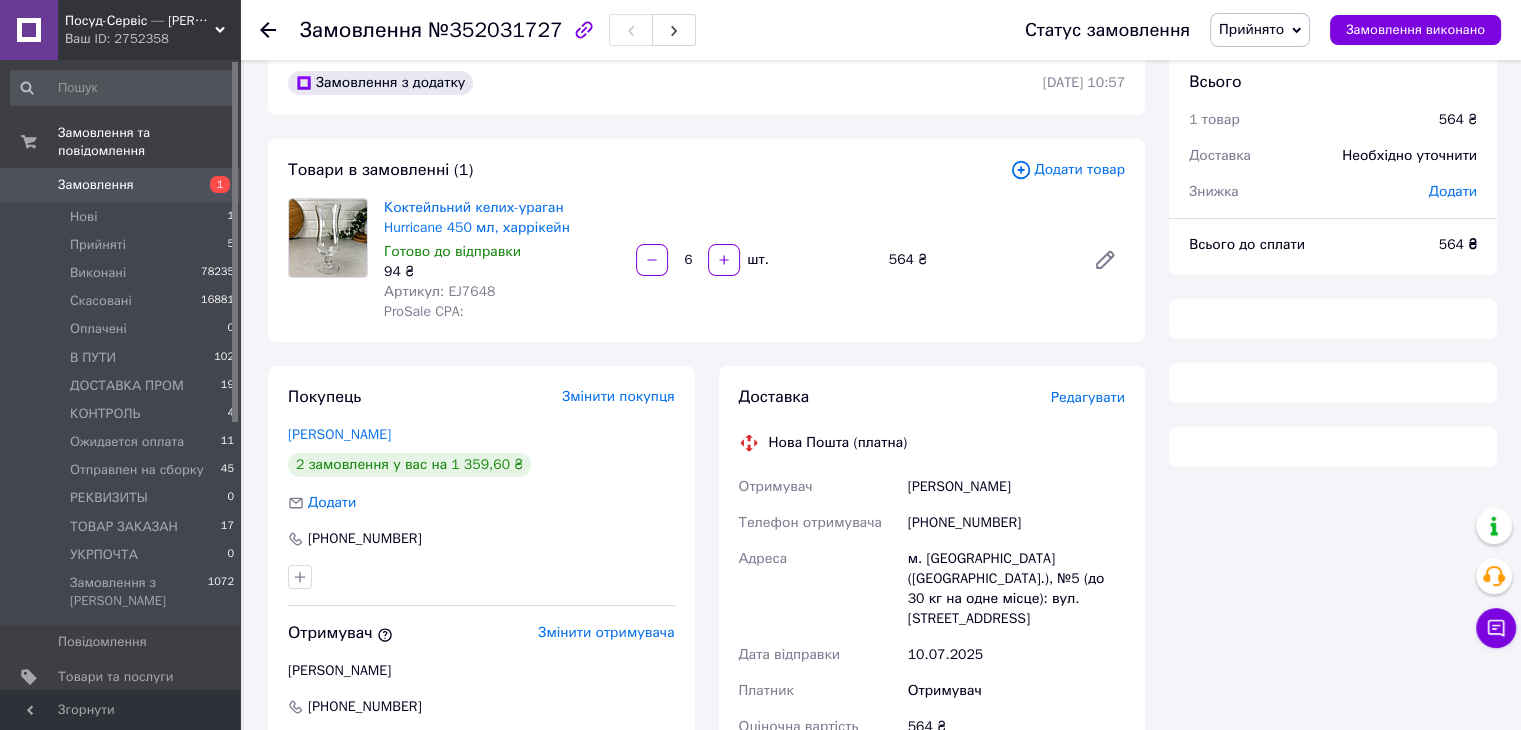 scroll, scrollTop: 0, scrollLeft: 0, axis: both 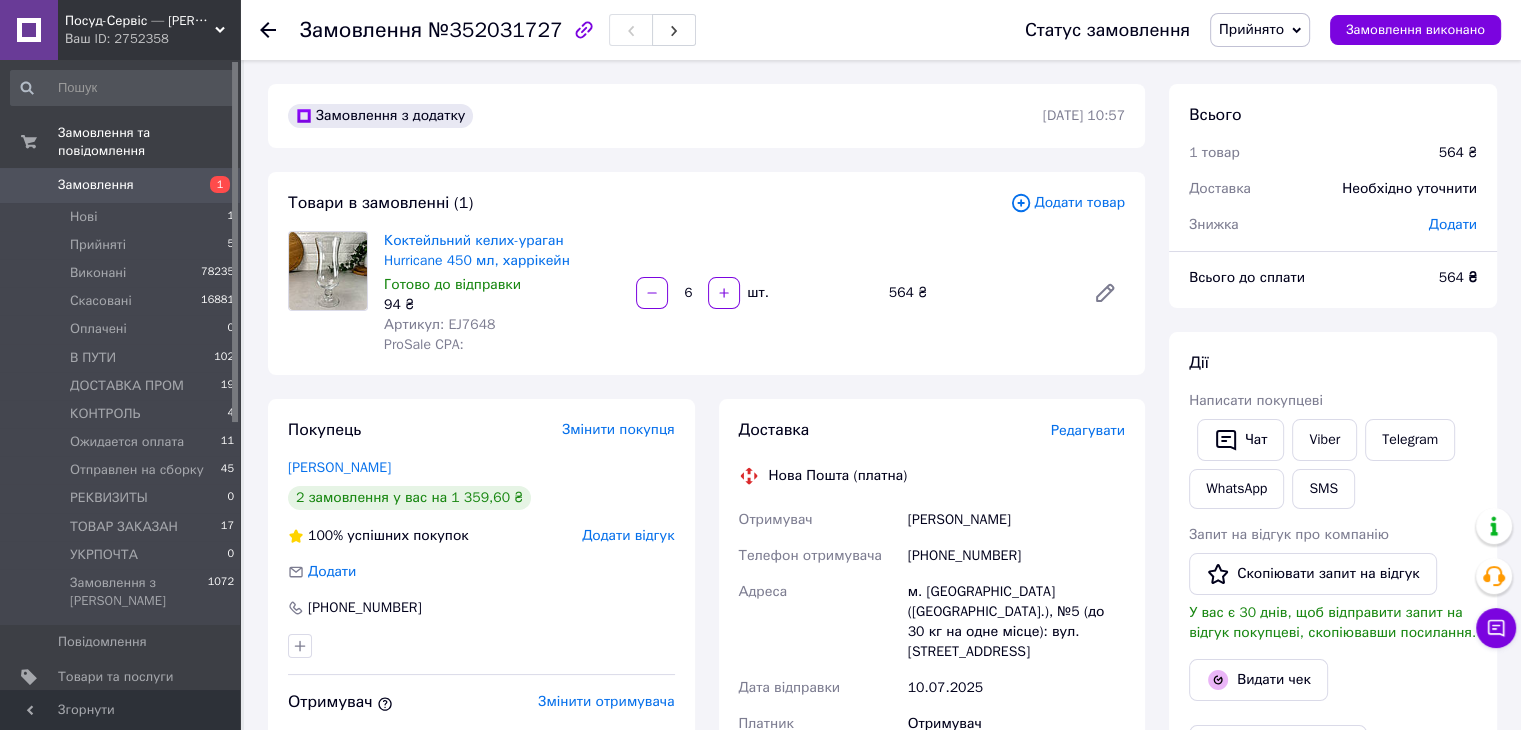 click on "564 ₴" at bounding box center (1458, 277) 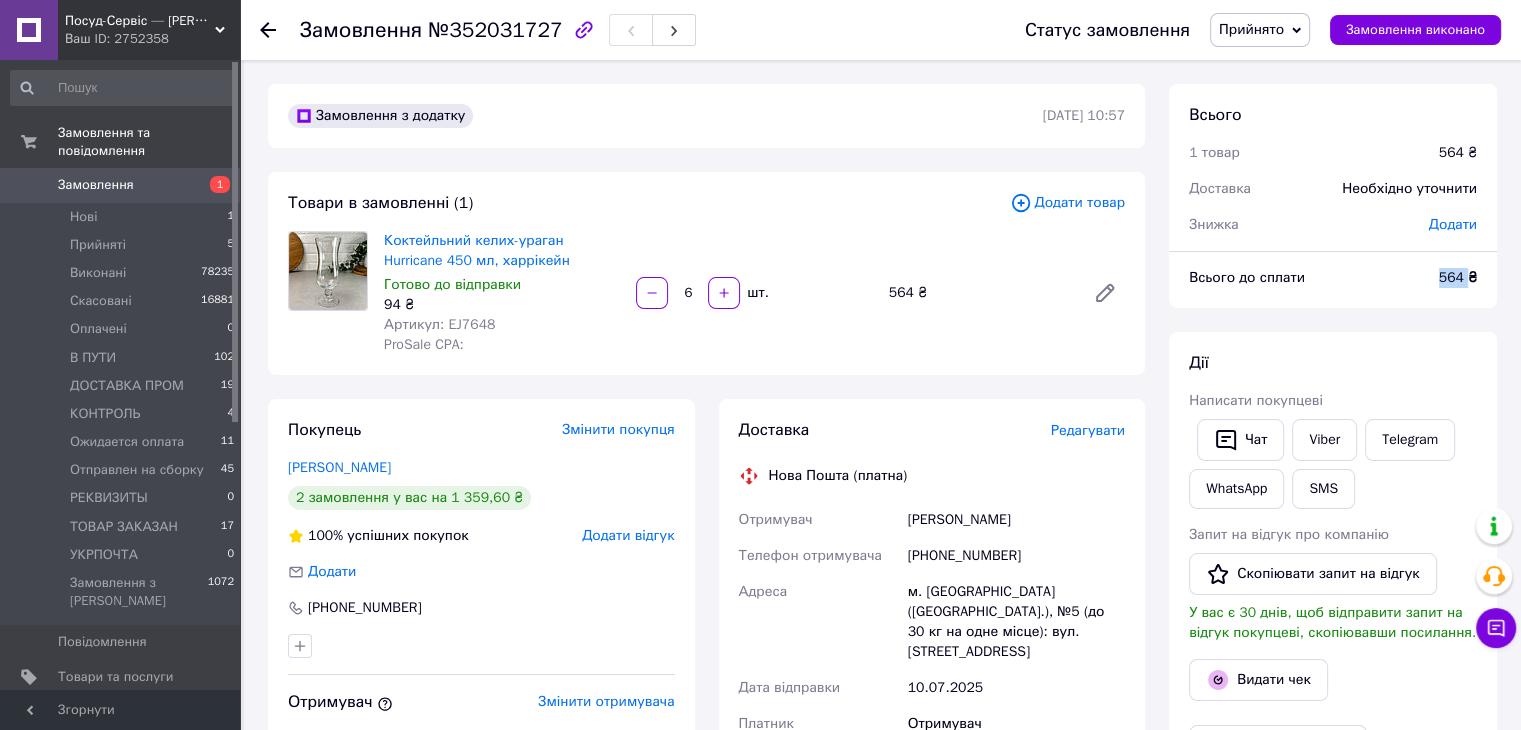 click on "564 ₴" at bounding box center (1458, 277) 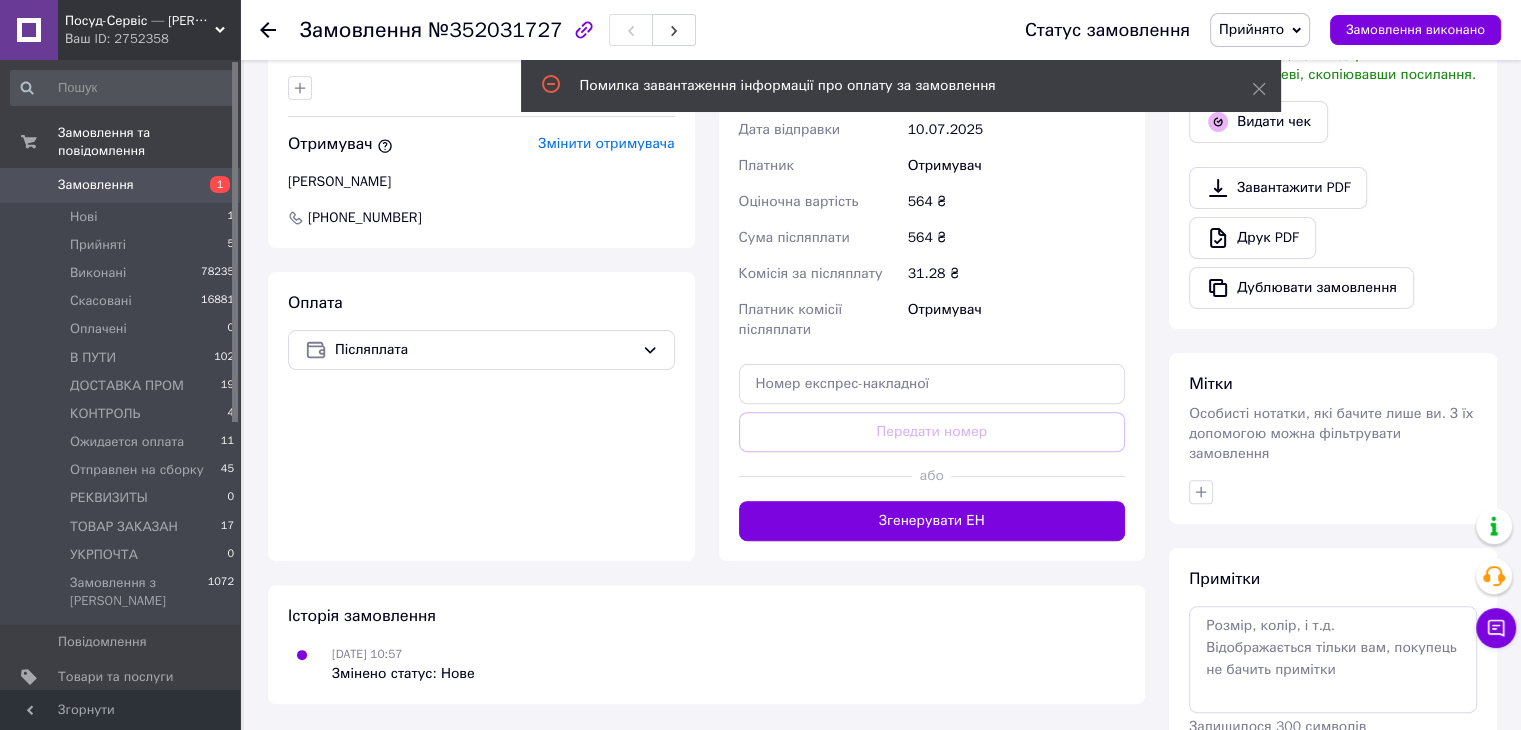 scroll, scrollTop: 642, scrollLeft: 0, axis: vertical 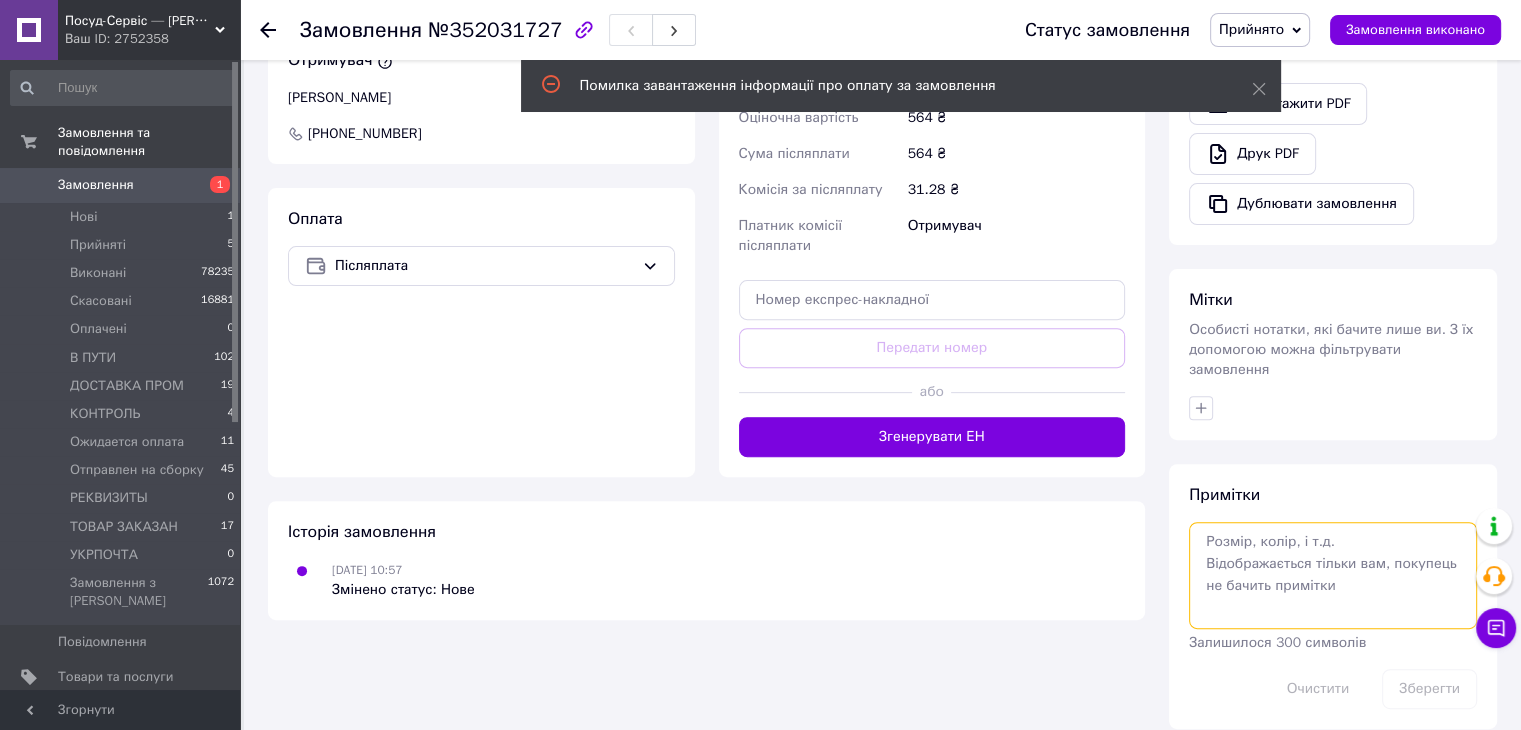 click at bounding box center [1333, 575] 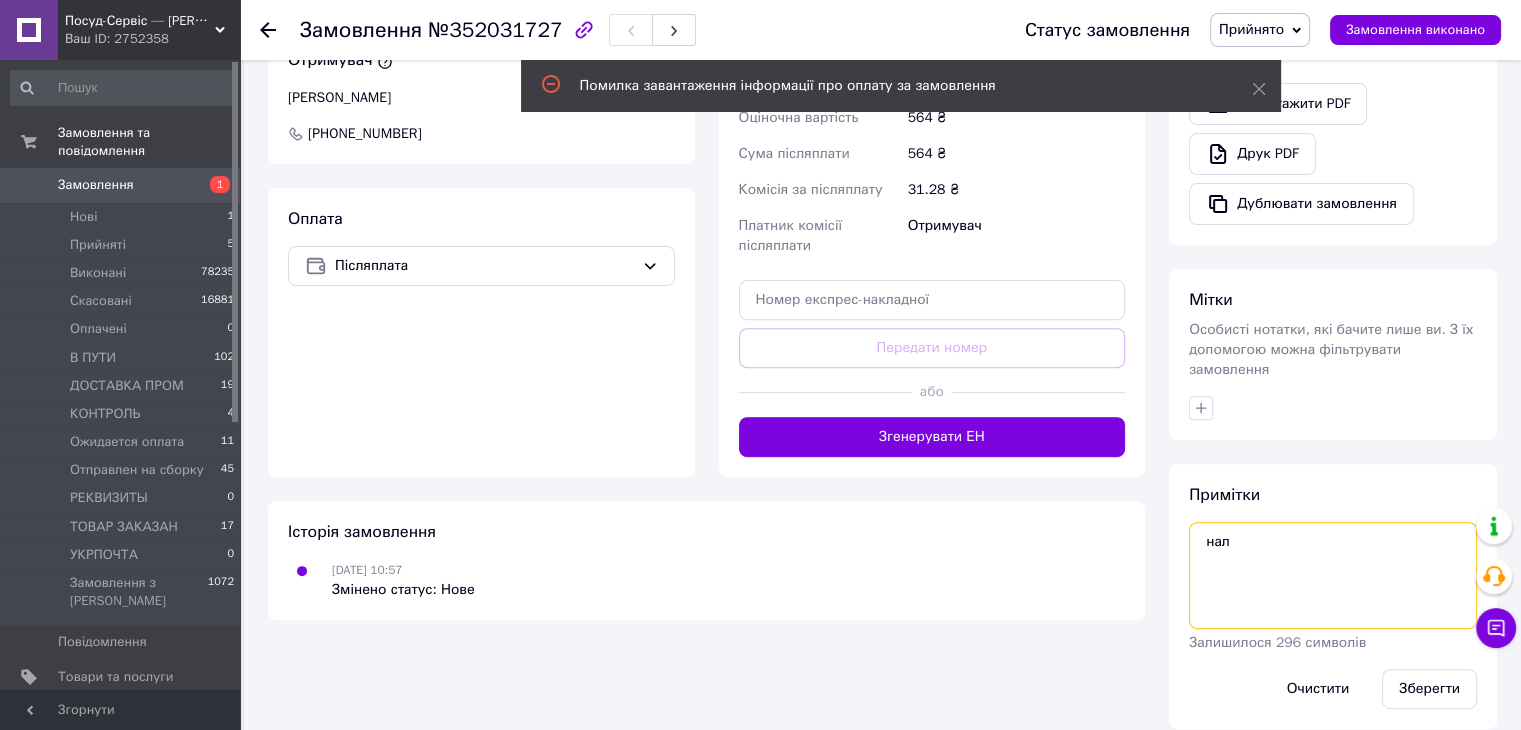 paste on "564" 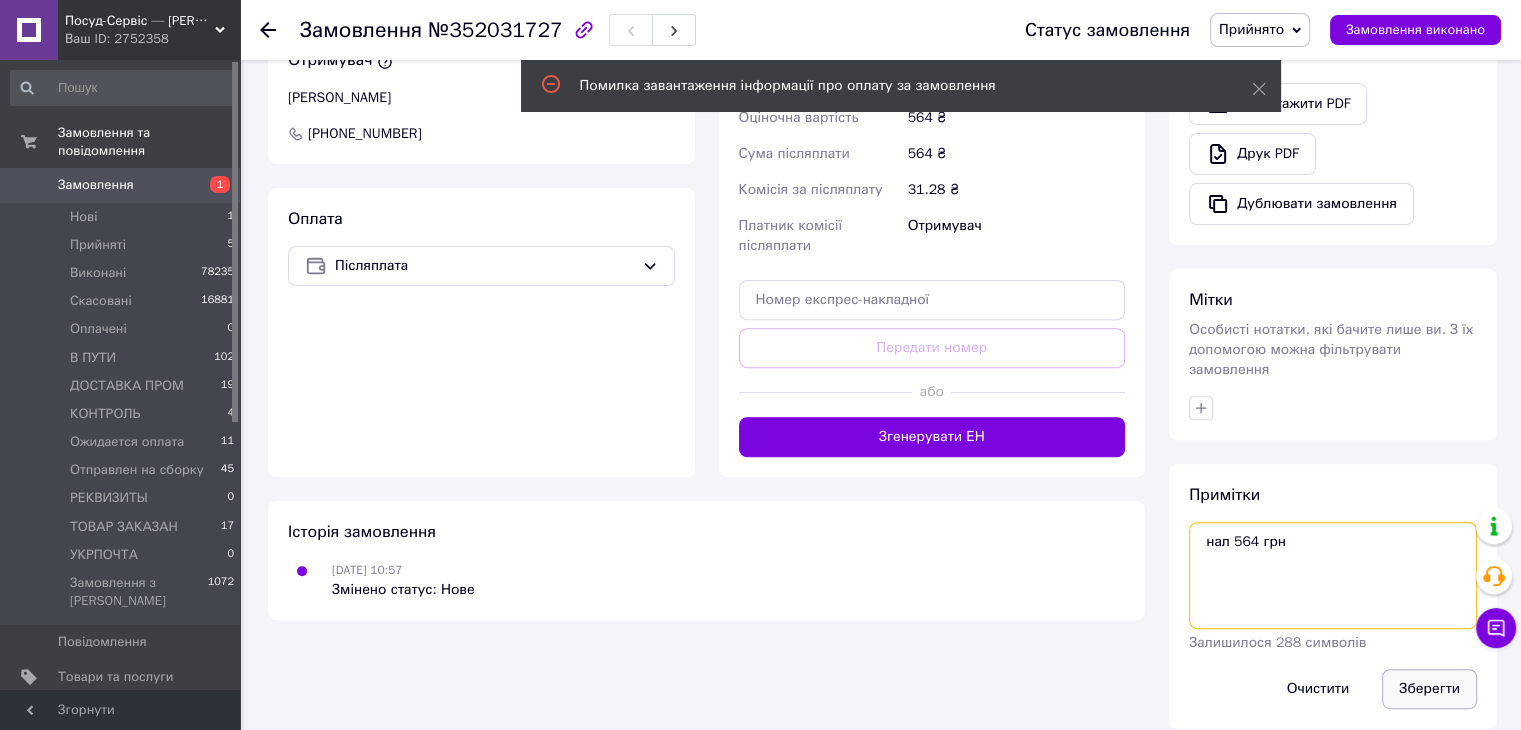 type on "нал 564 грн" 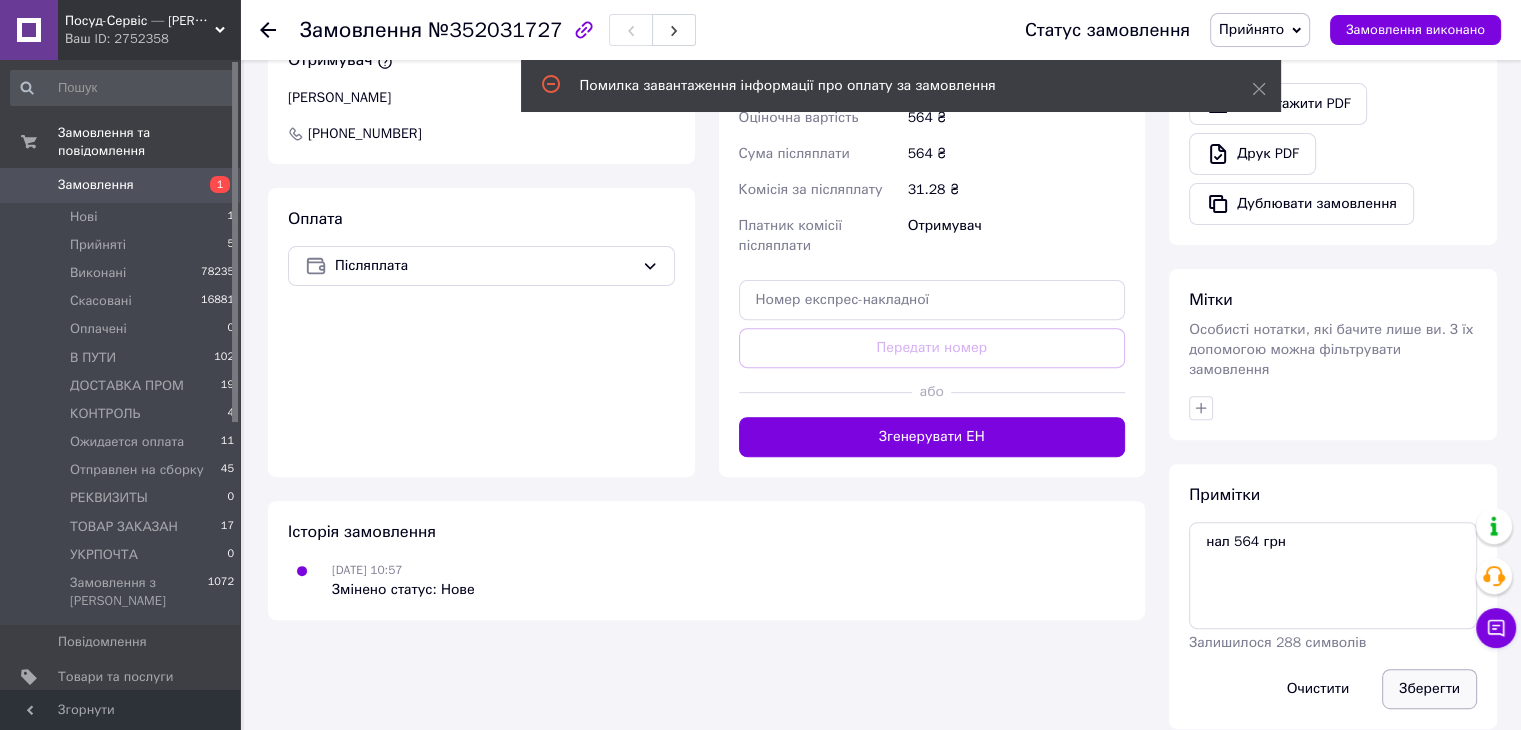 click on "Зберегти" at bounding box center (1429, 689) 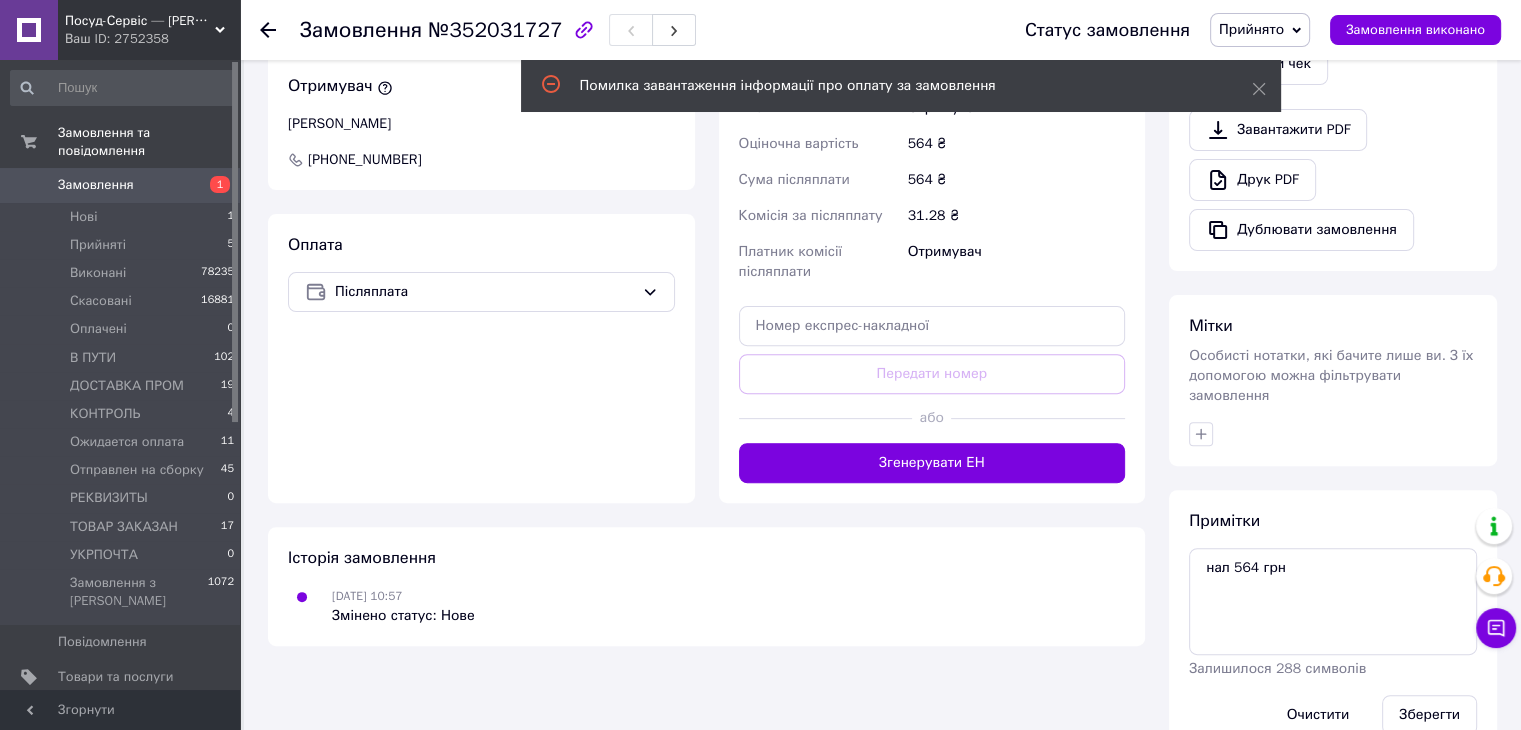 scroll, scrollTop: 142, scrollLeft: 0, axis: vertical 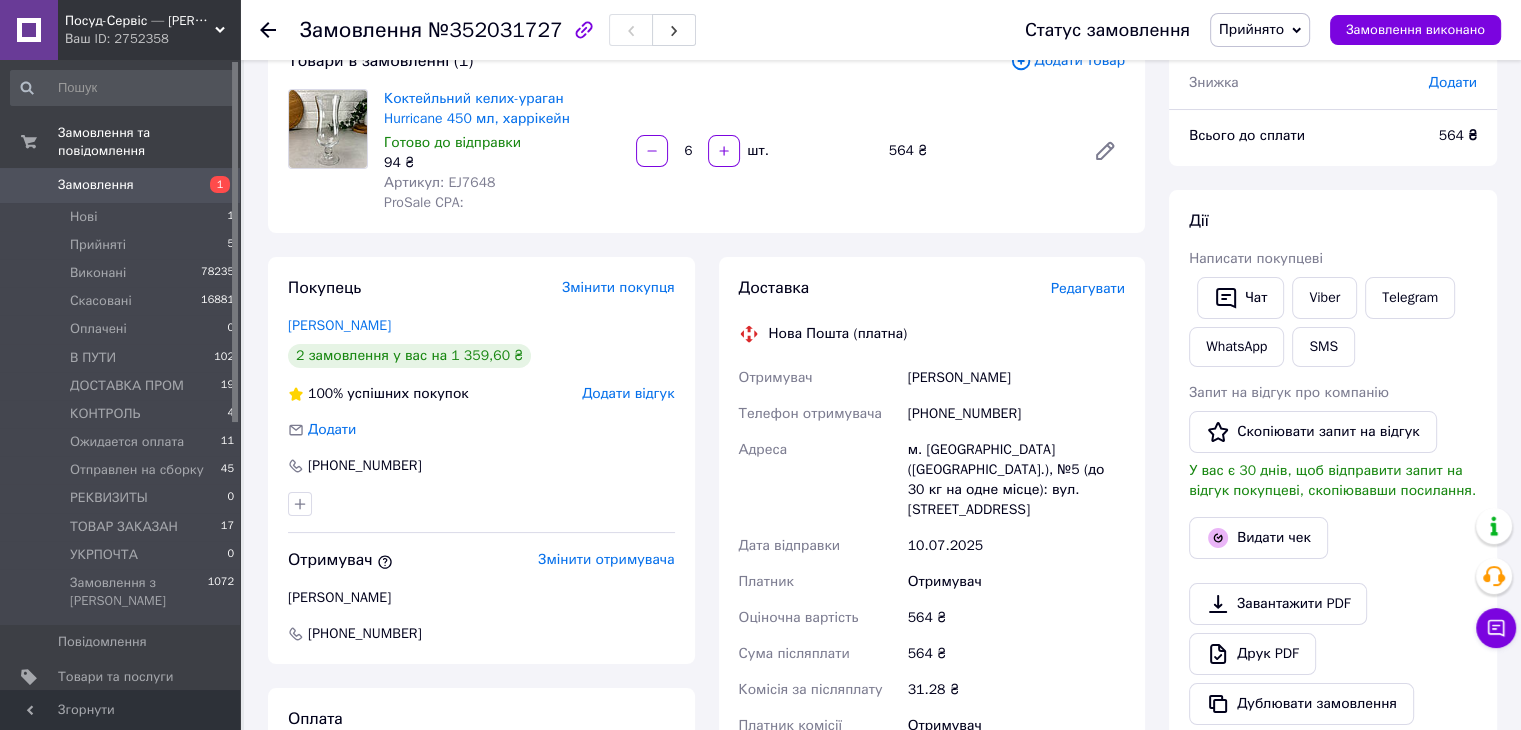 click on "Артикул: EJ7648" at bounding box center (439, 182) 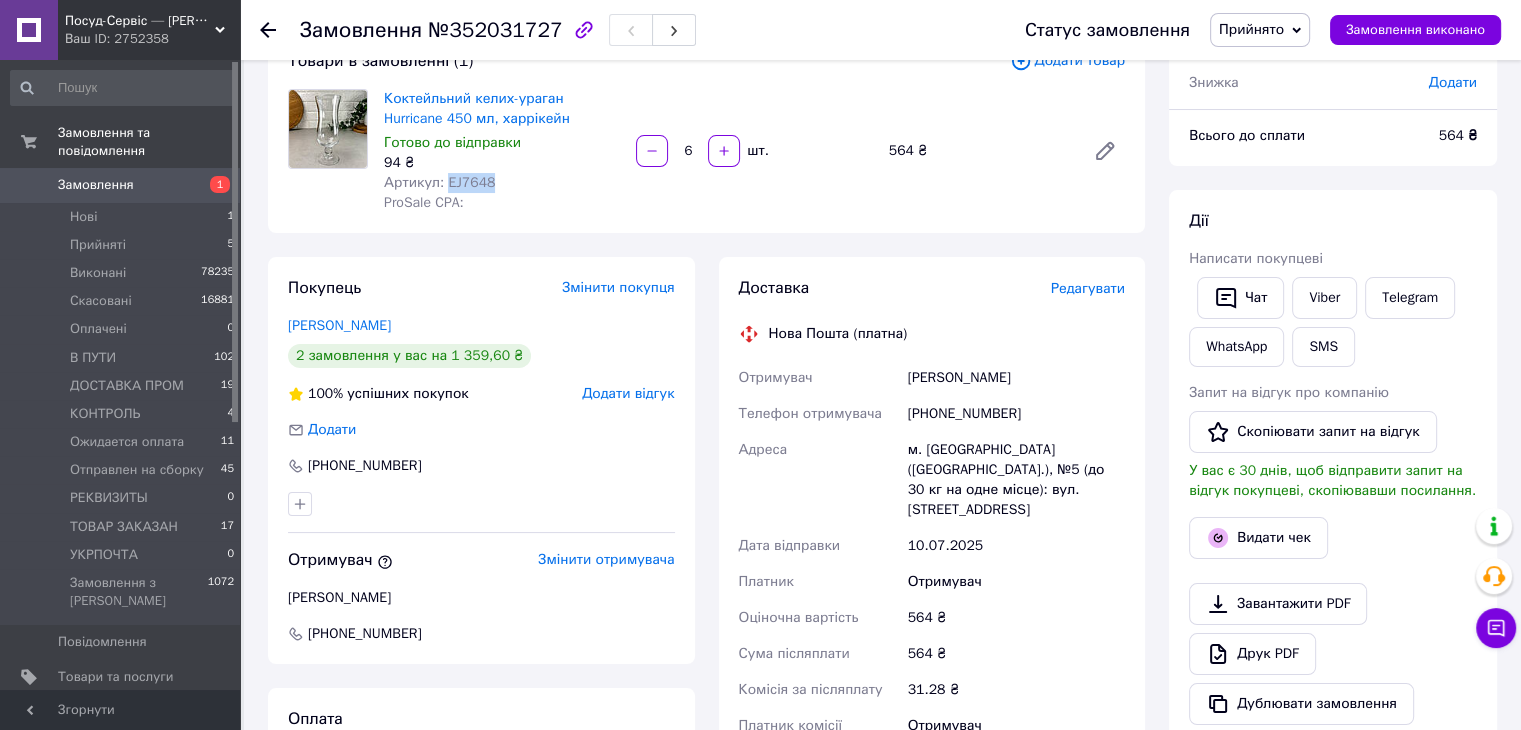 click on "Артикул: EJ7648" at bounding box center [439, 182] 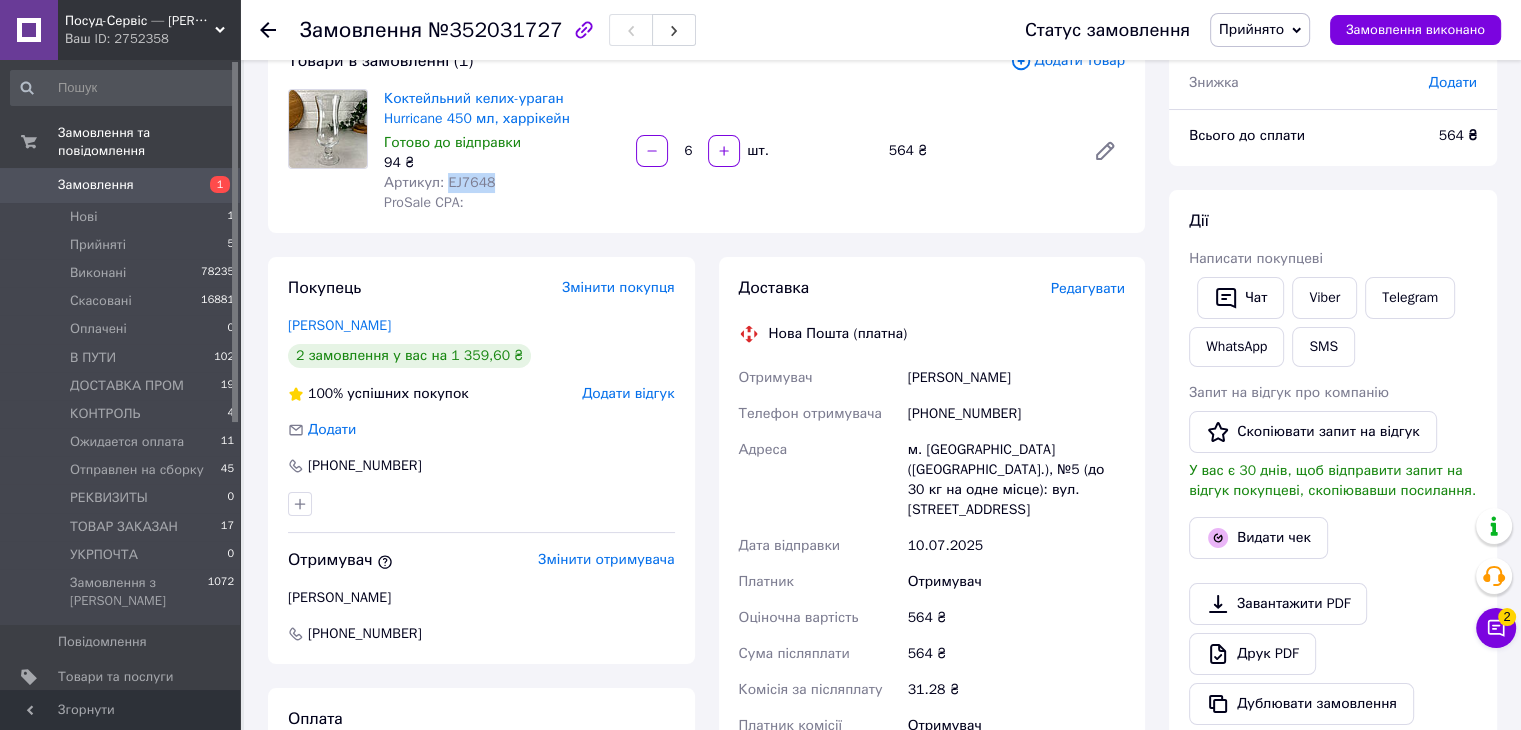 click on "Прийнято" at bounding box center (1251, 29) 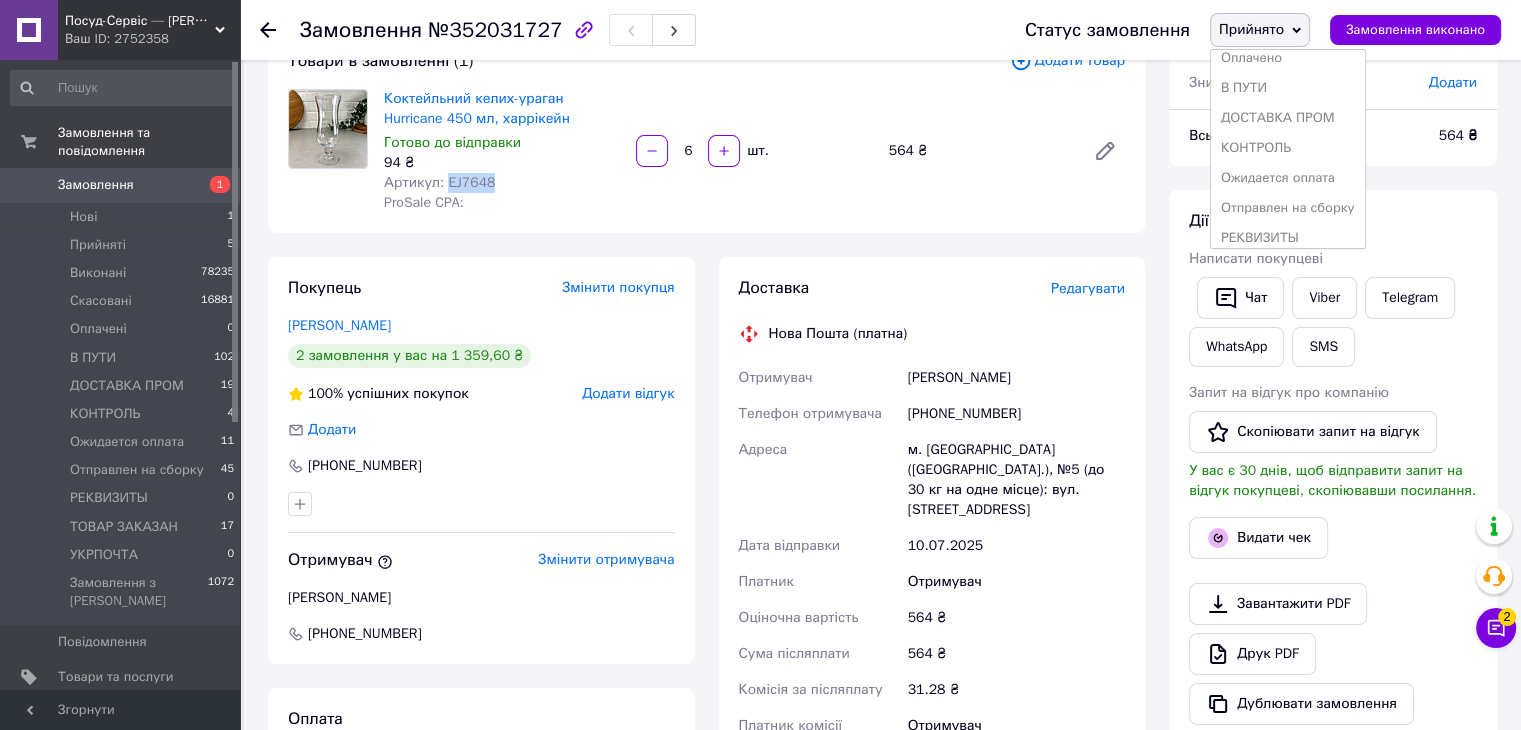 scroll, scrollTop: 141, scrollLeft: 0, axis: vertical 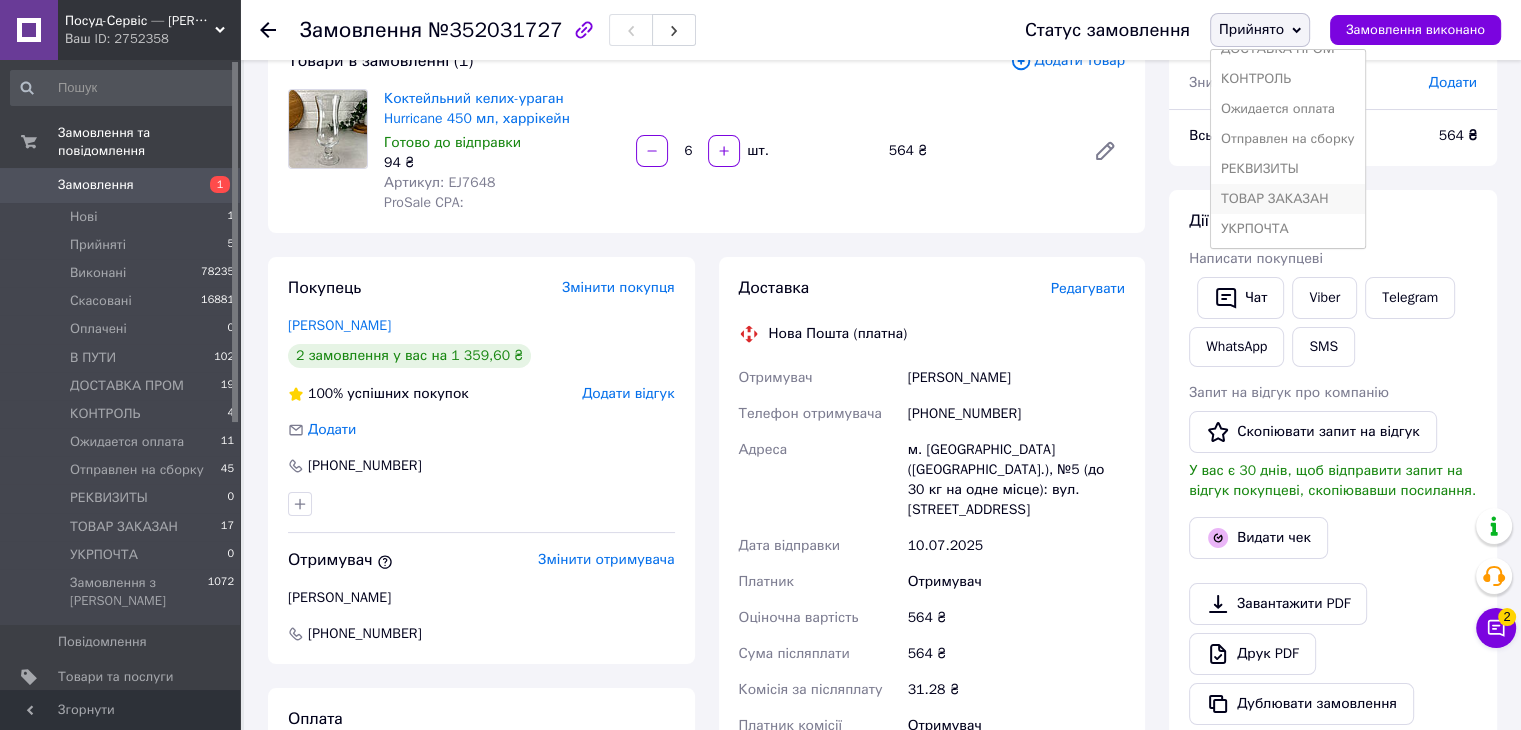 click on "ТОВАР ЗАКАЗАН" at bounding box center [1288, 199] 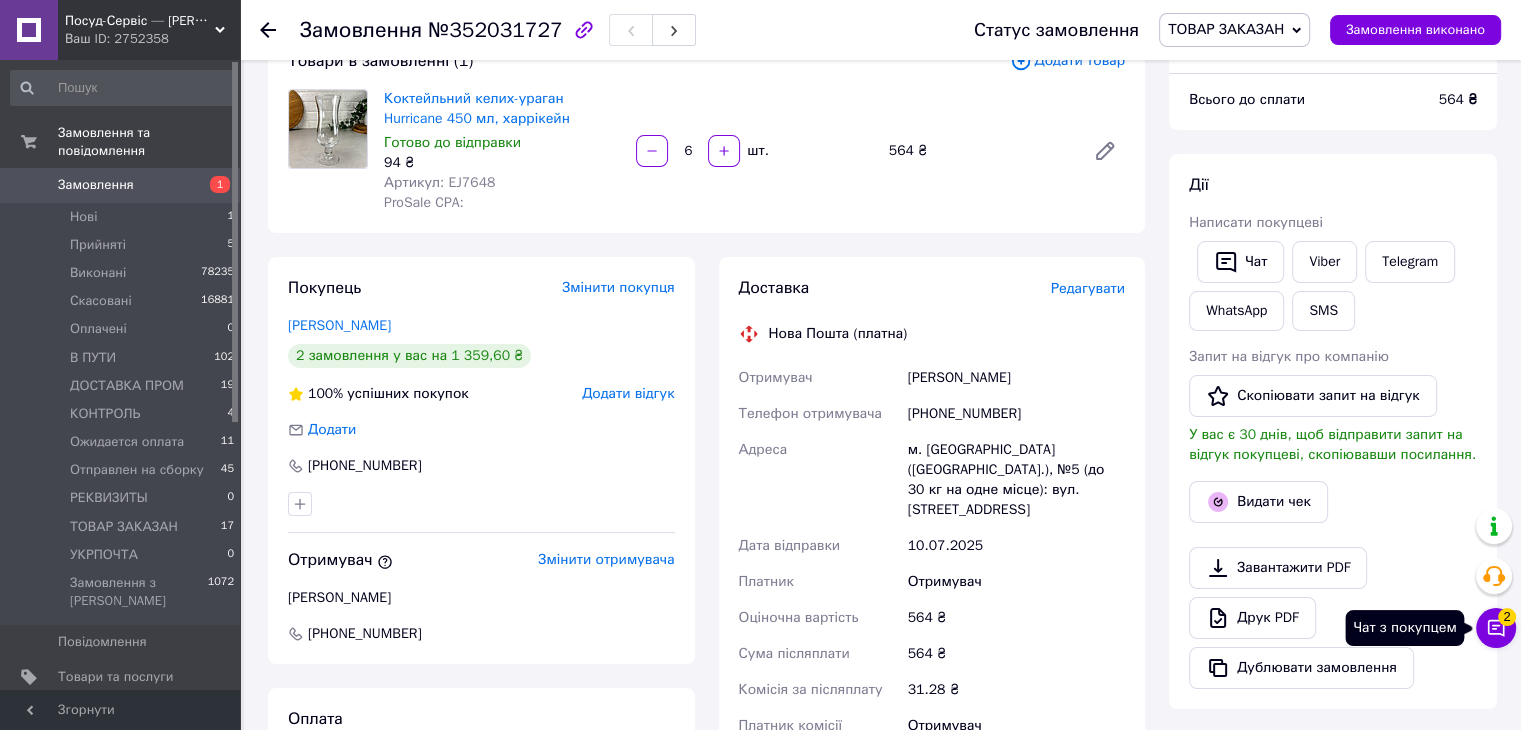 click on "2" at bounding box center [1507, 617] 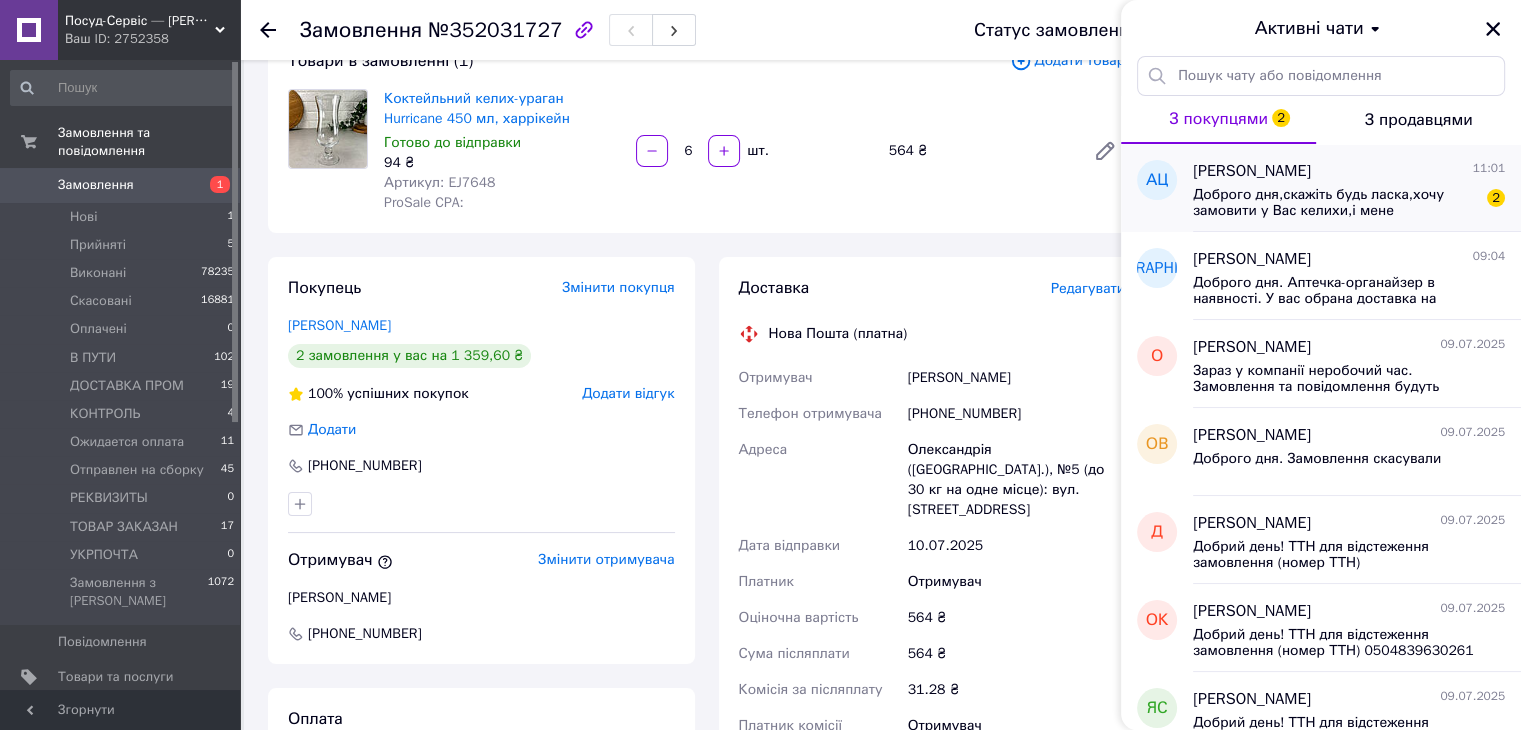 click on "Доброго дня,скажіть будь ласка,хочу замовити у Вас келихи,і мене цікавить,коли може буде відправочка?" at bounding box center [1335, 203] 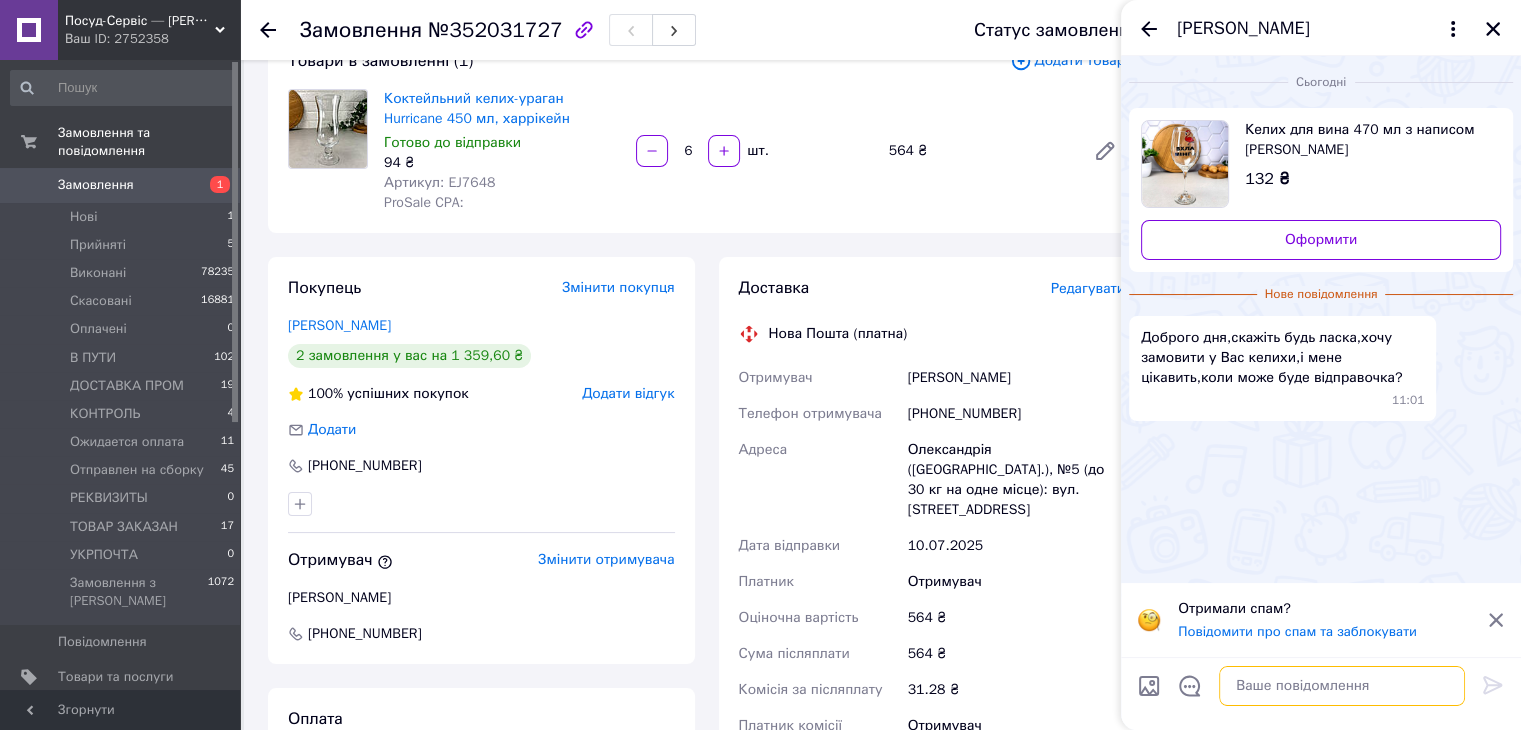 click at bounding box center (1342, 686) 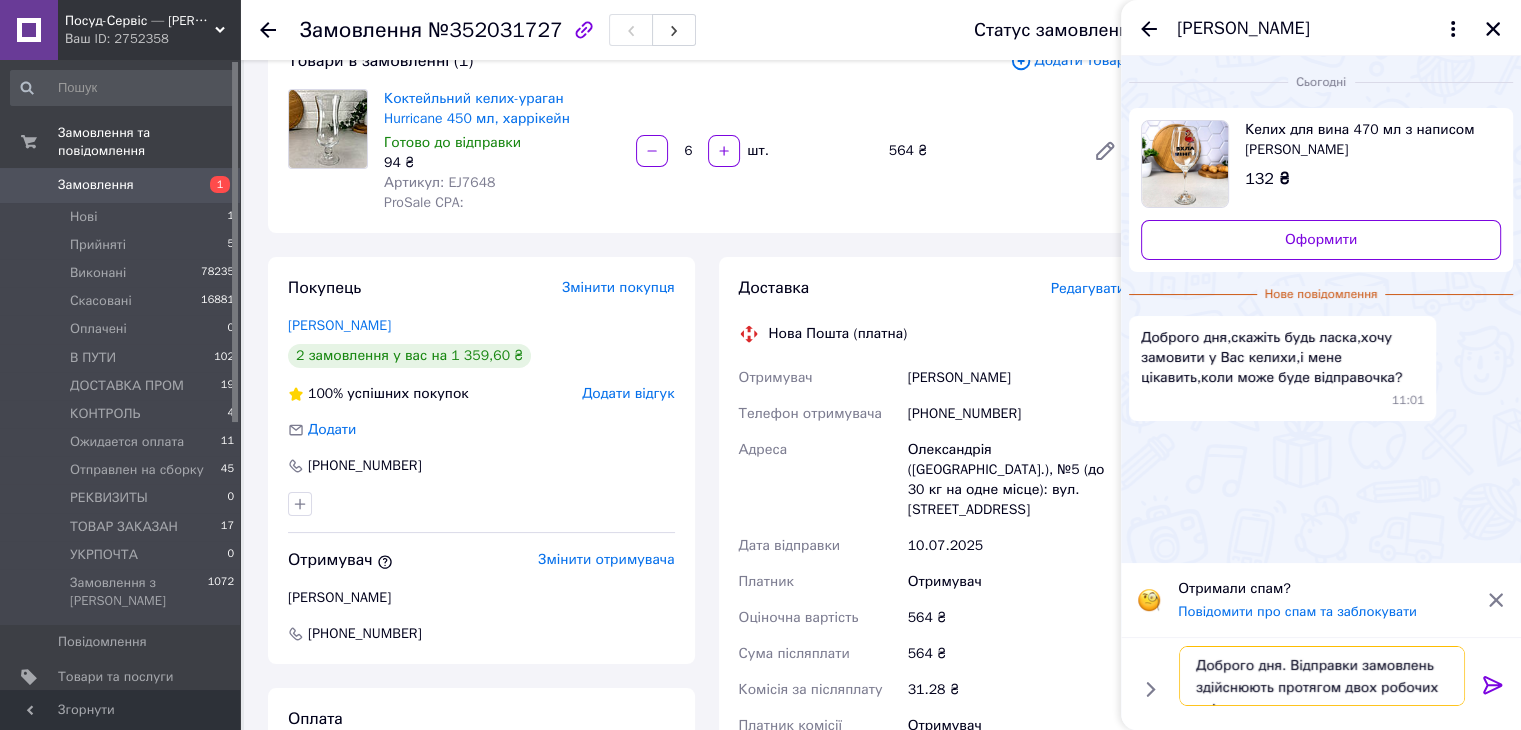 scroll, scrollTop: 1, scrollLeft: 0, axis: vertical 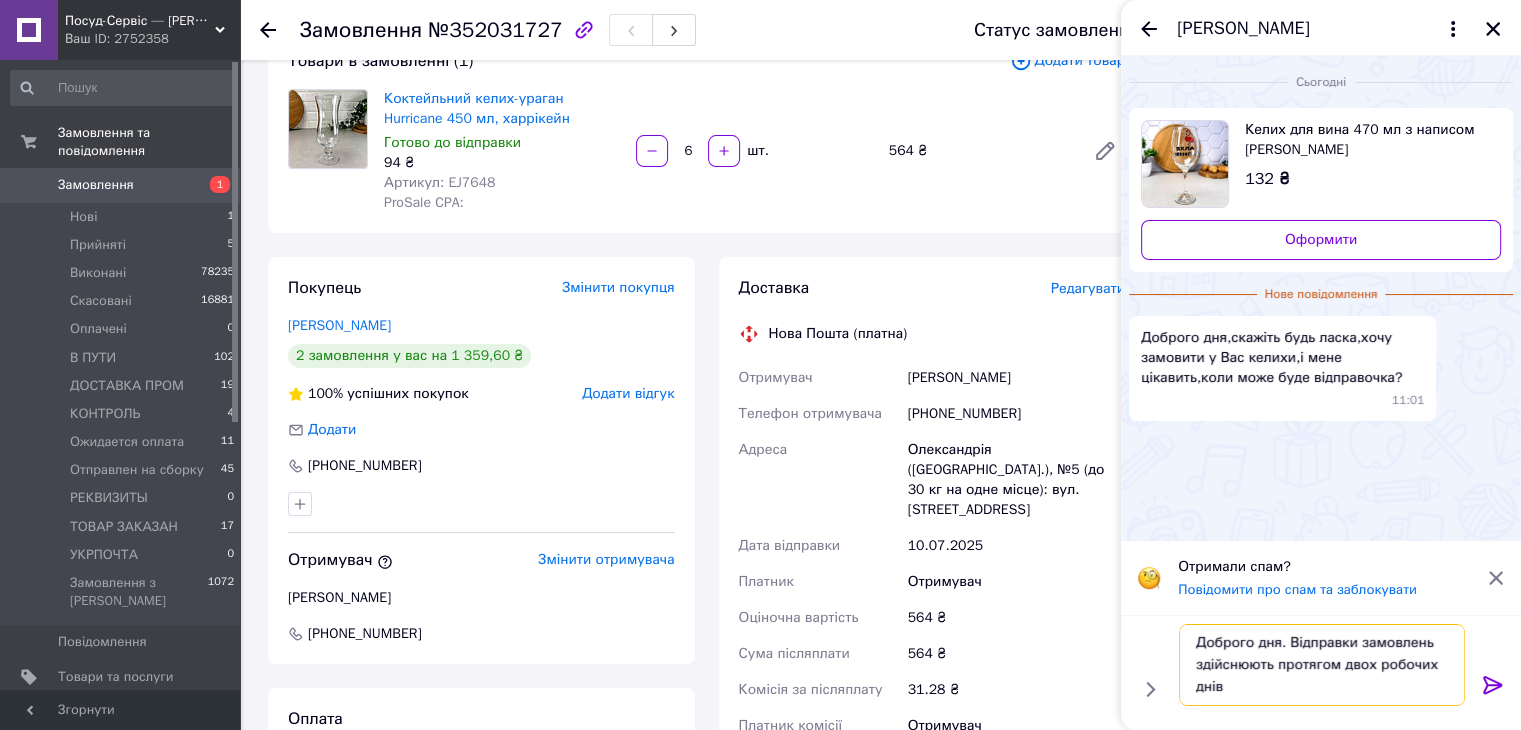 type on "Доброго дня. Відправки замовлень здійснюють протягом двох робочих днів" 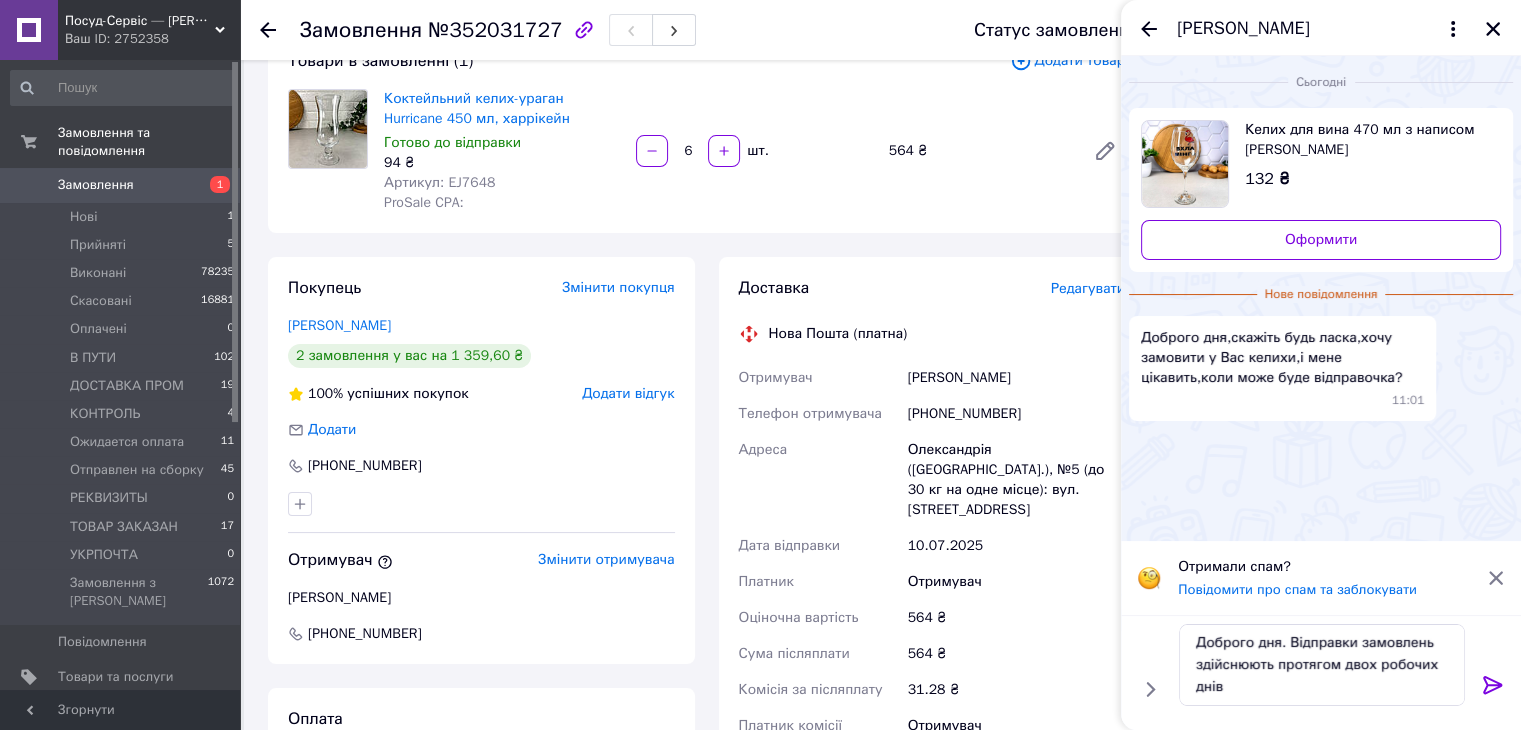 click 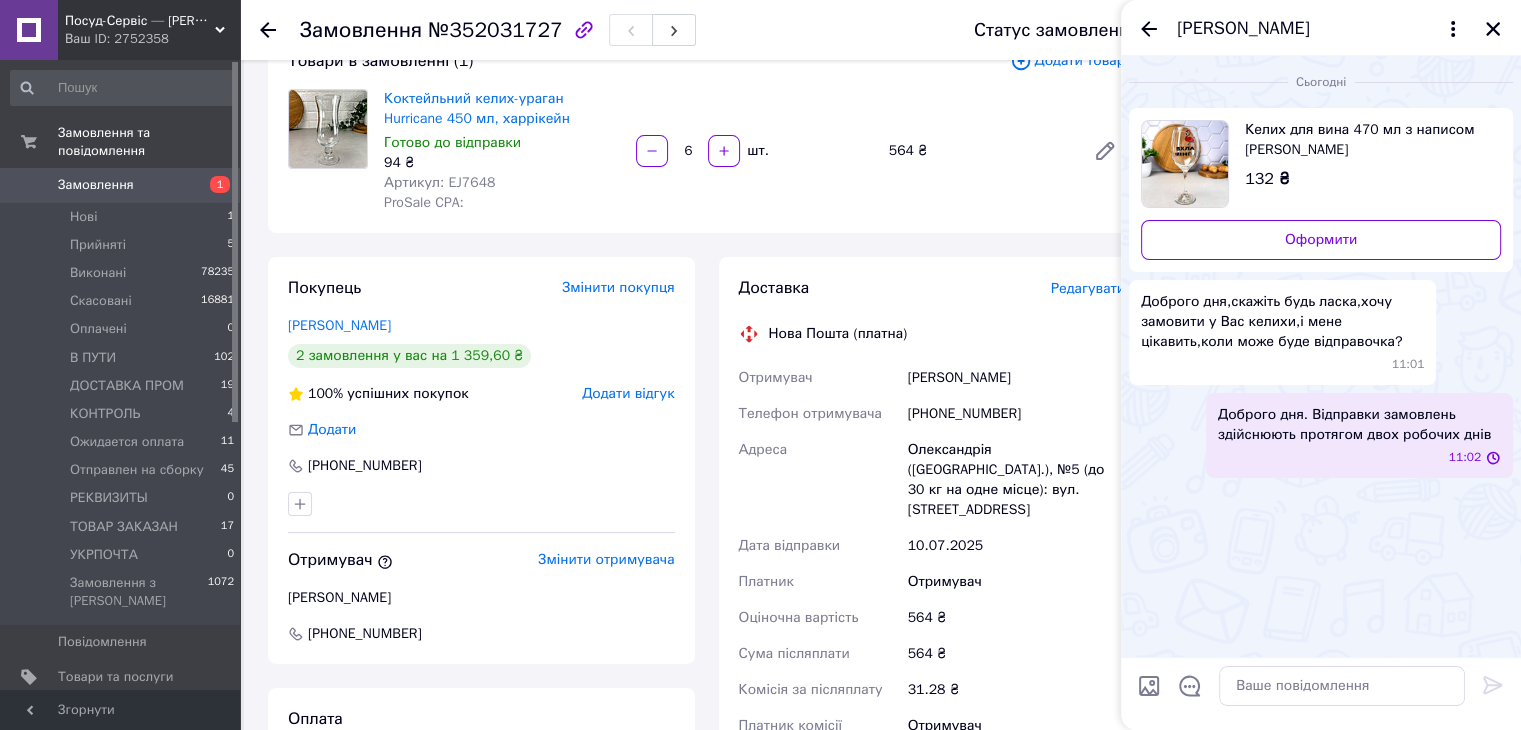 scroll, scrollTop: 0, scrollLeft: 0, axis: both 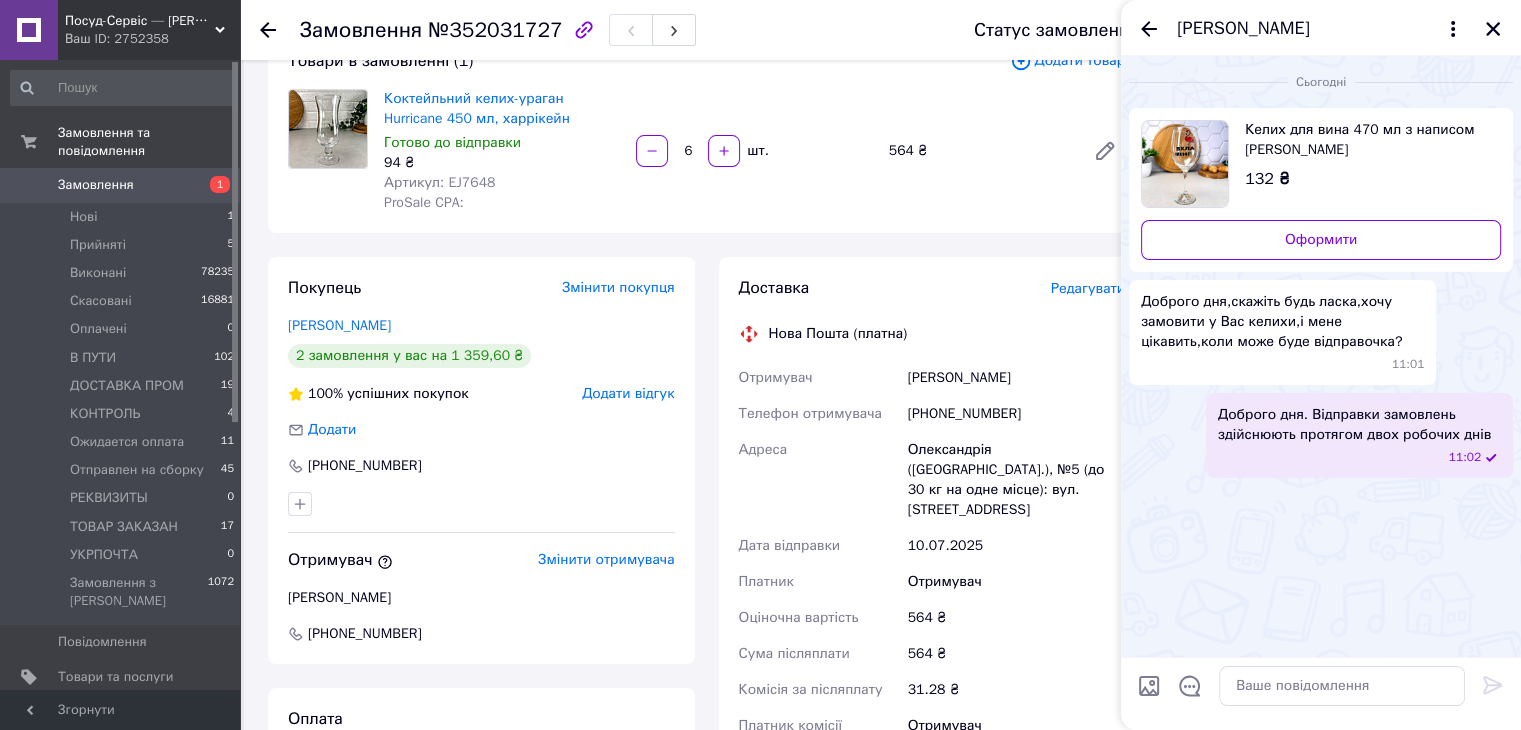 click 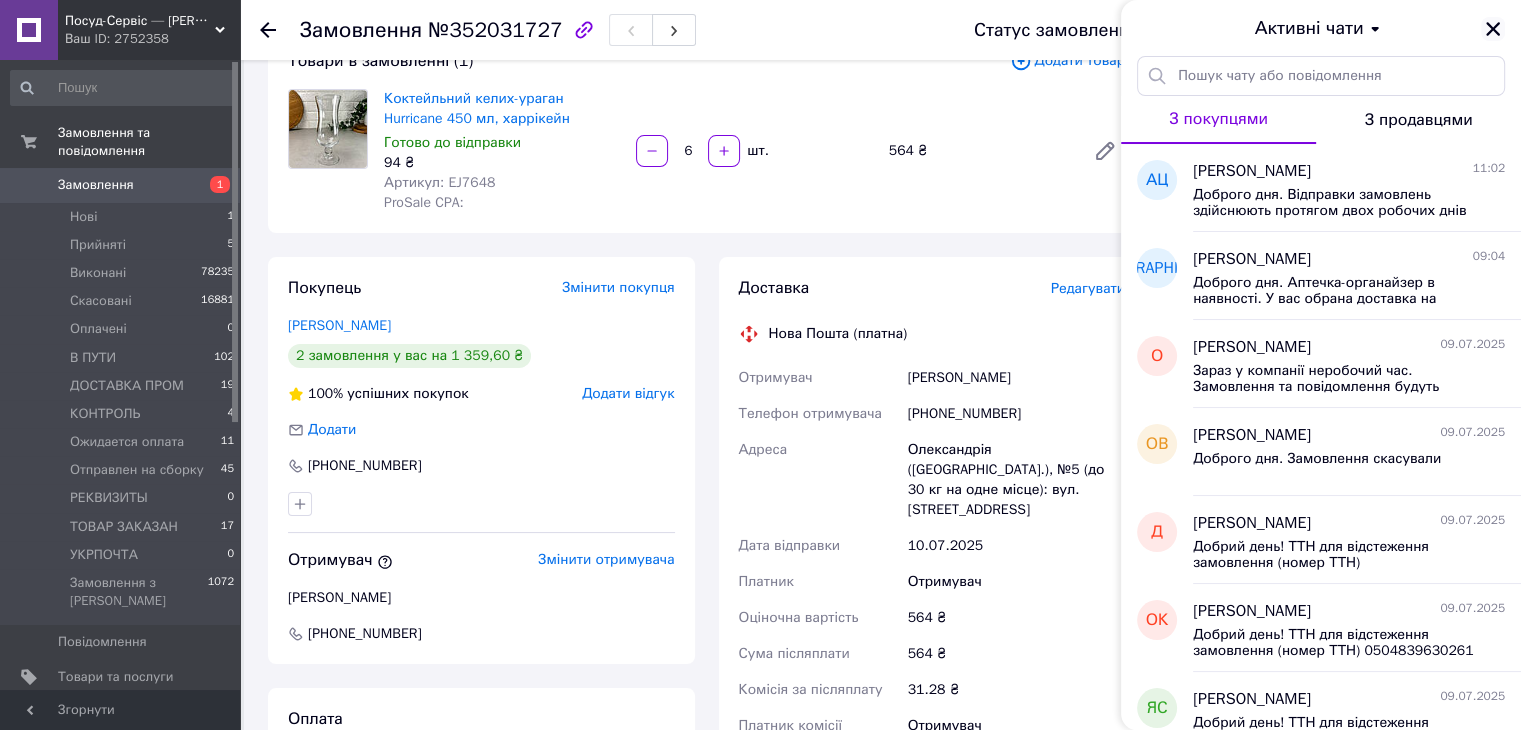 click 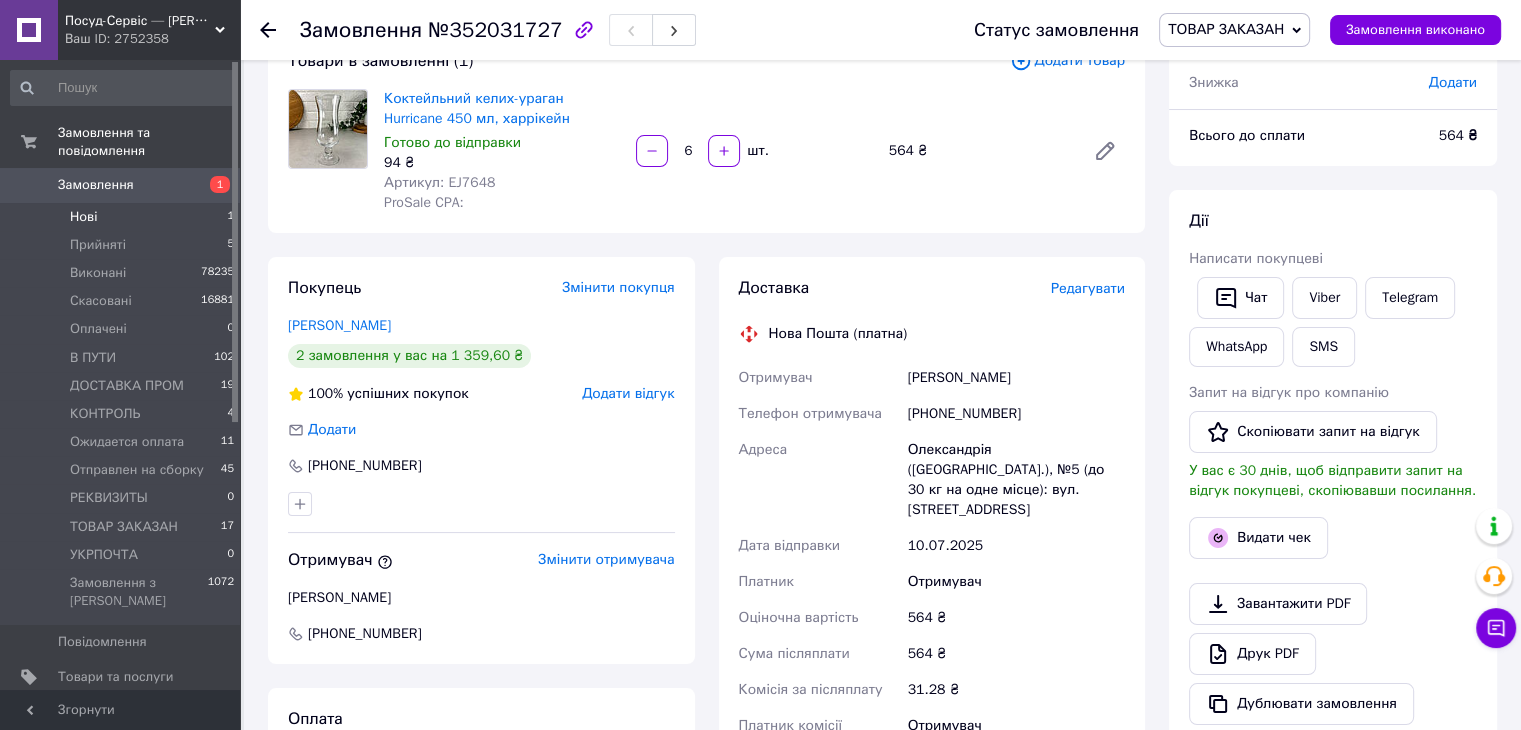 click on "Нові 1" at bounding box center (123, 217) 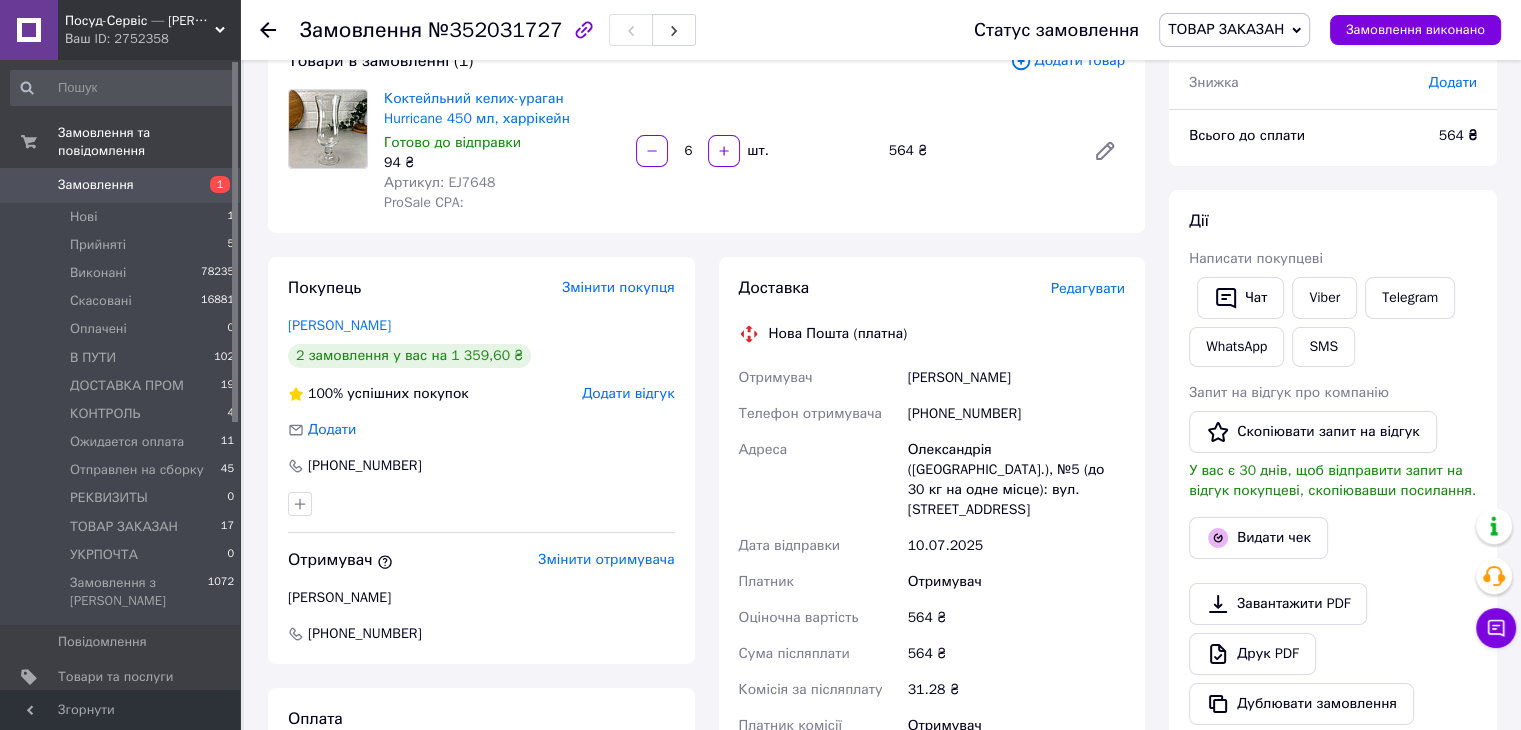 scroll, scrollTop: 0, scrollLeft: 0, axis: both 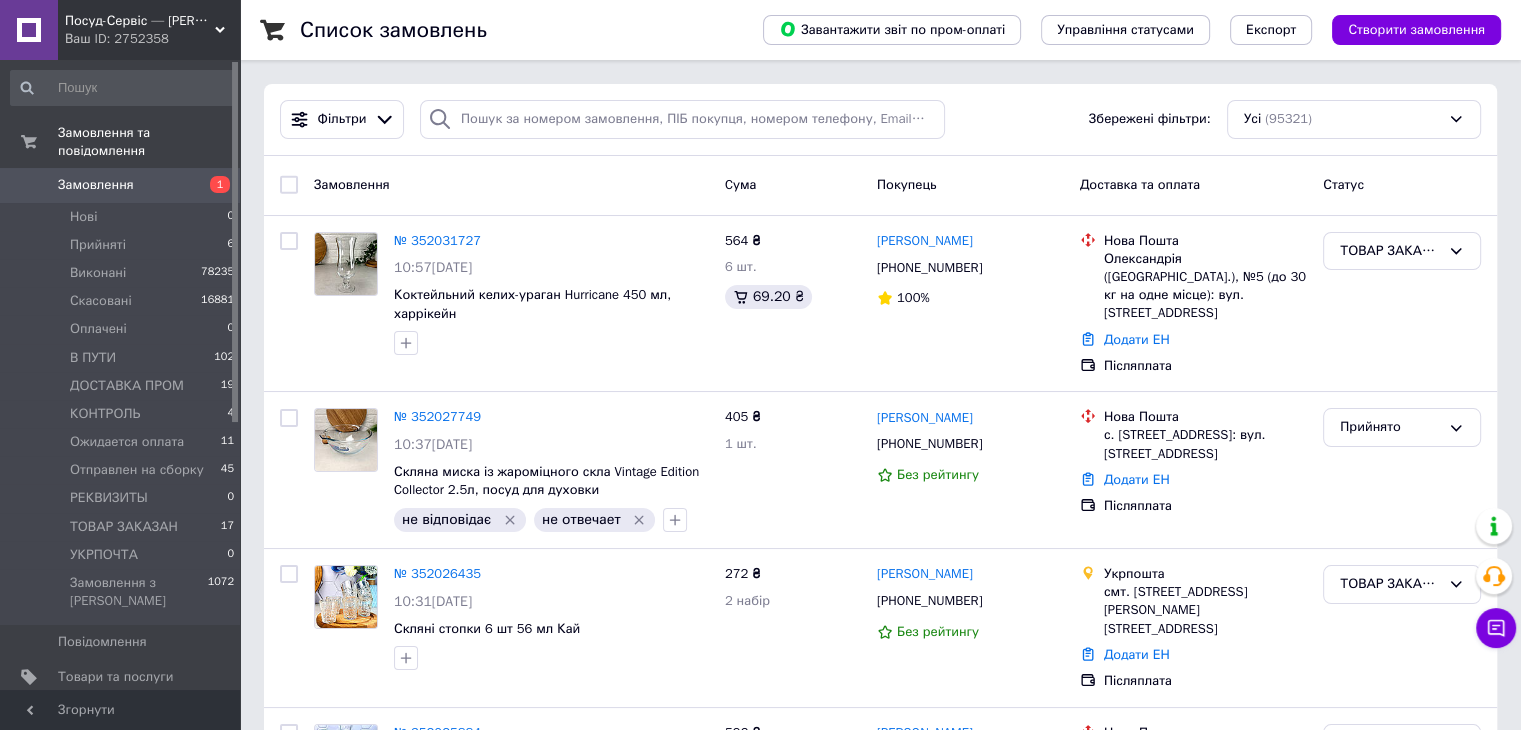 click on "Ваш ID: 2752358" at bounding box center [152, 39] 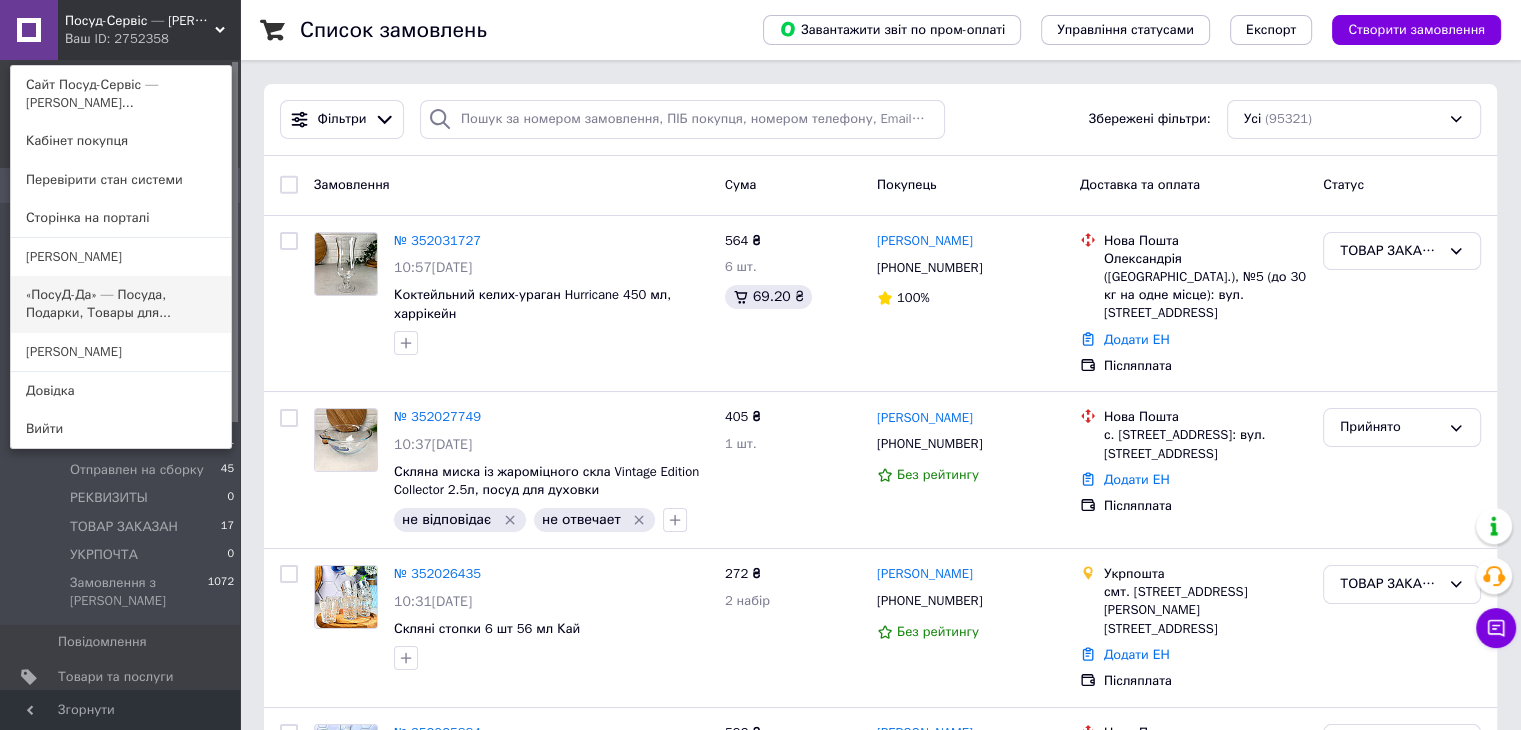 click on "«ПосуД-Да» — Посуда, Подарки, Товары для..." at bounding box center (121, 304) 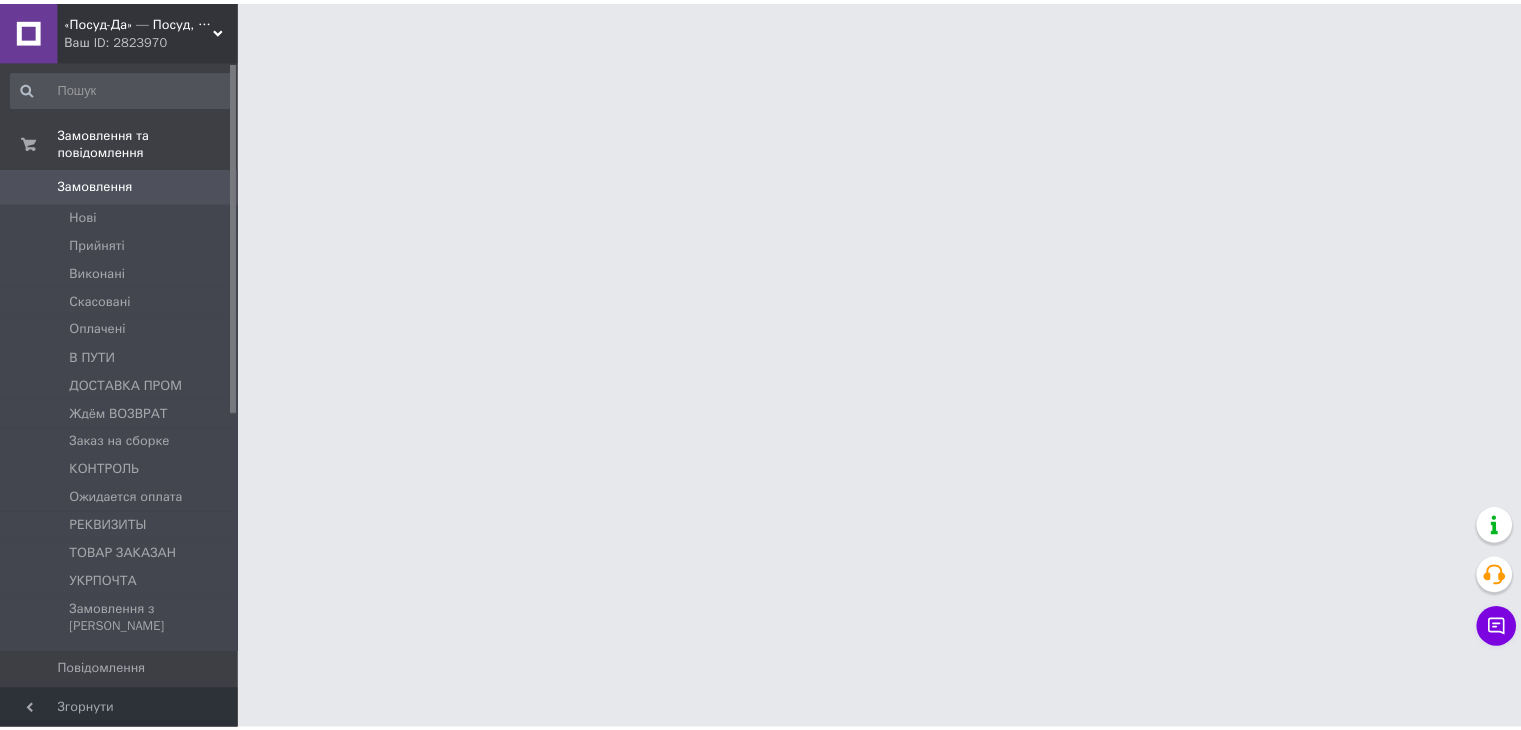 scroll, scrollTop: 0, scrollLeft: 0, axis: both 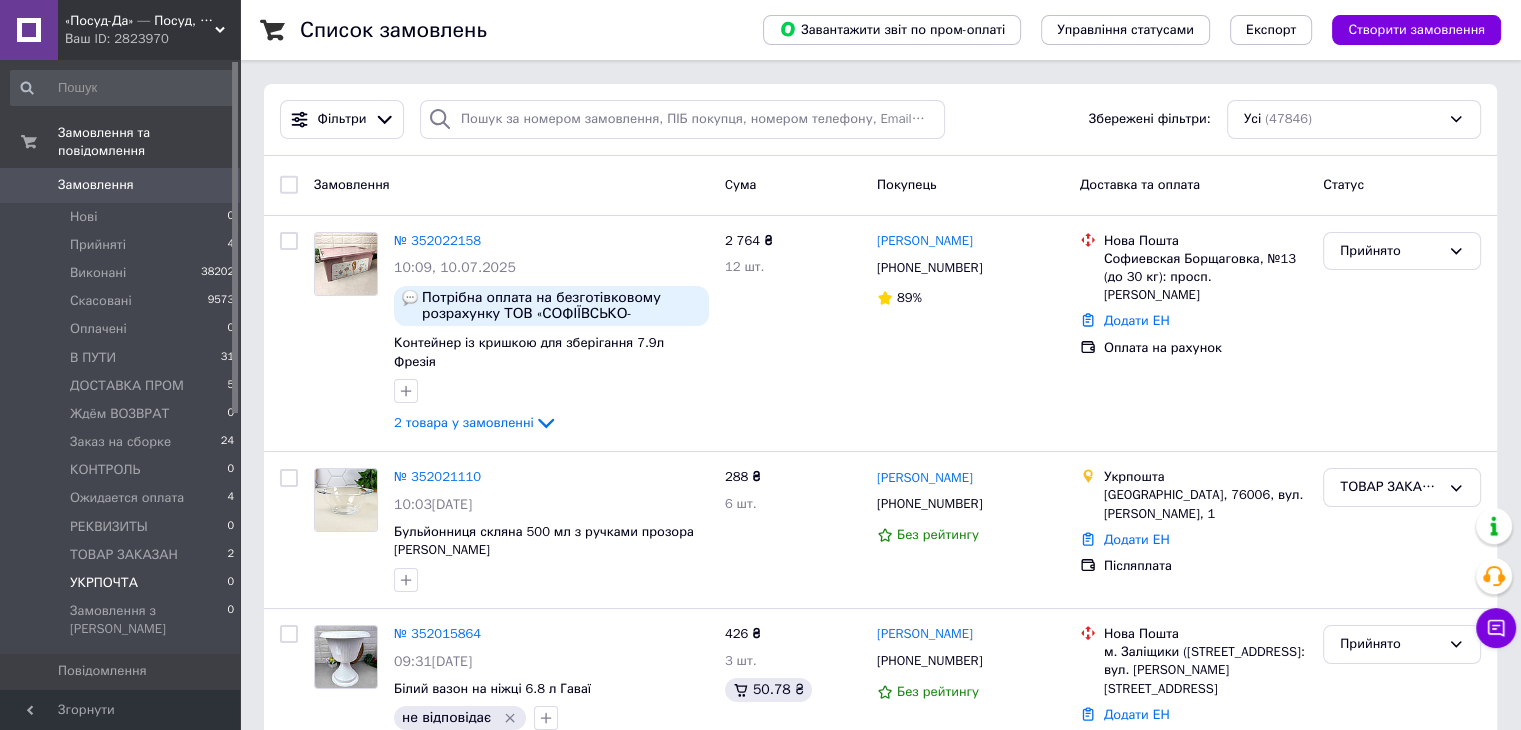 click on "УКРПОЧТА 0" at bounding box center [123, 583] 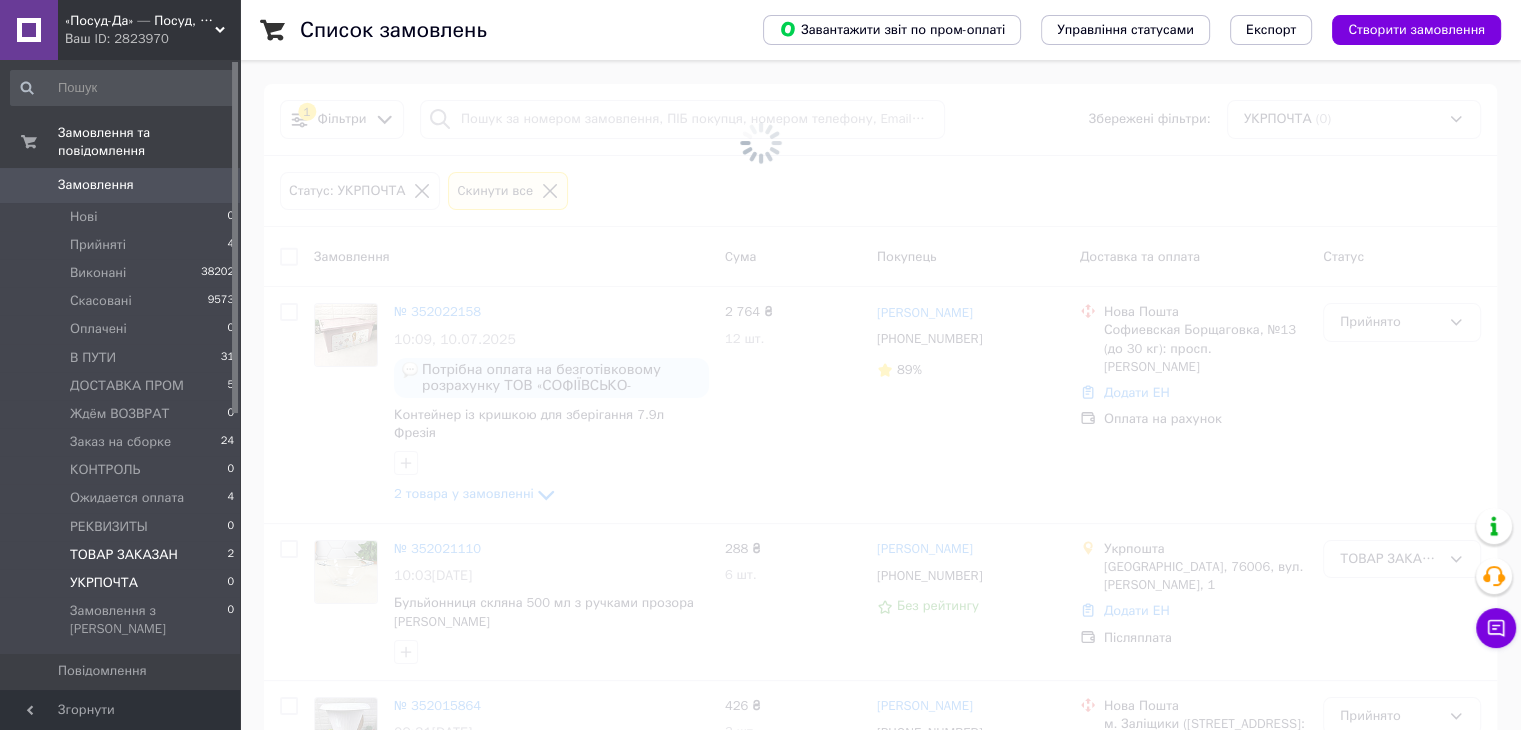 click on "ТОВАР ЗАКАЗАН 2" at bounding box center [123, 555] 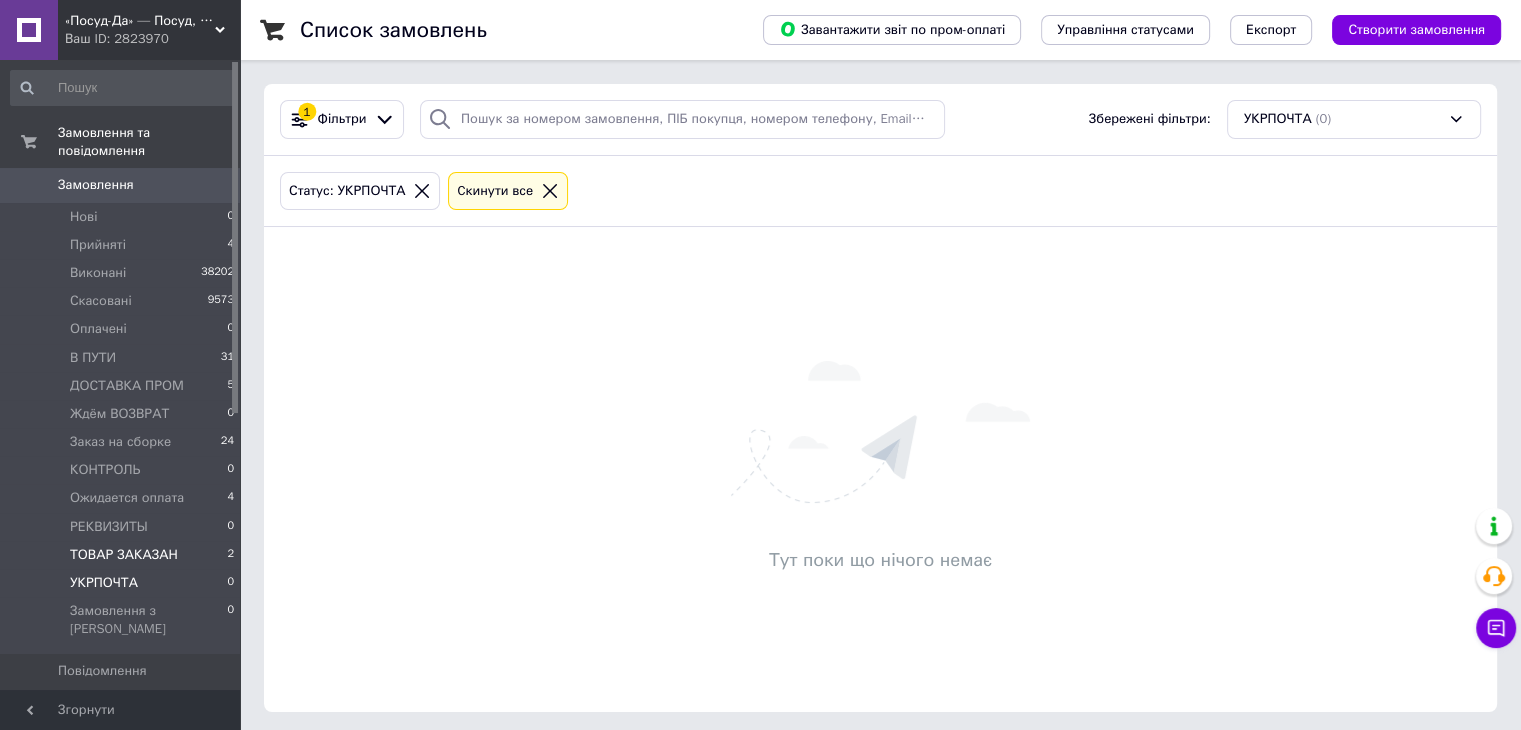 click on "ТОВАР ЗАКАЗАН" at bounding box center (124, 555) 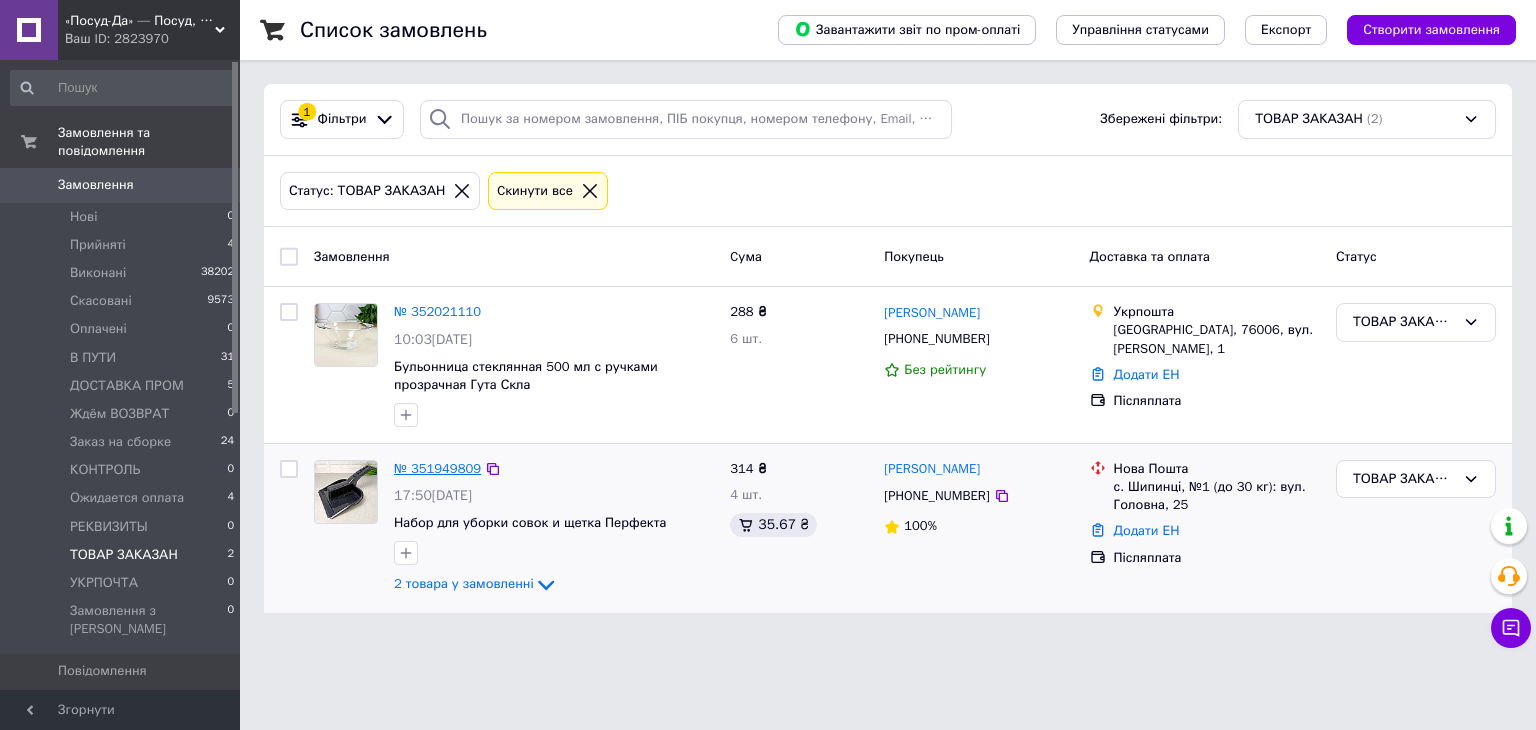 click on "№ 351949809" at bounding box center [437, 468] 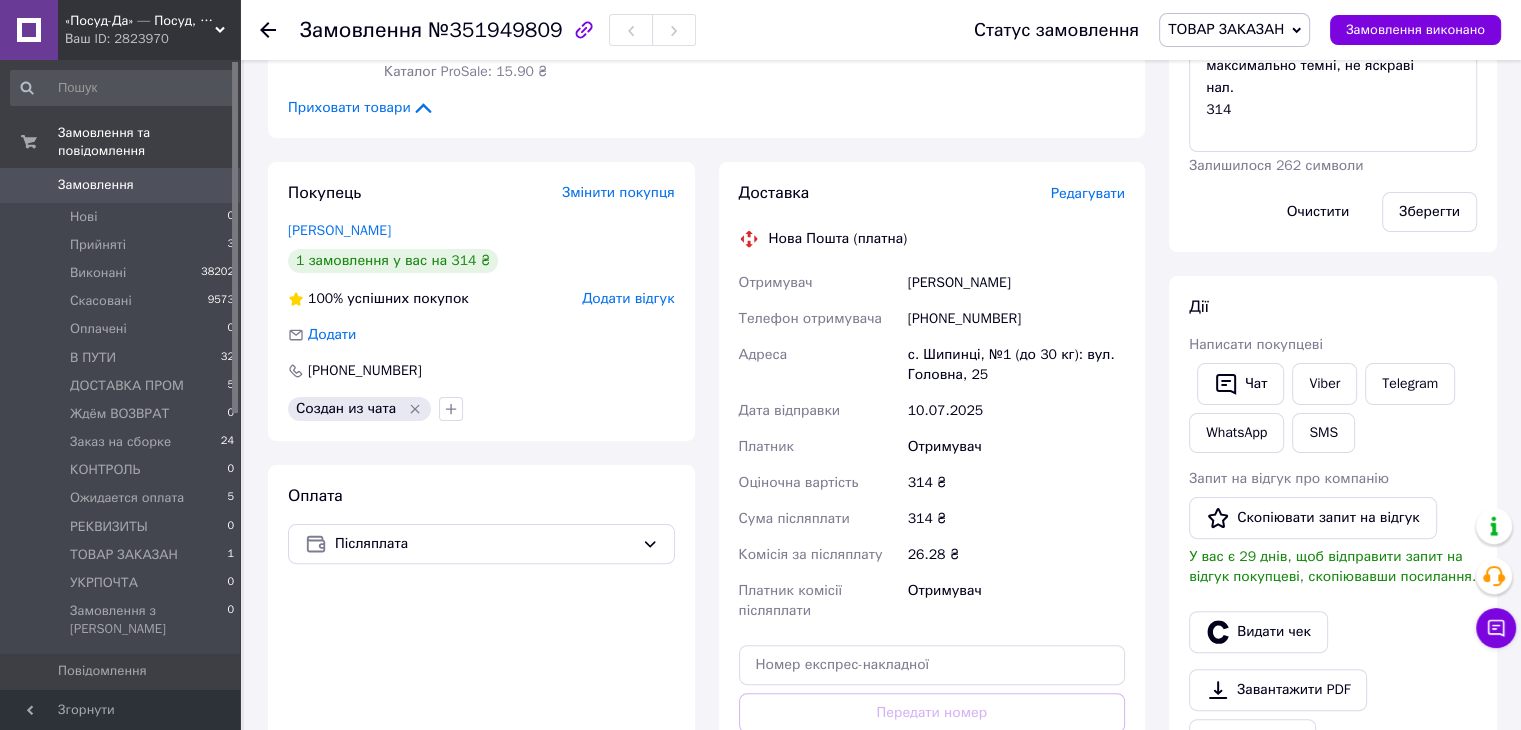 scroll, scrollTop: 600, scrollLeft: 0, axis: vertical 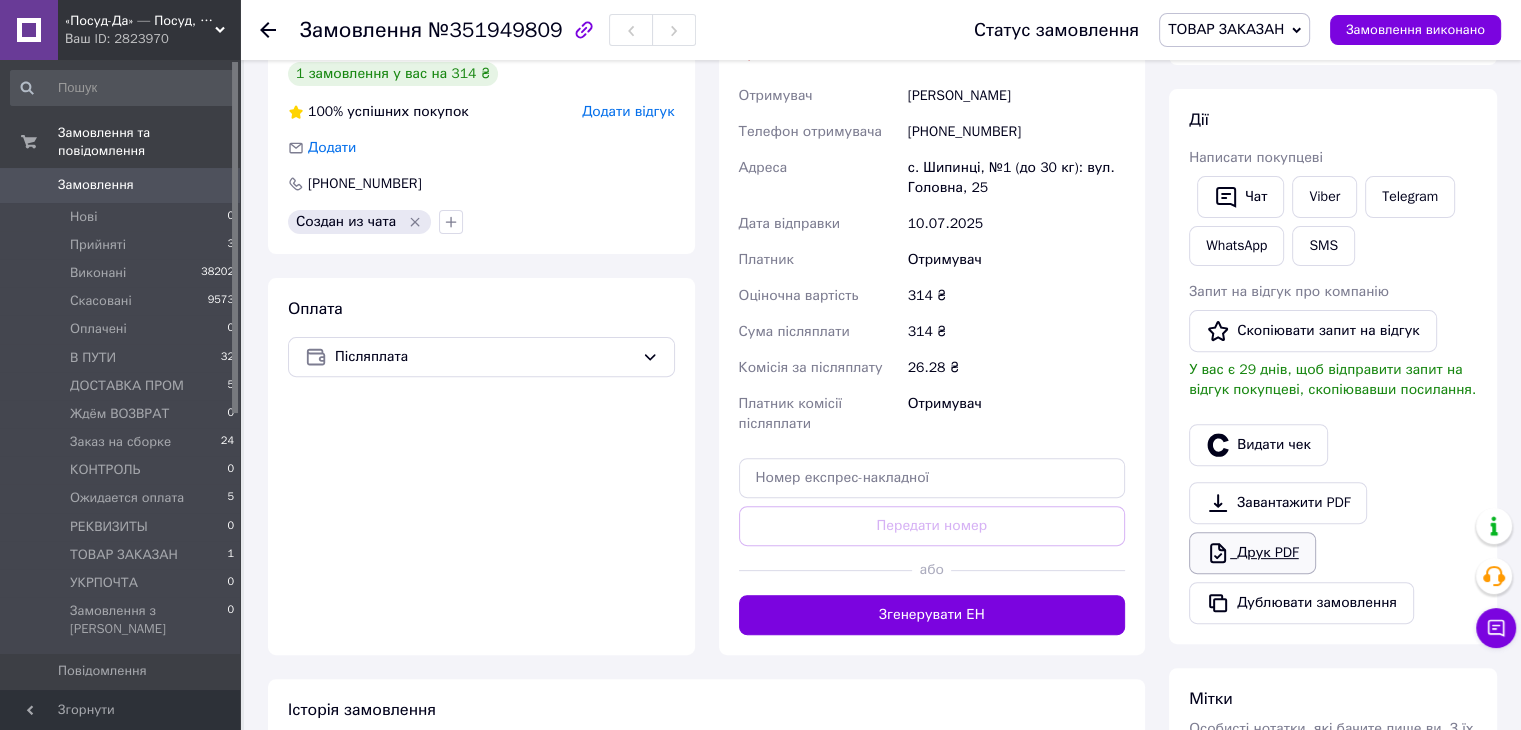 click on "Друк PDF" at bounding box center [1252, 553] 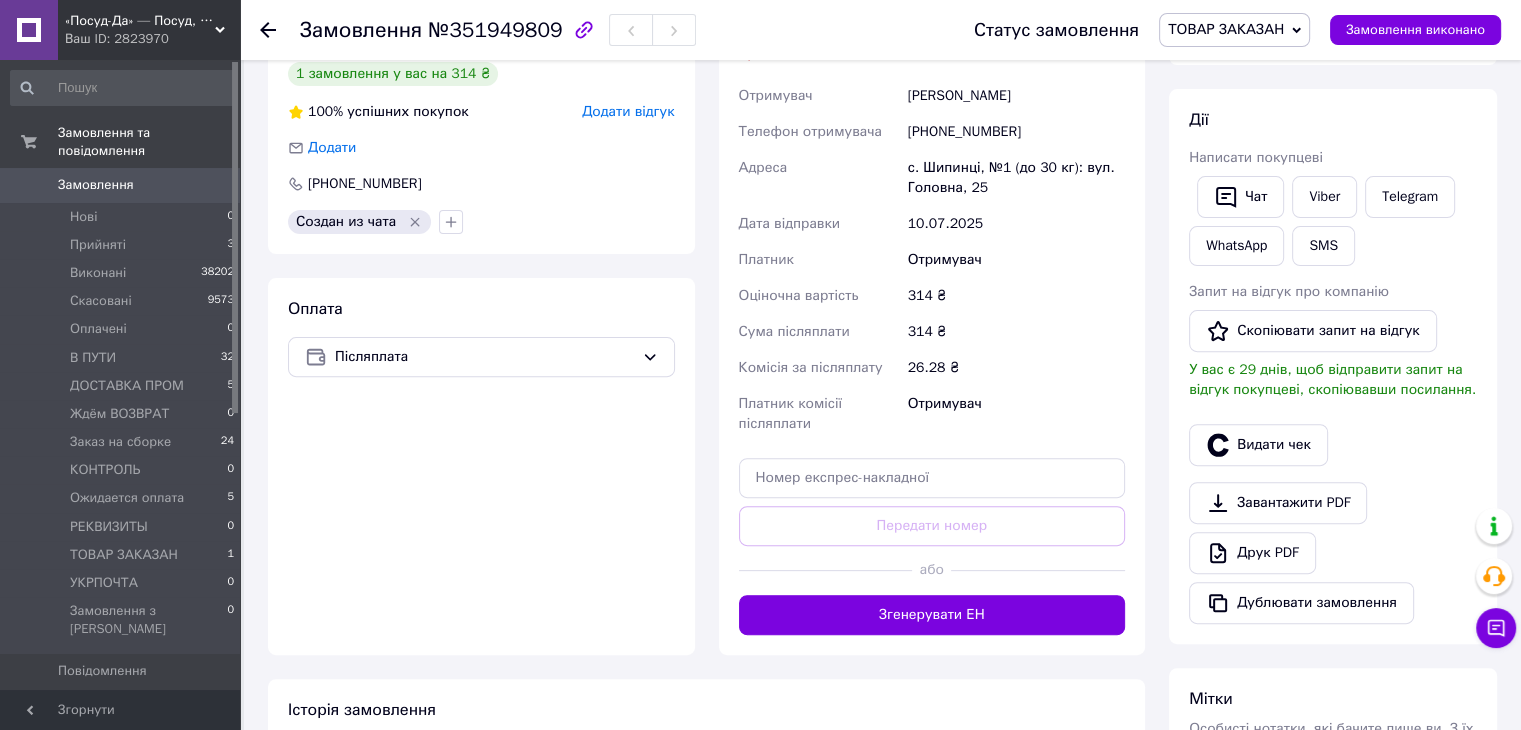 click on "ТОВАР ЗАКАЗАН" at bounding box center [1226, 29] 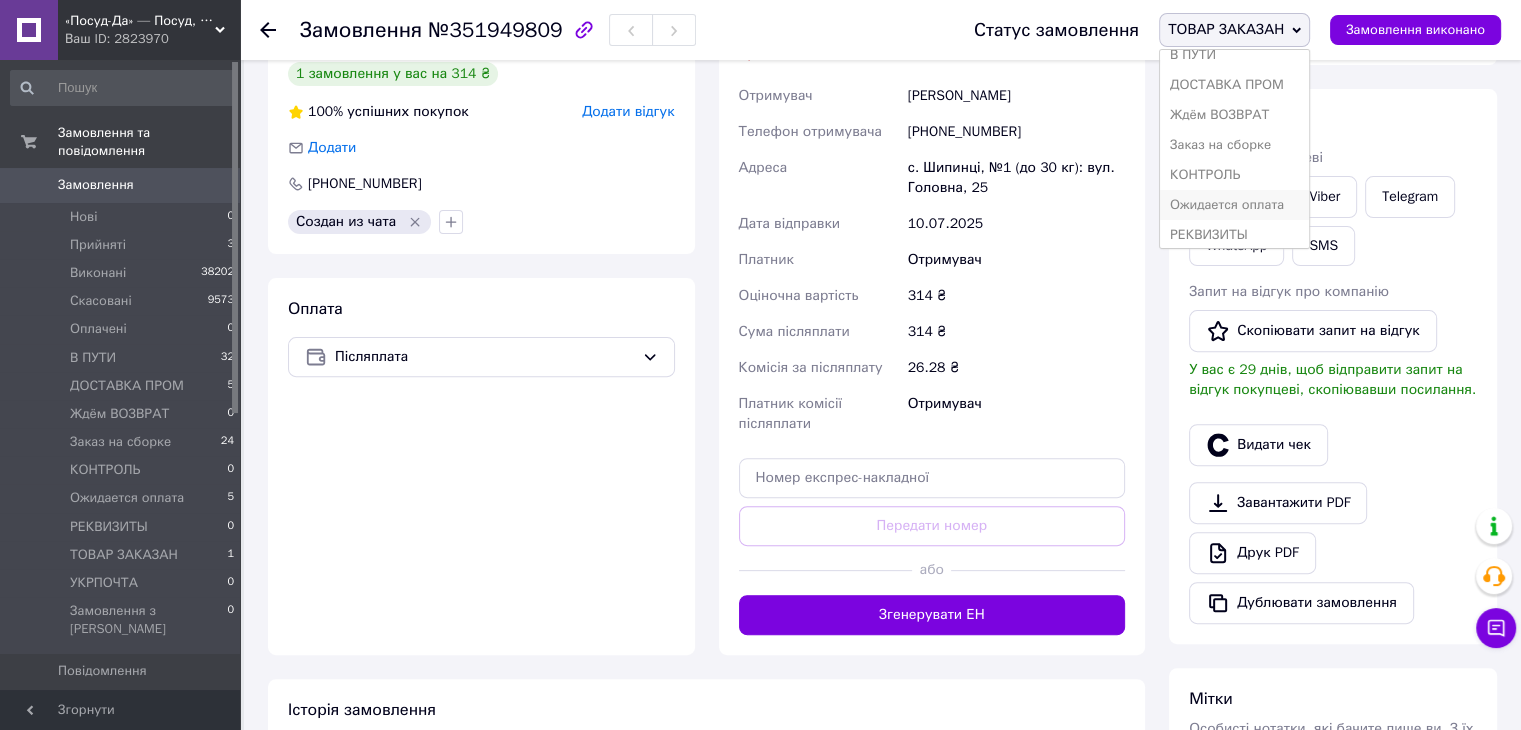 scroll, scrollTop: 172, scrollLeft: 0, axis: vertical 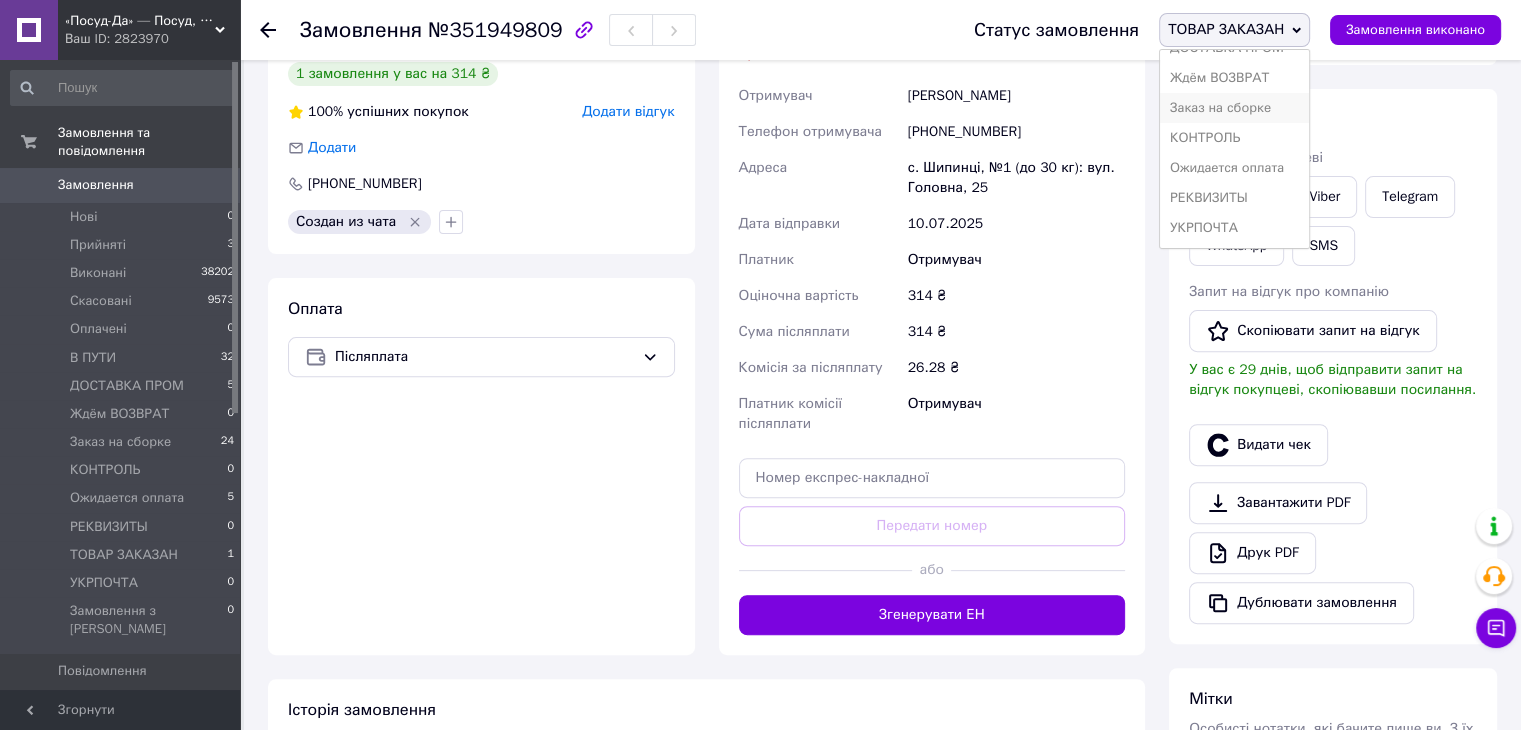 click on "Заказ на сборке" at bounding box center (1234, 108) 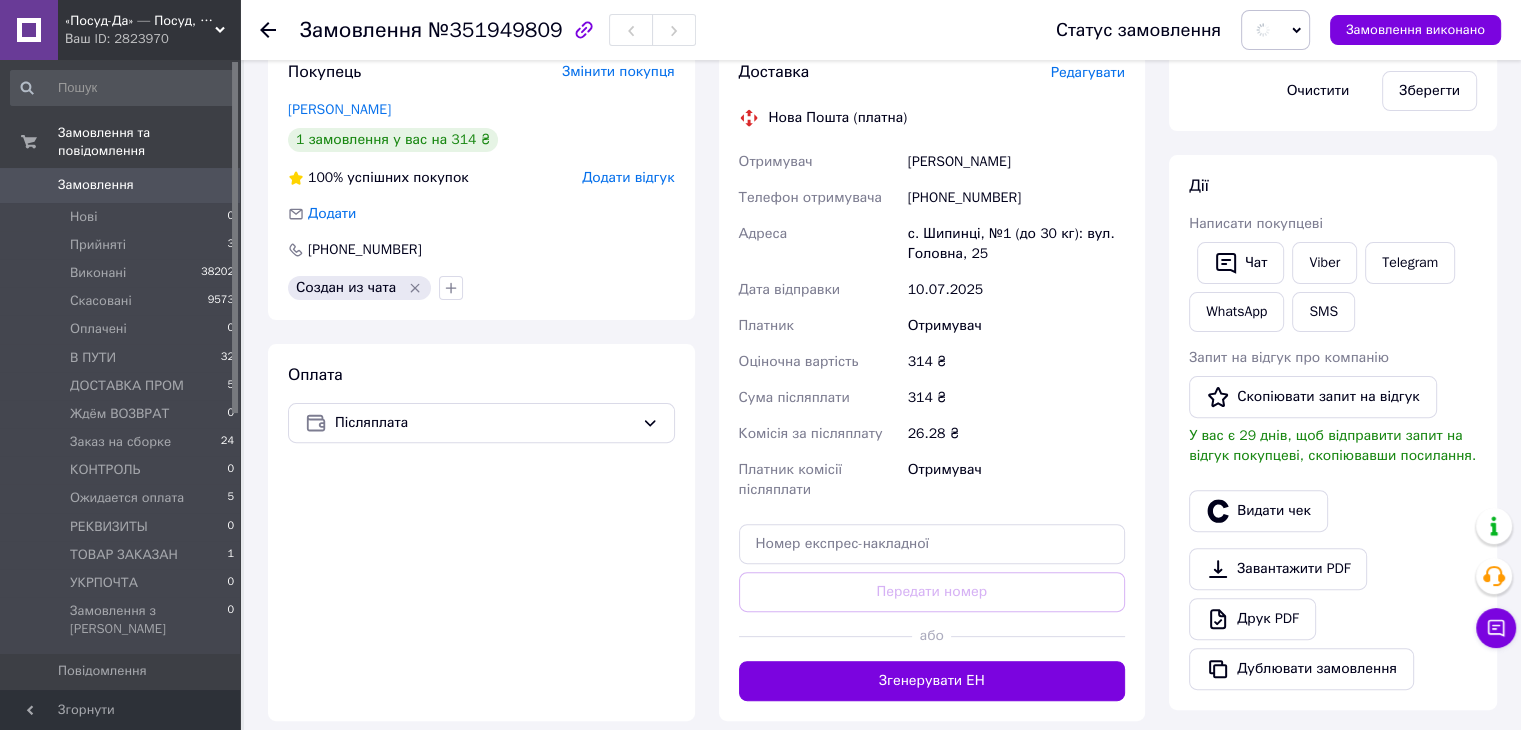 scroll, scrollTop: 500, scrollLeft: 0, axis: vertical 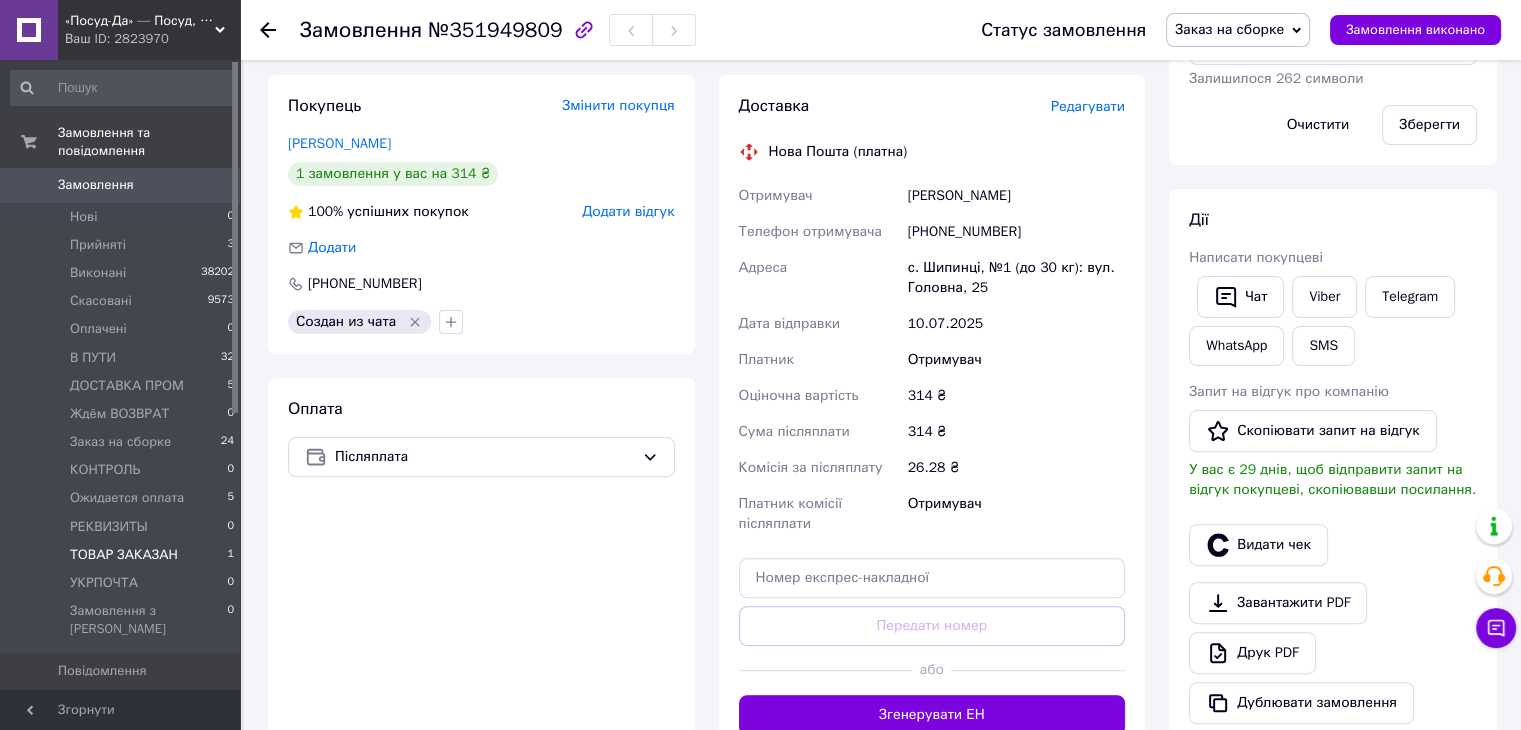 click on "ТОВАР ЗАКАЗАН" at bounding box center [124, 555] 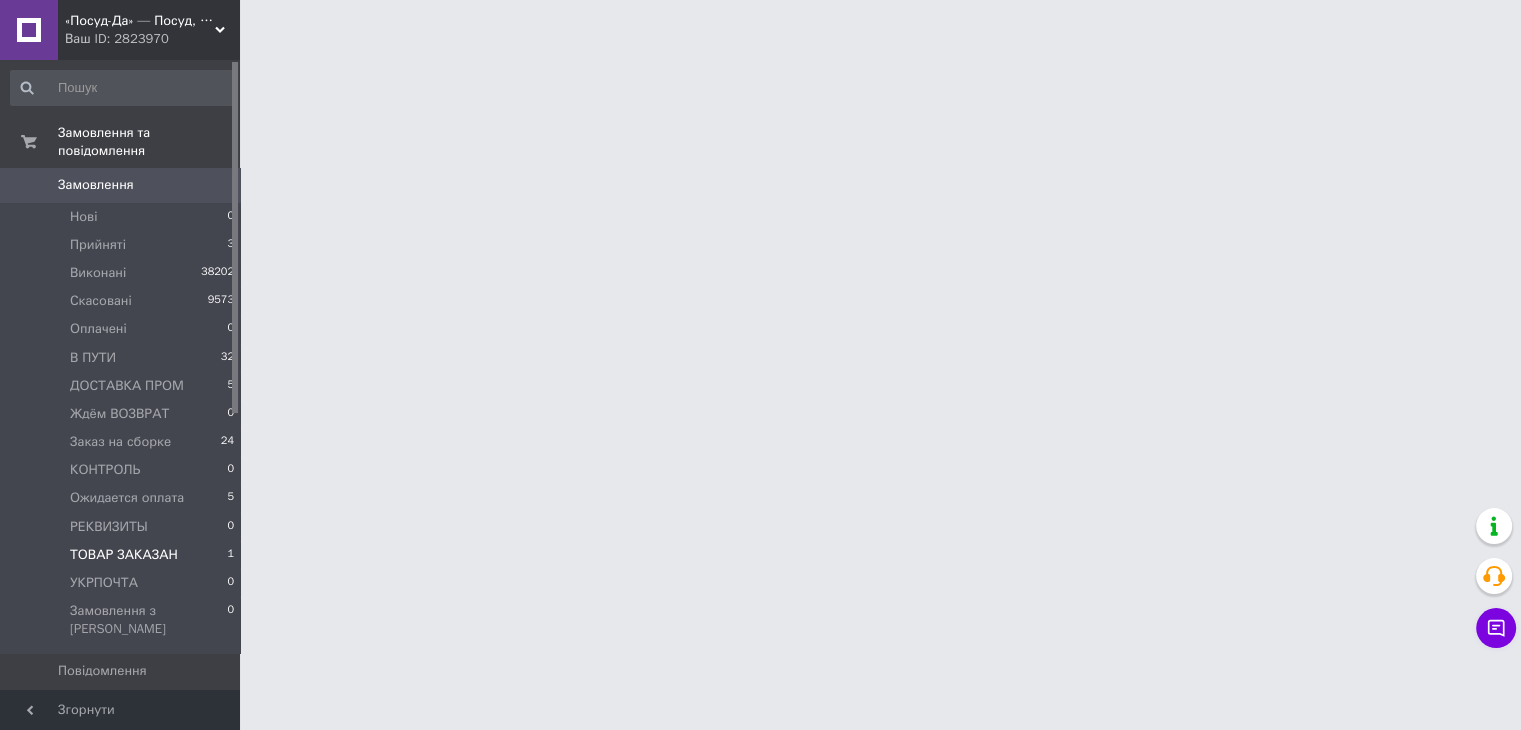 scroll, scrollTop: 0, scrollLeft: 0, axis: both 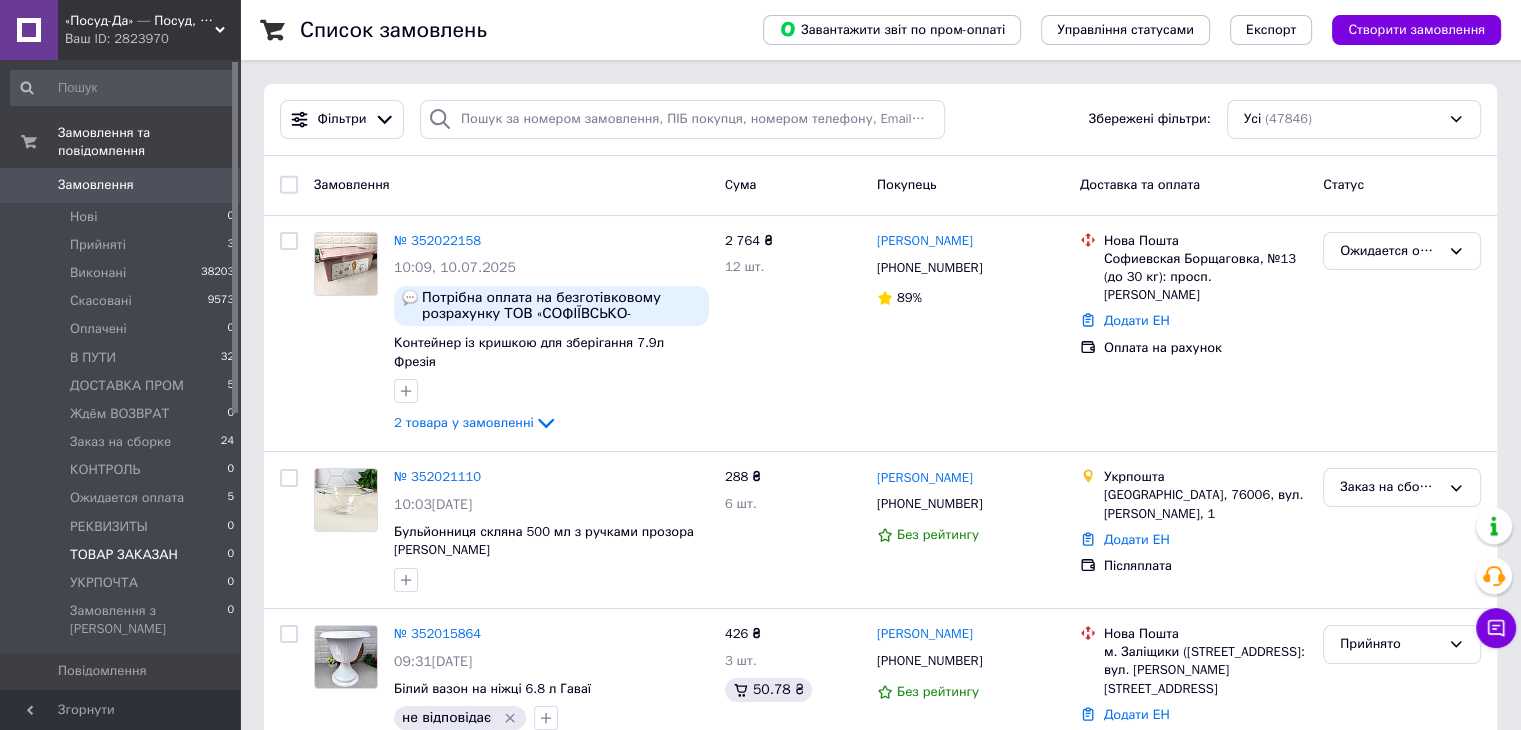 click on "ТОВАР ЗАКАЗАН" at bounding box center [124, 555] 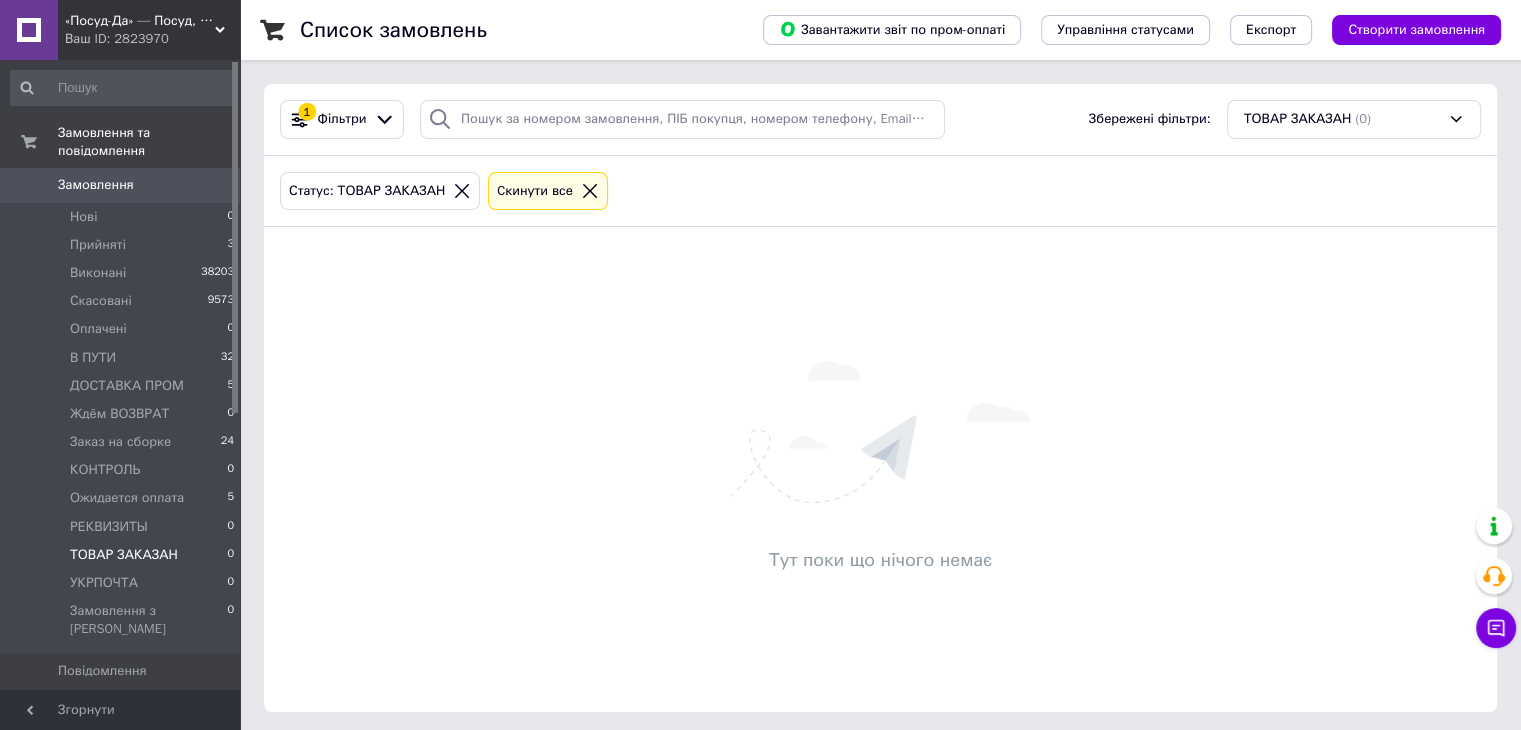 click on "Ваш ID: 2823970" at bounding box center (152, 39) 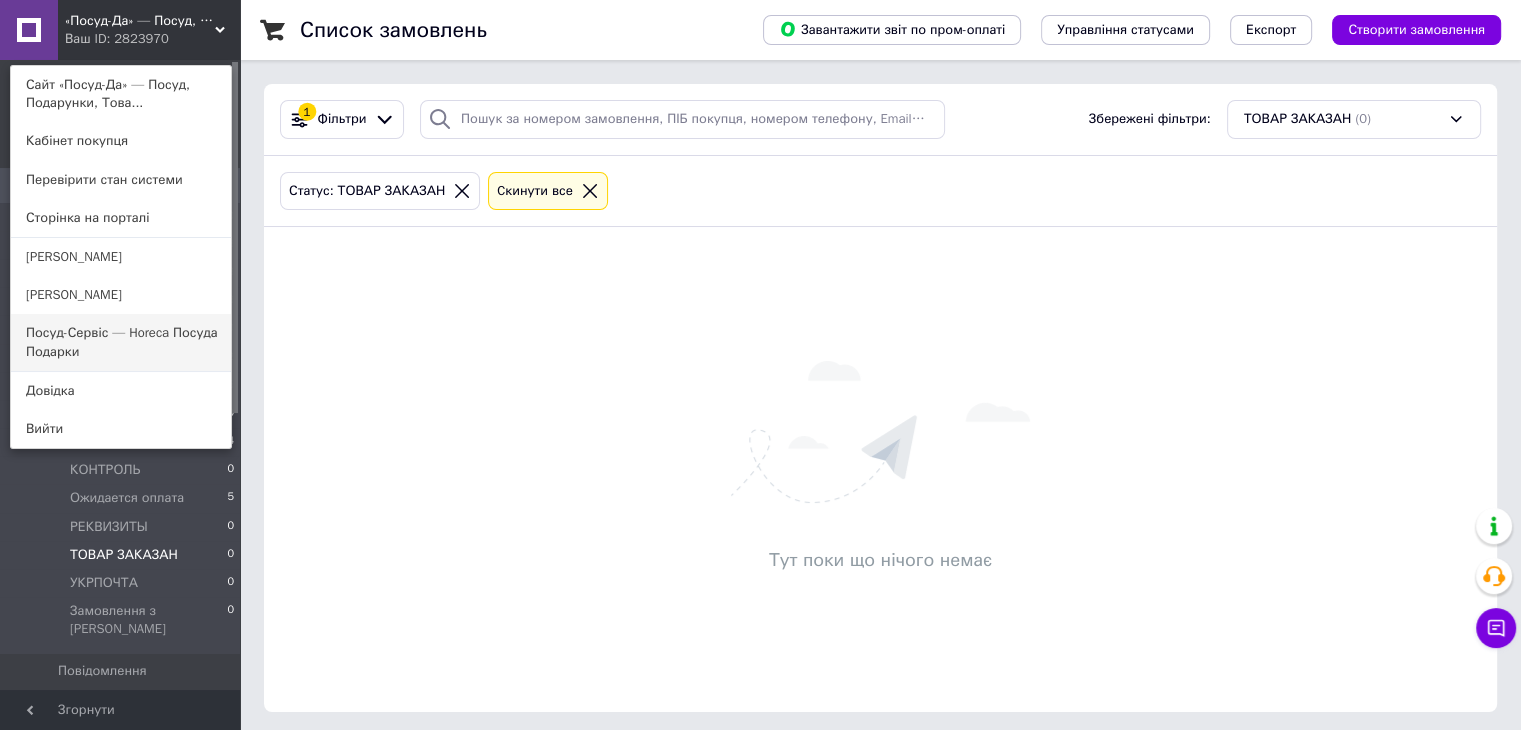click on "Посуд-Сервіс — Horeca Посуда Подарки" at bounding box center (121, 342) 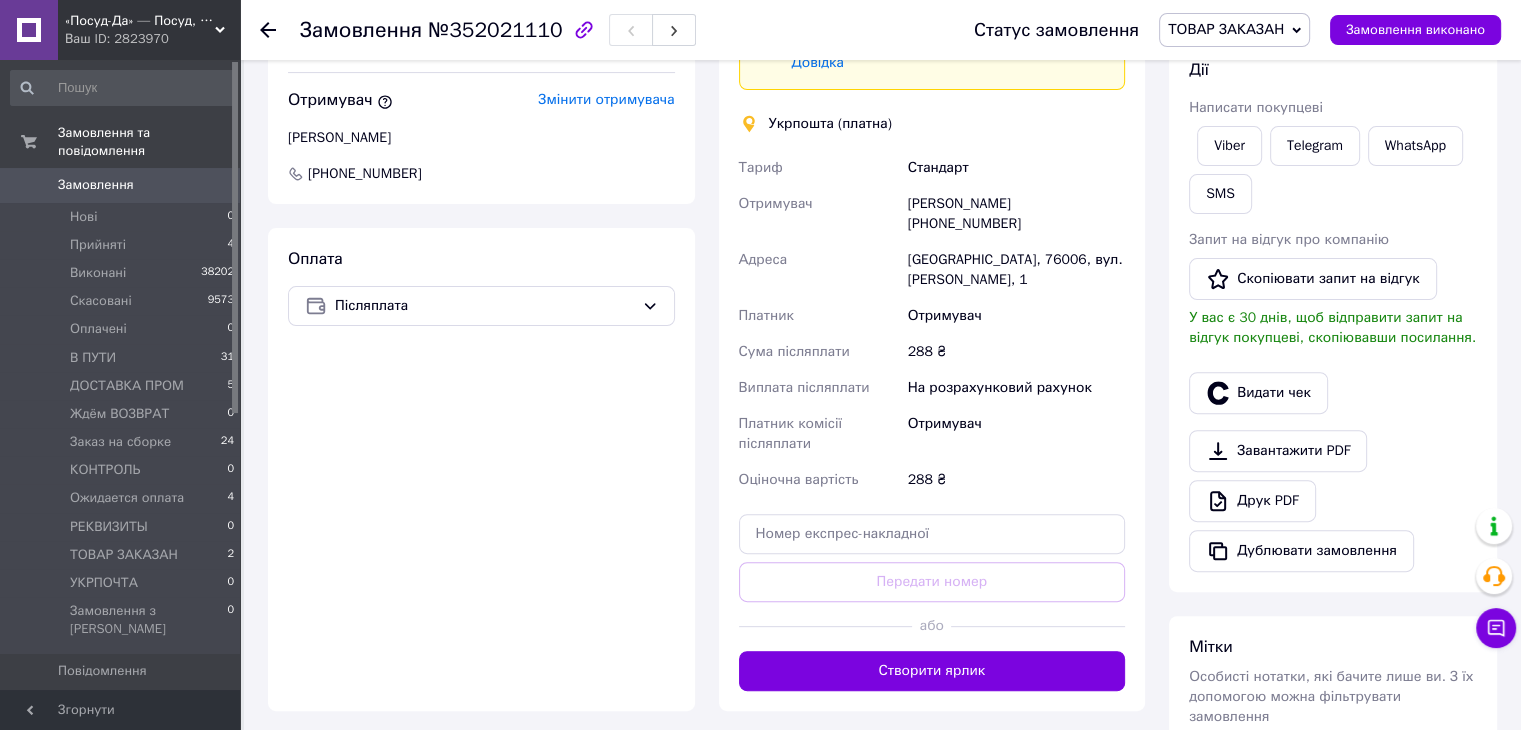 scroll, scrollTop: 600, scrollLeft: 0, axis: vertical 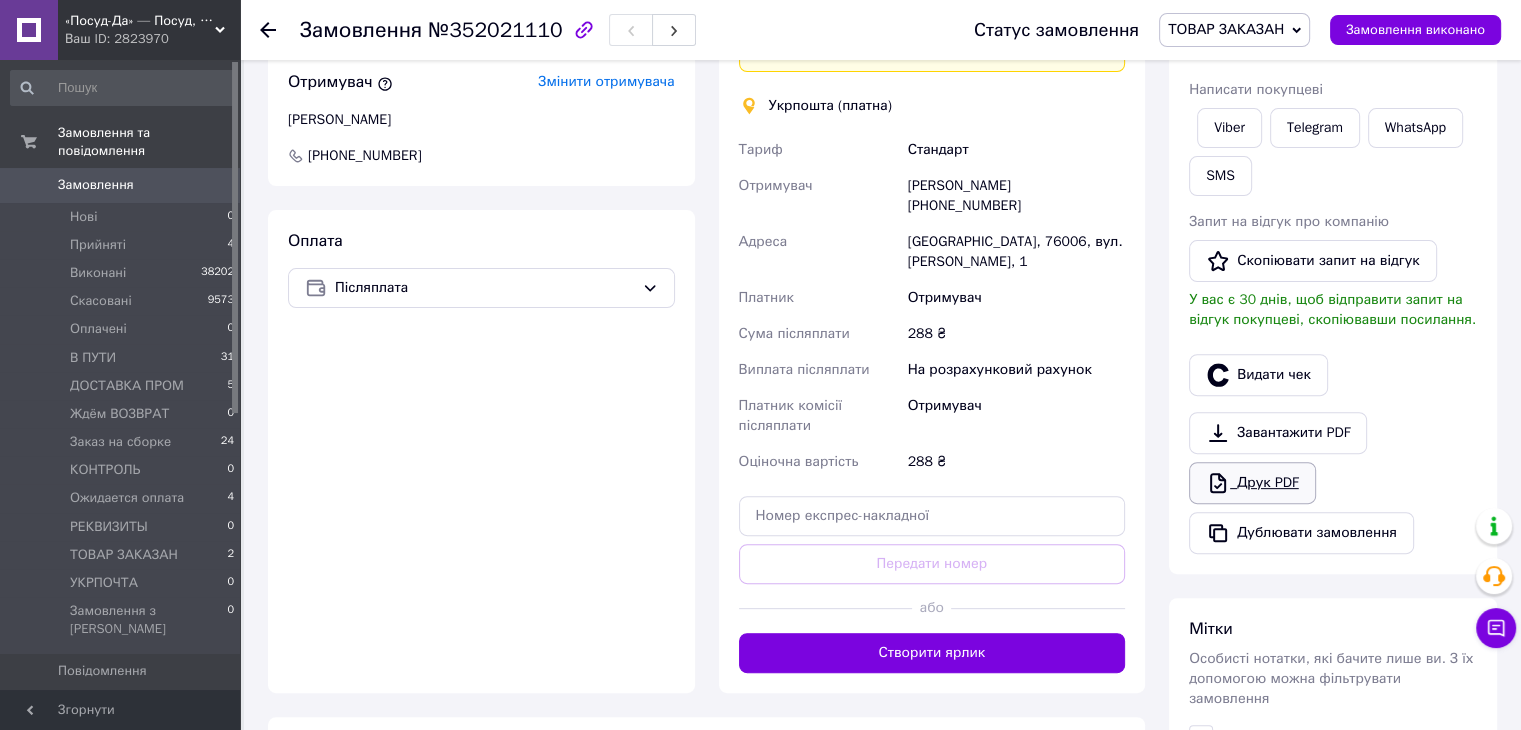 click on "Друк PDF" at bounding box center (1252, 483) 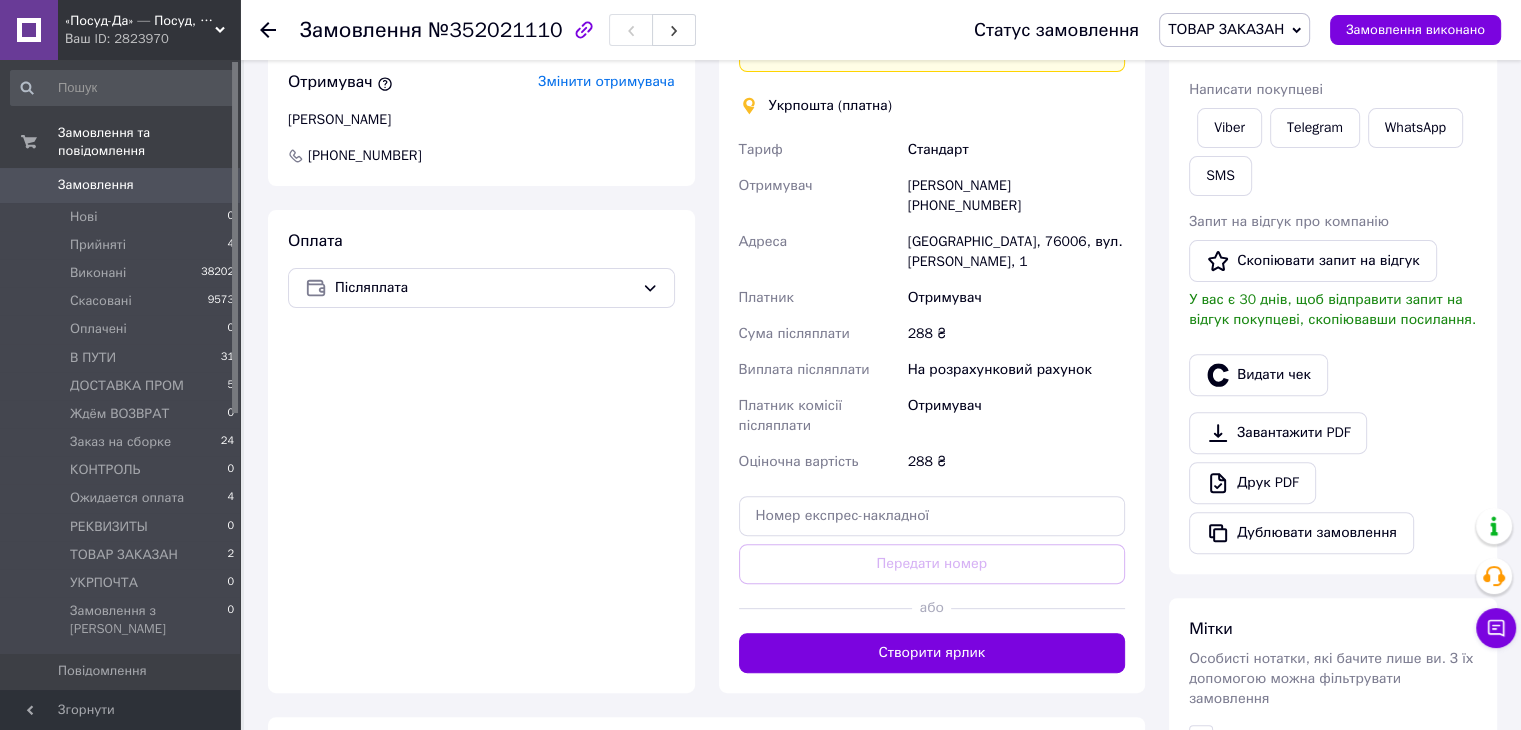scroll, scrollTop: 100, scrollLeft: 0, axis: vertical 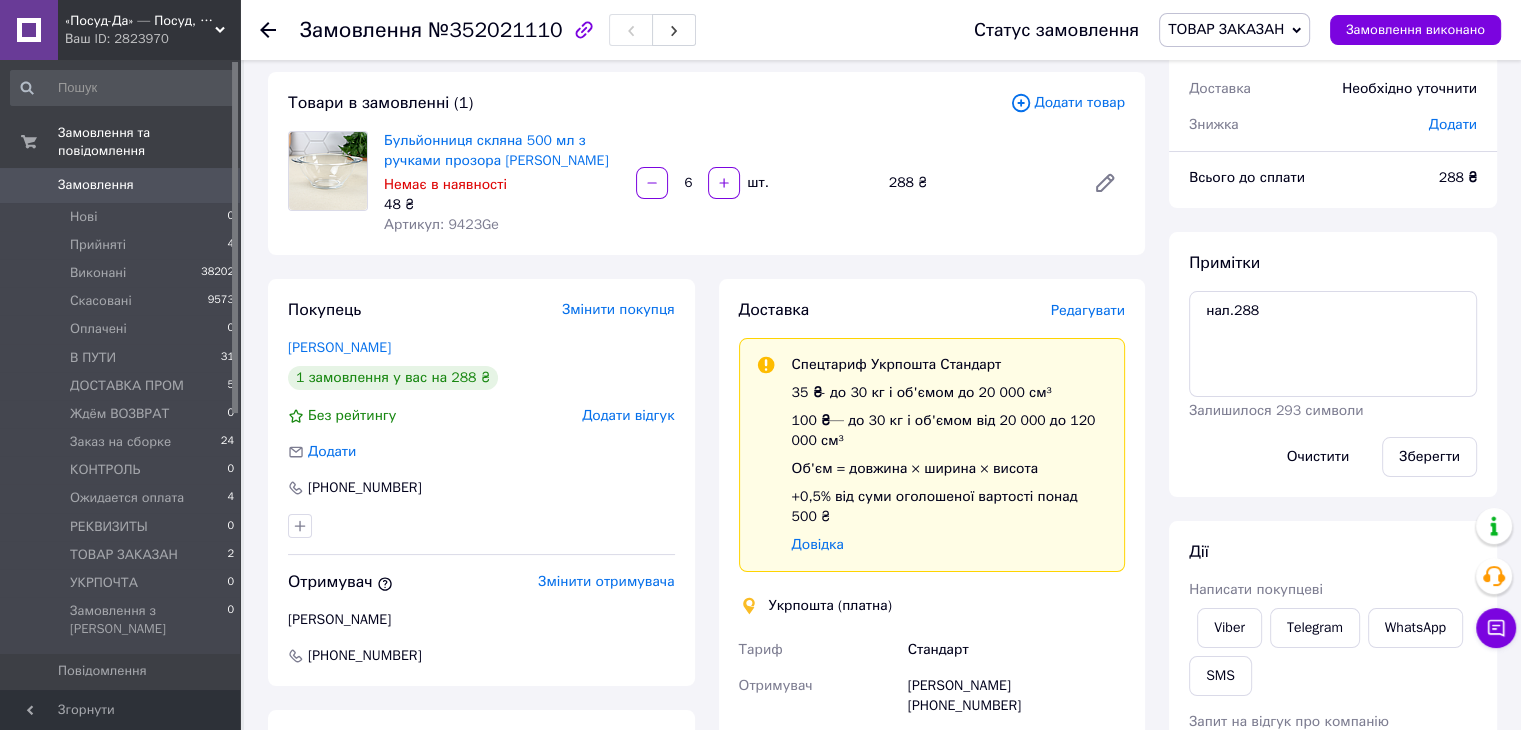 click on "ТОВАР ЗАКАЗАН" at bounding box center (1226, 29) 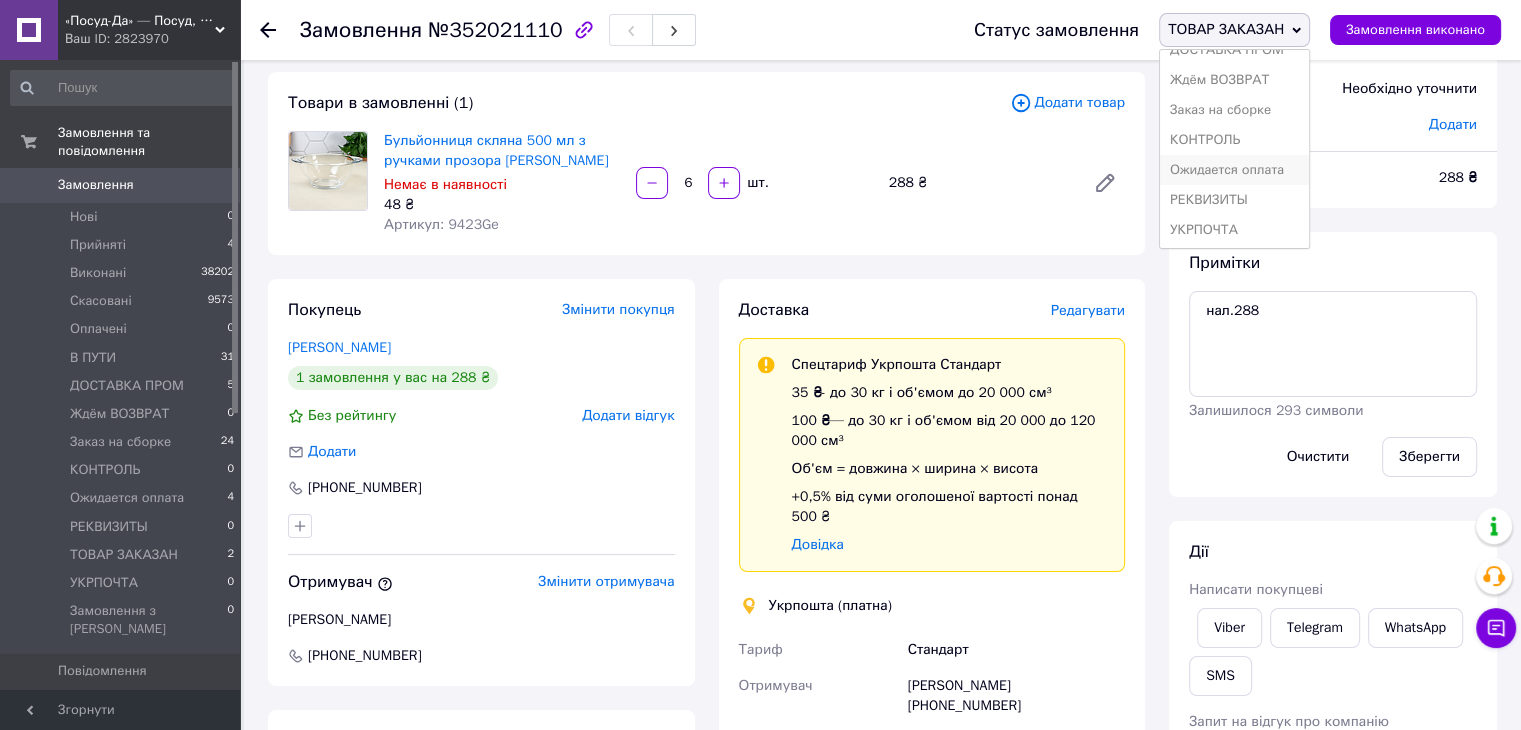 scroll, scrollTop: 172, scrollLeft: 0, axis: vertical 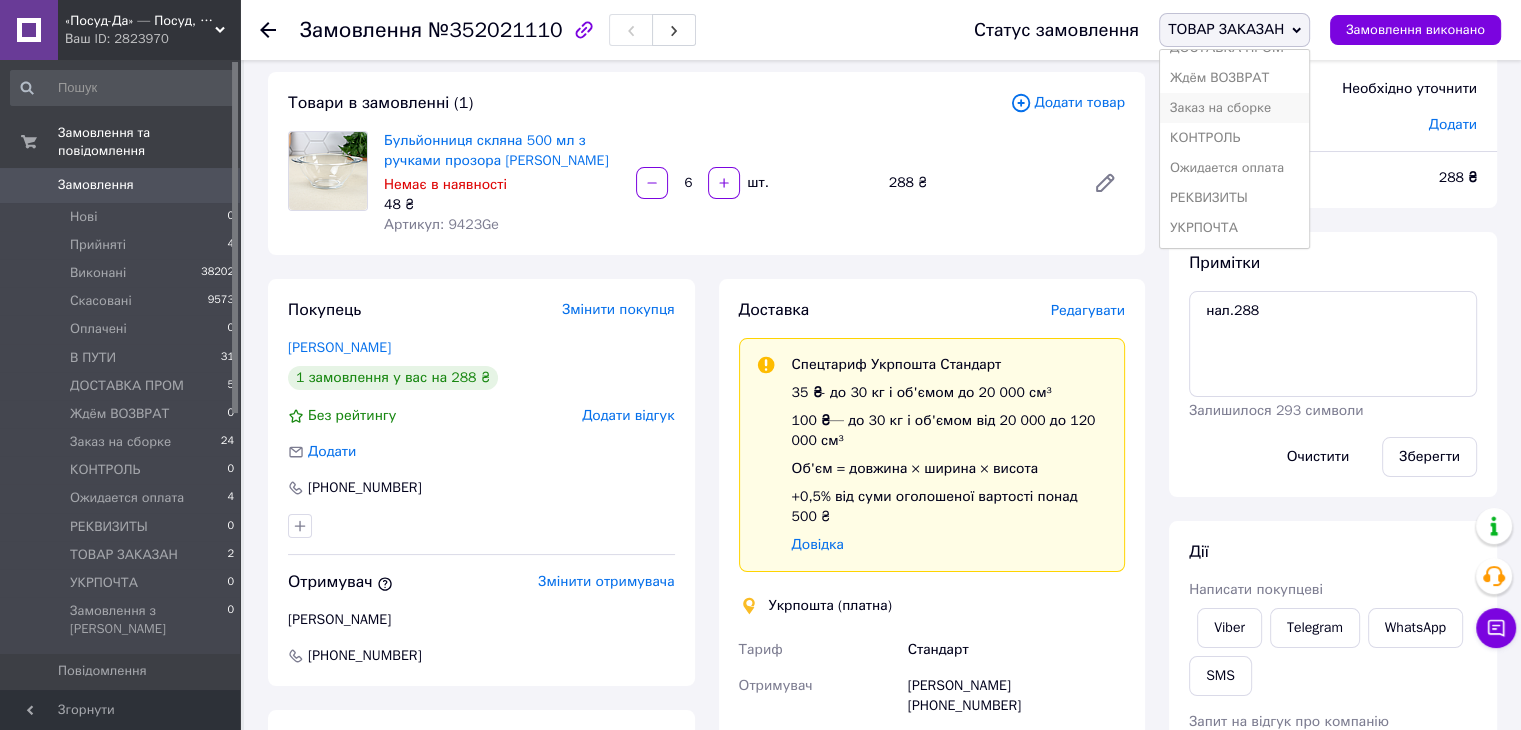 click on "Заказ на сборке" at bounding box center [1234, 108] 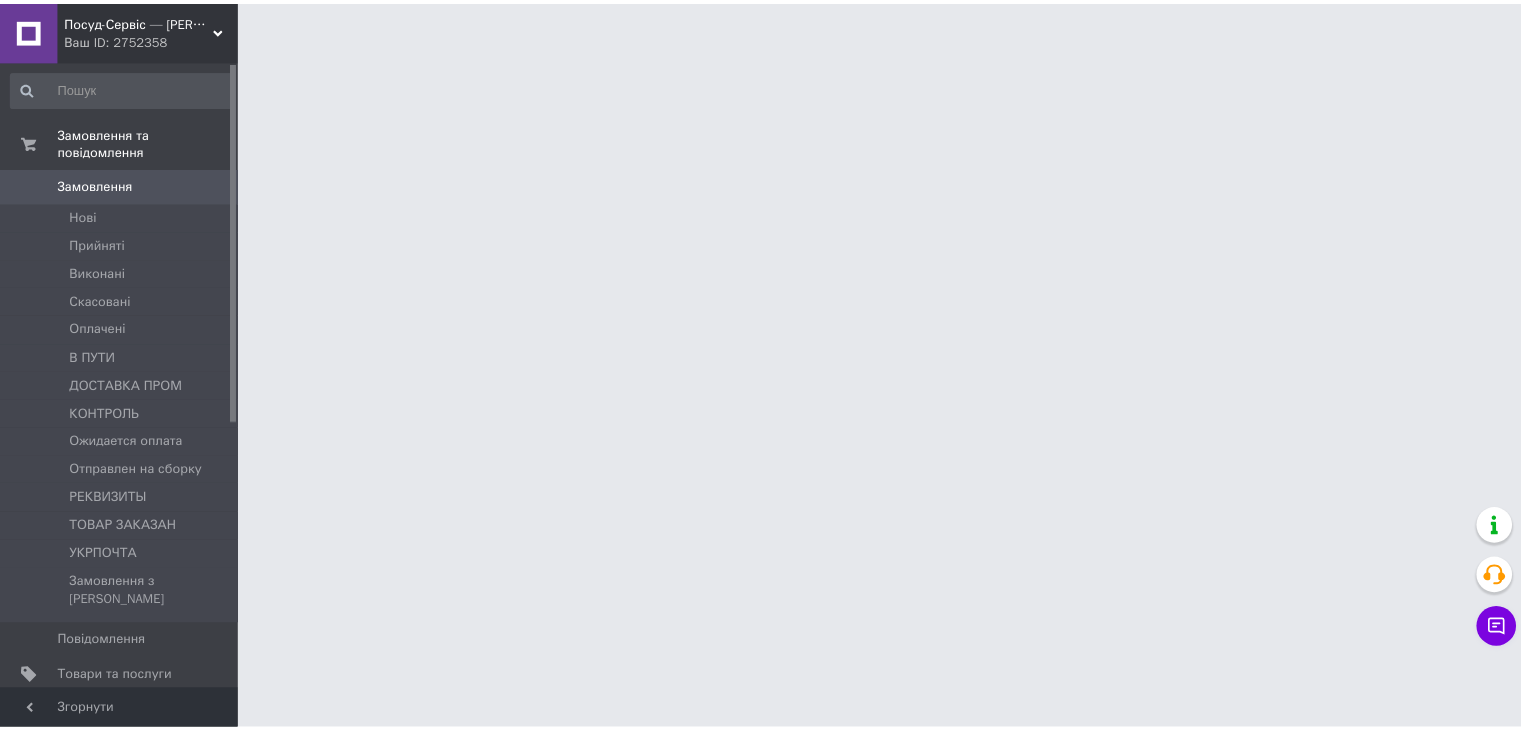 scroll, scrollTop: 0, scrollLeft: 0, axis: both 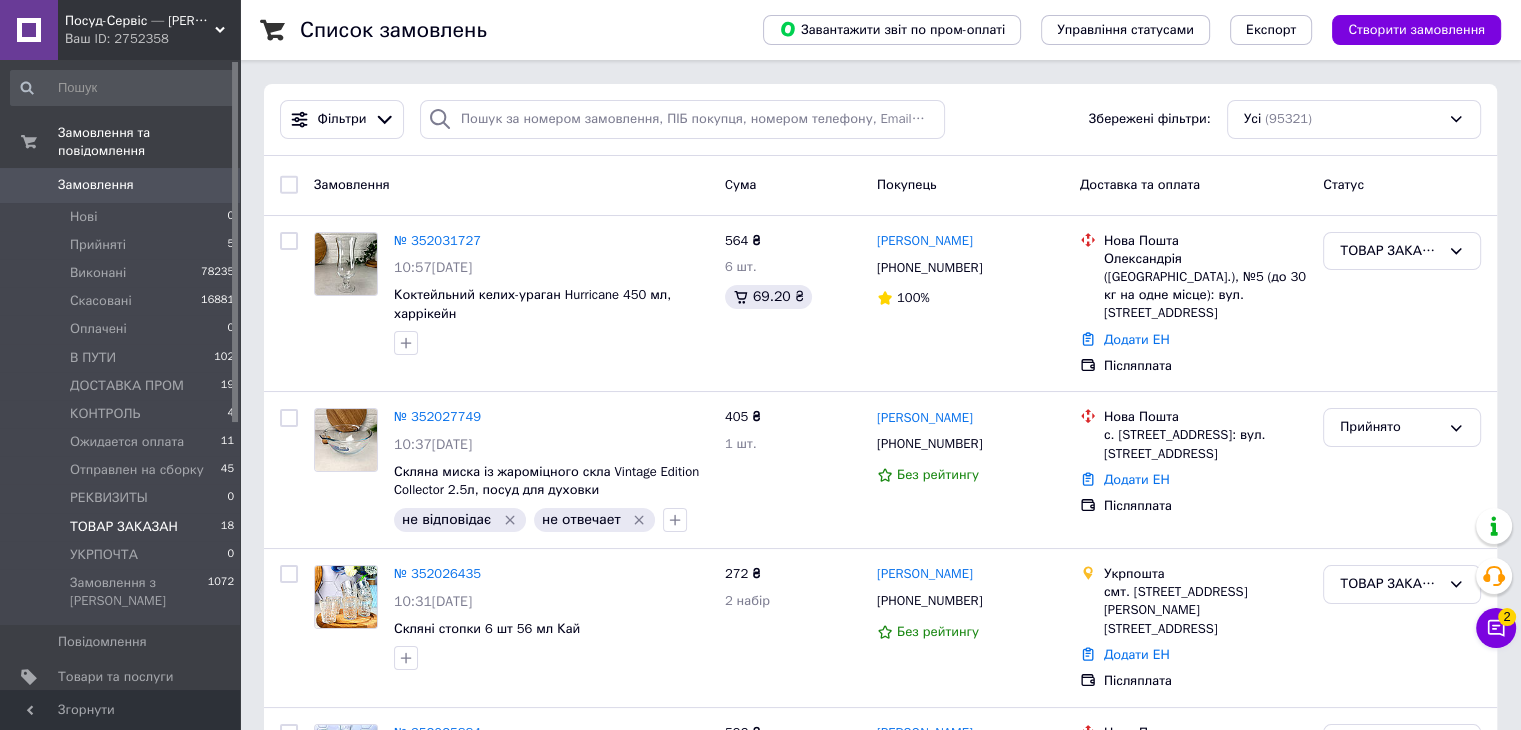 click on "ТОВАР ЗАКАЗАН" at bounding box center [124, 527] 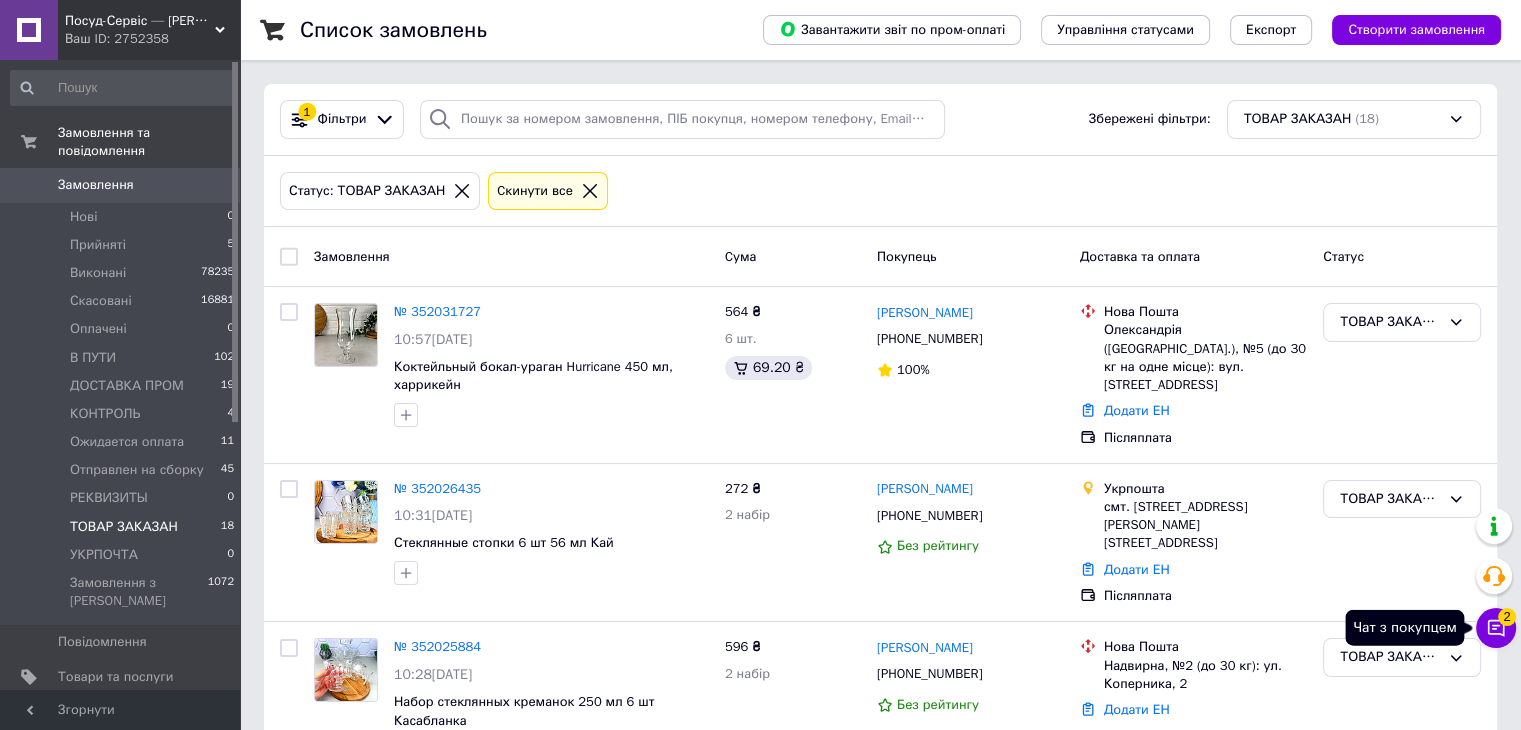 click 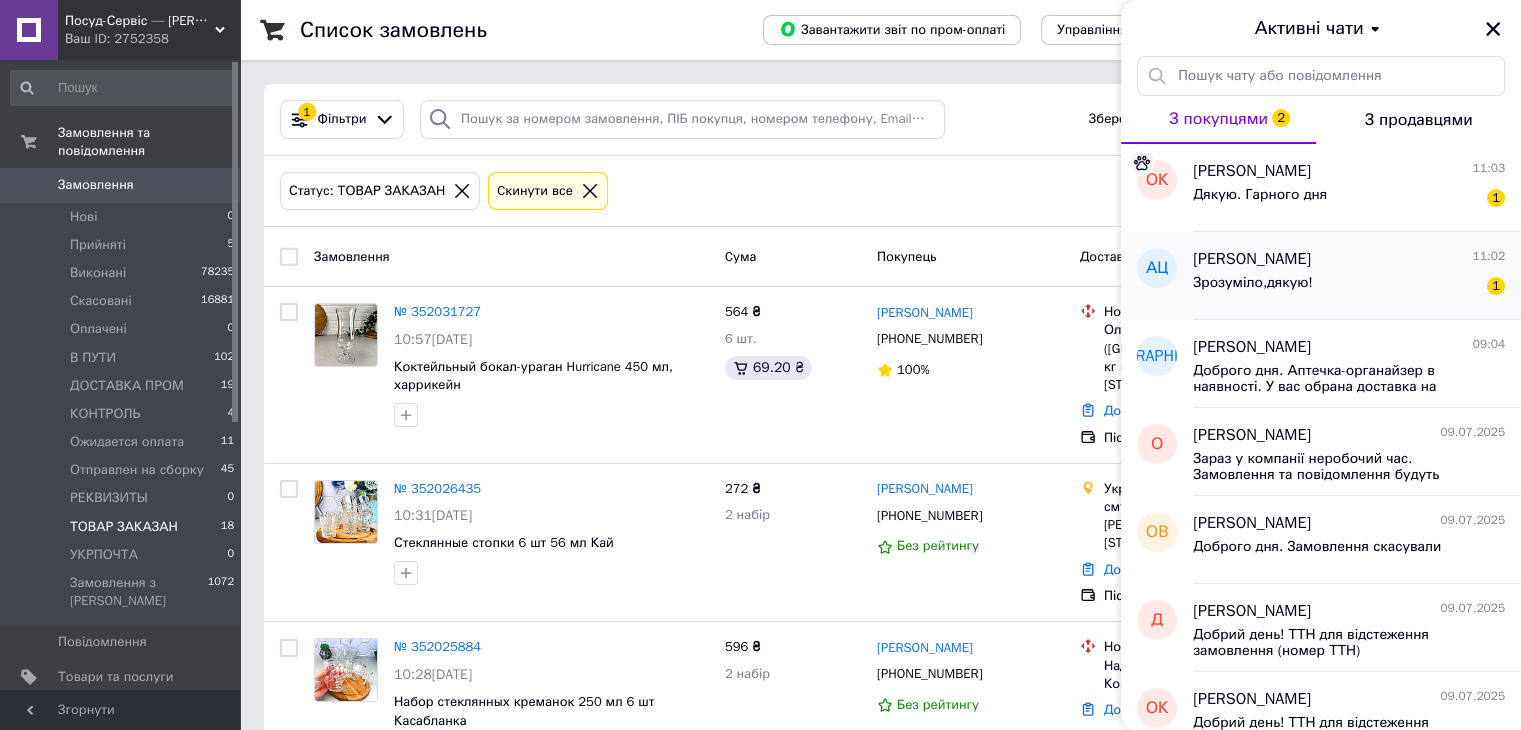 click on "Зрозуміло,дякую!" at bounding box center (1253, 283) 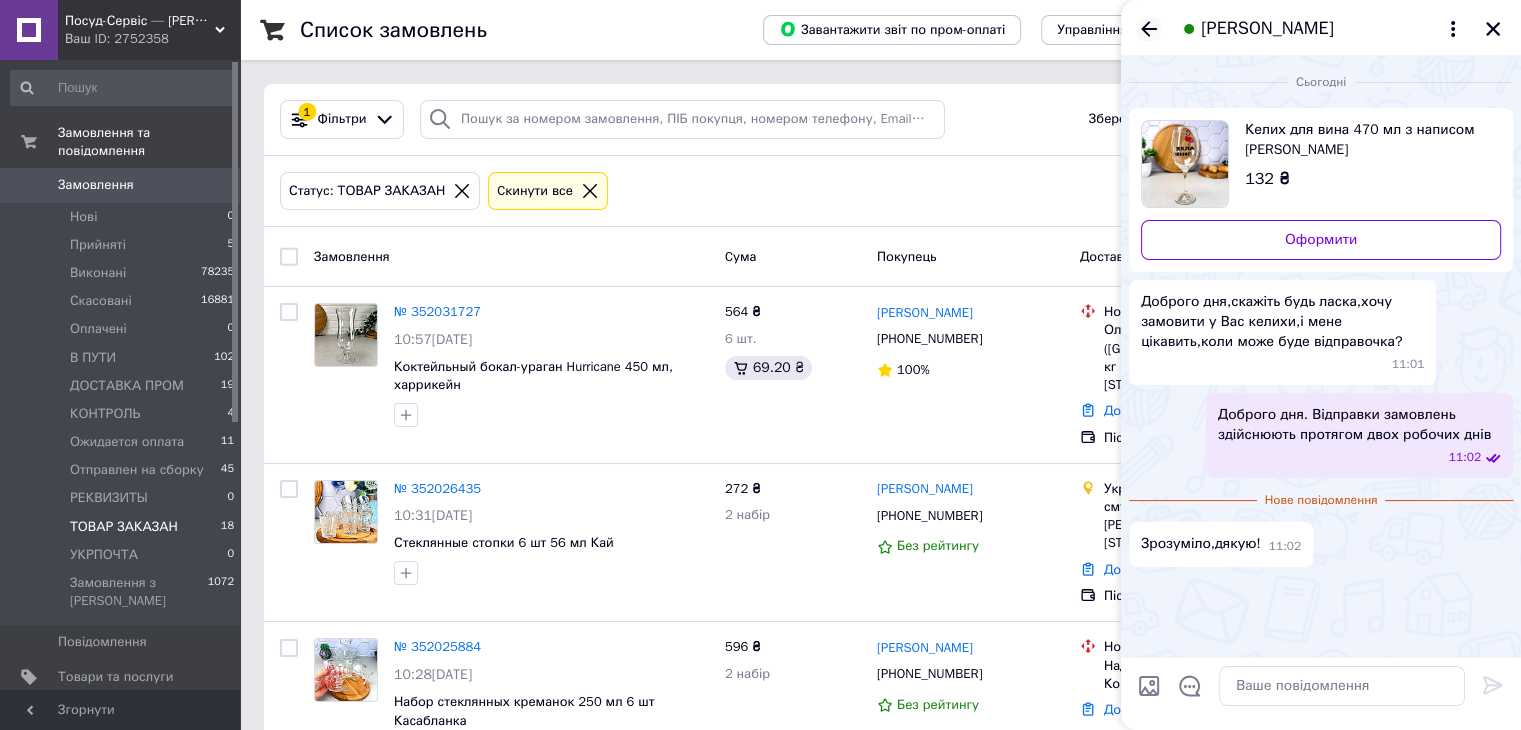 click 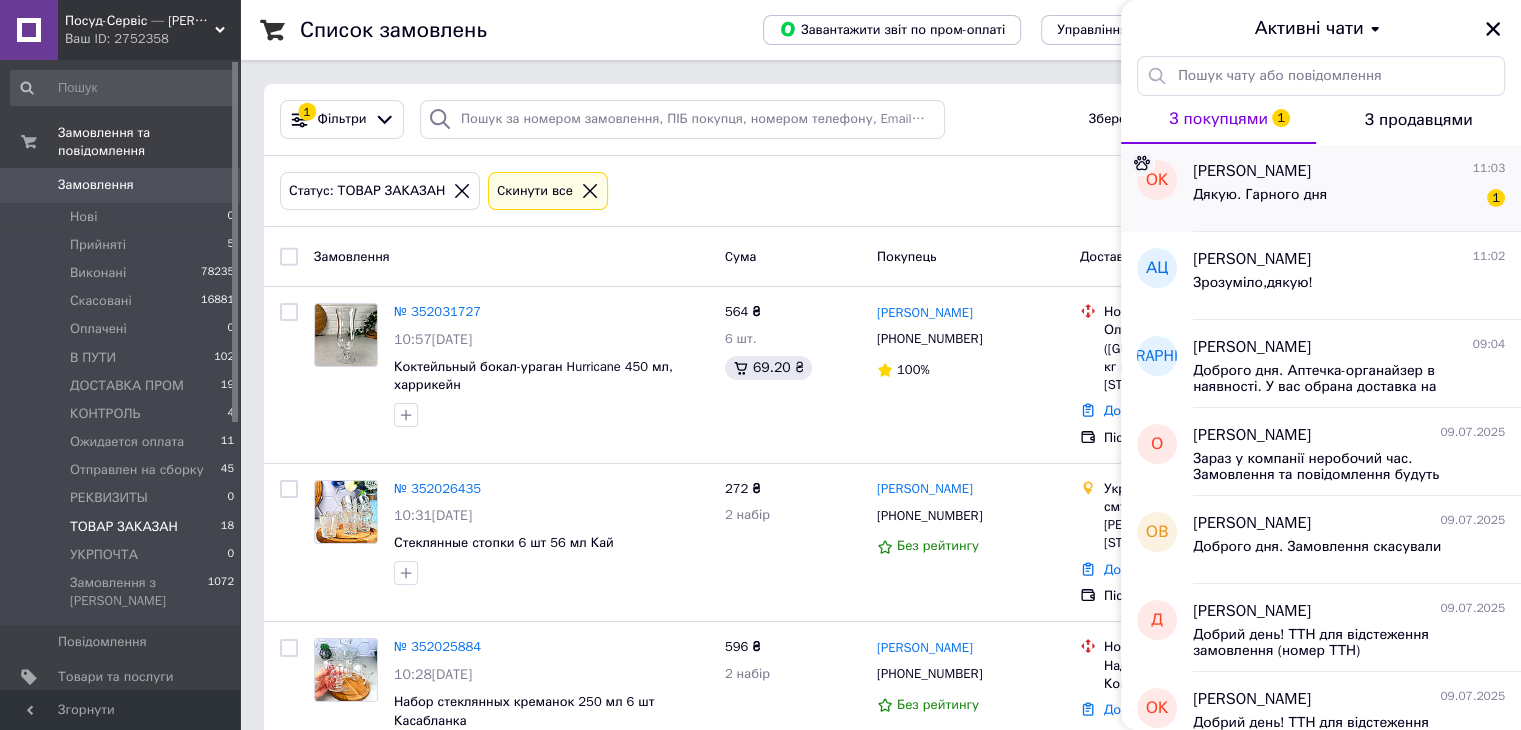 click on "[PERSON_NAME] 11:03" at bounding box center [1349, 171] 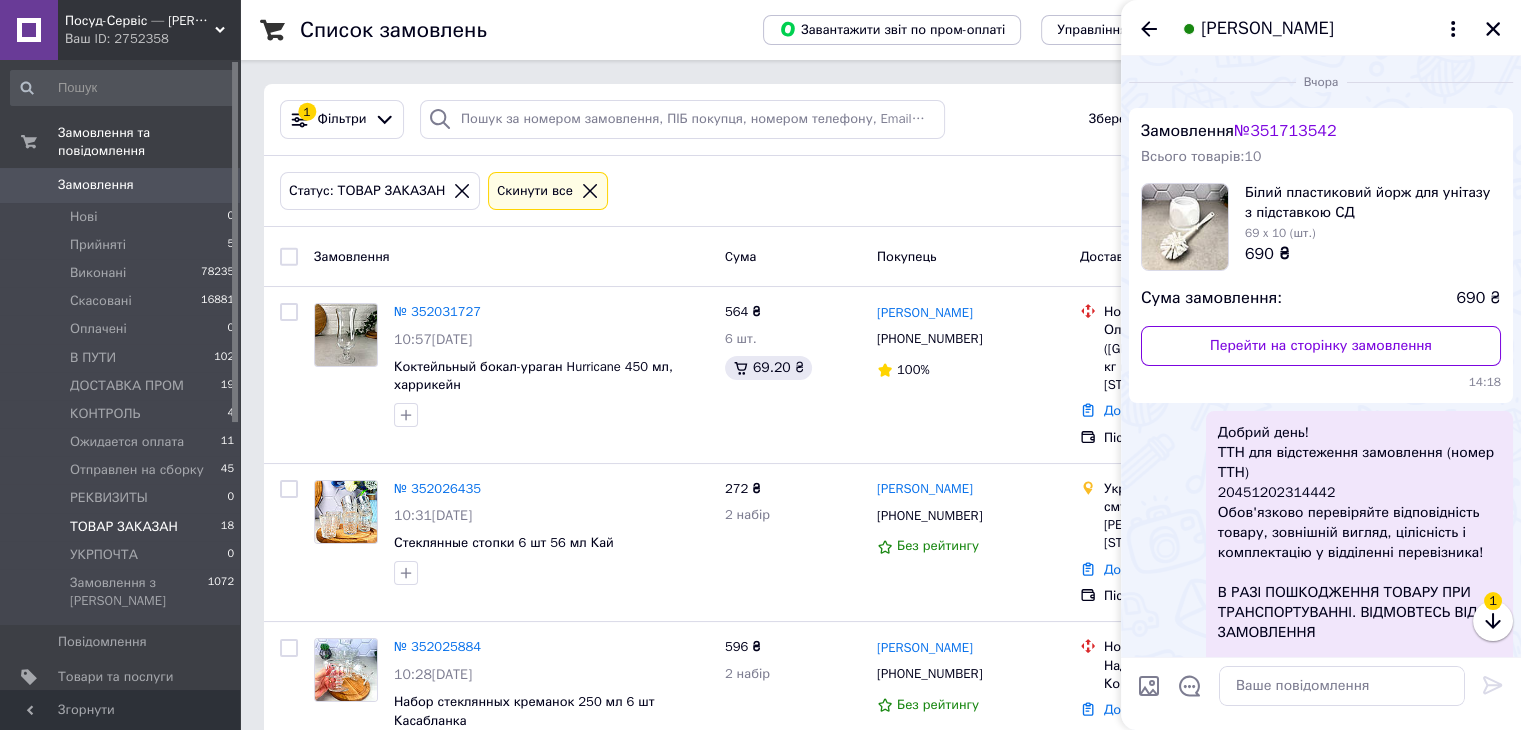 scroll, scrollTop: 204, scrollLeft: 0, axis: vertical 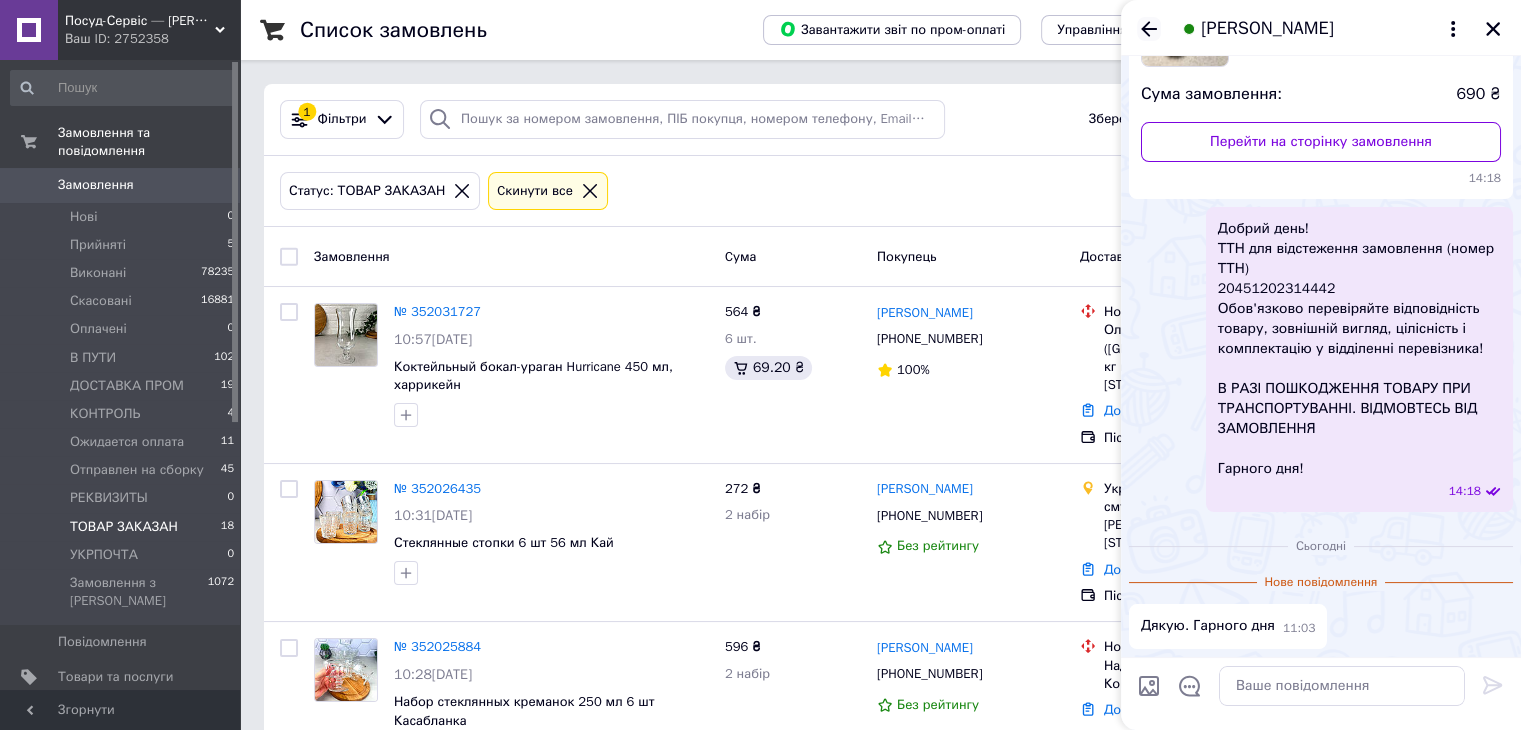 click 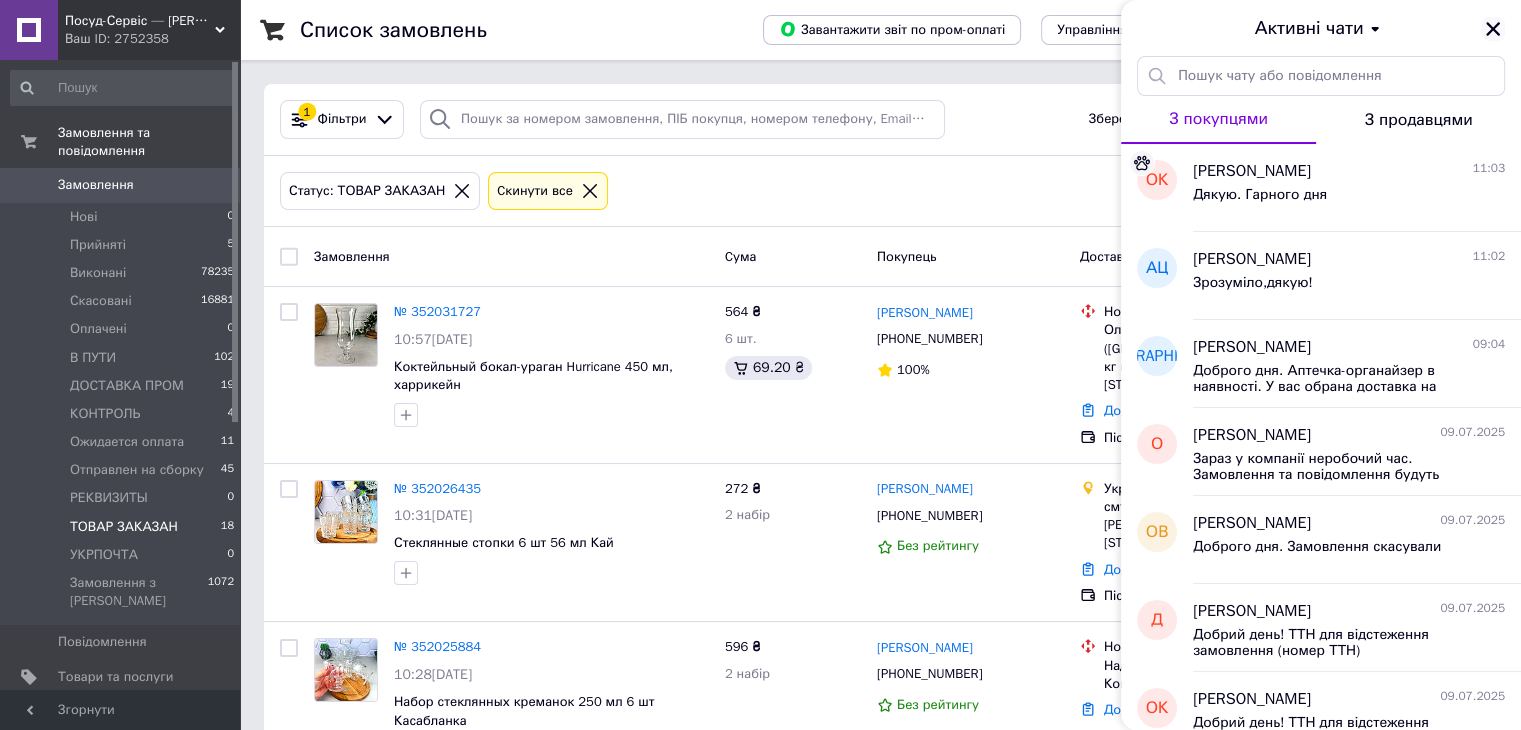click 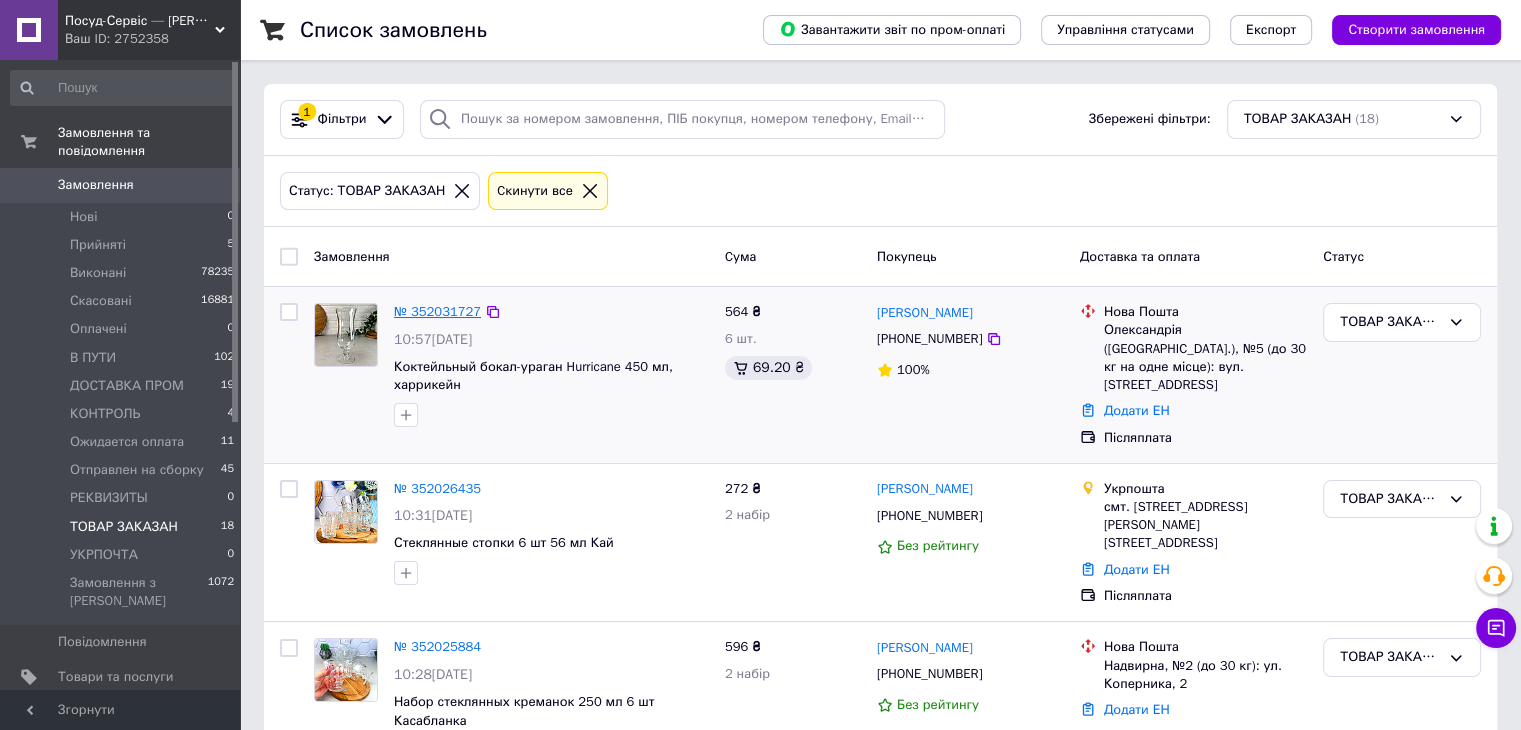 click on "№ 352031727" at bounding box center [437, 311] 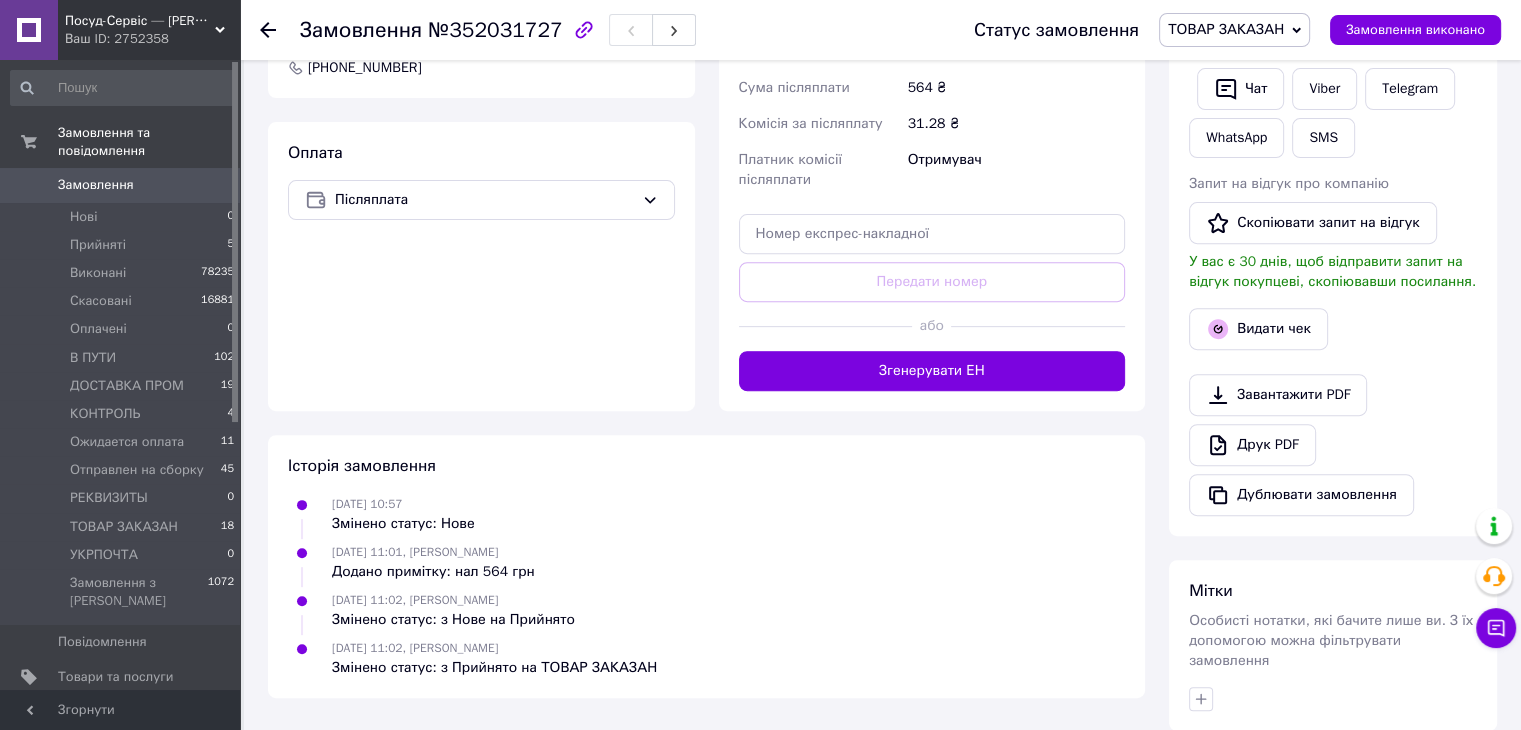 scroll, scrollTop: 710, scrollLeft: 0, axis: vertical 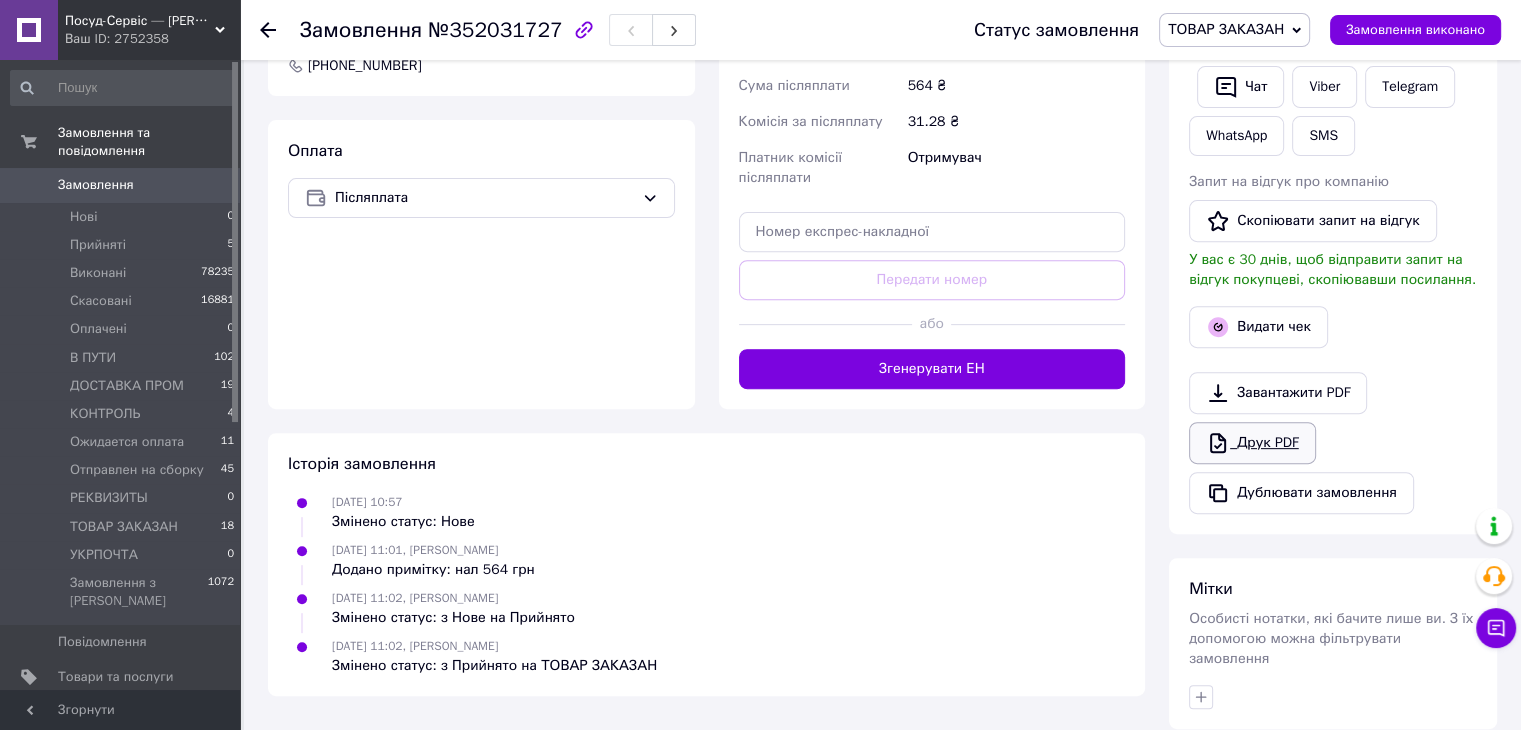 click on "Друк PDF" at bounding box center (1252, 443) 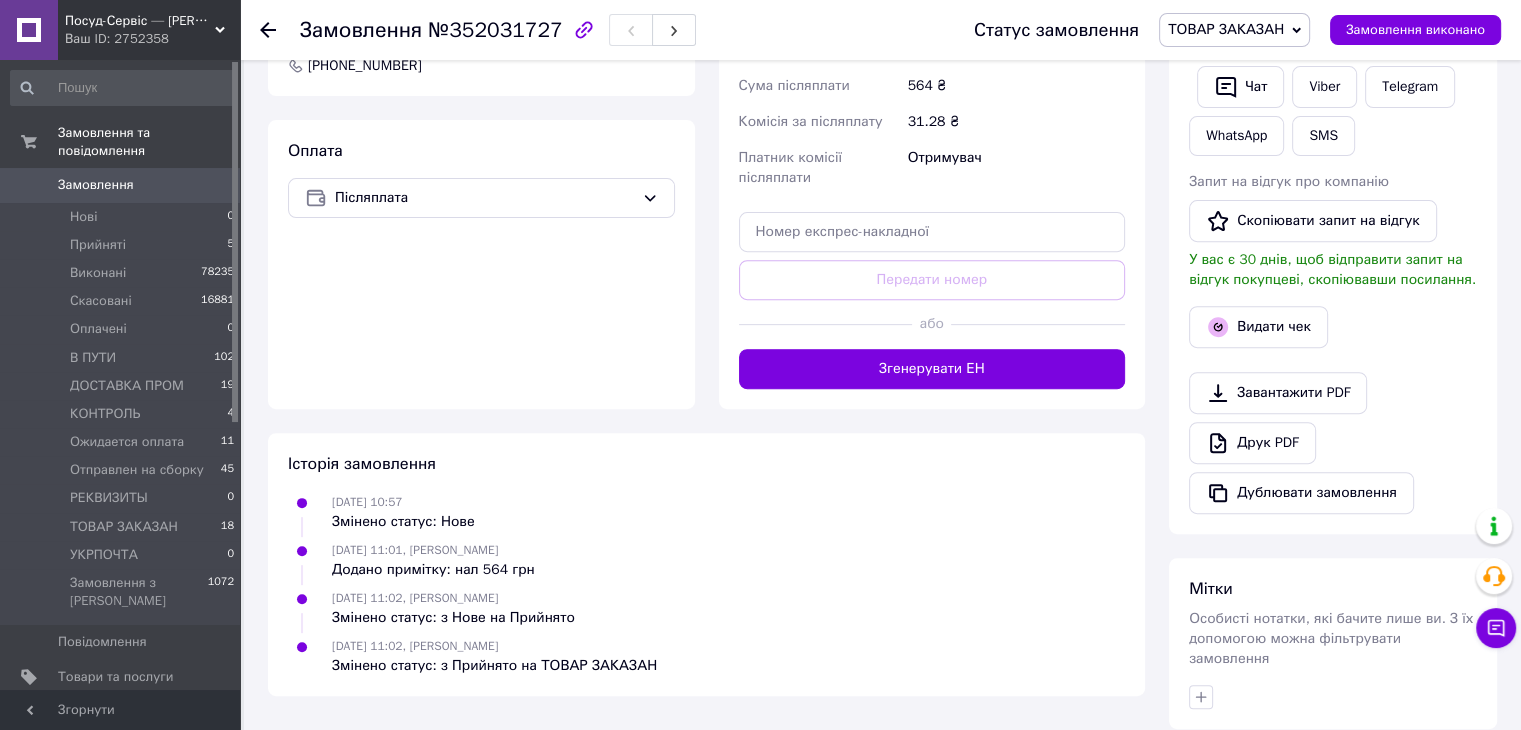 click on "ТОВАР ЗАКАЗАН" at bounding box center [1226, 29] 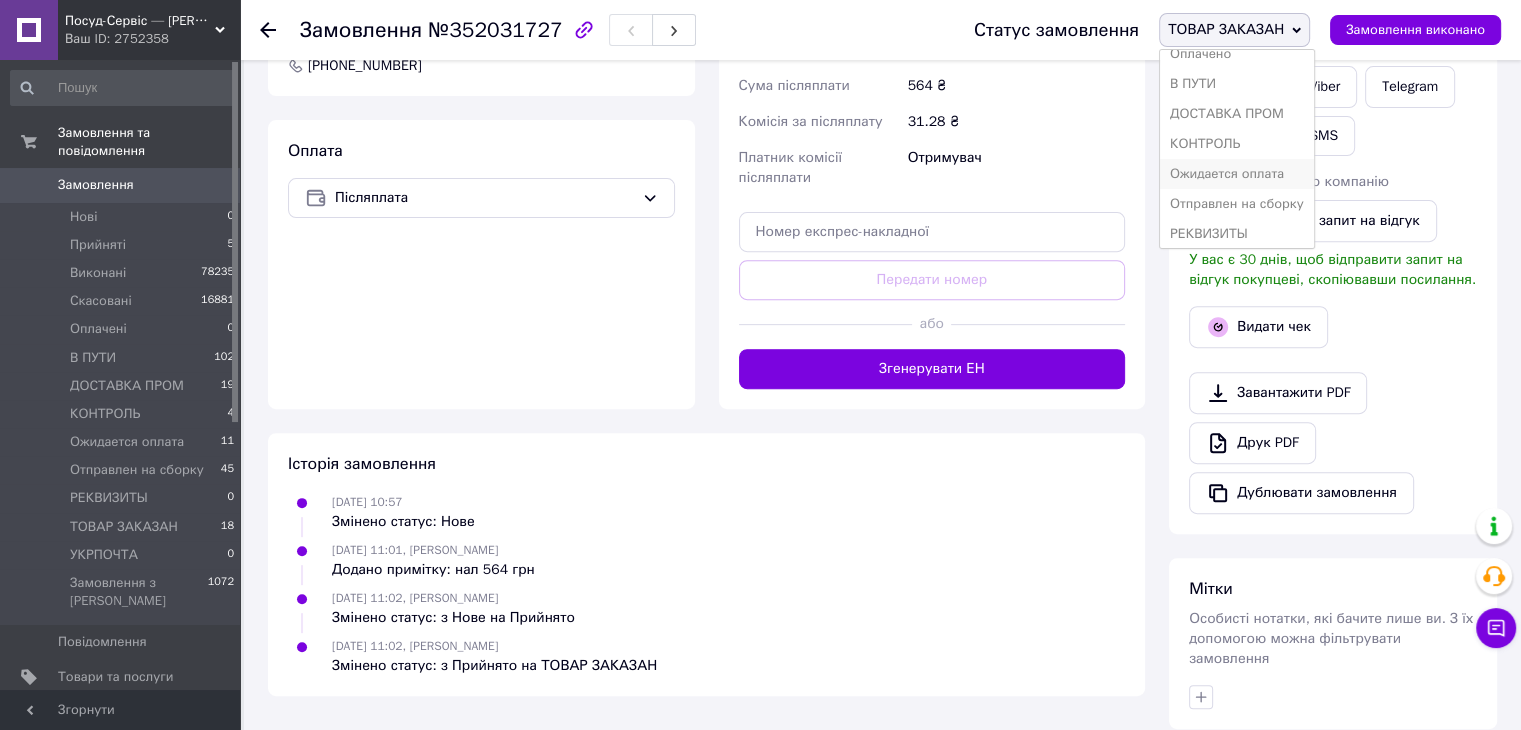 scroll, scrollTop: 141, scrollLeft: 0, axis: vertical 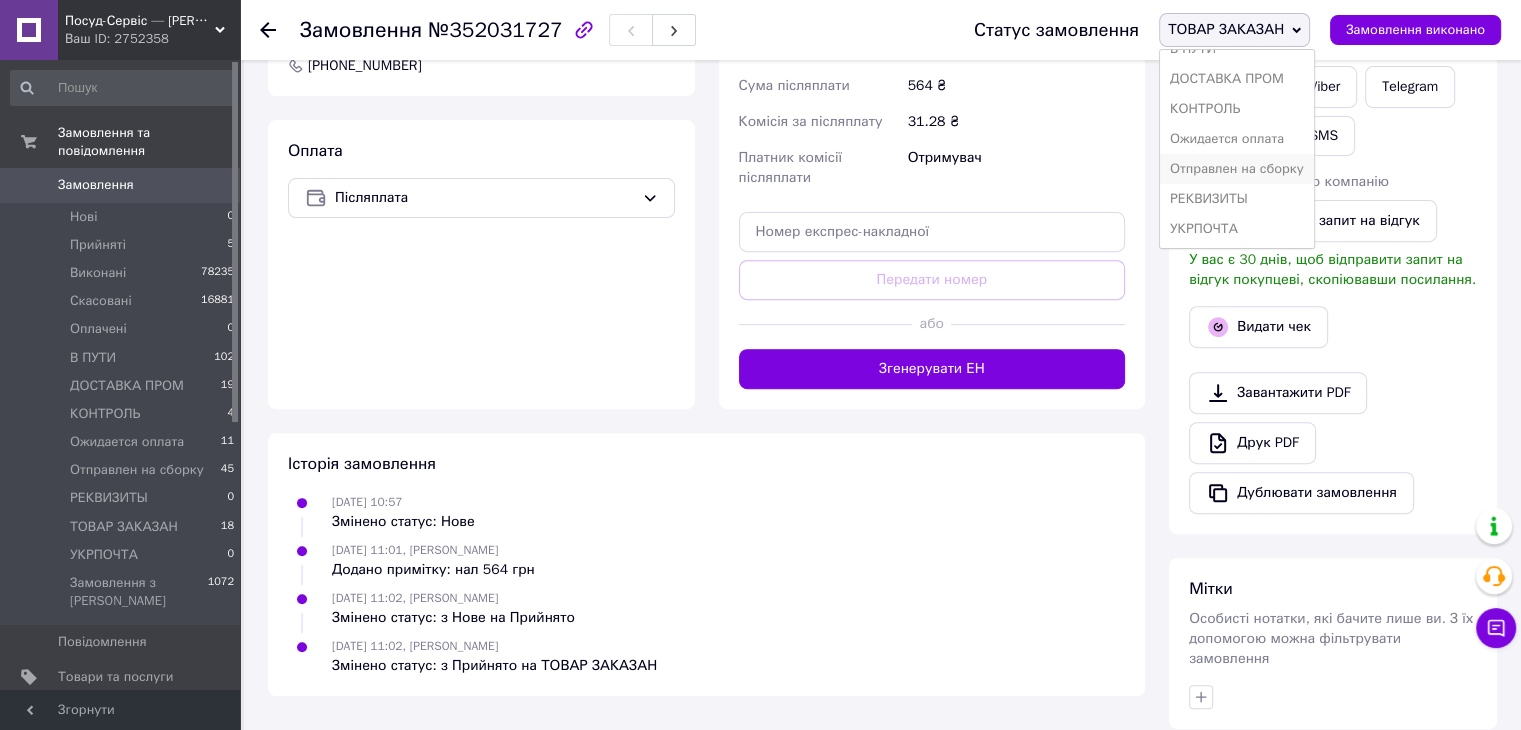 click on "Отправлен на сборку" at bounding box center (1237, 169) 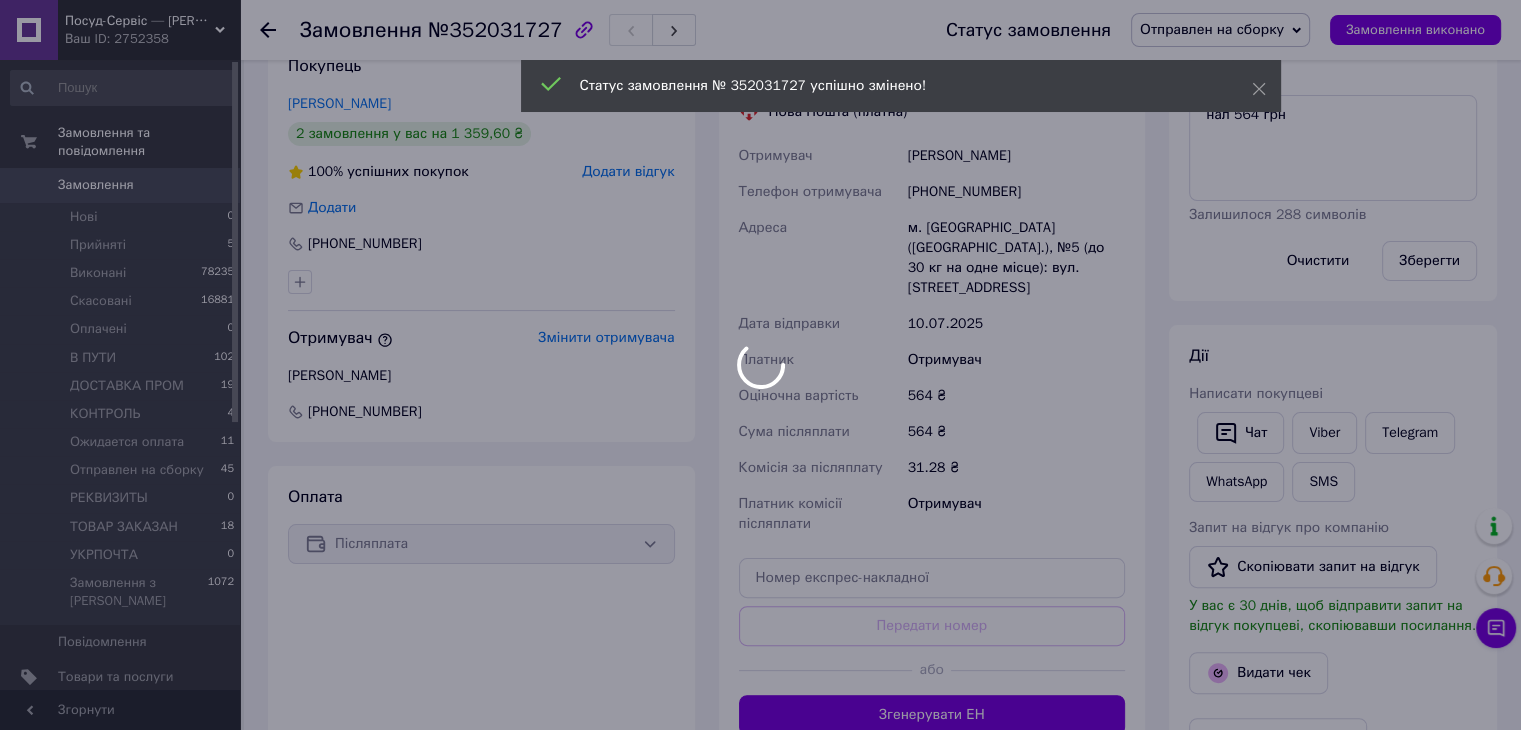 scroll, scrollTop: 110, scrollLeft: 0, axis: vertical 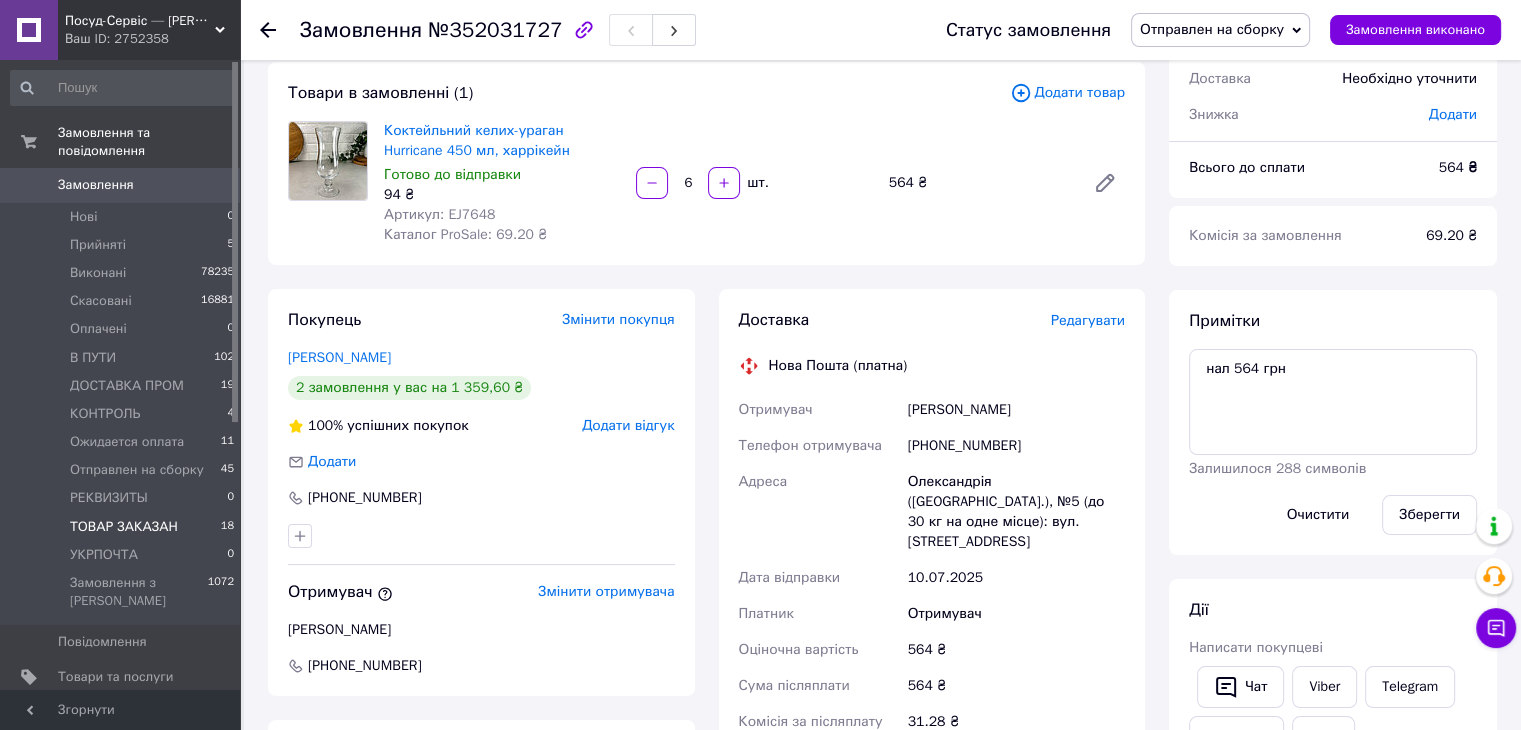 click on "ТОВАР ЗАКАЗАН 18" at bounding box center [123, 527] 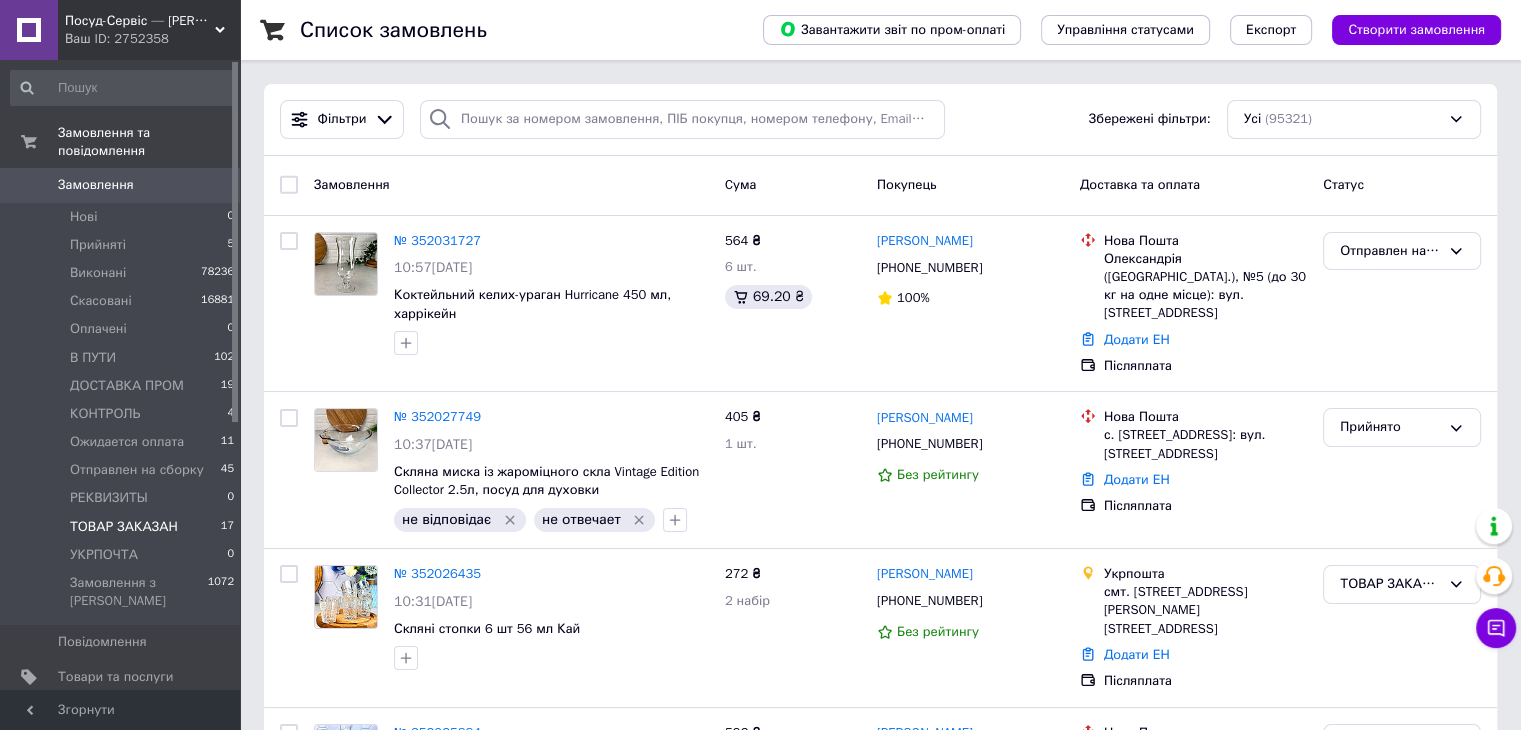 click on "ТОВАР ЗАКАЗАН 17" at bounding box center [123, 527] 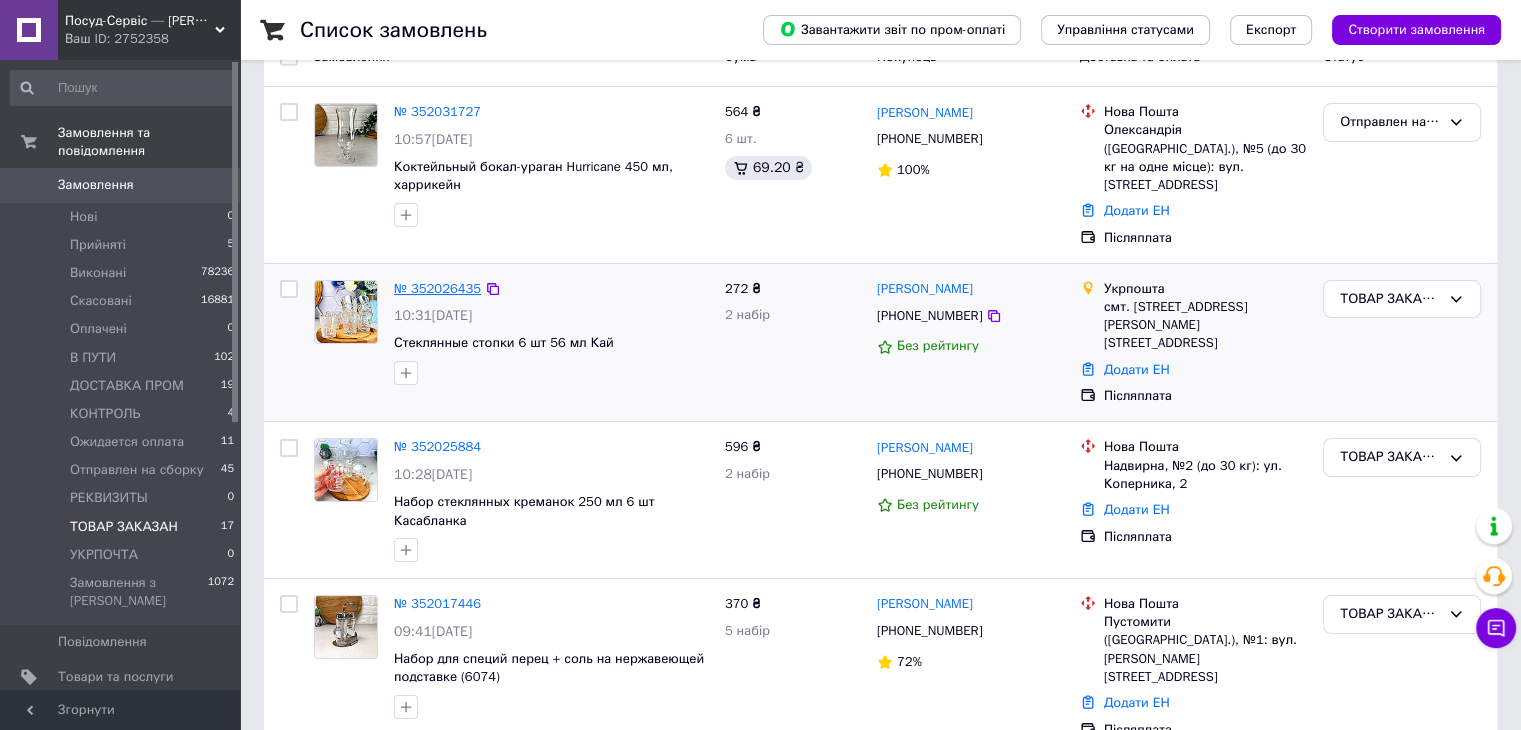 click on "№ 352026435" at bounding box center (437, 288) 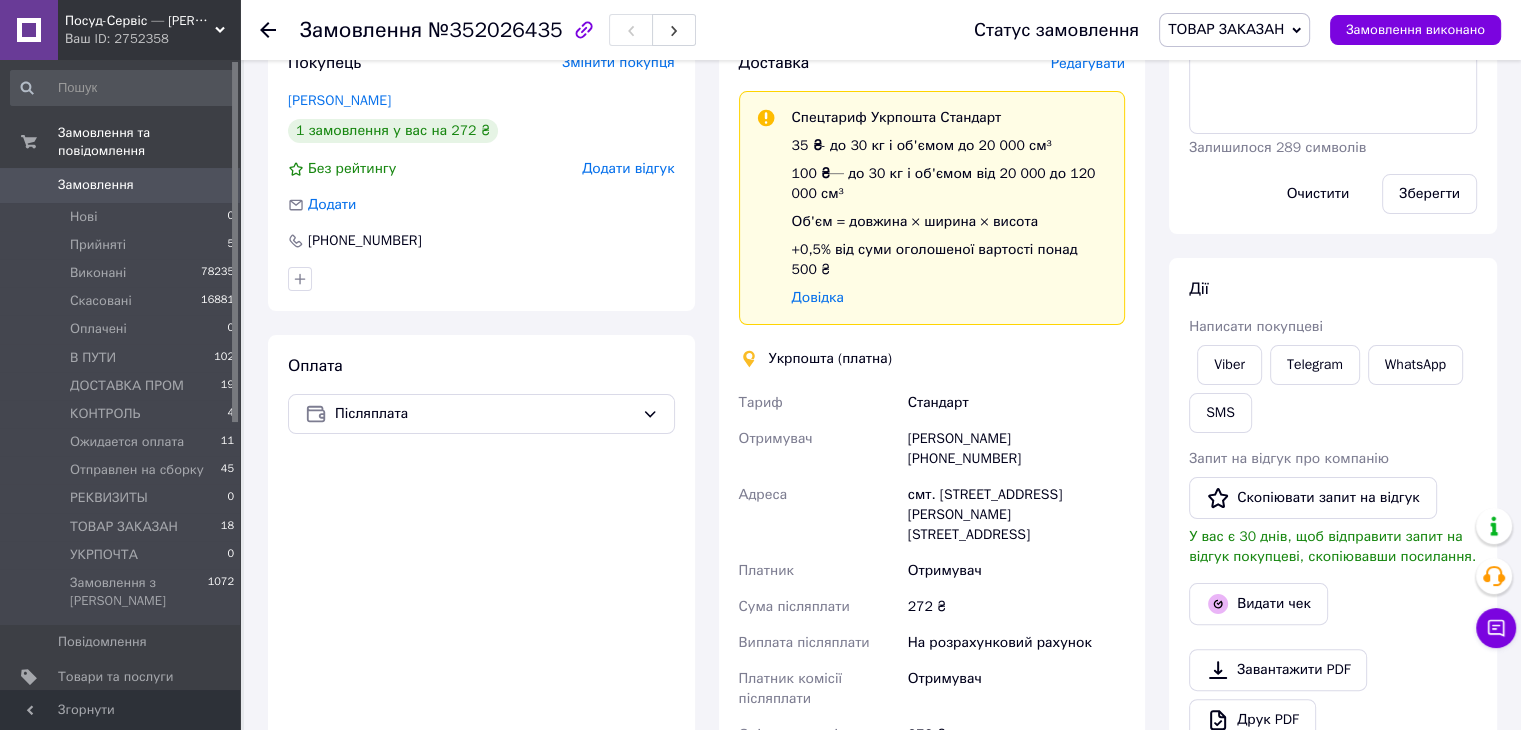 scroll, scrollTop: 400, scrollLeft: 0, axis: vertical 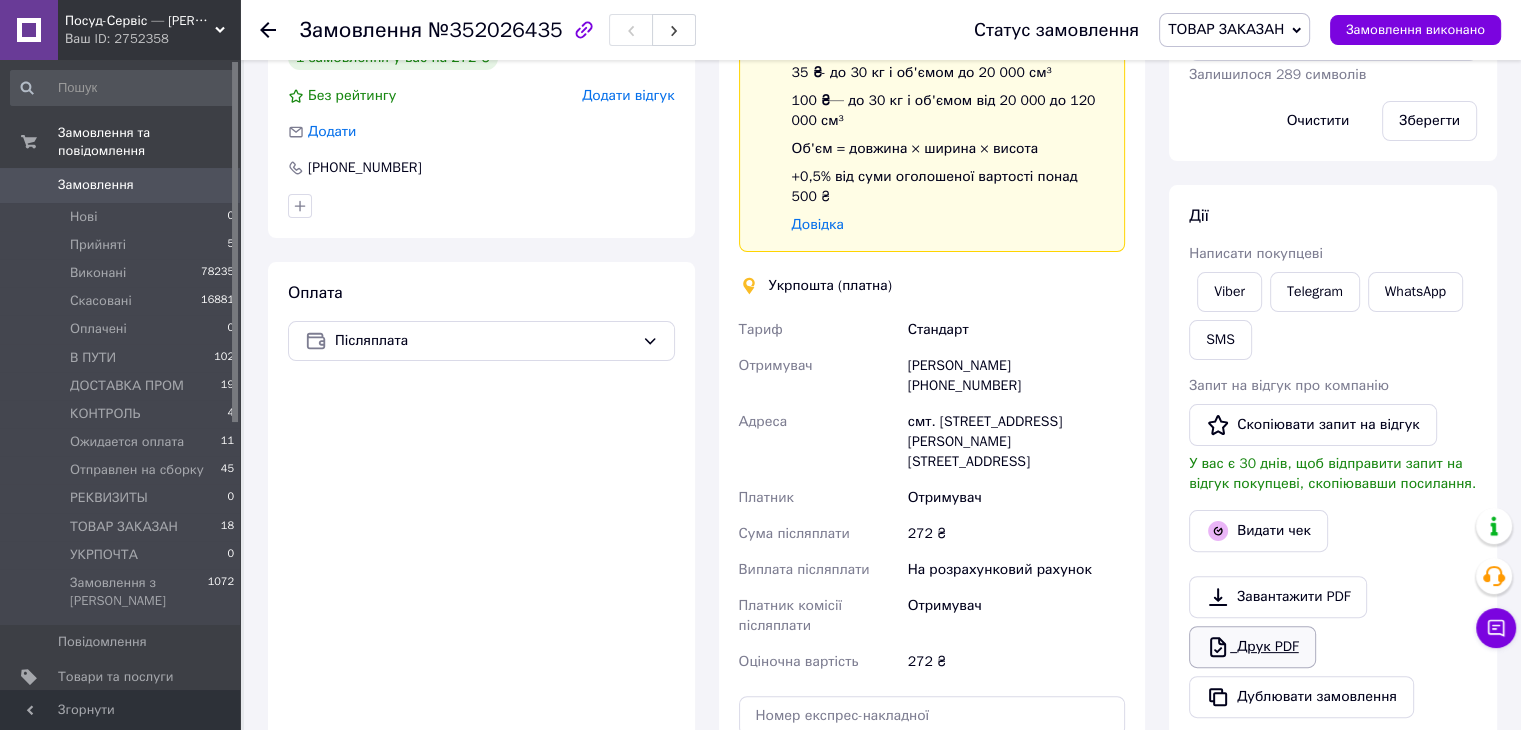 click on "Друк PDF" at bounding box center [1252, 647] 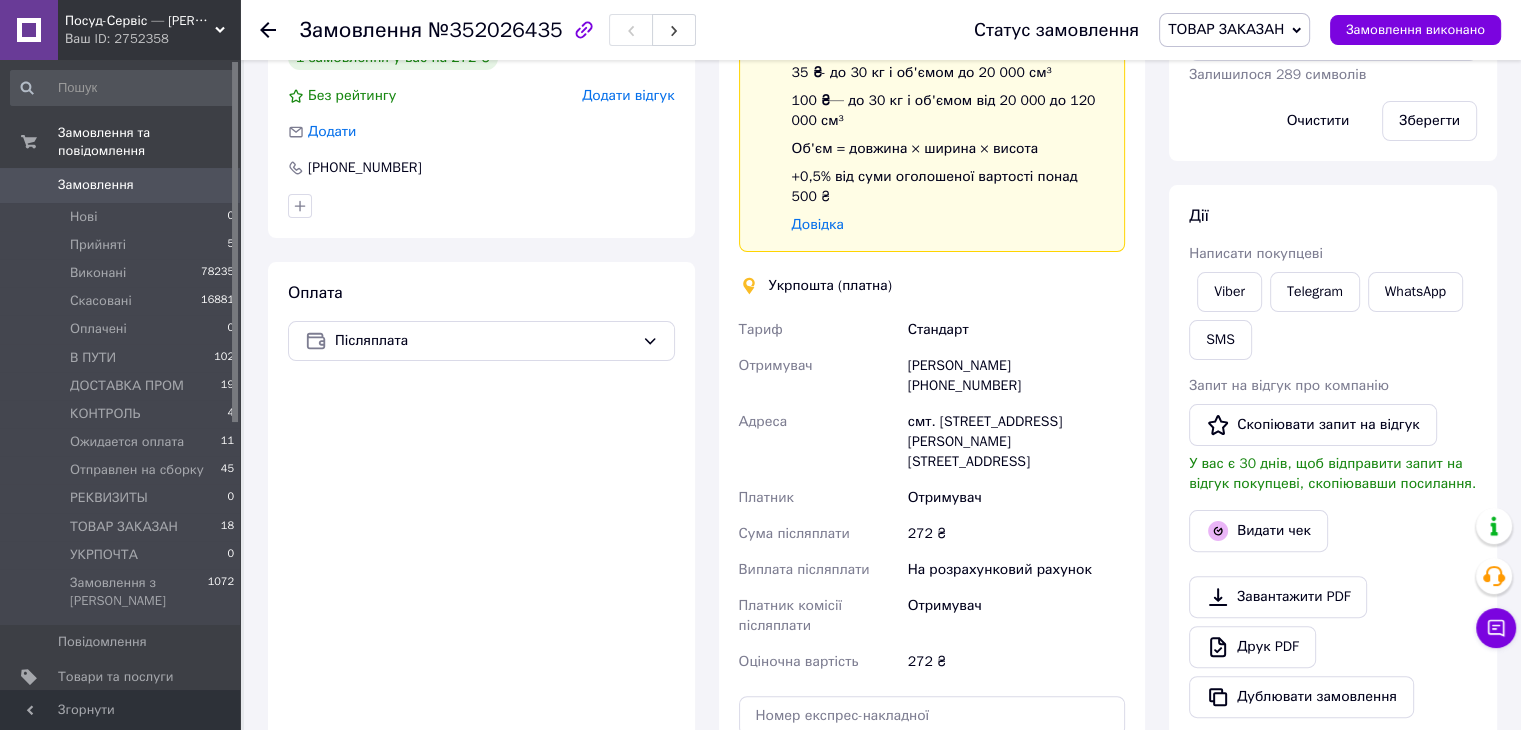 click on "ТОВАР ЗАКАЗАН" at bounding box center [1234, 30] 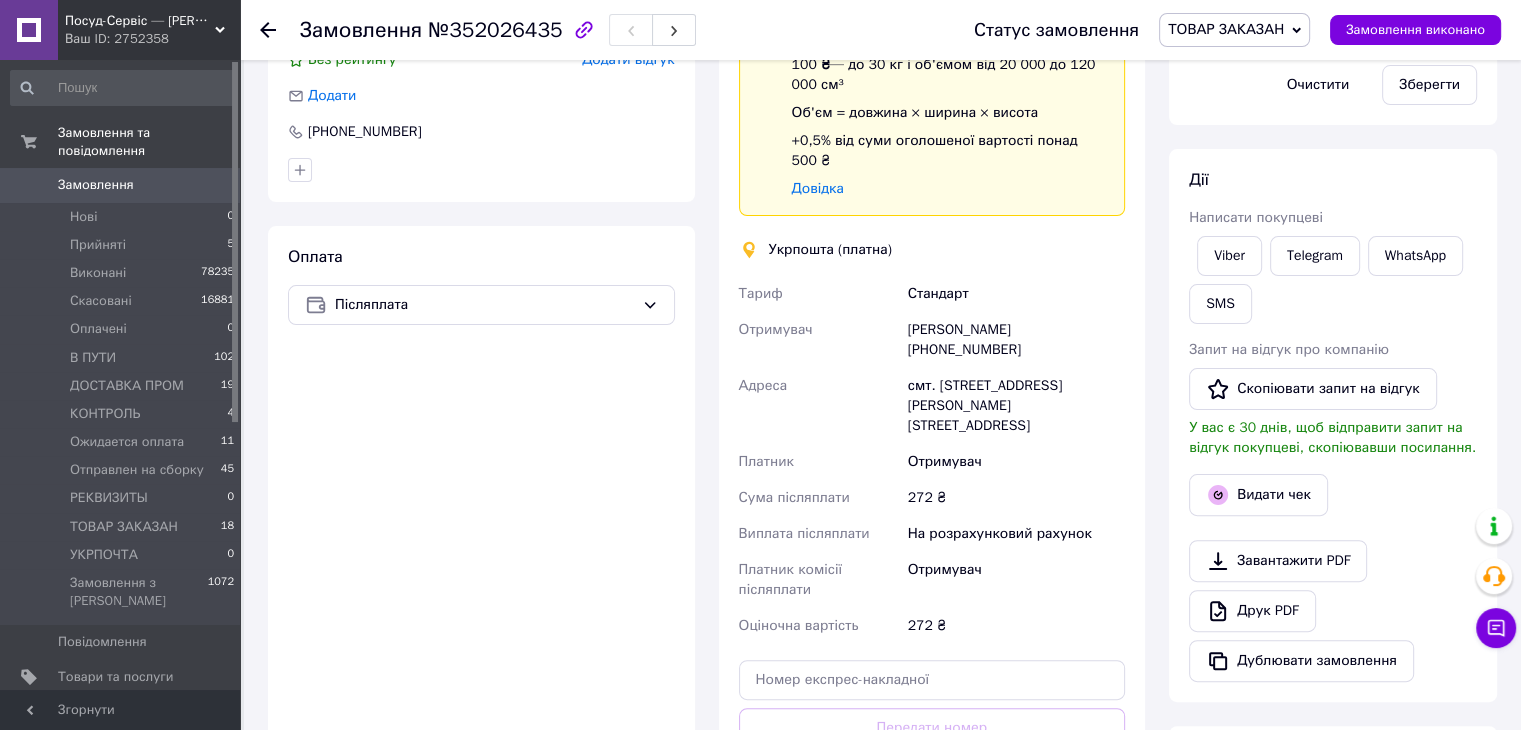 scroll, scrollTop: 500, scrollLeft: 0, axis: vertical 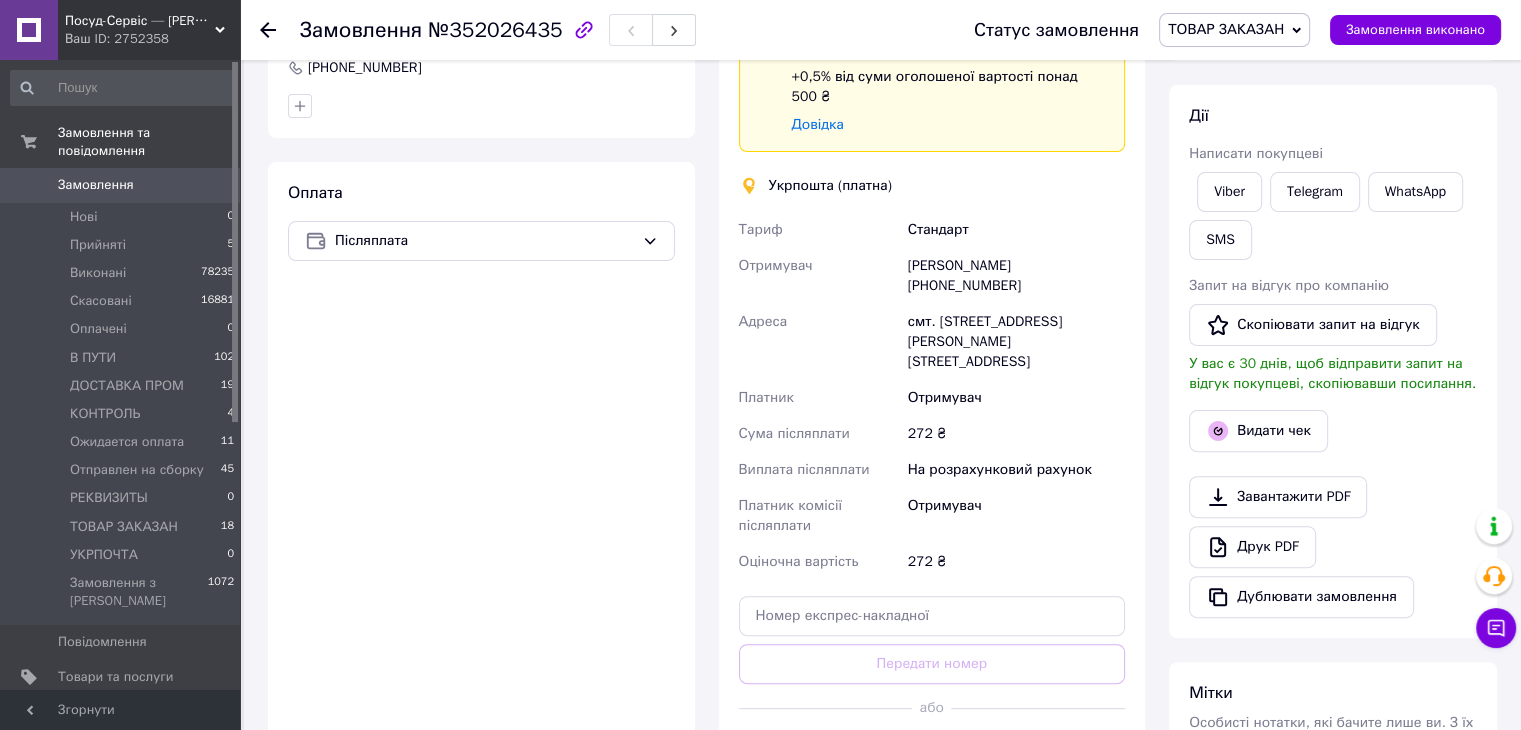 click on "ТОВАР ЗАКАЗАН" at bounding box center (1226, 29) 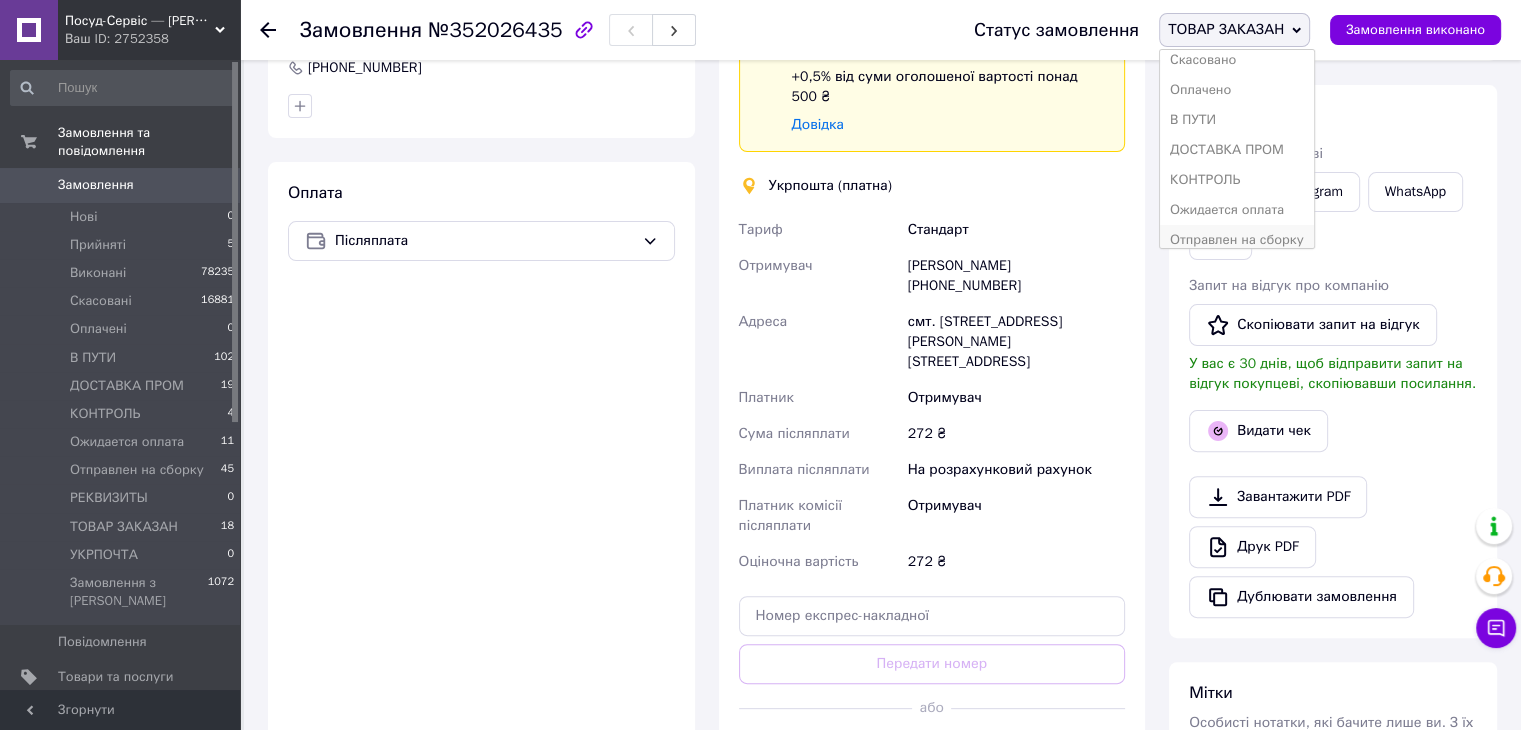 scroll, scrollTop: 141, scrollLeft: 0, axis: vertical 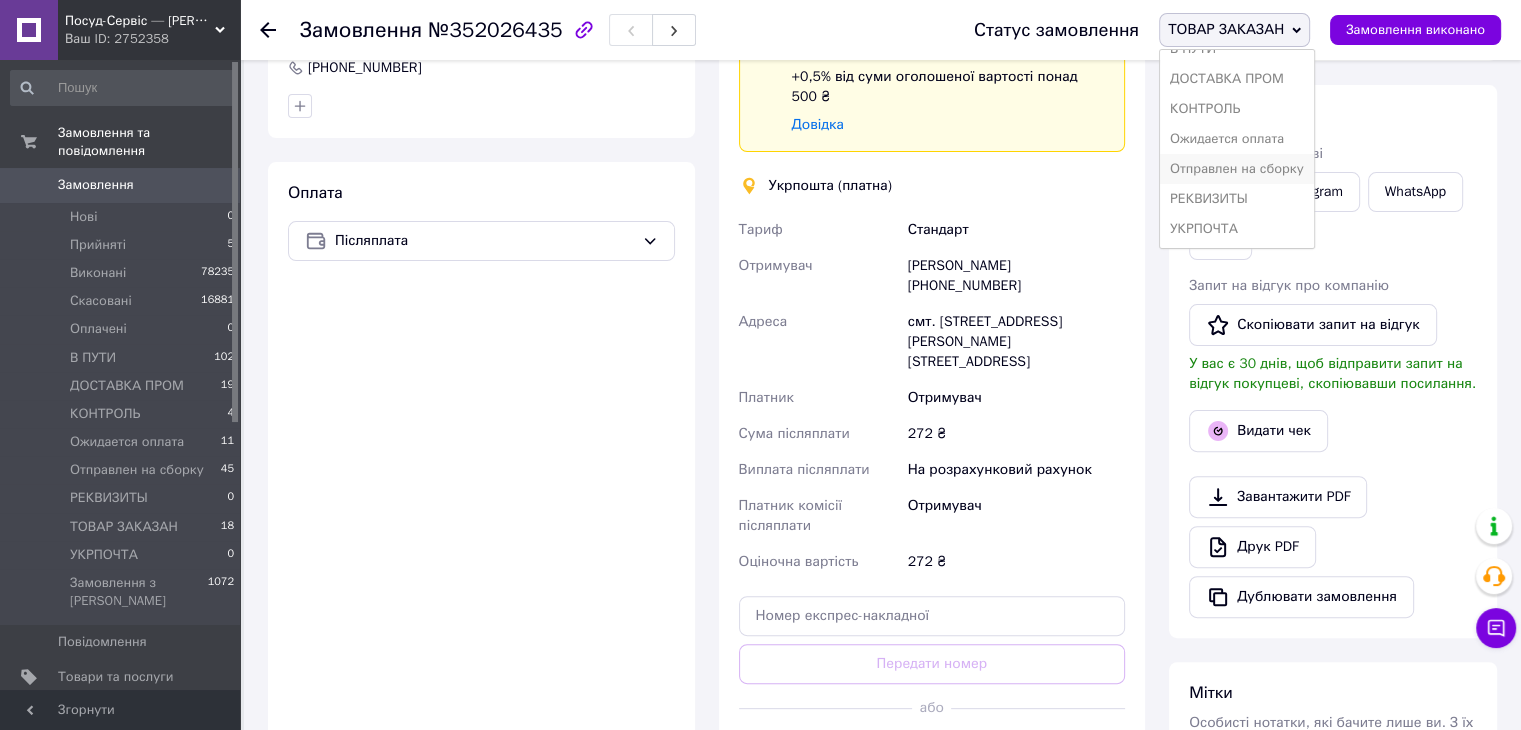 click on "Отправлен на сборку" at bounding box center (1237, 169) 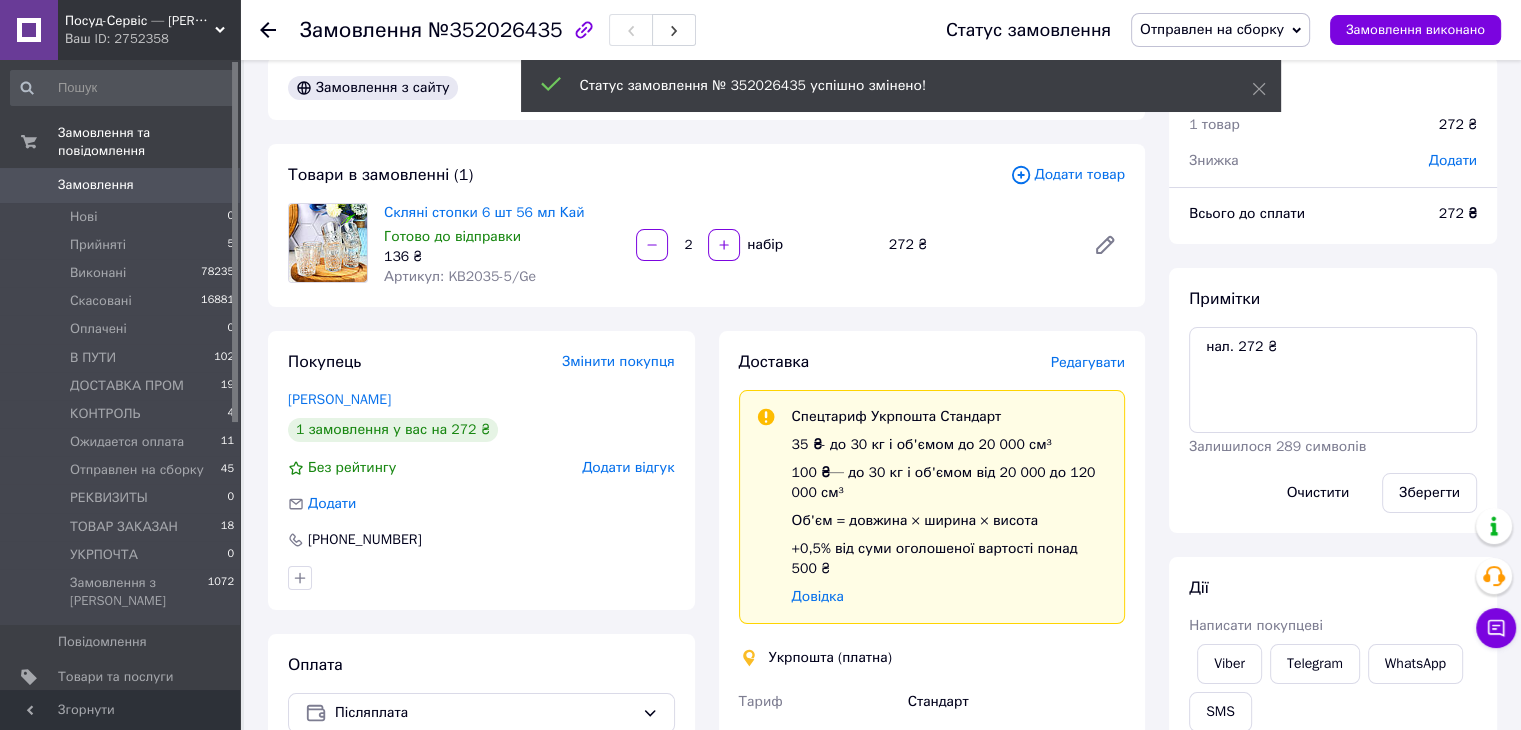 scroll, scrollTop: 0, scrollLeft: 0, axis: both 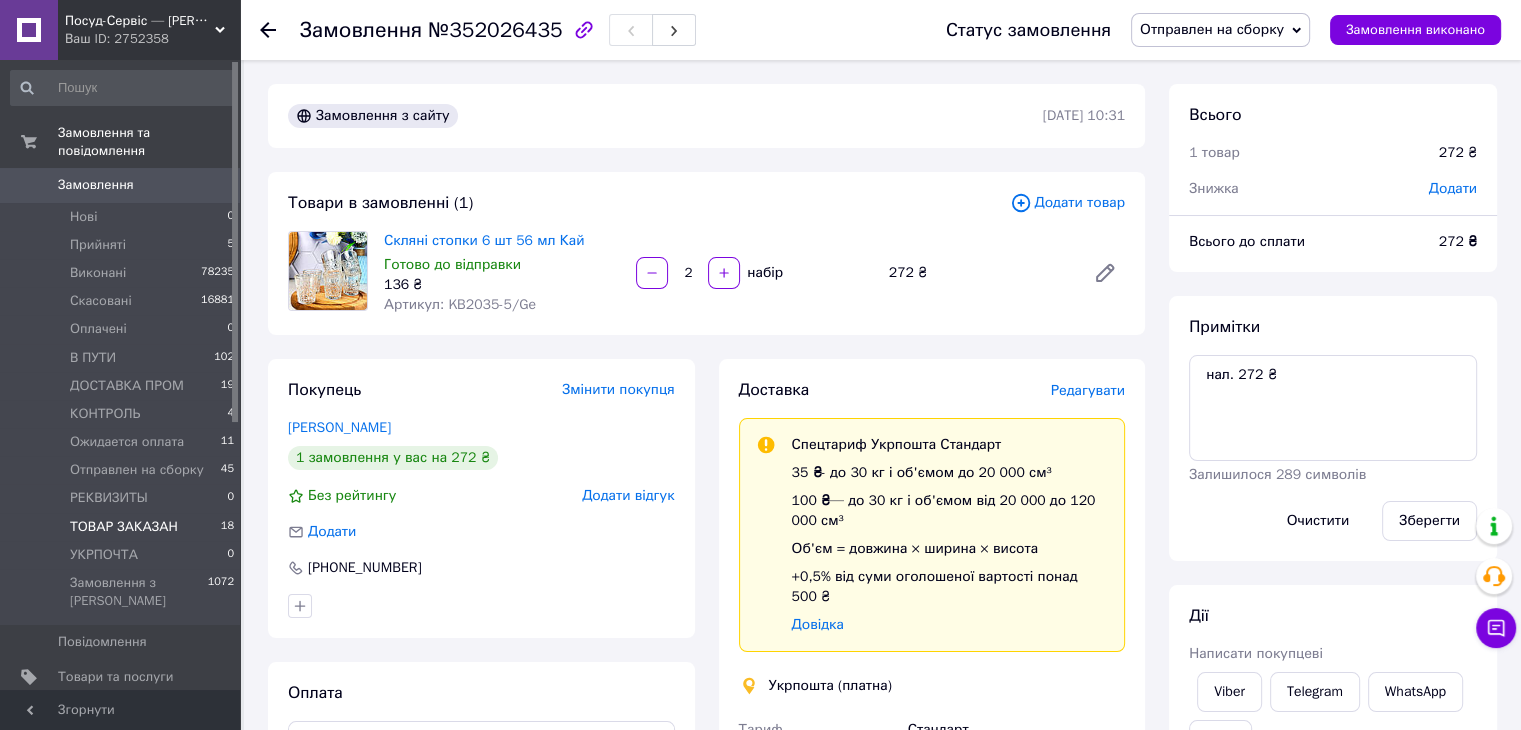 click on "ТОВАР ЗАКАЗАН" at bounding box center [124, 527] 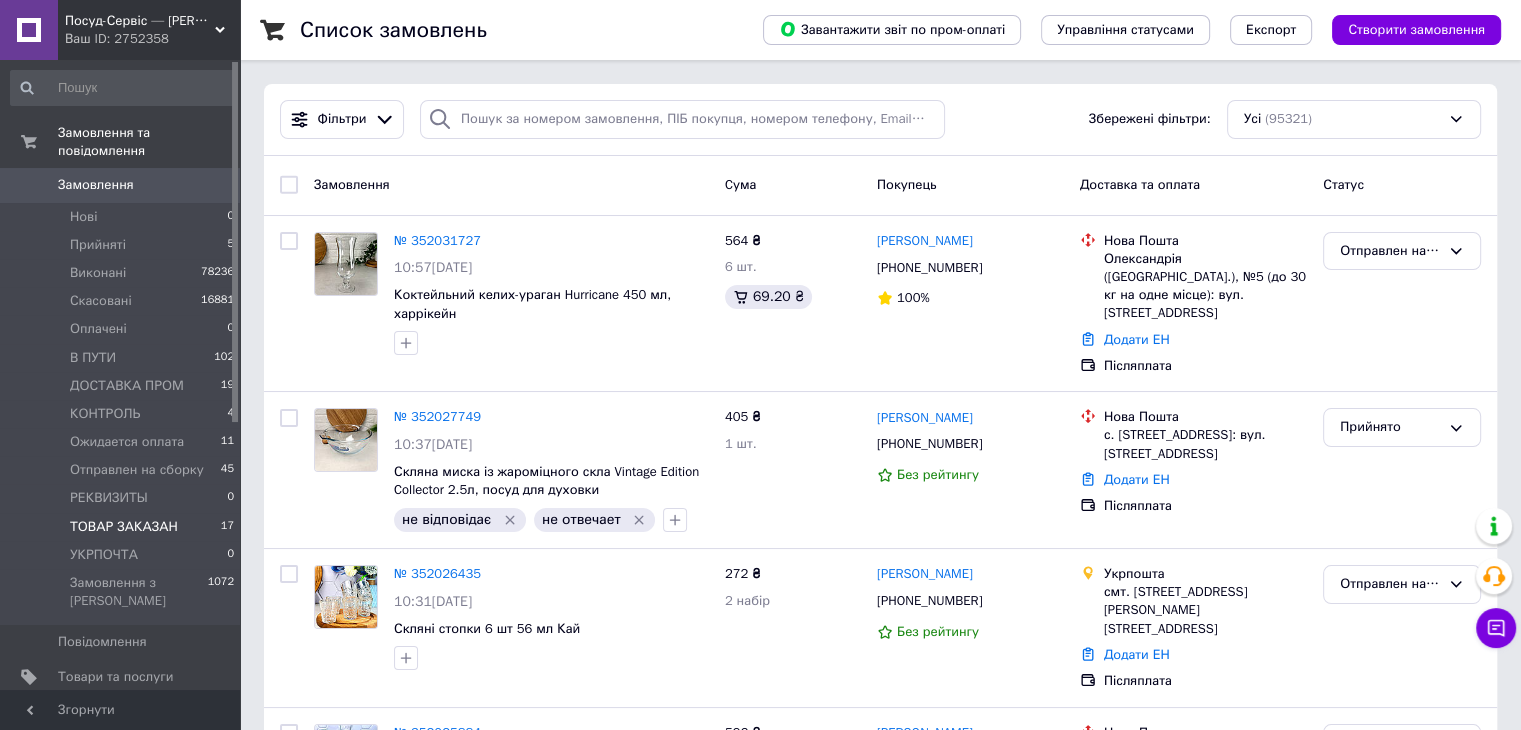 click on "ТОВАР ЗАКАЗАН" at bounding box center [124, 527] 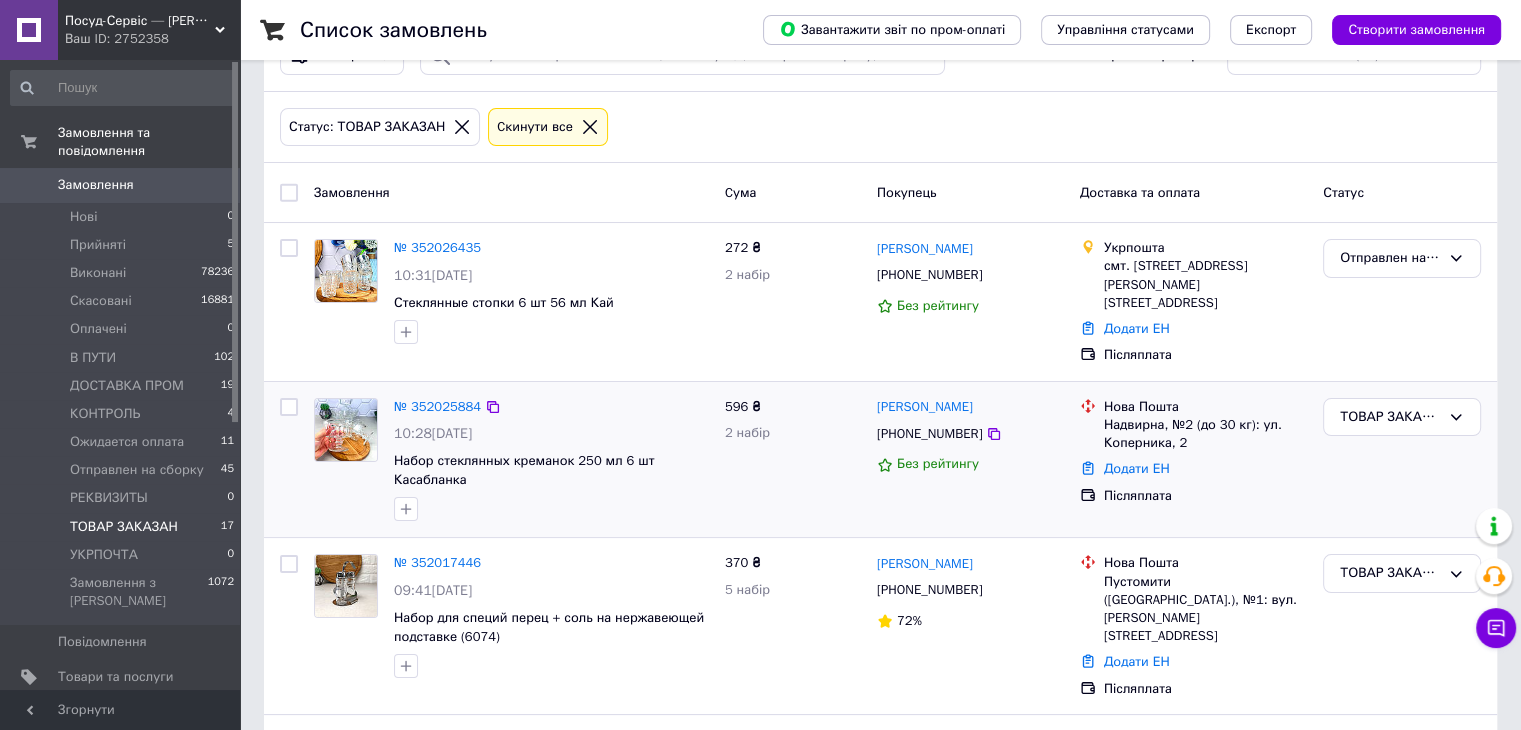 scroll, scrollTop: 100, scrollLeft: 0, axis: vertical 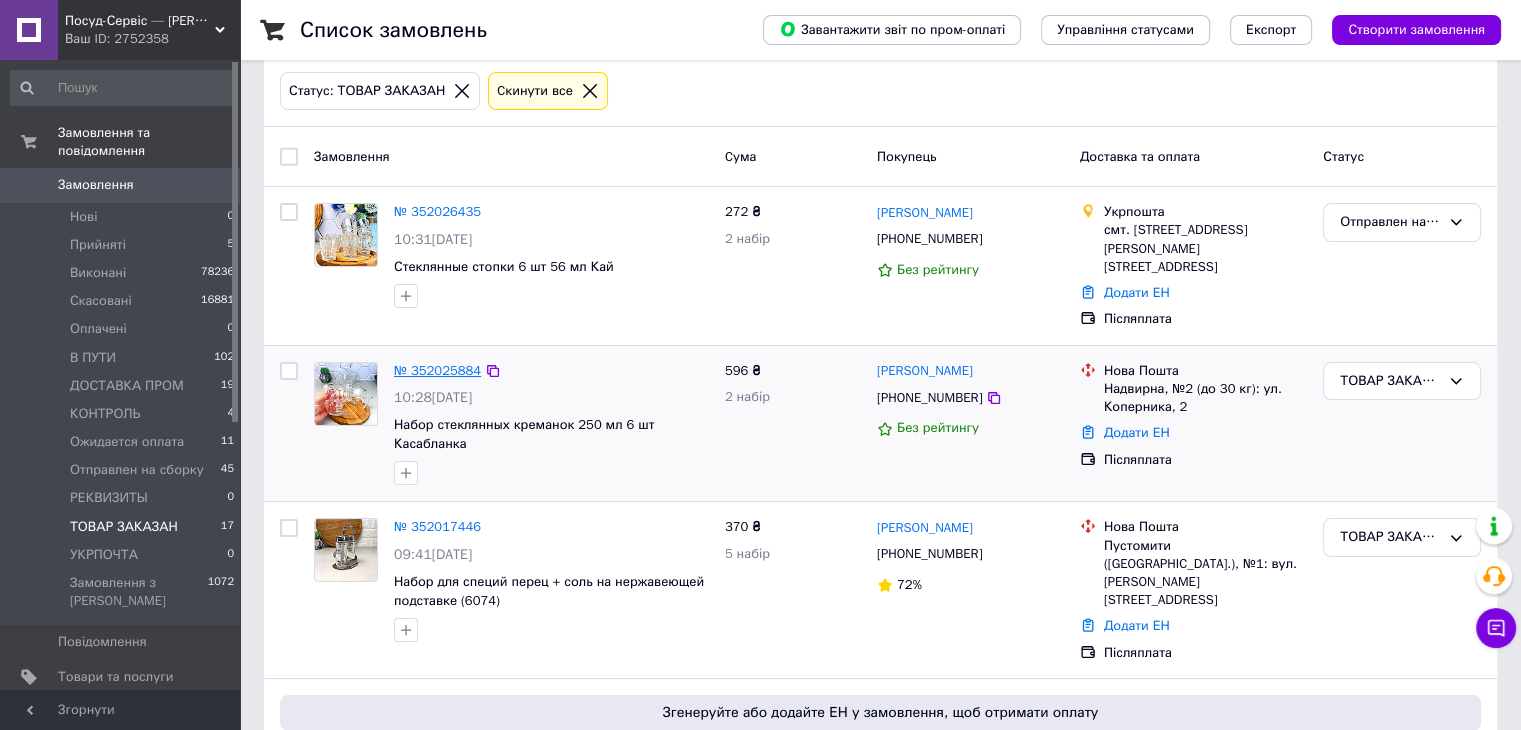 click on "№ 352025884" at bounding box center (437, 370) 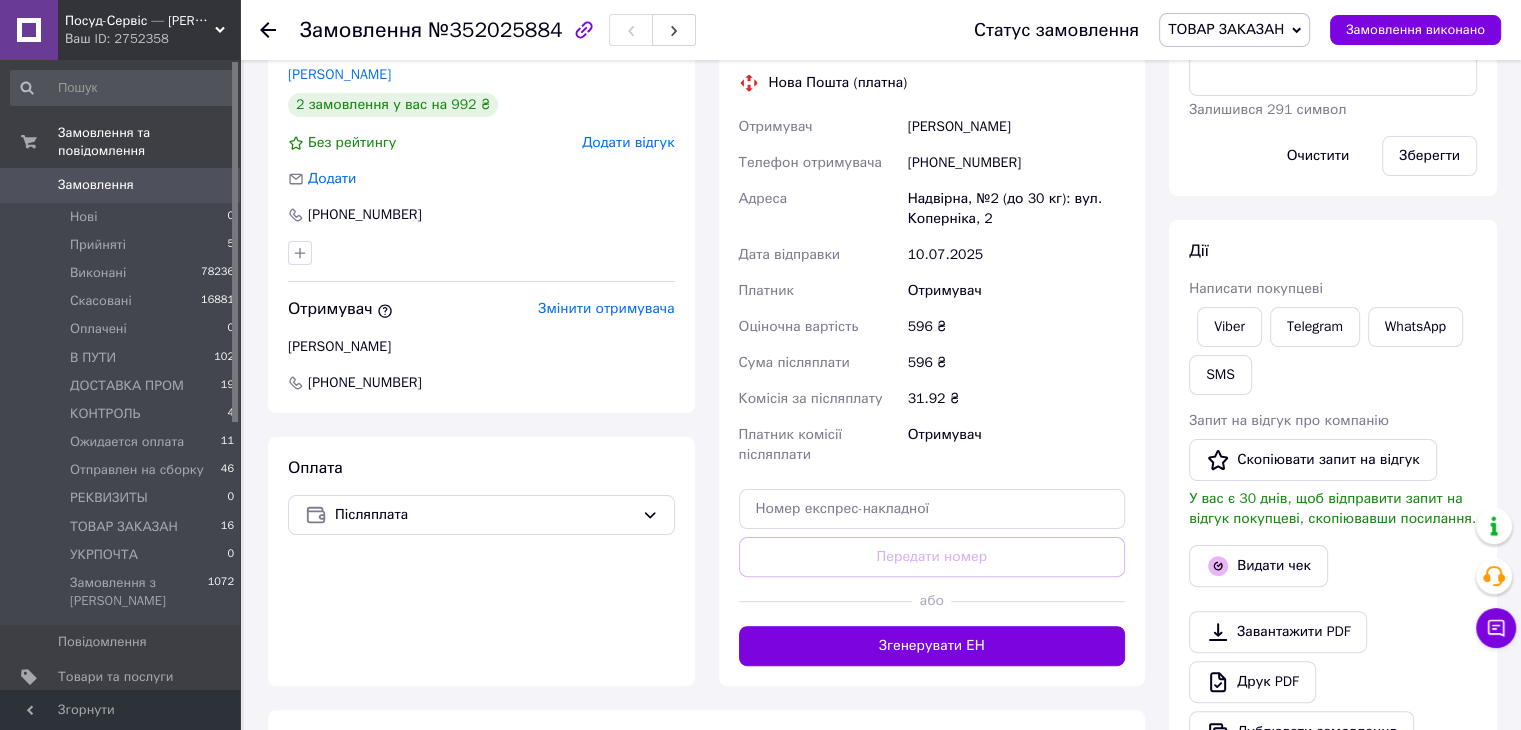 scroll, scrollTop: 669, scrollLeft: 0, axis: vertical 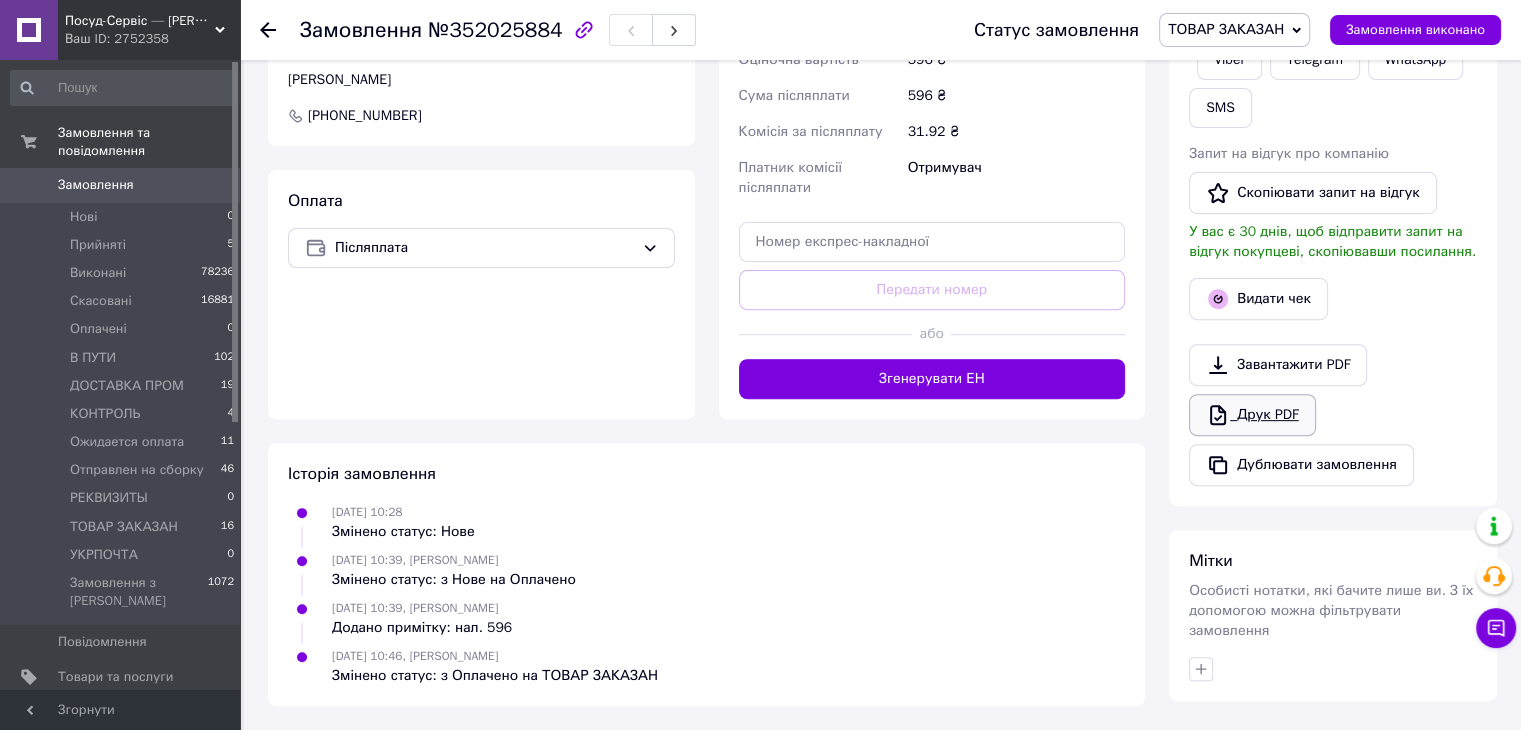 click 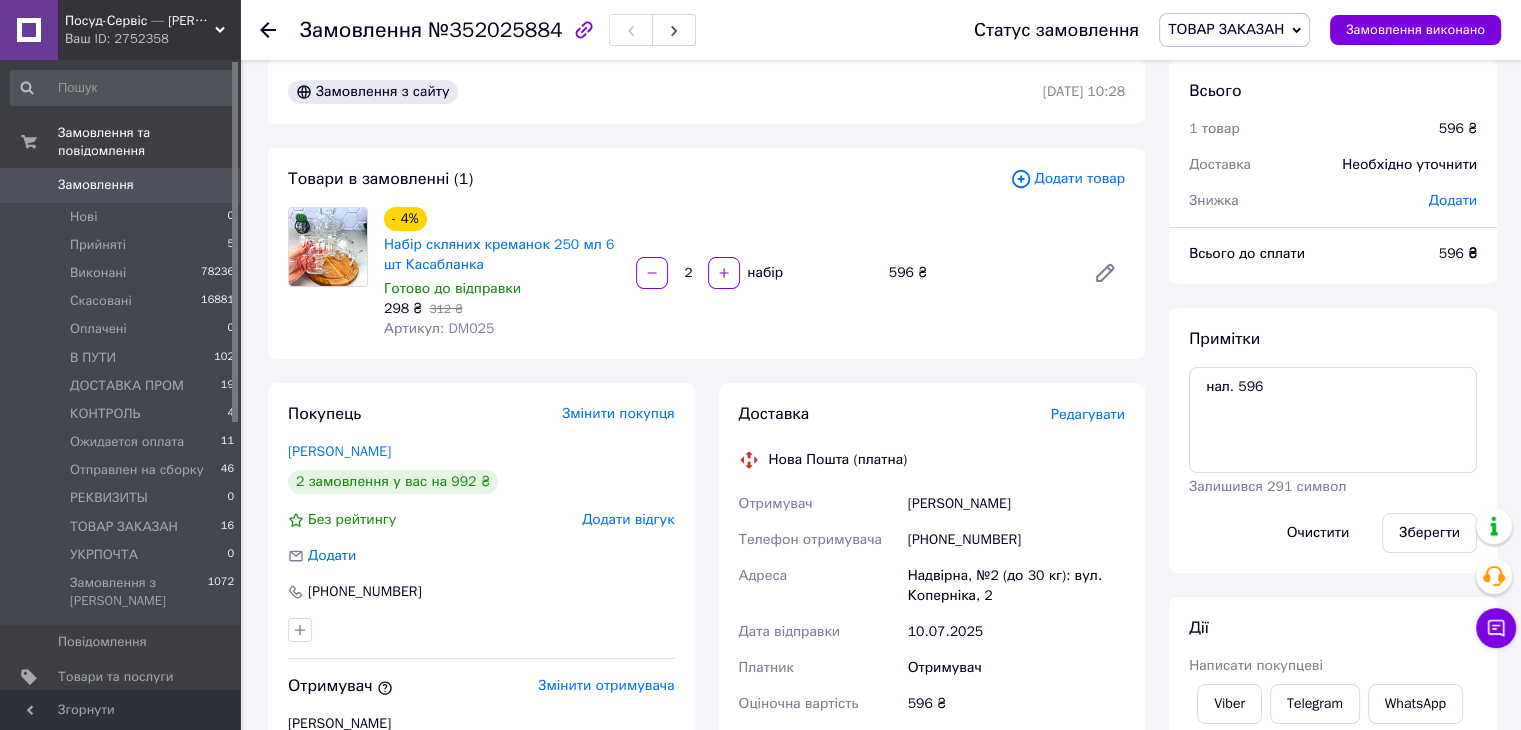 scroll, scrollTop: 0, scrollLeft: 0, axis: both 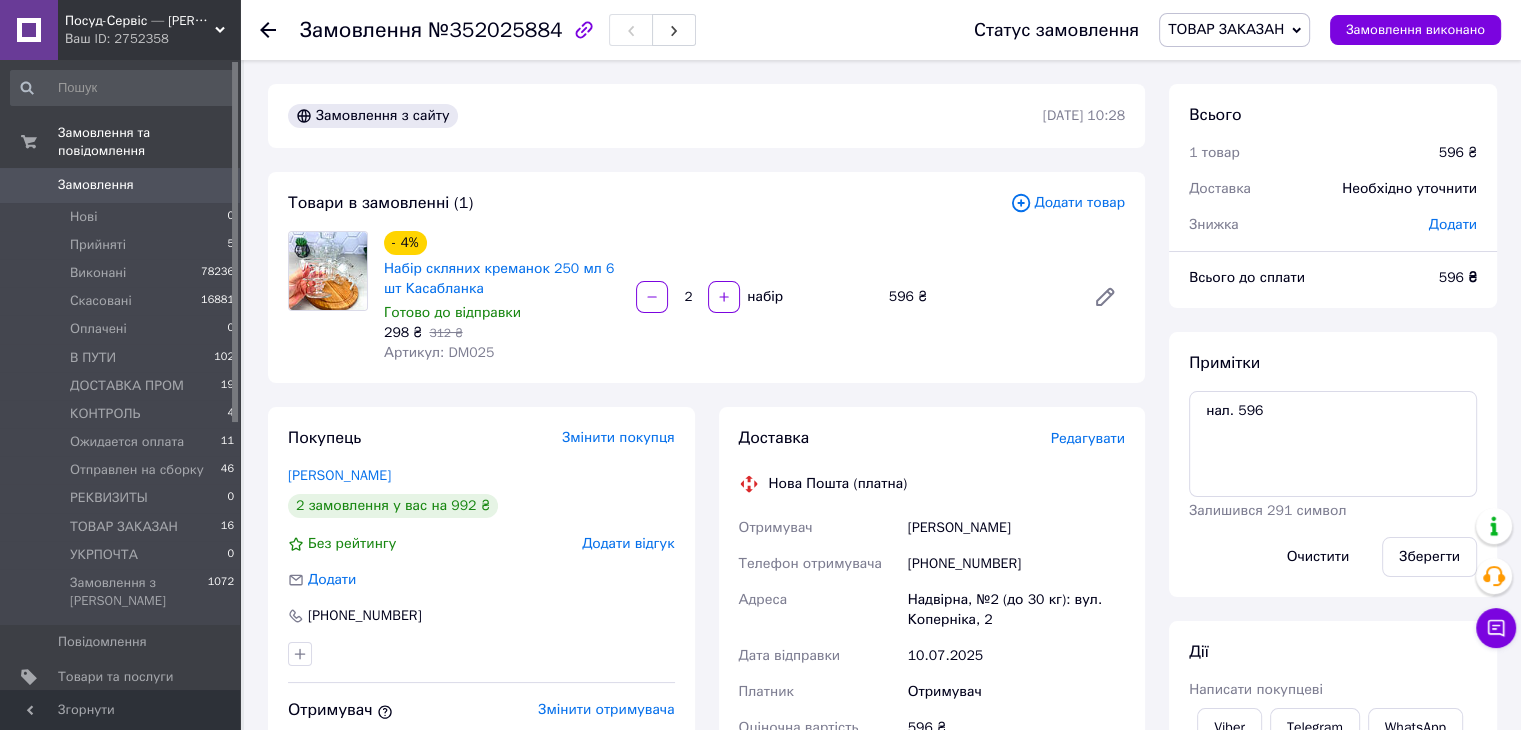 click on "ТОВАР ЗАКАЗАН" at bounding box center (1226, 29) 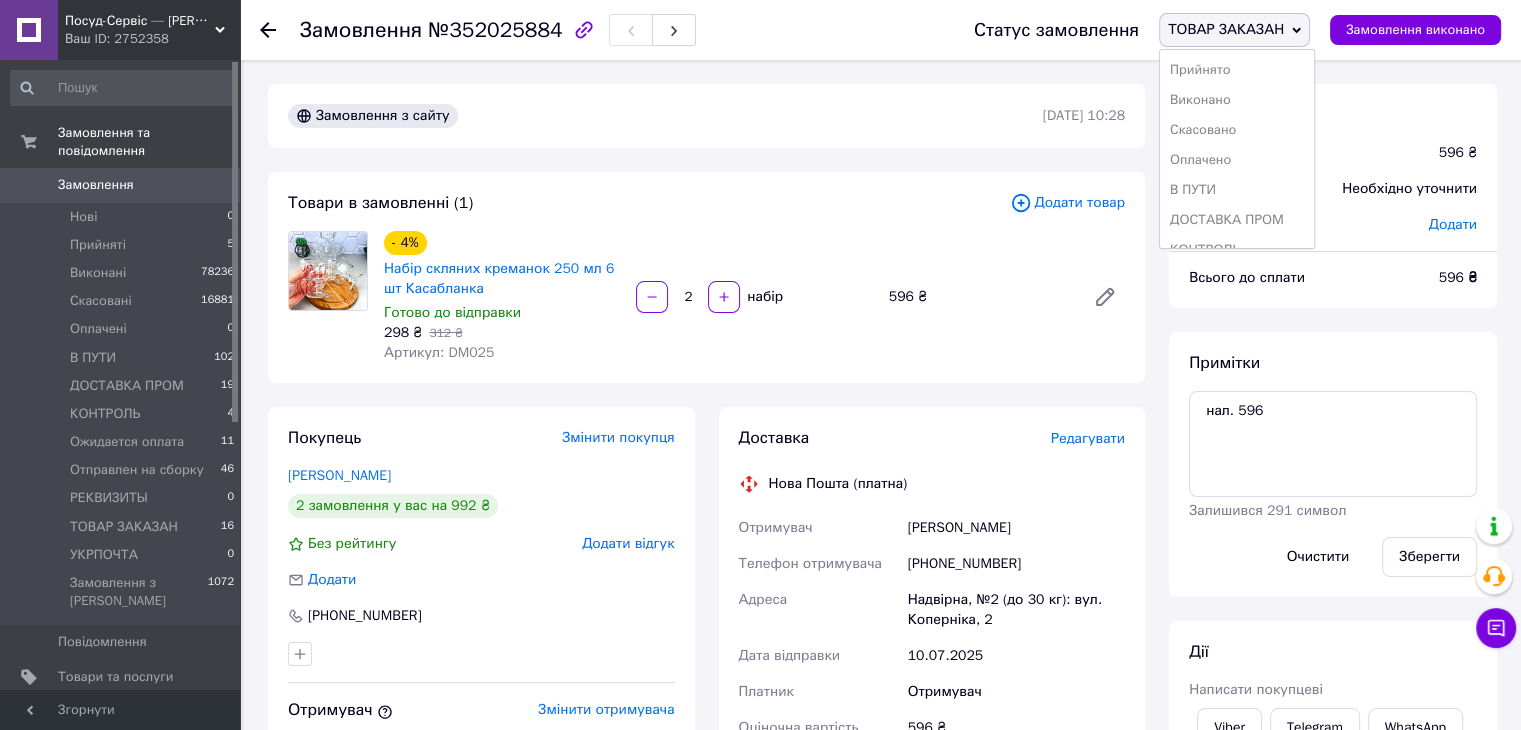 scroll, scrollTop: 141, scrollLeft: 0, axis: vertical 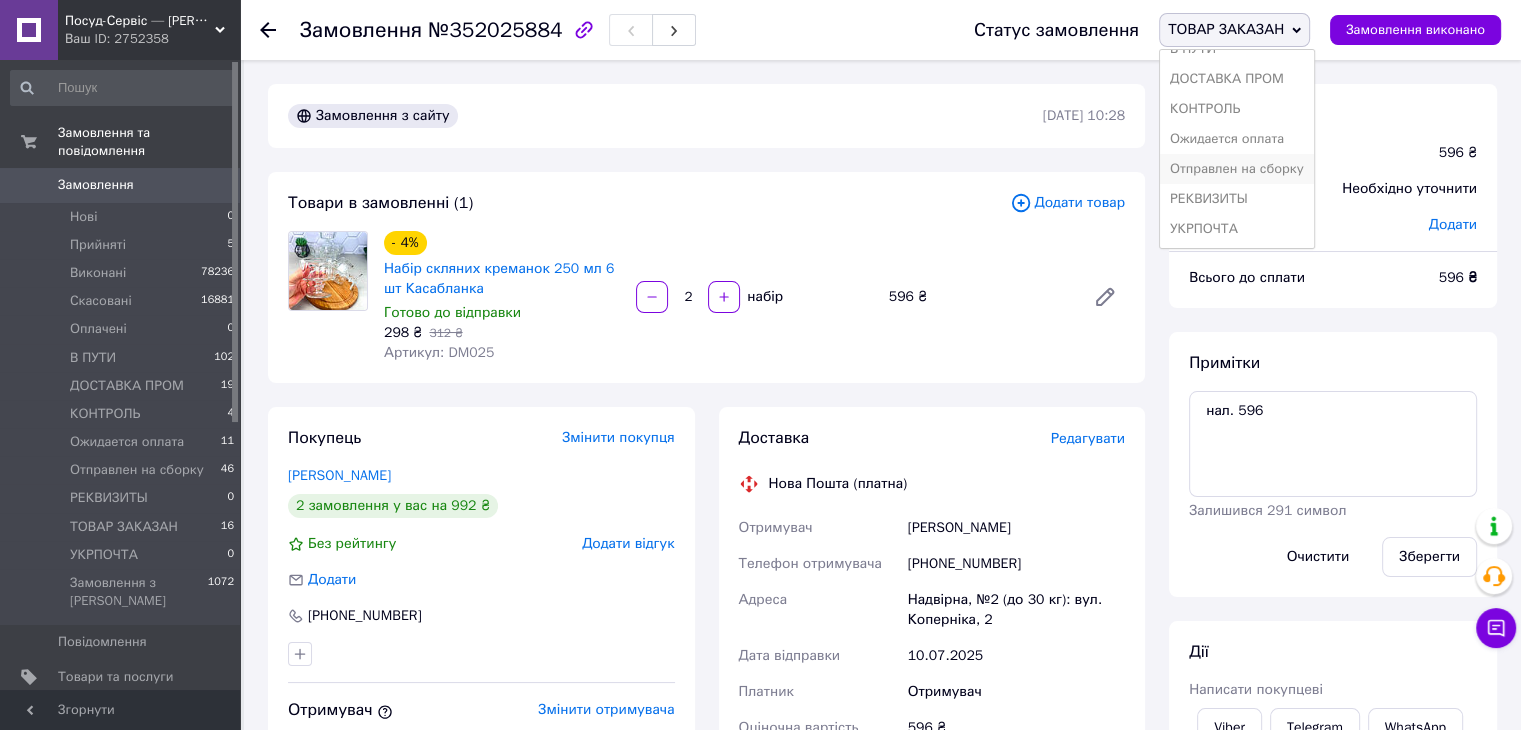 click on "Отправлен на сборку" at bounding box center [1237, 169] 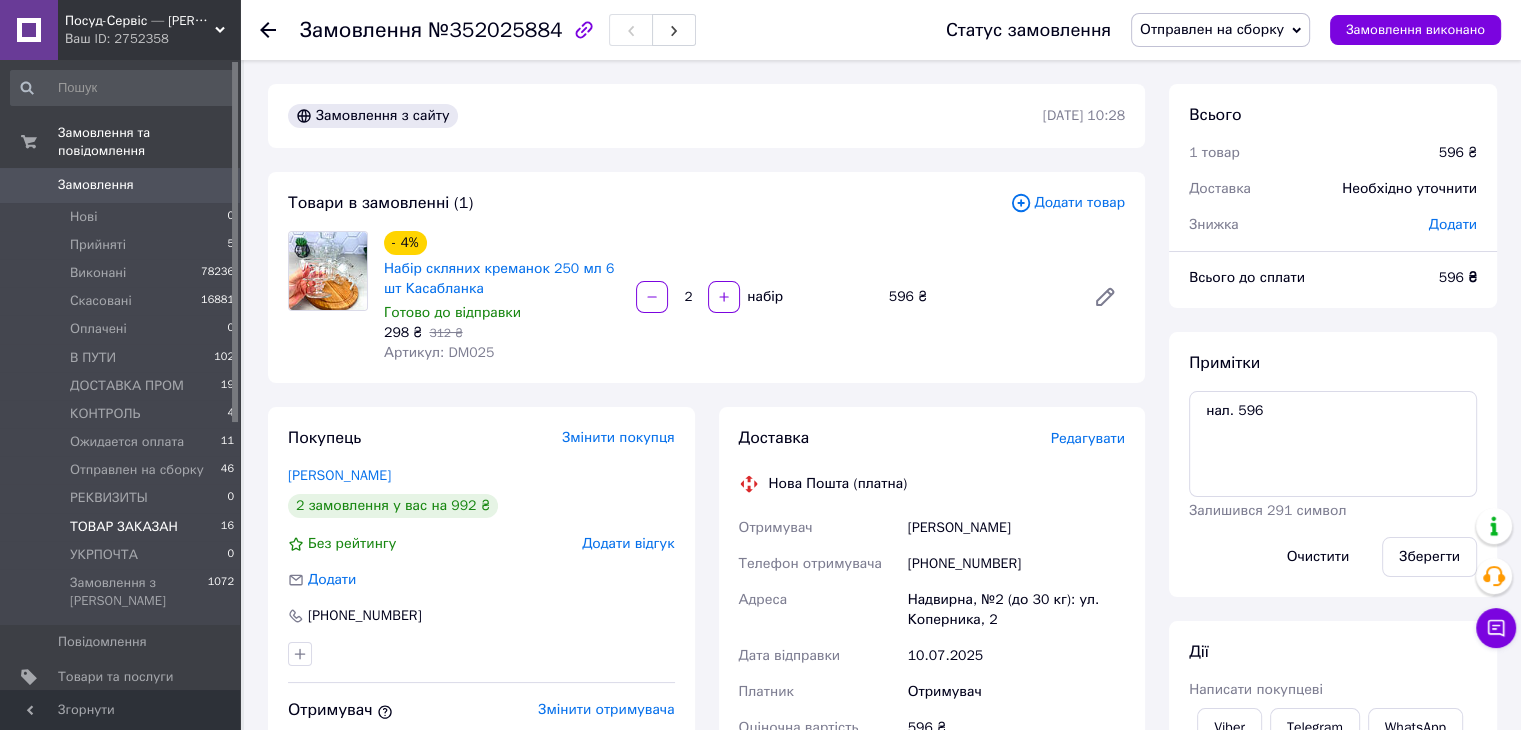 click on "ТОВАР ЗАКАЗАН" at bounding box center (124, 527) 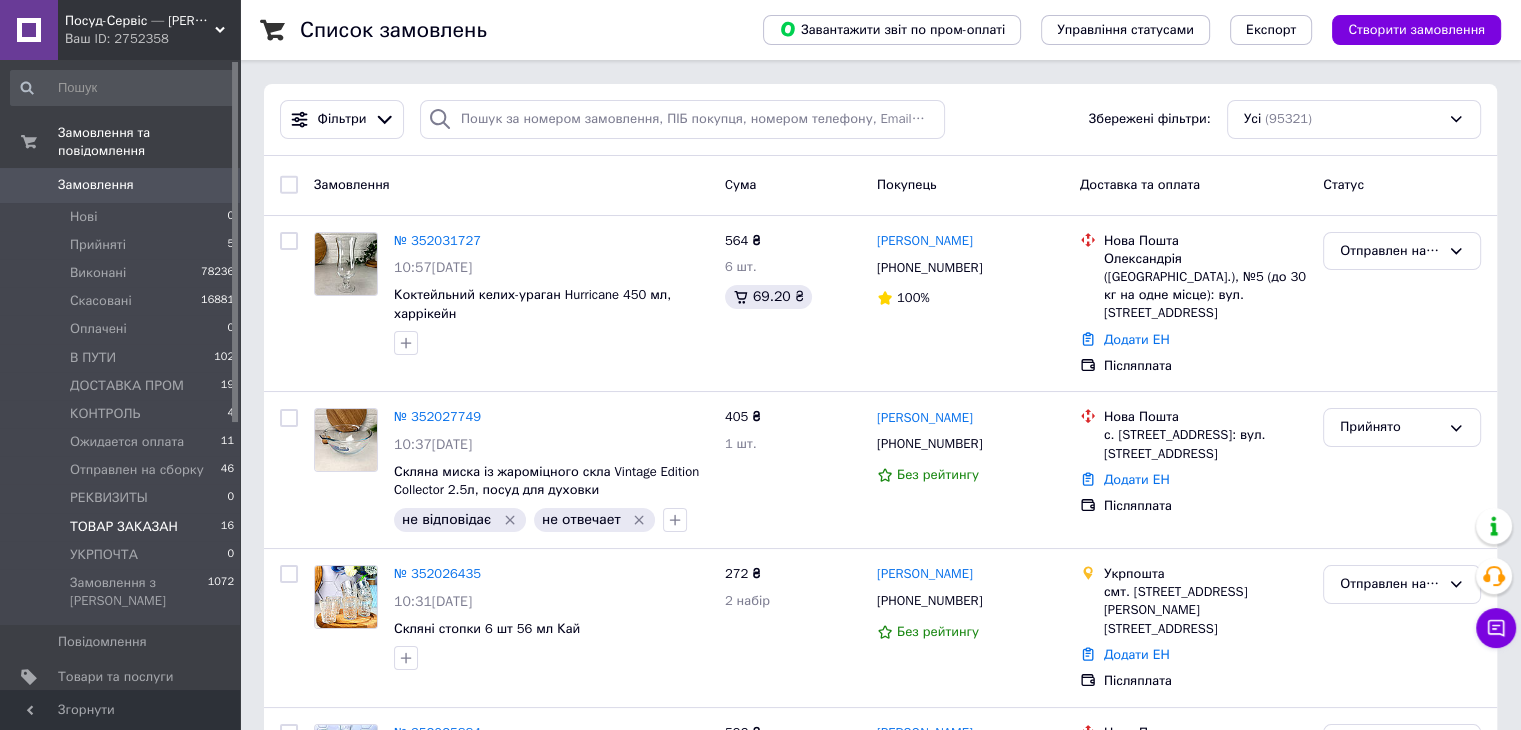 click on "ТОВАР ЗАКАЗАН" at bounding box center (124, 527) 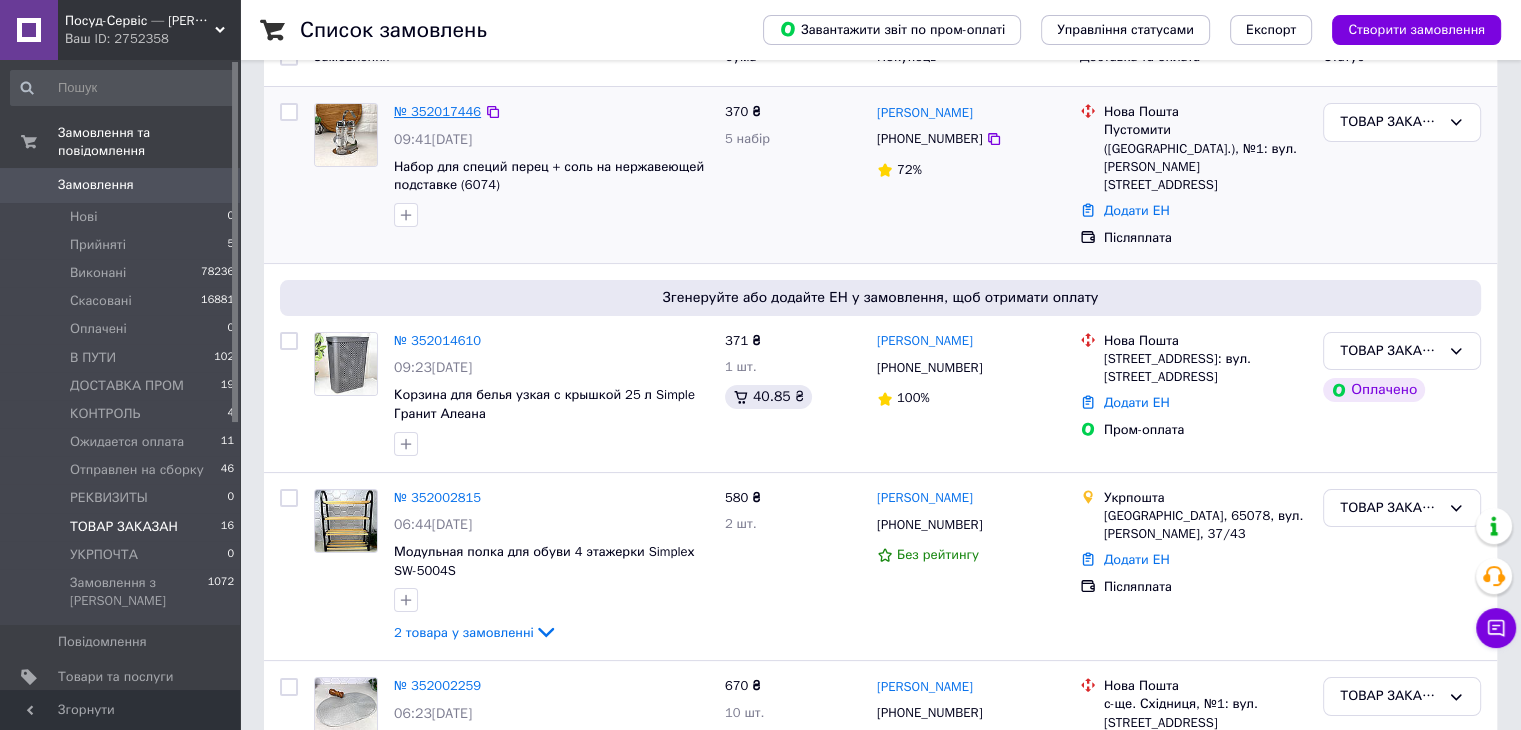 click on "№ 352017446" at bounding box center (437, 111) 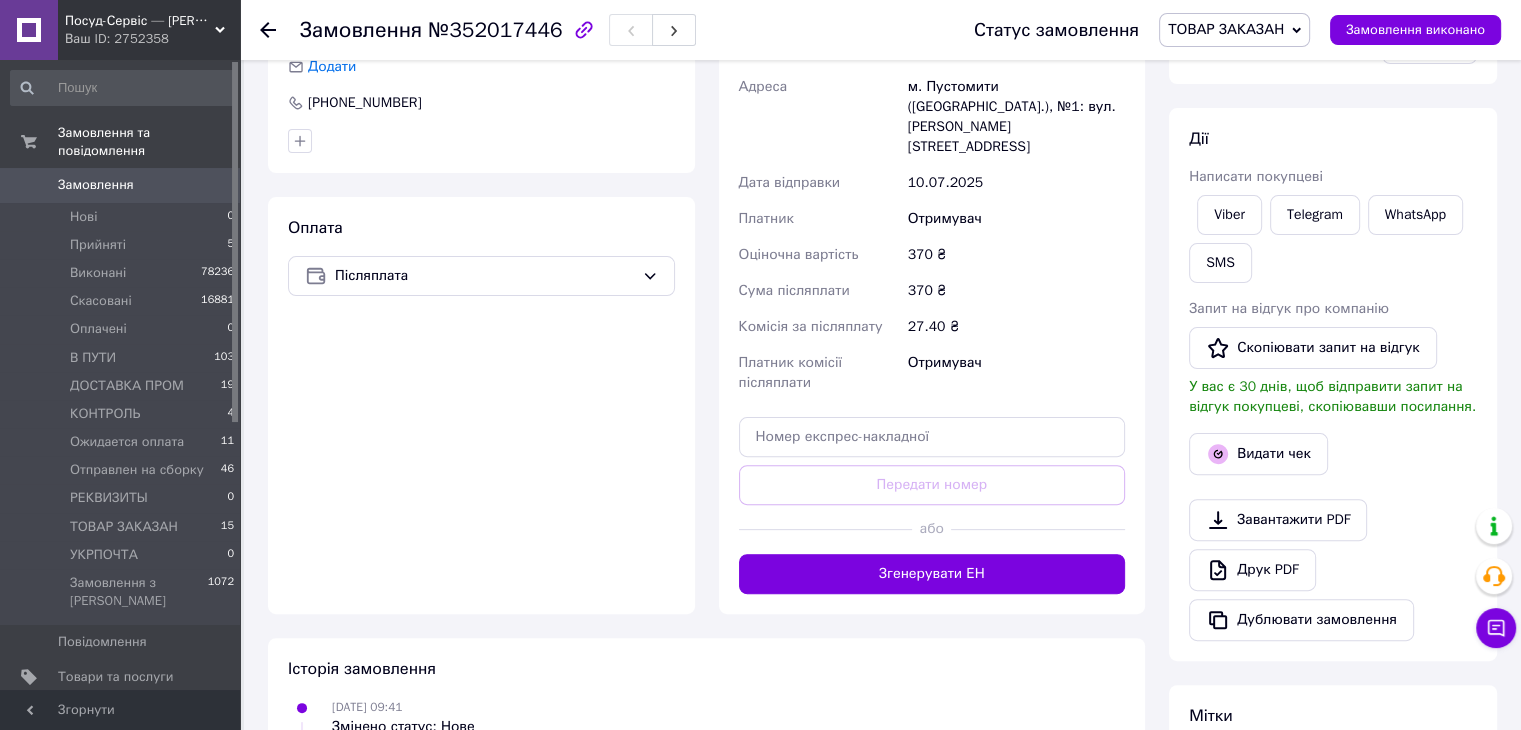 scroll, scrollTop: 700, scrollLeft: 0, axis: vertical 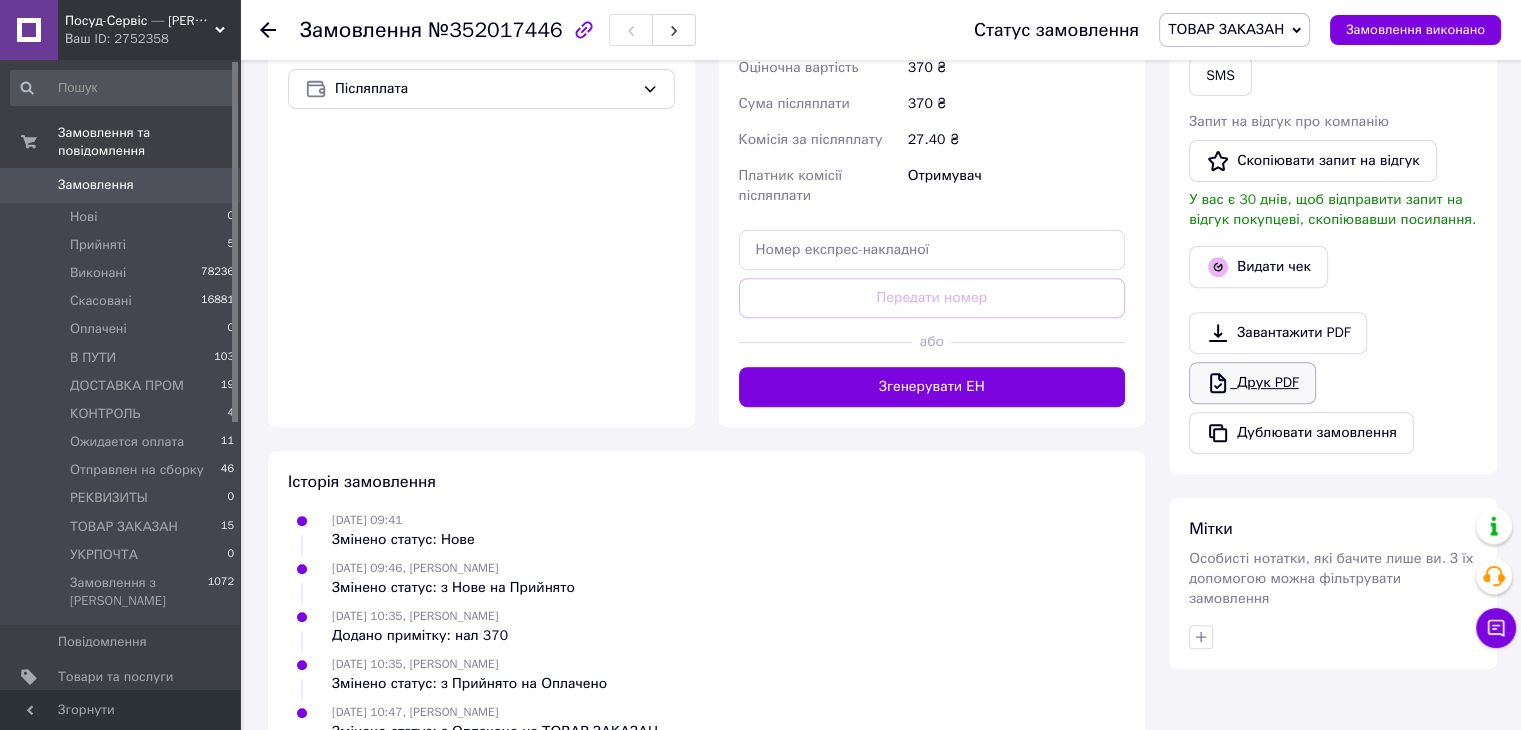 click on "Друк PDF" at bounding box center [1252, 383] 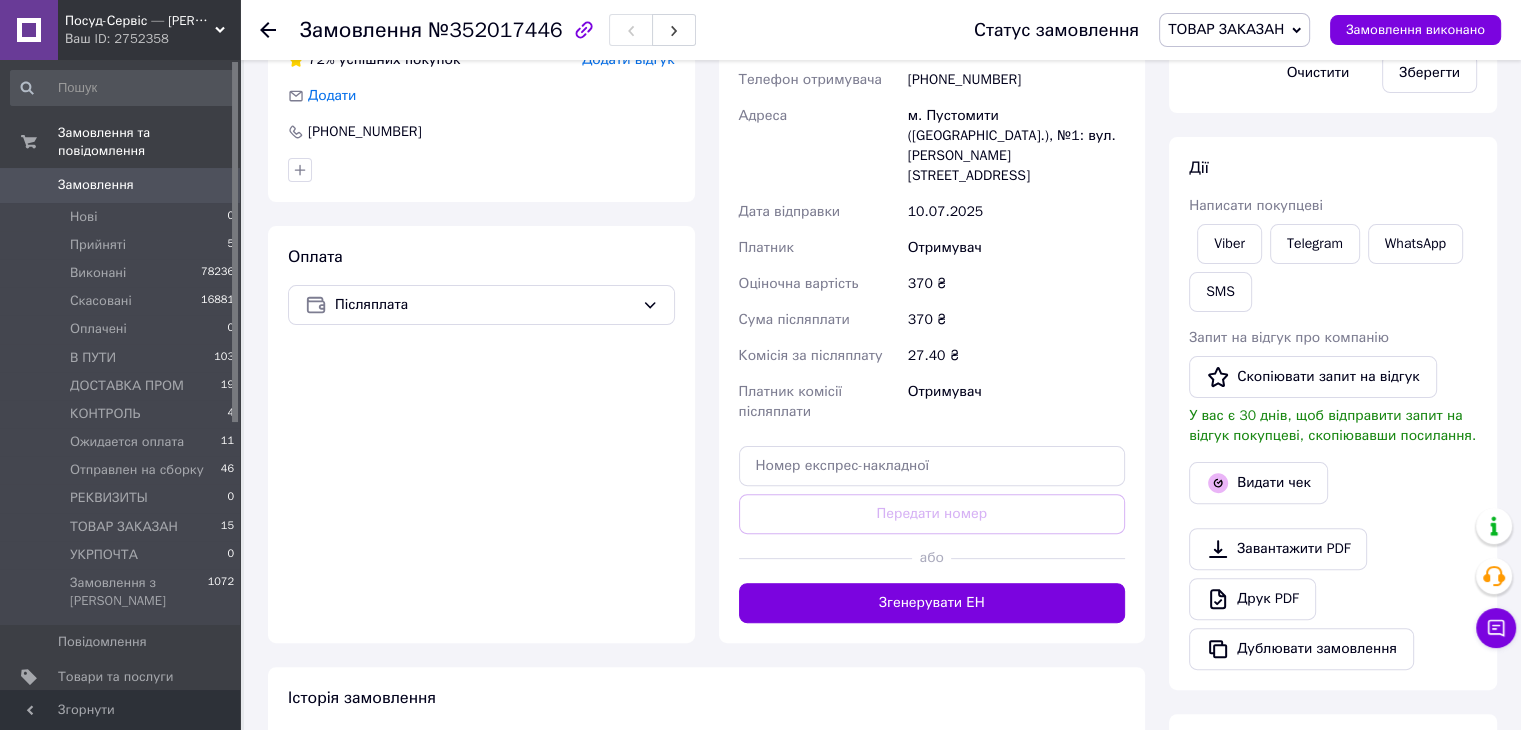 scroll, scrollTop: 400, scrollLeft: 0, axis: vertical 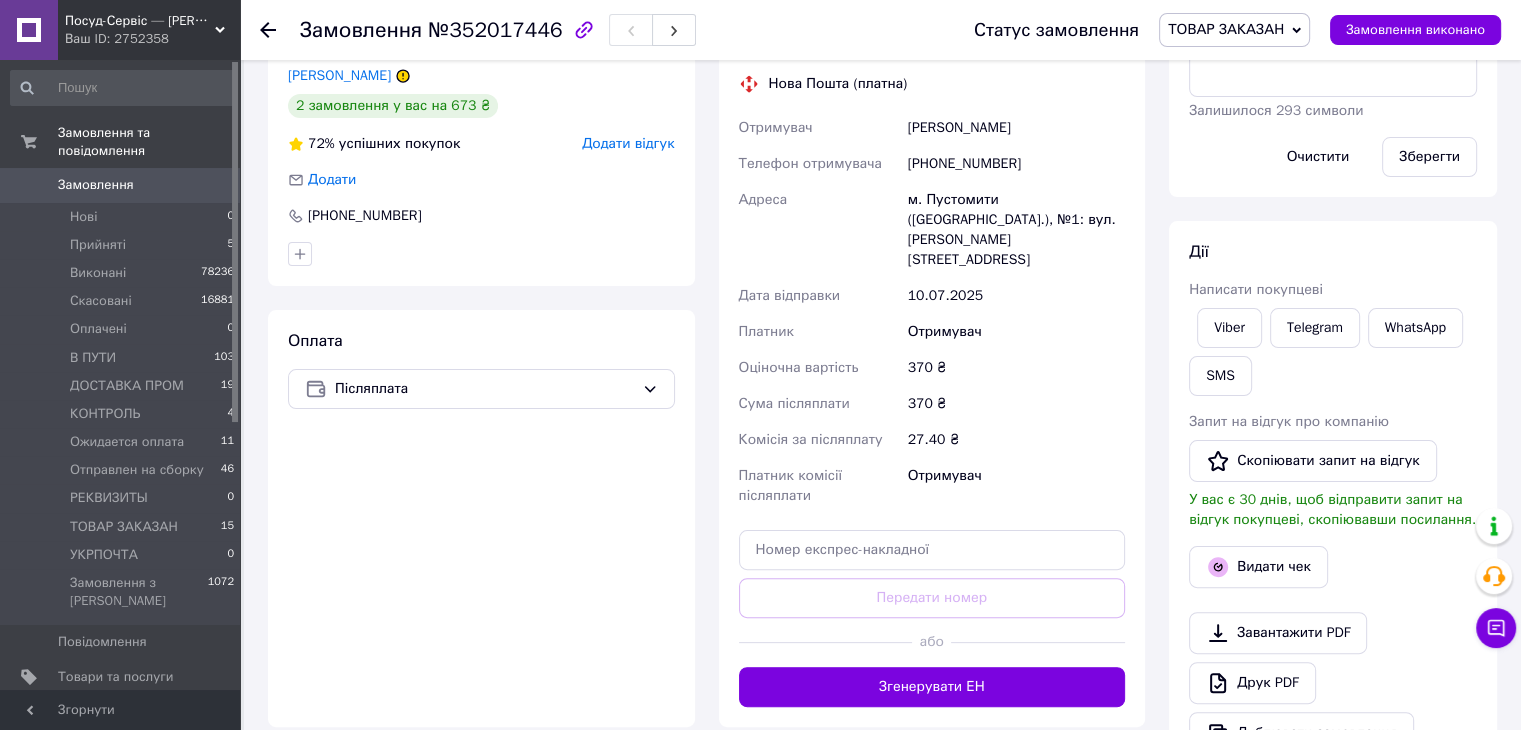 click on "ТОВАР ЗАКАЗАН" at bounding box center (1226, 29) 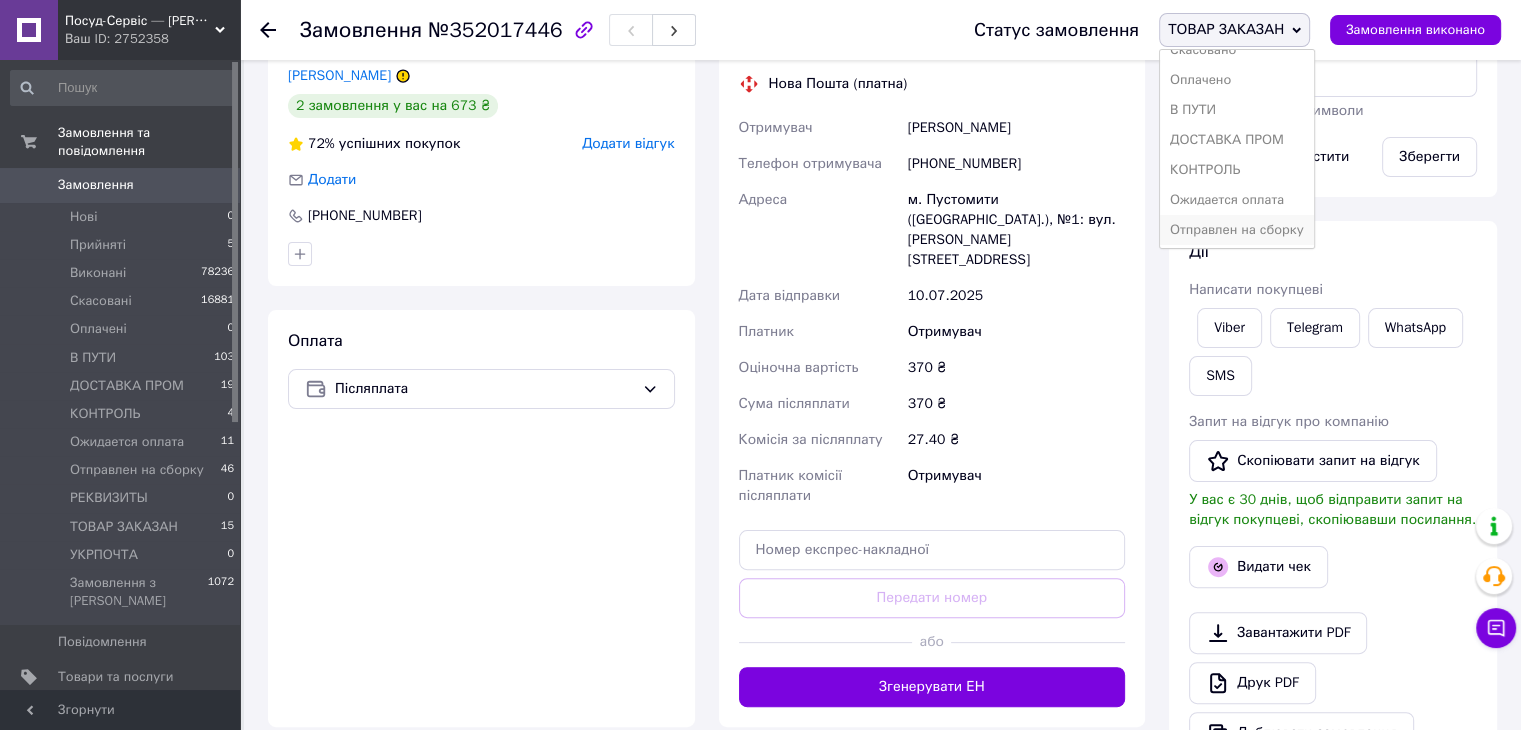 scroll, scrollTop: 141, scrollLeft: 0, axis: vertical 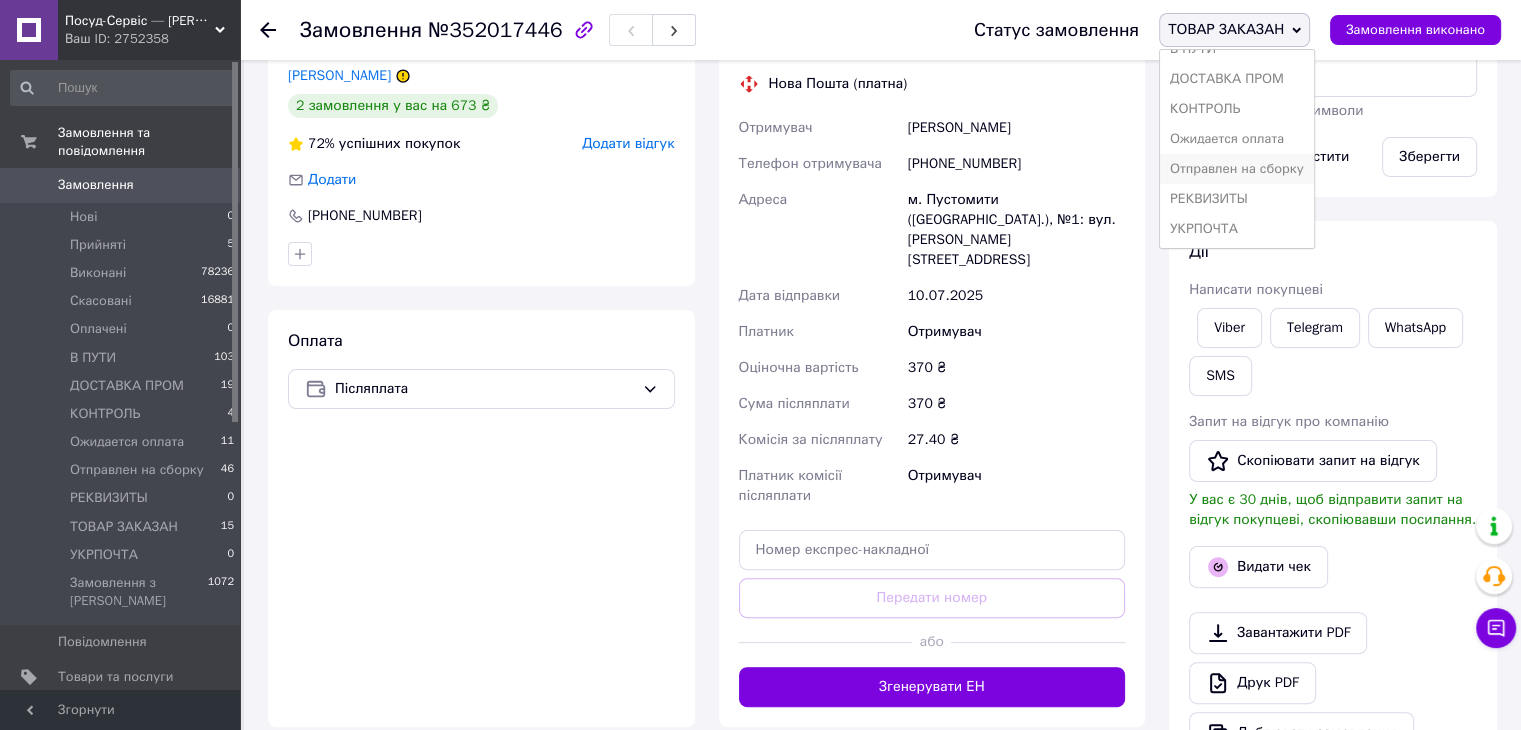 click on "Отправлен на сборку" at bounding box center [1237, 169] 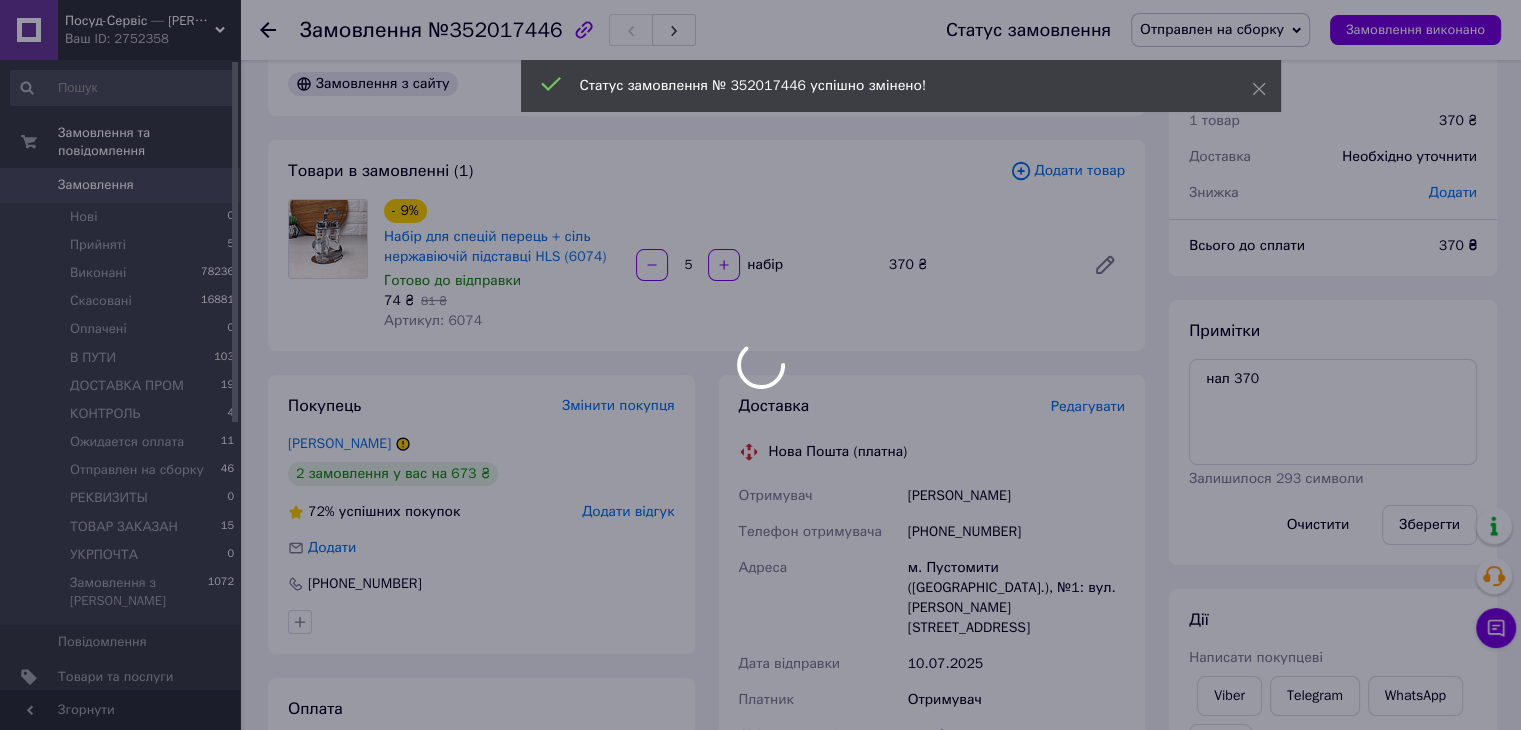 scroll, scrollTop: 0, scrollLeft: 0, axis: both 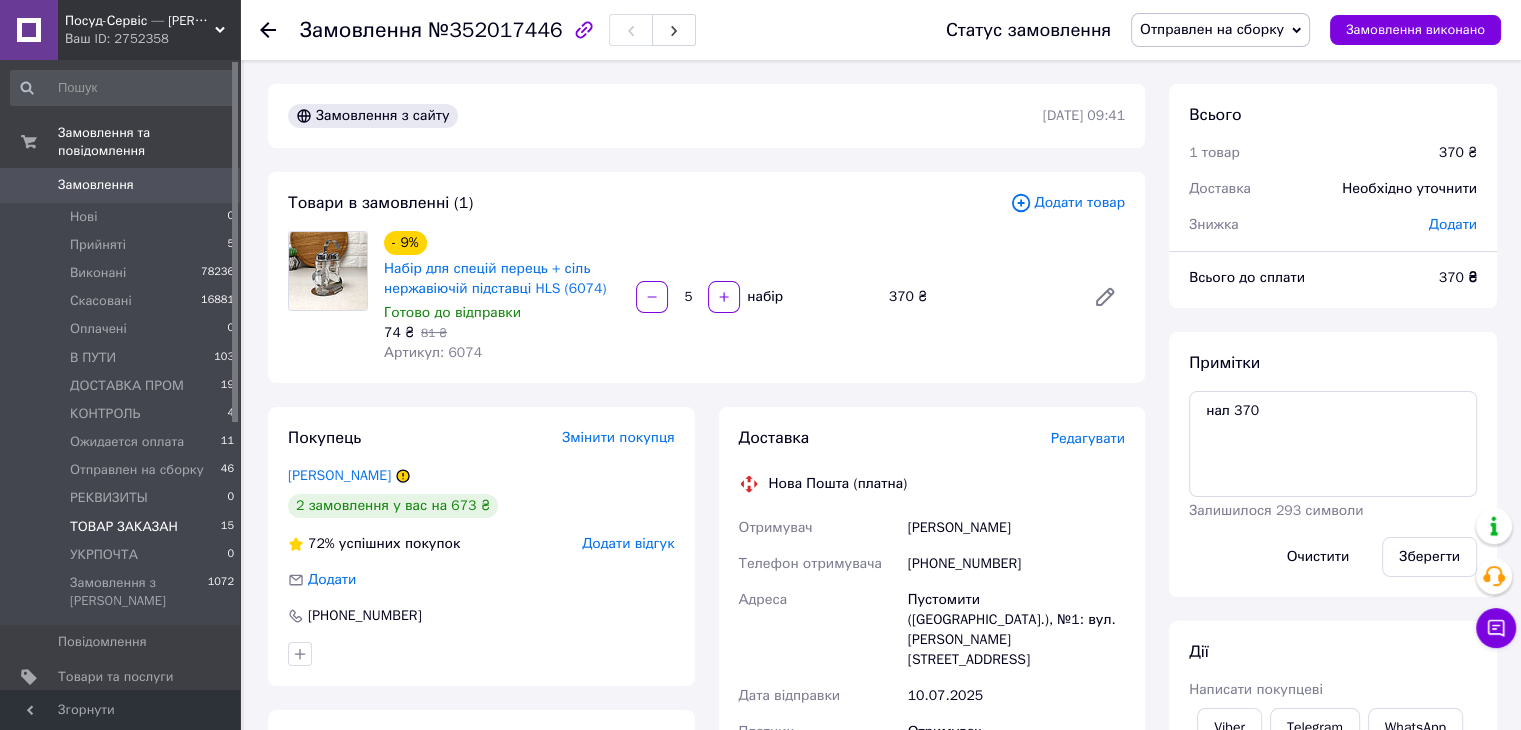 click on "ТОВАР ЗАКАЗАН" at bounding box center (124, 527) 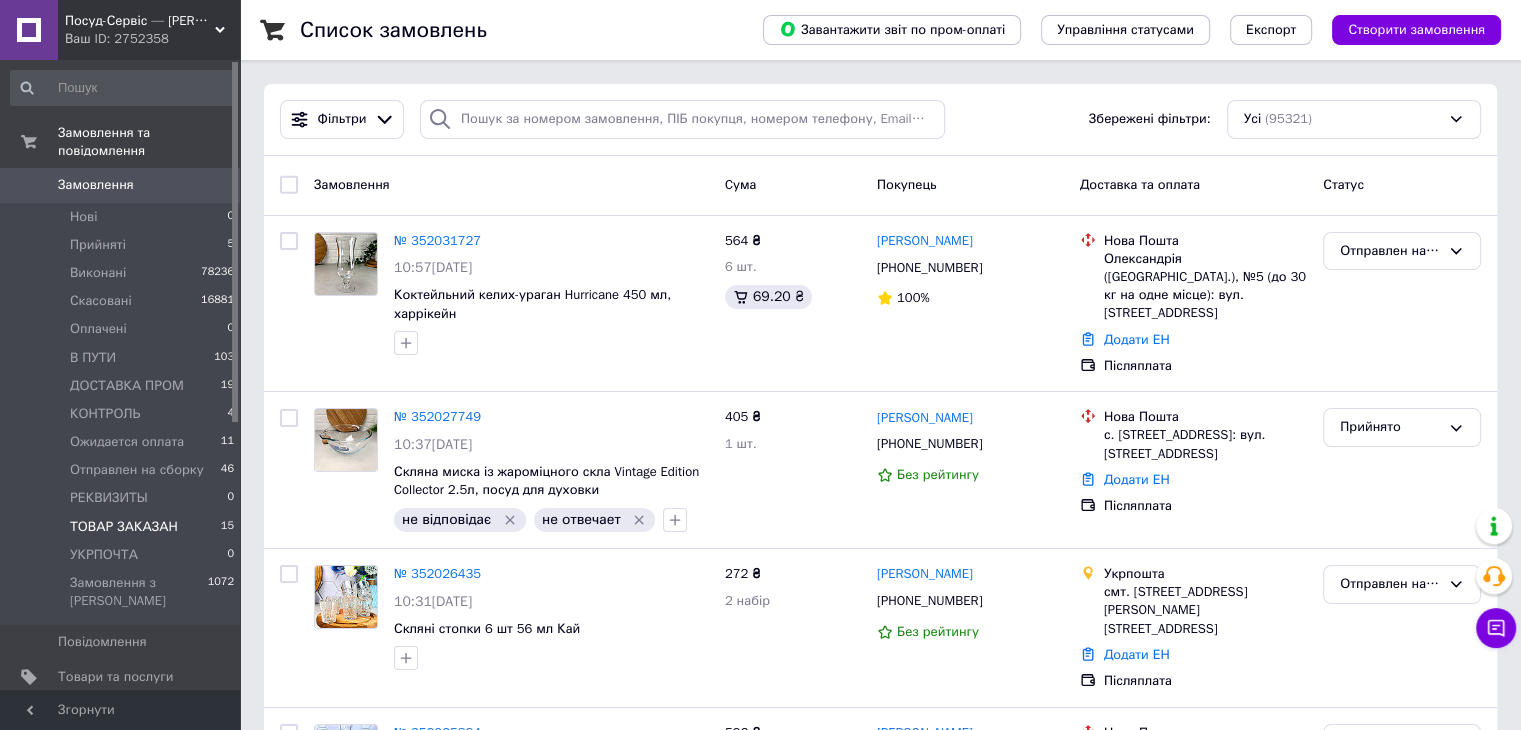 click on "ТОВАР ЗАКАЗАН" at bounding box center (124, 527) 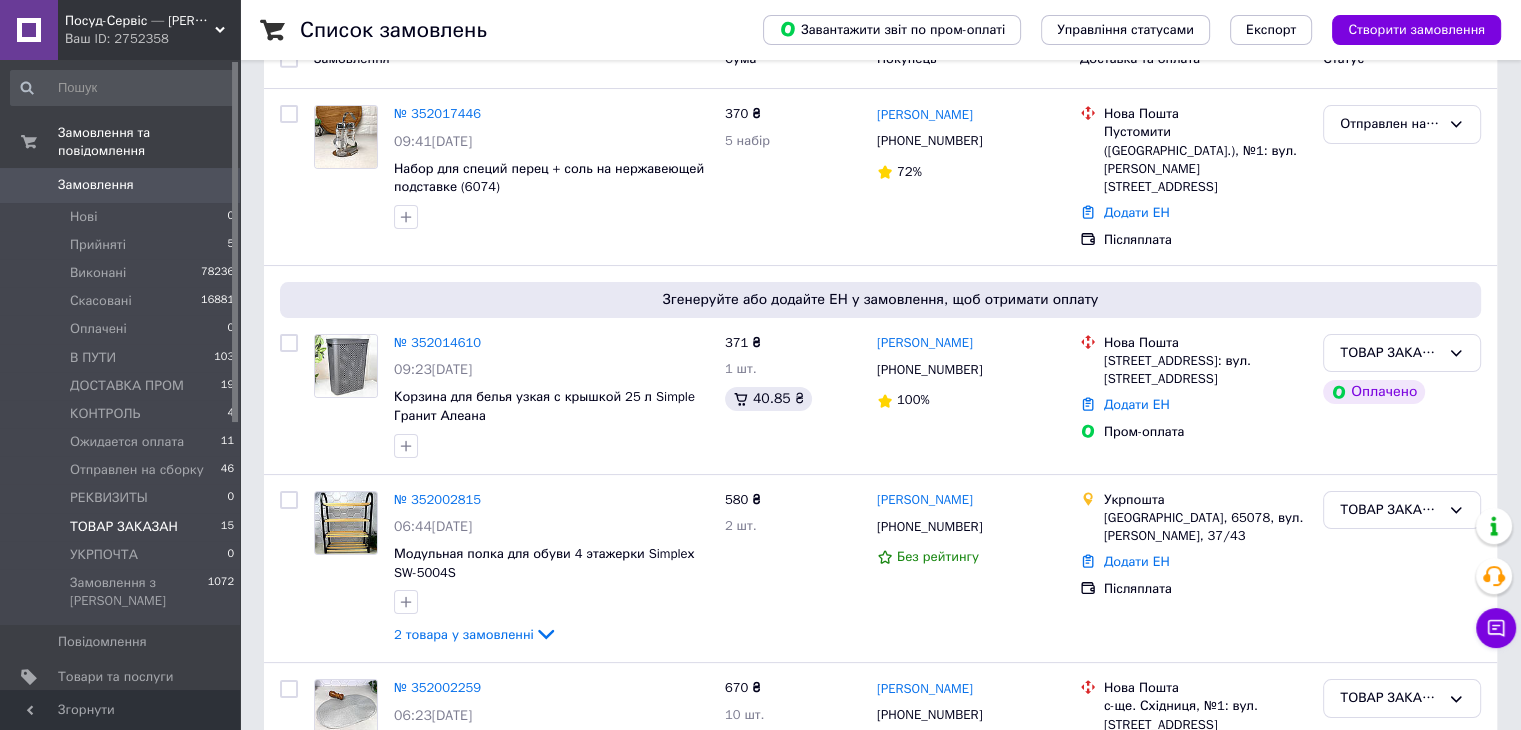 scroll, scrollTop: 200, scrollLeft: 0, axis: vertical 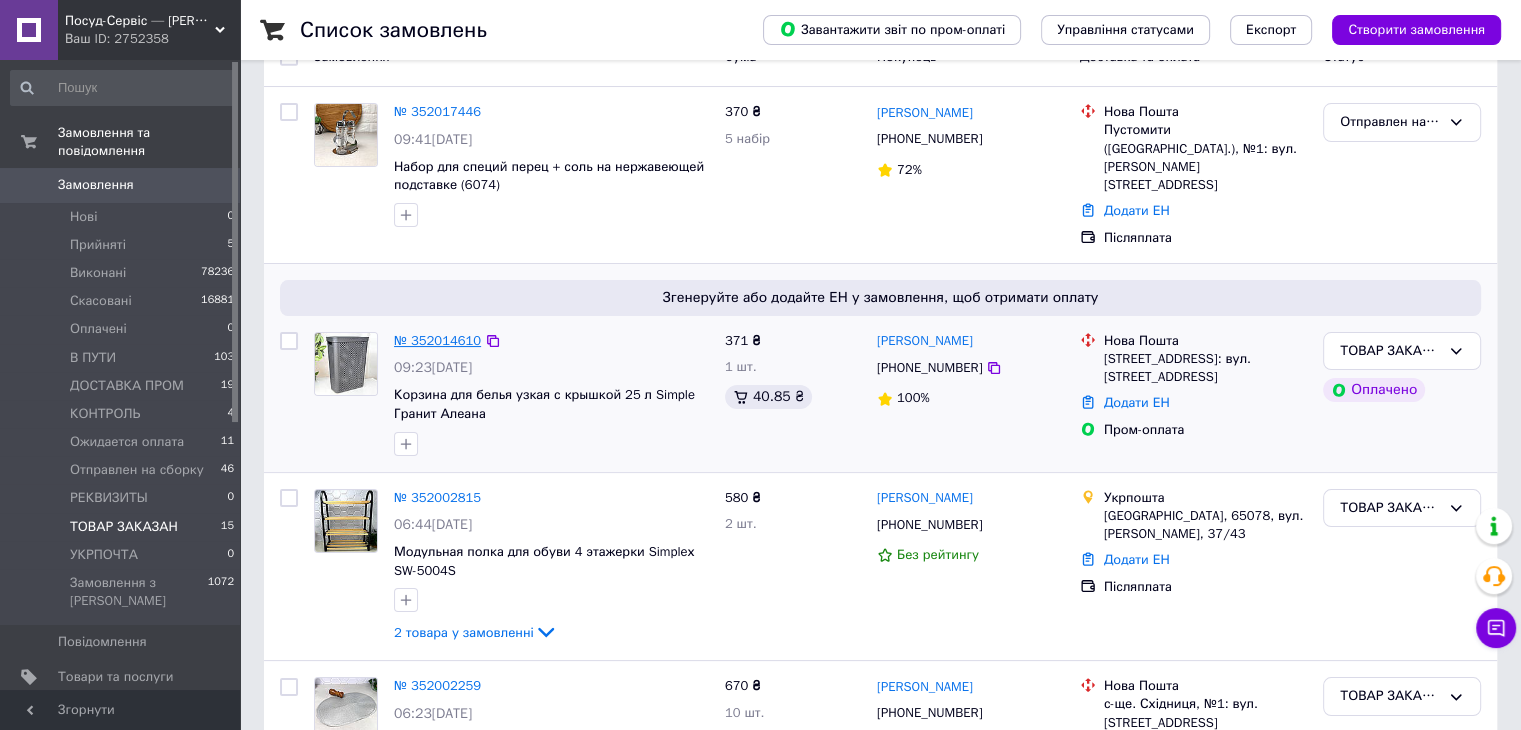 click on "№ 352014610" at bounding box center [437, 340] 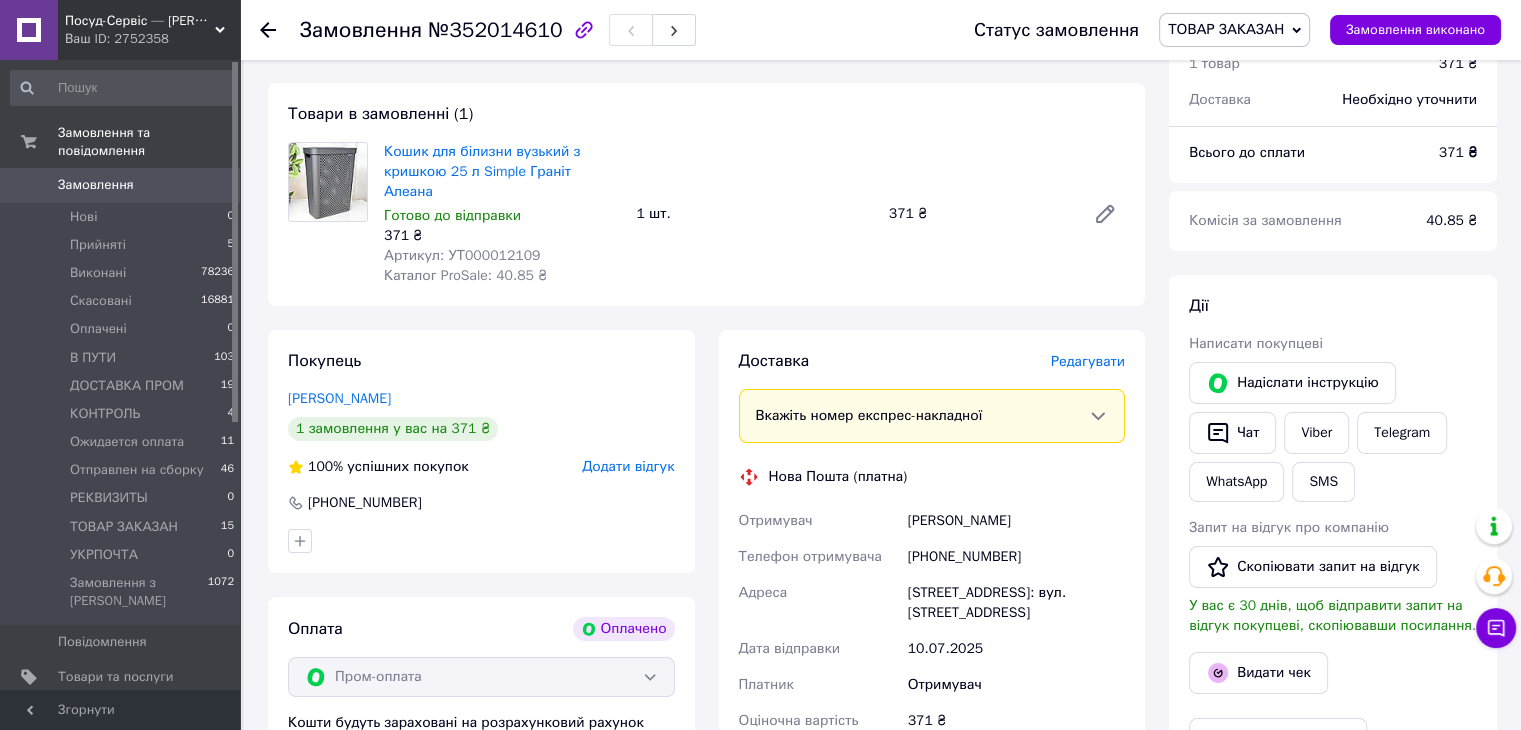 scroll, scrollTop: 200, scrollLeft: 0, axis: vertical 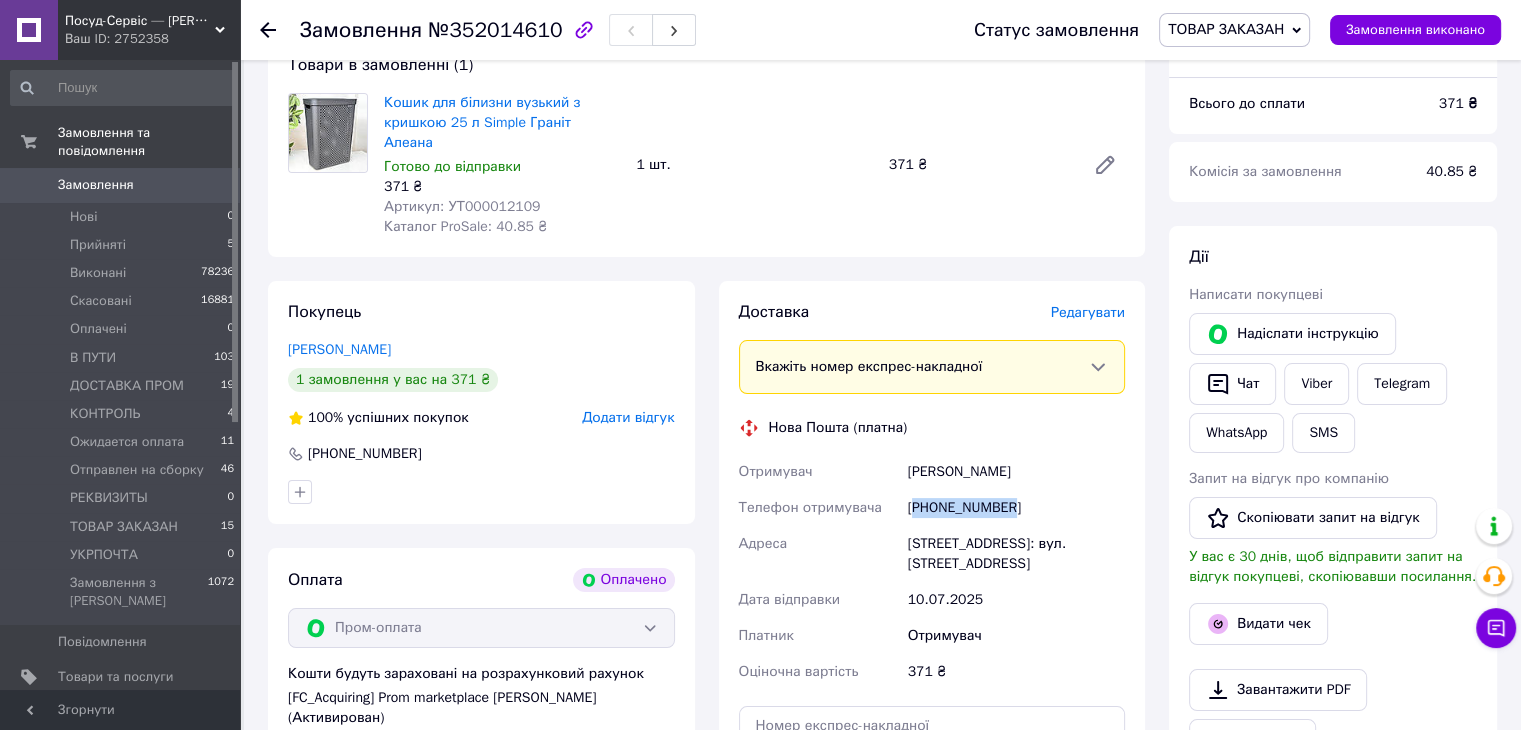 drag, startPoint x: 1024, startPoint y: 482, endPoint x: 915, endPoint y: 486, distance: 109.07337 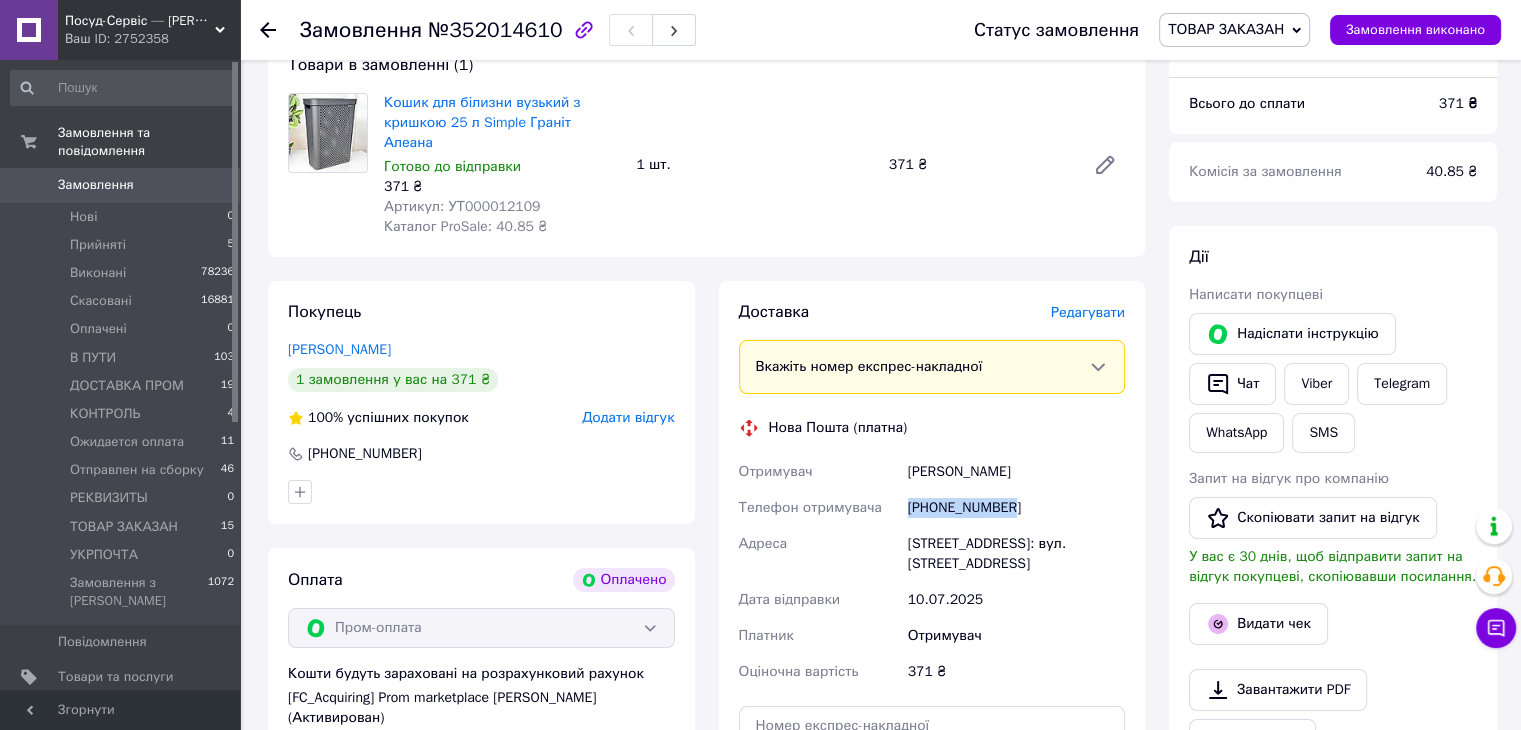 drag, startPoint x: 1035, startPoint y: 487, endPoint x: 905, endPoint y: 494, distance: 130.18832 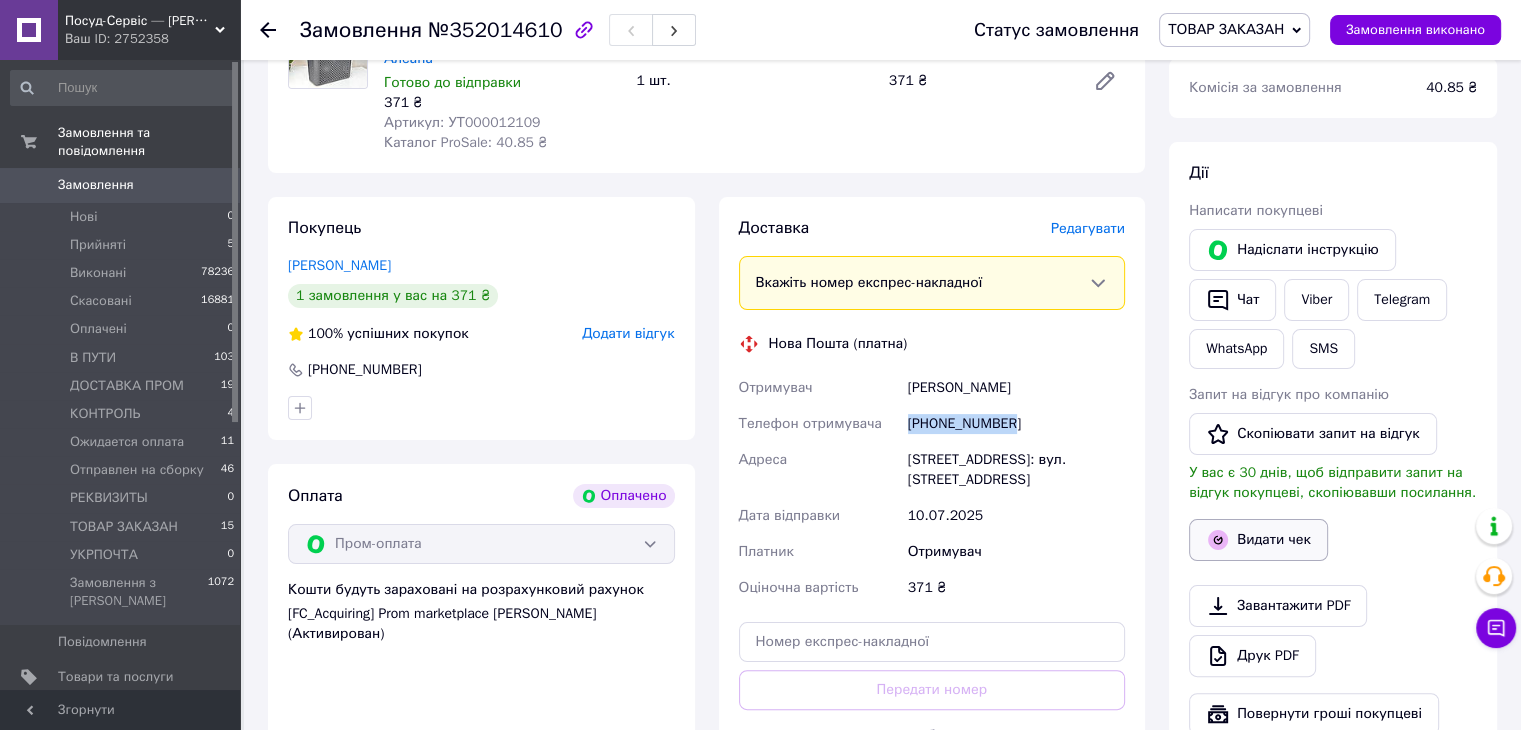 scroll, scrollTop: 400, scrollLeft: 0, axis: vertical 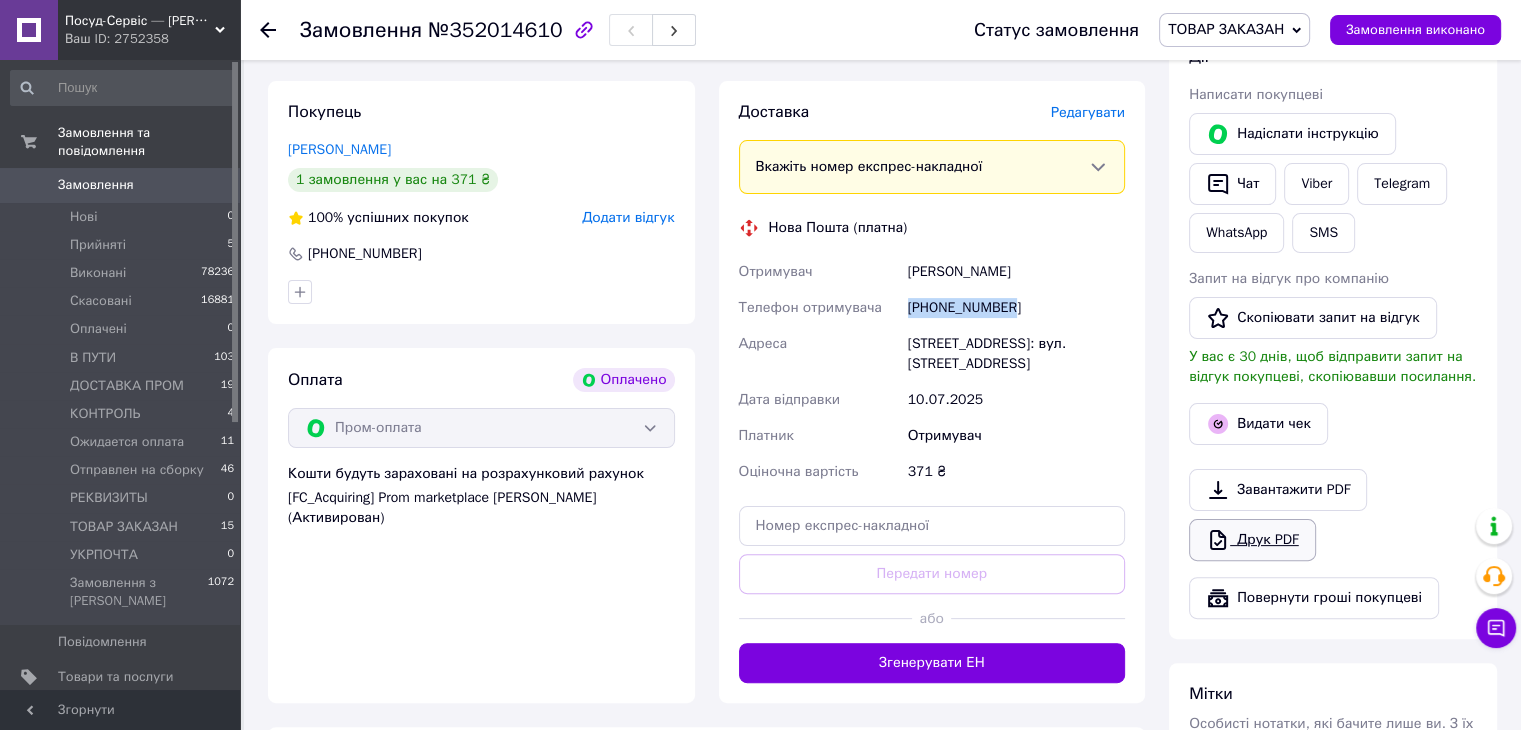 click on "Друк PDF" at bounding box center [1252, 540] 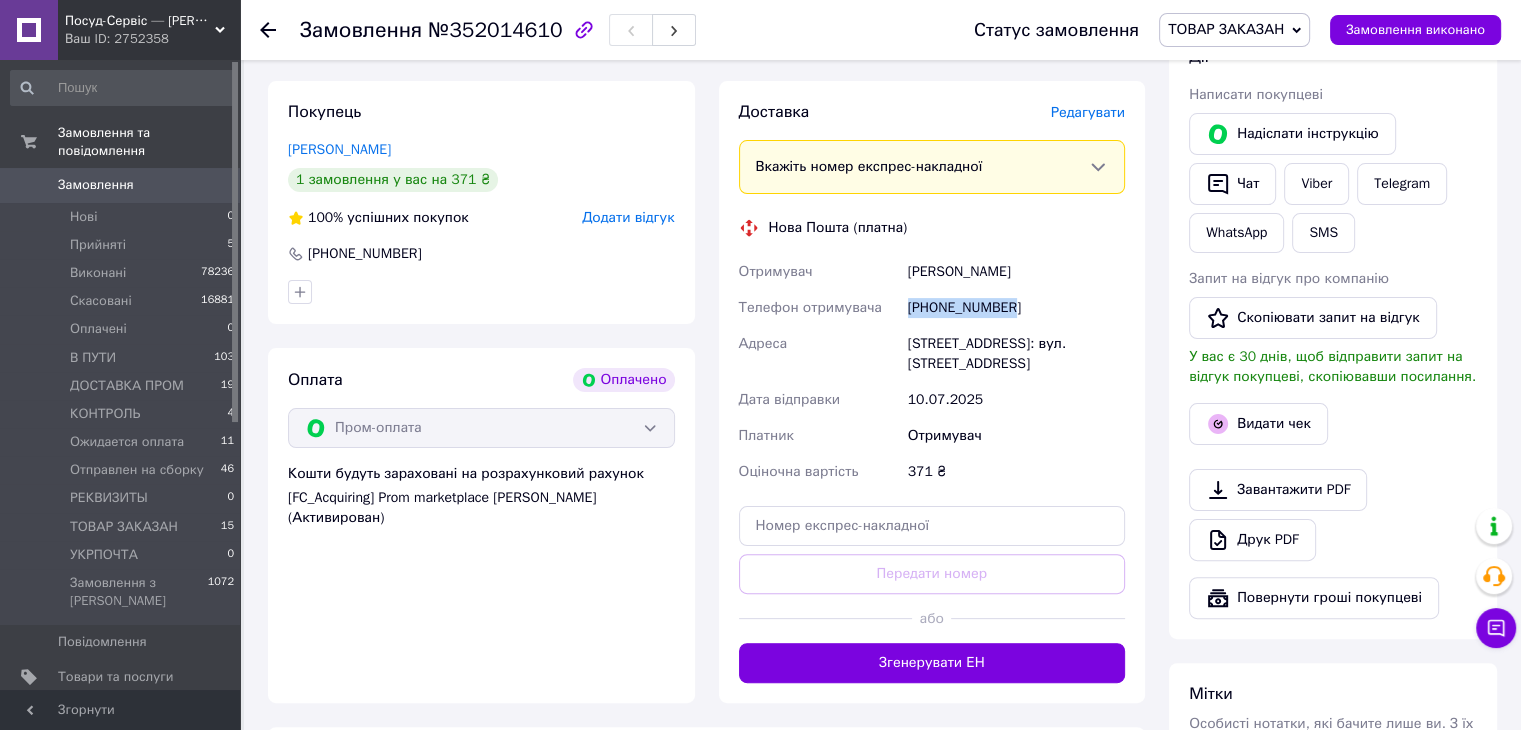 click on "ТОВАР ЗАКАЗАН" at bounding box center (1226, 29) 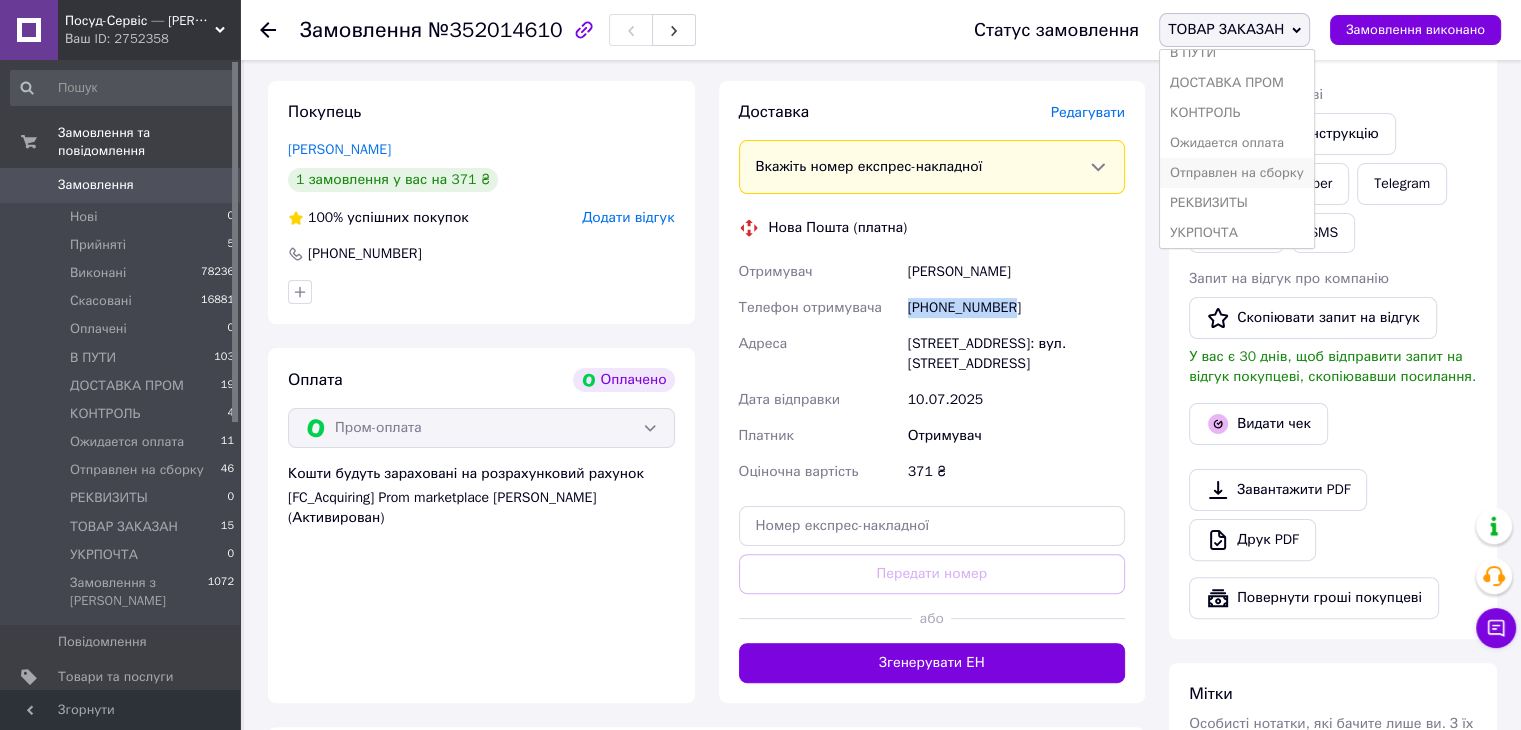 scroll, scrollTop: 141, scrollLeft: 0, axis: vertical 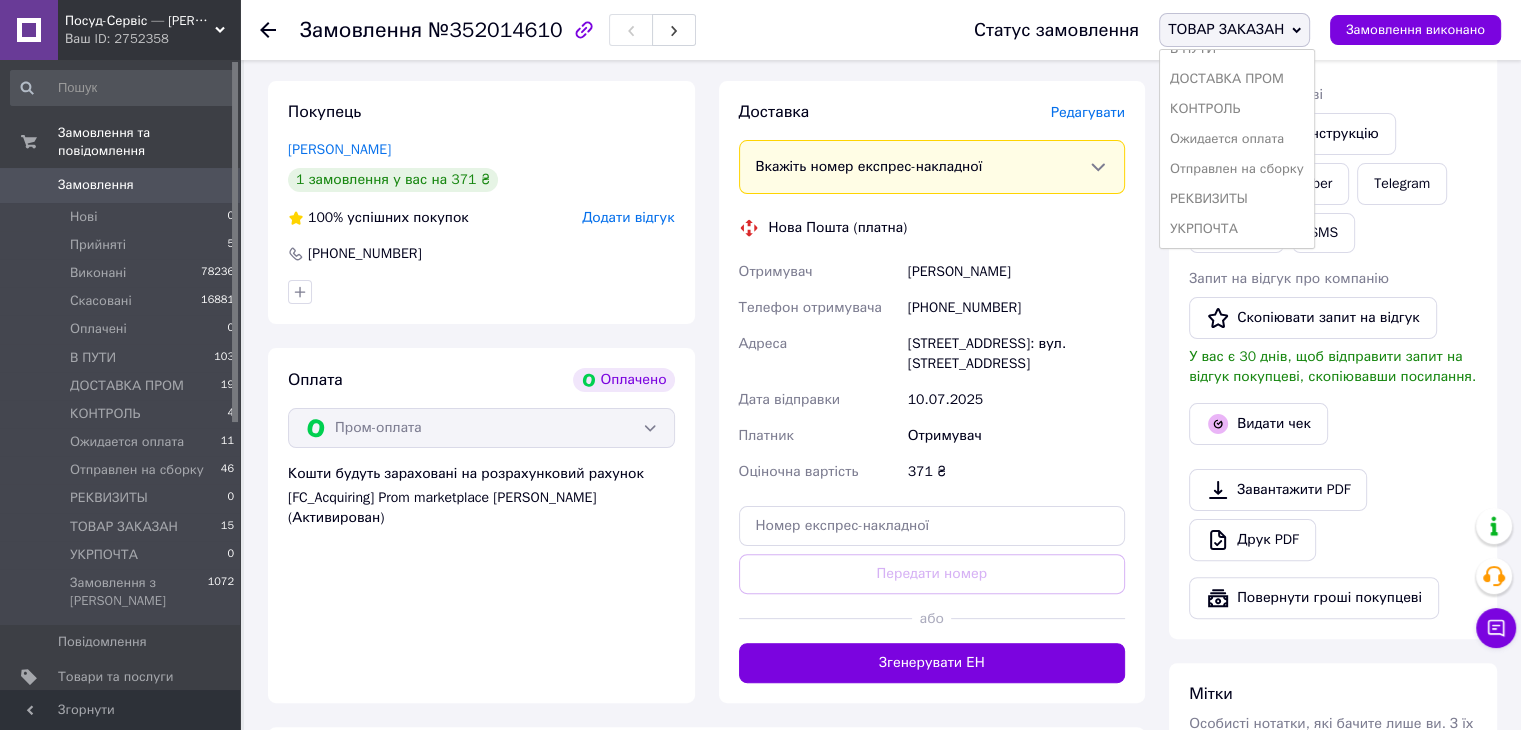 drag, startPoint x: 1228, startPoint y: 169, endPoint x: 1061, endPoint y: 140, distance: 169.49927 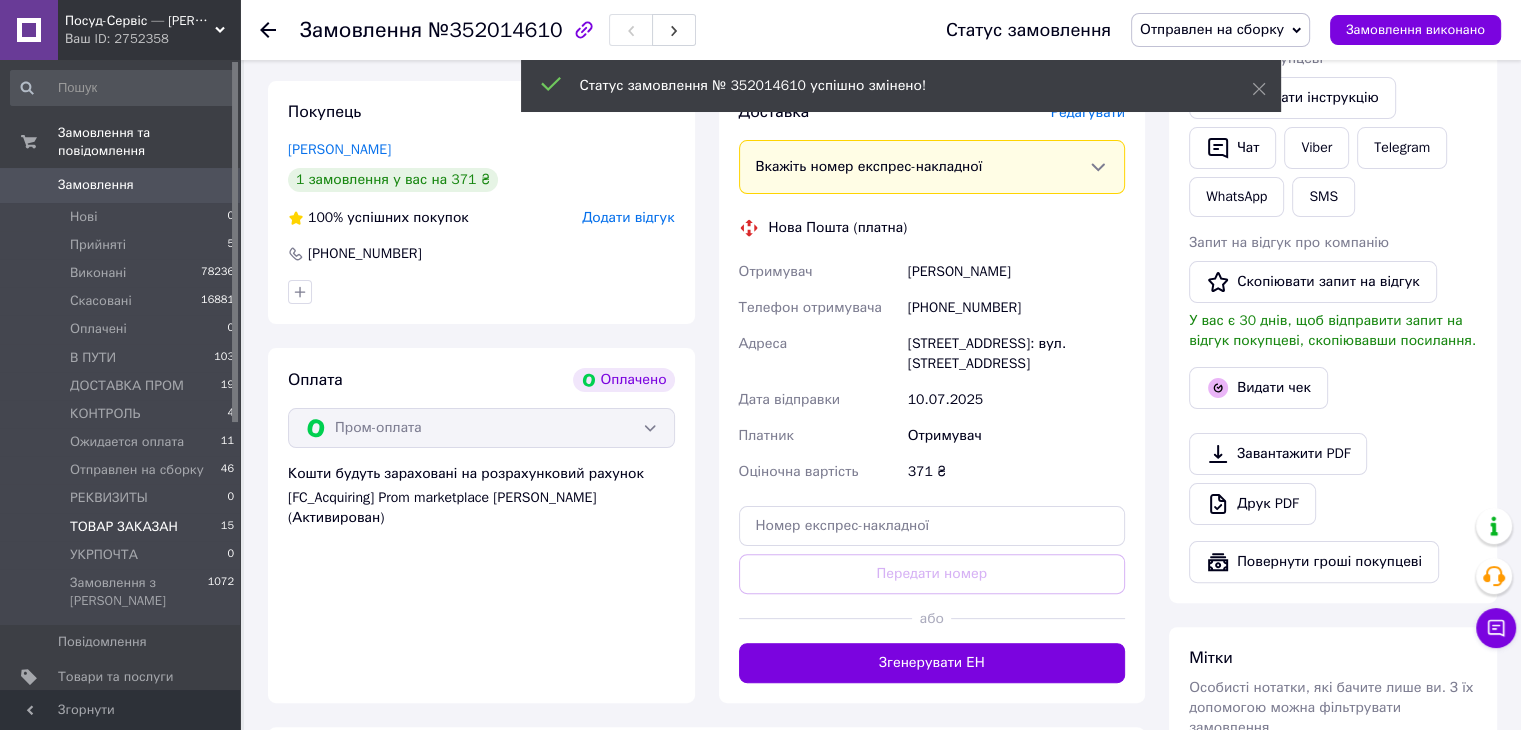 click on "ТОВАР ЗАКАЗАН" at bounding box center (124, 527) 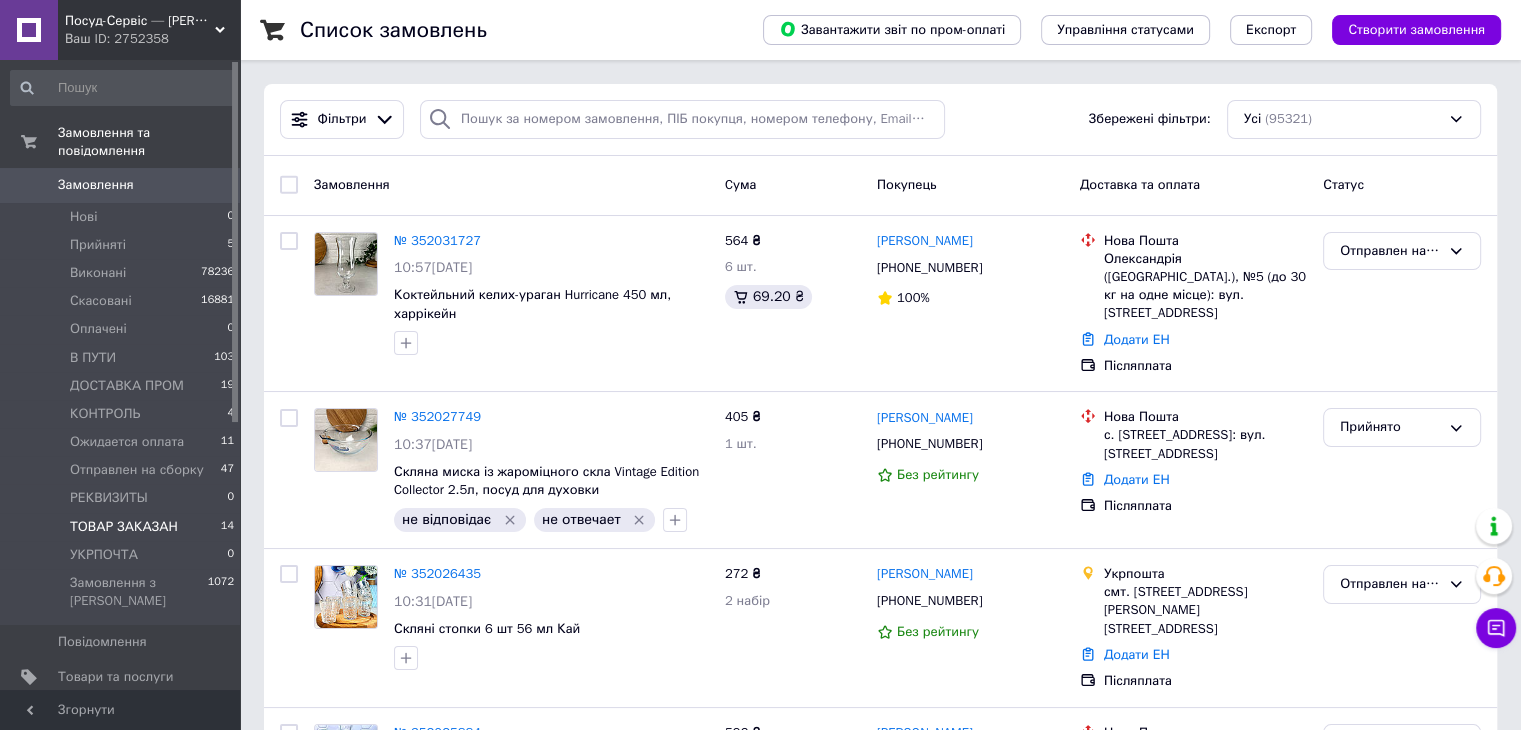 click on "ТОВАР ЗАКАЗАН" at bounding box center [124, 527] 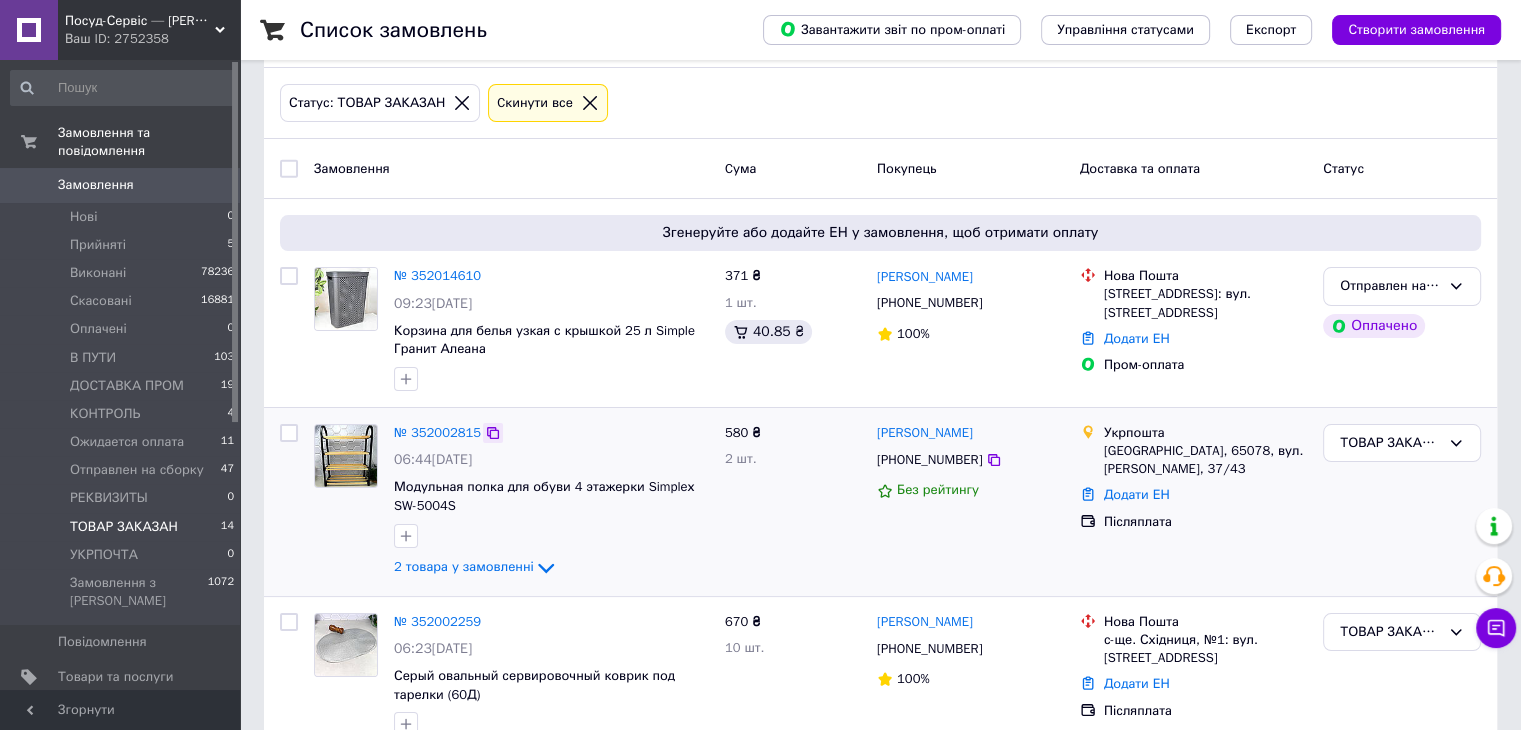 scroll, scrollTop: 100, scrollLeft: 0, axis: vertical 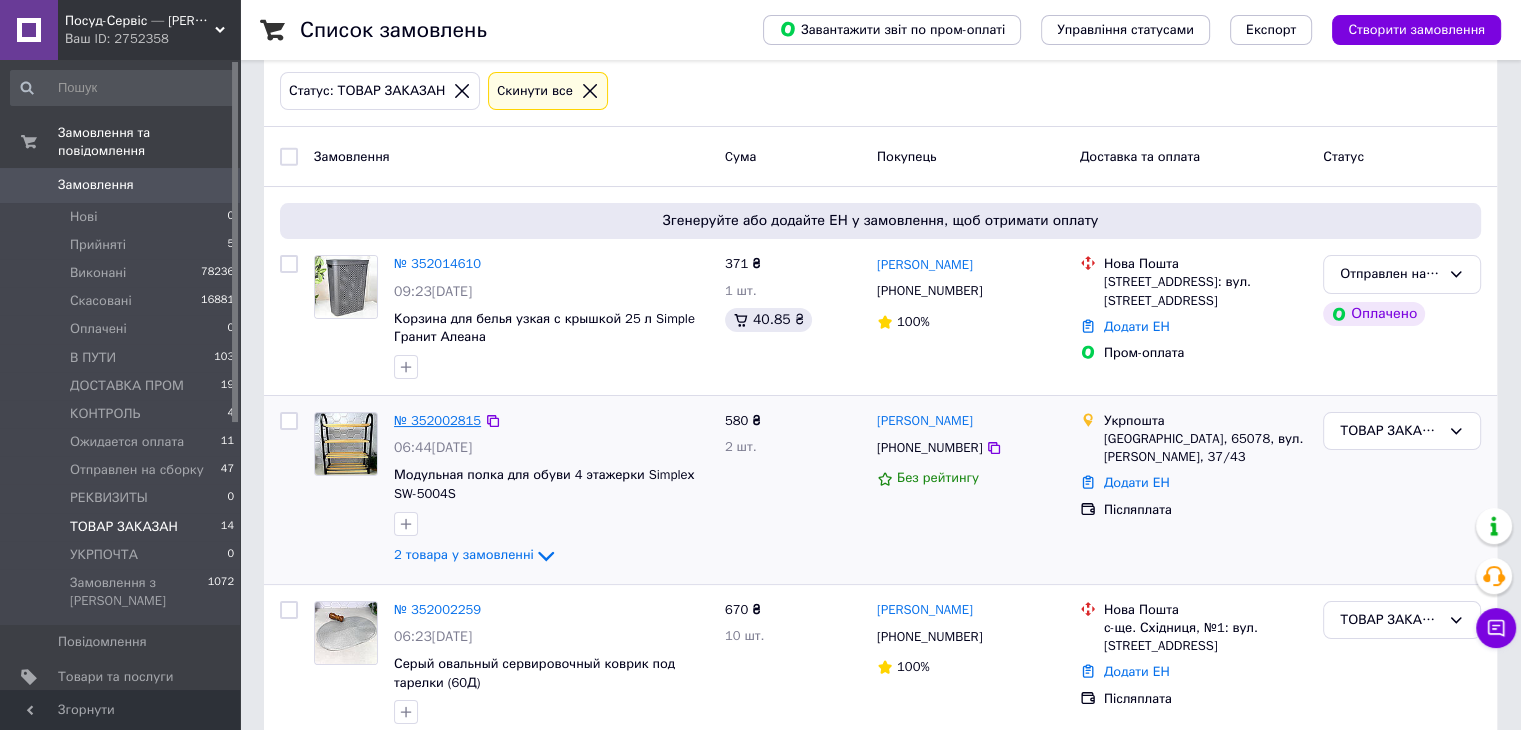 click on "№ 352002815" at bounding box center [437, 420] 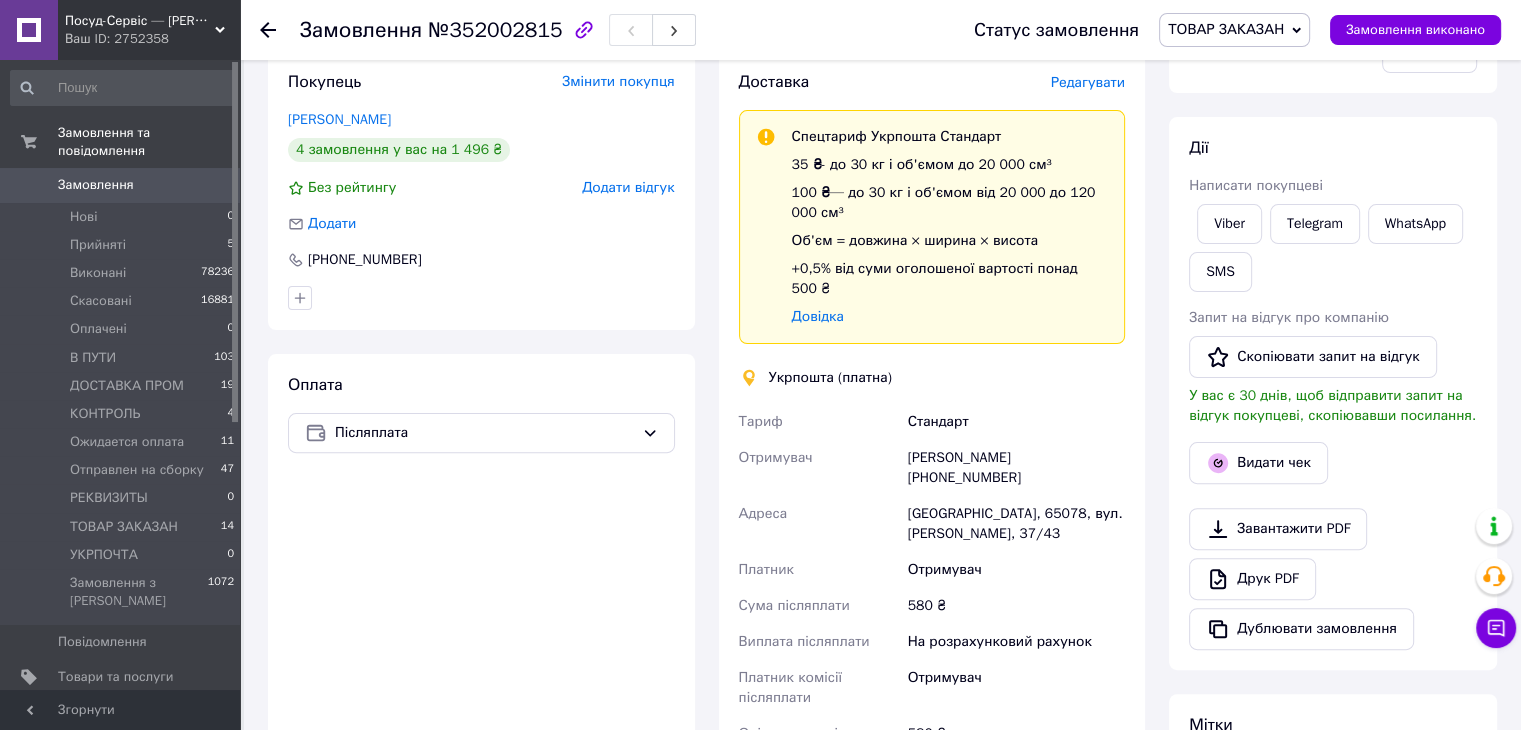 scroll, scrollTop: 600, scrollLeft: 0, axis: vertical 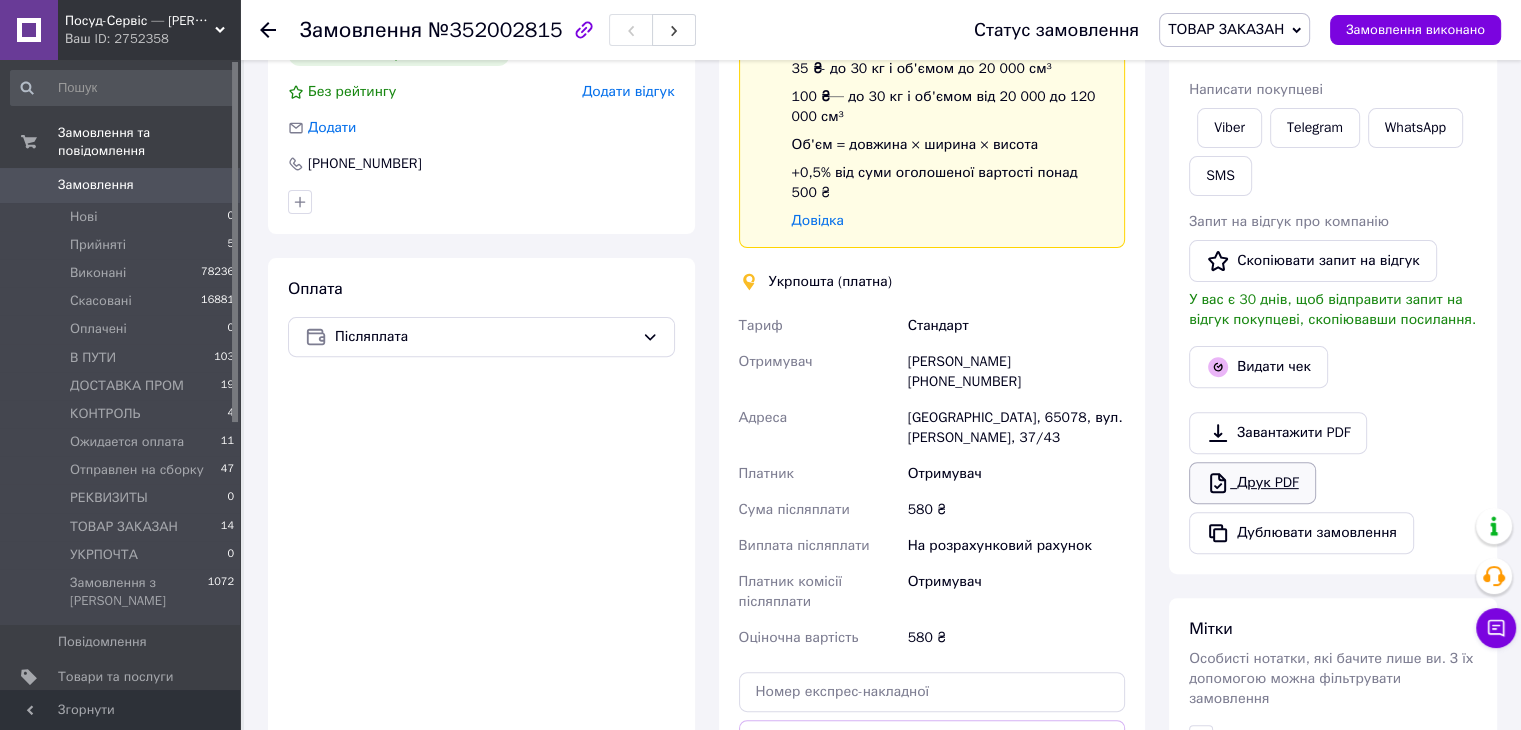 click on "Друк PDF" at bounding box center [1252, 483] 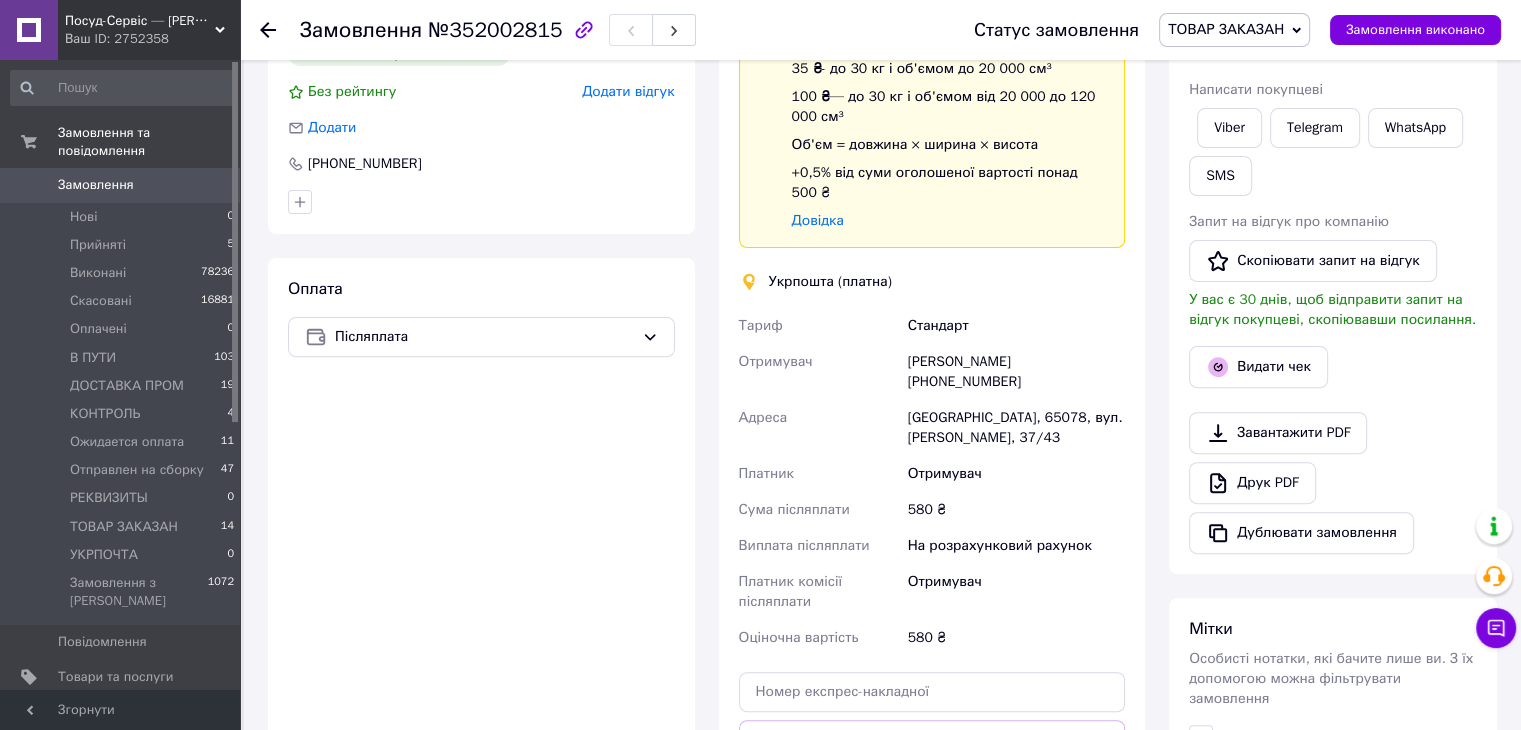 click on "ТОВАР ЗАКАЗАН" at bounding box center (1226, 29) 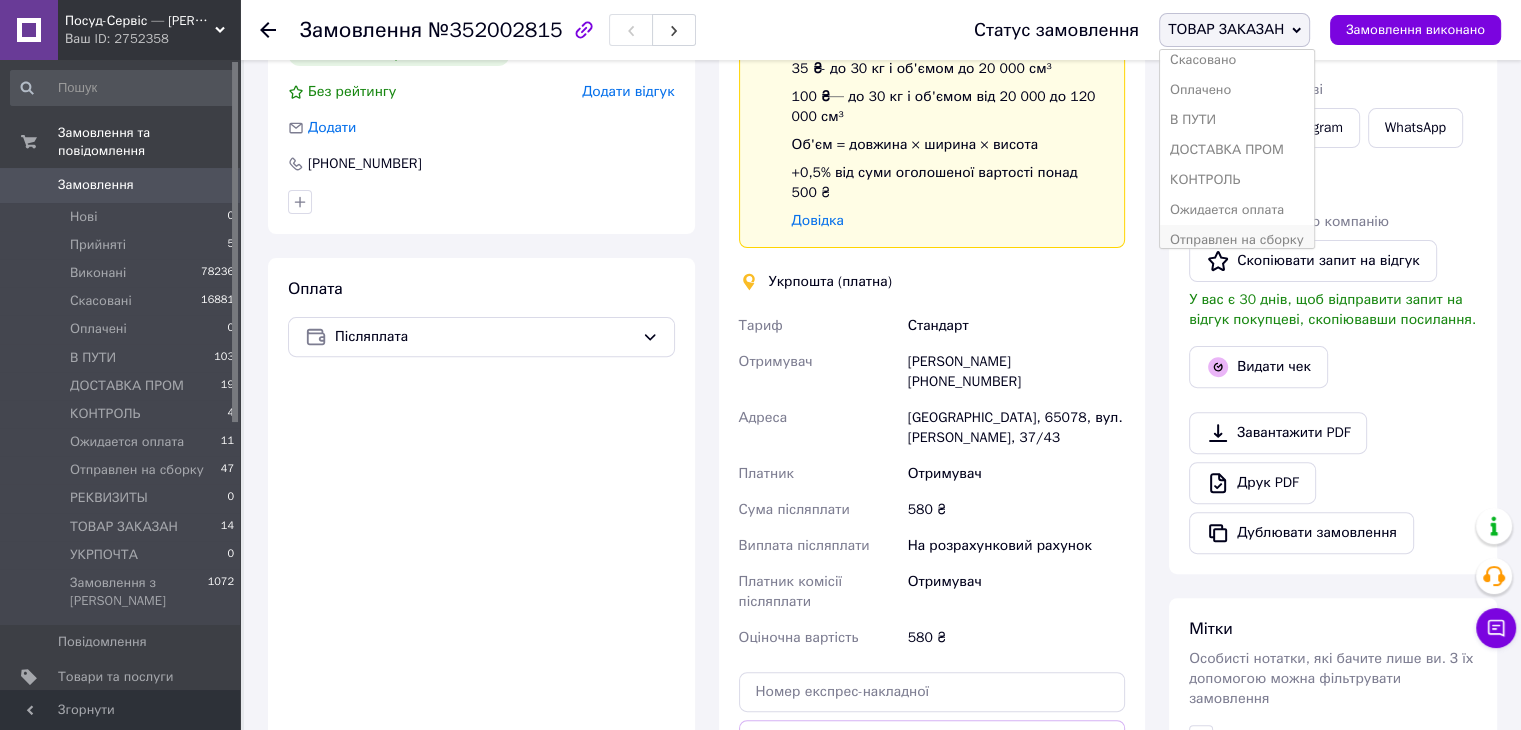 scroll, scrollTop: 141, scrollLeft: 0, axis: vertical 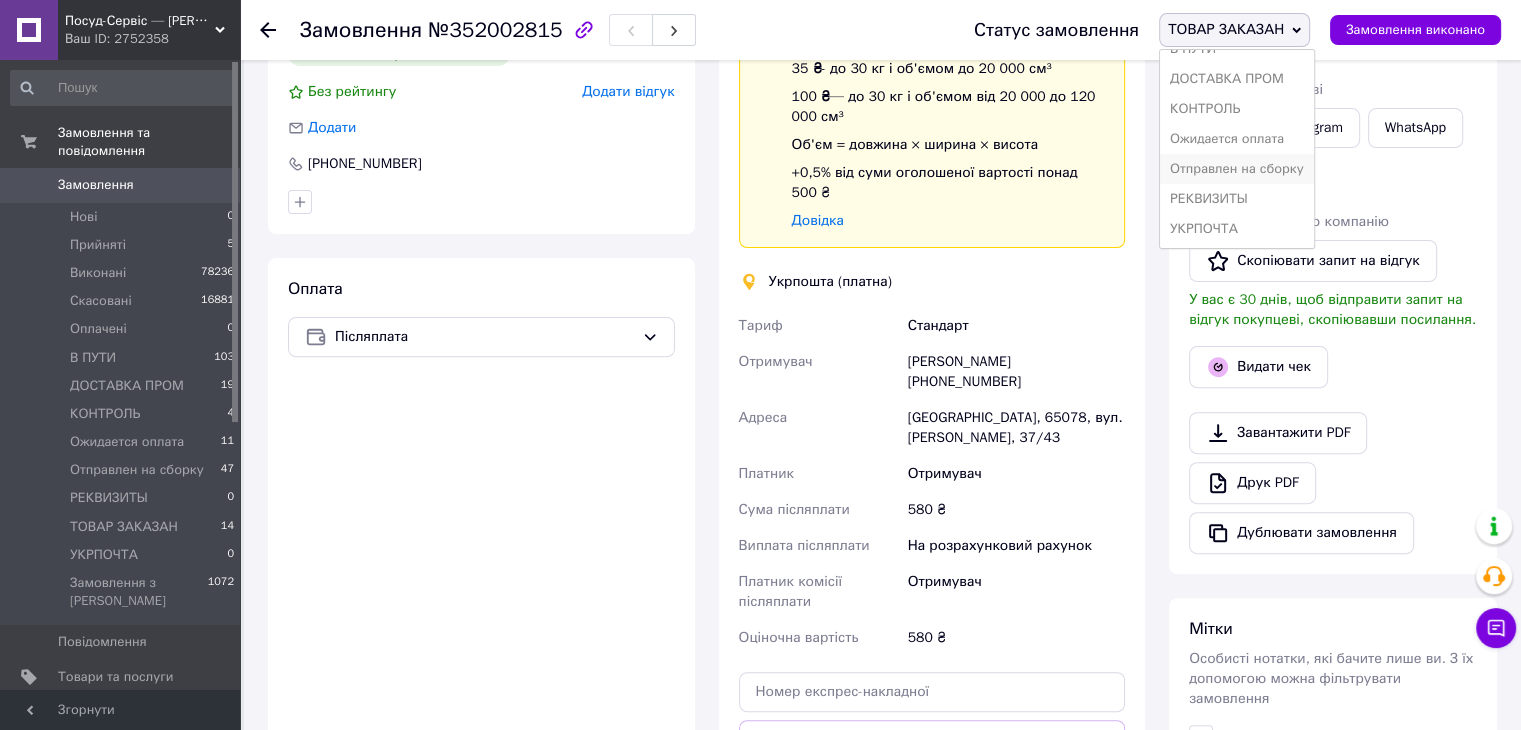 click on "Отправлен на сборку" at bounding box center [1237, 169] 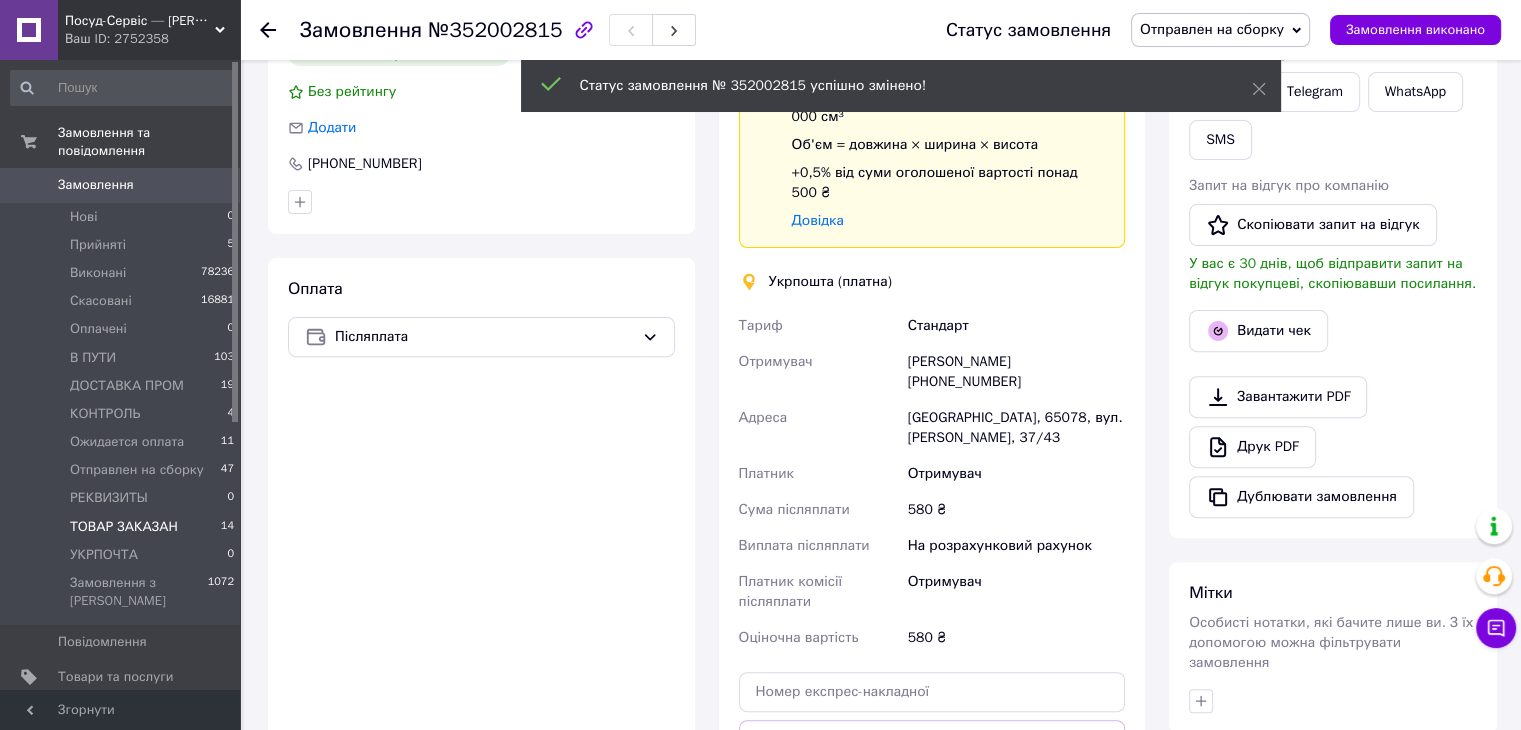 click on "ТОВАР ЗАКАЗАН" at bounding box center (124, 527) 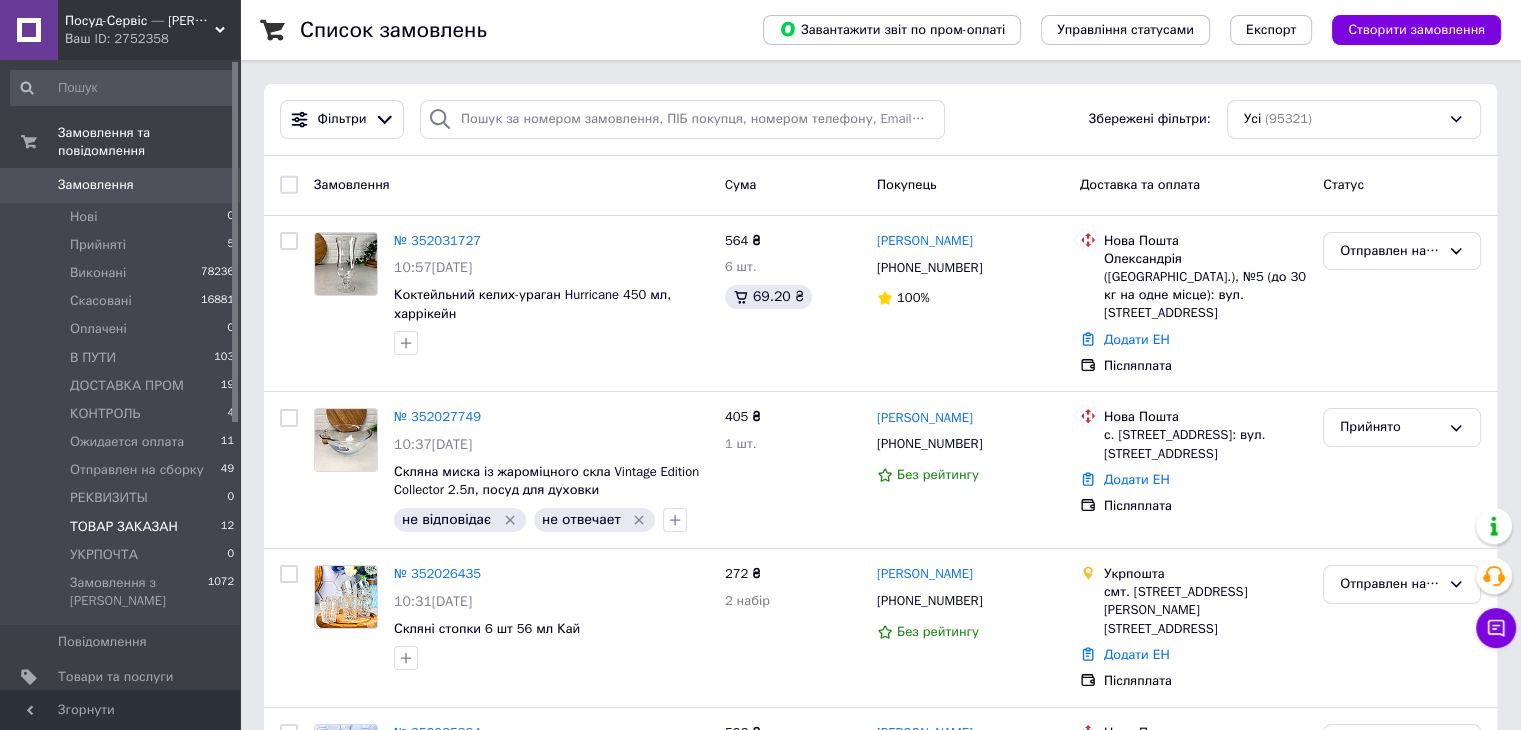 click on "ТОВАР ЗАКАЗАН" at bounding box center [124, 527] 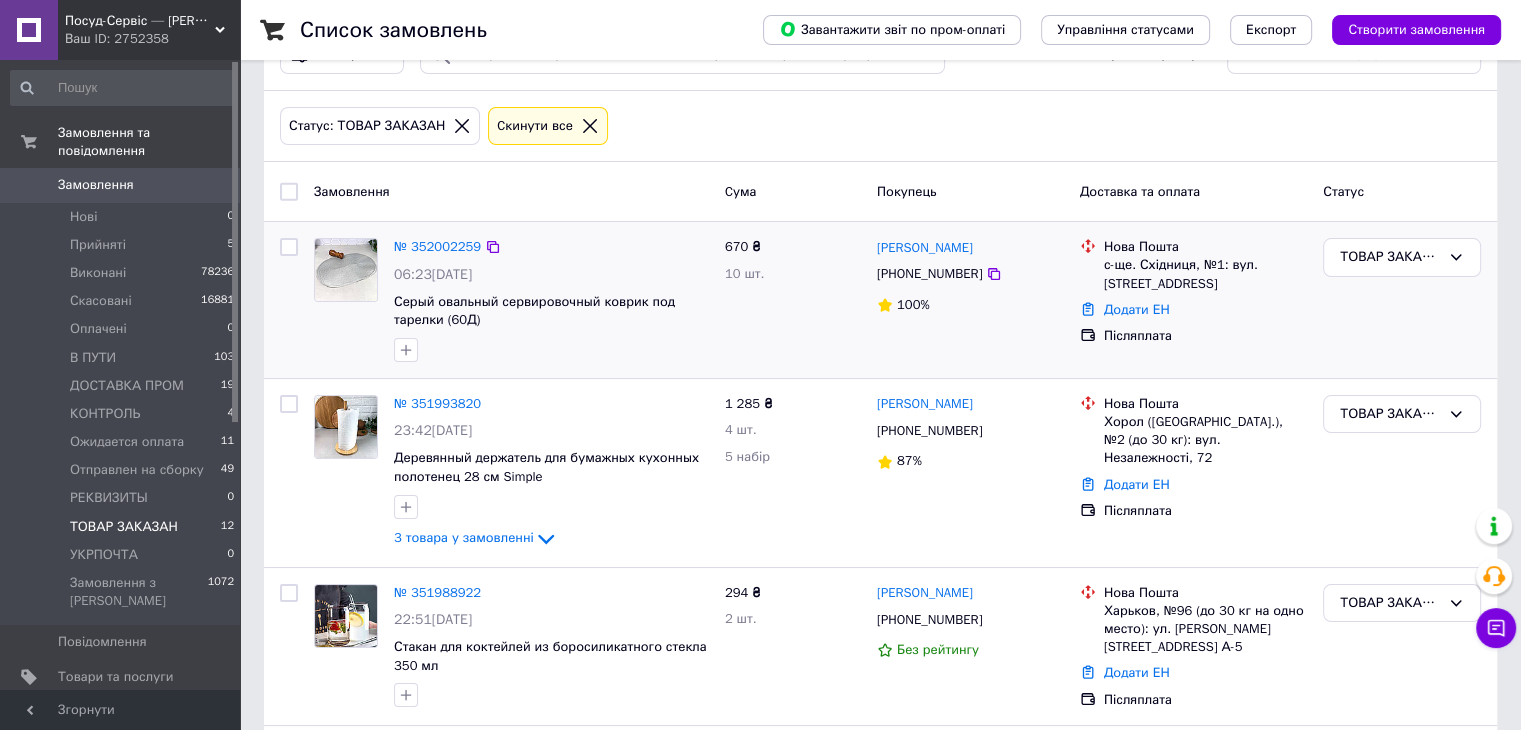 scroll, scrollTop: 100, scrollLeft: 0, axis: vertical 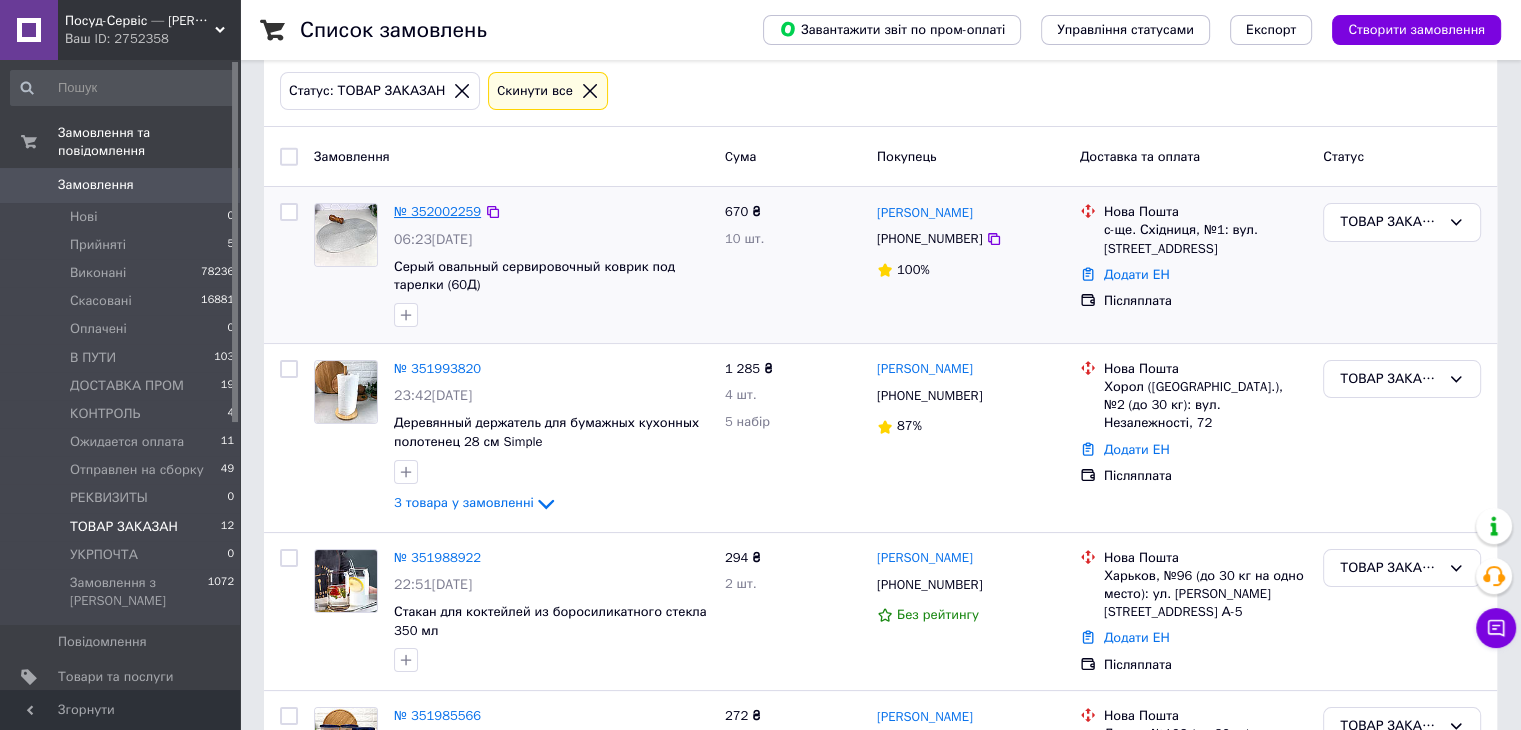 click on "№ 352002259" at bounding box center [437, 211] 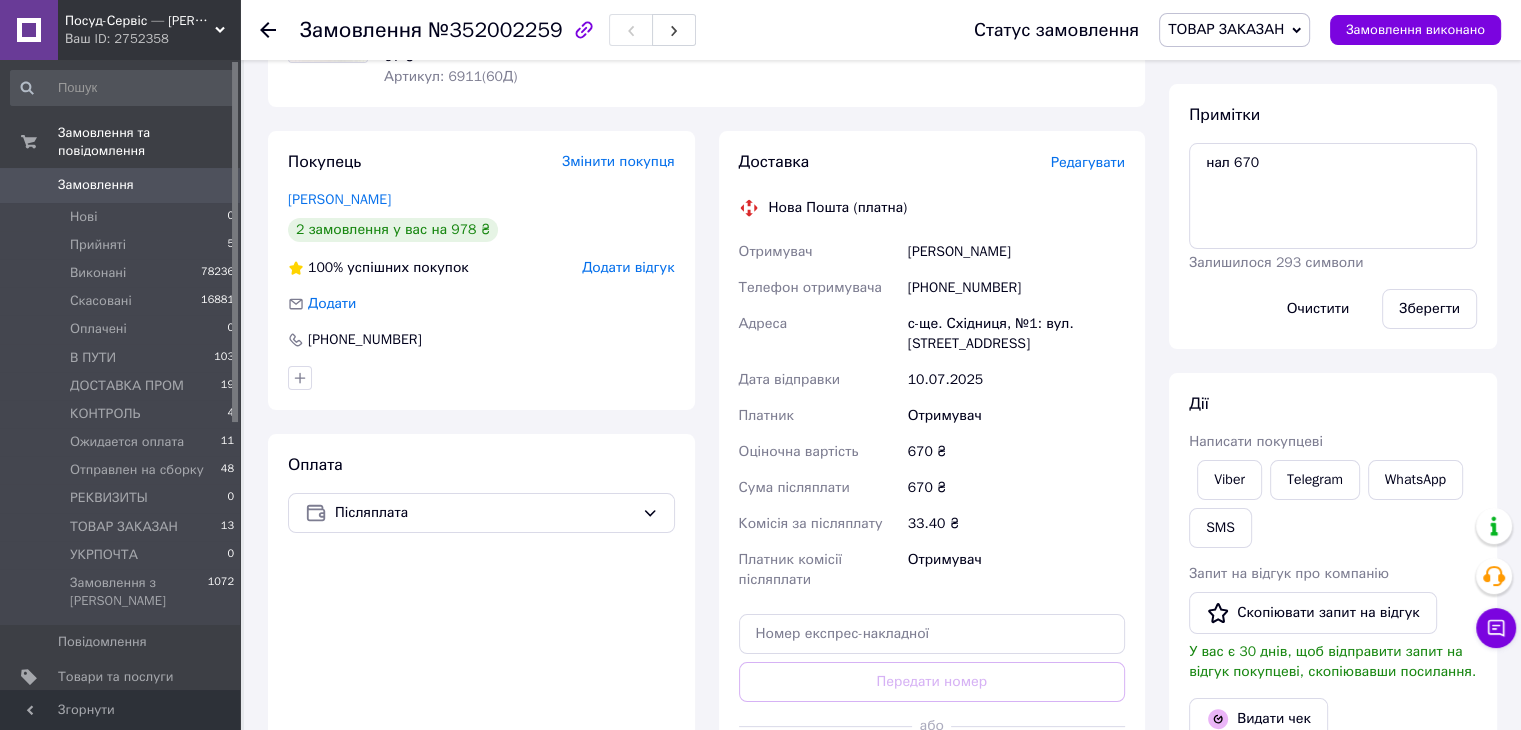 scroll, scrollTop: 424, scrollLeft: 0, axis: vertical 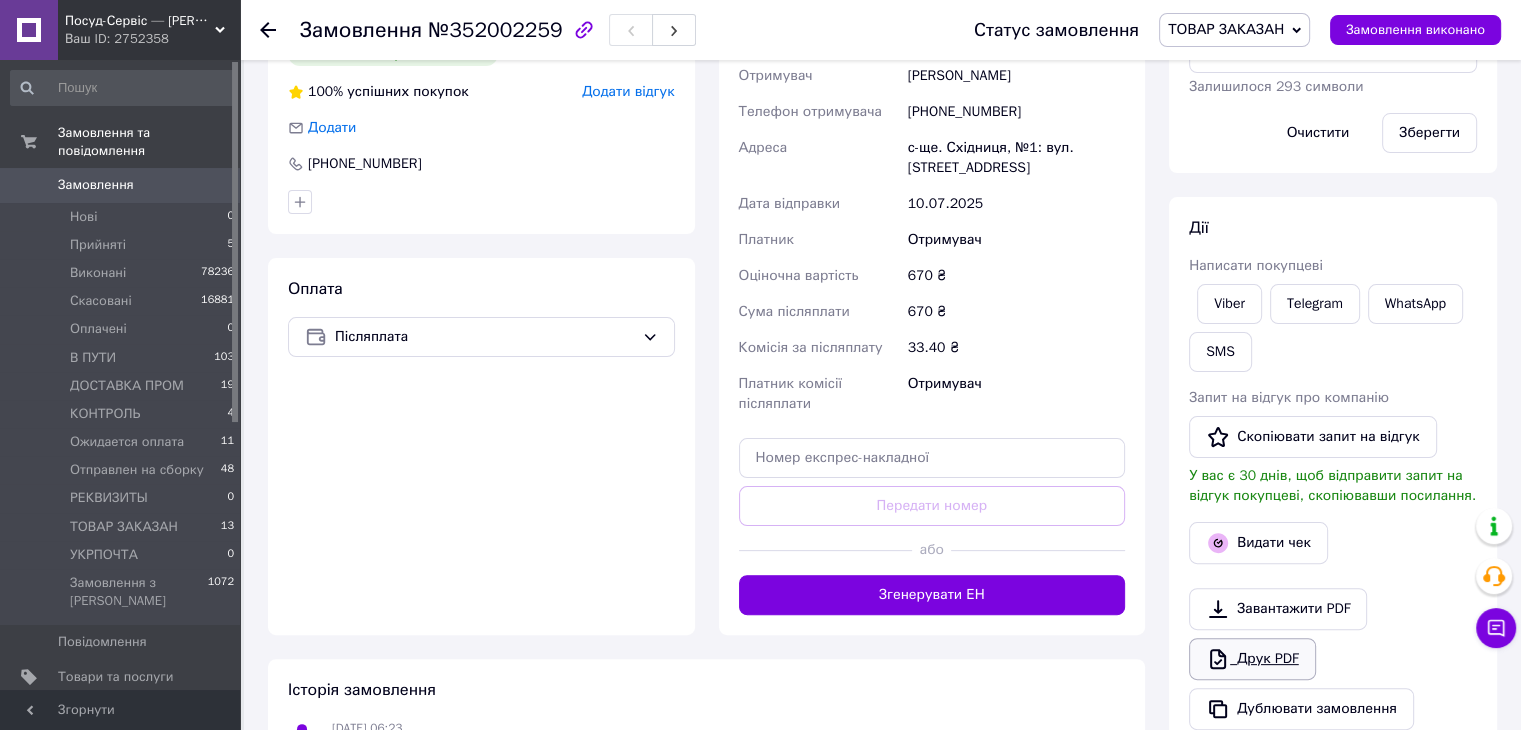 click on "Друк PDF" at bounding box center (1252, 659) 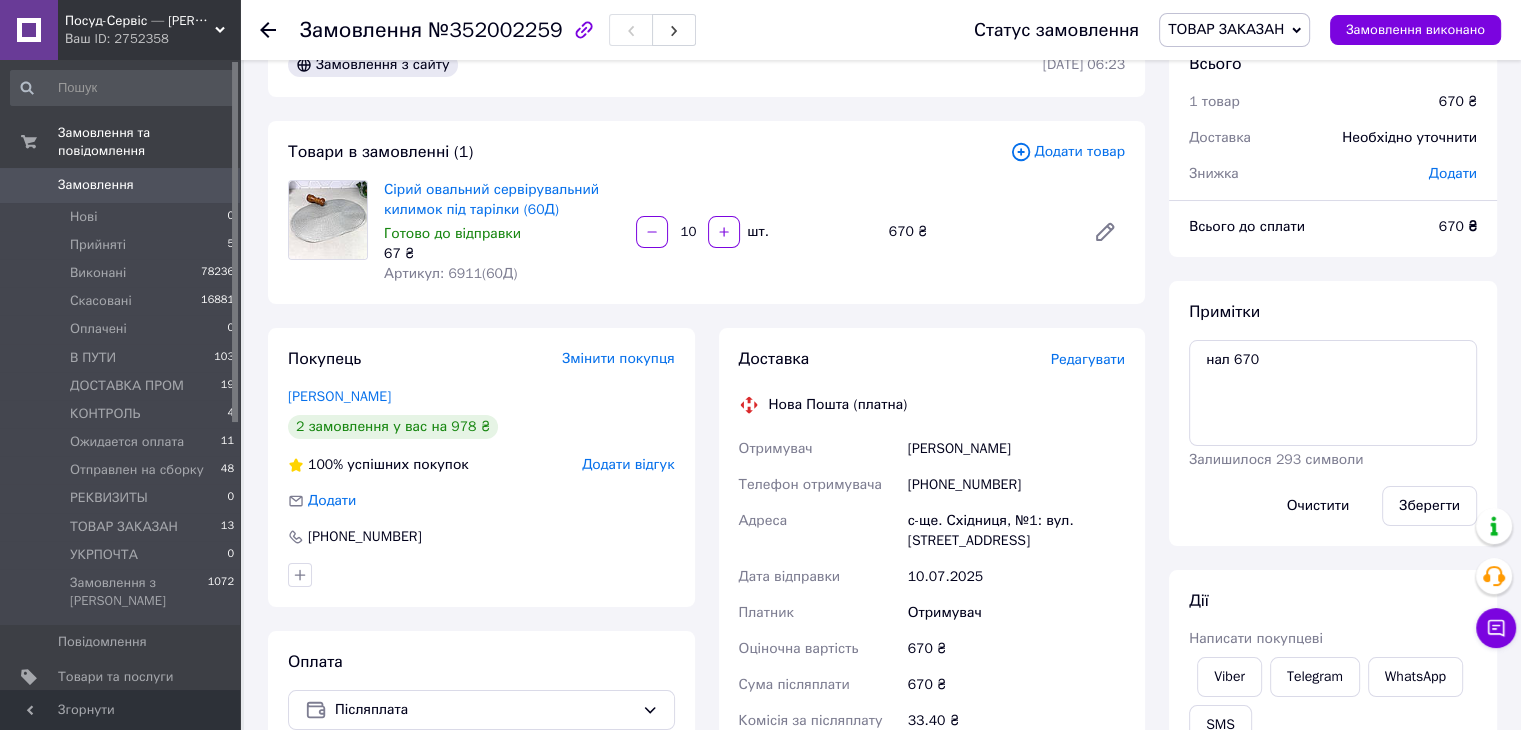 scroll, scrollTop: 0, scrollLeft: 0, axis: both 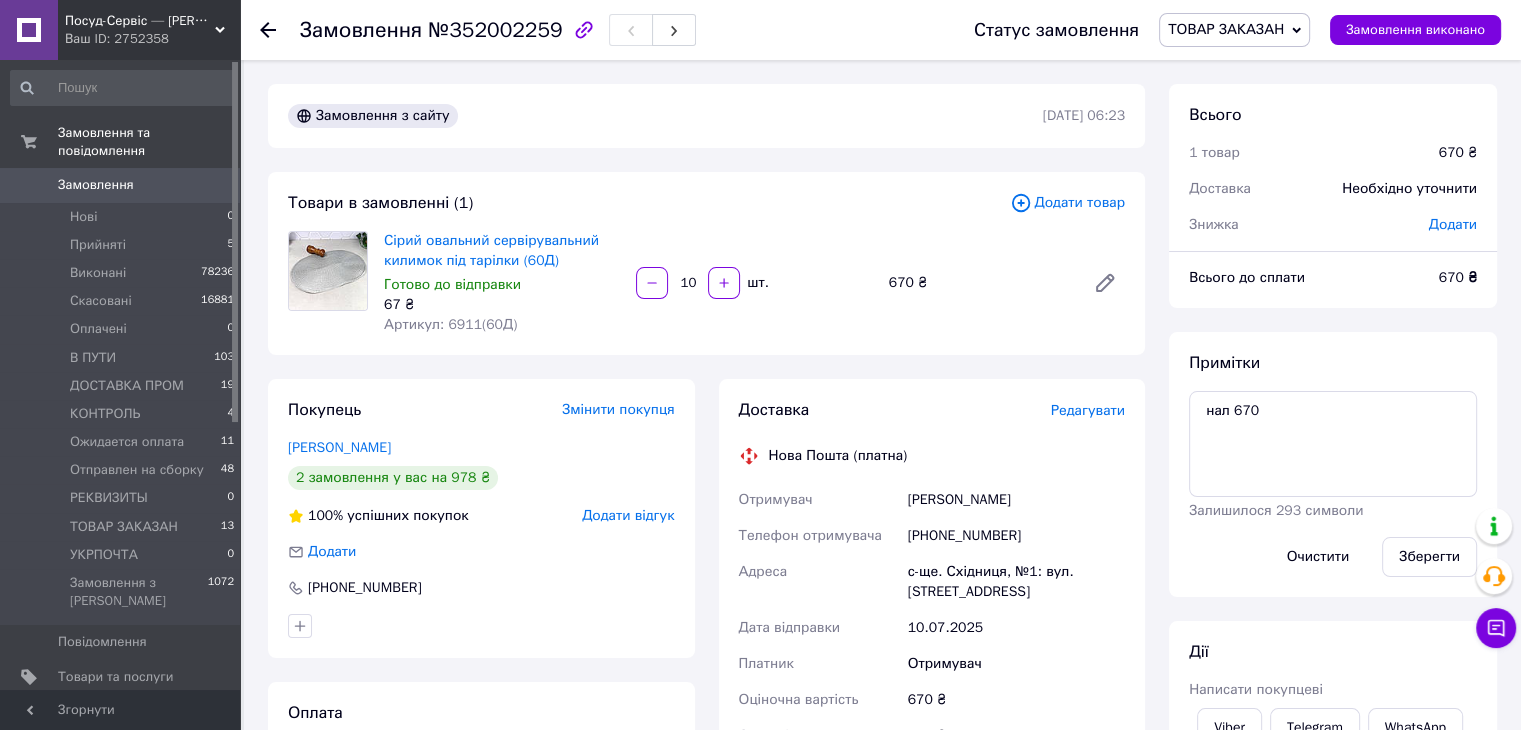 click on "ТОВАР ЗАКАЗАН" at bounding box center [1226, 29] 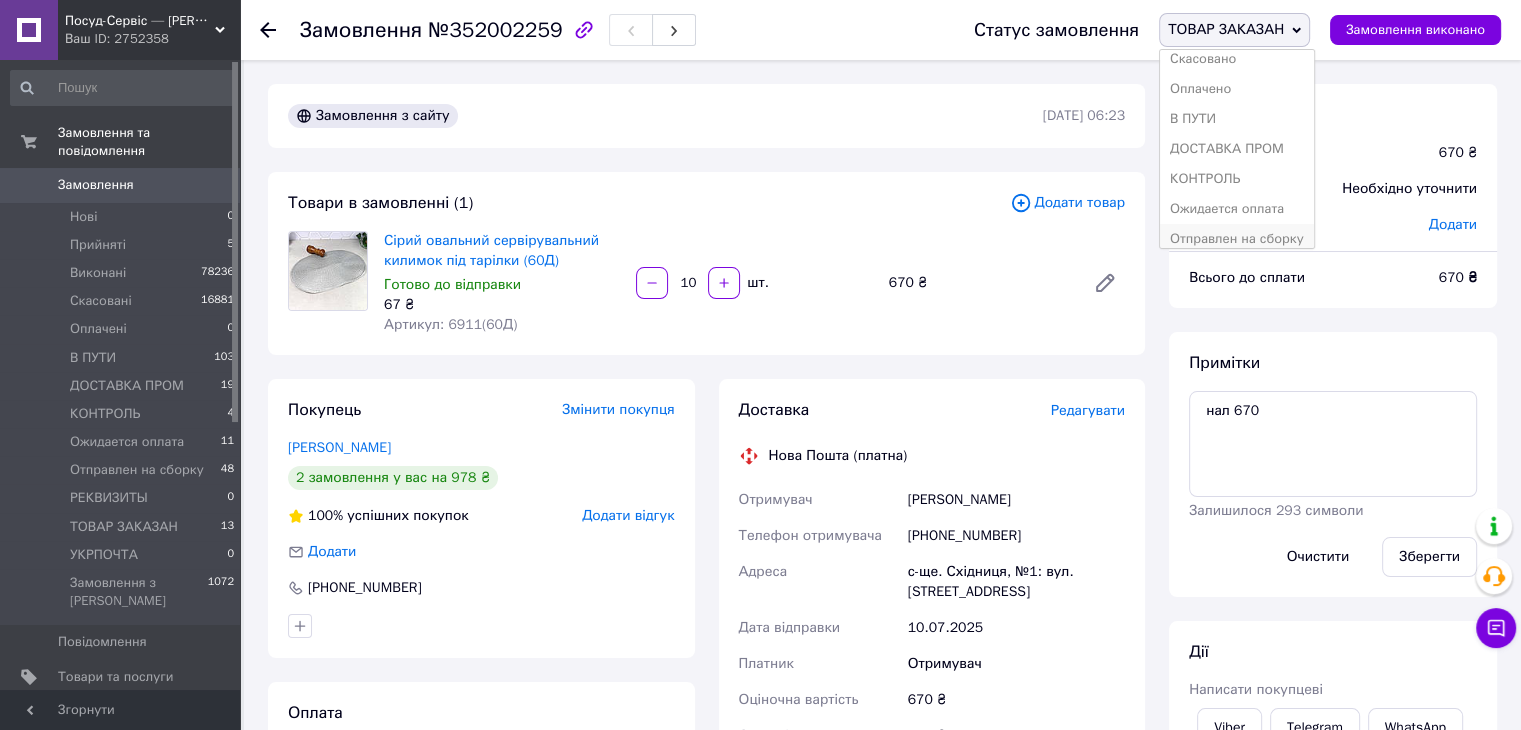 scroll, scrollTop: 141, scrollLeft: 0, axis: vertical 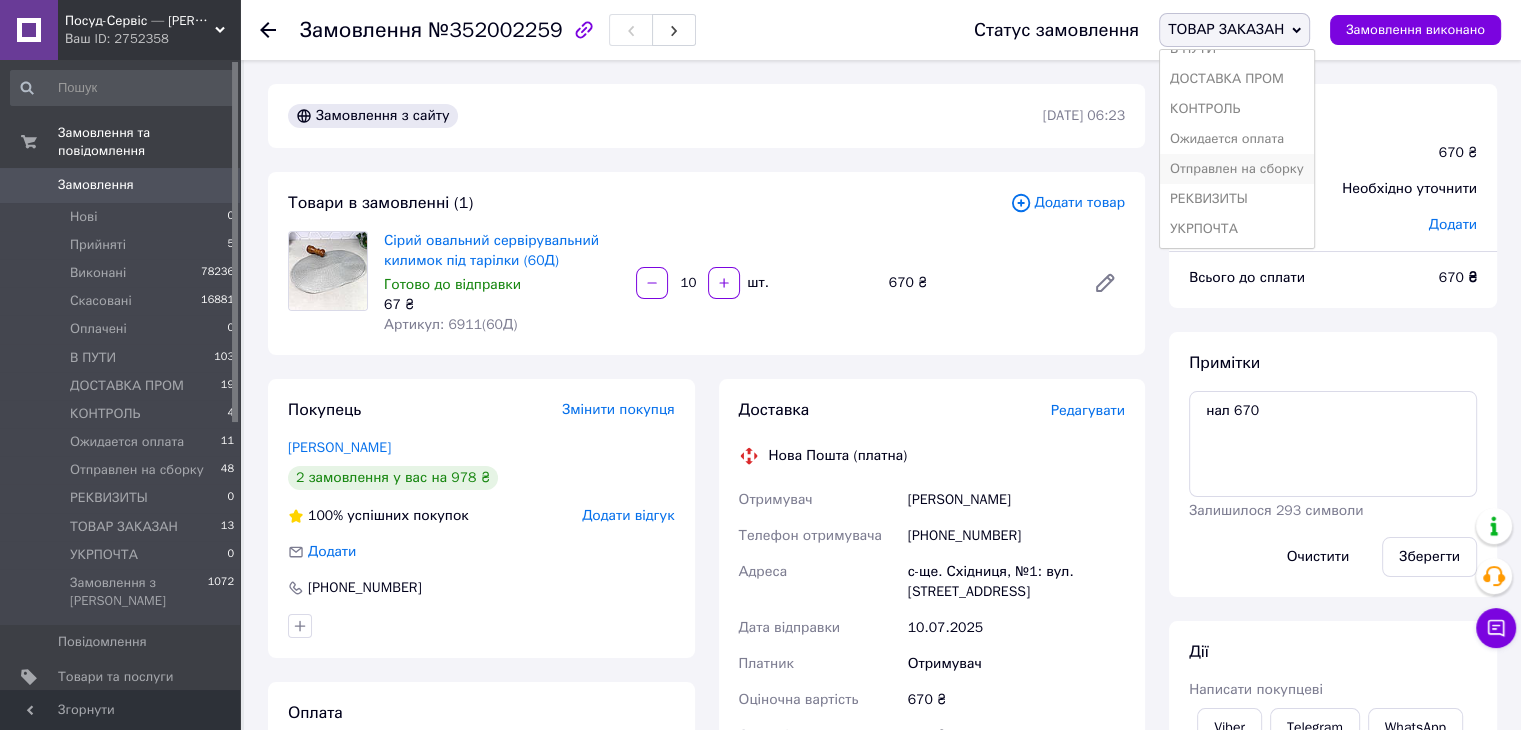 click on "Отправлен на сборку" at bounding box center (1237, 169) 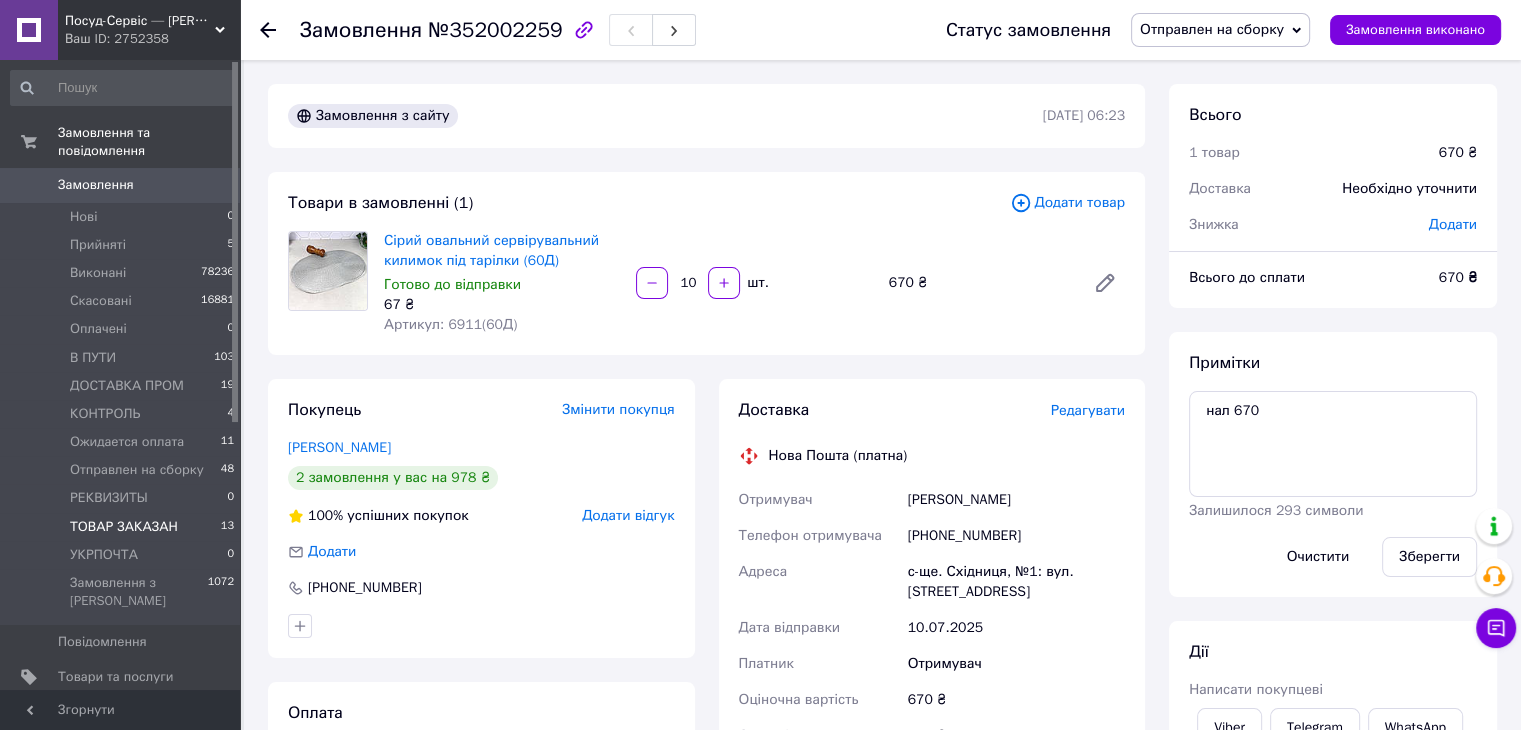 click on "ТОВАР ЗАКАЗАН 13" at bounding box center (123, 527) 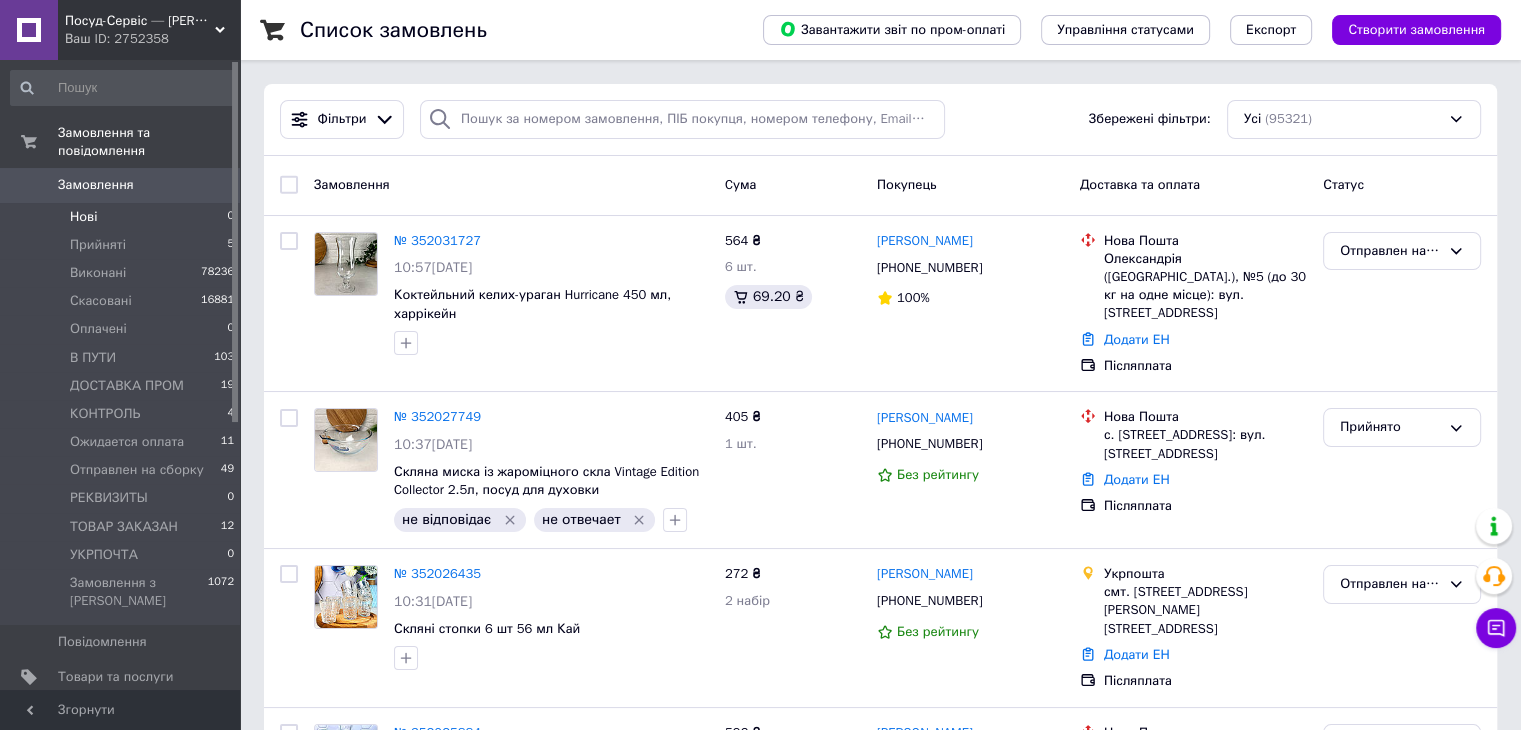 click on "Нові 0" at bounding box center (123, 217) 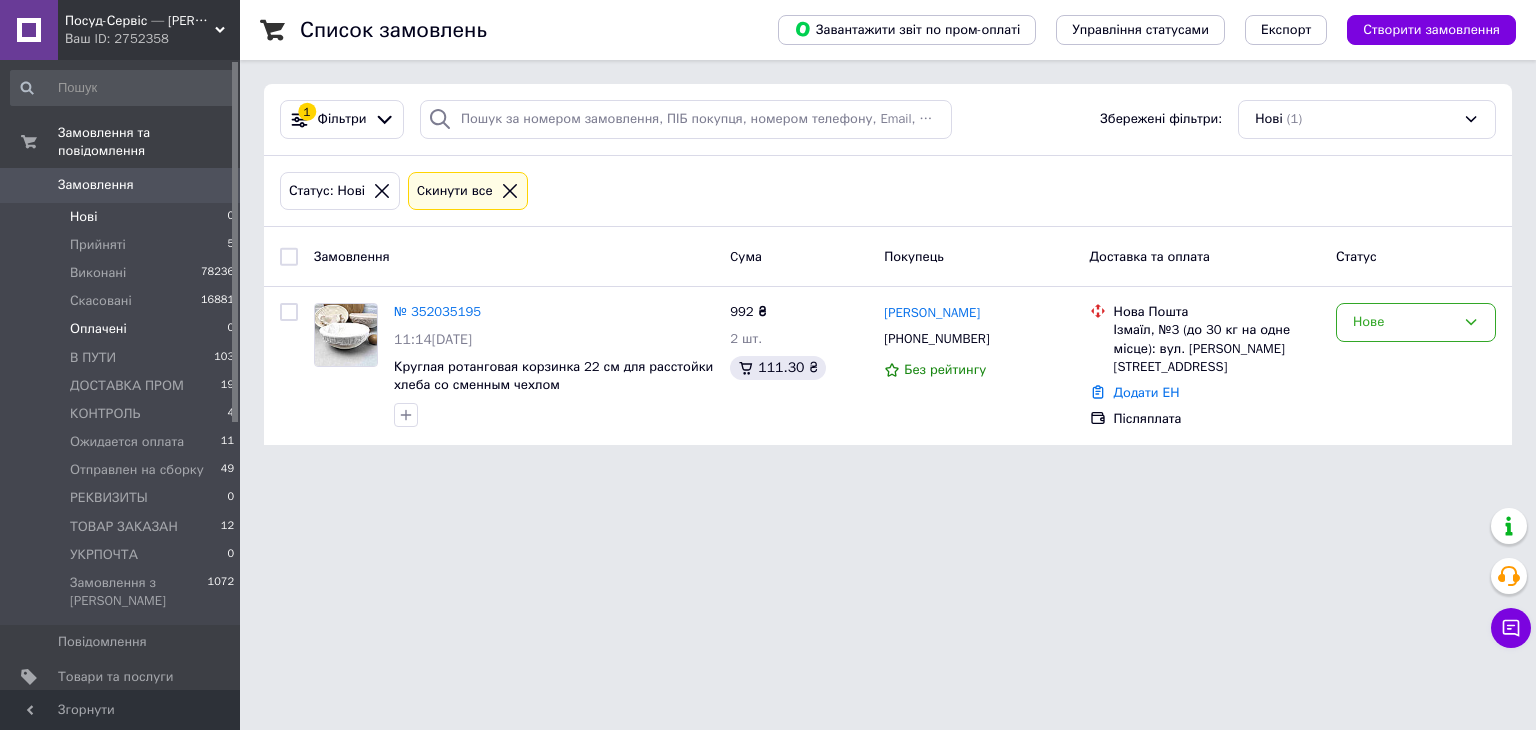 click on "Оплачені" at bounding box center [98, 329] 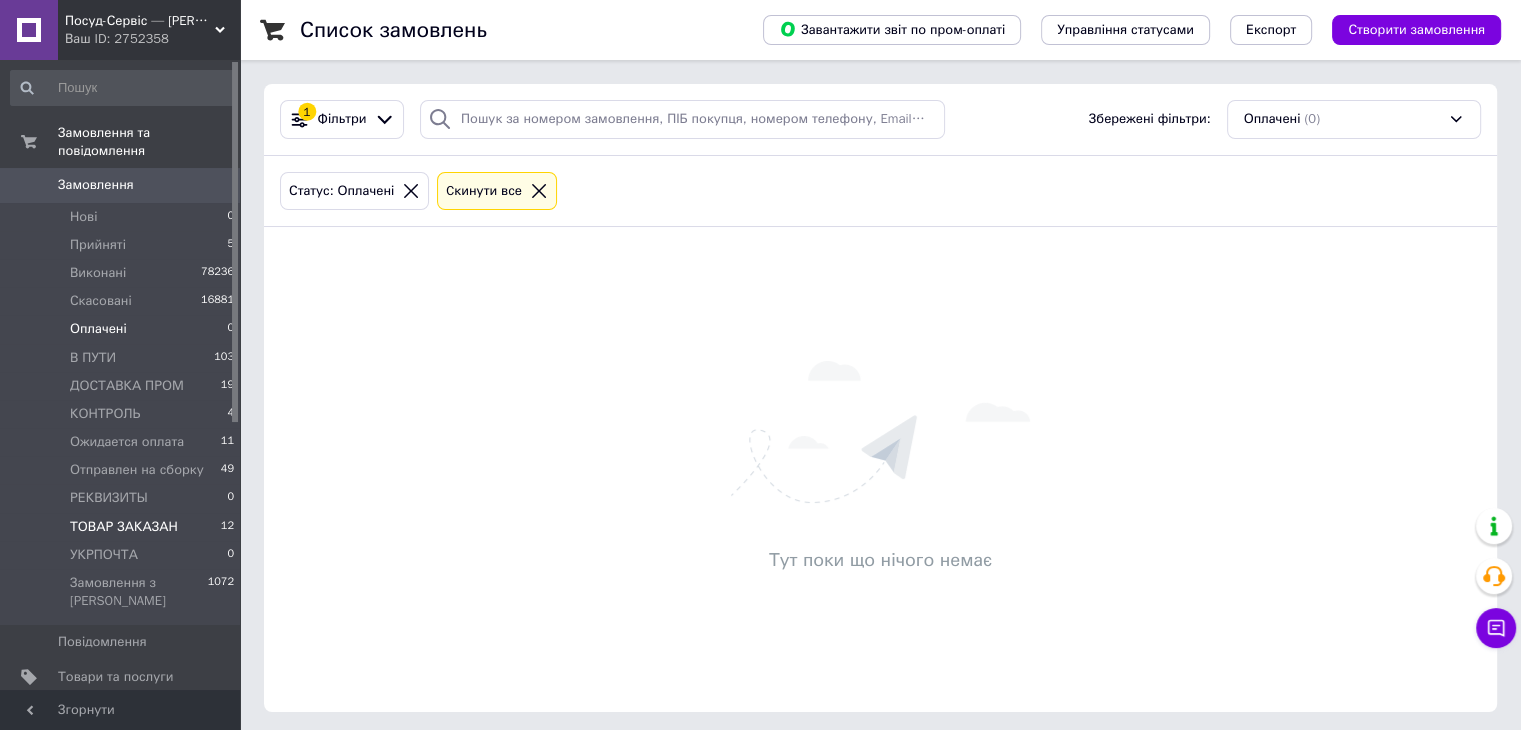click on "ТОВАР ЗАКАЗАН" at bounding box center [124, 527] 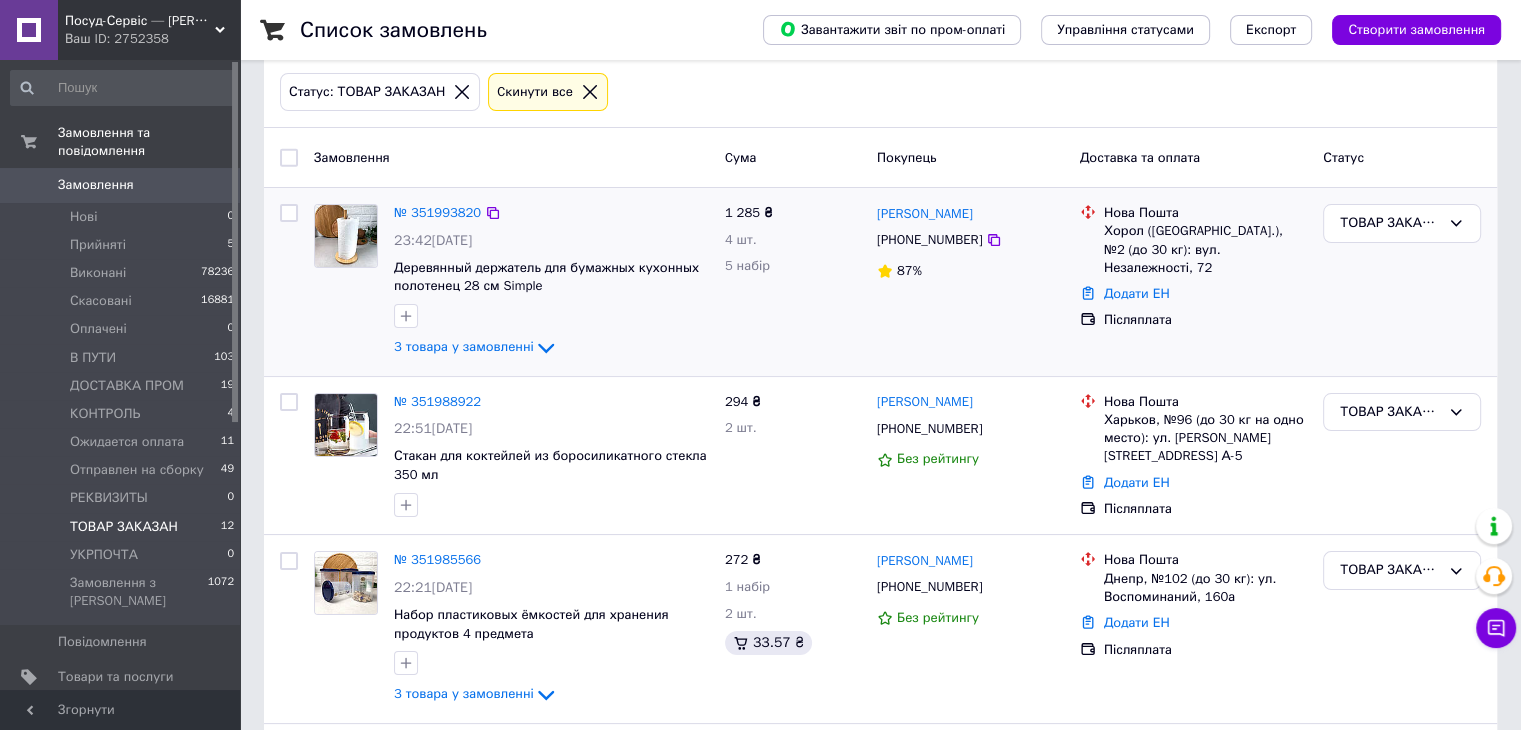 scroll, scrollTop: 100, scrollLeft: 0, axis: vertical 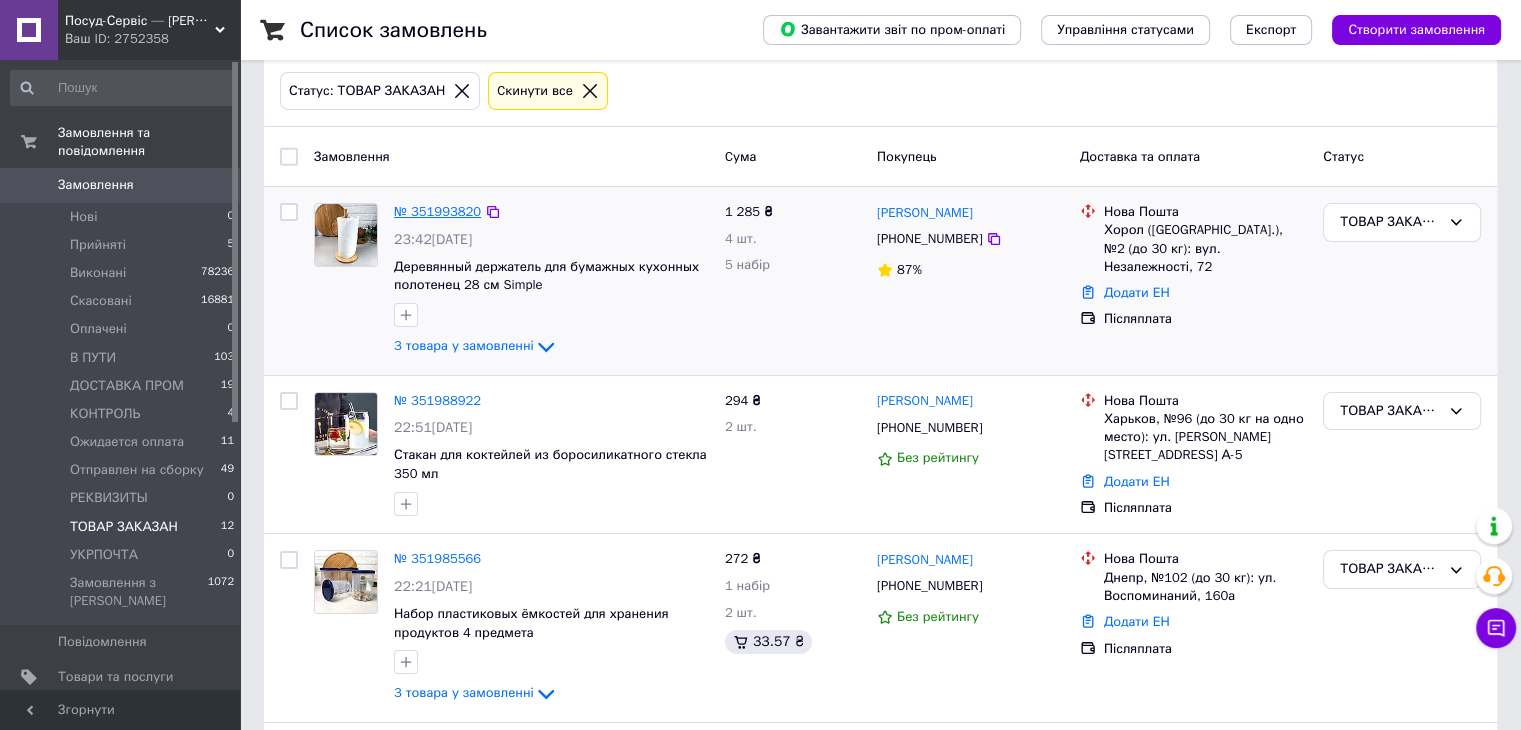 click on "№ 351993820" at bounding box center [437, 212] 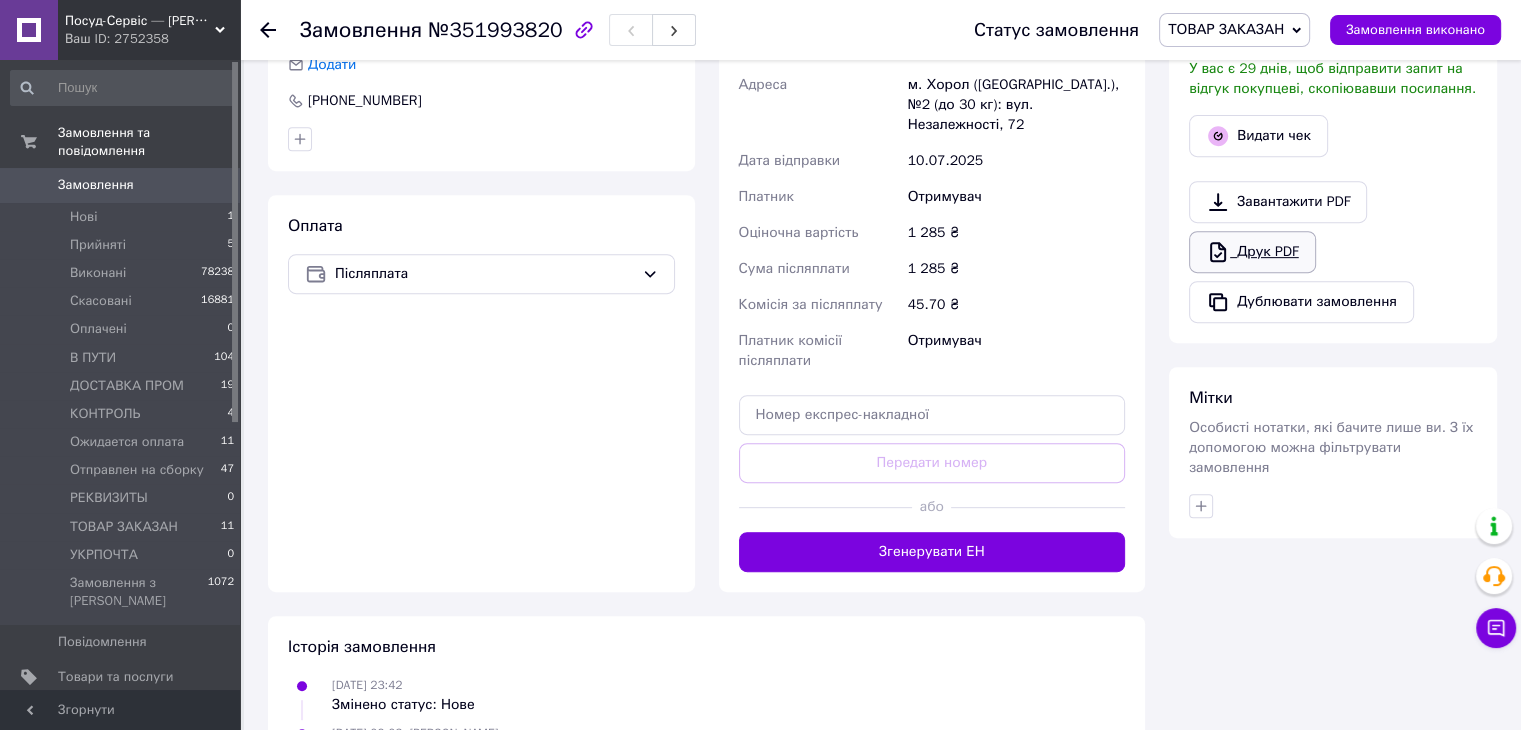 scroll, scrollTop: 700, scrollLeft: 0, axis: vertical 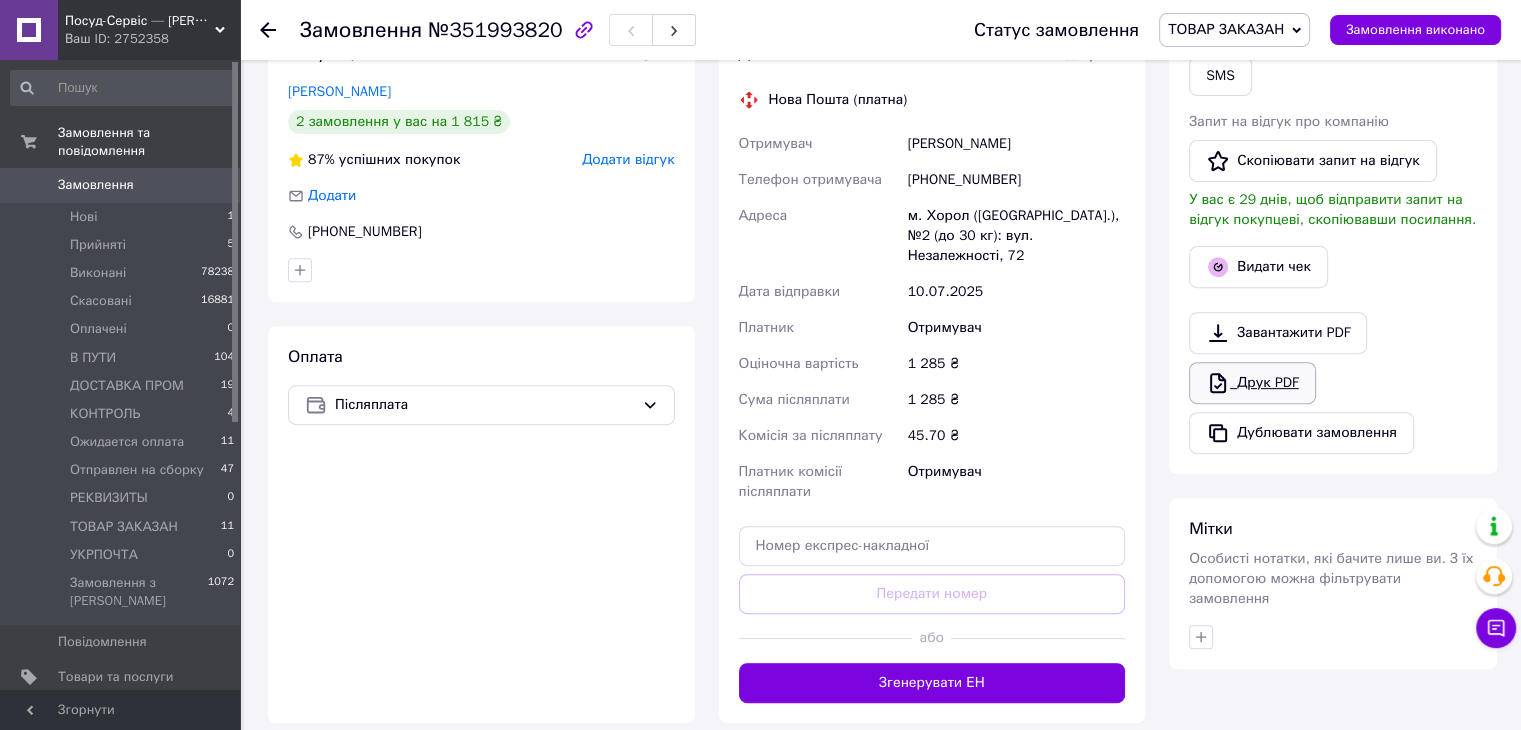 click on "Друк PDF" at bounding box center [1252, 383] 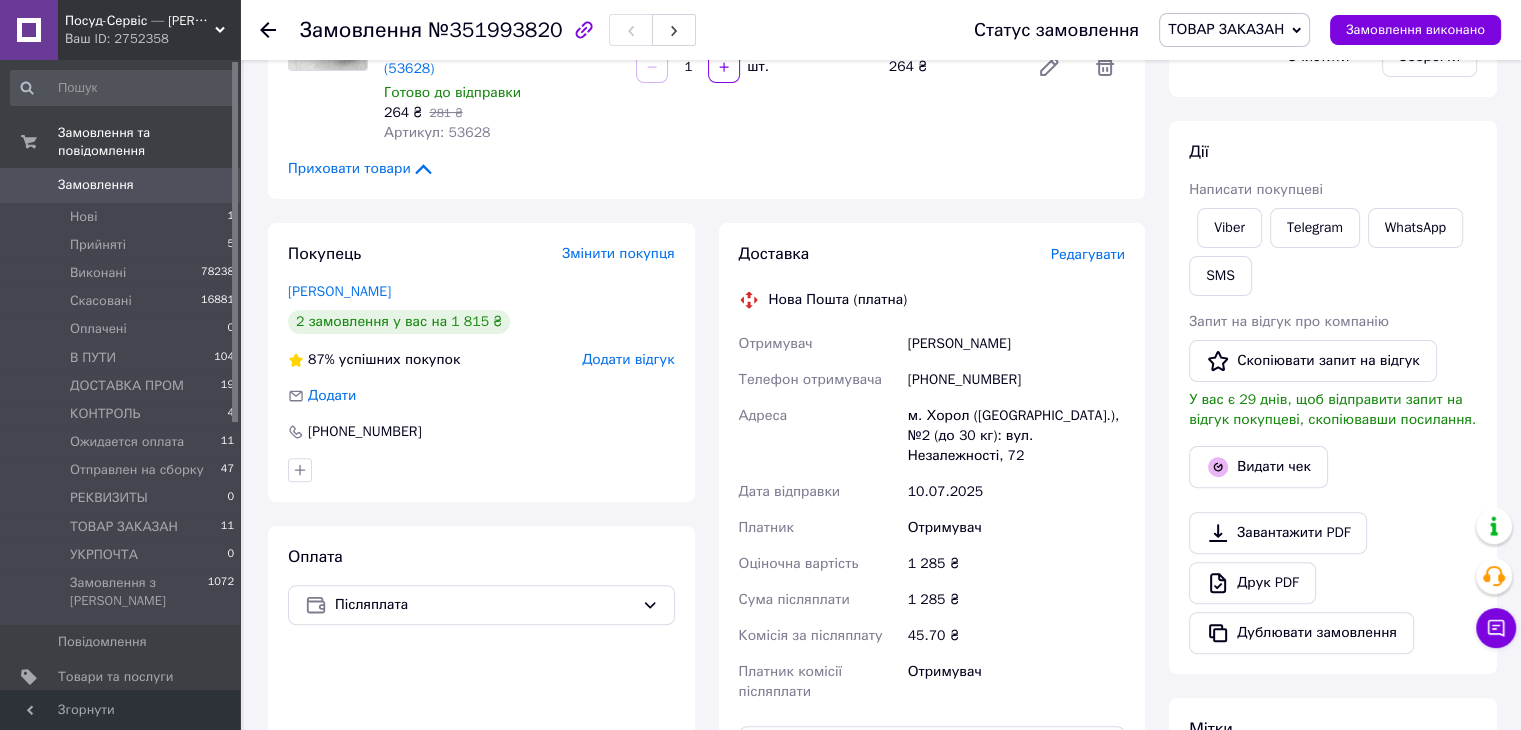 scroll, scrollTop: 200, scrollLeft: 0, axis: vertical 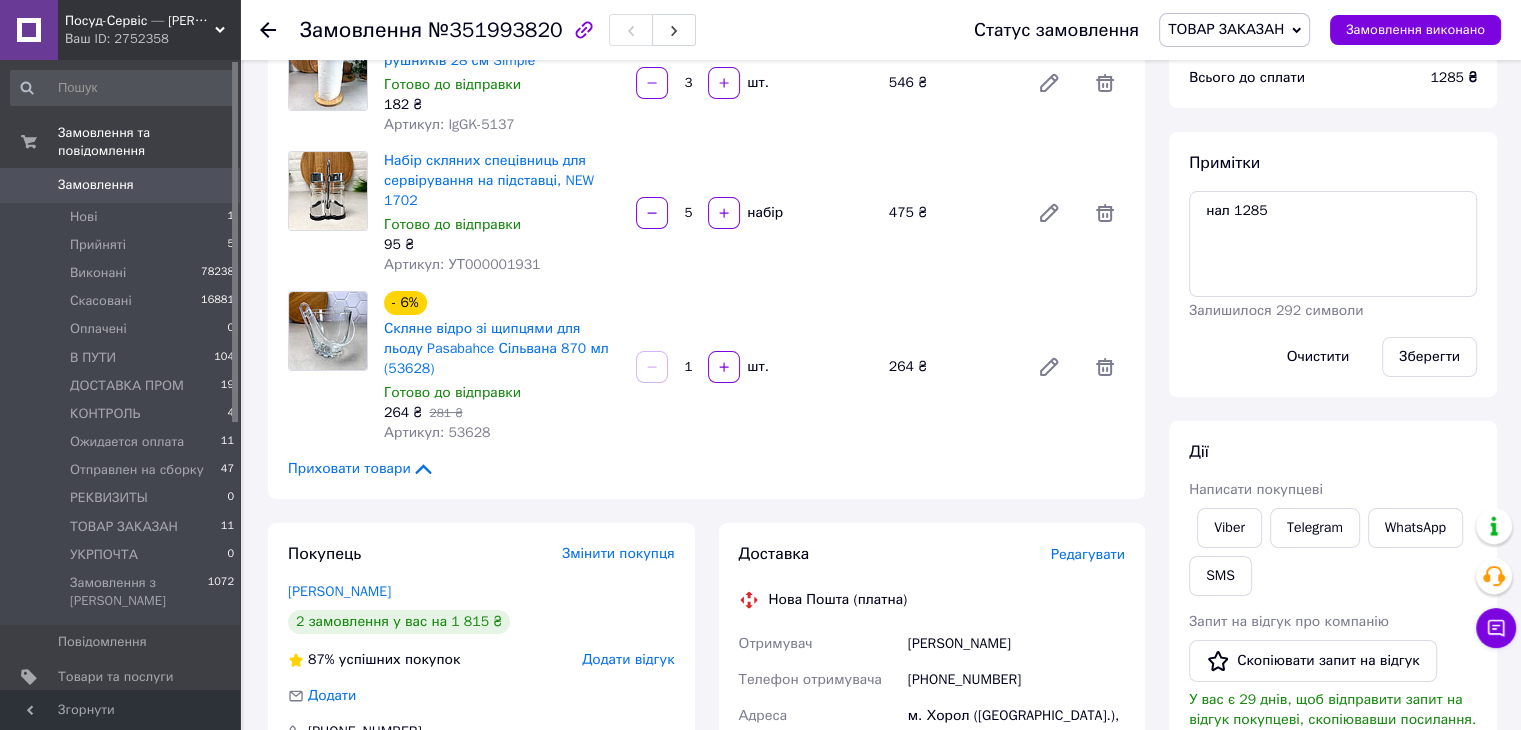 click on "ТОВАР ЗАКАЗАН" at bounding box center [1234, 30] 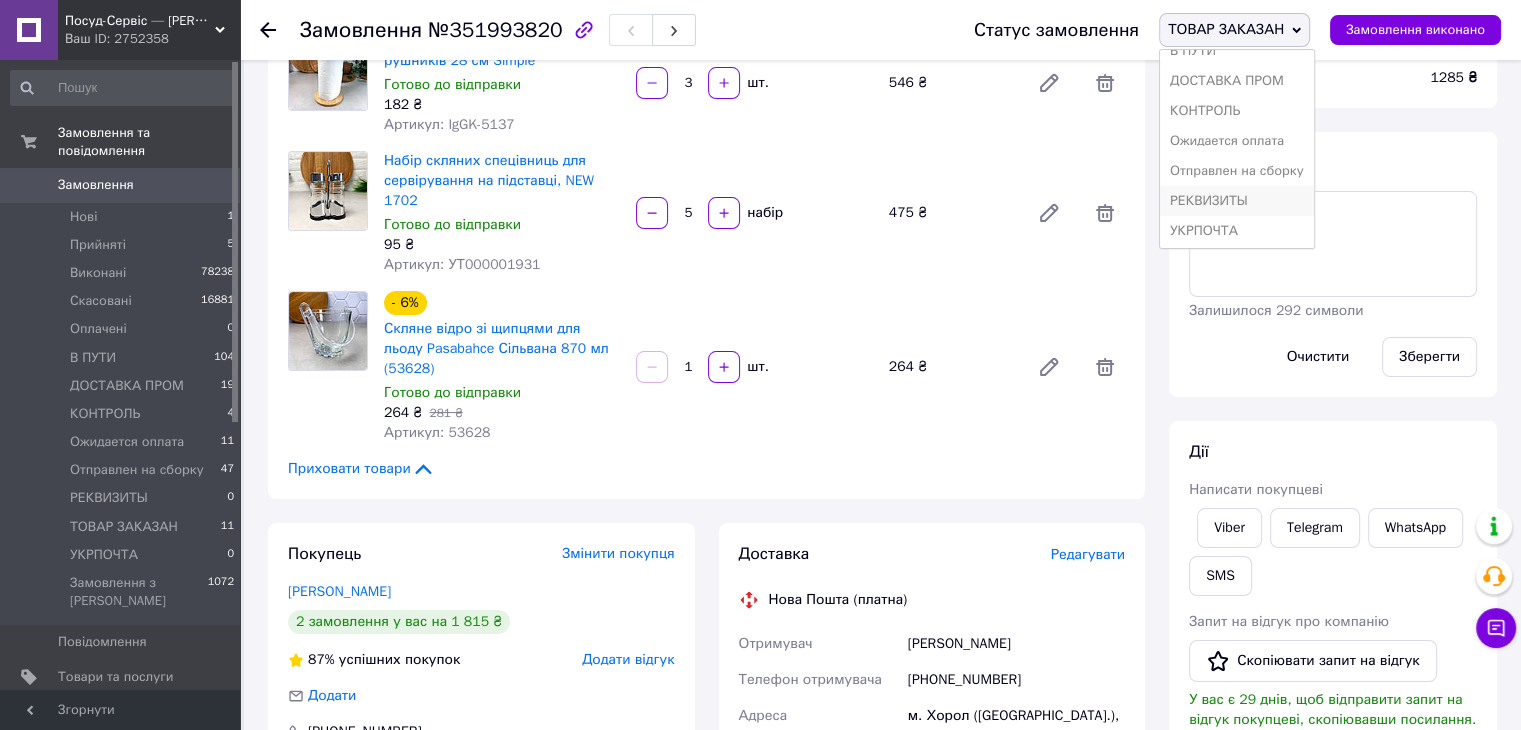scroll, scrollTop: 141, scrollLeft: 0, axis: vertical 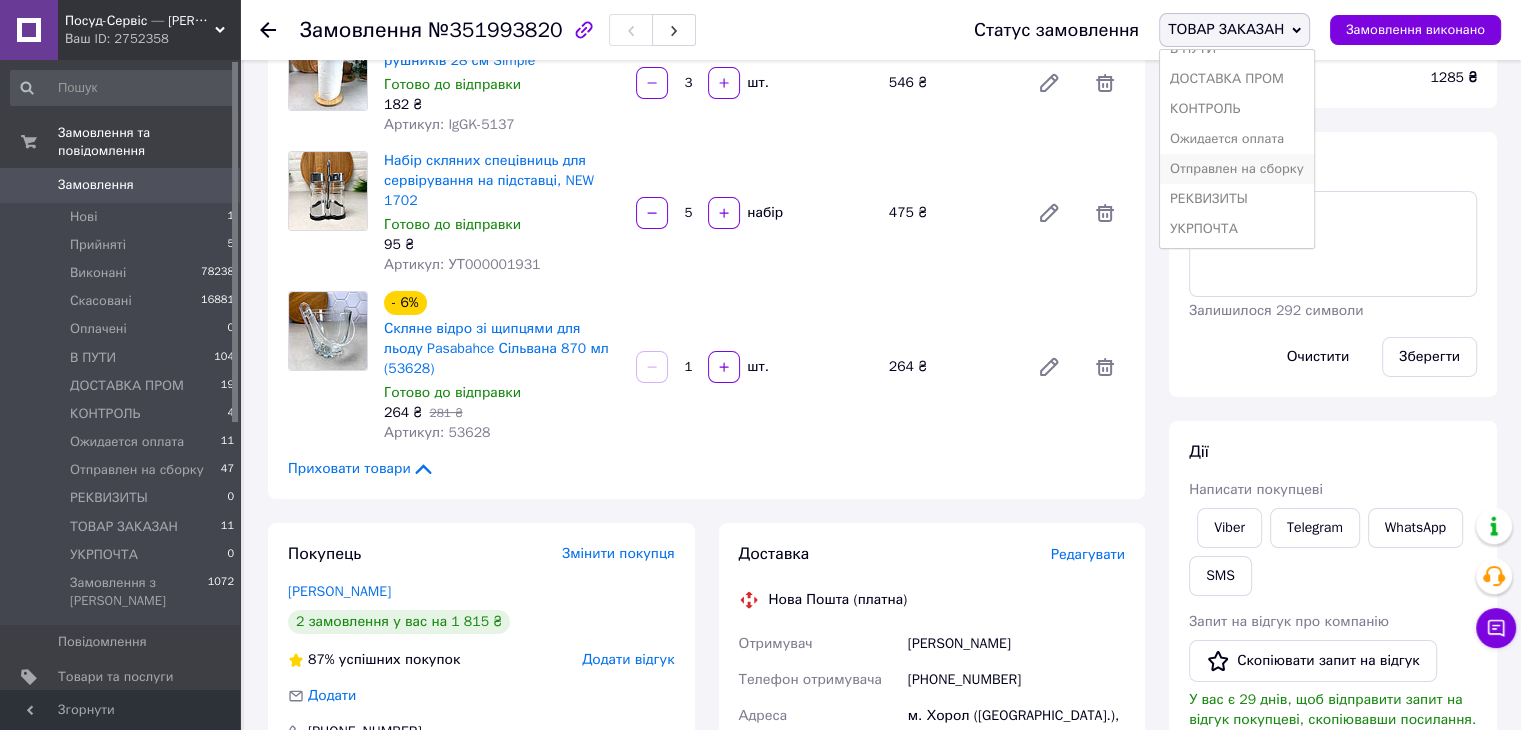 click on "Отправлен на сборку" at bounding box center (1237, 169) 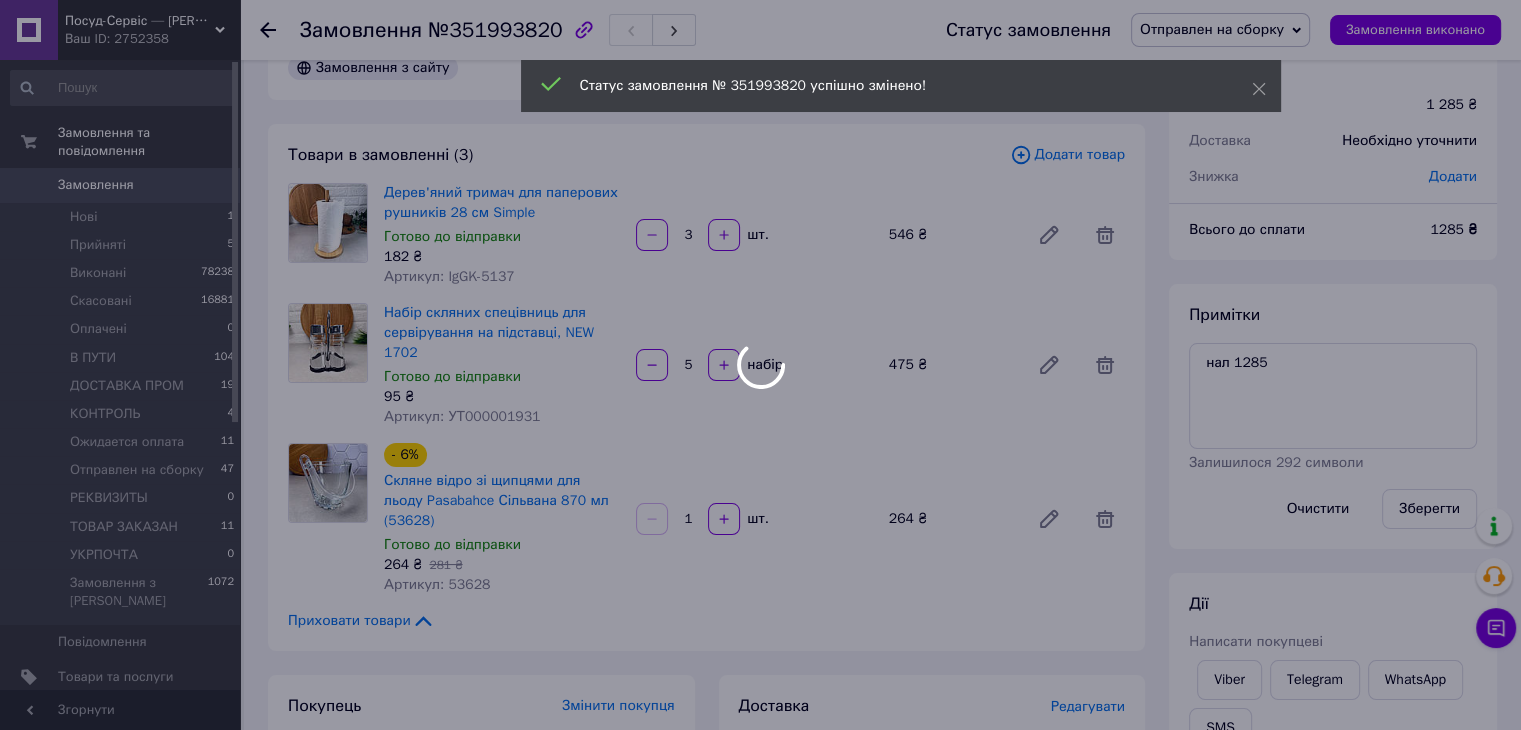 scroll, scrollTop: 0, scrollLeft: 0, axis: both 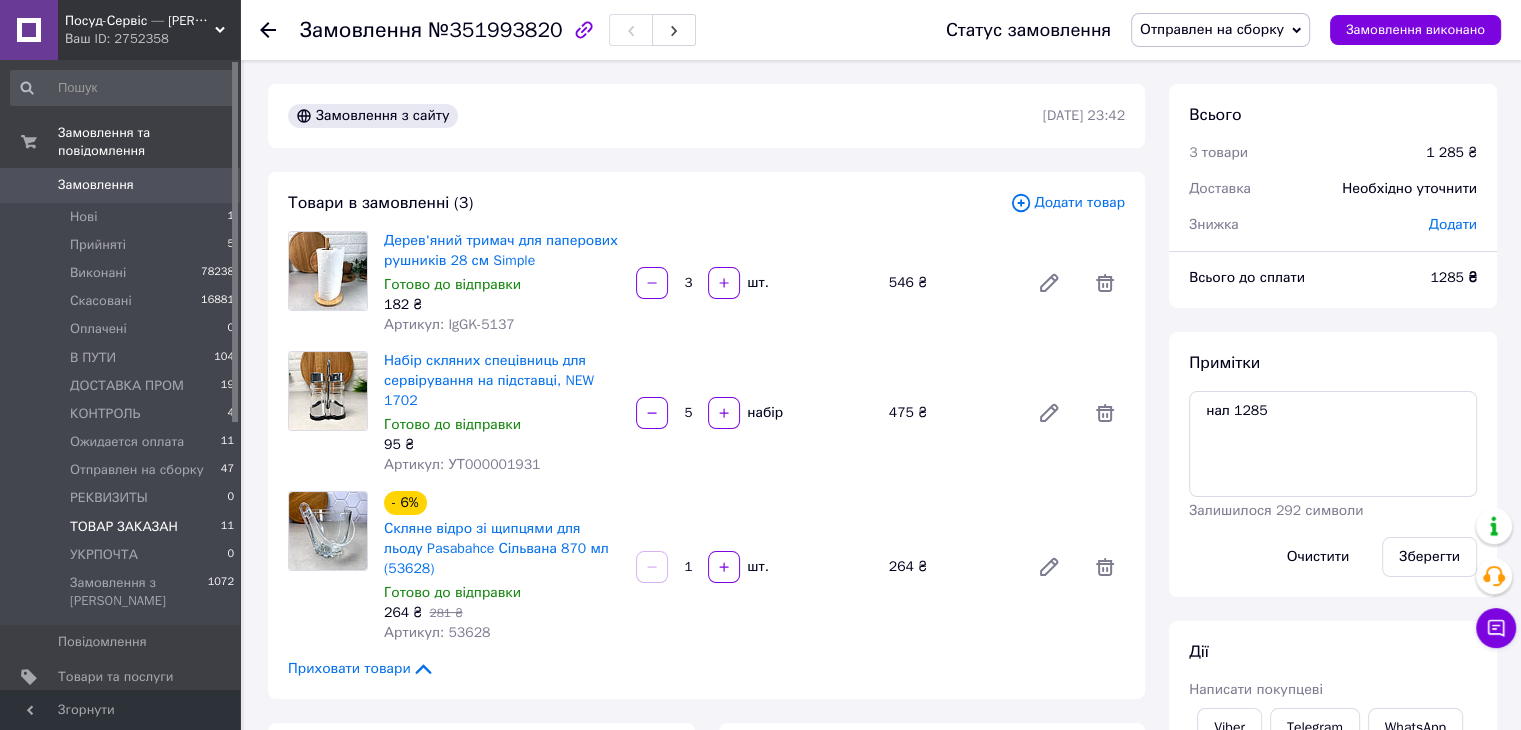 click on "ТОВАР ЗАКАЗАН" at bounding box center [124, 527] 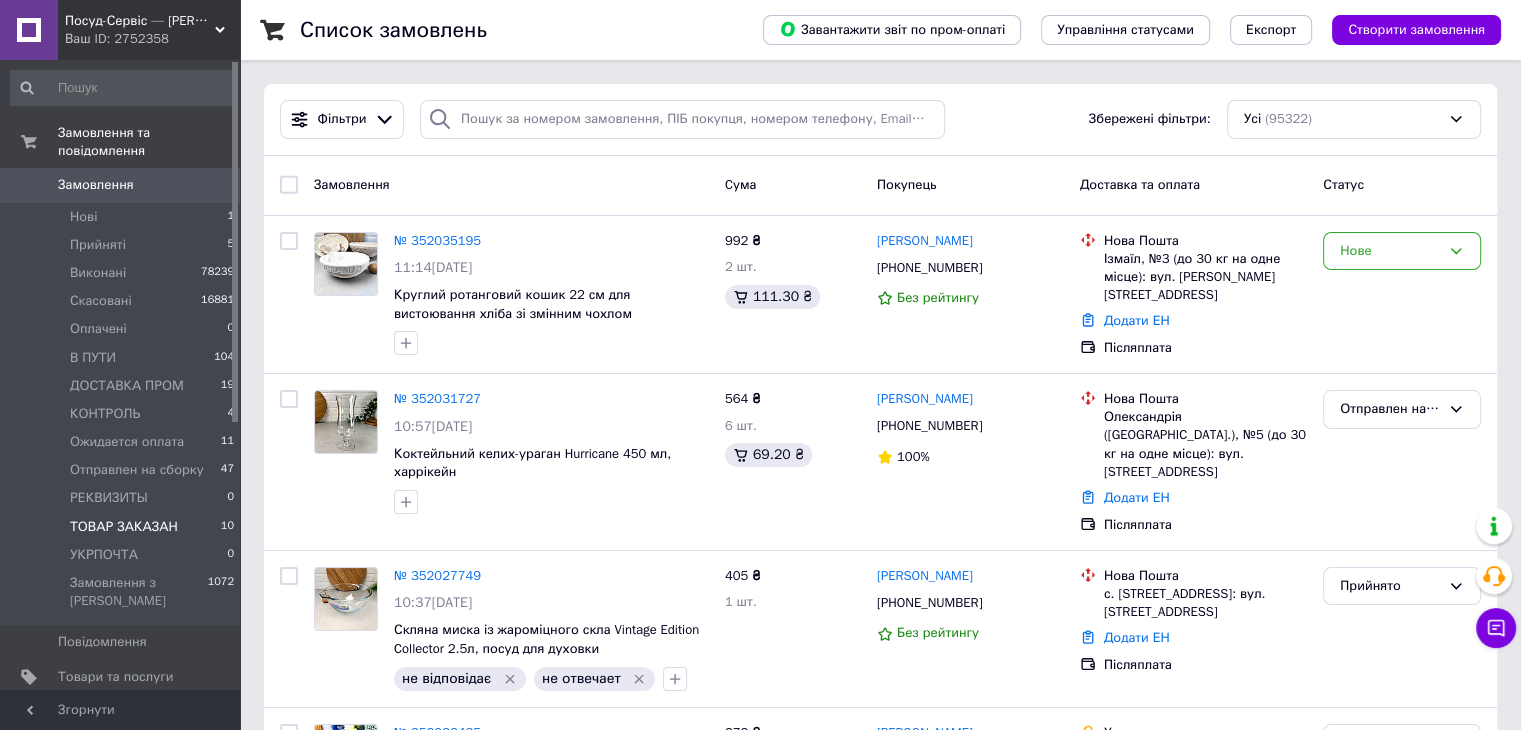 click on "ТОВАР ЗАКАЗАН" at bounding box center (124, 527) 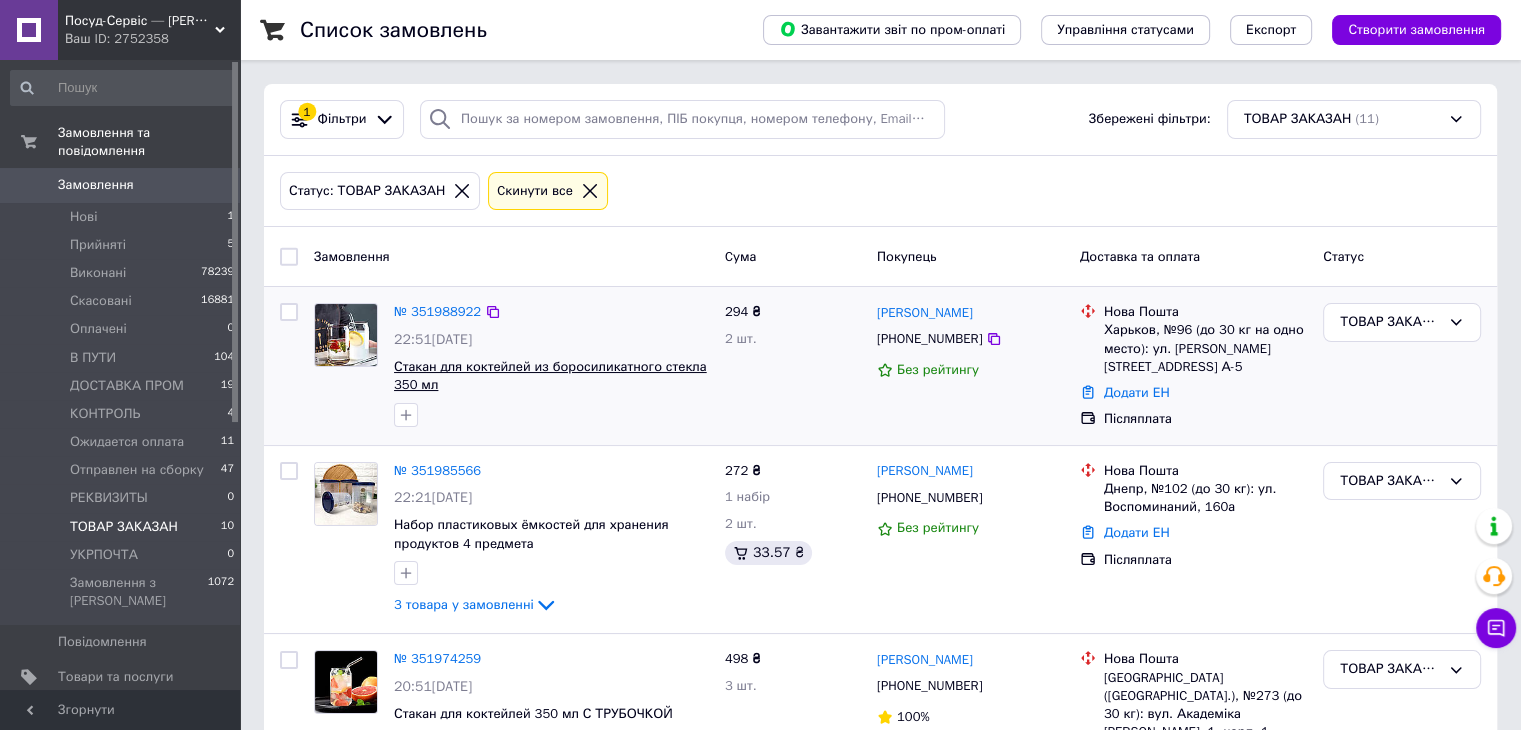 scroll, scrollTop: 100, scrollLeft: 0, axis: vertical 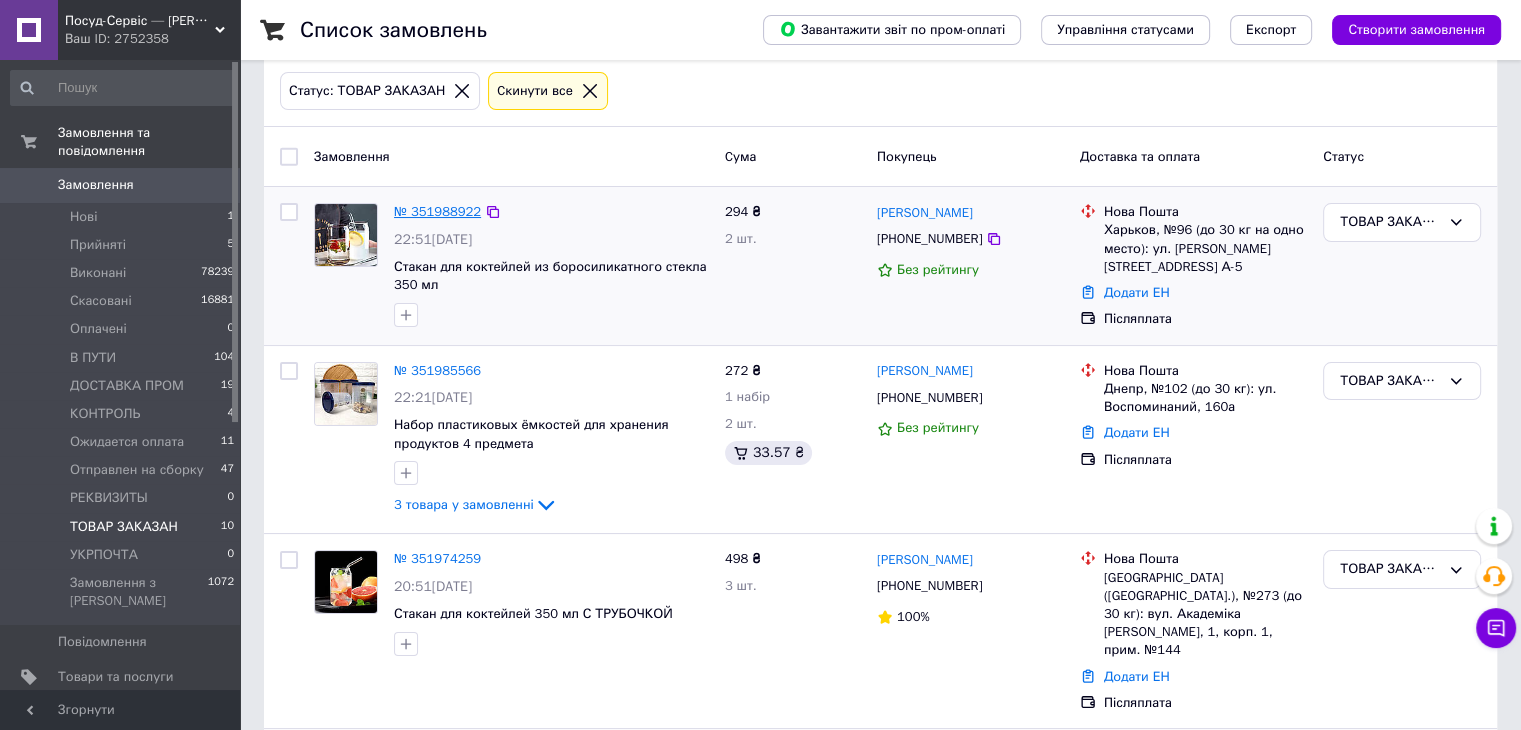 click on "№ 351988922" at bounding box center [437, 211] 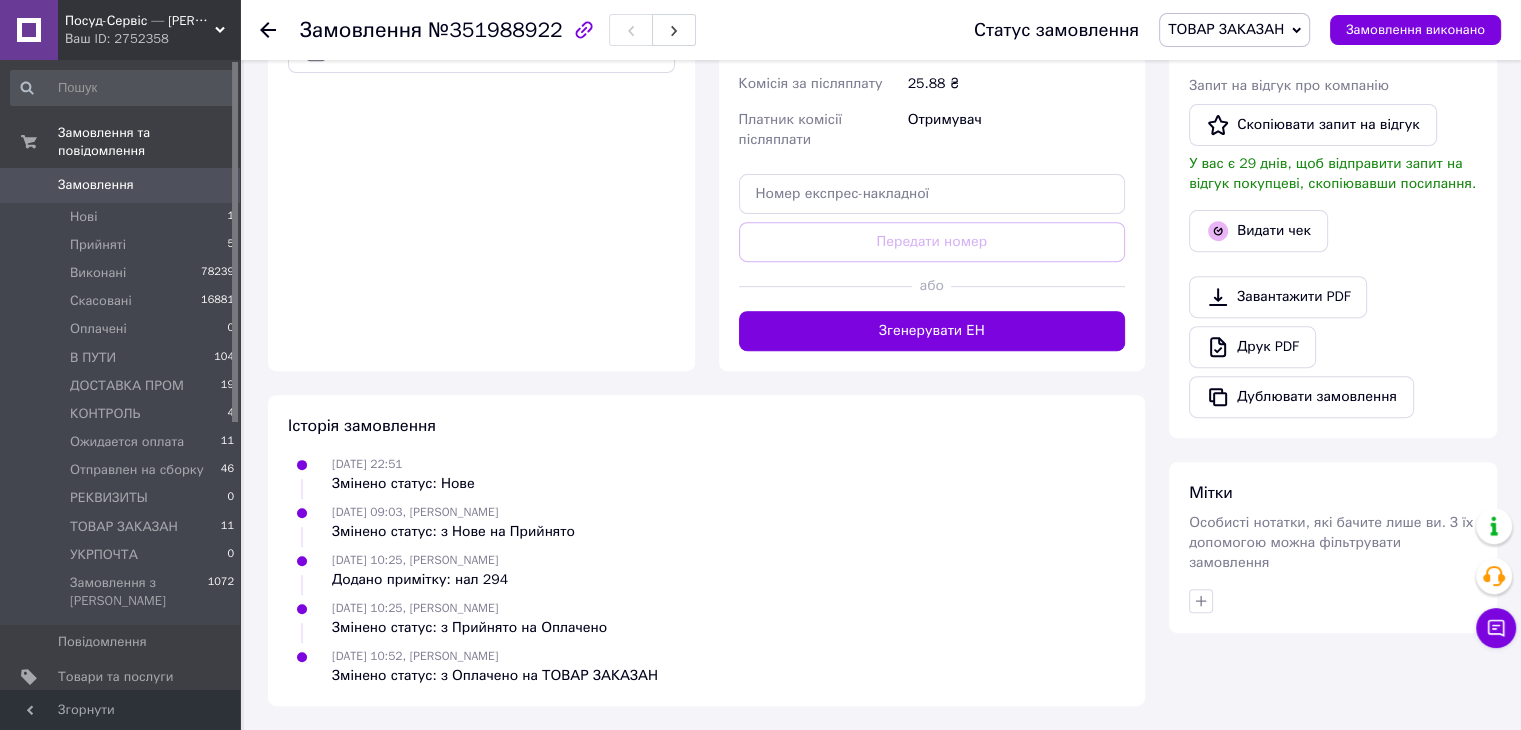 scroll, scrollTop: 737, scrollLeft: 0, axis: vertical 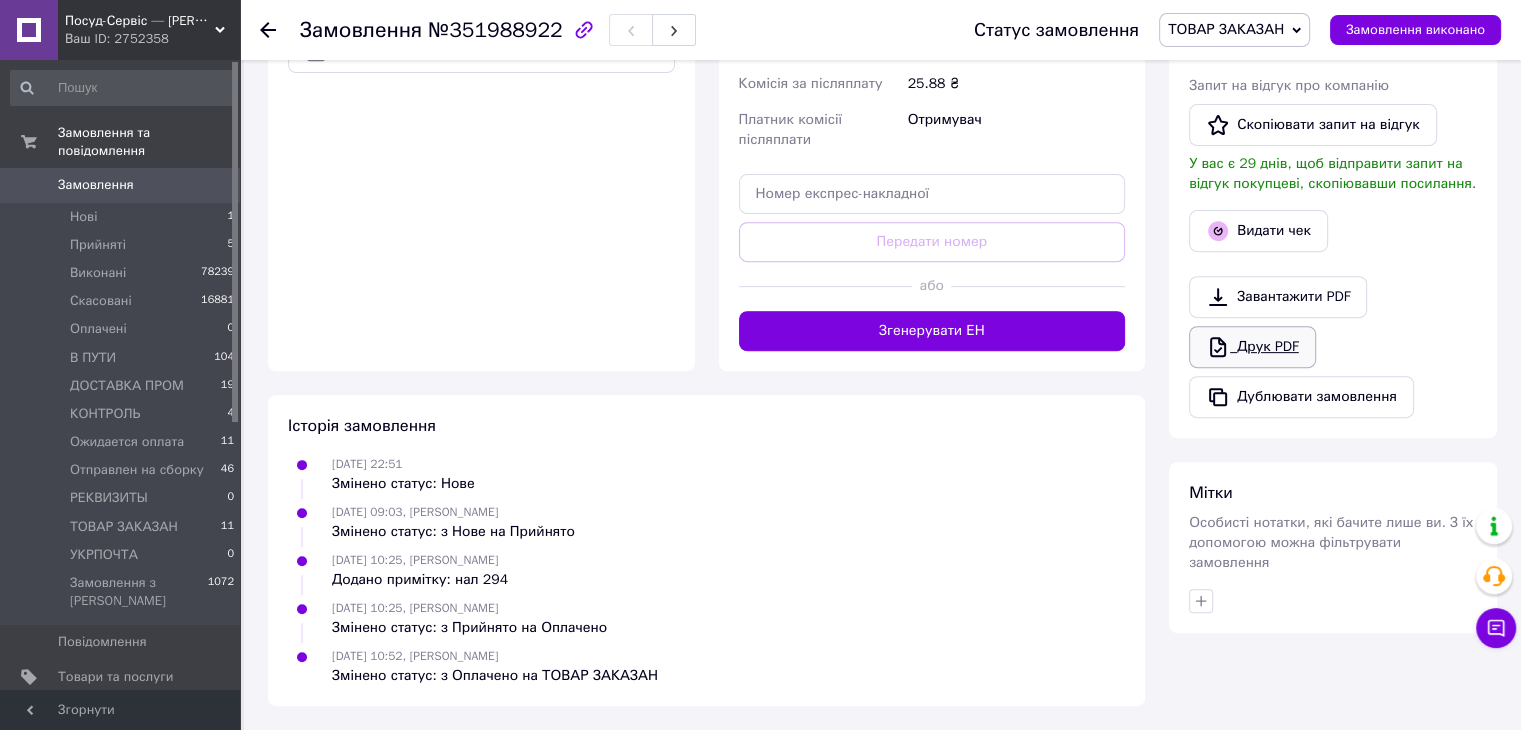 click on "Друк PDF" at bounding box center [1252, 347] 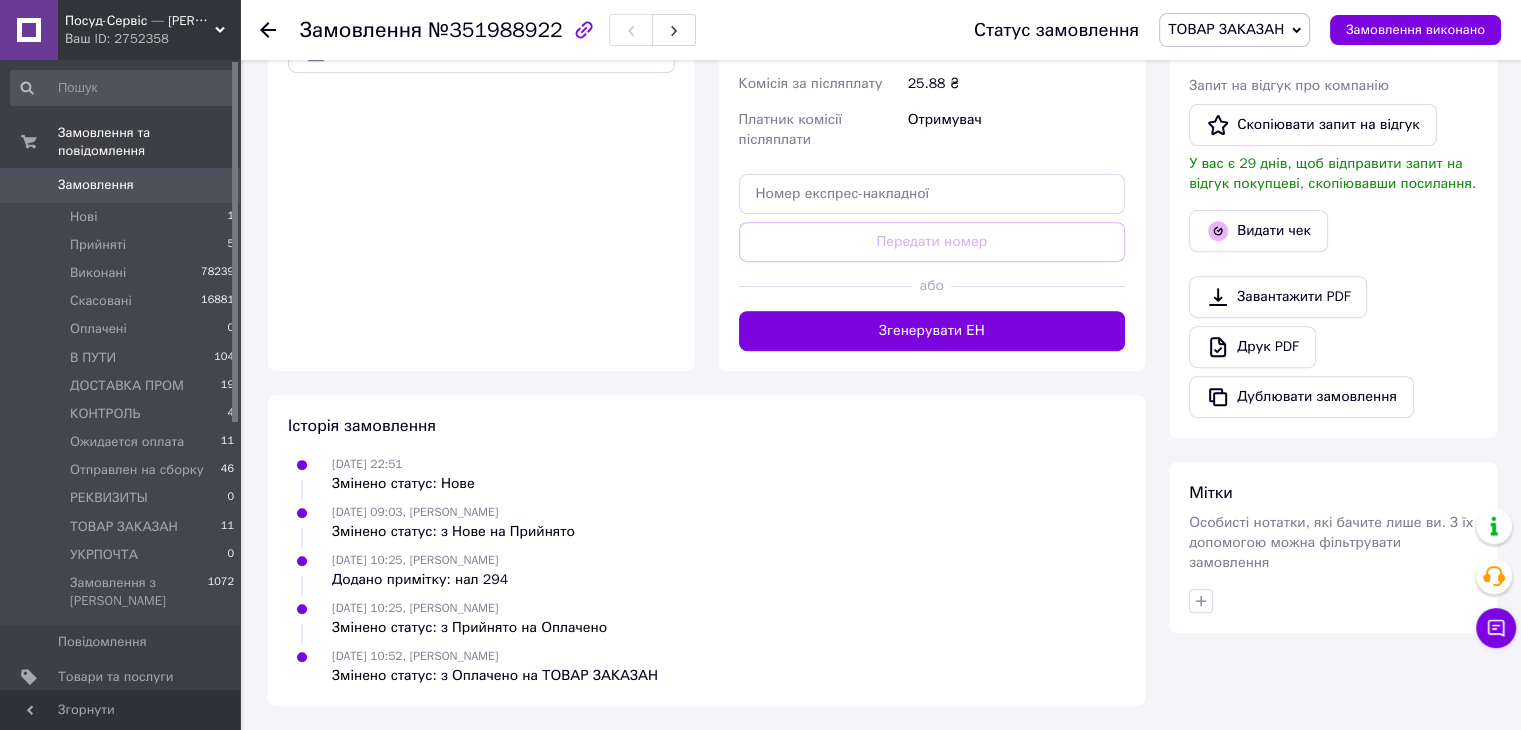 click on "ТОВАР ЗАКАЗАН" at bounding box center [1226, 29] 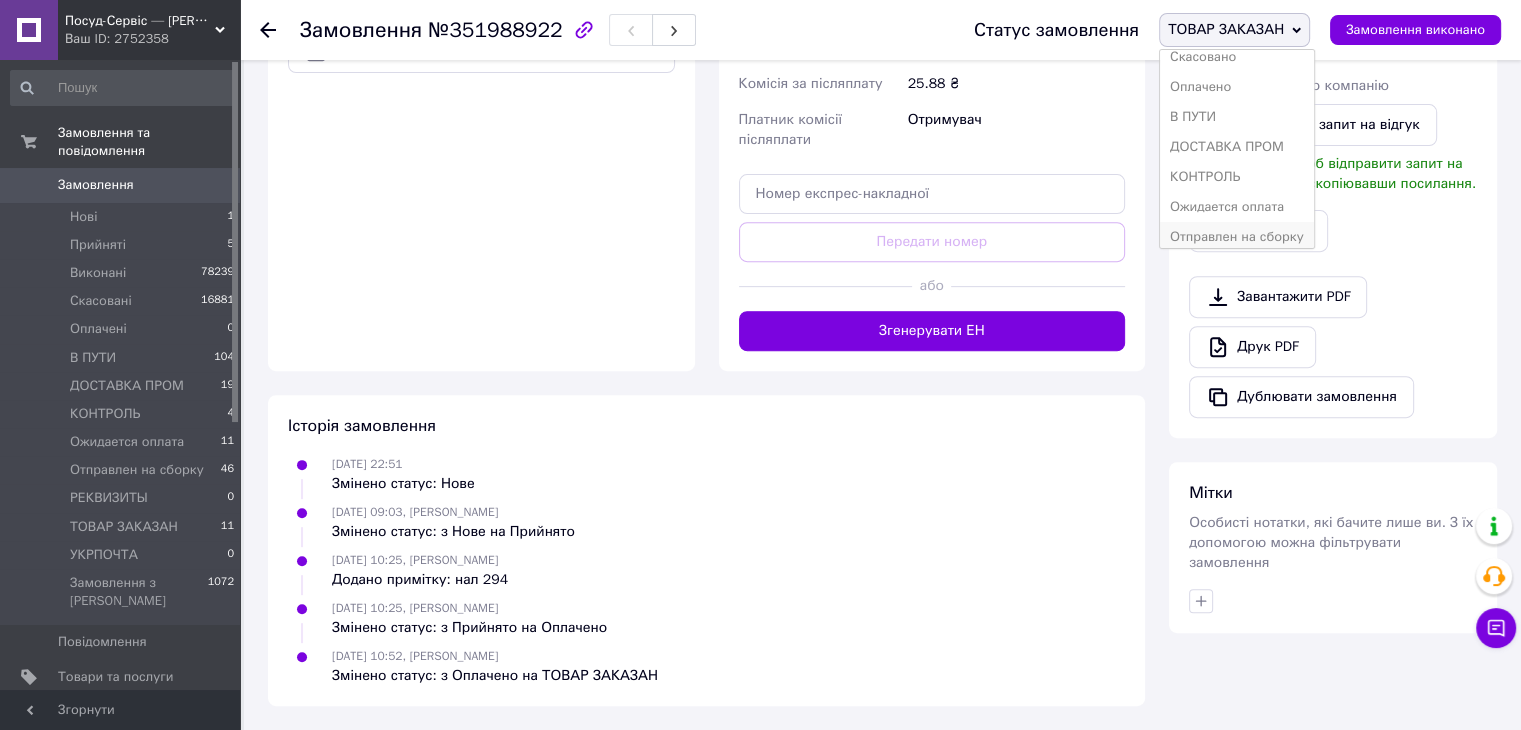 scroll, scrollTop: 141, scrollLeft: 0, axis: vertical 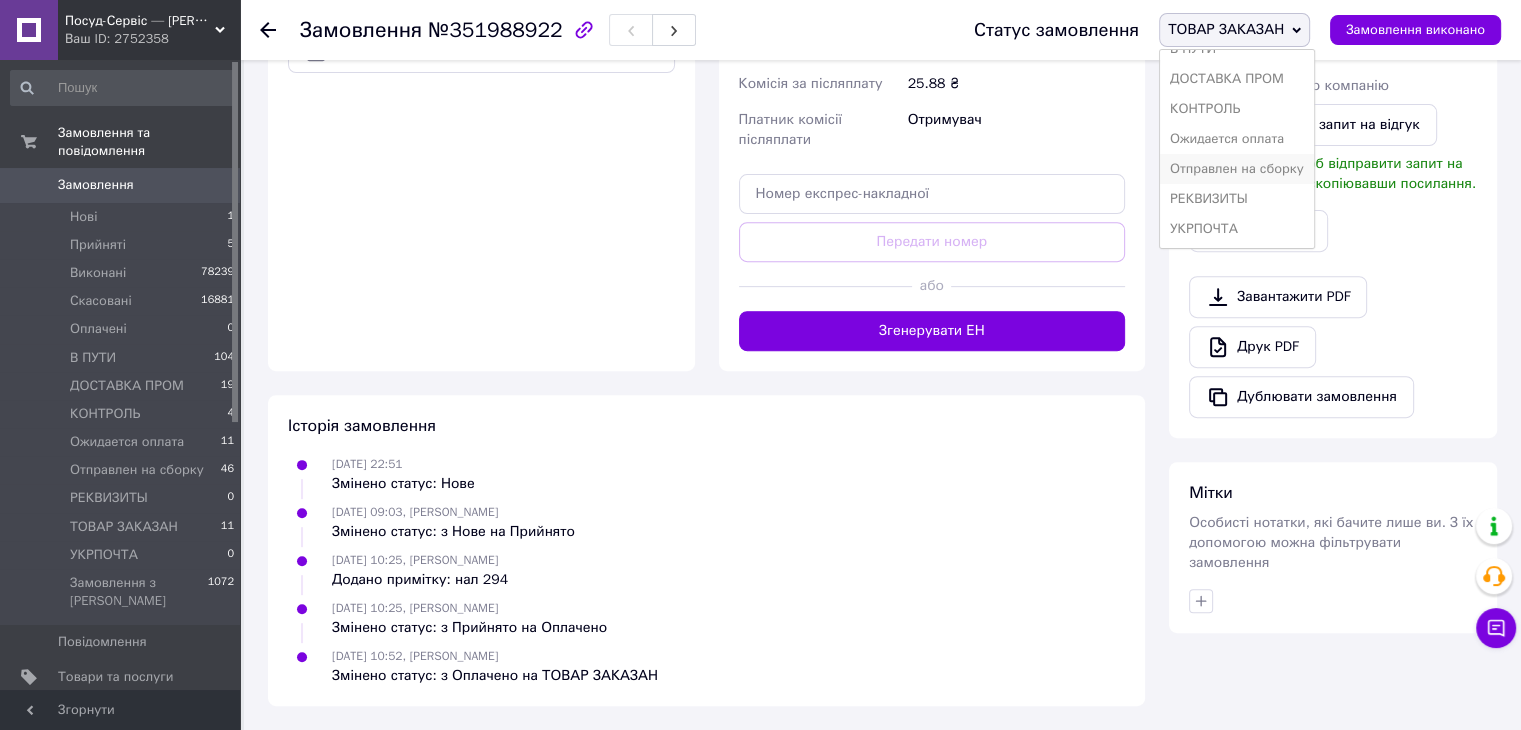 click on "Отправлен на сборку" at bounding box center (1237, 169) 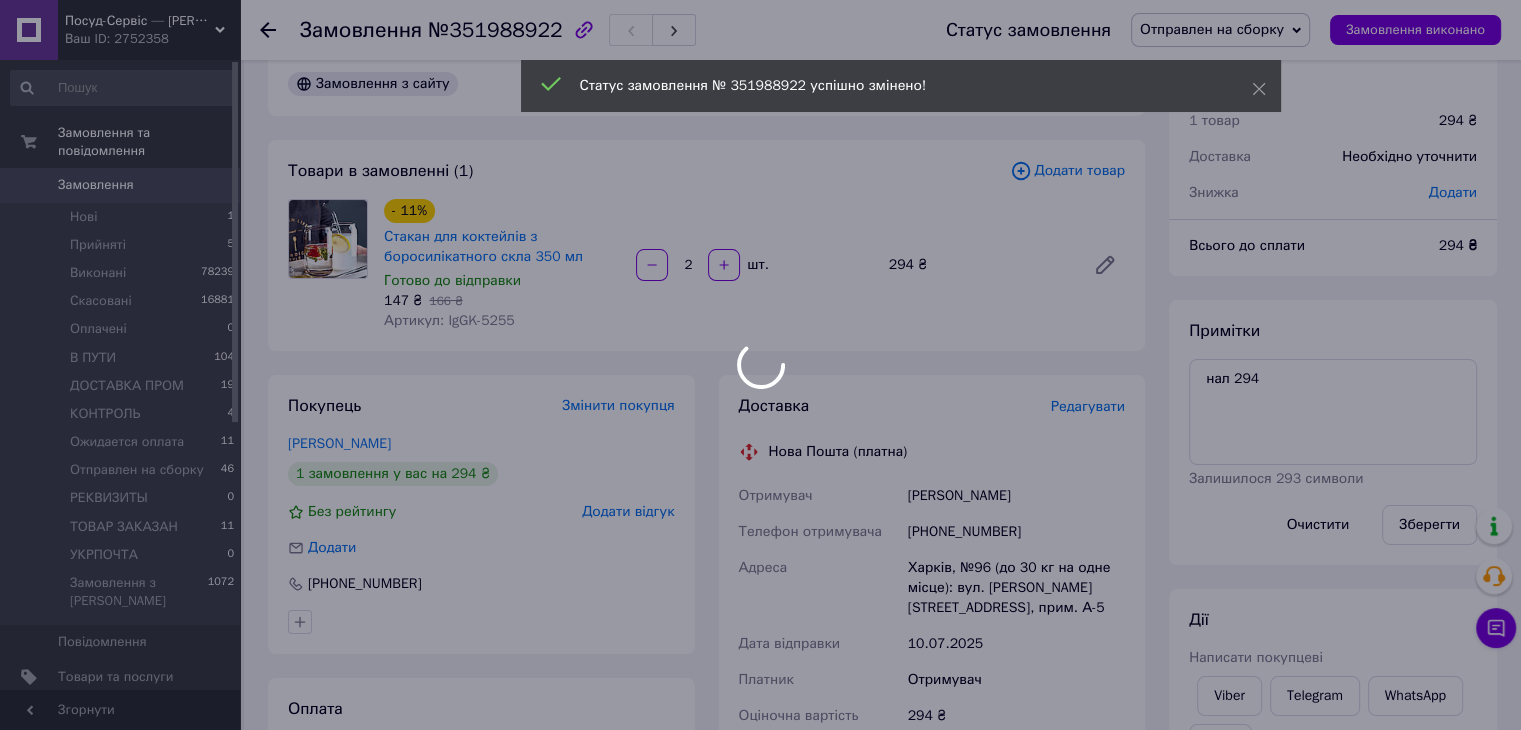 scroll, scrollTop: 0, scrollLeft: 0, axis: both 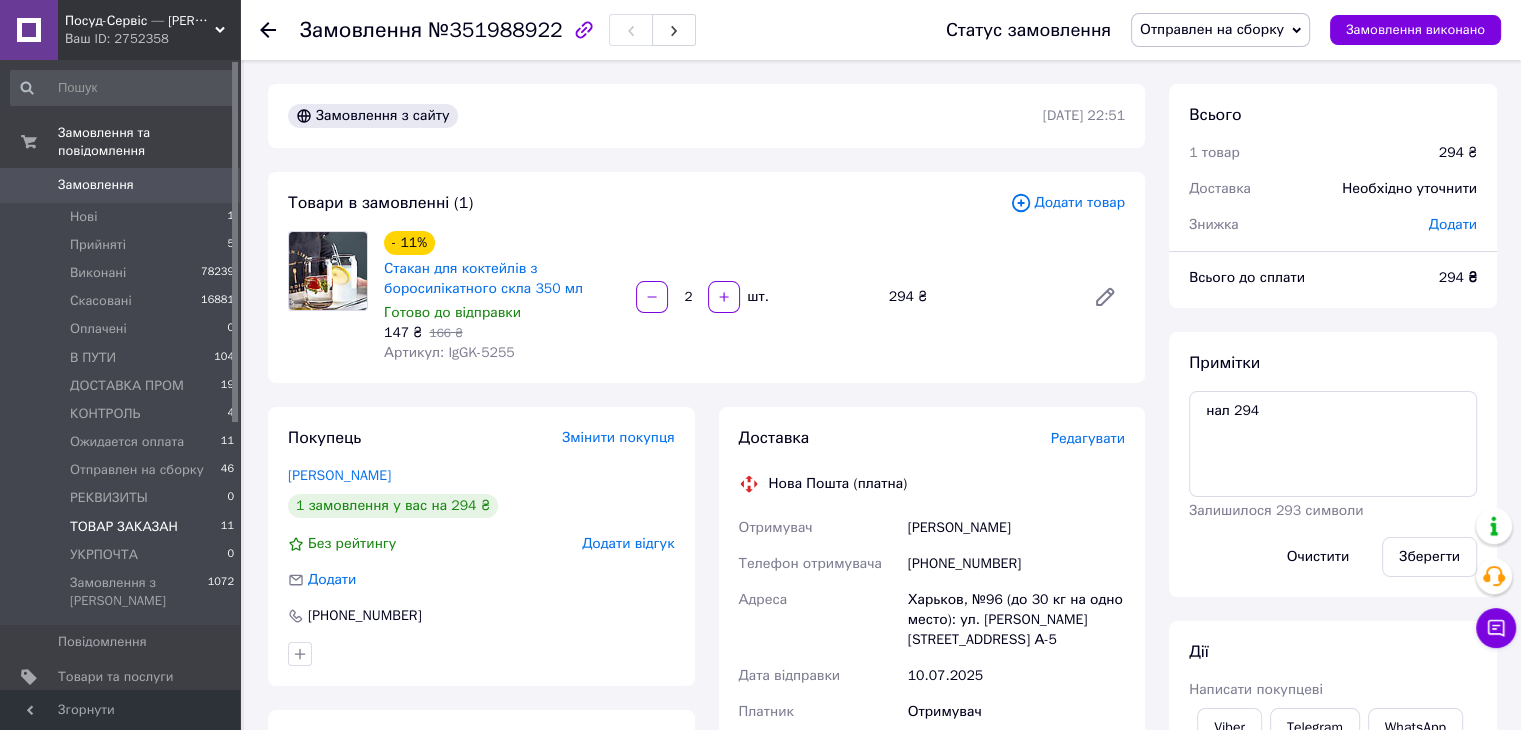 click on "ТОВАР ЗАКАЗАН" at bounding box center (124, 527) 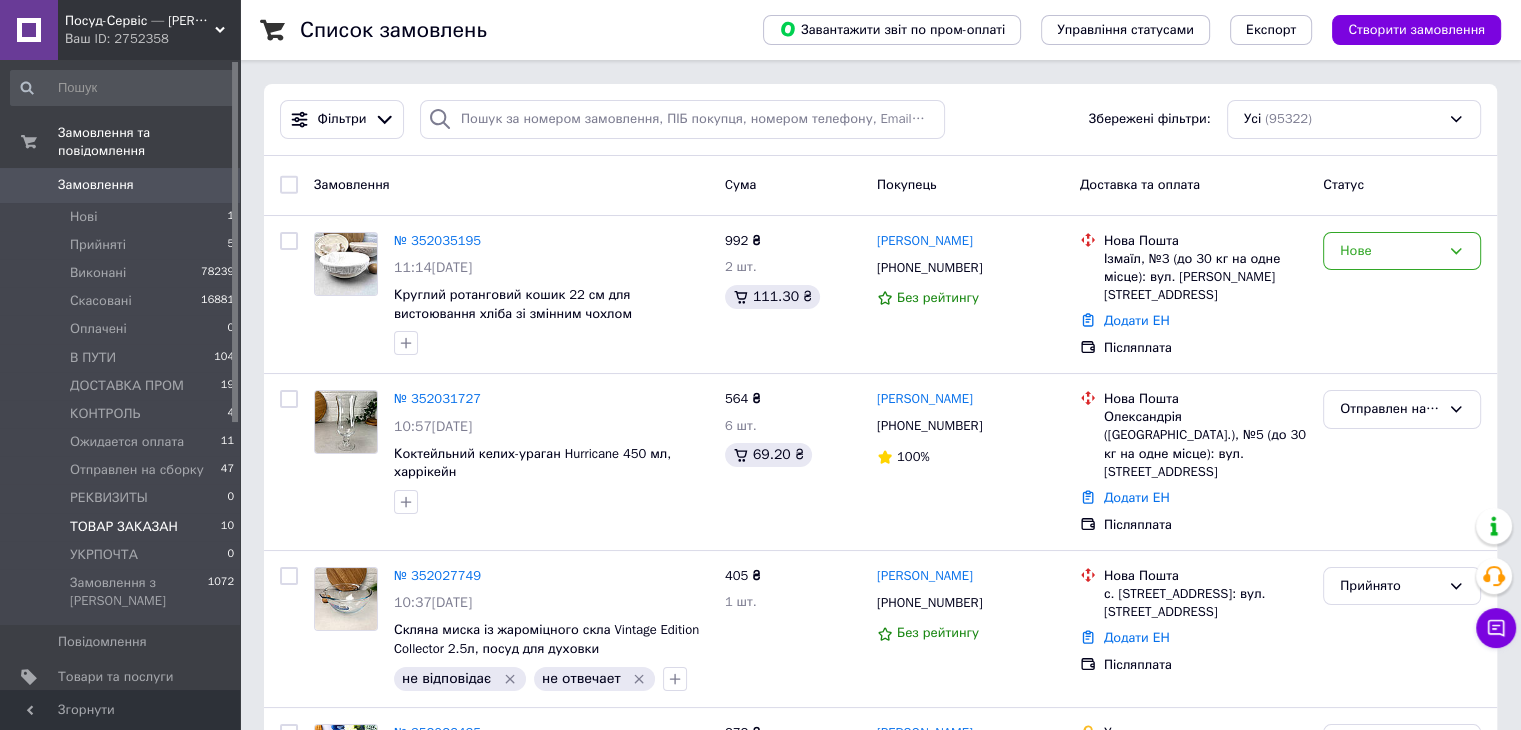 click on "ТОВАР ЗАКАЗАН" at bounding box center [124, 527] 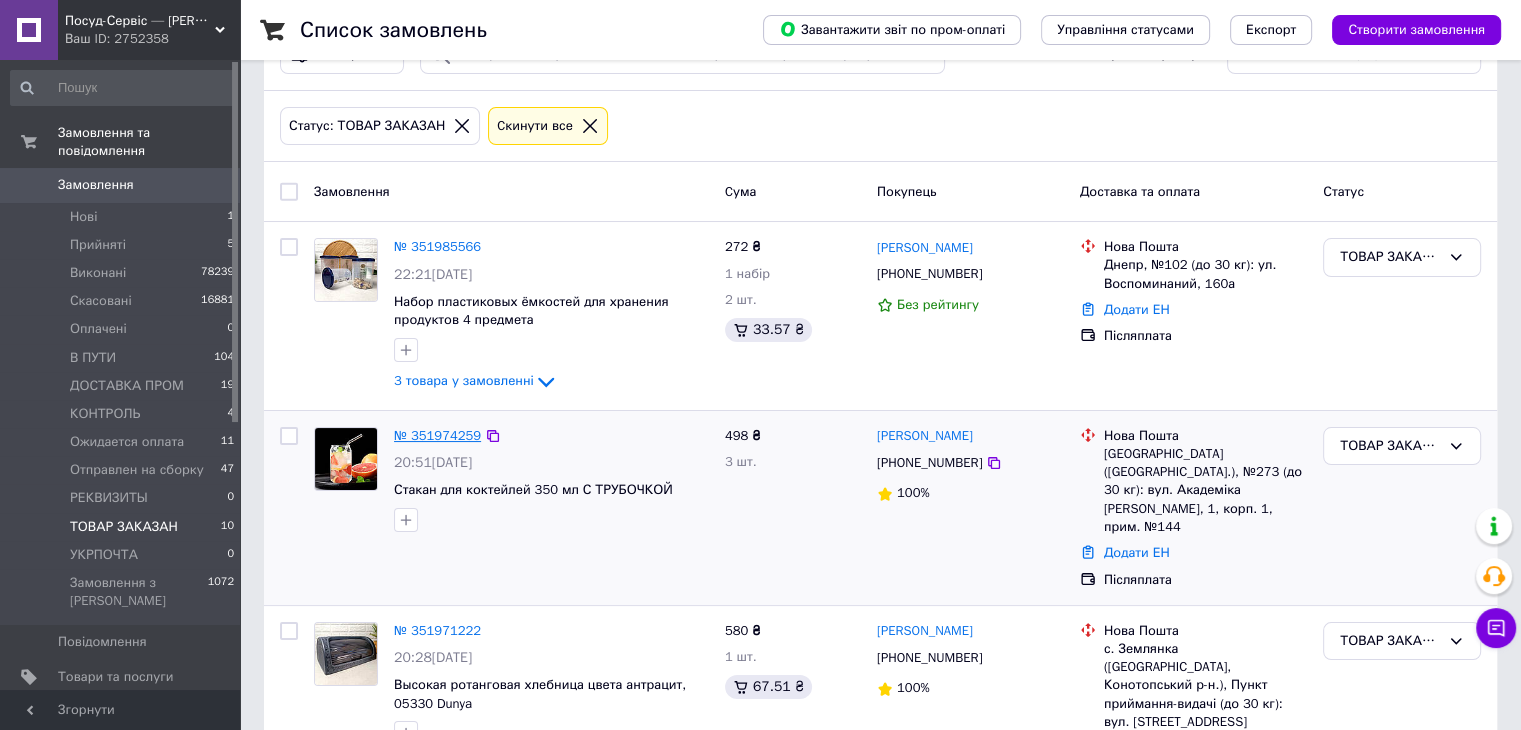 scroll, scrollTop: 100, scrollLeft: 0, axis: vertical 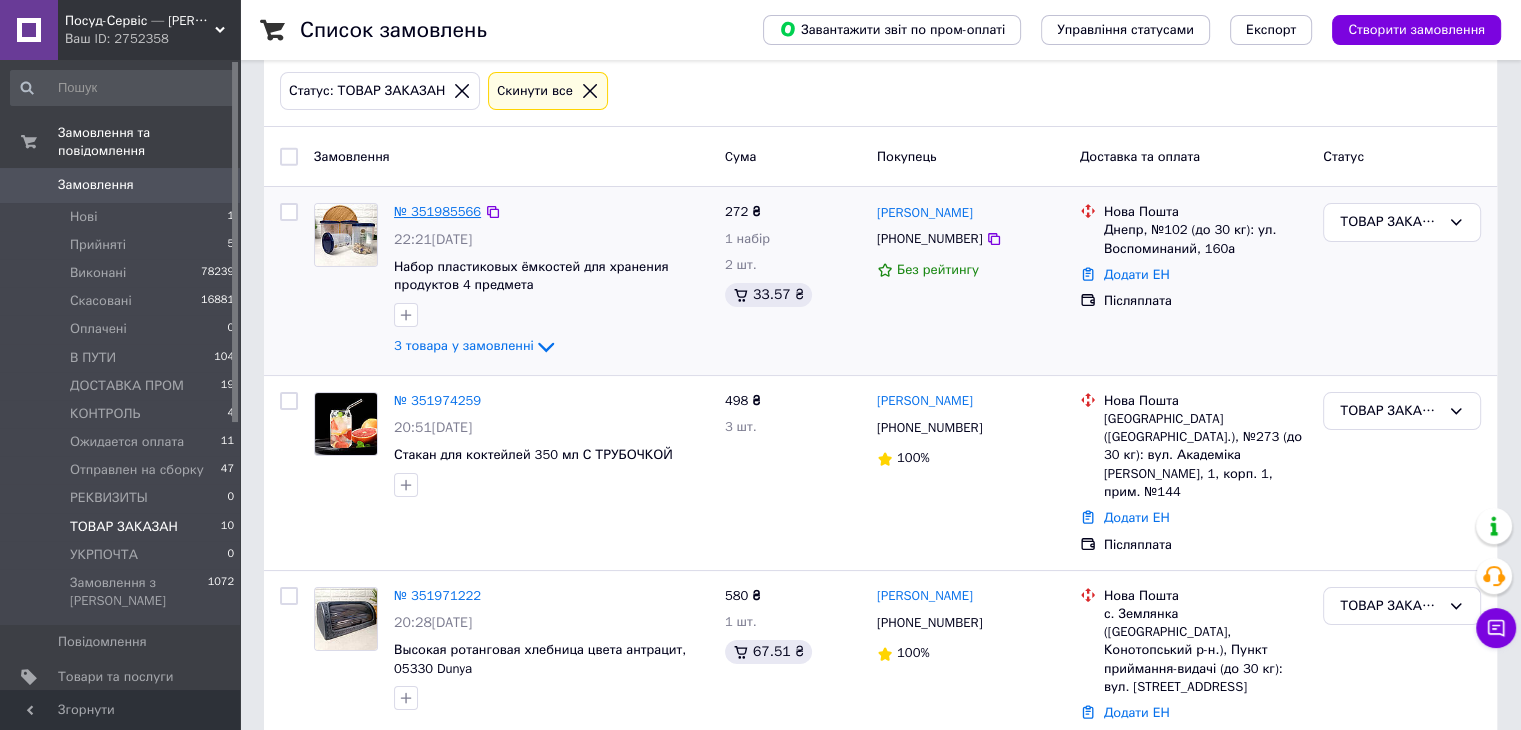 click on "№ 351985566" at bounding box center (437, 211) 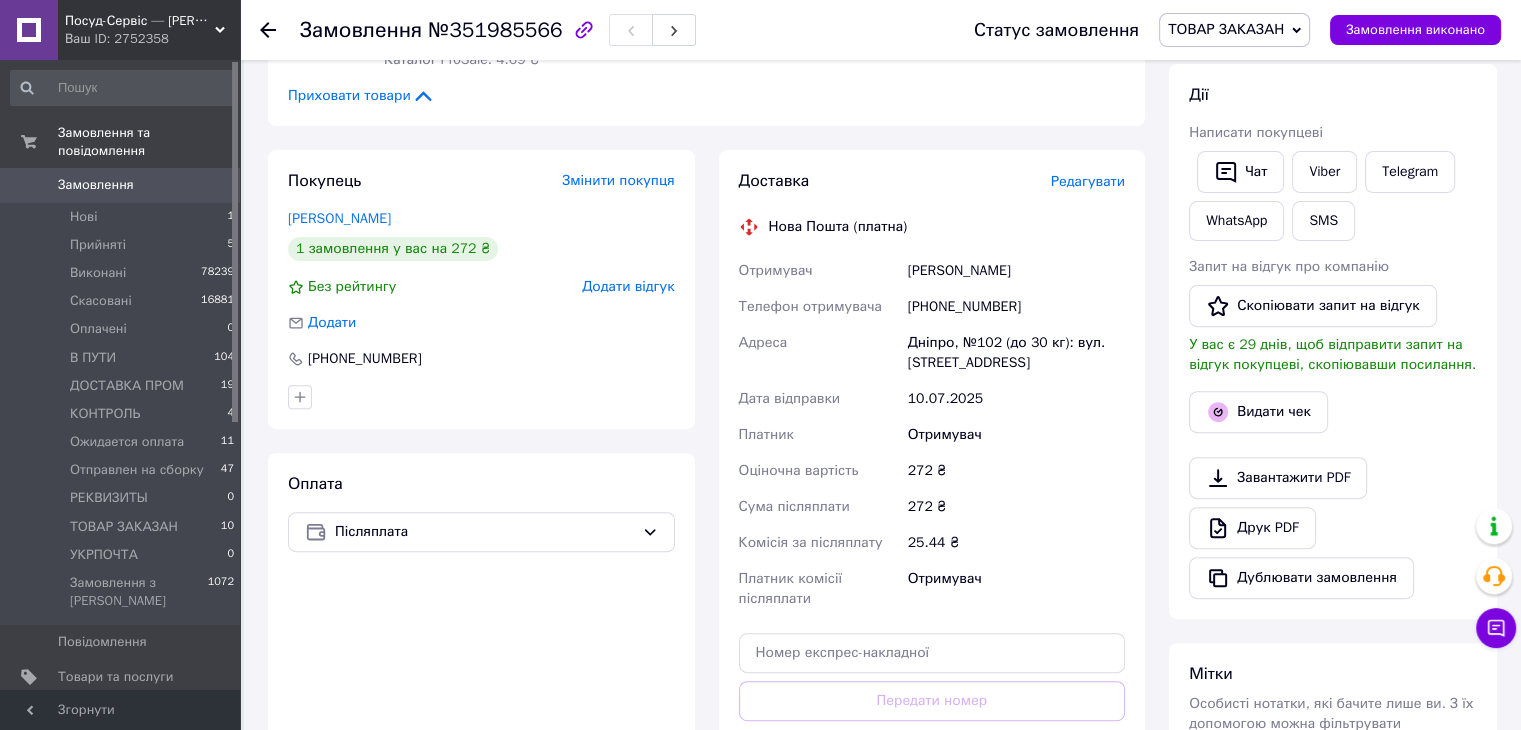 scroll, scrollTop: 700, scrollLeft: 0, axis: vertical 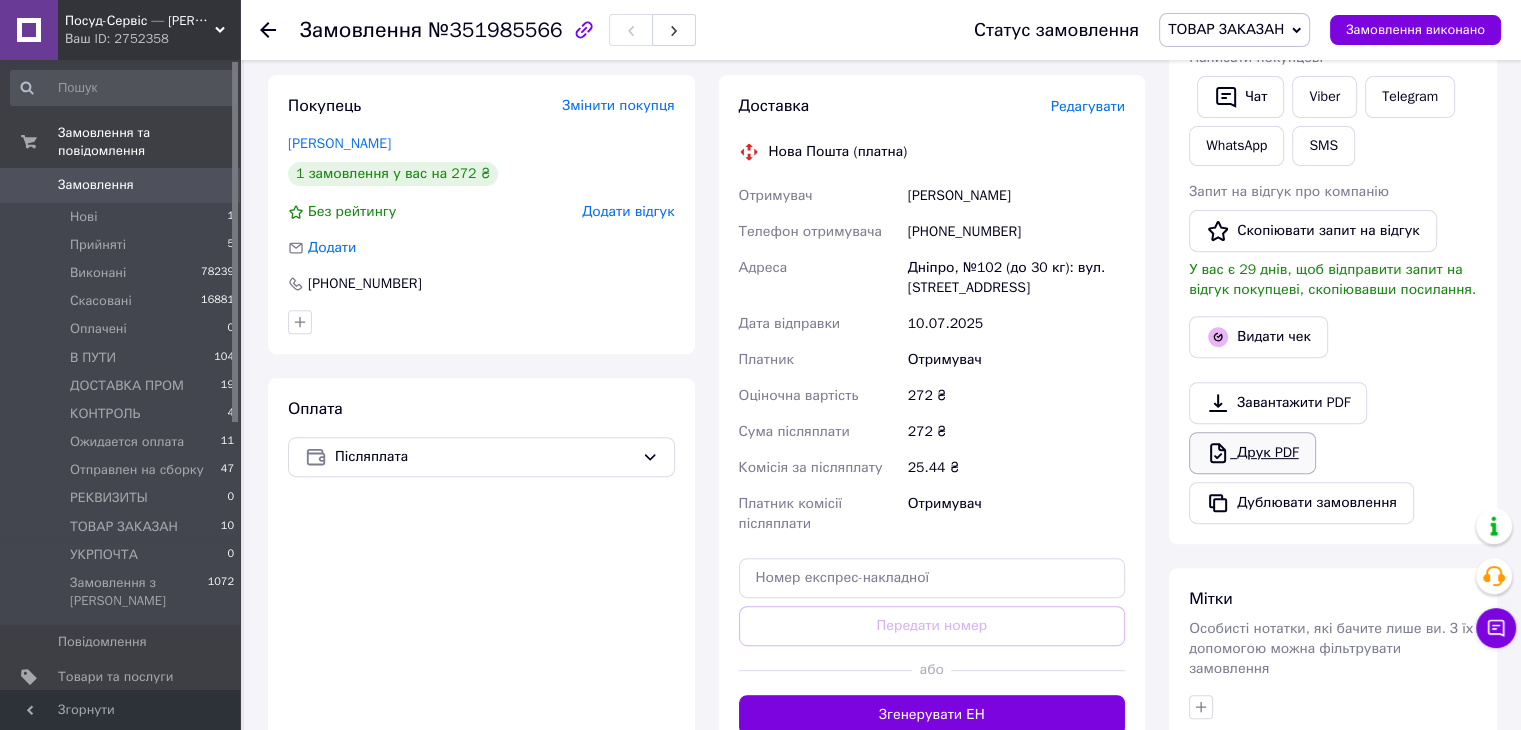 click on "Друк PDF" at bounding box center (1252, 453) 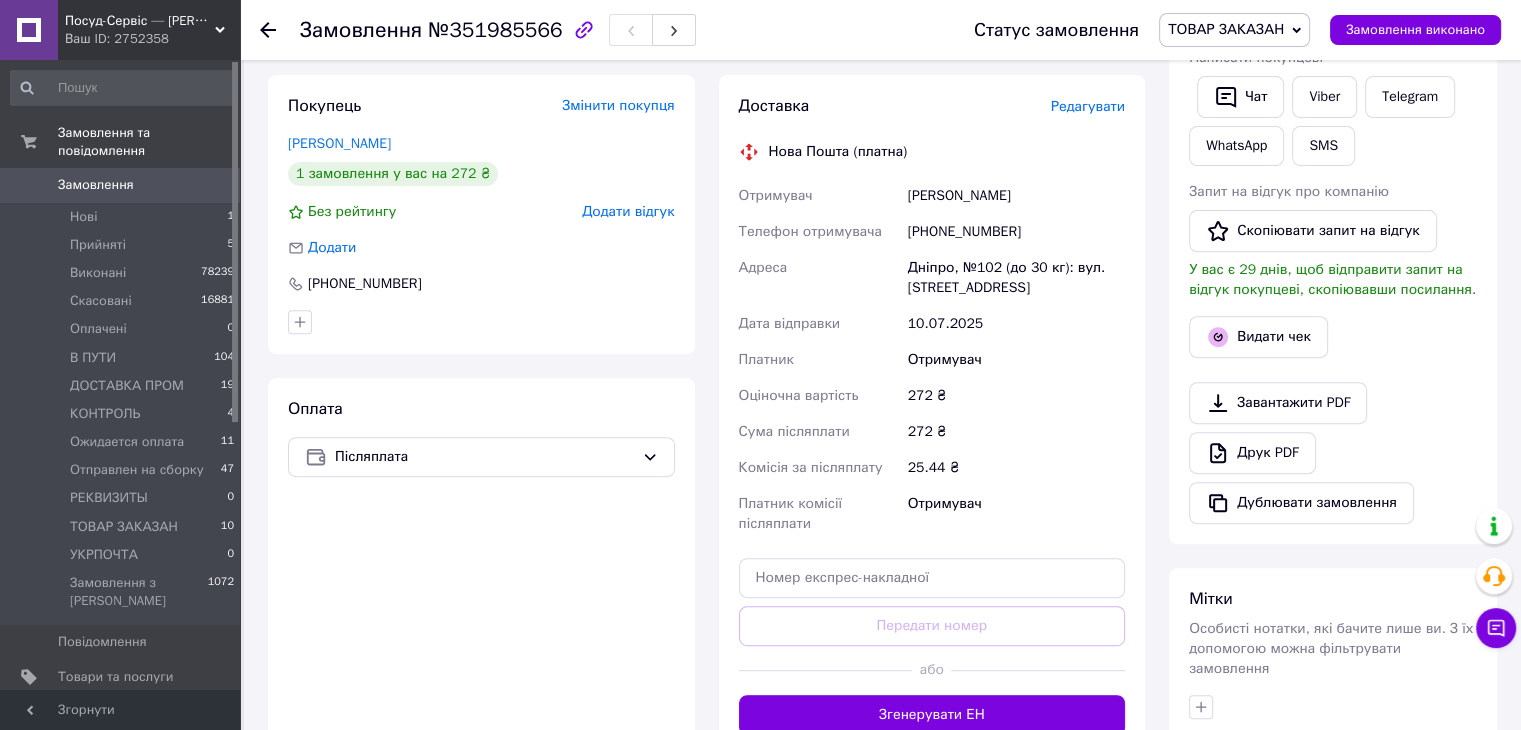 click on "ТОВАР ЗАКАЗАН" at bounding box center (1234, 30) 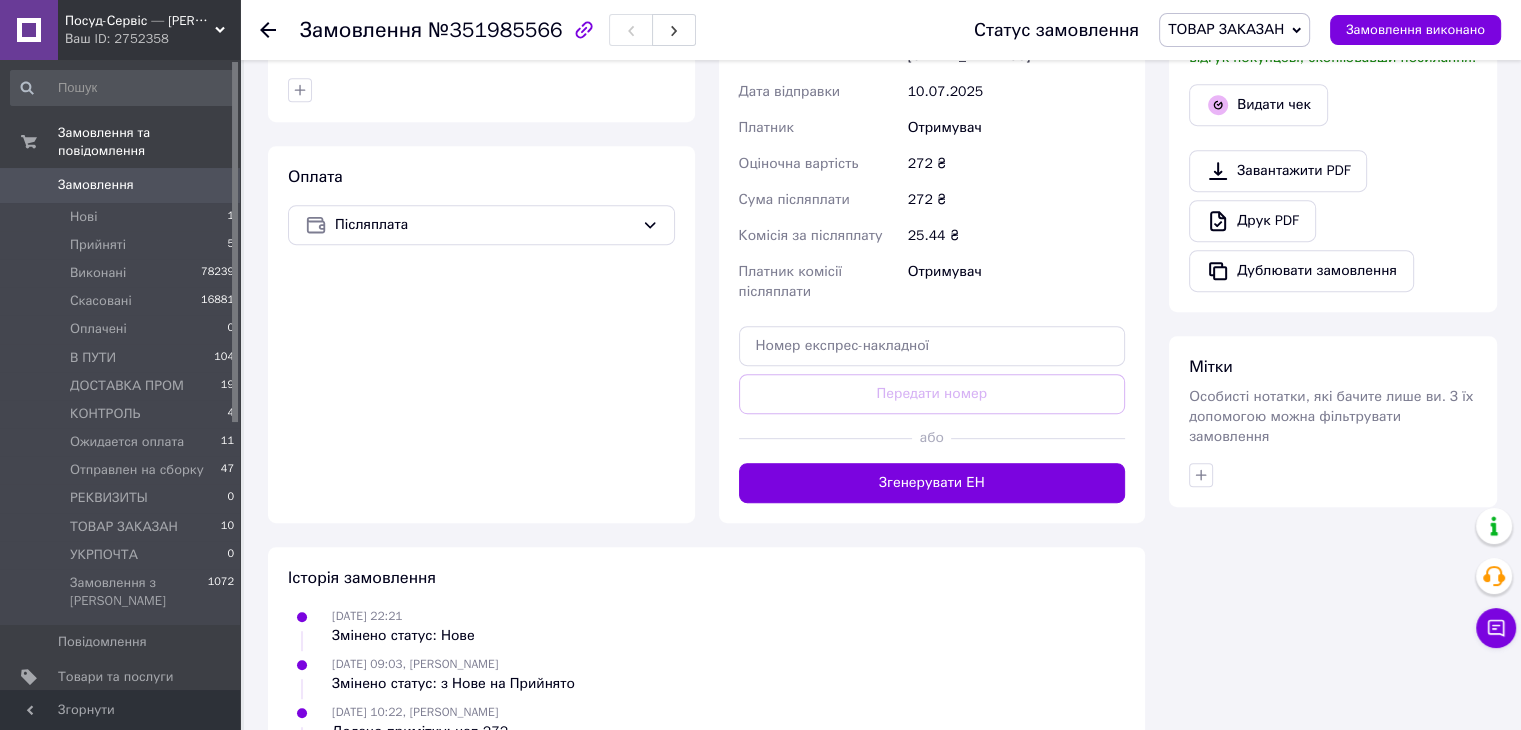 scroll, scrollTop: 1092, scrollLeft: 0, axis: vertical 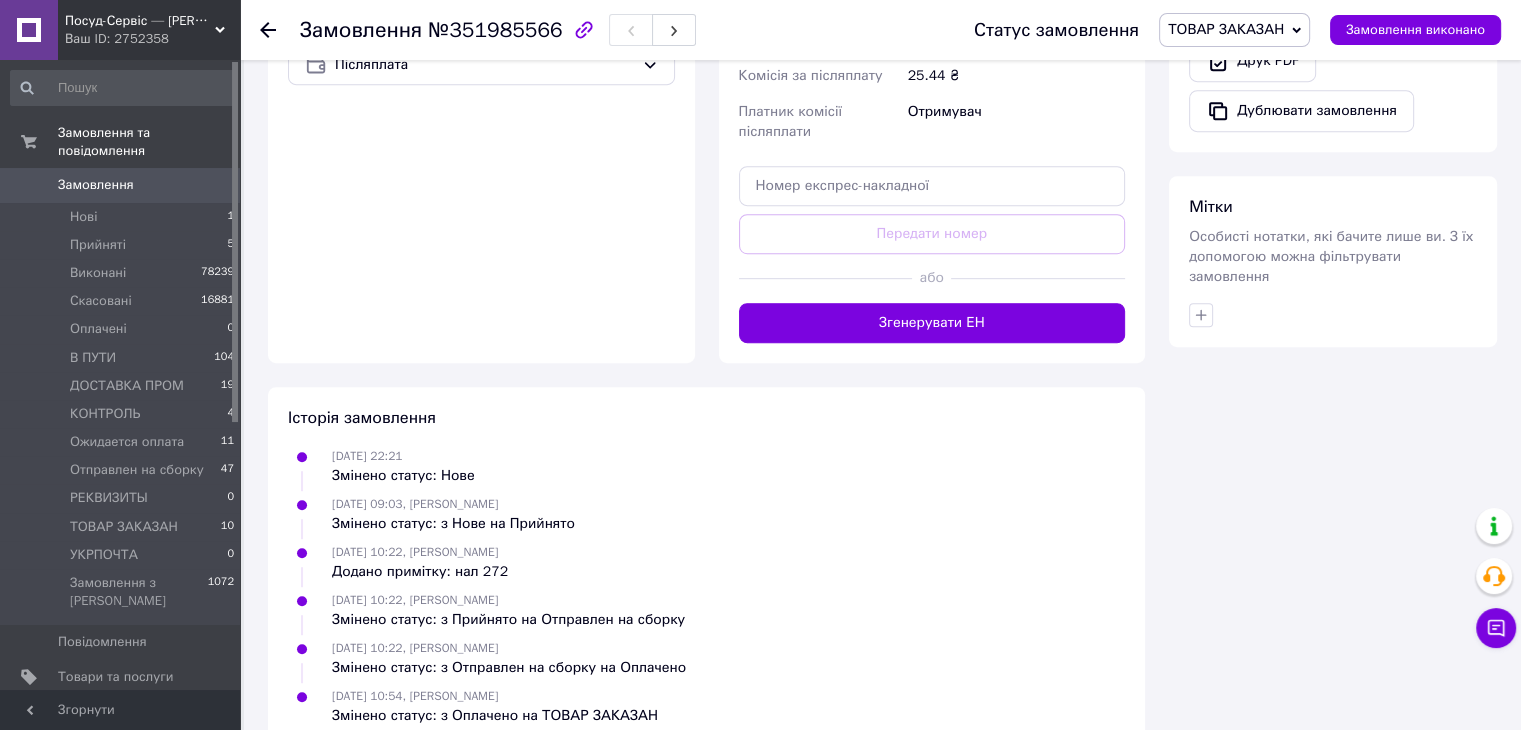 click on "ТОВАР ЗАКАЗАН" at bounding box center [1234, 30] 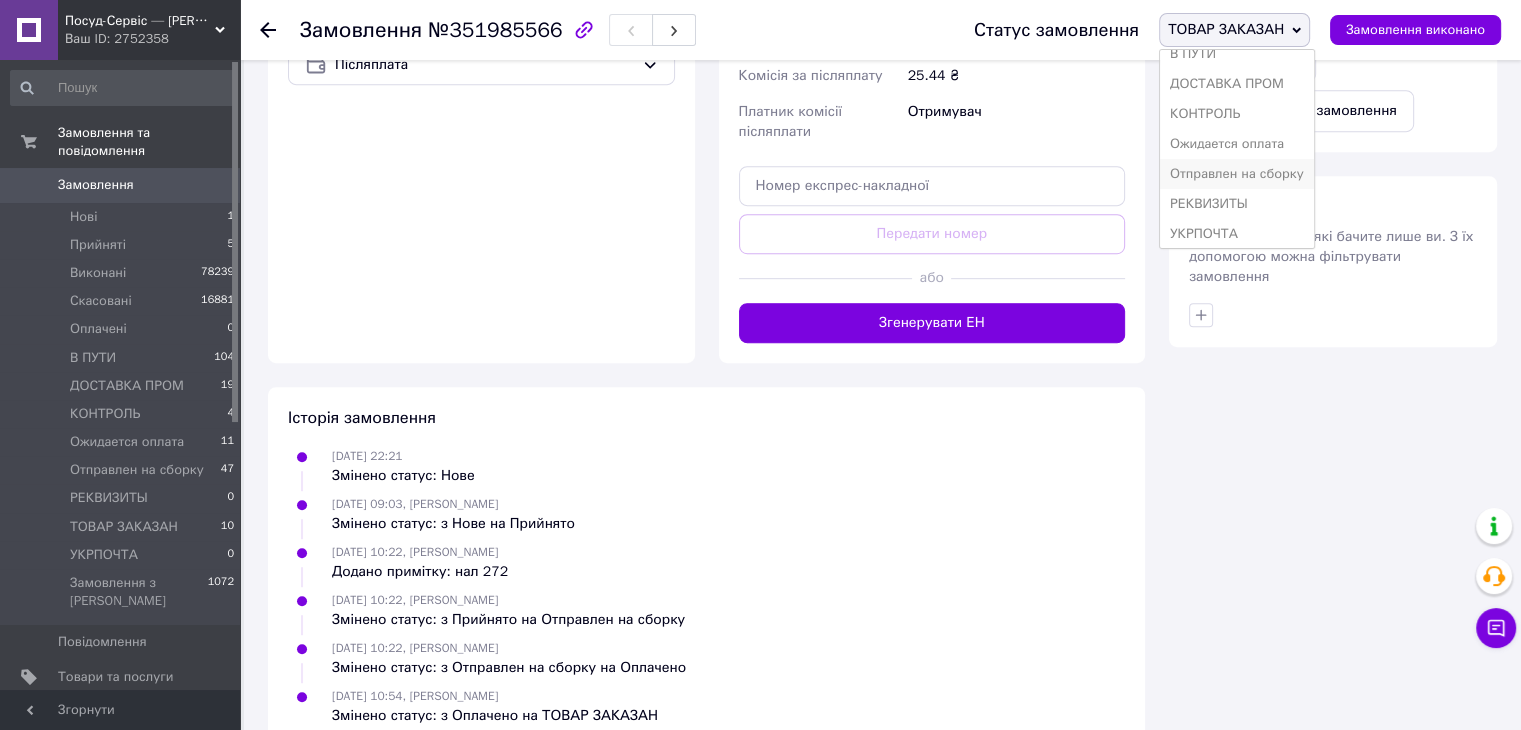 scroll, scrollTop: 141, scrollLeft: 0, axis: vertical 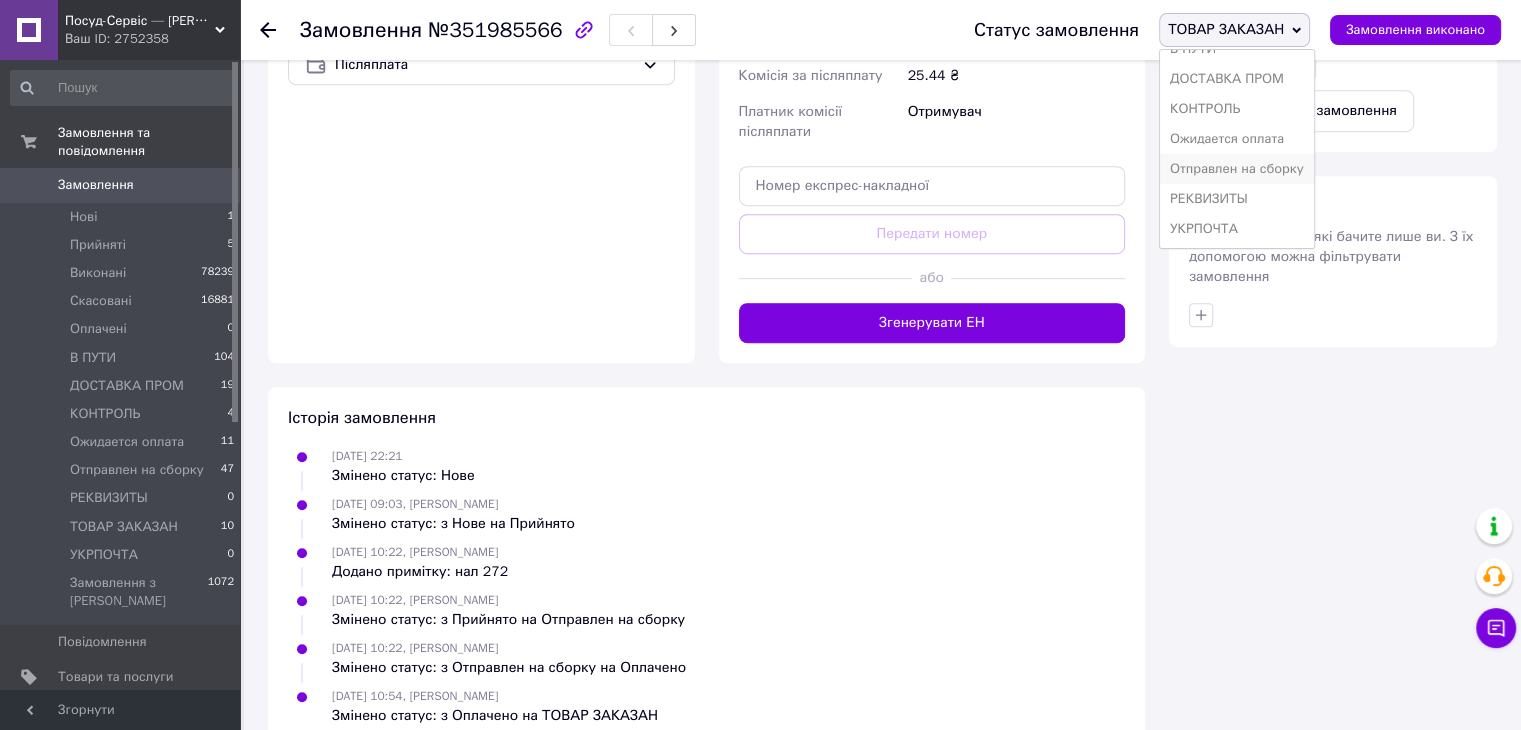 click on "Отправлен на сборку" at bounding box center [1237, 169] 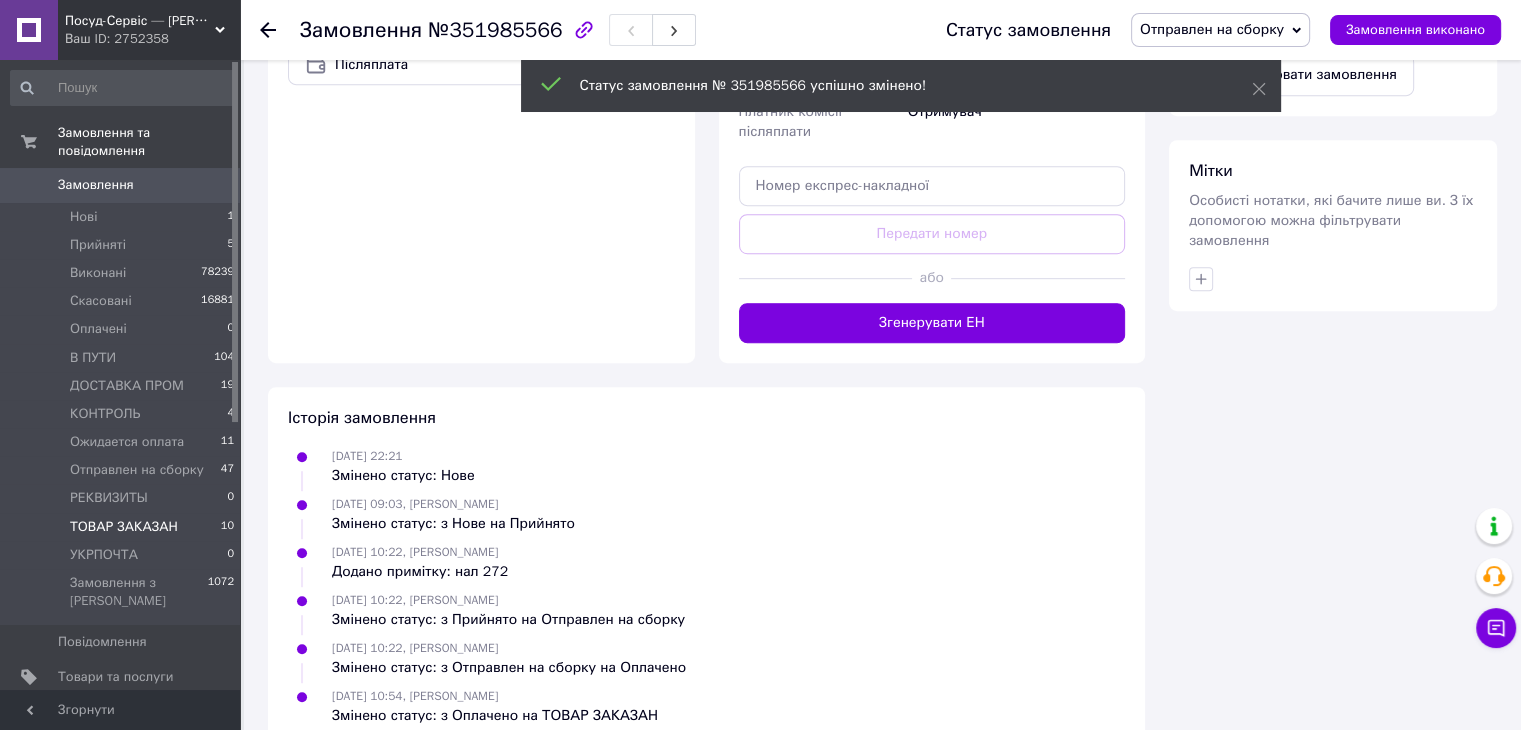 click on "ТОВАР ЗАКАЗАН" at bounding box center [124, 527] 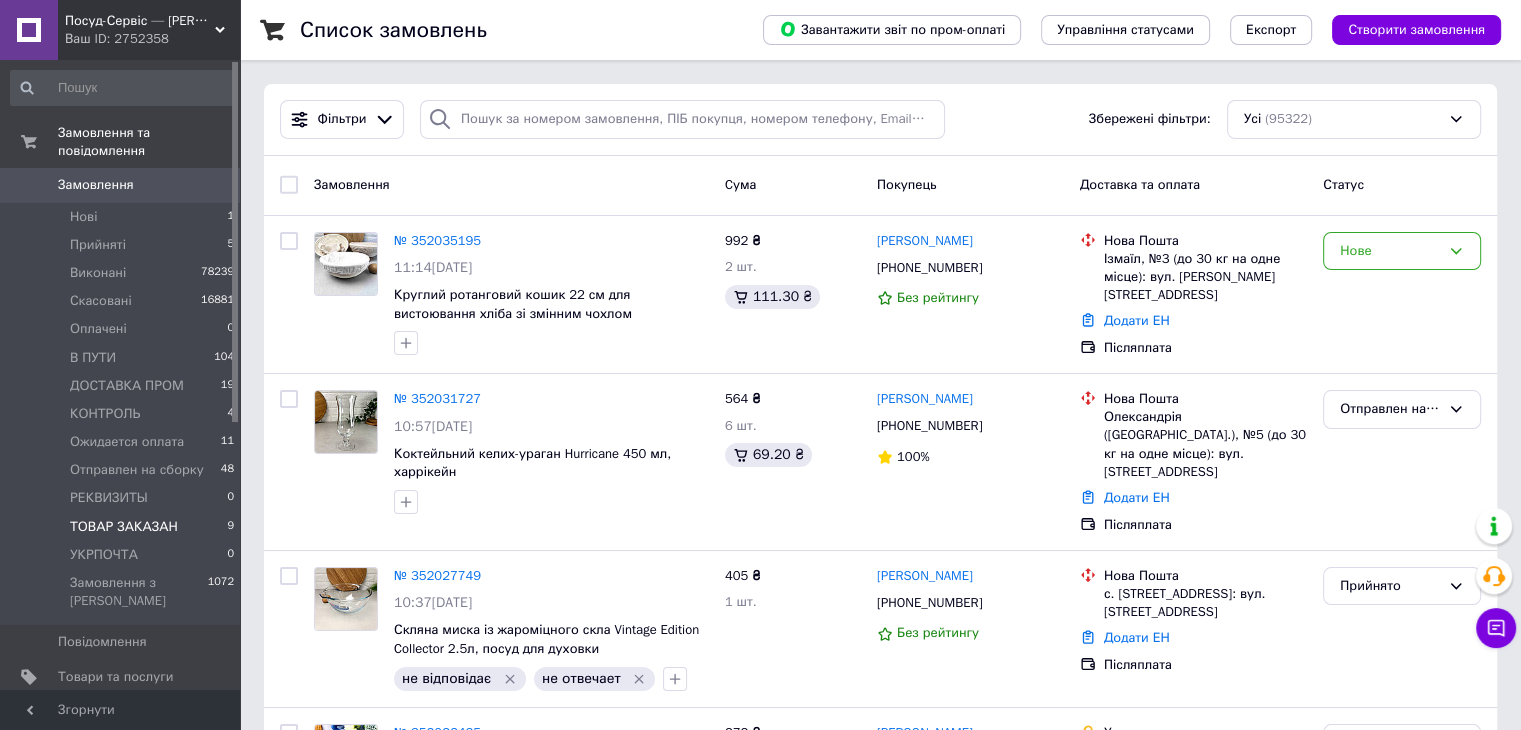 click on "ТОВАР ЗАКАЗАН 9" at bounding box center (123, 527) 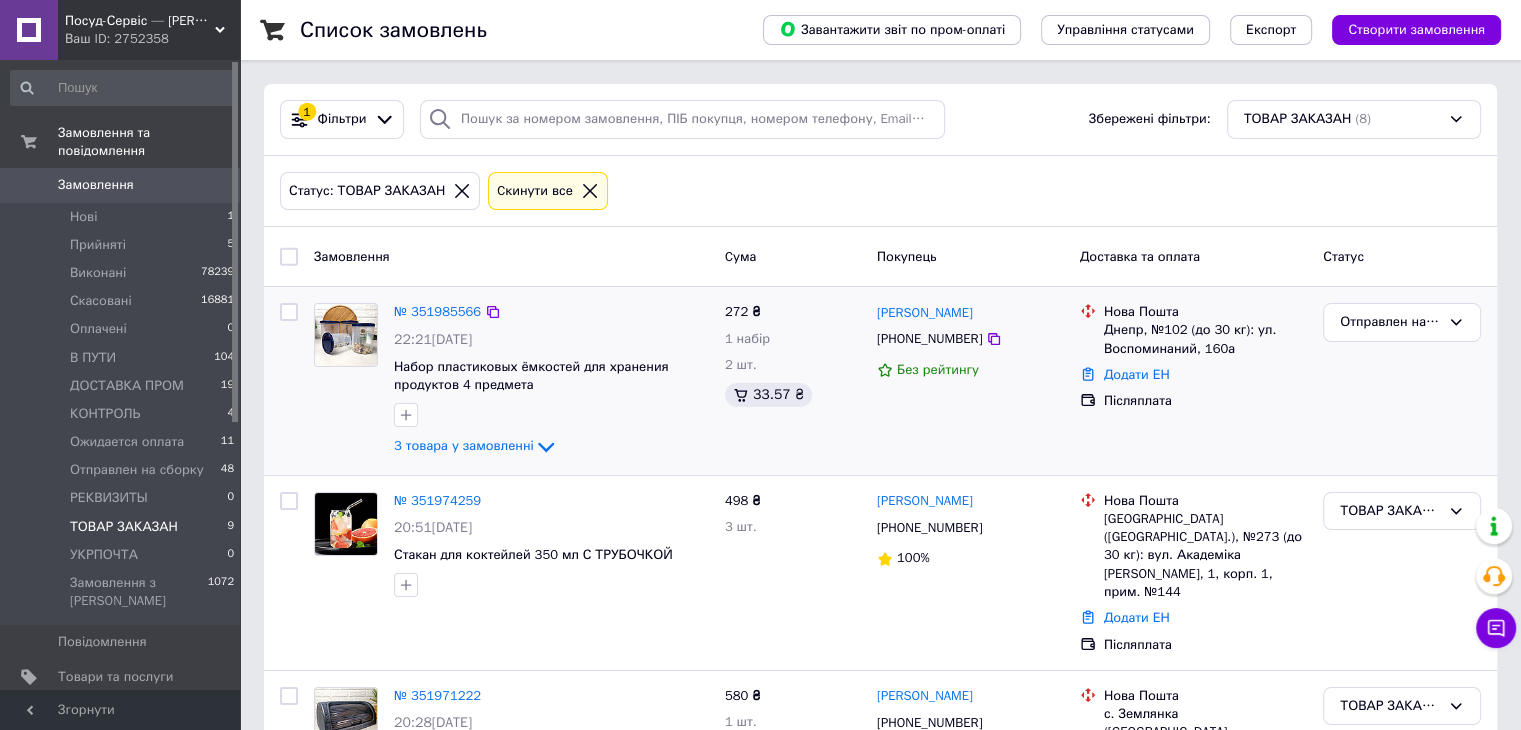 scroll, scrollTop: 100, scrollLeft: 0, axis: vertical 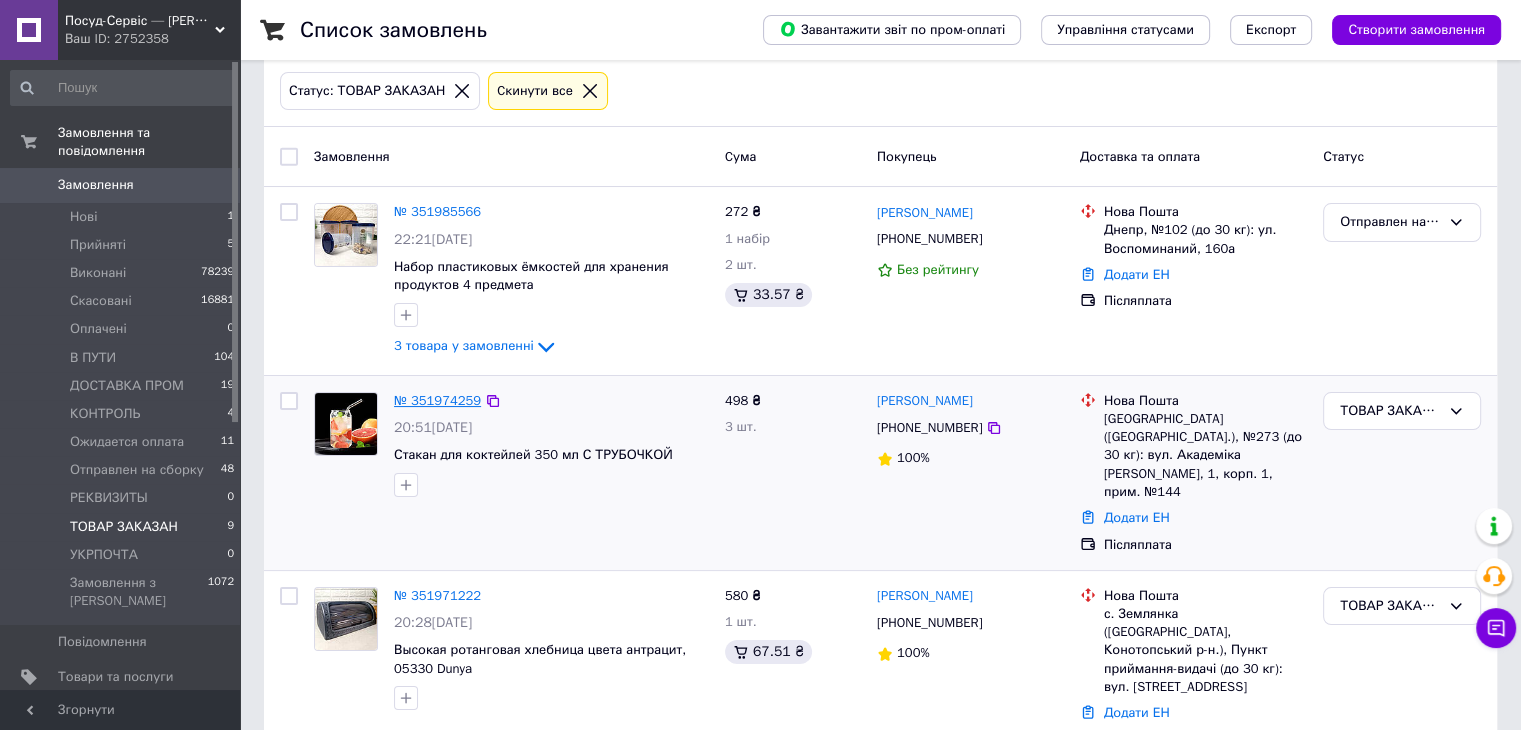 click on "№ 351974259" at bounding box center (437, 400) 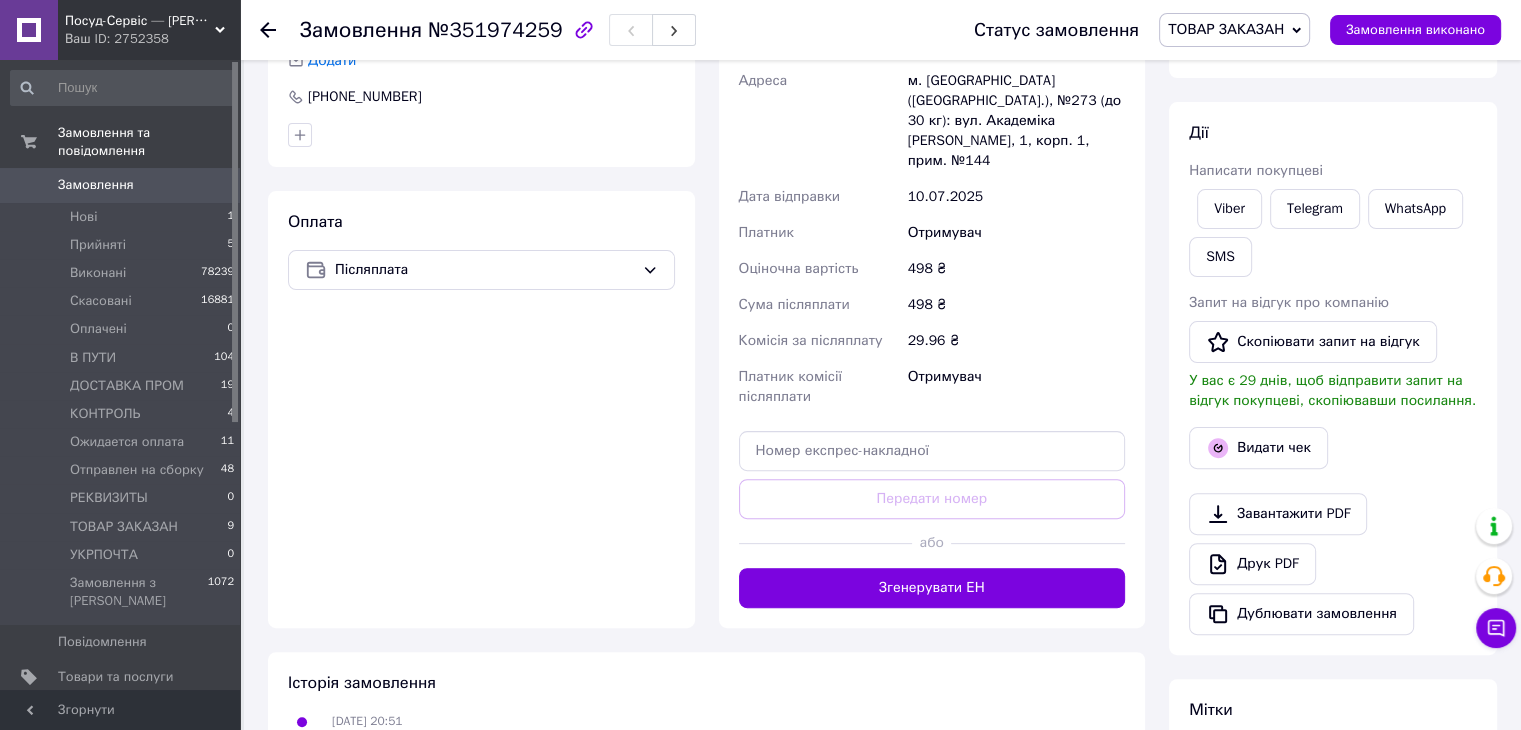 scroll, scrollTop: 552, scrollLeft: 0, axis: vertical 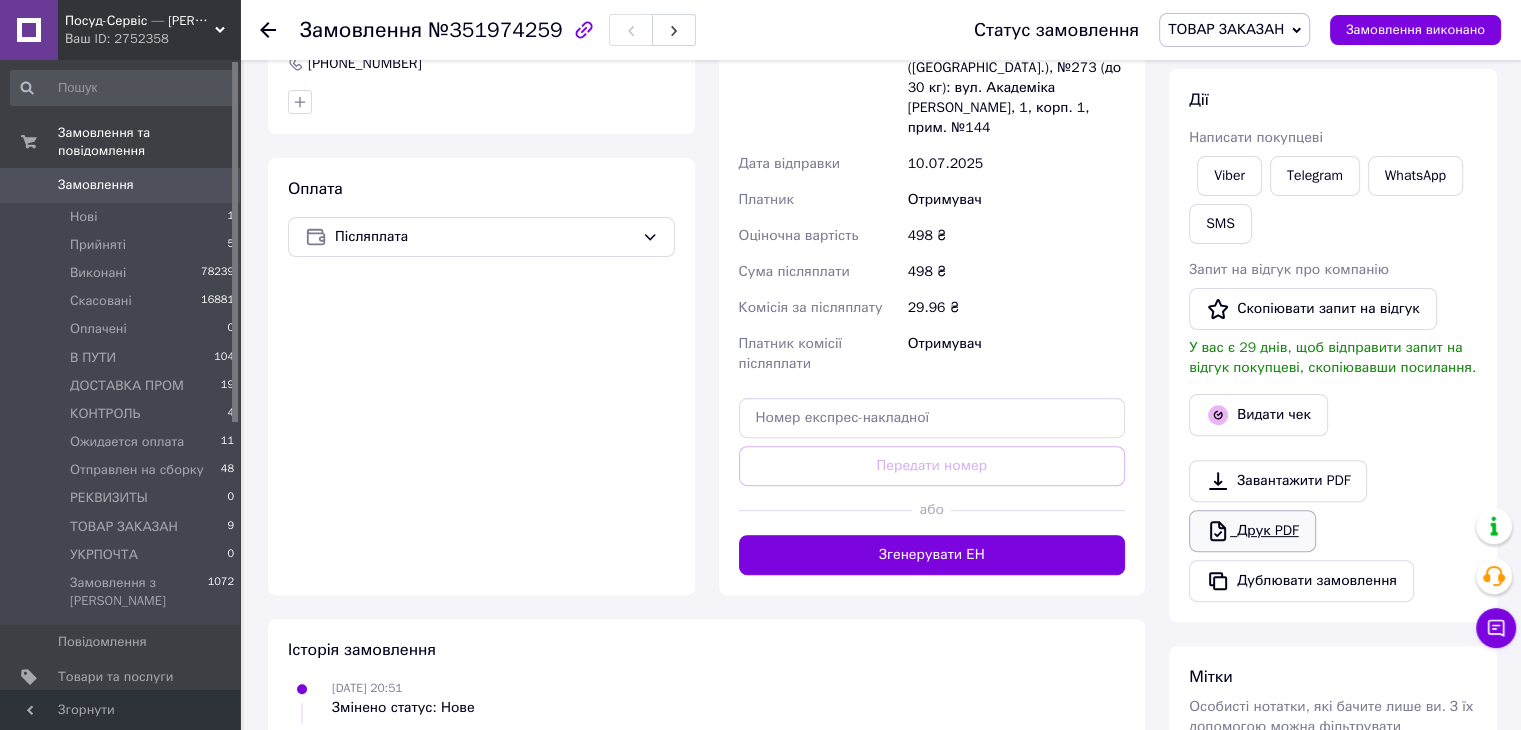 click on "Друк PDF" at bounding box center [1252, 531] 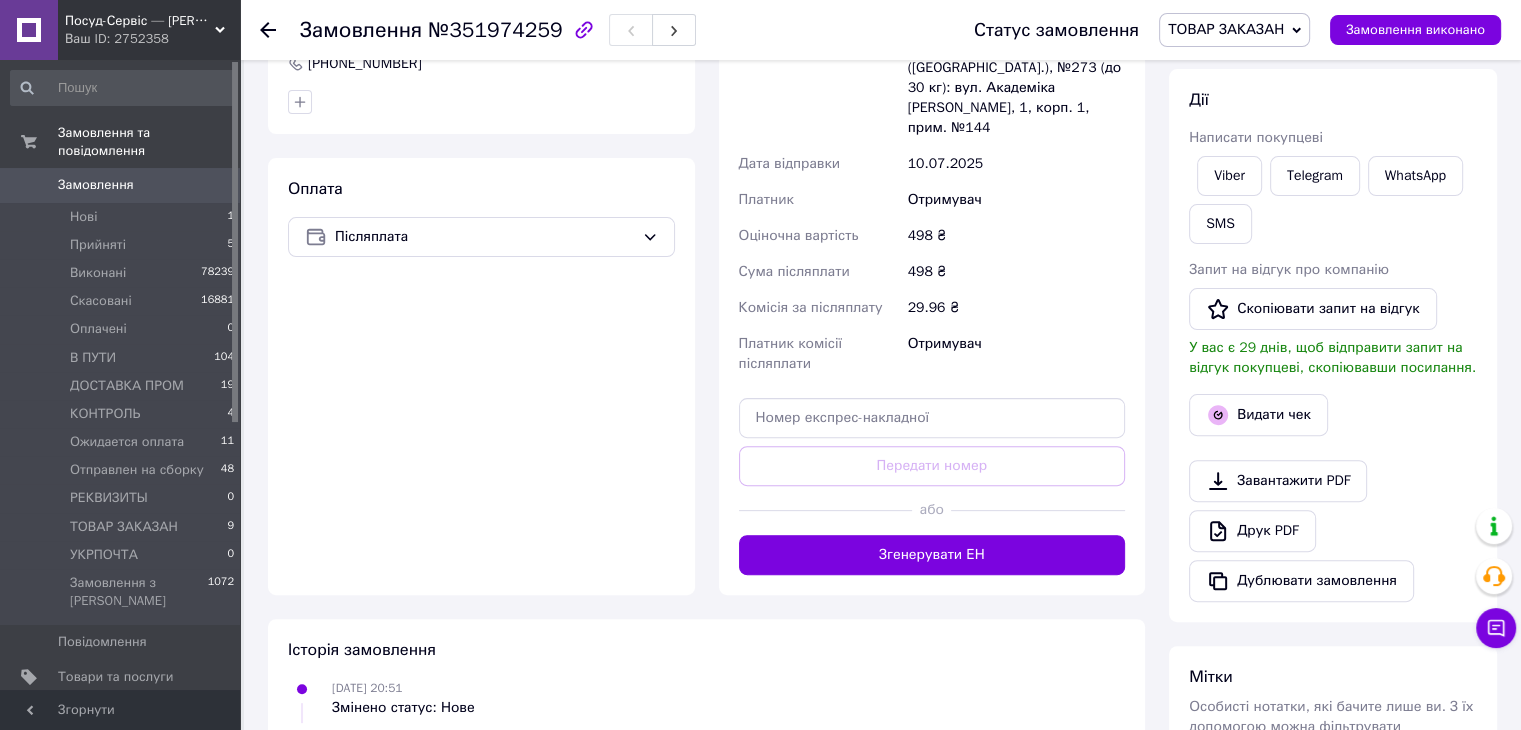 drag, startPoint x: 1275, startPoint y: 34, endPoint x: 1286, endPoint y: 106, distance: 72.835434 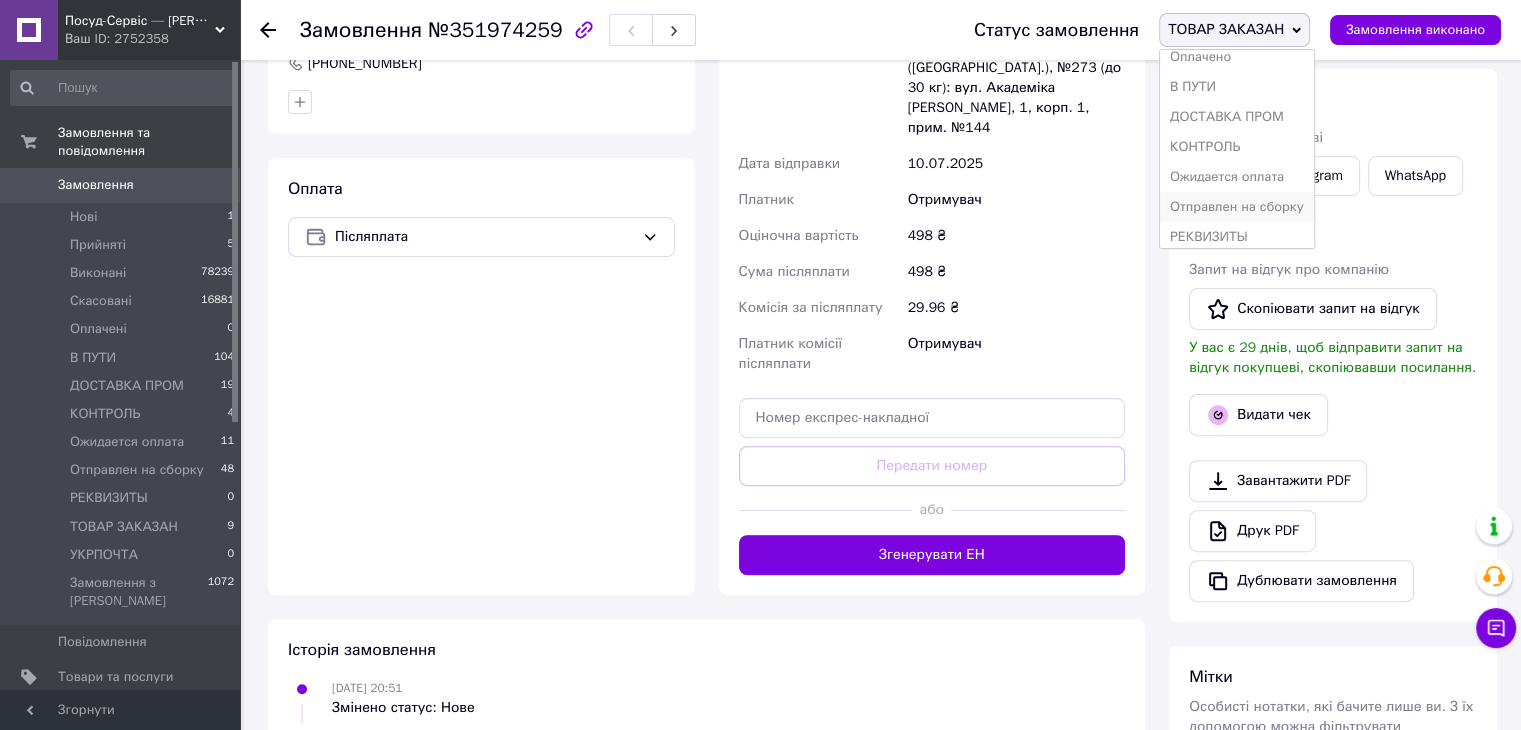 scroll, scrollTop: 141, scrollLeft: 0, axis: vertical 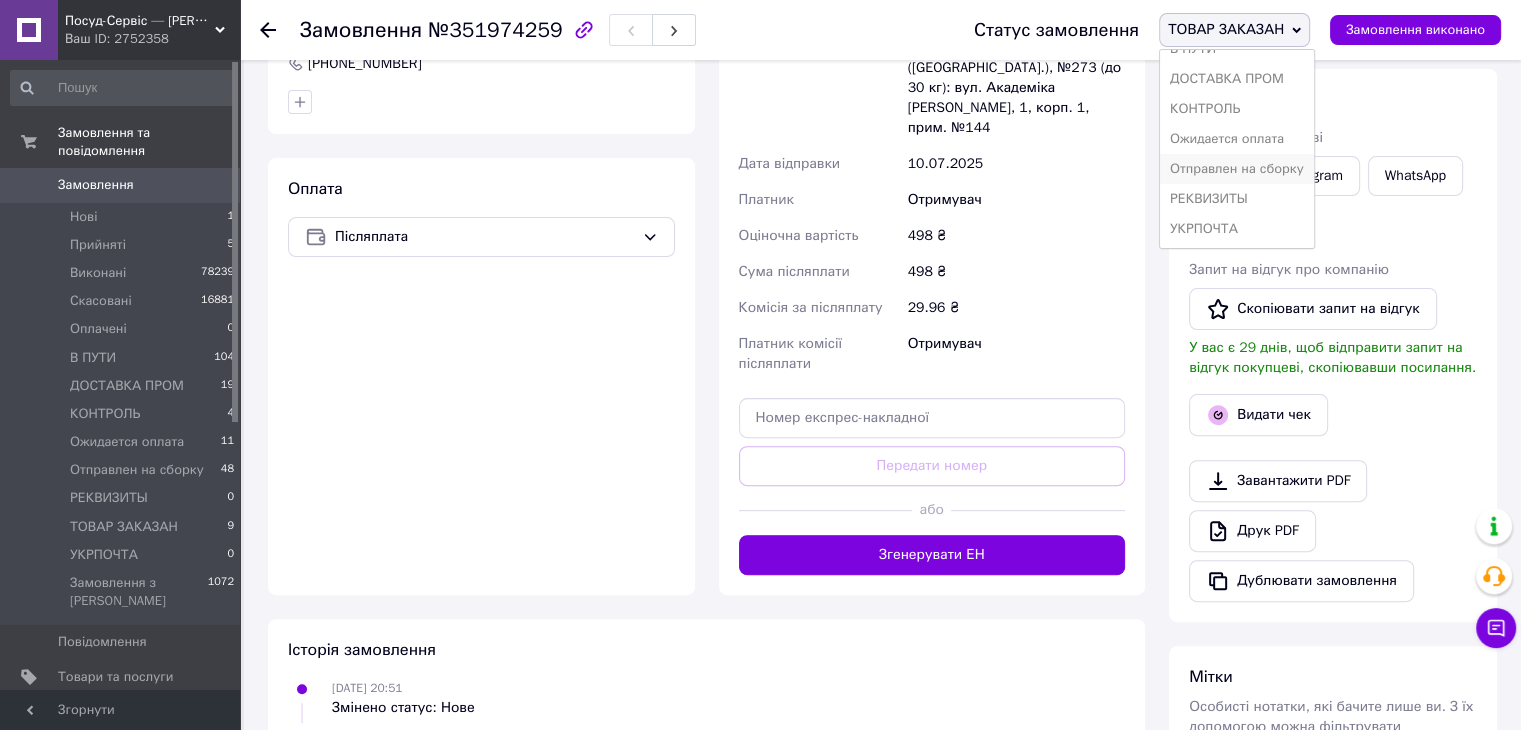 click on "Отправлен на сборку" at bounding box center [1237, 169] 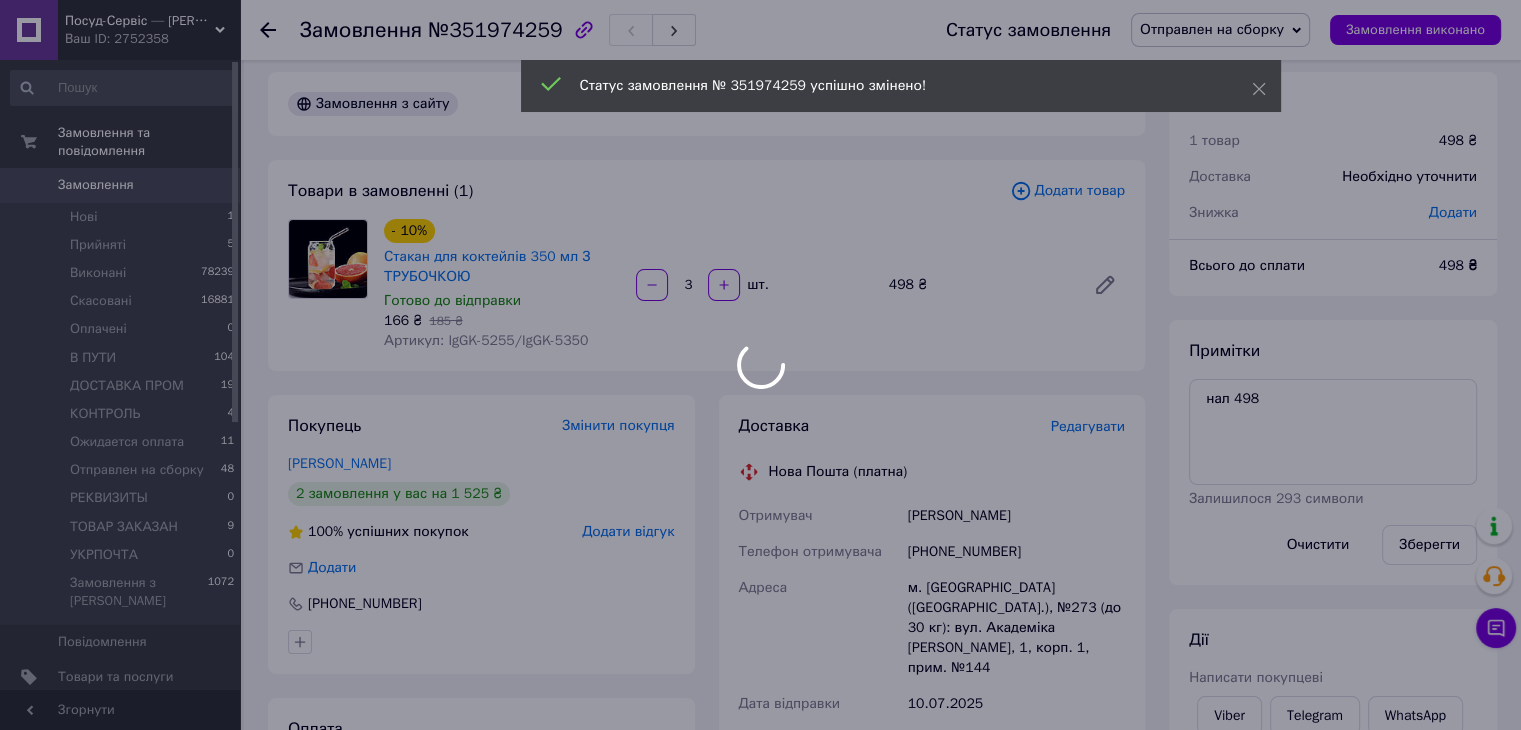scroll, scrollTop: 0, scrollLeft: 0, axis: both 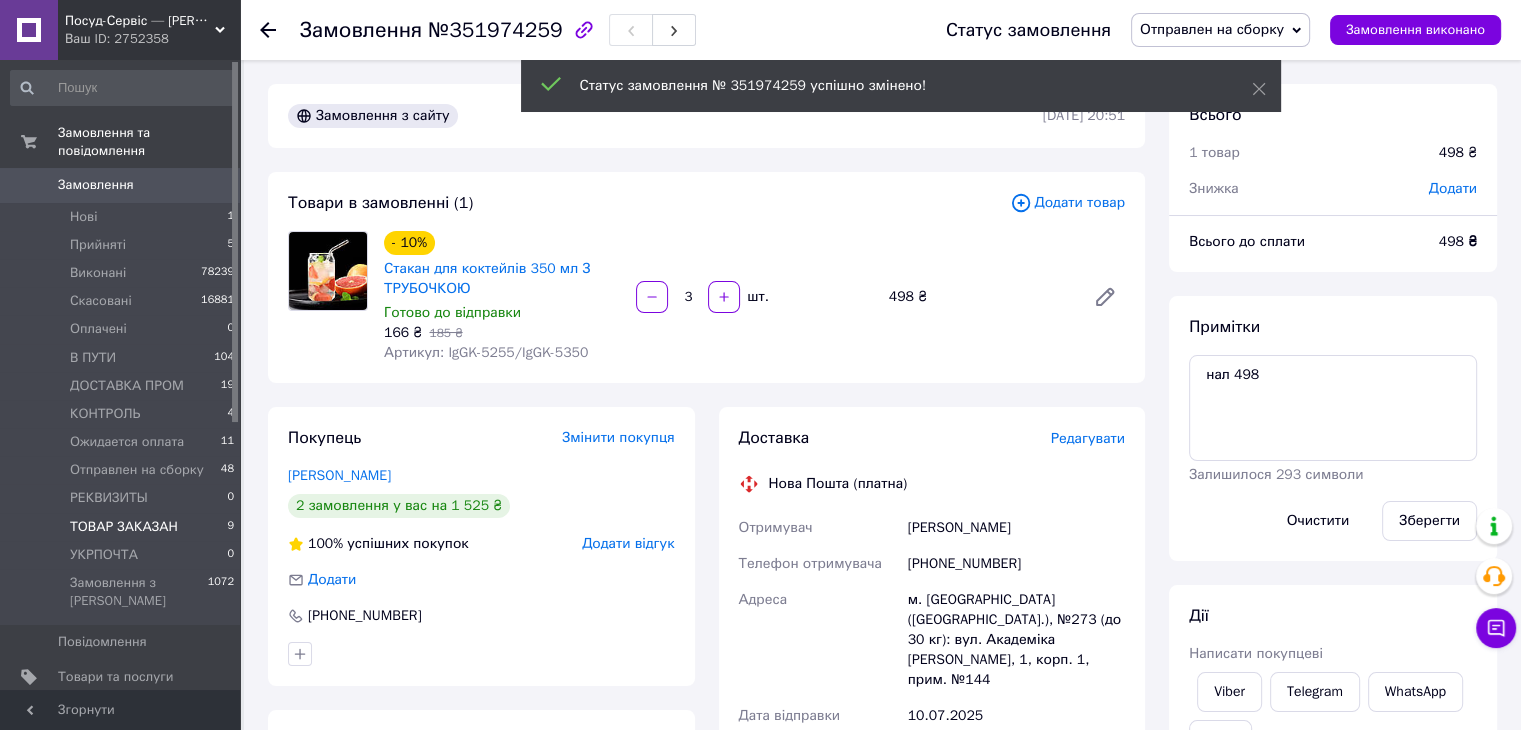 click on "ТОВАР ЗАКАЗАН" at bounding box center (124, 527) 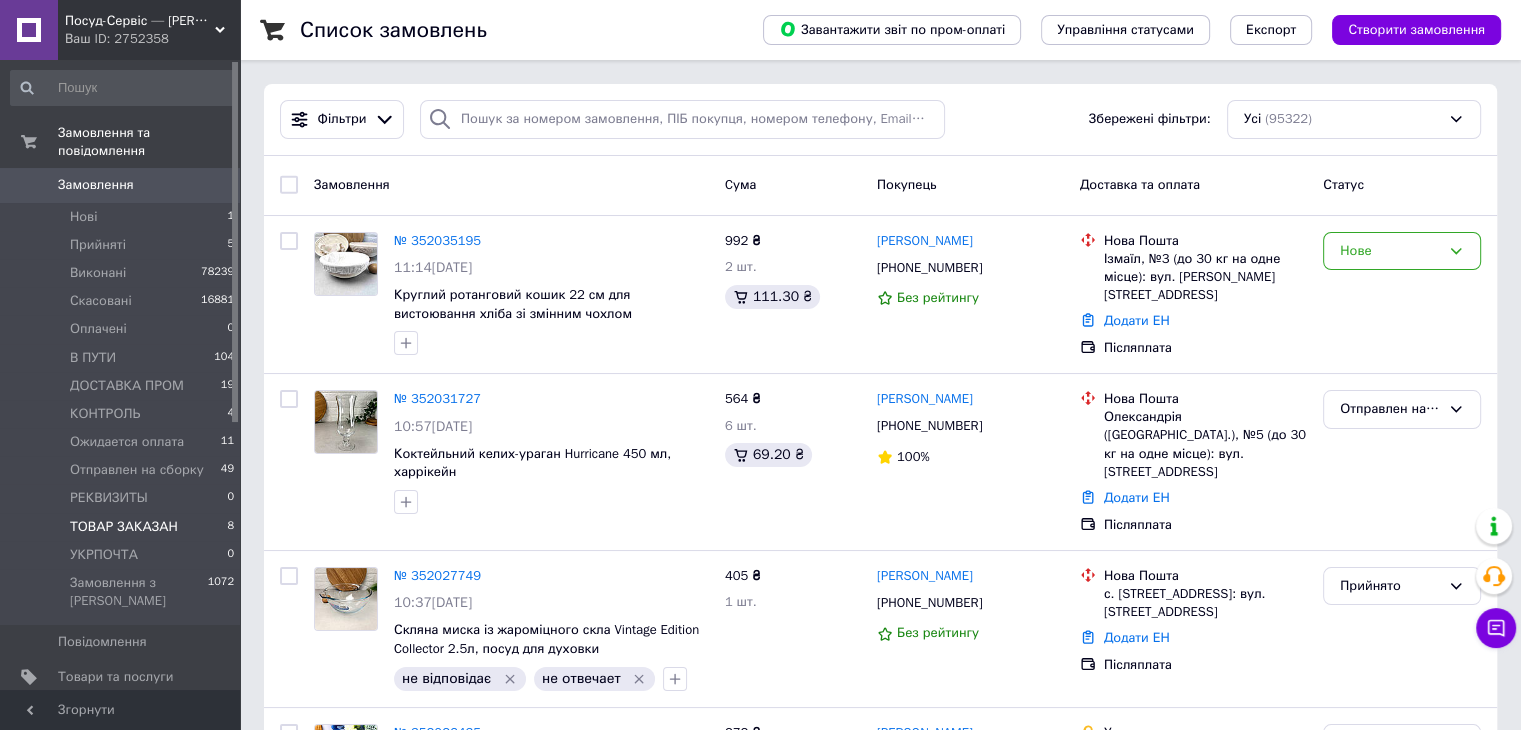 click on "ТОВАР ЗАКАЗАН" at bounding box center (124, 527) 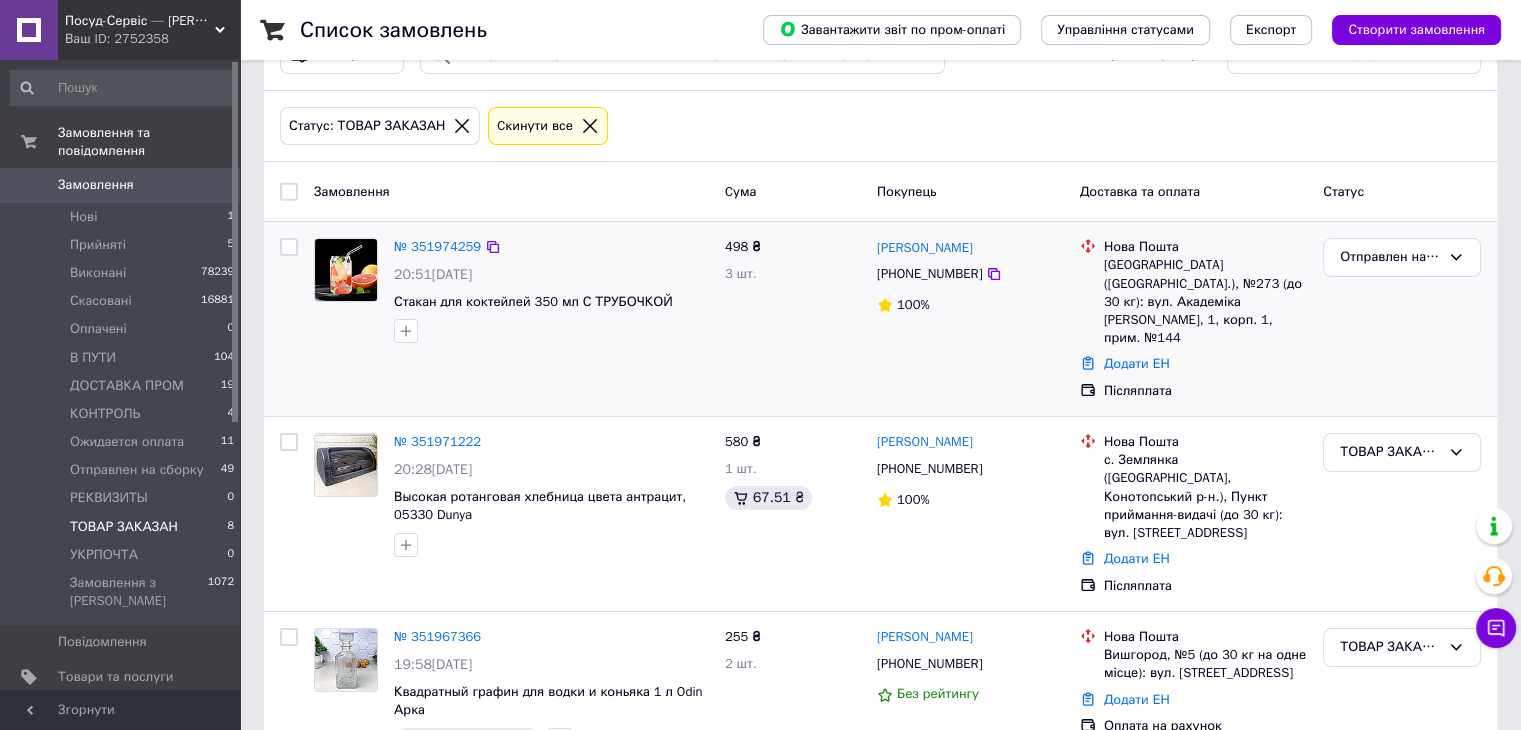 scroll, scrollTop: 100, scrollLeft: 0, axis: vertical 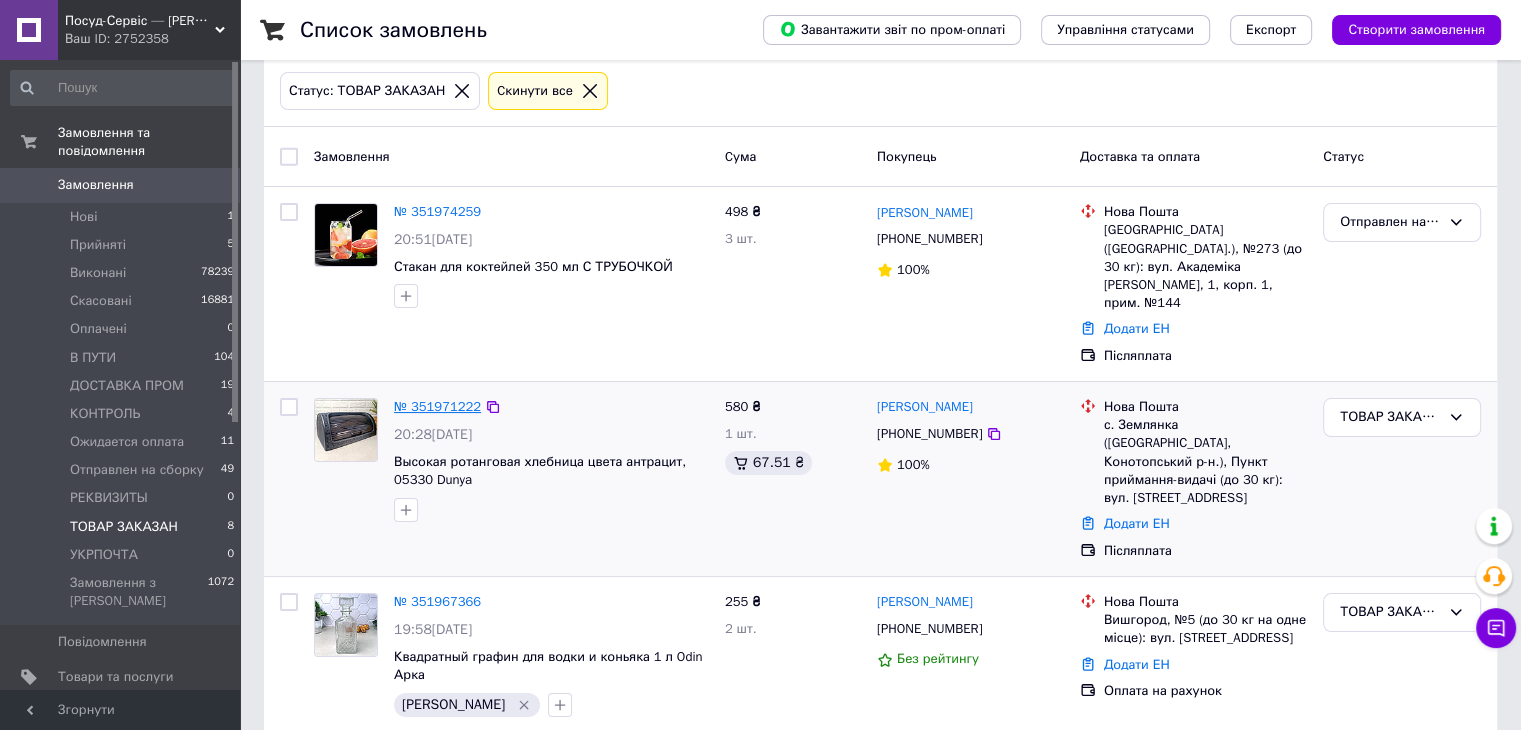 click on "№ 351971222" at bounding box center [437, 406] 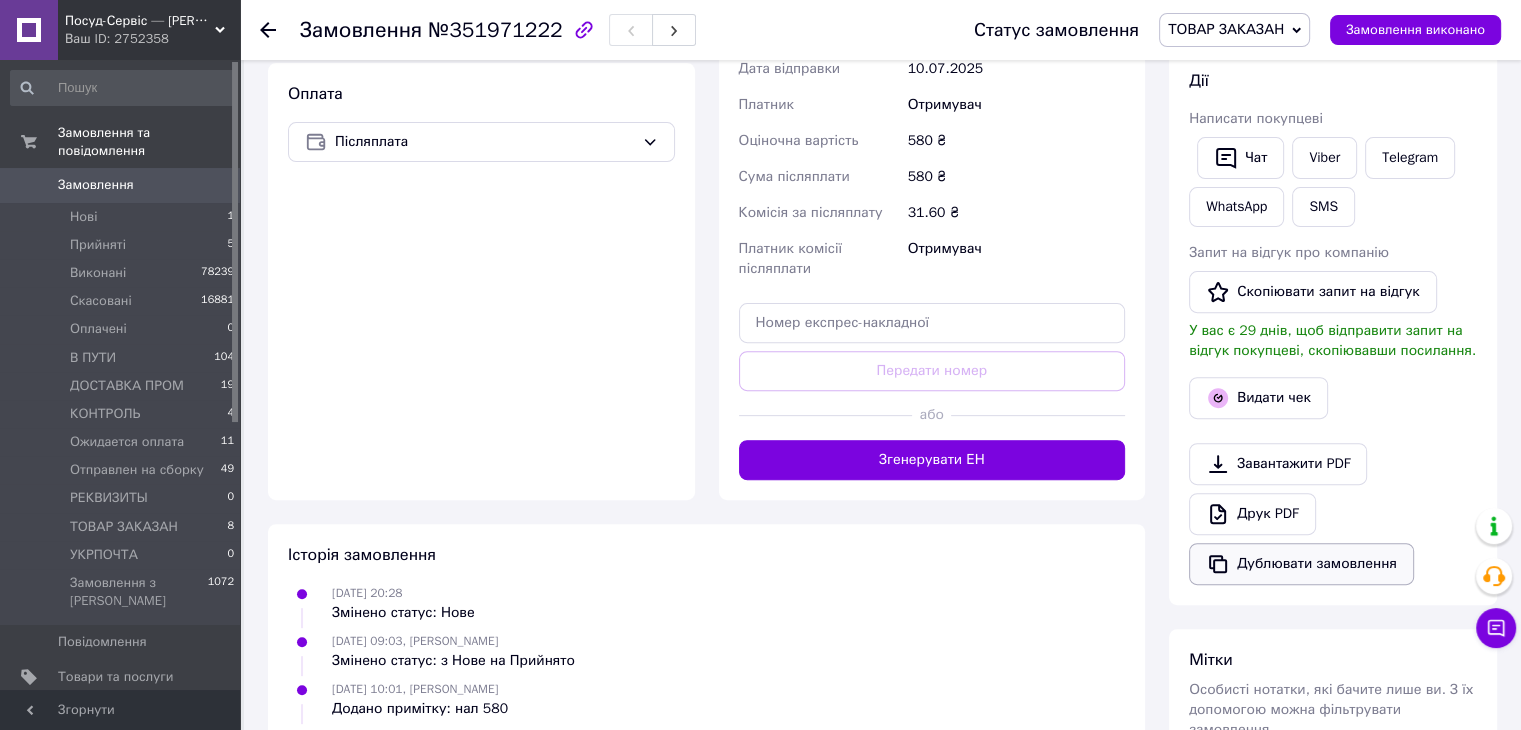 scroll, scrollTop: 744, scrollLeft: 0, axis: vertical 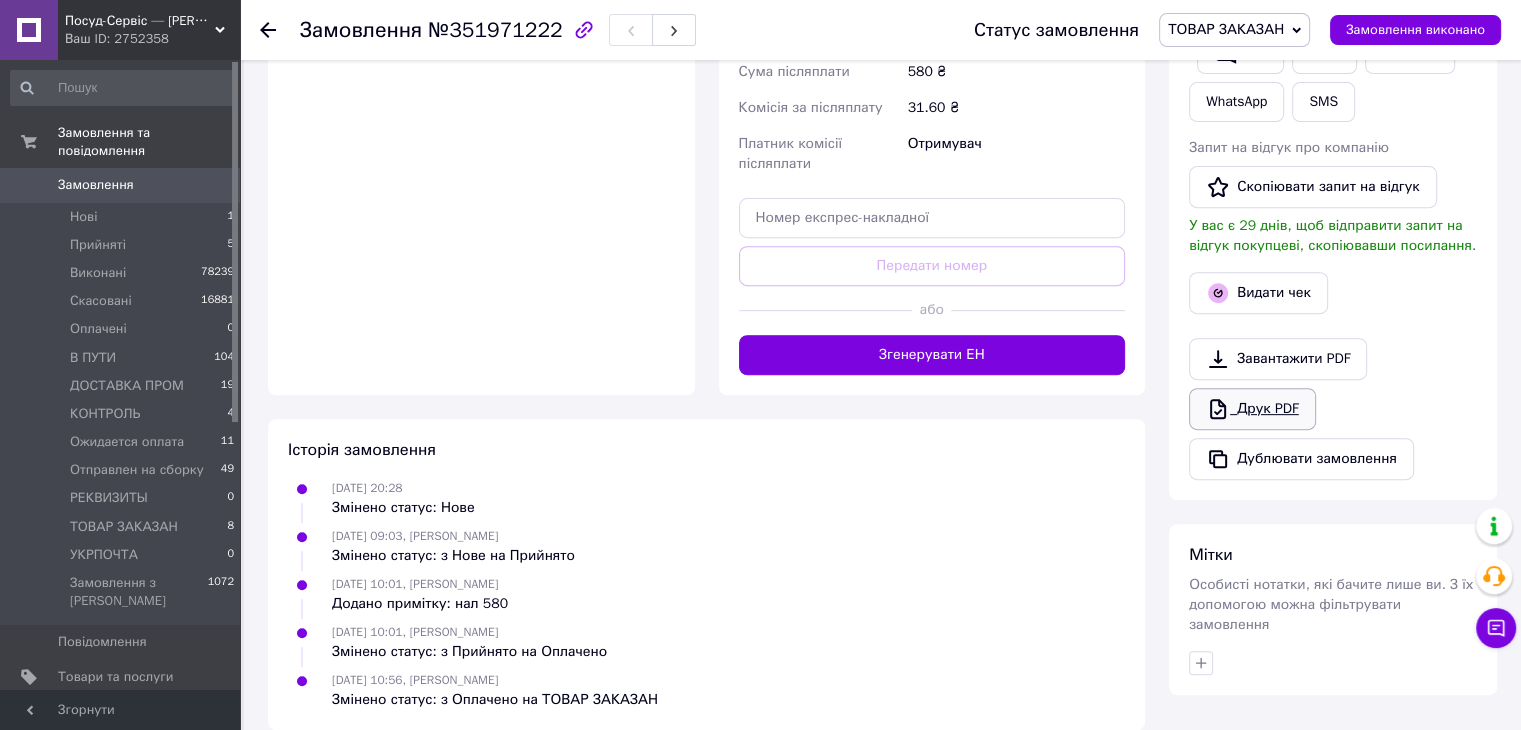 click on "Друк PDF" at bounding box center [1252, 409] 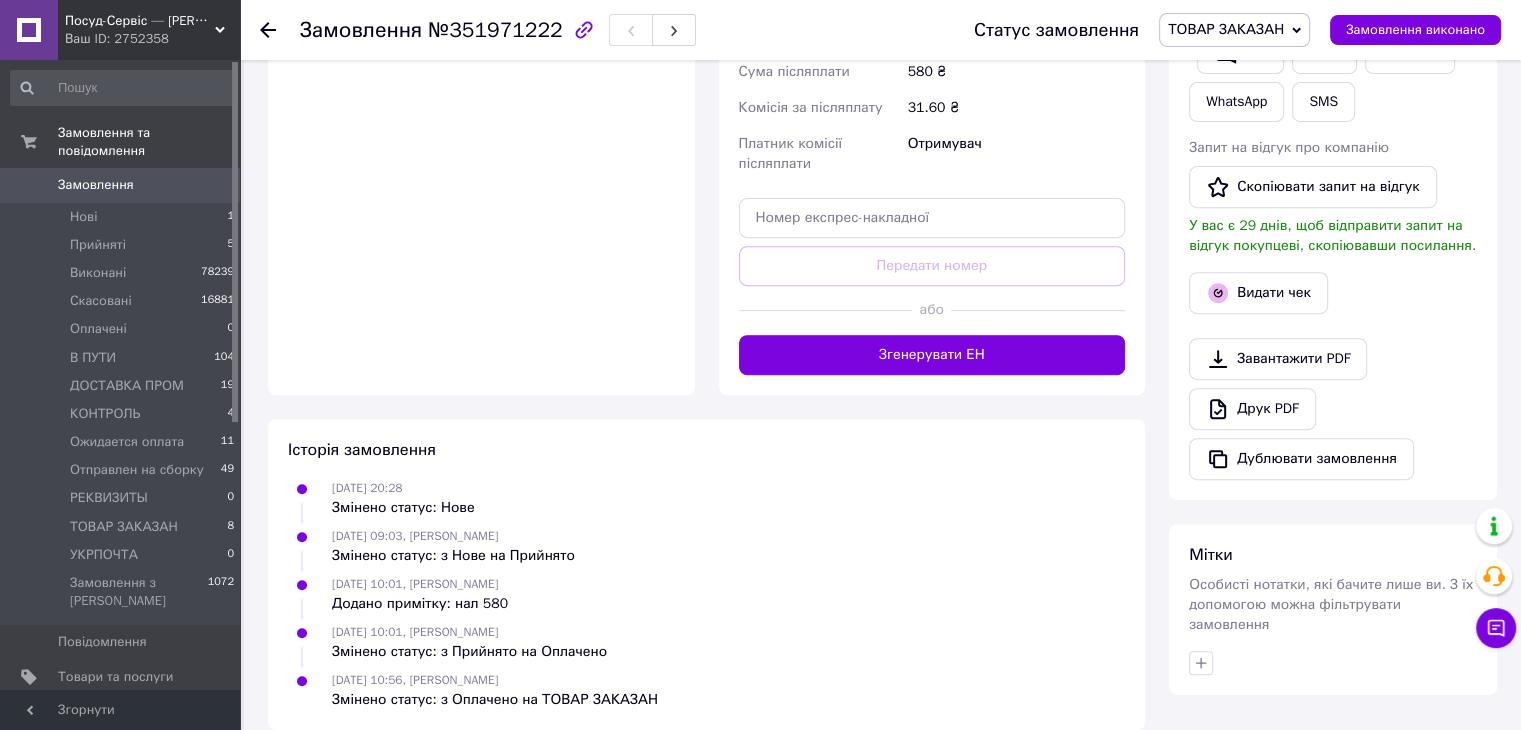 click on "ТОВАР ЗАКАЗАН" at bounding box center (1234, 30) 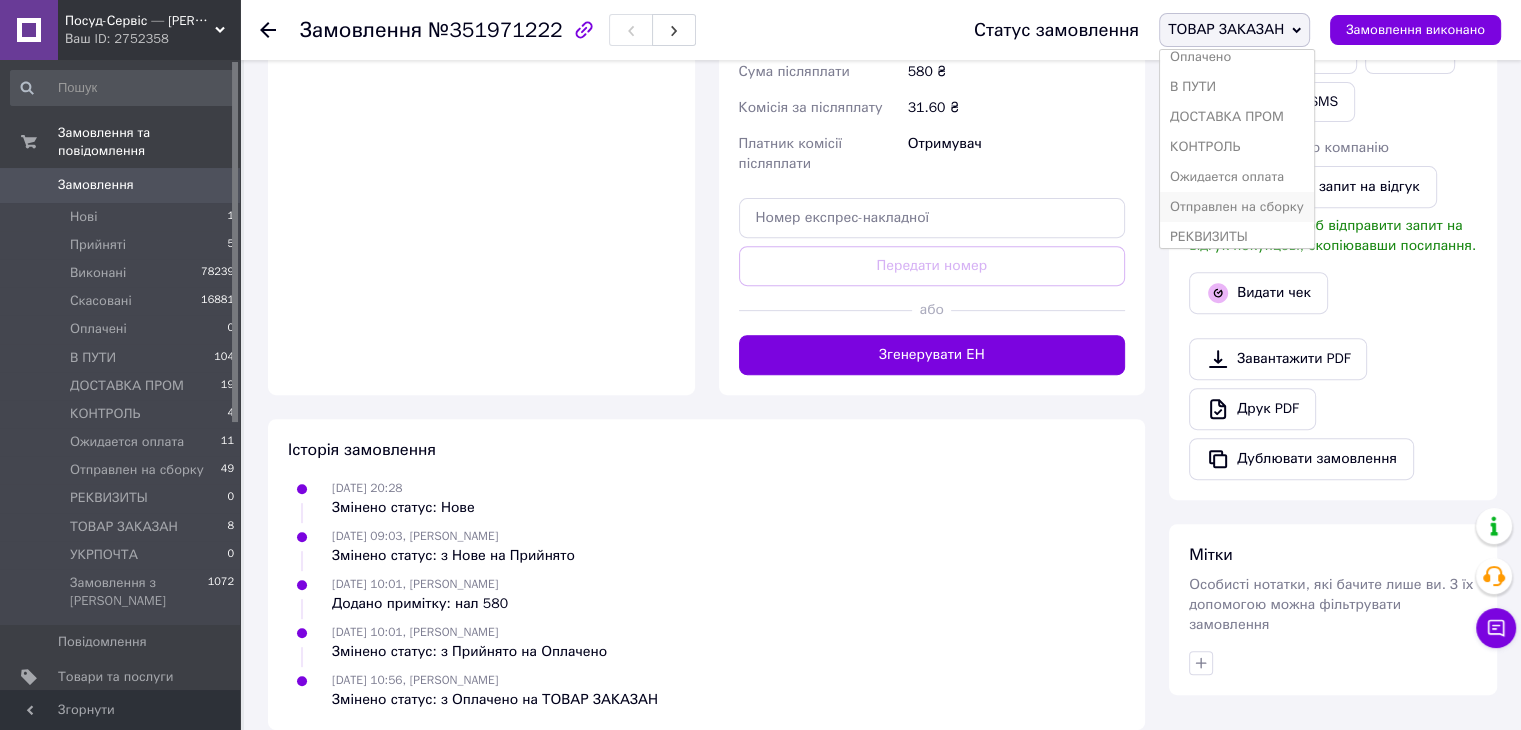 scroll, scrollTop: 141, scrollLeft: 0, axis: vertical 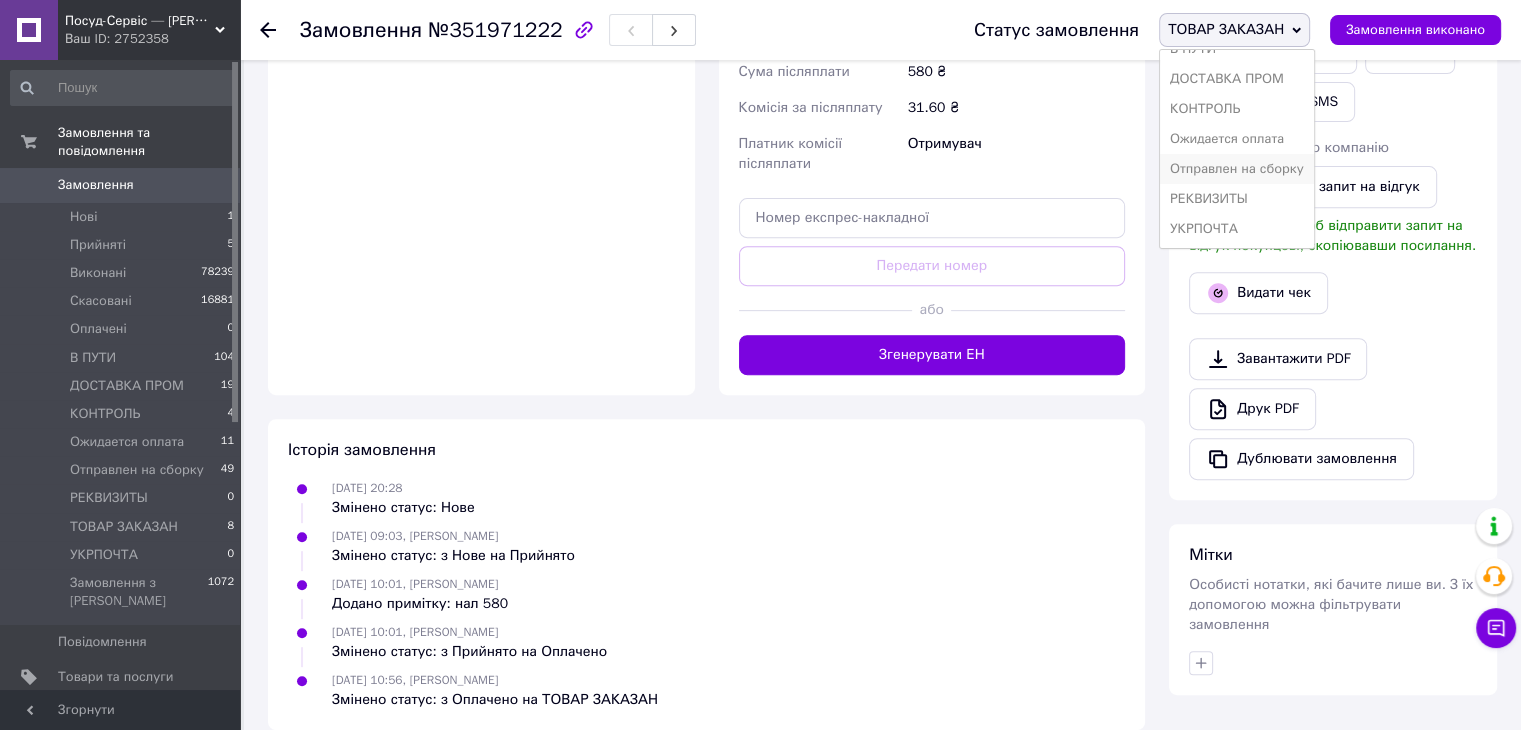 click on "Отправлен на сборку" at bounding box center (1237, 169) 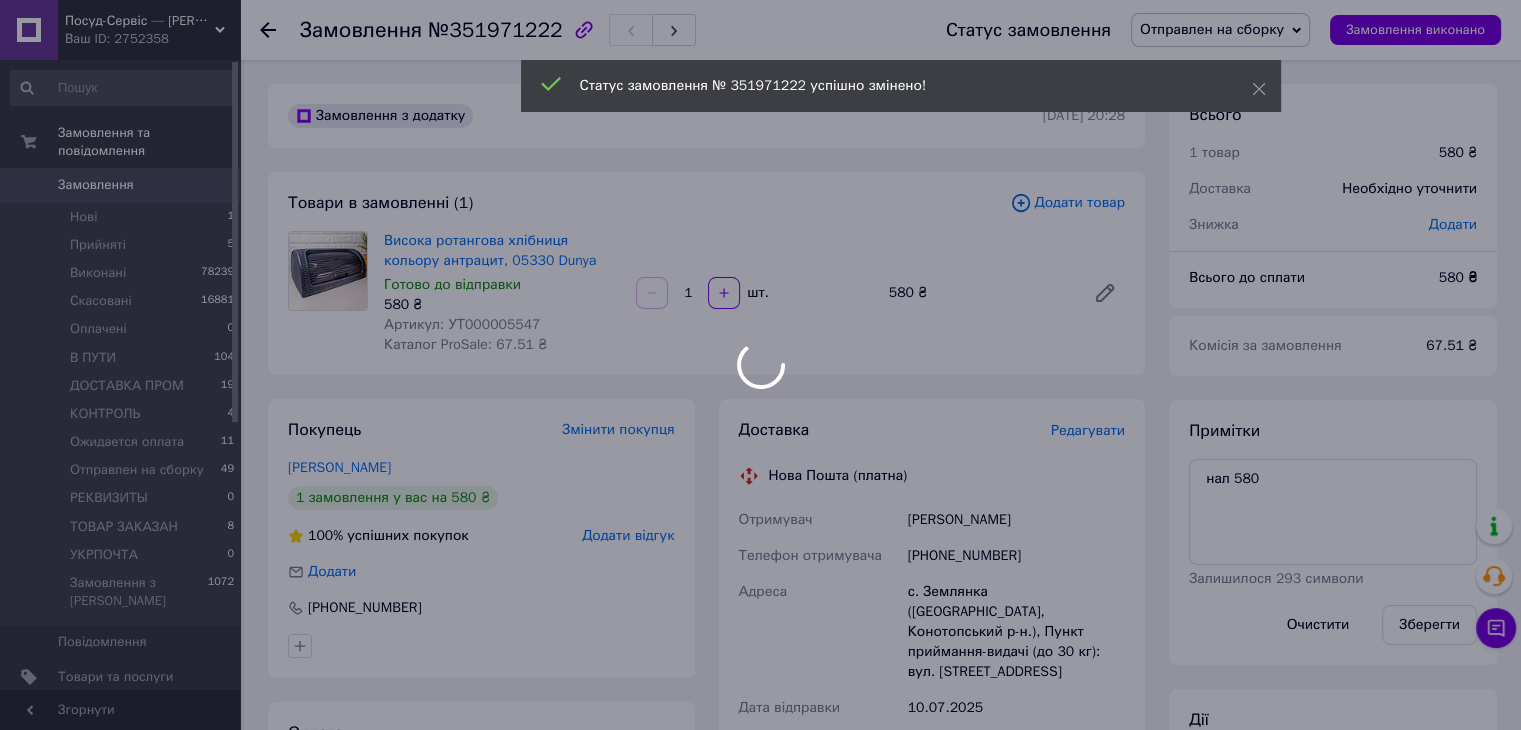 scroll, scrollTop: 100, scrollLeft: 0, axis: vertical 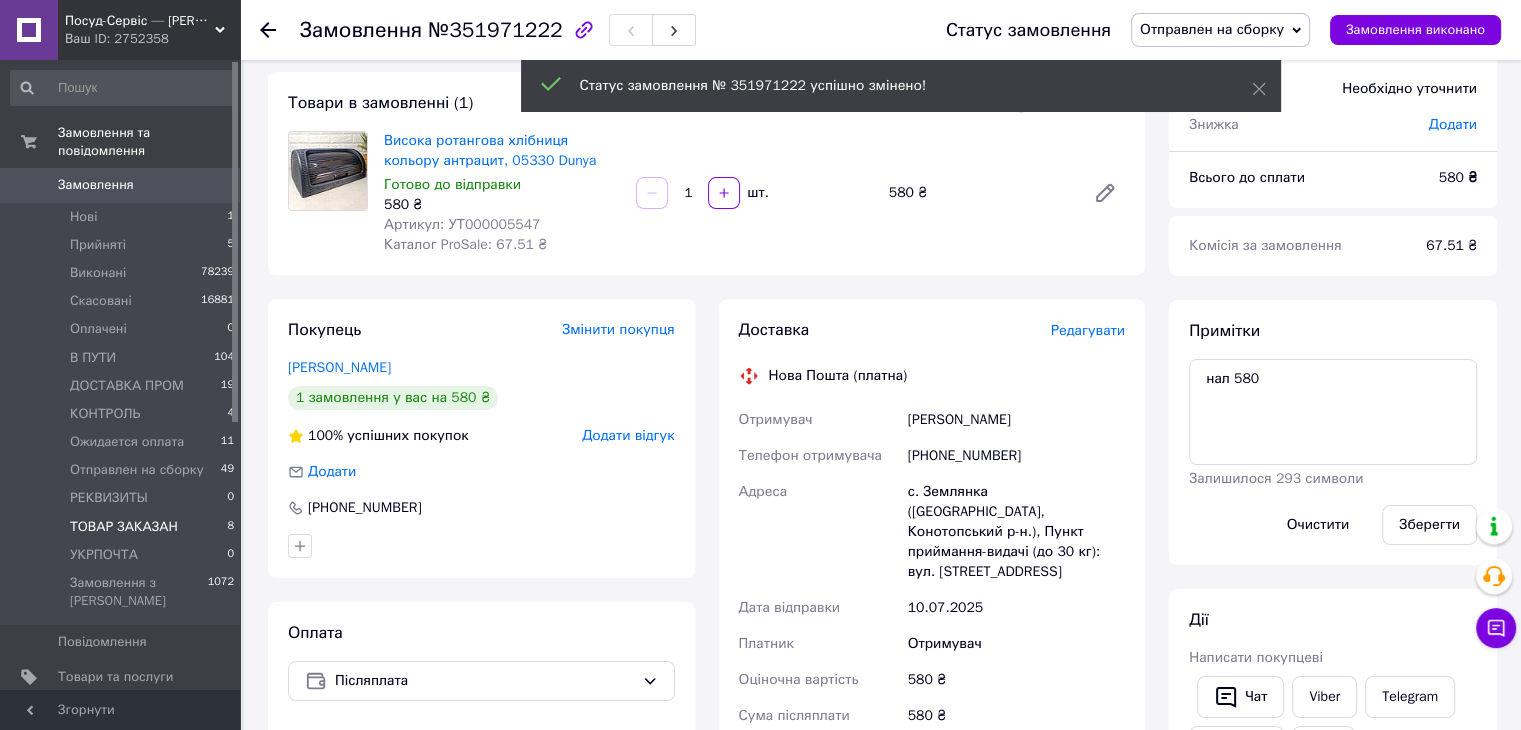 click on "ТОВАР ЗАКАЗАН" at bounding box center [124, 527] 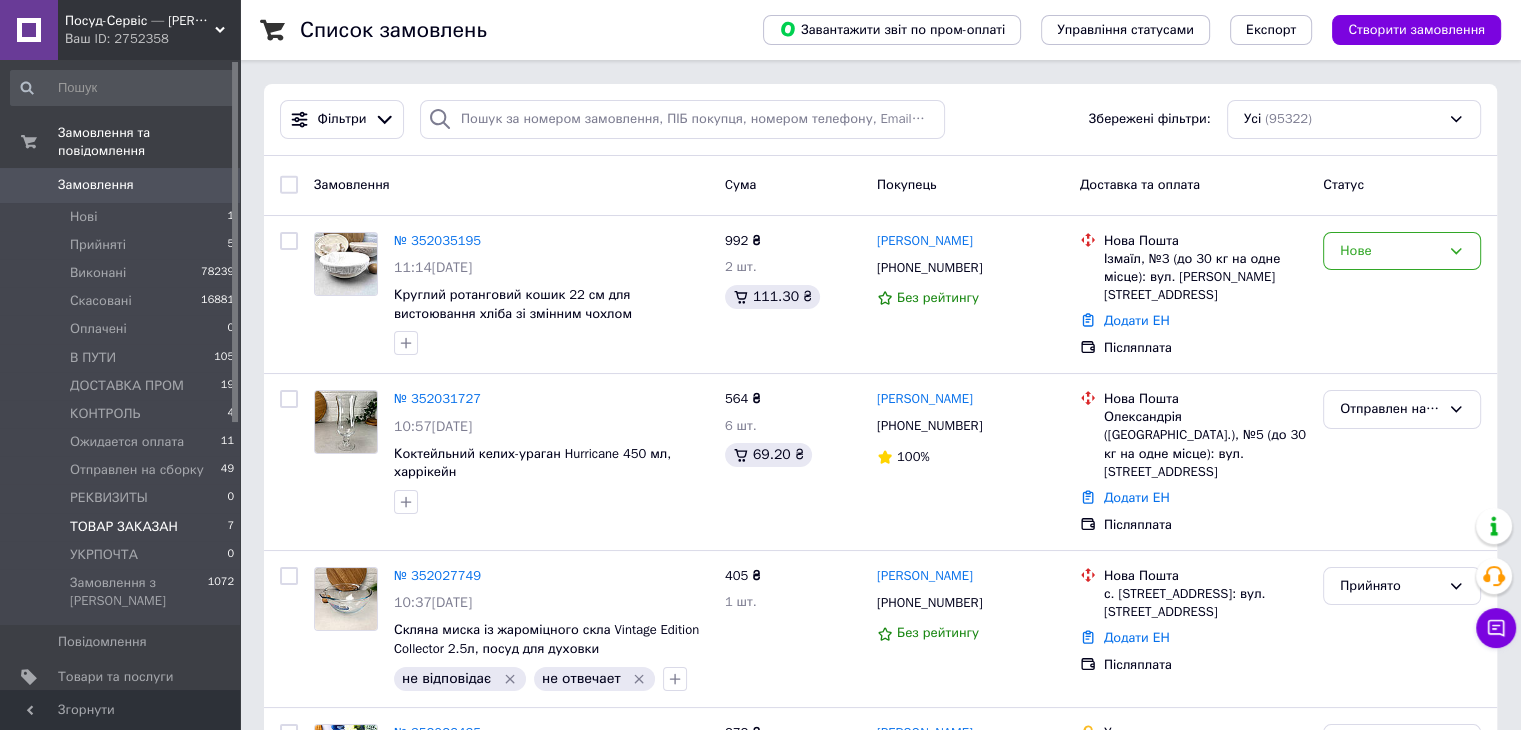click on "ТОВАР ЗАКАЗАН 7" at bounding box center [123, 527] 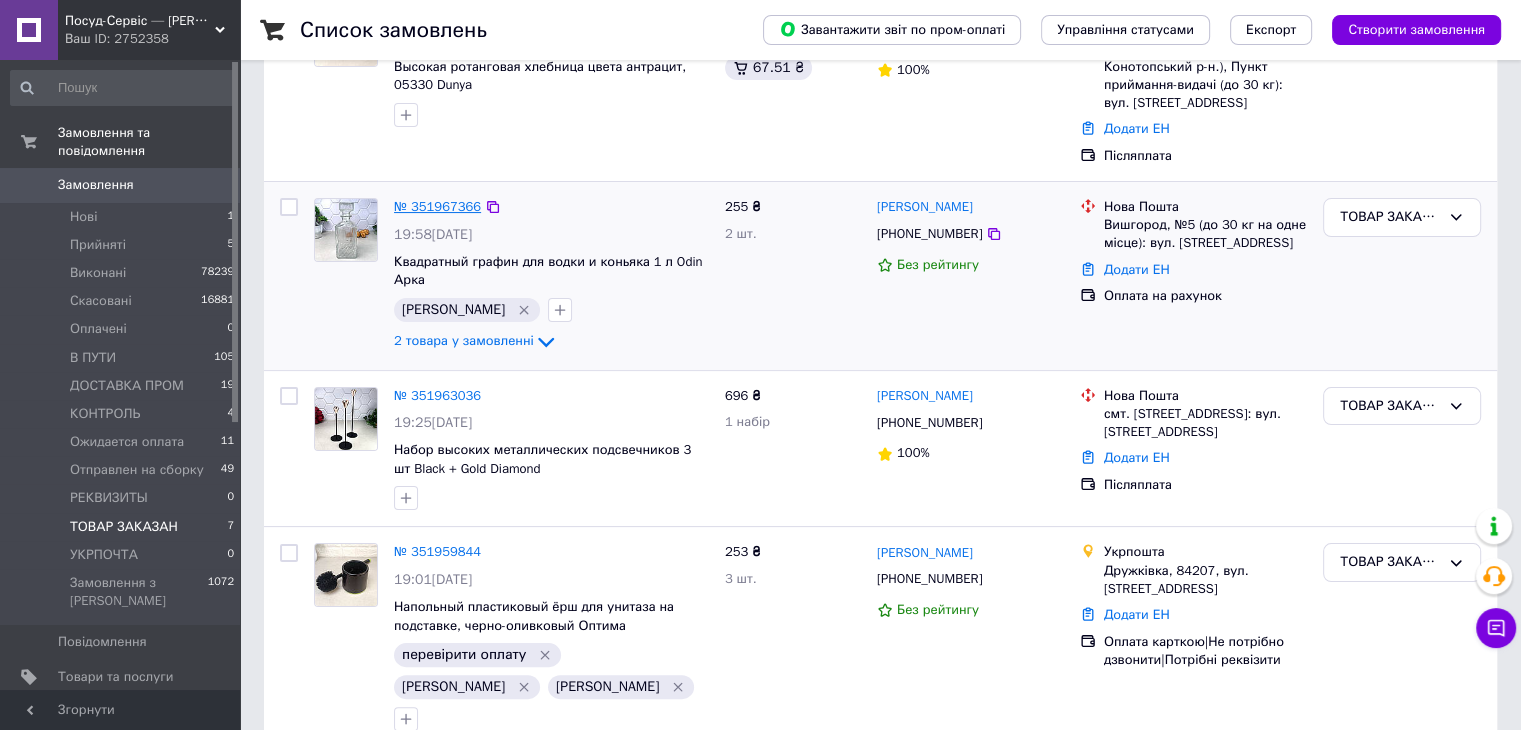 click on "№ 351967366" at bounding box center (437, 206) 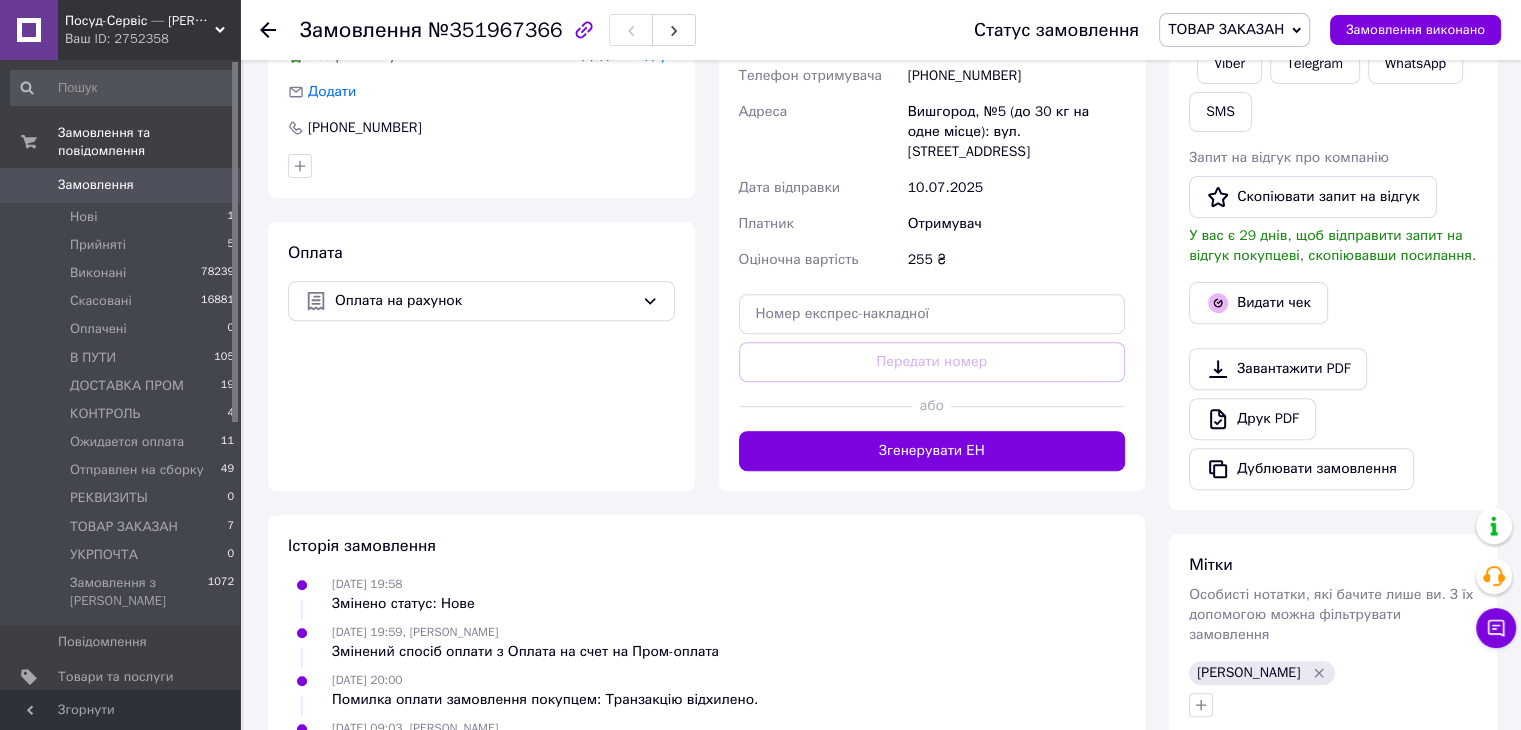 scroll, scrollTop: 700, scrollLeft: 0, axis: vertical 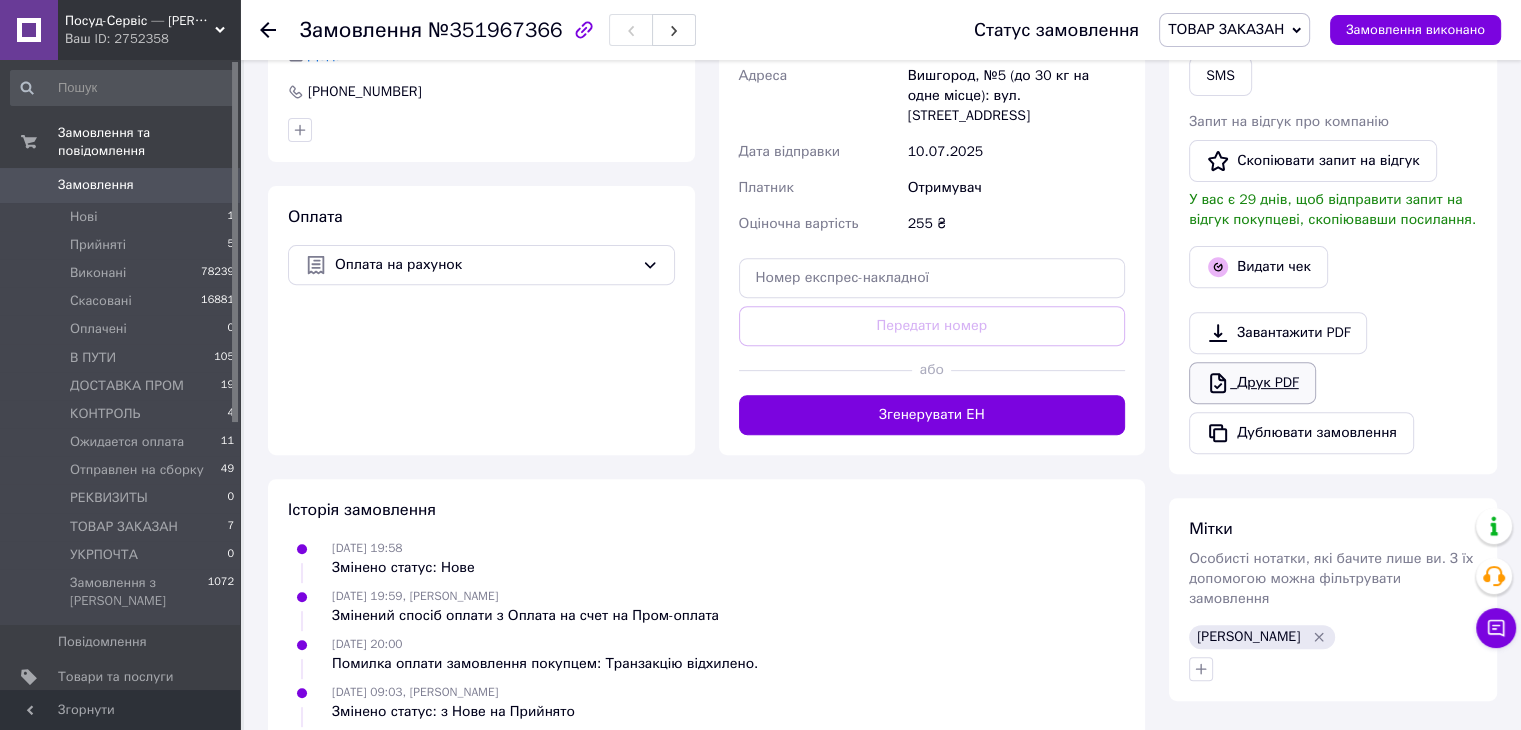 click on "Друк PDF" at bounding box center (1252, 383) 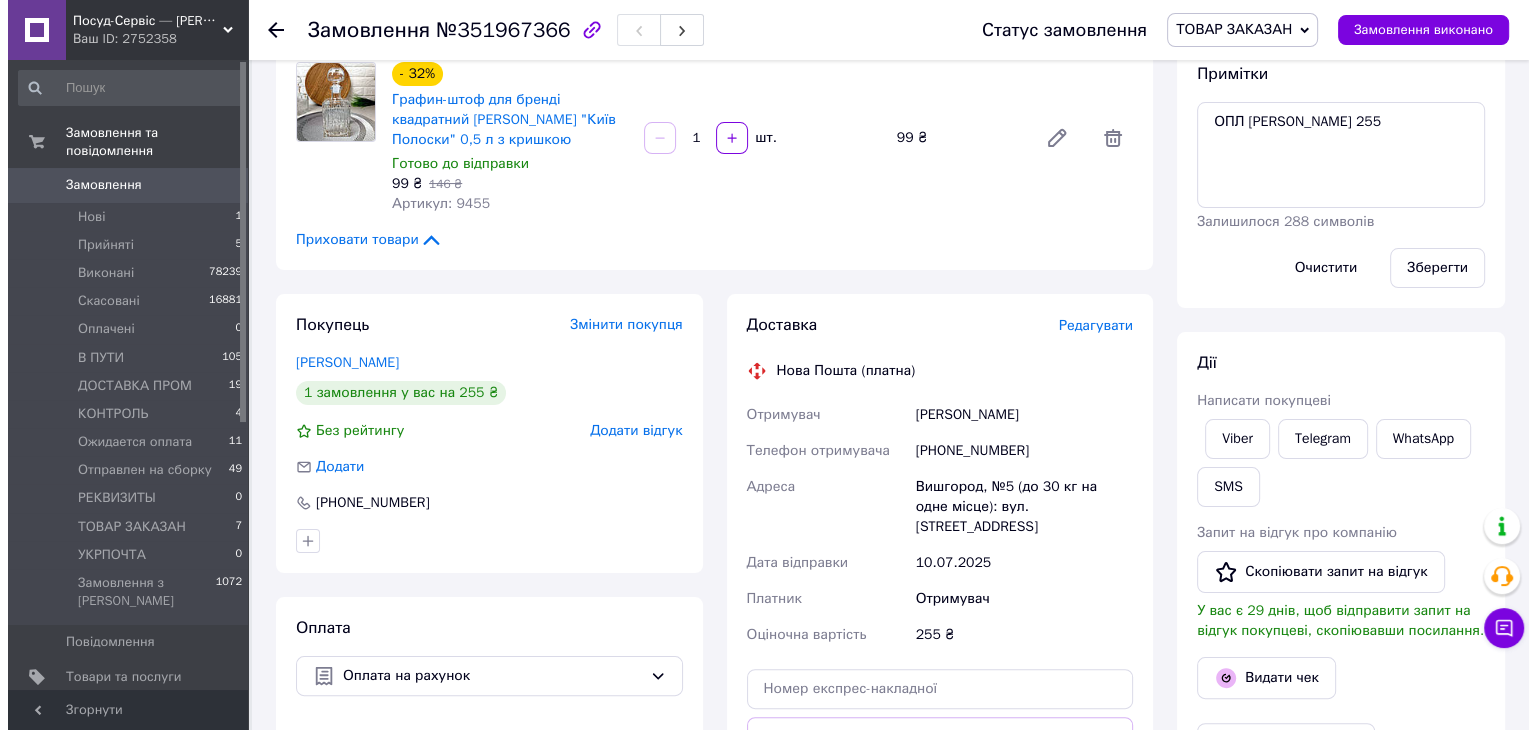 scroll, scrollTop: 500, scrollLeft: 0, axis: vertical 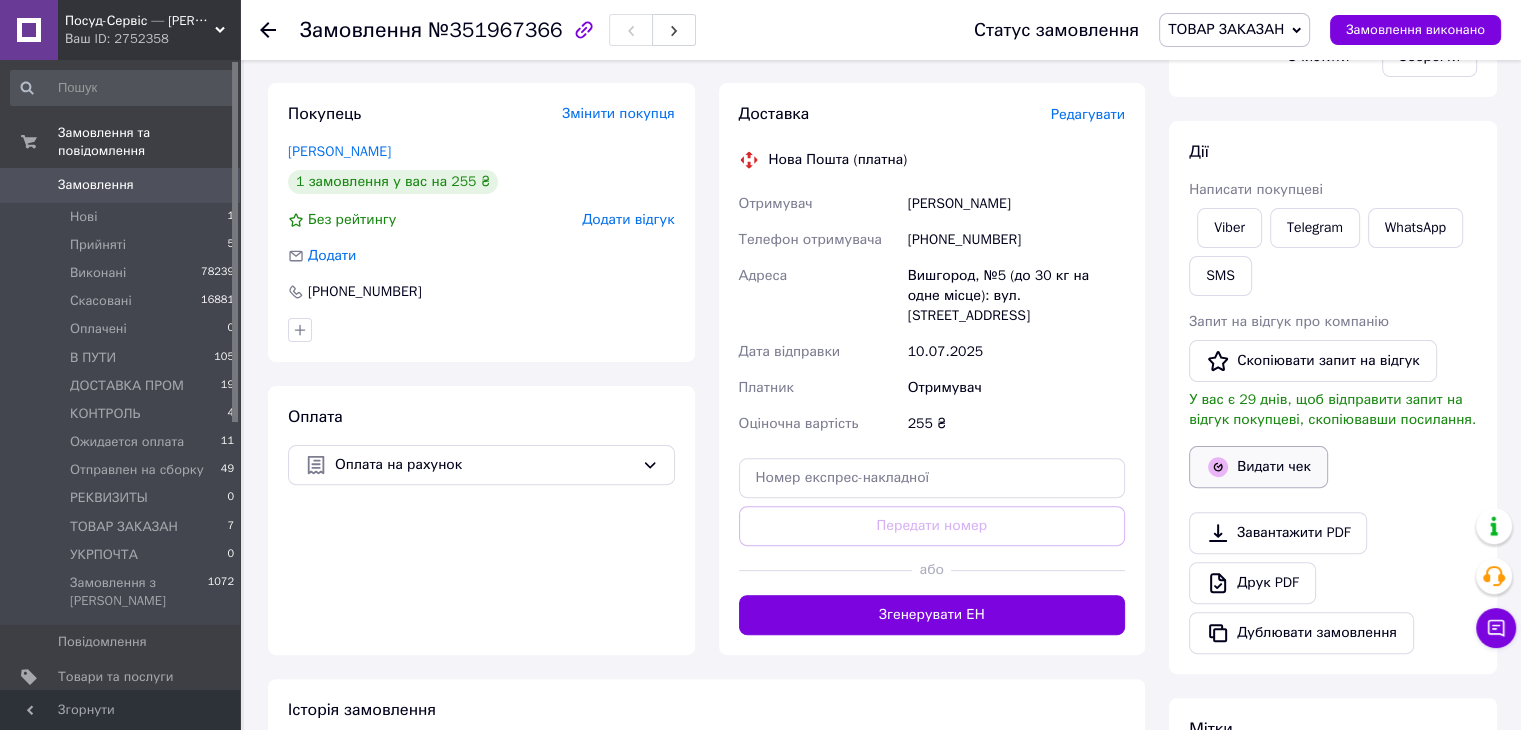 click on "Видати чек" at bounding box center (1258, 467) 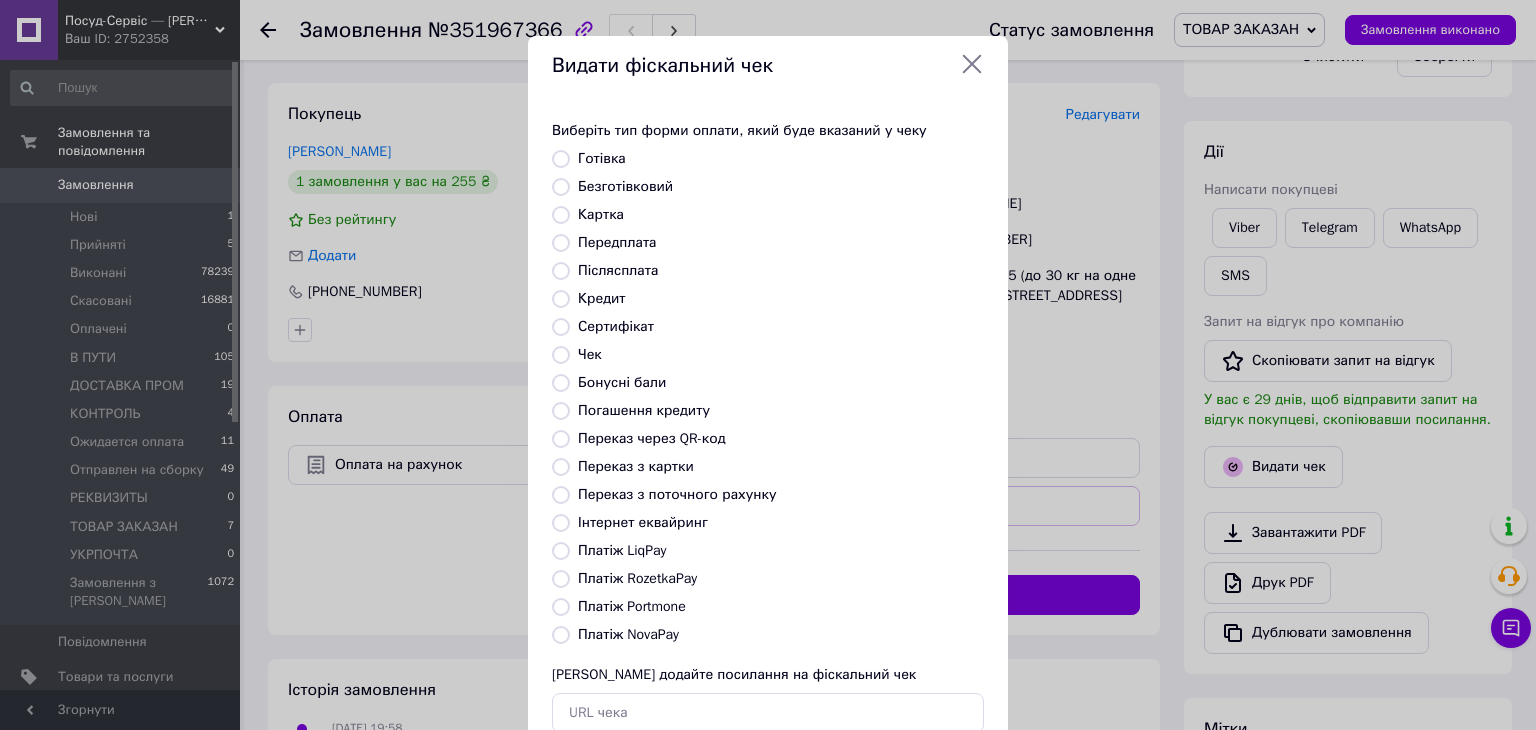 click on "Платіж RozetkaPay" at bounding box center (561, 579) 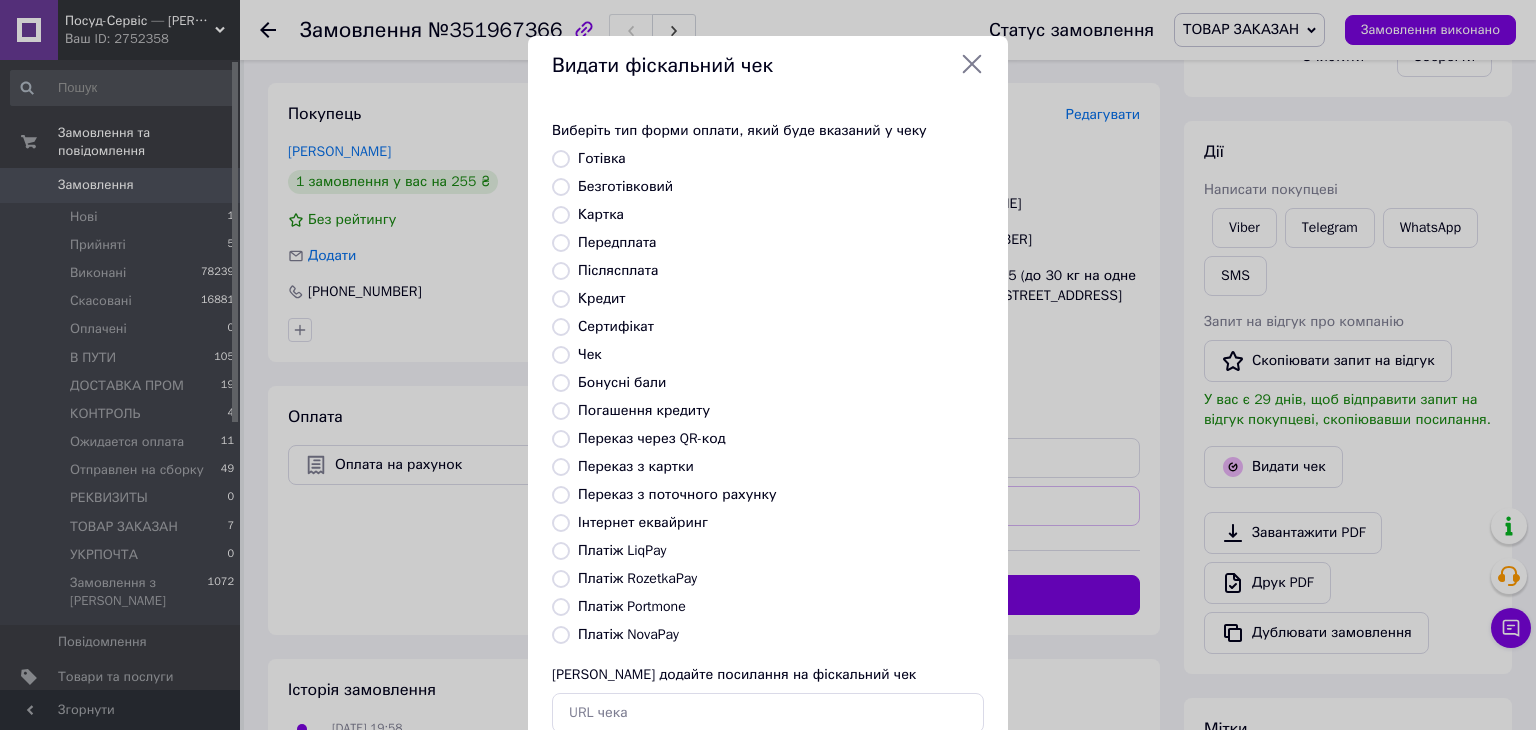 radio on "true" 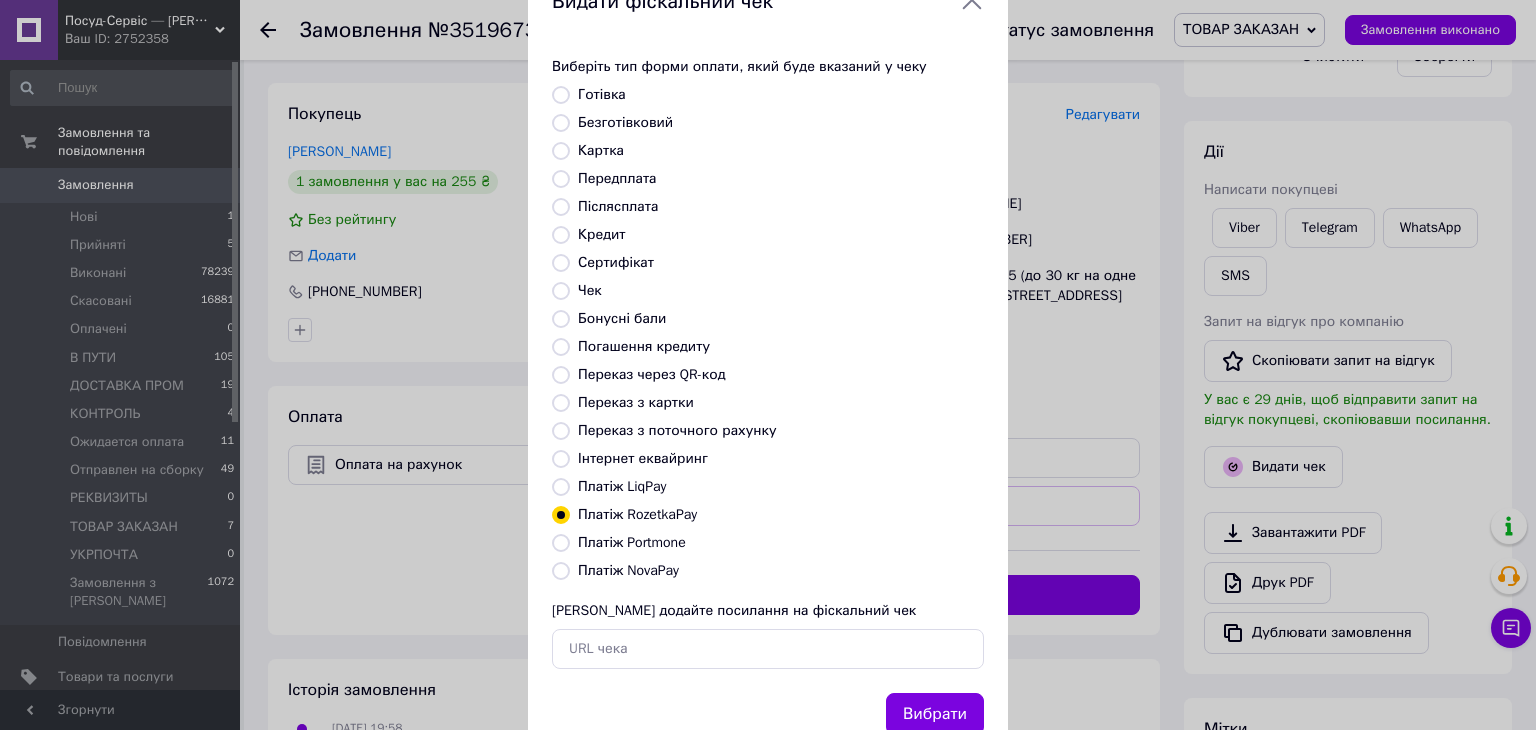 scroll, scrollTop: 28, scrollLeft: 0, axis: vertical 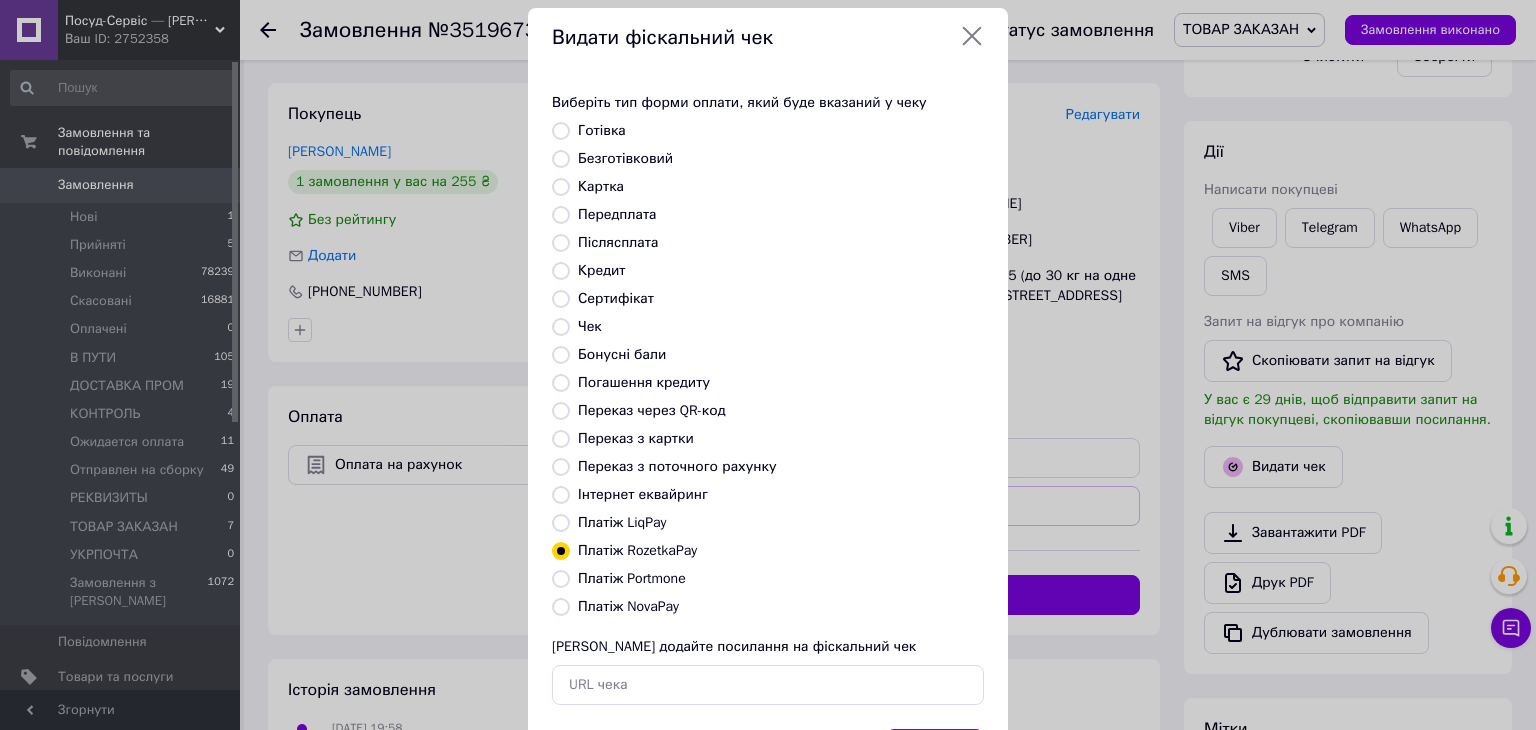 click on "Переказ з картки" at bounding box center (561, 439) 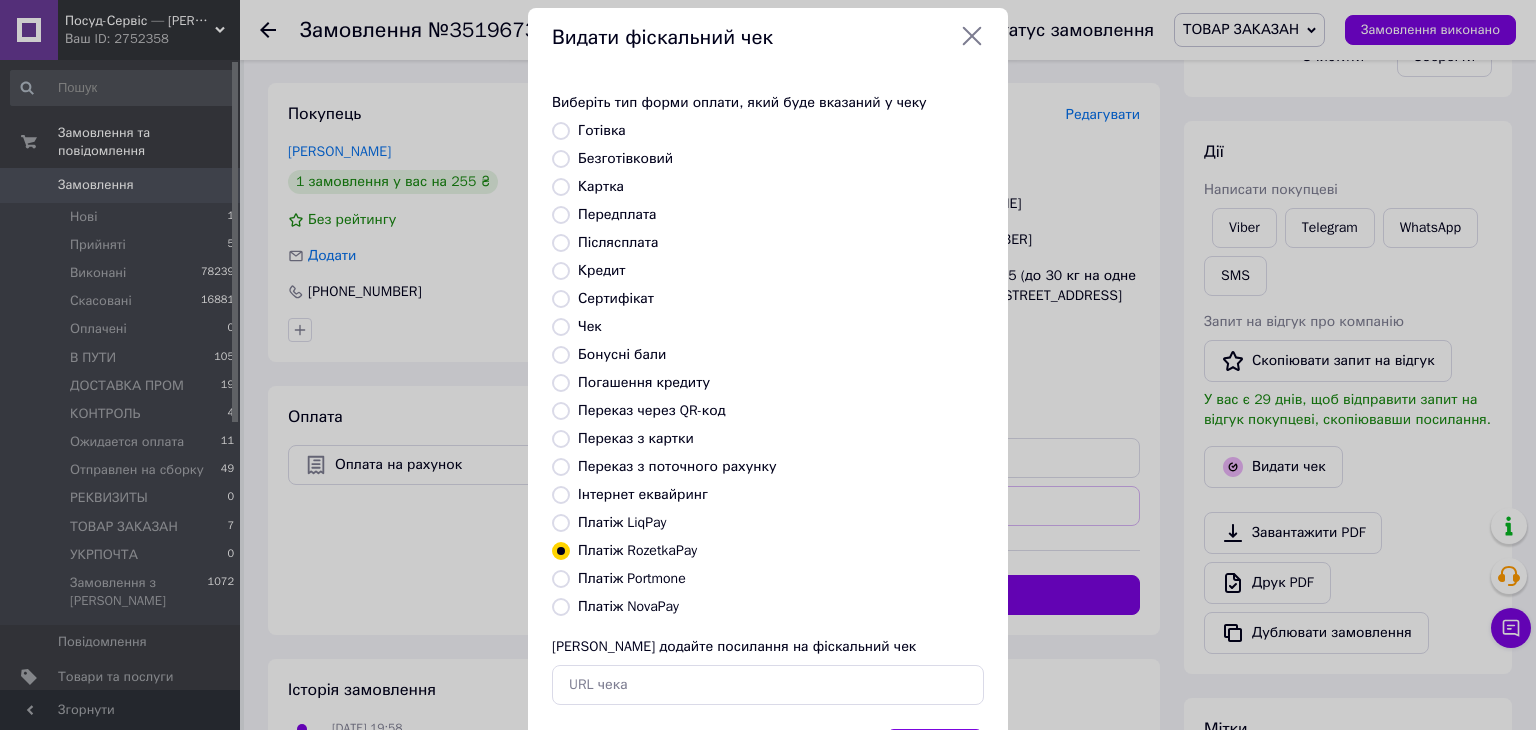 radio on "true" 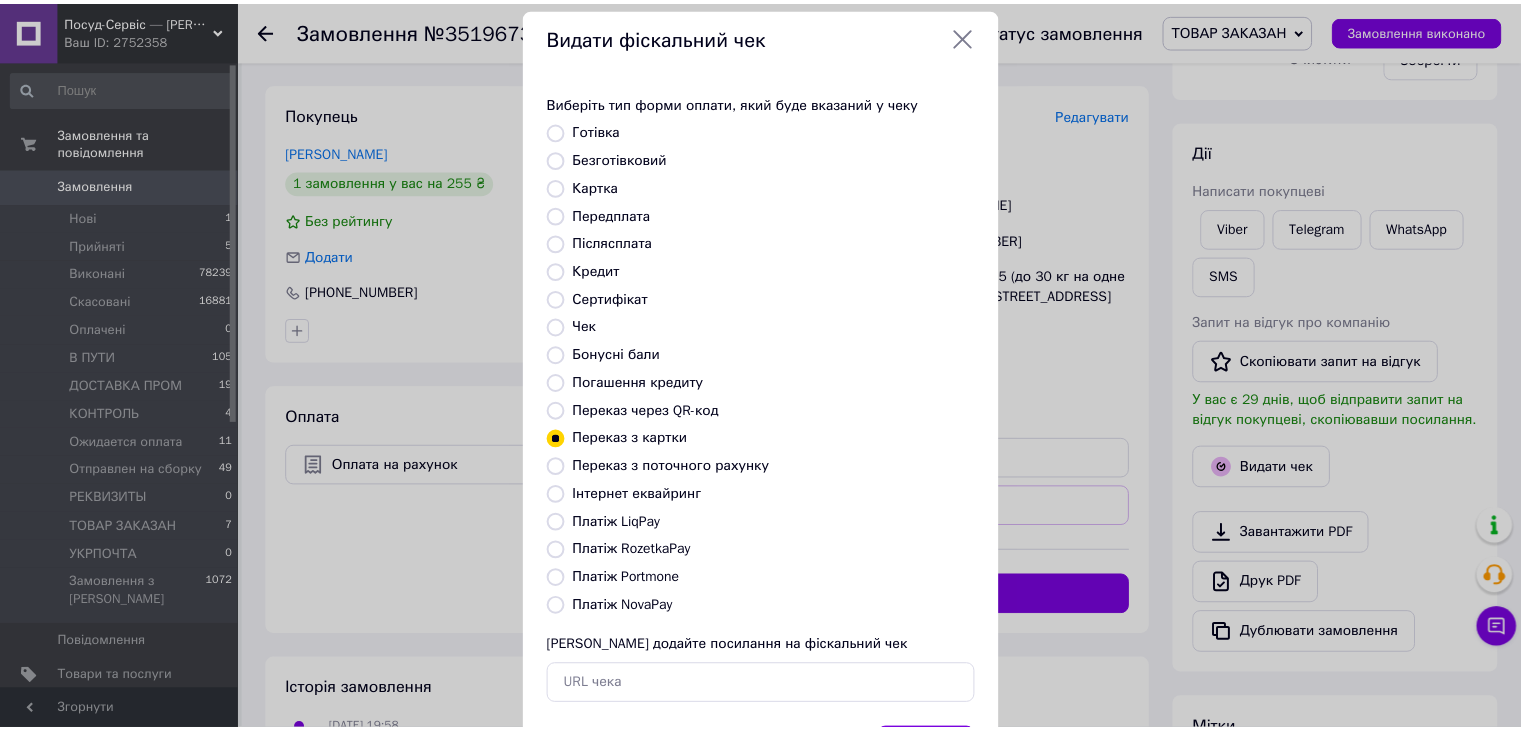 scroll, scrollTop: 128, scrollLeft: 0, axis: vertical 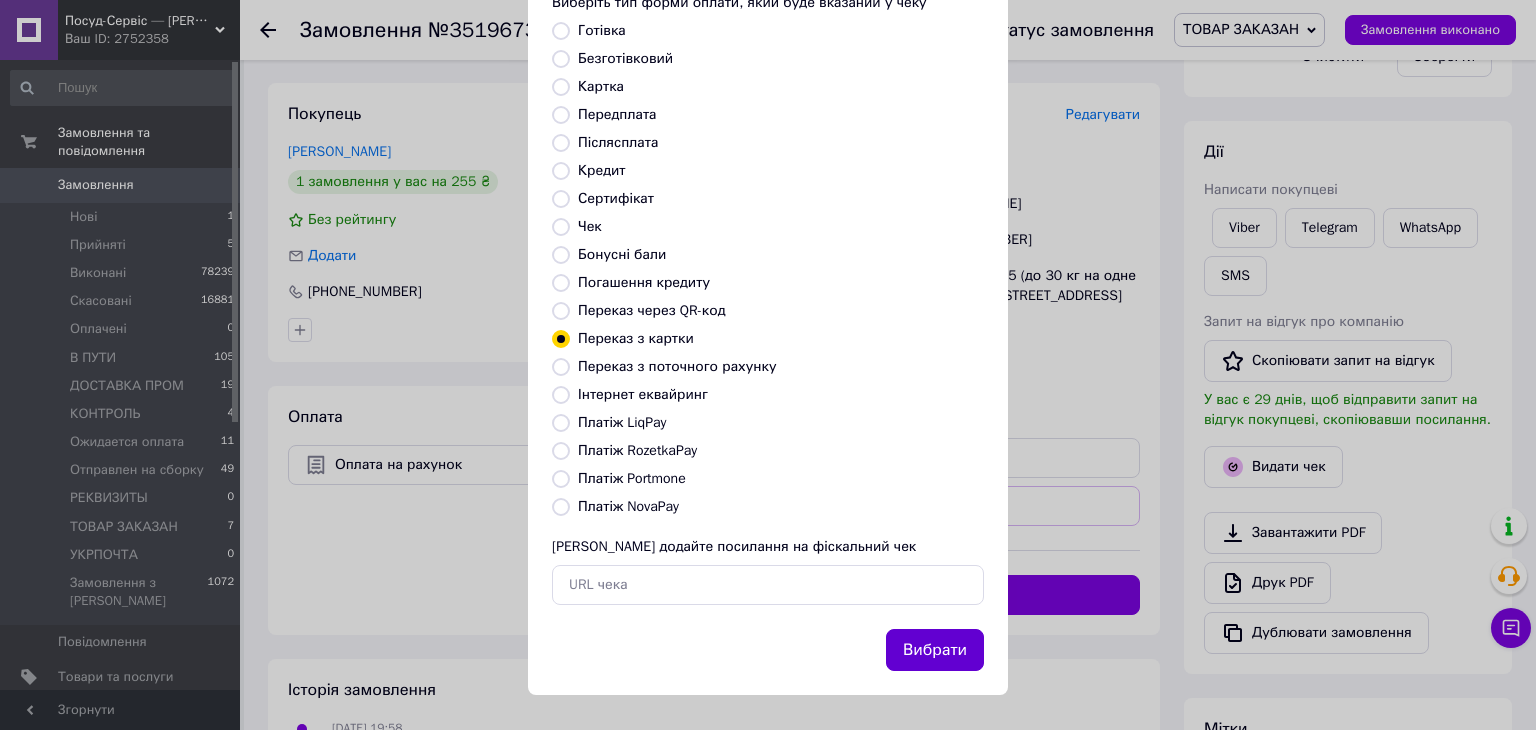 click on "Вибрати" at bounding box center [935, 650] 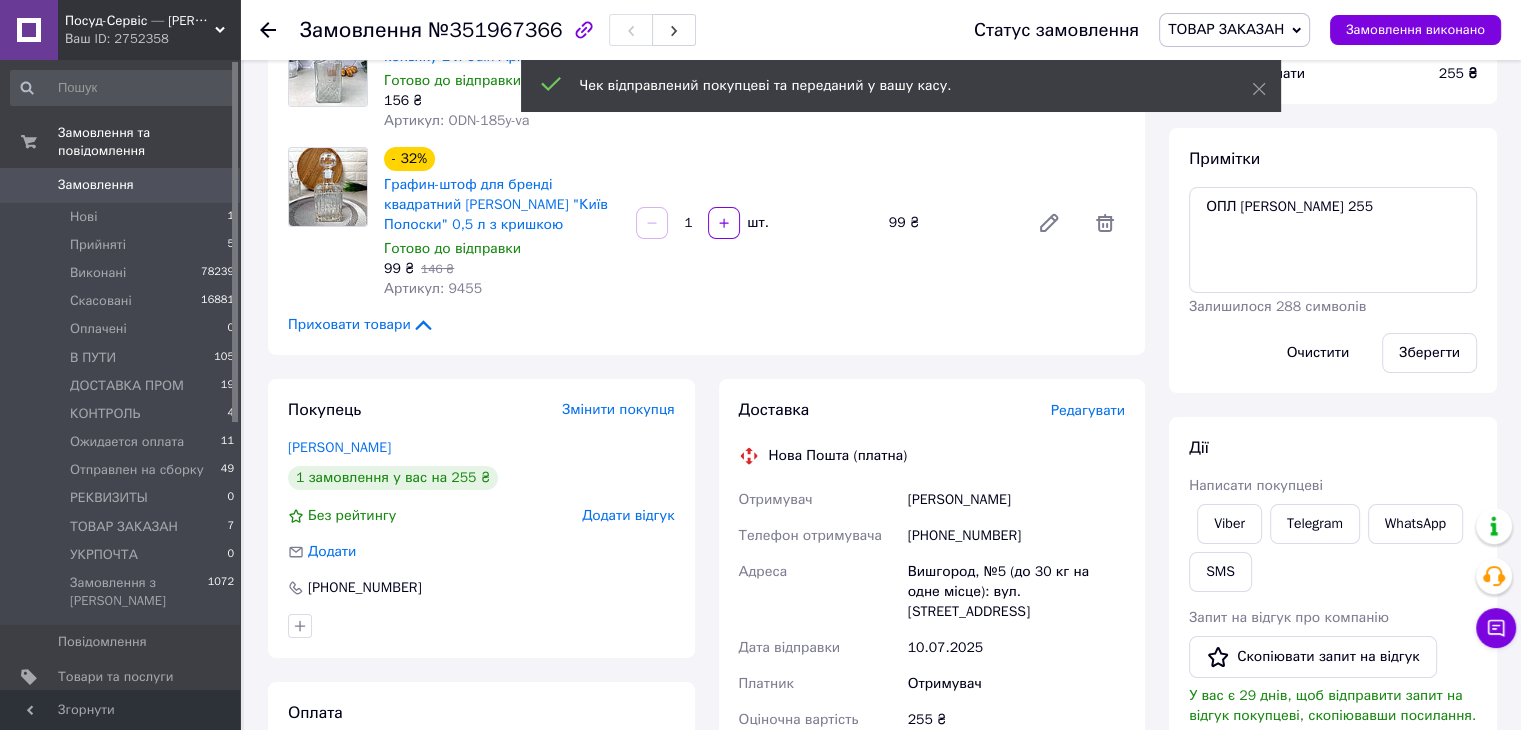 scroll, scrollTop: 200, scrollLeft: 0, axis: vertical 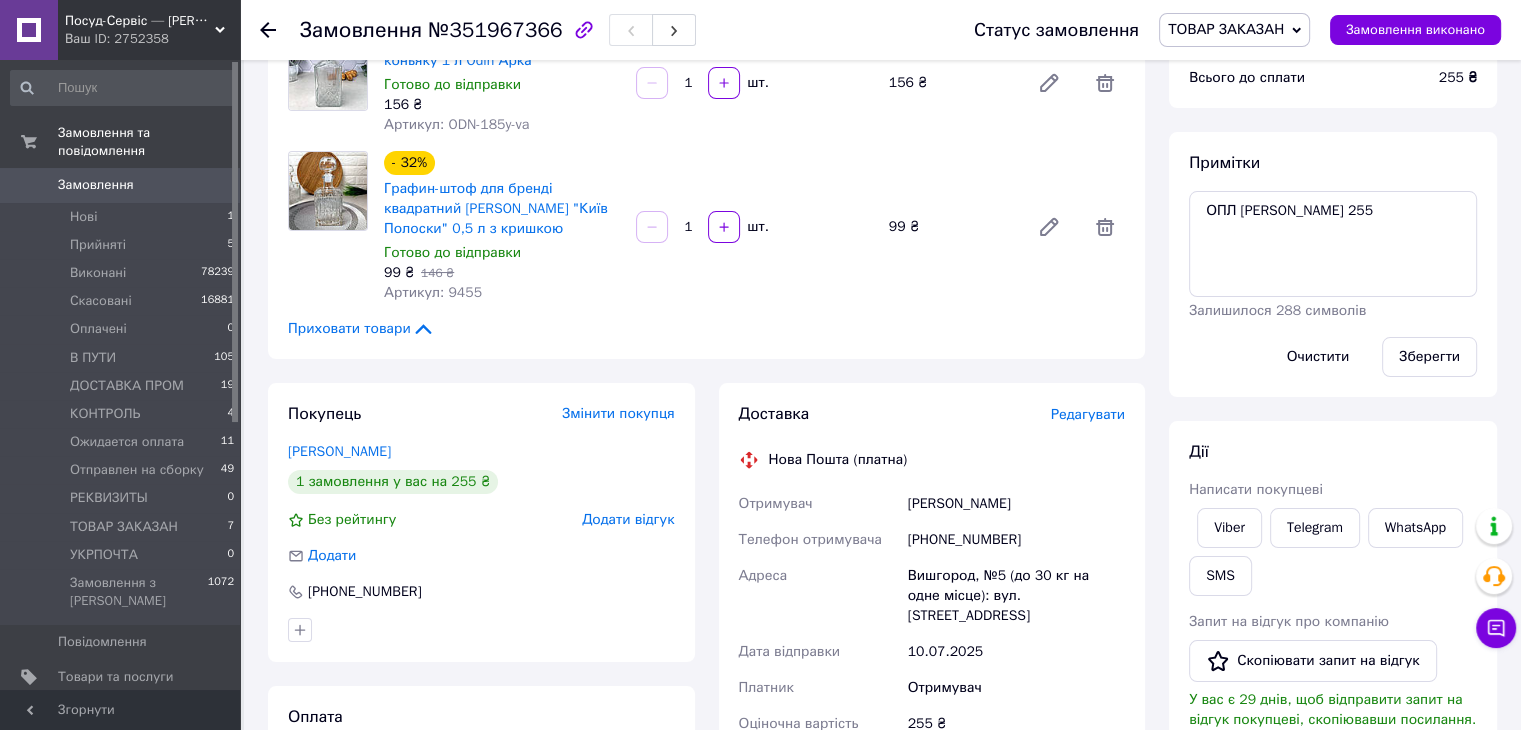 click on "ТОВАР ЗАКАЗАН" at bounding box center [1234, 30] 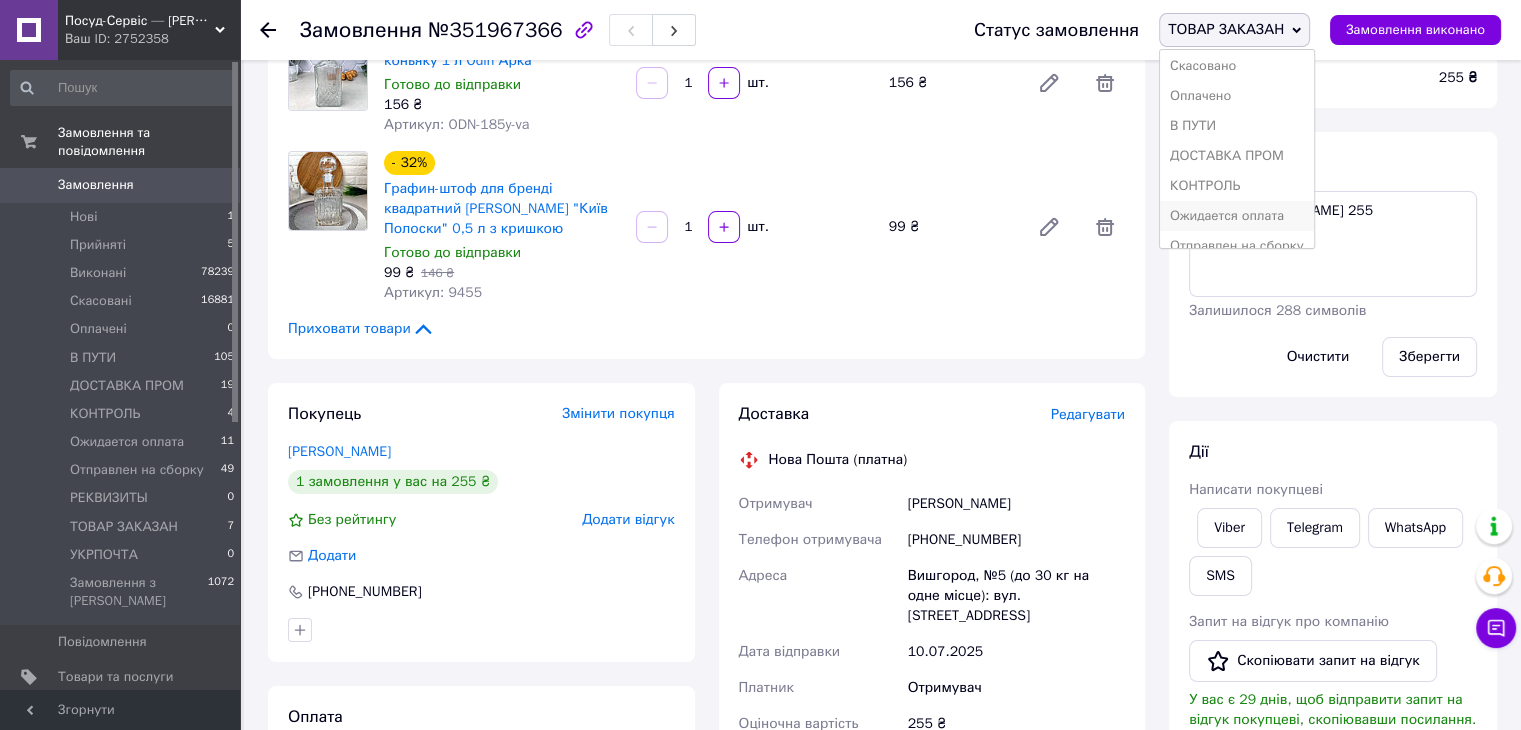 scroll, scrollTop: 100, scrollLeft: 0, axis: vertical 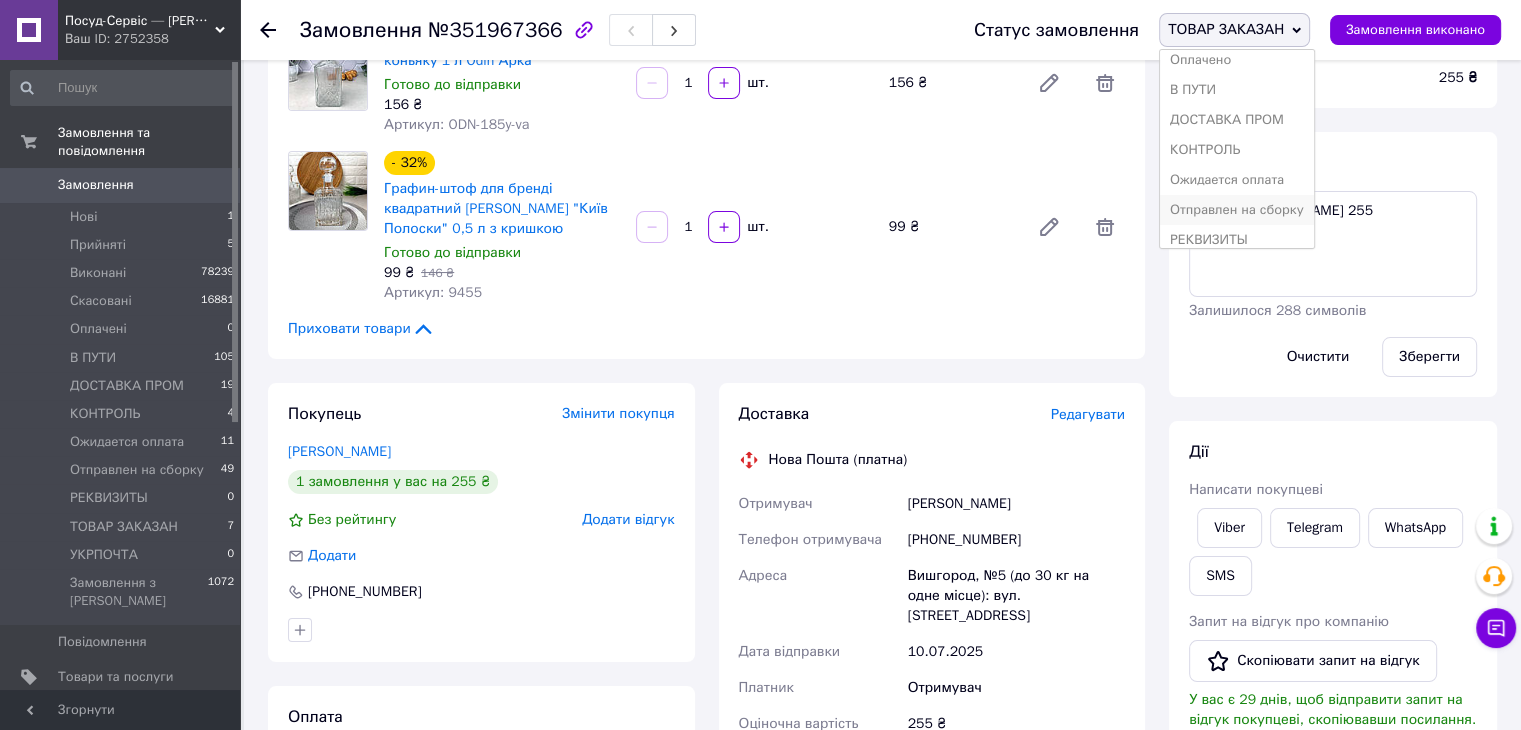 click on "Отправлен на сборку" at bounding box center [1237, 210] 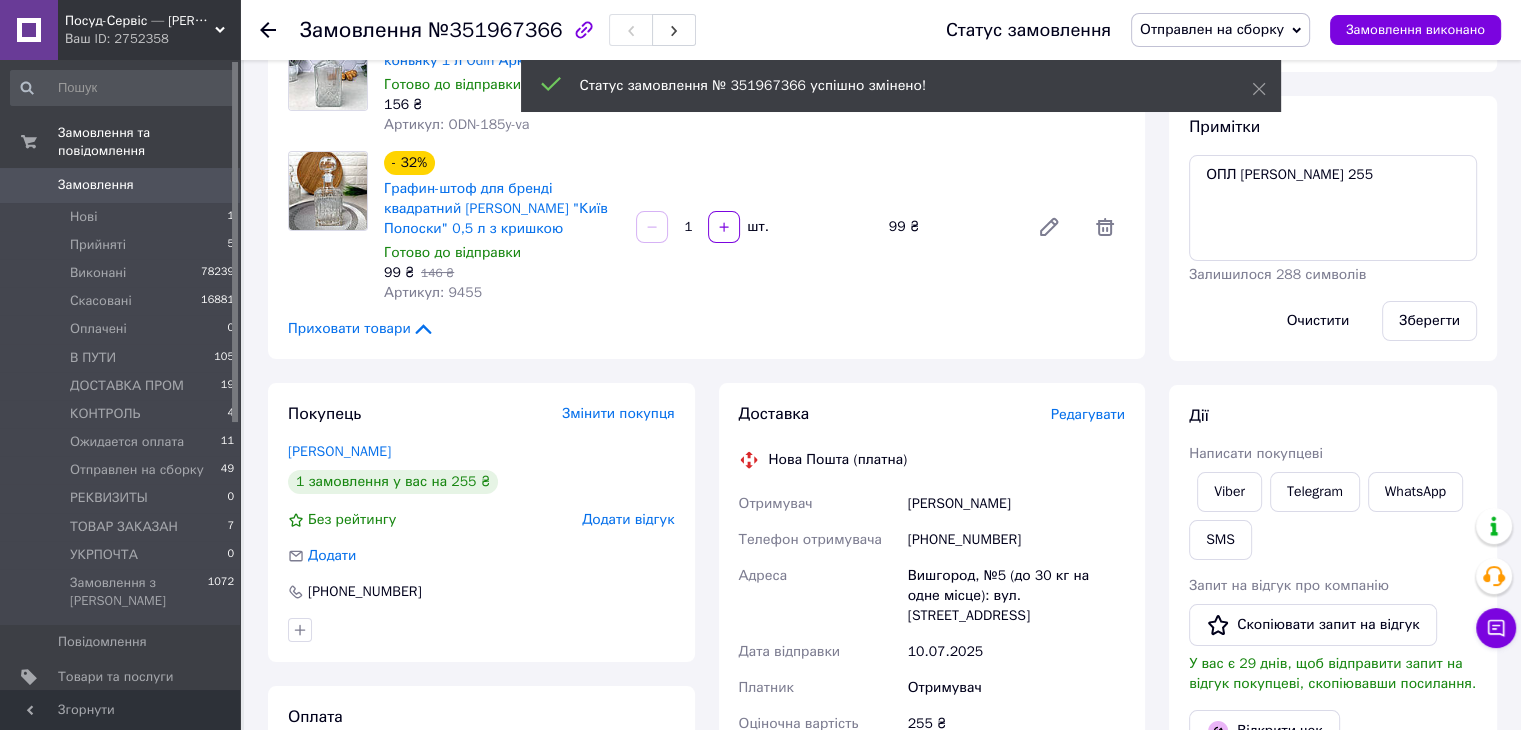 scroll, scrollTop: 20, scrollLeft: 0, axis: vertical 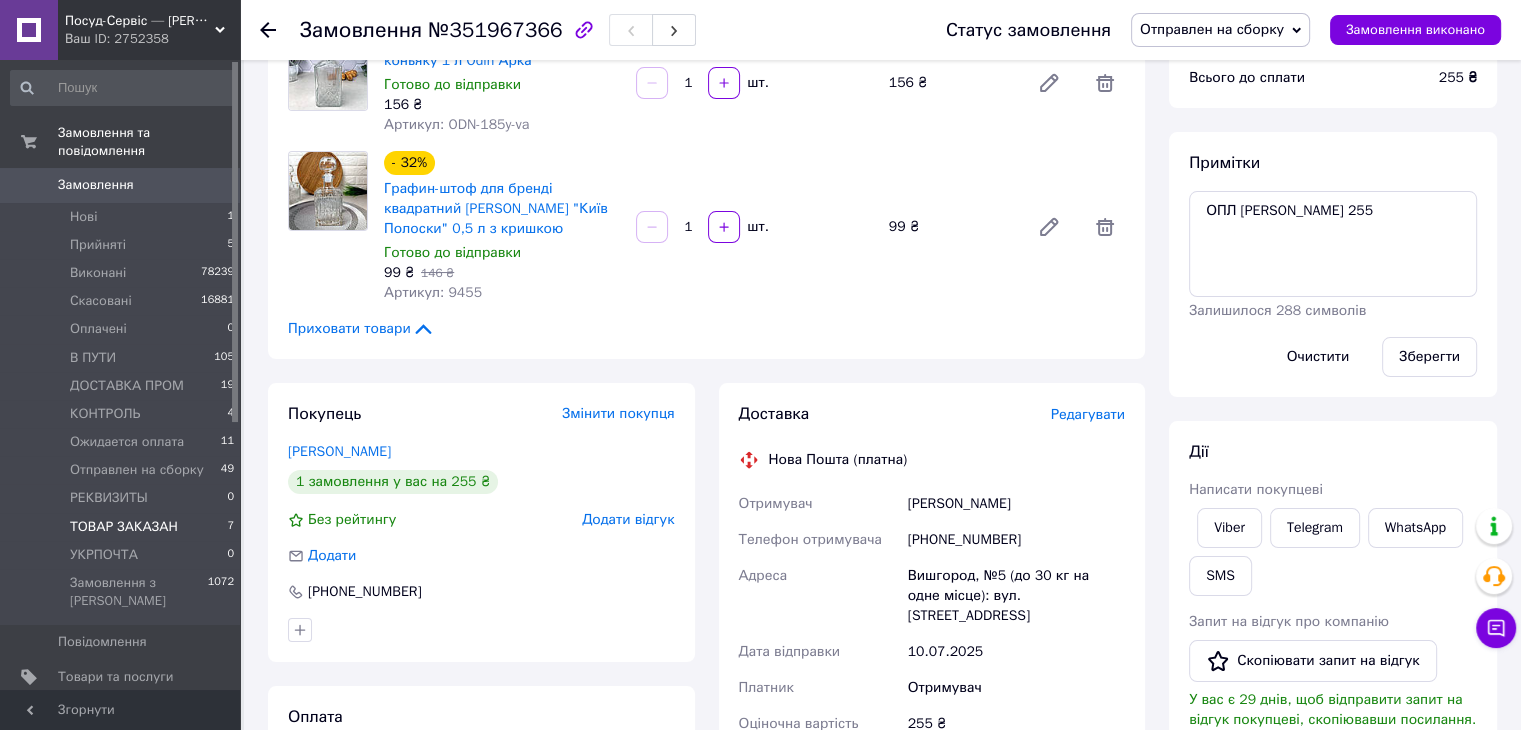click on "ТОВАР ЗАКАЗАН 7" at bounding box center [123, 527] 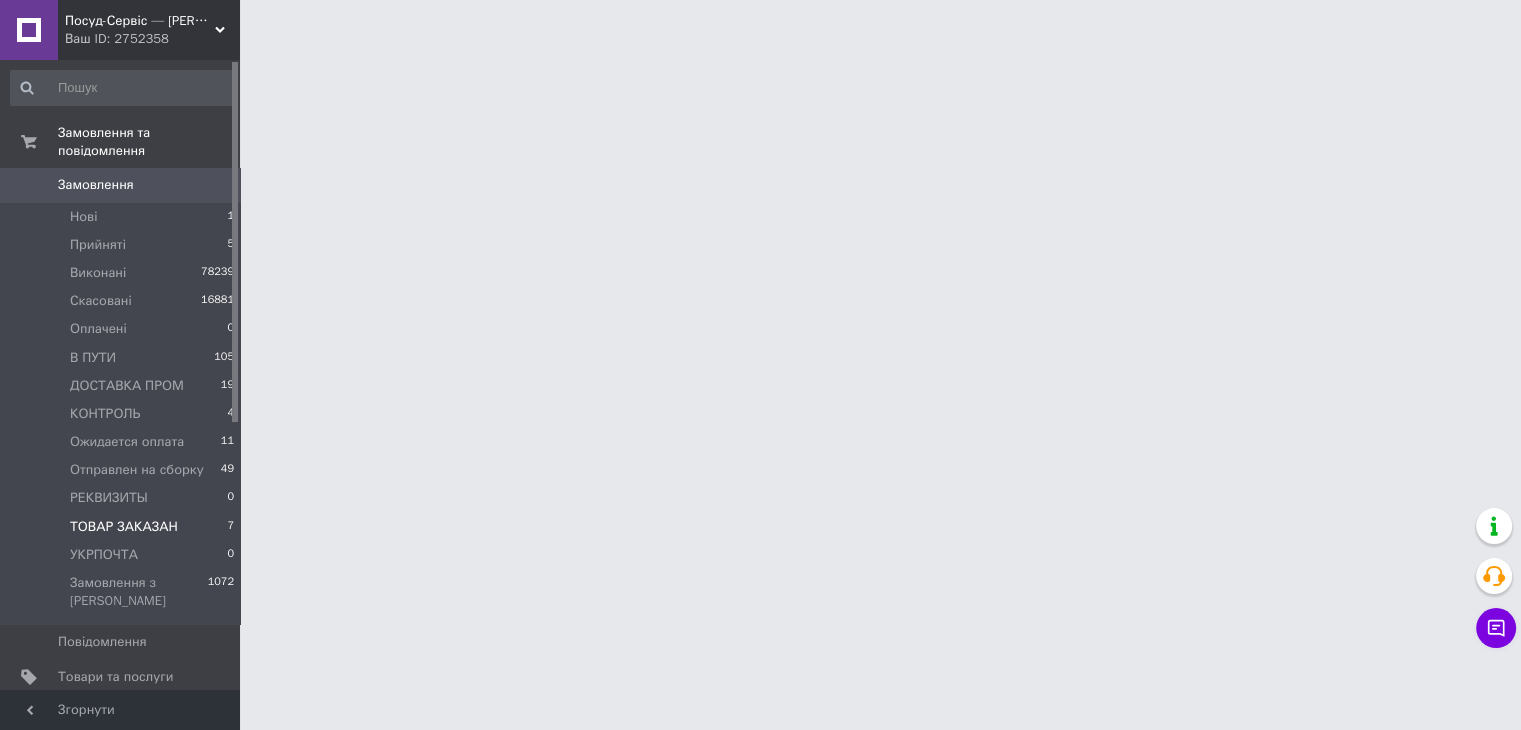 scroll, scrollTop: 0, scrollLeft: 0, axis: both 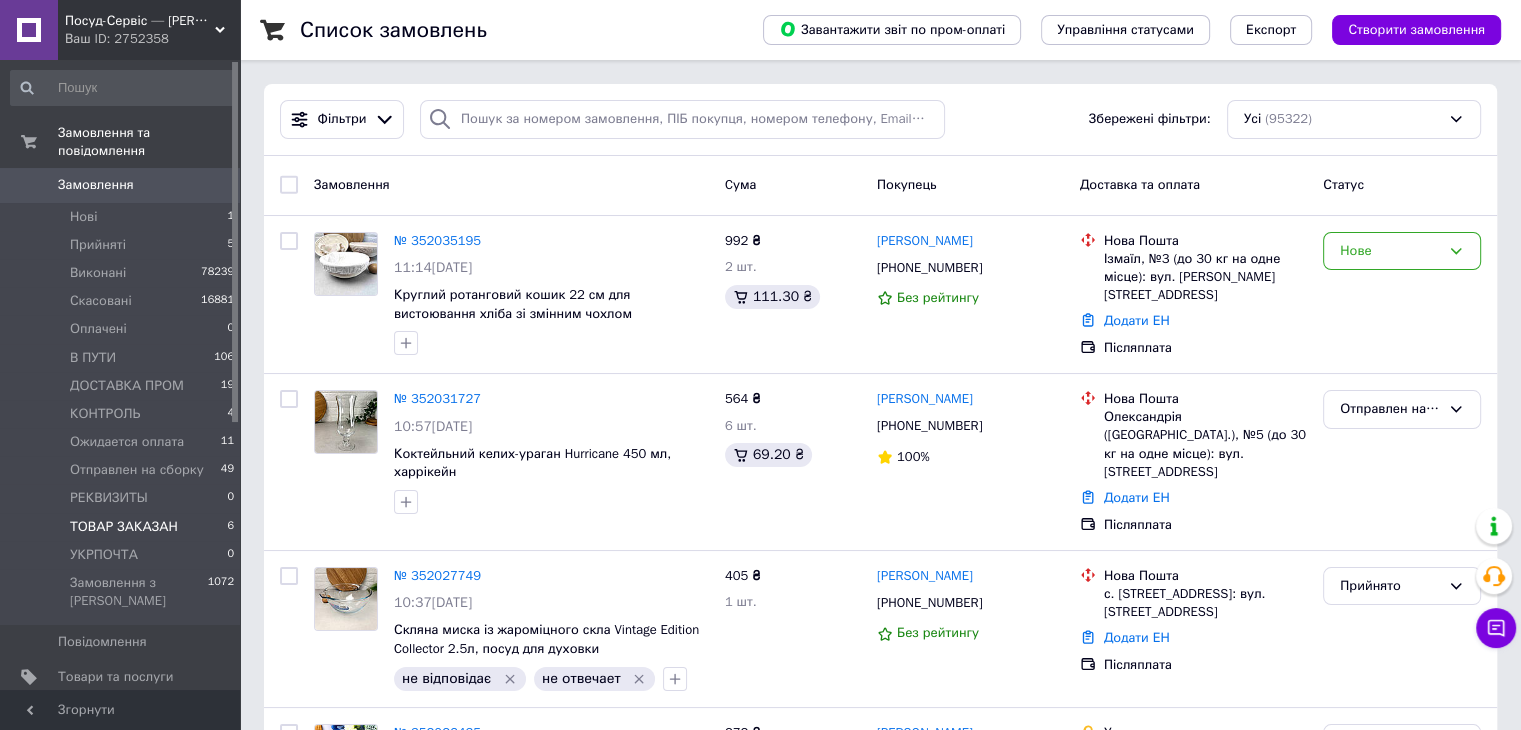 click on "ТОВАР ЗАКАЗАН" at bounding box center [124, 527] 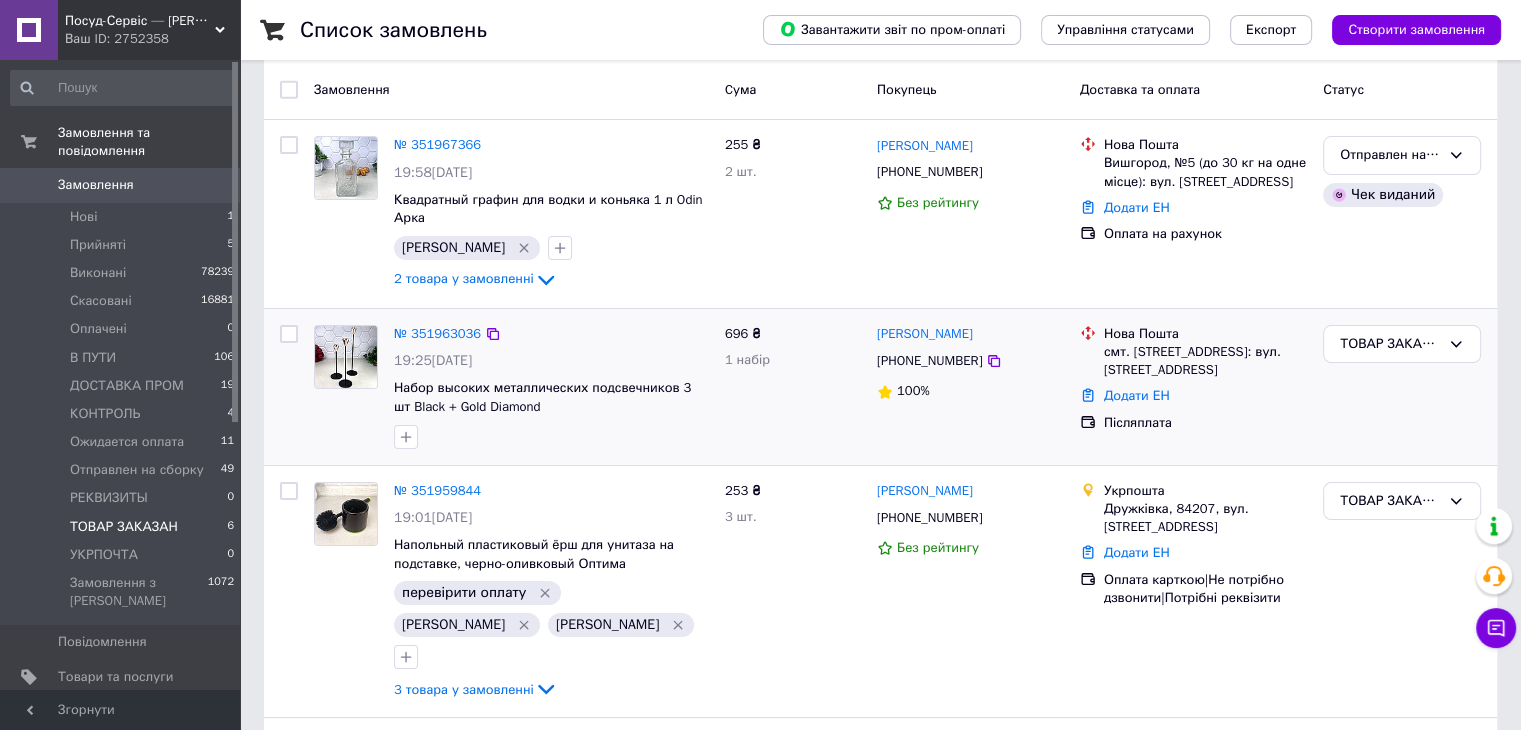 scroll, scrollTop: 200, scrollLeft: 0, axis: vertical 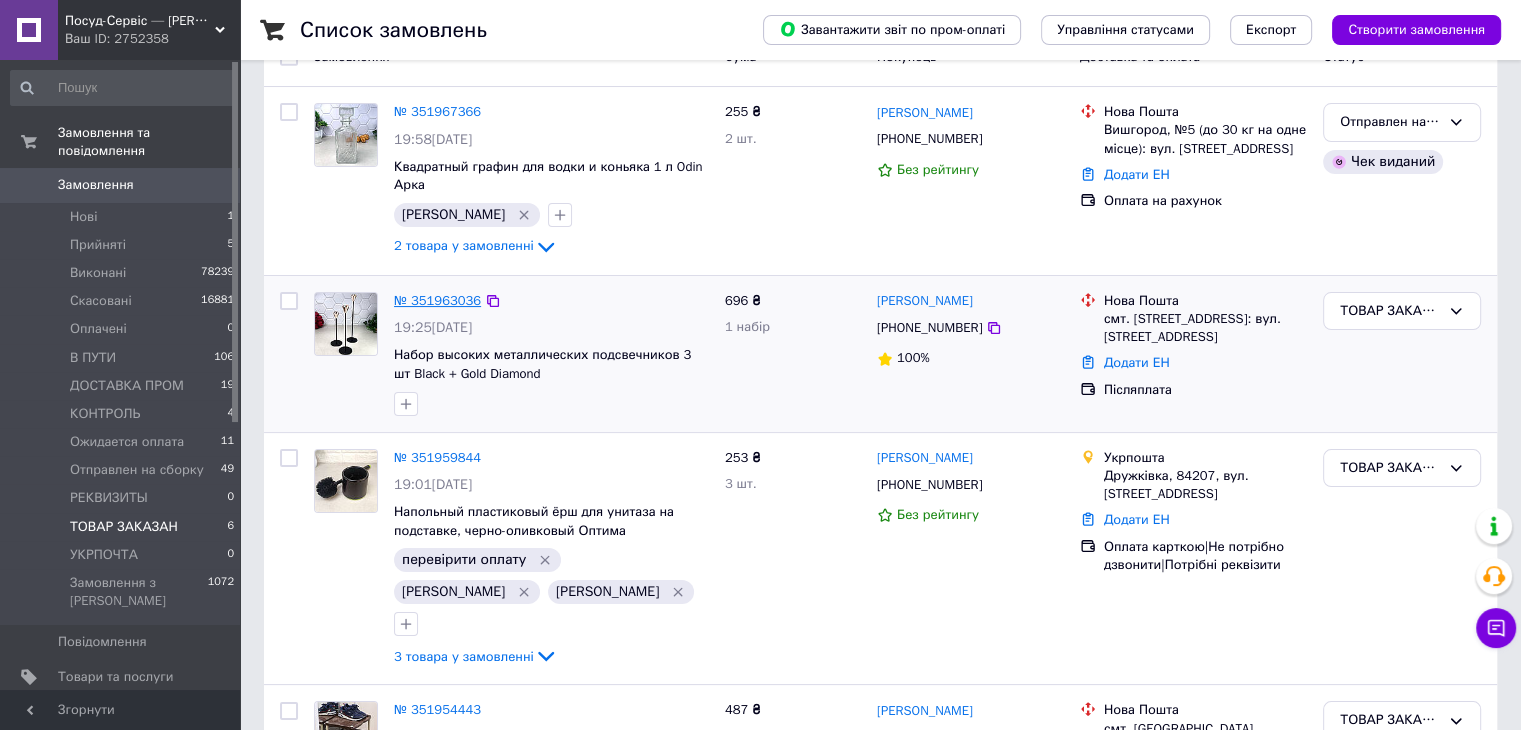 click on "№ 351963036" at bounding box center [437, 300] 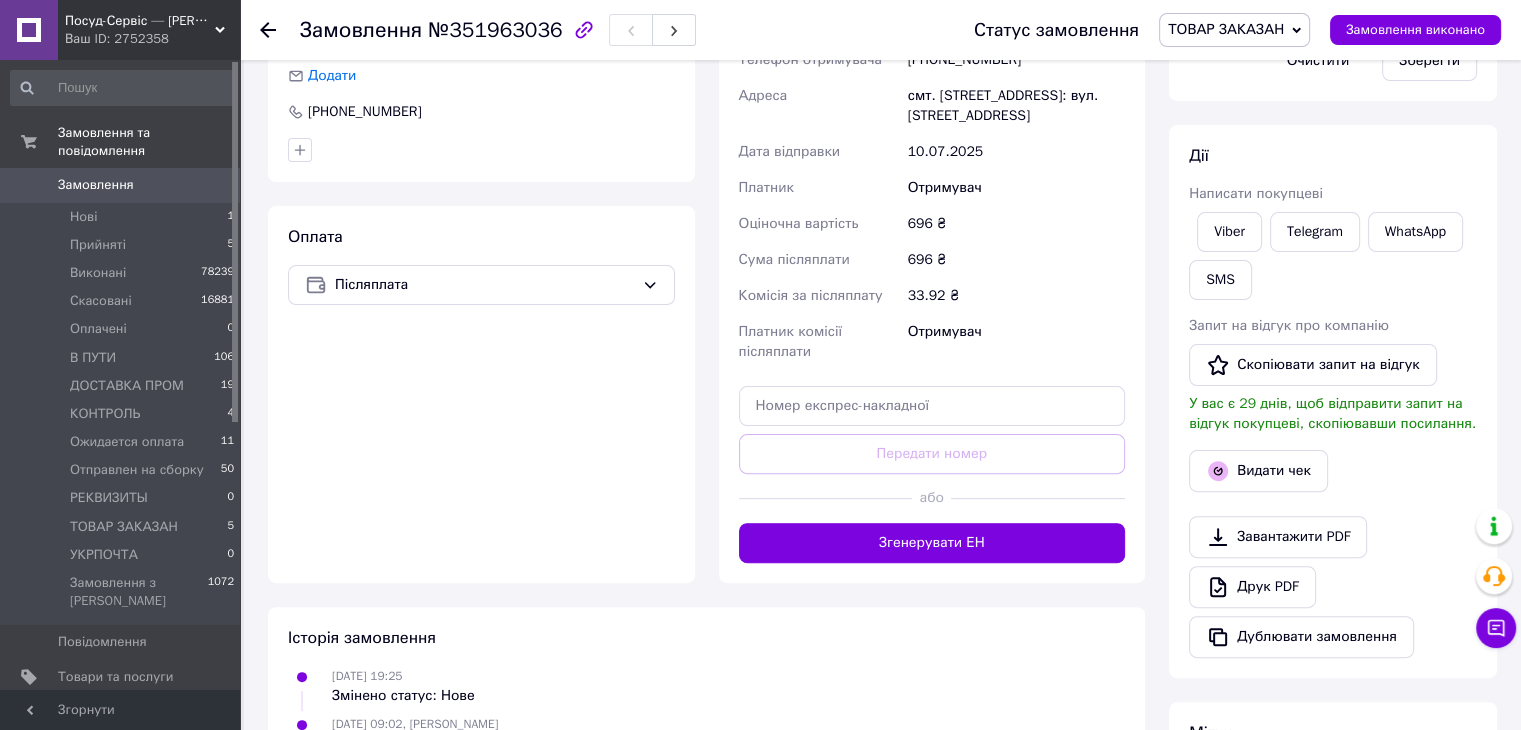 scroll, scrollTop: 500, scrollLeft: 0, axis: vertical 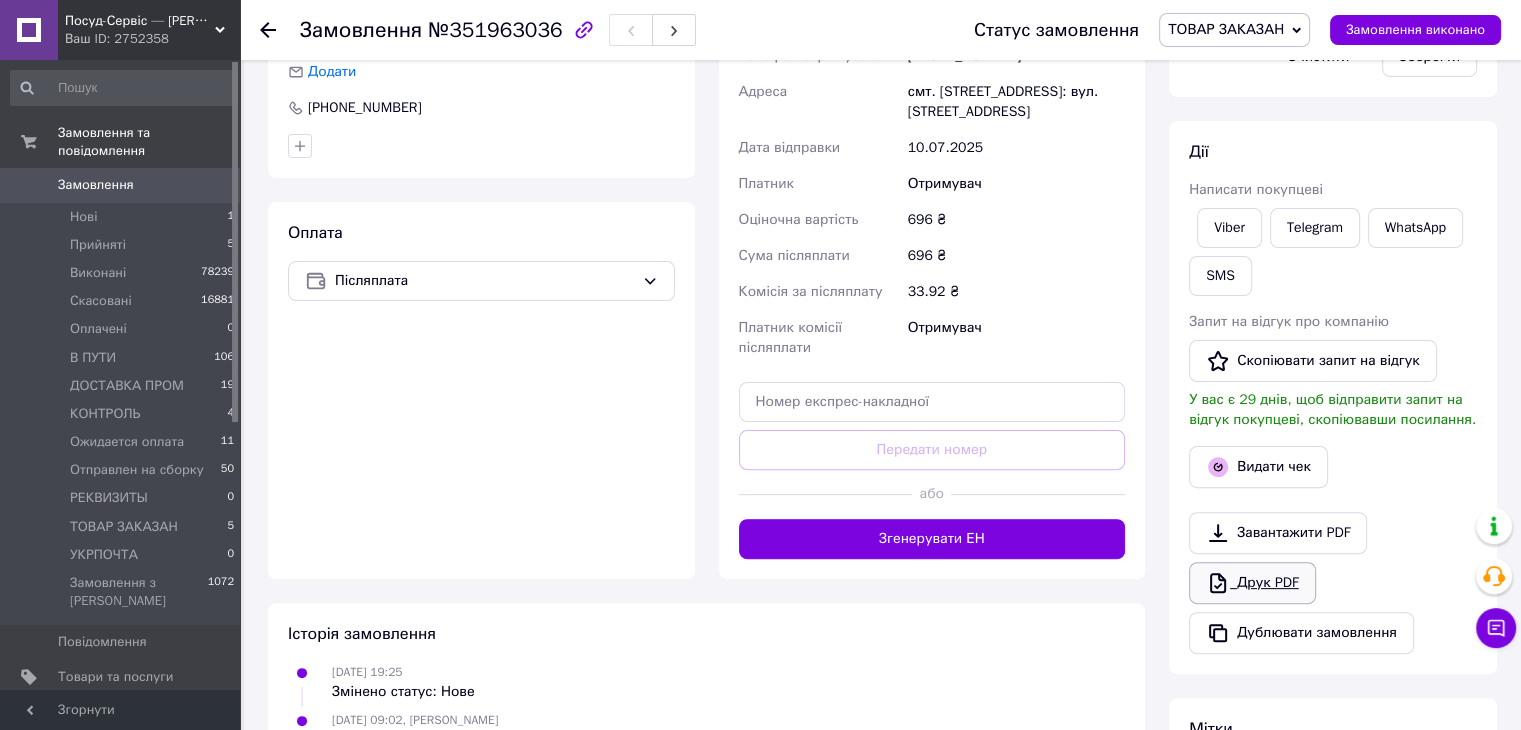 click 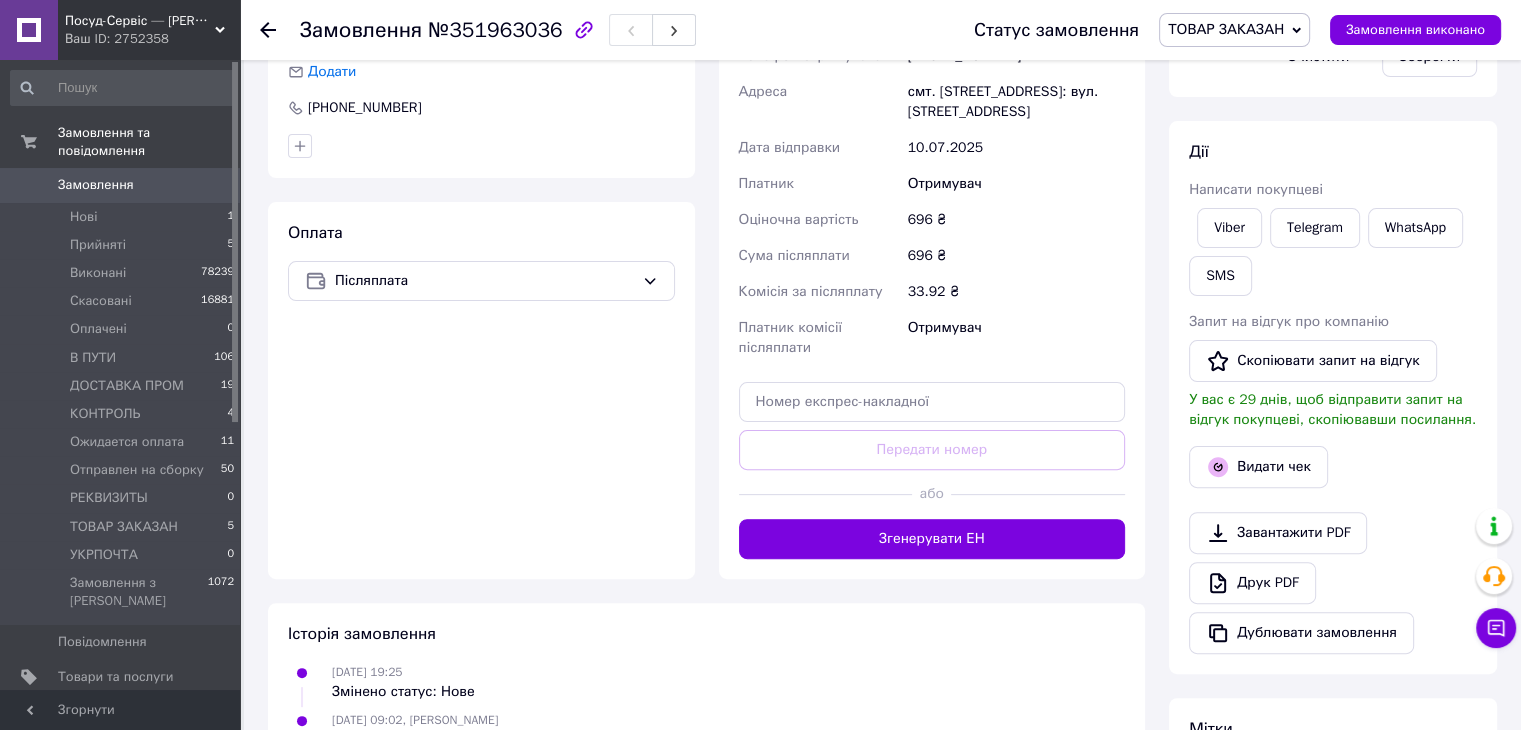 click on "ТОВАР ЗАКАЗАН" at bounding box center (1226, 29) 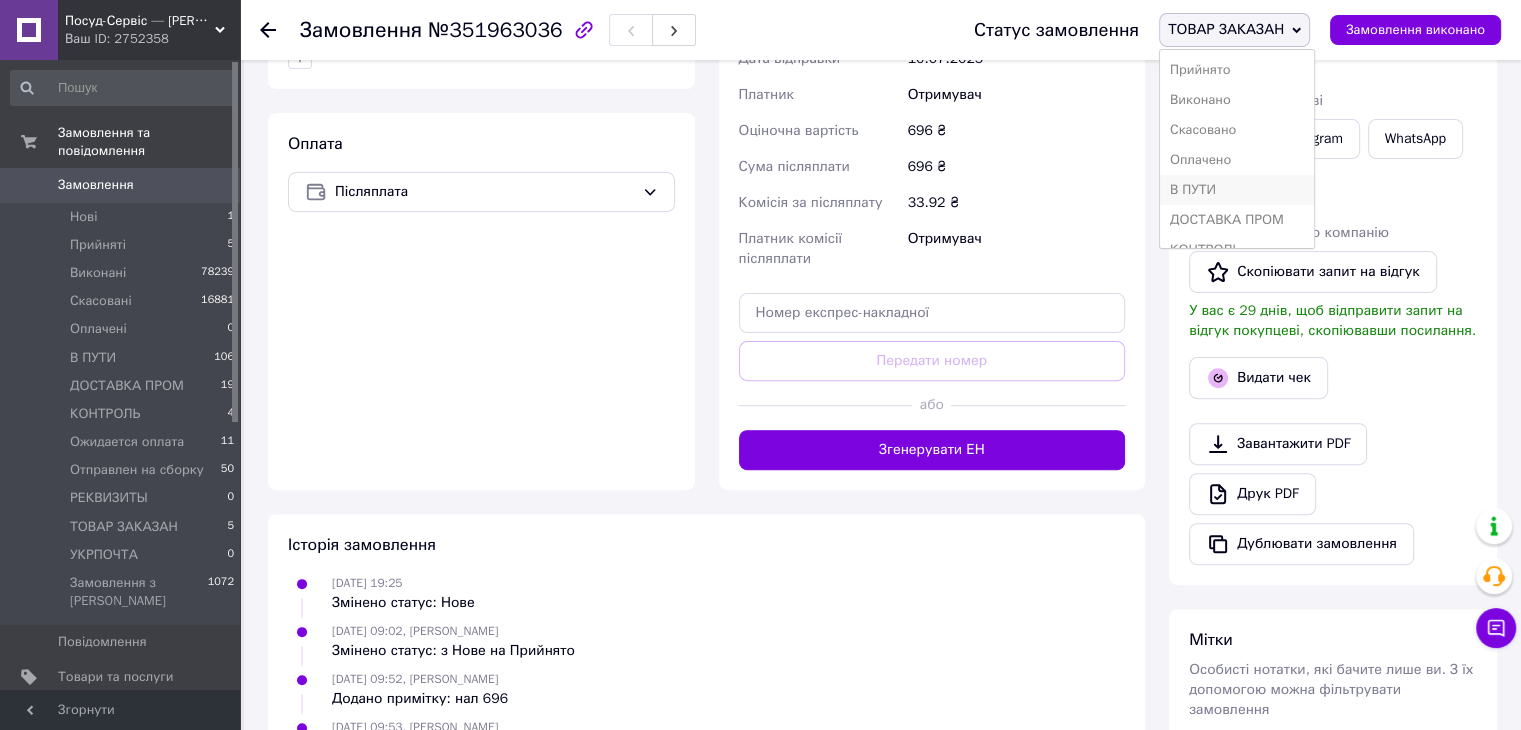 scroll, scrollTop: 600, scrollLeft: 0, axis: vertical 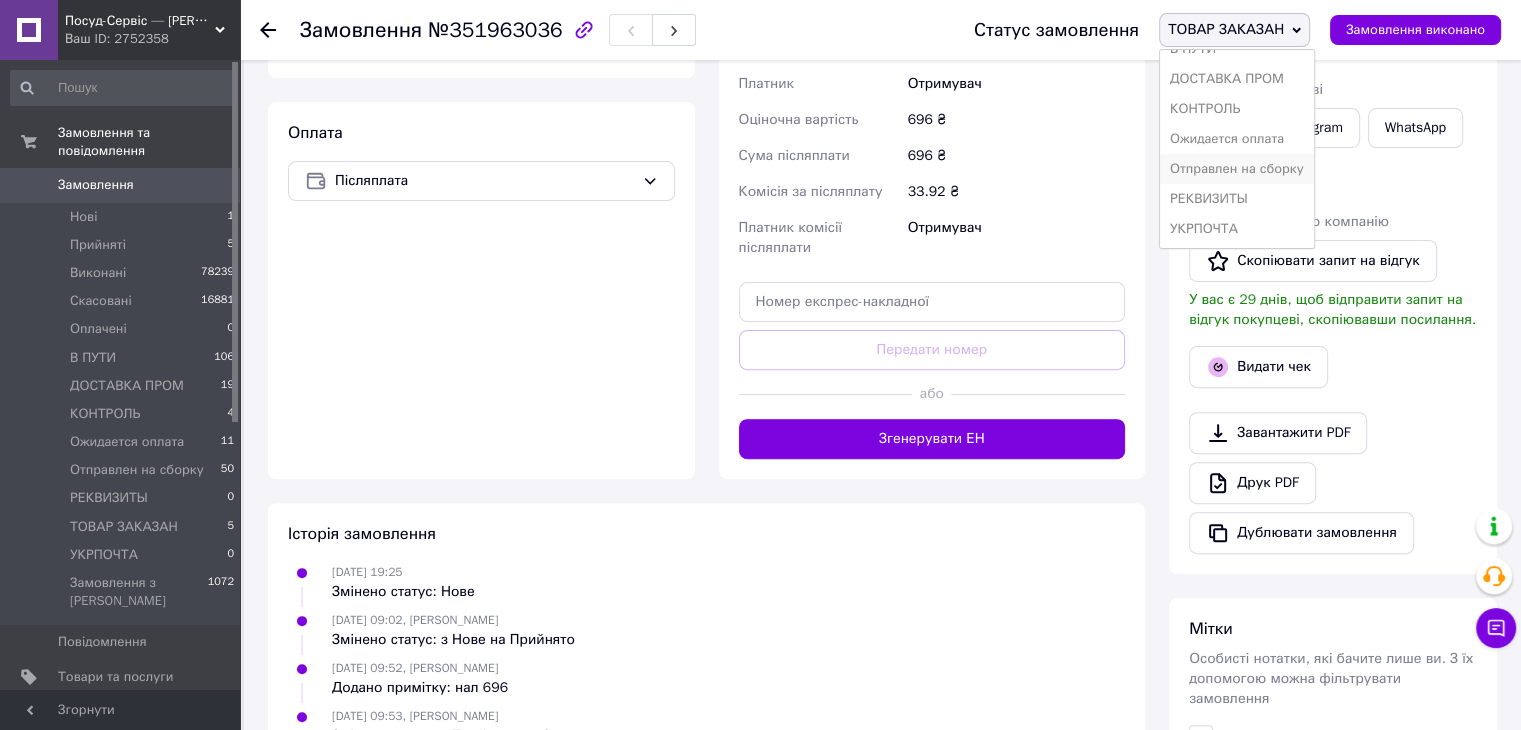 click on "Отправлен на сборку" at bounding box center (1237, 169) 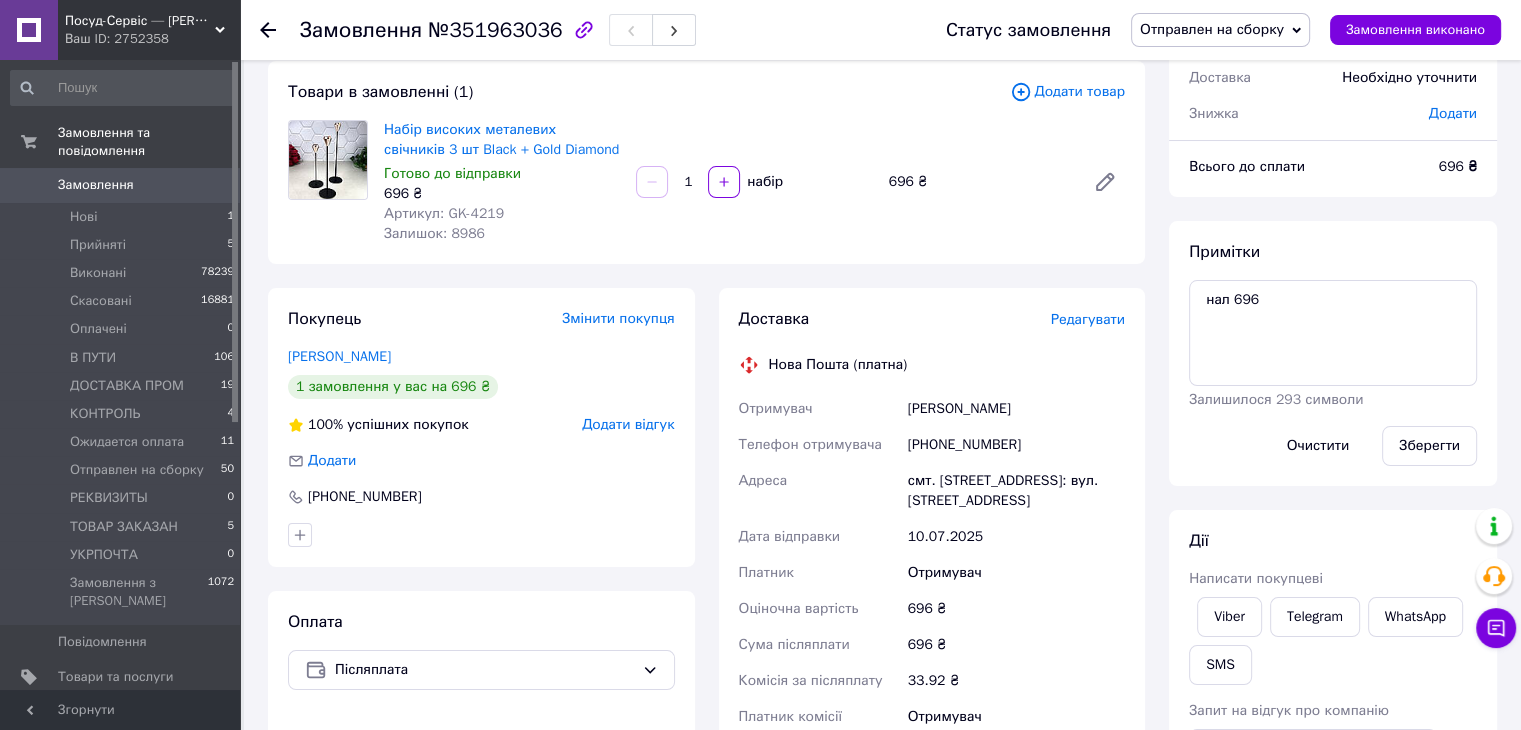 scroll, scrollTop: 100, scrollLeft: 0, axis: vertical 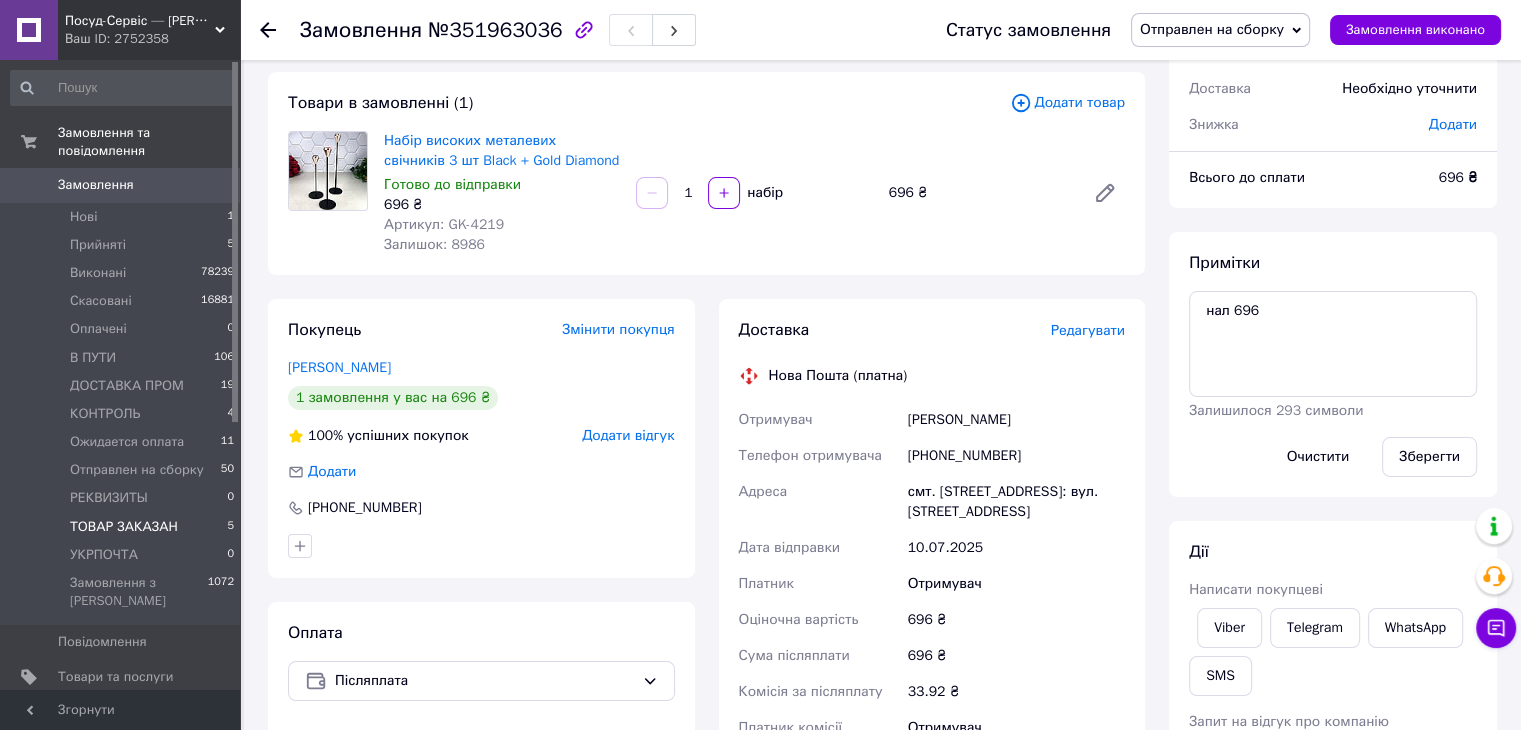 click on "ТОВАР ЗАКАЗАН 5" at bounding box center (123, 527) 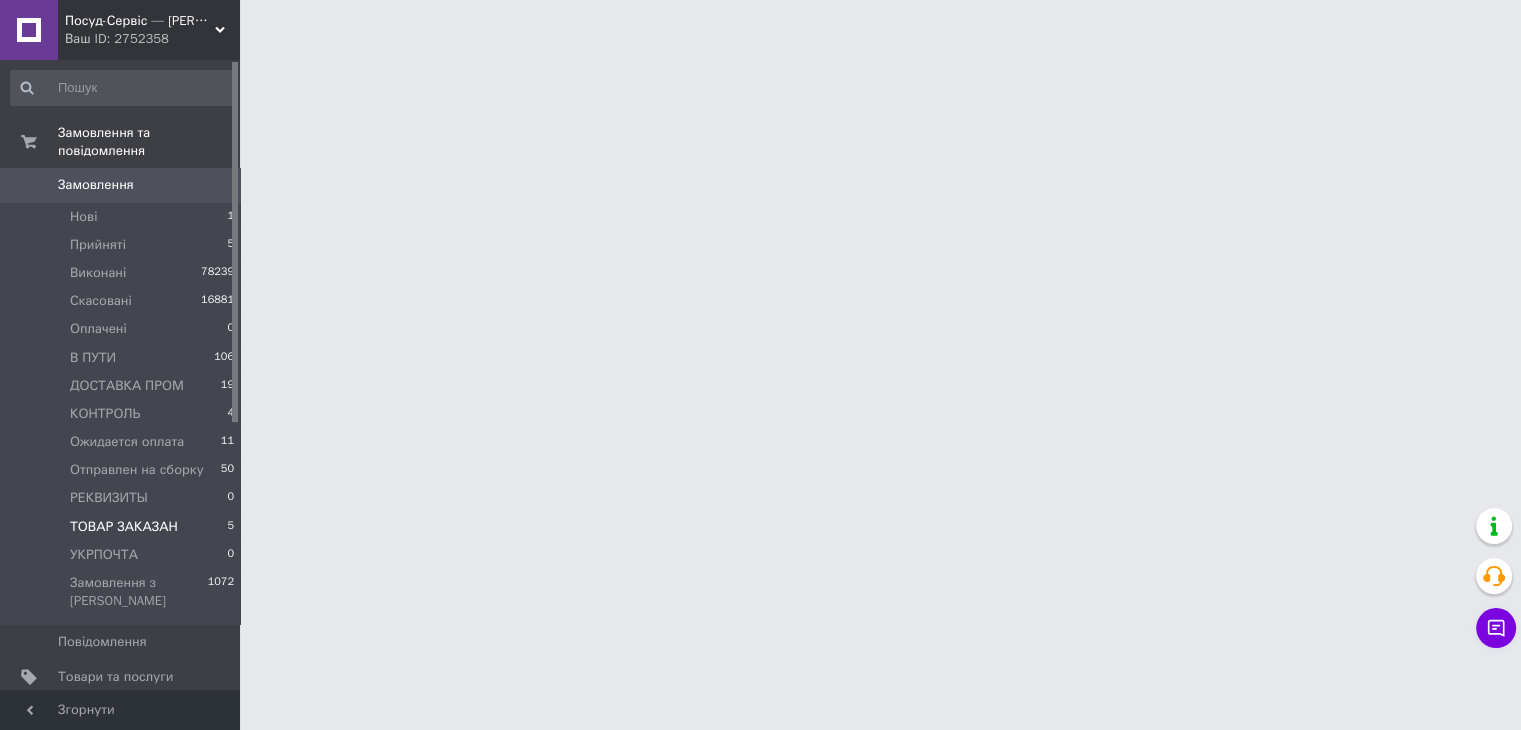 scroll, scrollTop: 0, scrollLeft: 0, axis: both 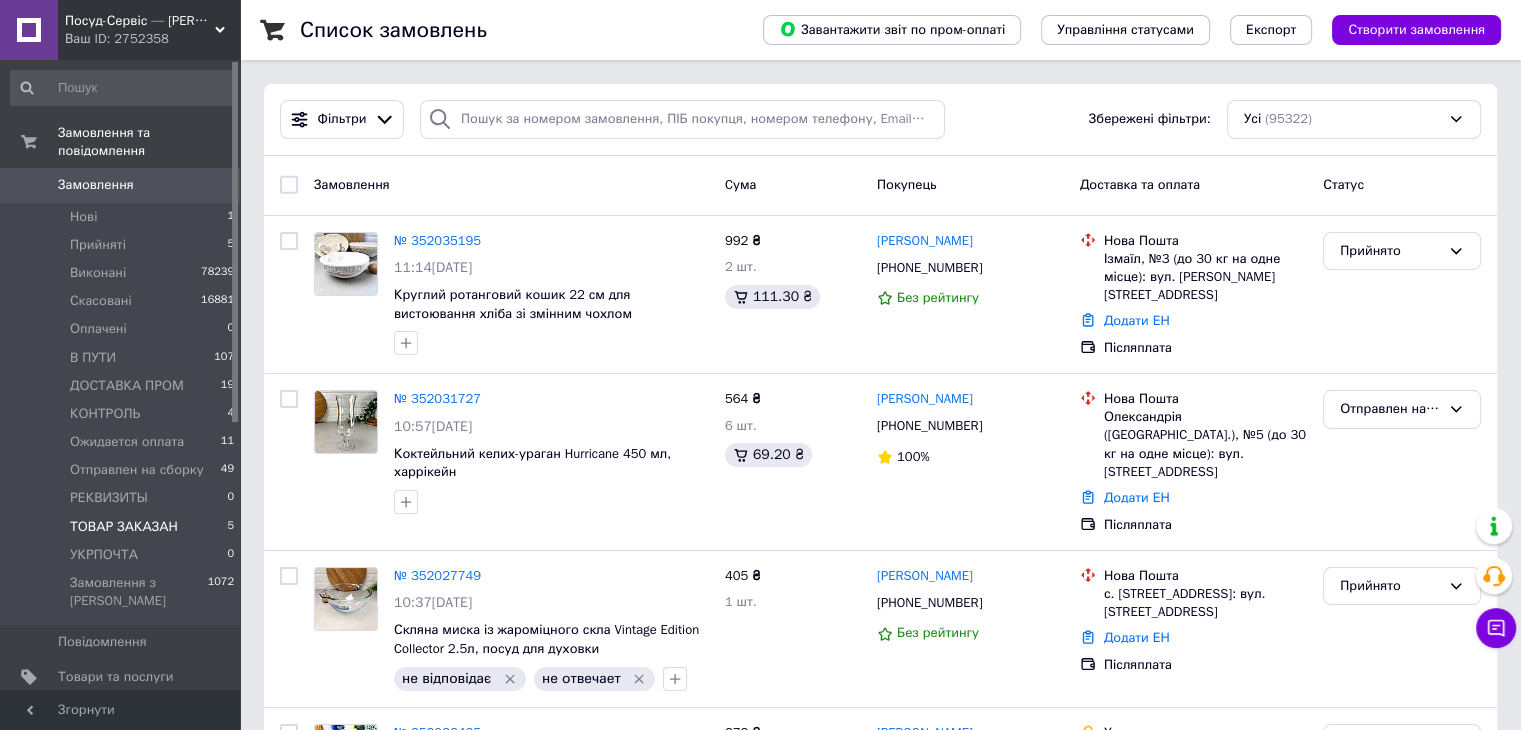 click on "ТОВАР ЗАКАЗАН 5" at bounding box center [123, 527] 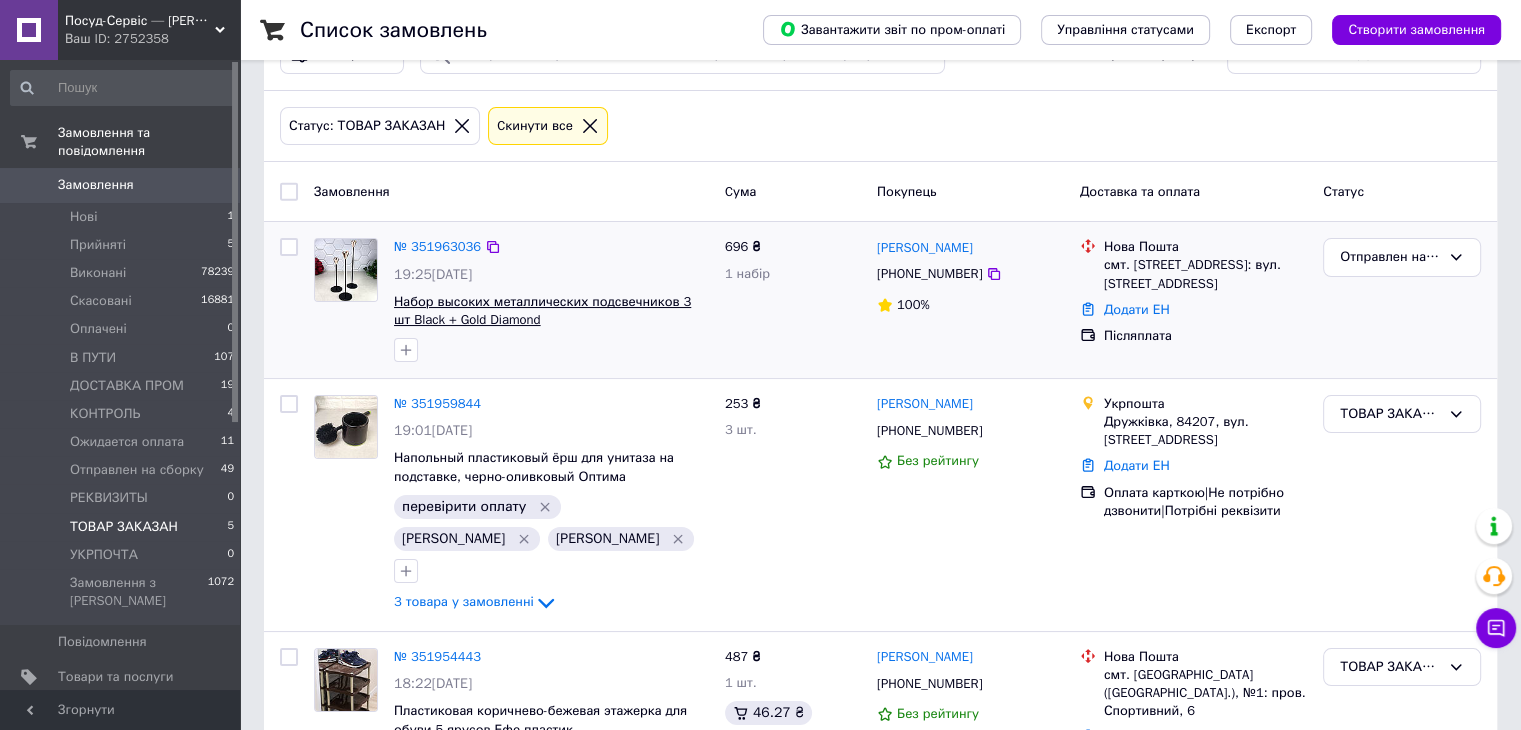 scroll, scrollTop: 100, scrollLeft: 0, axis: vertical 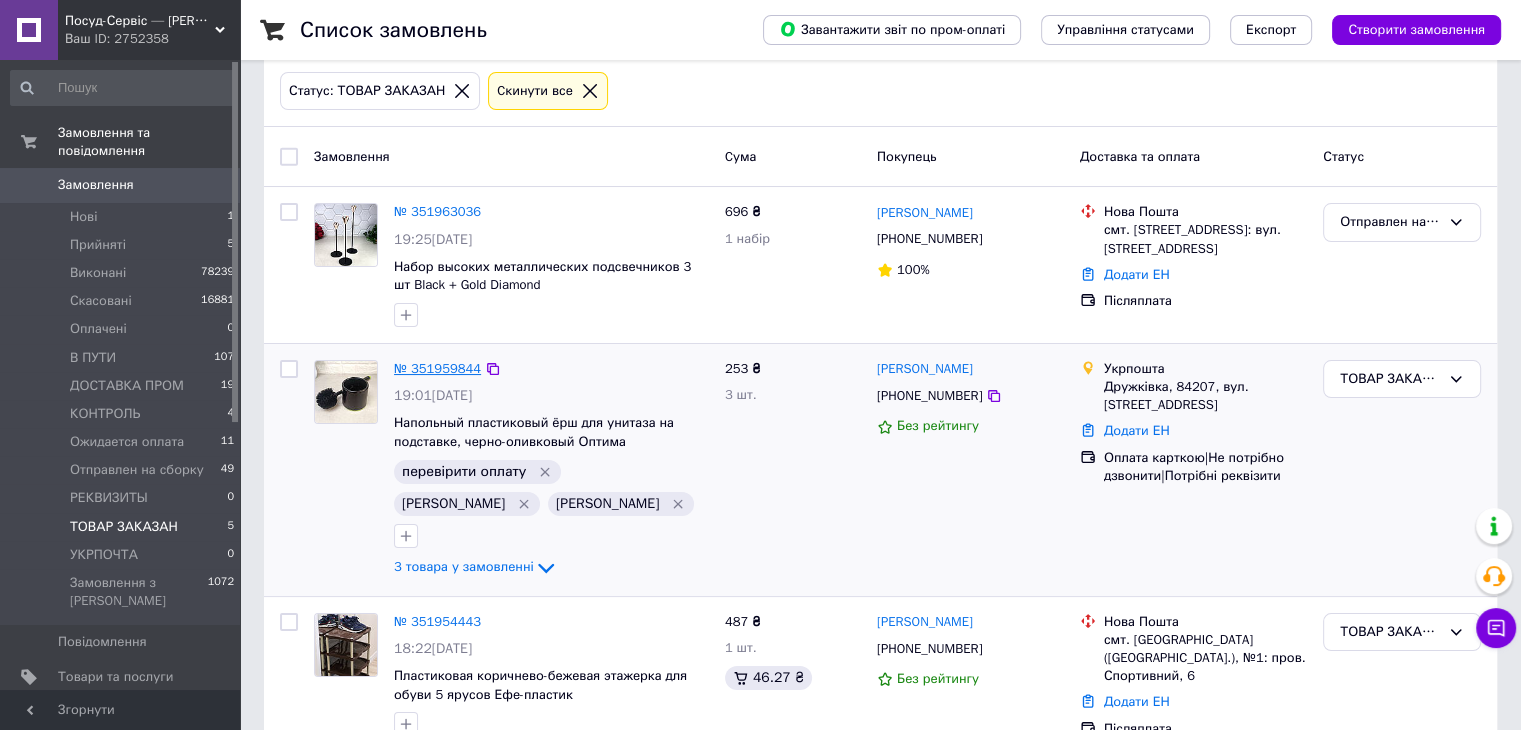 click on "№ 351959844" at bounding box center [437, 368] 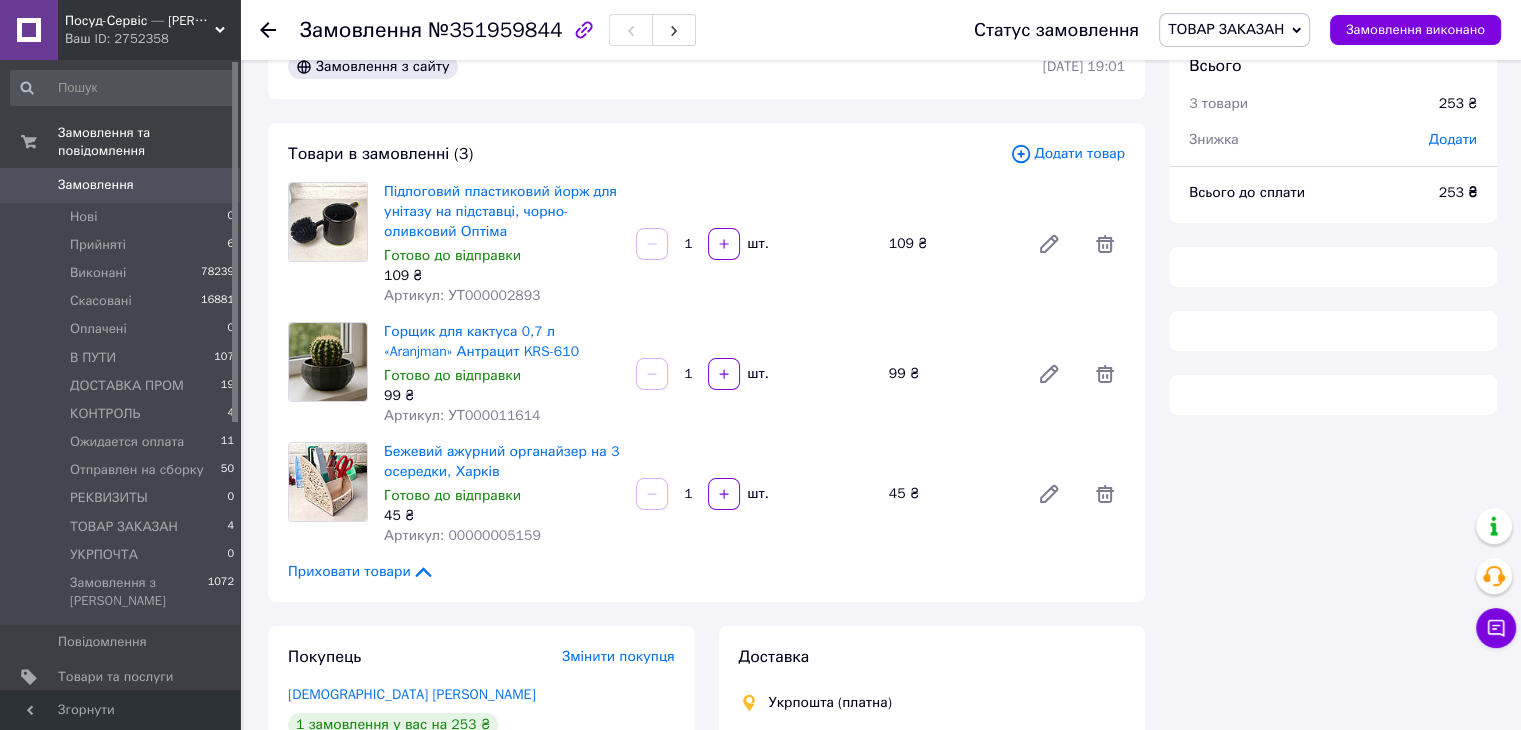 scroll, scrollTop: 0, scrollLeft: 0, axis: both 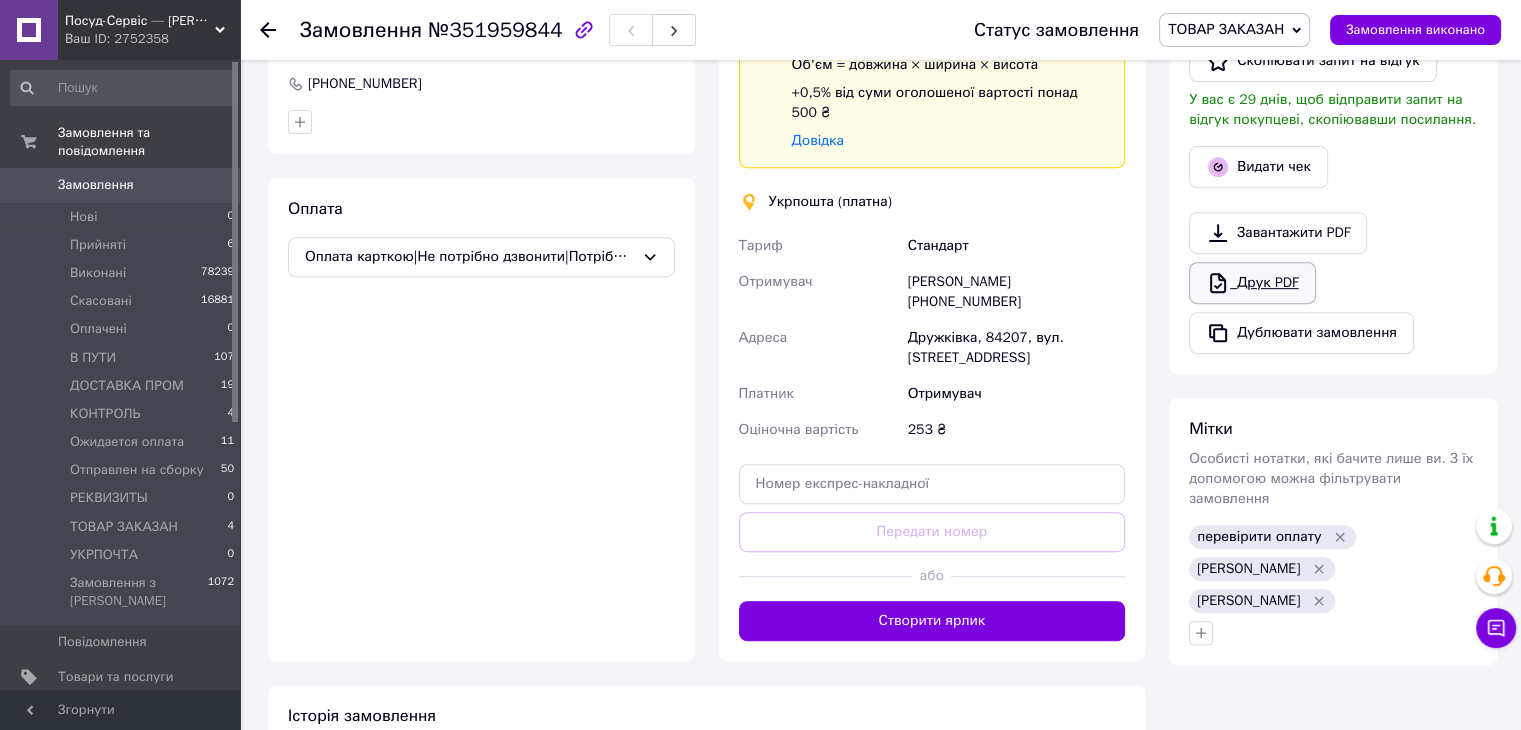 click on "Друк PDF" at bounding box center (1252, 283) 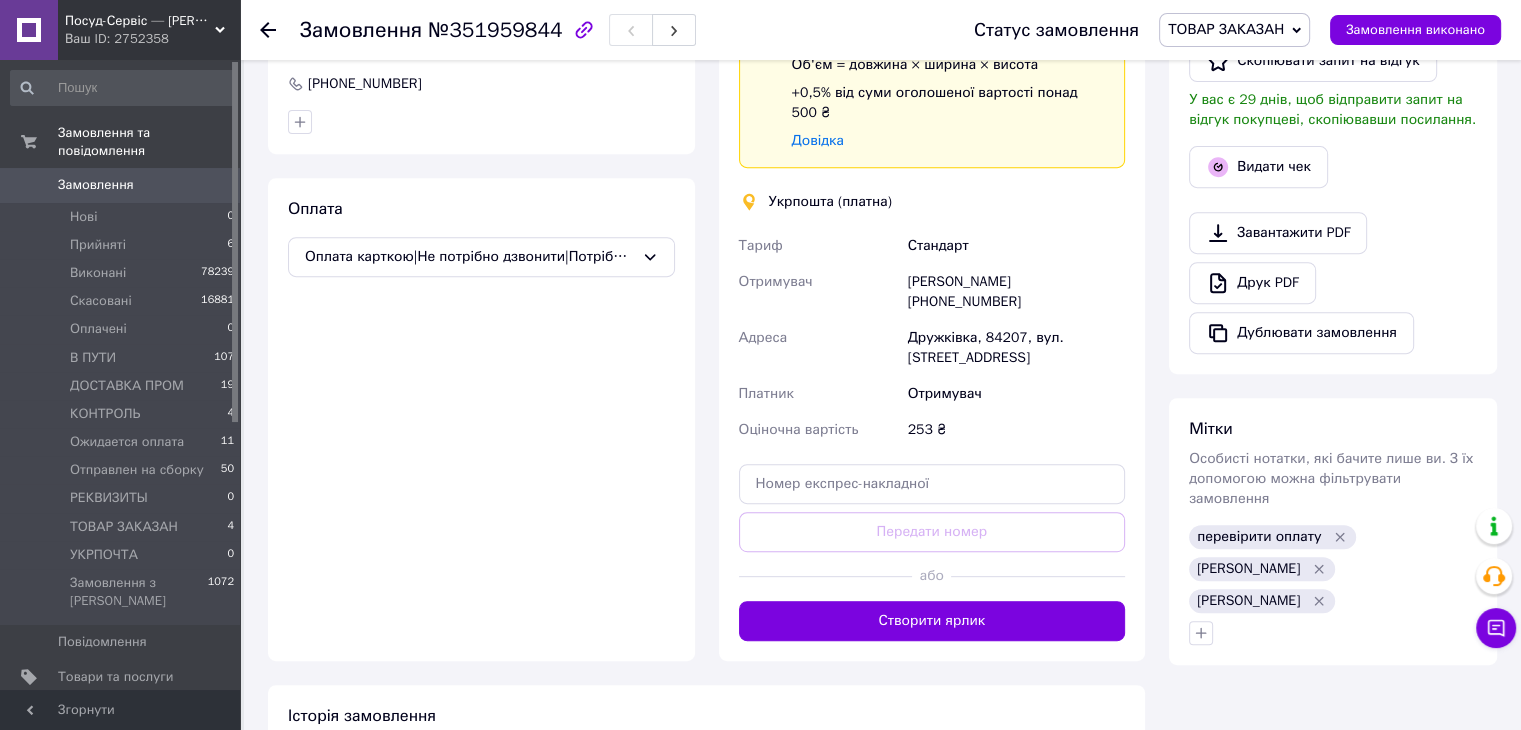 click on "ТОВАР ЗАКАЗАН" at bounding box center (1226, 29) 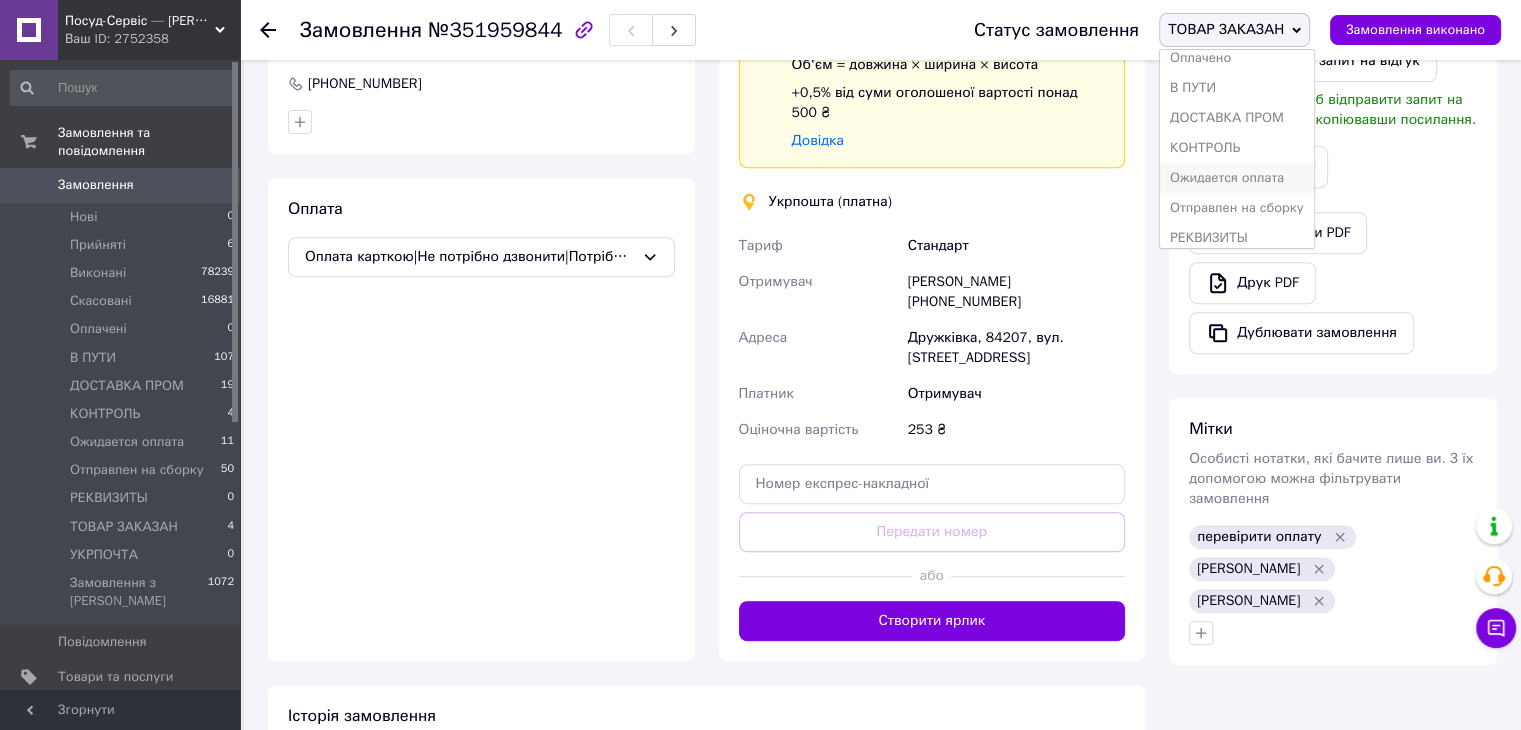 scroll, scrollTop: 141, scrollLeft: 0, axis: vertical 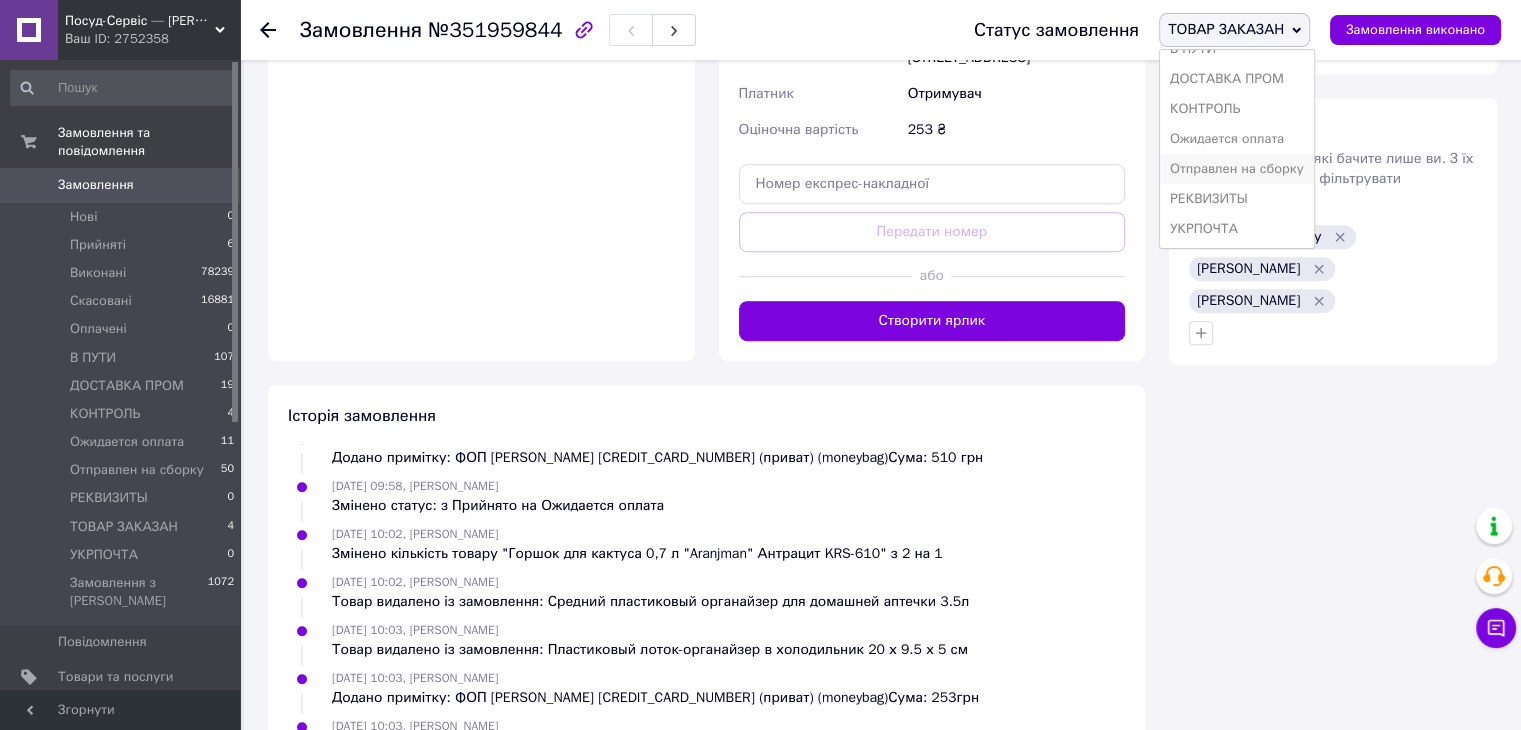 click on "Отправлен на сборку" at bounding box center (1237, 169) 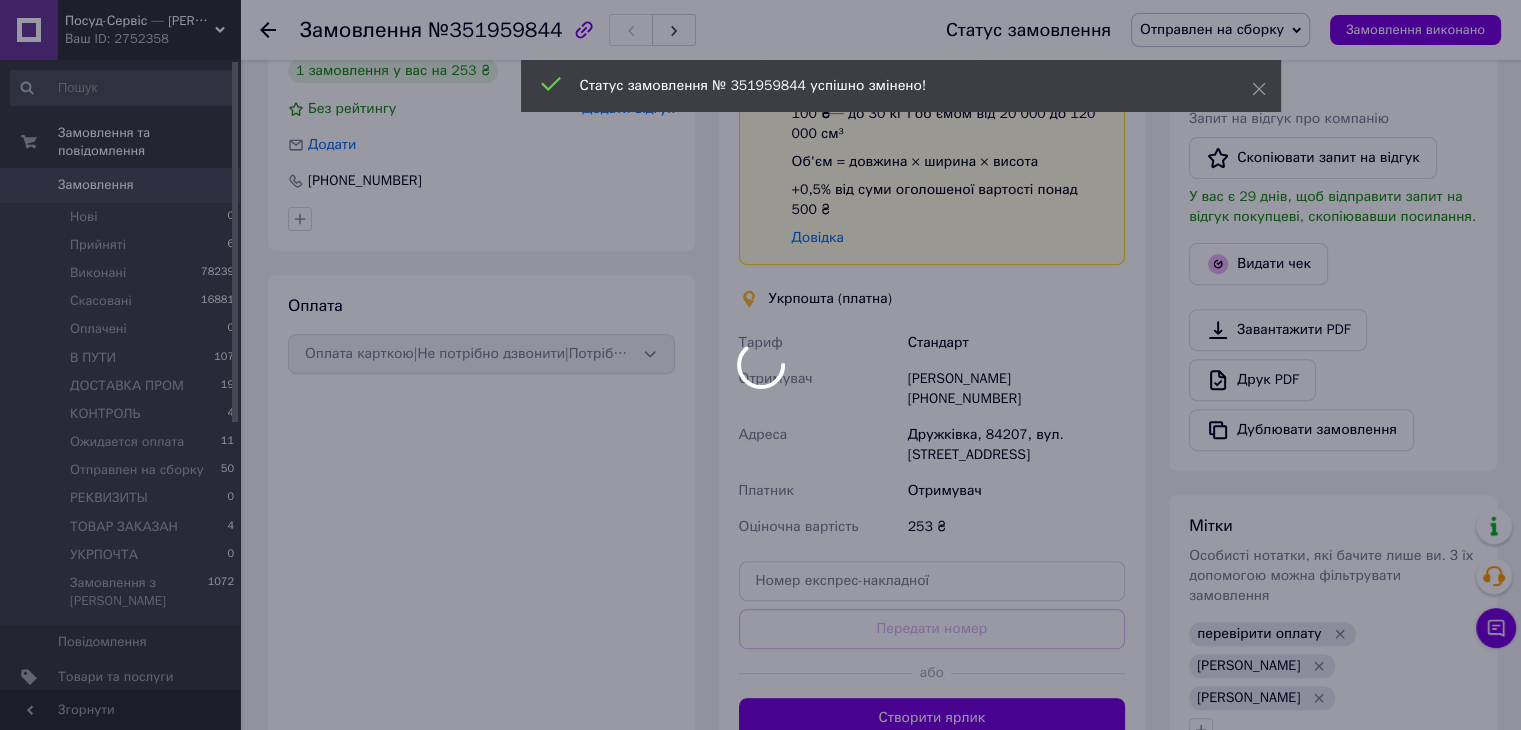 scroll, scrollTop: 700, scrollLeft: 0, axis: vertical 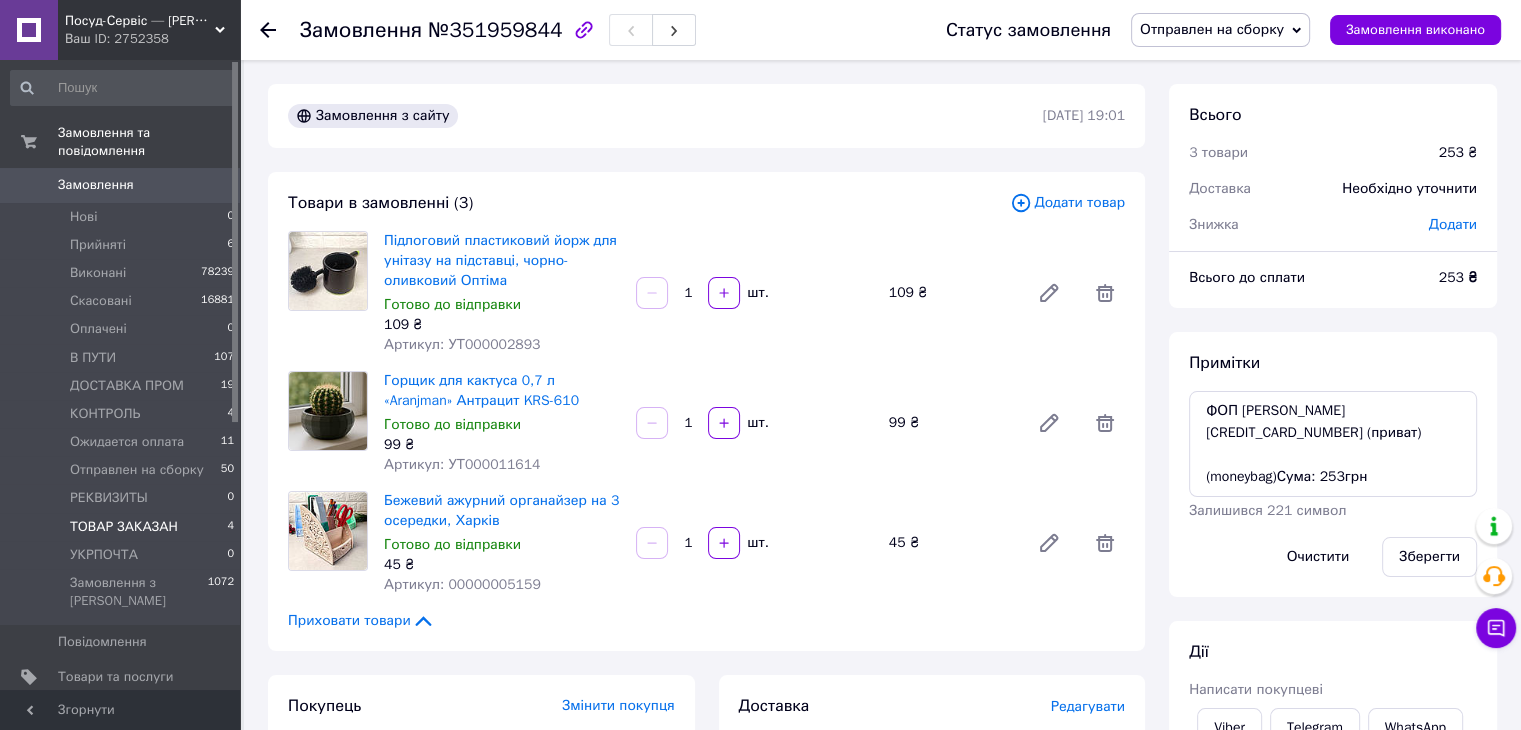 click on "ТОВАР ЗАКАЗАН 4" at bounding box center (123, 527) 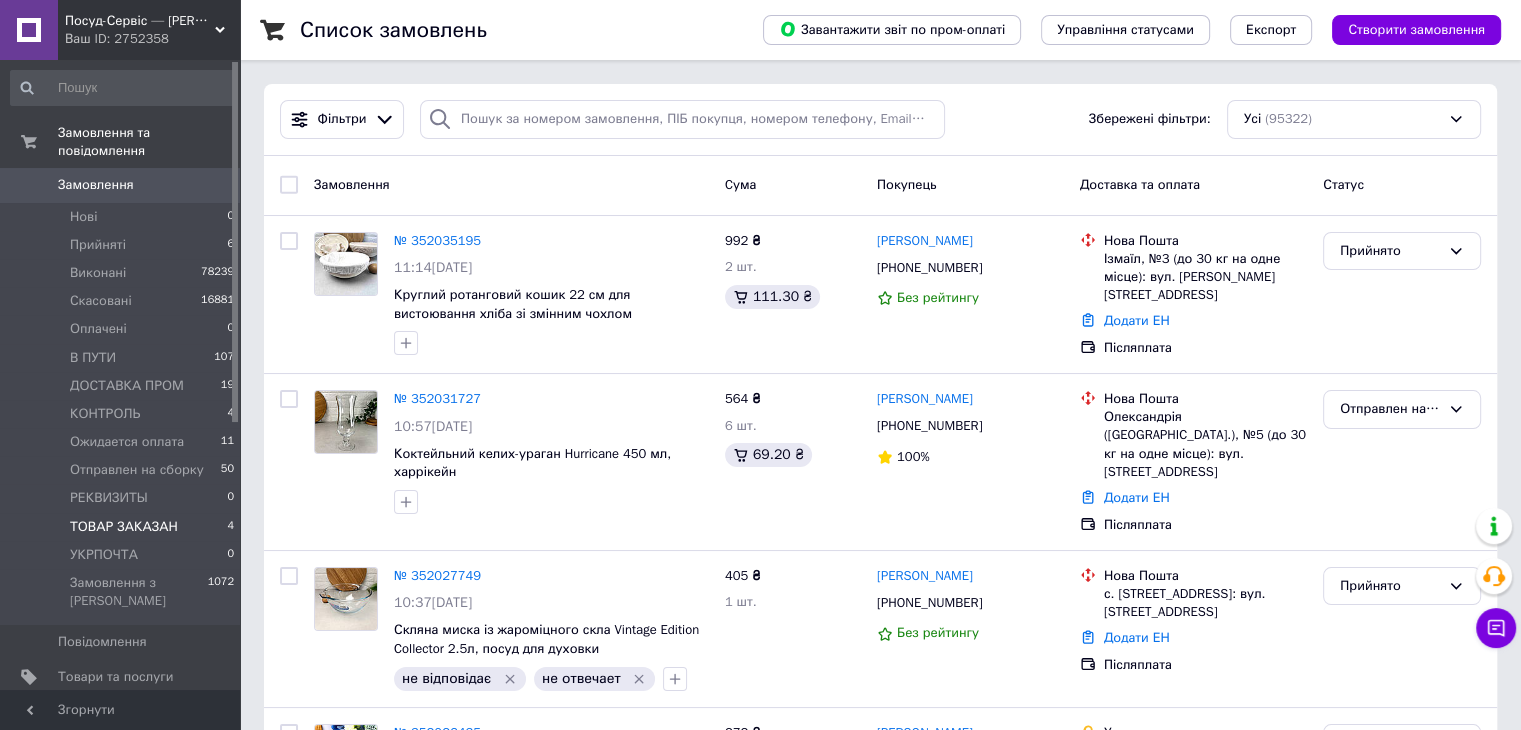 click on "ТОВАР ЗАКАЗАН 4" at bounding box center [123, 527] 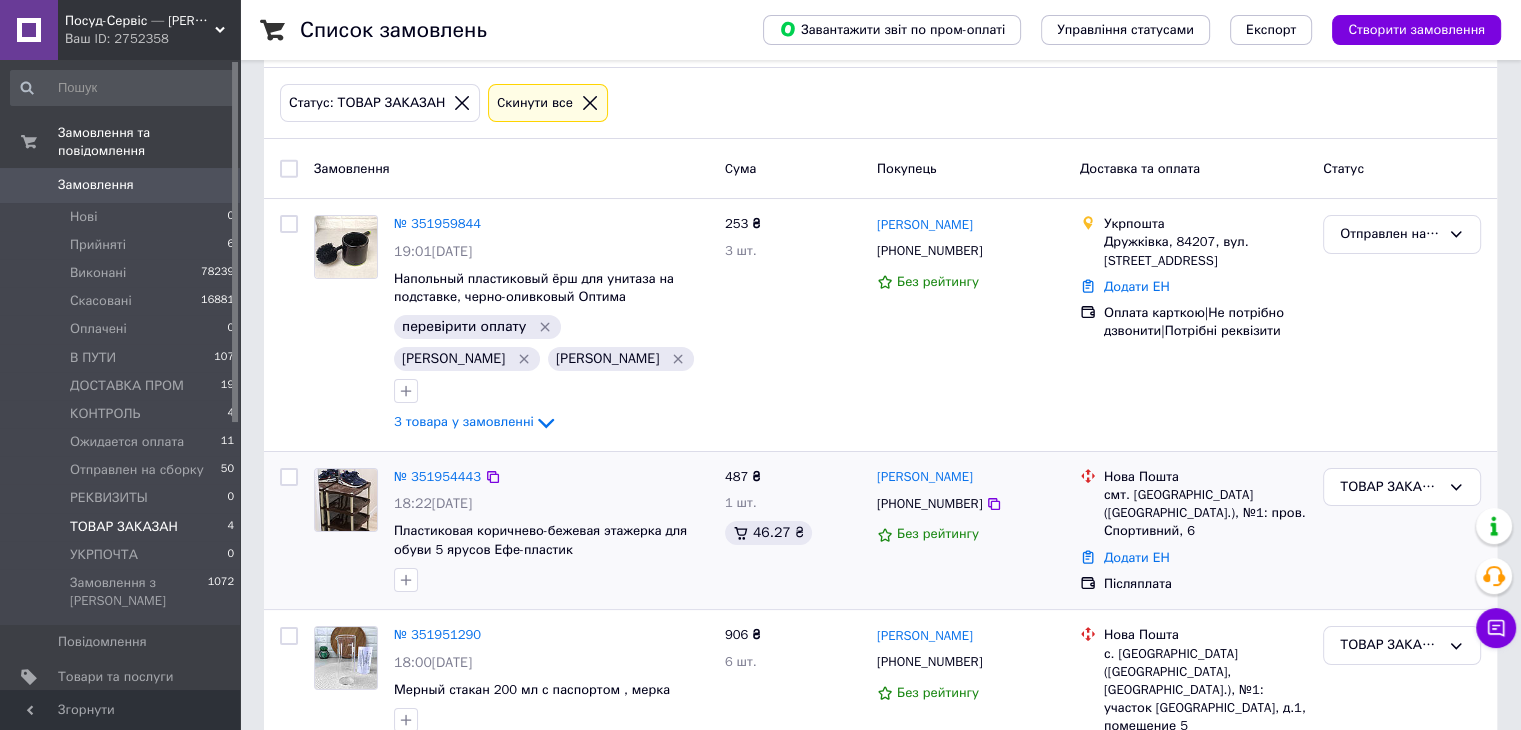 scroll, scrollTop: 100, scrollLeft: 0, axis: vertical 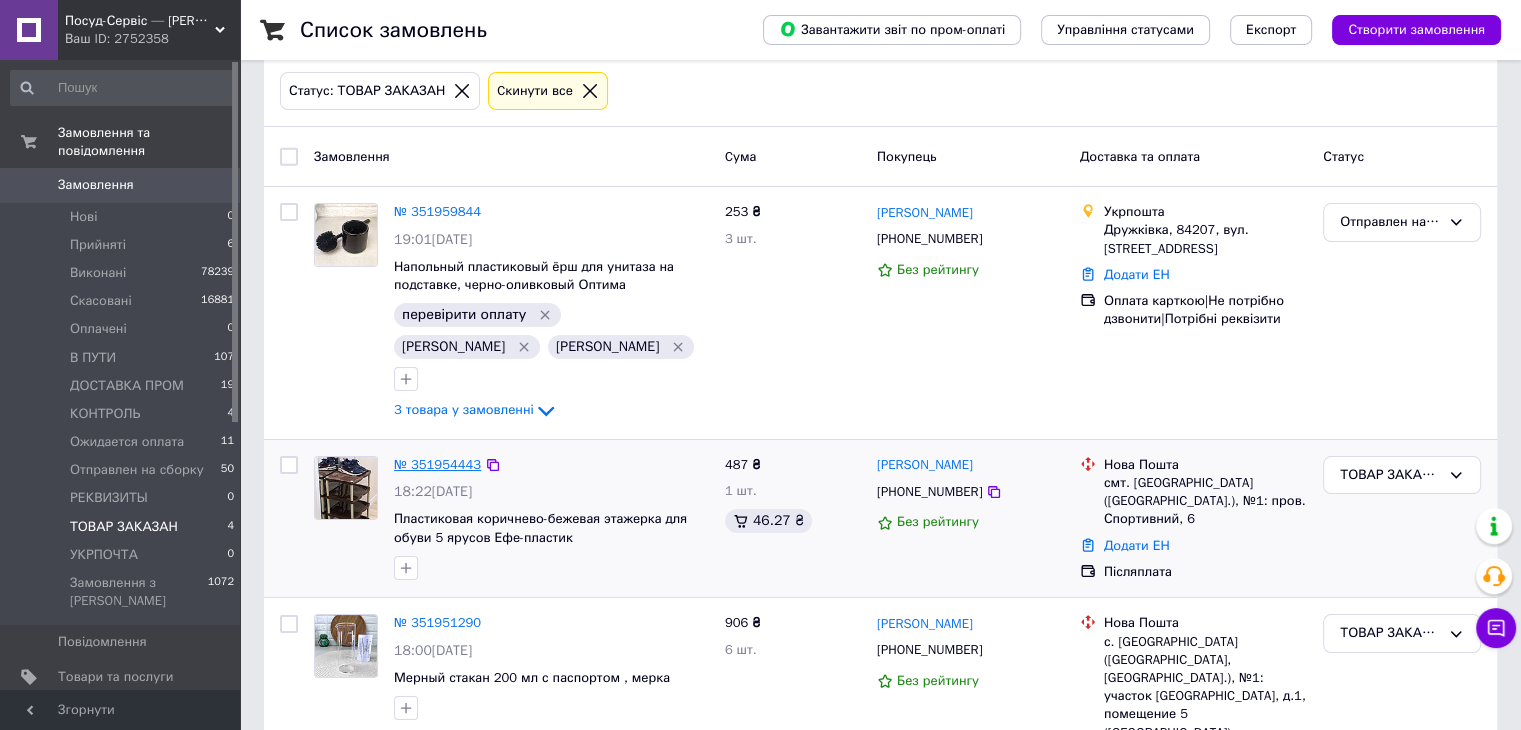 click on "№ 351954443" at bounding box center [437, 464] 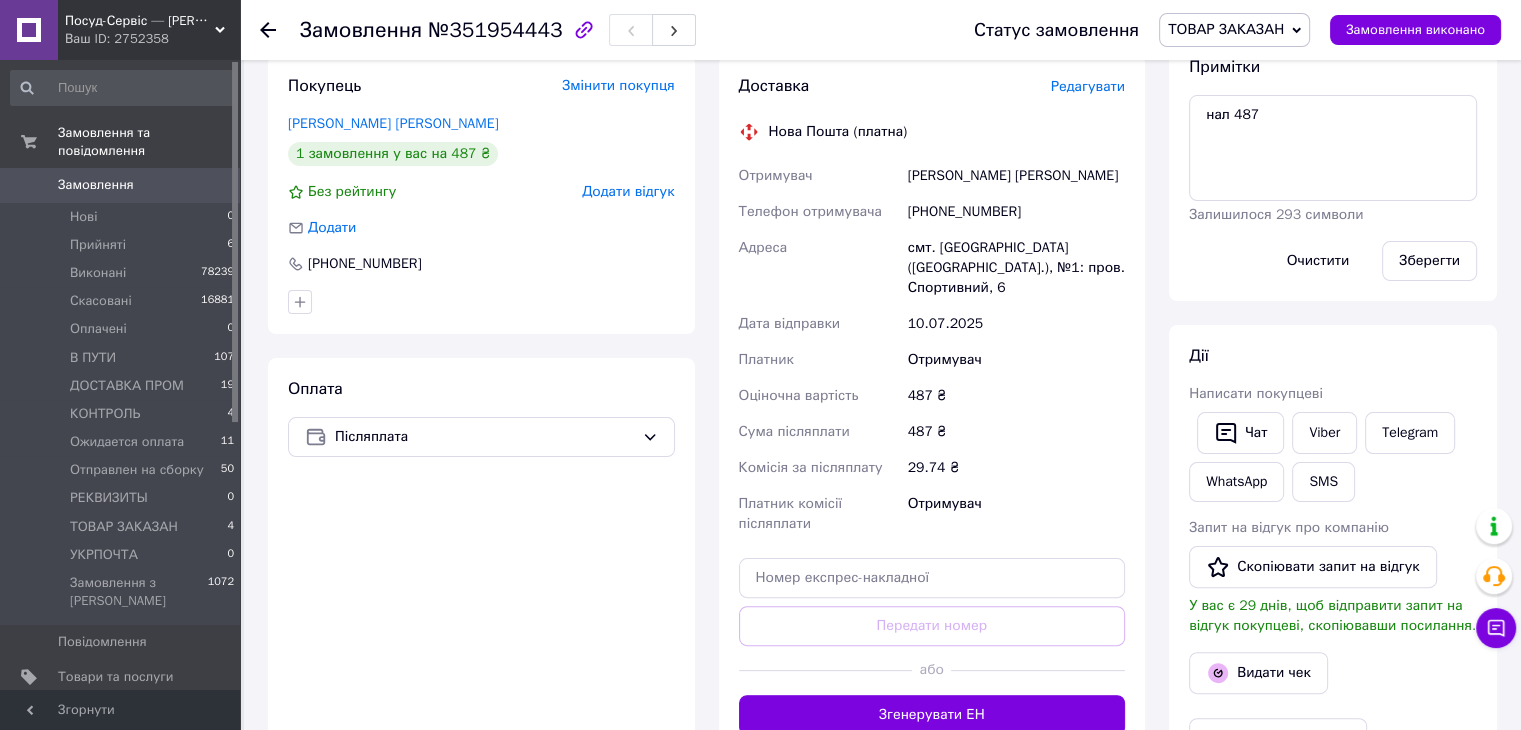 scroll, scrollTop: 664, scrollLeft: 0, axis: vertical 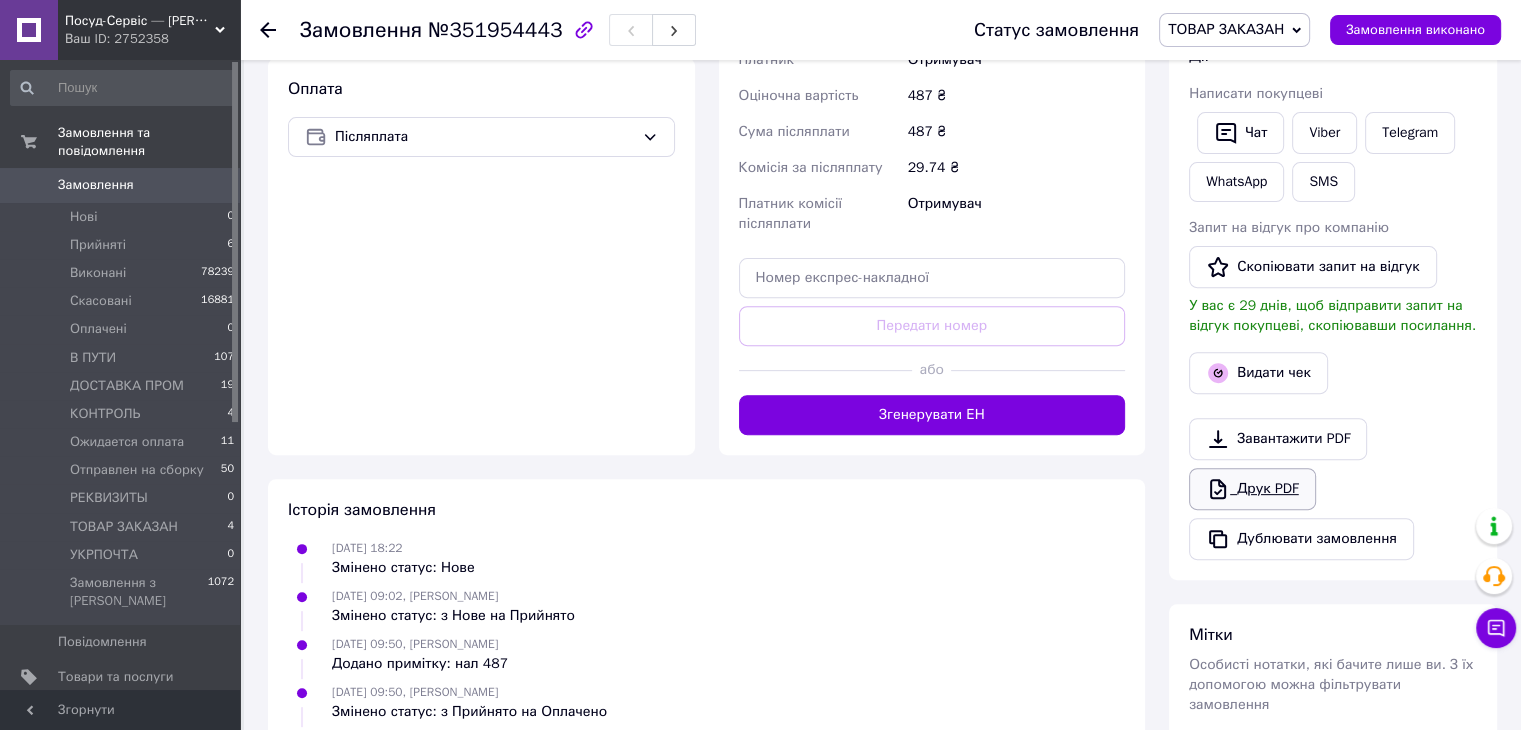 click on "Друк PDF" at bounding box center [1252, 489] 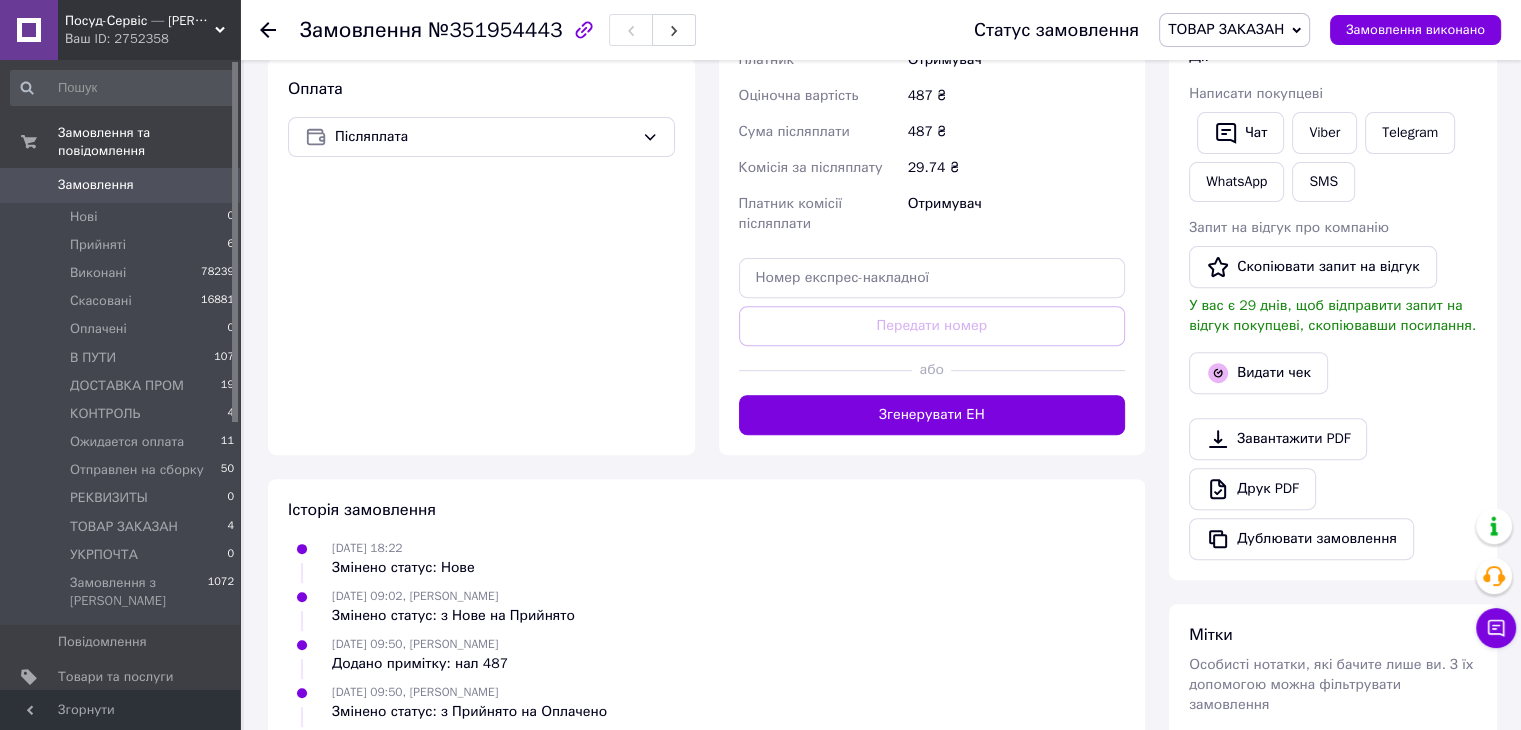 click on "ТОВАР ЗАКАЗАН" at bounding box center (1234, 30) 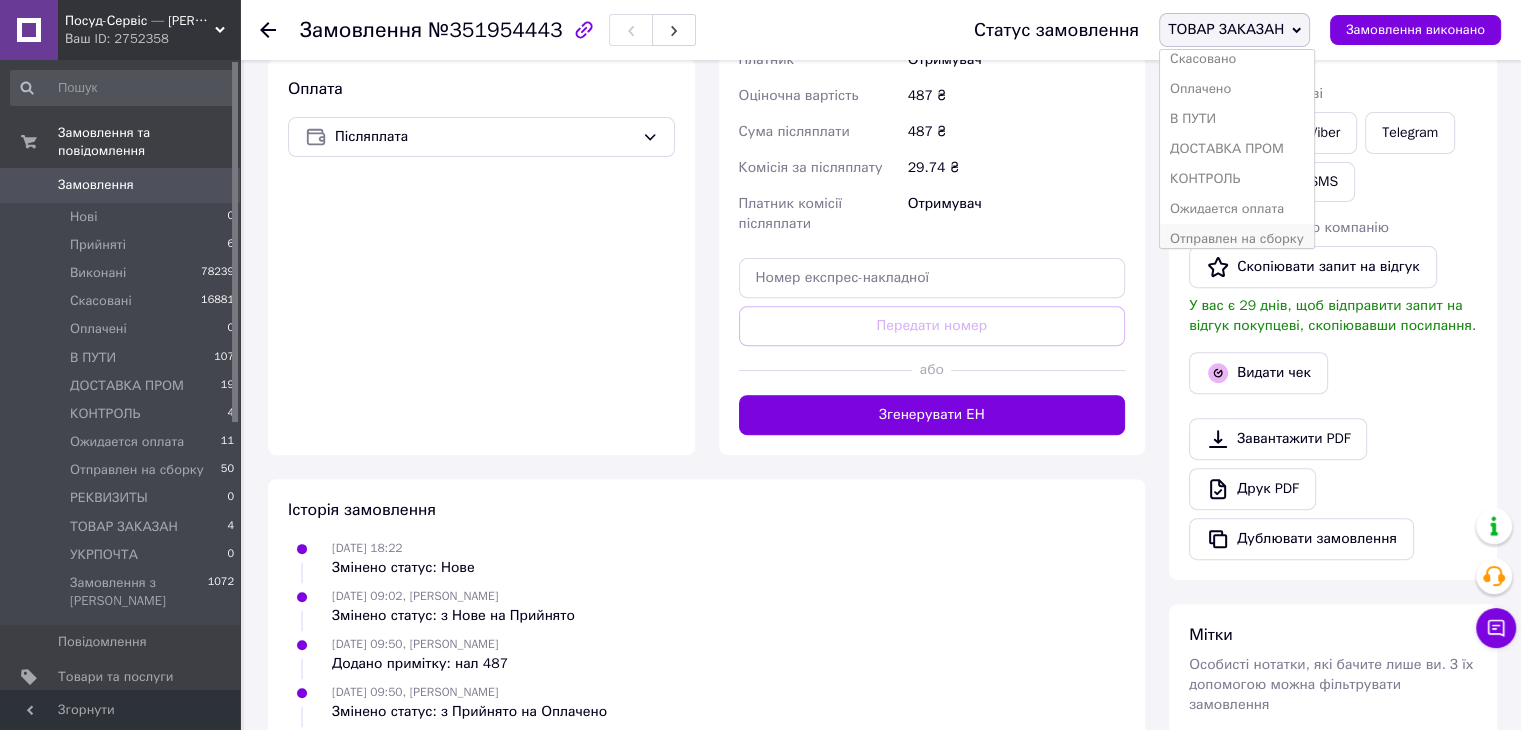 scroll, scrollTop: 141, scrollLeft: 0, axis: vertical 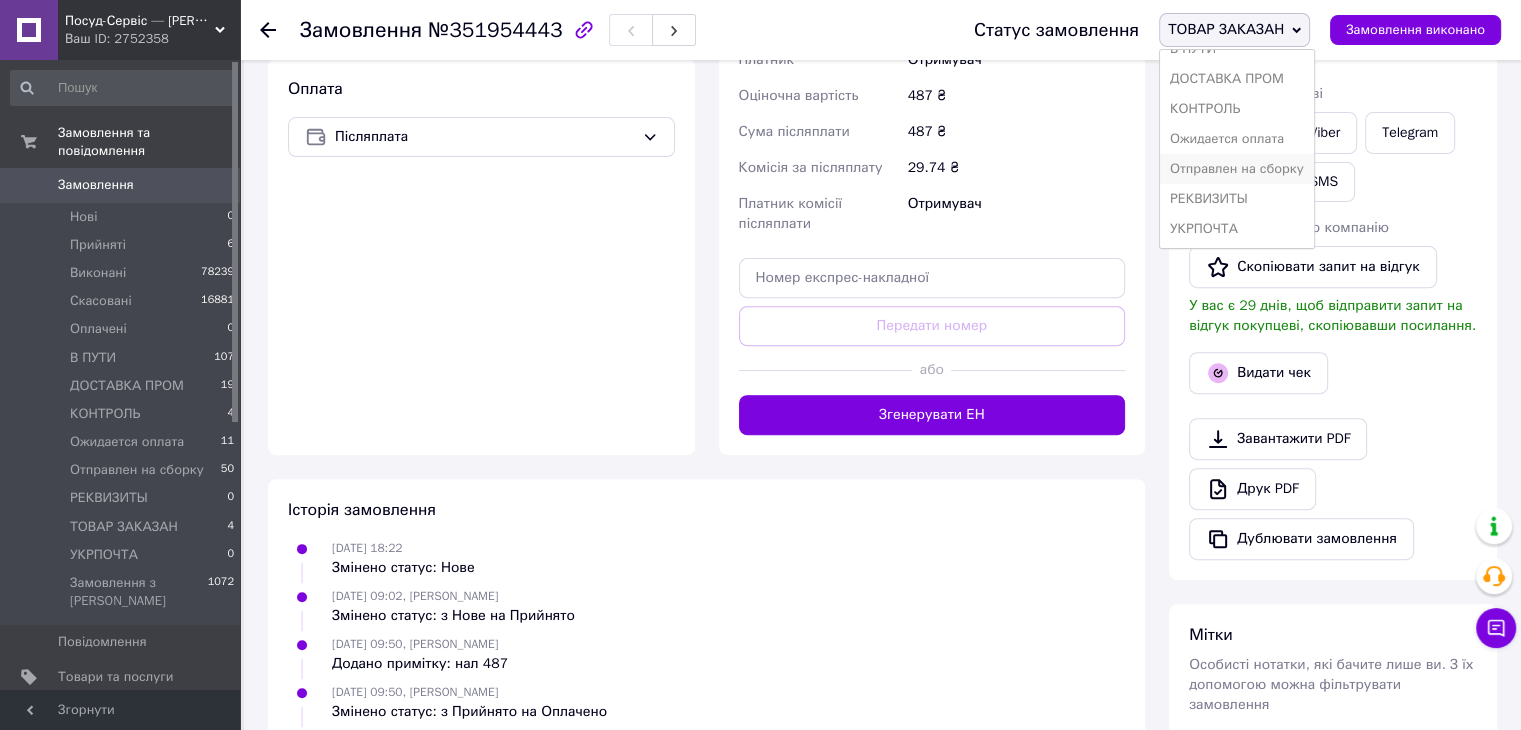 click on "Отправлен на сборку" at bounding box center [1237, 169] 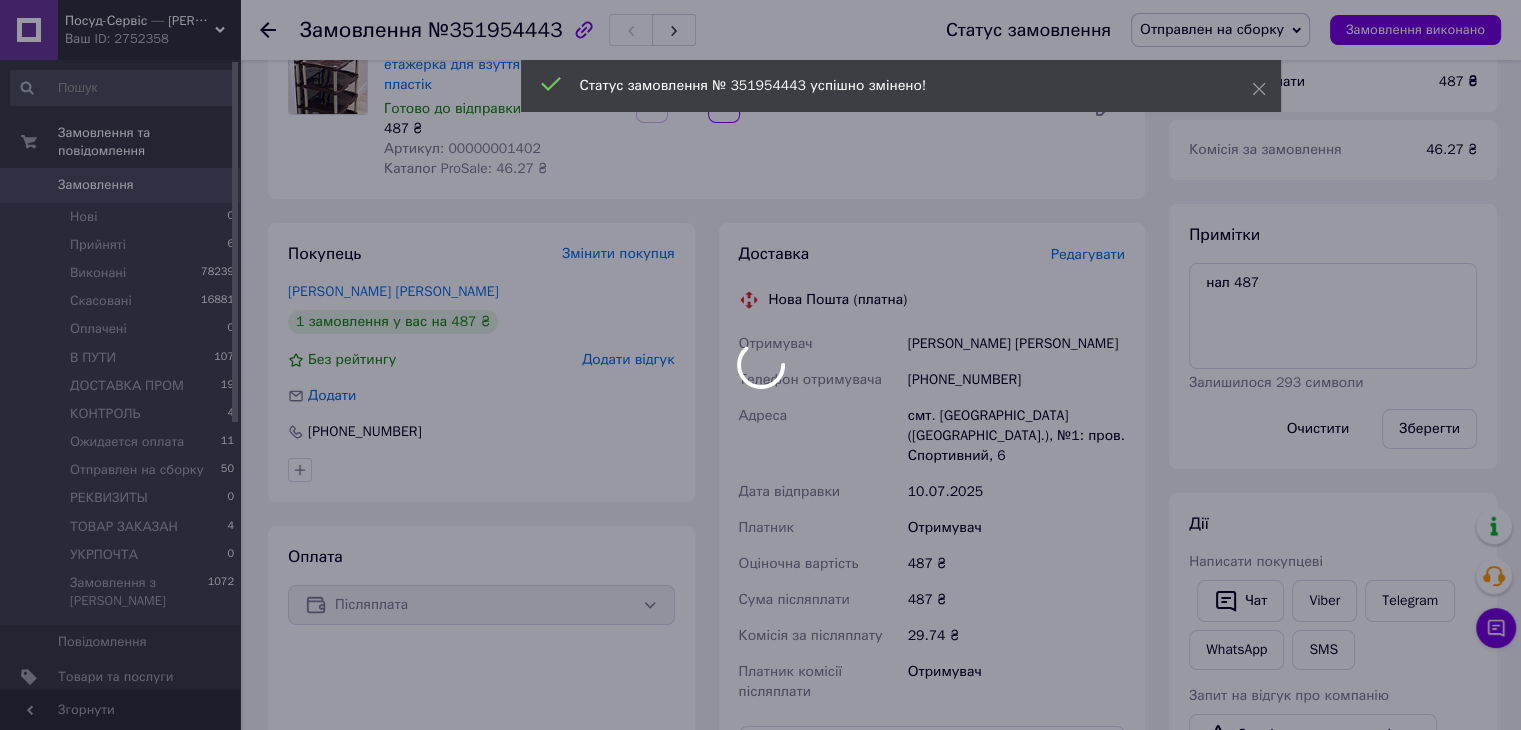 scroll, scrollTop: 164, scrollLeft: 0, axis: vertical 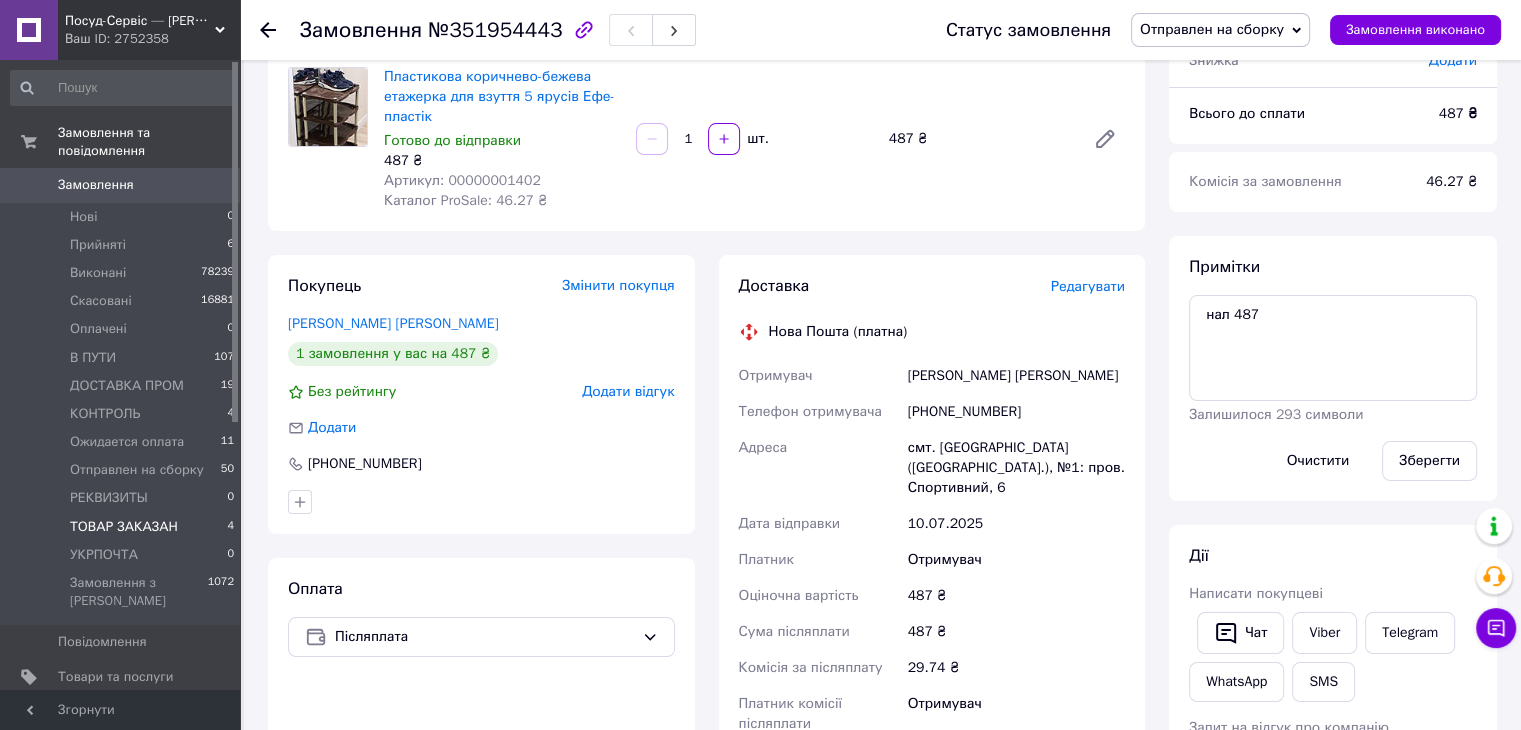 click on "ТОВАР ЗАКАЗАН 4" at bounding box center (123, 527) 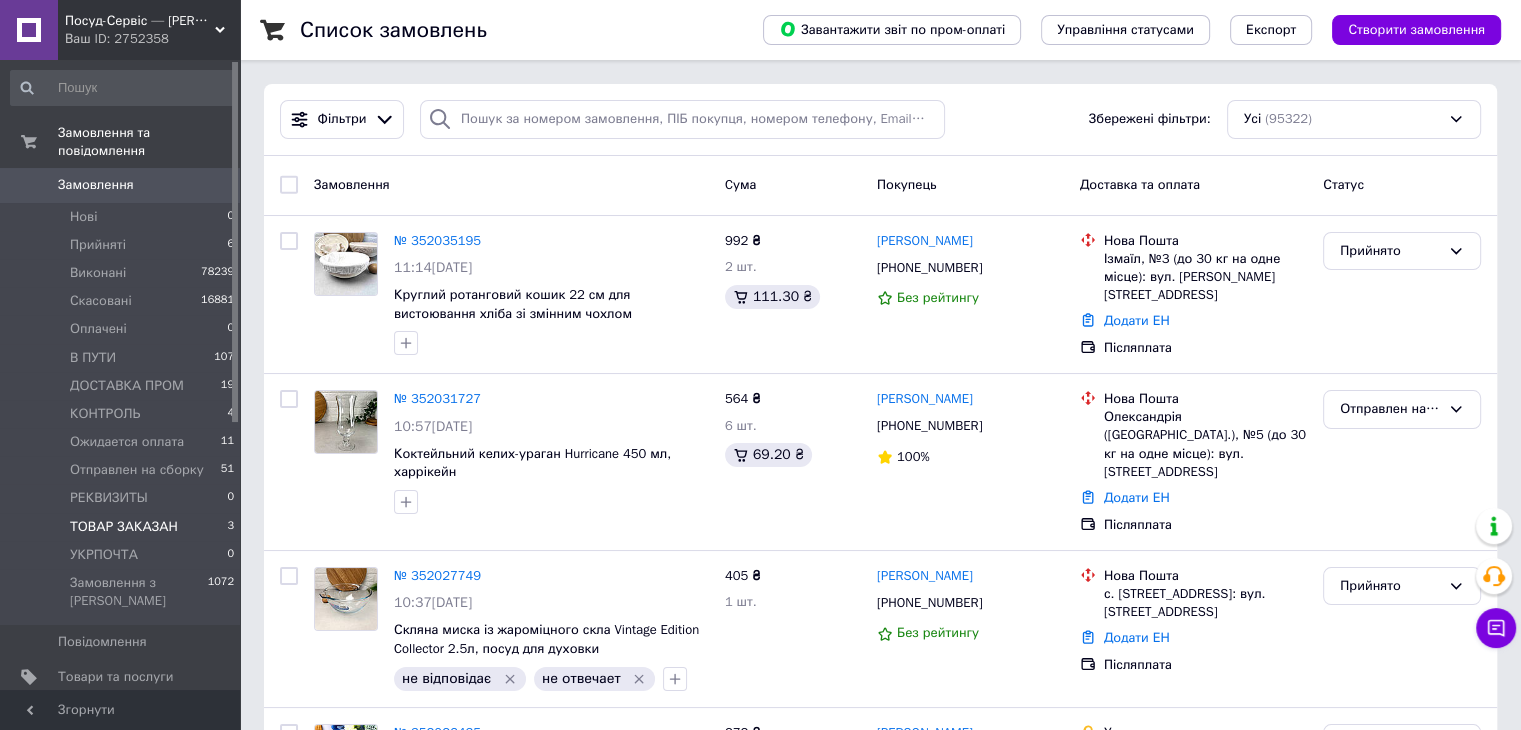 click on "ТОВАР ЗАКАЗАН 3" at bounding box center (123, 527) 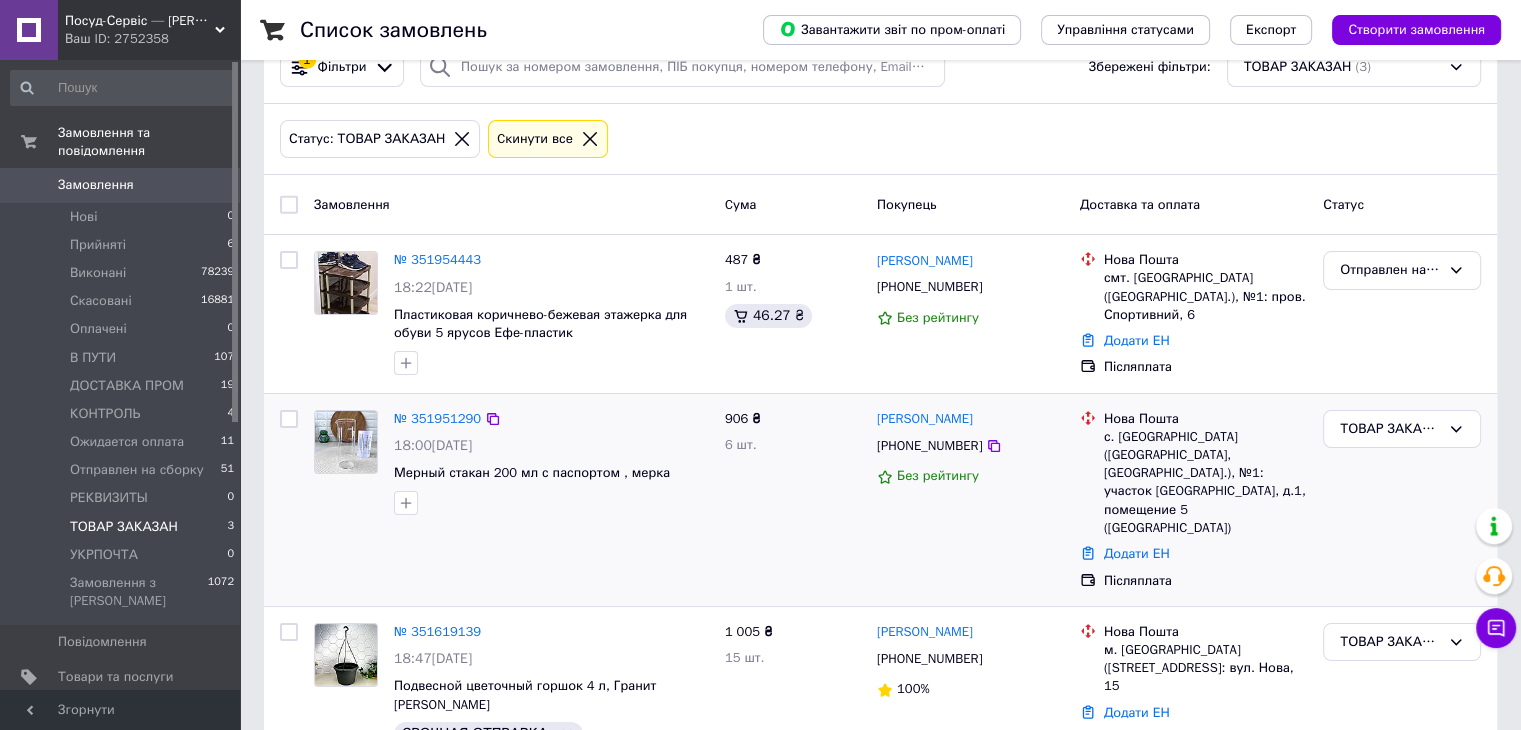 scroll, scrollTop: 100, scrollLeft: 0, axis: vertical 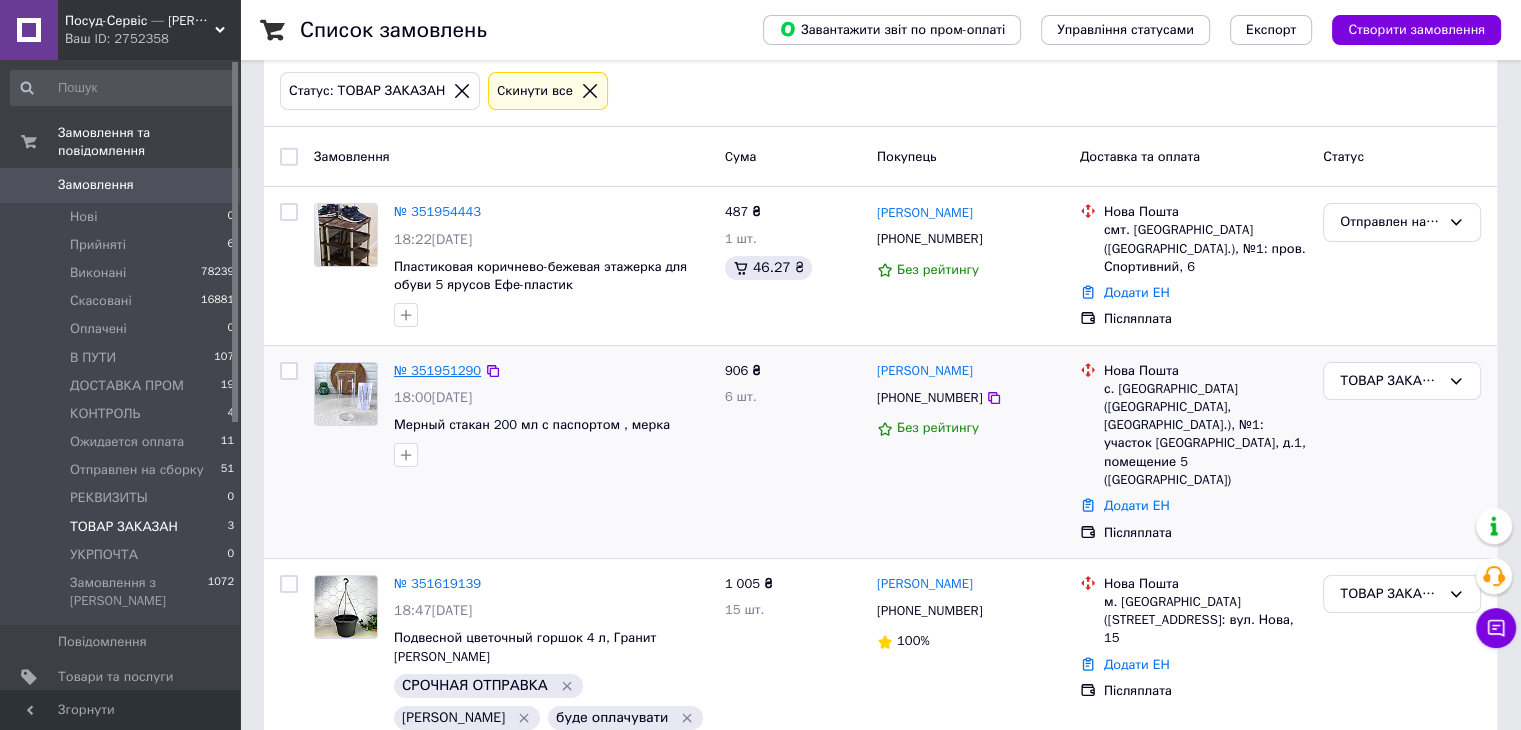 click on "№ 351951290" at bounding box center (437, 370) 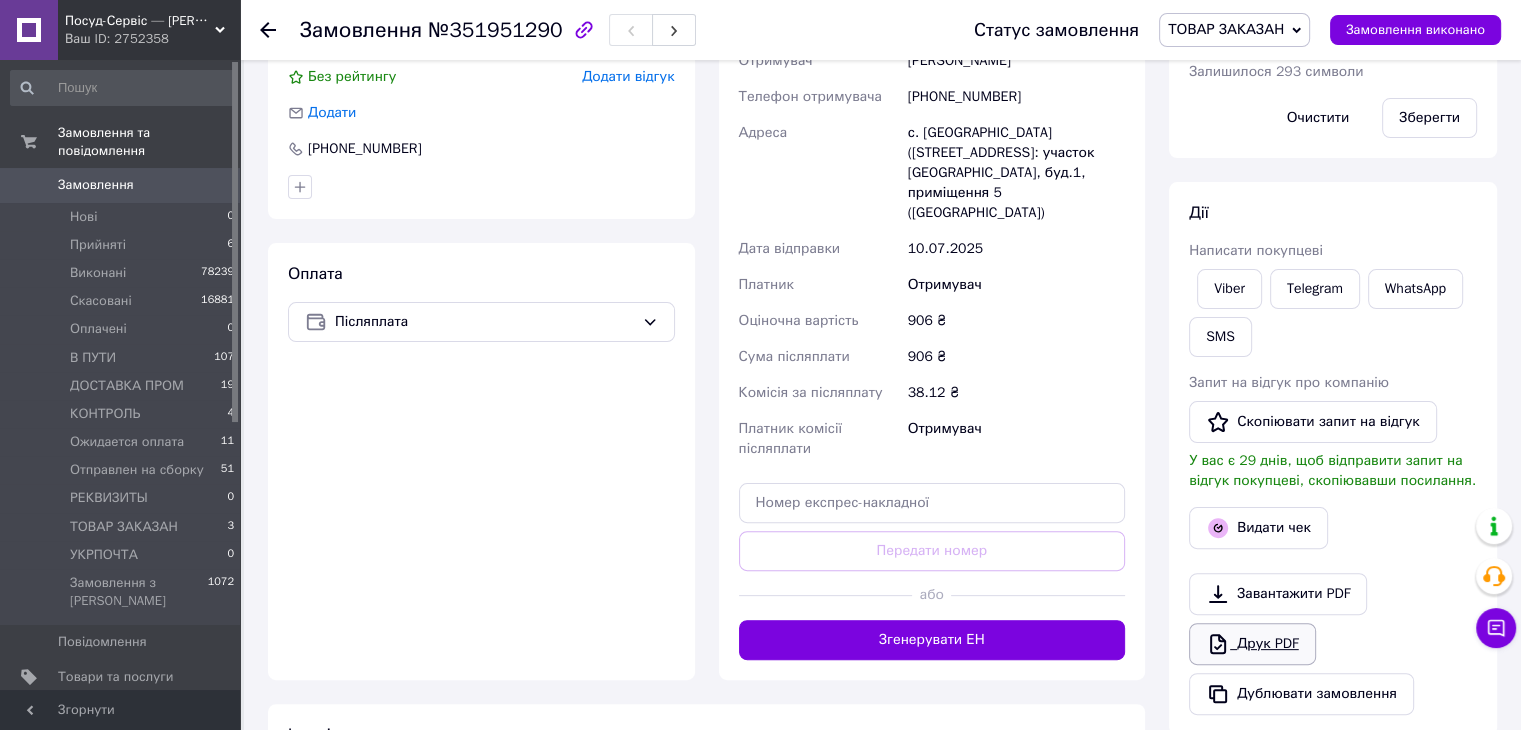 scroll, scrollTop: 524, scrollLeft: 0, axis: vertical 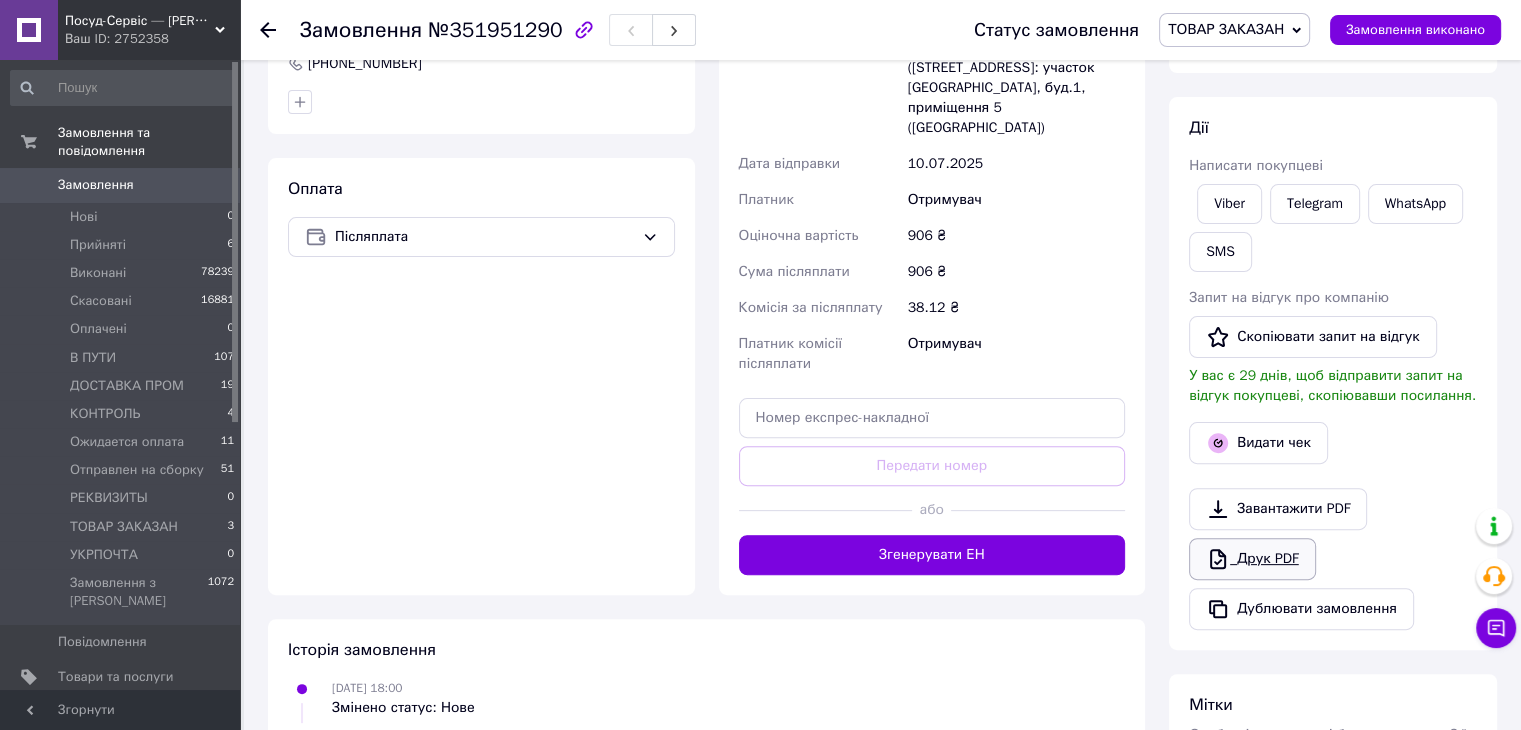 click on "Друк PDF" at bounding box center (1252, 559) 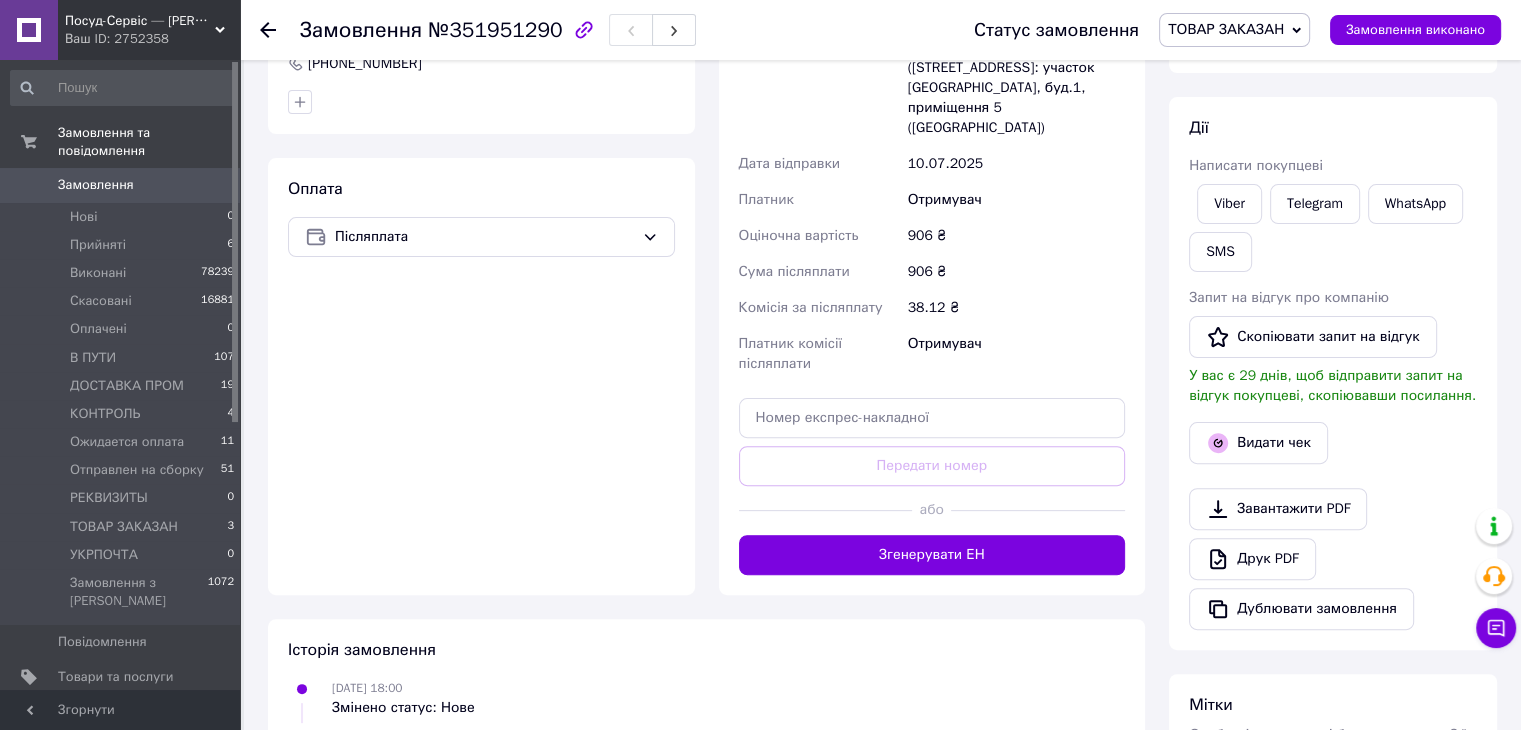click on "ТОВАР ЗАКАЗАН" at bounding box center [1226, 29] 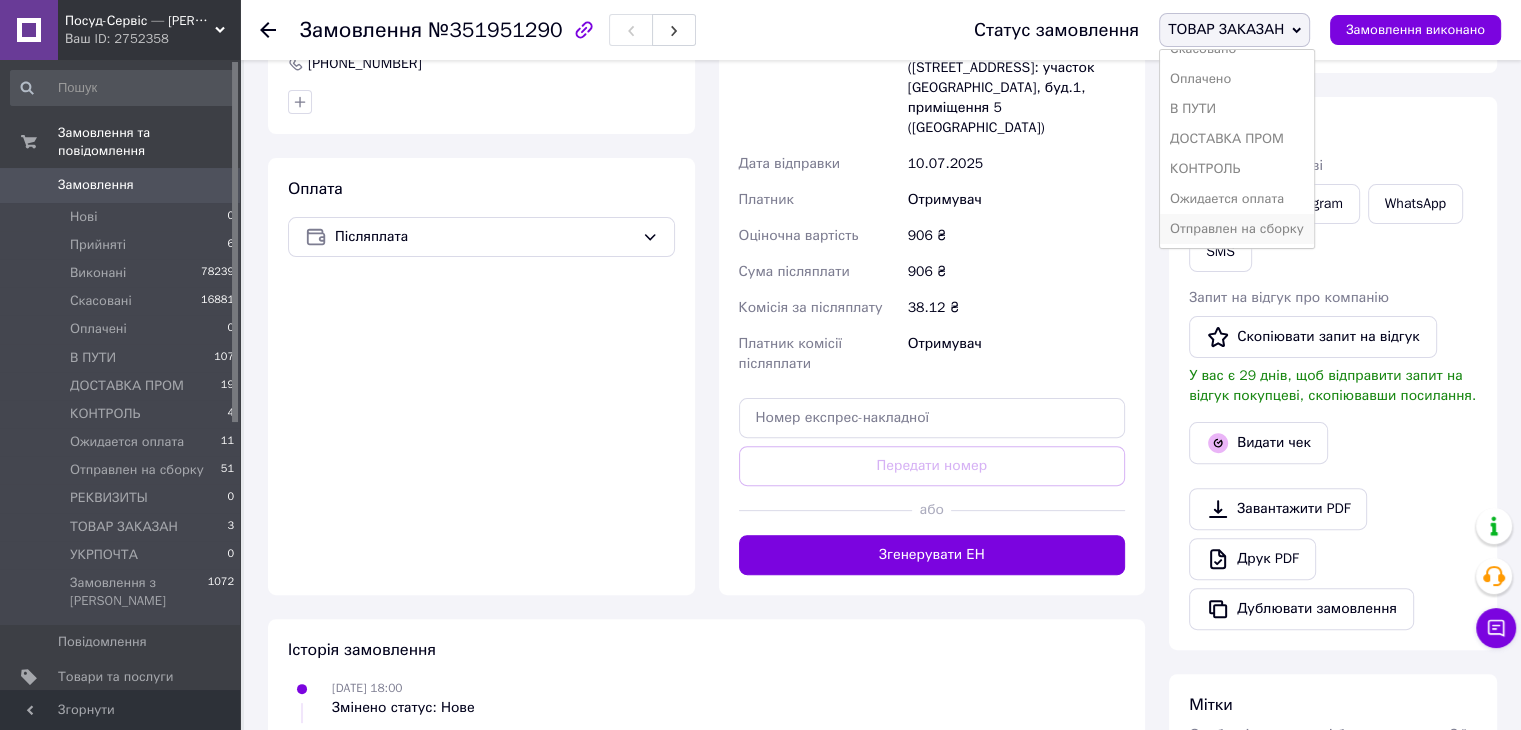 scroll, scrollTop: 141, scrollLeft: 0, axis: vertical 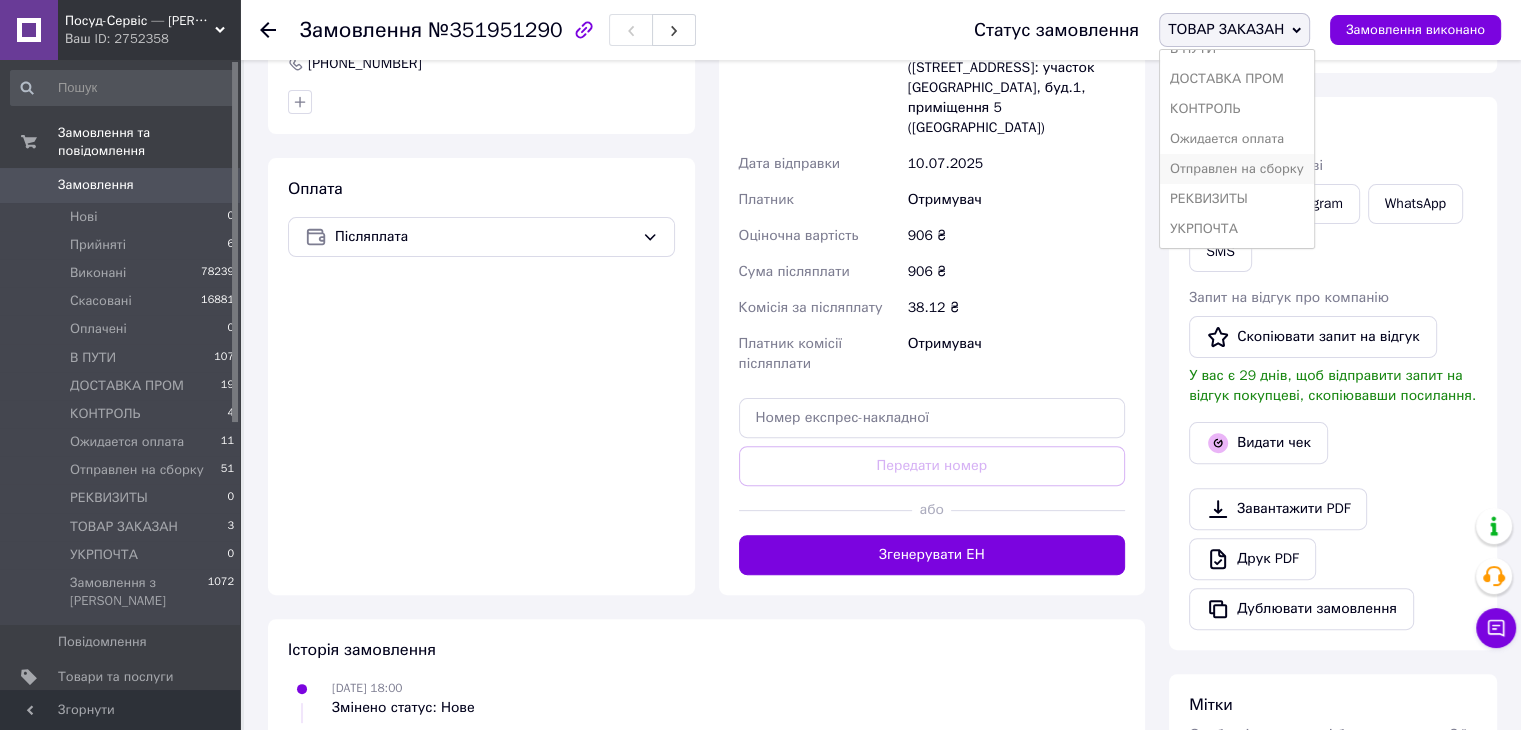 click on "Отправлен на сборку" at bounding box center (1237, 169) 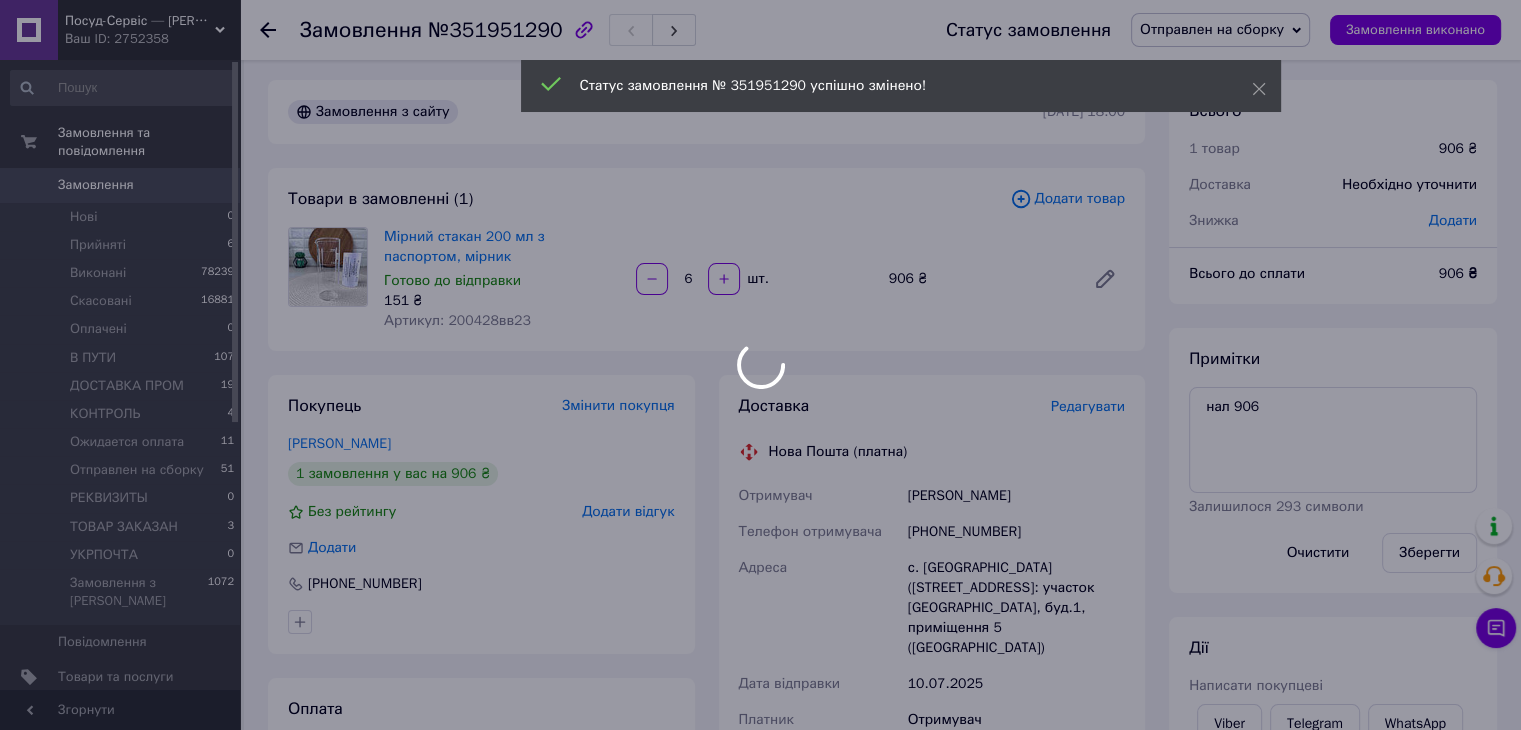 scroll, scrollTop: 0, scrollLeft: 0, axis: both 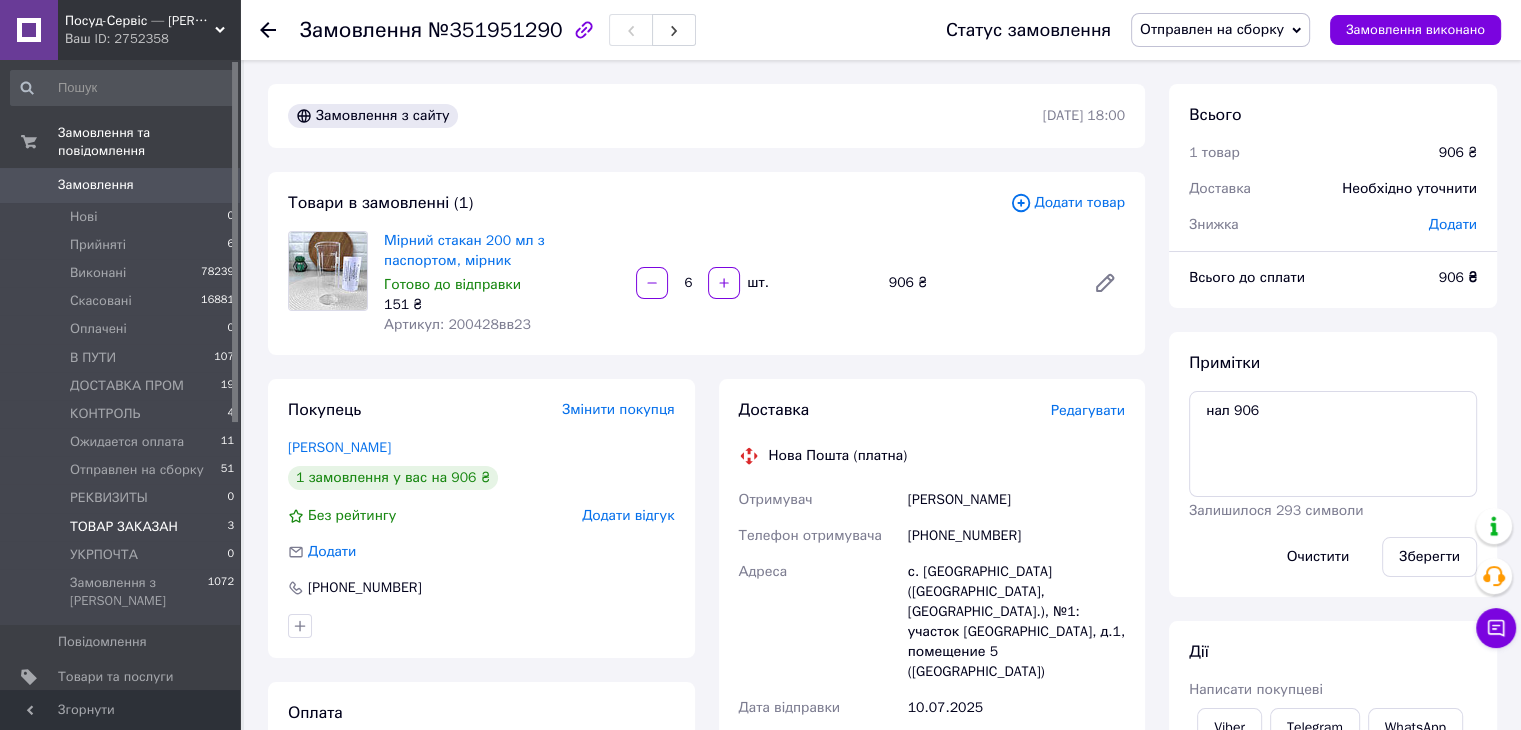 click on "ТОВАР ЗАКАЗАН" at bounding box center (124, 527) 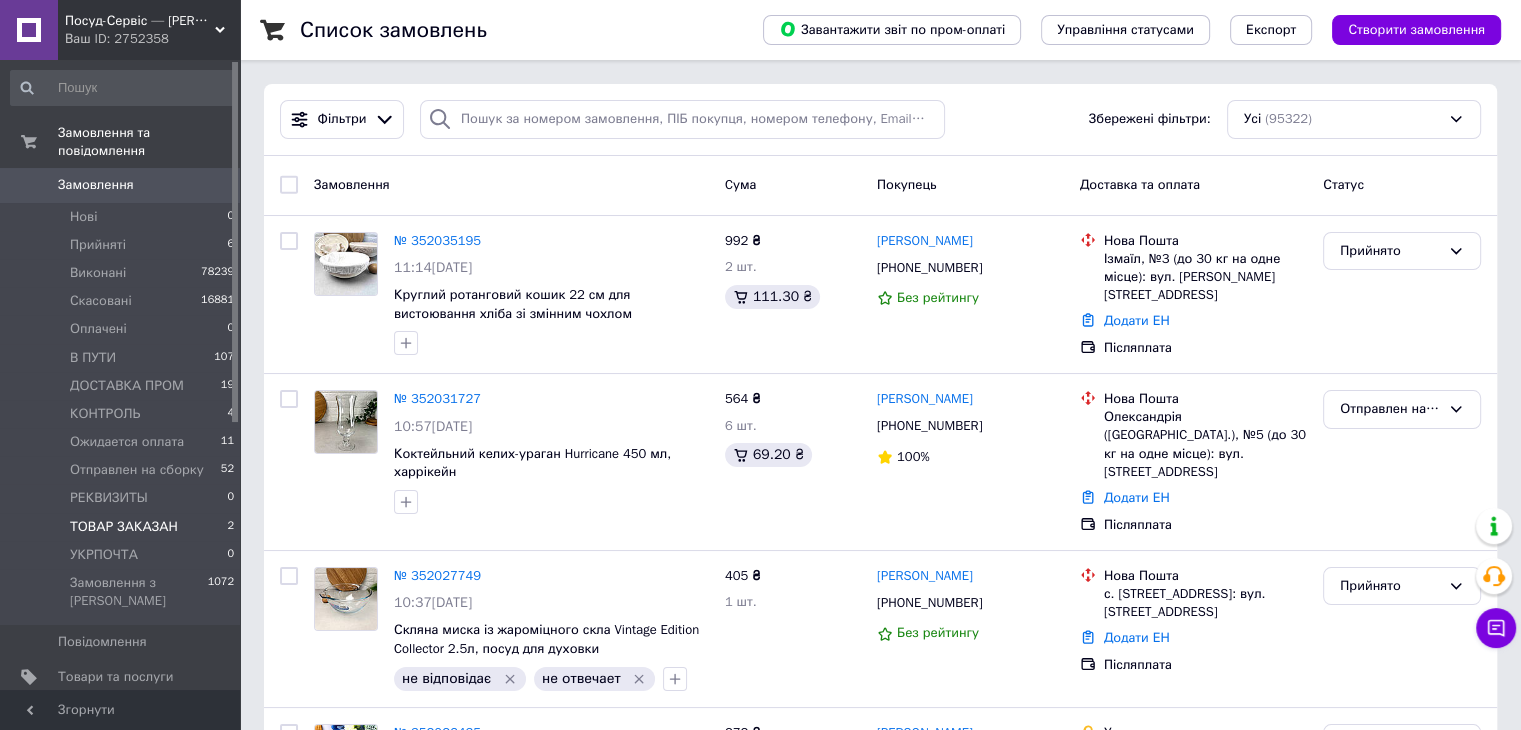 click on "ТОВАР ЗАКАЗАН" at bounding box center (124, 527) 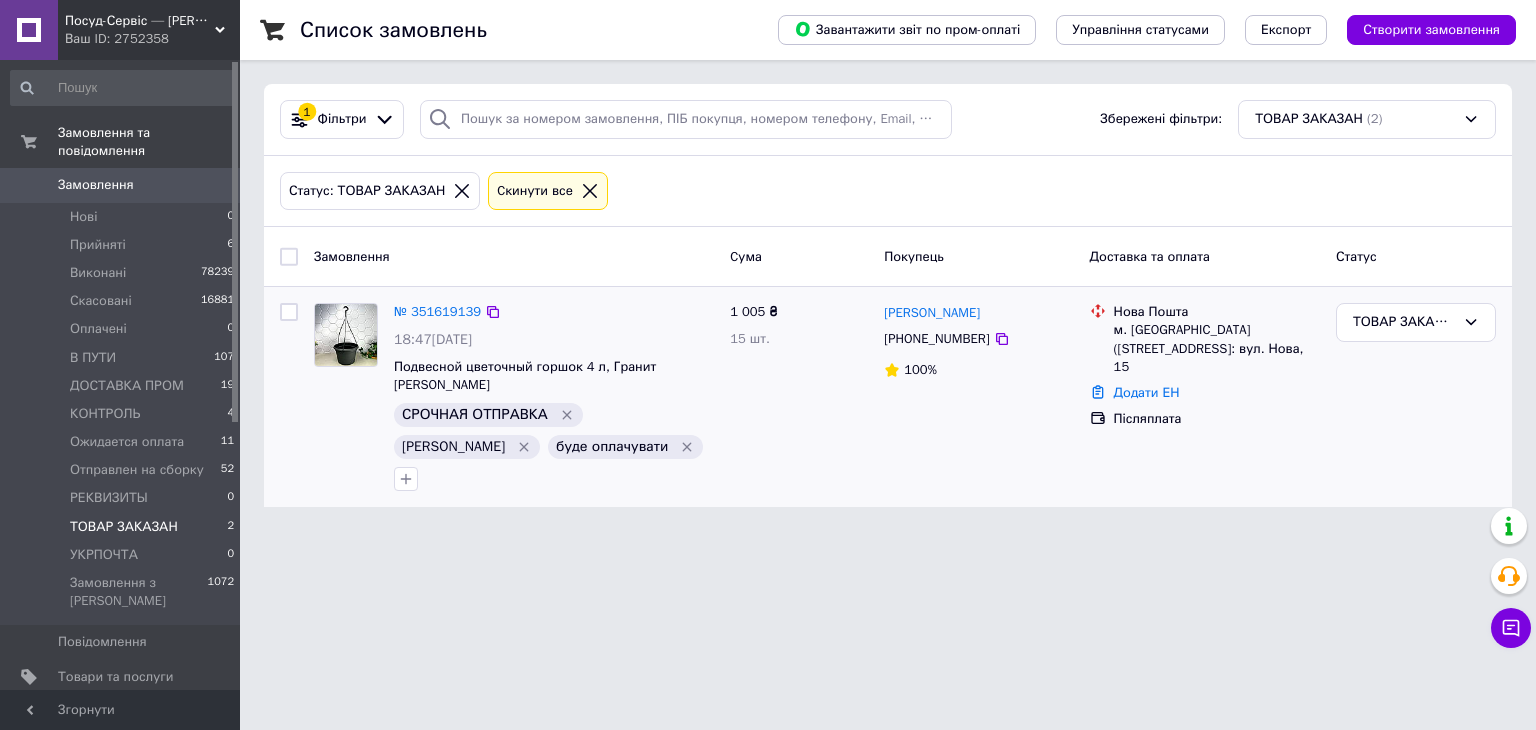 click on "№ 351619139" at bounding box center (437, 312) 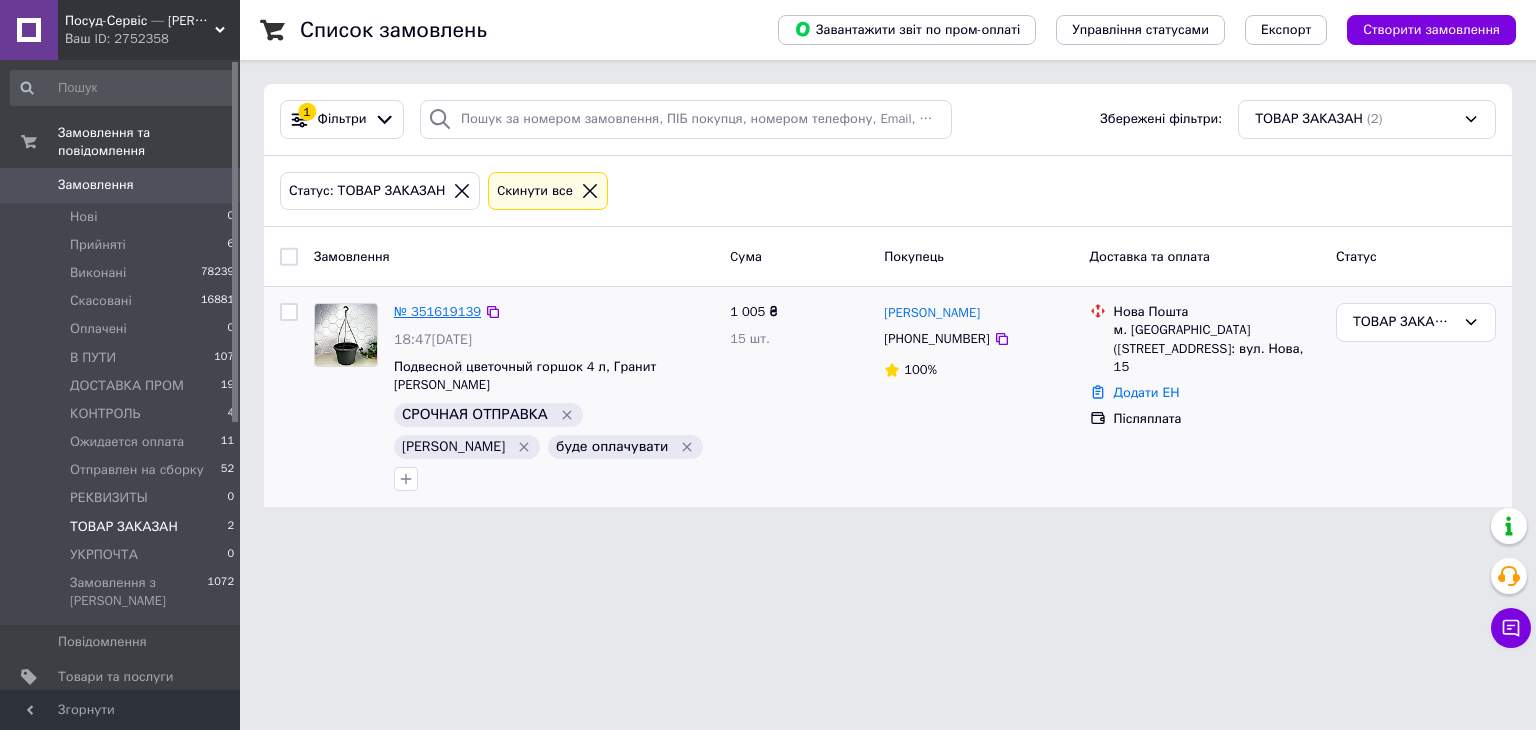 click on "№ 351619139" at bounding box center [437, 311] 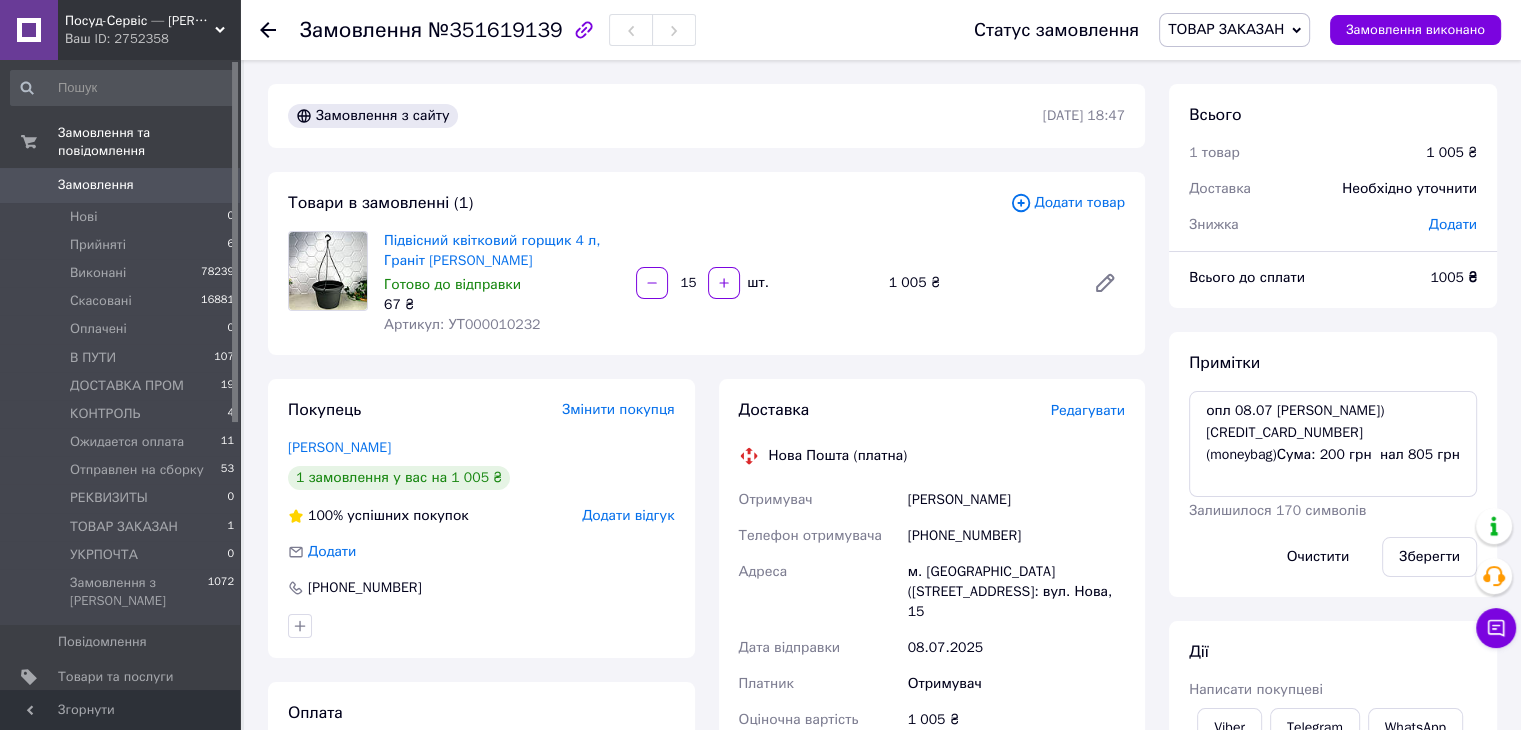 scroll, scrollTop: 44, scrollLeft: 0, axis: vertical 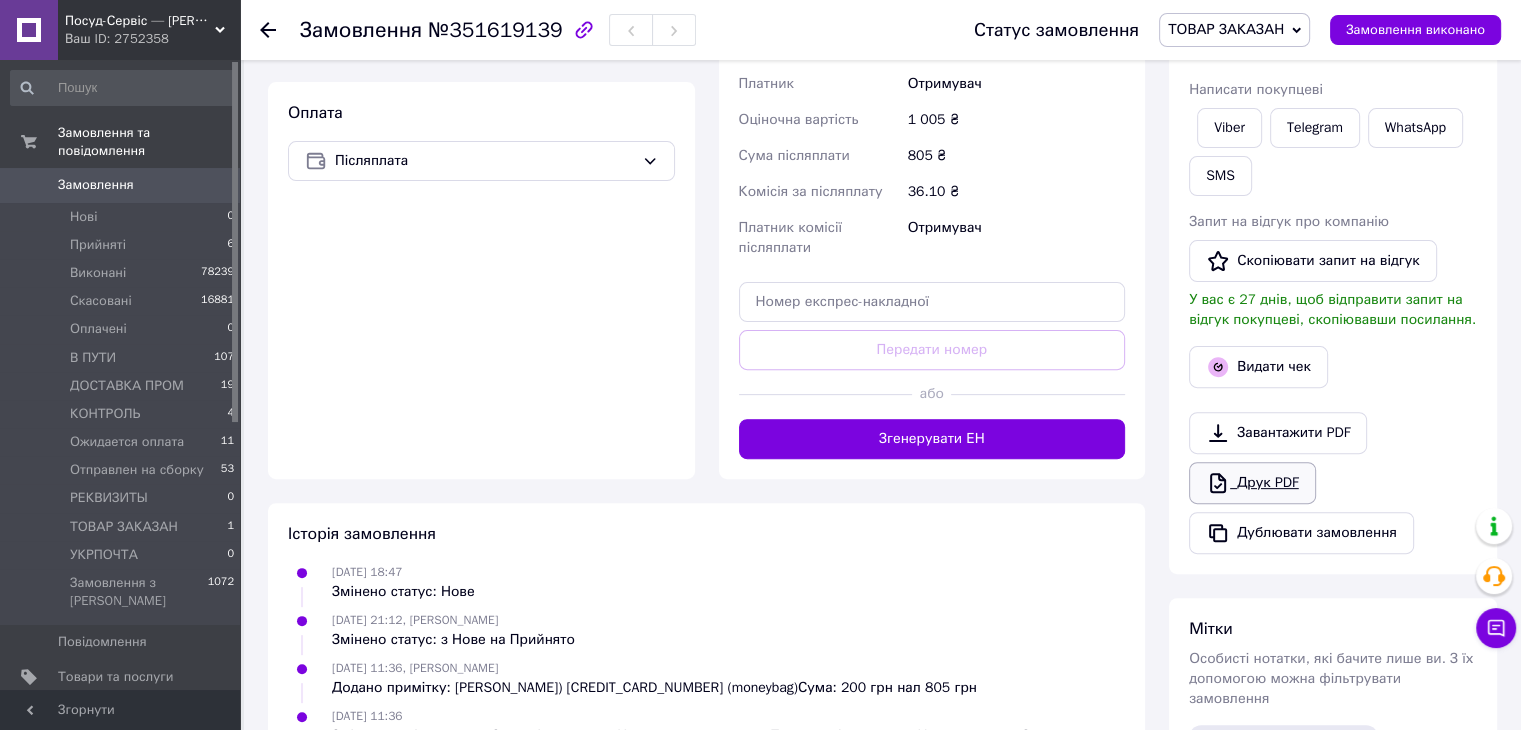 click on "Друк PDF" at bounding box center (1252, 483) 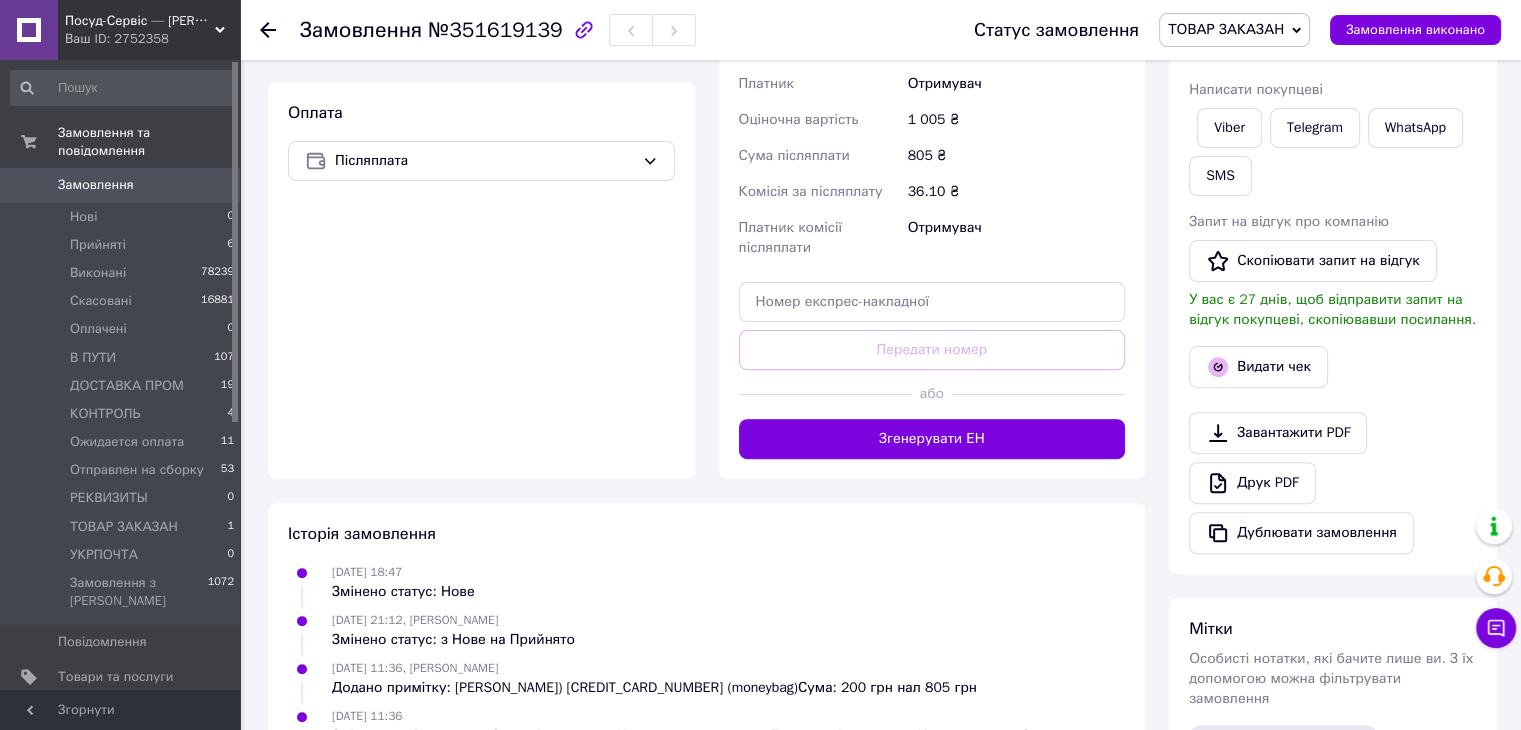 click on "ТОВАР ЗАКАЗАН" at bounding box center (1234, 30) 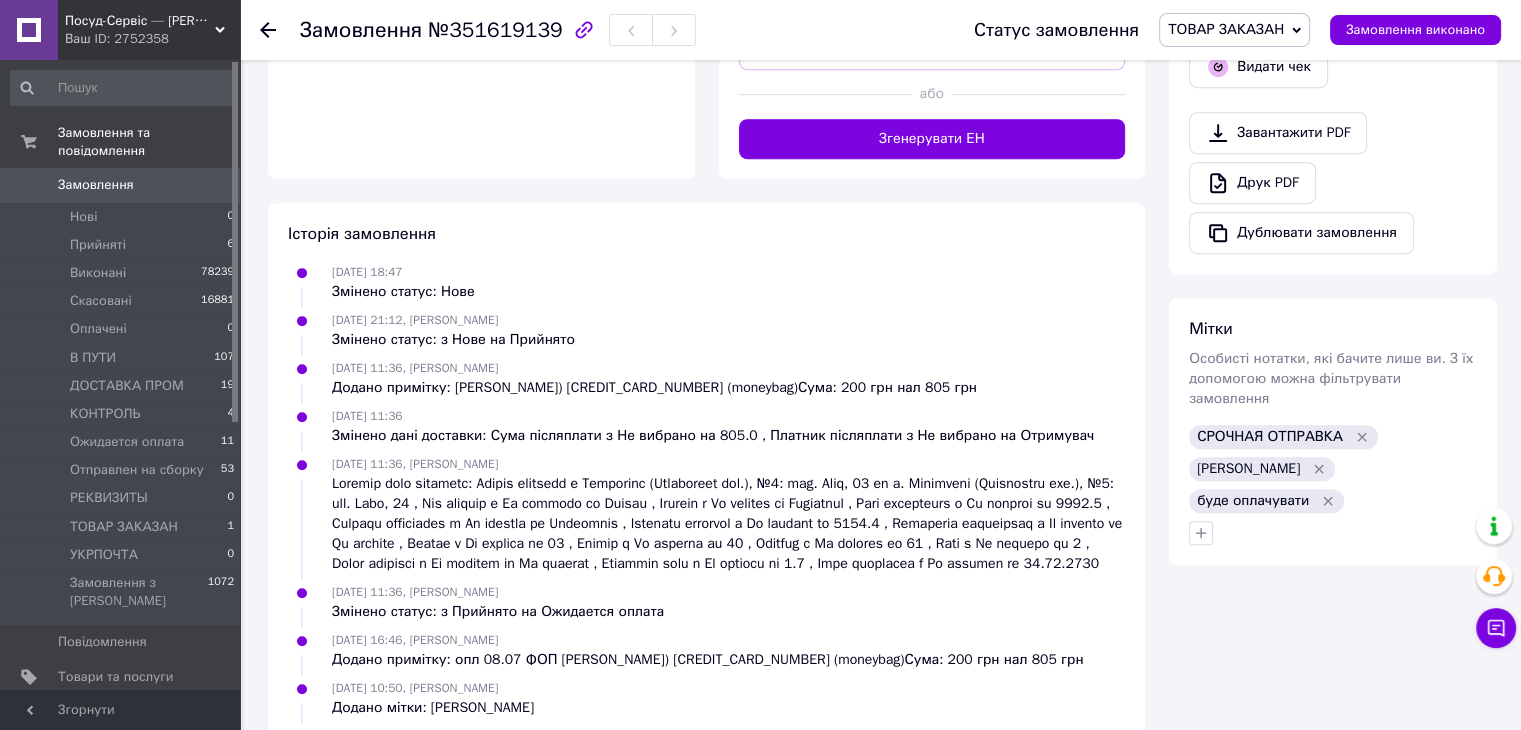click on "ТОВАР ЗАКАЗАН" at bounding box center [1226, 29] 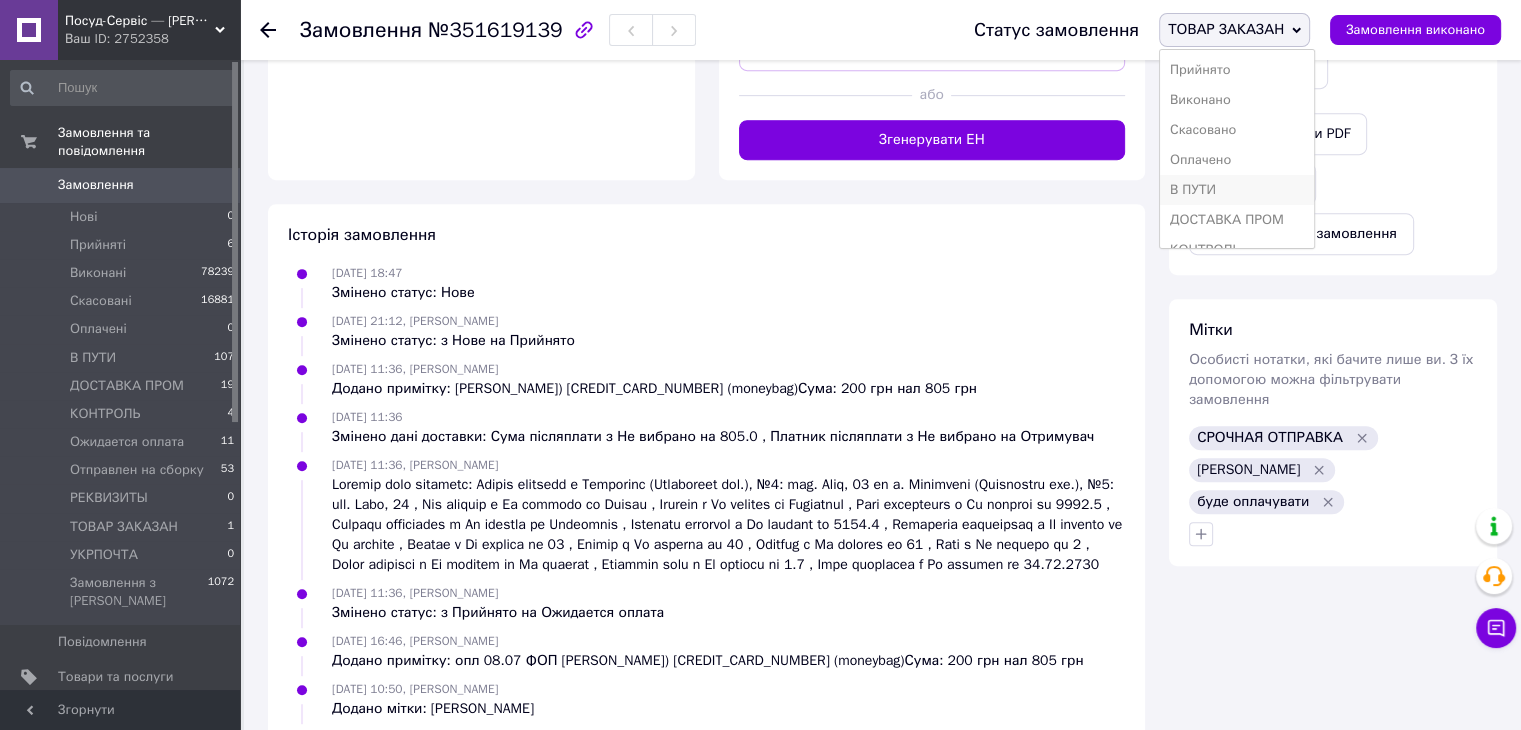 scroll, scrollTop: 900, scrollLeft: 0, axis: vertical 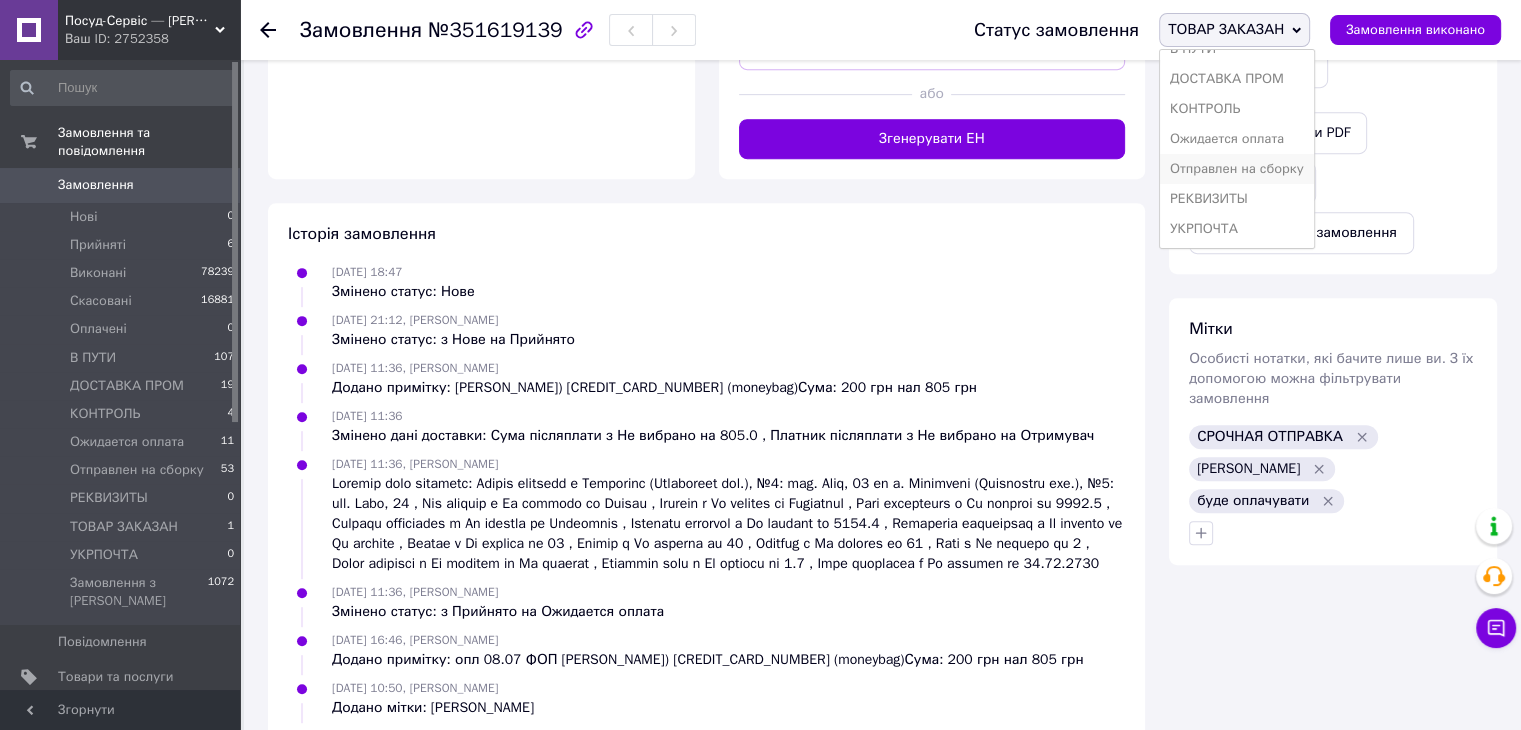click on "Отправлен на сборку" at bounding box center [1237, 169] 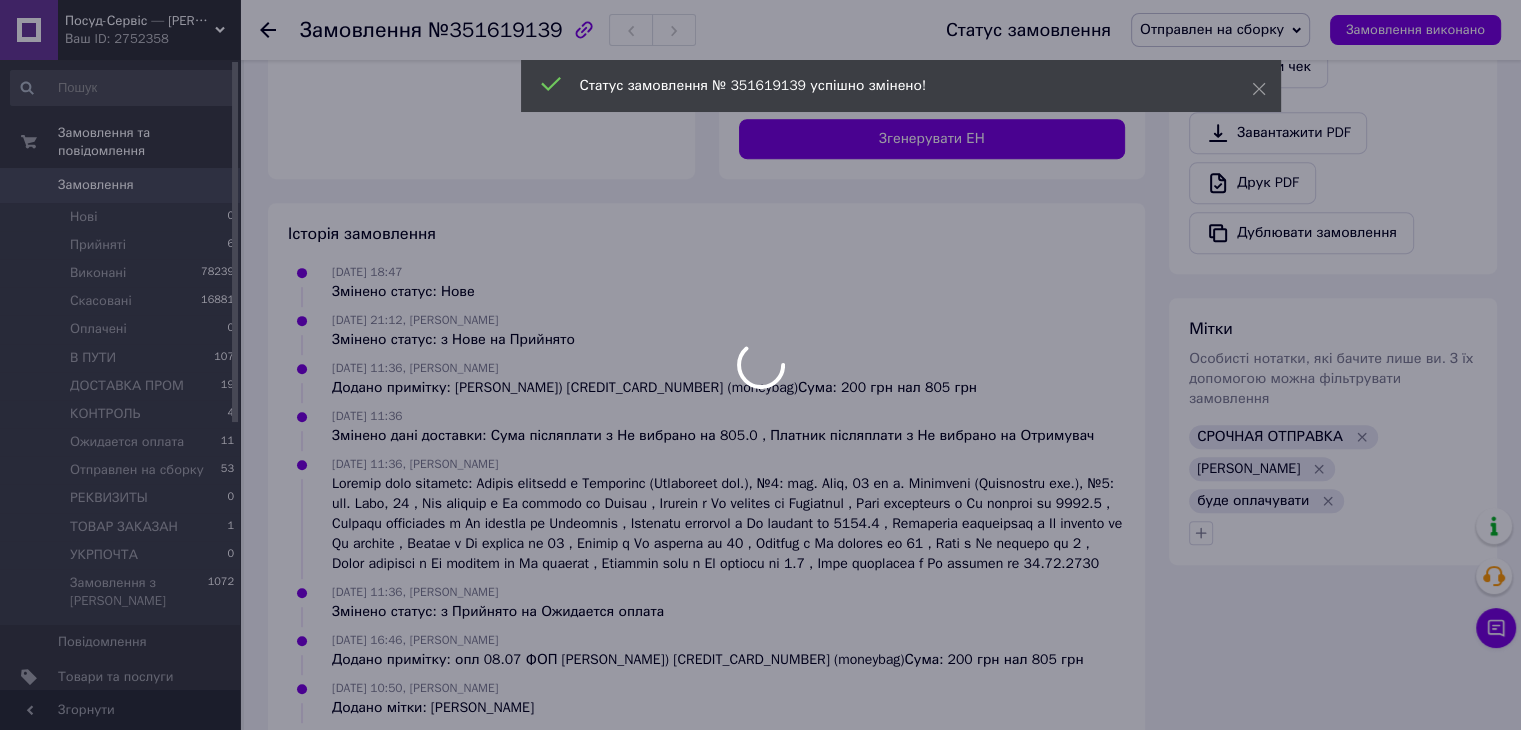 scroll, scrollTop: 0, scrollLeft: 0, axis: both 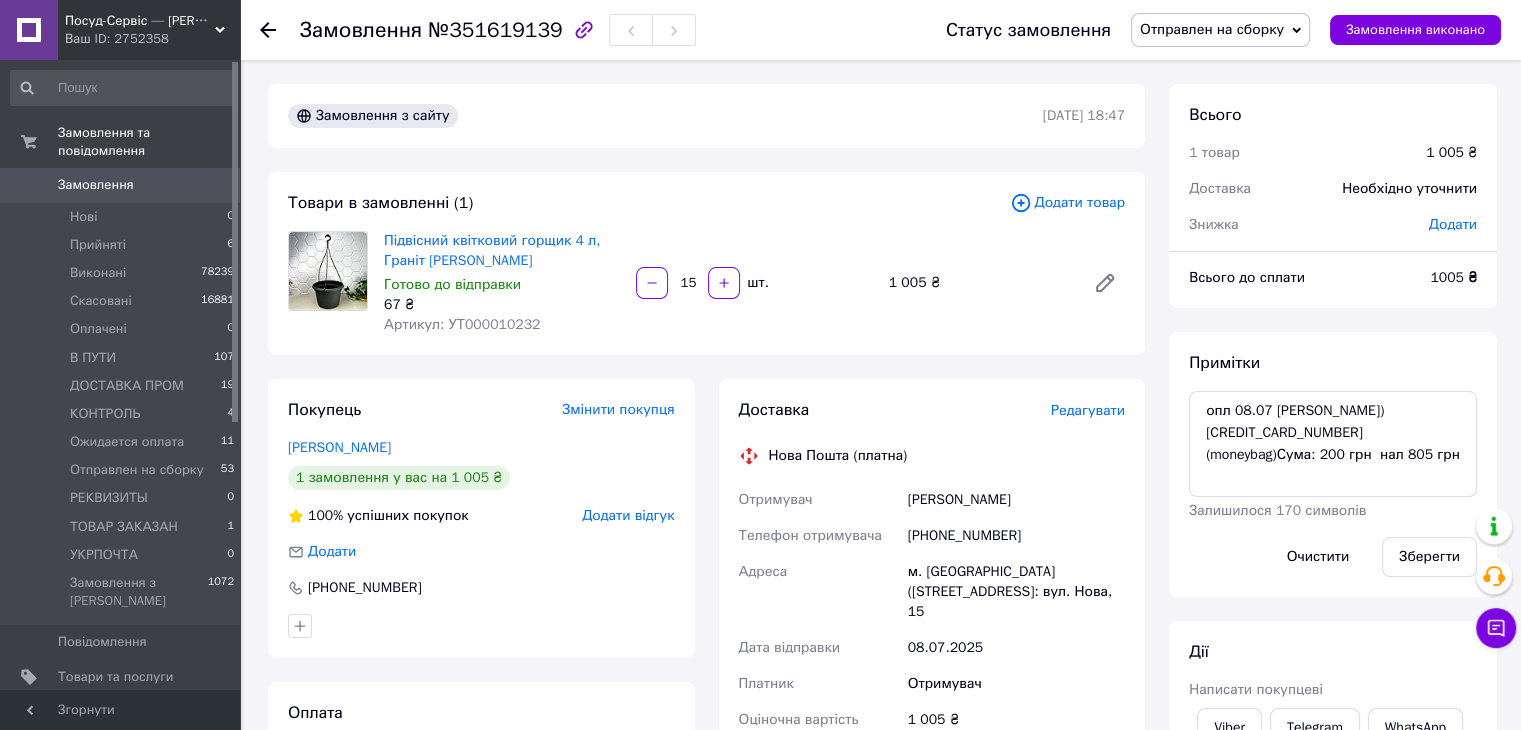 click on "Артикул: УТ000010232" at bounding box center [462, 324] 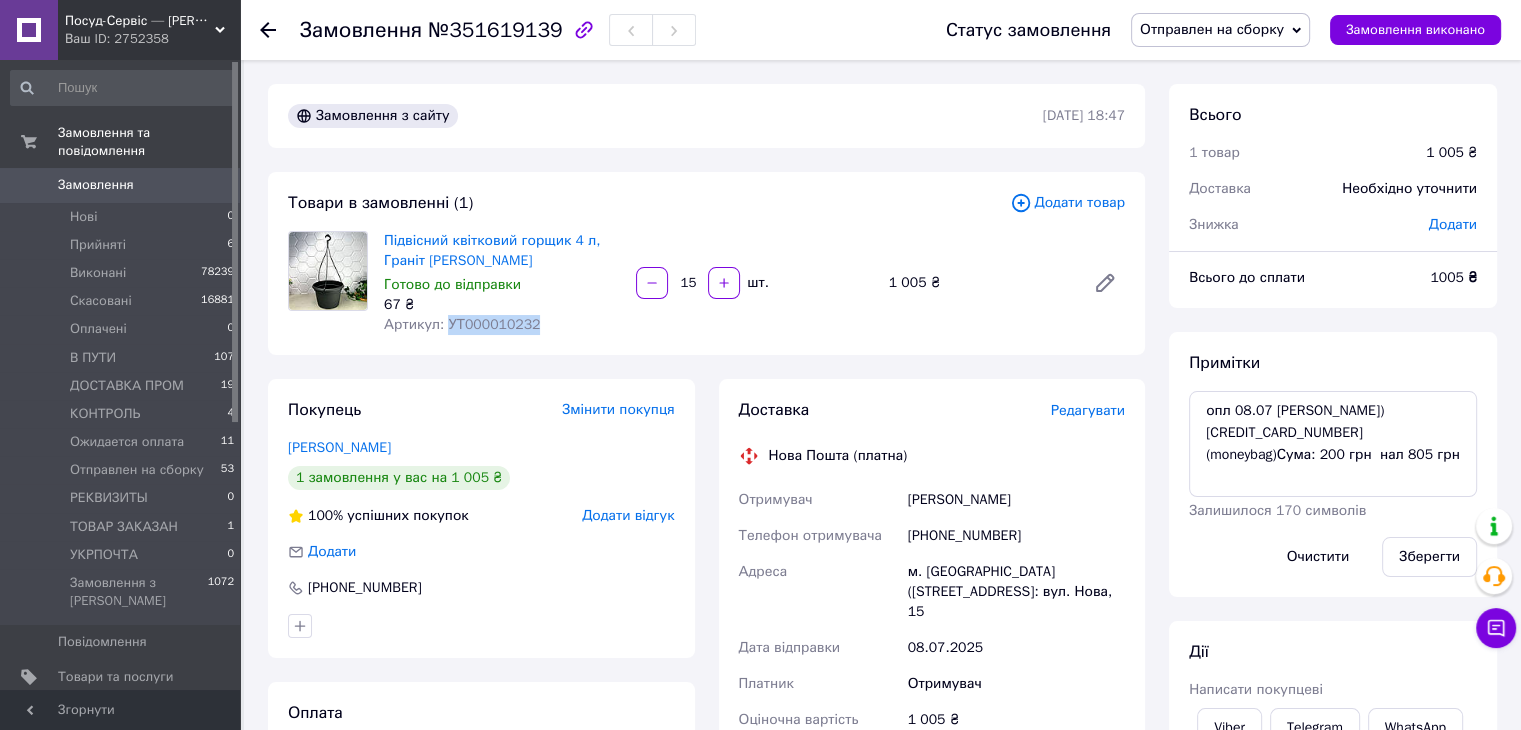 click on "Артикул: УТ000010232" at bounding box center [462, 324] 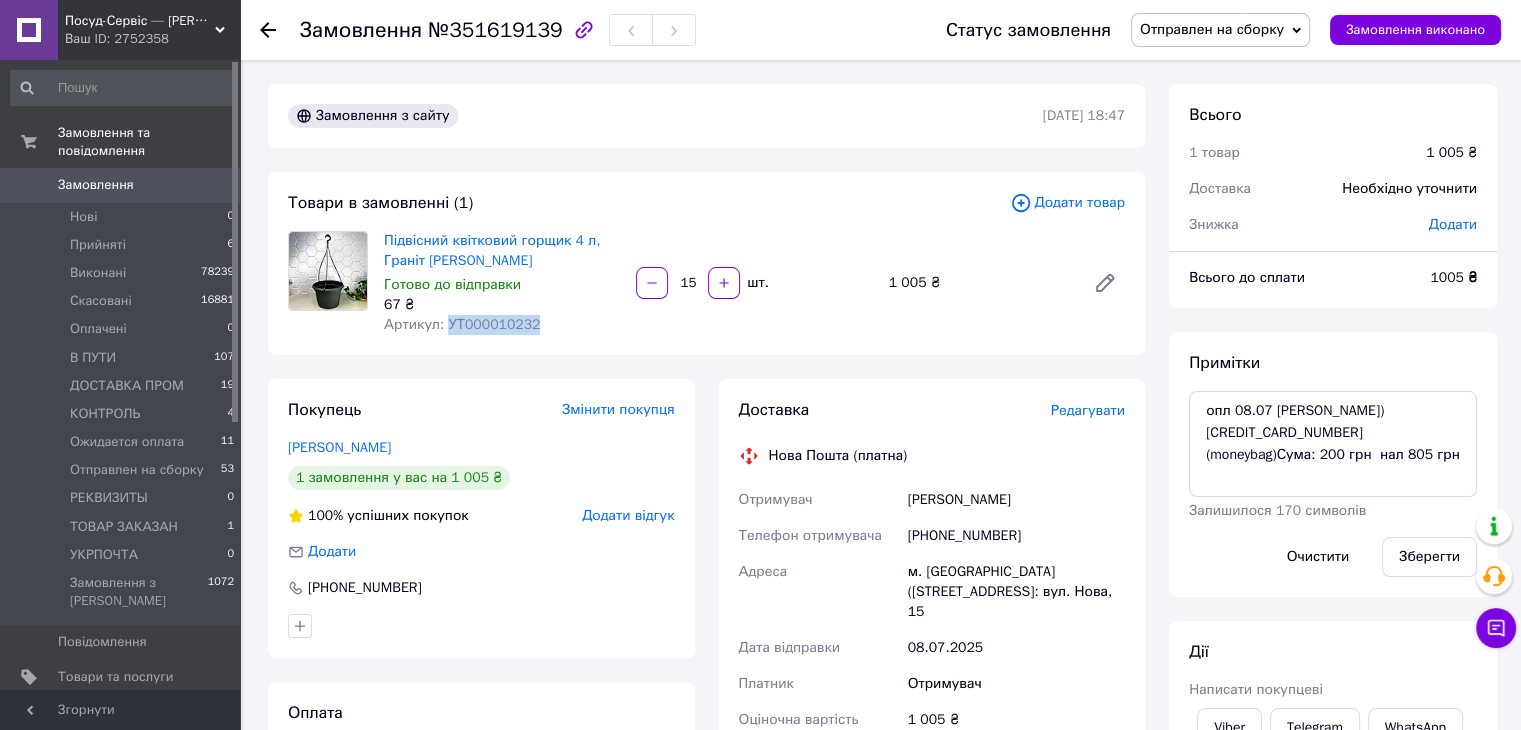 copy on "УТ000010232" 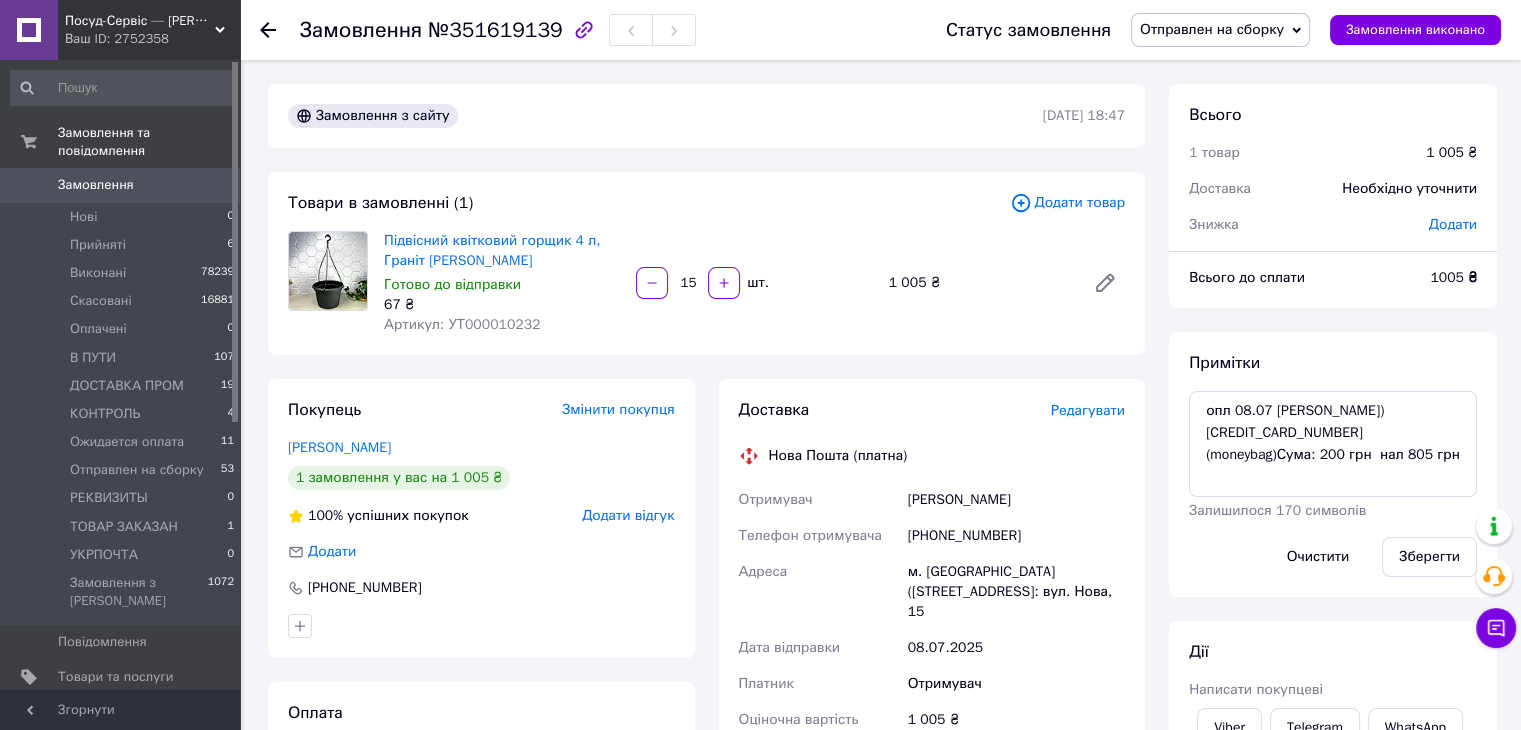 click on "№351619139" at bounding box center (495, 30) 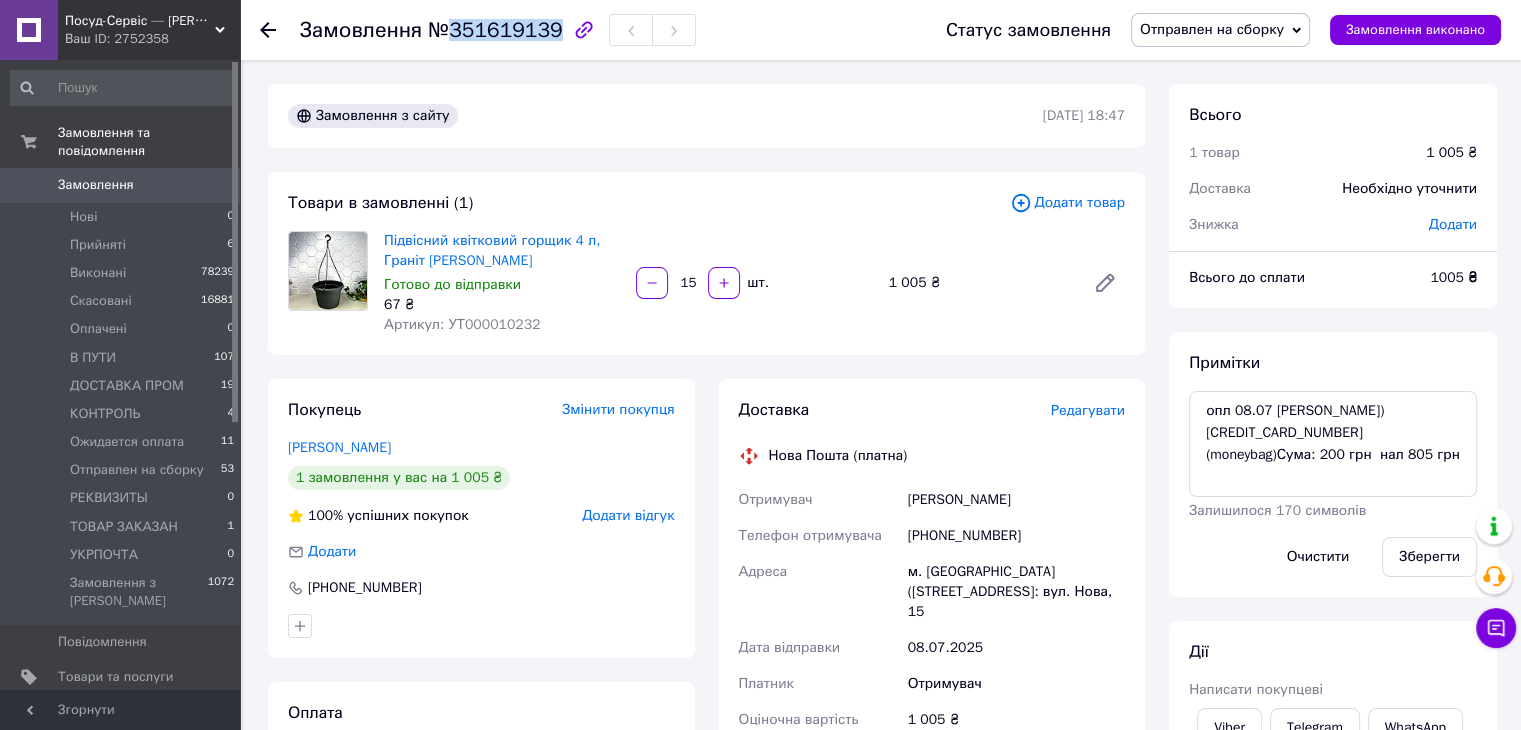 click on "№351619139" at bounding box center (495, 30) 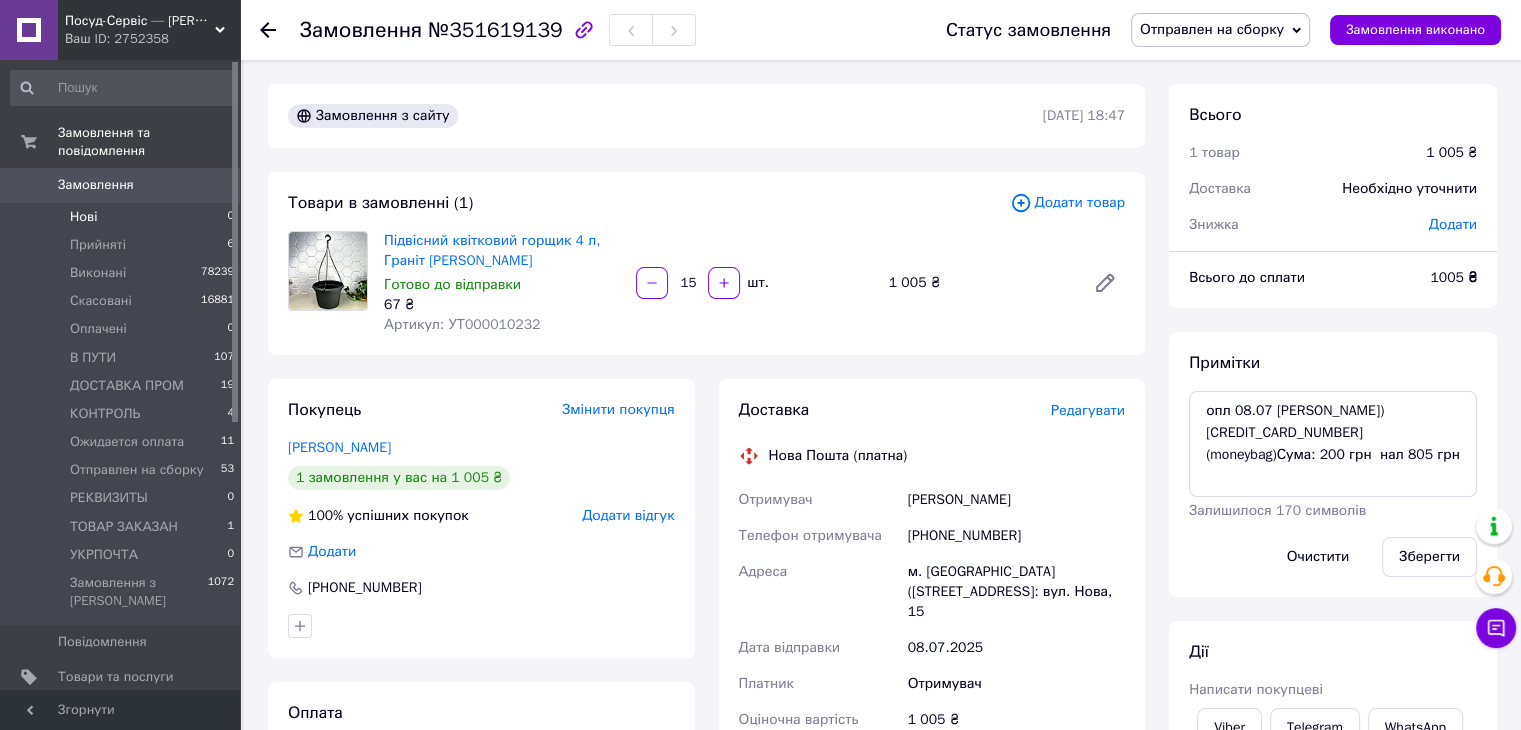click on "Нові" at bounding box center [83, 217] 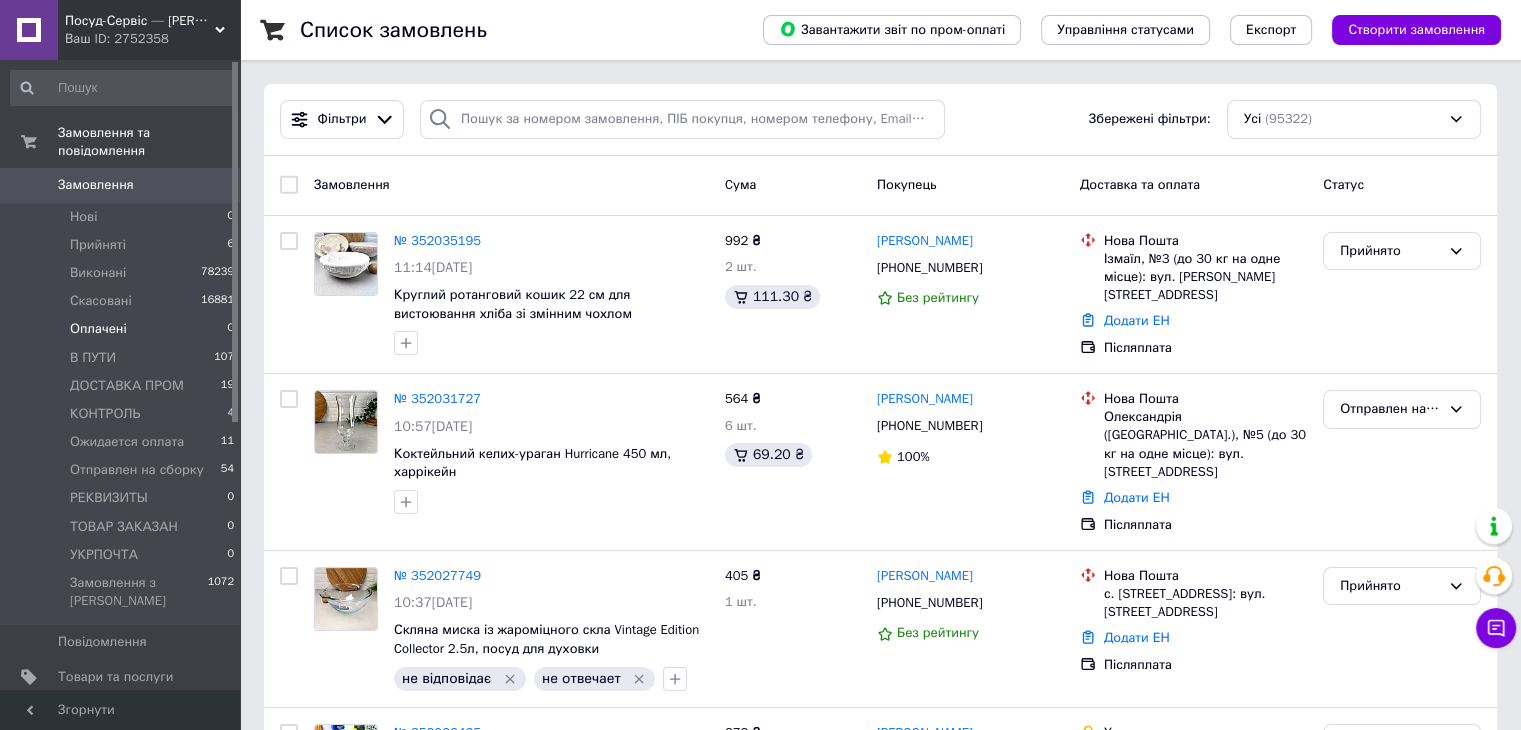 click on "Оплачені 0" at bounding box center (123, 329) 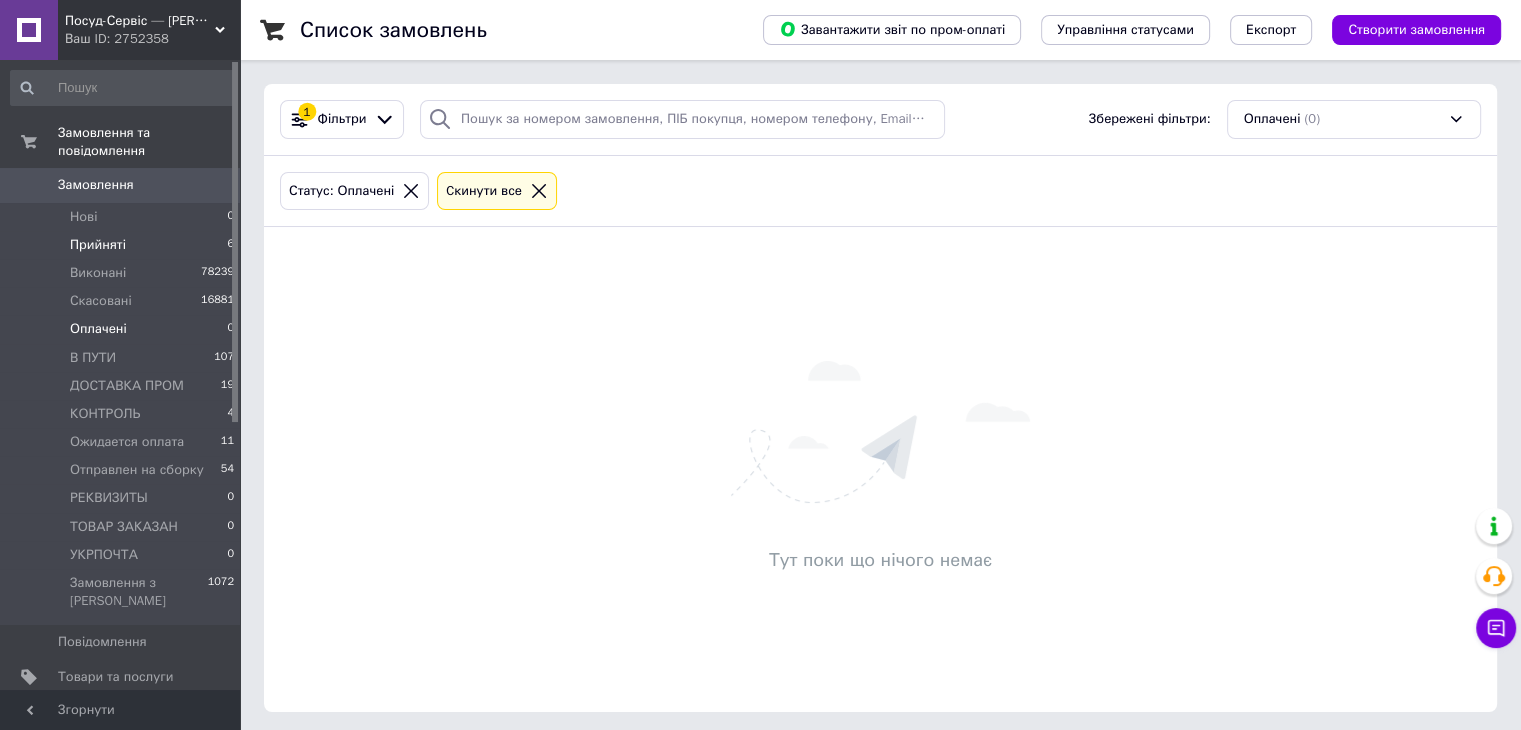 click on "Прийняті 6" at bounding box center [123, 245] 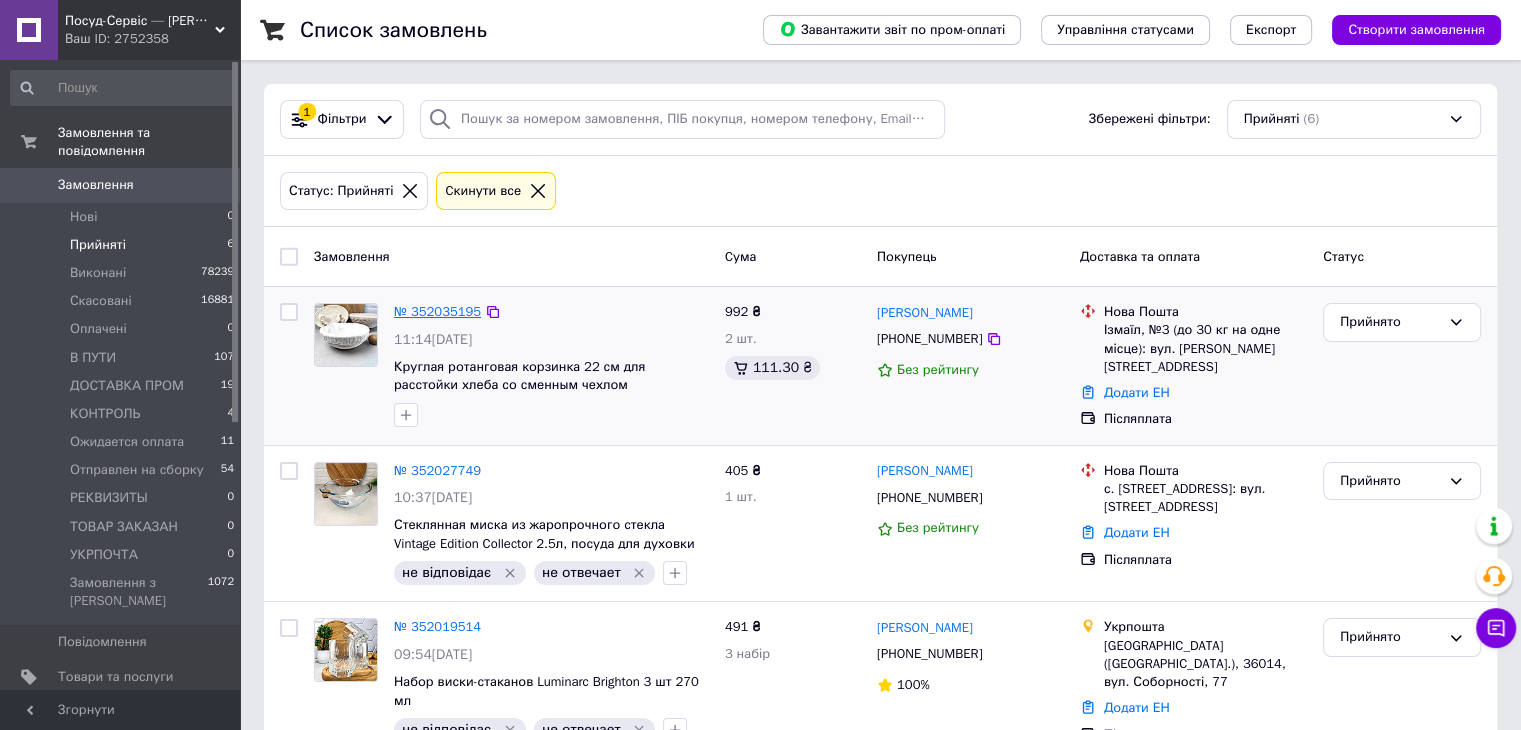 click on "№ 352035195" at bounding box center (437, 311) 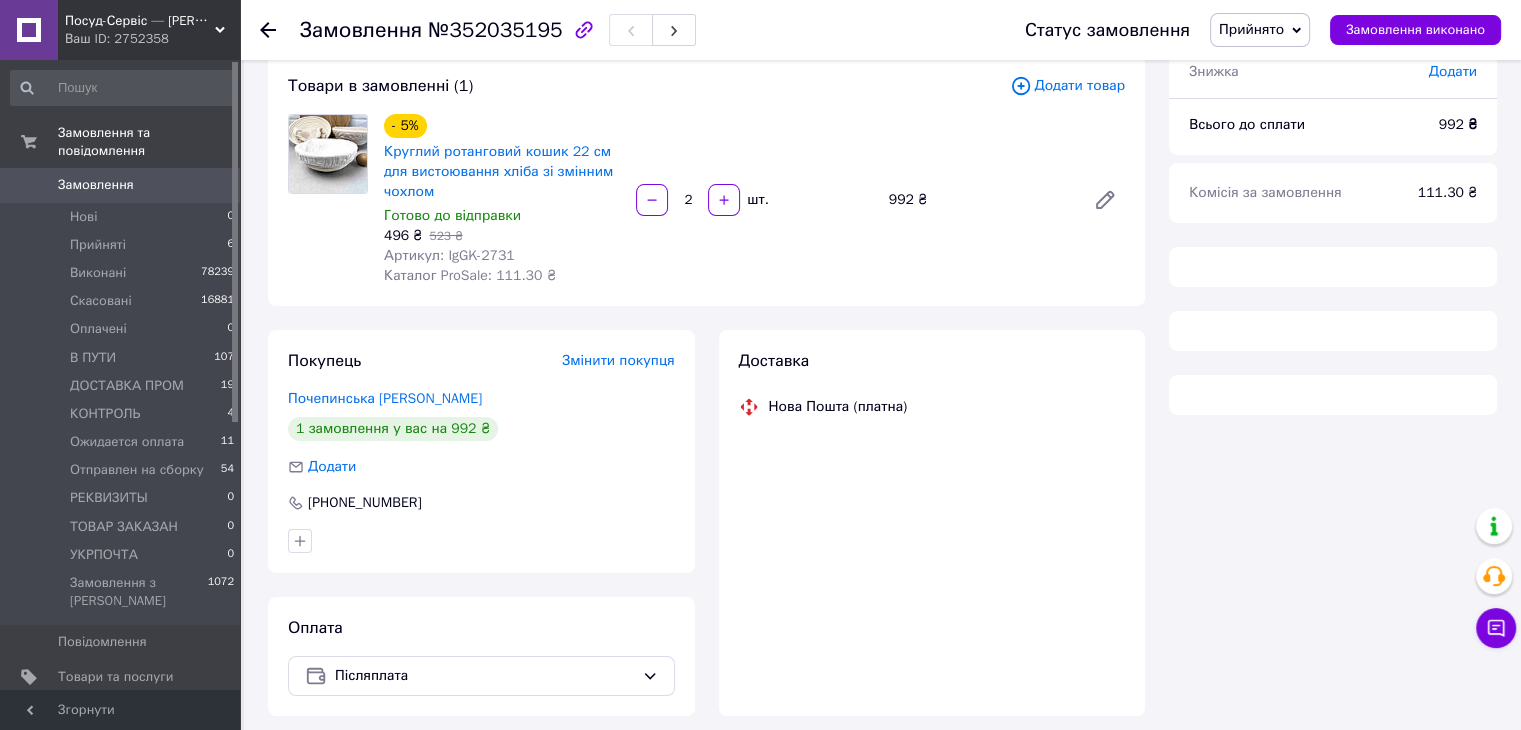 scroll, scrollTop: 192, scrollLeft: 0, axis: vertical 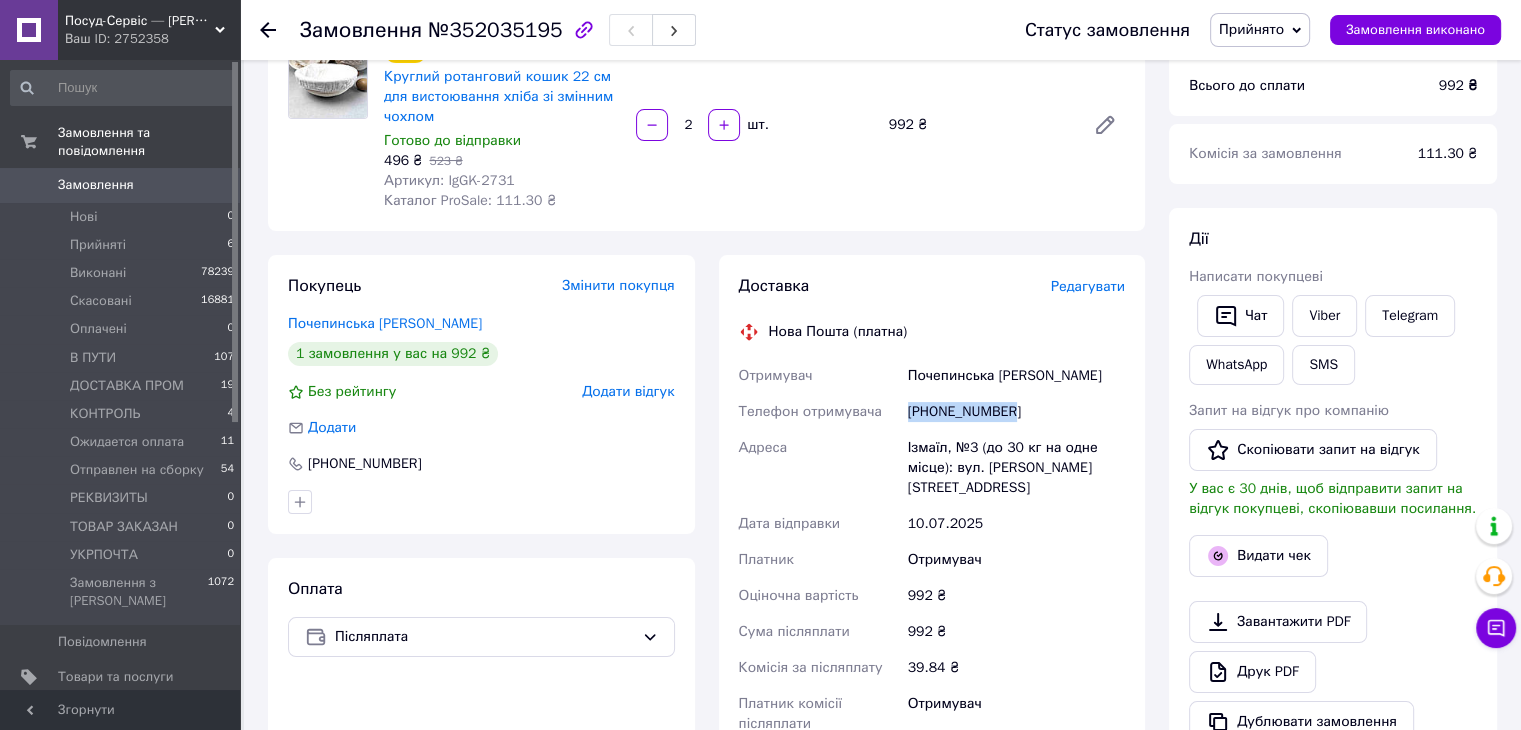 drag, startPoint x: 1042, startPoint y: 405, endPoint x: 911, endPoint y: 418, distance: 131.64346 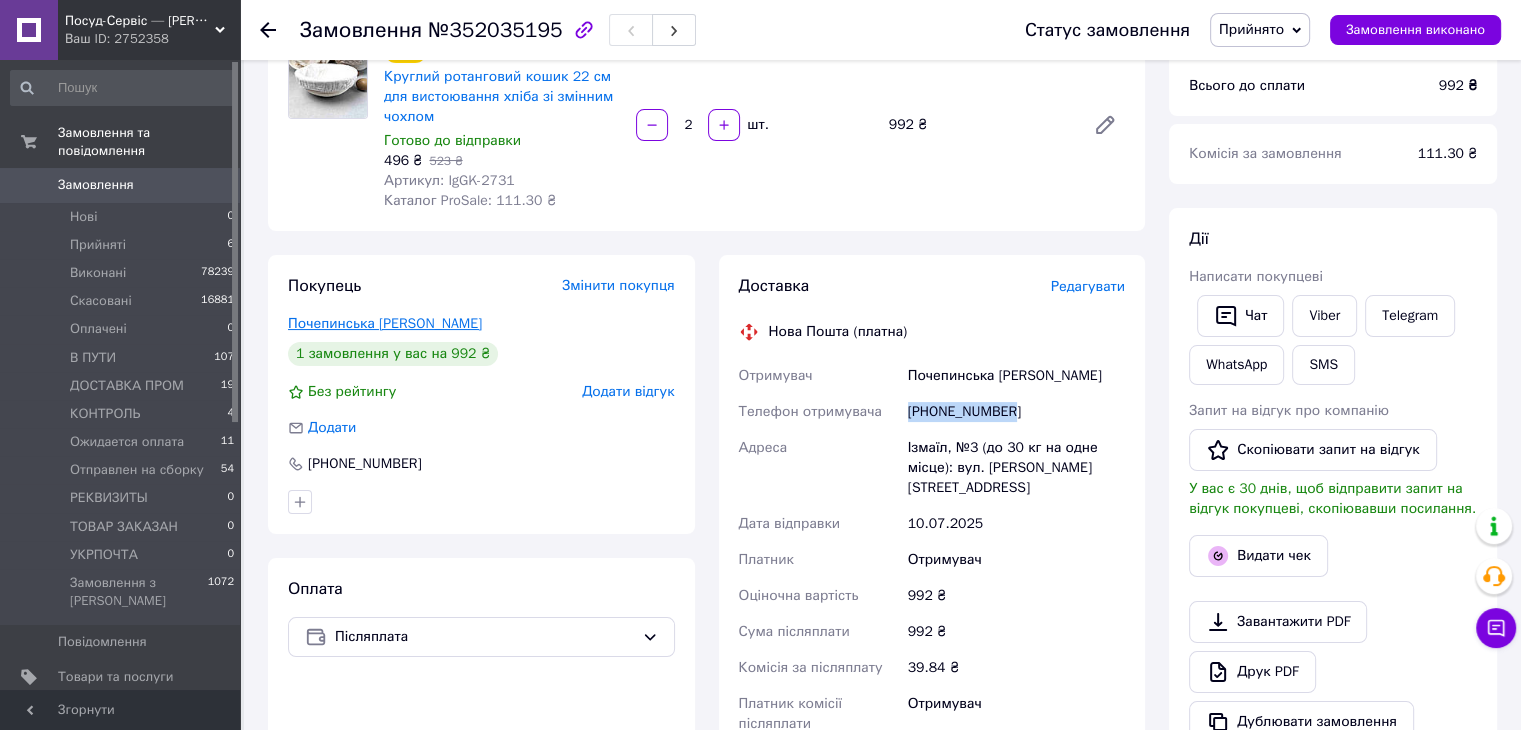click on "Почепинська Світлана" at bounding box center (385, 323) 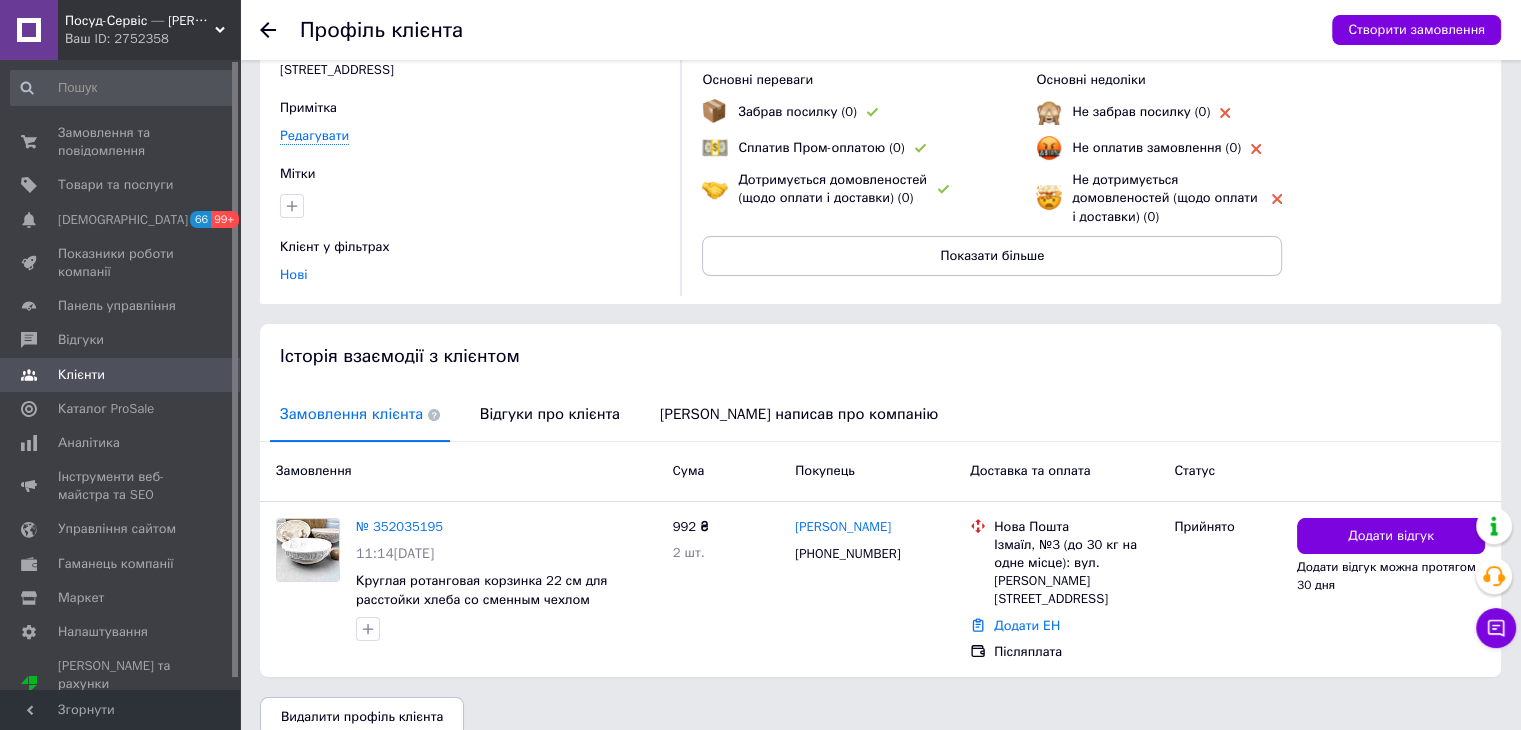 scroll, scrollTop: 140, scrollLeft: 0, axis: vertical 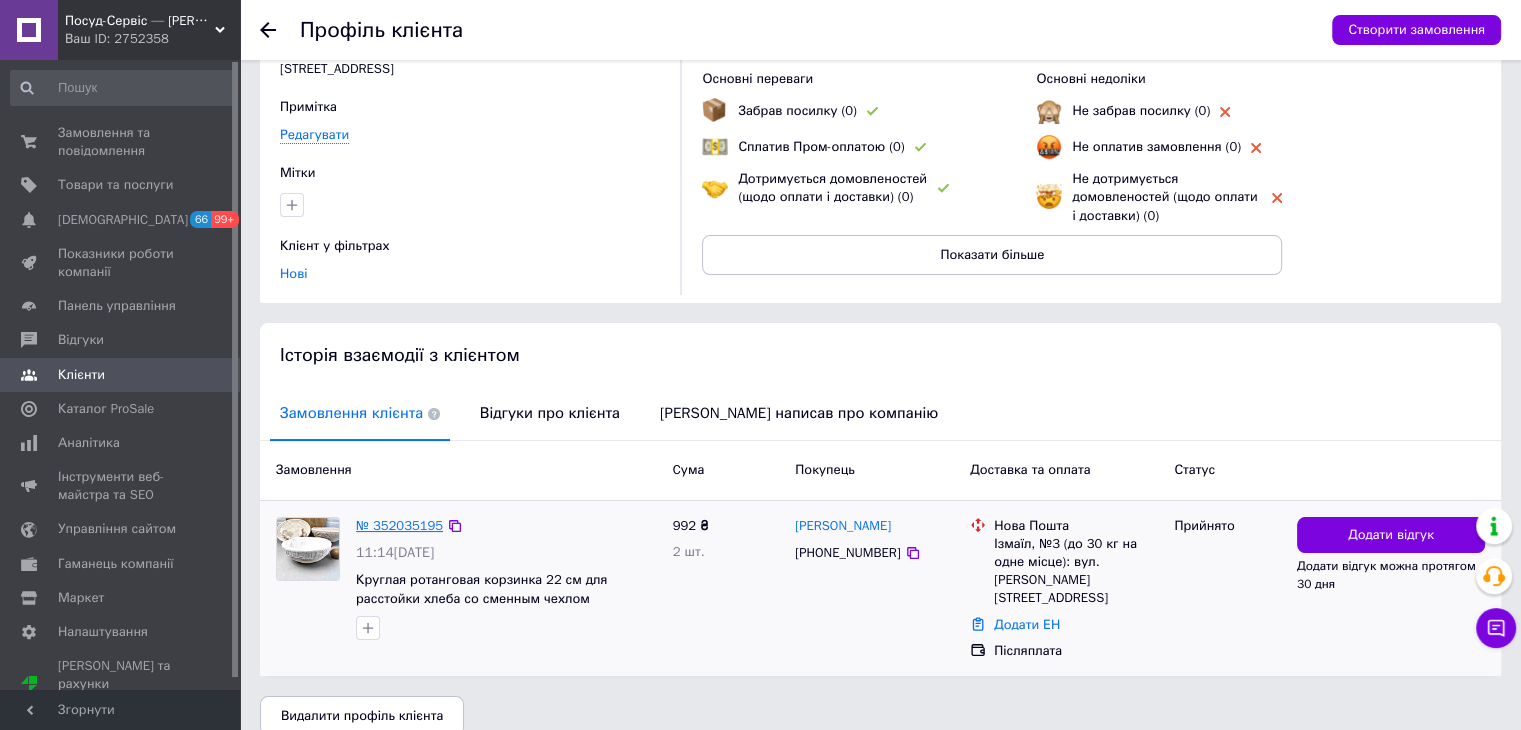 click on "№ 352035195" at bounding box center [399, 525] 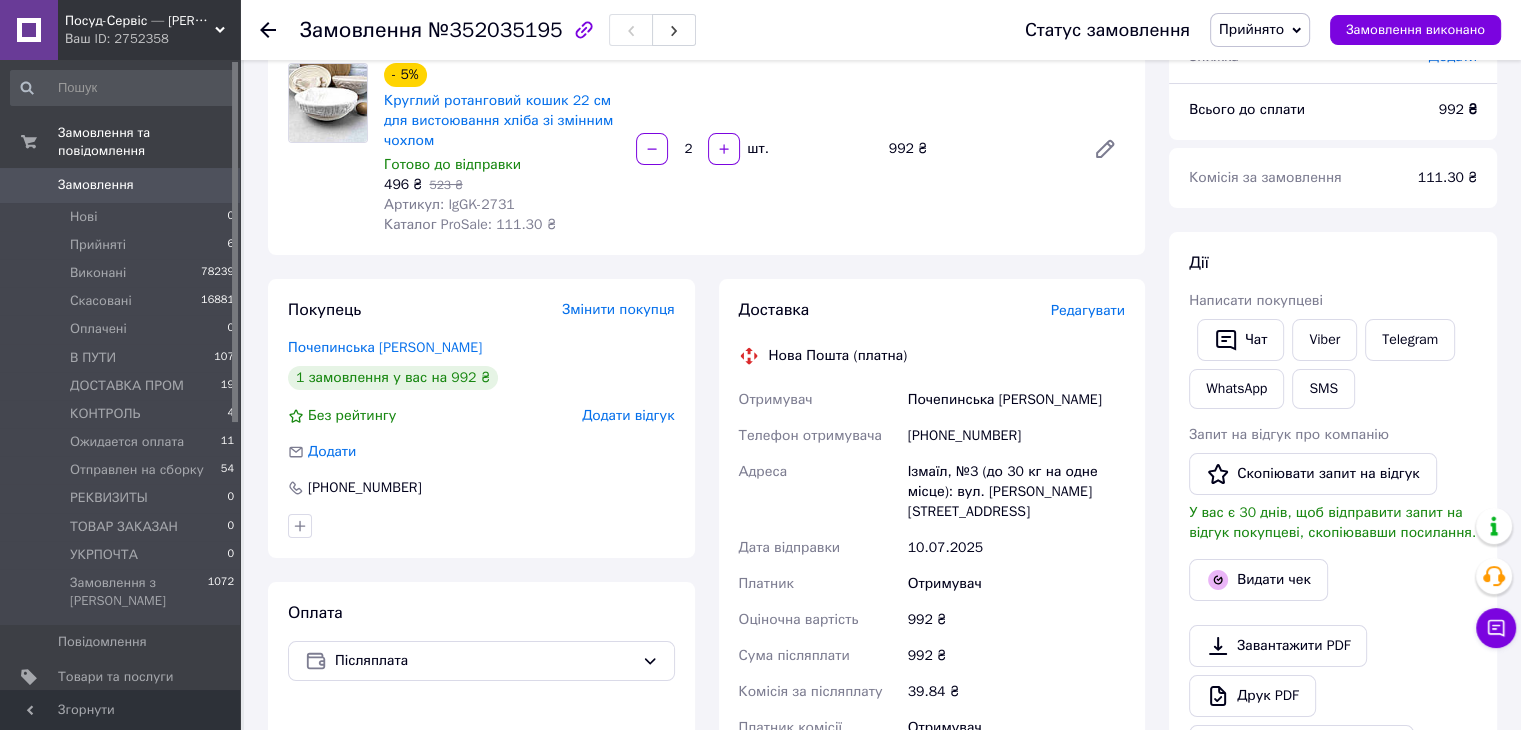 scroll, scrollTop: 100, scrollLeft: 0, axis: vertical 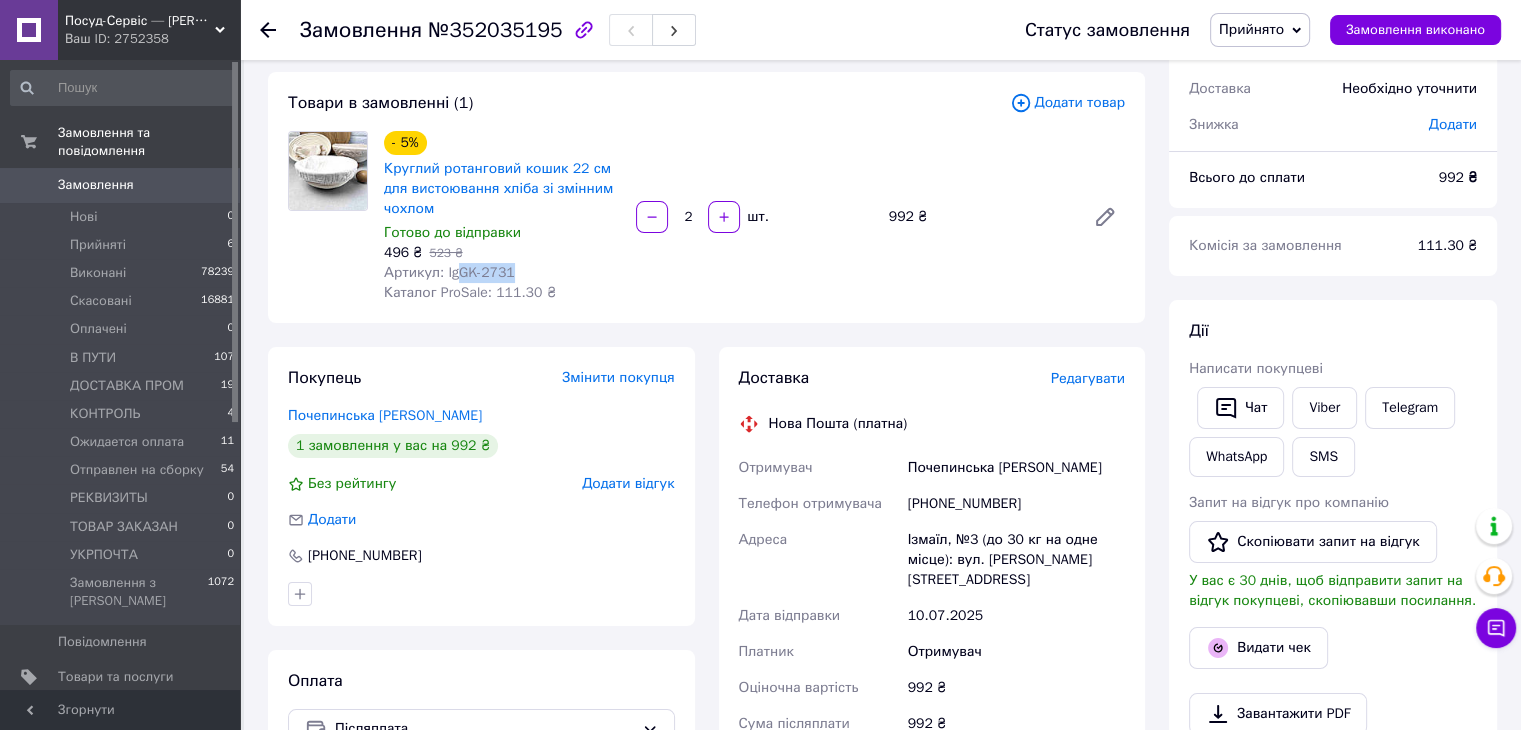 drag, startPoint x: 520, startPoint y: 270, endPoint x: 458, endPoint y: 269, distance: 62.008064 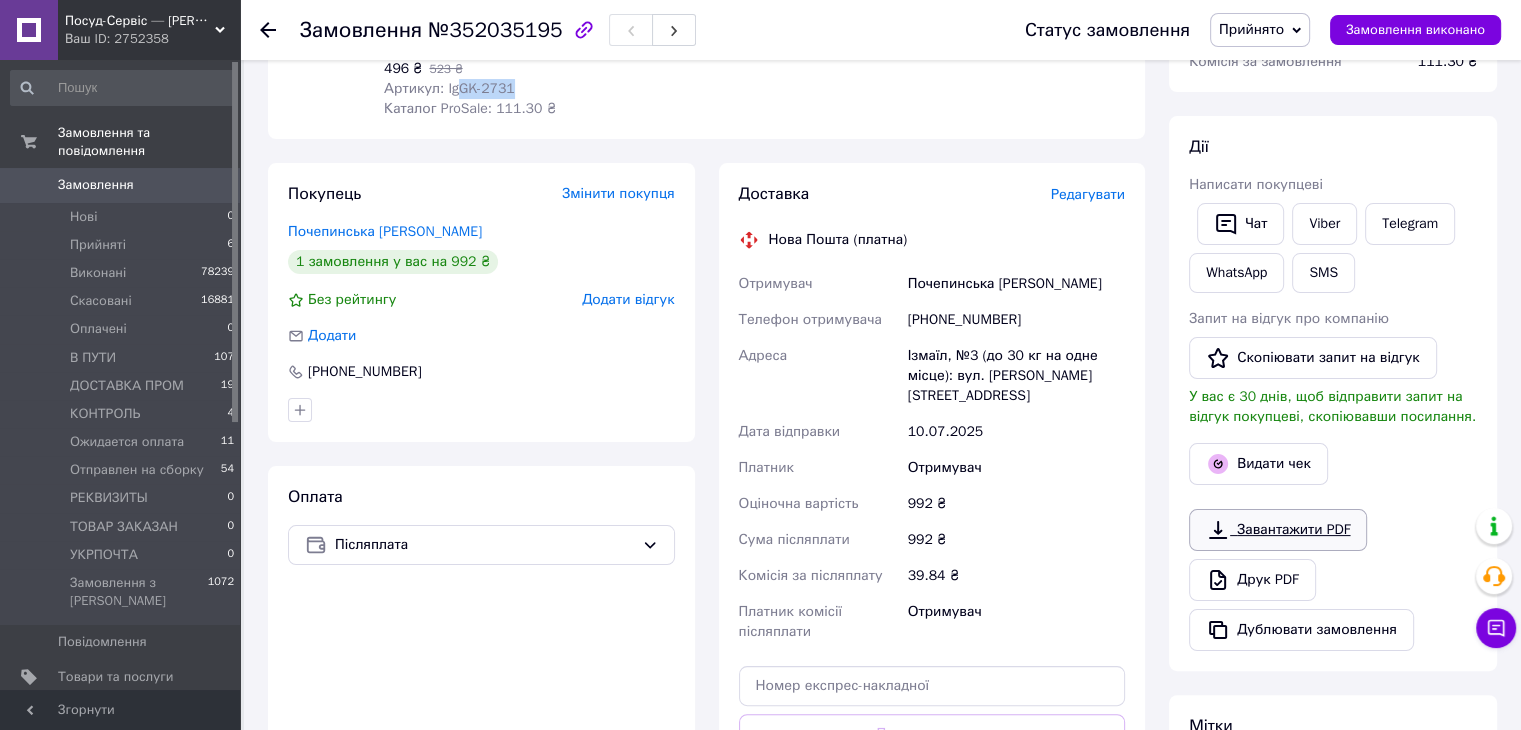 scroll, scrollTop: 300, scrollLeft: 0, axis: vertical 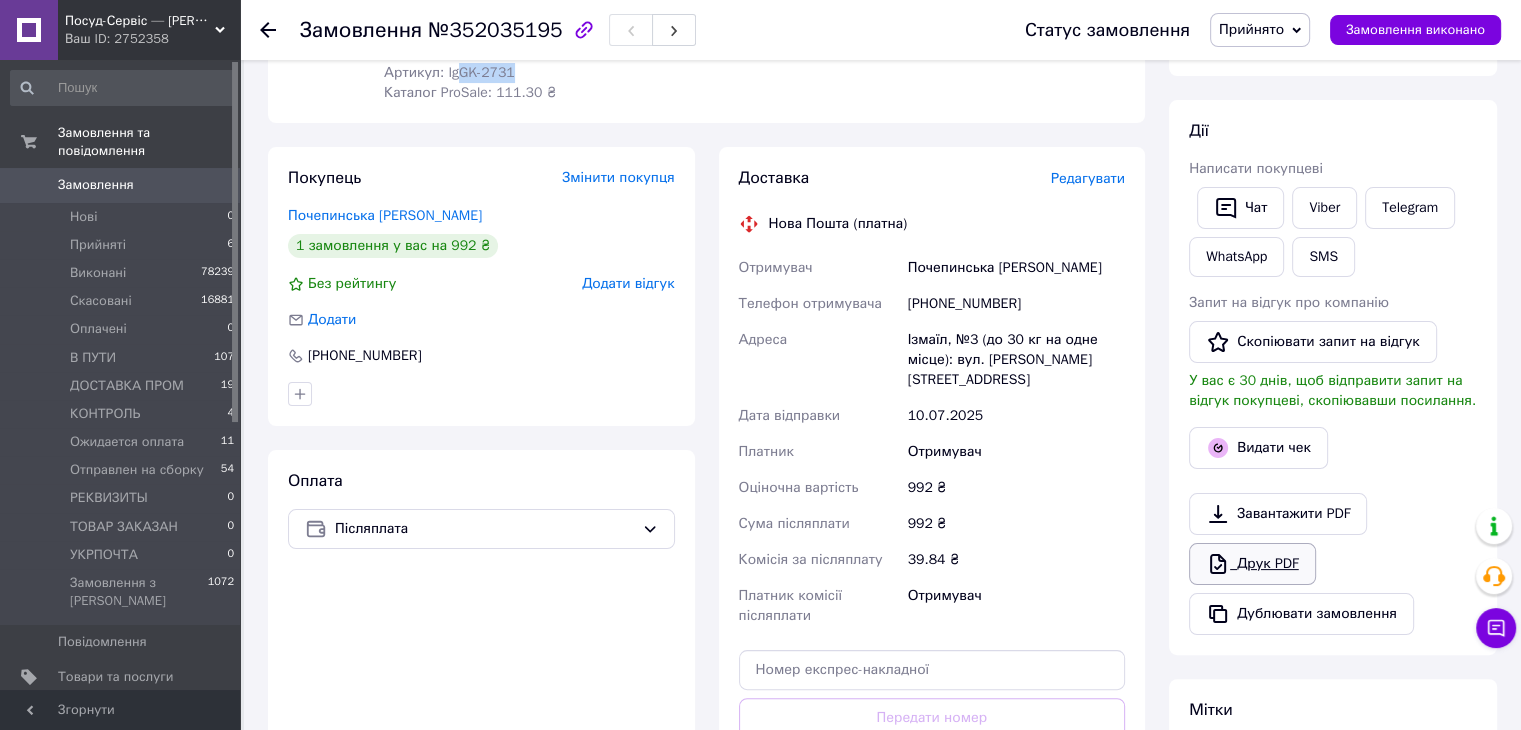 click on "Друк PDF" at bounding box center [1252, 564] 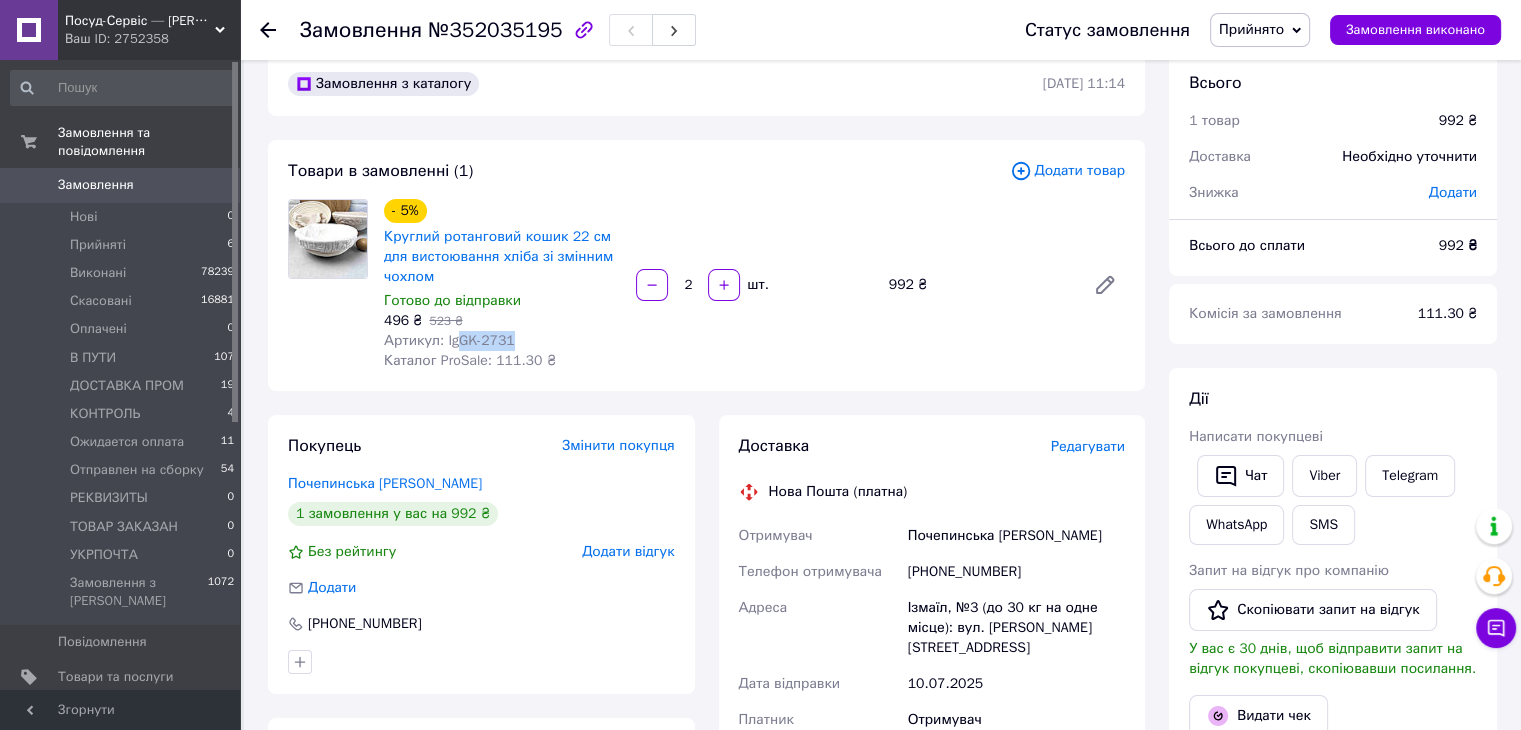 scroll, scrollTop: 0, scrollLeft: 0, axis: both 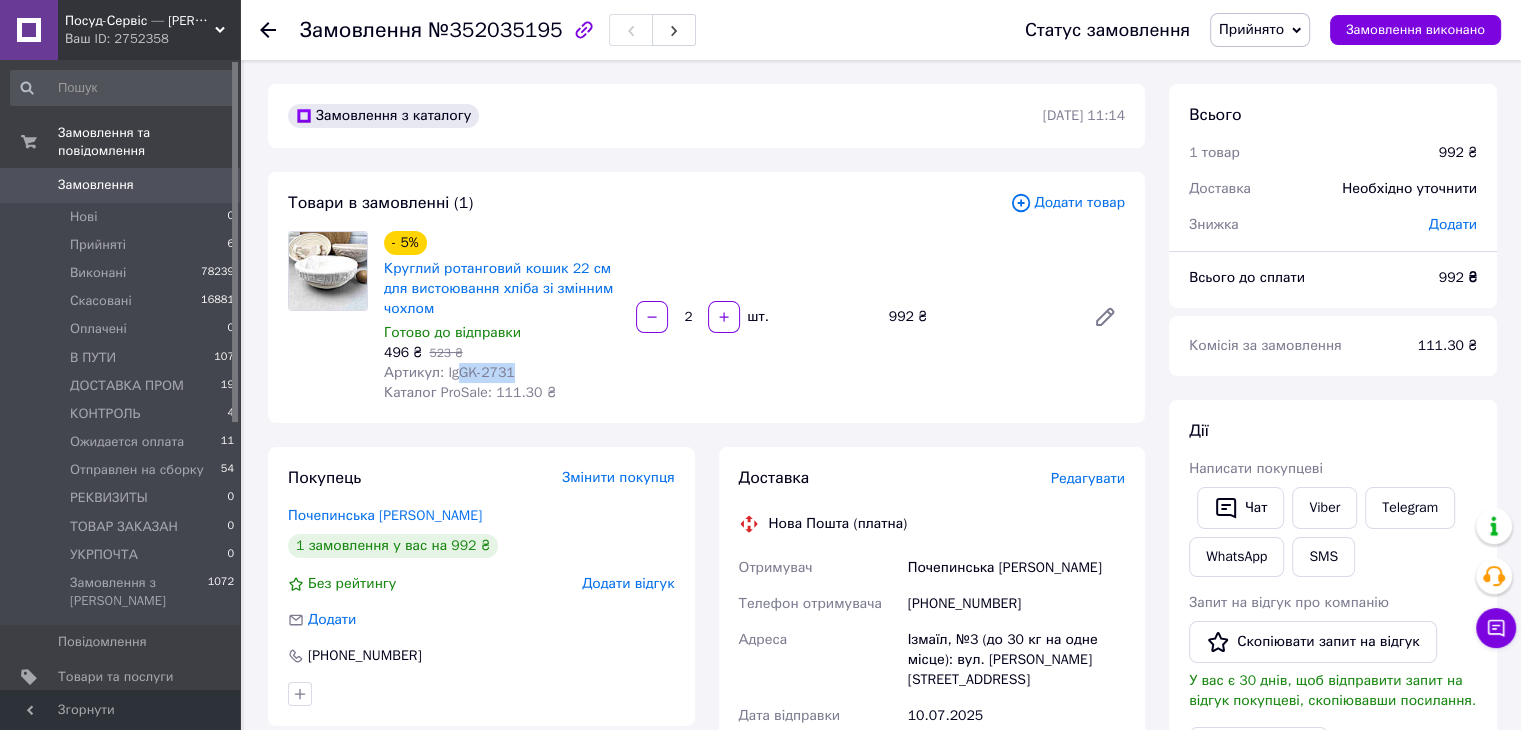 drag, startPoint x: 1279, startPoint y: 13, endPoint x: 1301, endPoint y: 159, distance: 147.64822 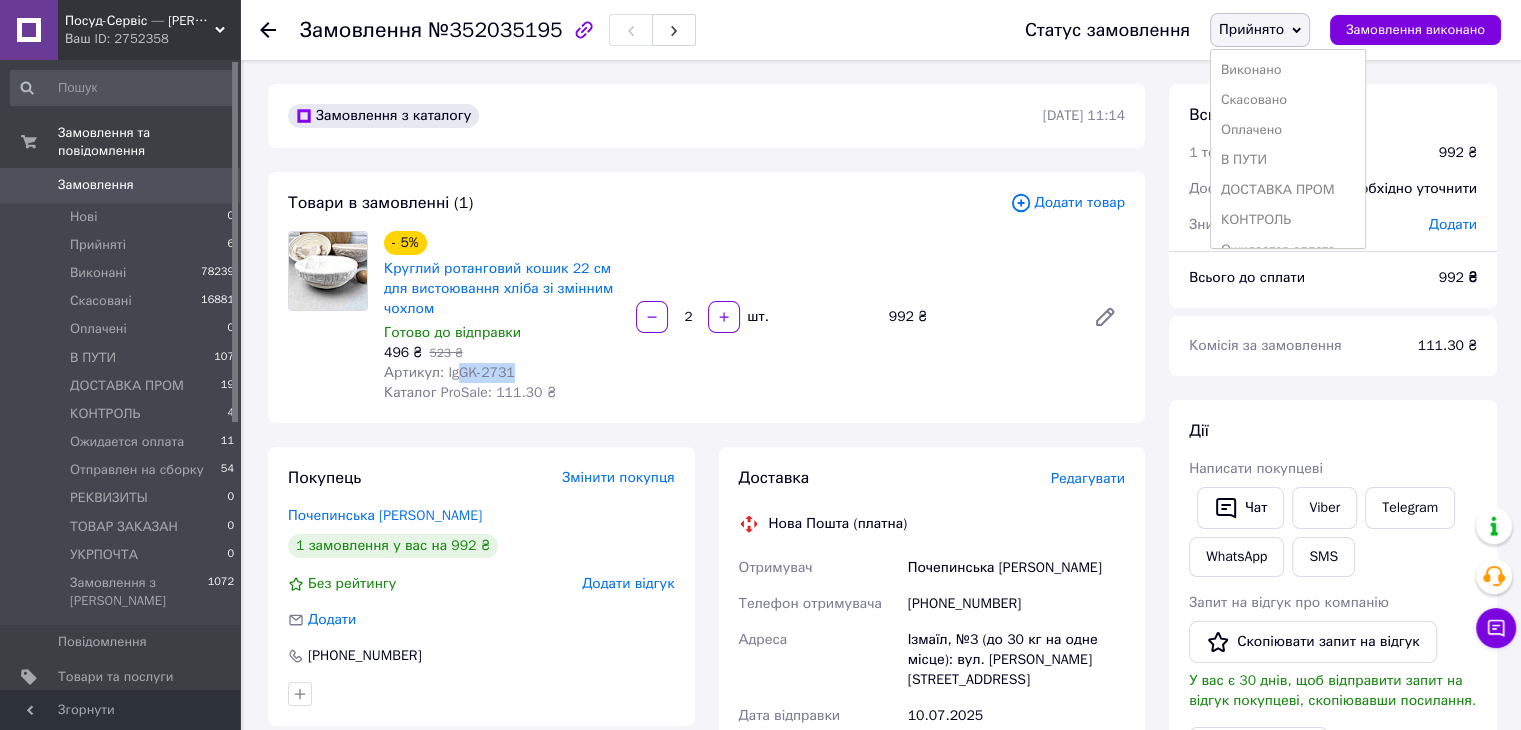 scroll, scrollTop: 141, scrollLeft: 0, axis: vertical 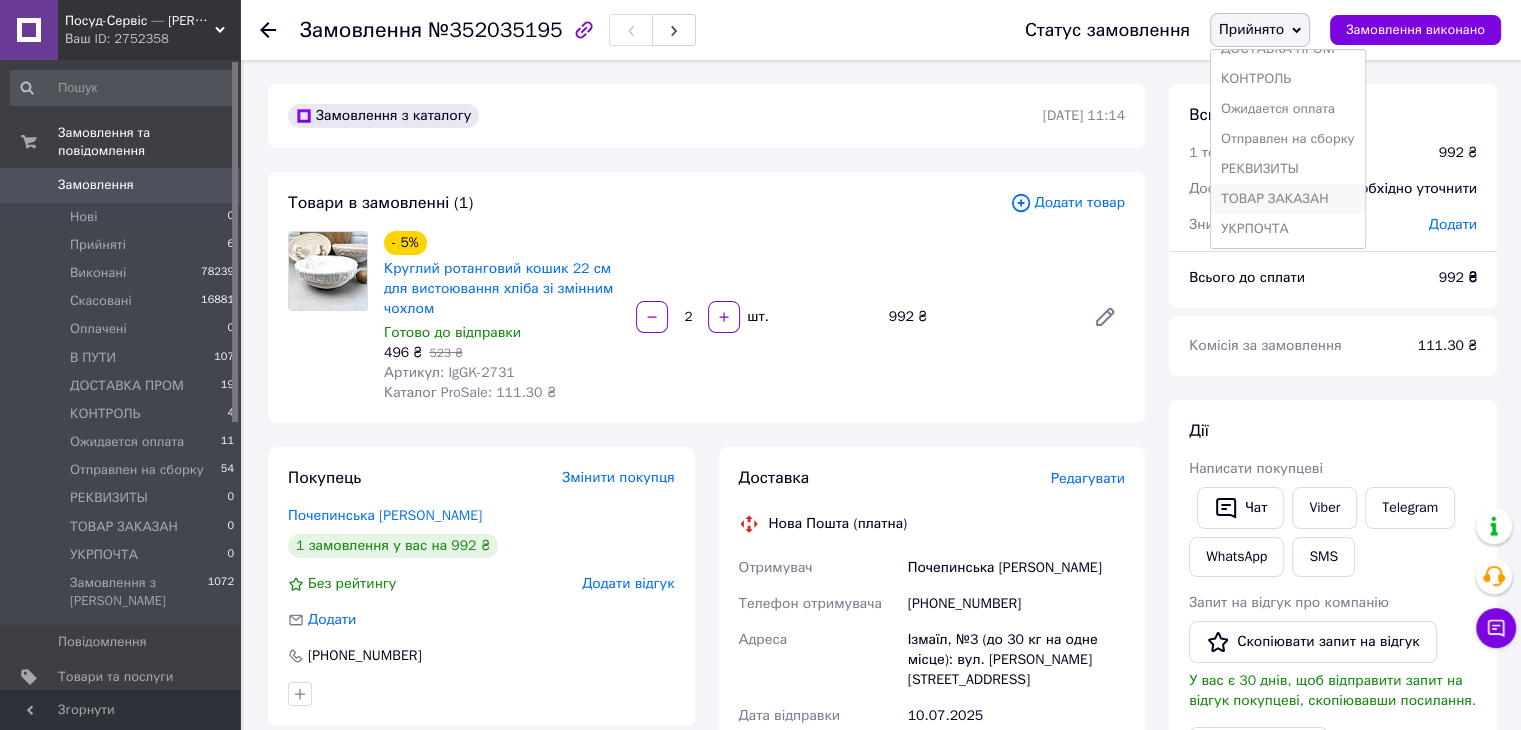 click on "ТОВАР ЗАКАЗАН" at bounding box center [1288, 199] 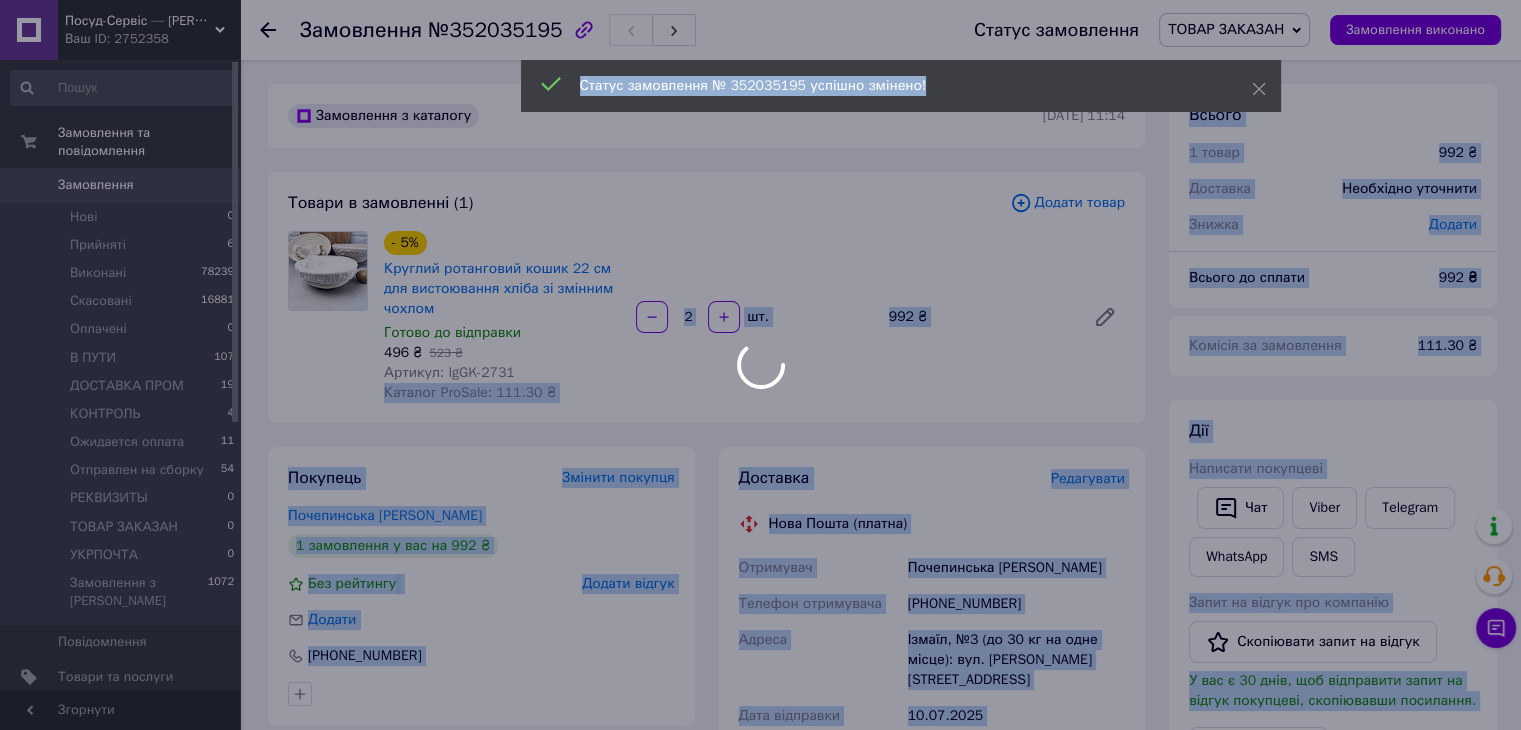 click on "Посуд-Сервіс — Horeca Посуд Подарунки Ваш ID: 2752358 Сайт Посуд-Сервіс — Horeca Посуд Подарун... Кабінет покупця Перевірити стан системи Сторінка на порталі Тетяна Меркєєва «ПосуД-Да» — Посуда, Подарки, Товары для... Татьяна Меркеева Довідка Вийти Замовлення та повідомлення Замовлення 0 Нові 0 Прийняті 6 Виконані 78239 Скасовані 16881 Оплачені 0 В ПУТИ 107 ДОСТАВКА ПРОМ 19 КОНТРОЛЬ 4 Ожидается оплата 11 Отправлен на сборку 54 РЕКВИЗИТЫ 0 ТОВАР ЗАКАЗАН 0 УКРПОЧТА 0 Замовлення з Розетки 1072 Повідомлення 0 Товари та послуги 66 99+ Маркет" at bounding box center (760, 731) 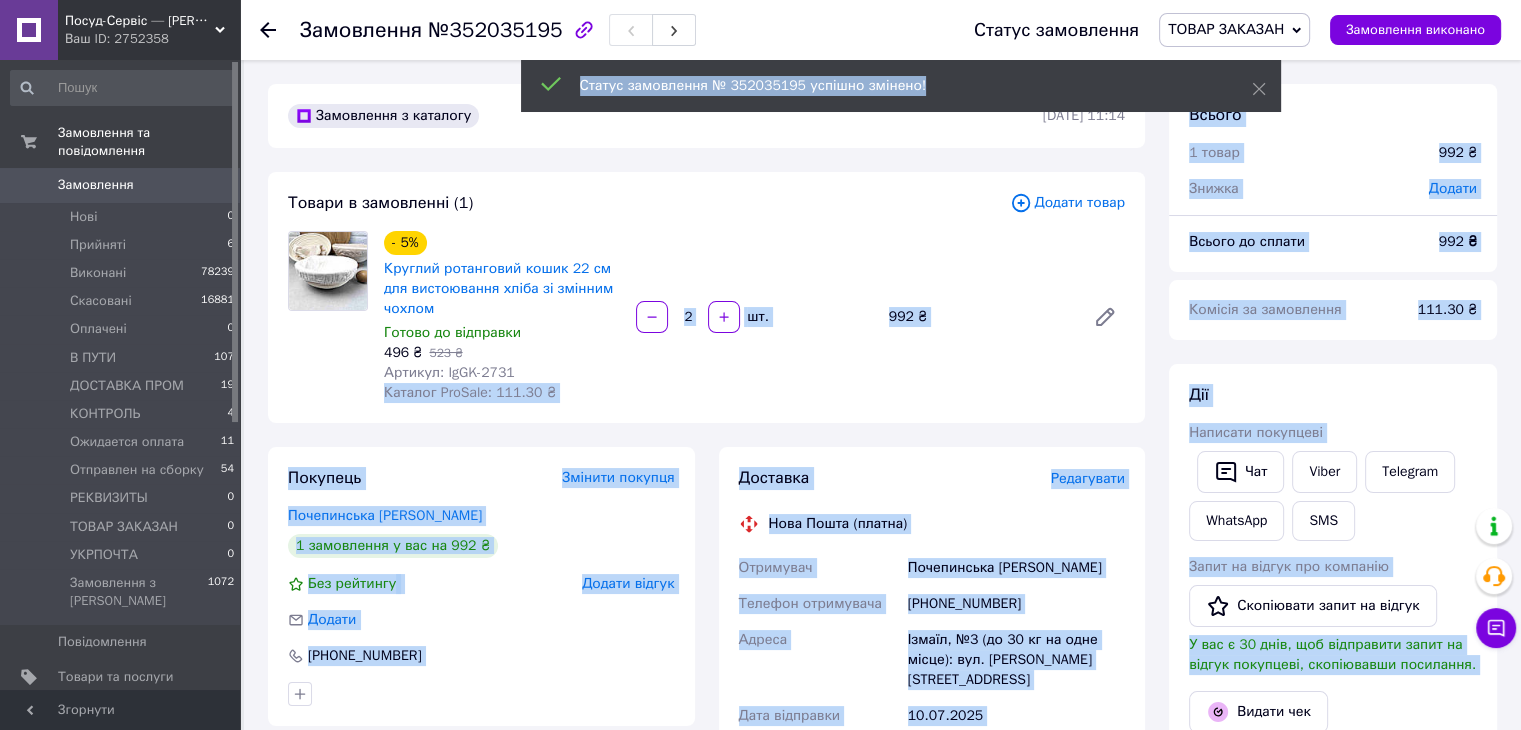 click on "Артикул: IgGK-2731" at bounding box center (502, 373) 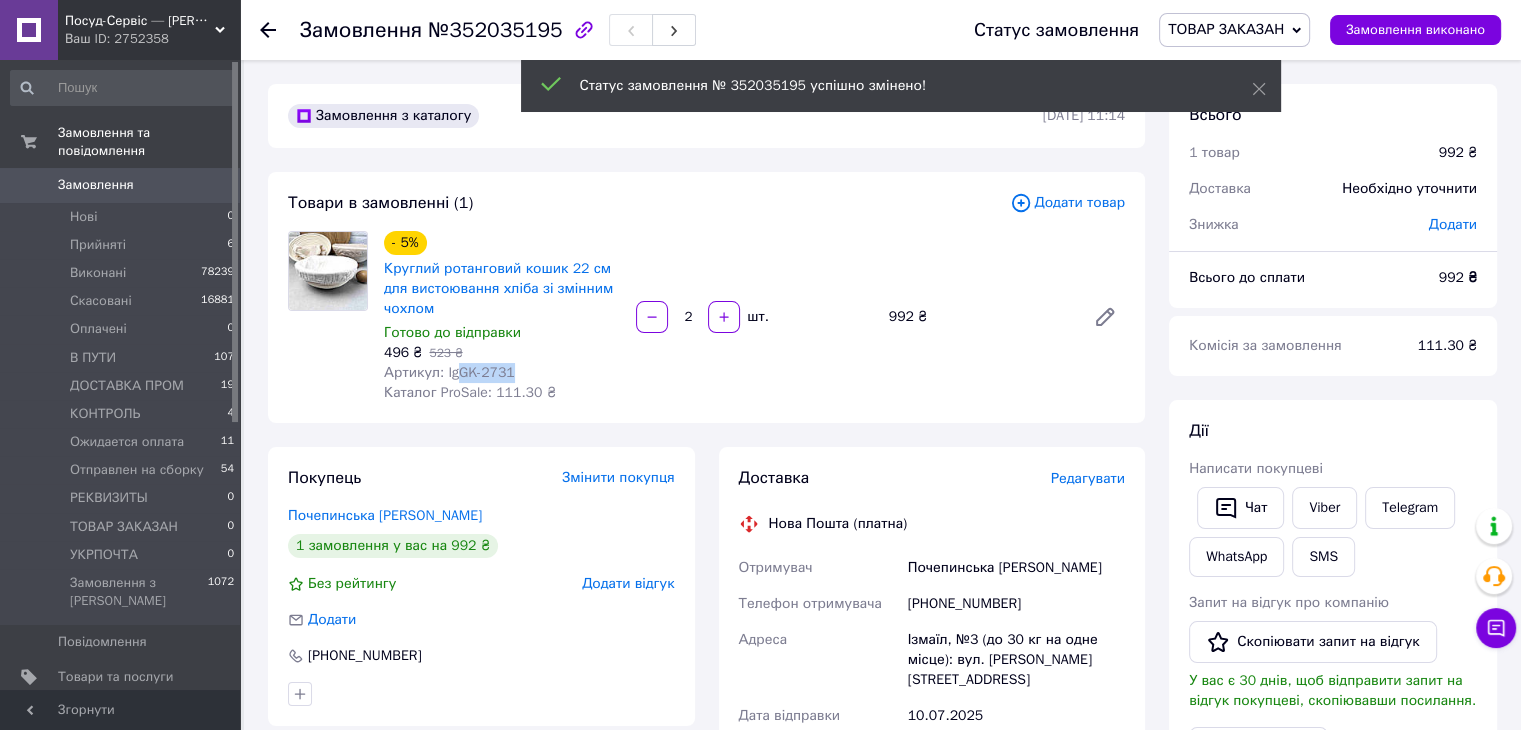 drag, startPoint x: 512, startPoint y: 371, endPoint x: 459, endPoint y: 373, distance: 53.037724 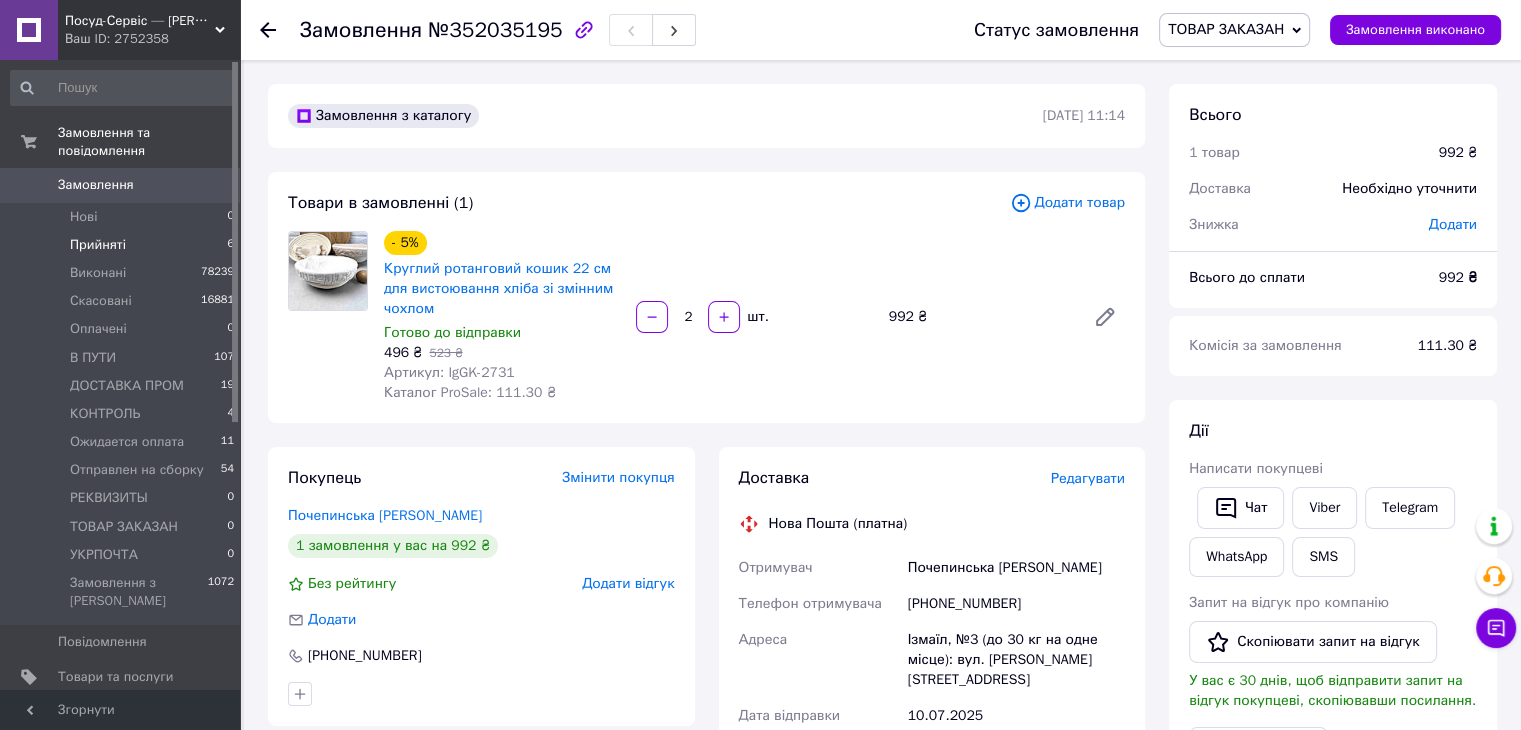 click on "Прийняті" at bounding box center [98, 245] 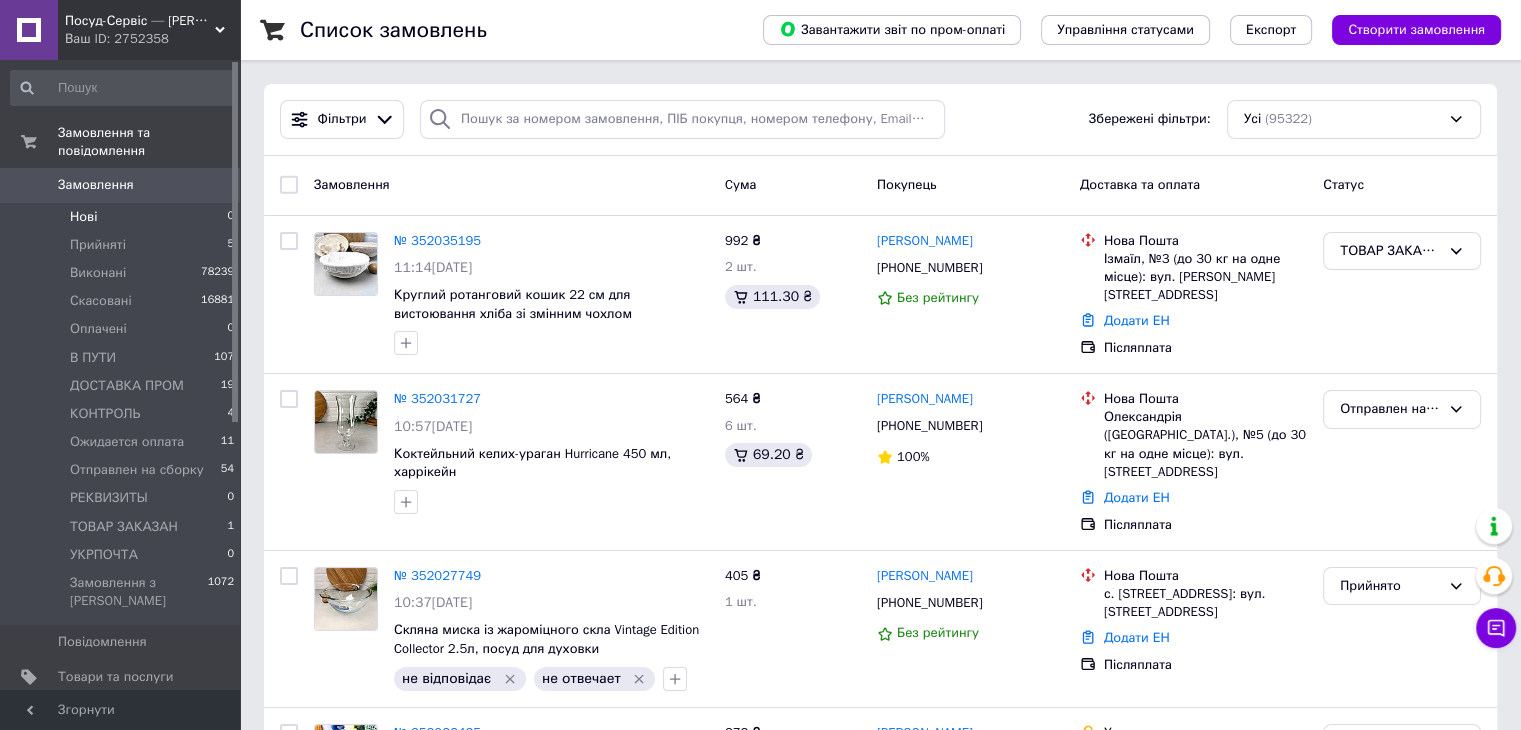 drag, startPoint x: 99, startPoint y: 209, endPoint x: 236, endPoint y: 254, distance: 144.20125 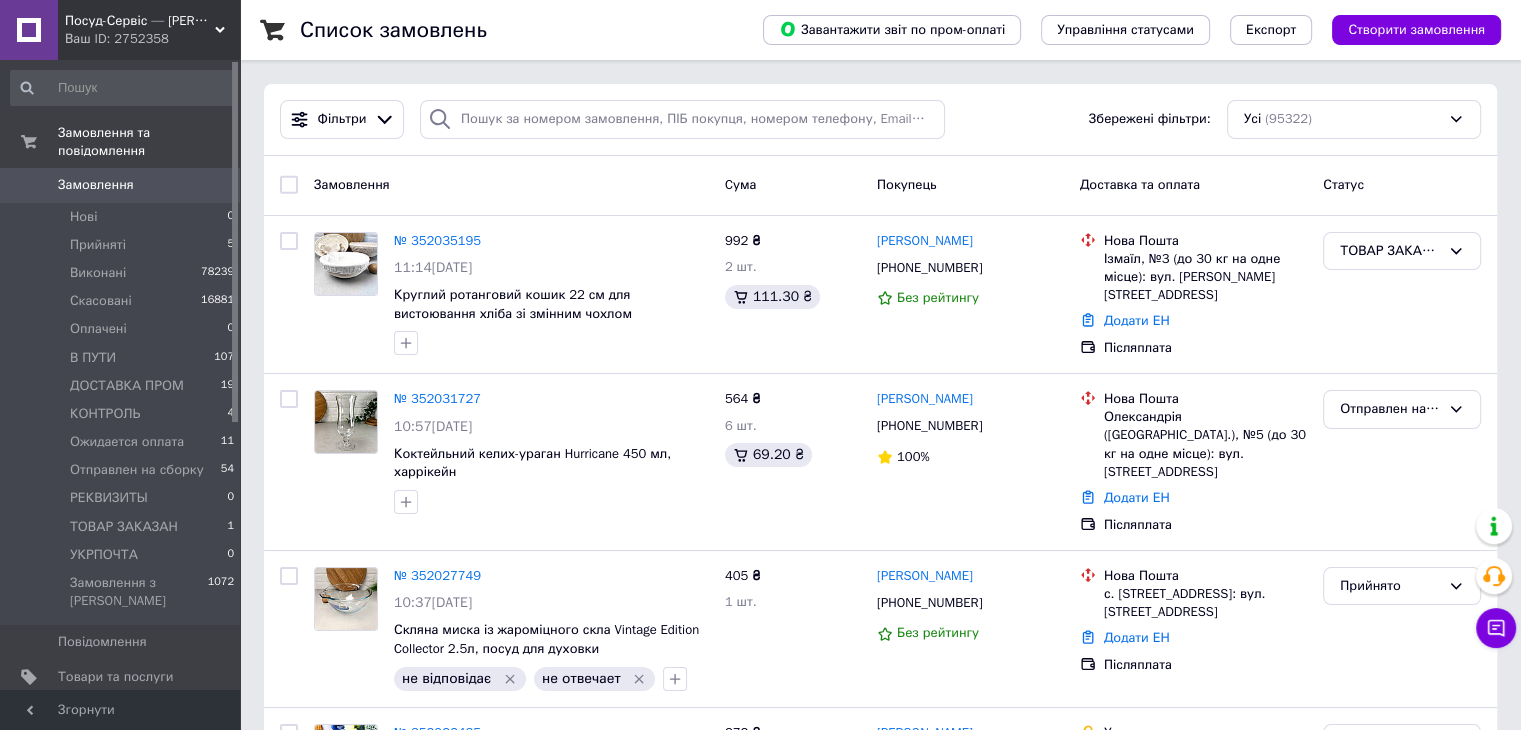 click on "Нові 0" at bounding box center [123, 217] 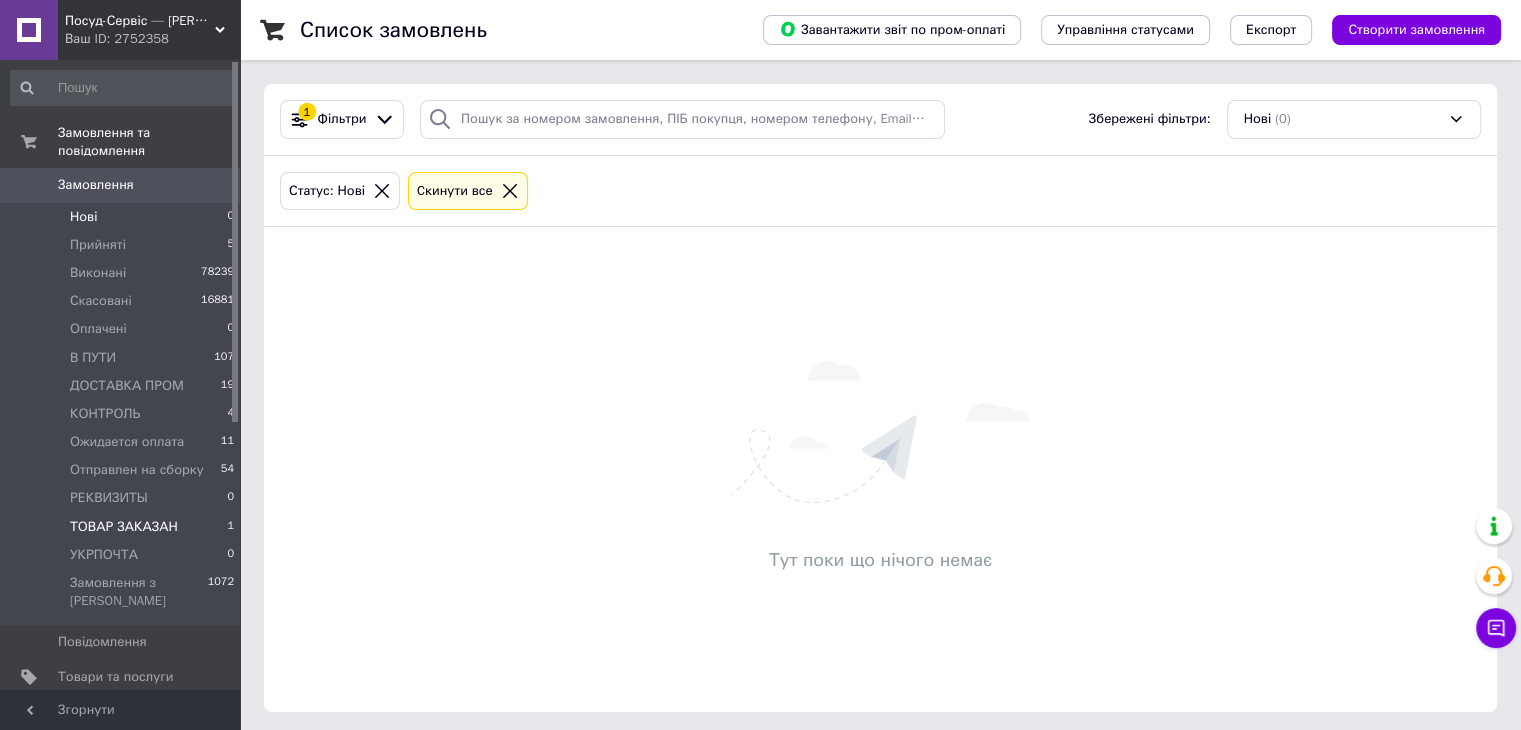 click on "ТОВАР ЗАКАЗАН" at bounding box center (124, 527) 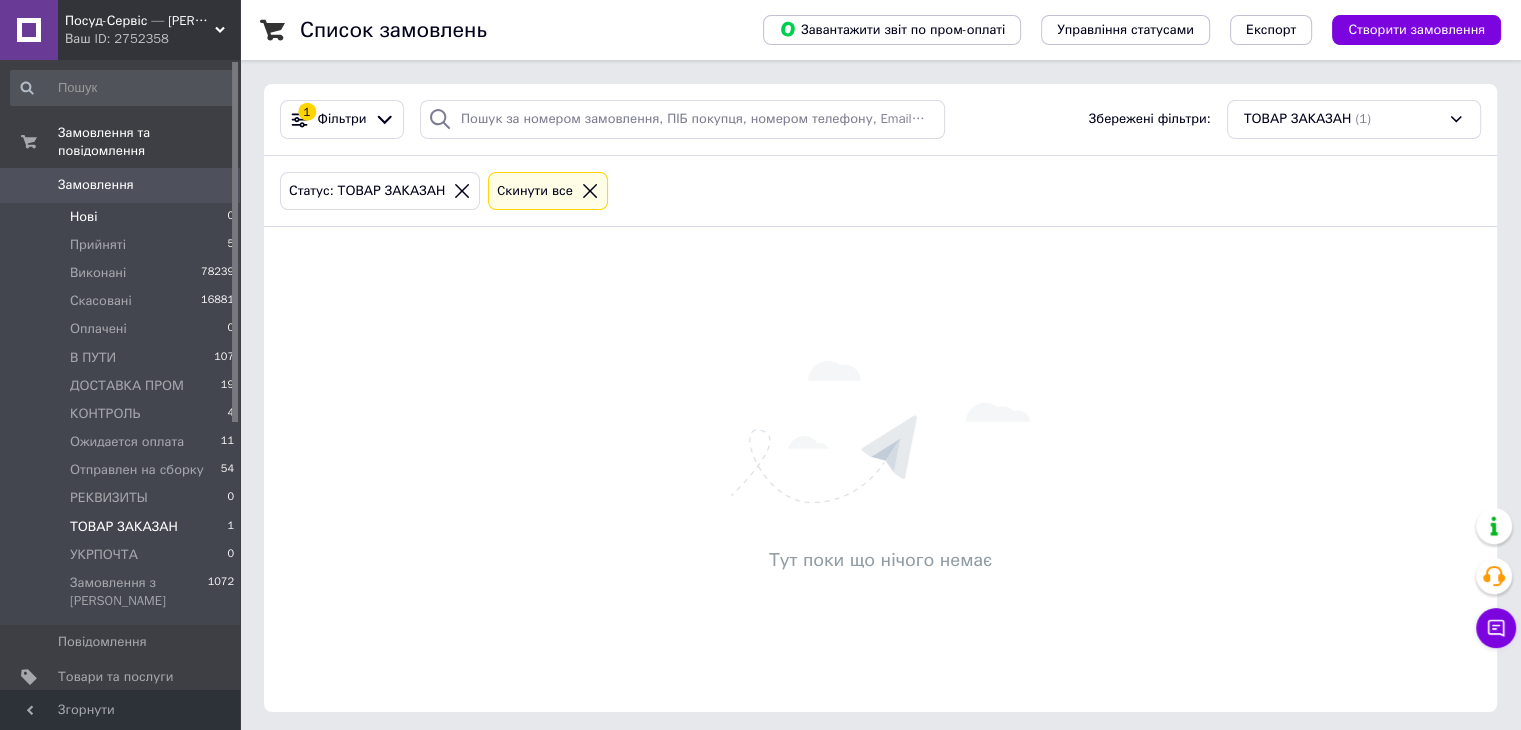 click on "Нові 0" at bounding box center [123, 217] 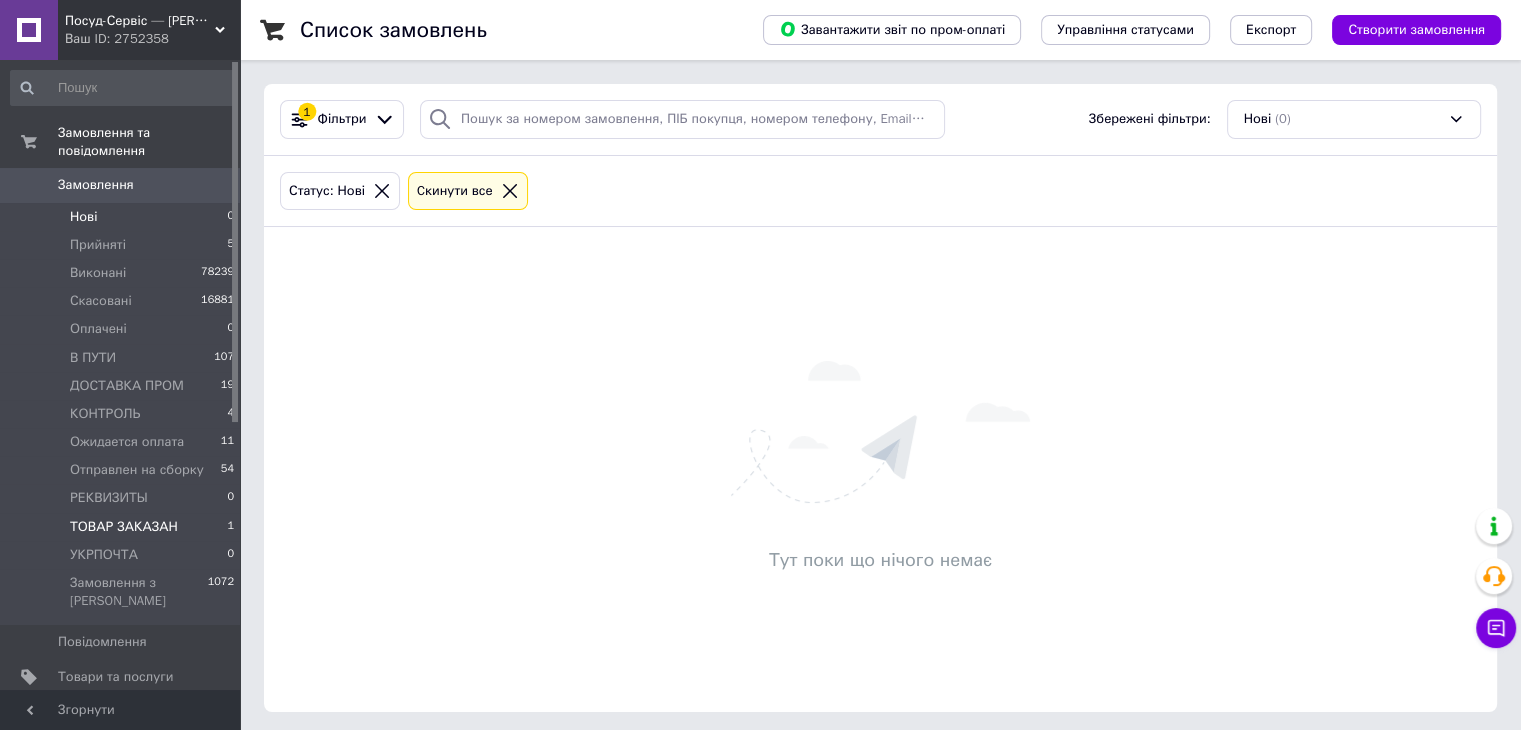 click on "ТОВАР ЗАКАЗАН" at bounding box center (124, 527) 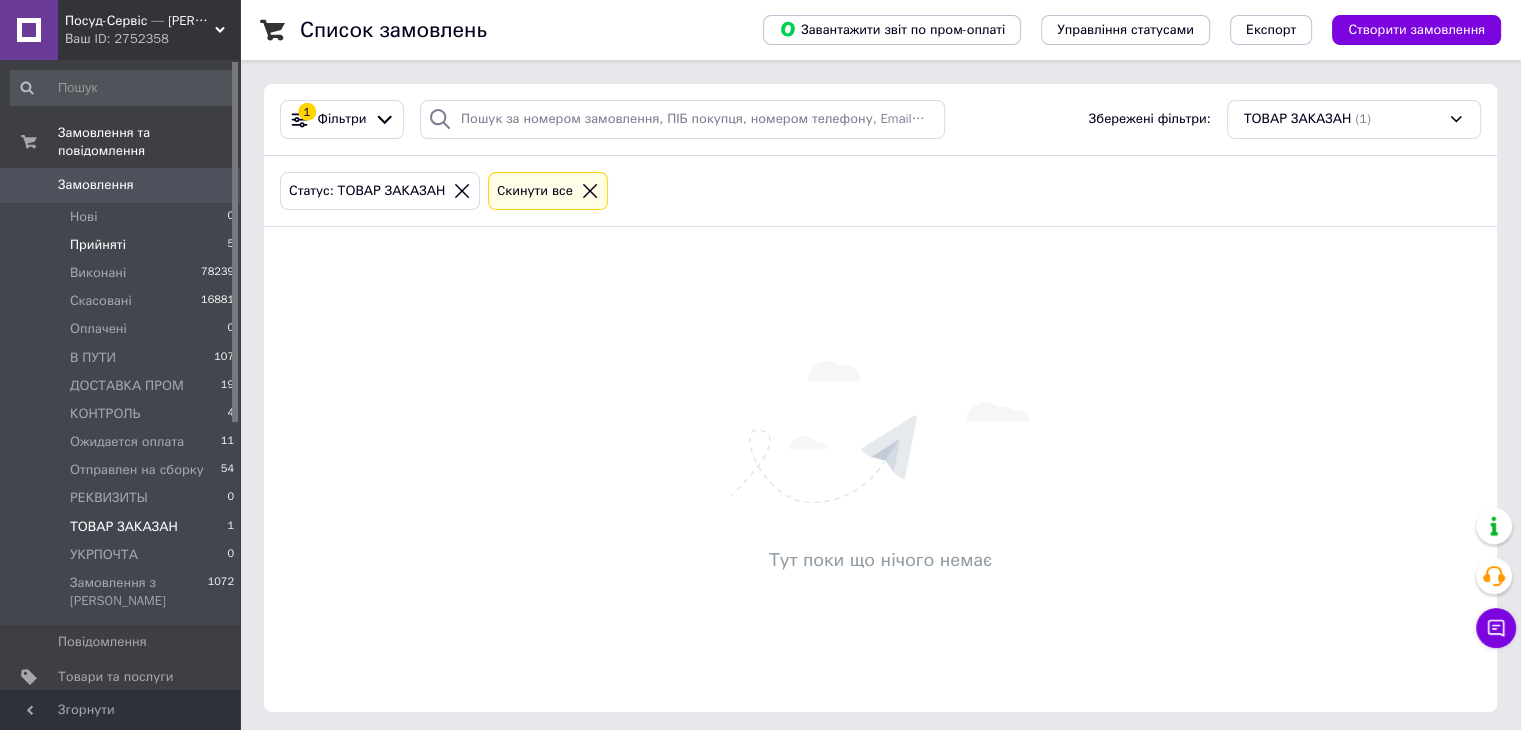 click on "Прийняті 5" at bounding box center (123, 245) 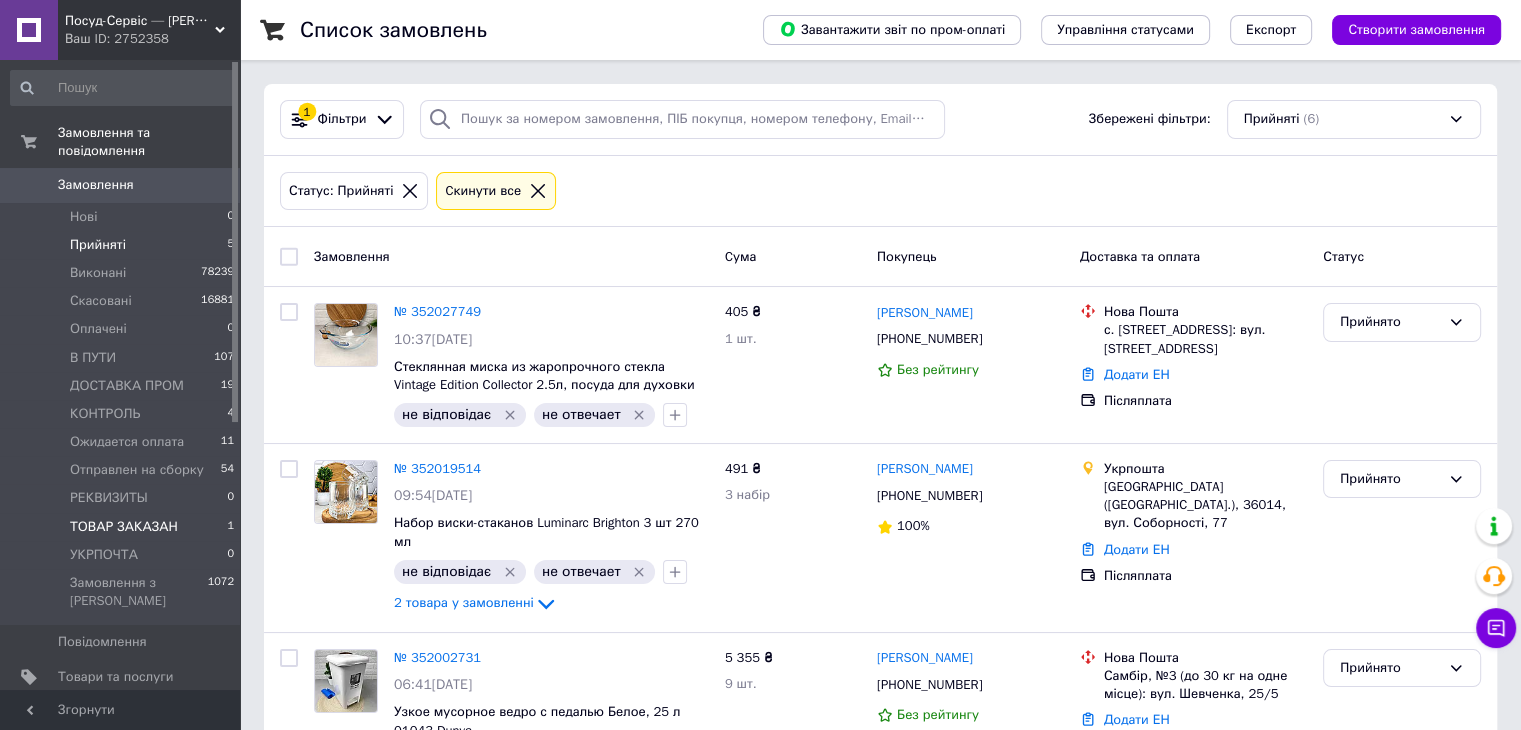 click on "ТОВАР ЗАКАЗАН" at bounding box center (124, 527) 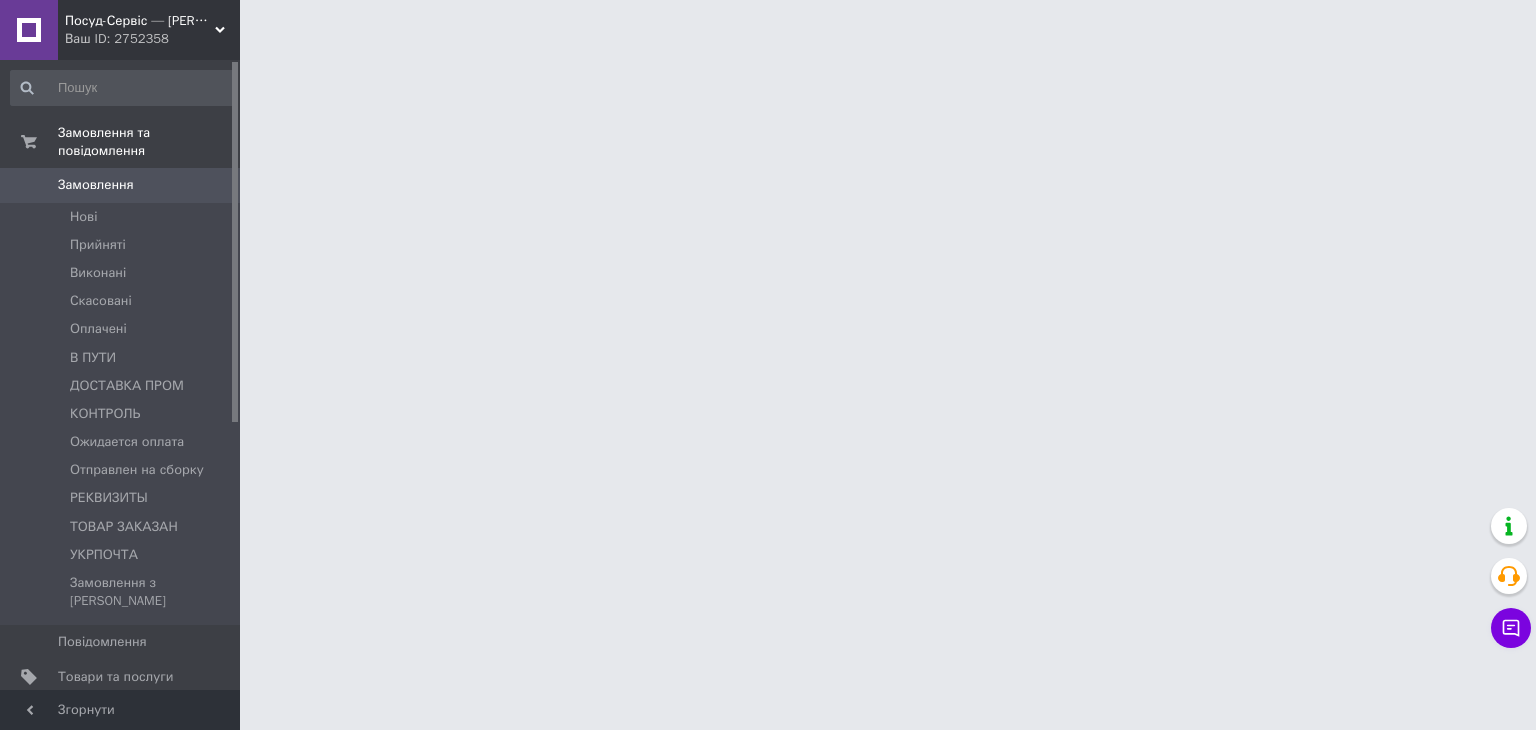 scroll, scrollTop: 0, scrollLeft: 0, axis: both 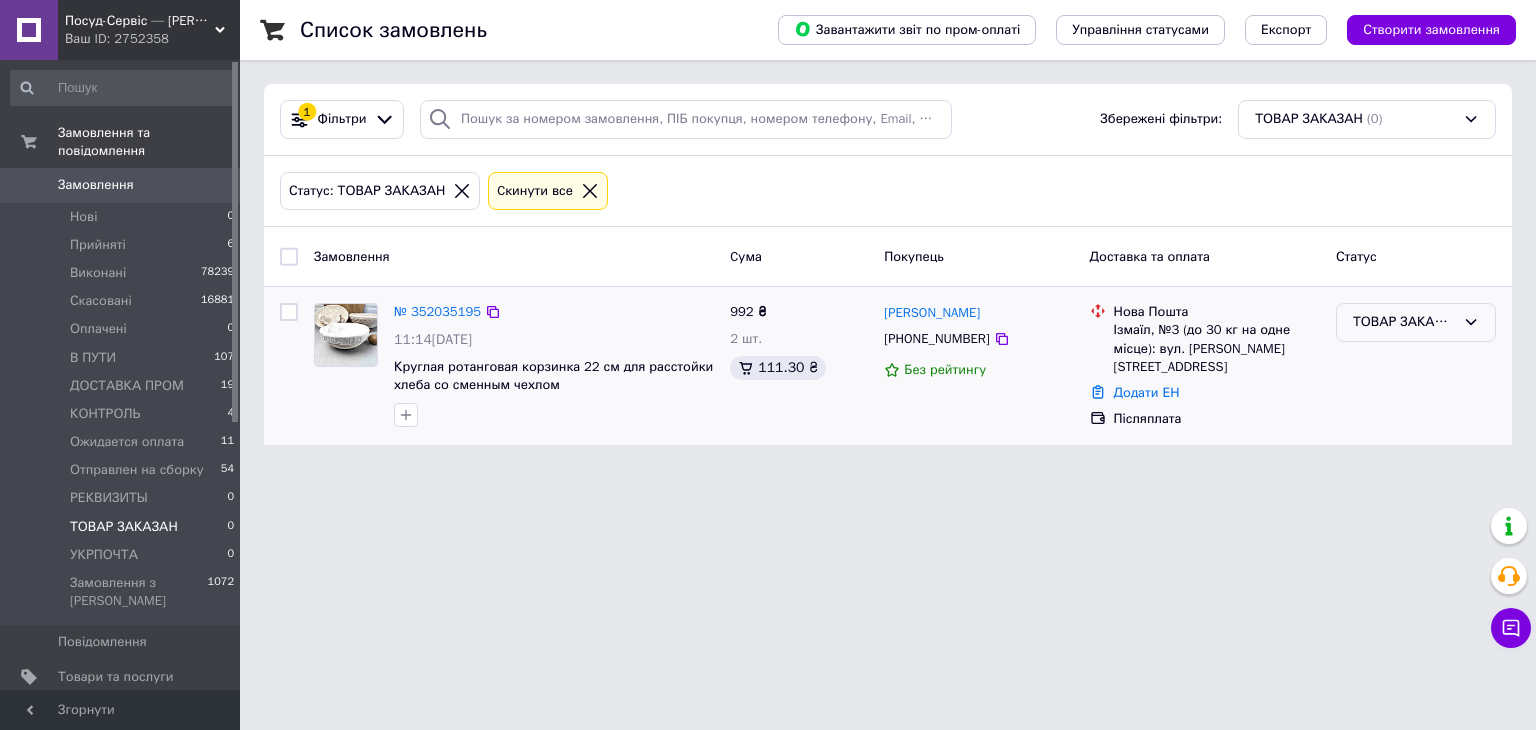click on "ТОВАР ЗАКАЗАН" at bounding box center [1416, 322] 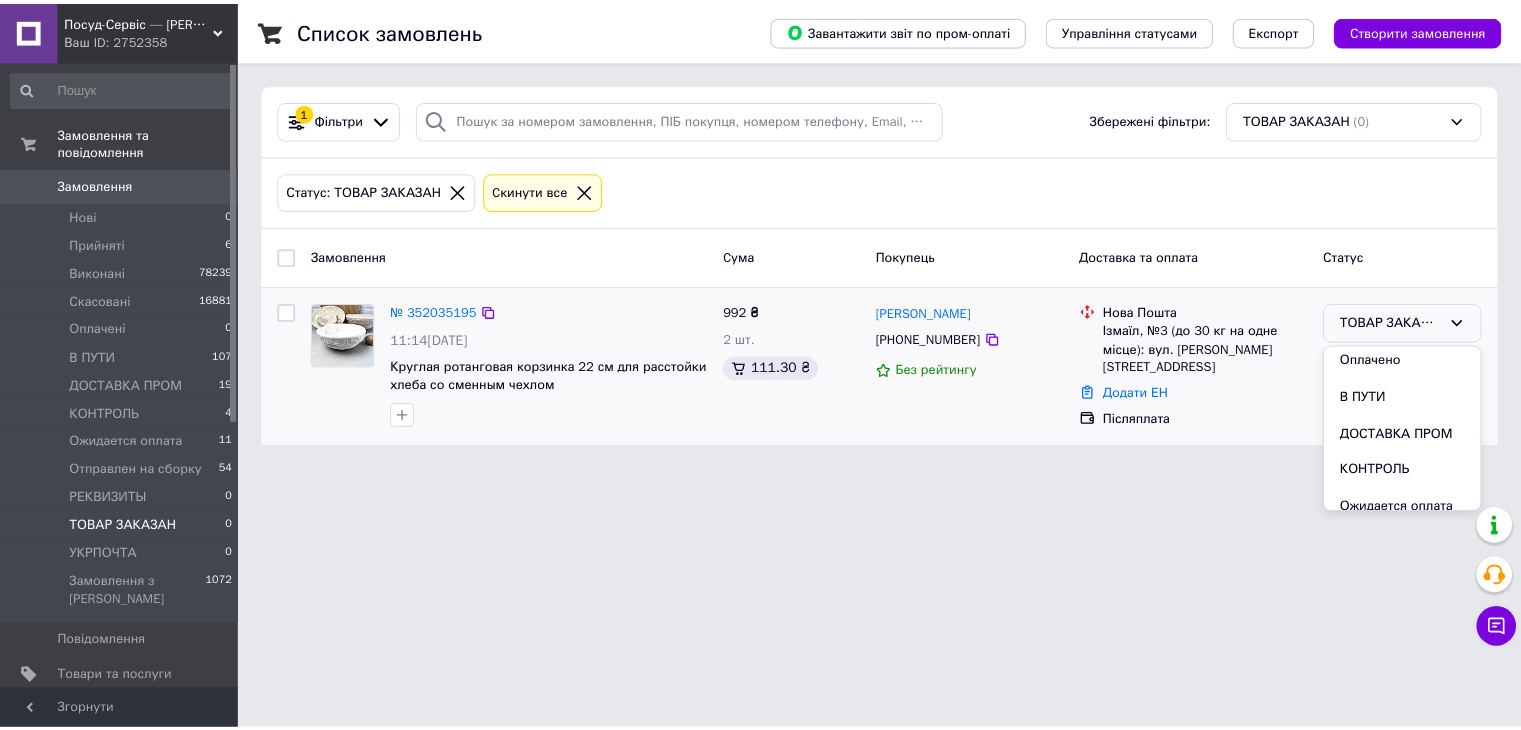 scroll, scrollTop: 257, scrollLeft: 0, axis: vertical 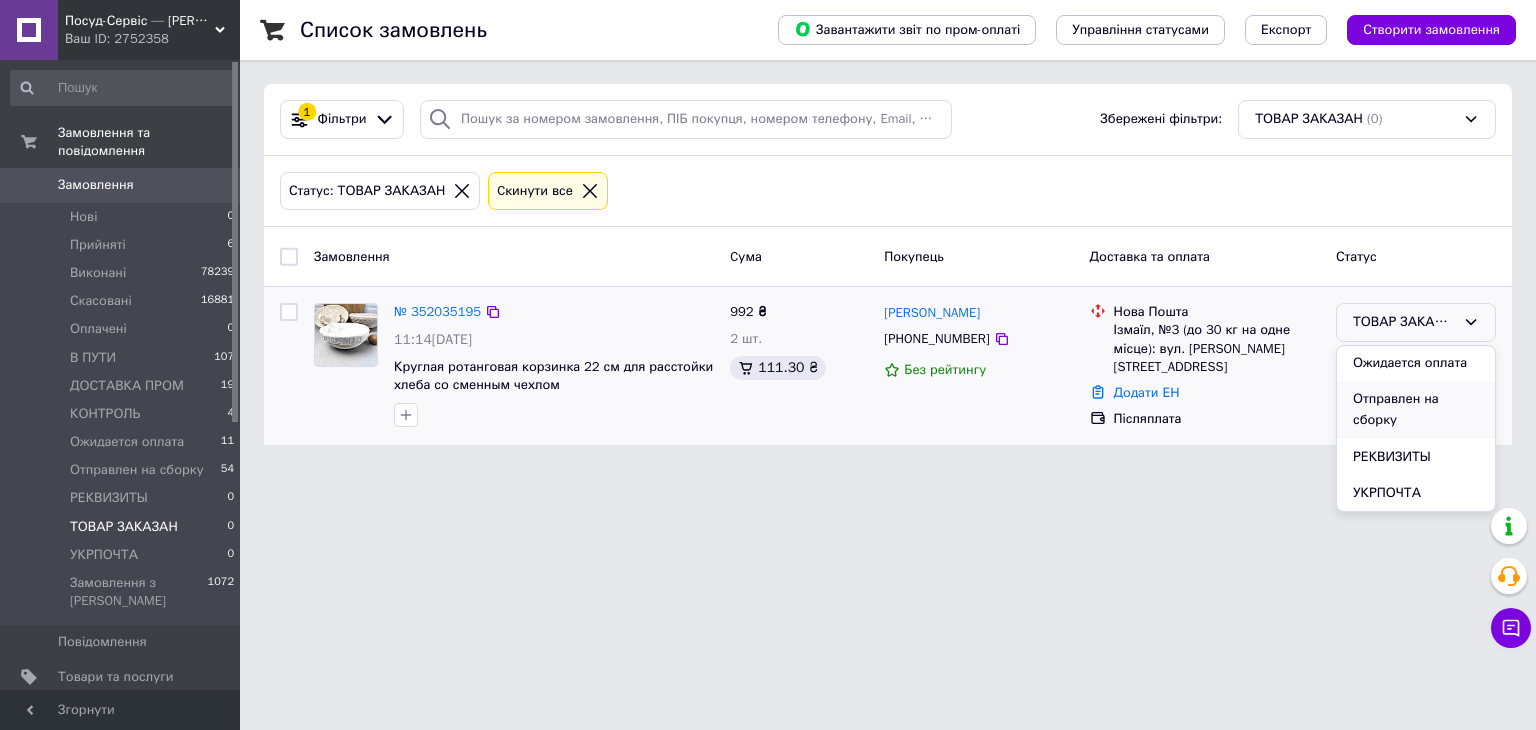 click on "Отправлен на сборку" at bounding box center [1416, 409] 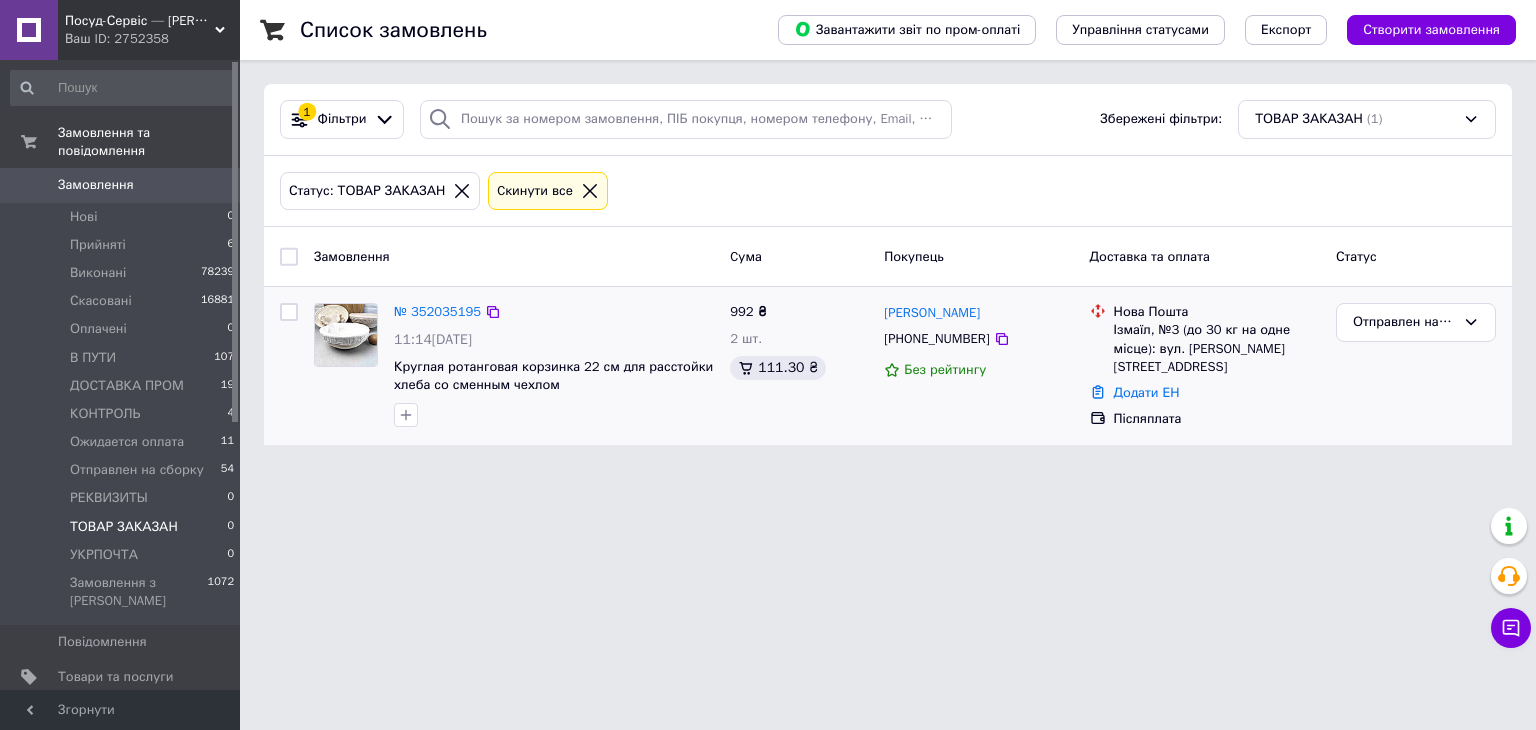 click 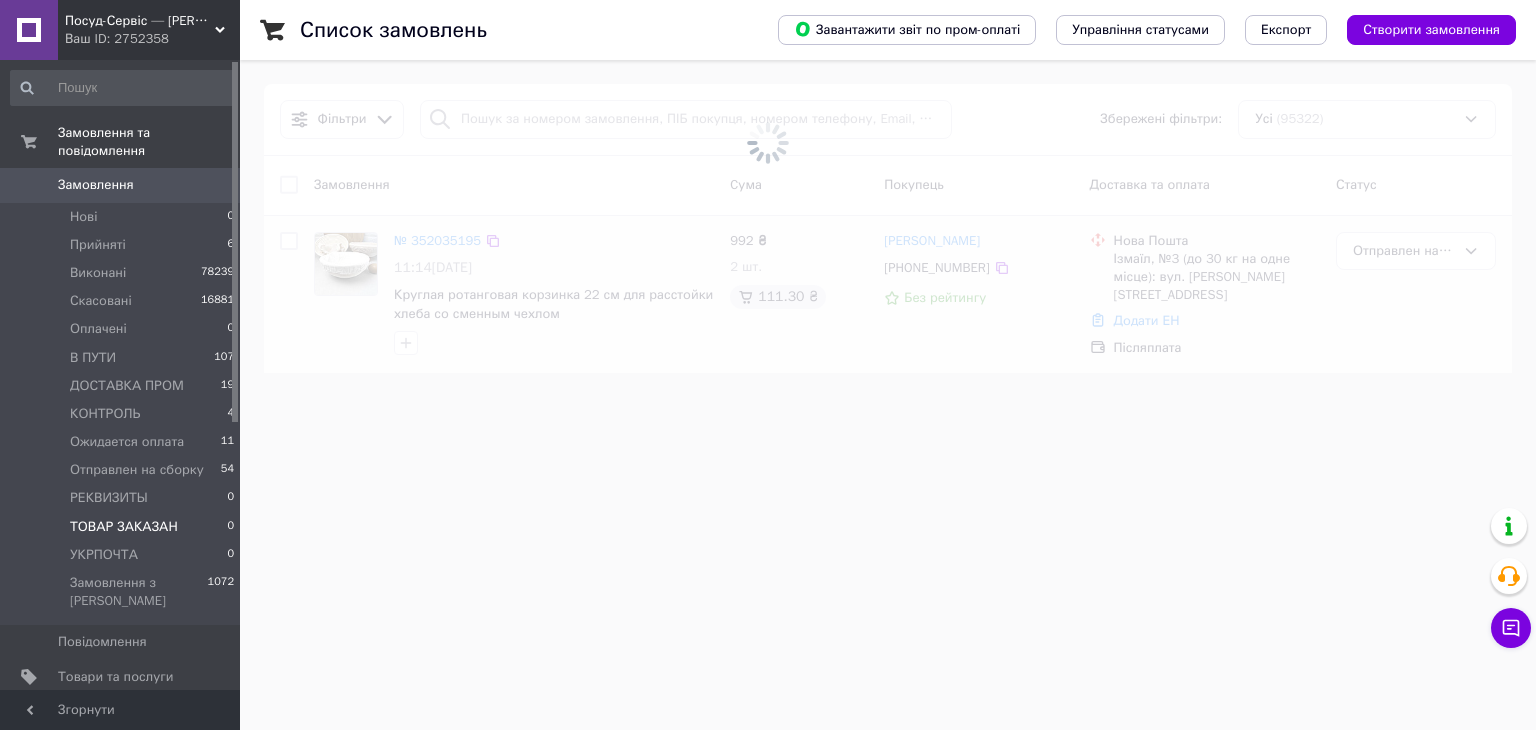 click at bounding box center (768, 142) 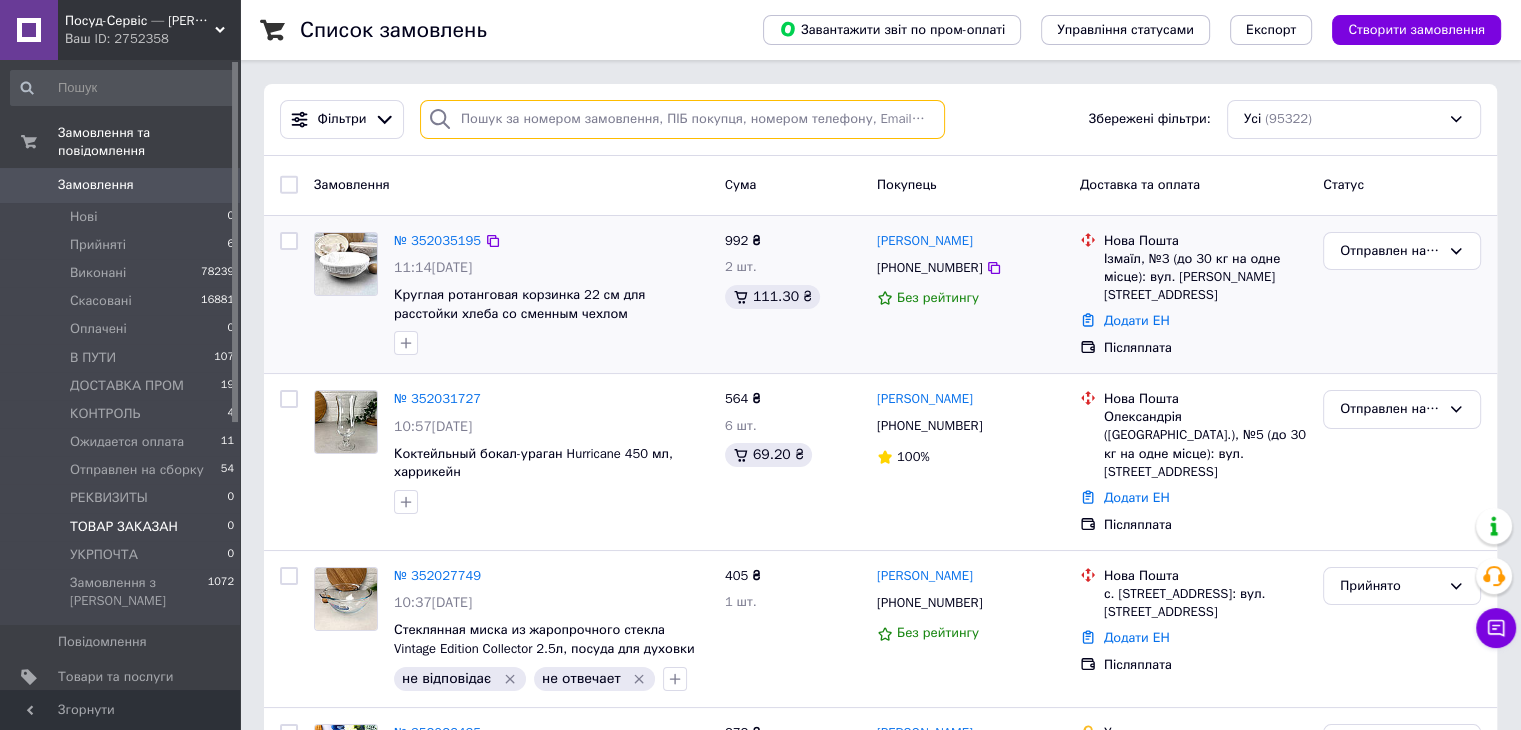 click at bounding box center [682, 119] 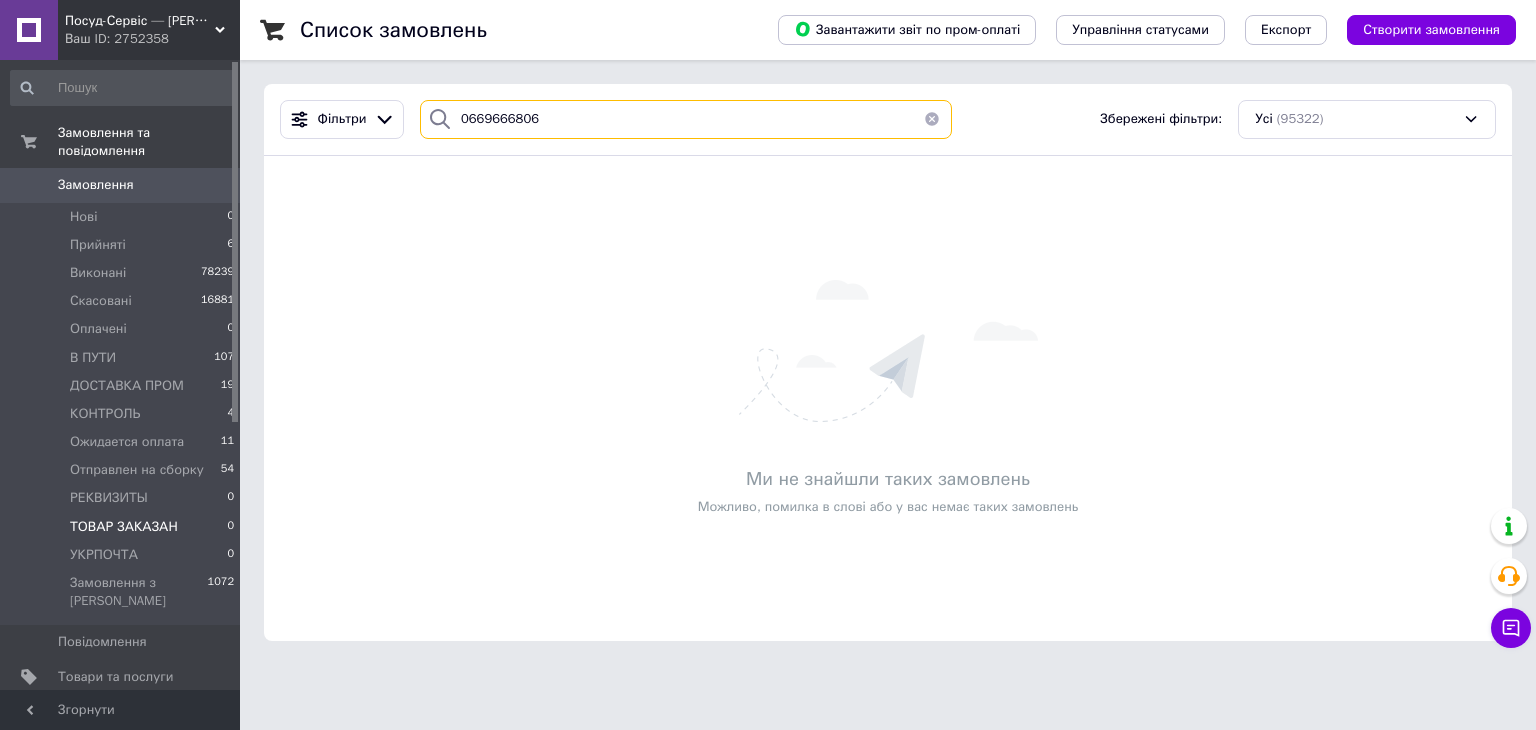 type on "0669666806" 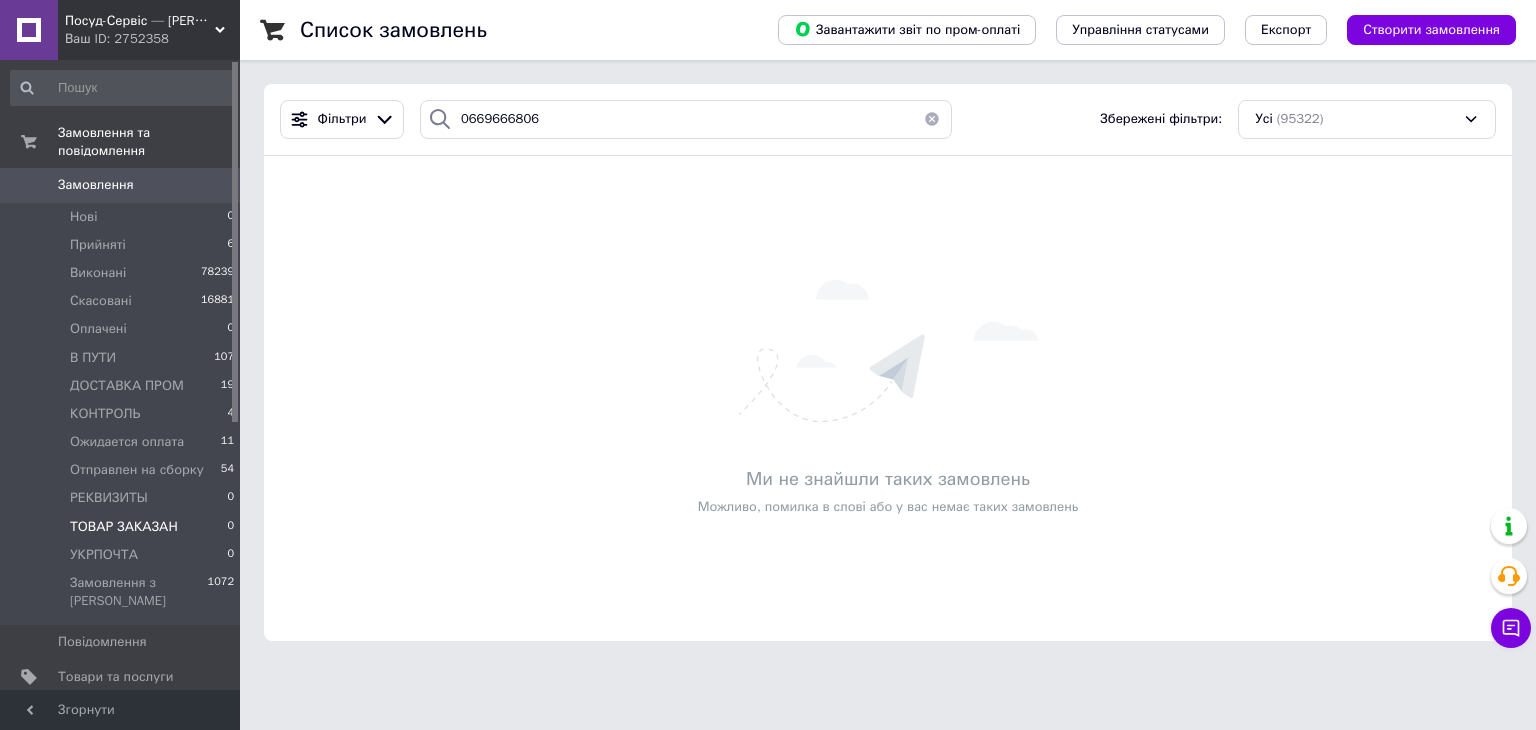 click on "Замовлення" at bounding box center [96, 185] 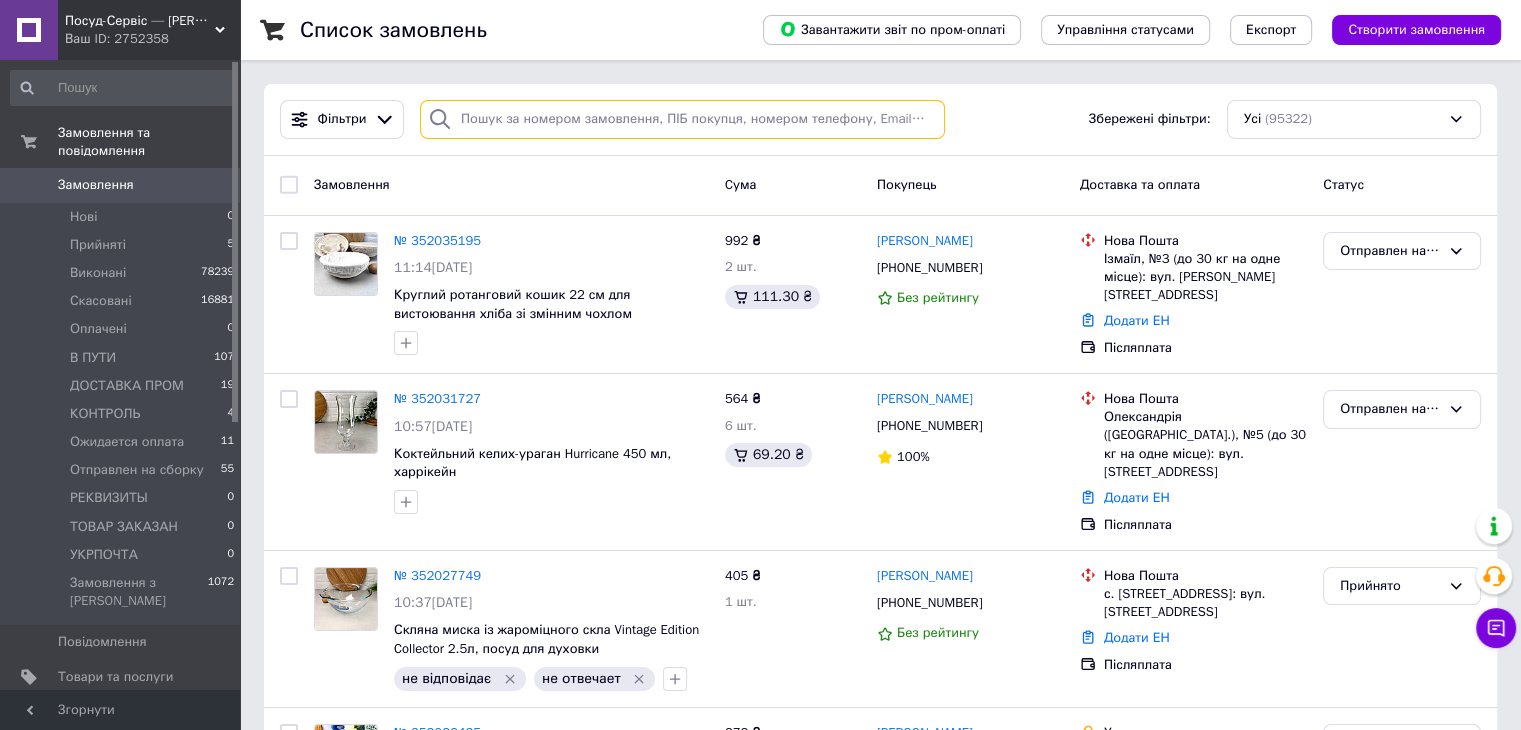 click at bounding box center [682, 119] 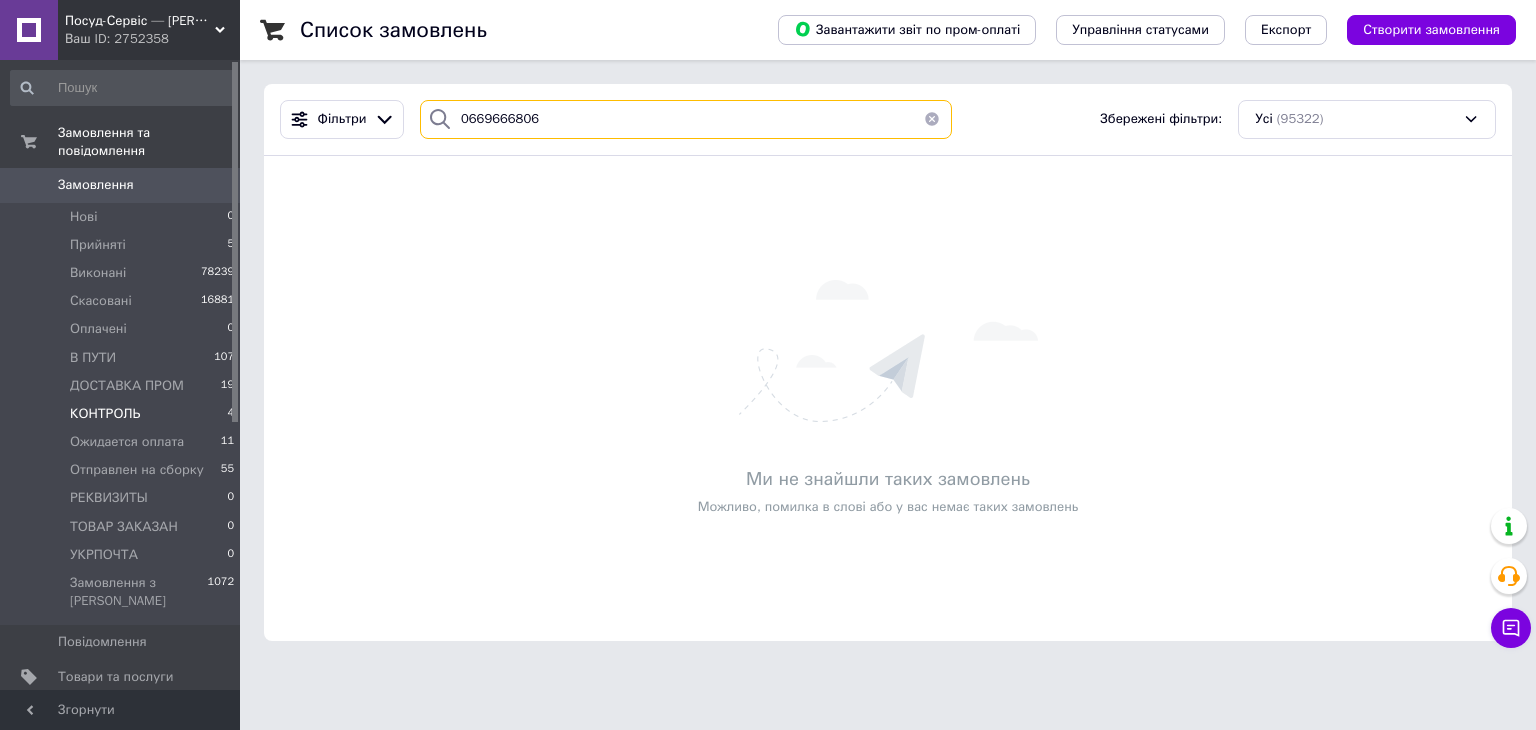 type on "0669666806" 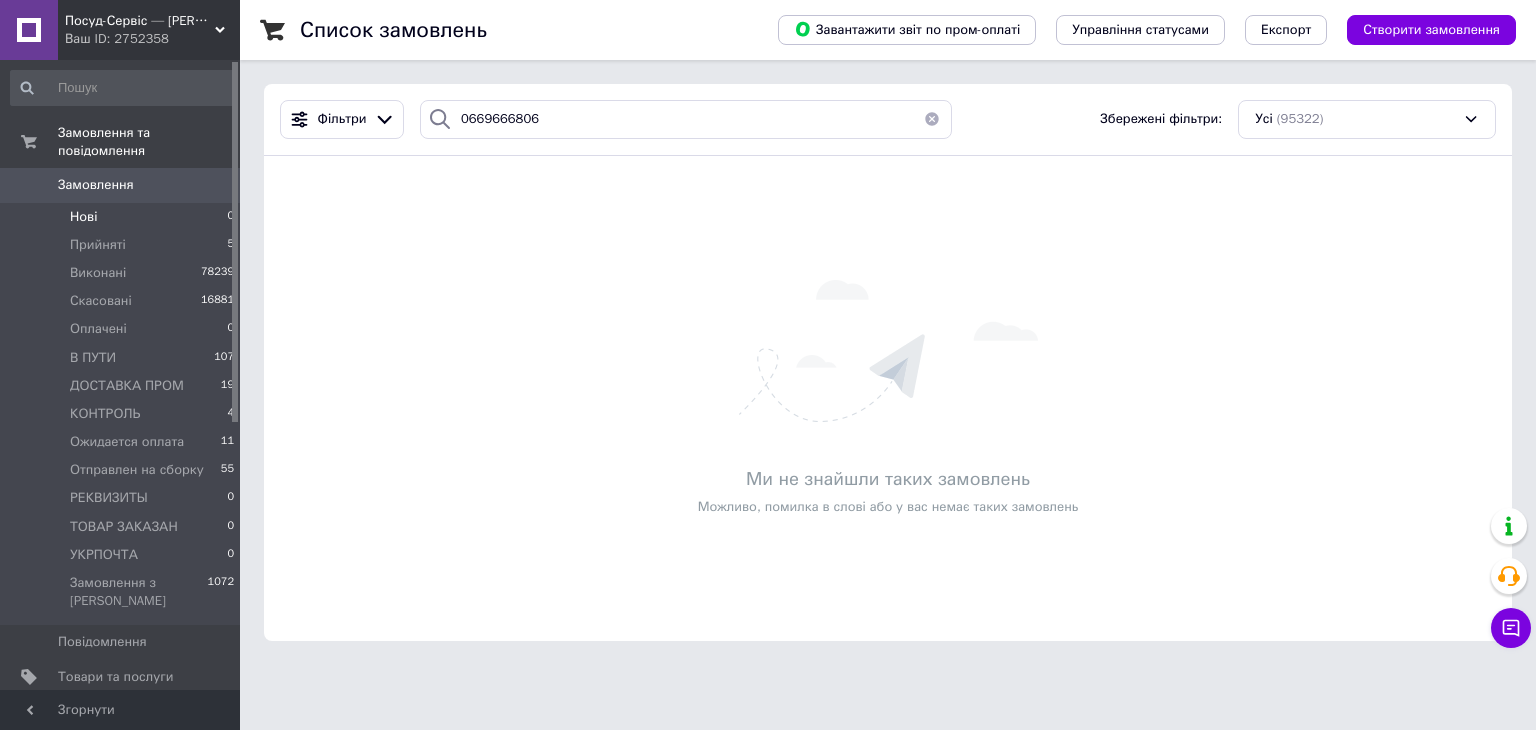click on "Нові 0" at bounding box center [123, 217] 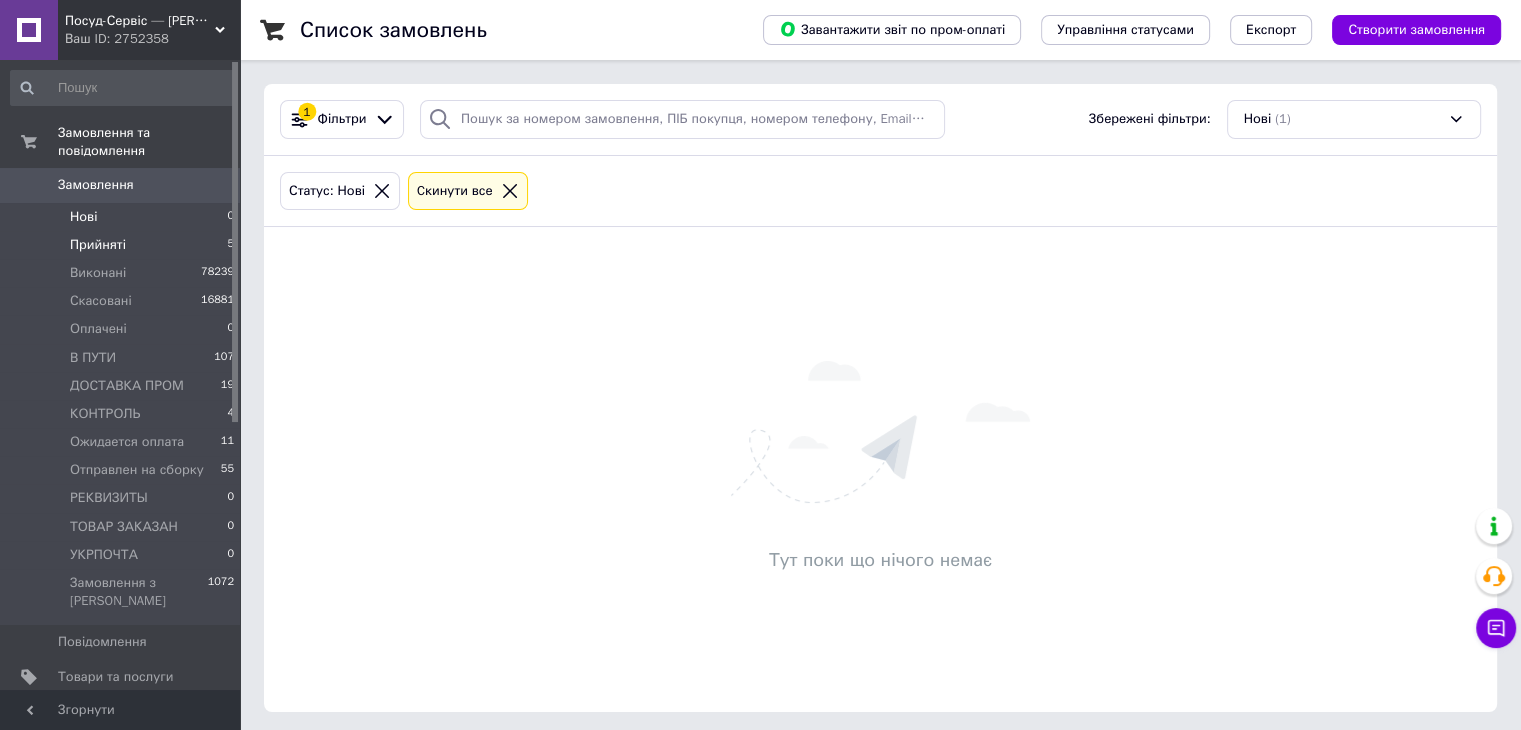 click on "Прийняті 5" at bounding box center (123, 245) 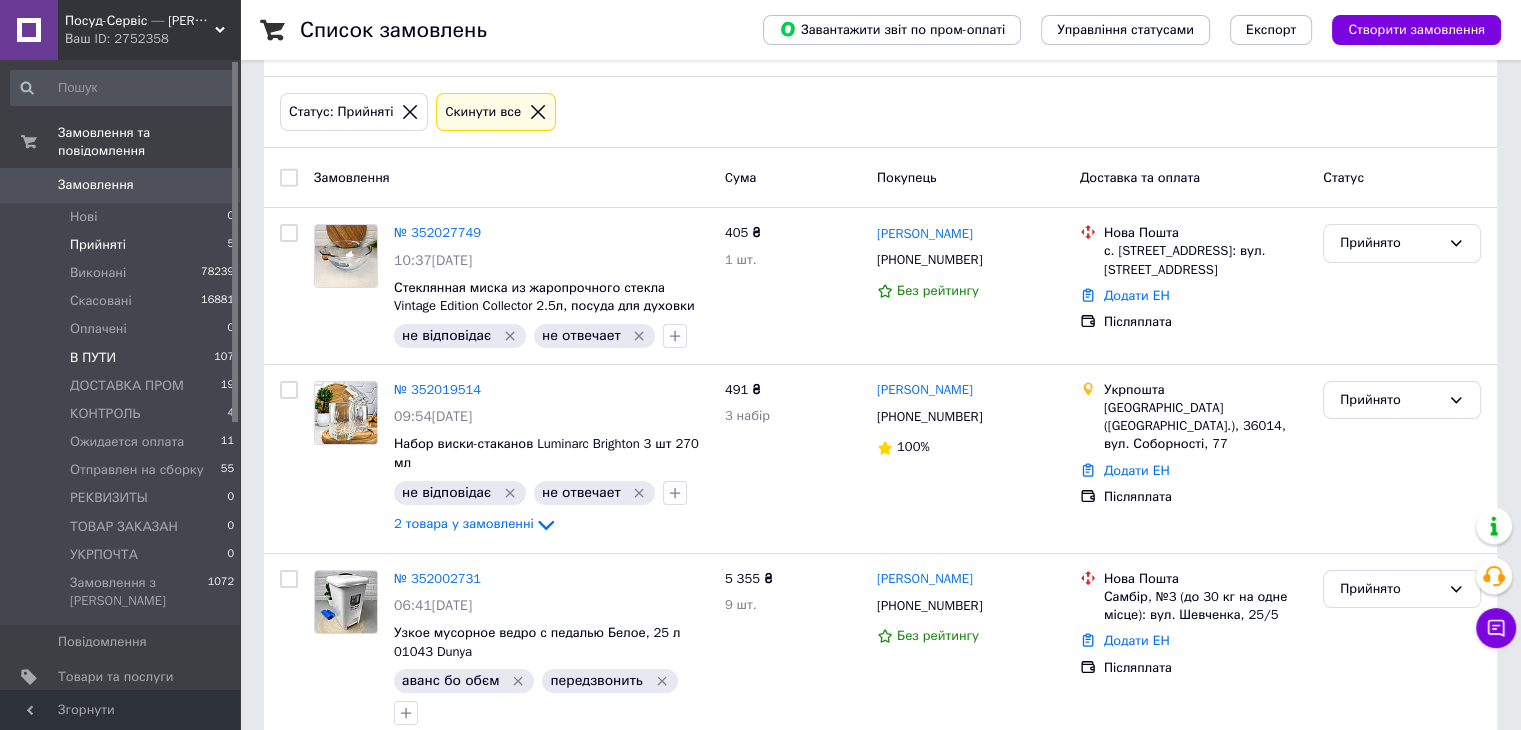scroll, scrollTop: 100, scrollLeft: 0, axis: vertical 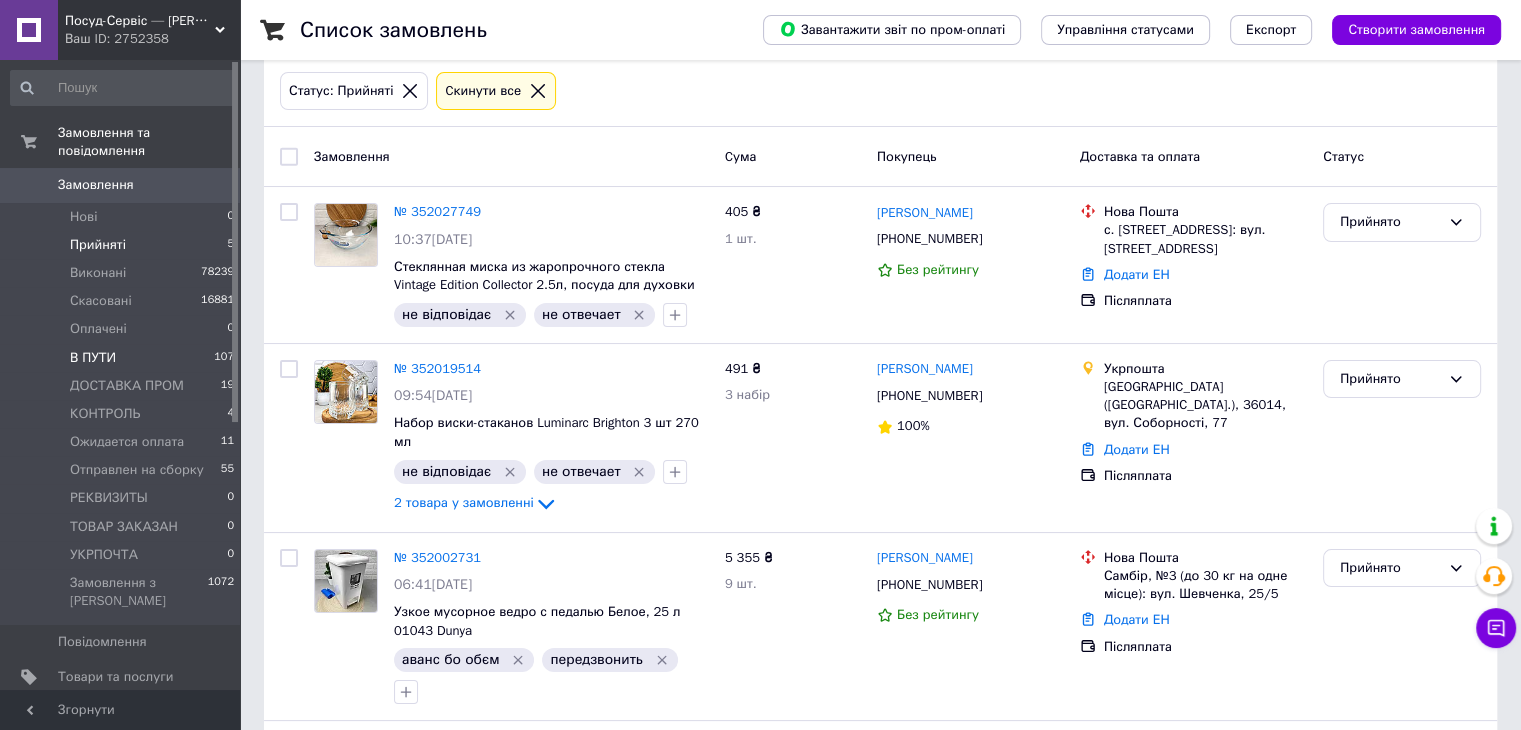 click on "В ПУТИ" at bounding box center (93, 358) 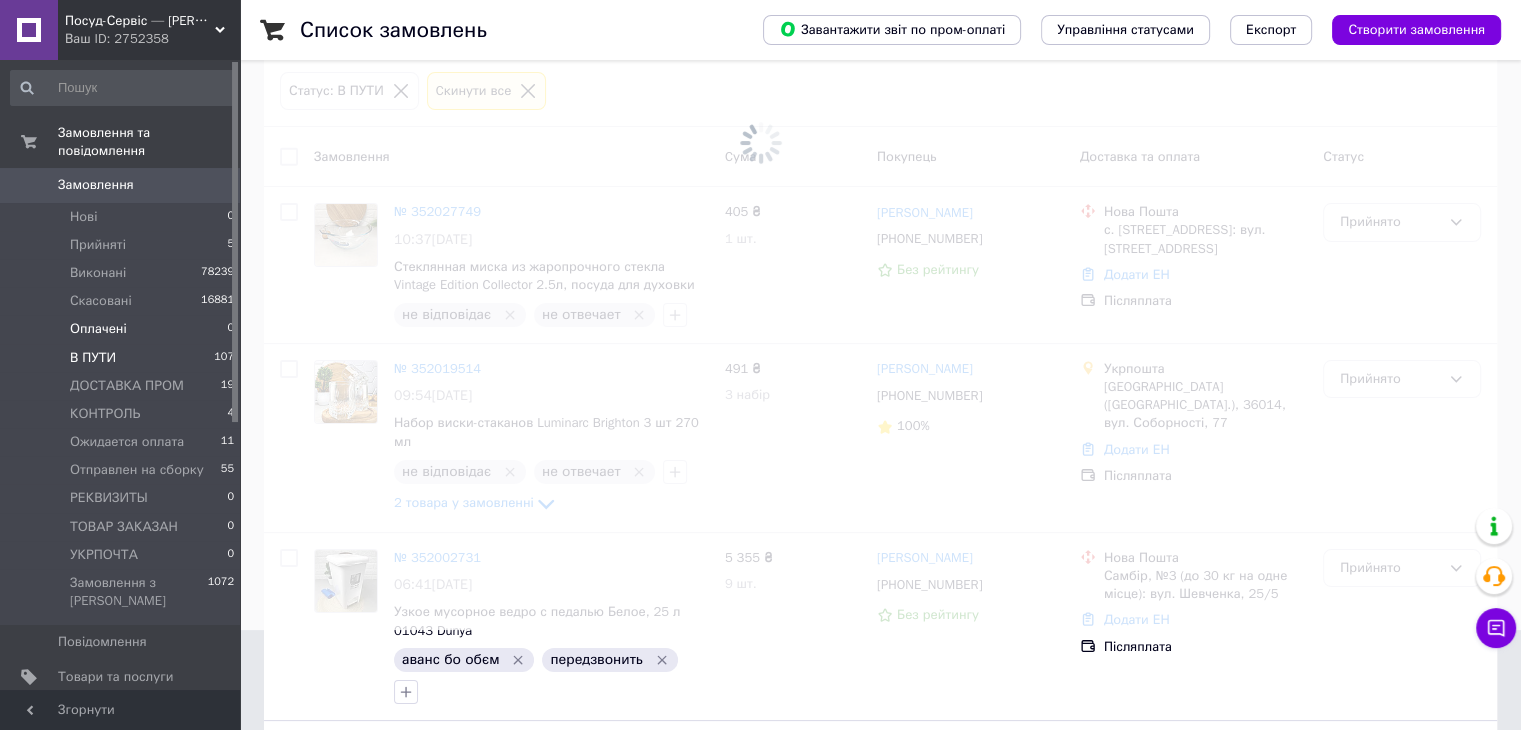 click on "Оплачені 0" at bounding box center (123, 329) 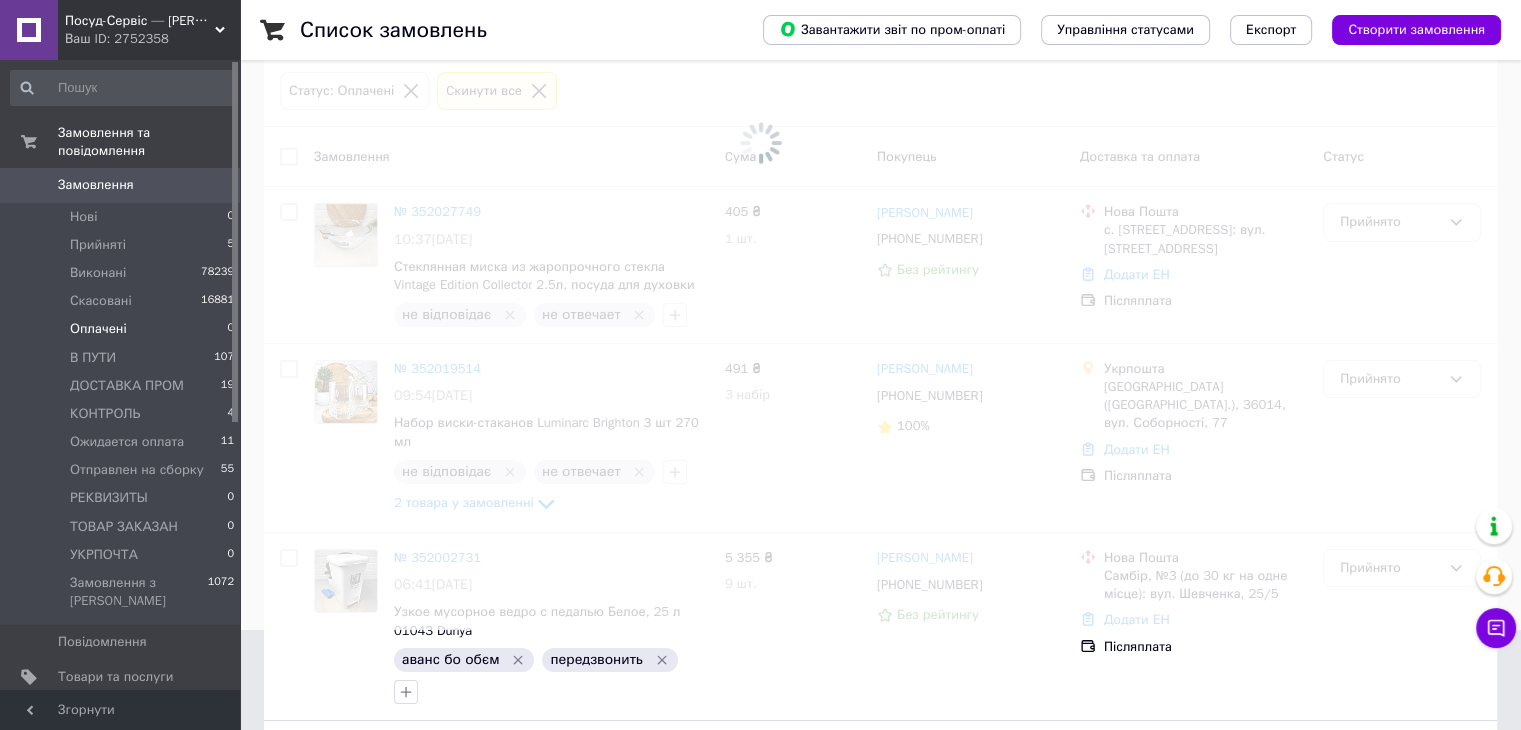 scroll, scrollTop: 0, scrollLeft: 0, axis: both 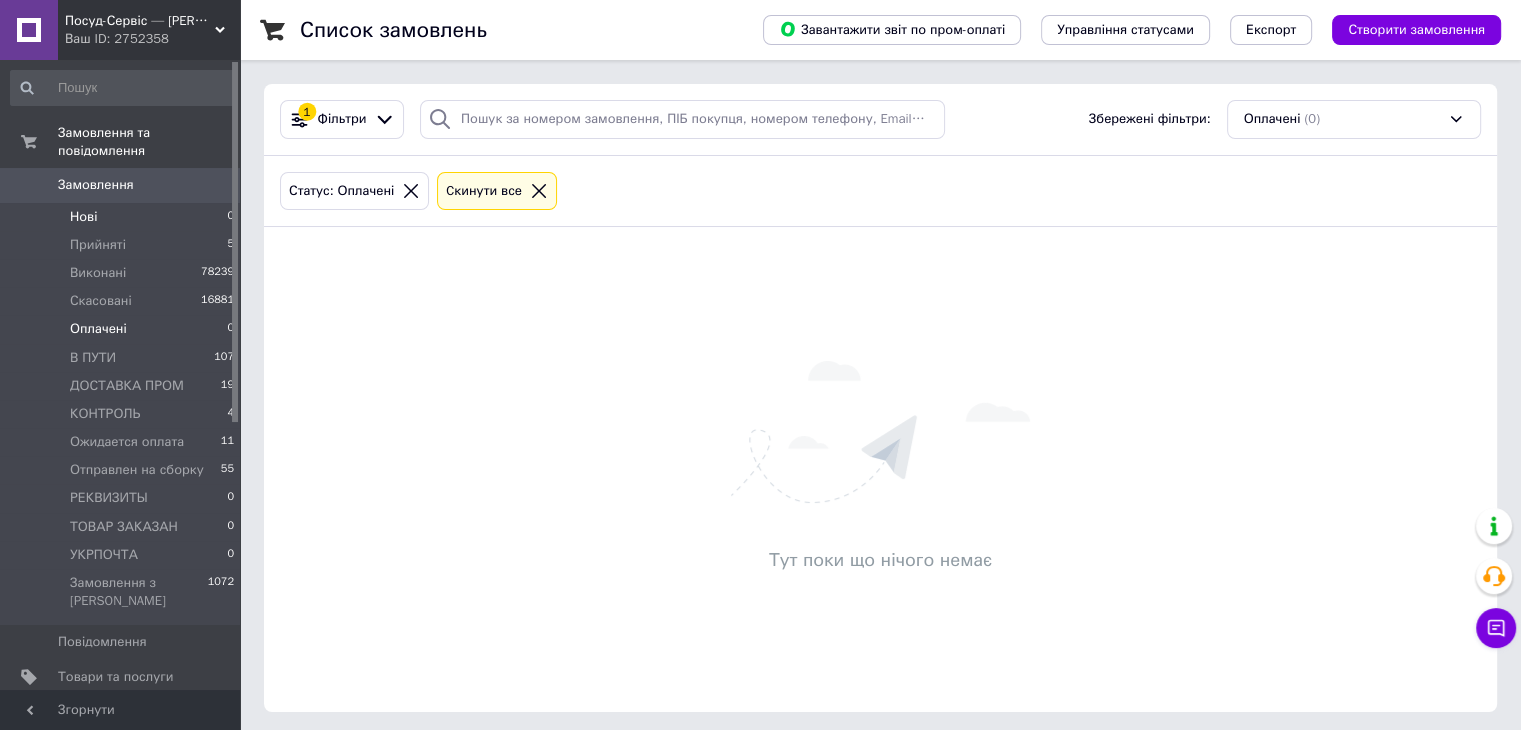 click on "Нові 0" at bounding box center (123, 217) 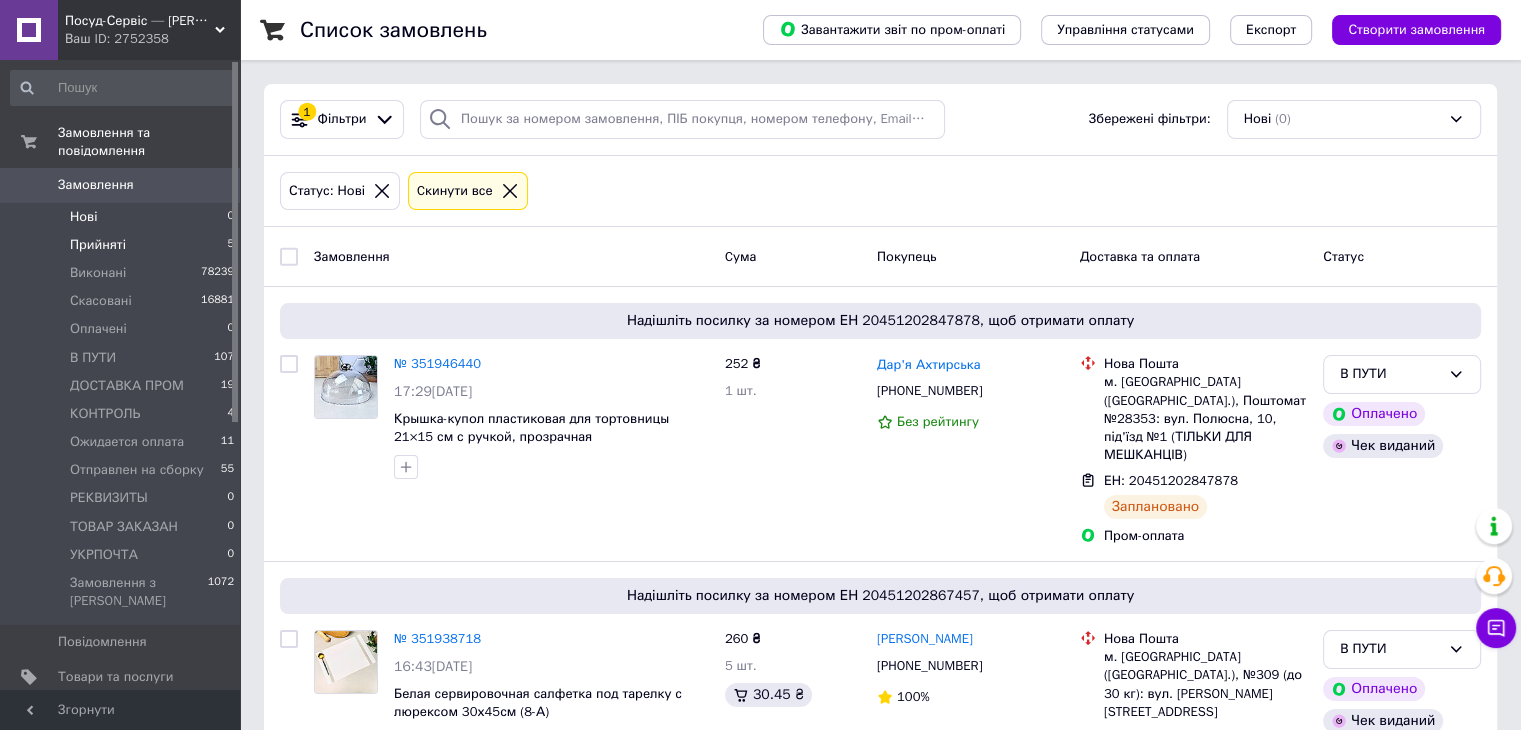 click on "Прийняті" at bounding box center (98, 245) 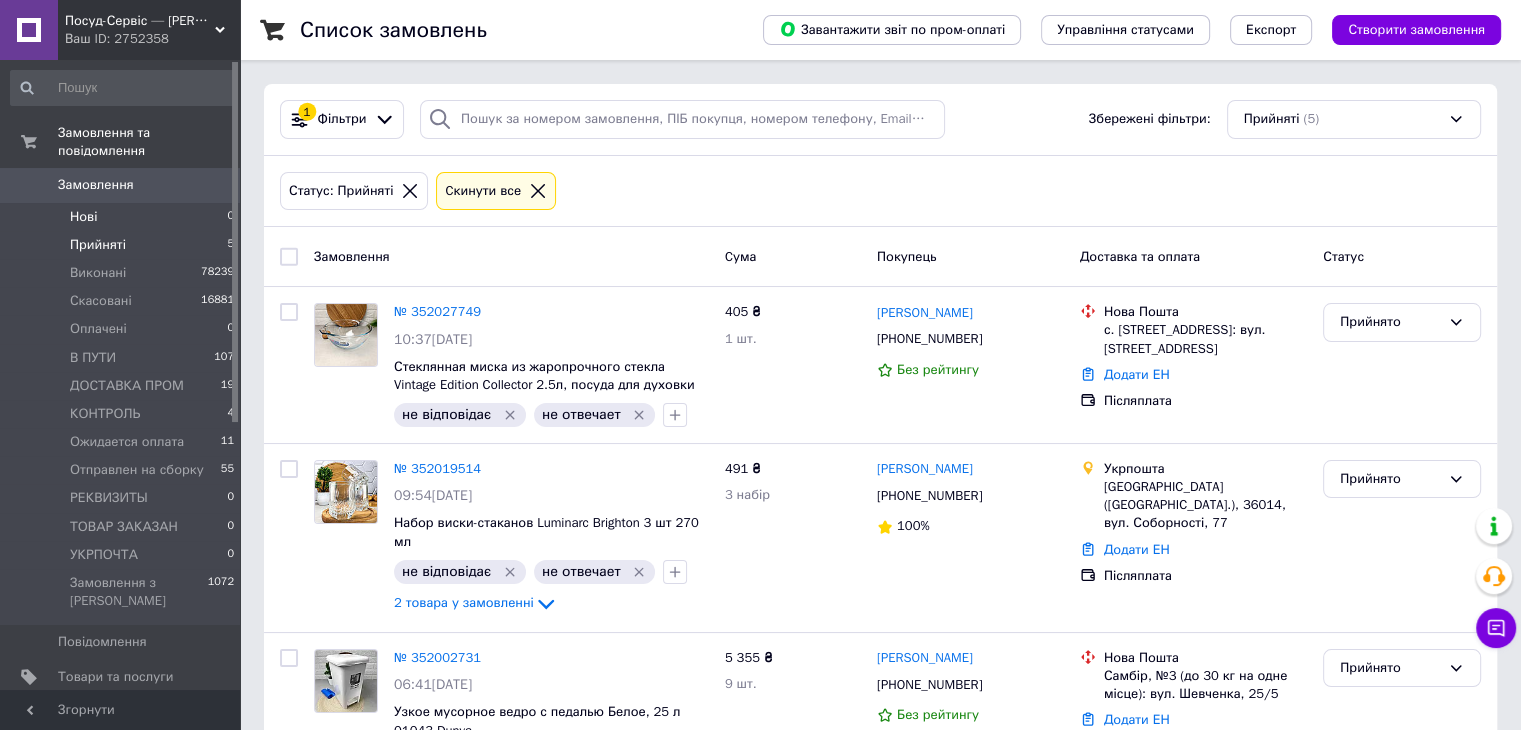 click on "Нові 0" at bounding box center (123, 217) 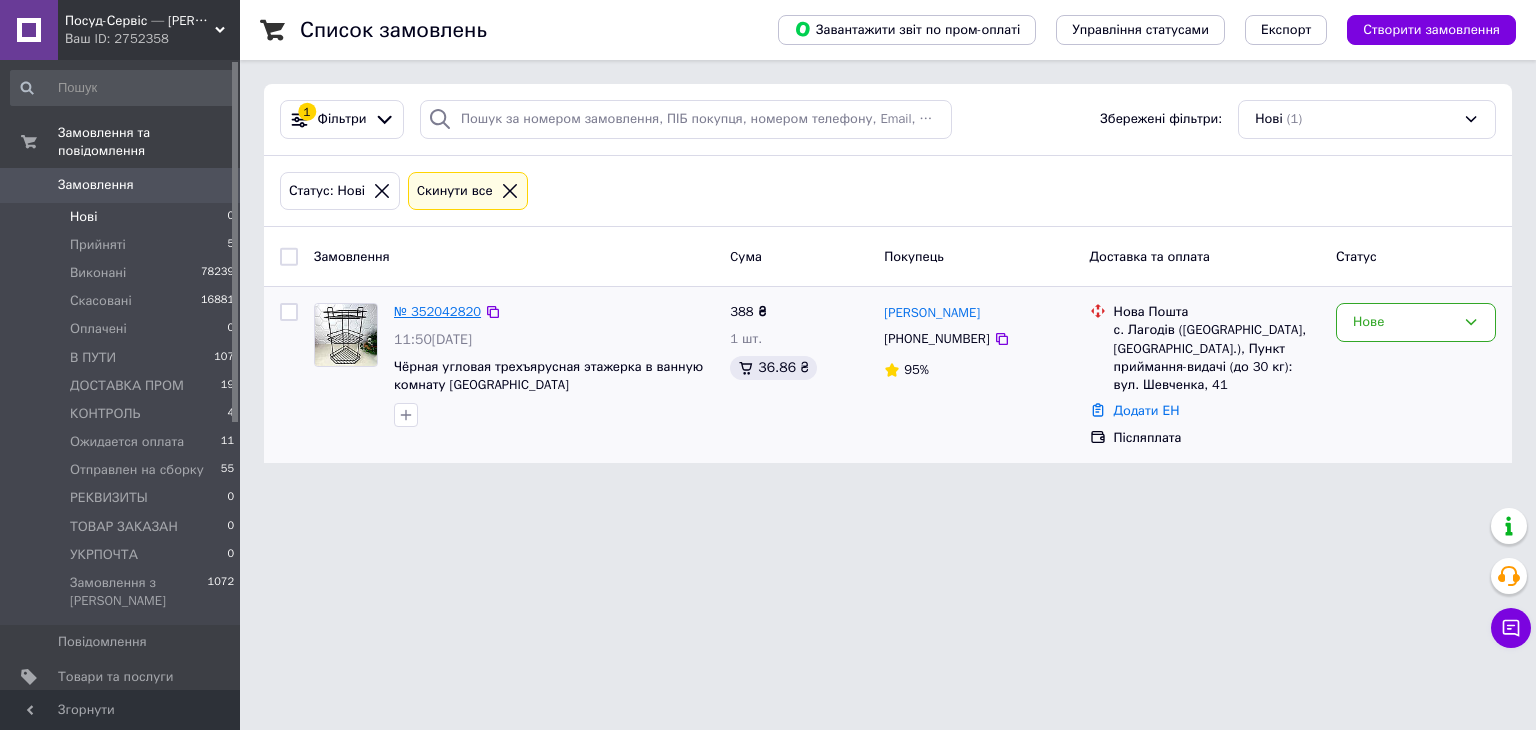 click on "№ 352042820" at bounding box center (437, 311) 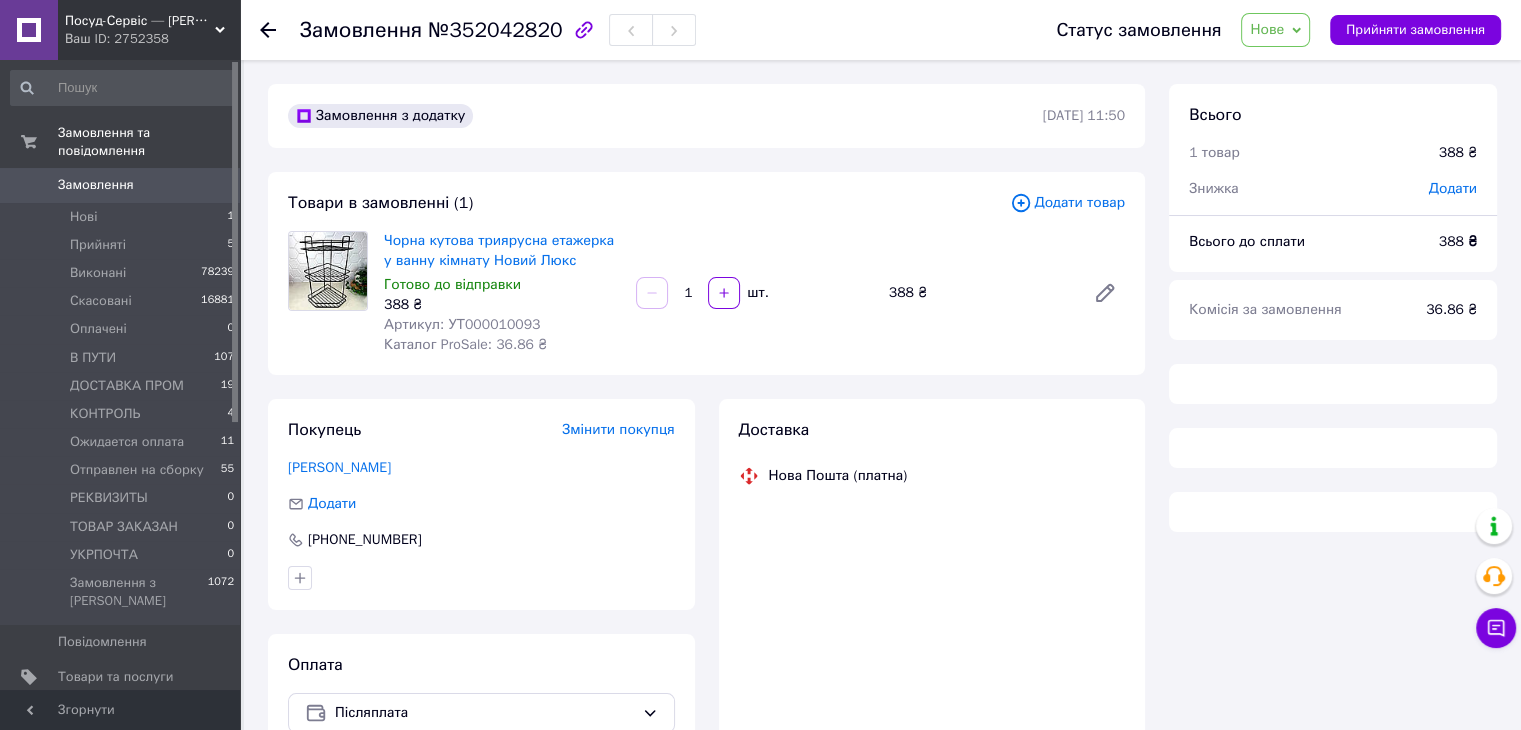 click on "Артикул: УТ000010093" at bounding box center [462, 324] 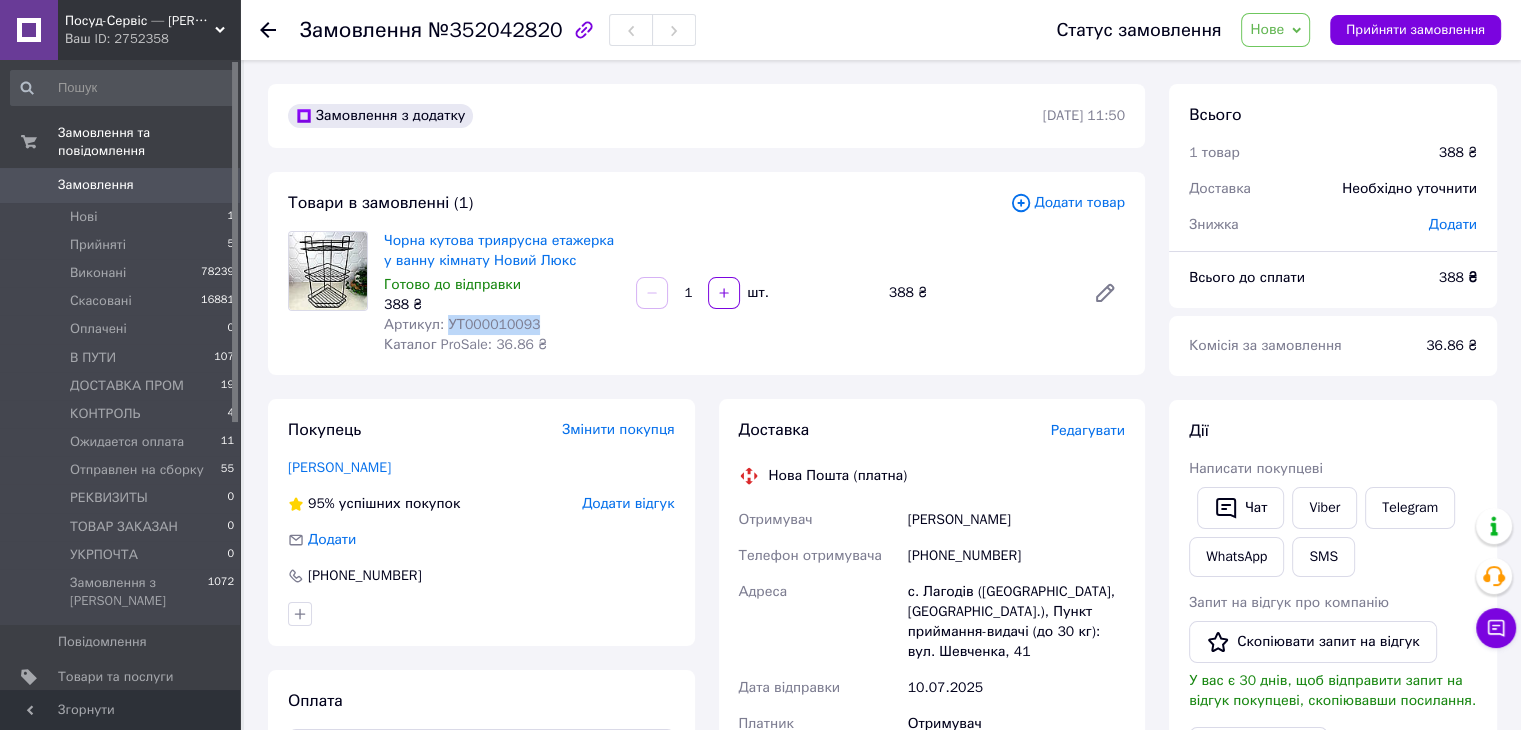 click on "Артикул: УТ000010093" at bounding box center (462, 324) 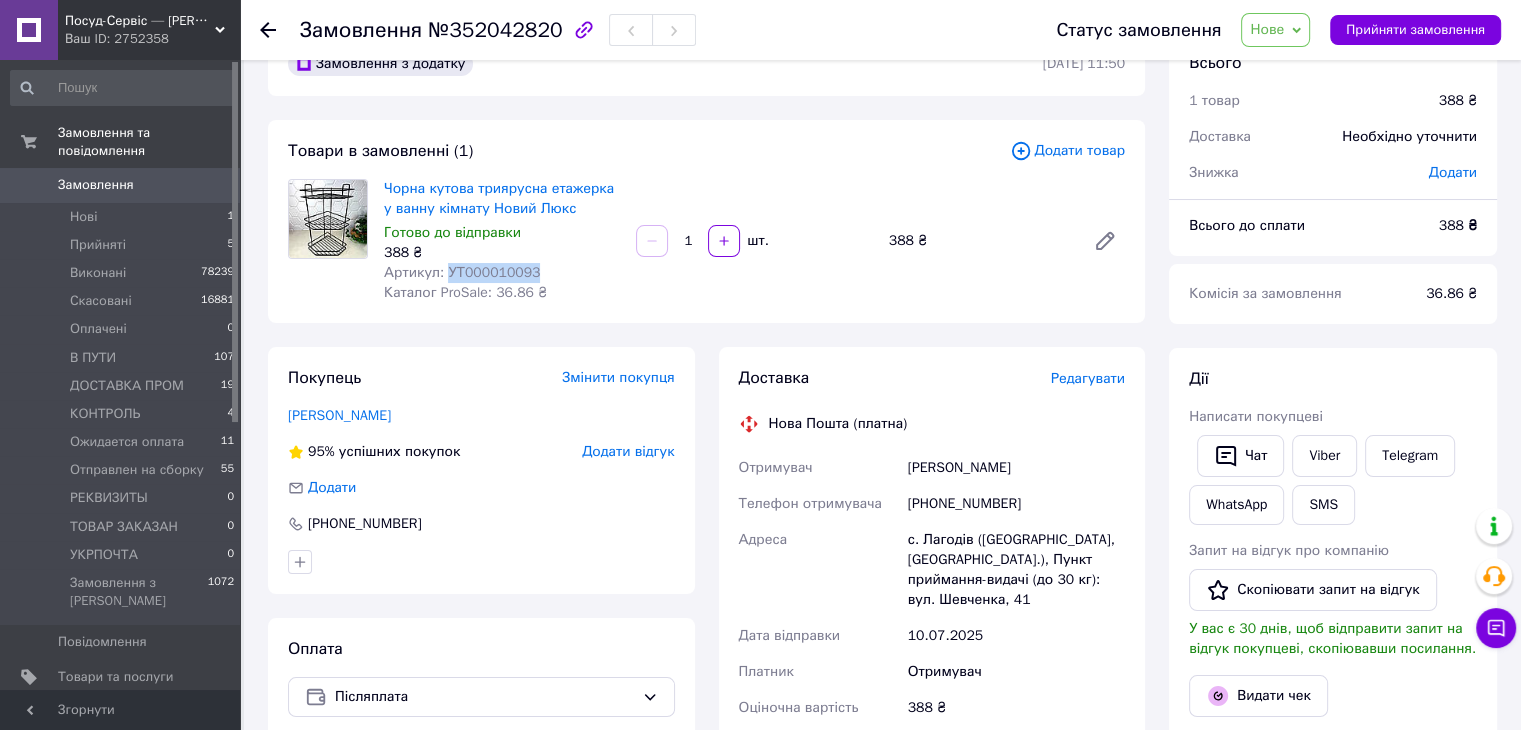 scroll, scrollTop: 200, scrollLeft: 0, axis: vertical 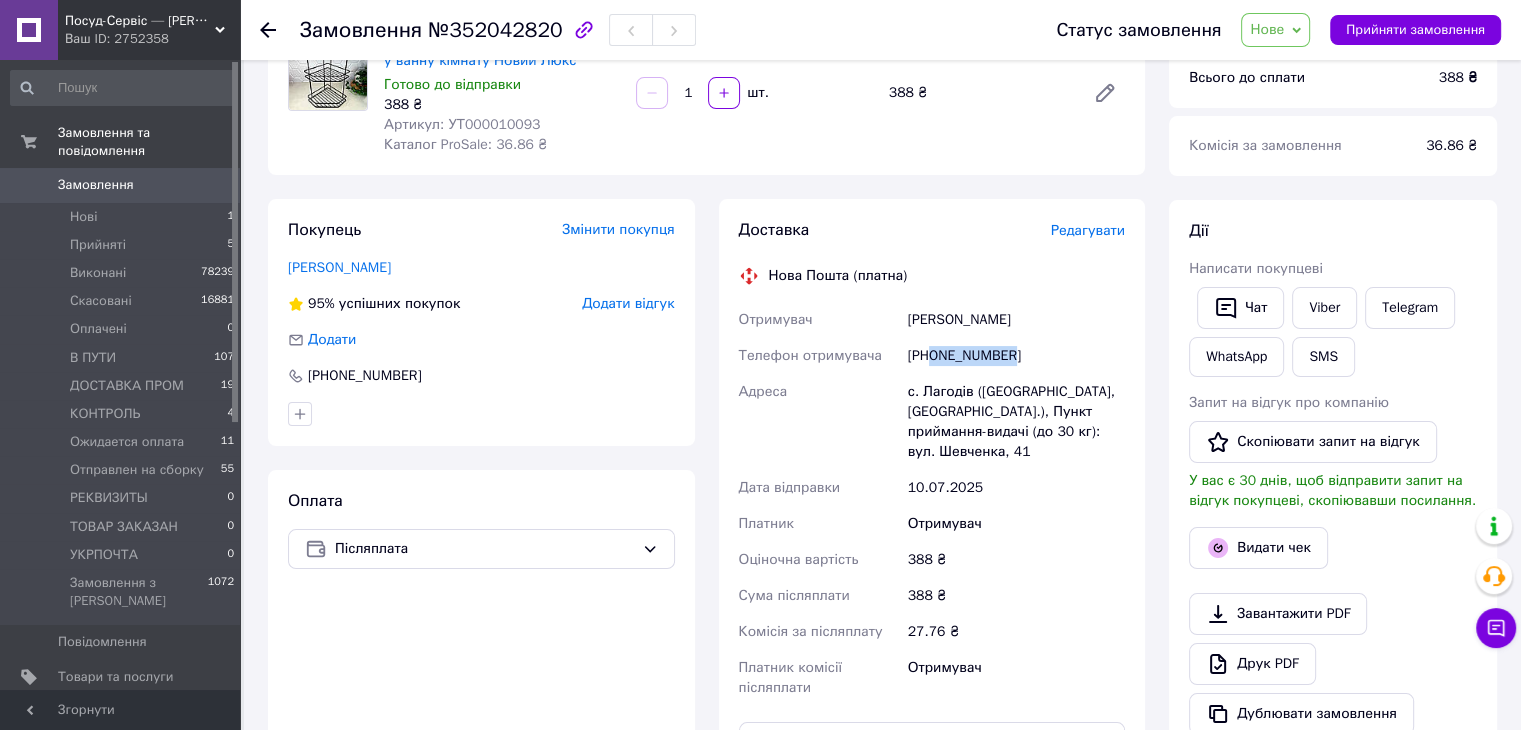 drag, startPoint x: 917, startPoint y: 359, endPoint x: 930, endPoint y: 364, distance: 13.928389 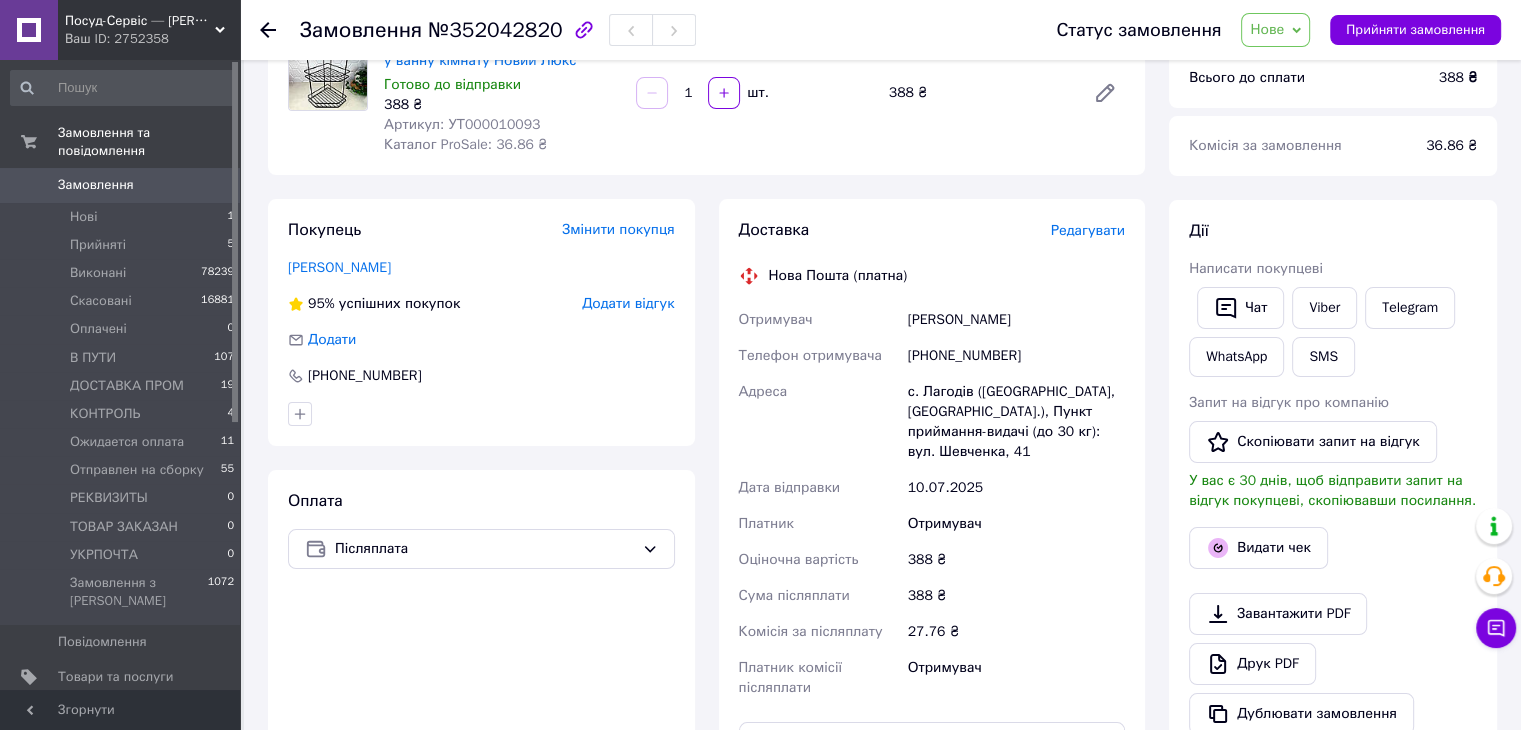 click on "[PERSON_NAME]" at bounding box center (1016, 320) 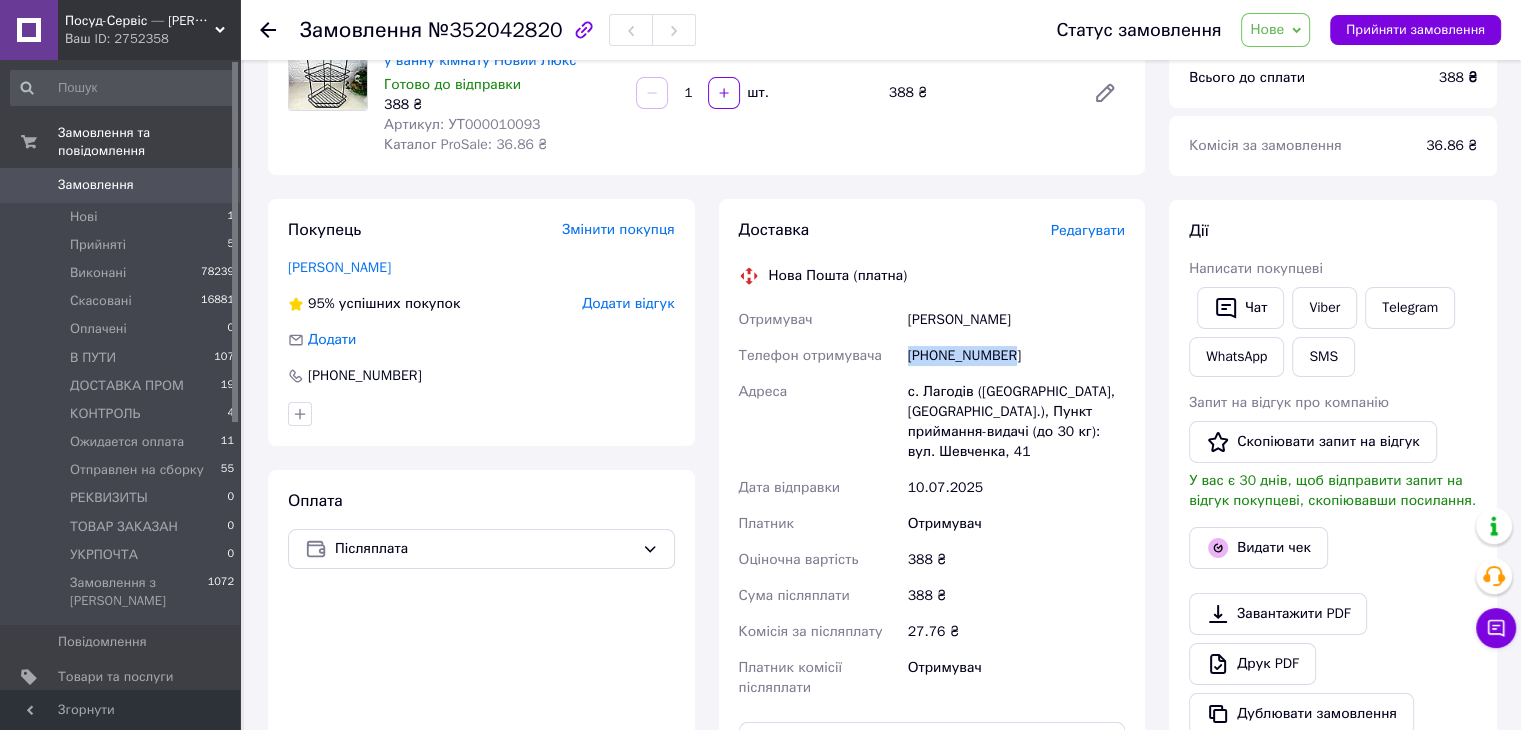 drag, startPoint x: 1011, startPoint y: 357, endPoint x: 909, endPoint y: 360, distance: 102.044106 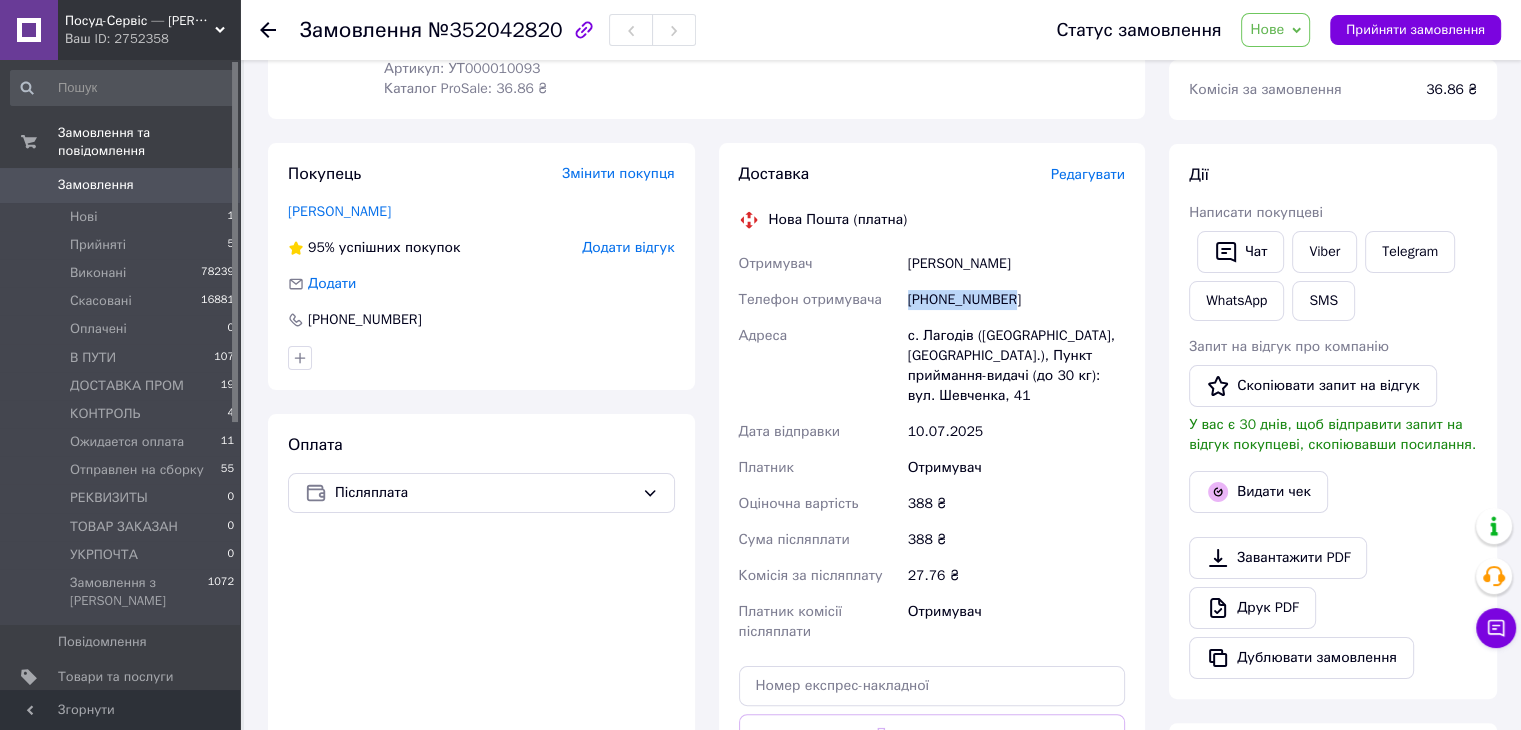 scroll, scrollTop: 100, scrollLeft: 0, axis: vertical 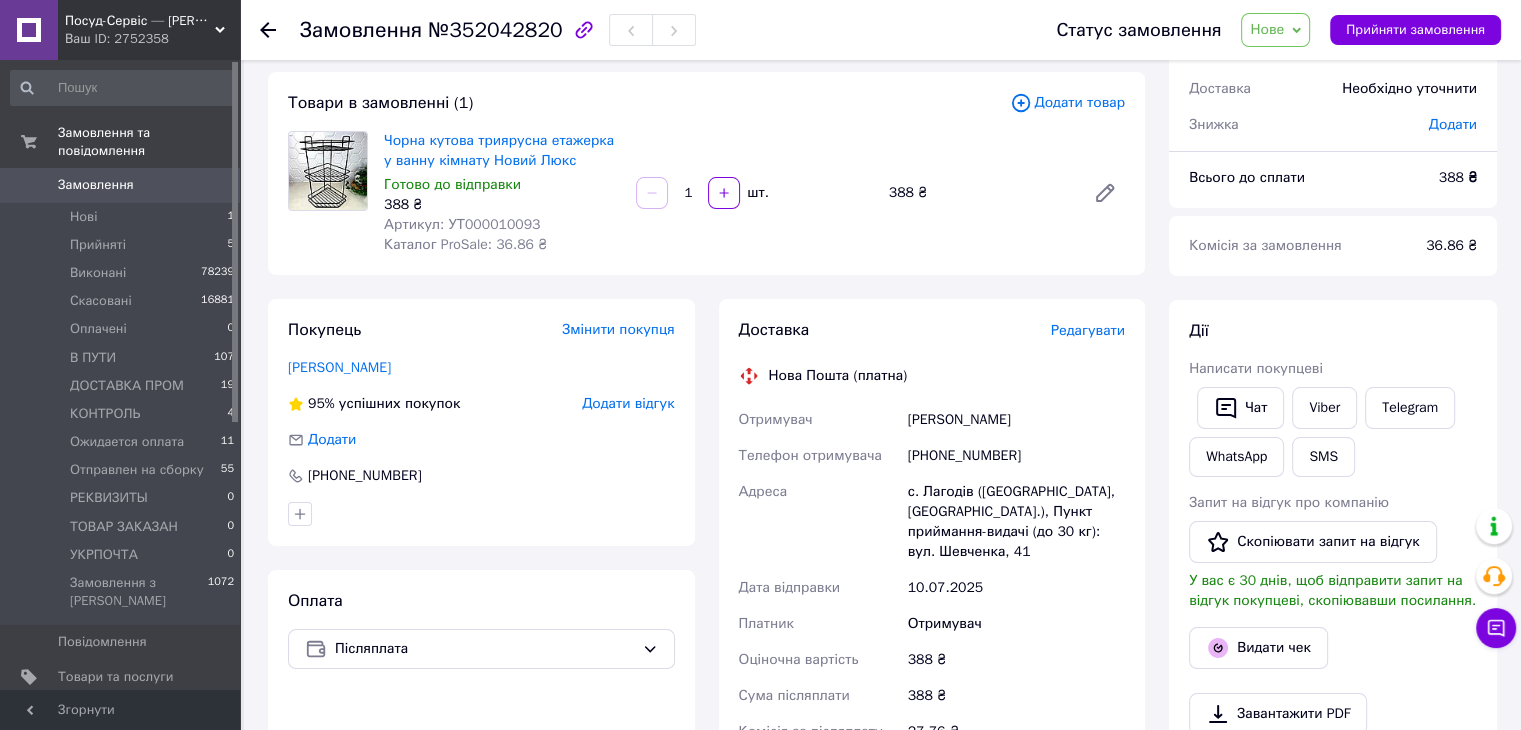 click on "Артикул: УТ000010093" at bounding box center [462, 224] 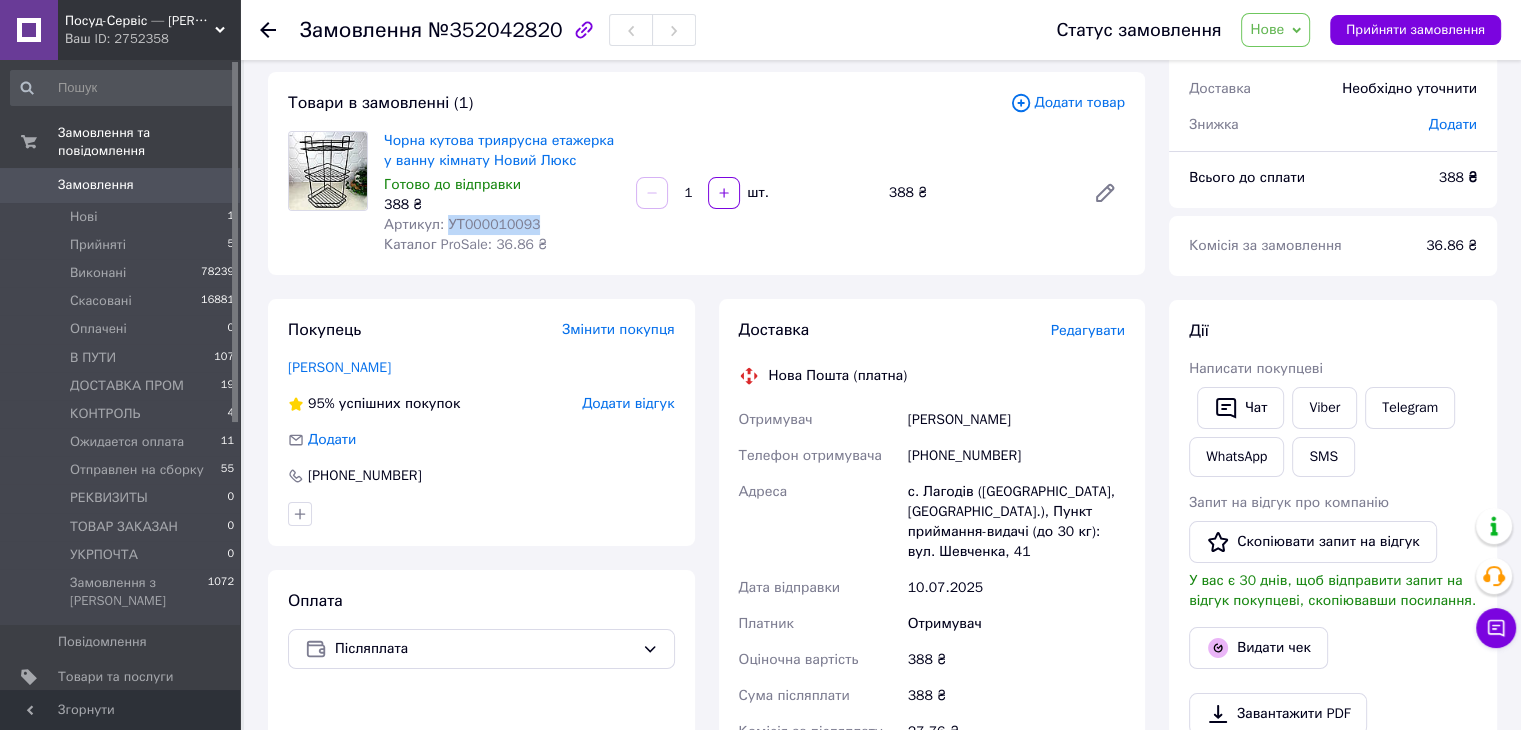 click on "Артикул: УТ000010093" at bounding box center [462, 224] 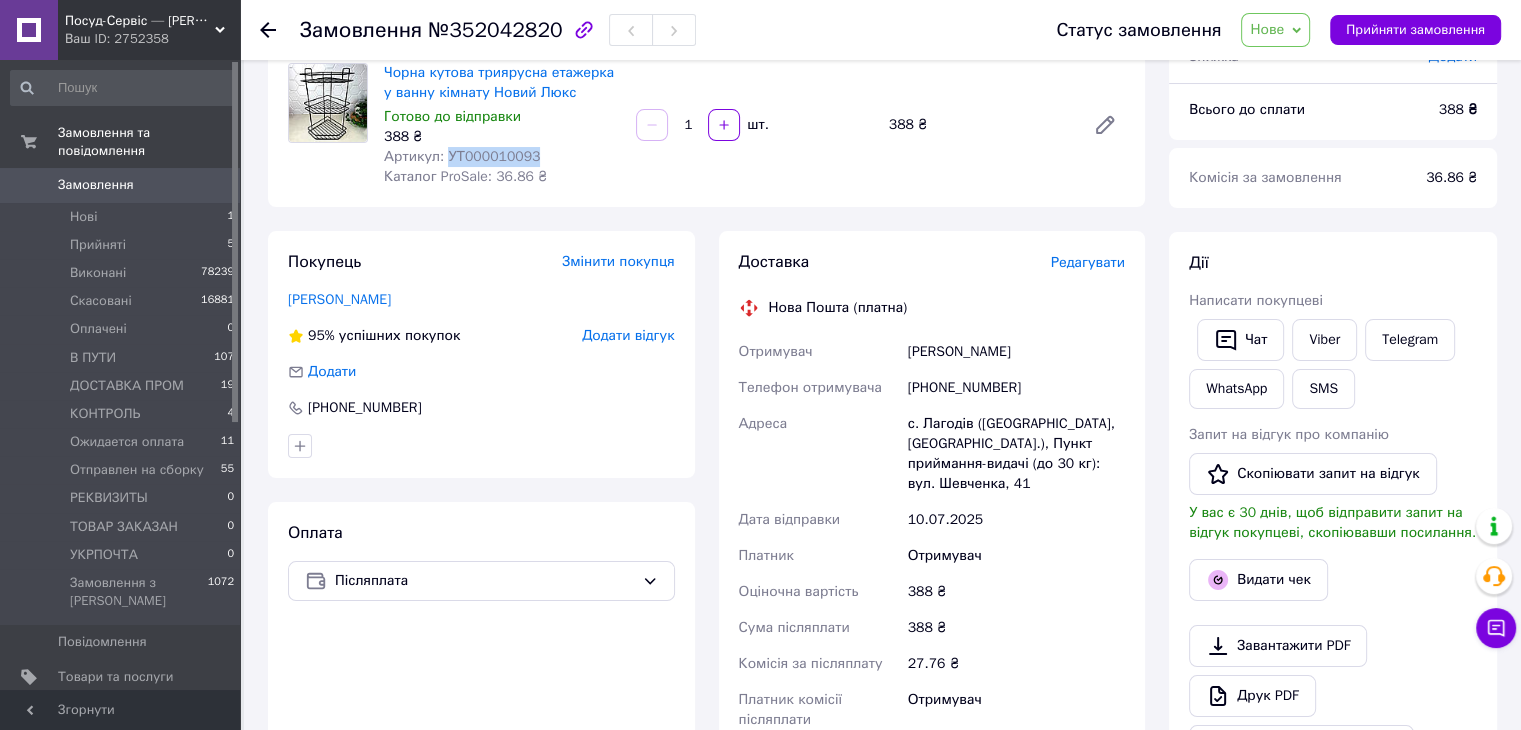 scroll, scrollTop: 300, scrollLeft: 0, axis: vertical 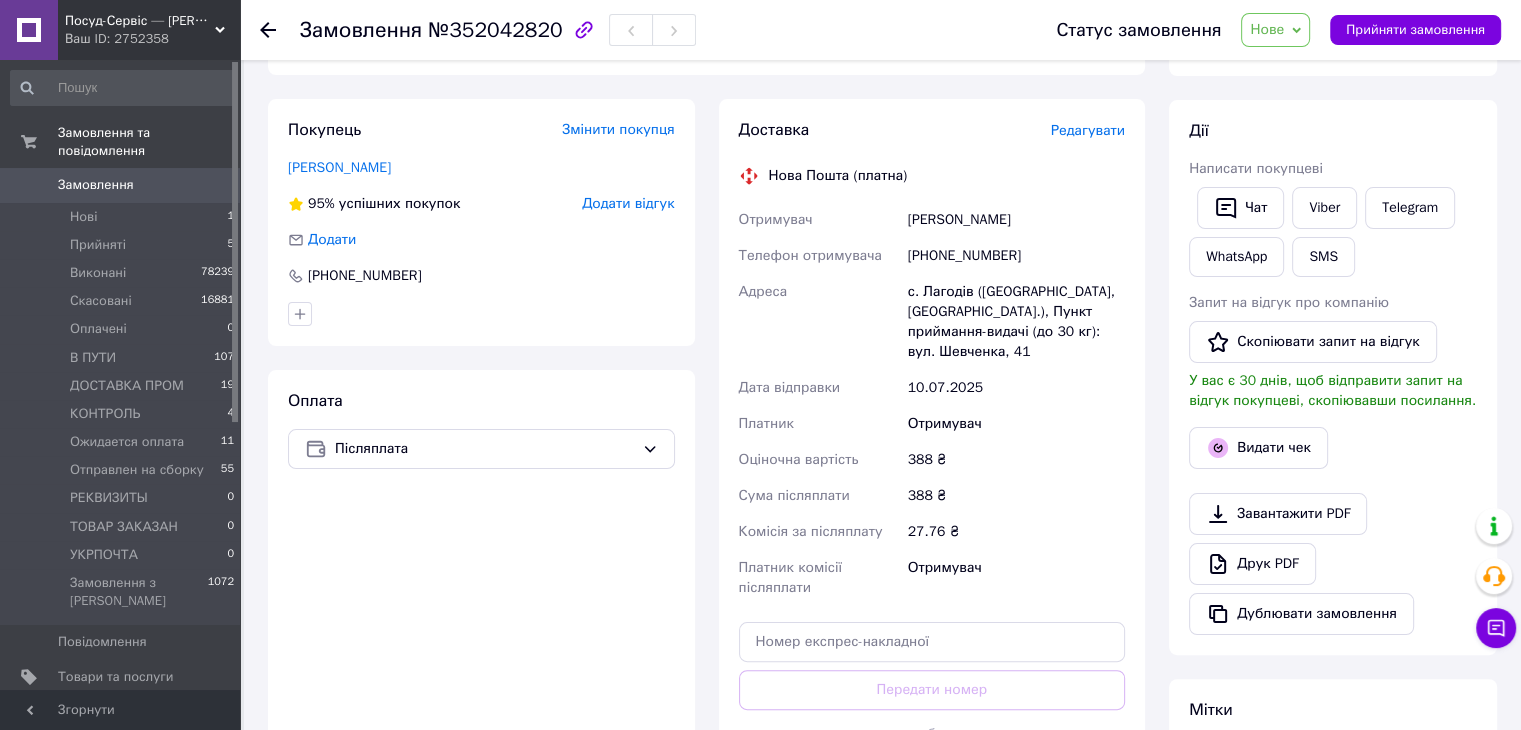 drag, startPoint x: 352, startPoint y: 167, endPoint x: 846, endPoint y: 252, distance: 501.2594 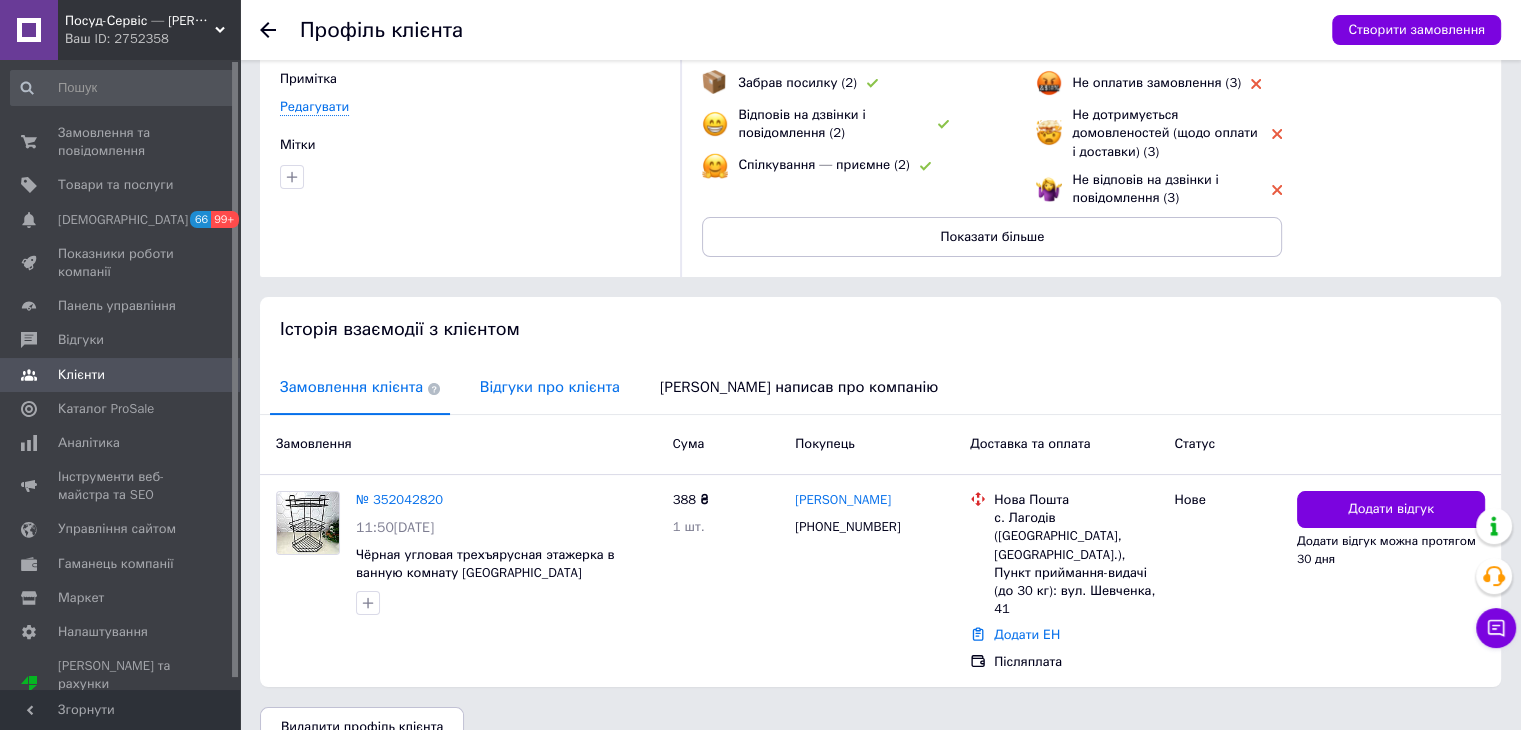 click on "Відгуки про клієнта" at bounding box center (550, 387) 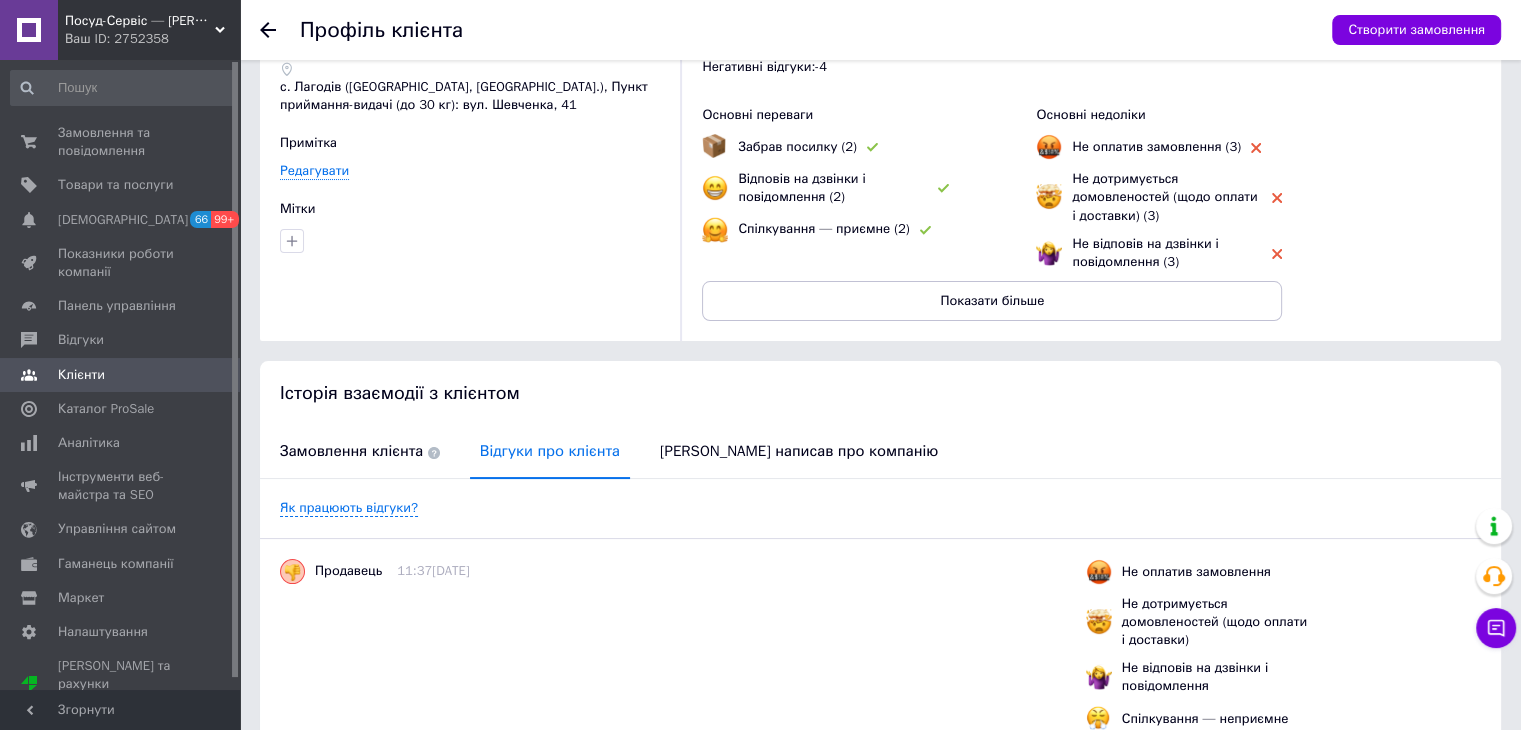 scroll, scrollTop: 0, scrollLeft: 0, axis: both 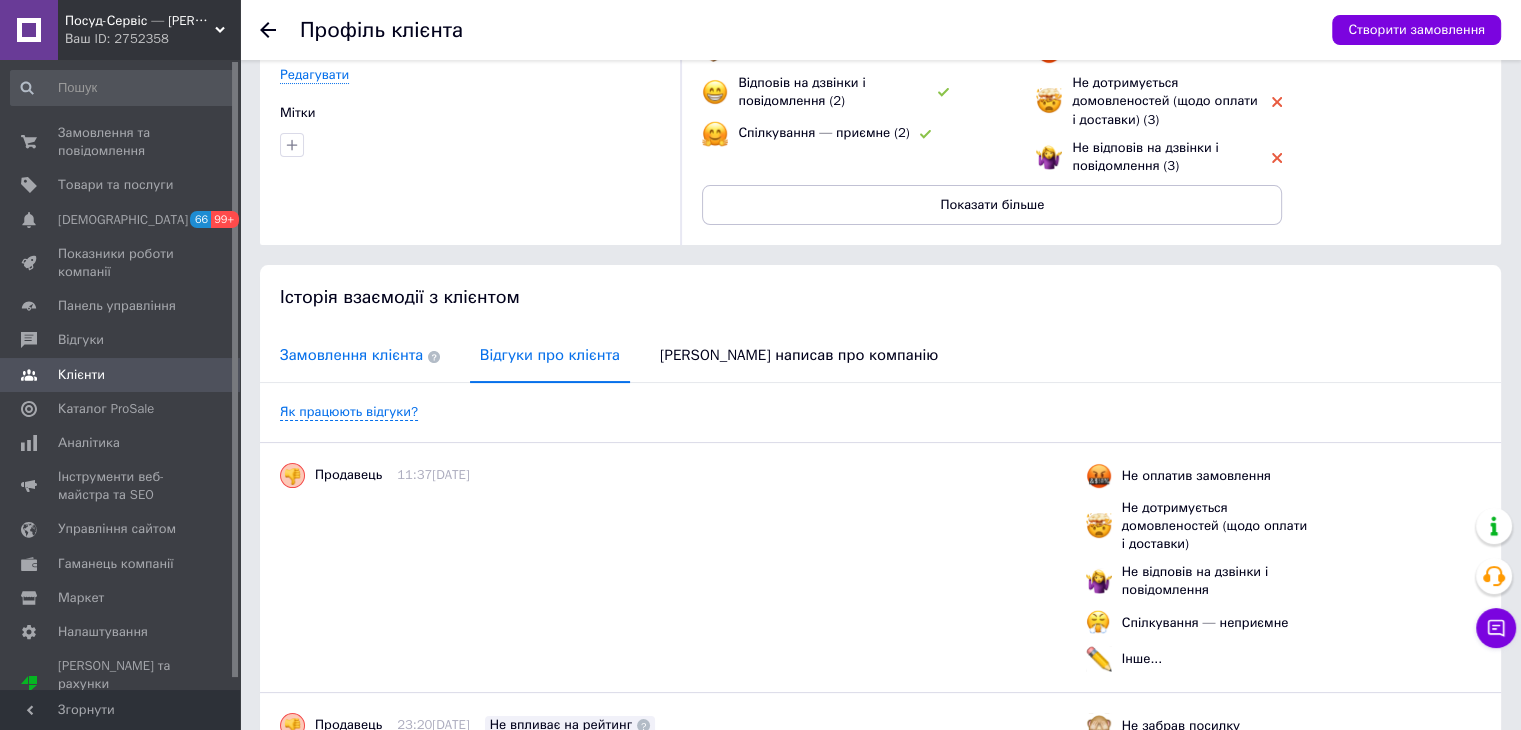 click on "Замовлення клієнта" at bounding box center (360, 355) 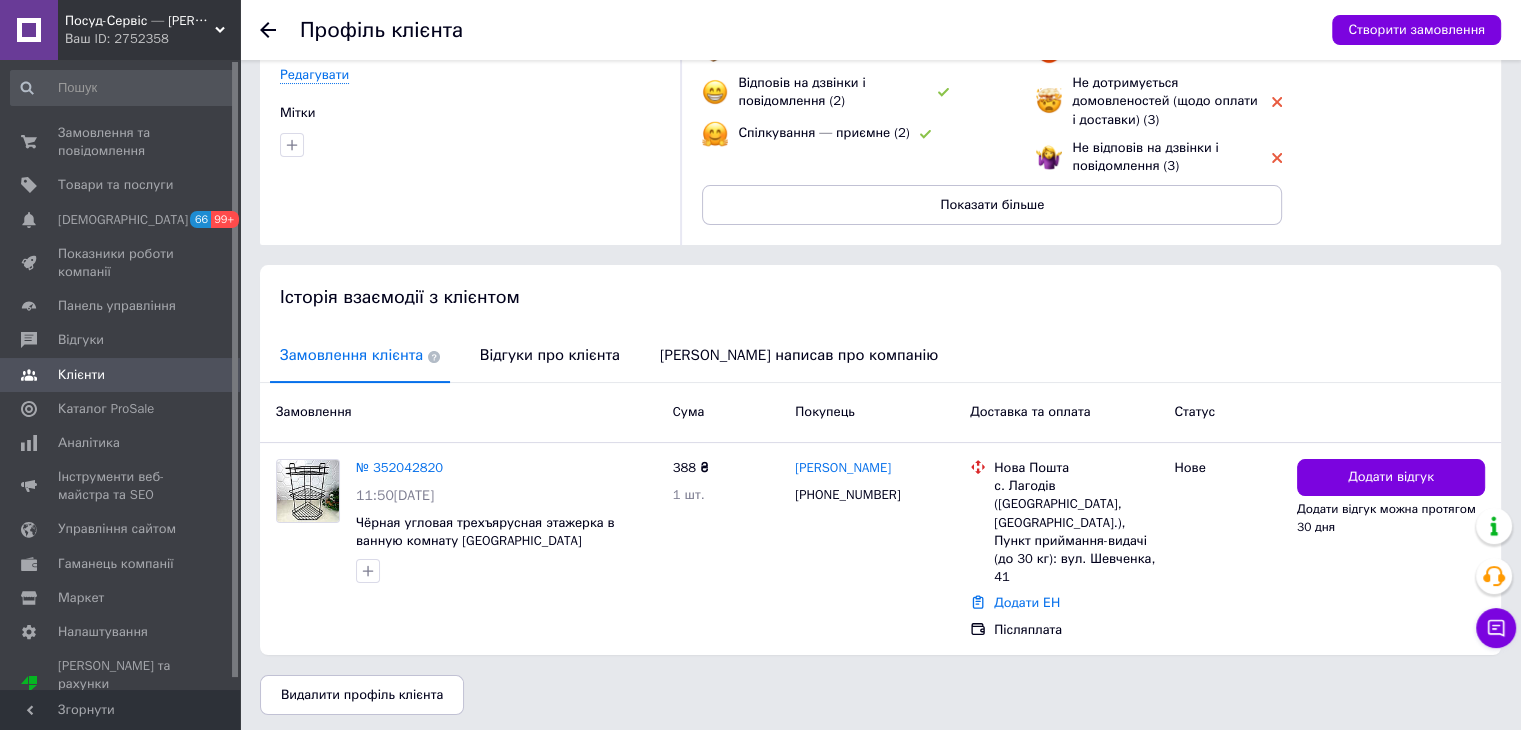 scroll, scrollTop: 168, scrollLeft: 0, axis: vertical 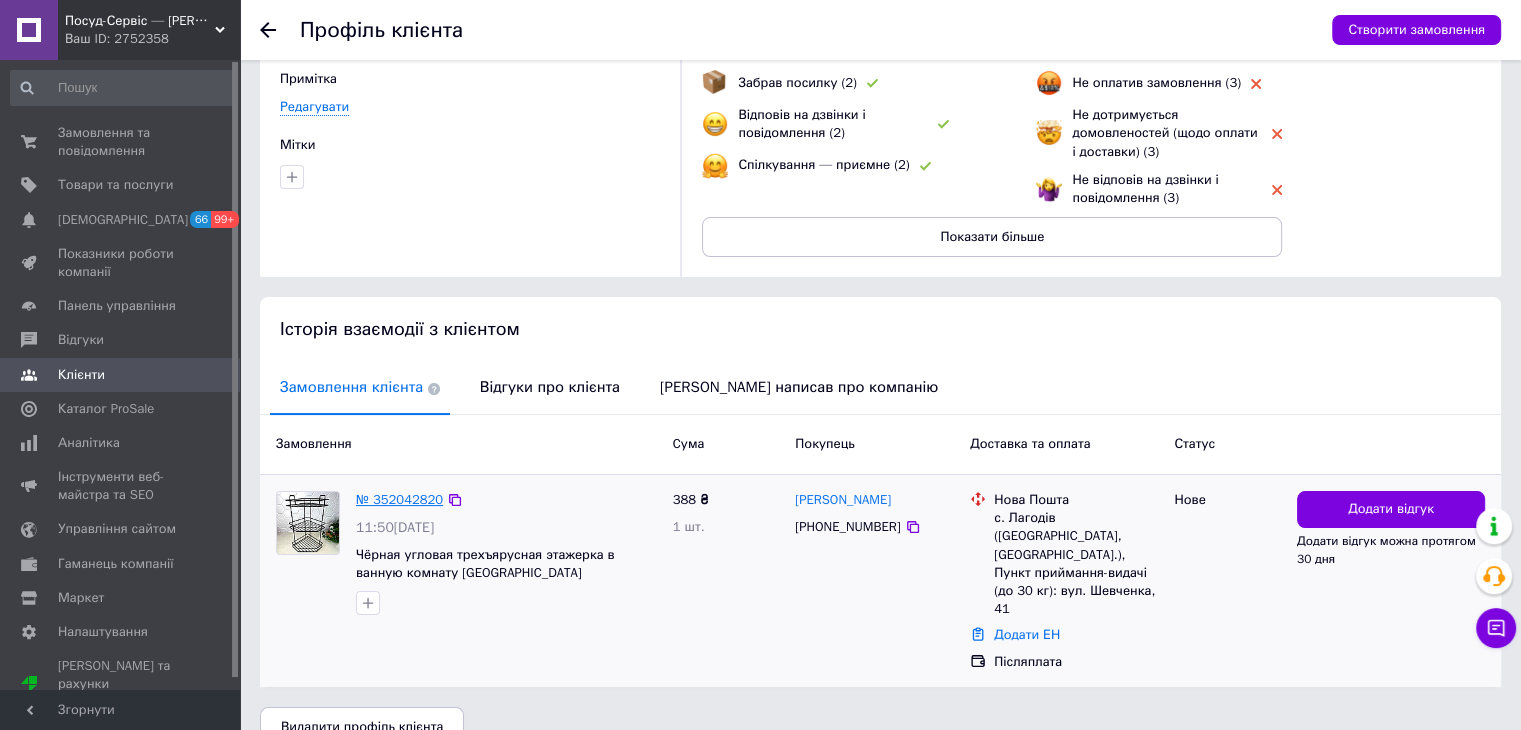 click on "№ 352042820" at bounding box center (399, 499) 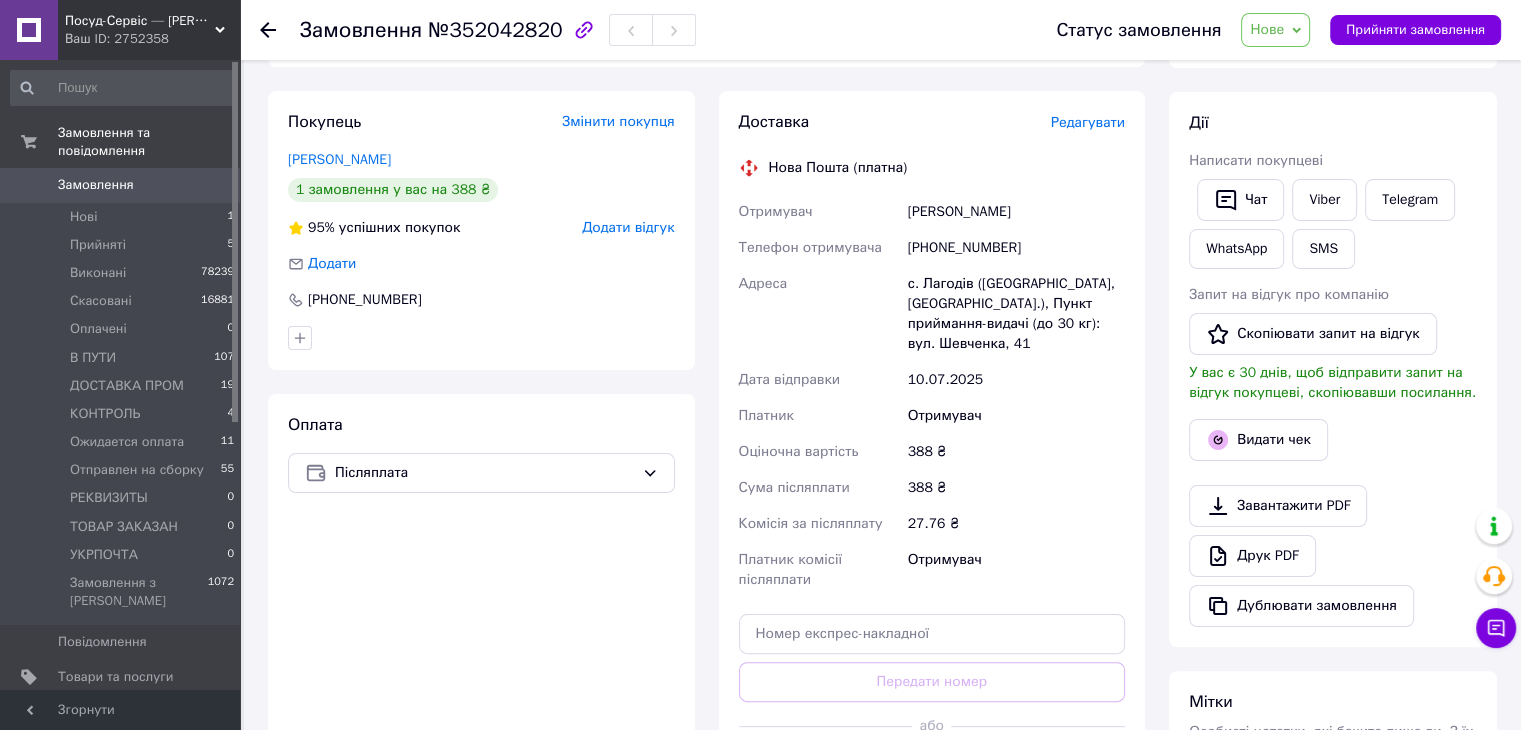 scroll, scrollTop: 400, scrollLeft: 0, axis: vertical 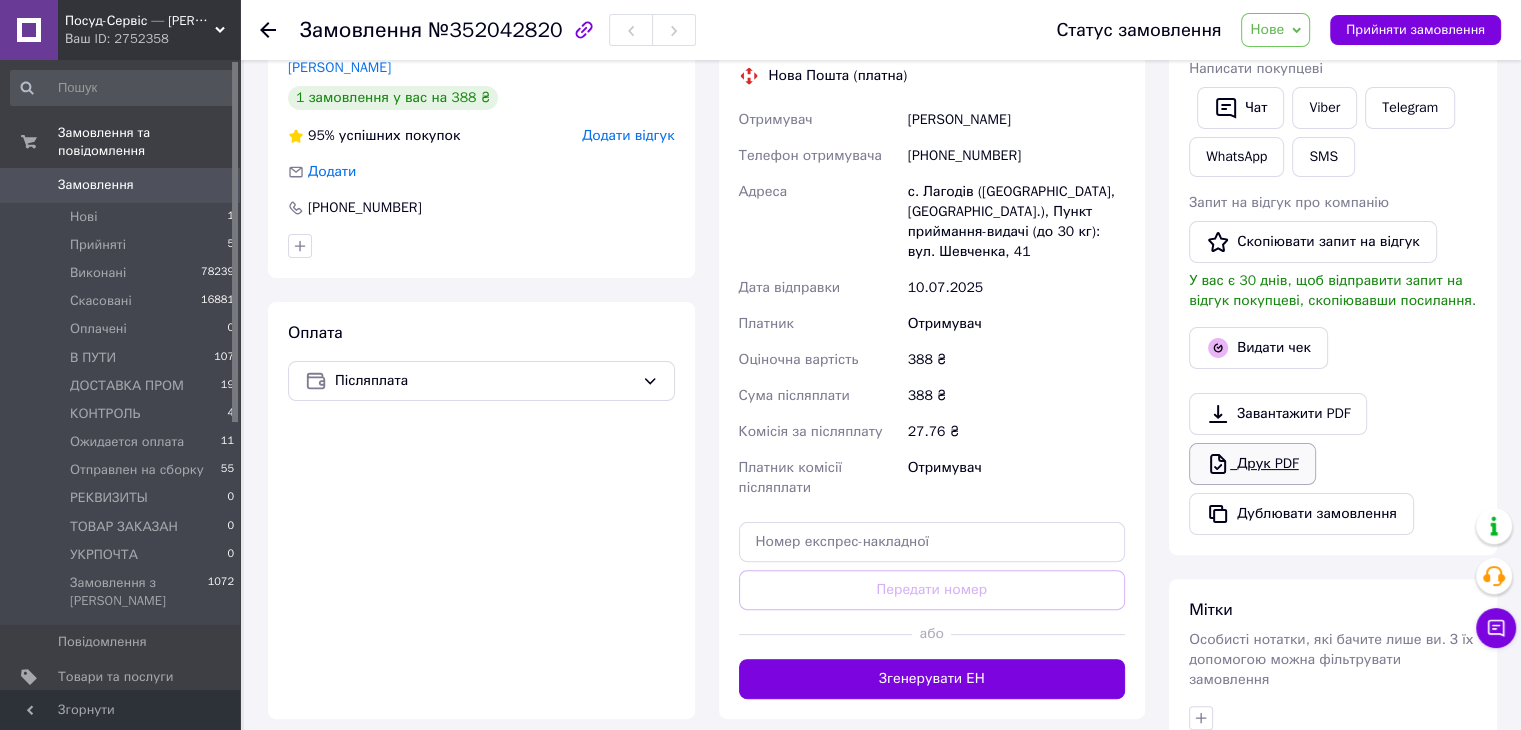 click on "Друк PDF" at bounding box center [1252, 464] 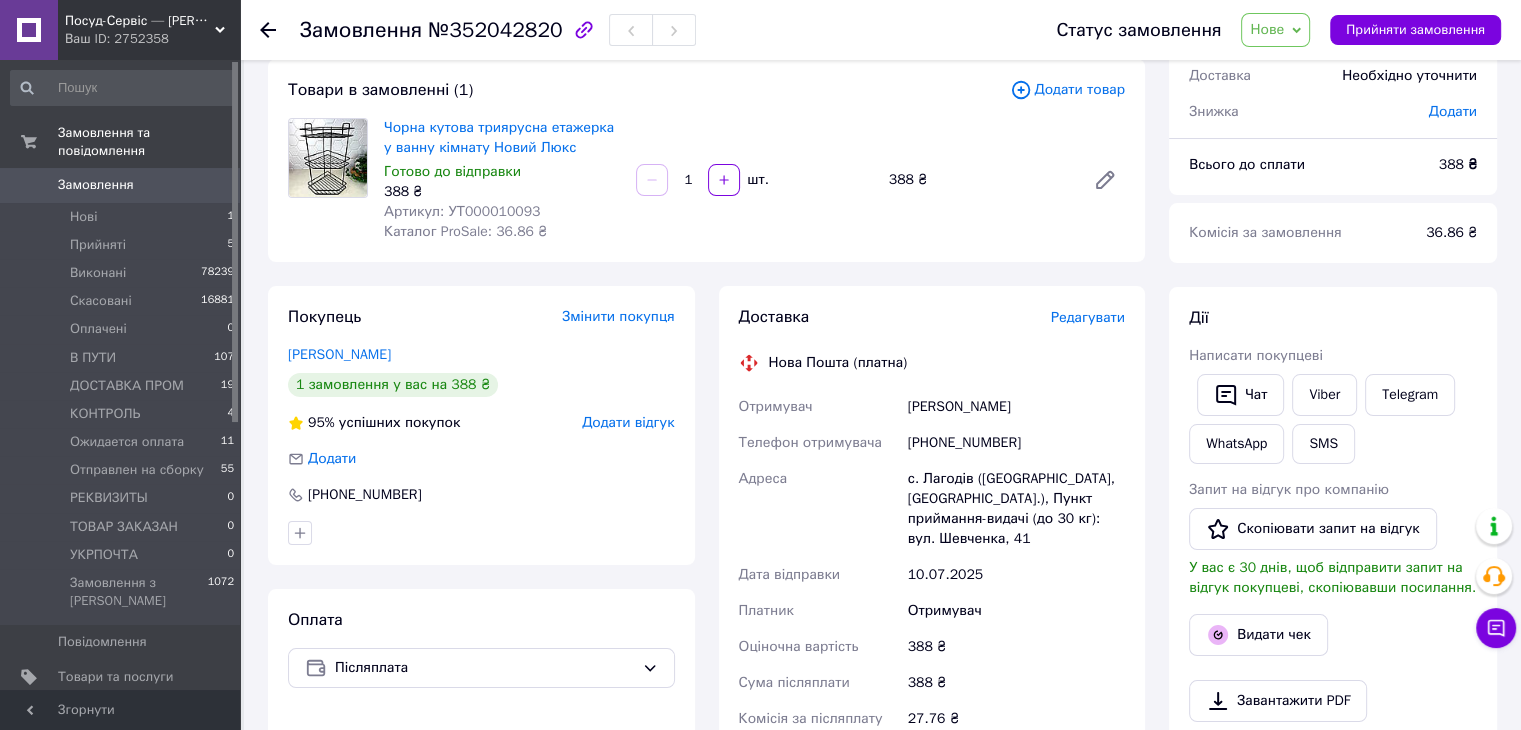 scroll, scrollTop: 100, scrollLeft: 0, axis: vertical 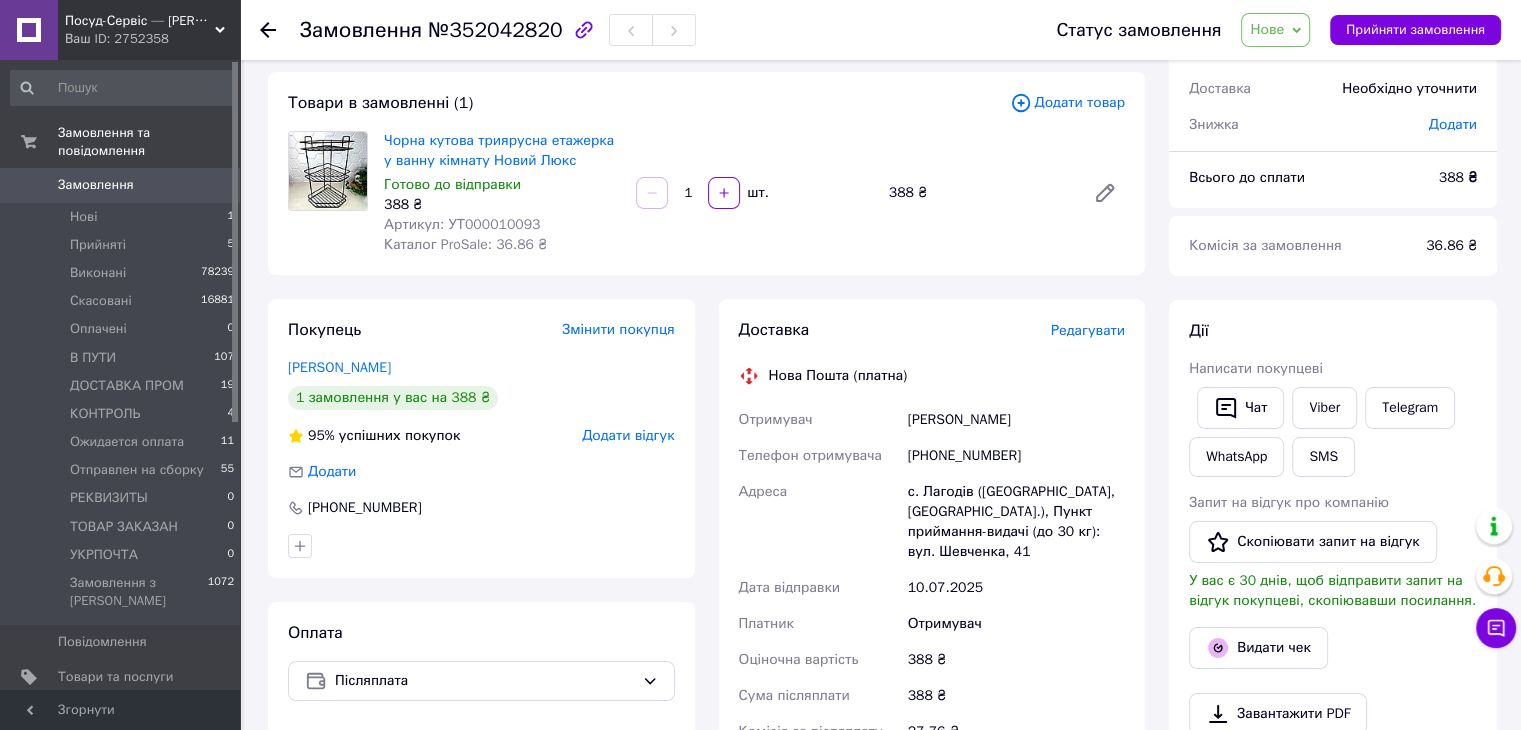 click on "Нове" at bounding box center (1275, 30) 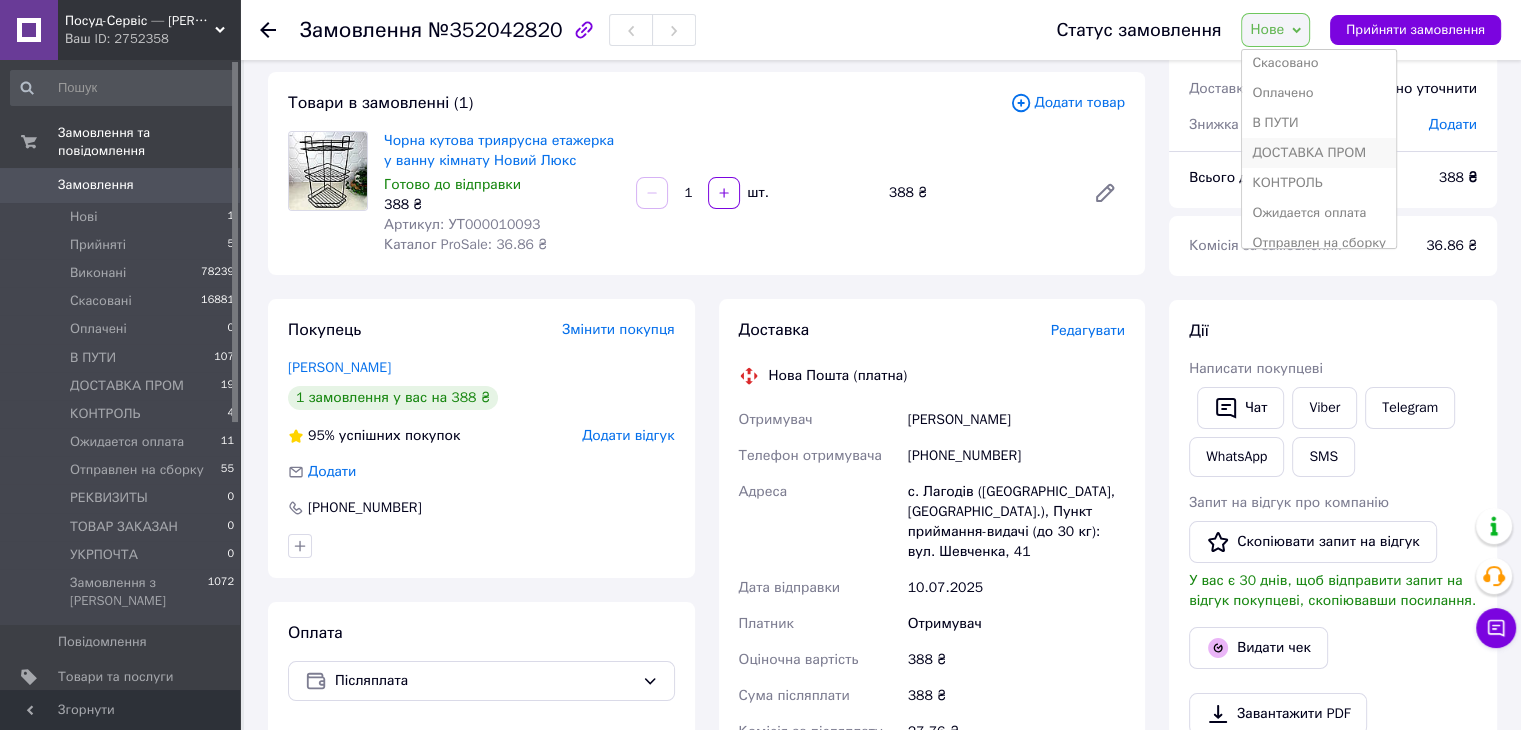 scroll, scrollTop: 100, scrollLeft: 0, axis: vertical 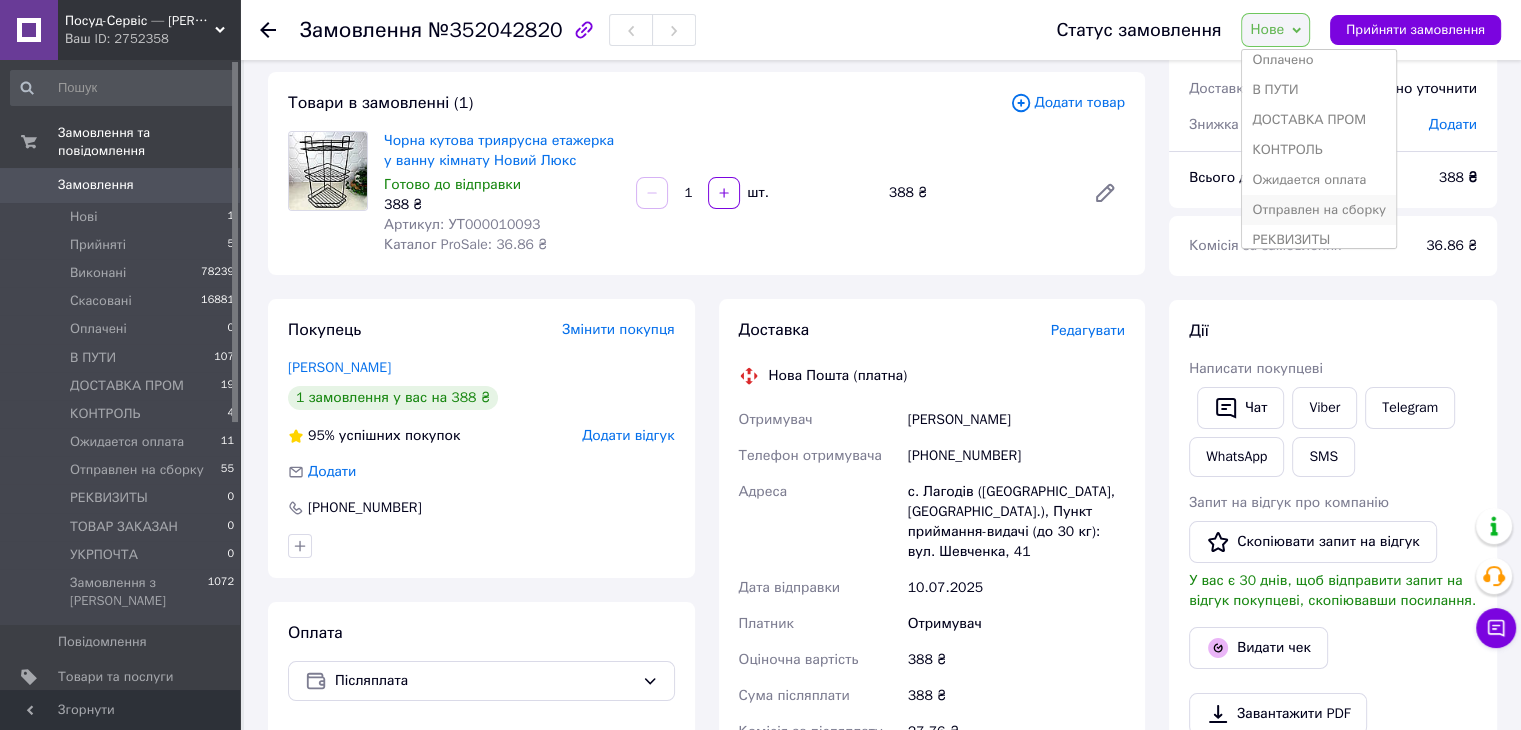 click on "Отправлен на сборку" at bounding box center (1319, 210) 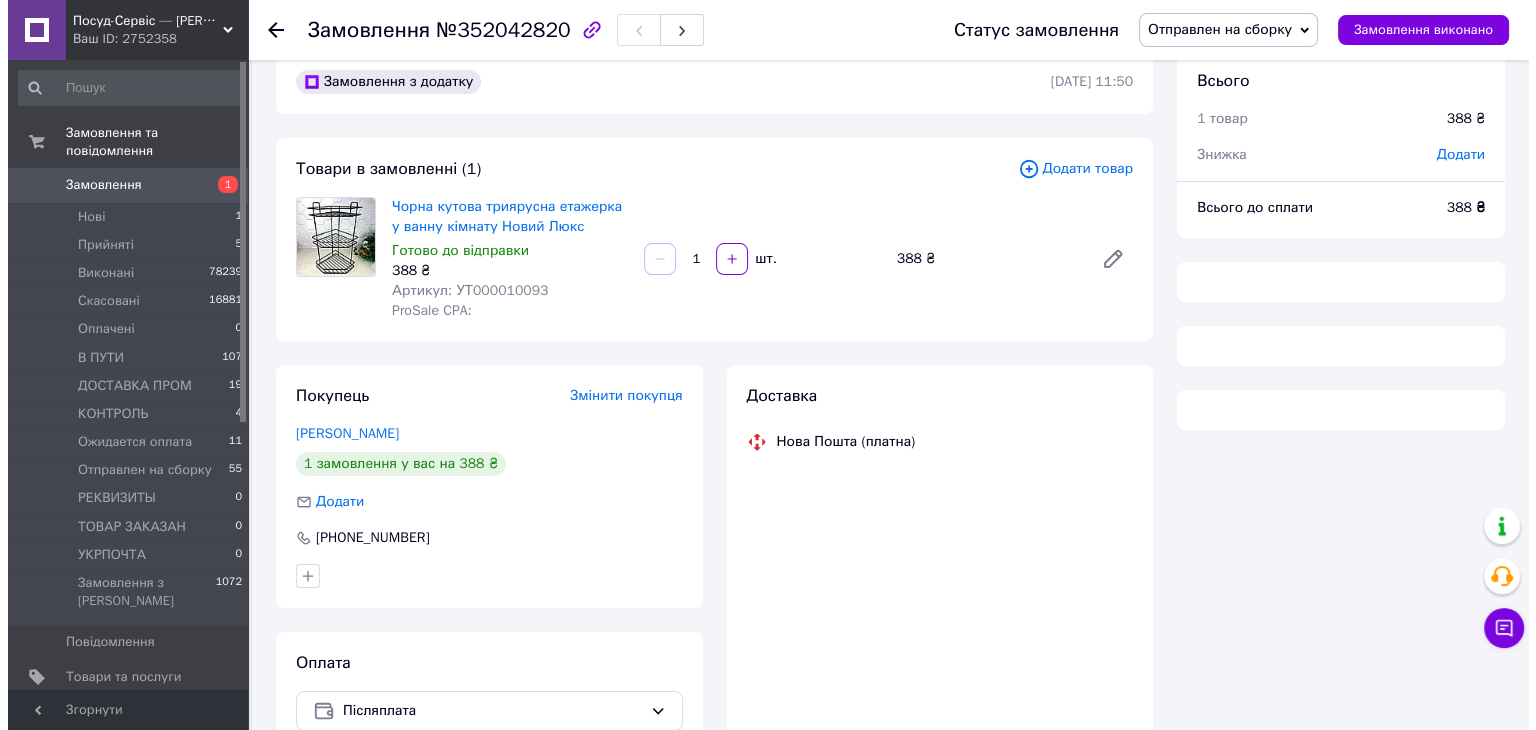 scroll, scrollTop: 0, scrollLeft: 0, axis: both 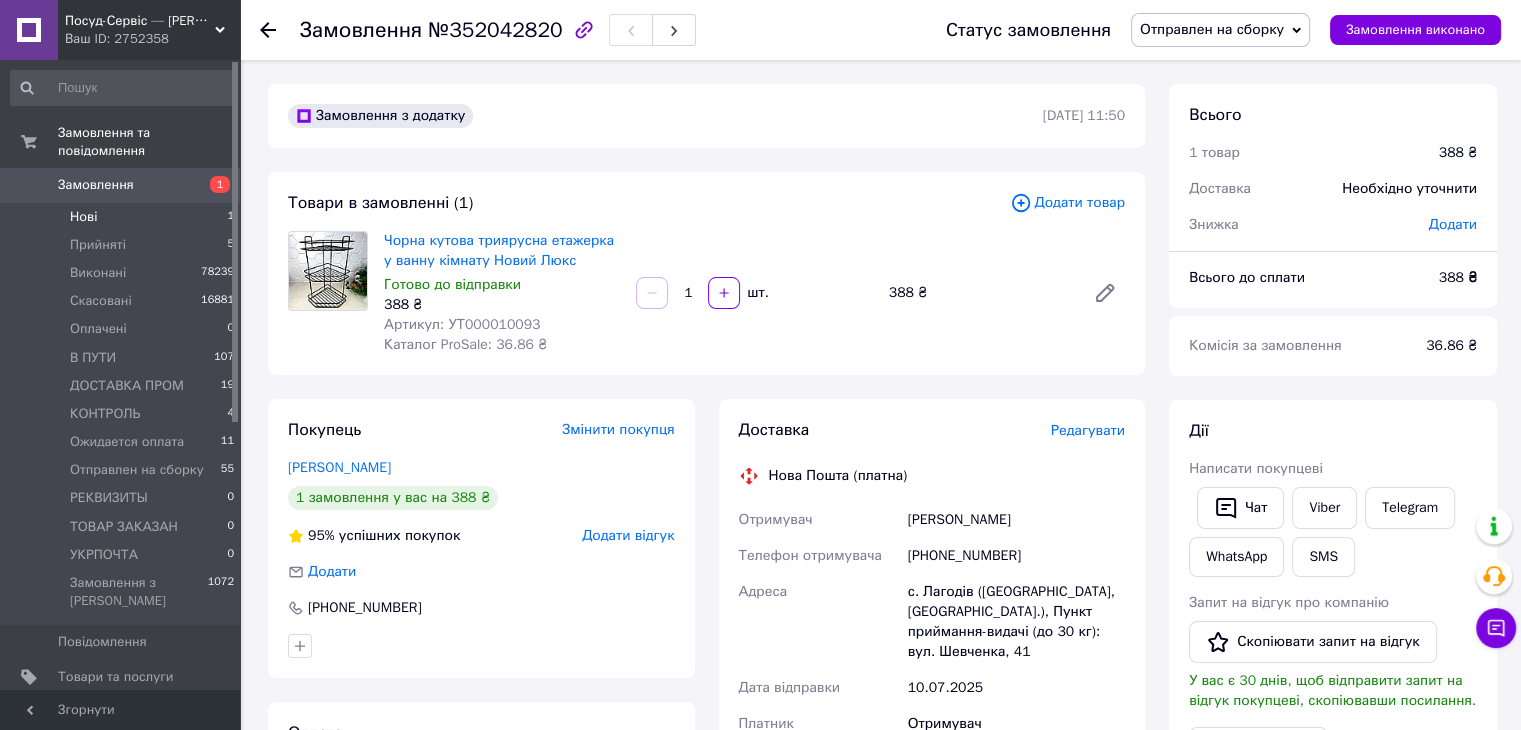 click on "Нові" at bounding box center (83, 217) 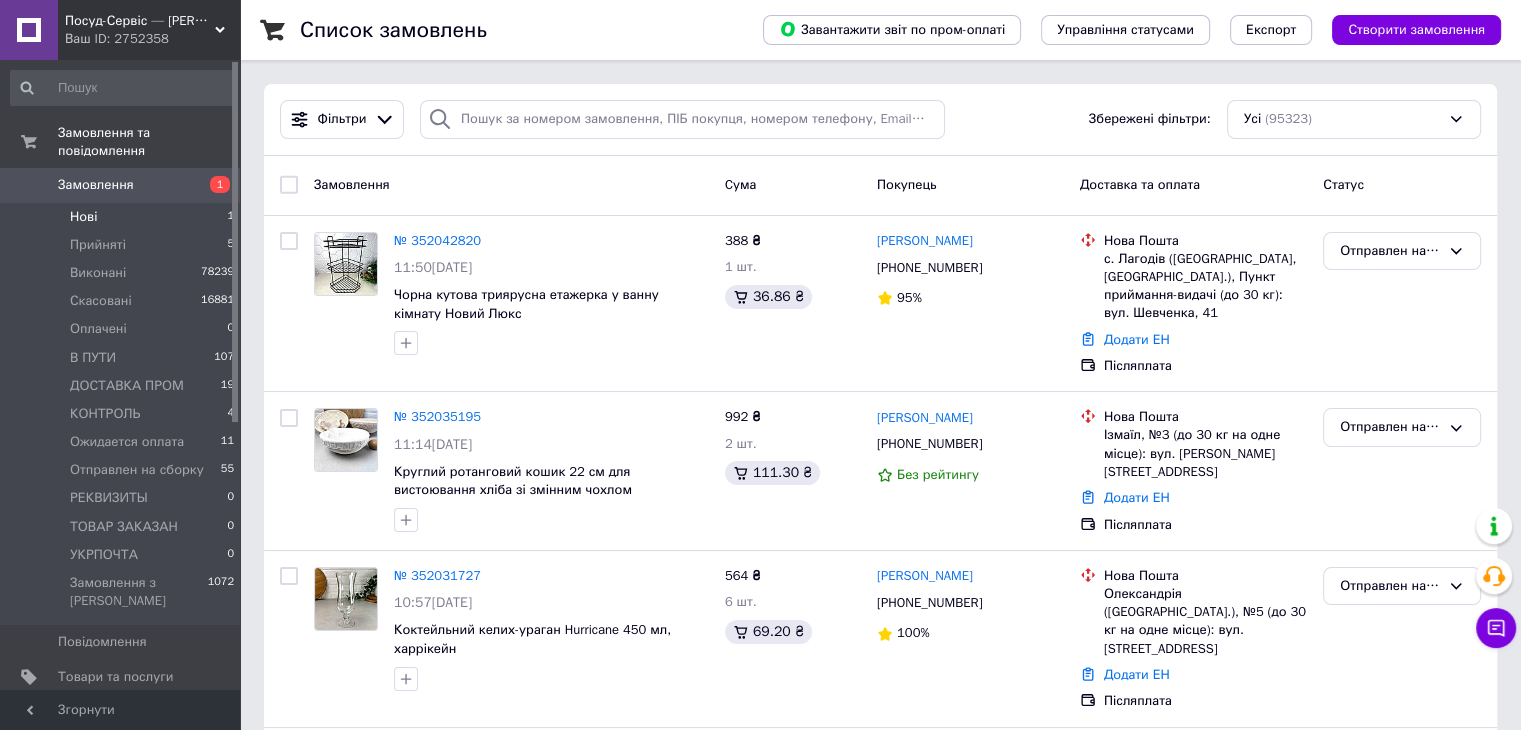 click on "Нові 1" at bounding box center [123, 217] 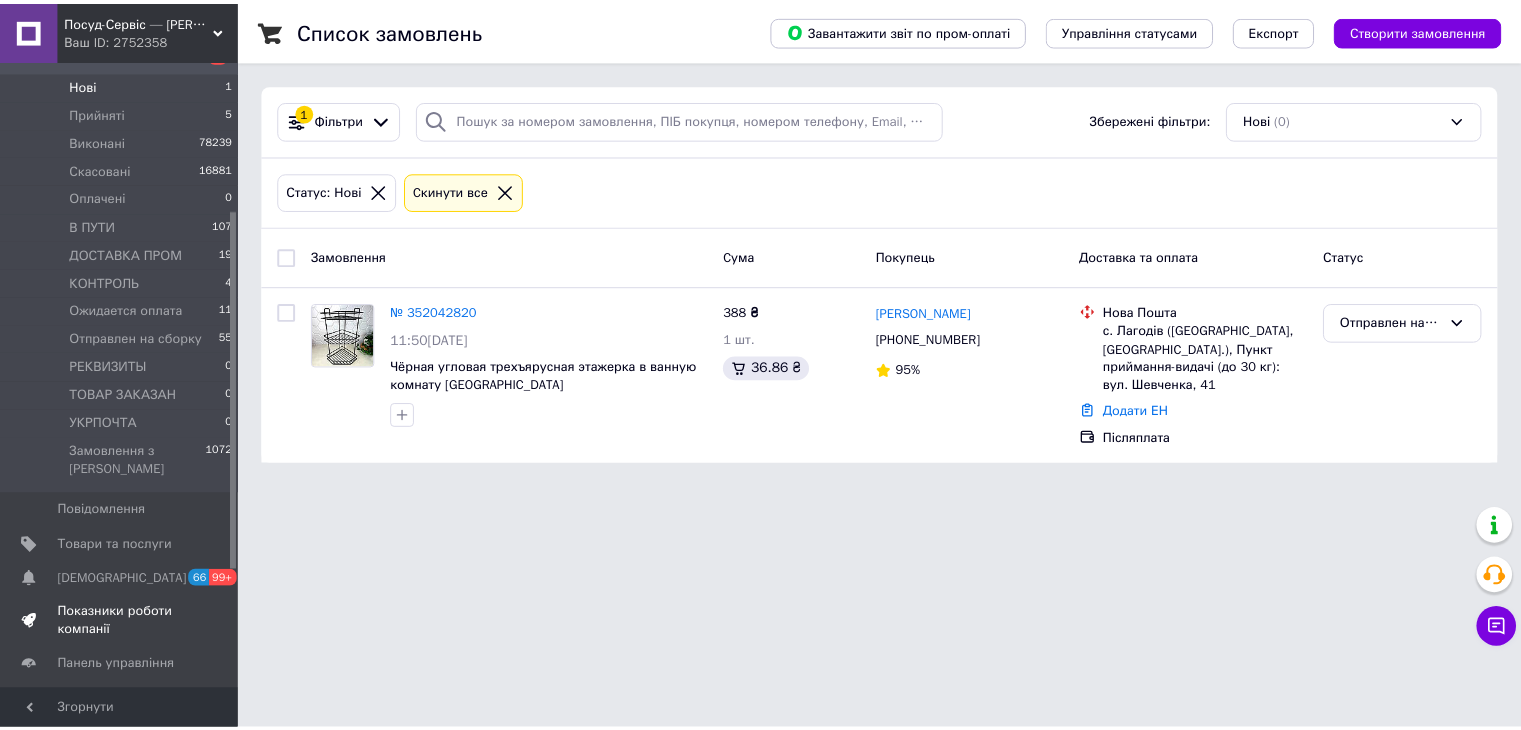 scroll, scrollTop: 300, scrollLeft: 0, axis: vertical 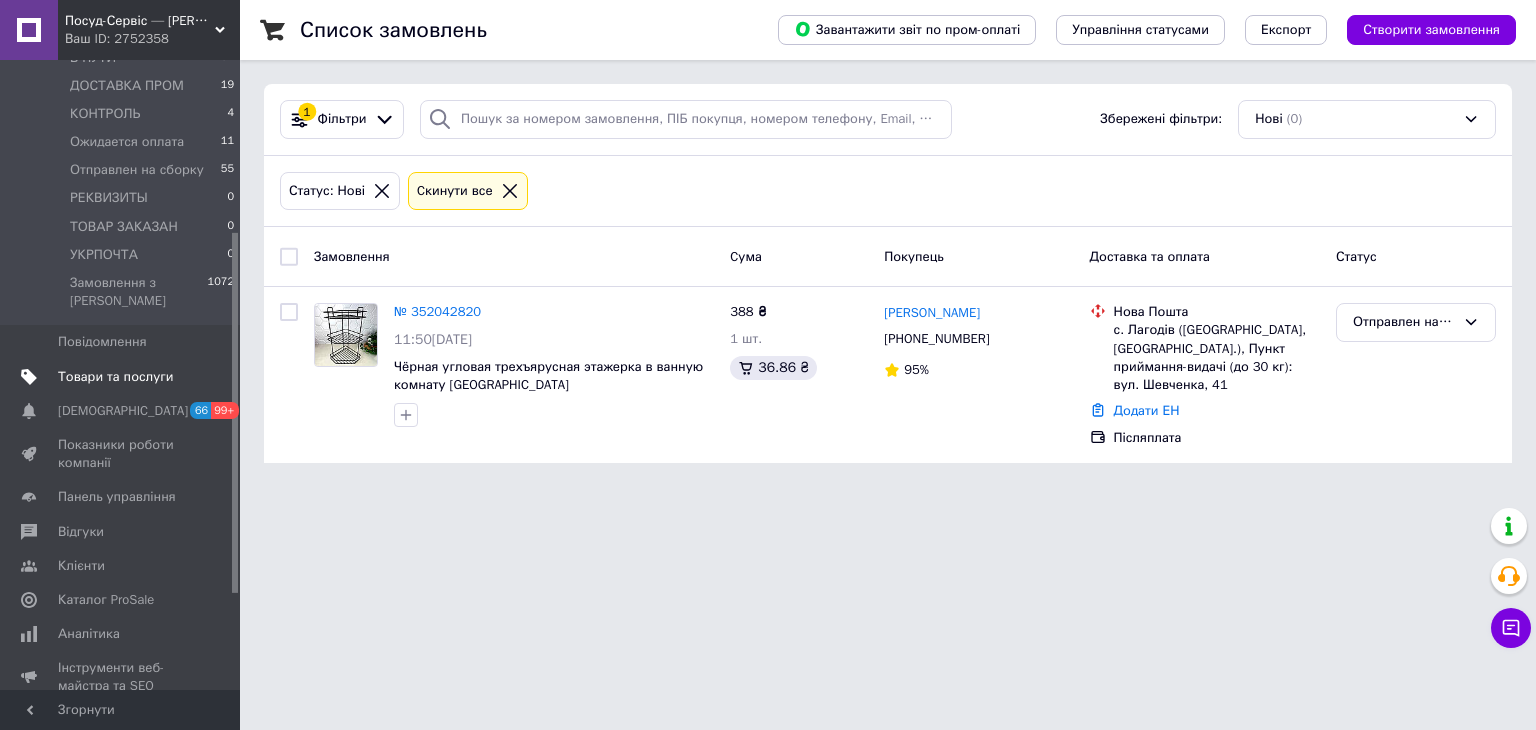 click on "Товари та послуги" at bounding box center (115, 377) 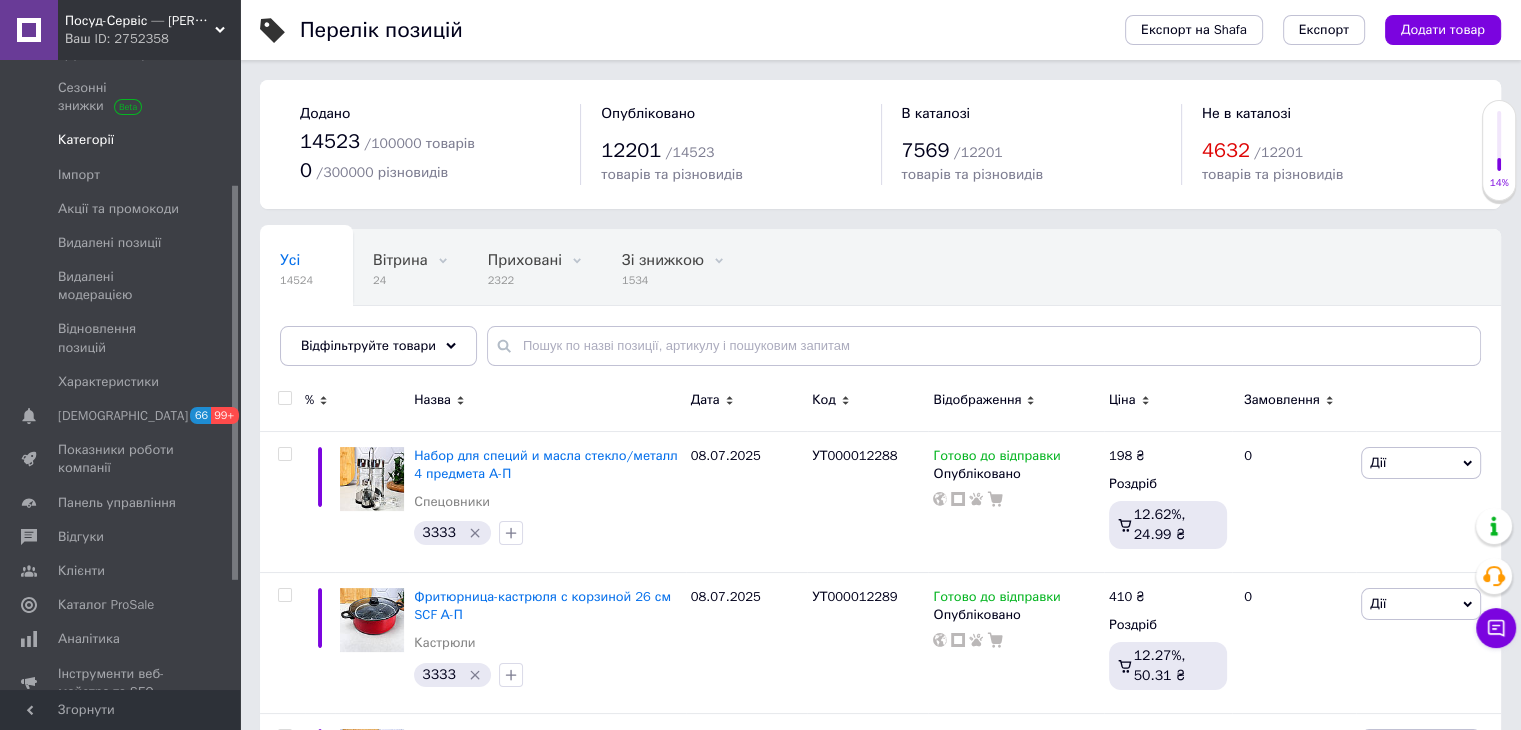 scroll, scrollTop: 0, scrollLeft: 0, axis: both 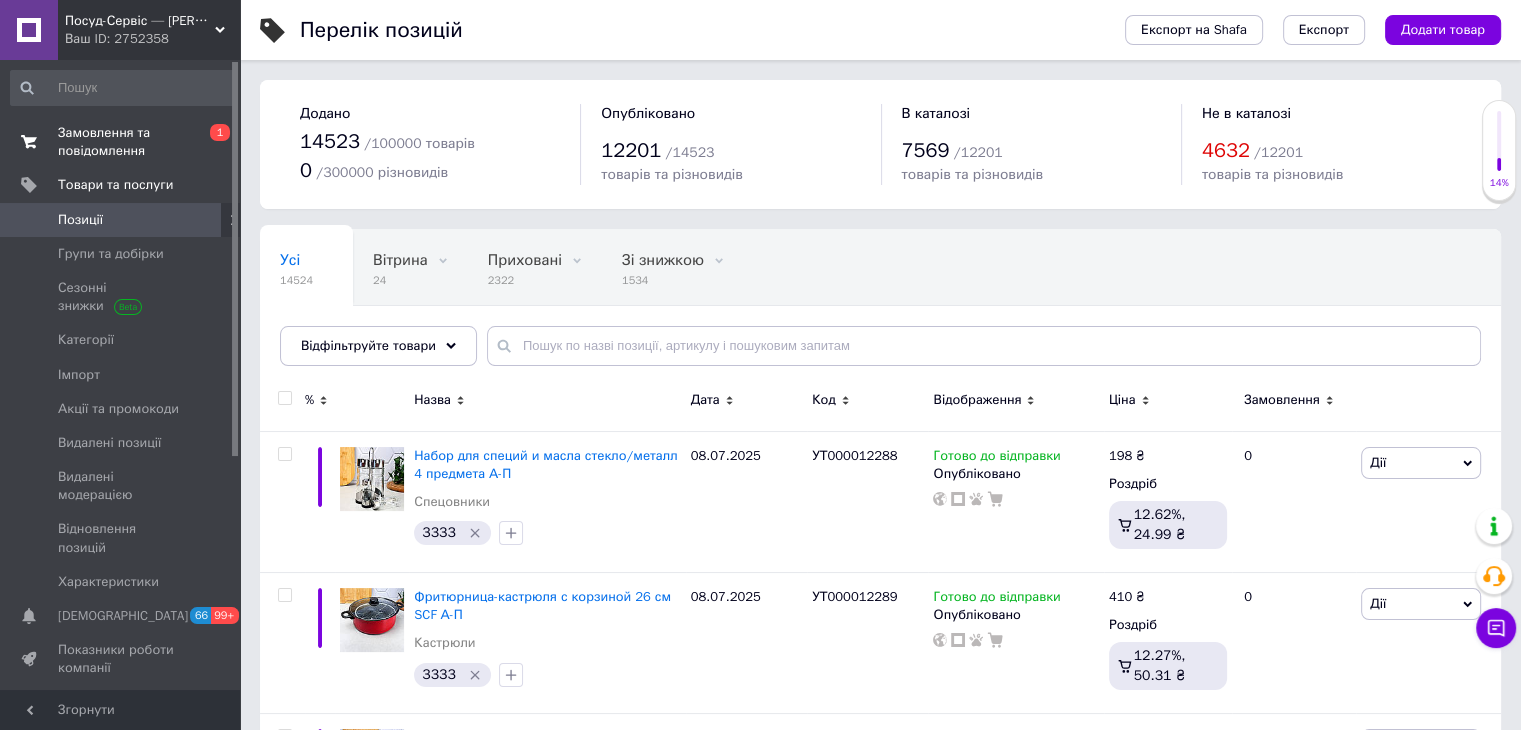 click on "Замовлення та повідомлення" at bounding box center (121, 142) 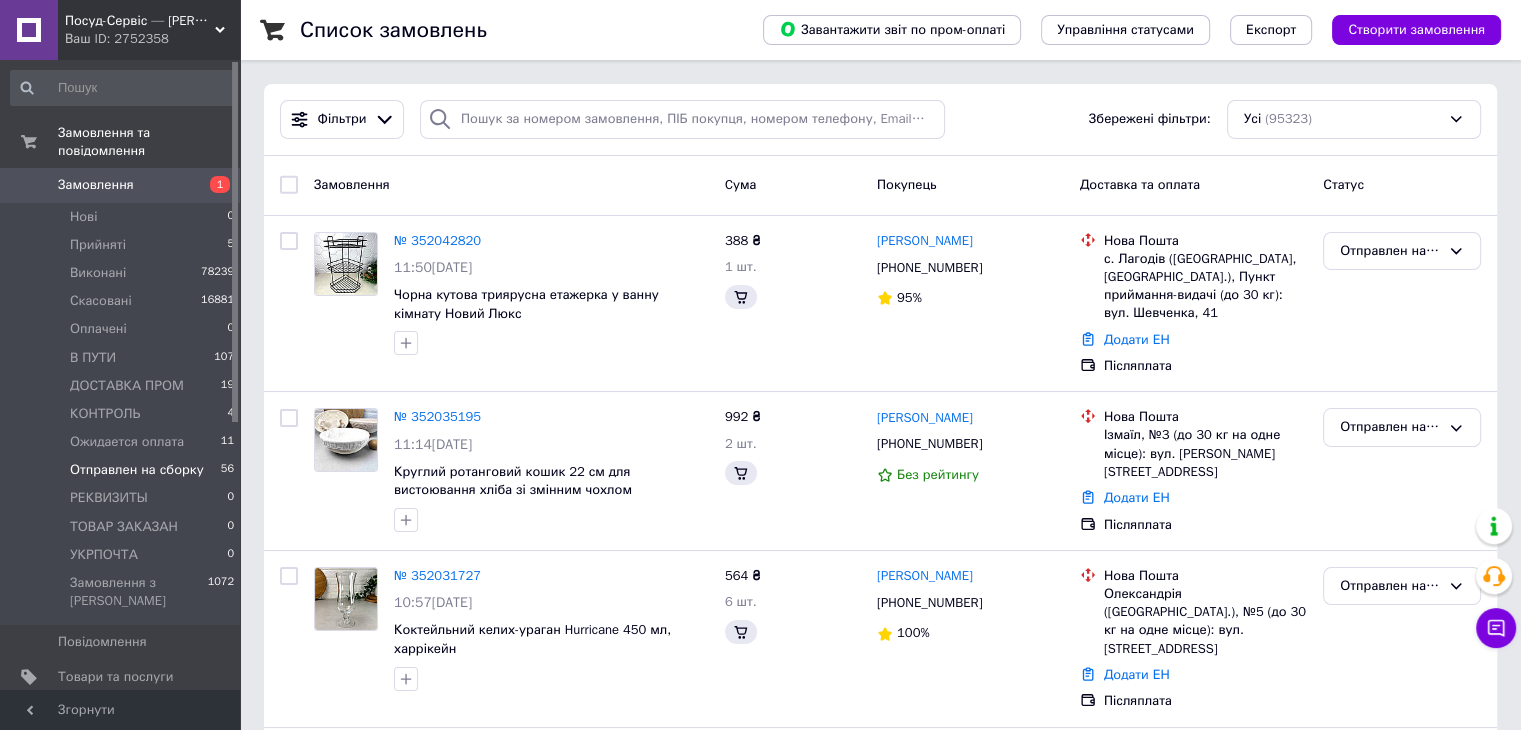 click on "Отправлен на сборку 56" at bounding box center (123, 470) 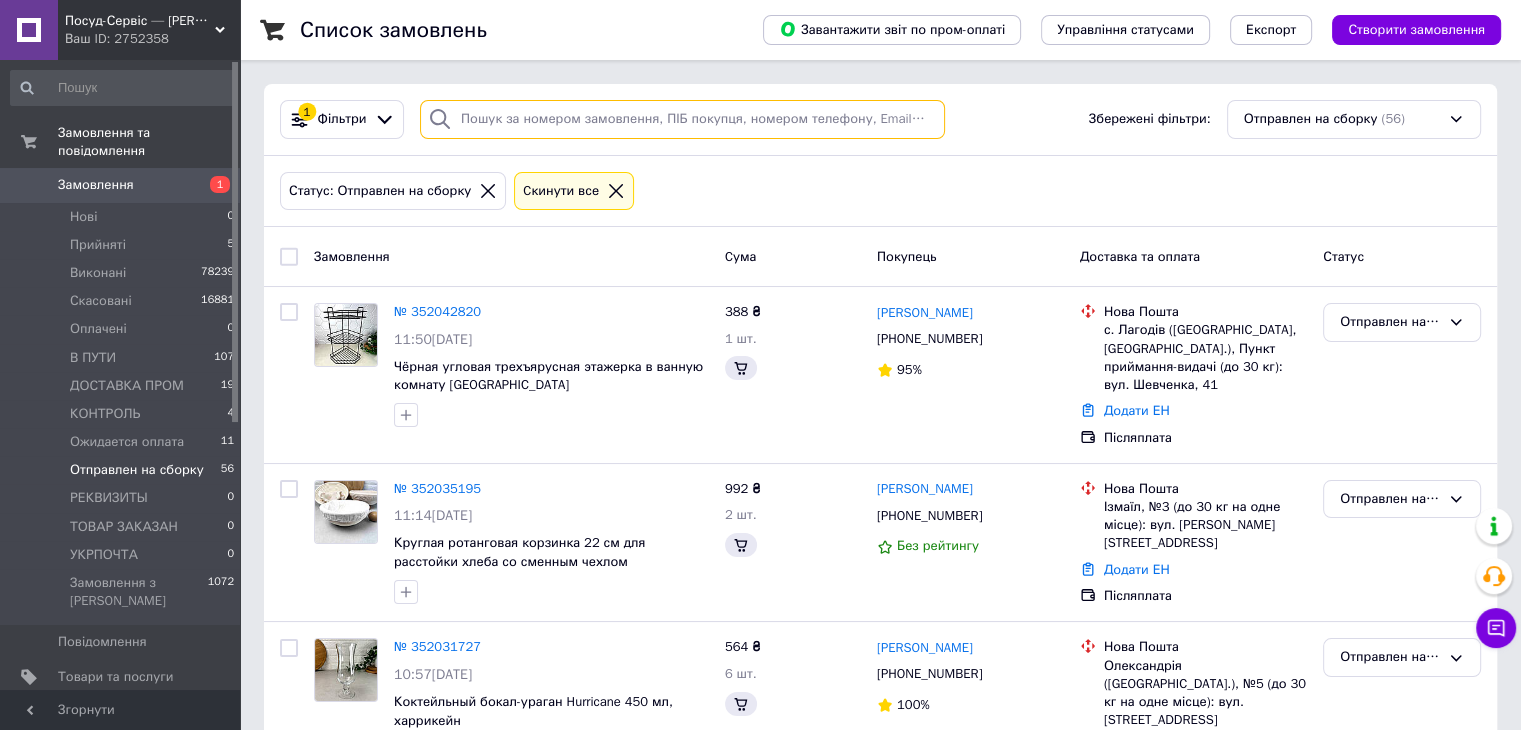 click at bounding box center (682, 119) 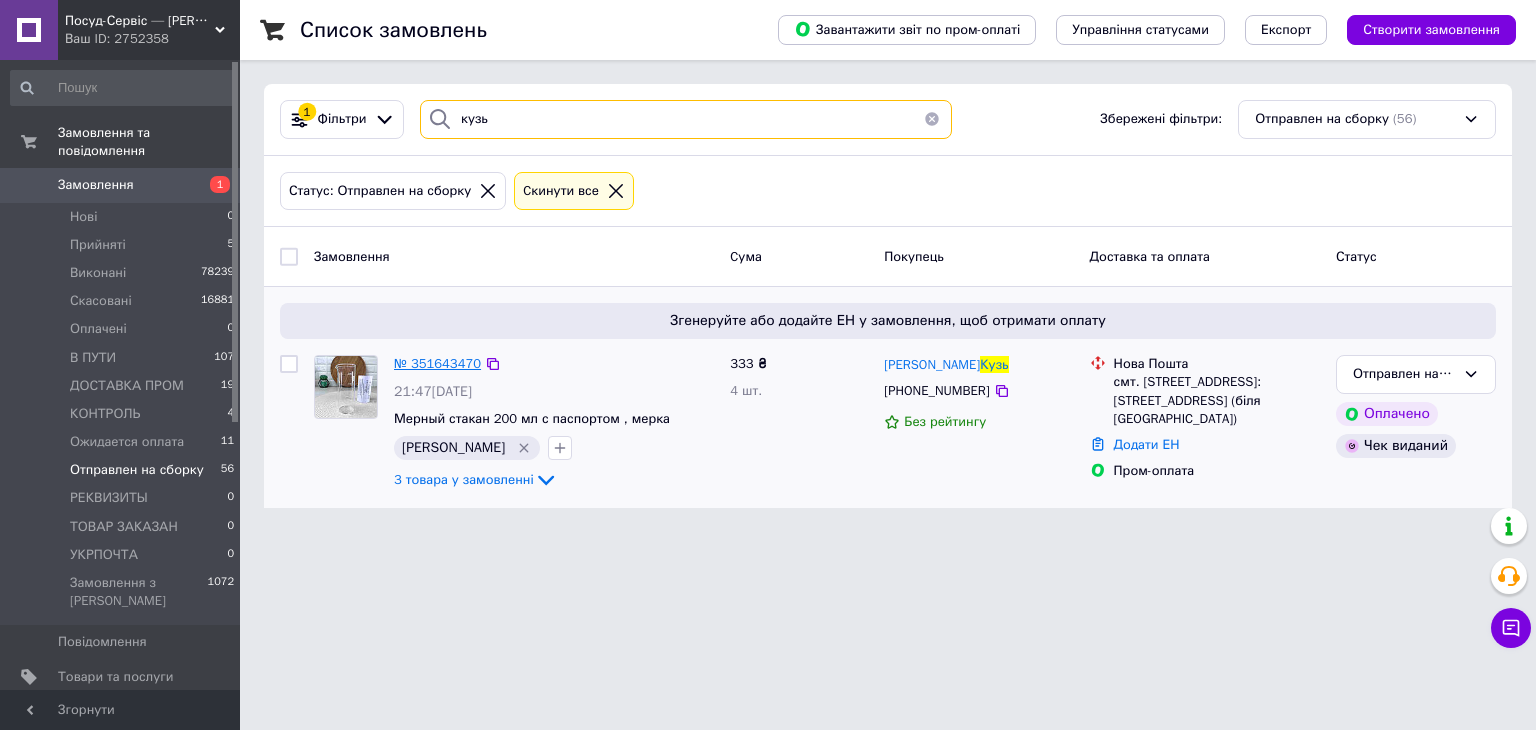 type on "кузь" 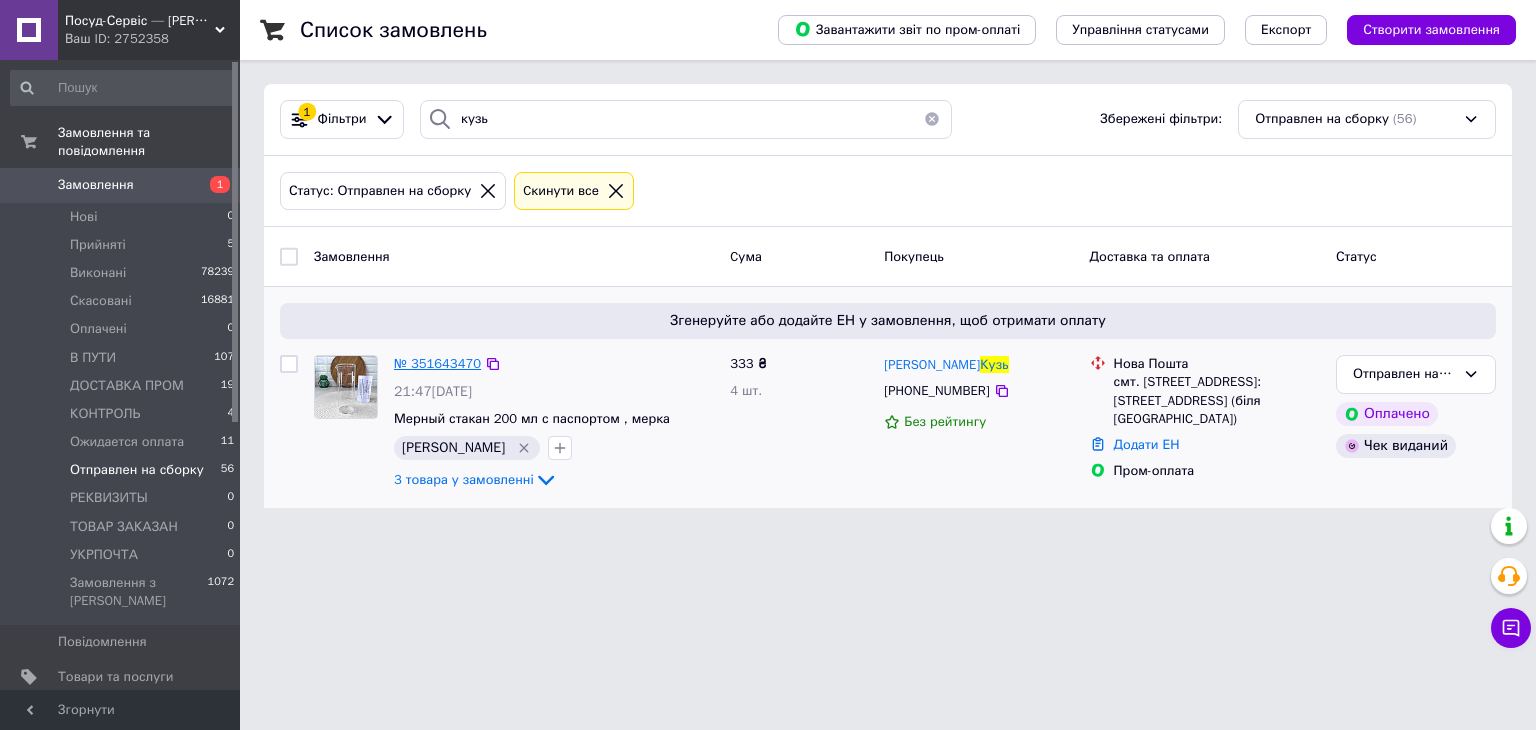 click on "№ 351643470" at bounding box center (437, 363) 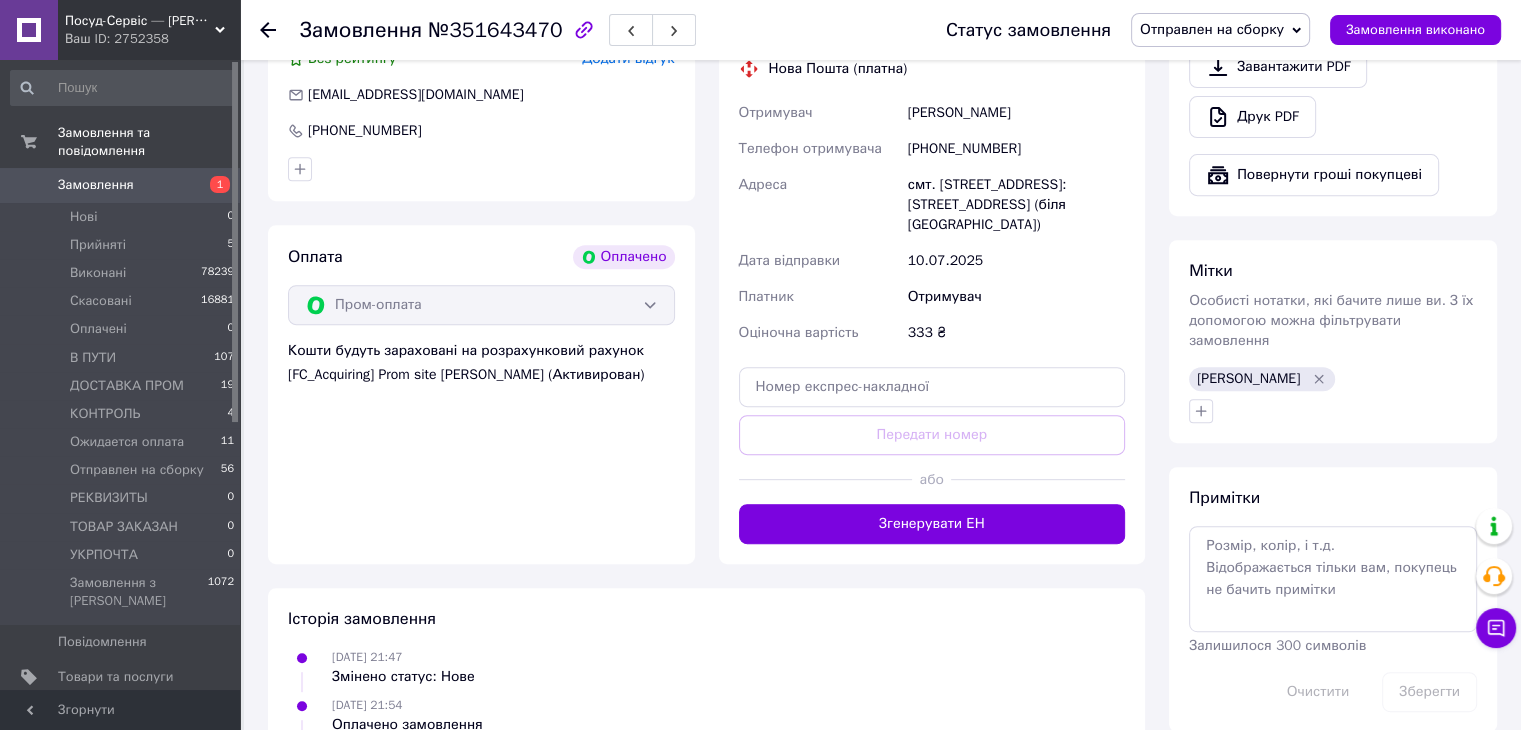 scroll, scrollTop: 800, scrollLeft: 0, axis: vertical 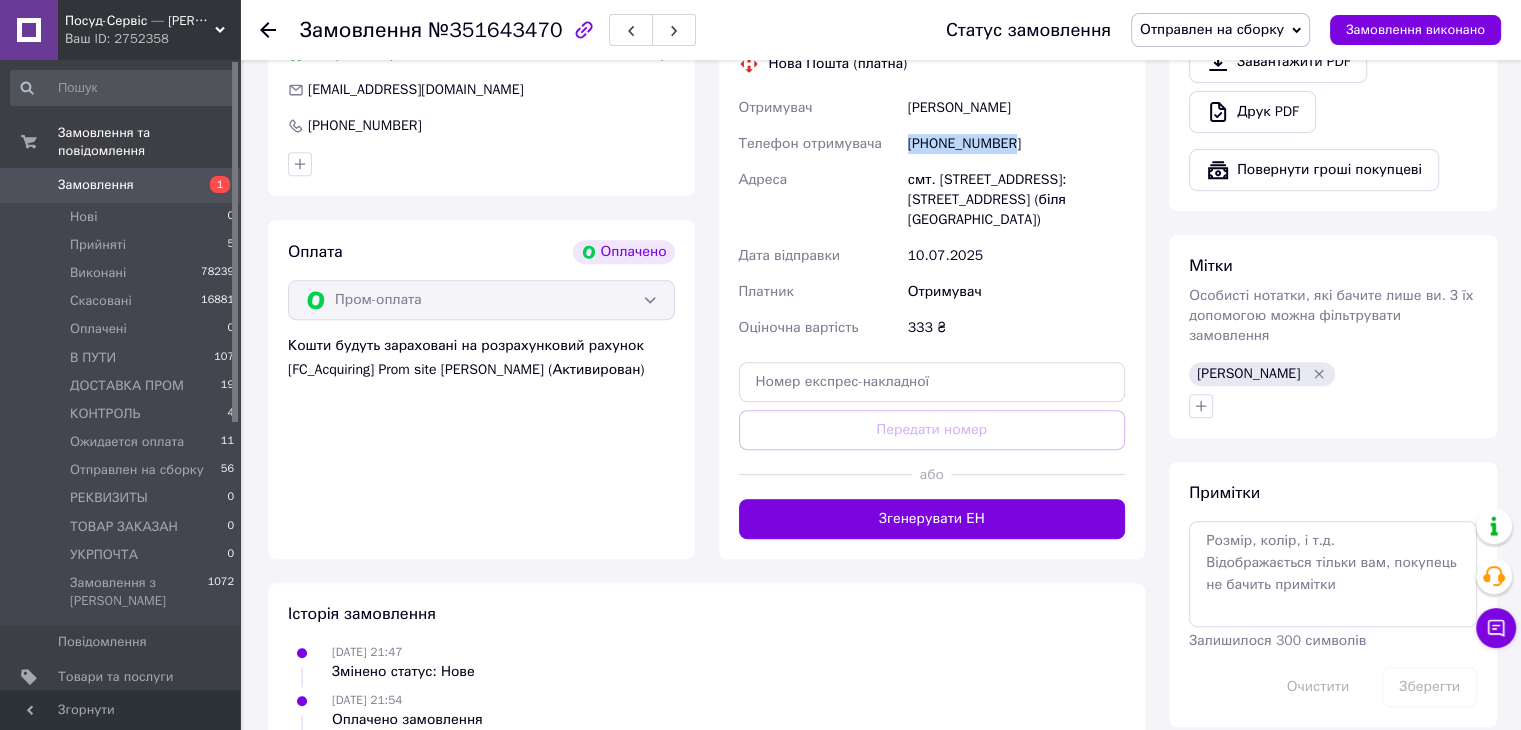 drag, startPoint x: 940, startPoint y: 137, endPoint x: 924, endPoint y: 143, distance: 17.088007 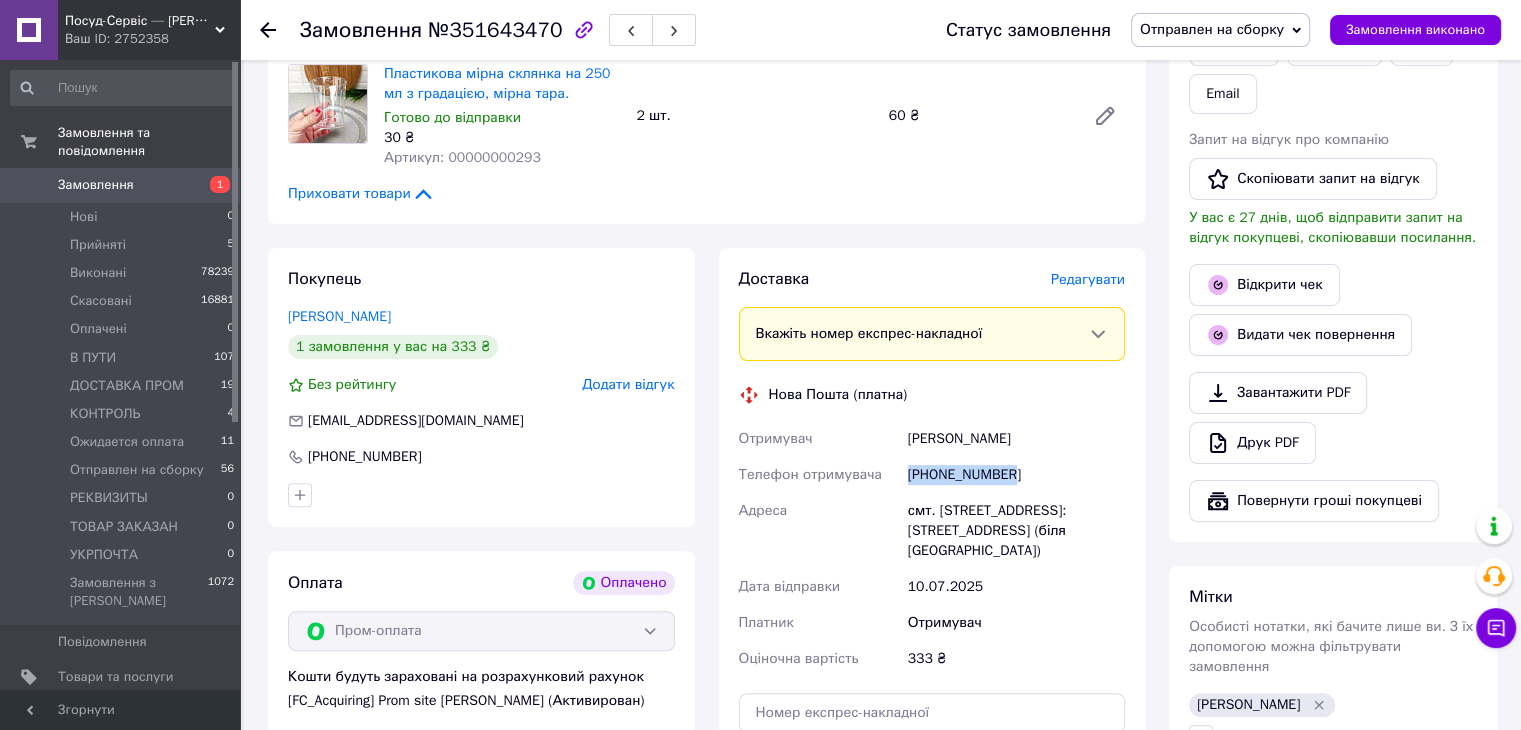 scroll, scrollTop: 300, scrollLeft: 0, axis: vertical 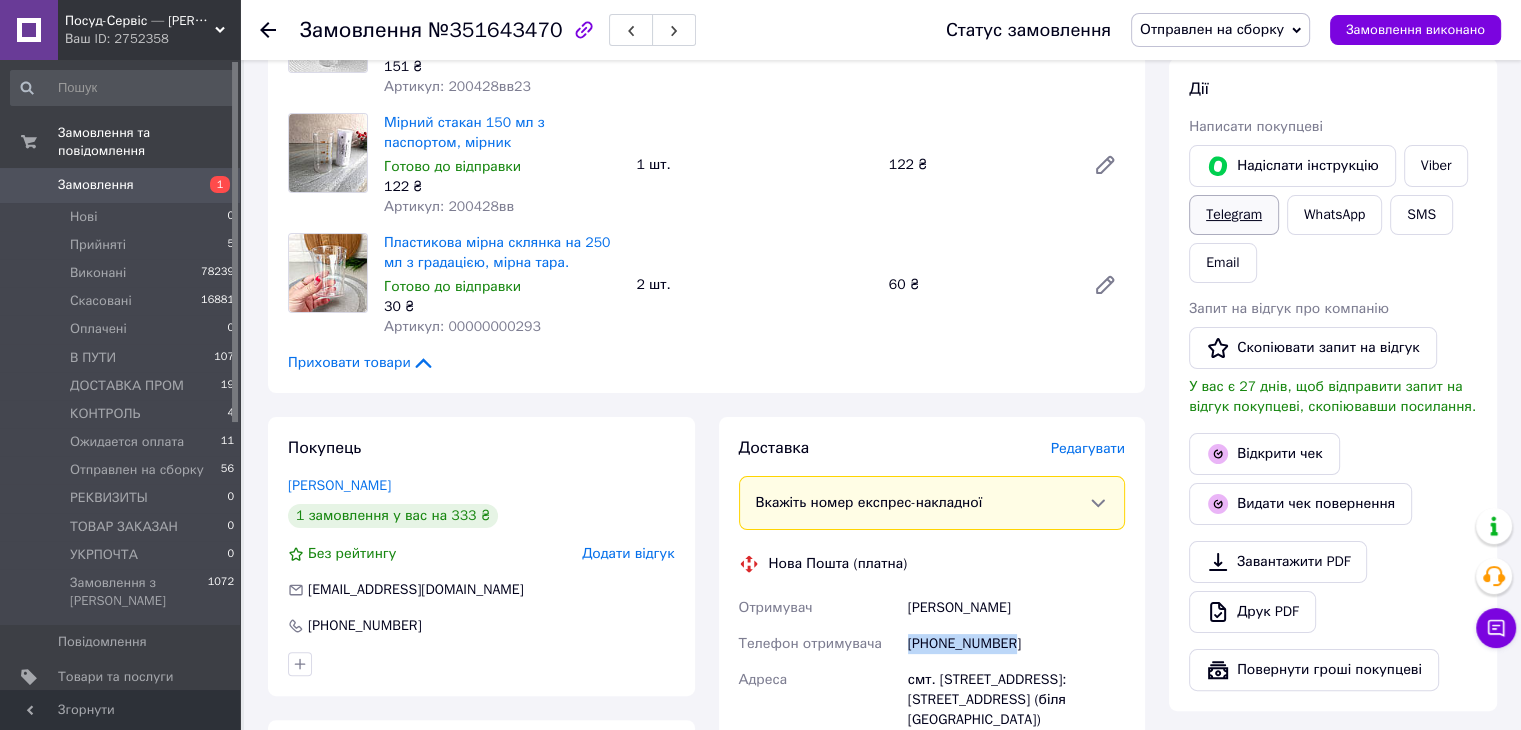 click on "Telegram" at bounding box center [1234, 215] 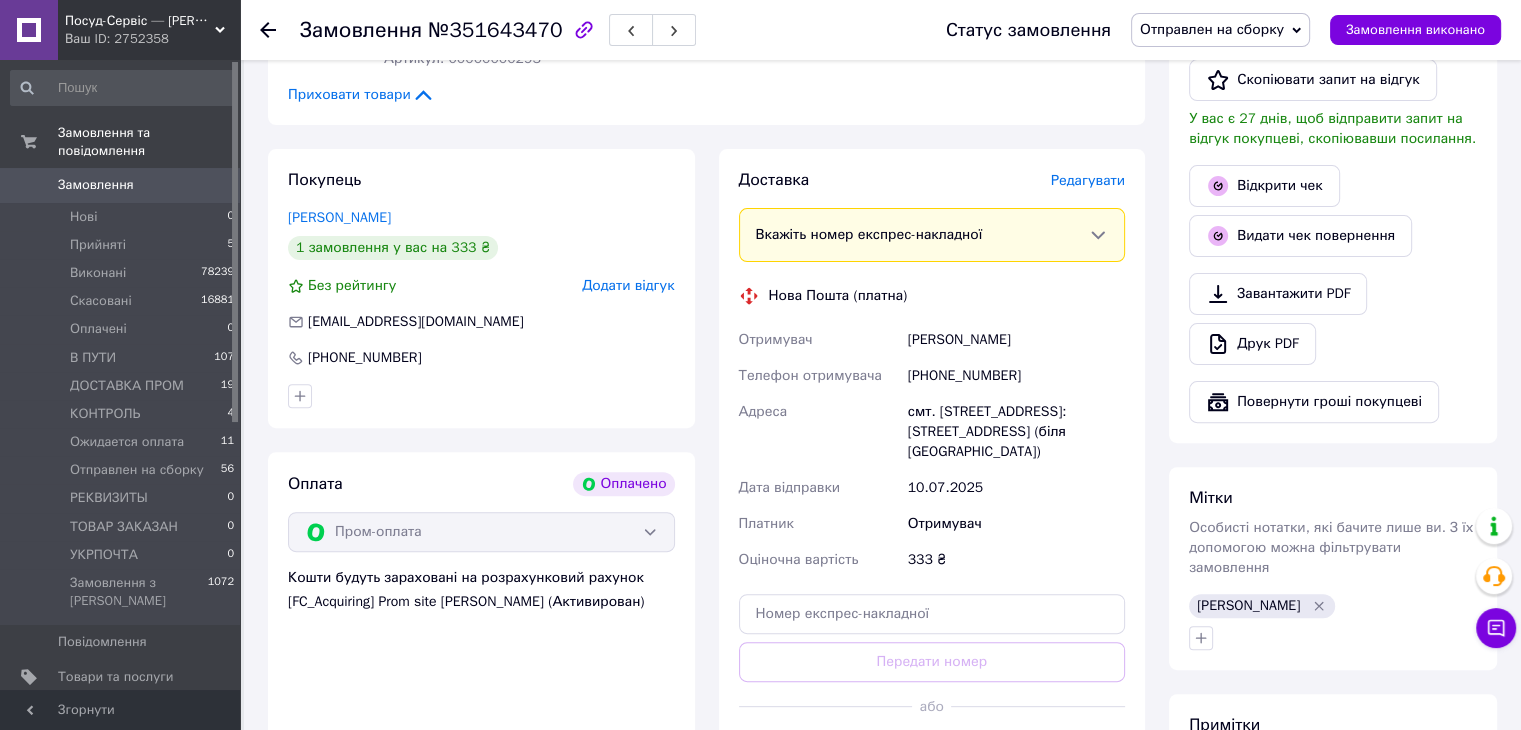 scroll, scrollTop: 600, scrollLeft: 0, axis: vertical 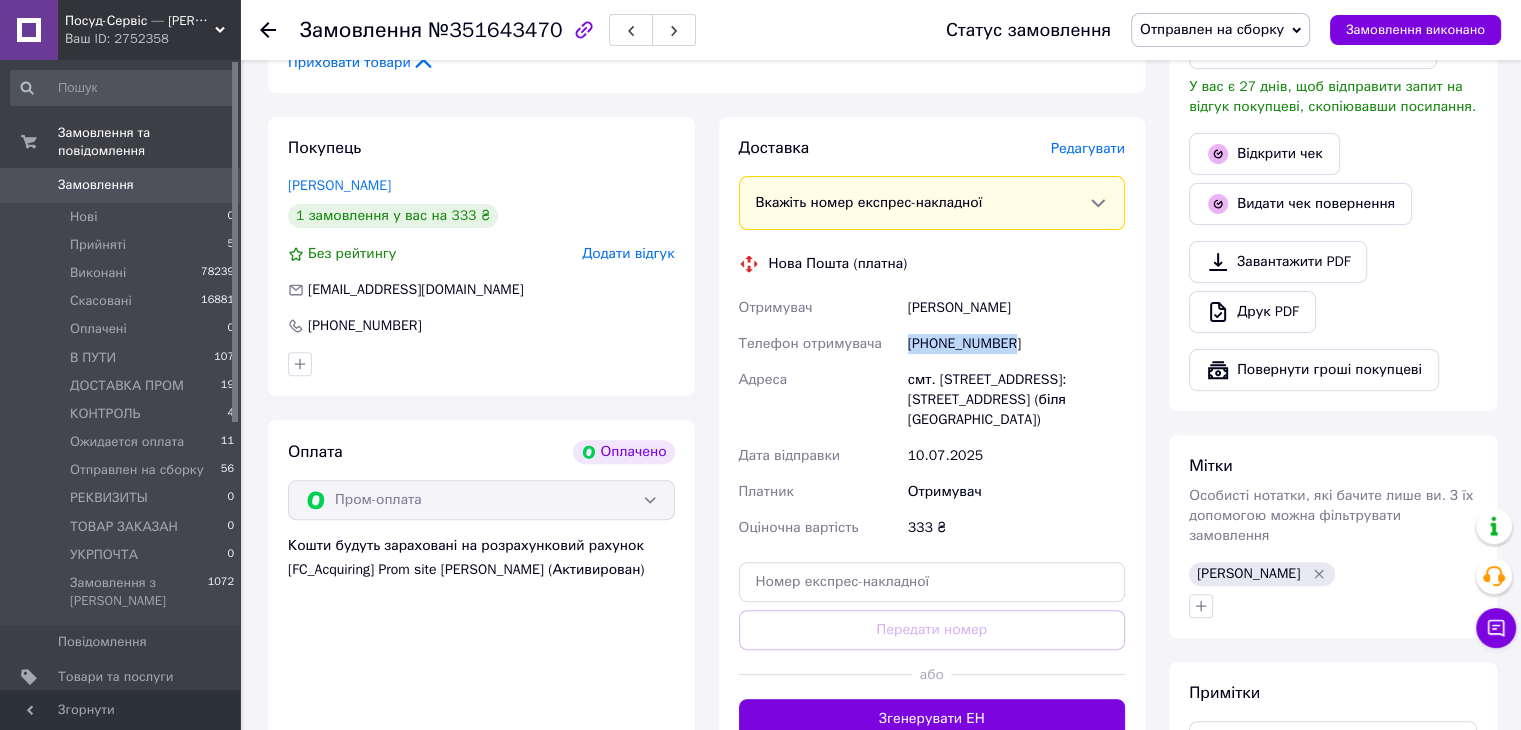 drag, startPoint x: 1038, startPoint y: 351, endPoint x: 909, endPoint y: 348, distance: 129.03488 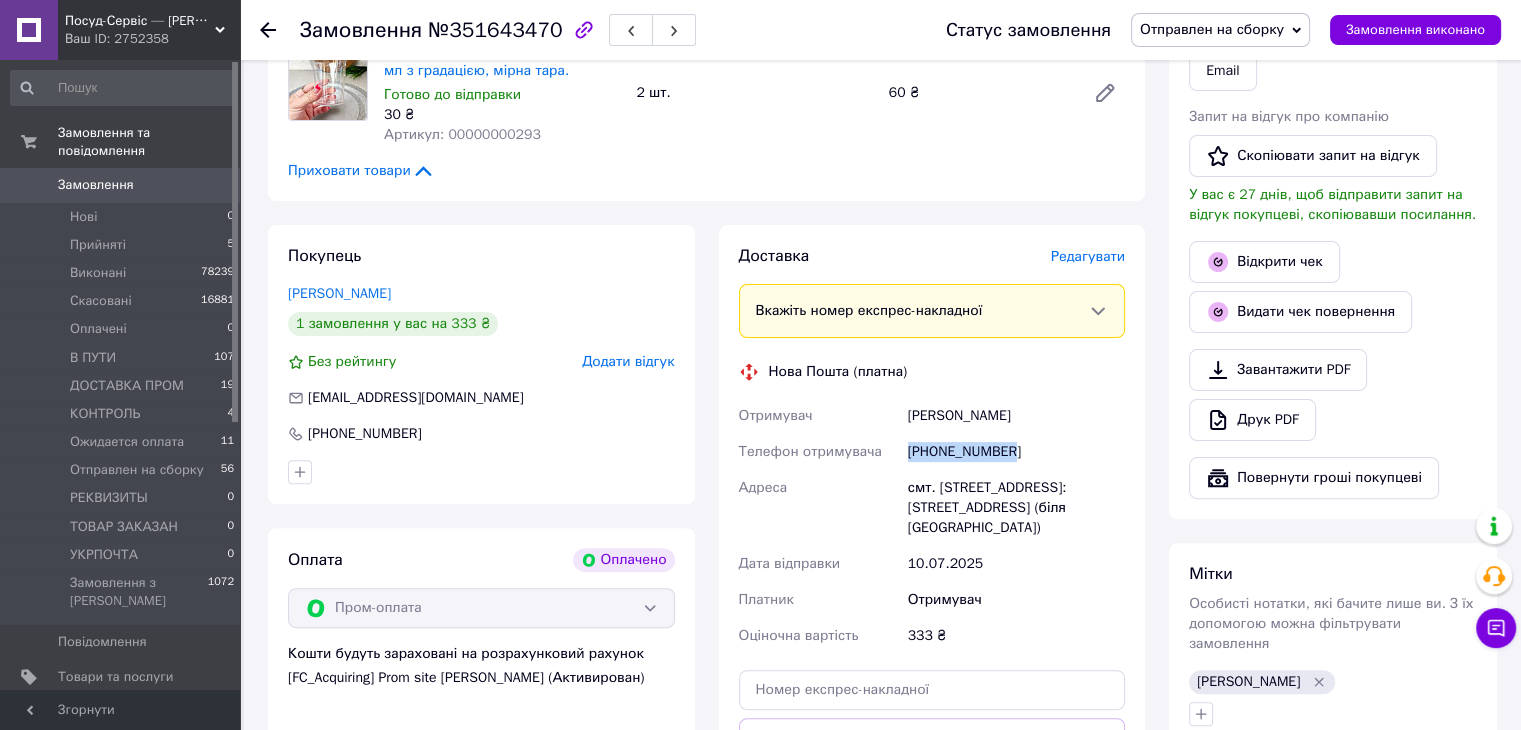 scroll, scrollTop: 400, scrollLeft: 0, axis: vertical 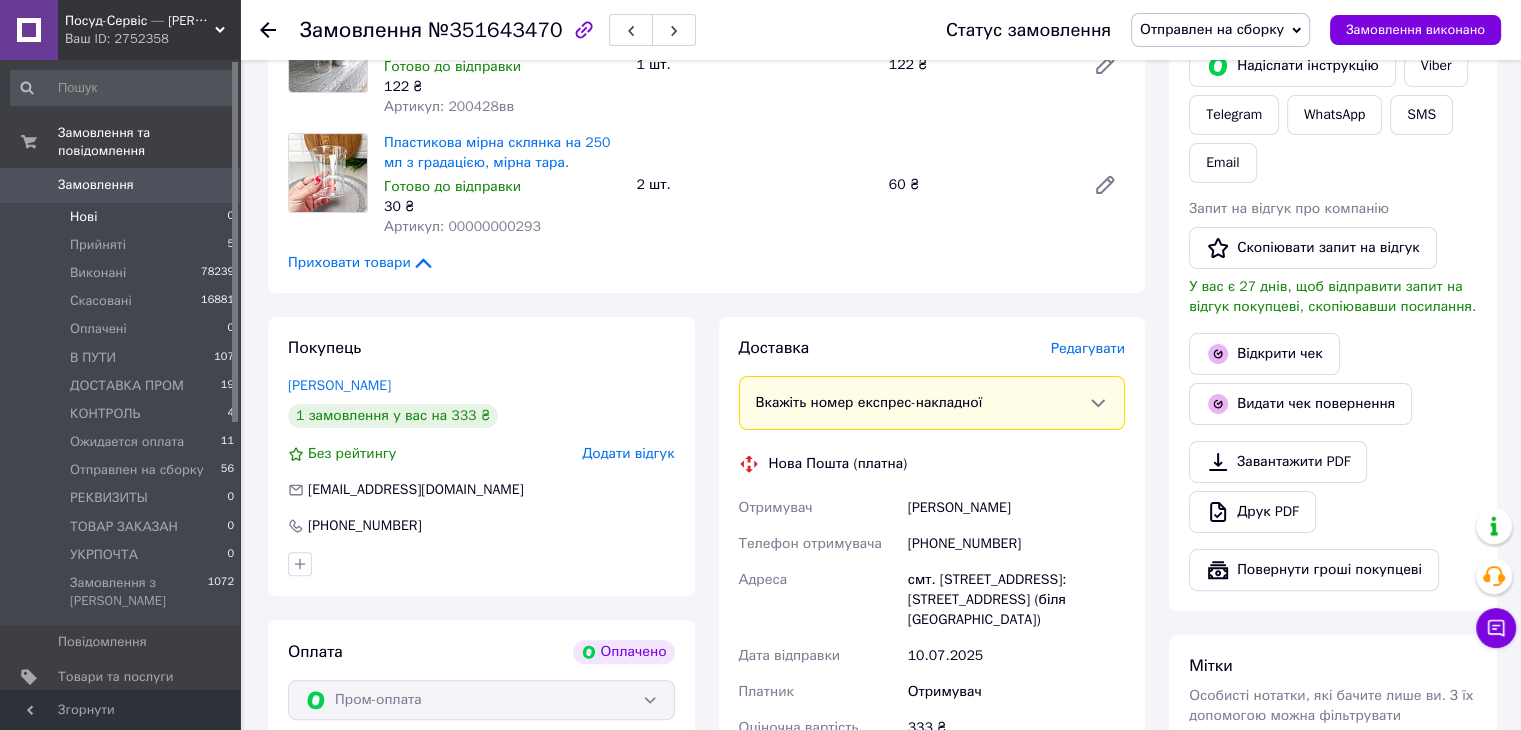 click on "Нові" at bounding box center (83, 217) 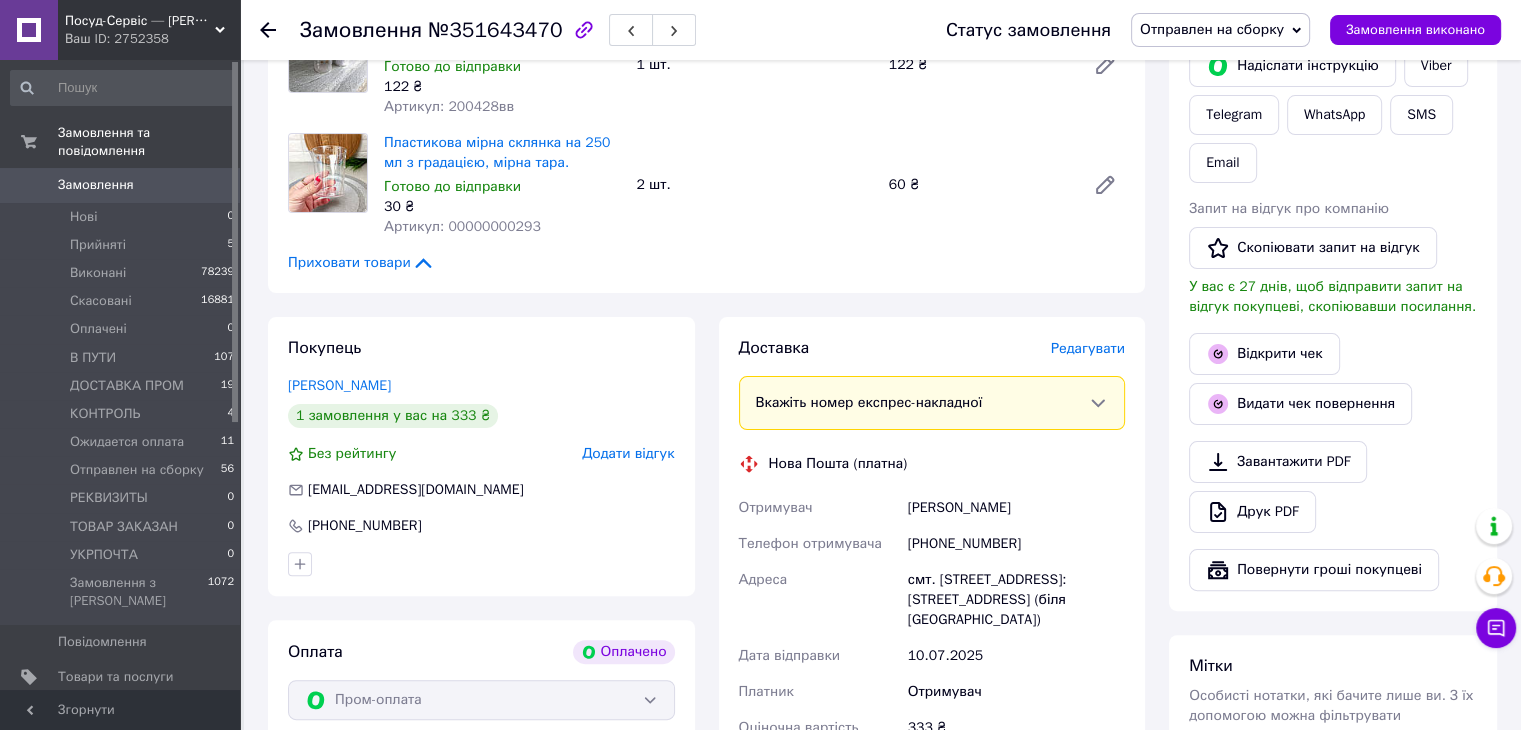 scroll, scrollTop: 0, scrollLeft: 0, axis: both 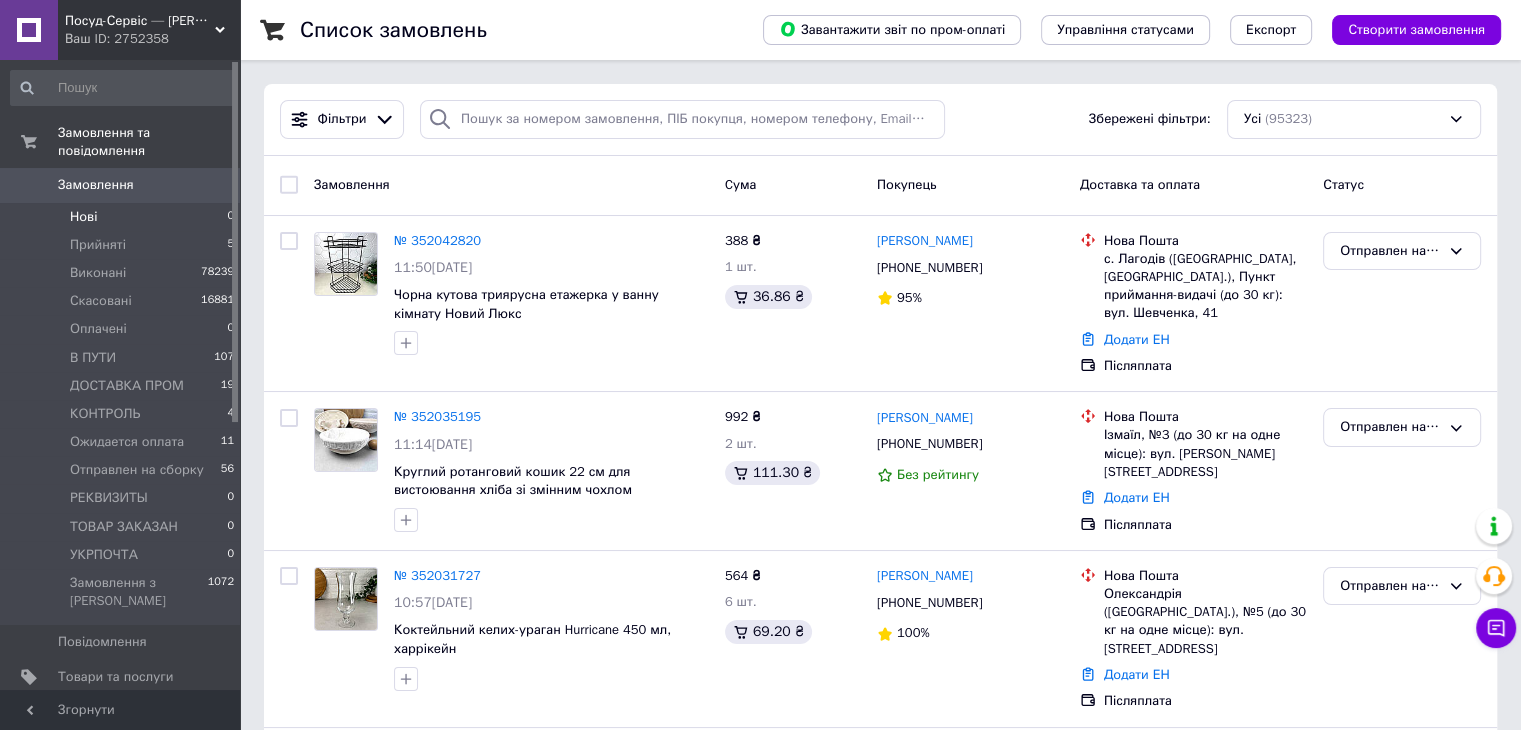 click on "Нові 0" at bounding box center (123, 217) 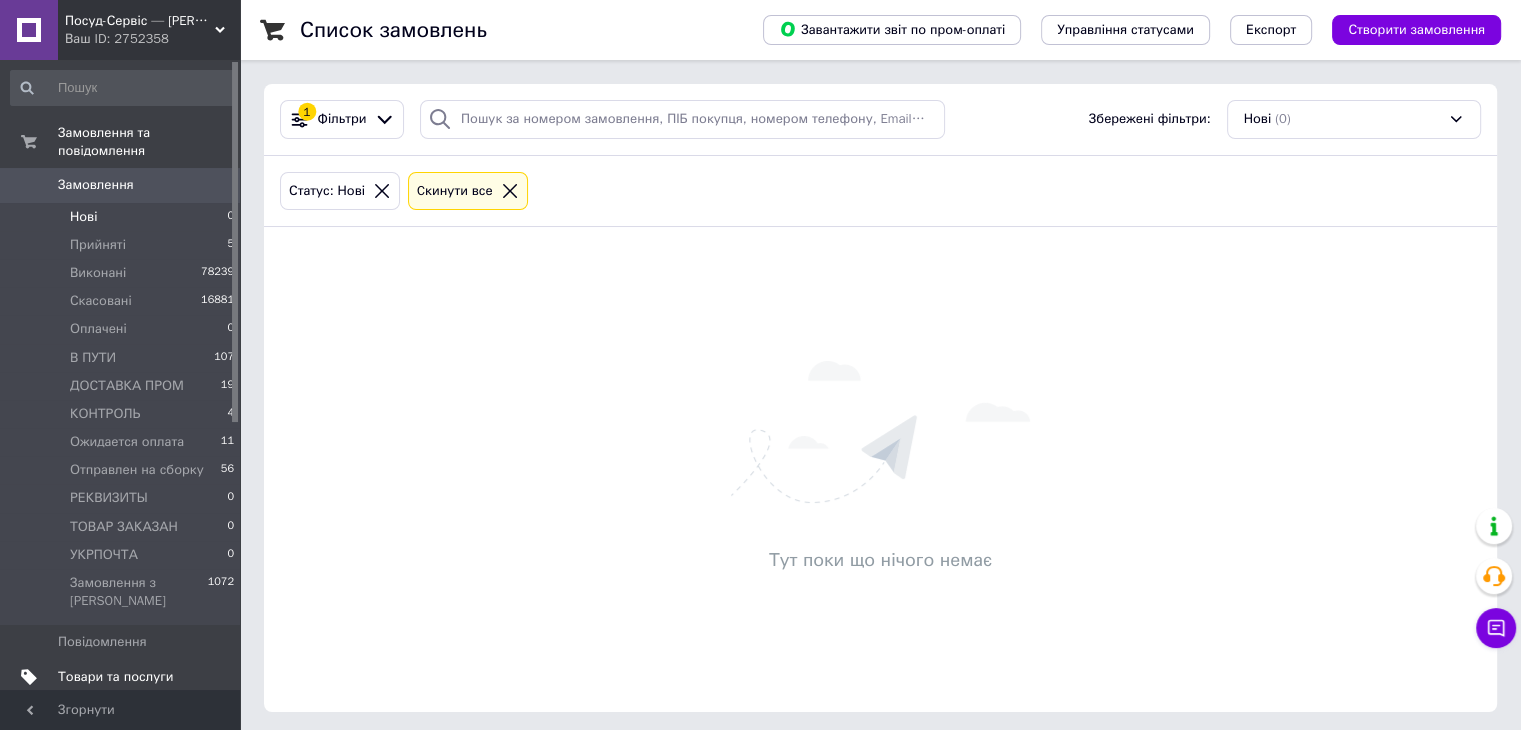 click on "Товари та послуги" at bounding box center [115, 677] 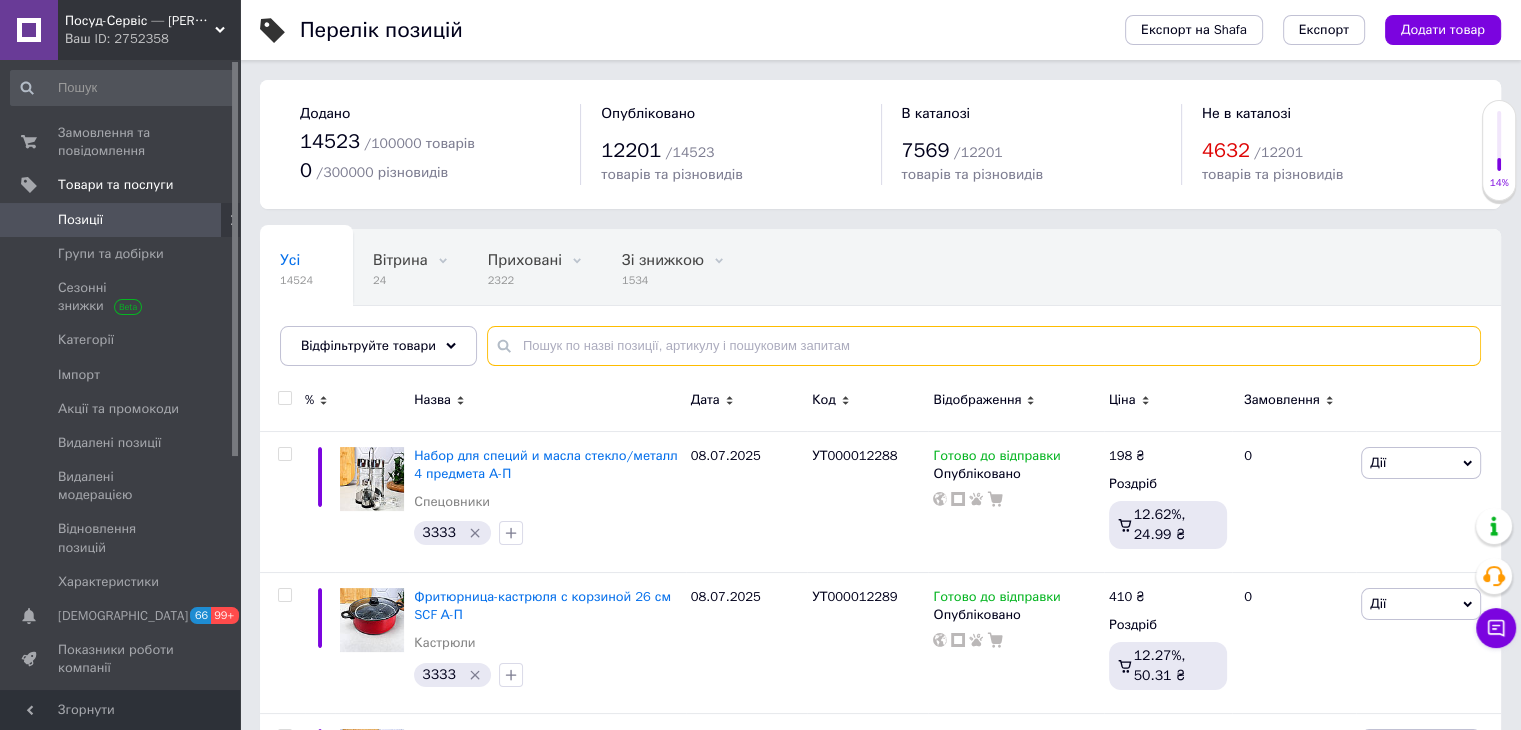 click at bounding box center [984, 346] 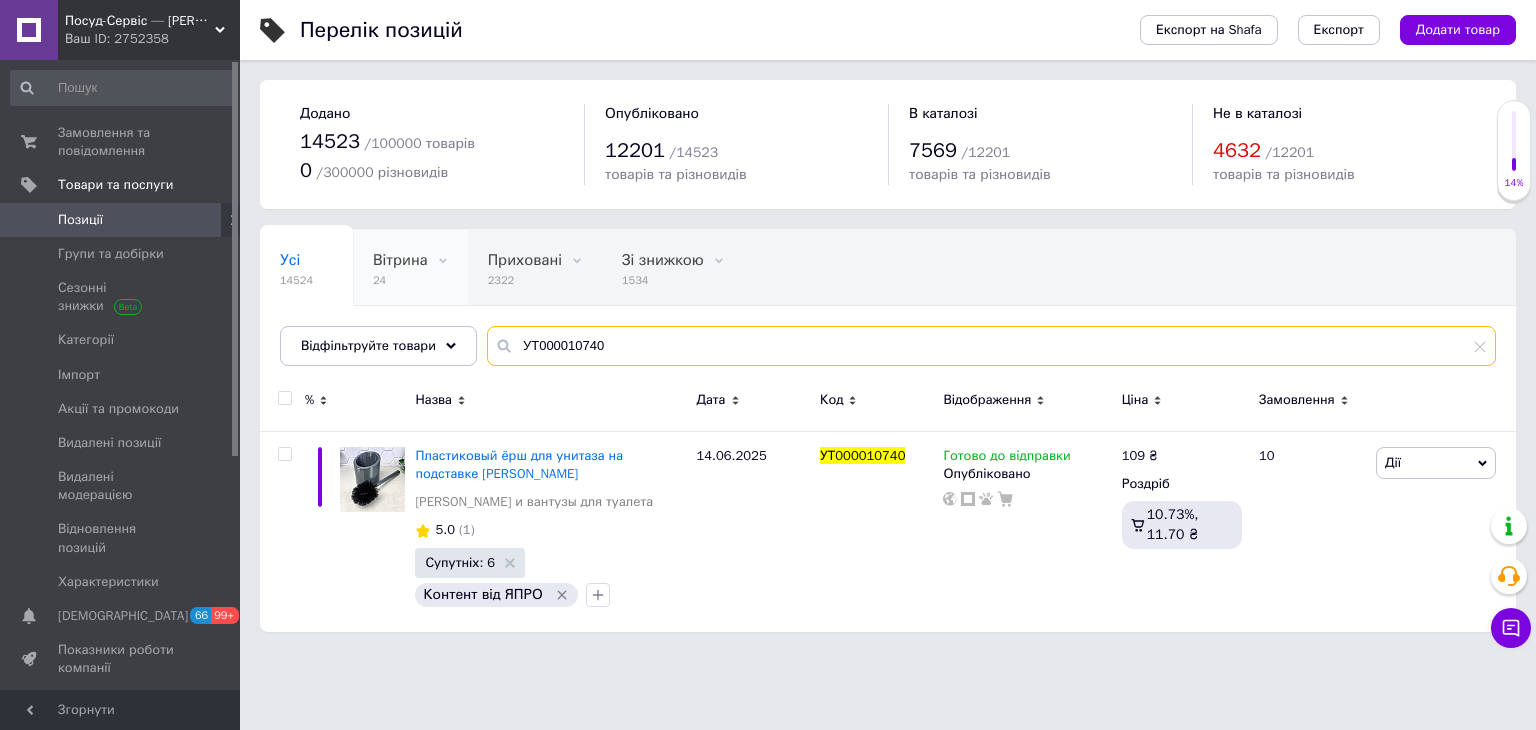 drag, startPoint x: 628, startPoint y: 345, endPoint x: 434, endPoint y: 237, distance: 222.03603 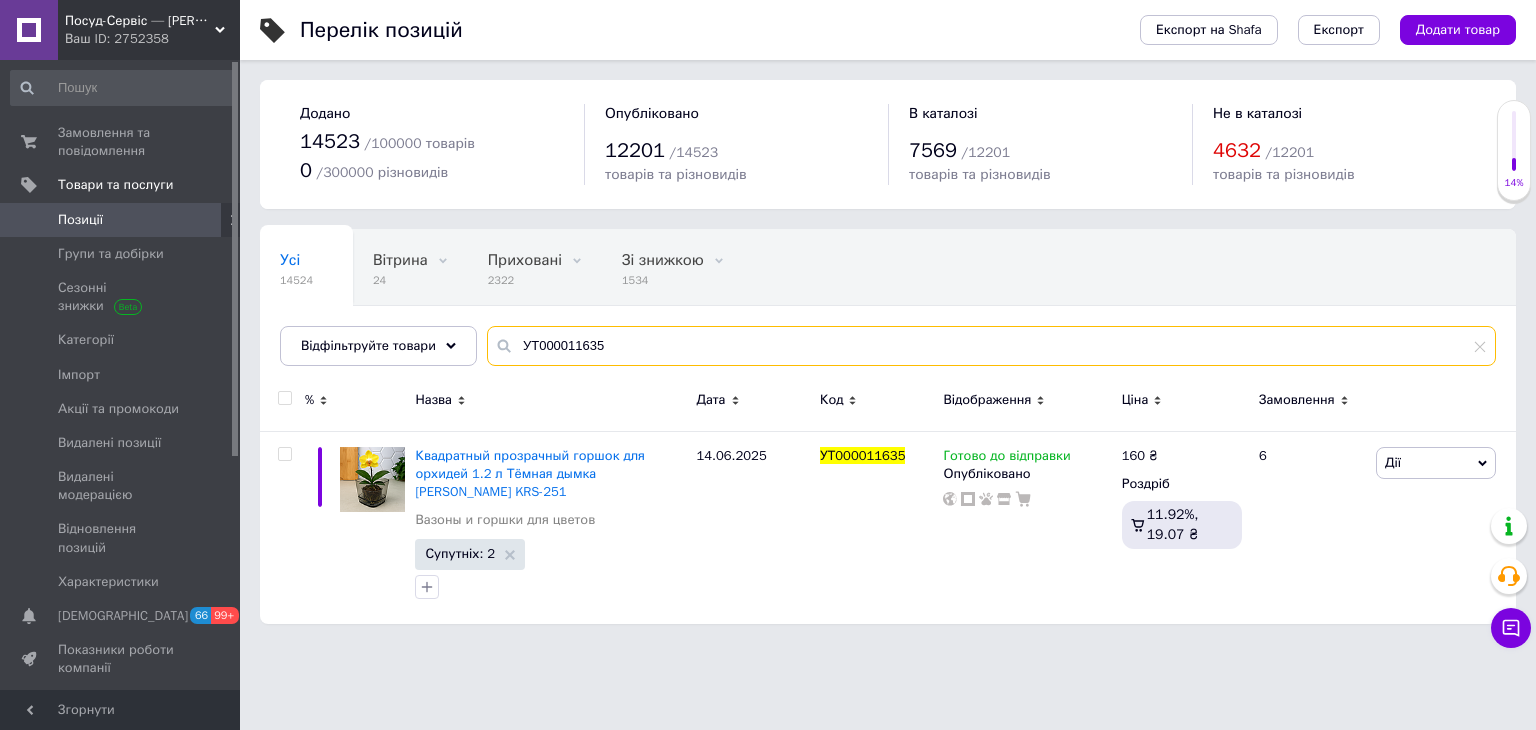 drag, startPoint x: 520, startPoint y: 337, endPoint x: 436, endPoint y: 317, distance: 86.34813 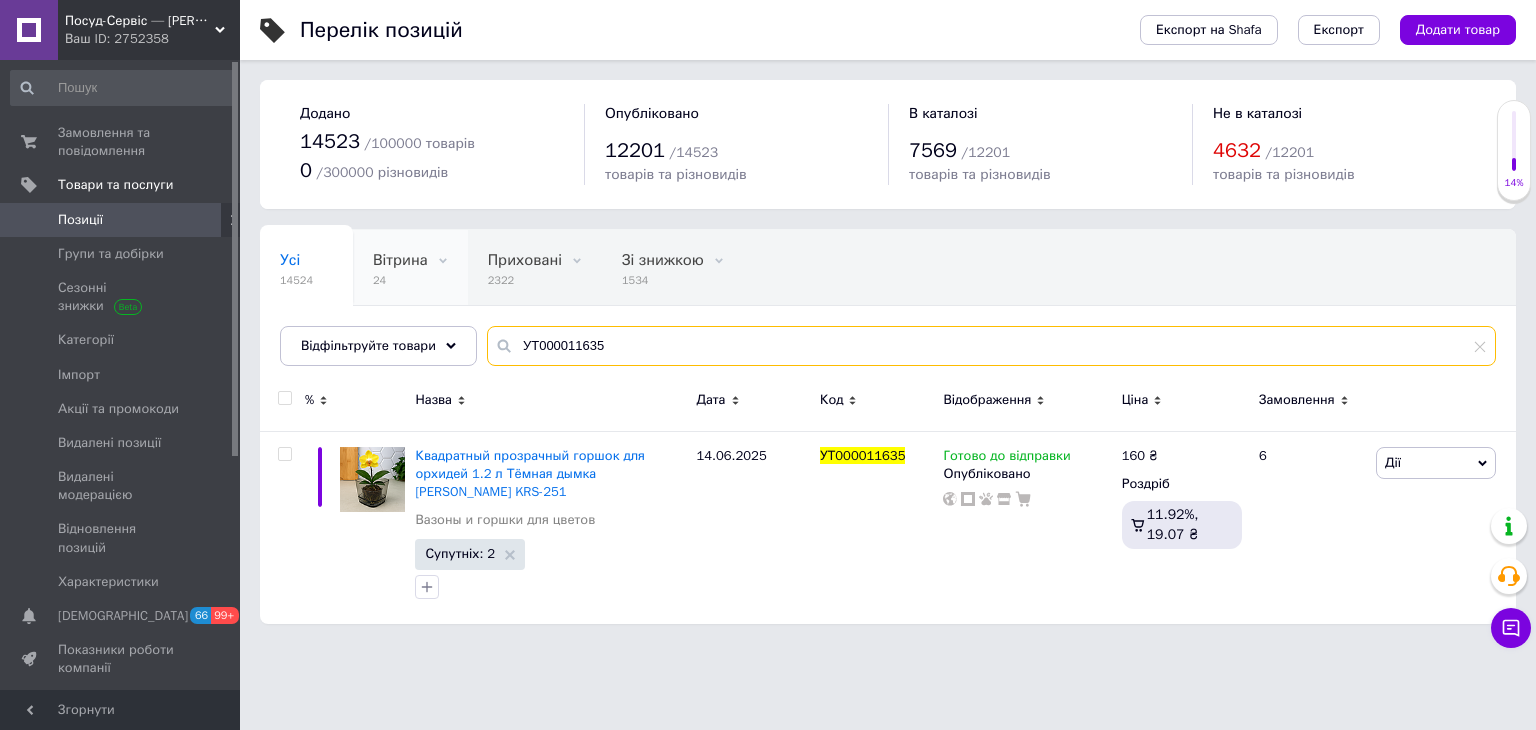 paste on "3" 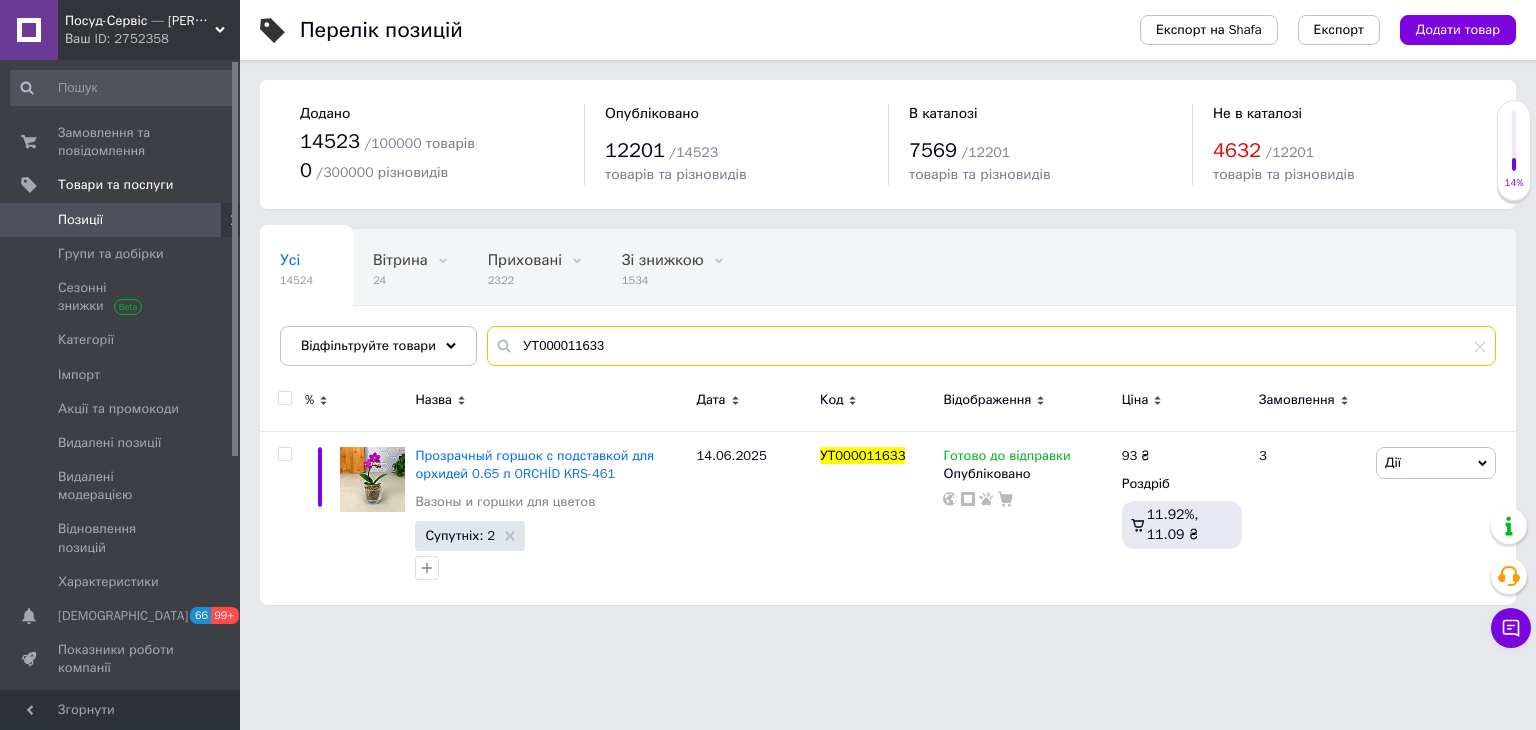 drag, startPoint x: 408, startPoint y: 337, endPoint x: 345, endPoint y: 262, distance: 97.94897 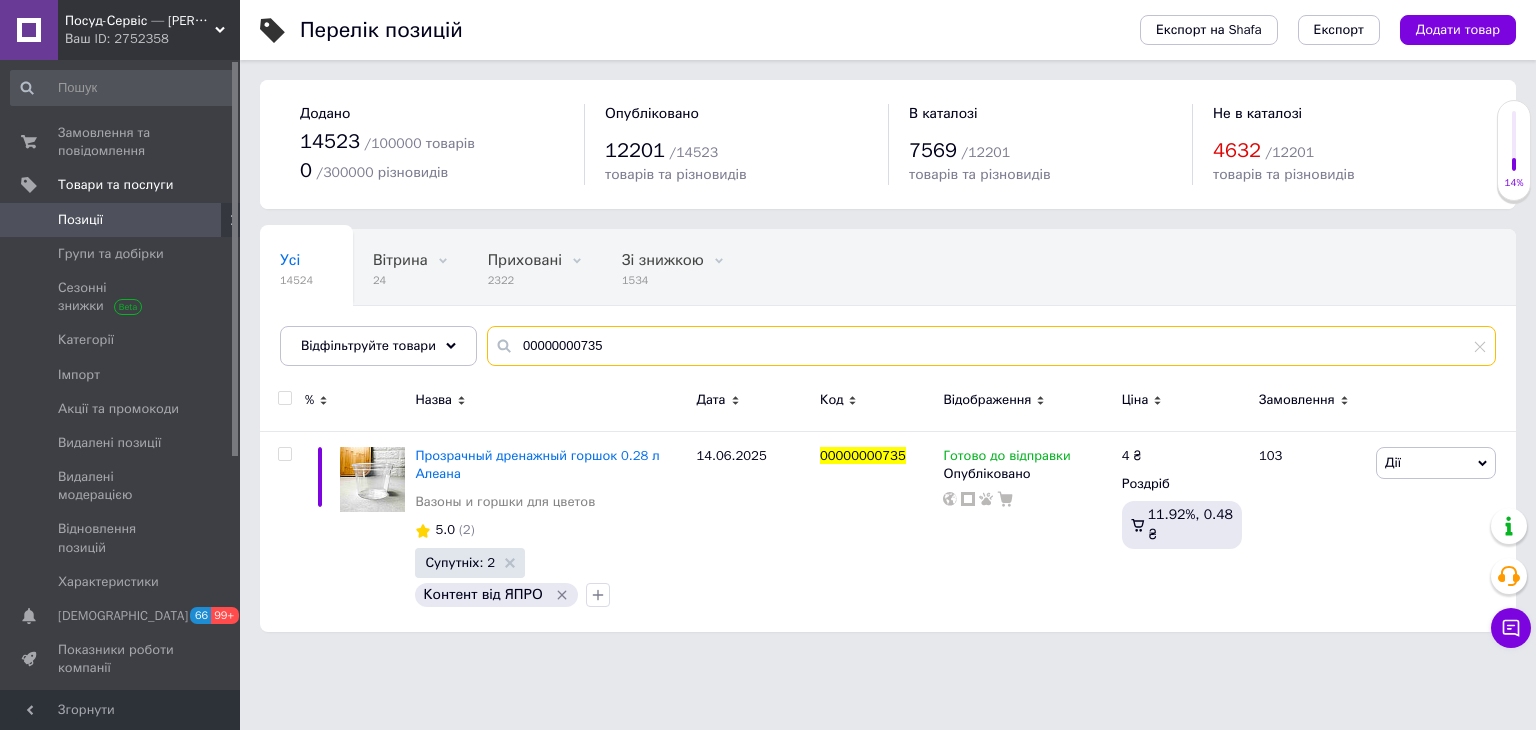 drag, startPoint x: 648, startPoint y: 333, endPoint x: 343, endPoint y: 323, distance: 305.16388 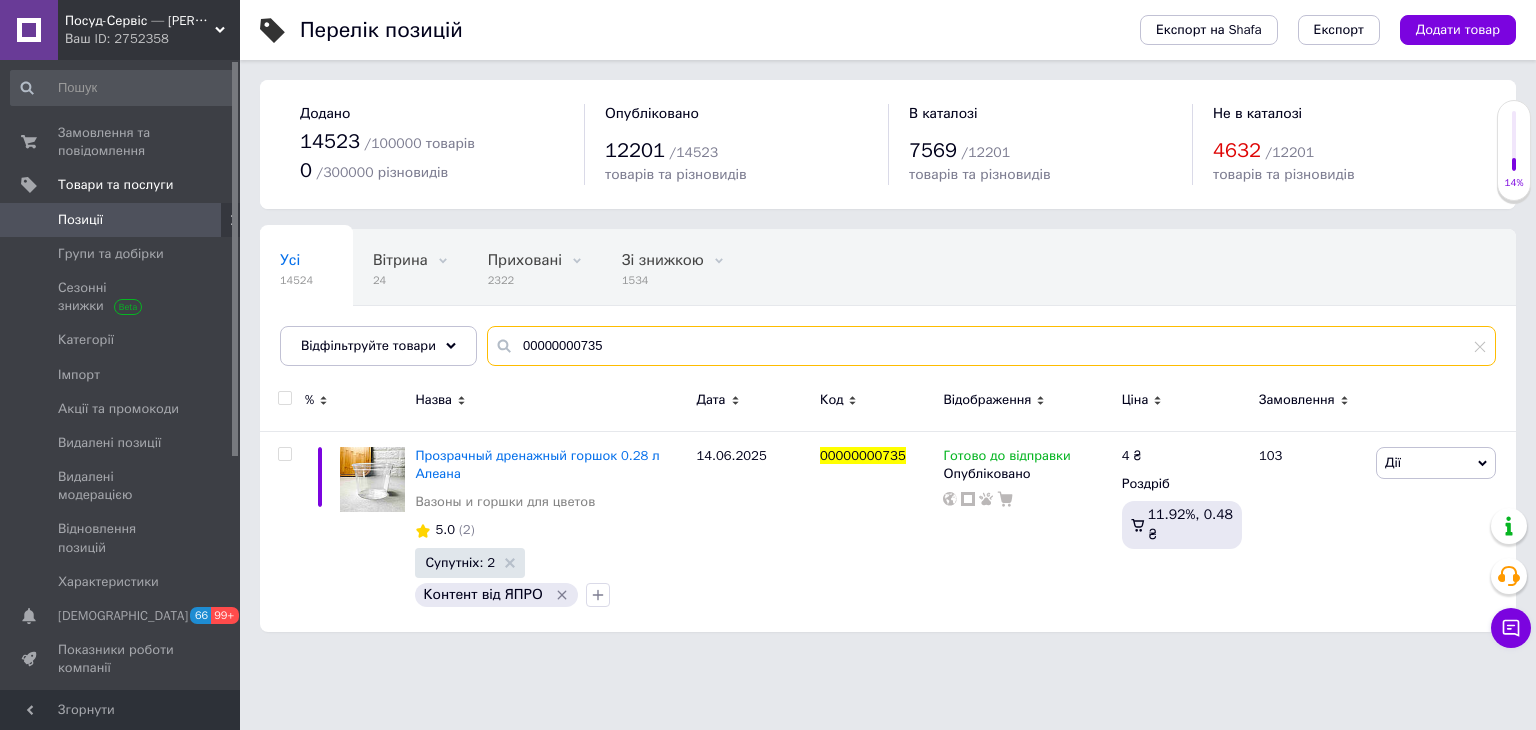paste on "8" 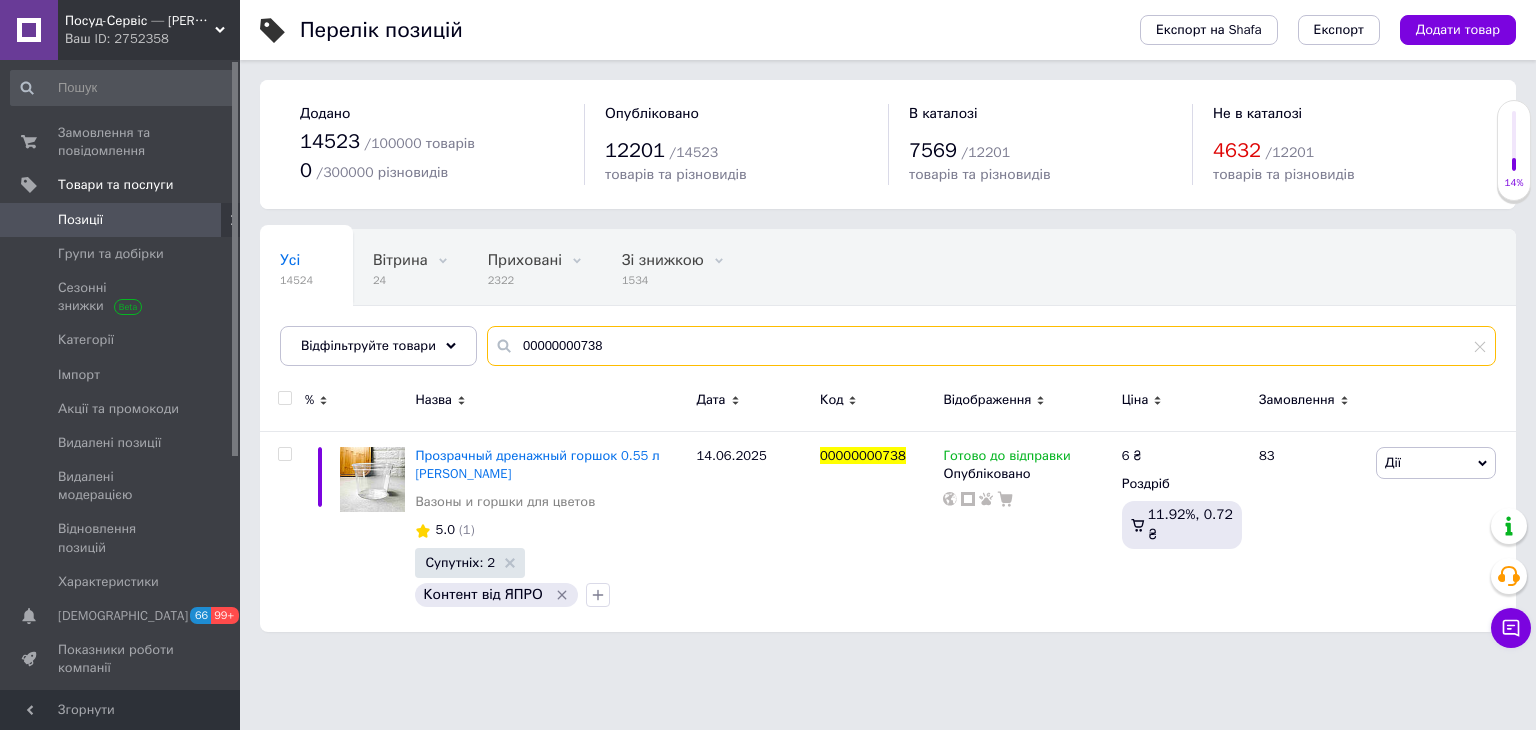 drag, startPoint x: 620, startPoint y: 353, endPoint x: 372, endPoint y: 312, distance: 251.36627 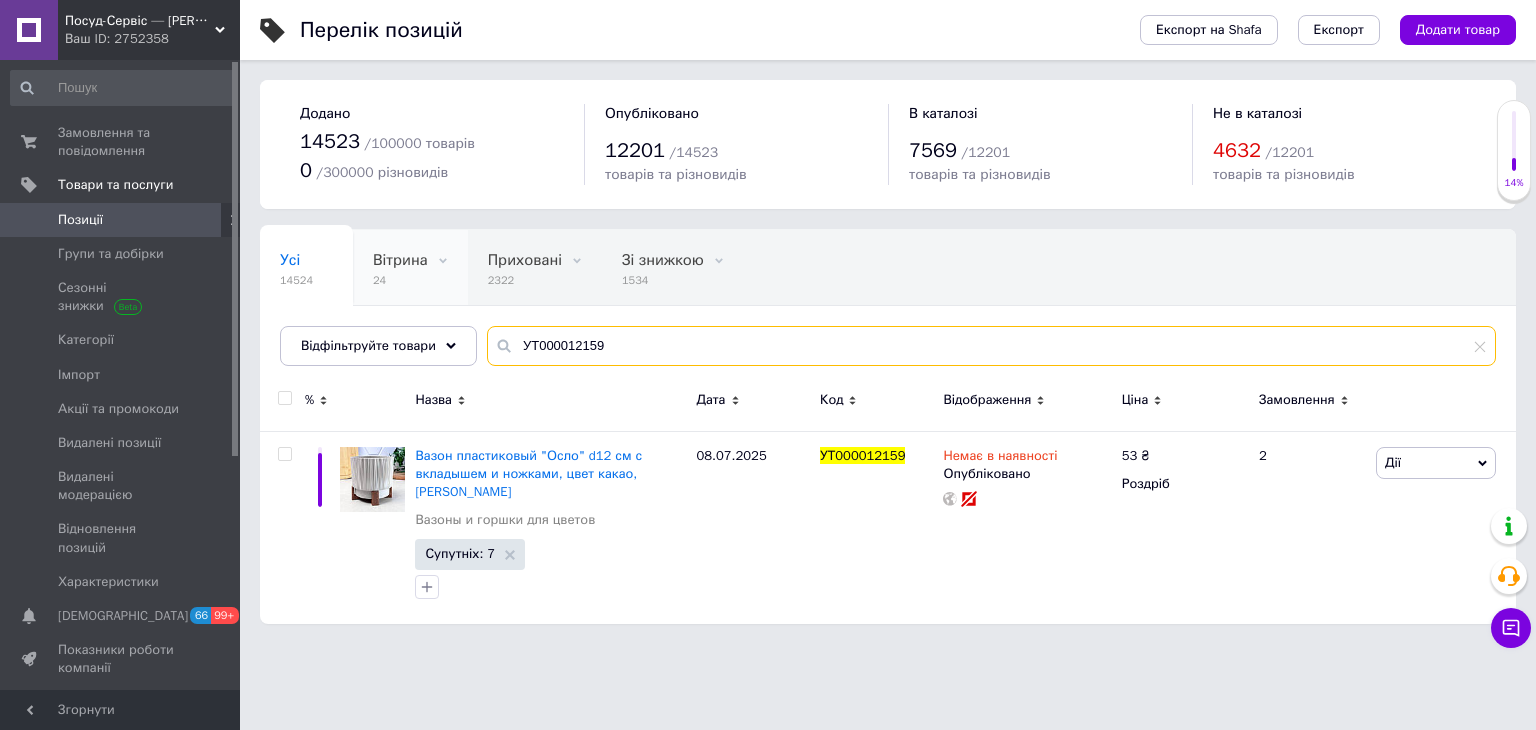 drag, startPoint x: 476, startPoint y: 330, endPoint x: 419, endPoint y: 305, distance: 62.241467 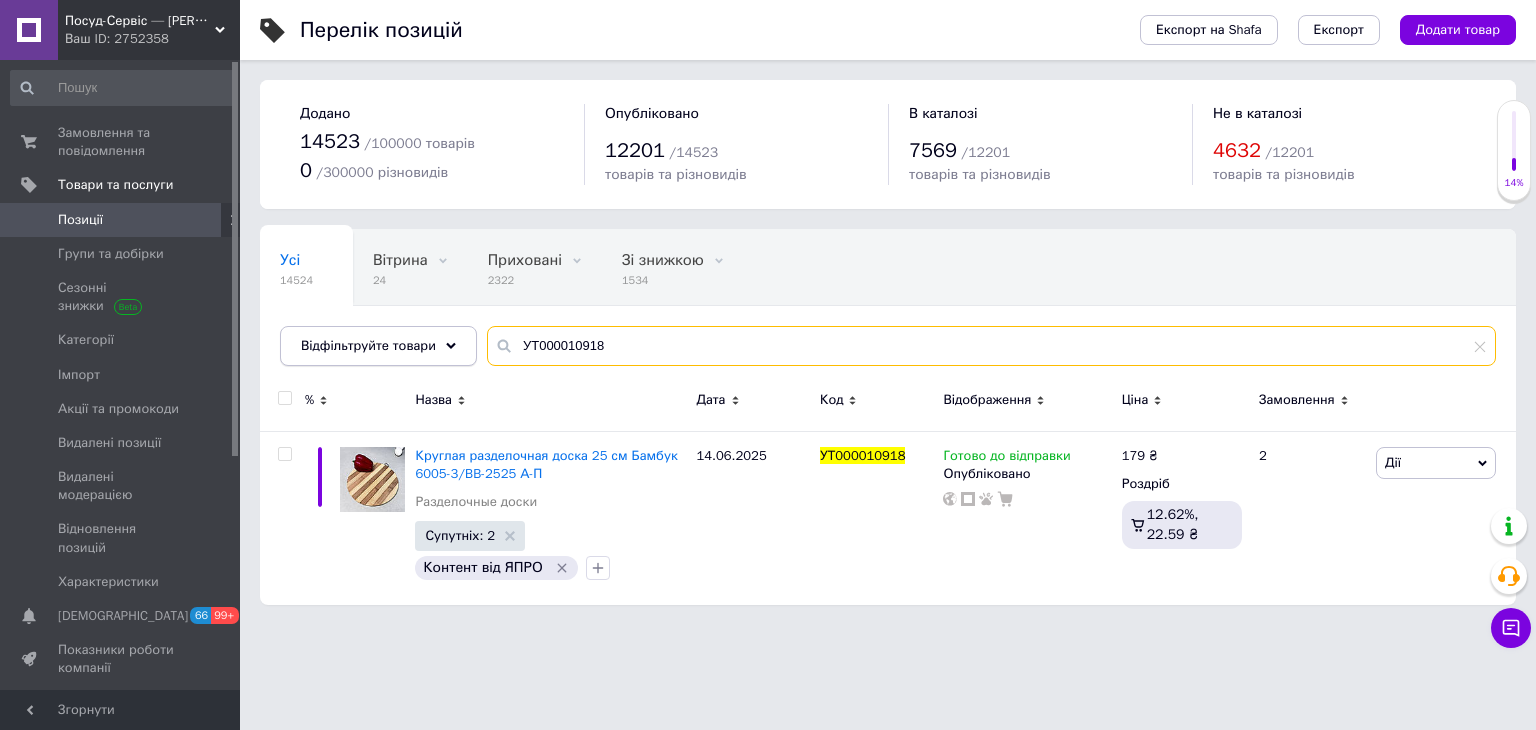 drag, startPoint x: 644, startPoint y: 347, endPoint x: 383, endPoint y: 327, distance: 261.76517 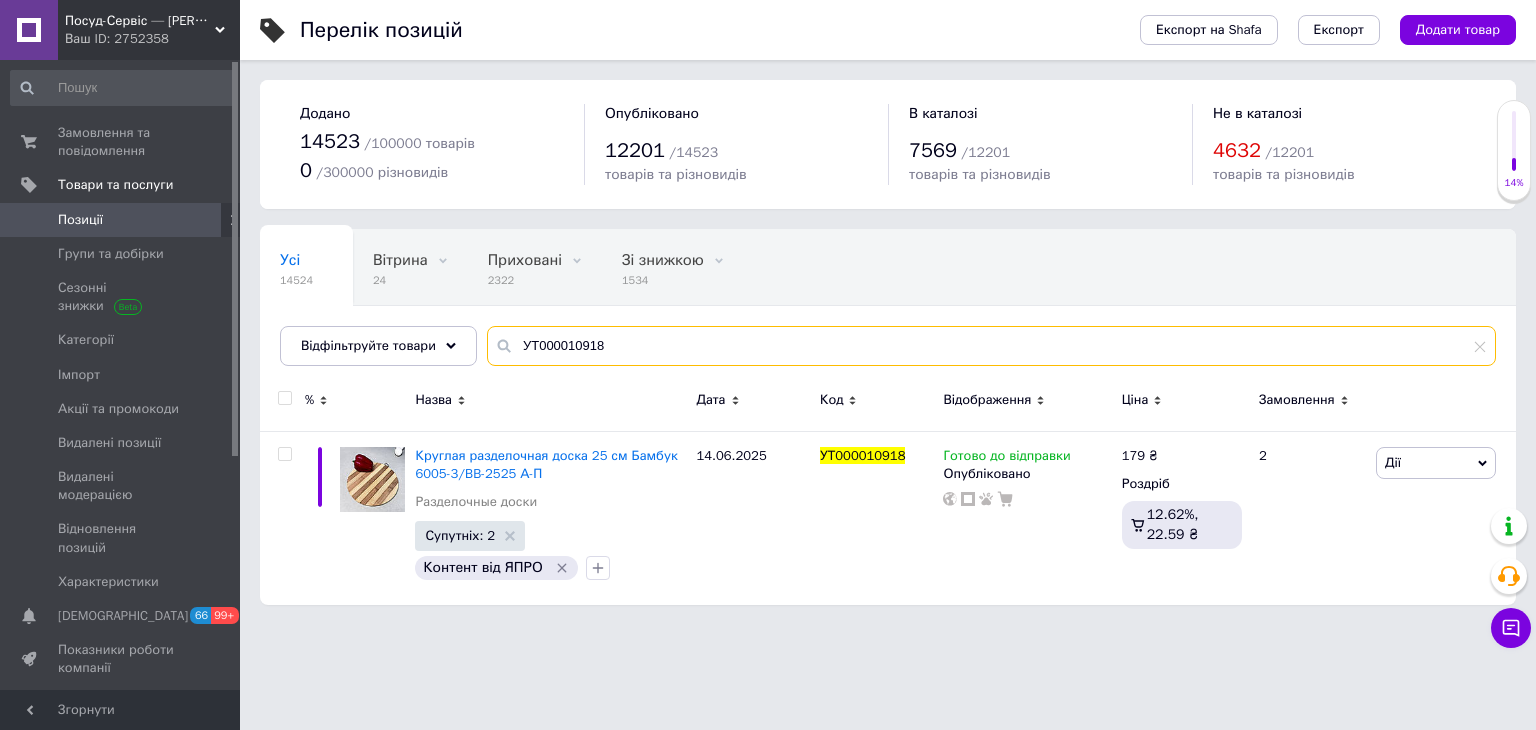 paste on "07065" 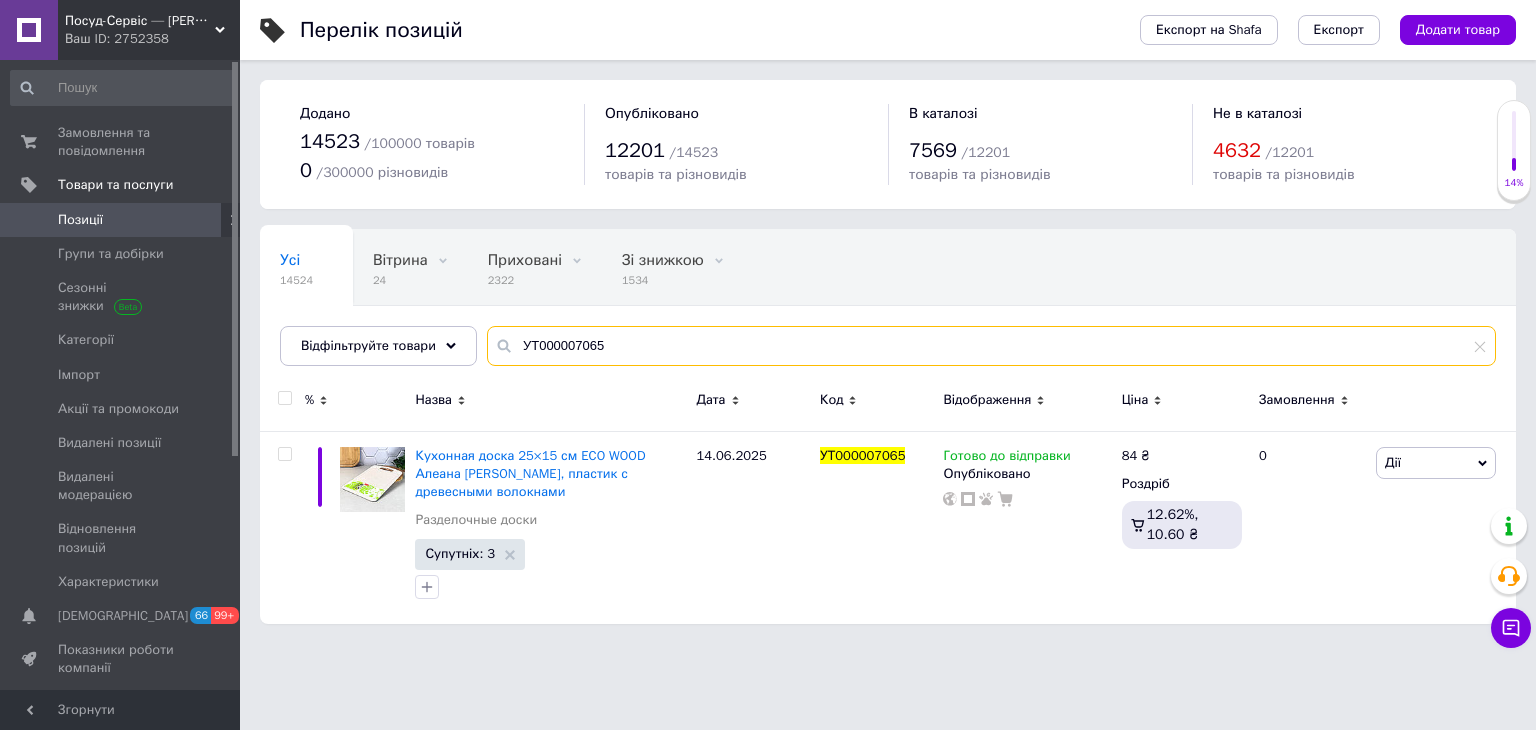 type on "УТ000007065" 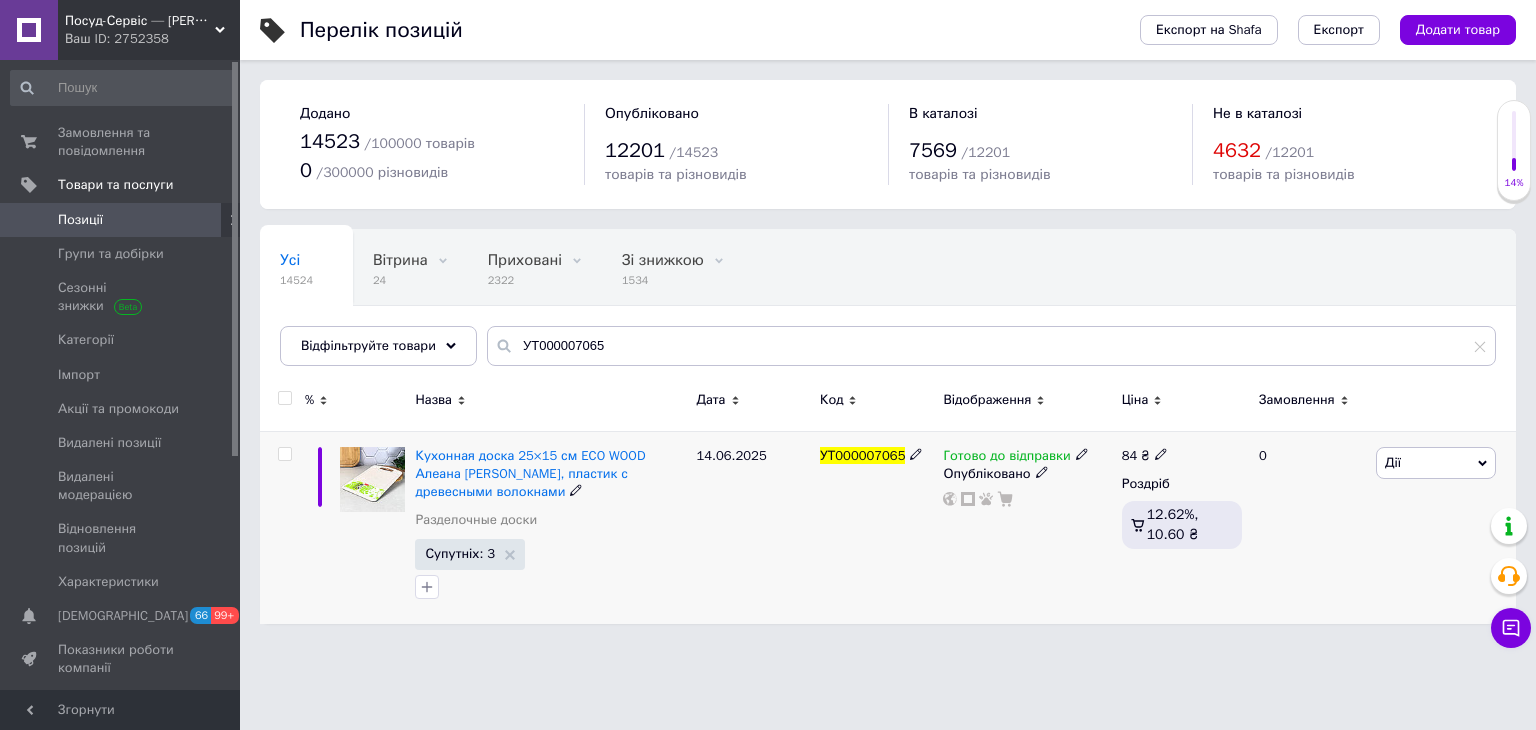 click 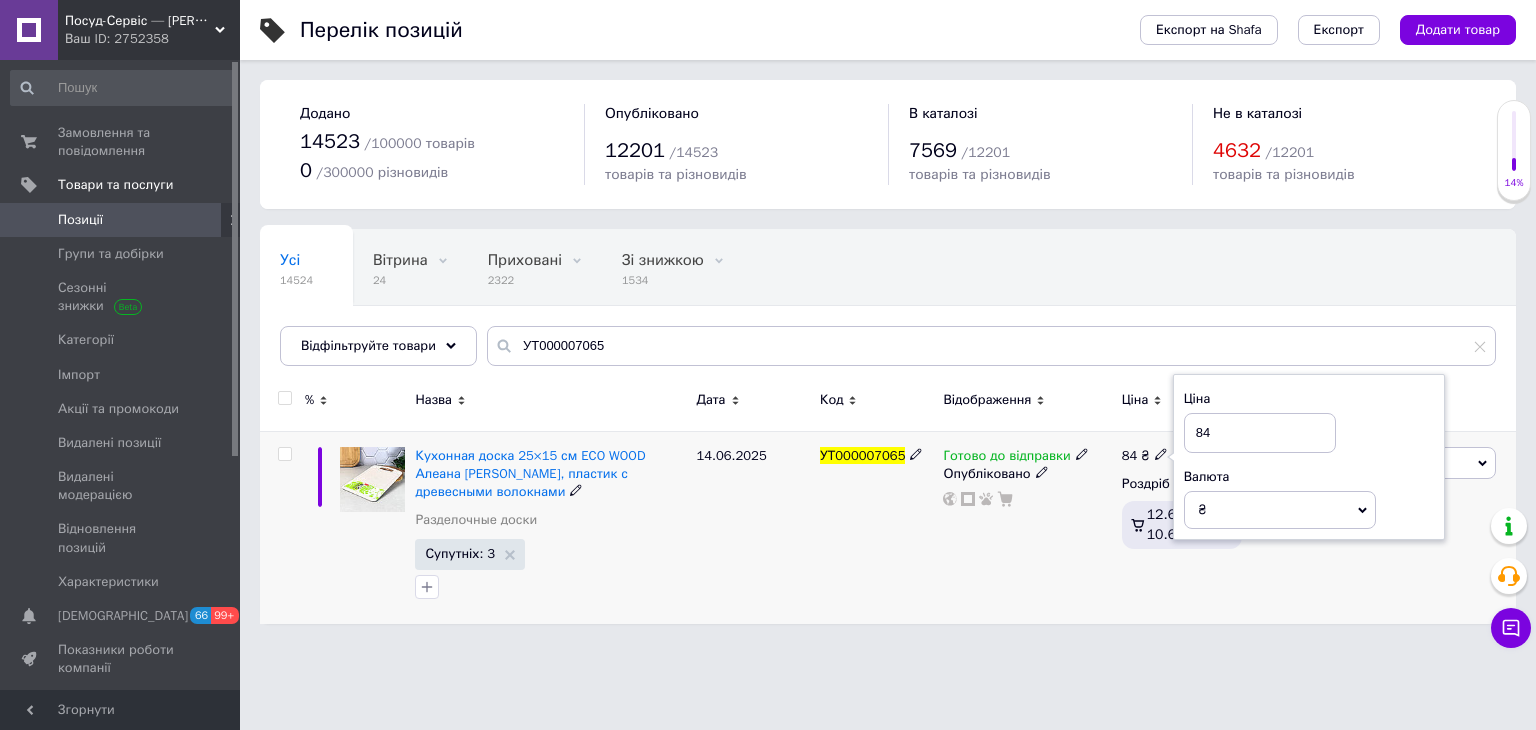 click on "84" at bounding box center (1260, 433) 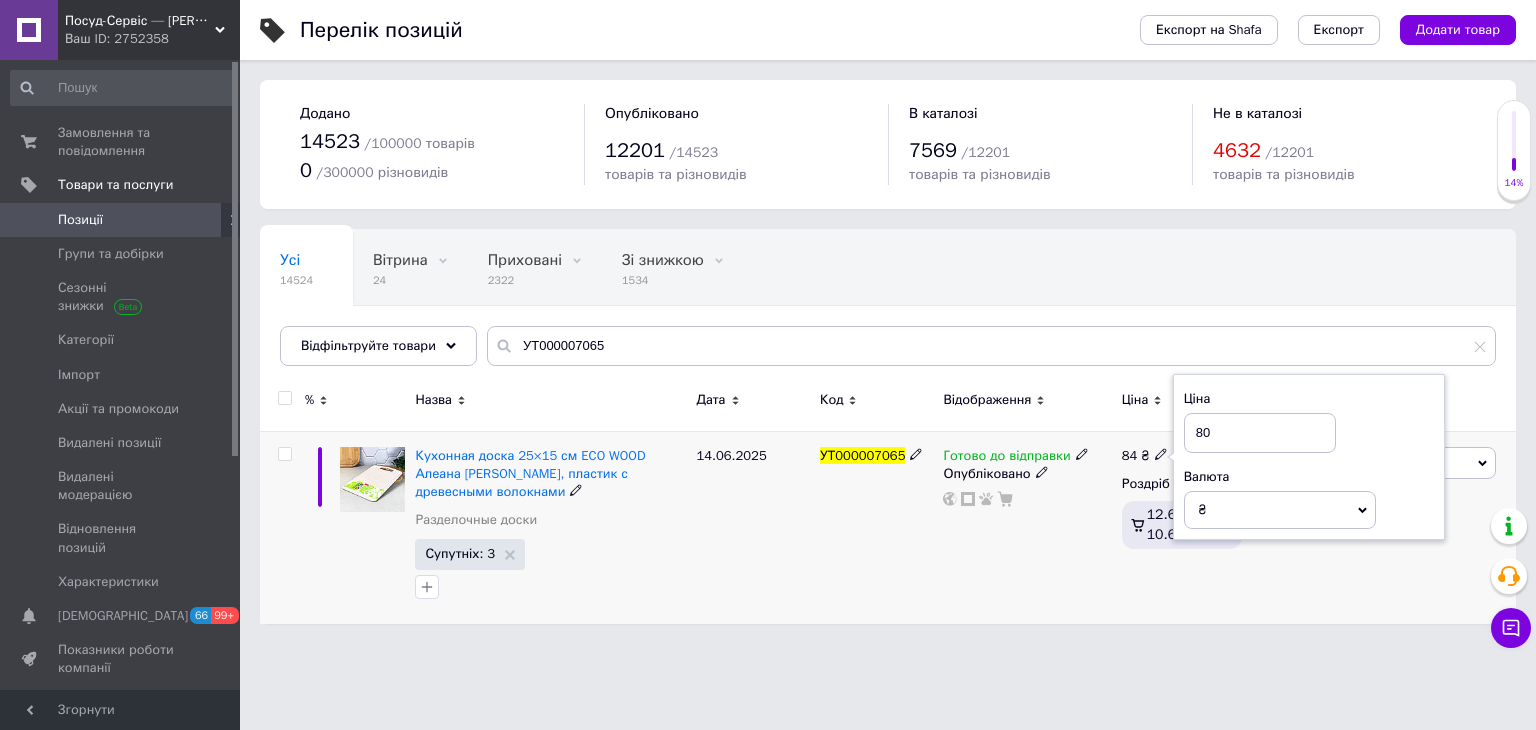 type on "80" 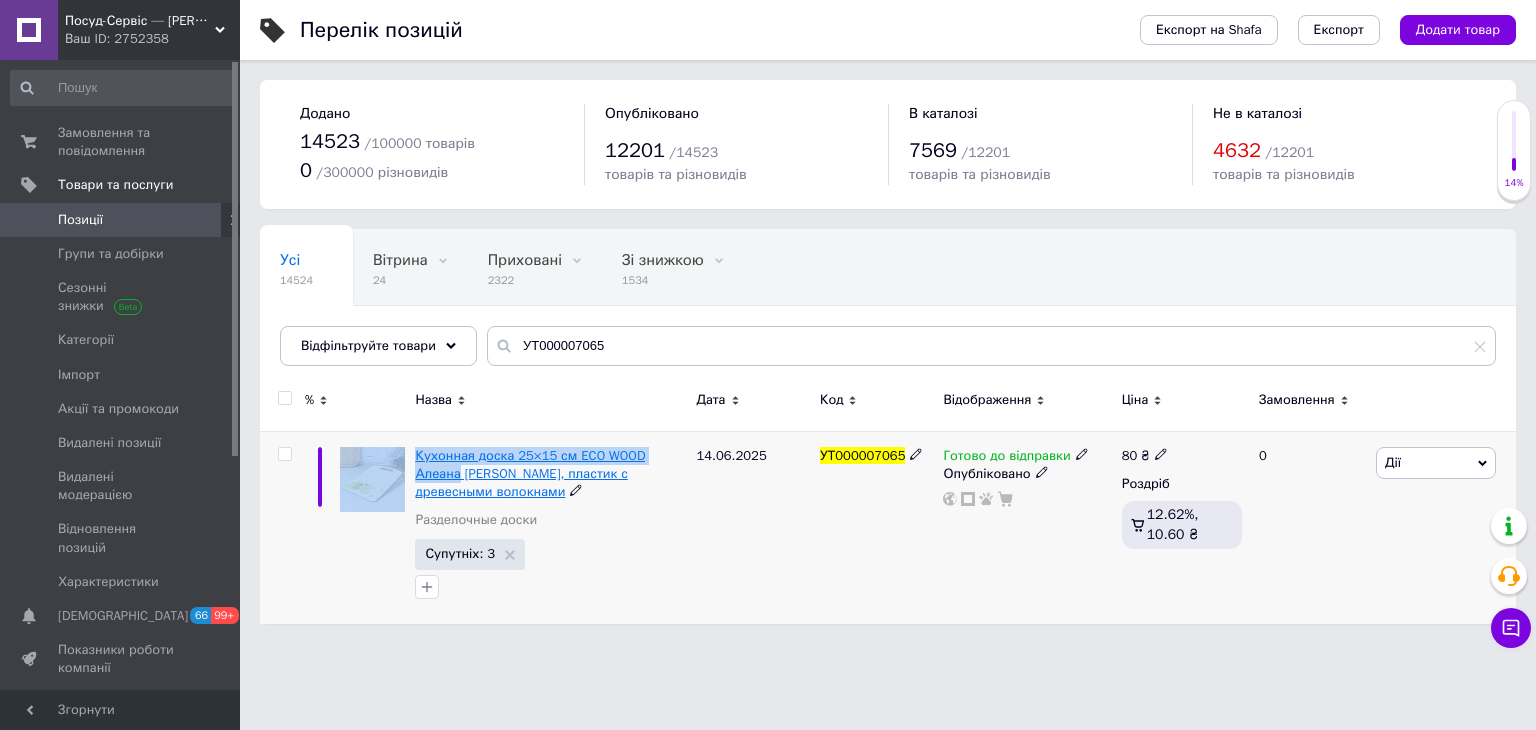 drag, startPoint x: 407, startPoint y: 461, endPoint x: 683, endPoint y: 456, distance: 276.0453 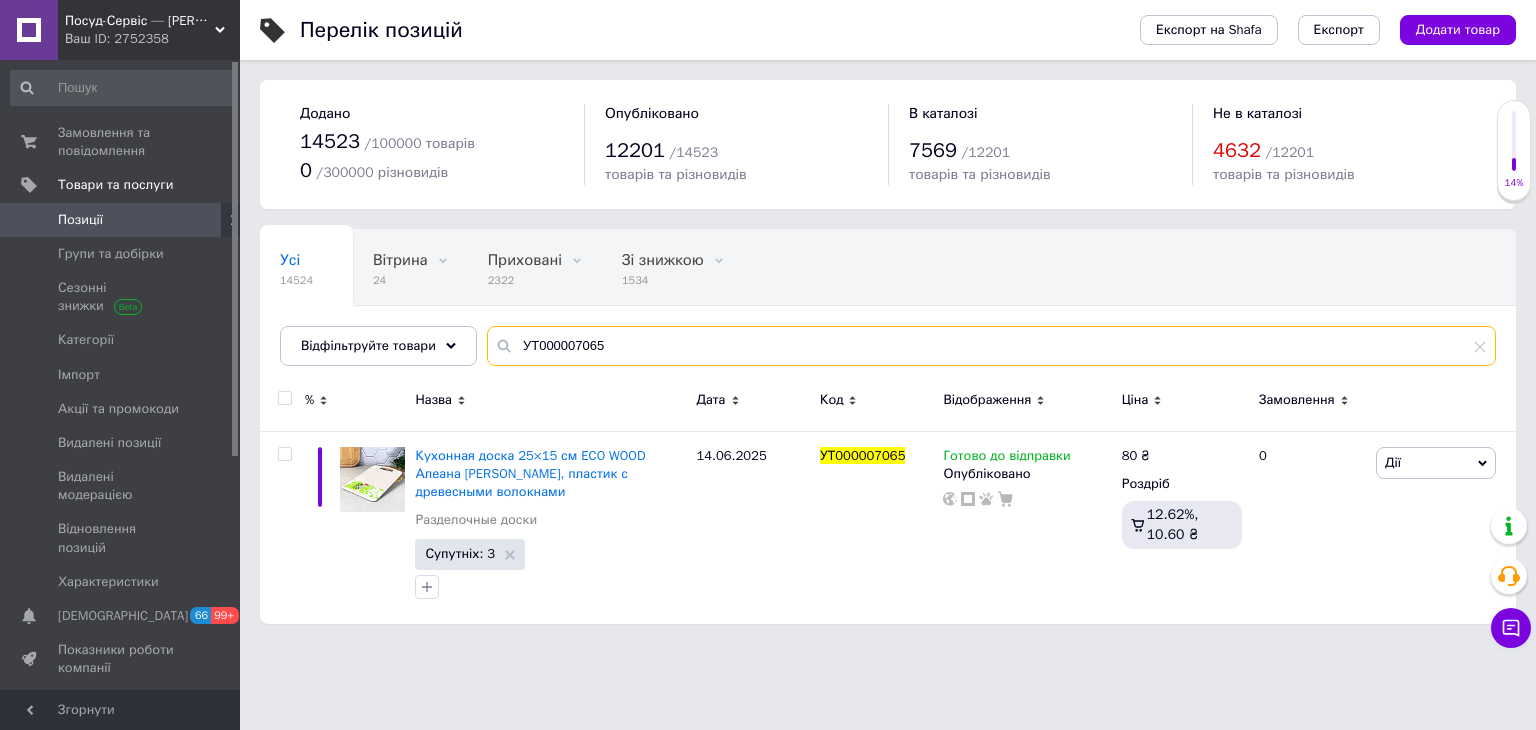 click on "Відфільтруйте товари УТ000007065" at bounding box center (888, 346) 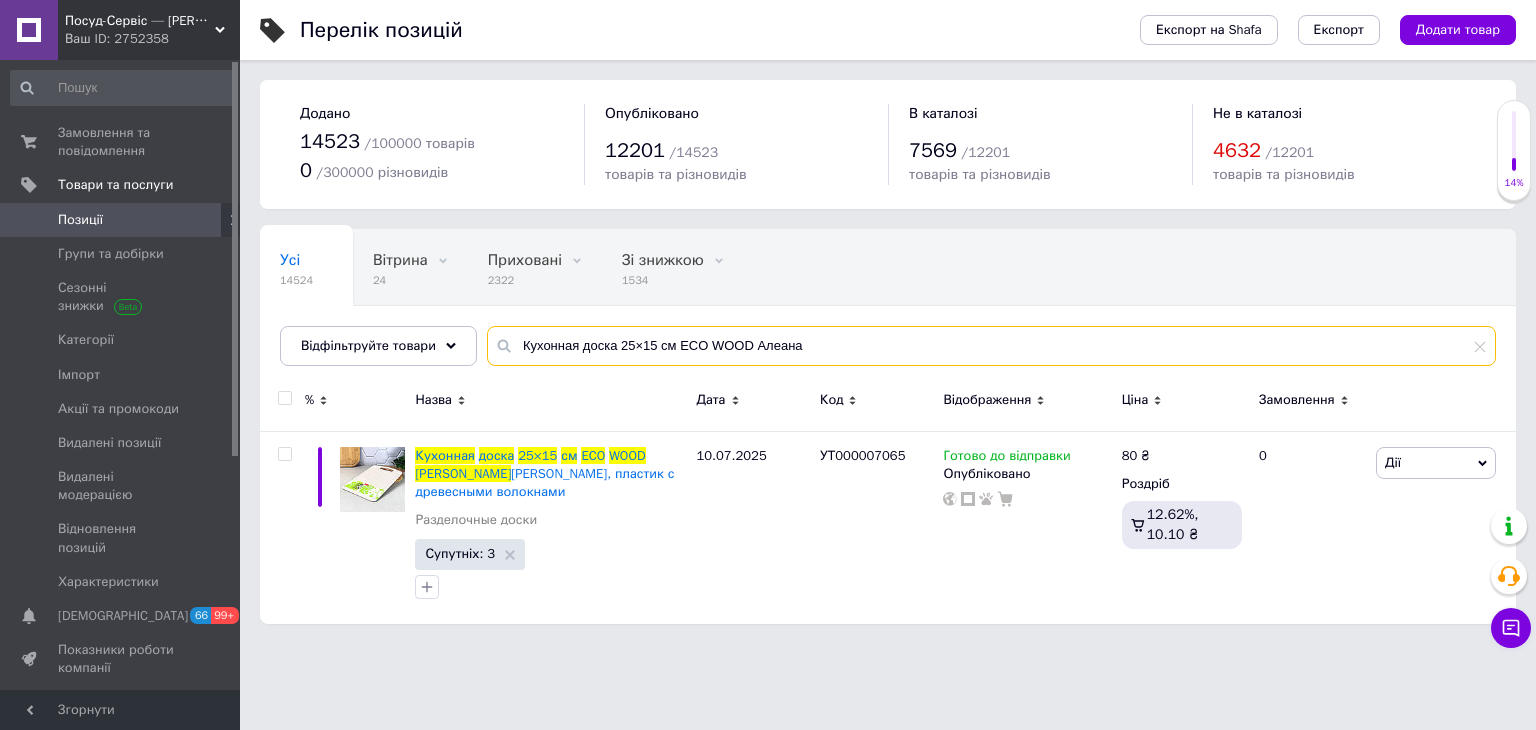 drag, startPoint x: 799, startPoint y: 344, endPoint x: 644, endPoint y: 350, distance: 155.11609 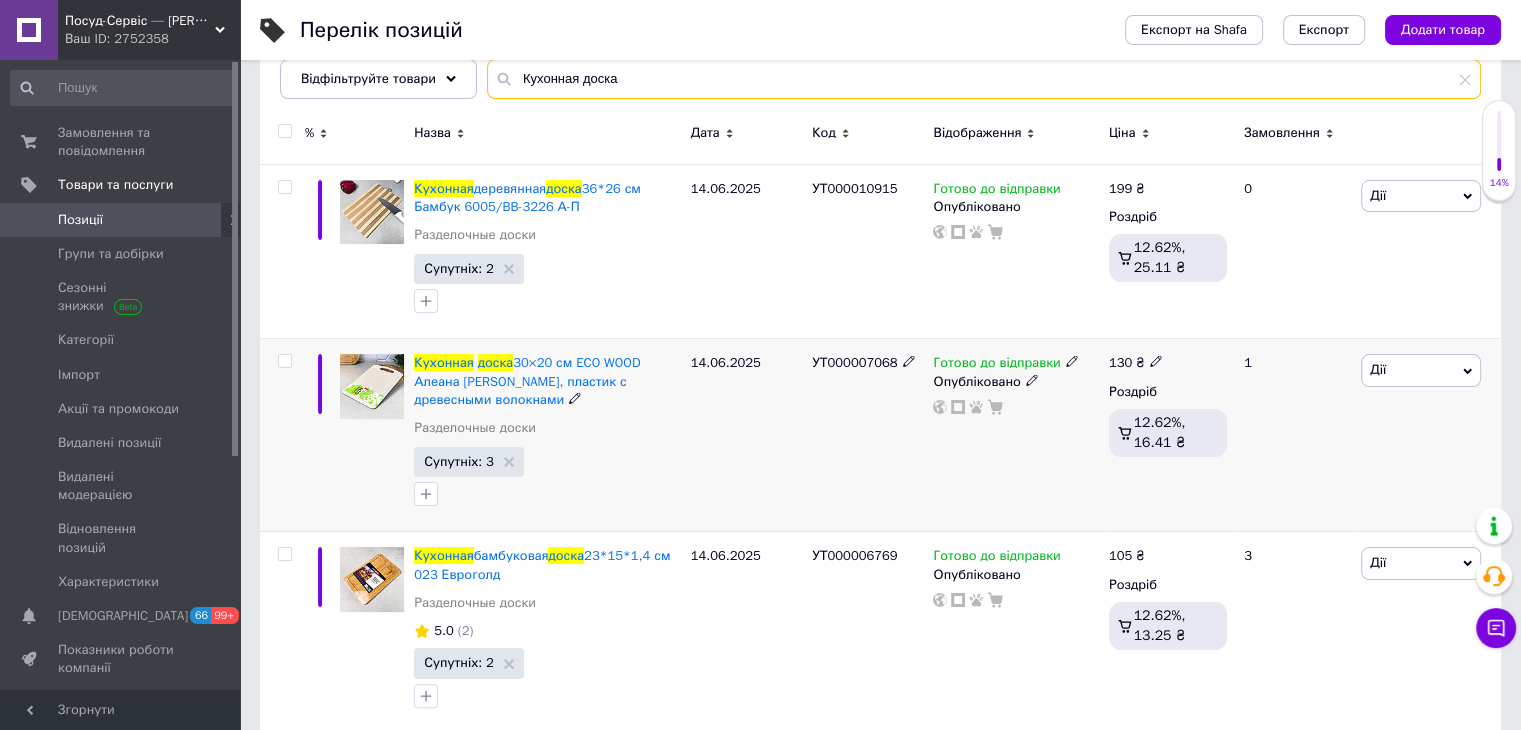 scroll, scrollTop: 300, scrollLeft: 0, axis: vertical 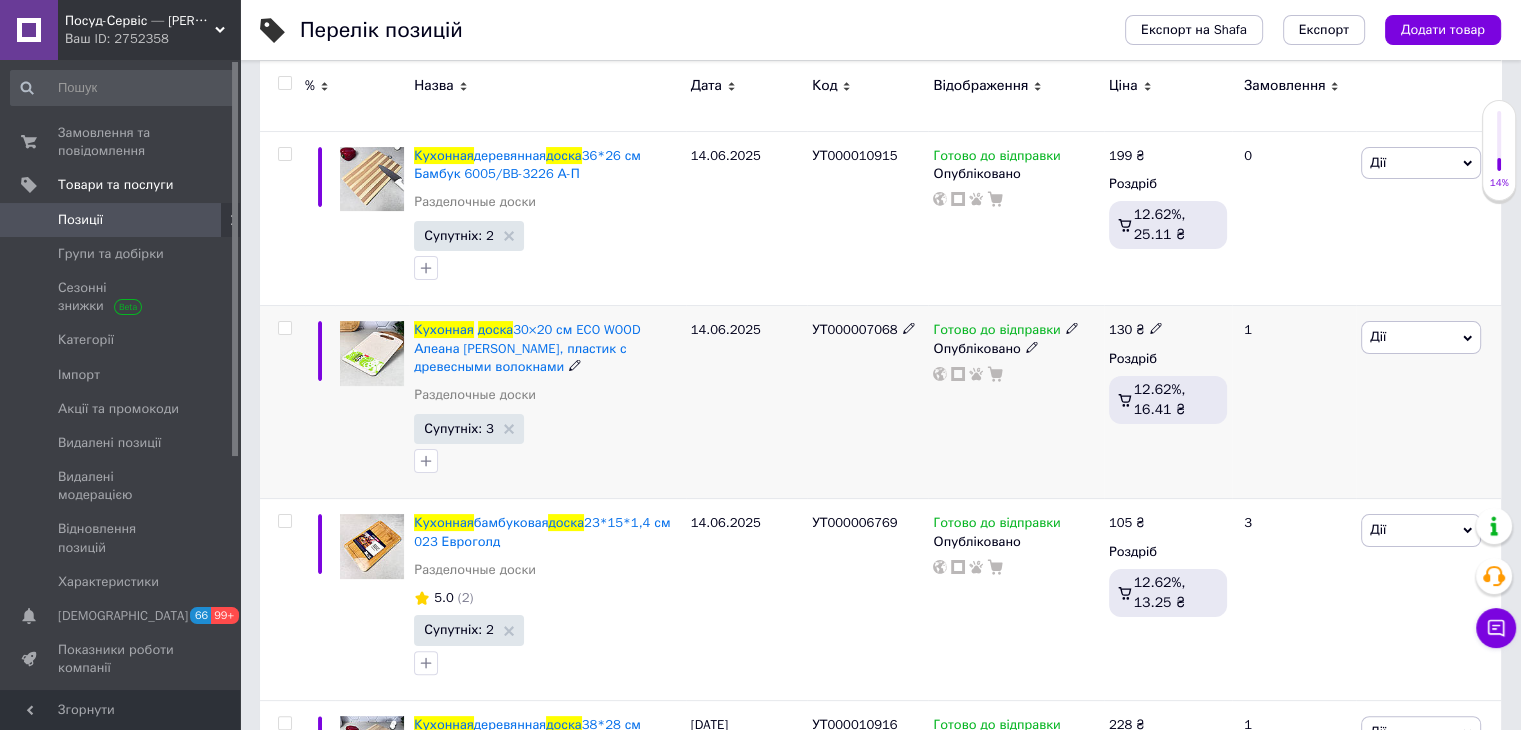 click on "УТ000007068" at bounding box center [855, 329] 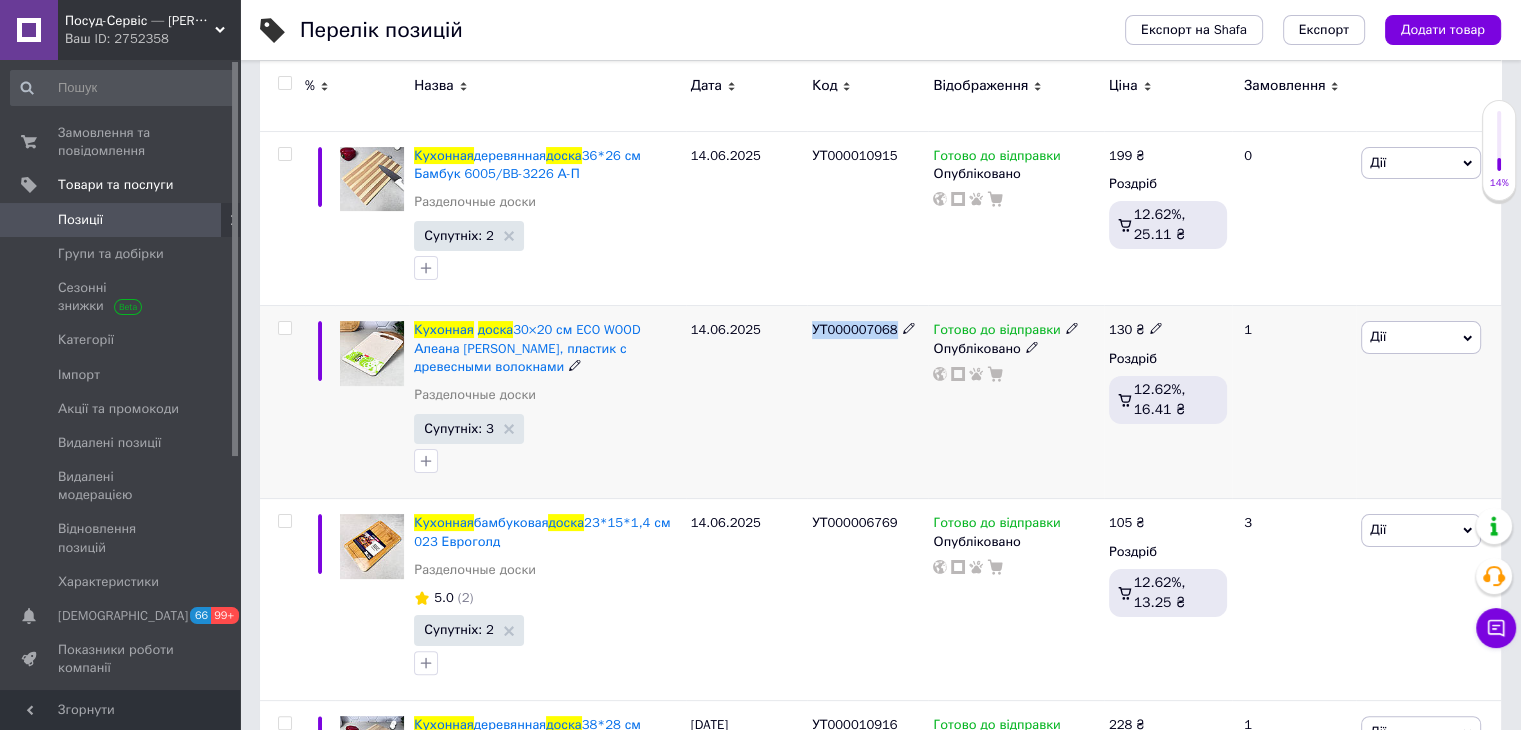click on "УТ000007068" at bounding box center (855, 329) 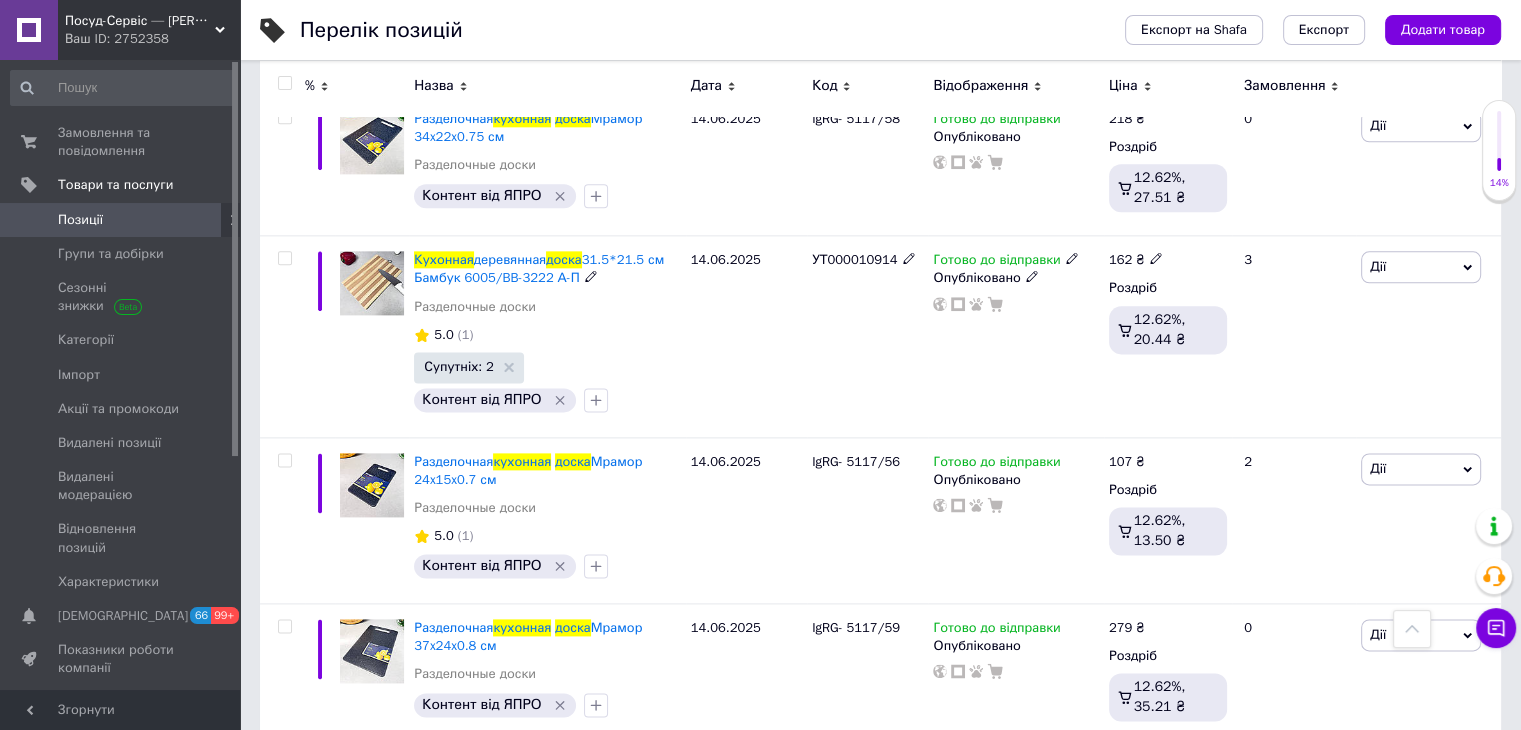 scroll, scrollTop: 2500, scrollLeft: 0, axis: vertical 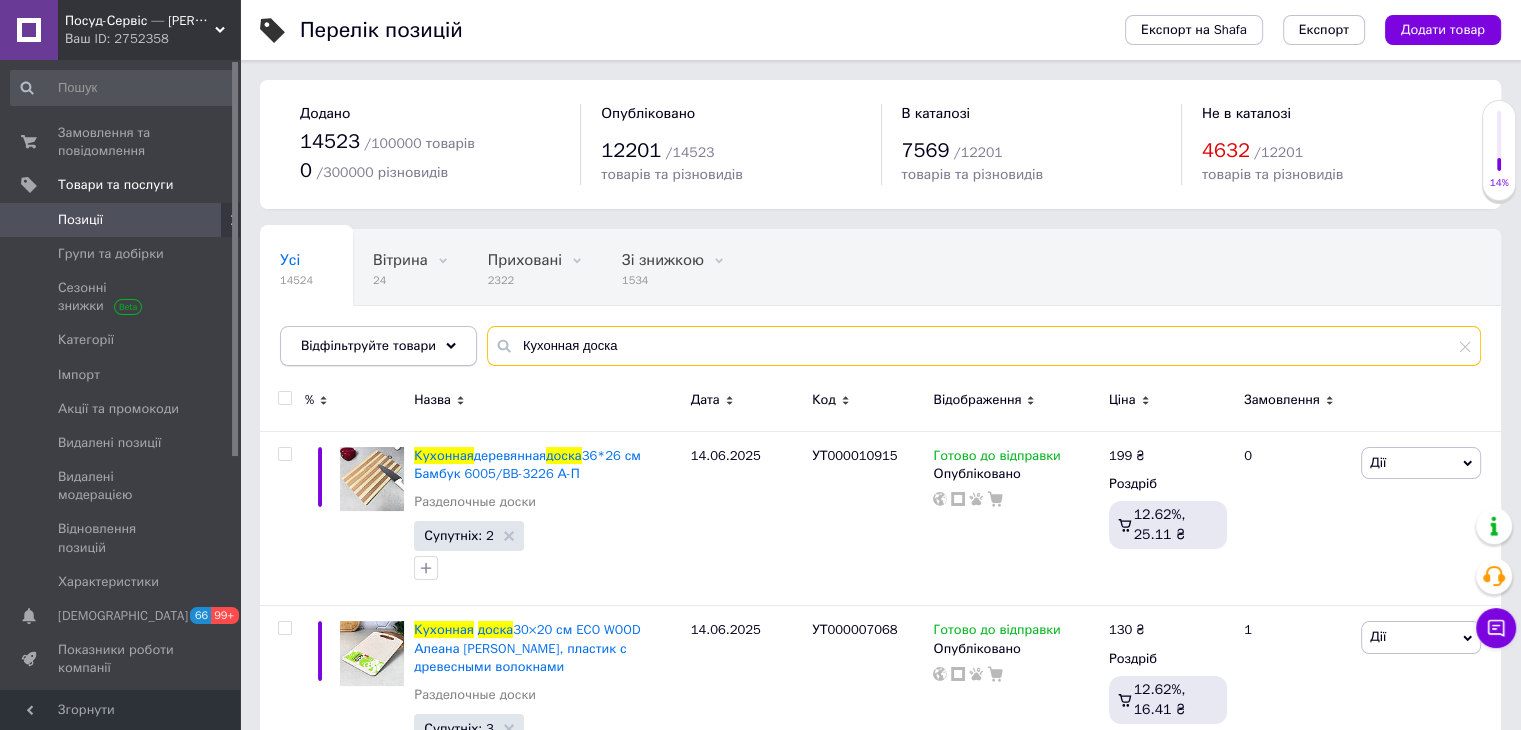 drag, startPoint x: 673, startPoint y: 343, endPoint x: 350, endPoint y: 337, distance: 323.05573 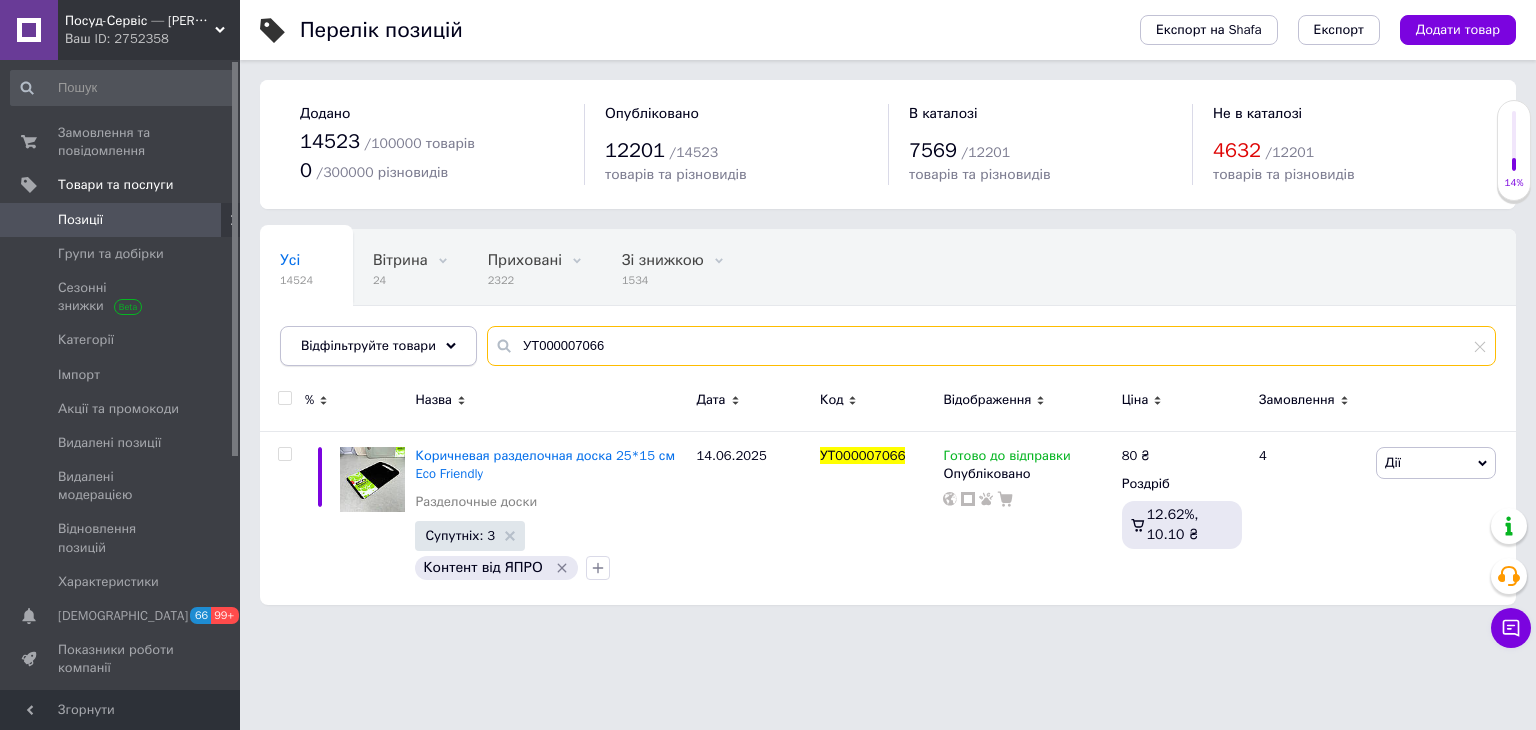 drag, startPoint x: 517, startPoint y: 344, endPoint x: 443, endPoint y: 343, distance: 74.00676 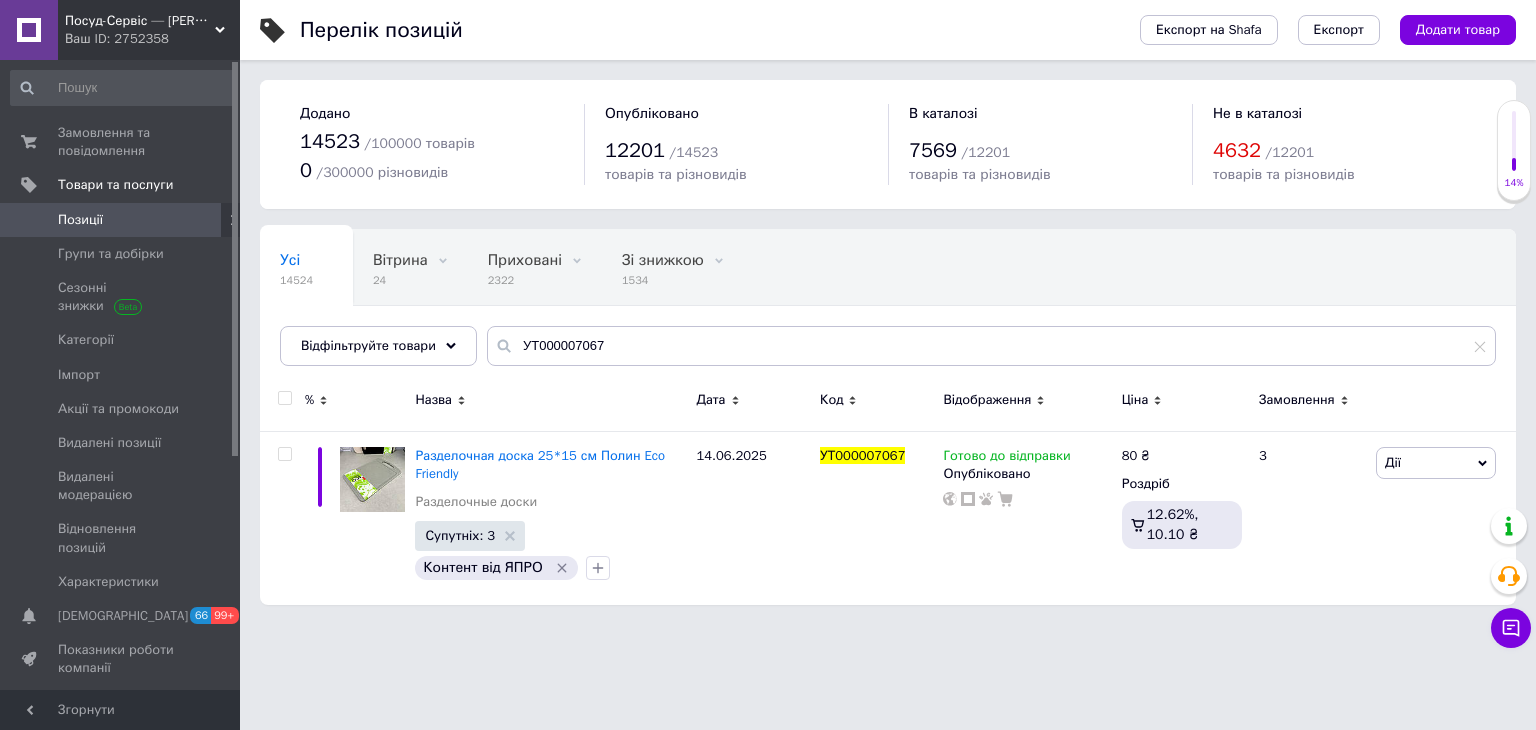 drag, startPoint x: 616, startPoint y: 329, endPoint x: 575, endPoint y: 338, distance: 41.976185 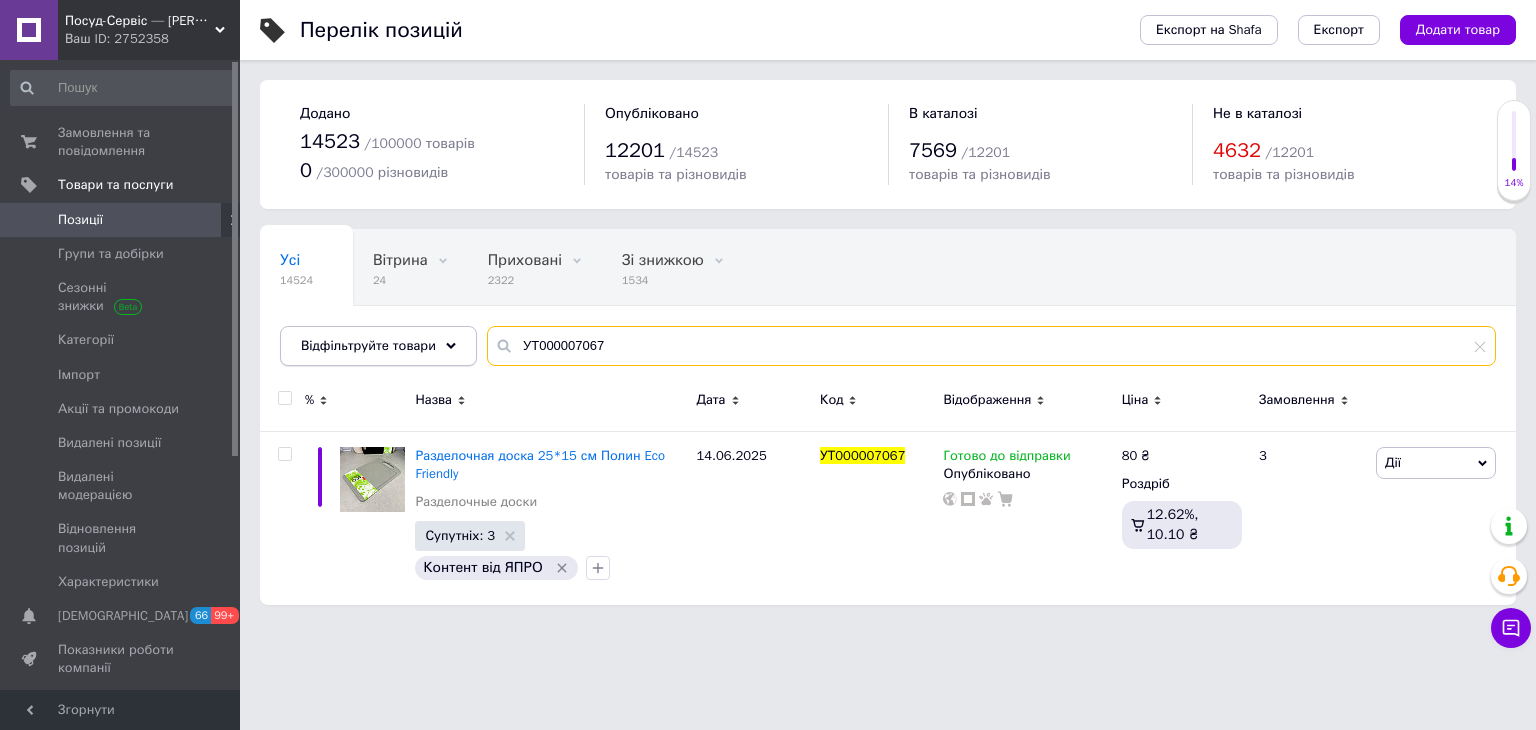 drag, startPoint x: 540, startPoint y: 337, endPoint x: 410, endPoint y: 329, distance: 130.24593 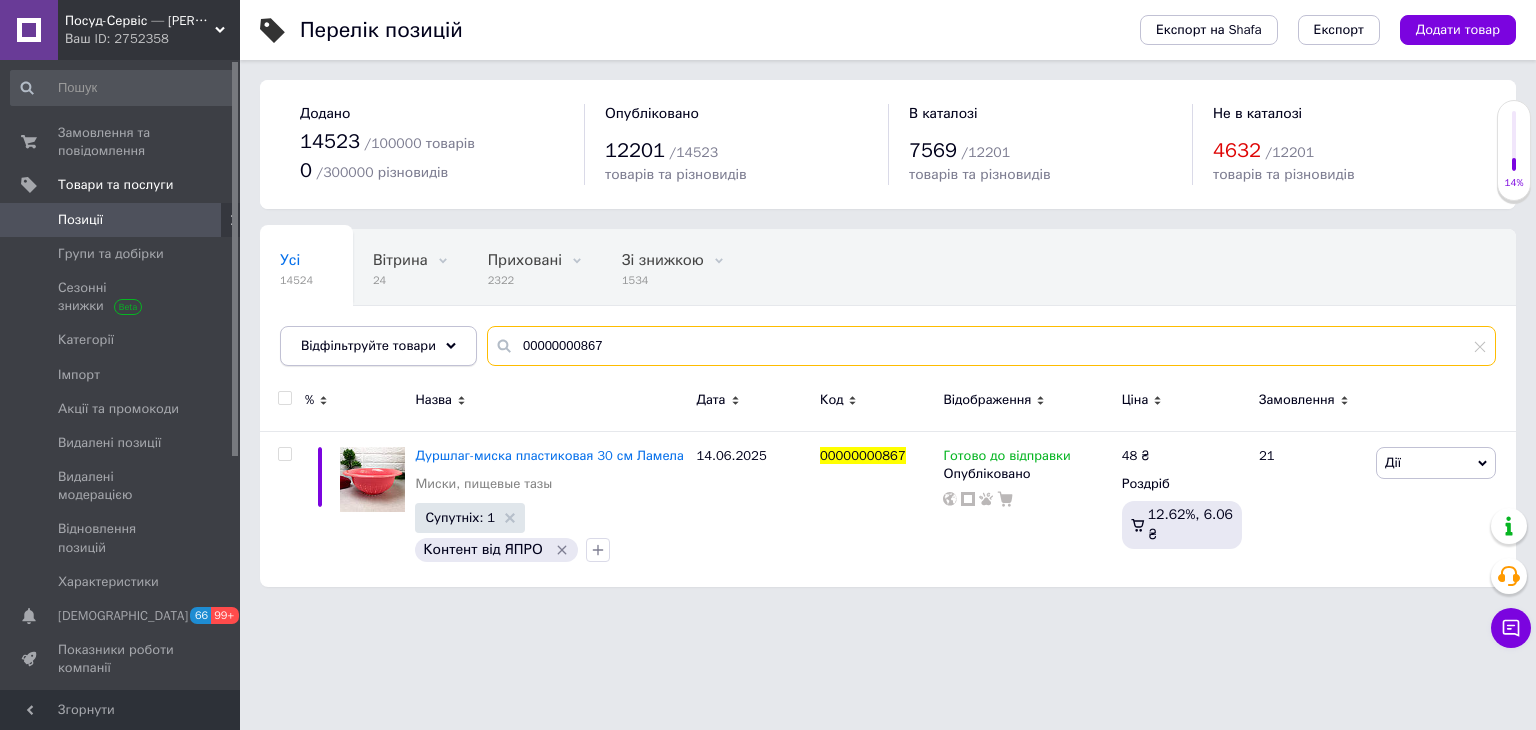 drag, startPoint x: 655, startPoint y: 346, endPoint x: 366, endPoint y: 331, distance: 289.389 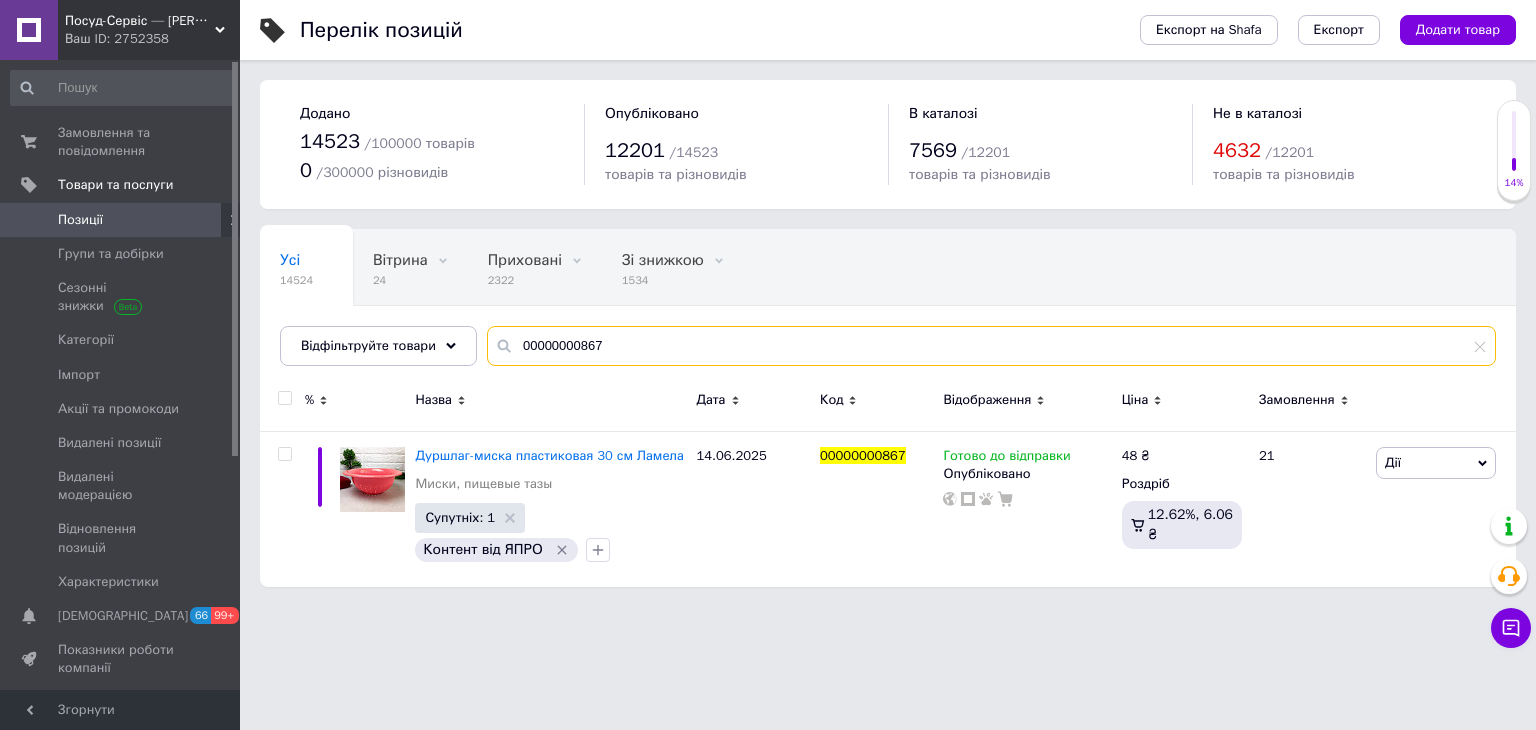 paste on "1469" 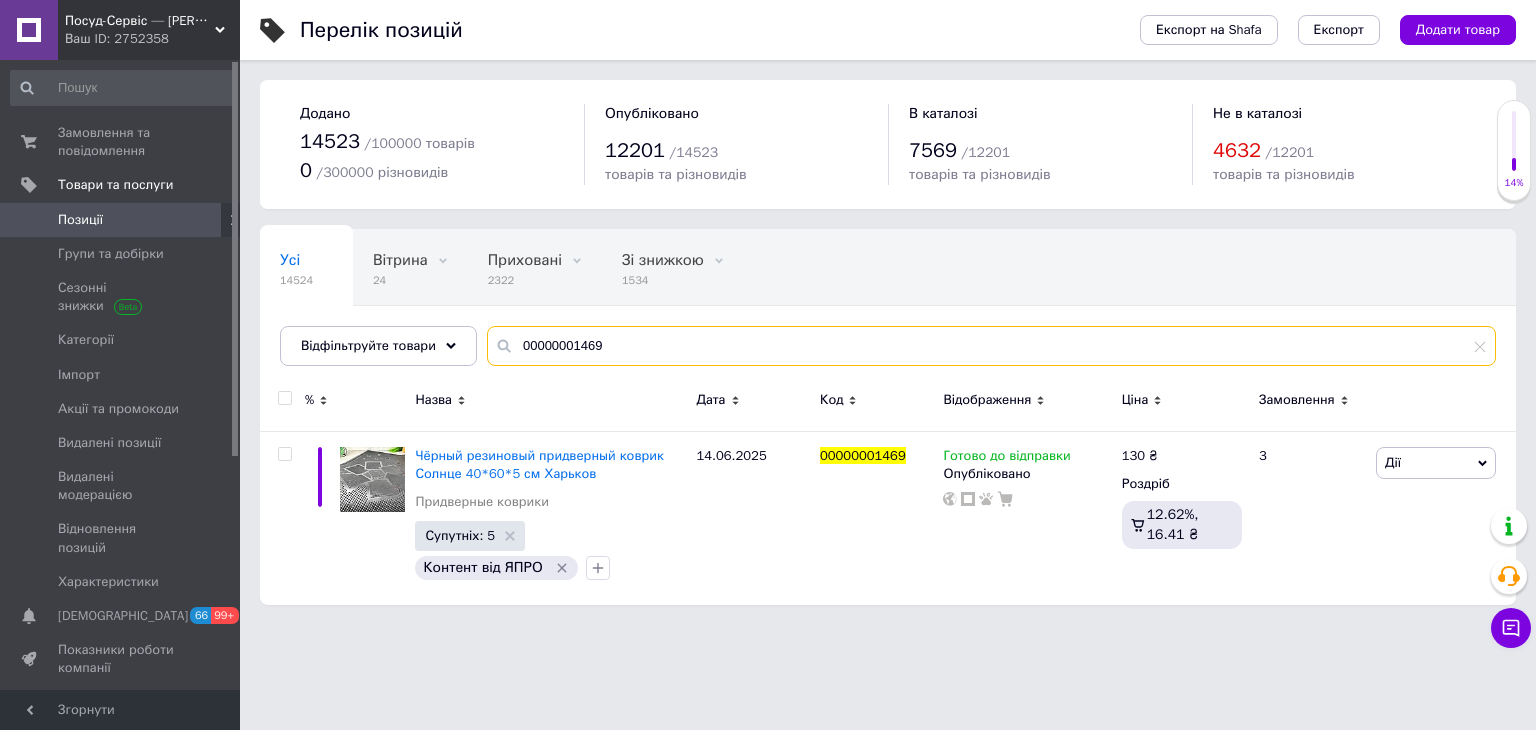 drag, startPoint x: 454, startPoint y: 305, endPoint x: 321, endPoint y: 281, distance: 135.14807 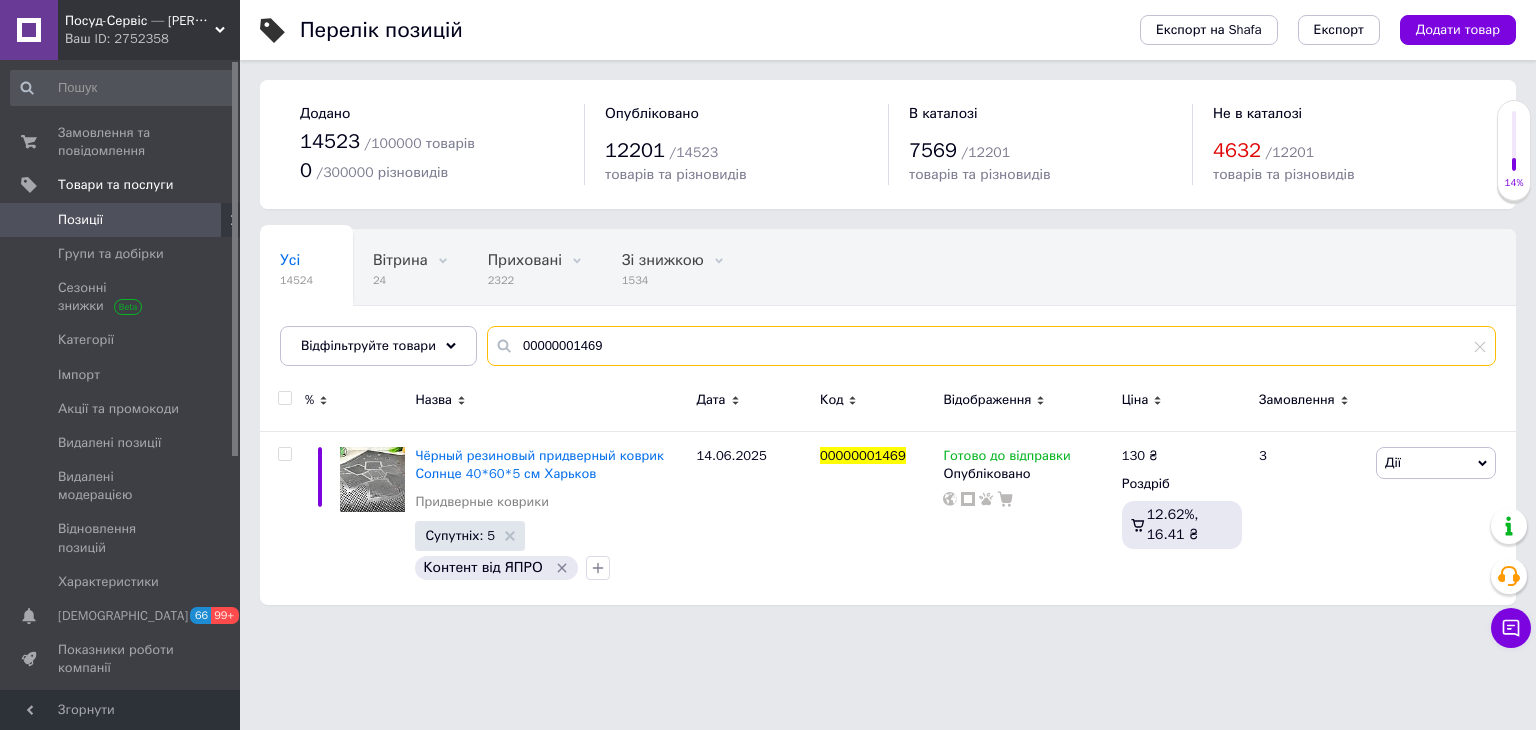 paste on "УТ000009703" 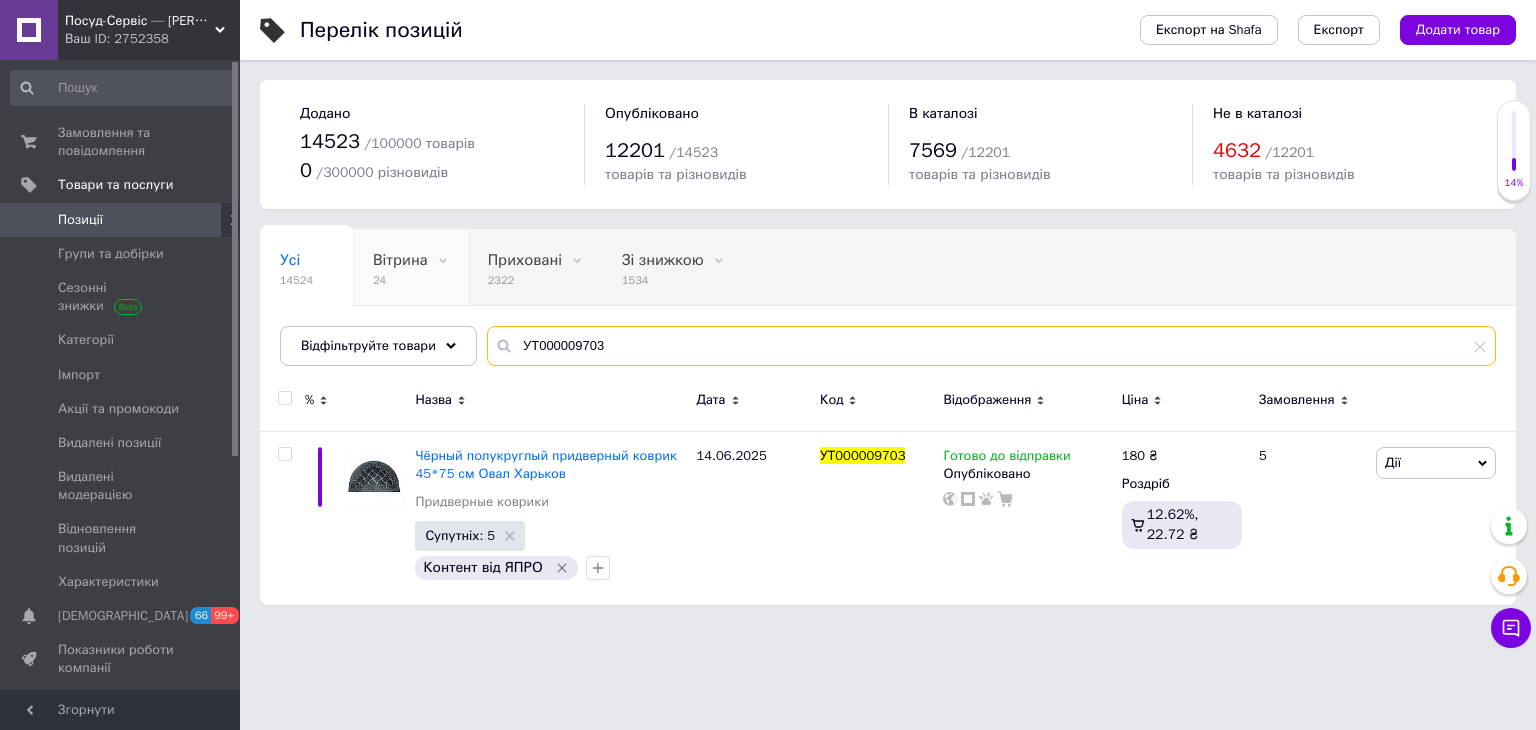 drag, startPoint x: 631, startPoint y: 341, endPoint x: 408, endPoint y: 290, distance: 228.7575 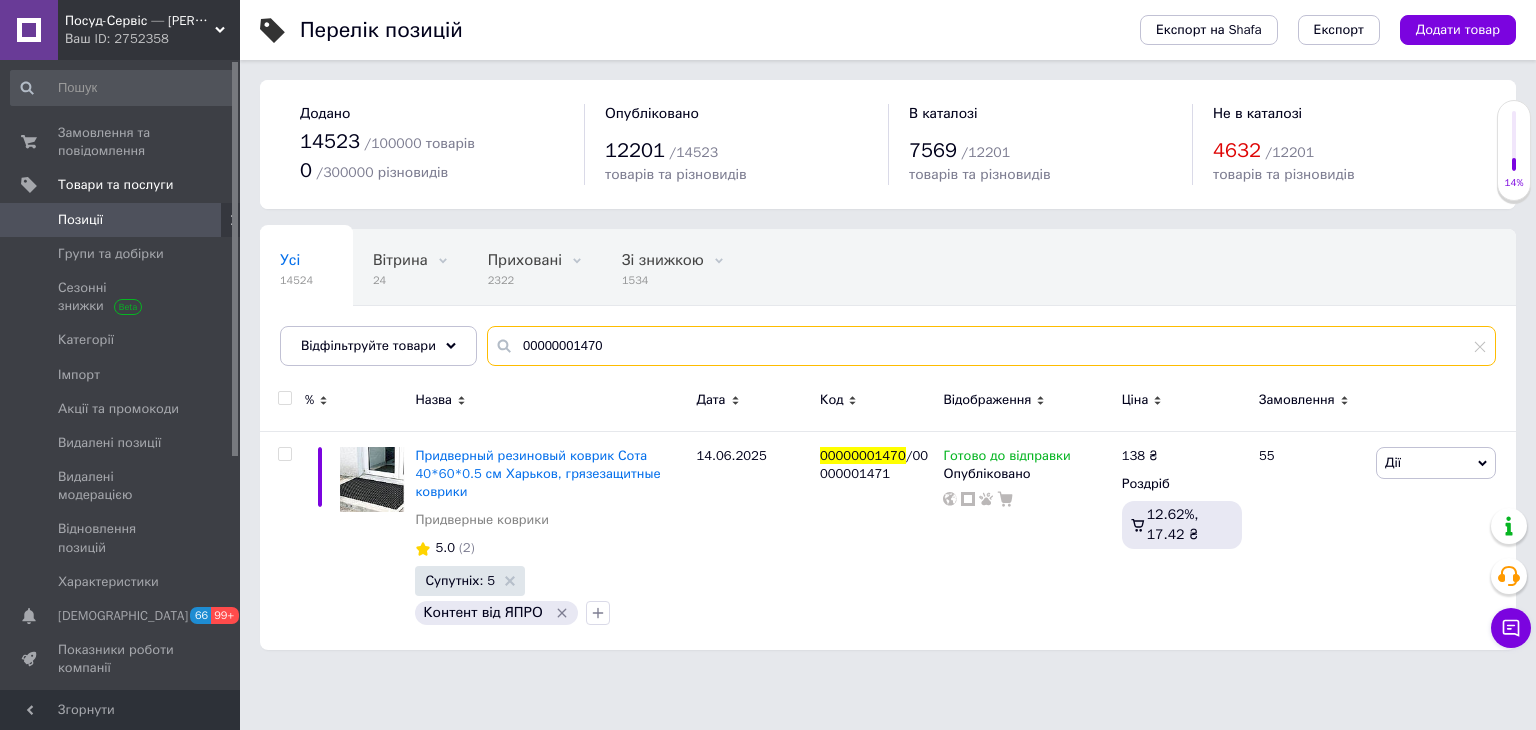 drag, startPoint x: 628, startPoint y: 346, endPoint x: 317, endPoint y: 282, distance: 317.51694 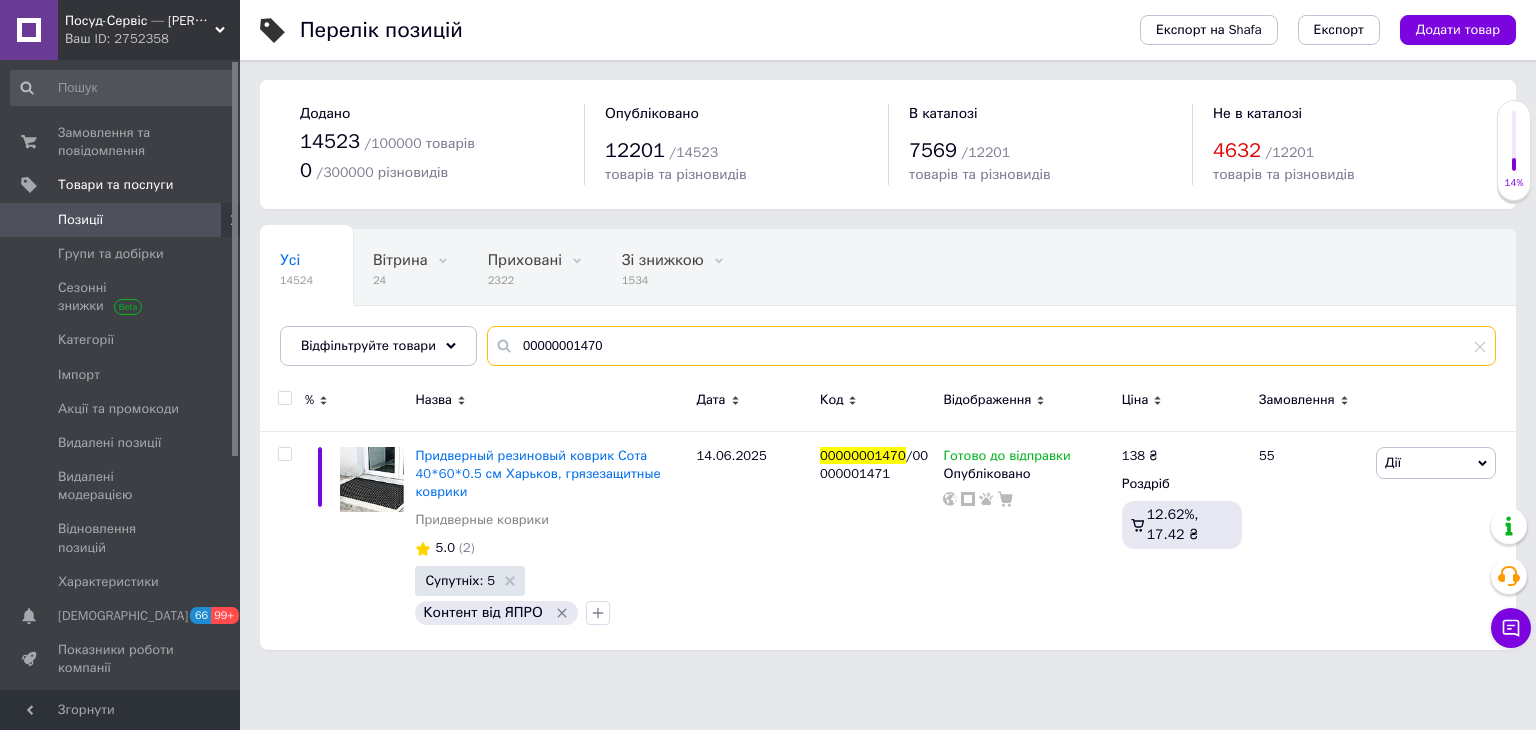 paste on "523" 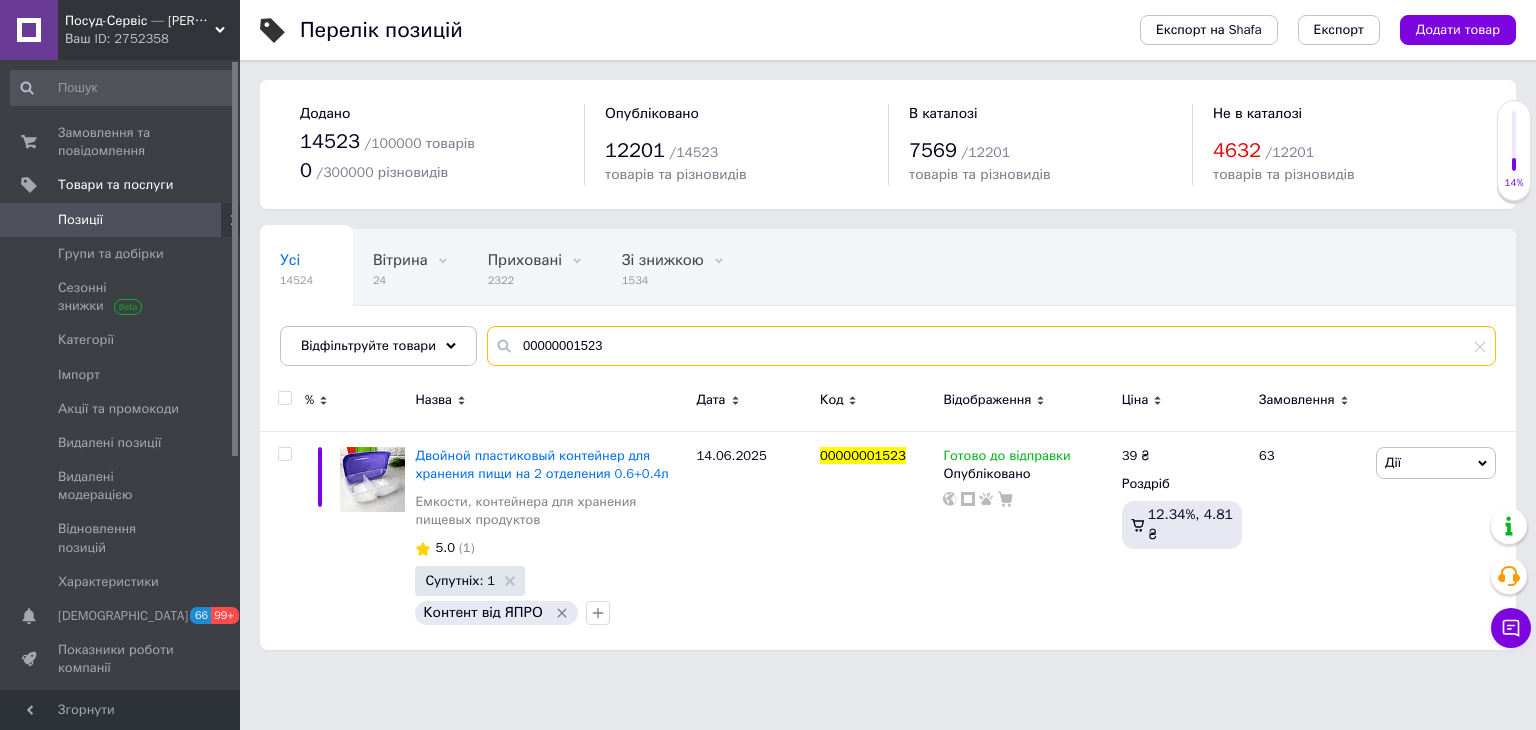 drag, startPoint x: 340, startPoint y: 301, endPoint x: 321, endPoint y: 298, distance: 19.235384 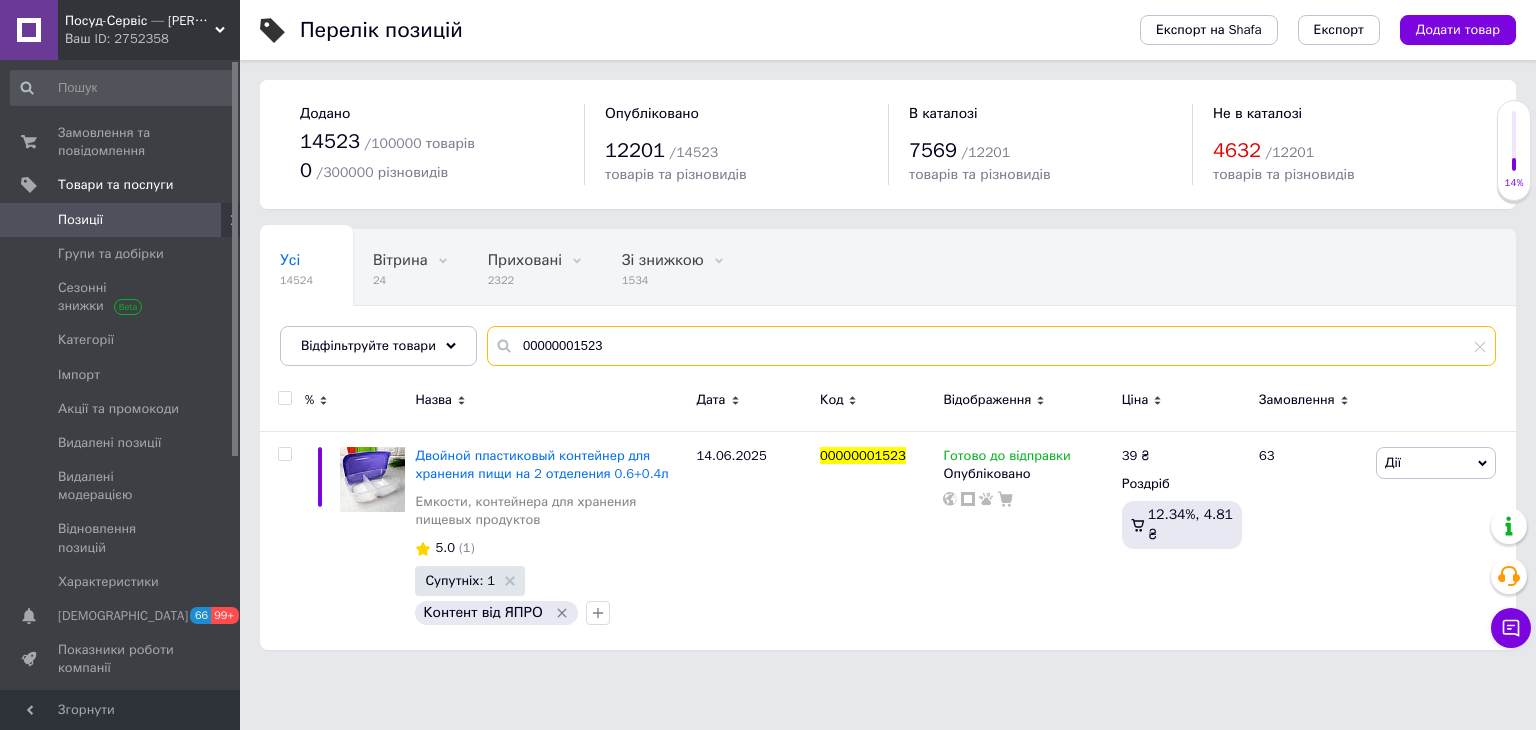 paste on "0184" 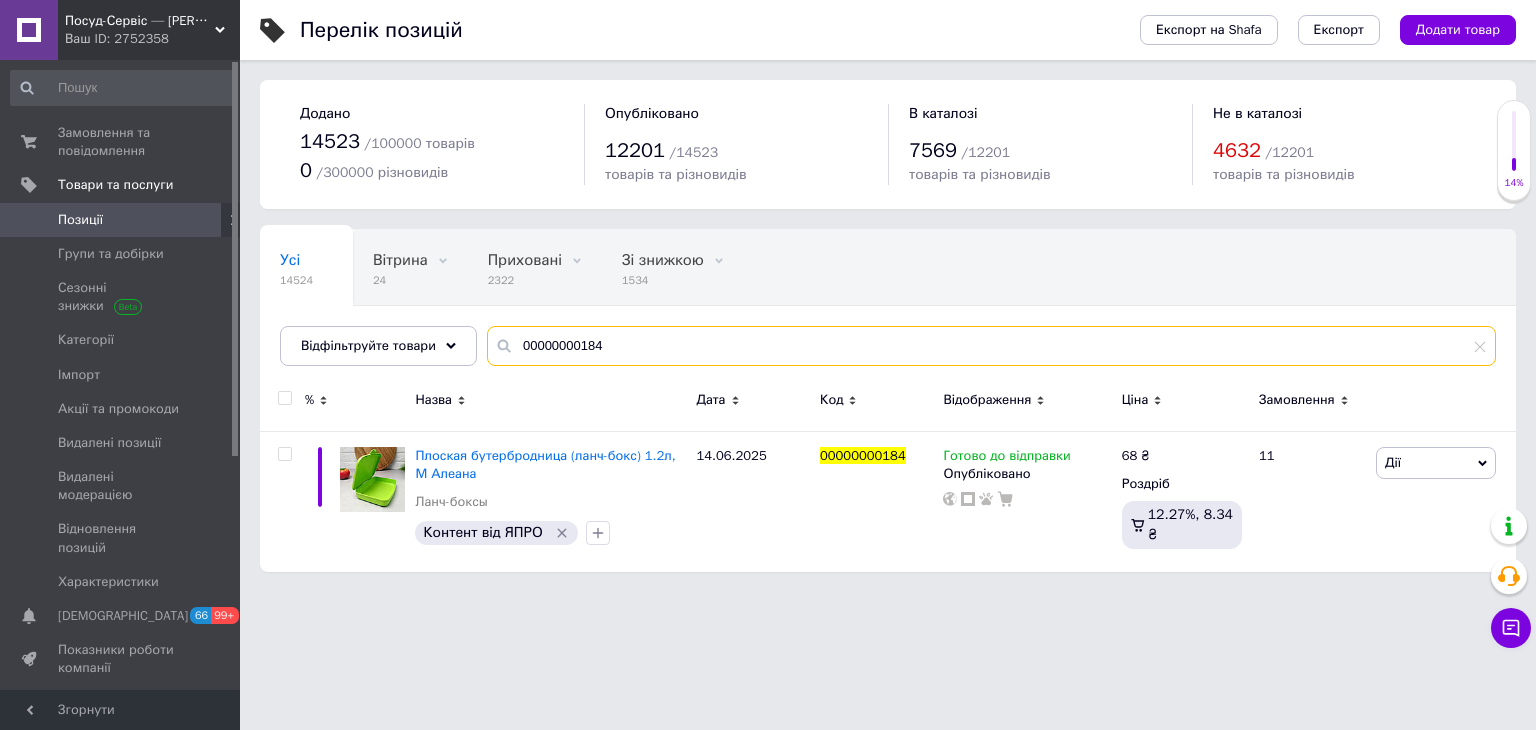drag, startPoint x: 626, startPoint y: 340, endPoint x: 363, endPoint y: 185, distance: 305.27692 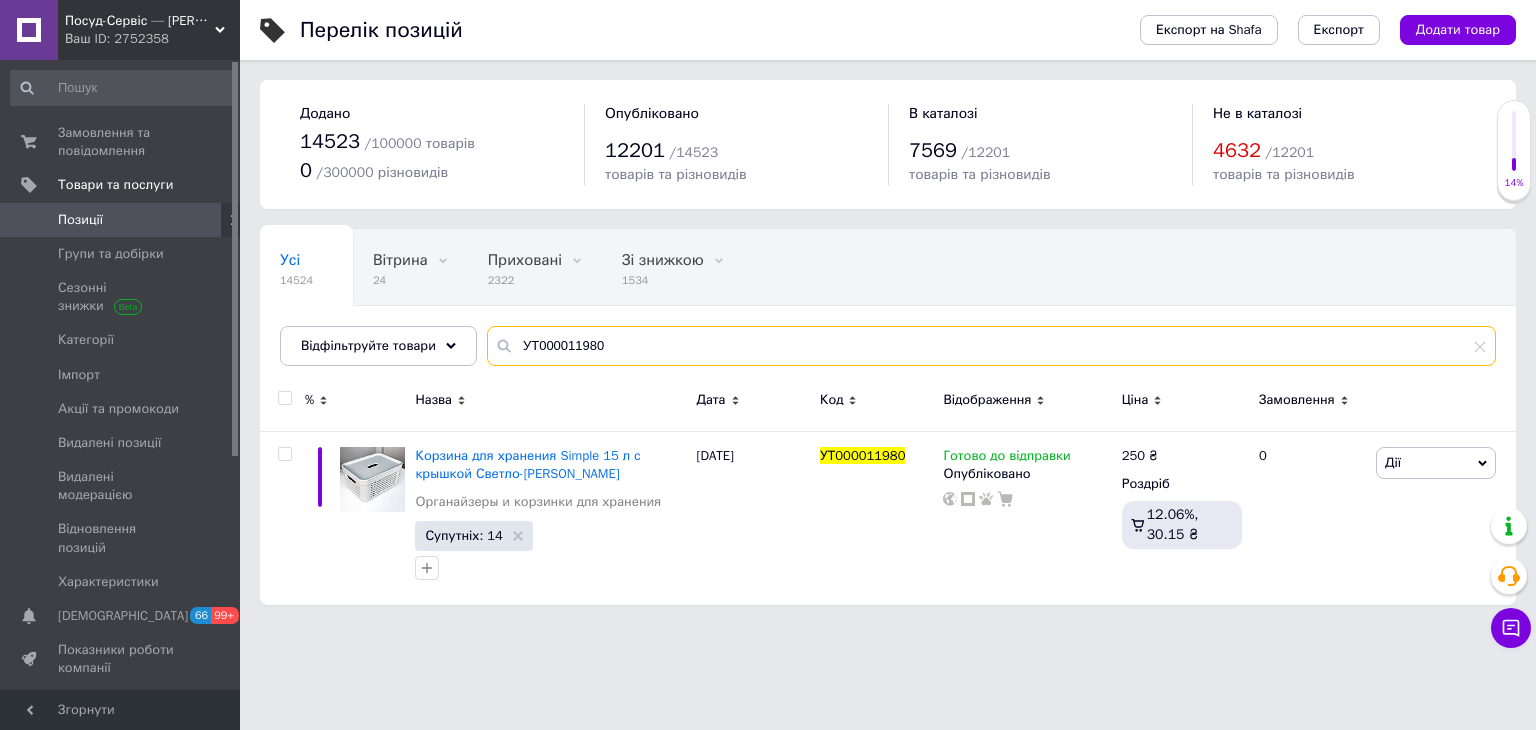 drag, startPoint x: 543, startPoint y: 325, endPoint x: 422, endPoint y: 310, distance: 121.92621 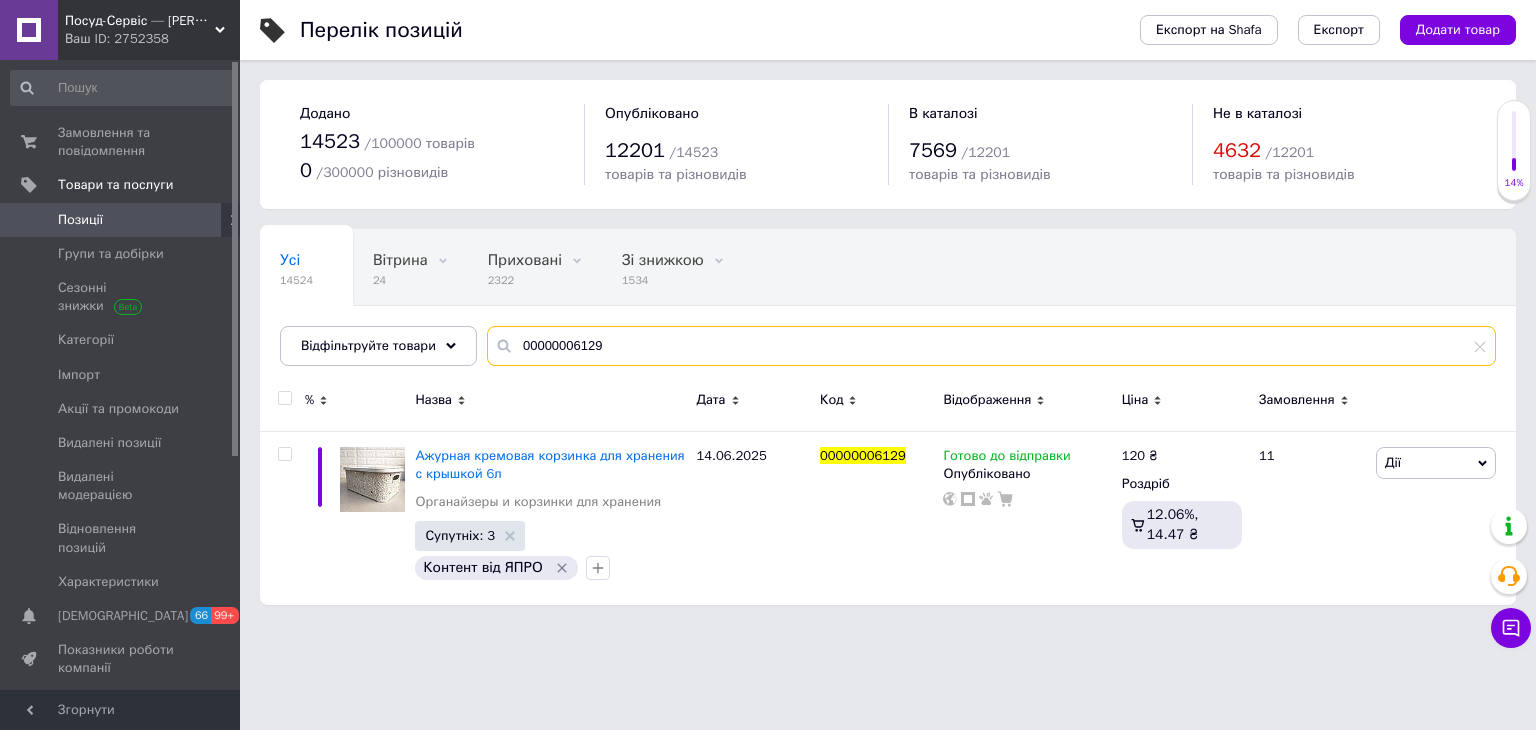 click on "Усі 14524 Вітрина 24 Видалити Редагувати Приховані 2322 Видалити Редагувати Зі знижкою 1534 Видалити Редагувати Опубліковані 12201 Видалити Редагувати Ok Відфільтровано...  Зберегти Нічого не знайдено Можливо, помилка у слові  або немає відповідностей за вашим запитом. Усі 14524 Вітрина 24 Приховані 2322 Зі знижкою 1534 Опубліковані 12201 Відфільтруйте товари 00000006129" at bounding box center (888, 297) 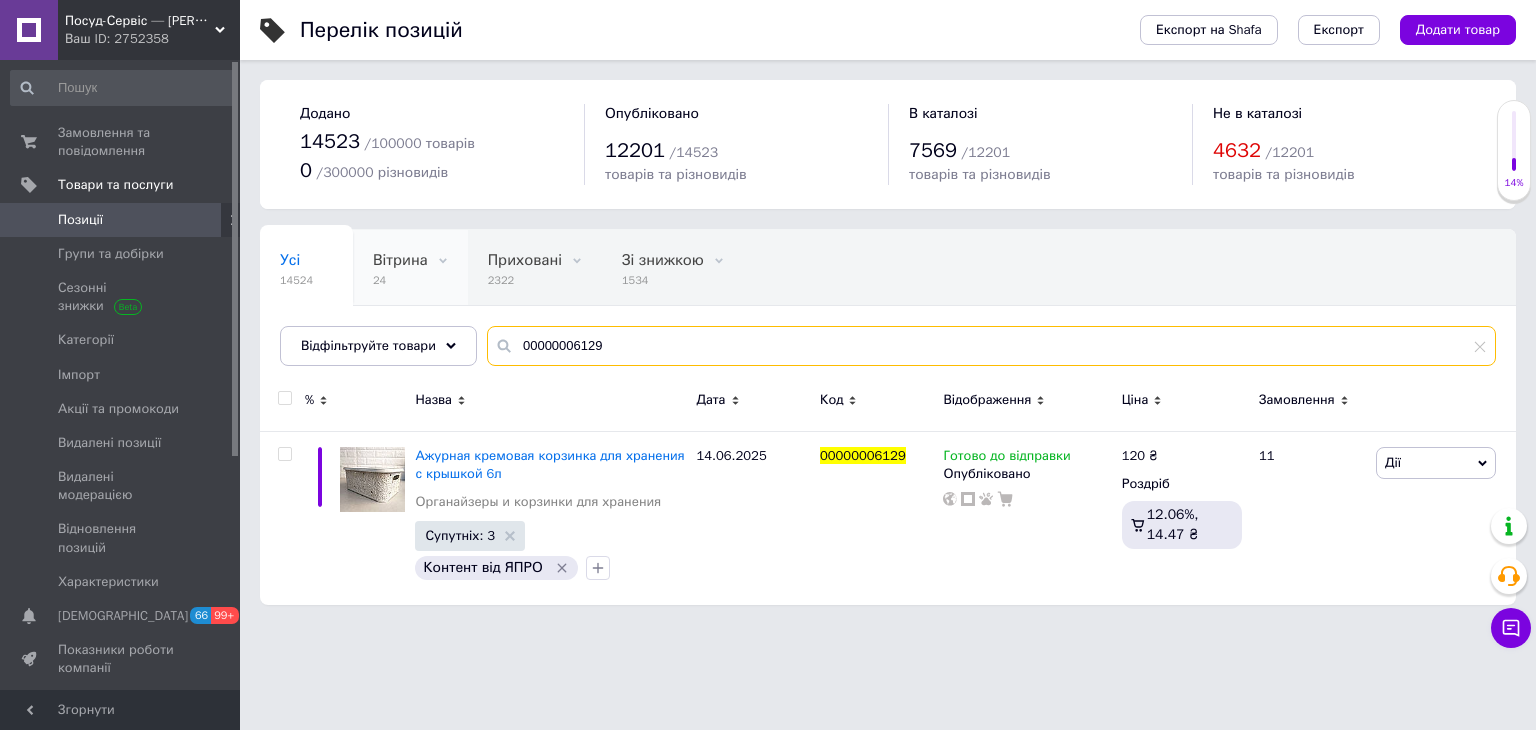 paste on "УТ000005483" 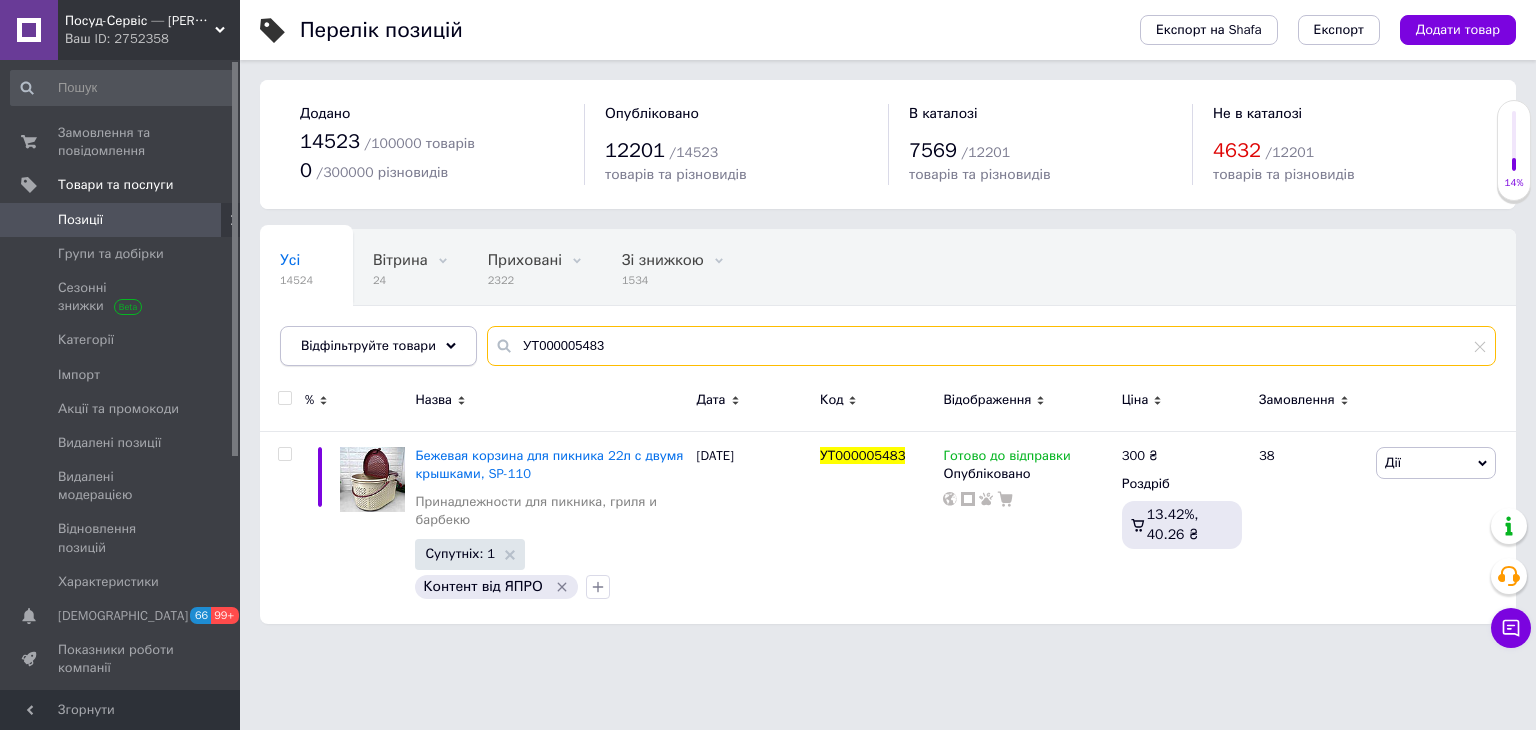 drag, startPoint x: 480, startPoint y: 335, endPoint x: 419, endPoint y: 329, distance: 61.294373 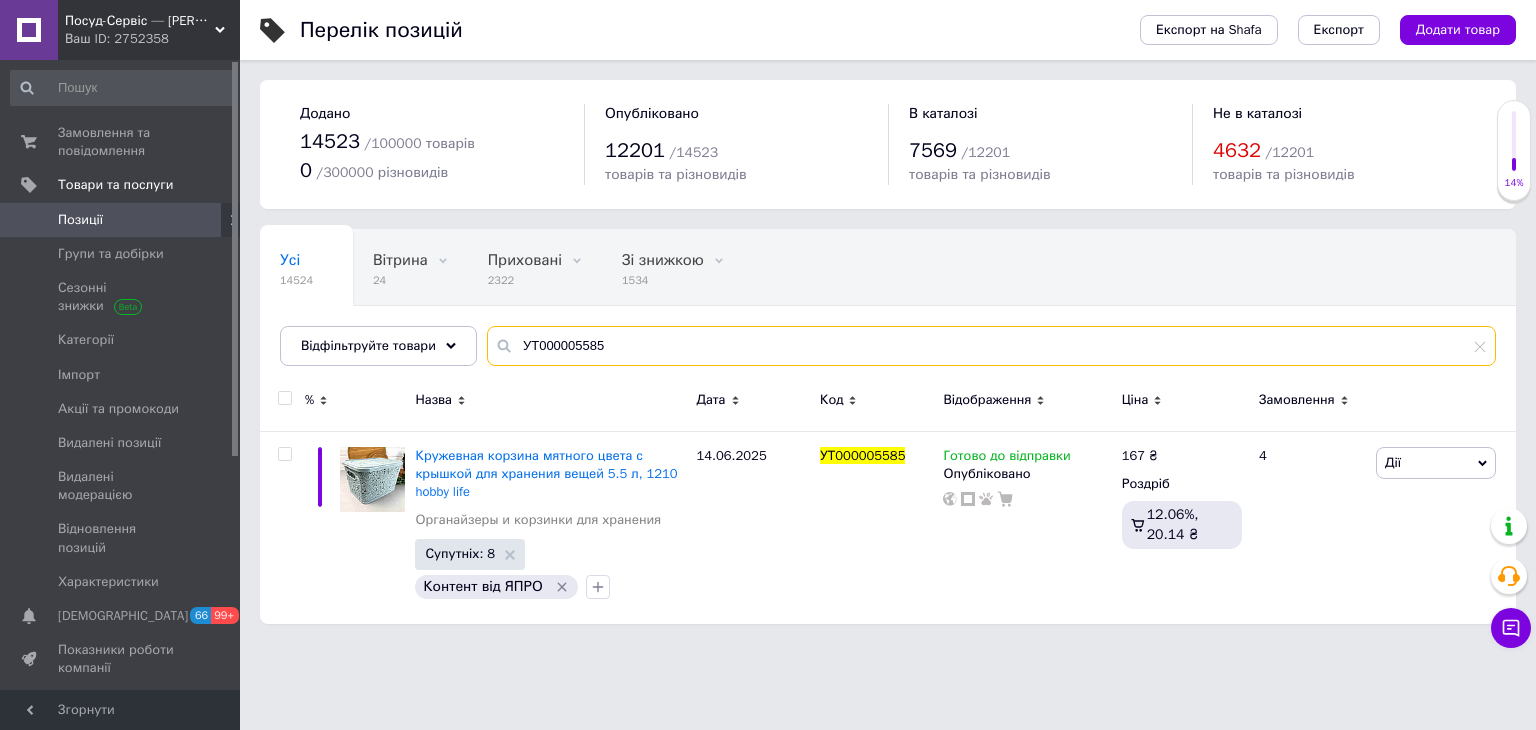 type on "УТ000005585" 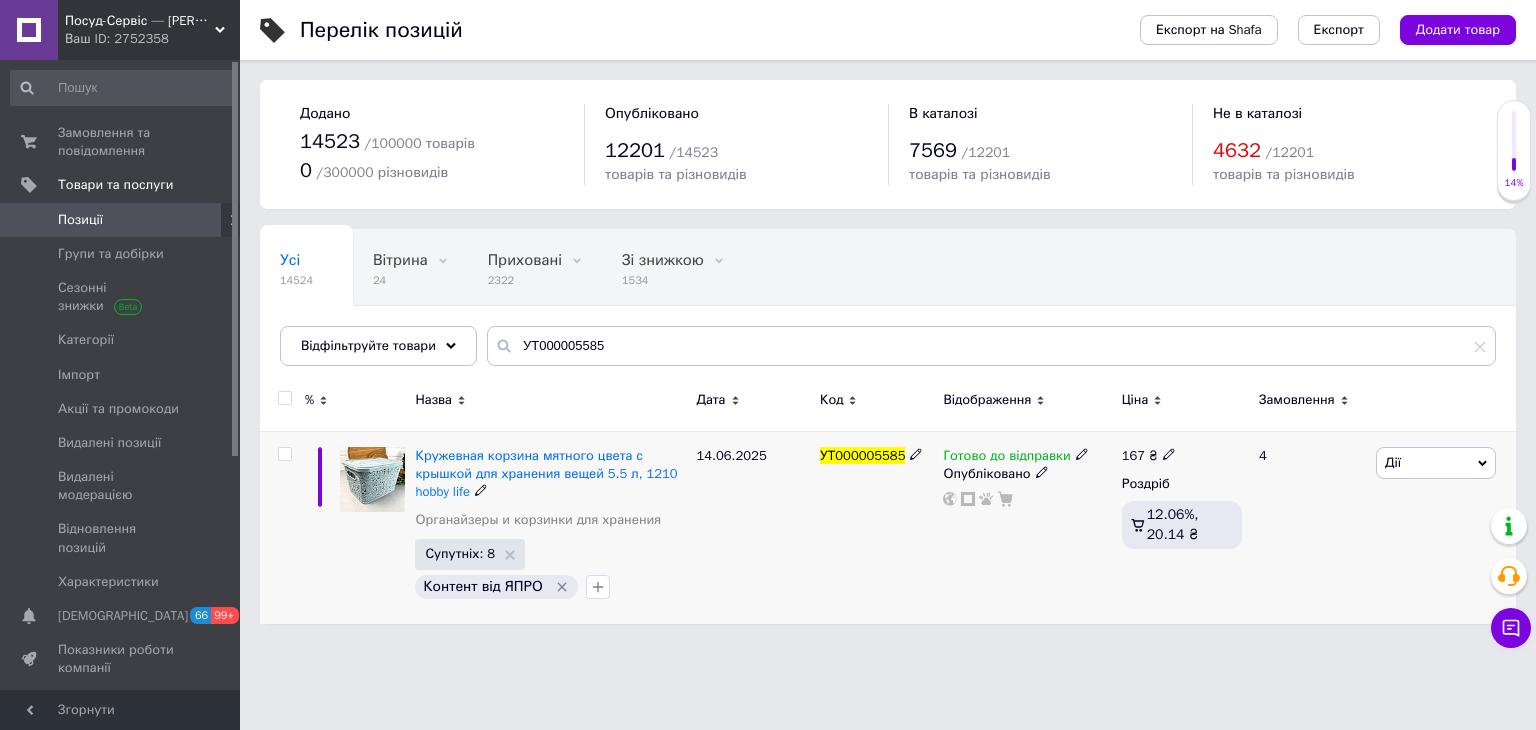 click 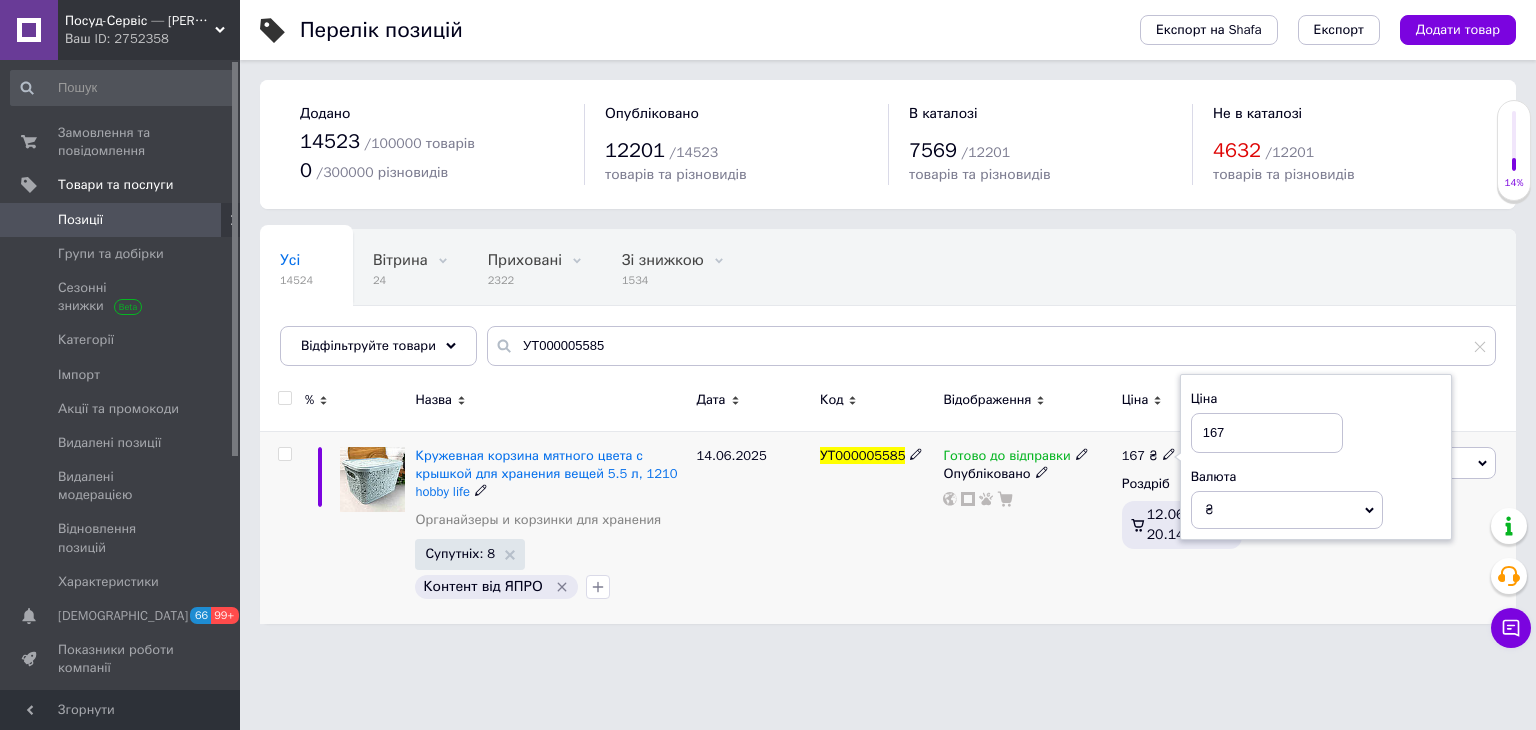 drag, startPoint x: 1226, startPoint y: 435, endPoint x: 1212, endPoint y: 434, distance: 14.035668 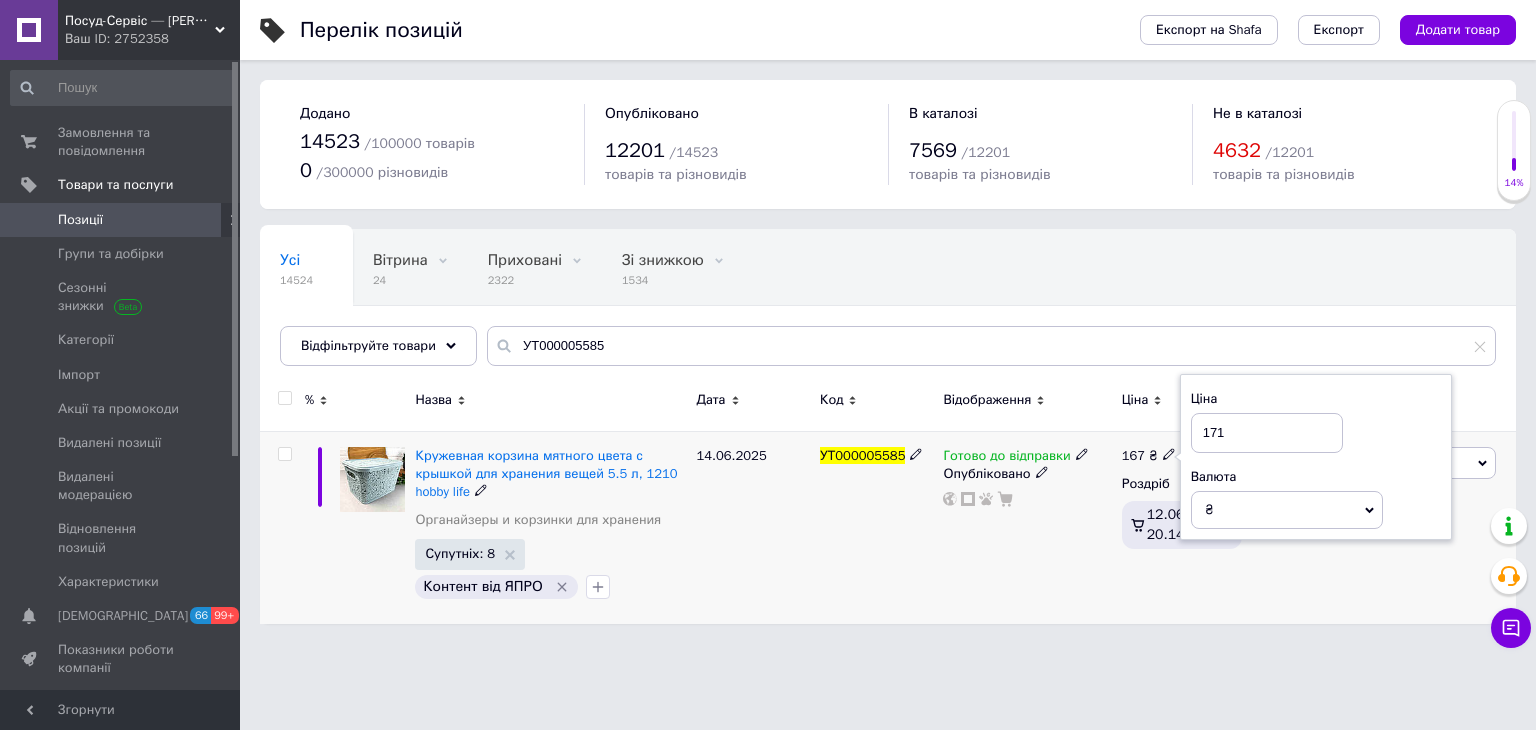 type on "171" 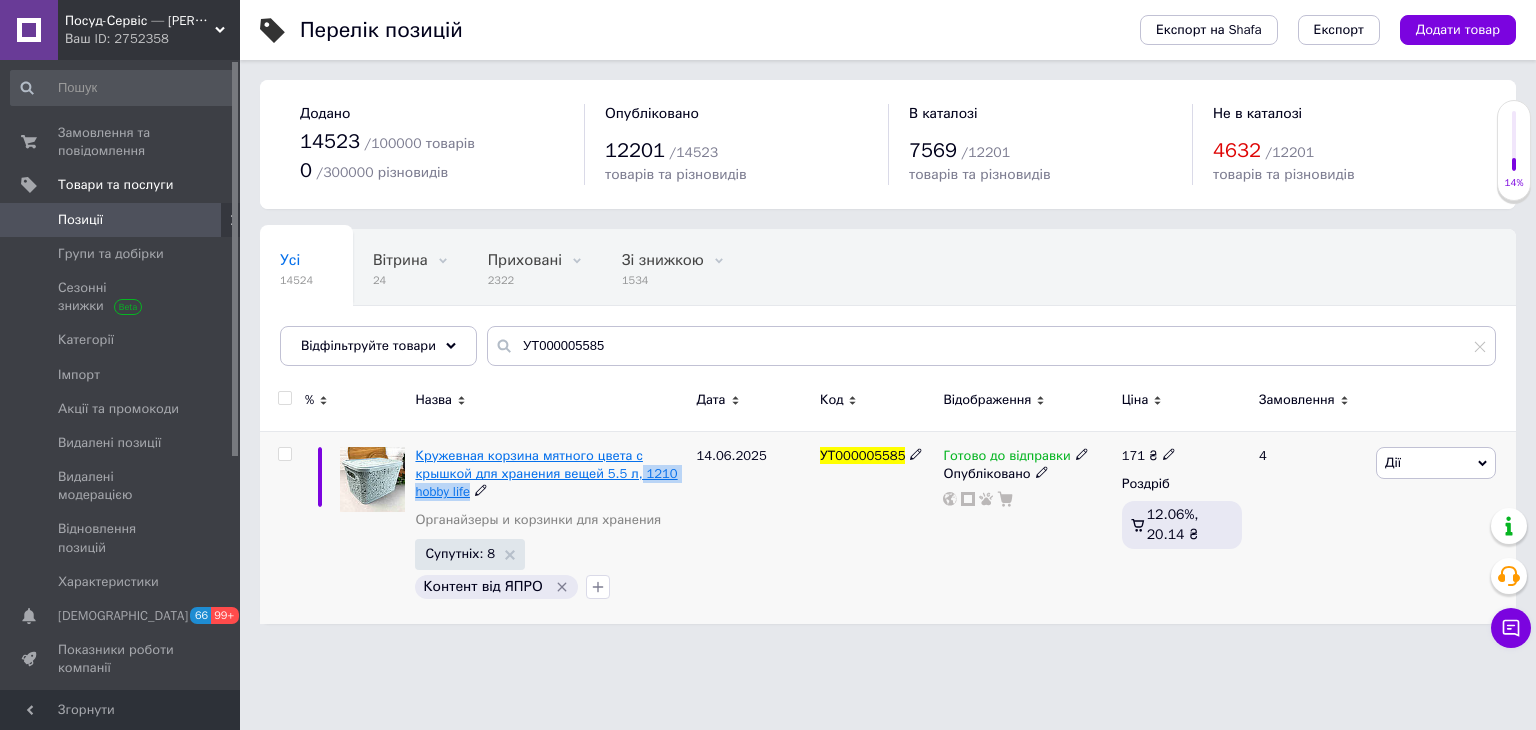 drag, startPoint x: 488, startPoint y: 486, endPoint x: 652, endPoint y: 470, distance: 164.77864 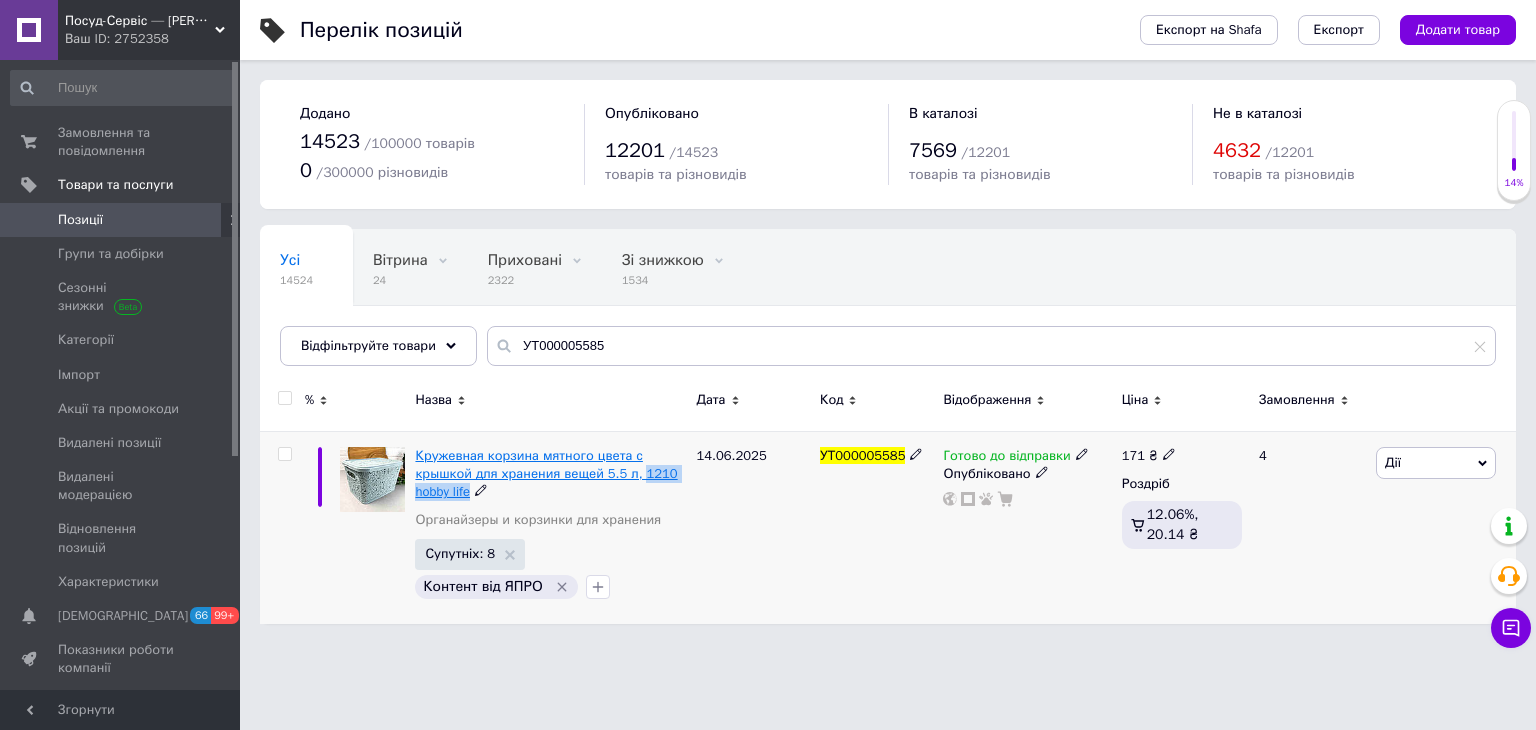 copy on "1210 hobby life" 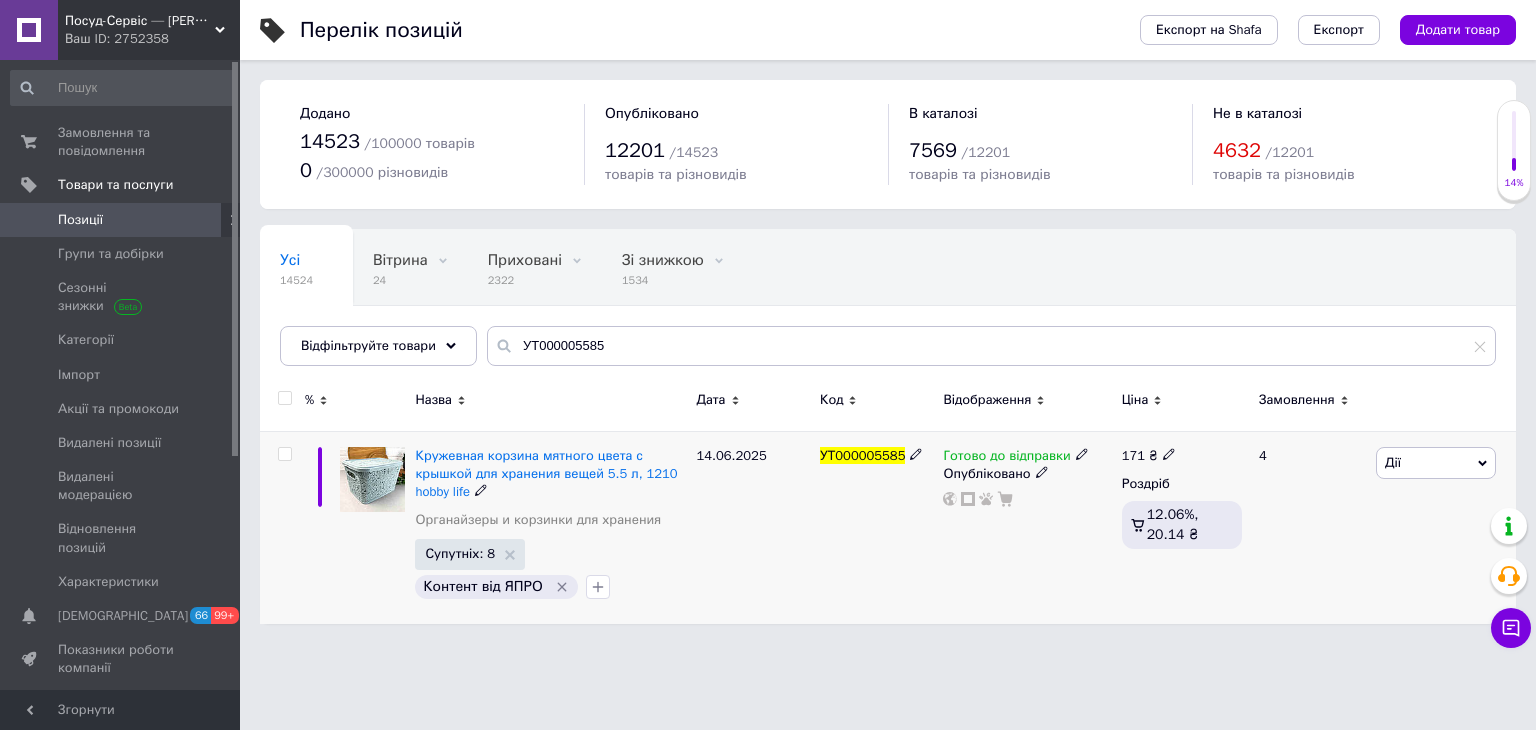 click 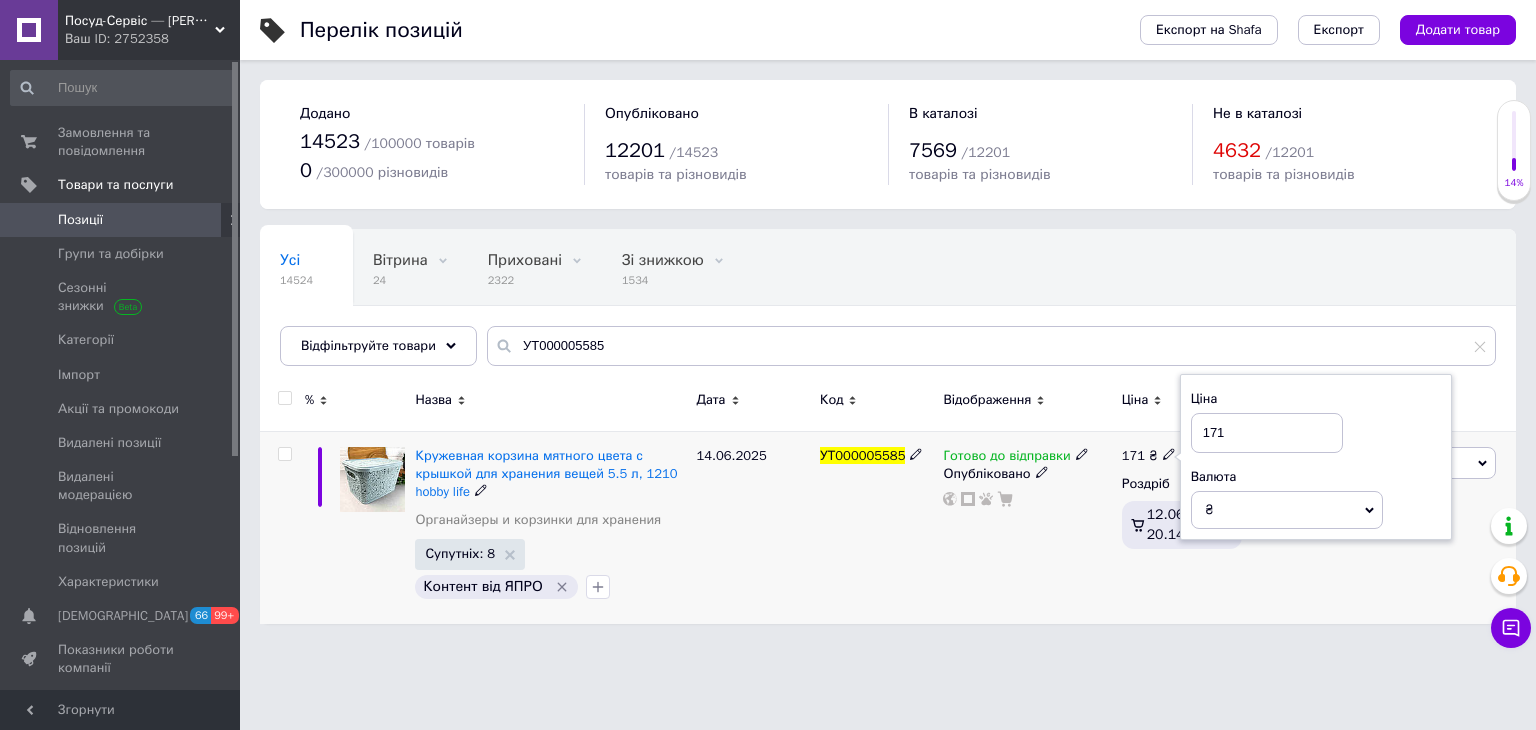 click on "171" at bounding box center [1267, 433] 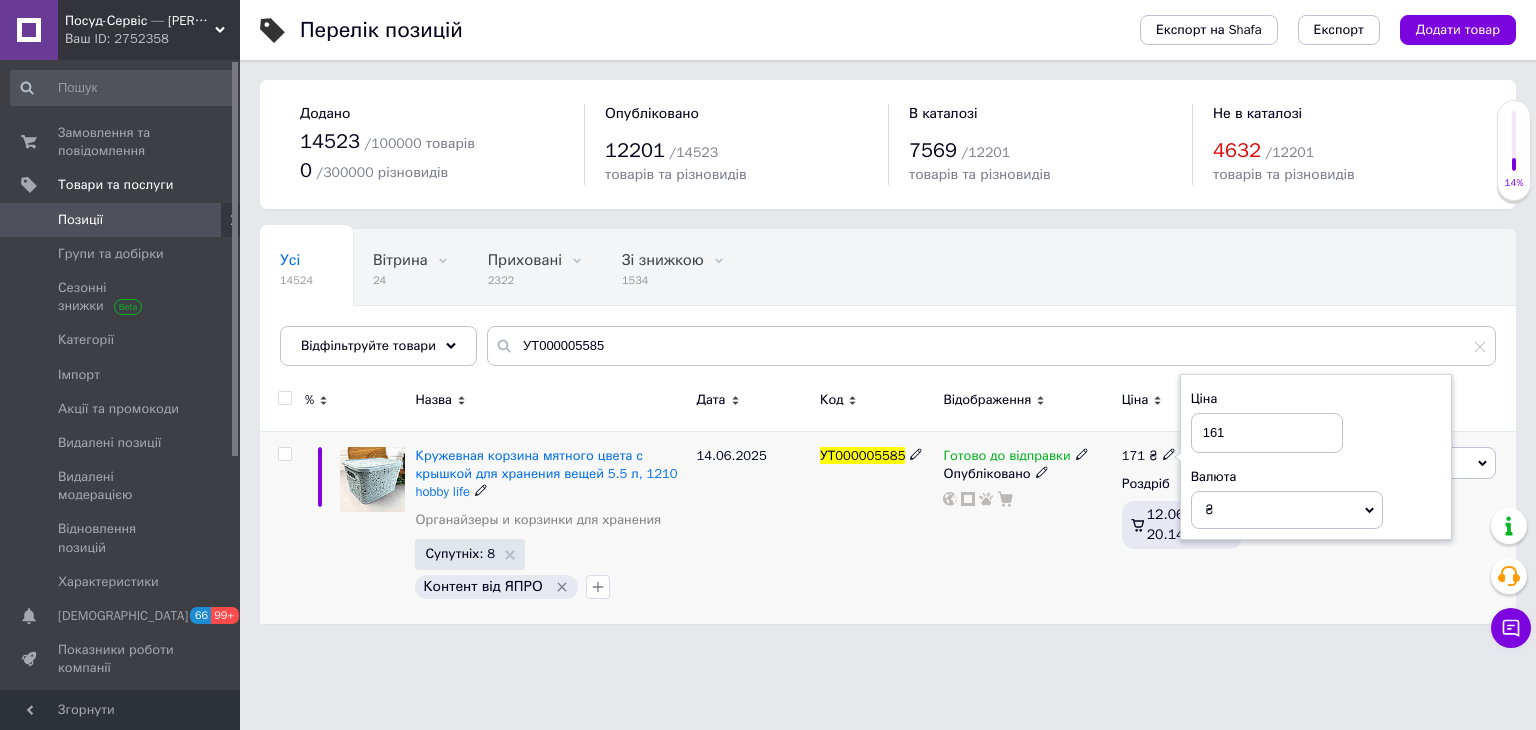 type on "161" 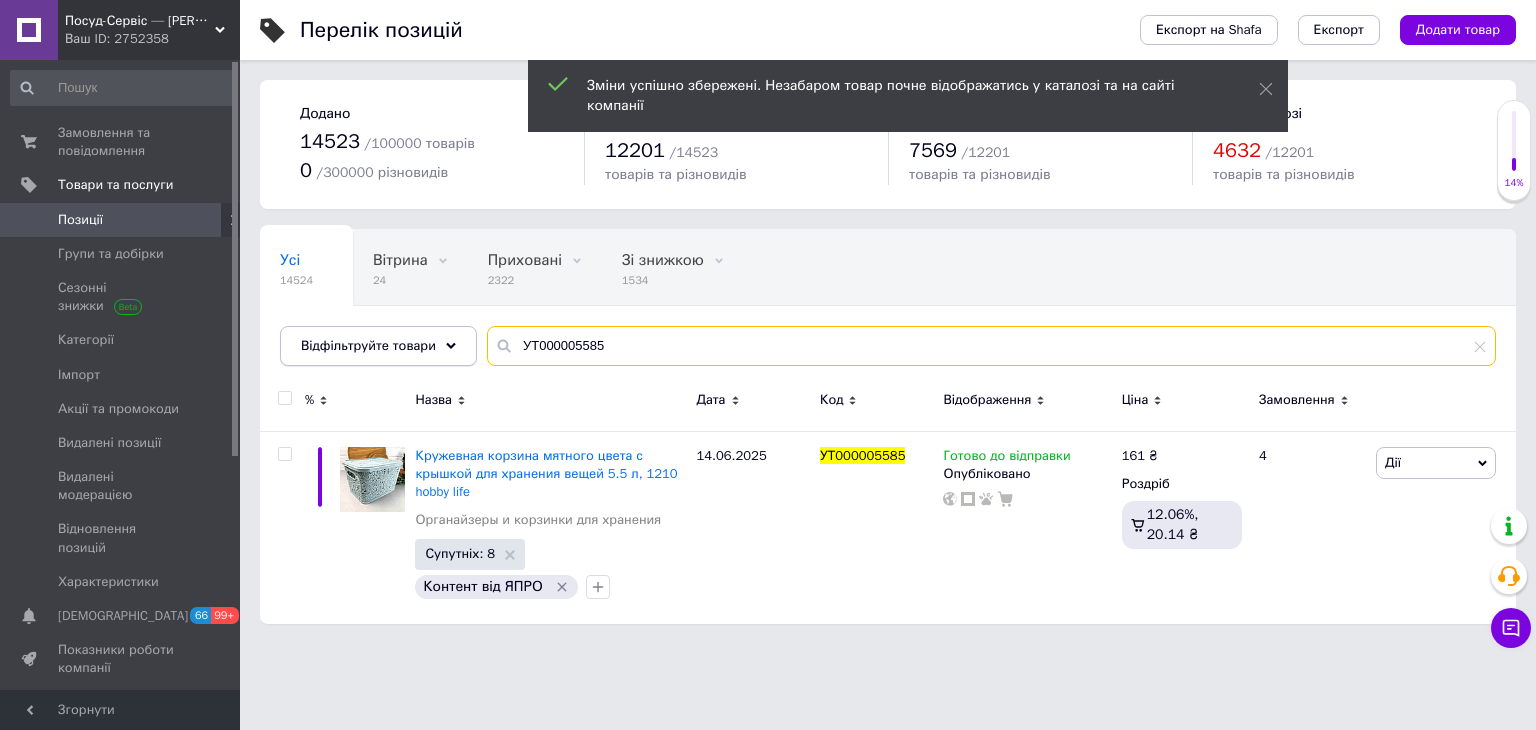 drag, startPoint x: 449, startPoint y: 341, endPoint x: 467, endPoint y: 347, distance: 18.973665 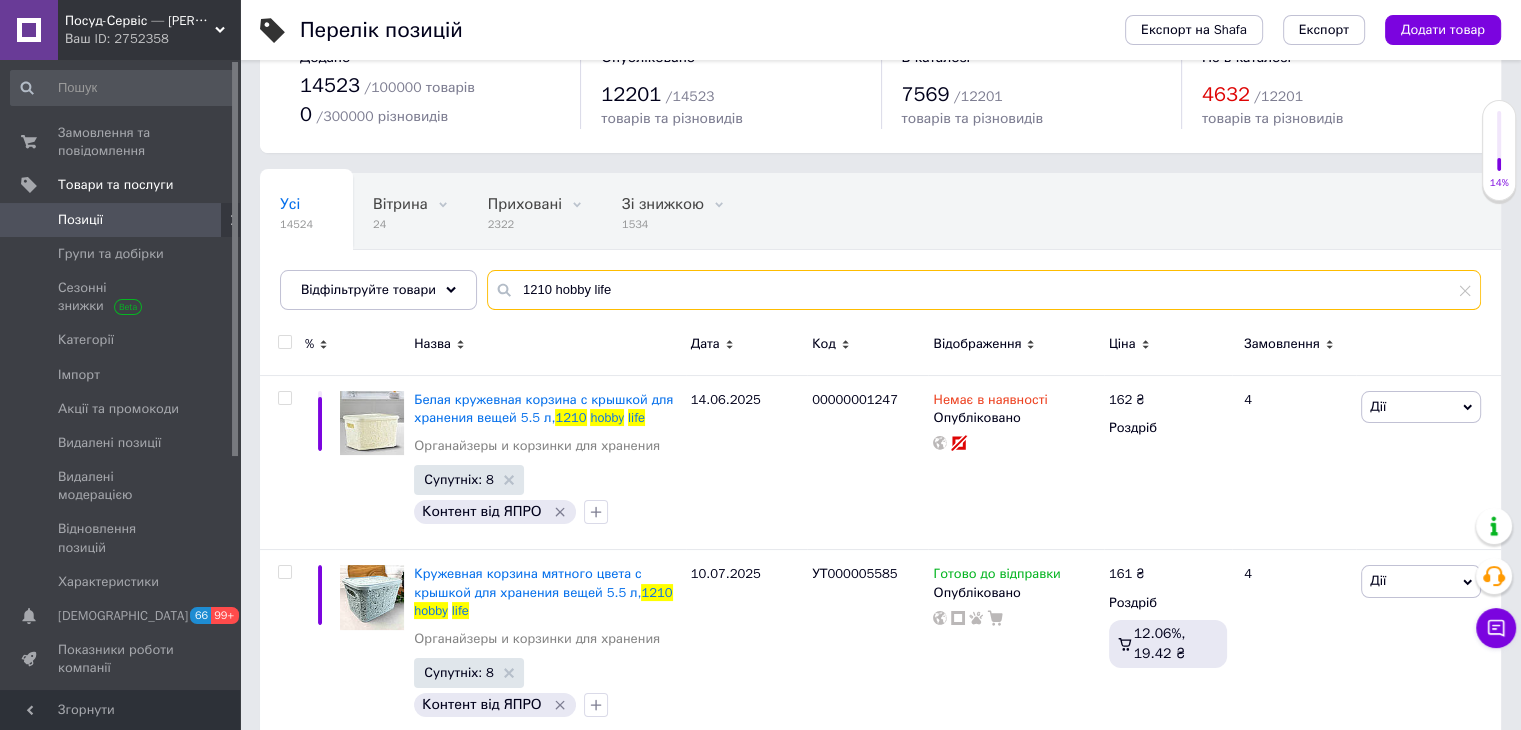 scroll, scrollTop: 88, scrollLeft: 0, axis: vertical 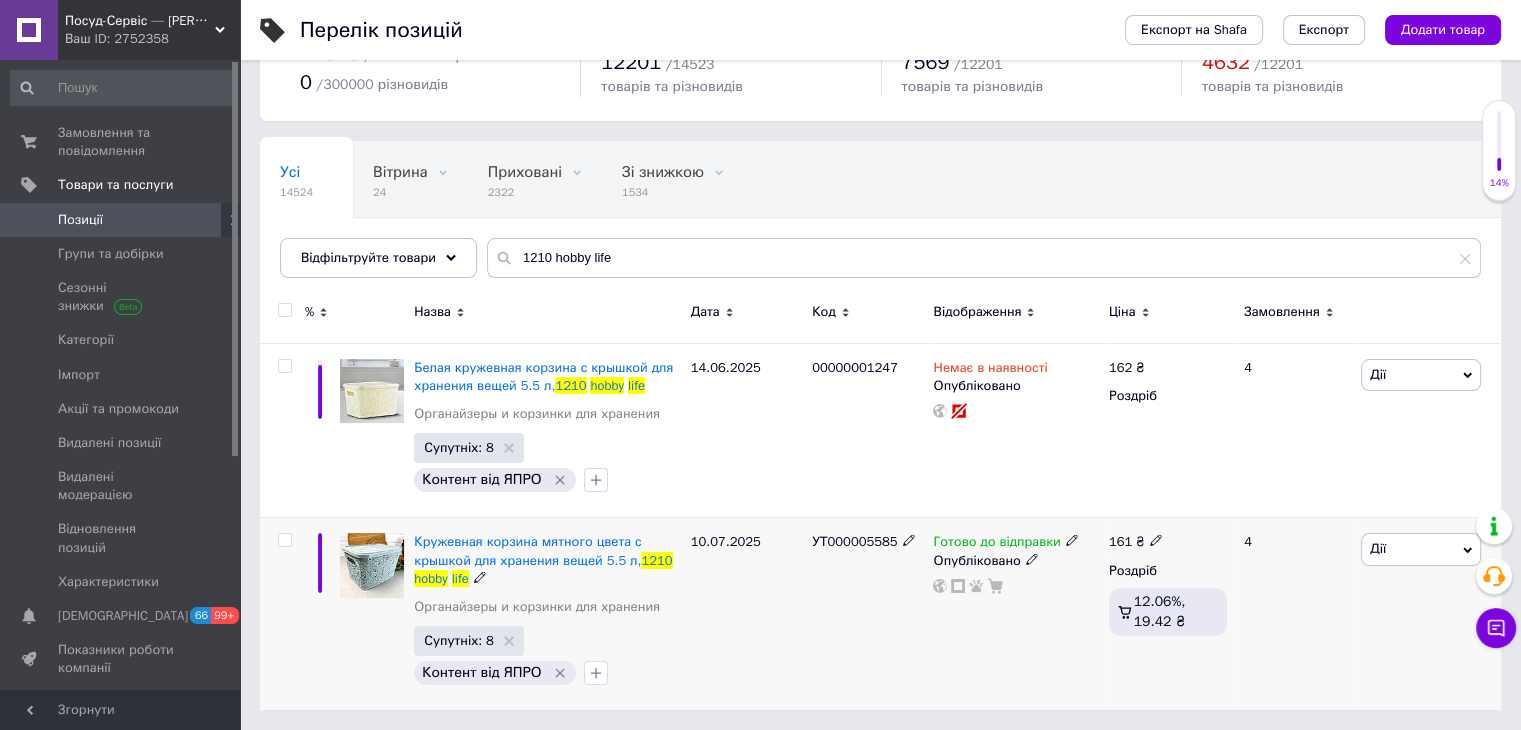 click on "УТ000005585" at bounding box center (855, 541) 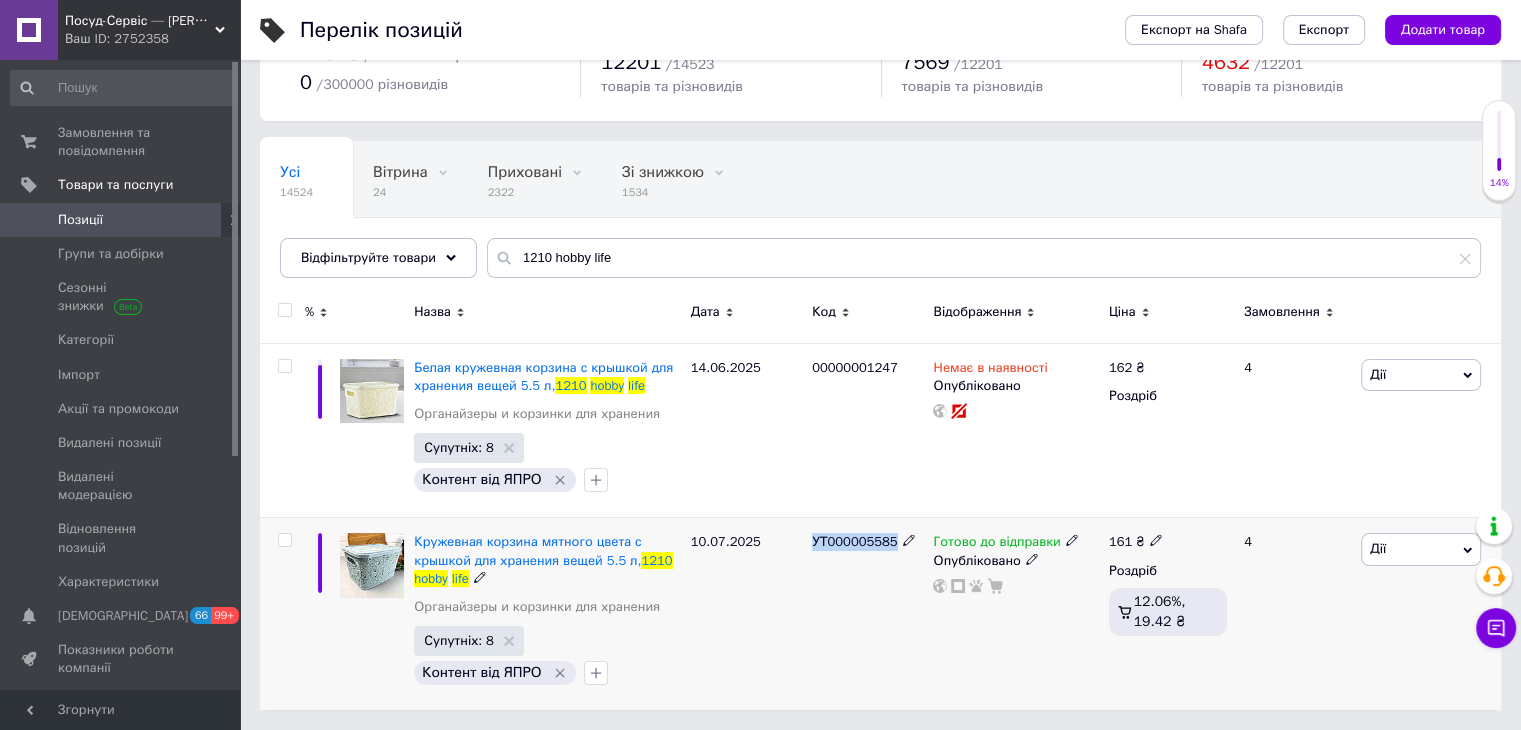 click on "УТ000005585" at bounding box center [855, 541] 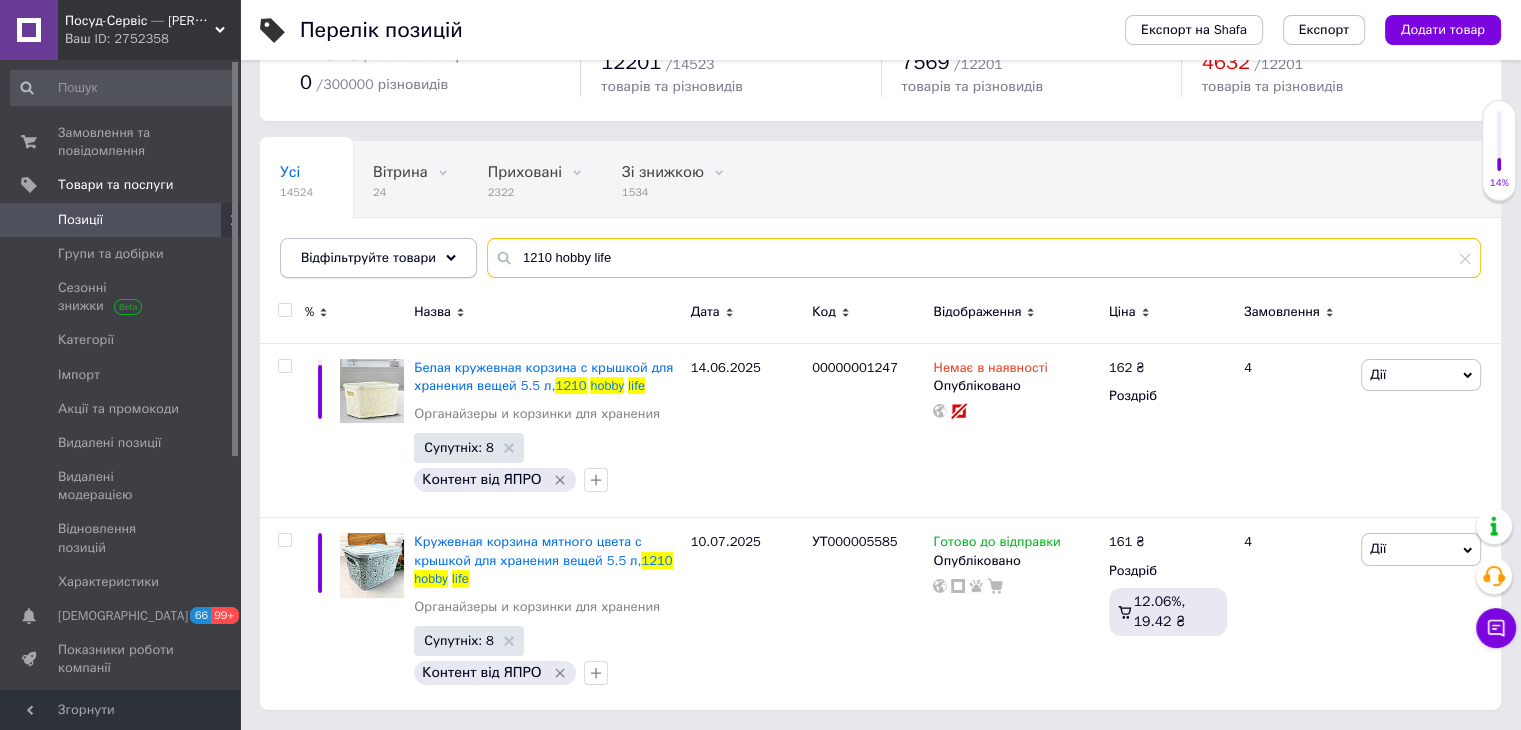 drag, startPoint x: 590, startPoint y: 252, endPoint x: 370, endPoint y: 245, distance: 220.11133 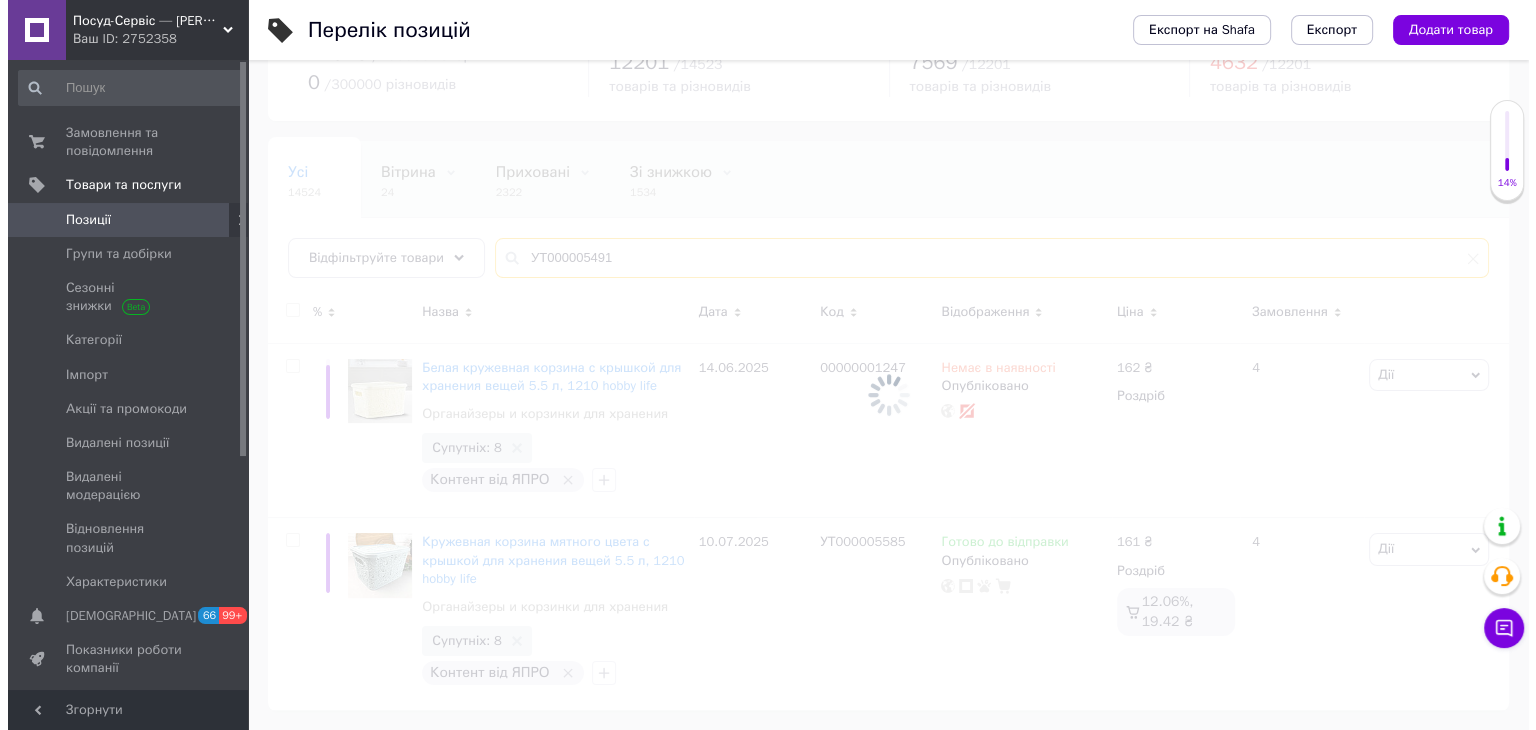 scroll, scrollTop: 0, scrollLeft: 0, axis: both 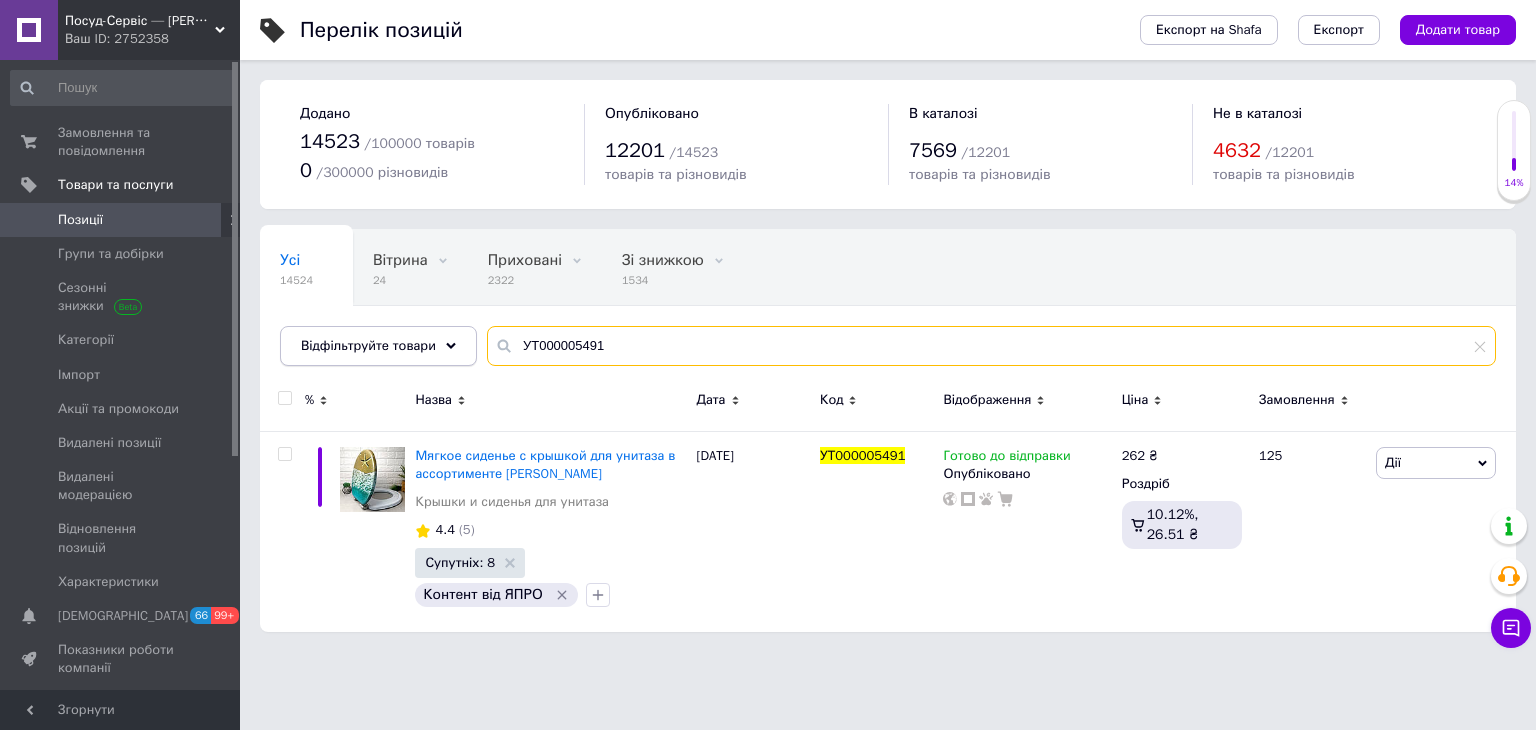 drag, startPoint x: 511, startPoint y: 345, endPoint x: 365, endPoint y: 344, distance: 146.00342 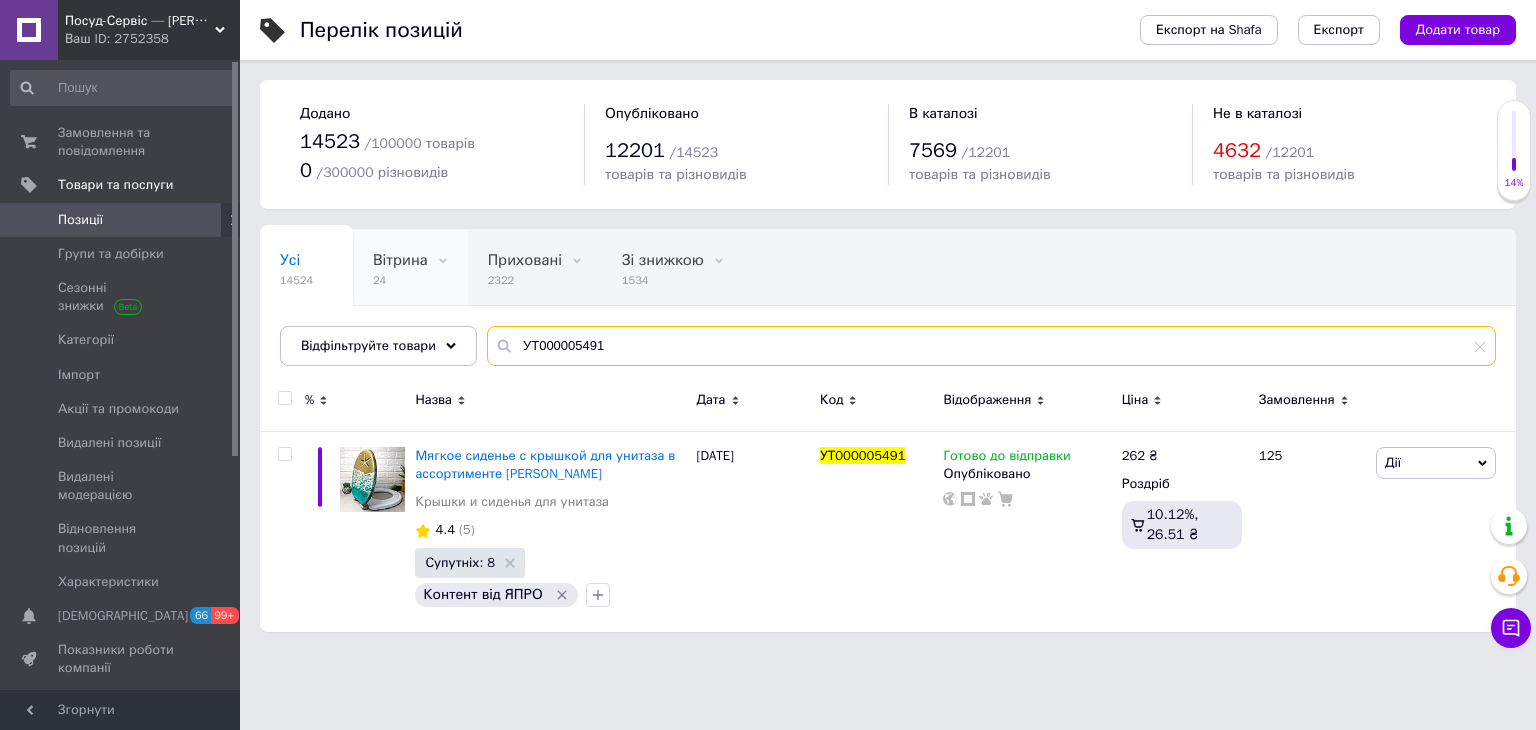 paste on "4285" 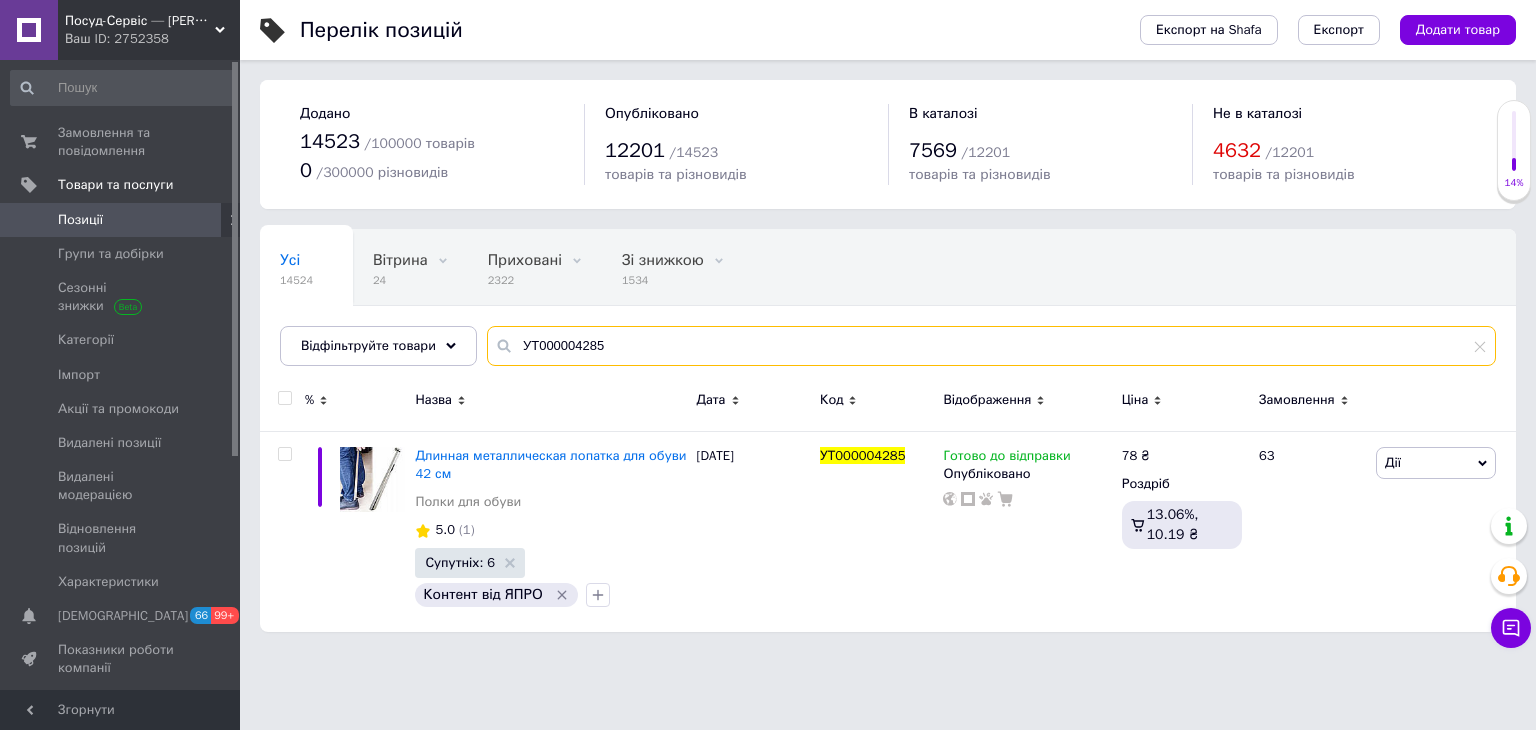 drag, startPoint x: 663, startPoint y: 340, endPoint x: 343, endPoint y: 183, distance: 356.43933 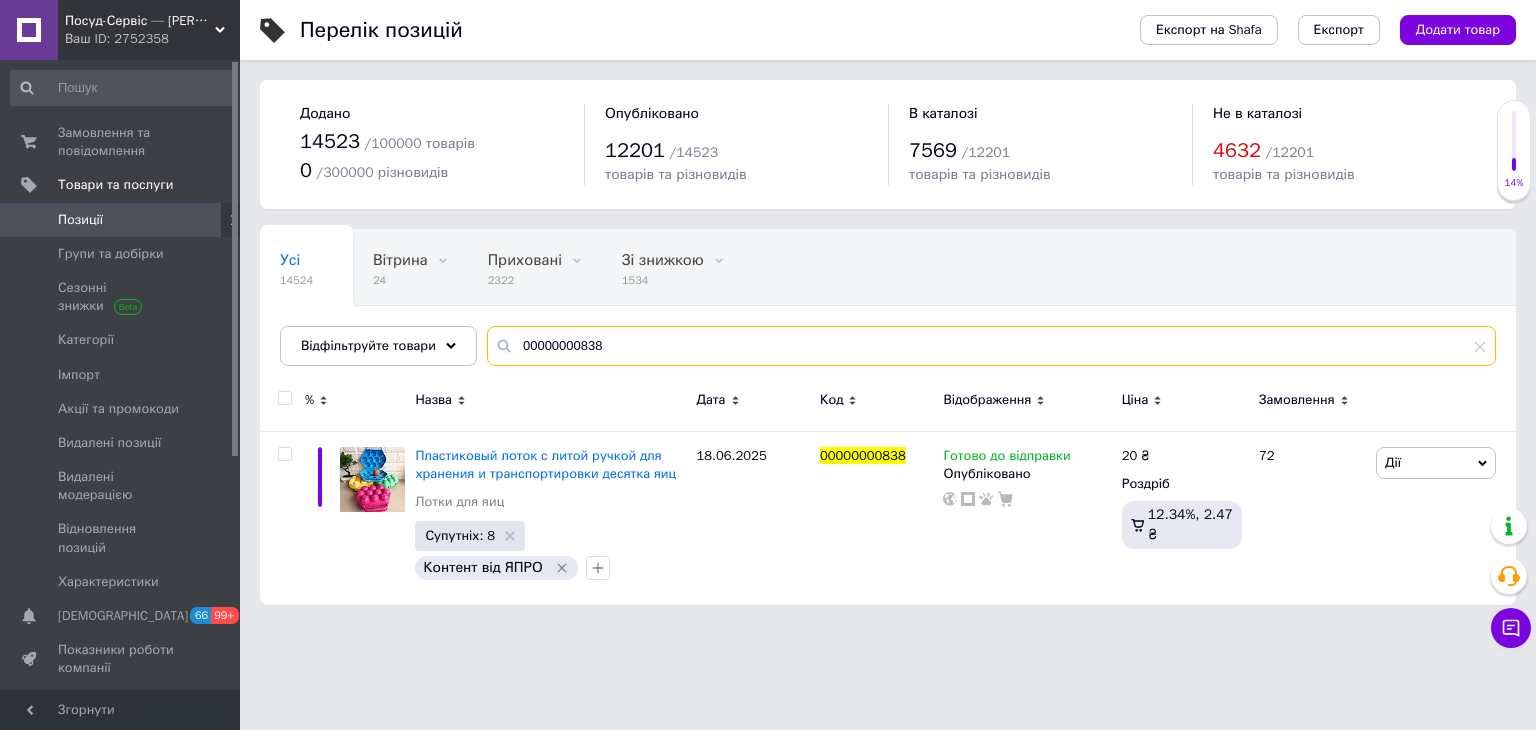 drag, startPoint x: 327, startPoint y: 326, endPoint x: 316, endPoint y: 307, distance: 21.954498 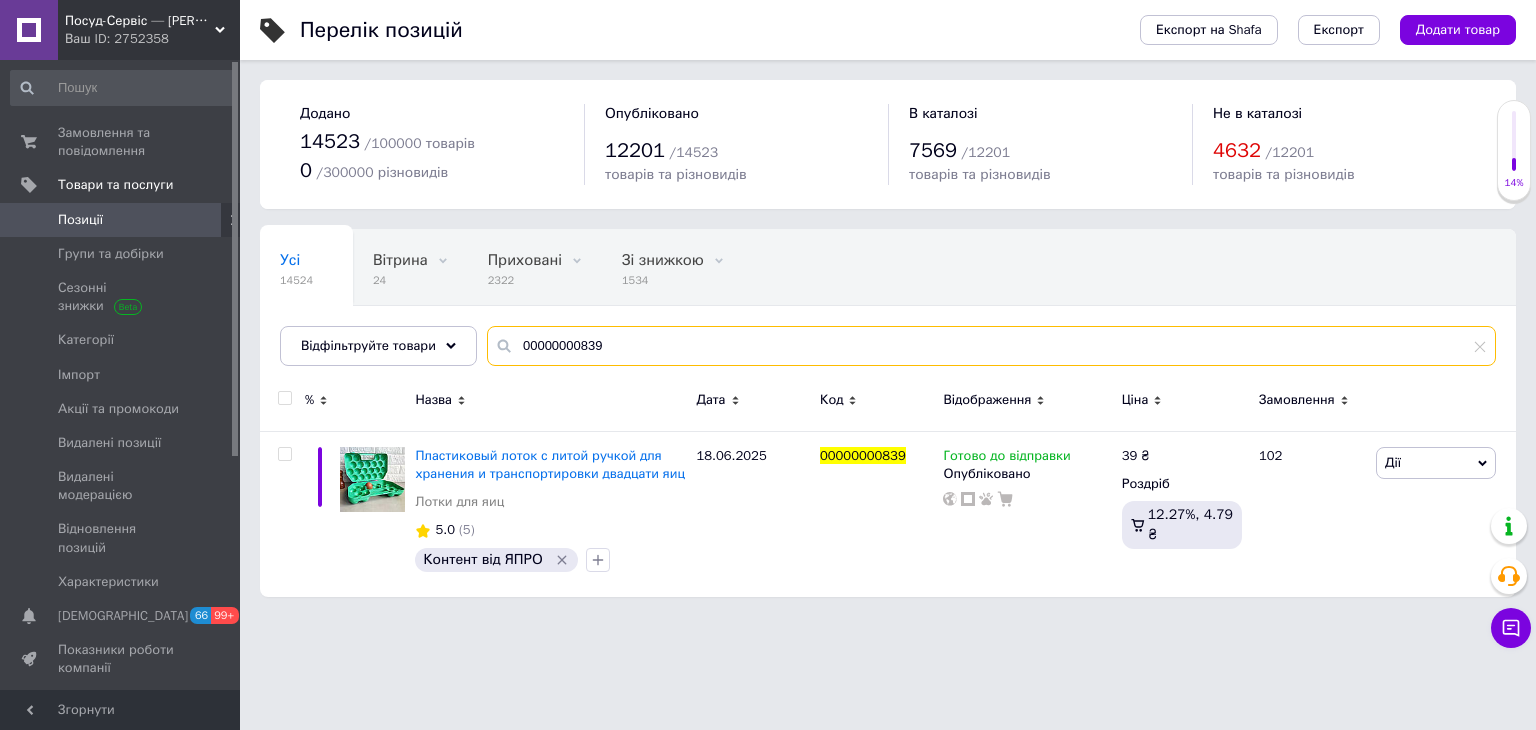 drag, startPoint x: 653, startPoint y: 333, endPoint x: 352, endPoint y: 313, distance: 301.66373 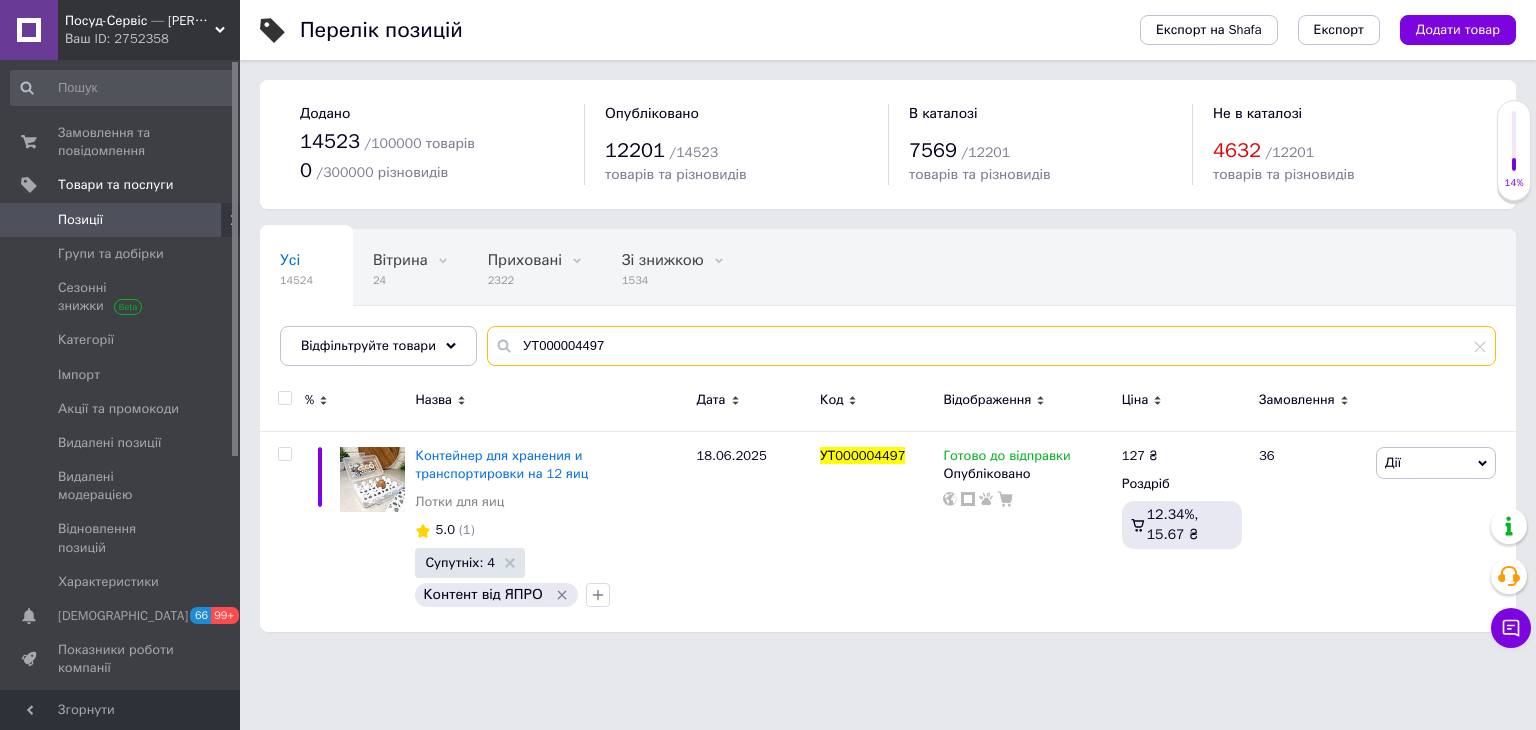 drag, startPoint x: 648, startPoint y: 341, endPoint x: 264, endPoint y: 305, distance: 385.6838 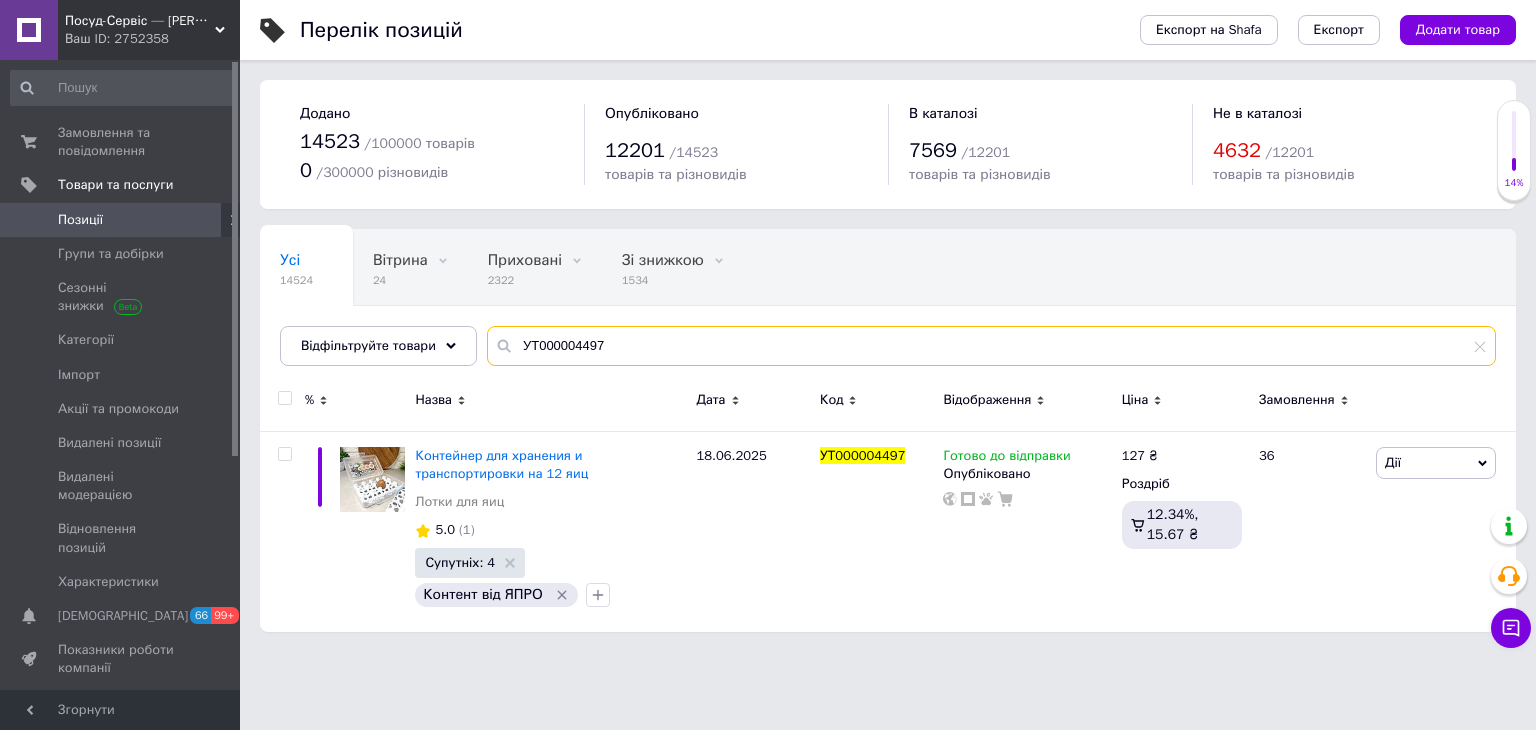 paste on "00000000082" 